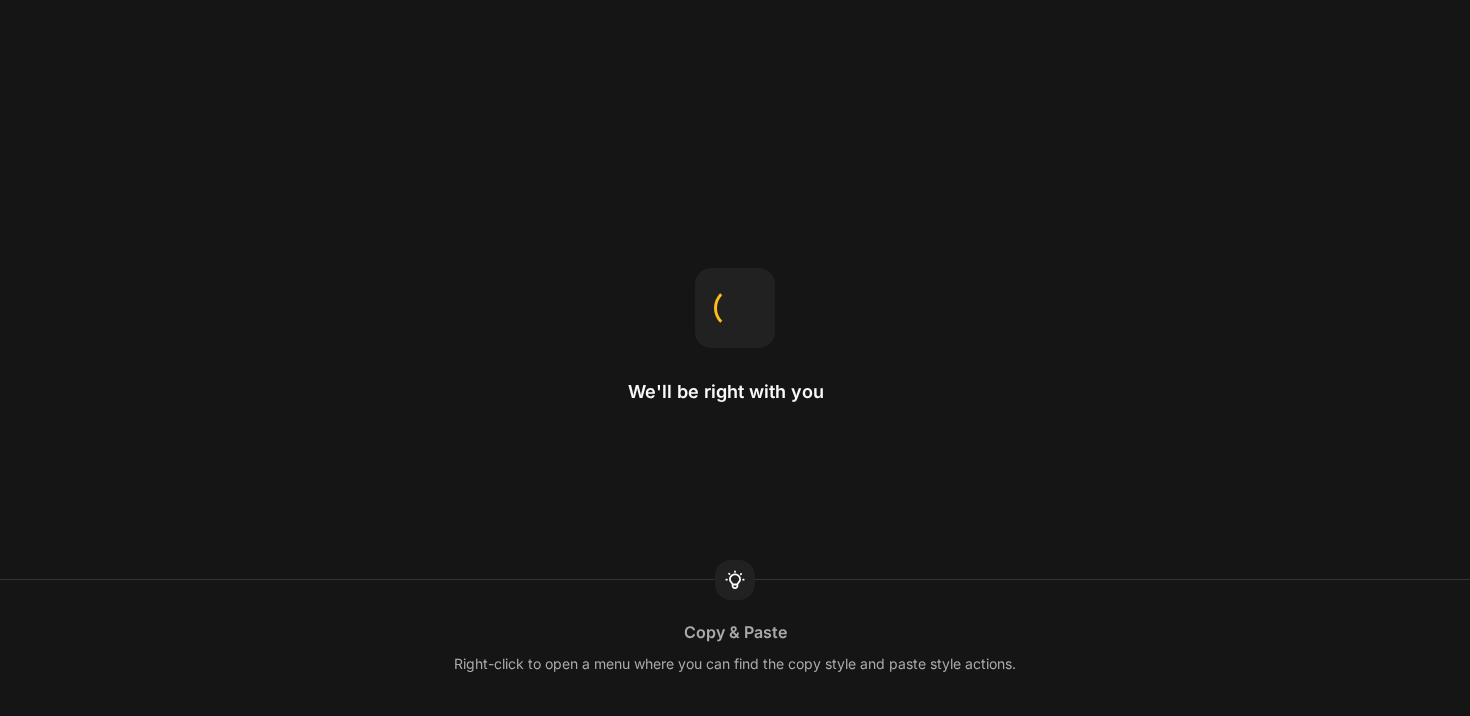 scroll, scrollTop: 0, scrollLeft: 0, axis: both 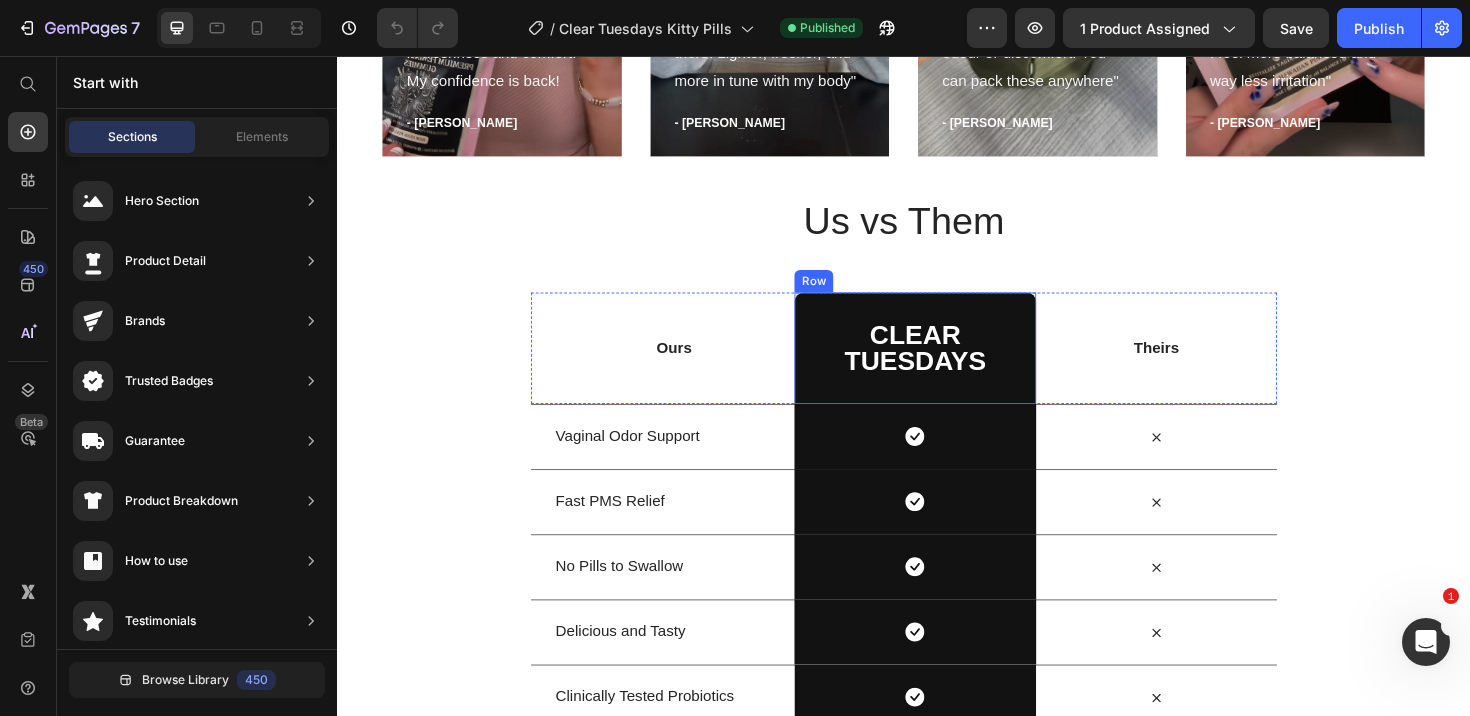 click on "Clear tuesdays Heading Row" at bounding box center (948, 365) 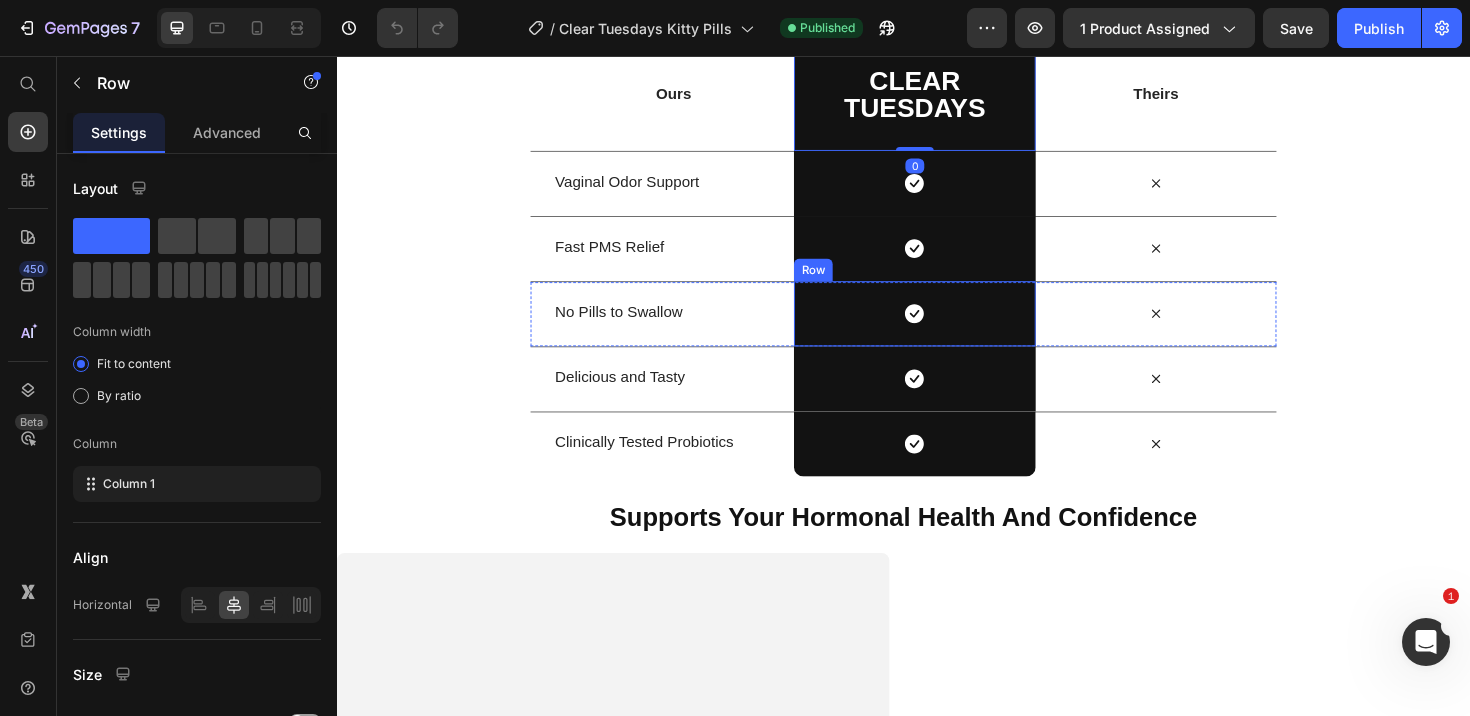 scroll, scrollTop: 5902, scrollLeft: 0, axis: vertical 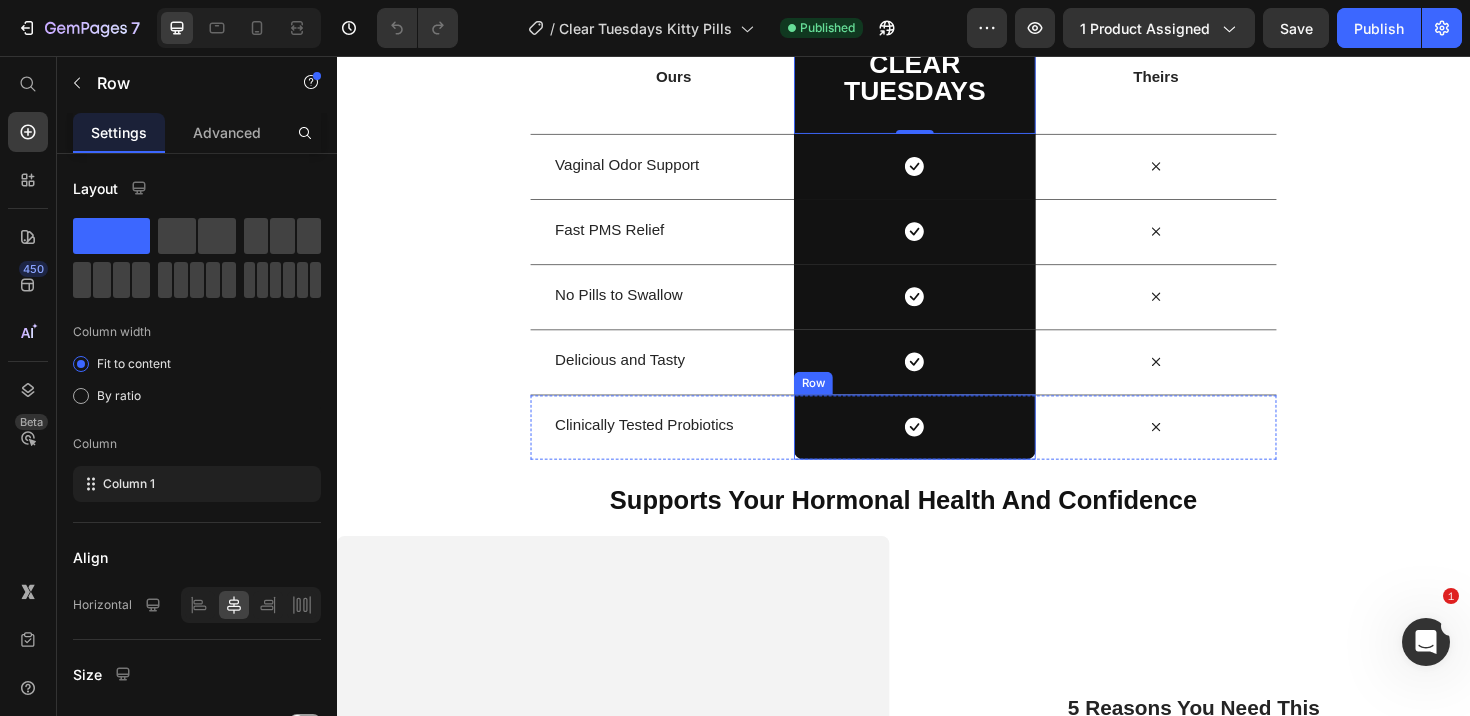 click on "Icon Row" at bounding box center (948, 448) 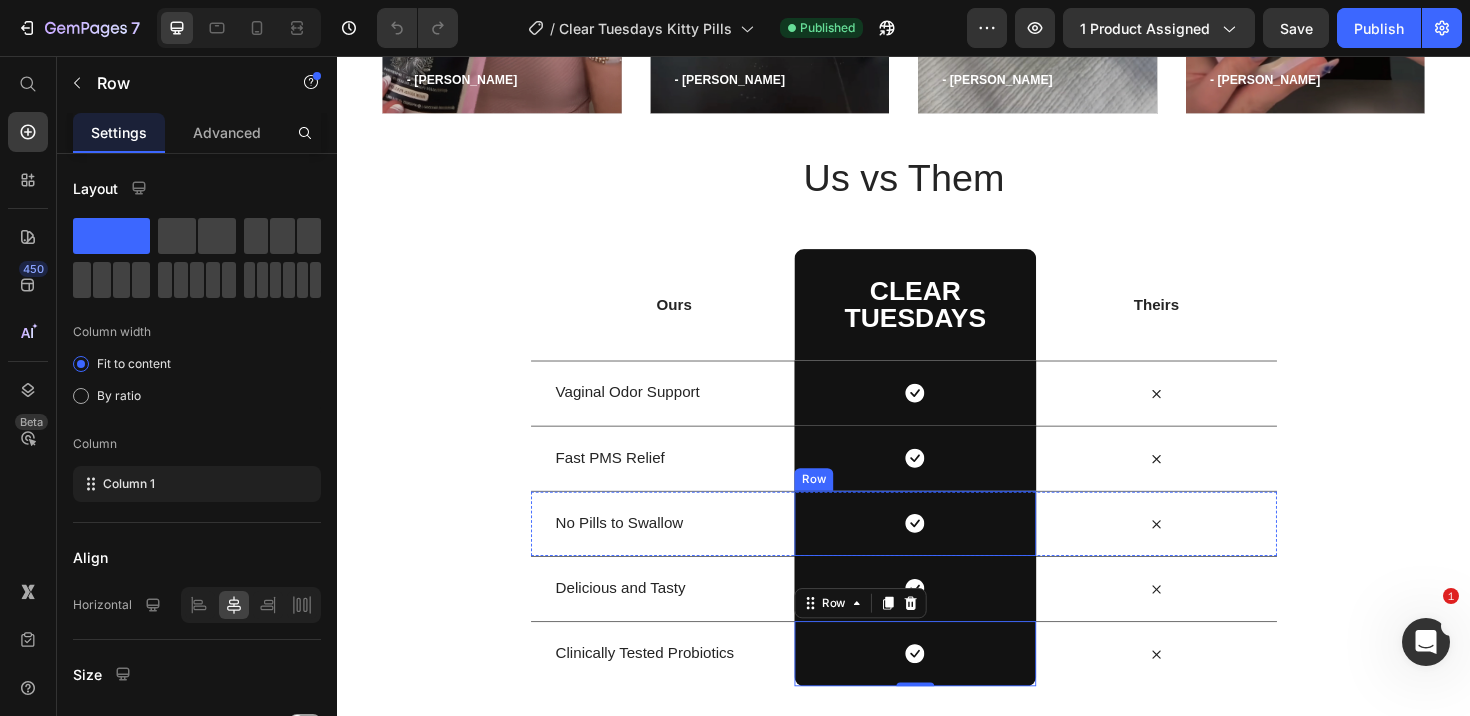 scroll, scrollTop: 5669, scrollLeft: 0, axis: vertical 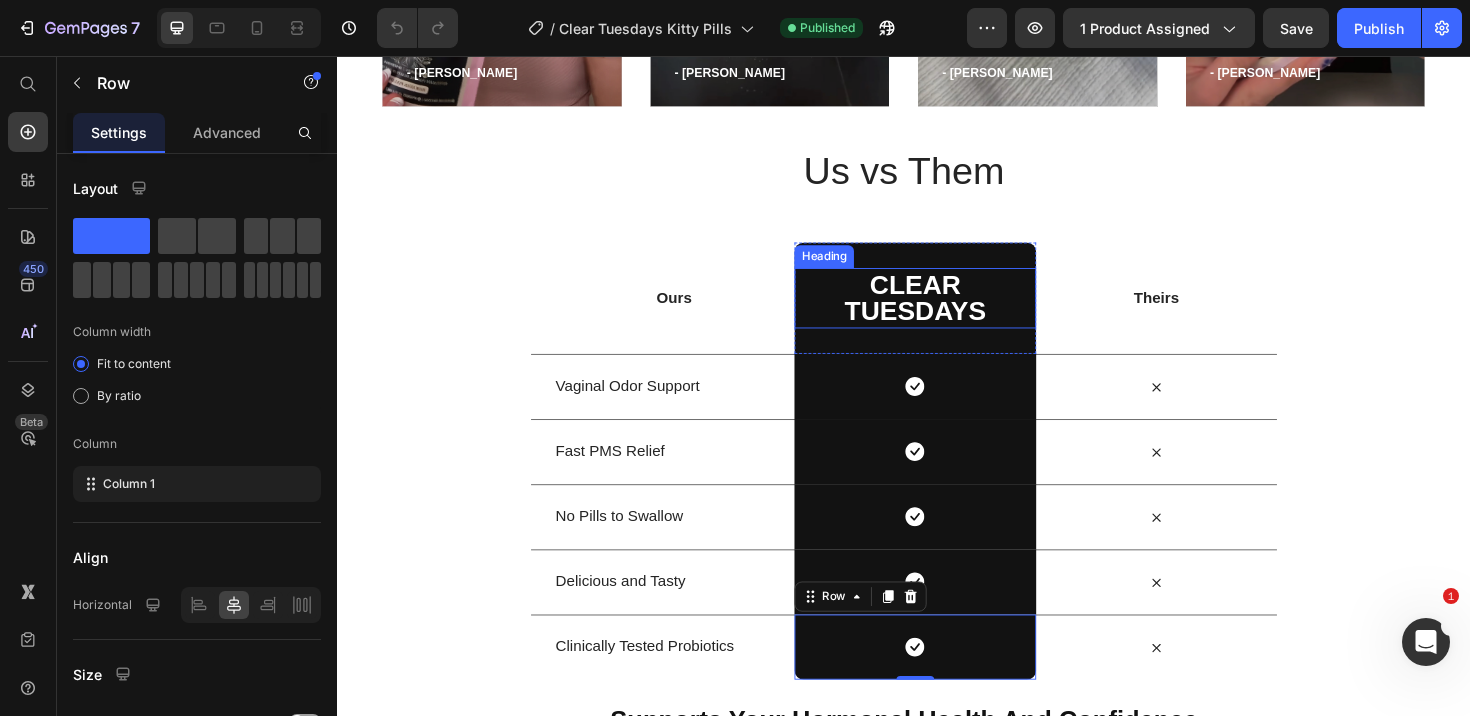 click on "Clear tuesdays" at bounding box center [948, 312] 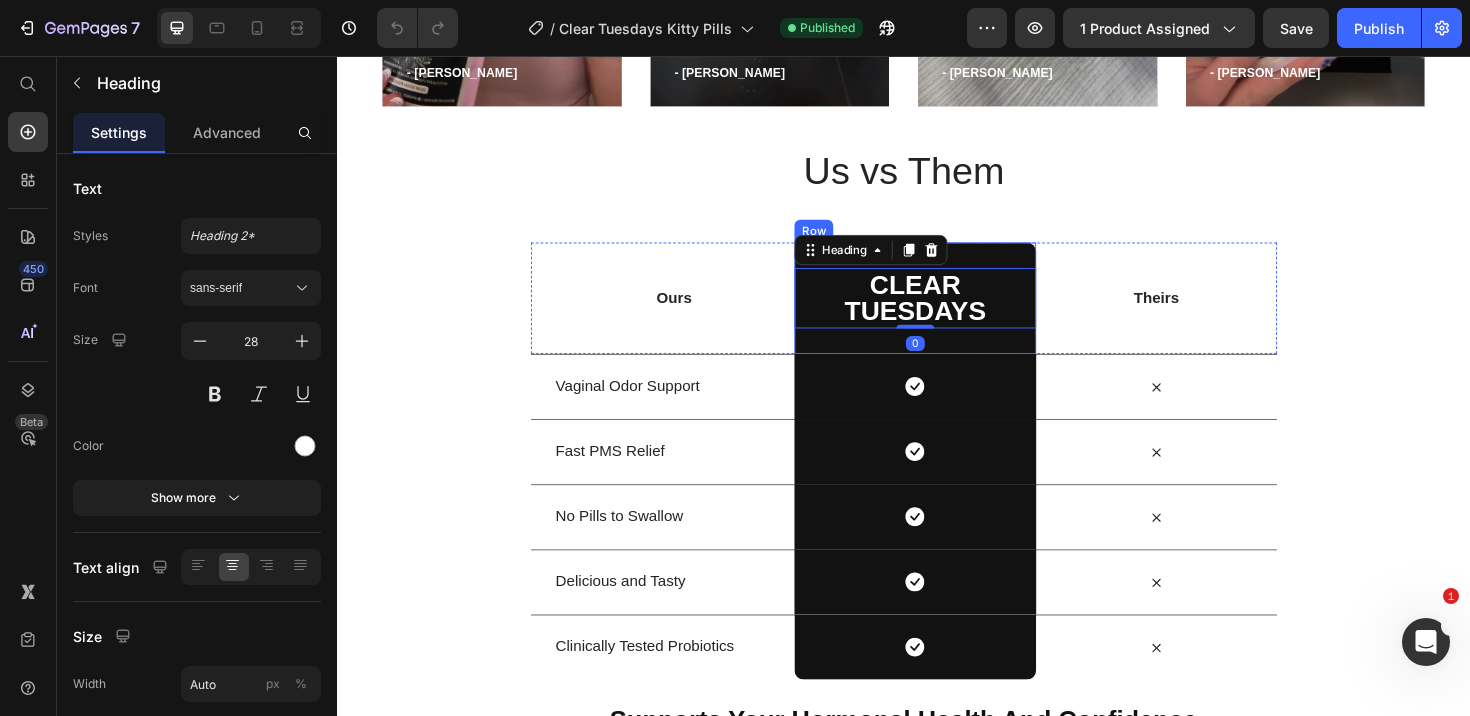 click on "Clear tuesdays Heading   0 Row" at bounding box center (948, 312) 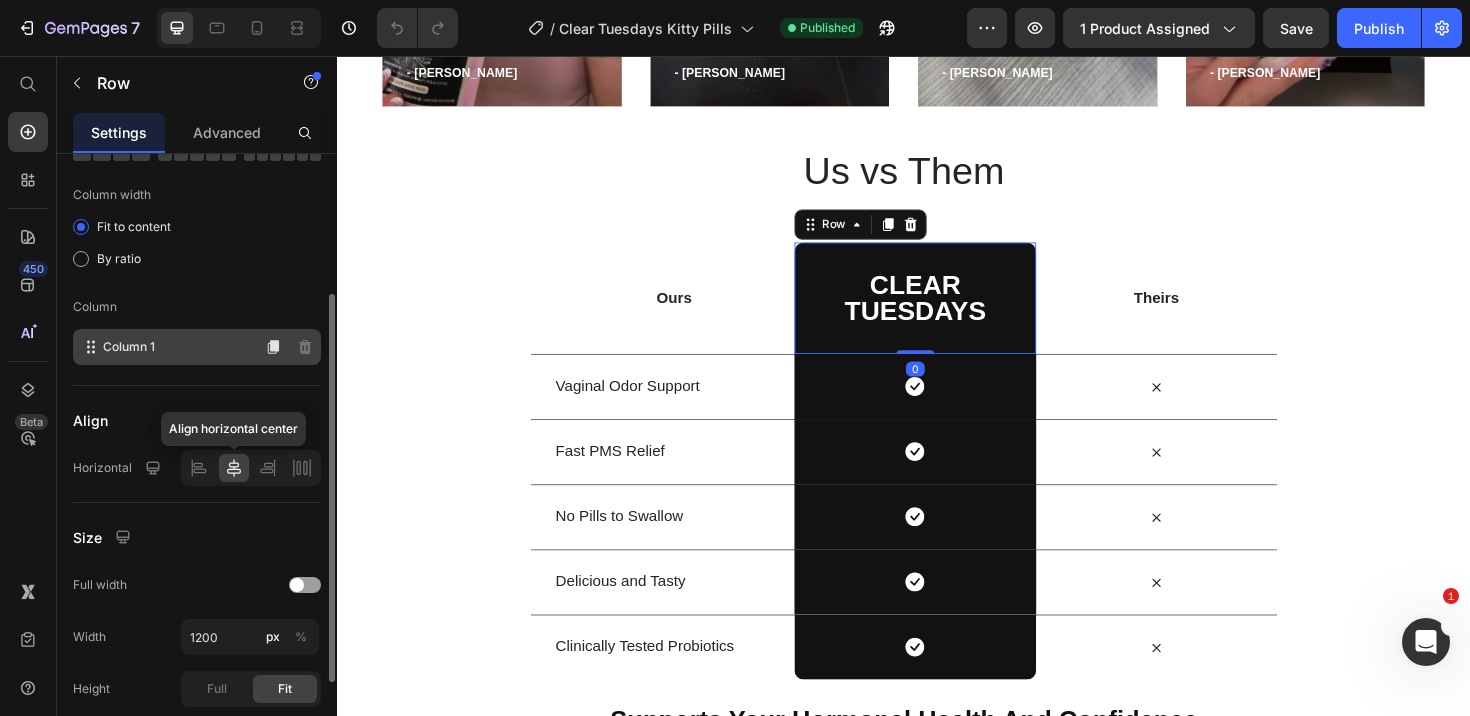 scroll, scrollTop: 366, scrollLeft: 0, axis: vertical 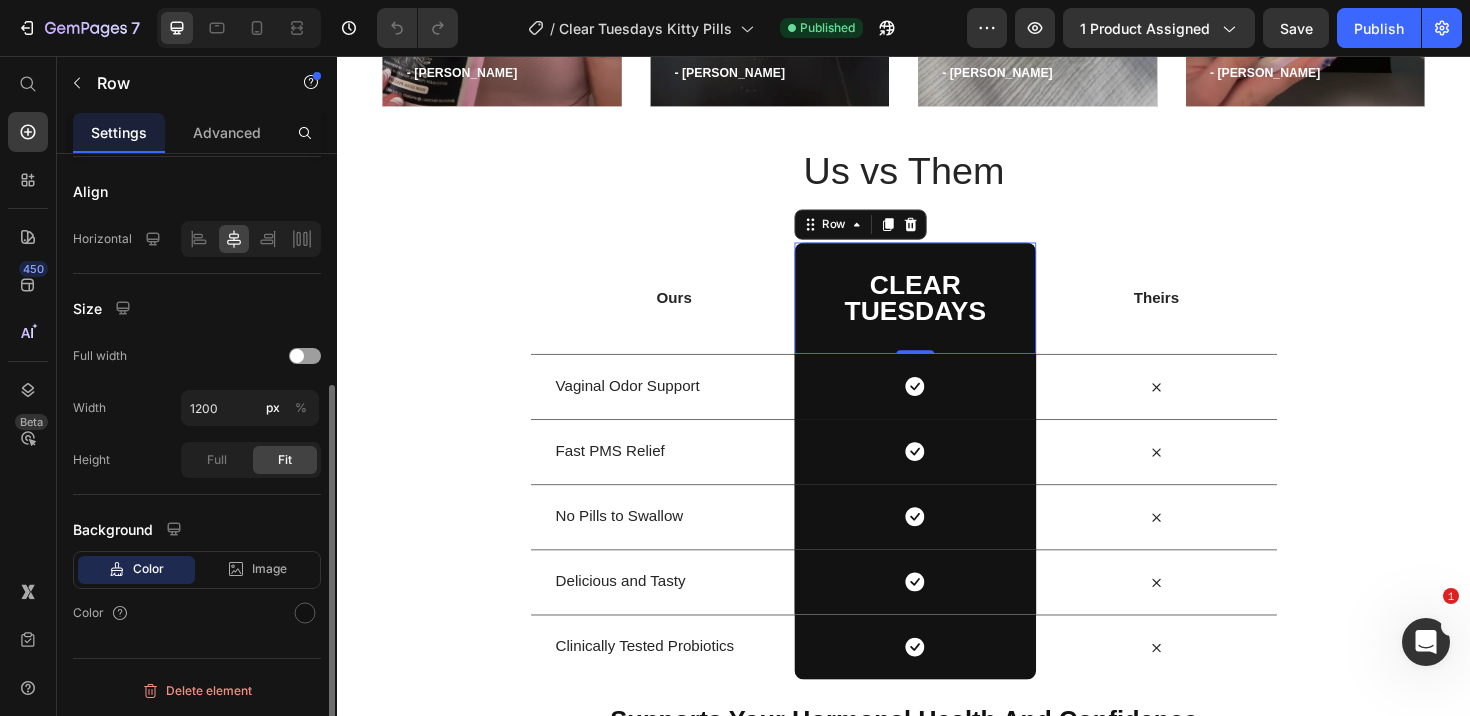 click on "Color" at bounding box center [148, 569] 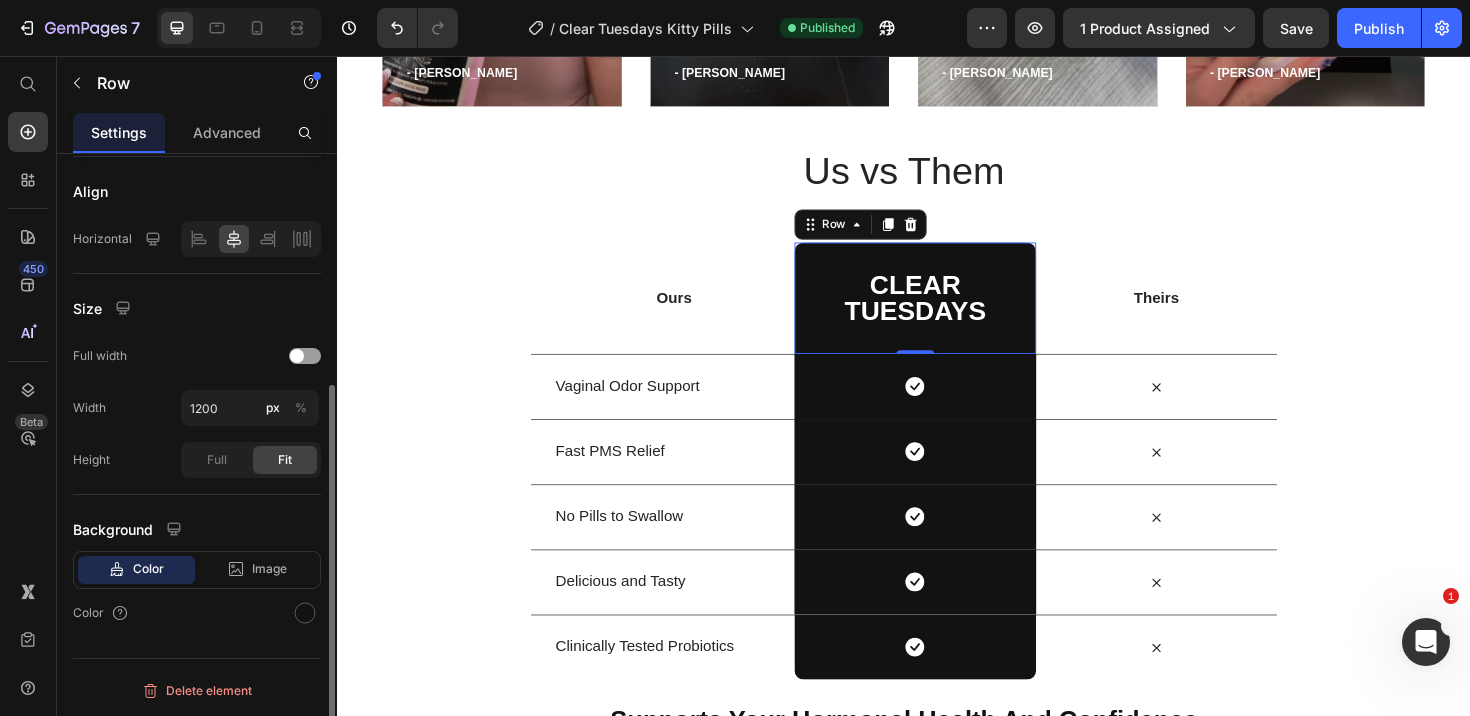 click 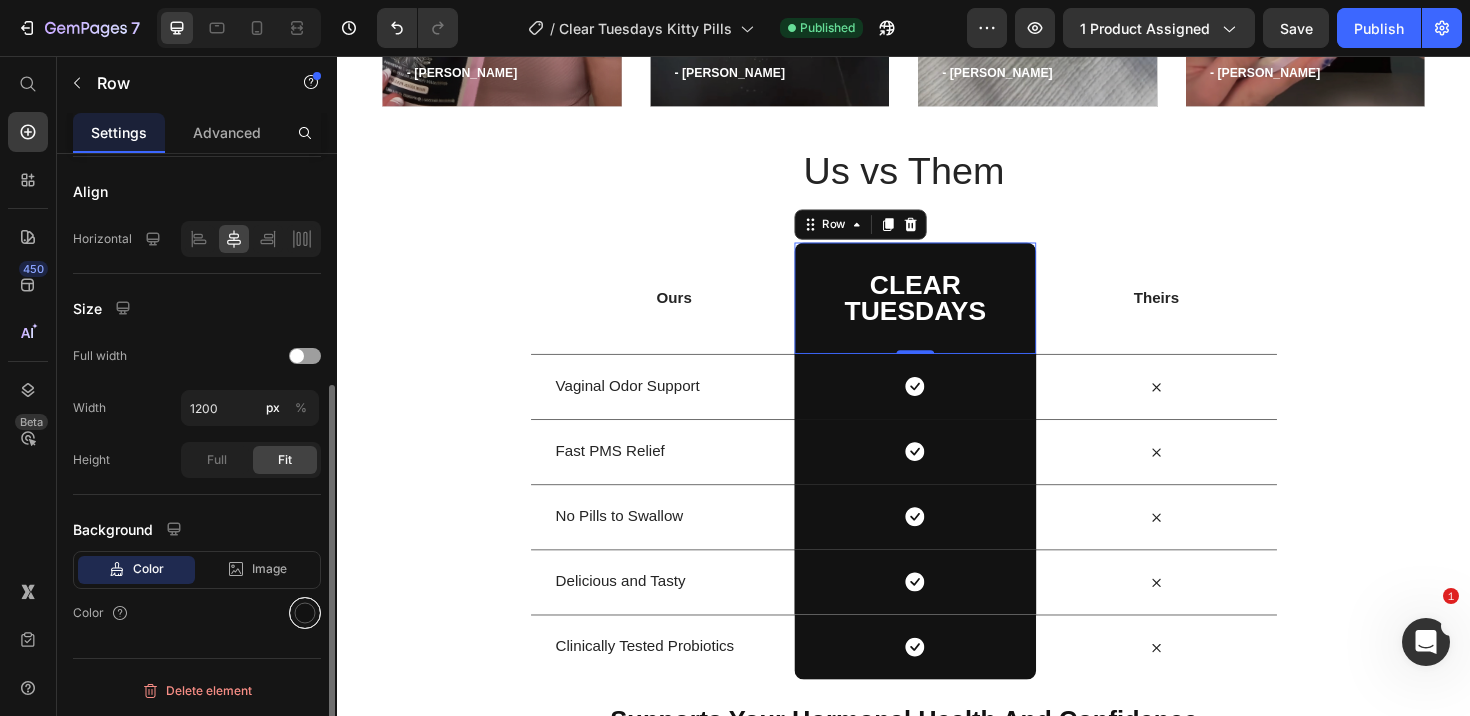 click at bounding box center (305, 613) 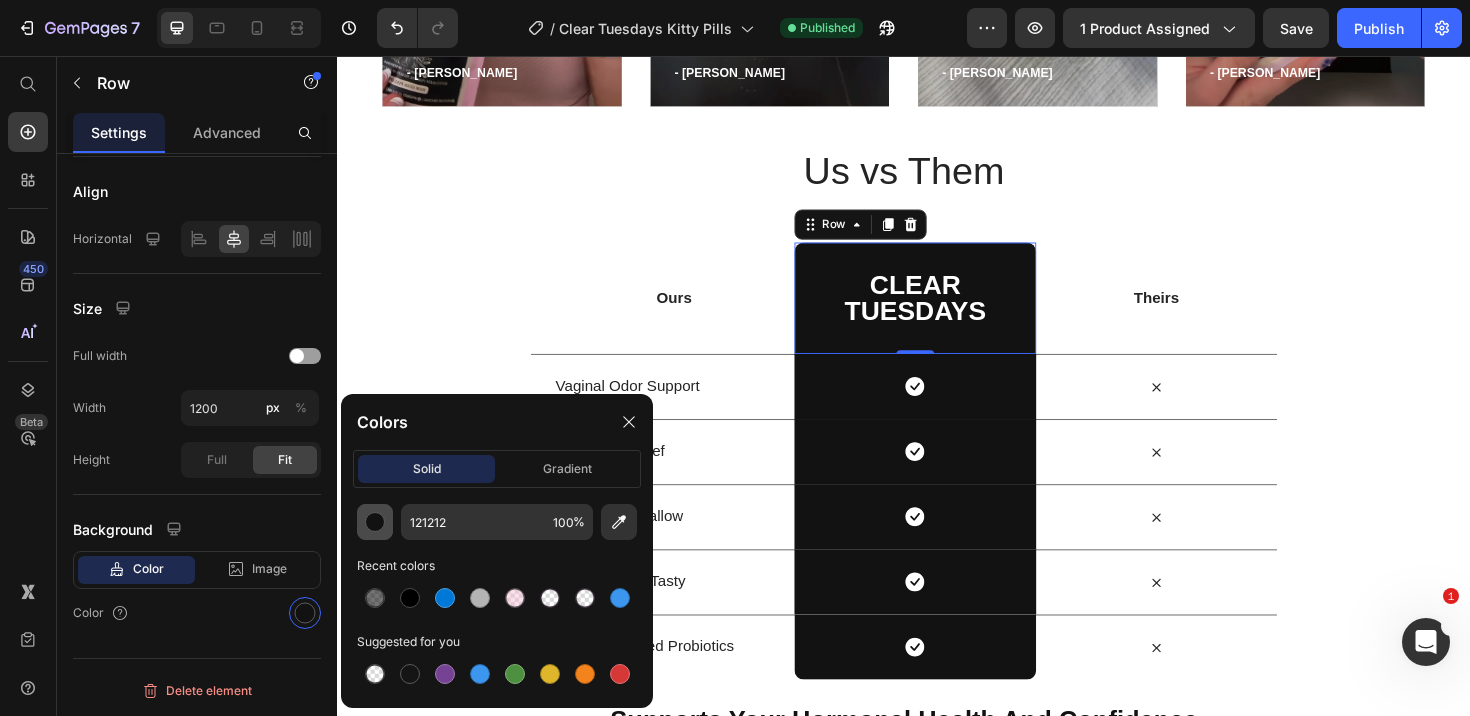 click at bounding box center [375, 522] 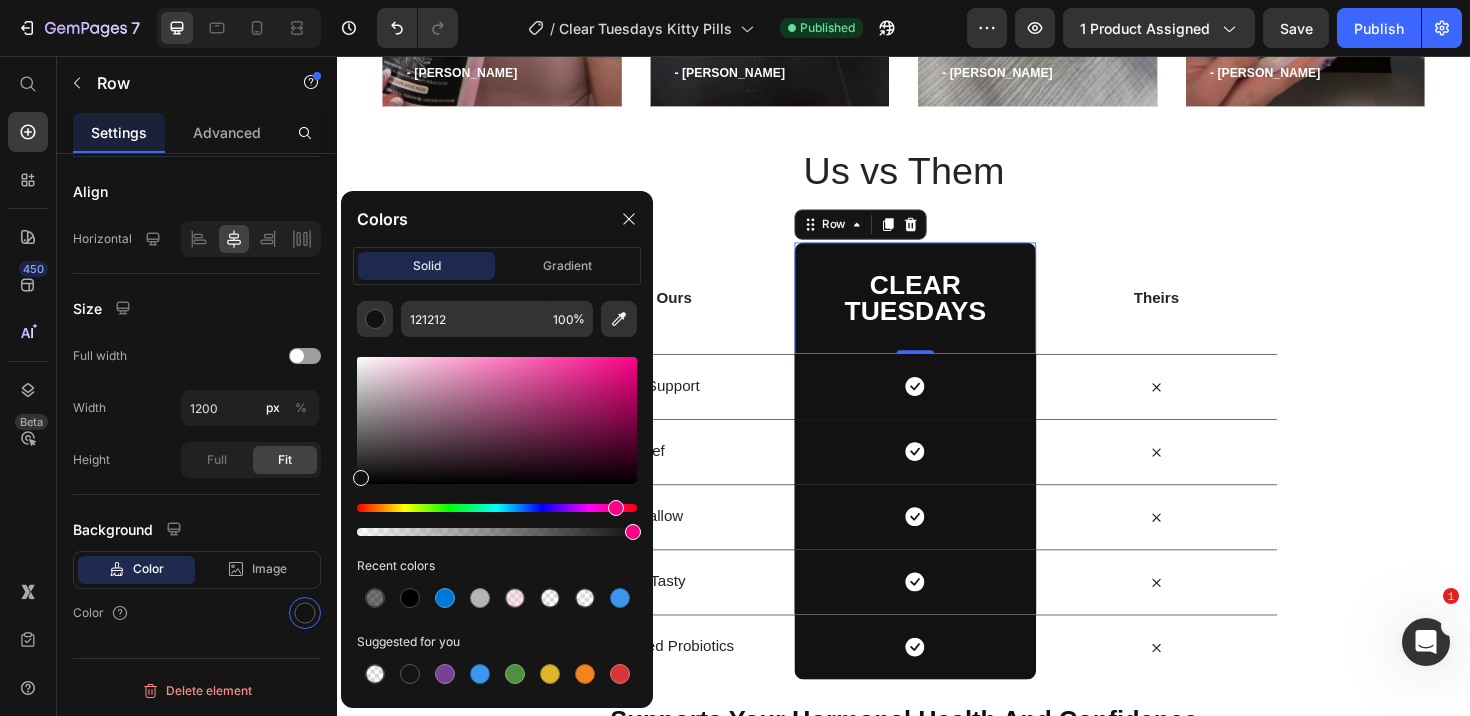 drag, startPoint x: 360, startPoint y: 509, endPoint x: 613, endPoint y: 513, distance: 253.03162 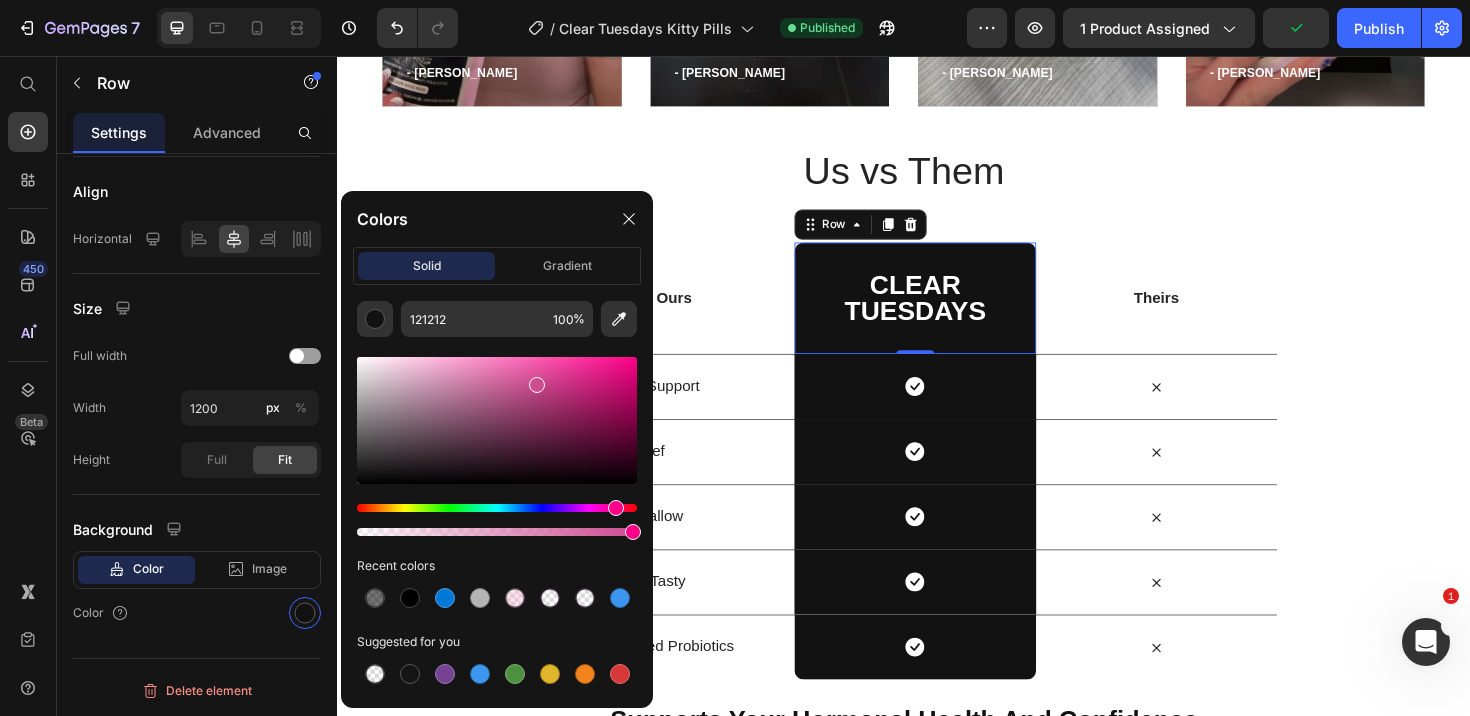 drag, startPoint x: 363, startPoint y: 478, endPoint x: 534, endPoint y: 381, distance: 196.59604 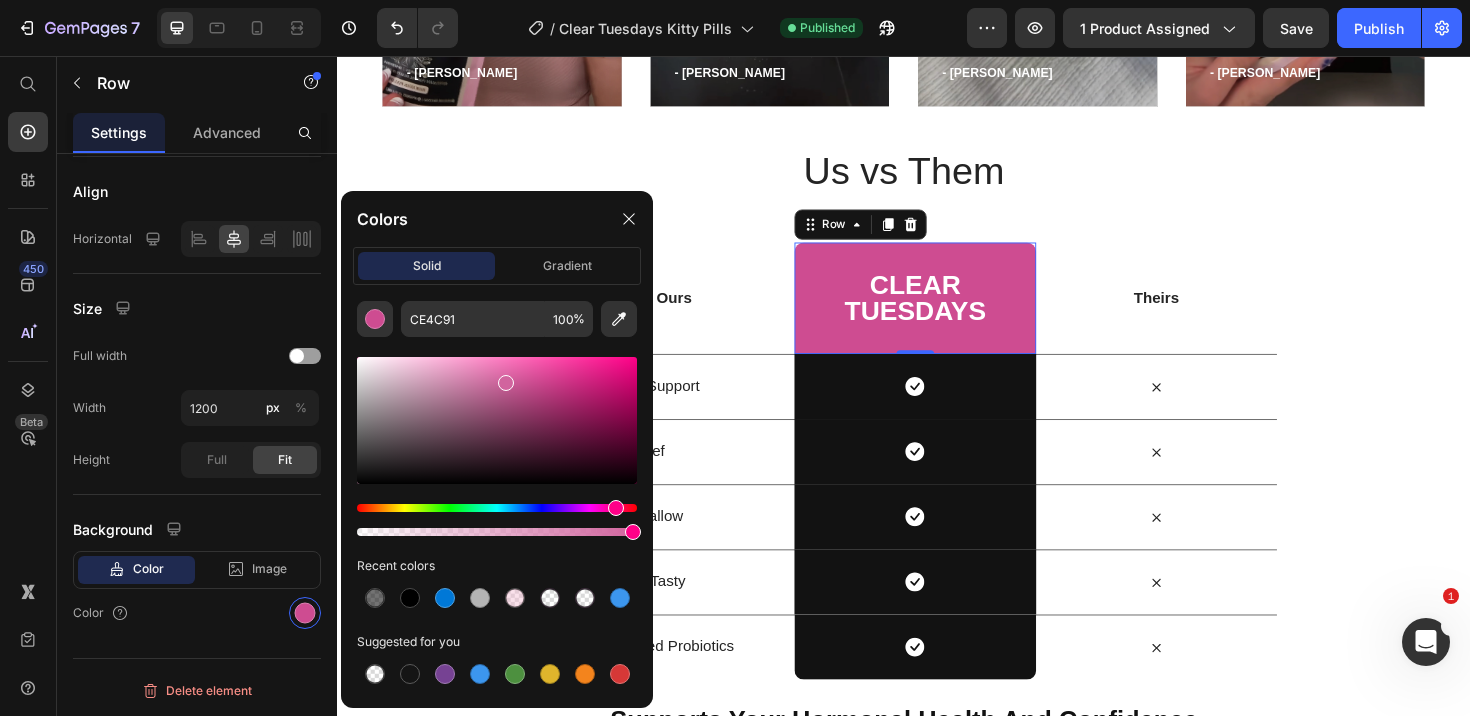 drag, startPoint x: 534, startPoint y: 381, endPoint x: 500, endPoint y: 376, distance: 34.36568 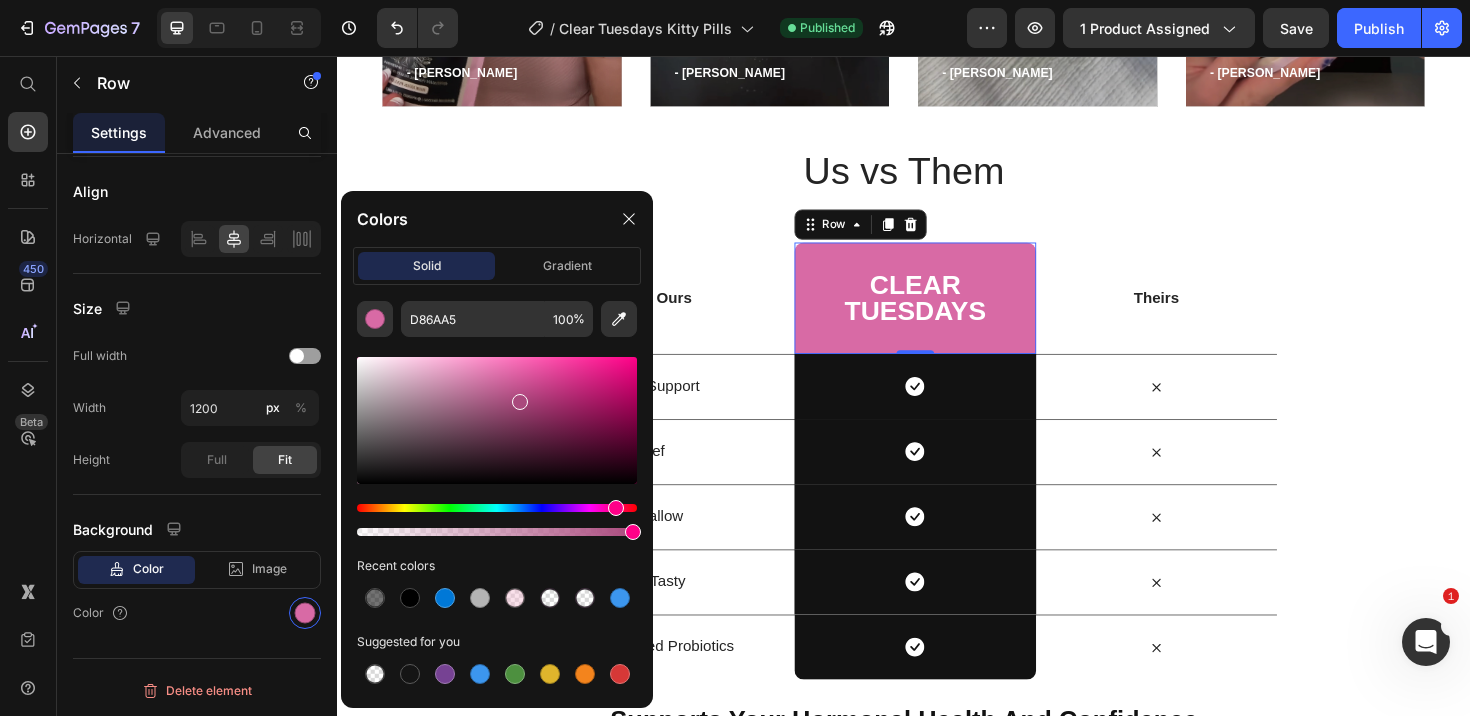drag, startPoint x: 500, startPoint y: 376, endPoint x: 517, endPoint y: 398, distance: 27.802877 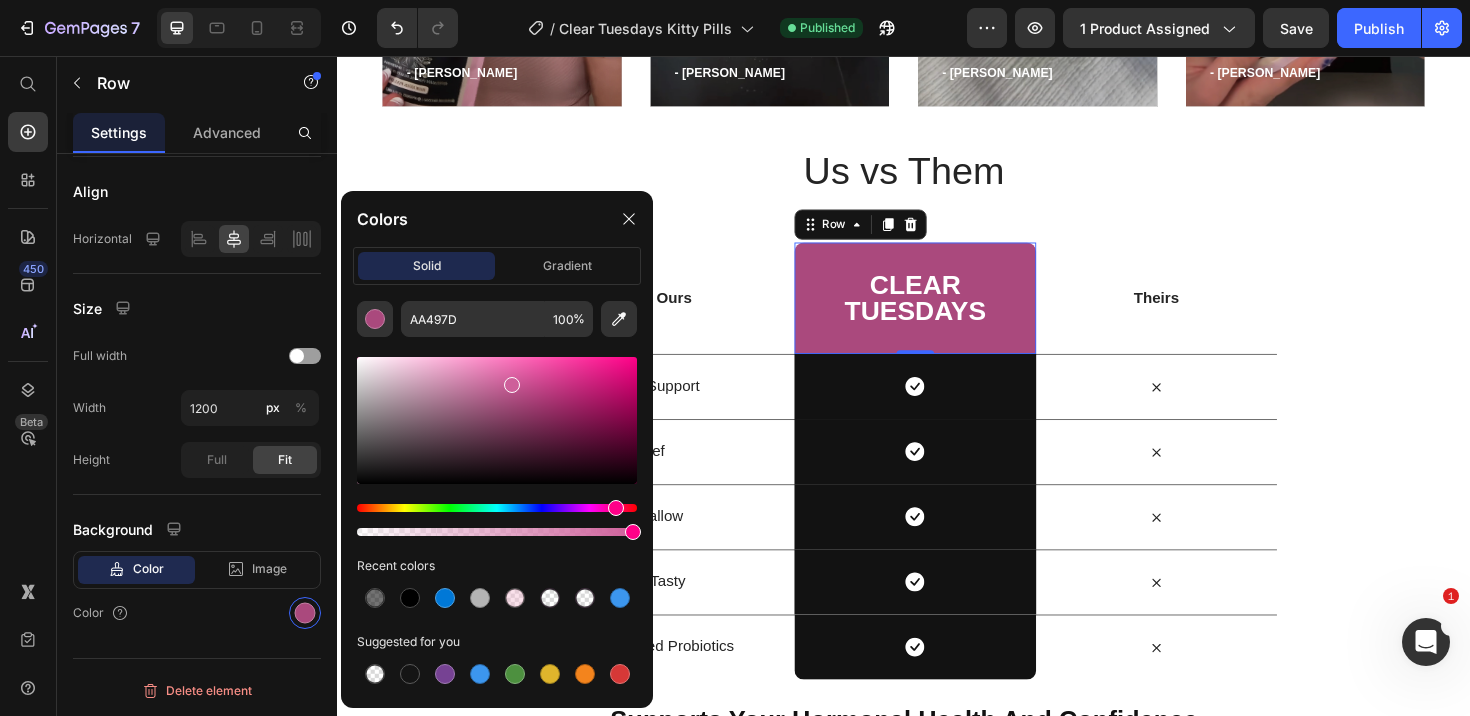 drag, startPoint x: 517, startPoint y: 398, endPoint x: 509, endPoint y: 379, distance: 20.615528 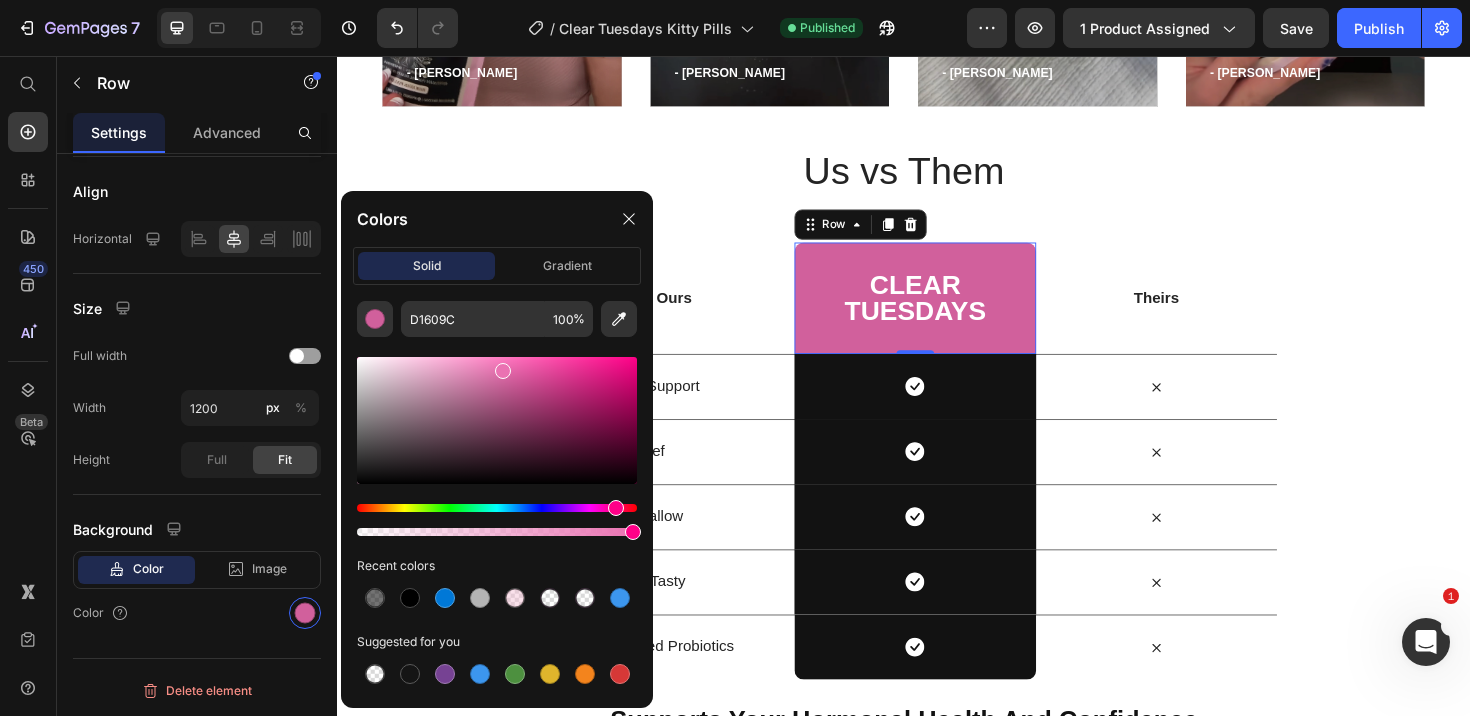 drag, startPoint x: 509, startPoint y: 379, endPoint x: 502, endPoint y: 367, distance: 13.892444 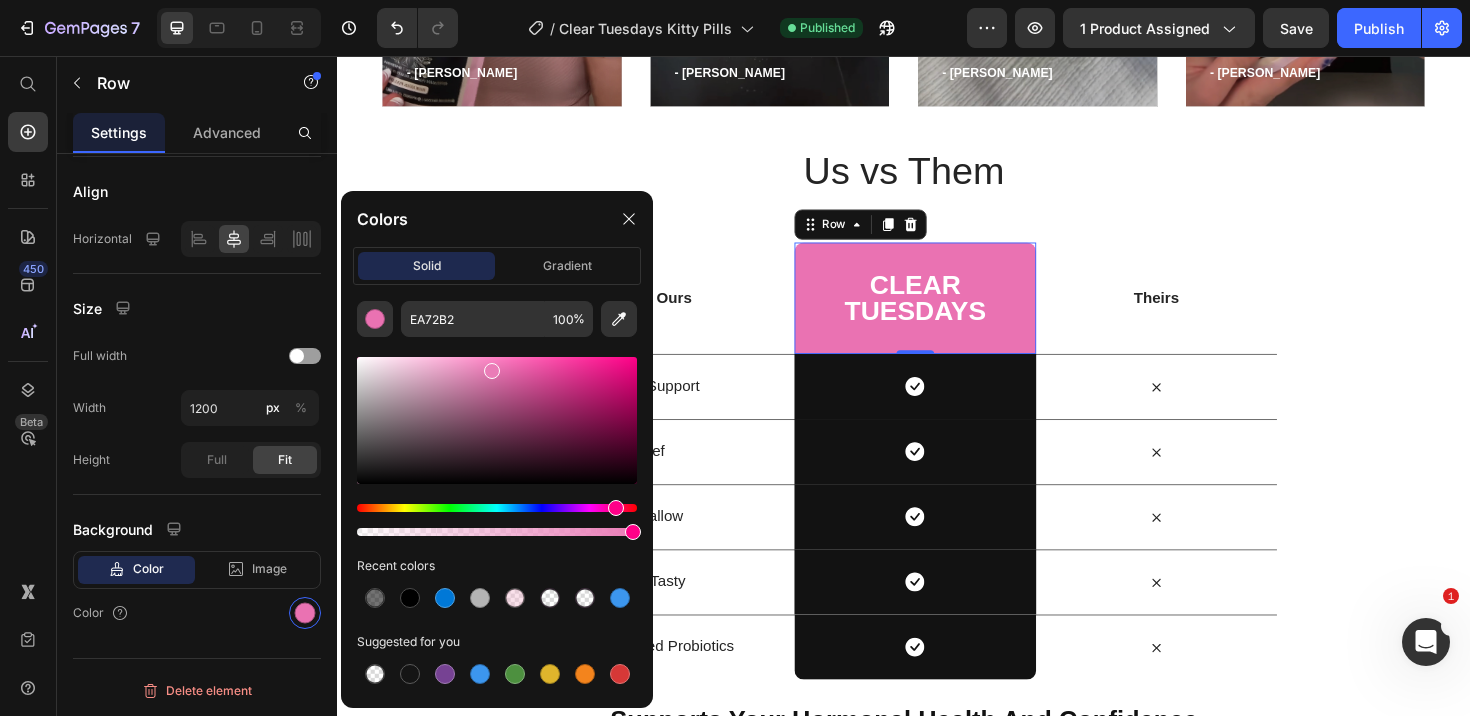 drag, startPoint x: 502, startPoint y: 367, endPoint x: 491, endPoint y: 365, distance: 11.18034 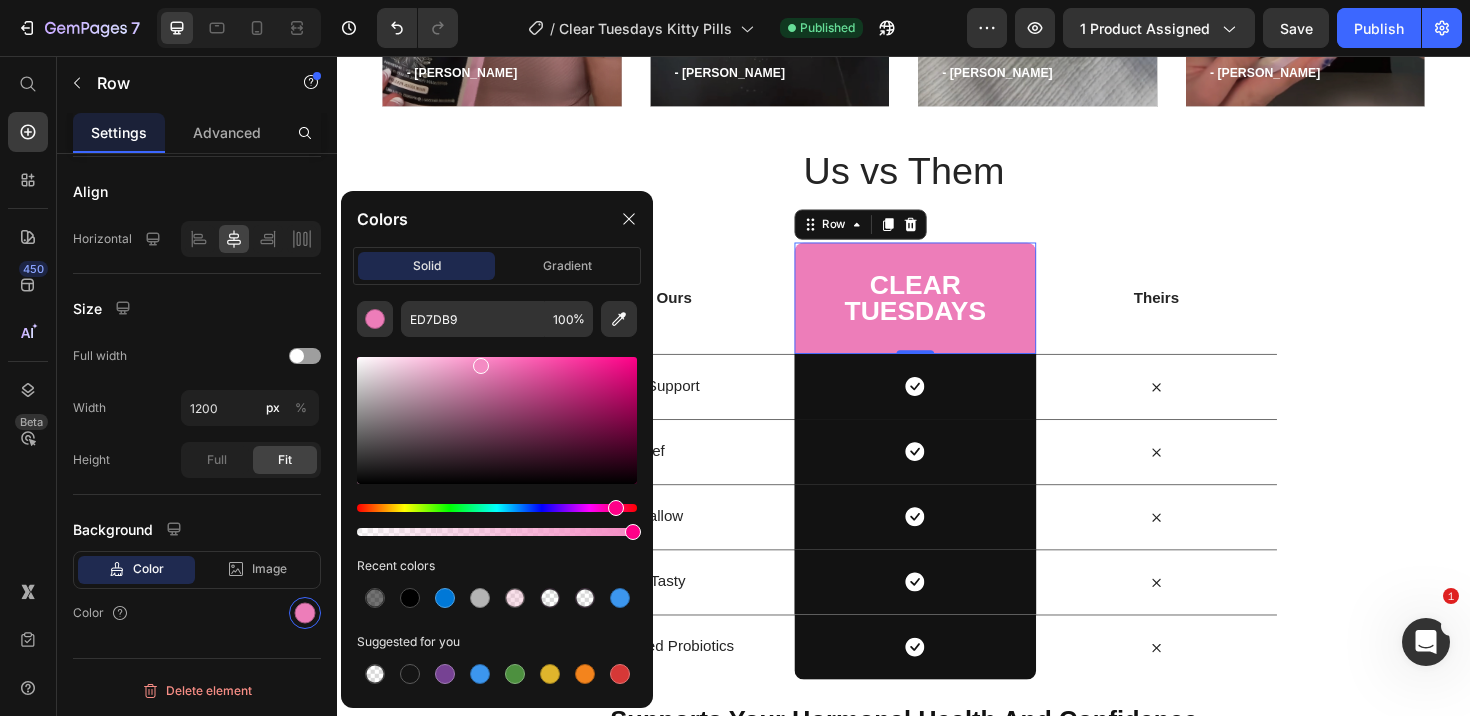 drag, startPoint x: 491, startPoint y: 365, endPoint x: 479, endPoint y: 360, distance: 13 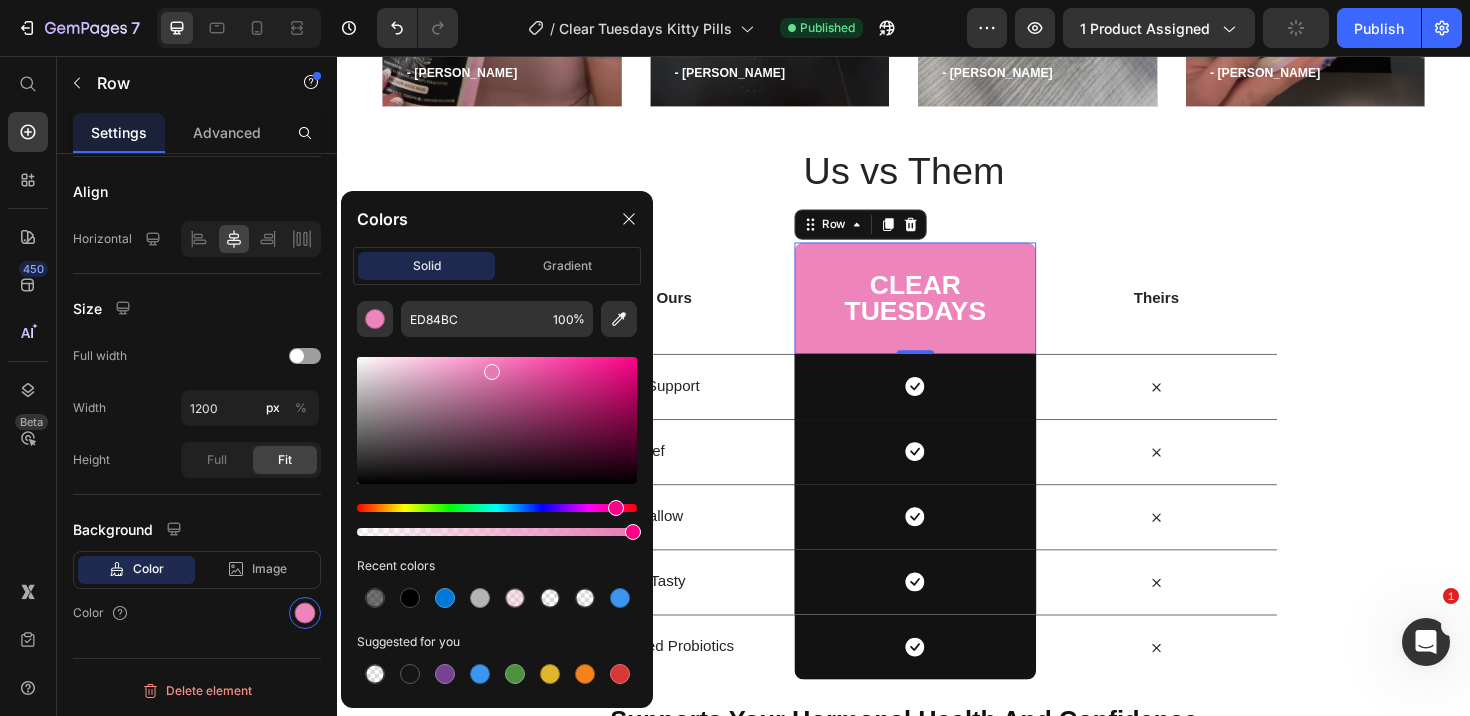 click at bounding box center (492, 372) 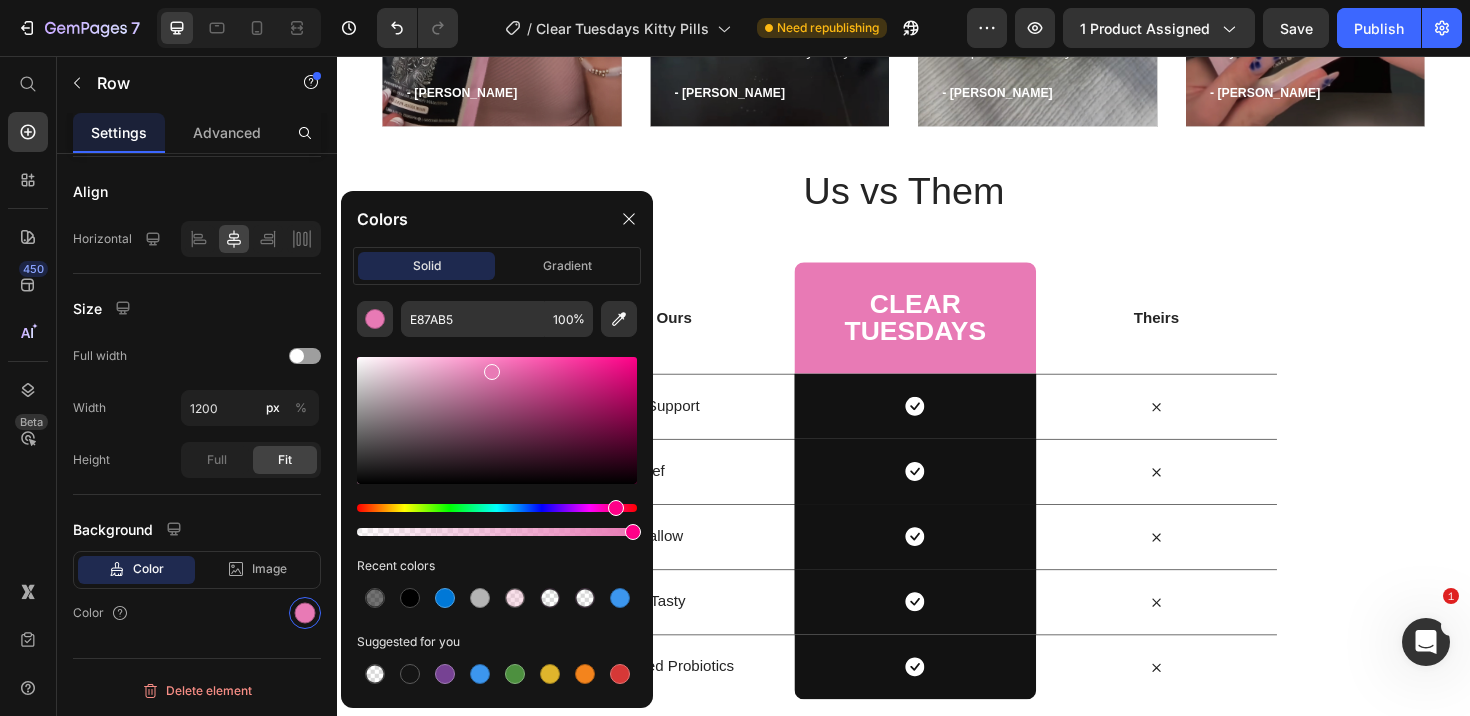 scroll, scrollTop: 5647, scrollLeft: 0, axis: vertical 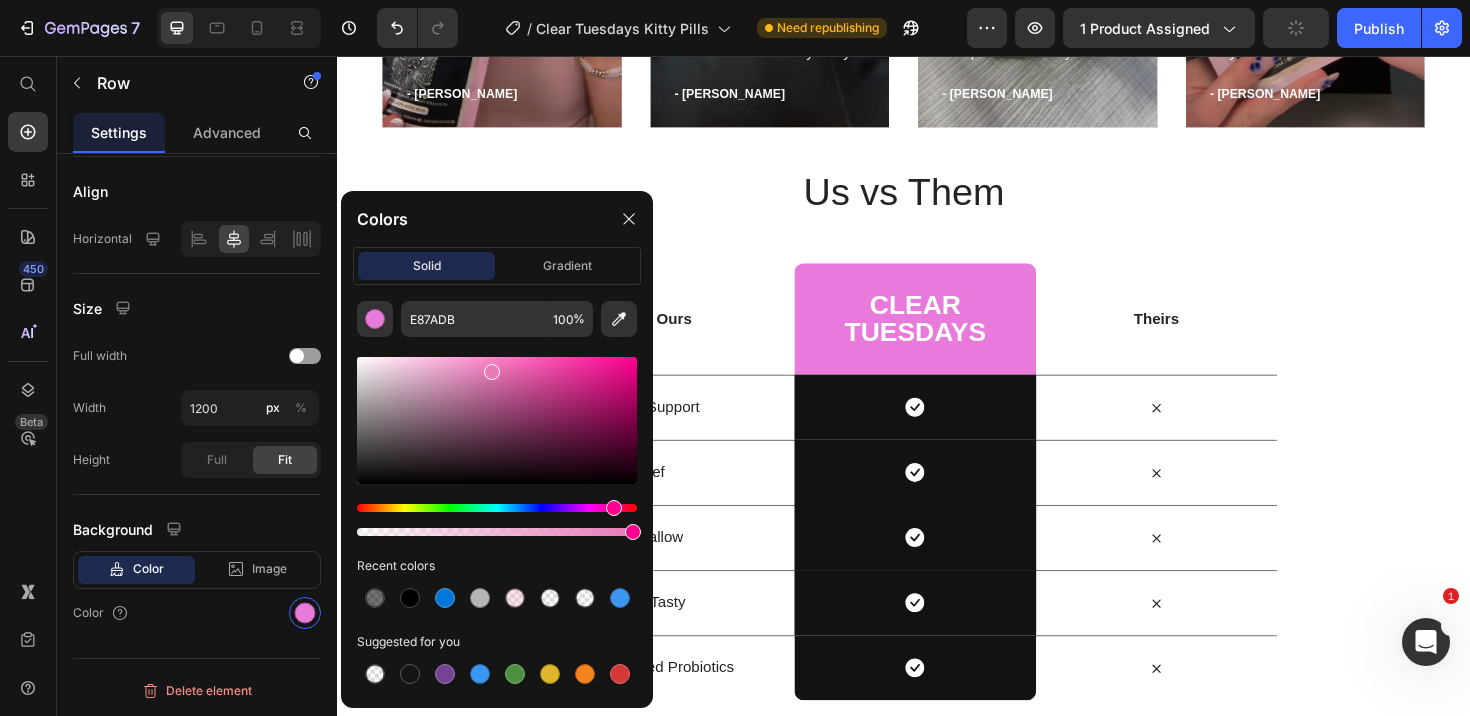 click at bounding box center (614, 508) 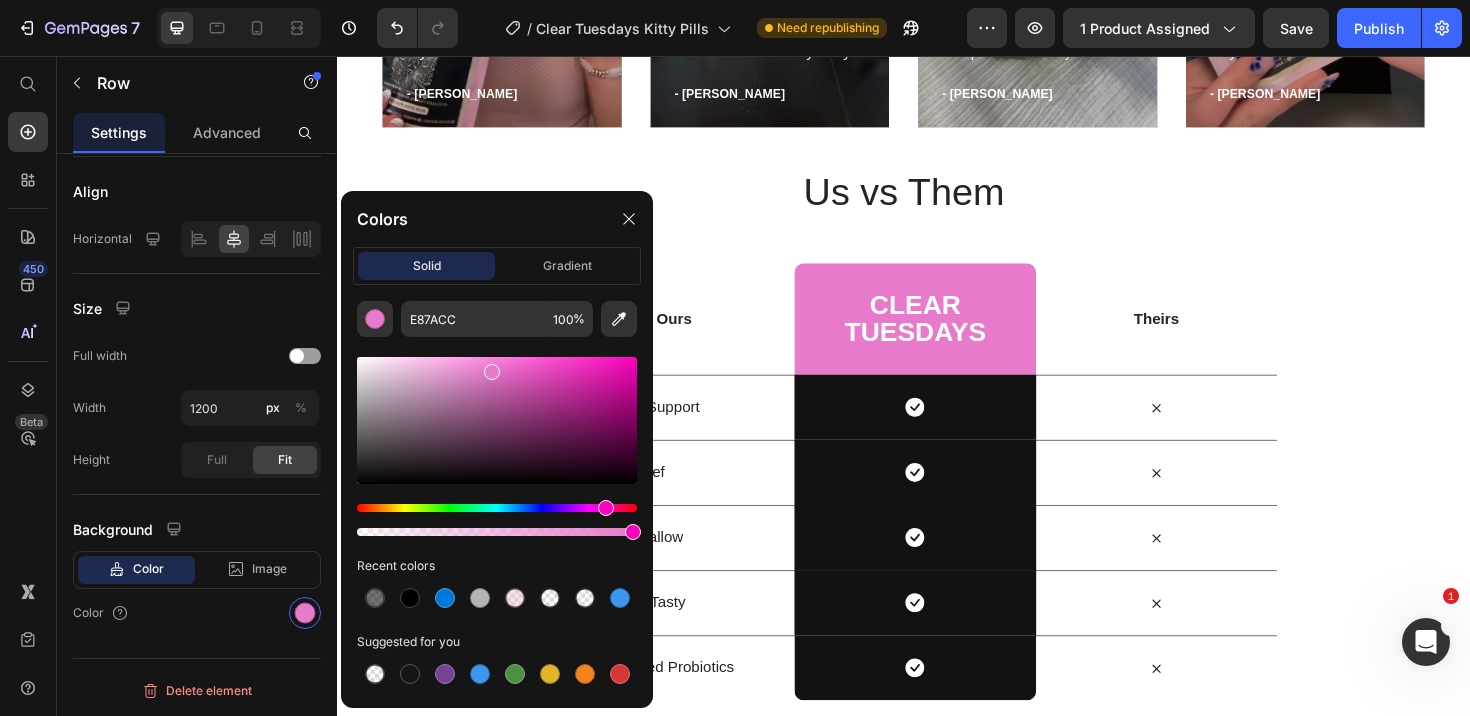 click at bounding box center (606, 508) 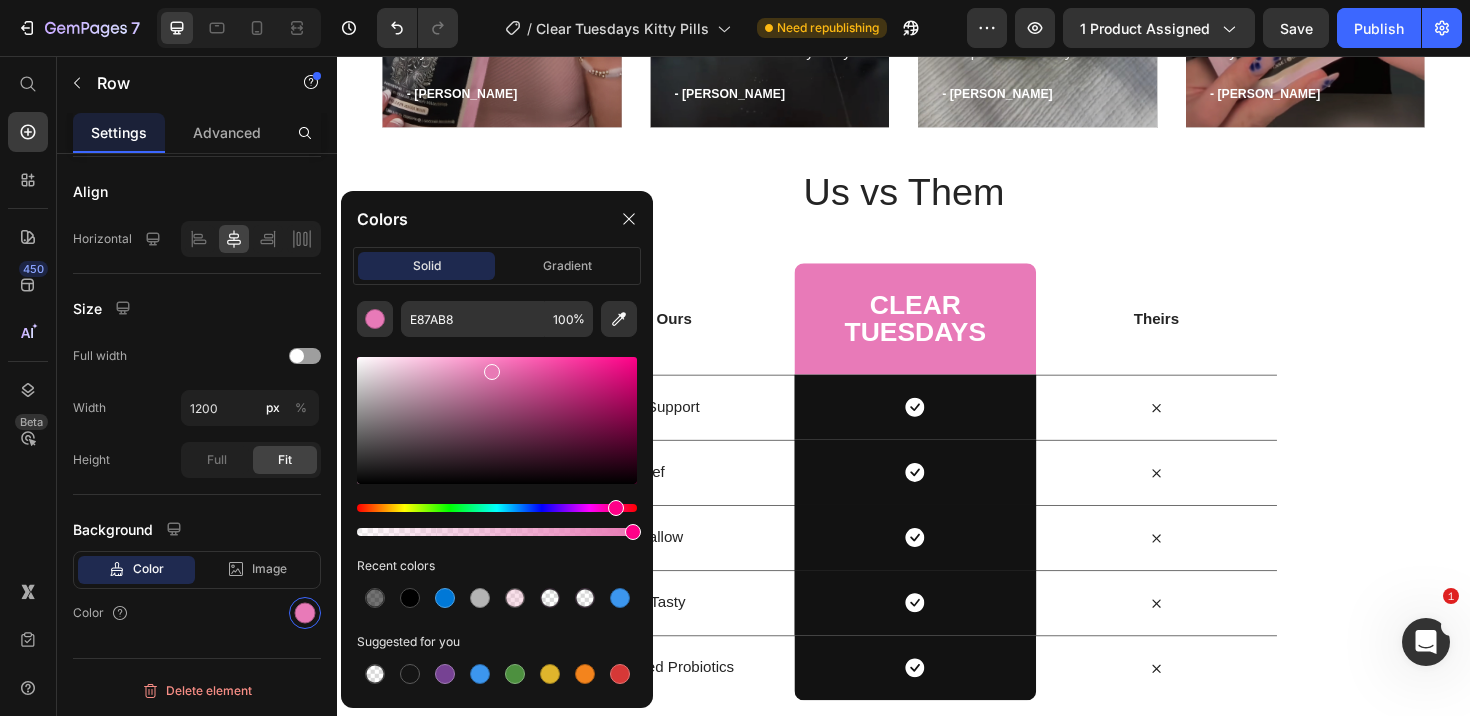 type on "E87AB5" 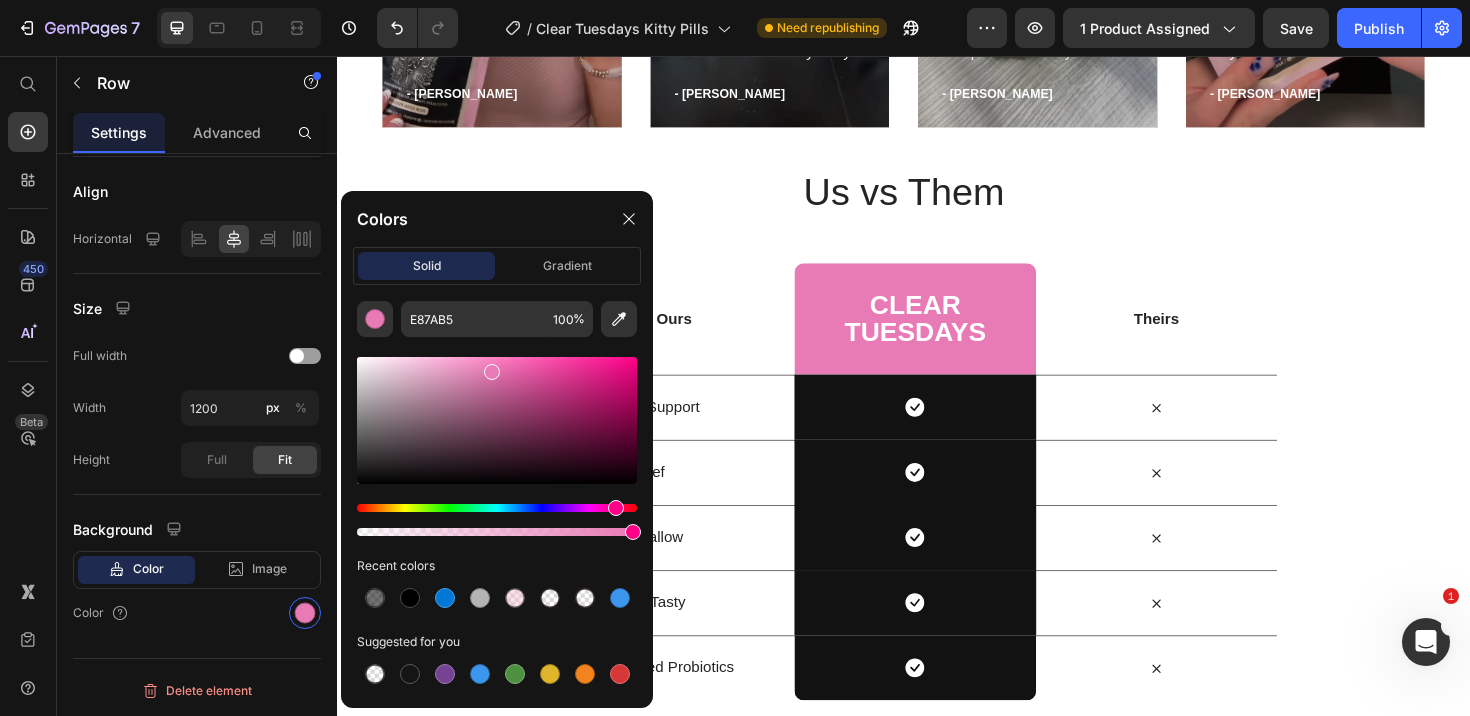 click at bounding box center [616, 508] 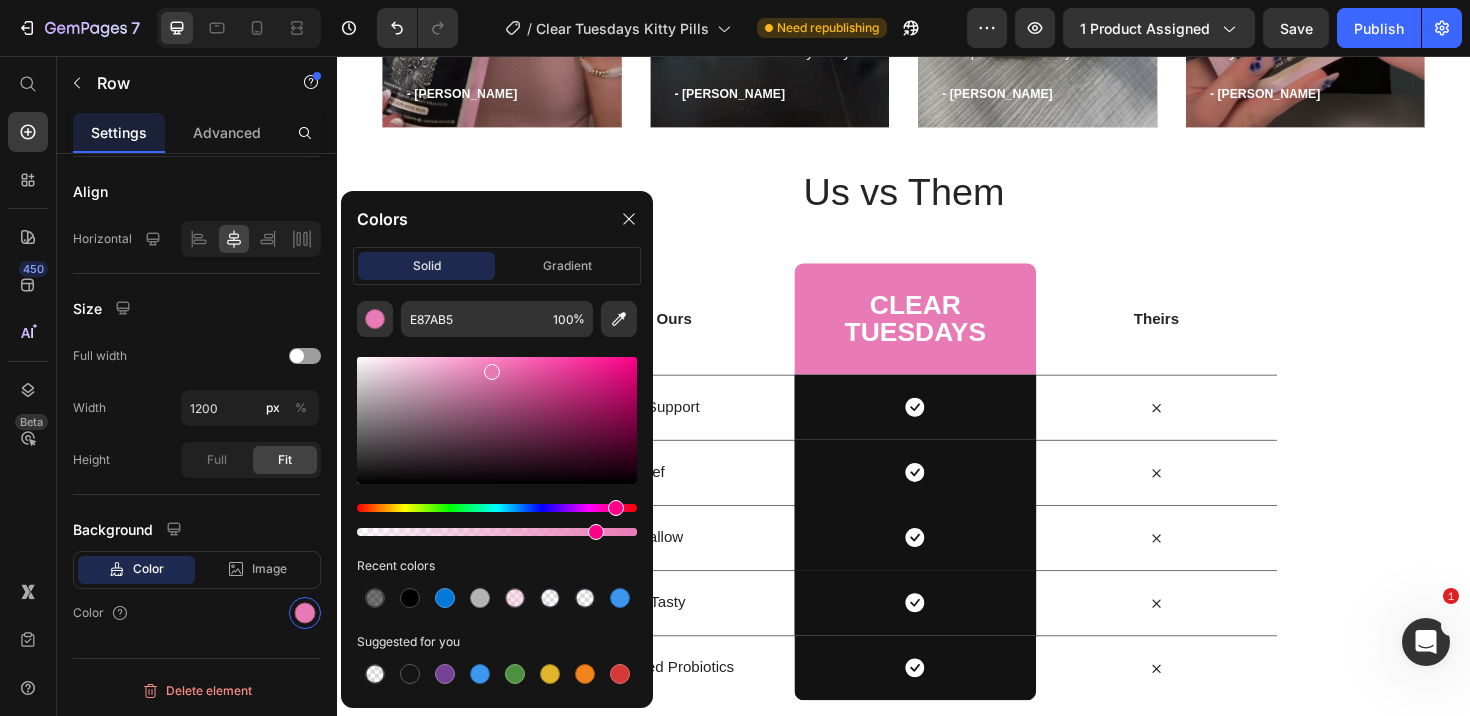 drag, startPoint x: 635, startPoint y: 535, endPoint x: 590, endPoint y: 536, distance: 45.01111 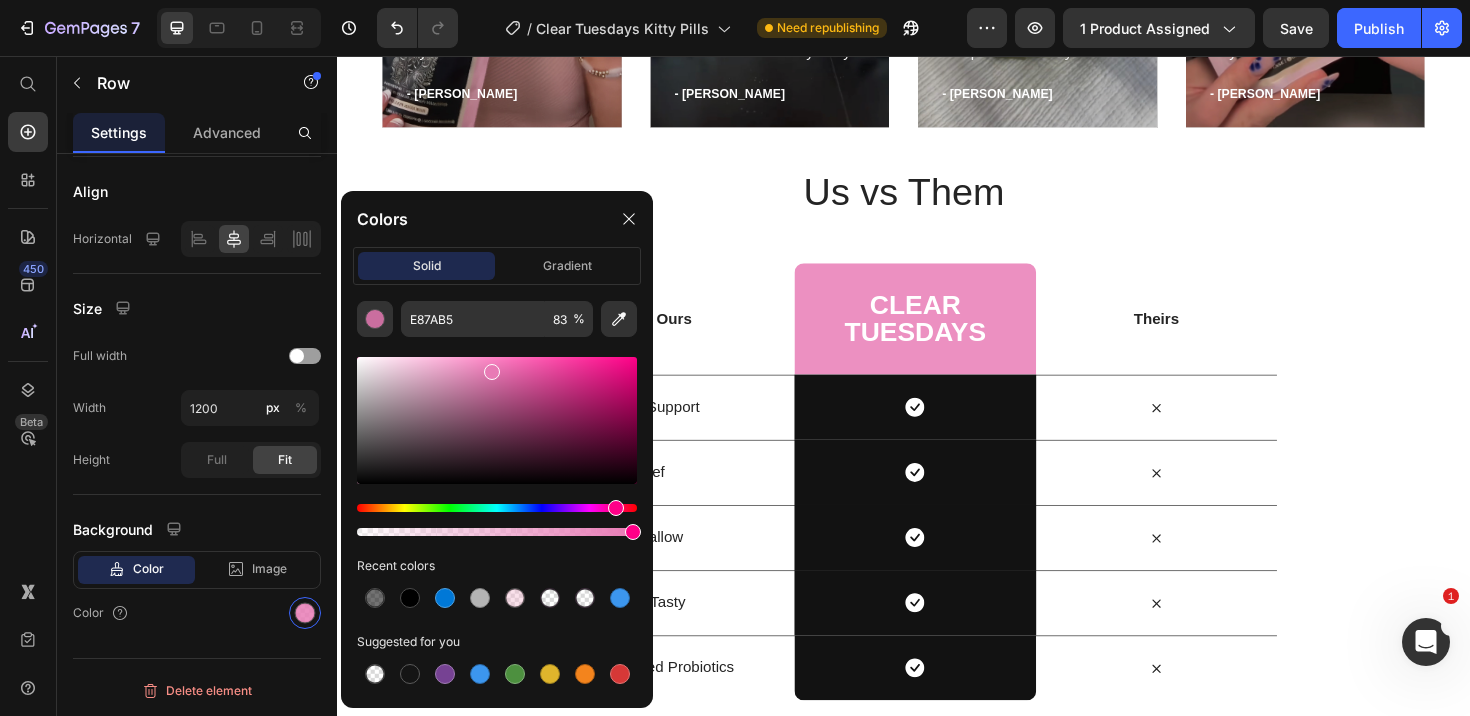 drag, startPoint x: 590, startPoint y: 536, endPoint x: 647, endPoint y: 539, distance: 57.07889 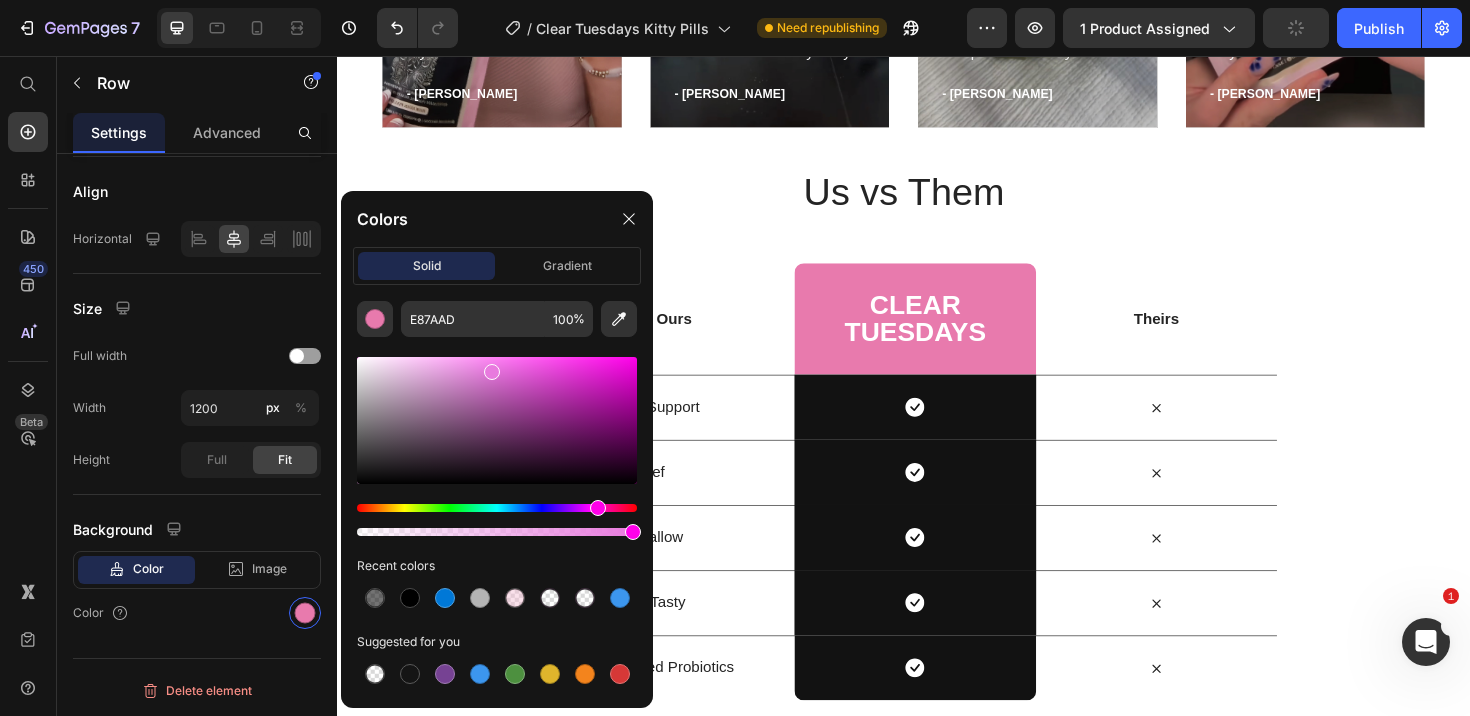 drag, startPoint x: 616, startPoint y: 506, endPoint x: 595, endPoint y: 506, distance: 21 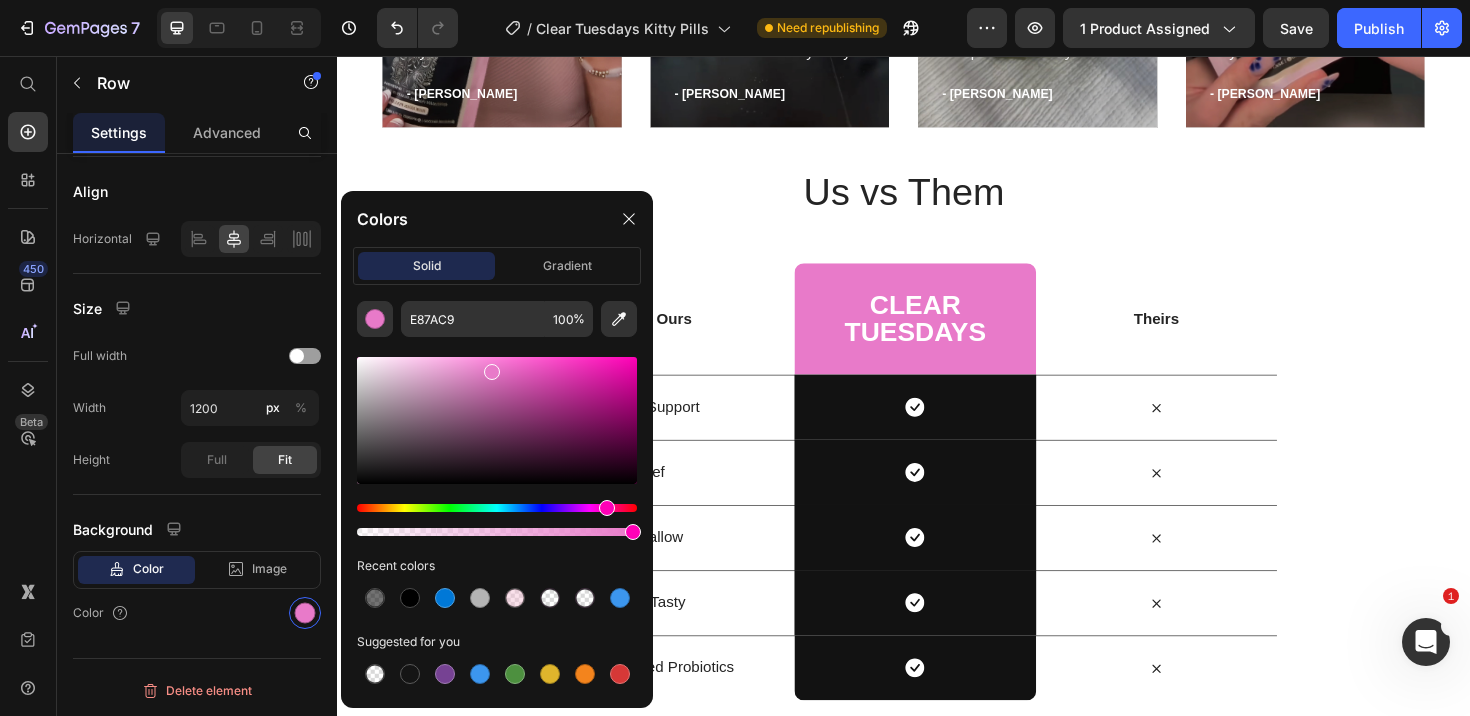 drag, startPoint x: 595, startPoint y: 506, endPoint x: 605, endPoint y: 510, distance: 10.770329 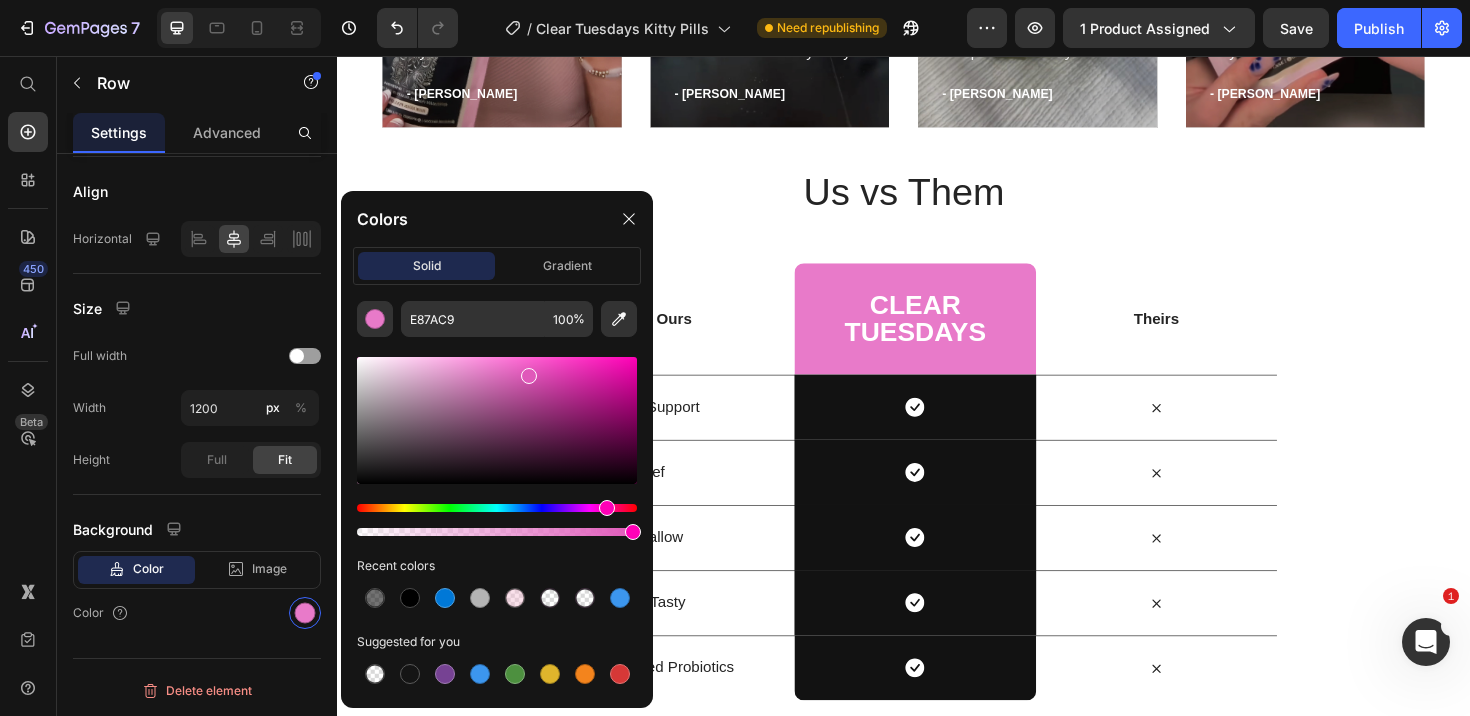 drag, startPoint x: 492, startPoint y: 374, endPoint x: 526, endPoint y: 372, distance: 34.058773 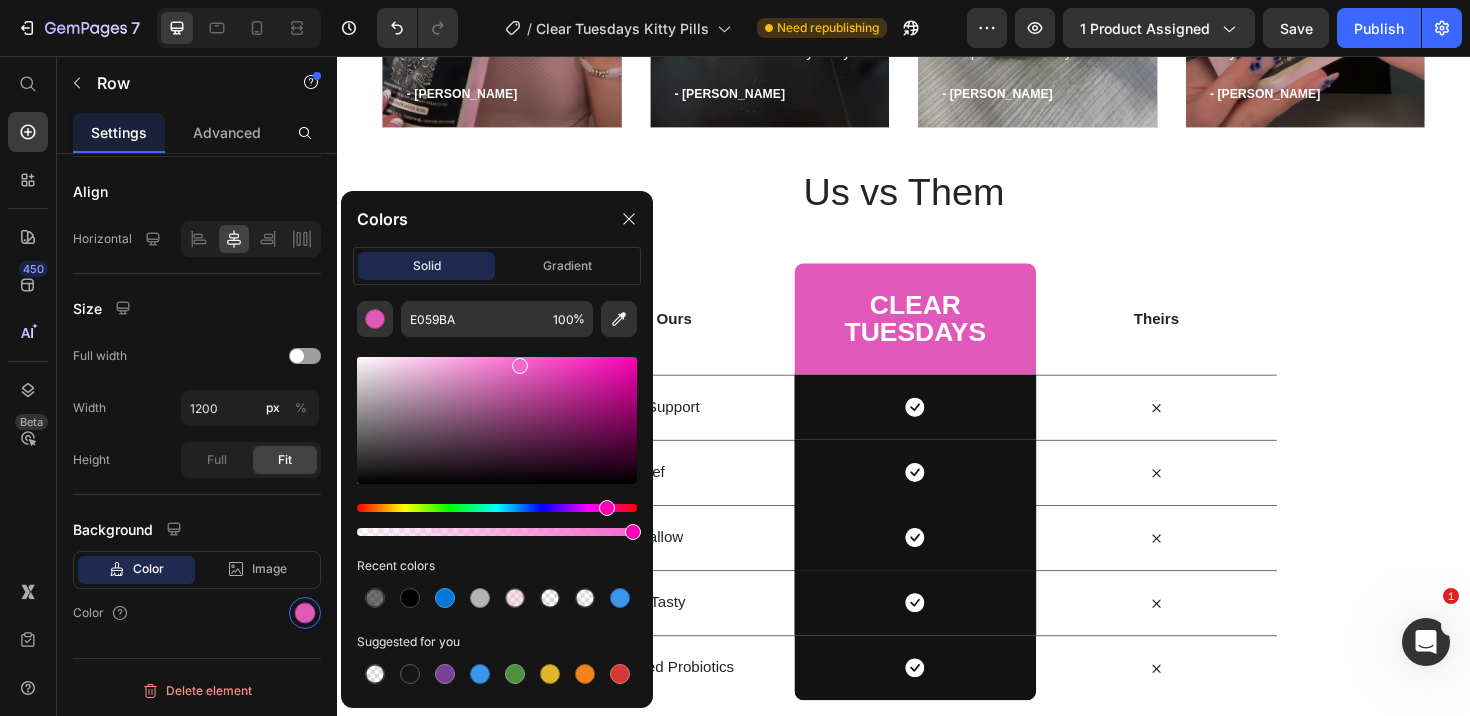 drag, startPoint x: 526, startPoint y: 372, endPoint x: 517, endPoint y: 361, distance: 14.21267 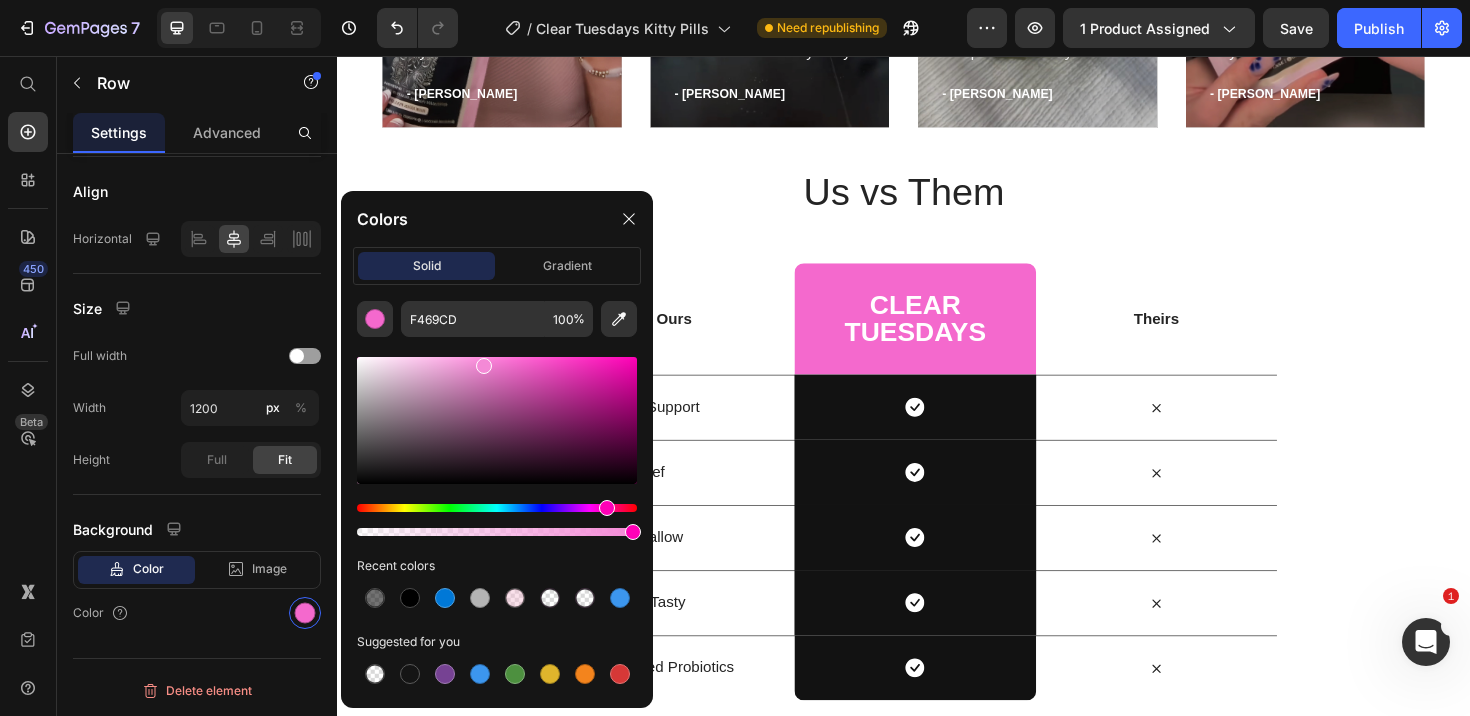 drag, startPoint x: 517, startPoint y: 361, endPoint x: 477, endPoint y: 361, distance: 40 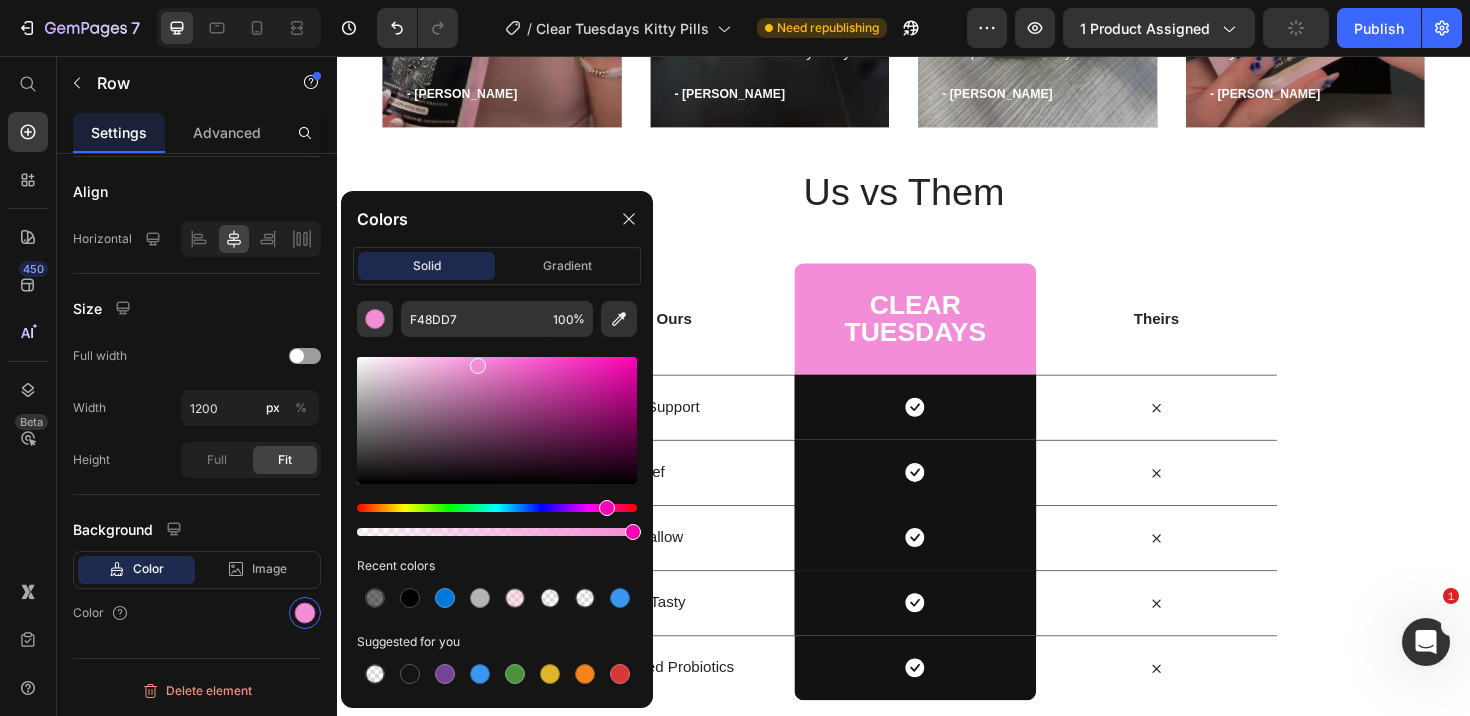 click at bounding box center (478, 366) 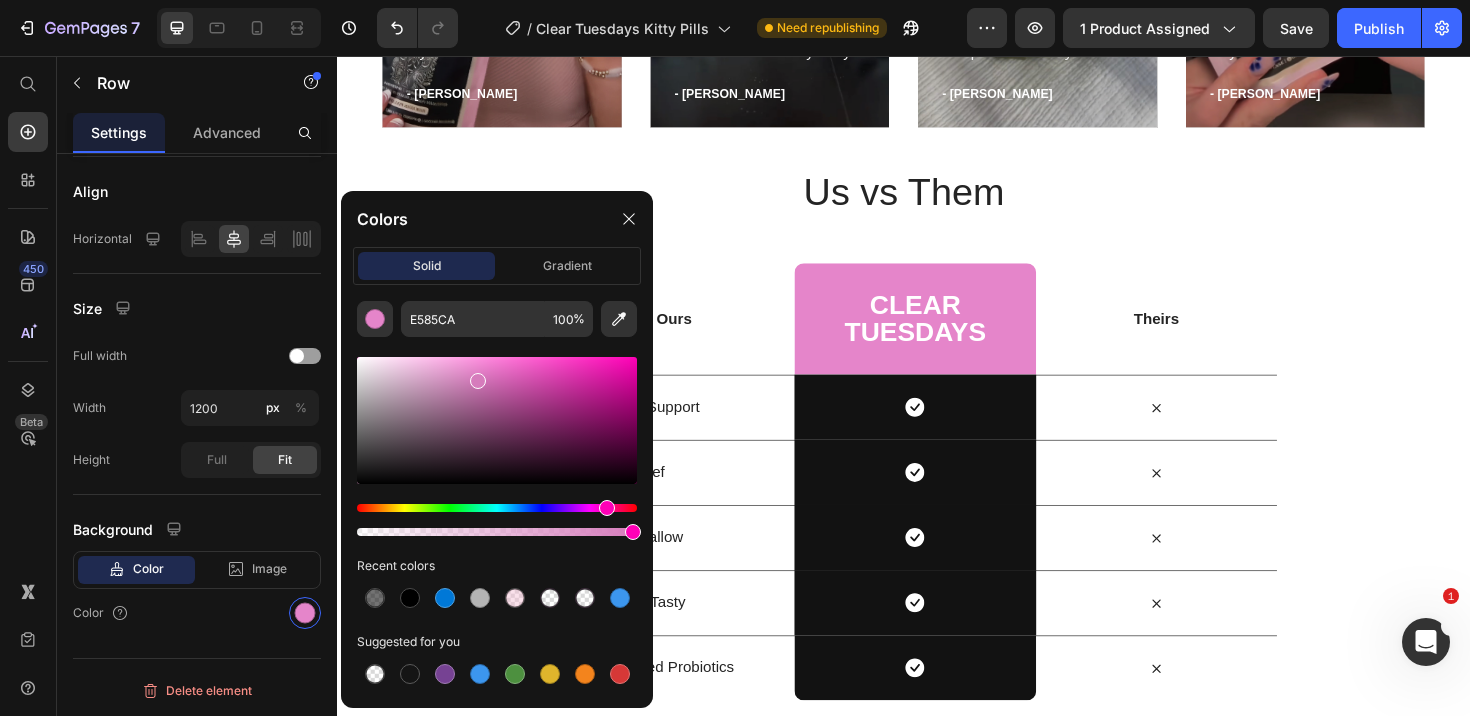 click at bounding box center (478, 381) 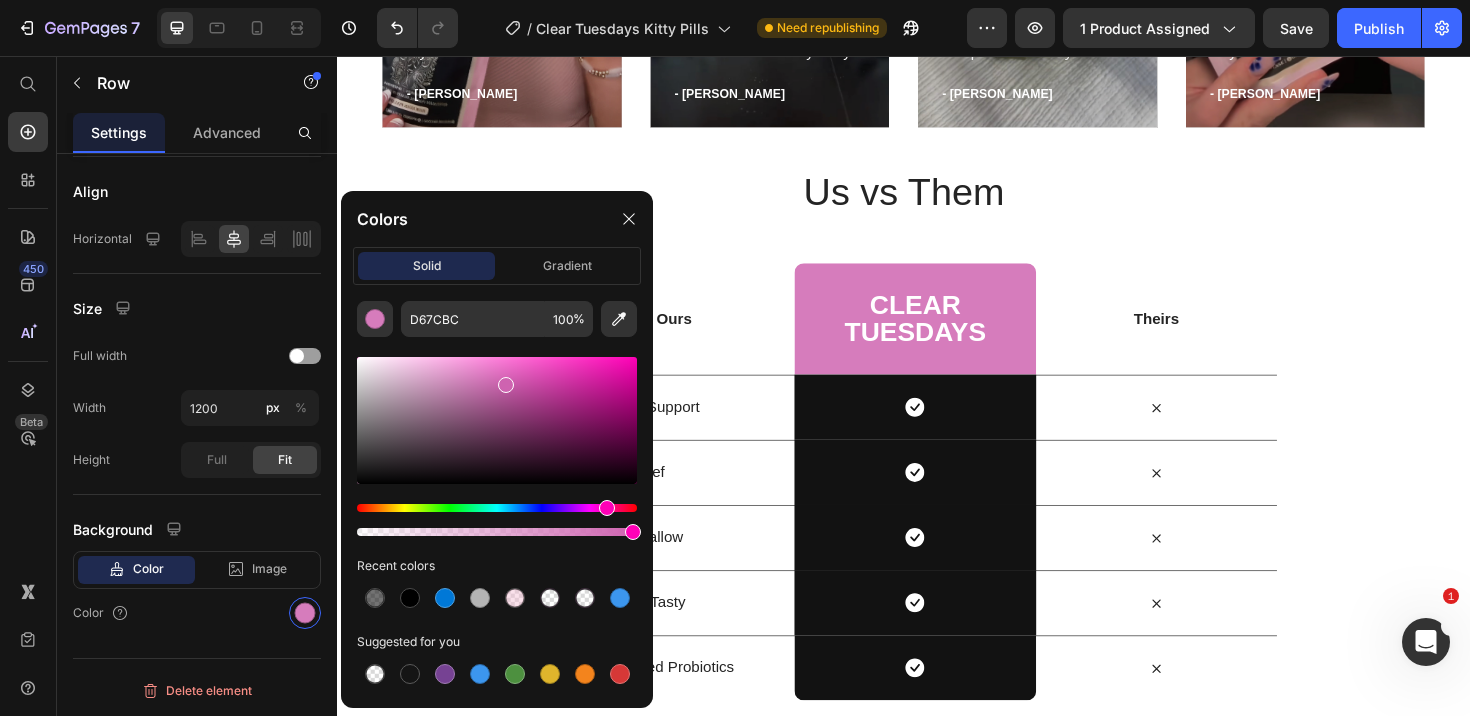 drag, startPoint x: 476, startPoint y: 377, endPoint x: 505, endPoint y: 385, distance: 30.083218 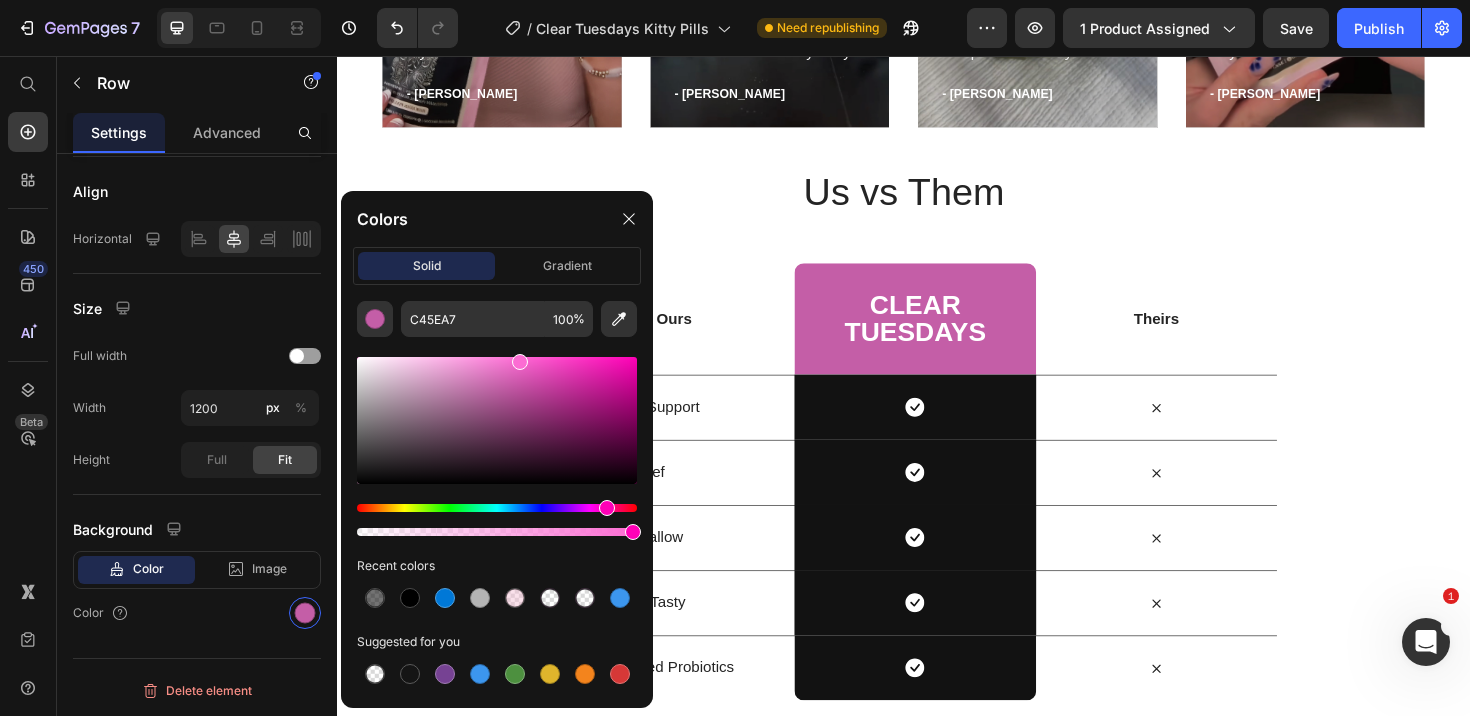 drag, startPoint x: 505, startPoint y: 385, endPoint x: 516, endPoint y: 358, distance: 29.15476 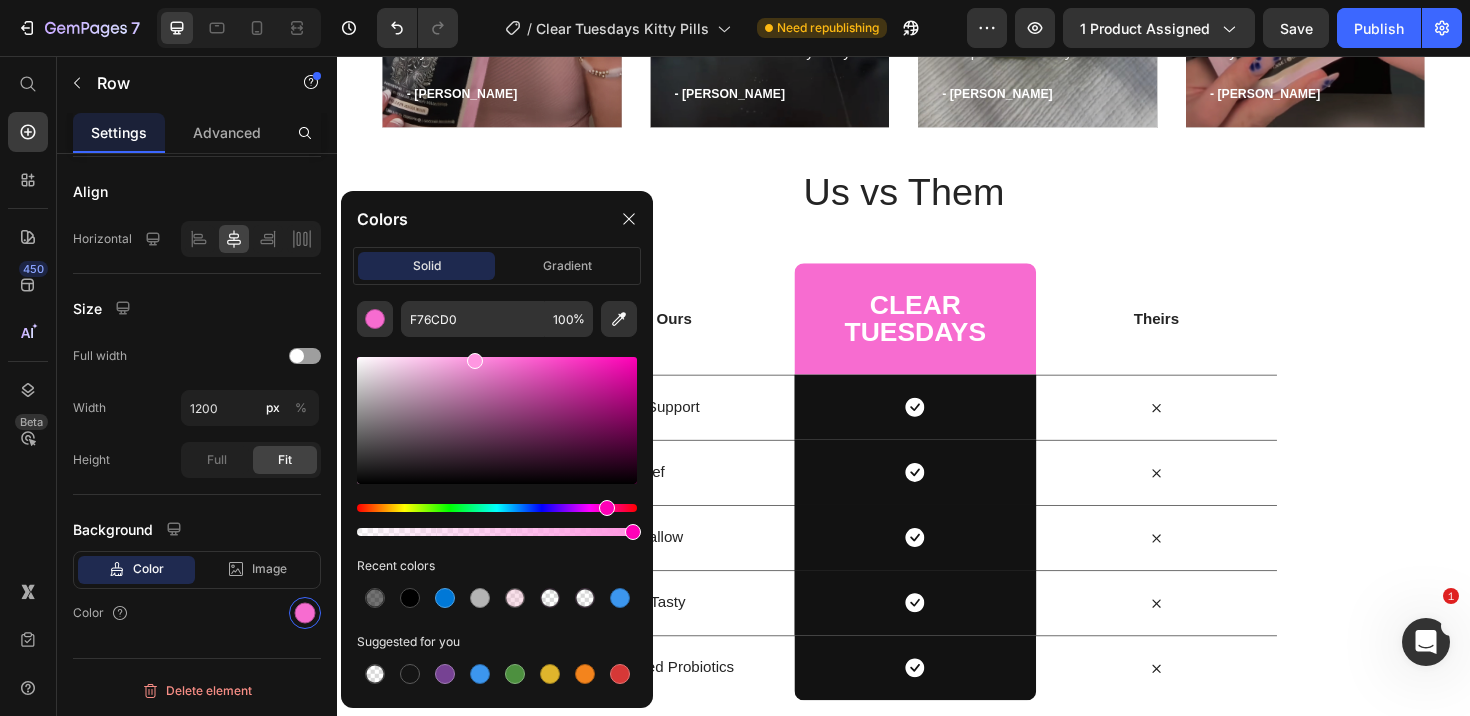 drag, startPoint x: 516, startPoint y: 360, endPoint x: 473, endPoint y: 357, distance: 43.104523 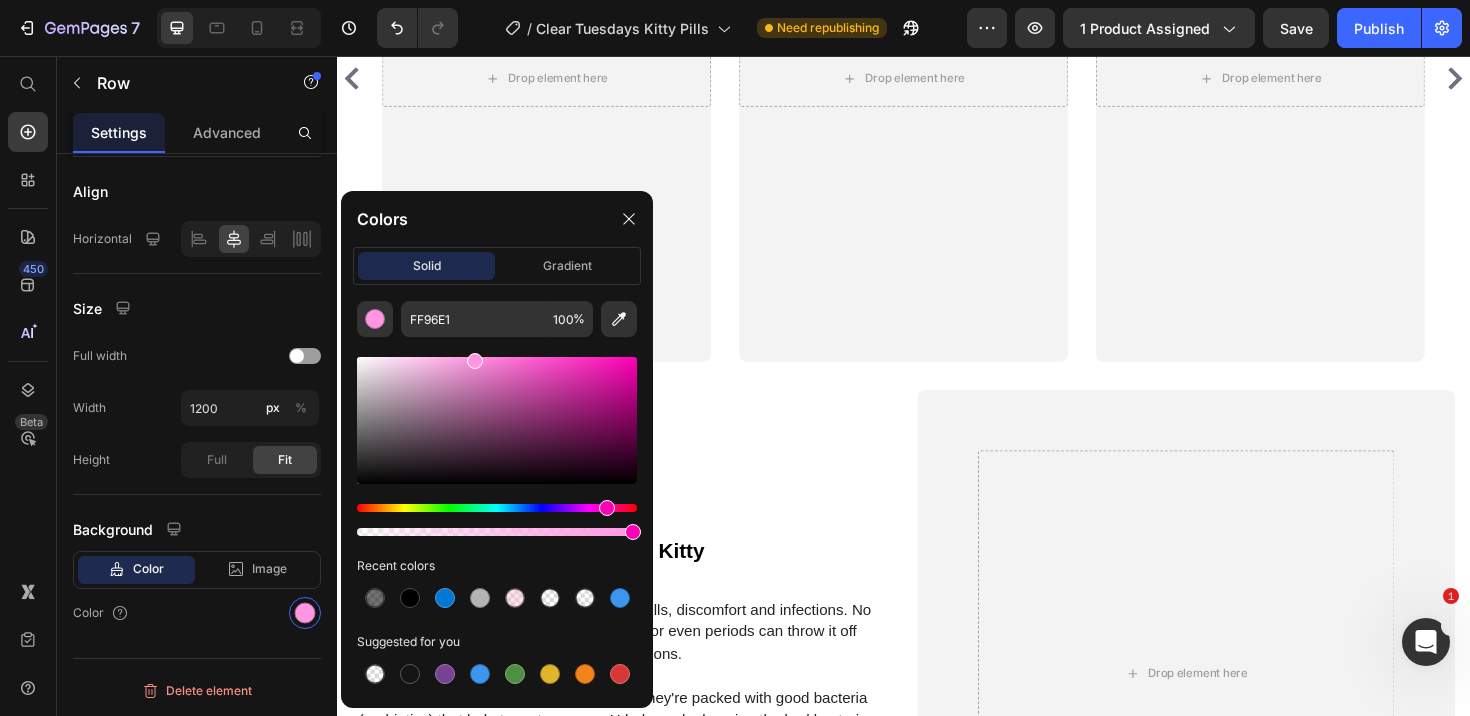 scroll, scrollTop: 1697, scrollLeft: 0, axis: vertical 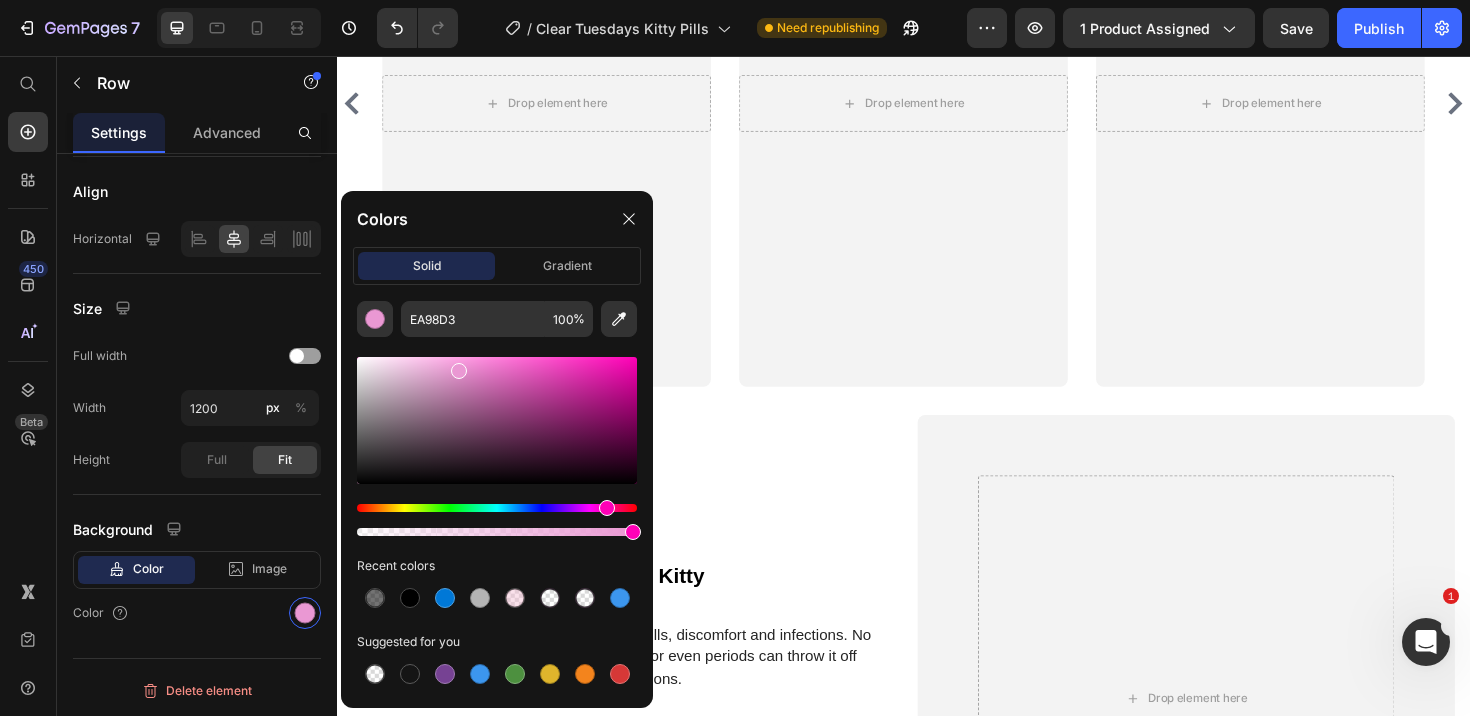 drag, startPoint x: 472, startPoint y: 361, endPoint x: 456, endPoint y: 367, distance: 17.088007 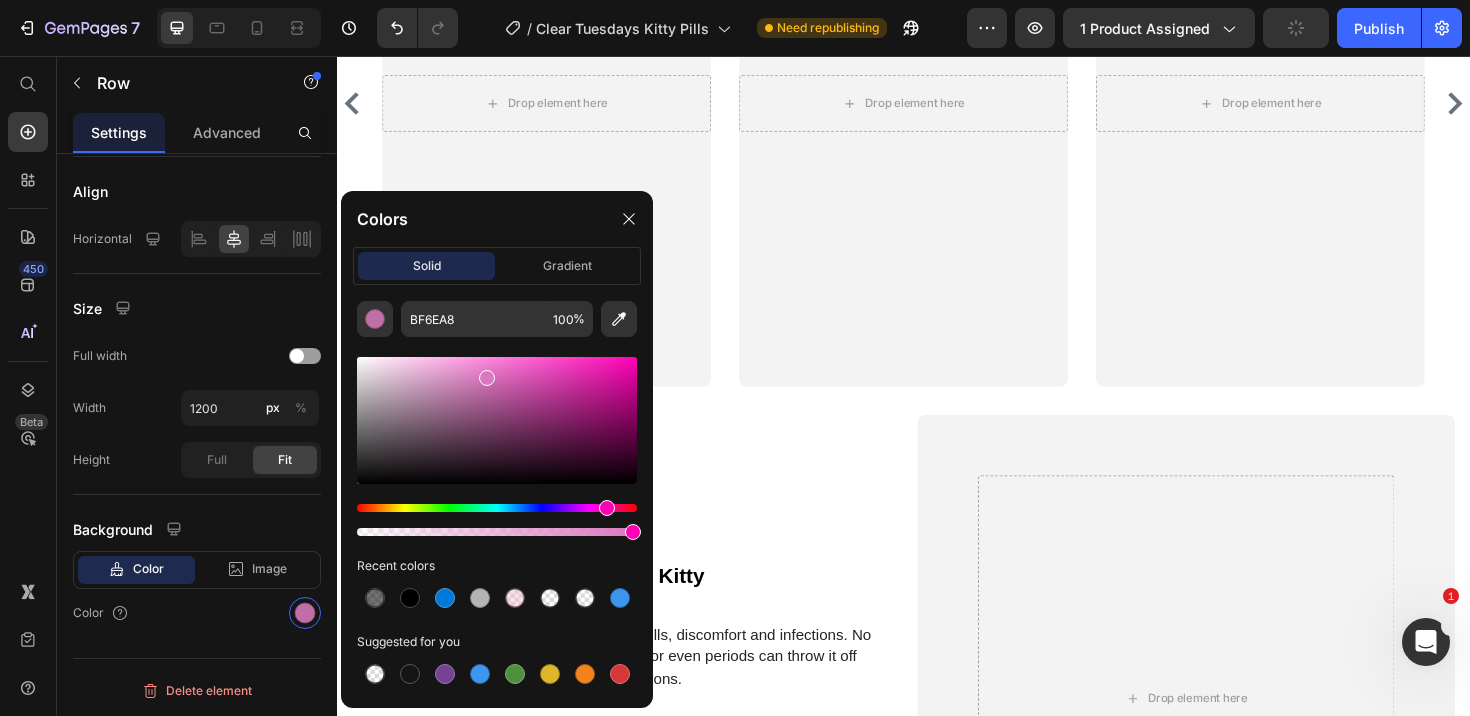 drag, startPoint x: 459, startPoint y: 370, endPoint x: 484, endPoint y: 374, distance: 25.317978 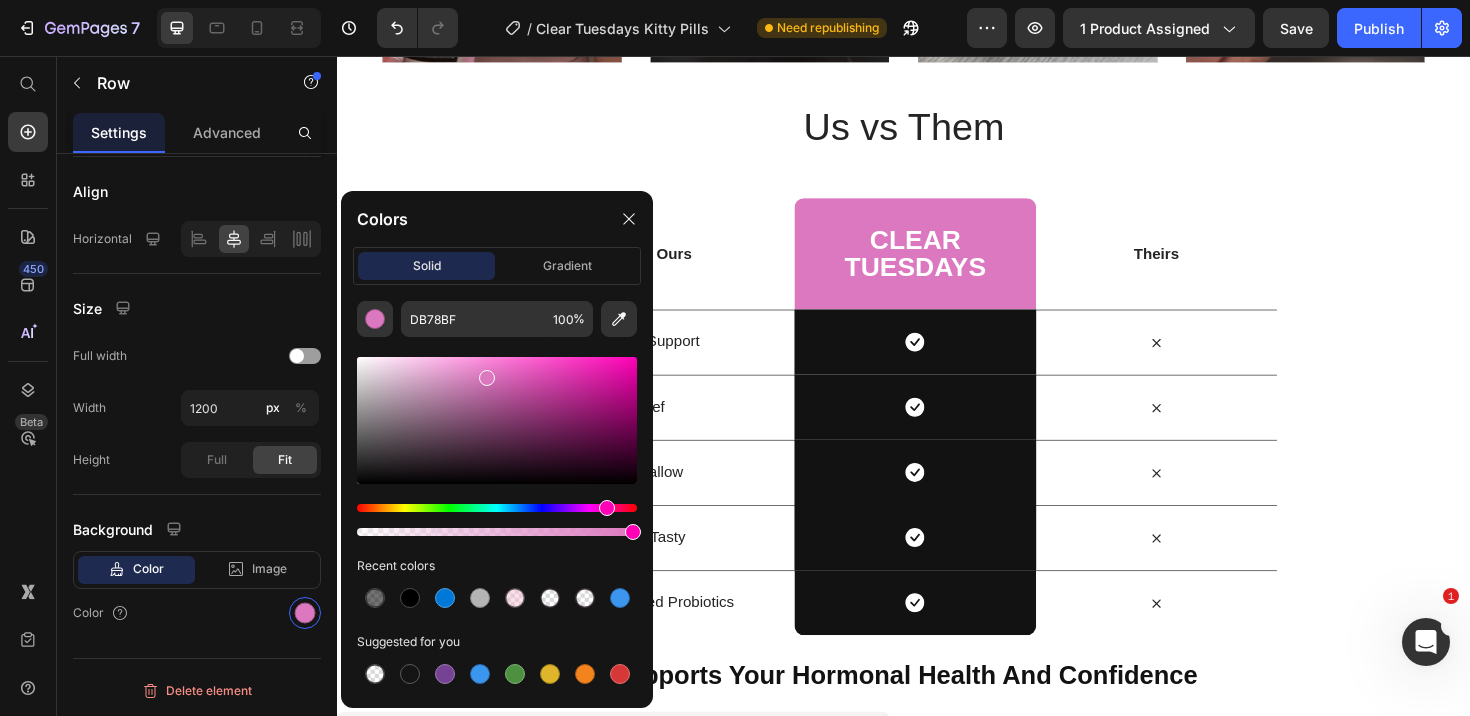 scroll, scrollTop: 5735, scrollLeft: 0, axis: vertical 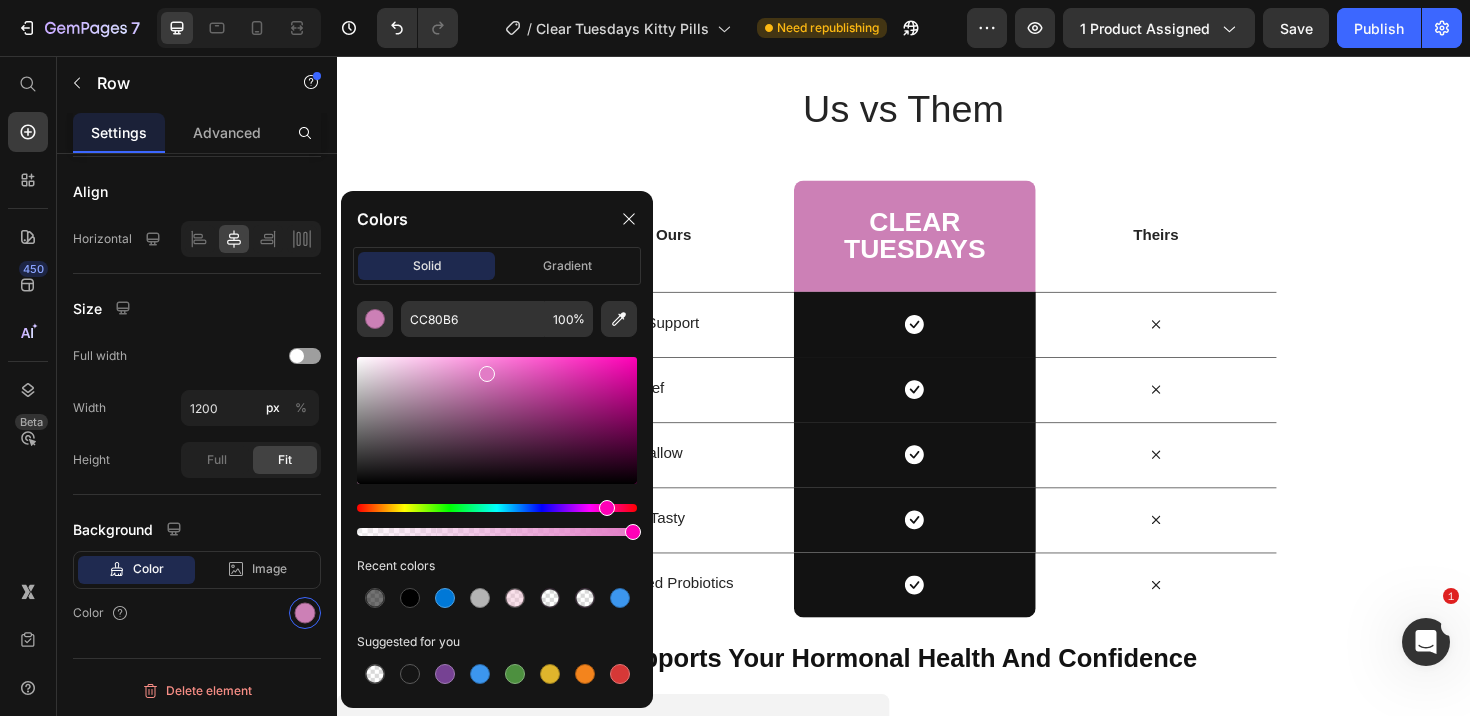 click at bounding box center (487, 374) 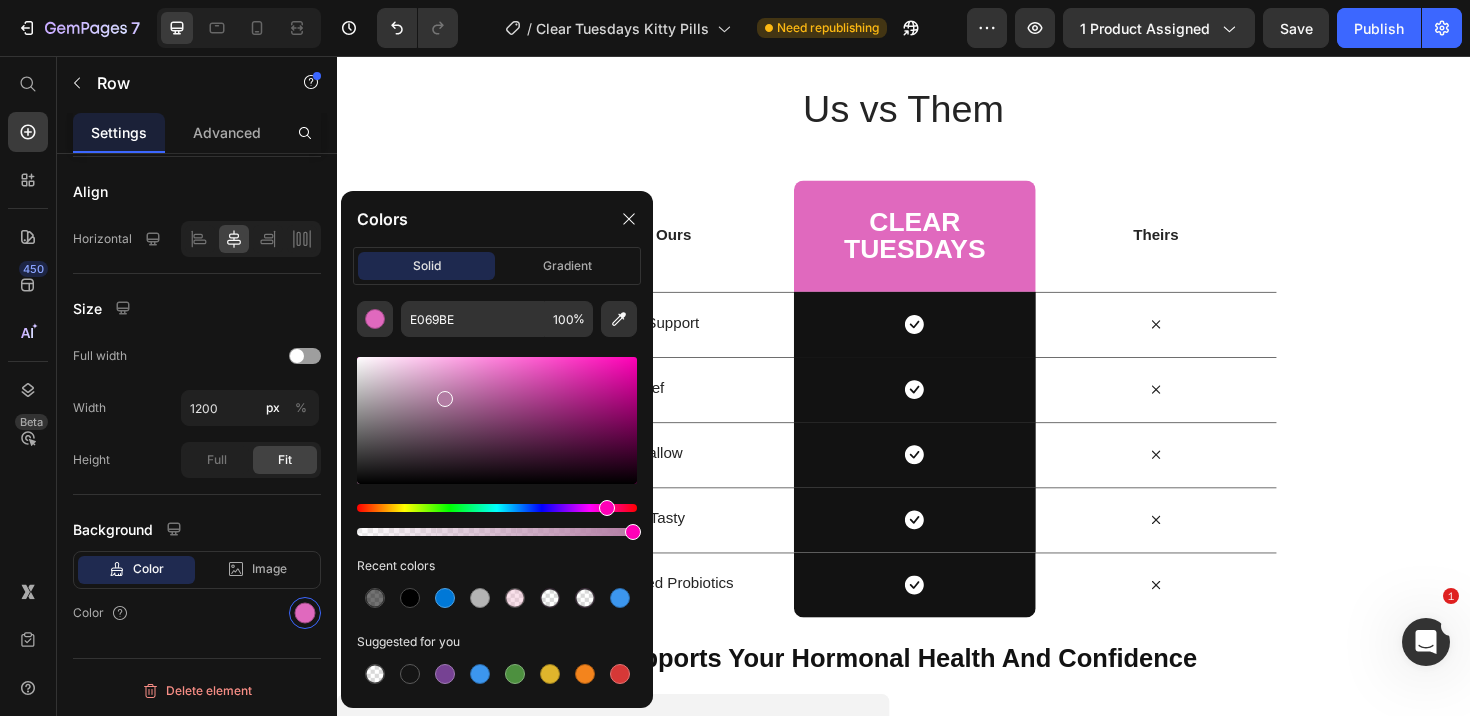 drag, startPoint x: 488, startPoint y: 372, endPoint x: 442, endPoint y: 395, distance: 51.42956 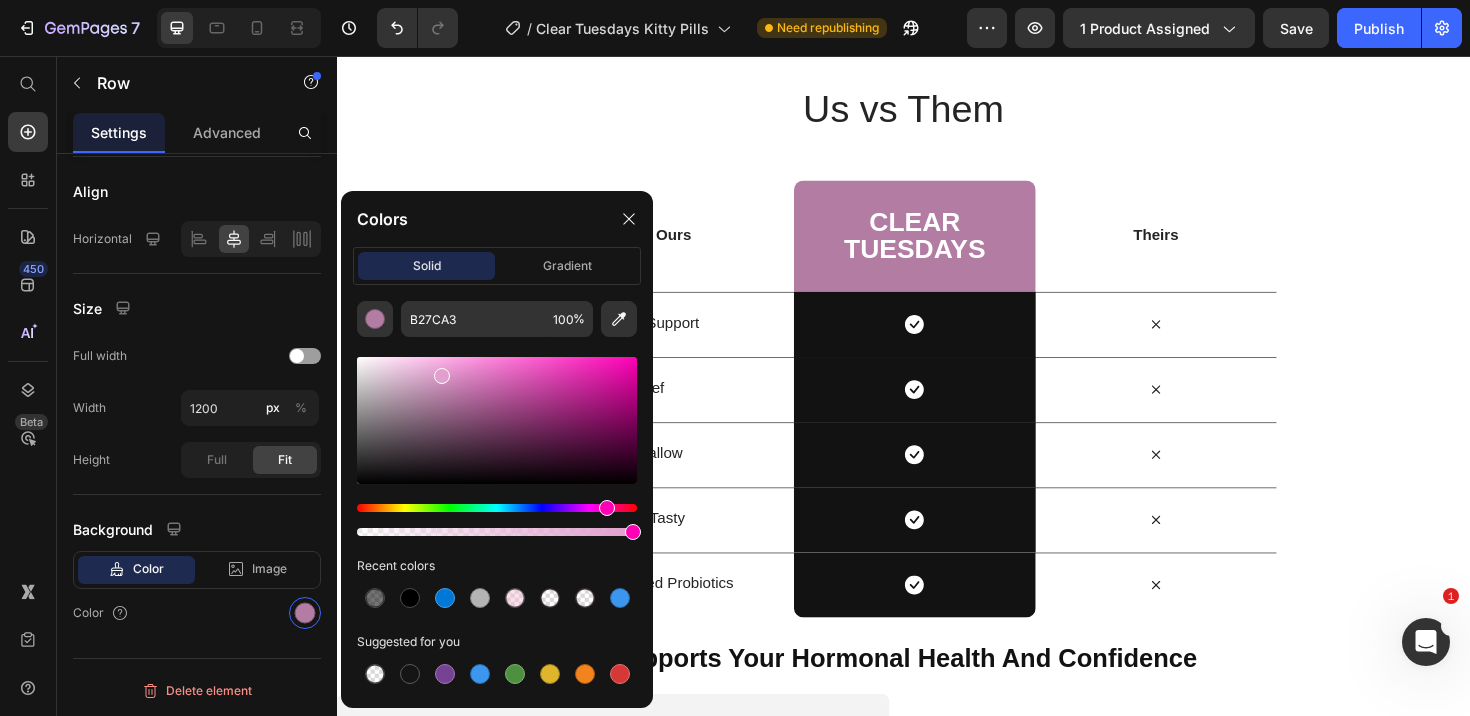 drag, startPoint x: 446, startPoint y: 407, endPoint x: 437, endPoint y: 367, distance: 41 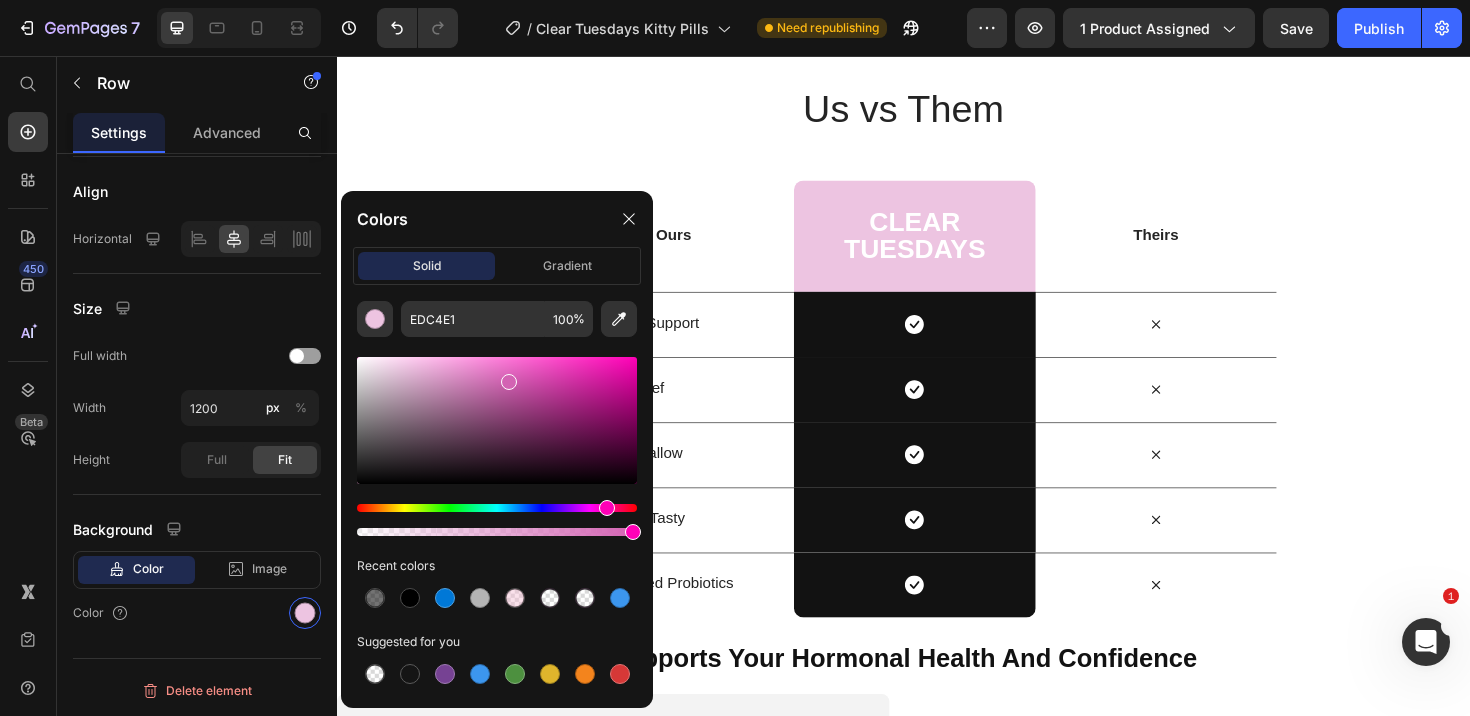 drag, startPoint x: 441, startPoint y: 370, endPoint x: 508, endPoint y: 377, distance: 67.36468 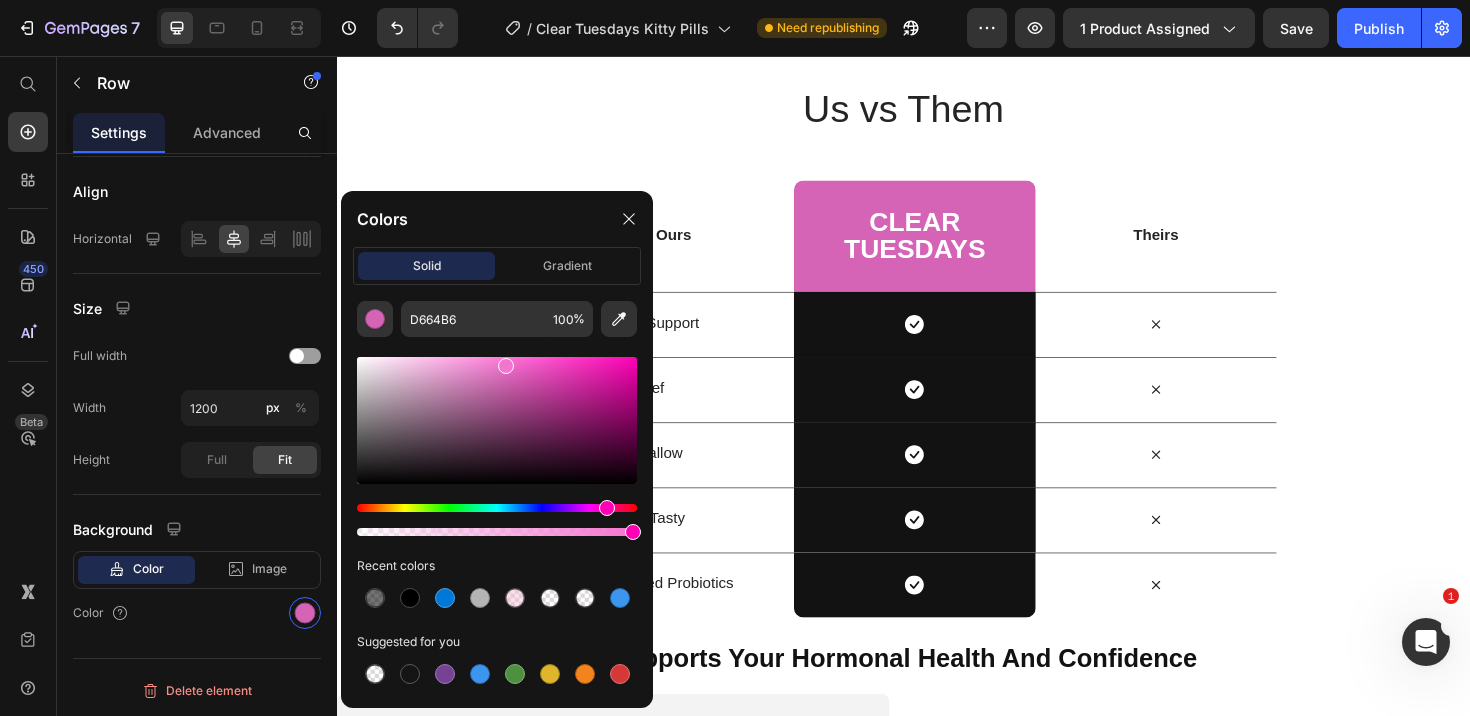 drag, startPoint x: 508, startPoint y: 377, endPoint x: 504, endPoint y: 362, distance: 15.524175 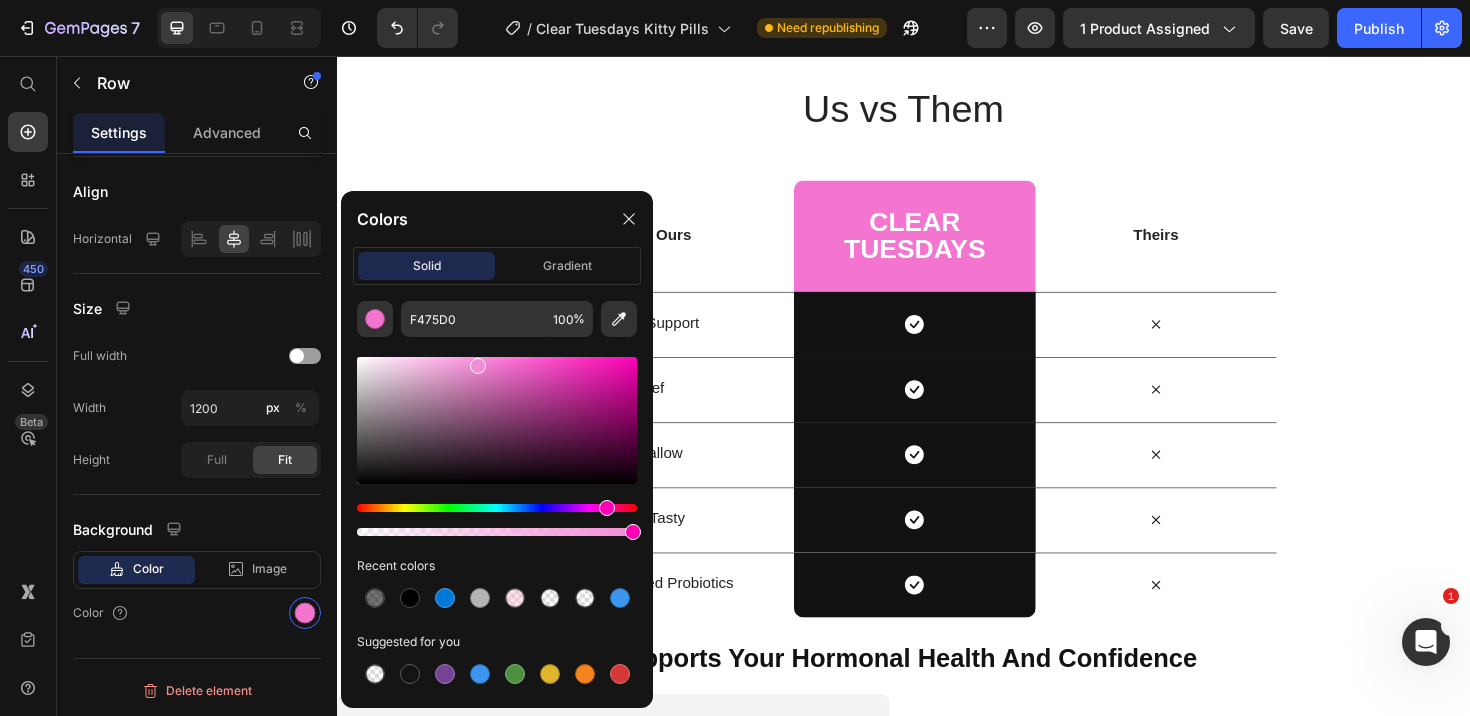 drag, startPoint x: 504, startPoint y: 362, endPoint x: 476, endPoint y: 362, distance: 28 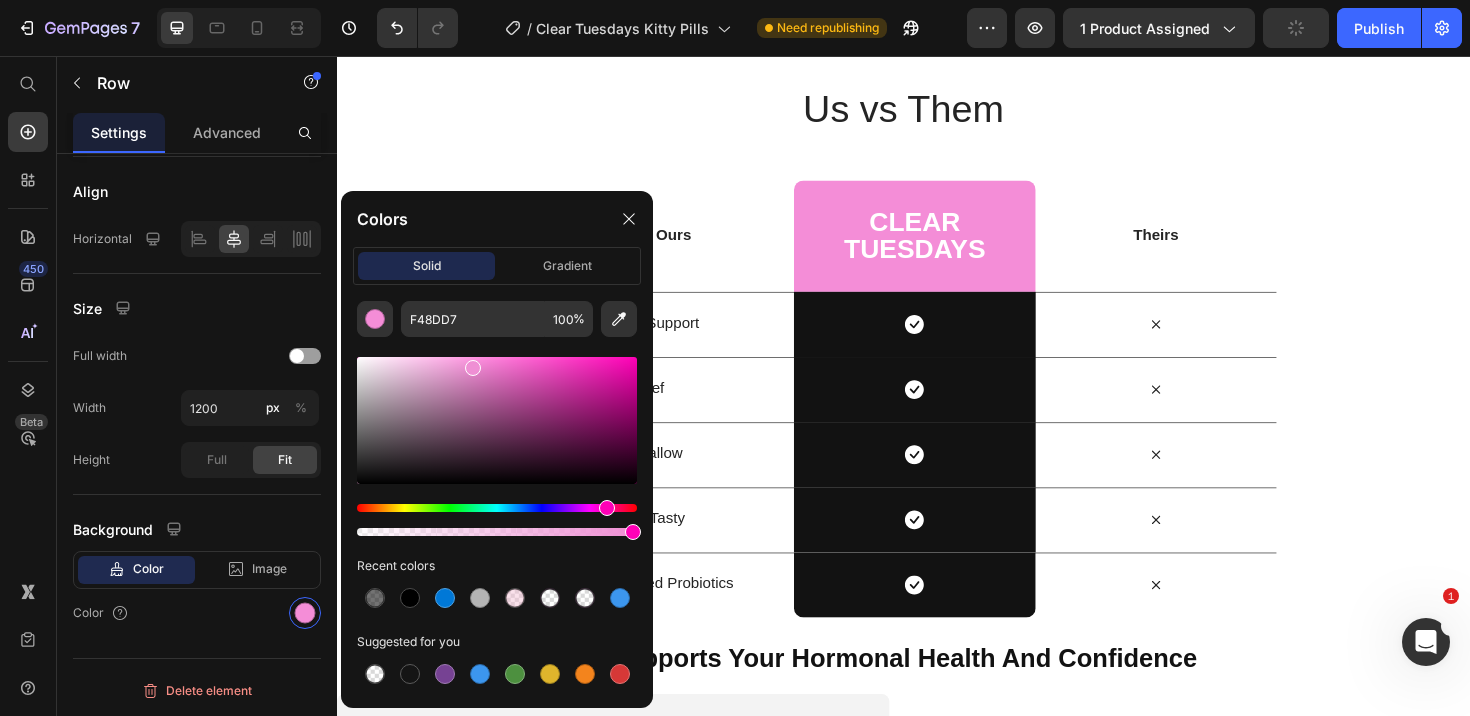 click at bounding box center (473, 368) 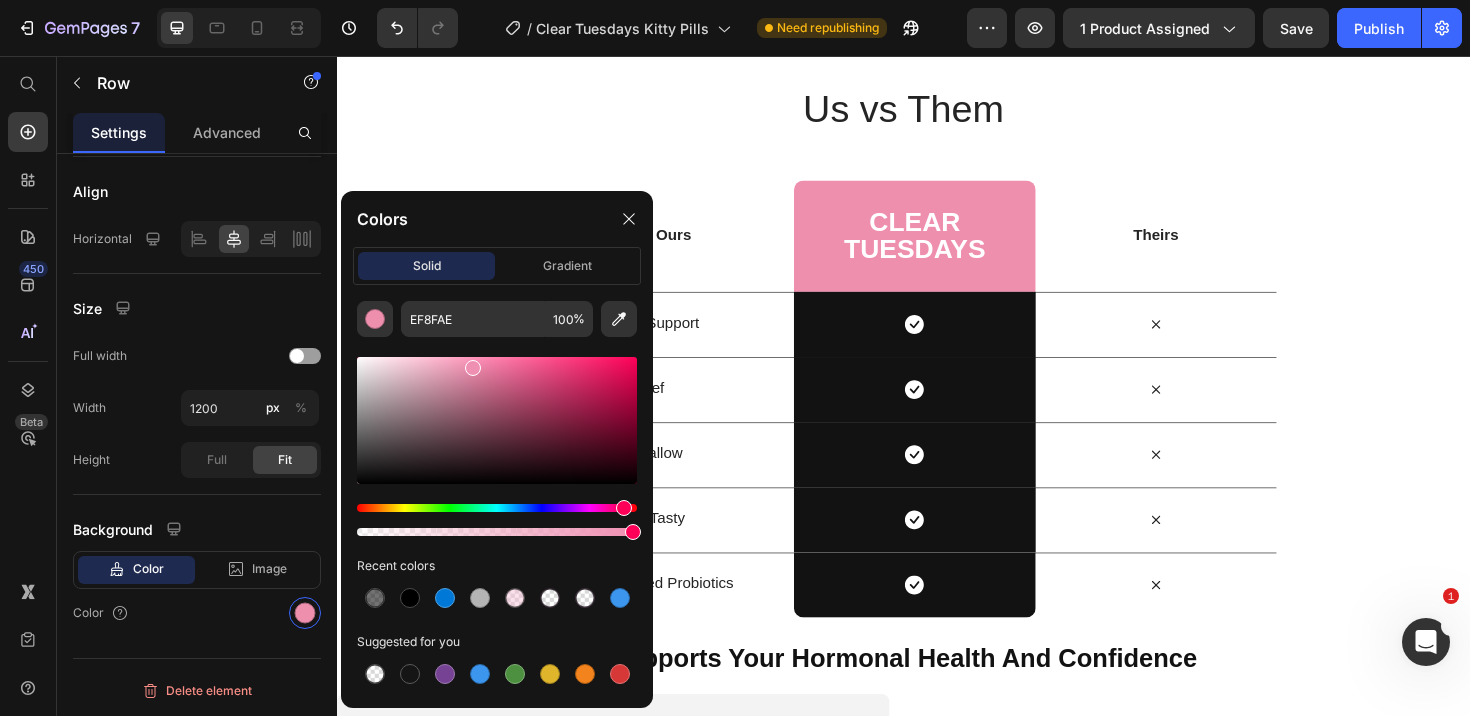 type on "EF8FB1" 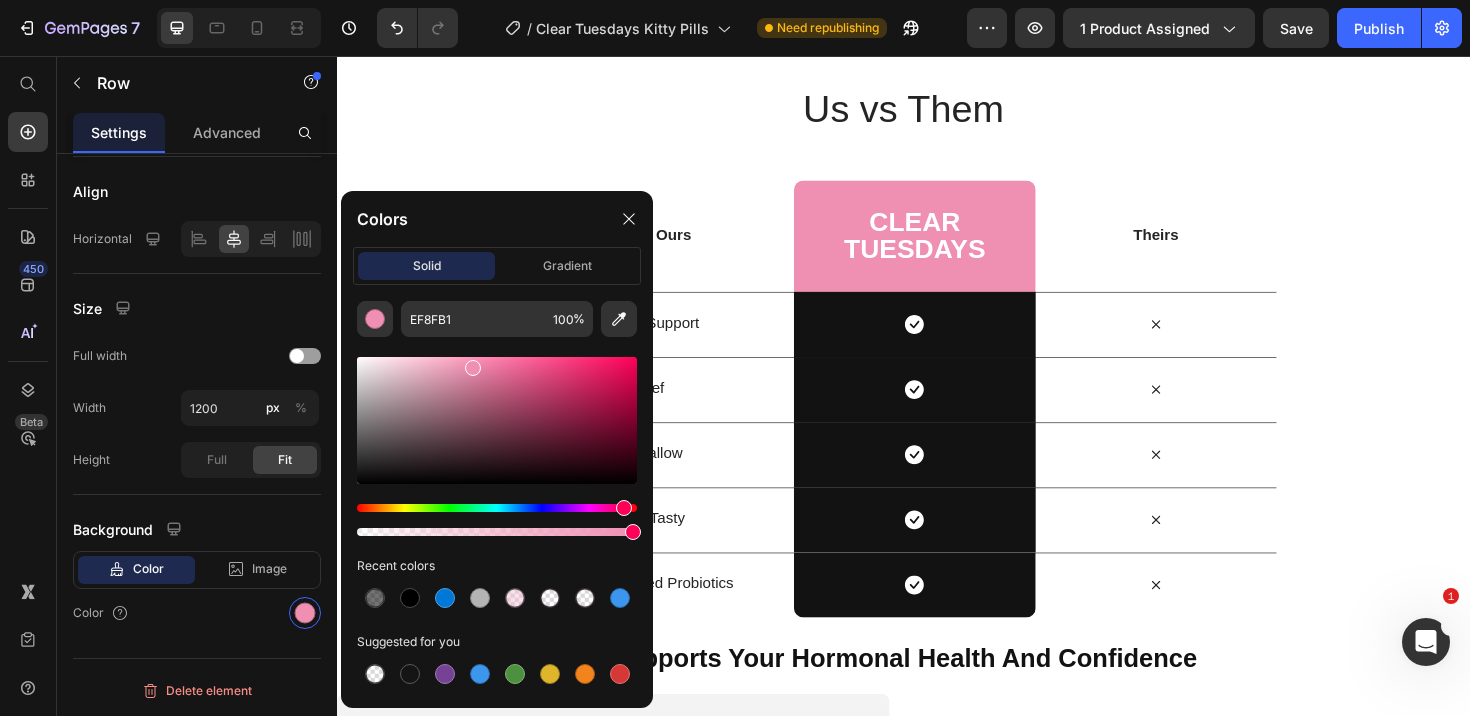 drag, startPoint x: 607, startPoint y: 506, endPoint x: 622, endPoint y: 508, distance: 15.132746 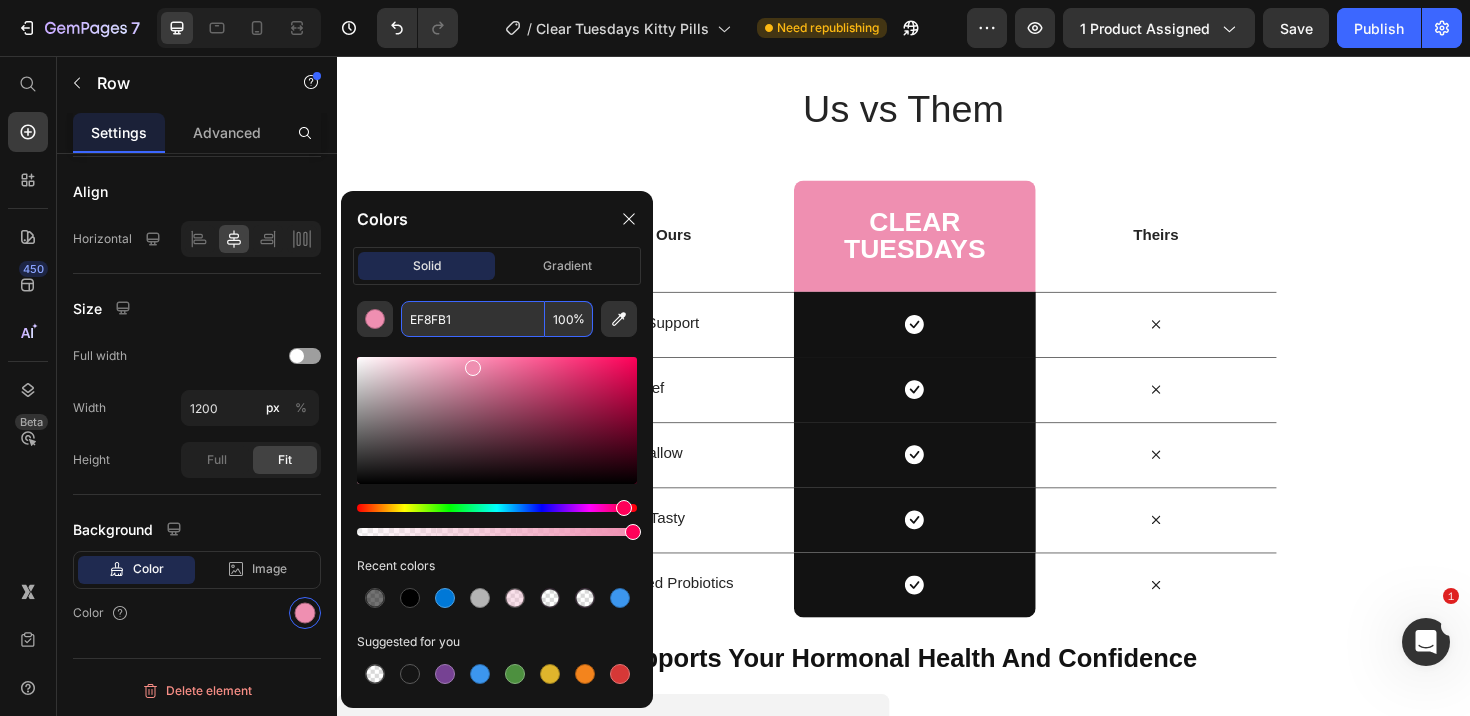click on "EF8FB1" at bounding box center [473, 319] 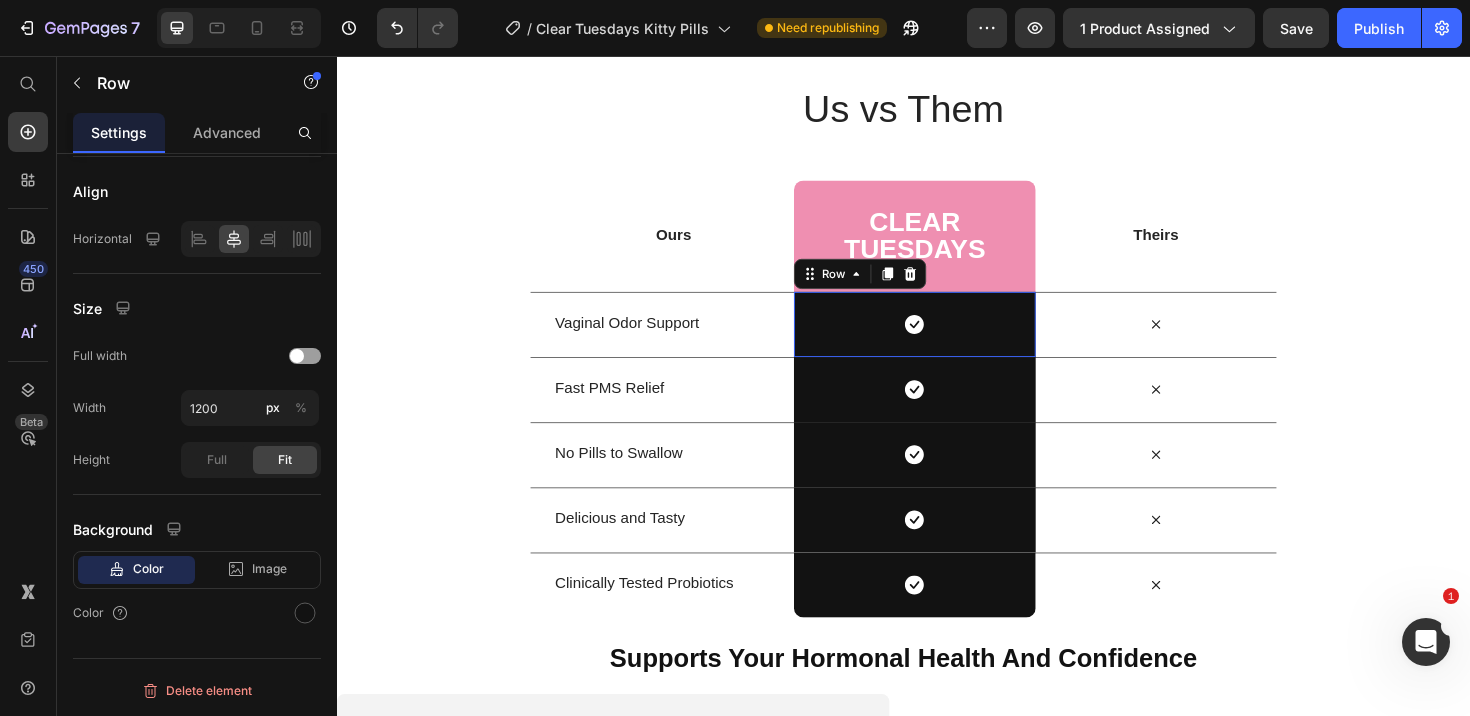 click on "Icon Row   0" at bounding box center (948, 339) 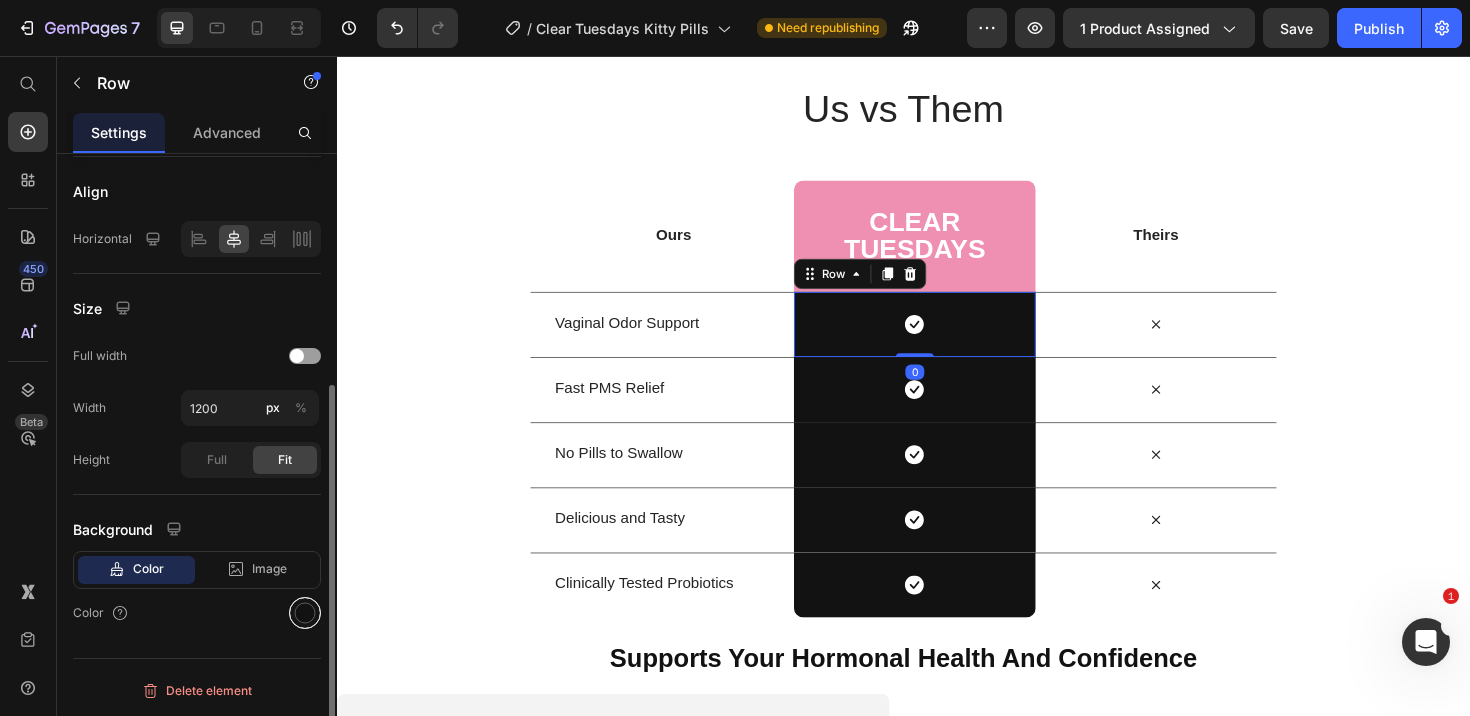 click at bounding box center (305, 613) 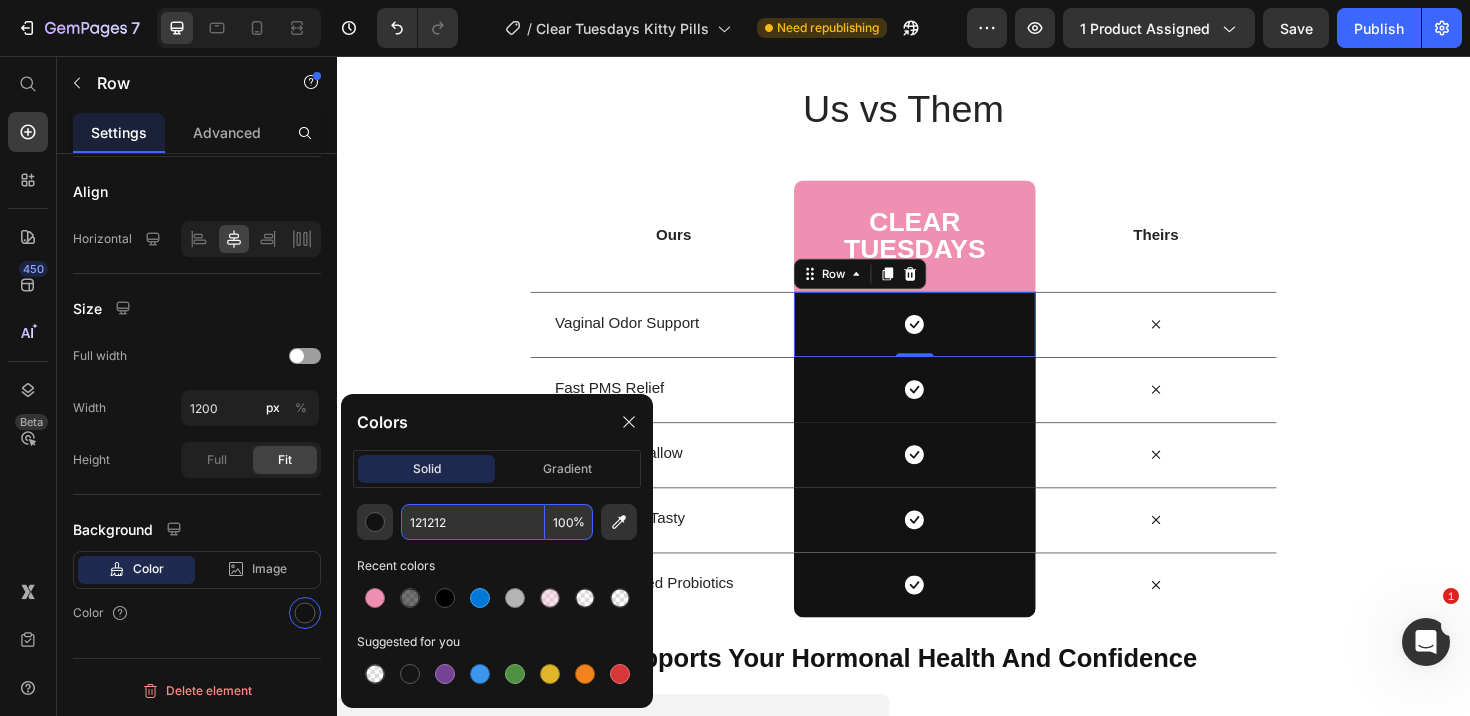 paste on "EF8FB1" 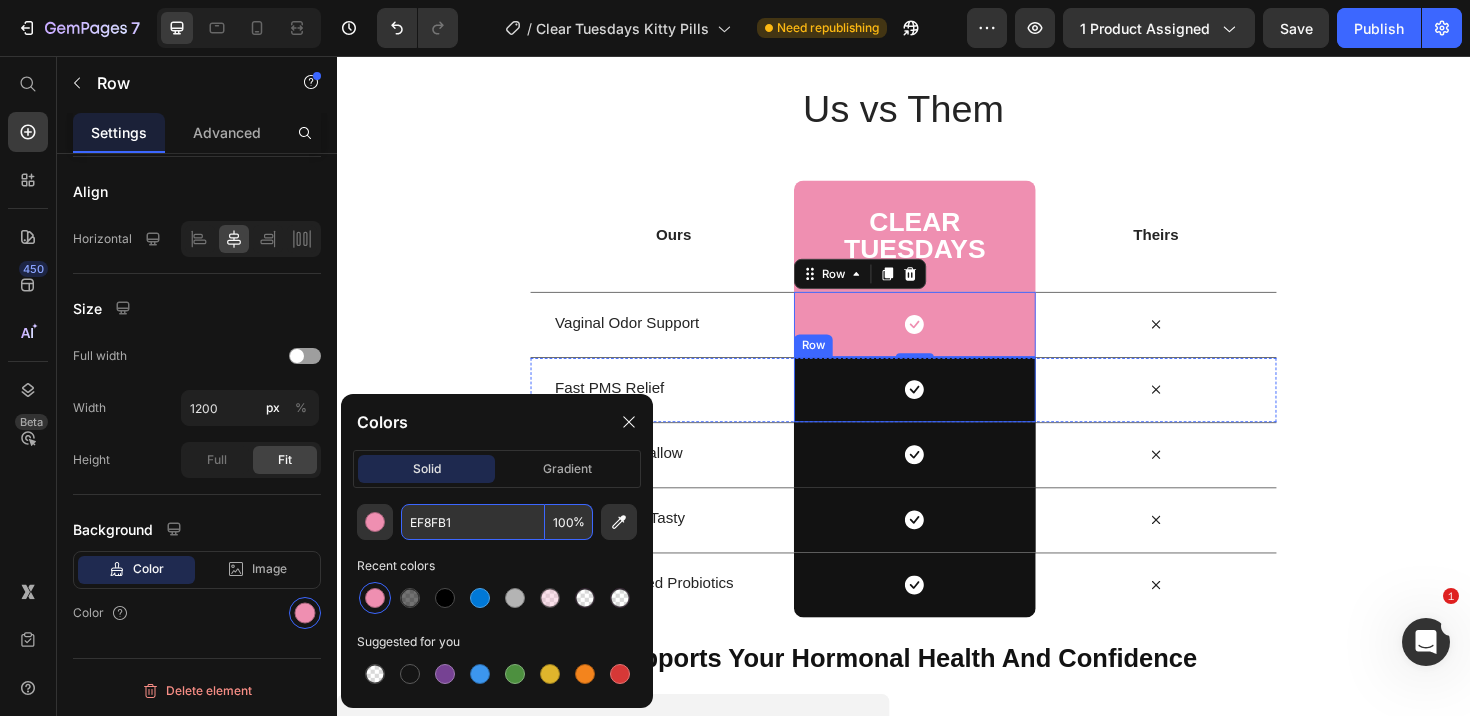 click on "Icon Row" at bounding box center (948, 408) 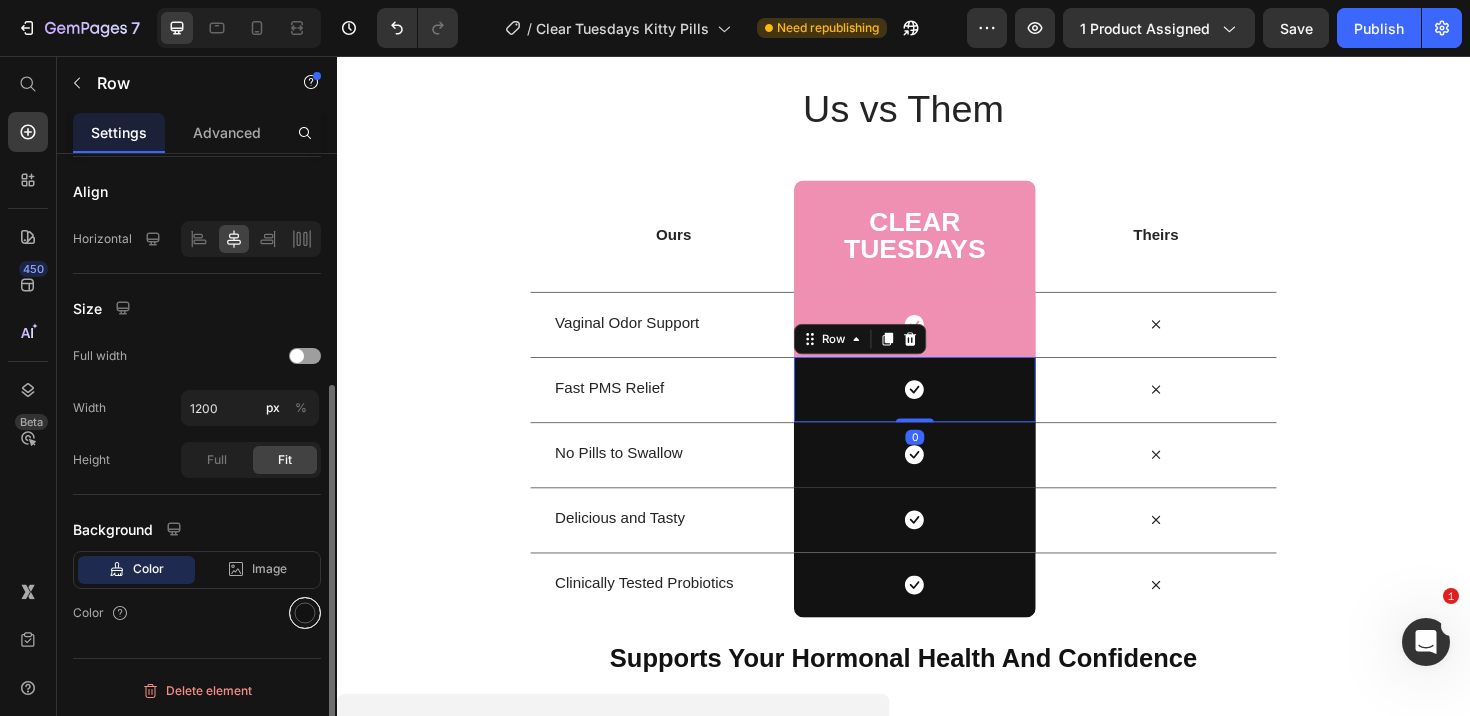 click at bounding box center (305, 613) 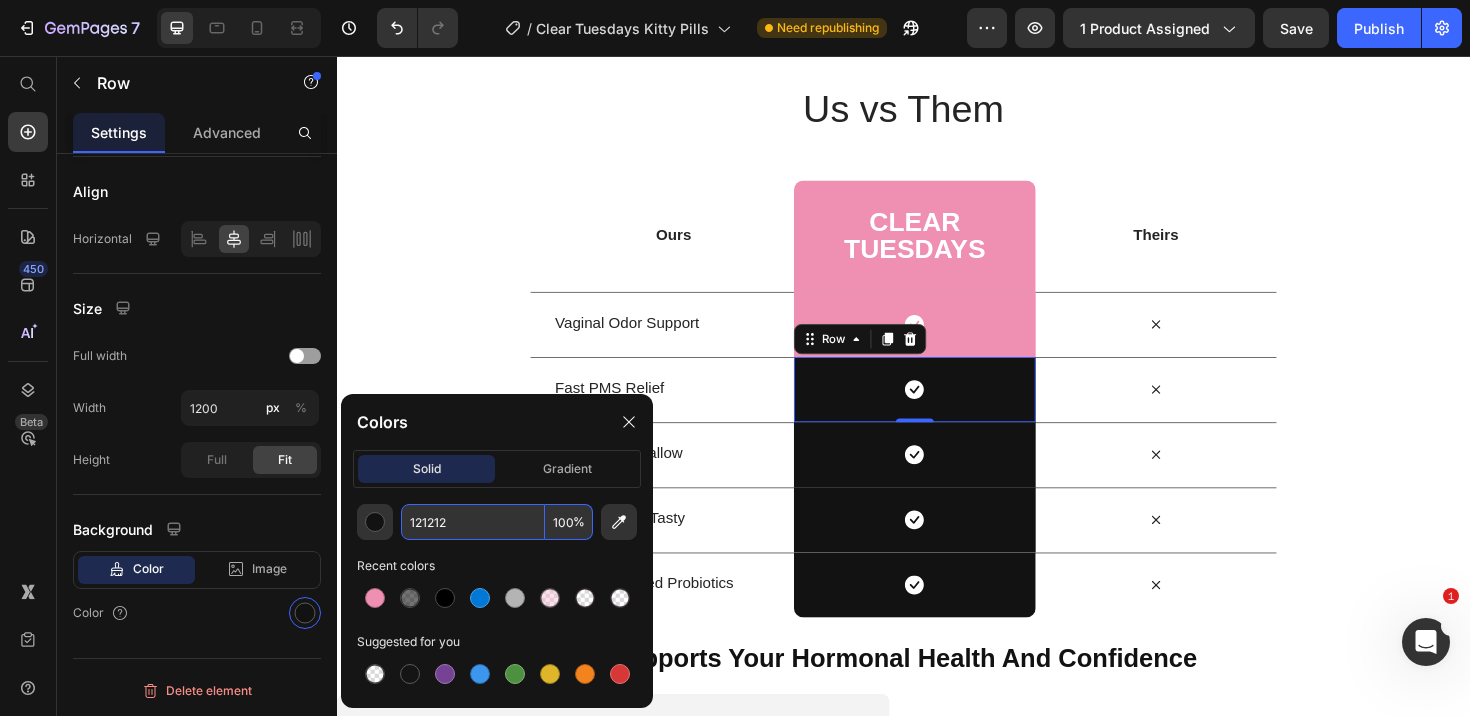 click on "121212" at bounding box center (473, 522) 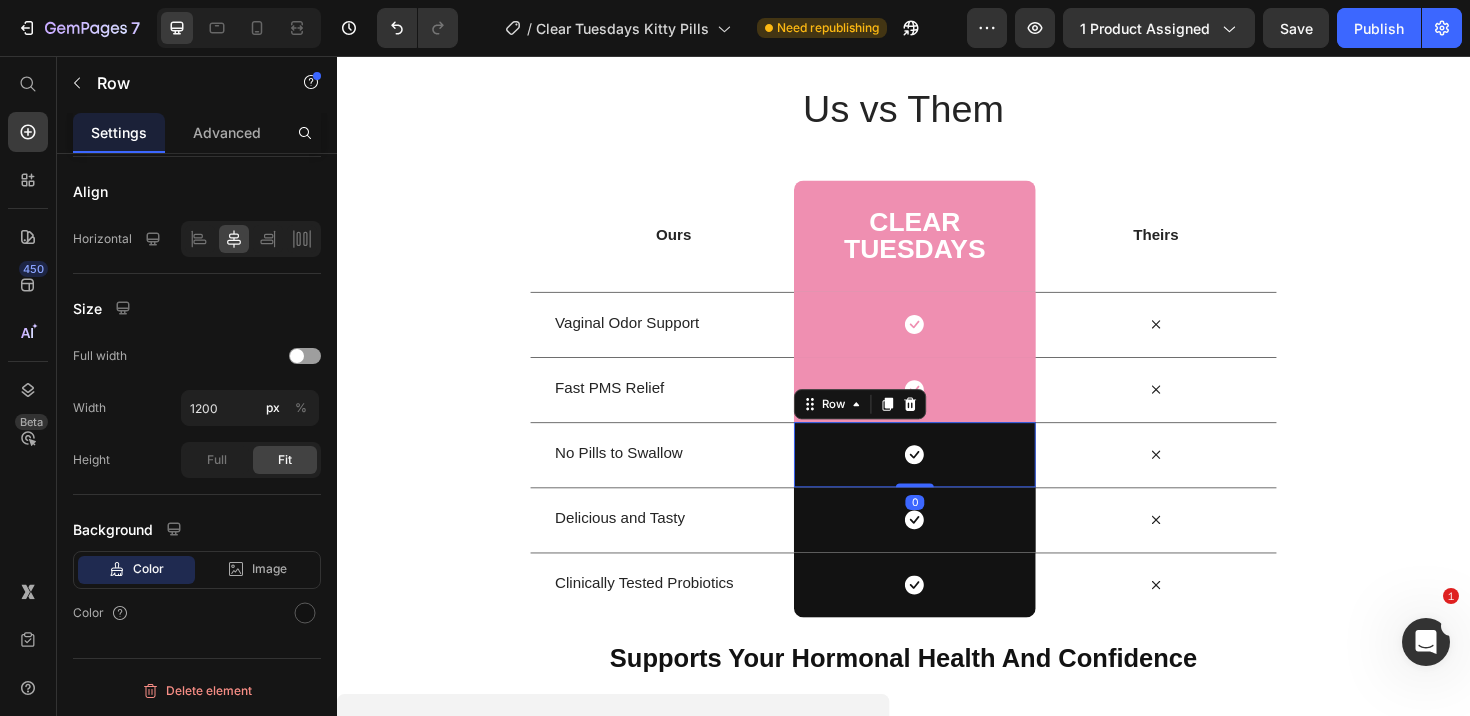 click on "Icon Row   0" at bounding box center (948, 477) 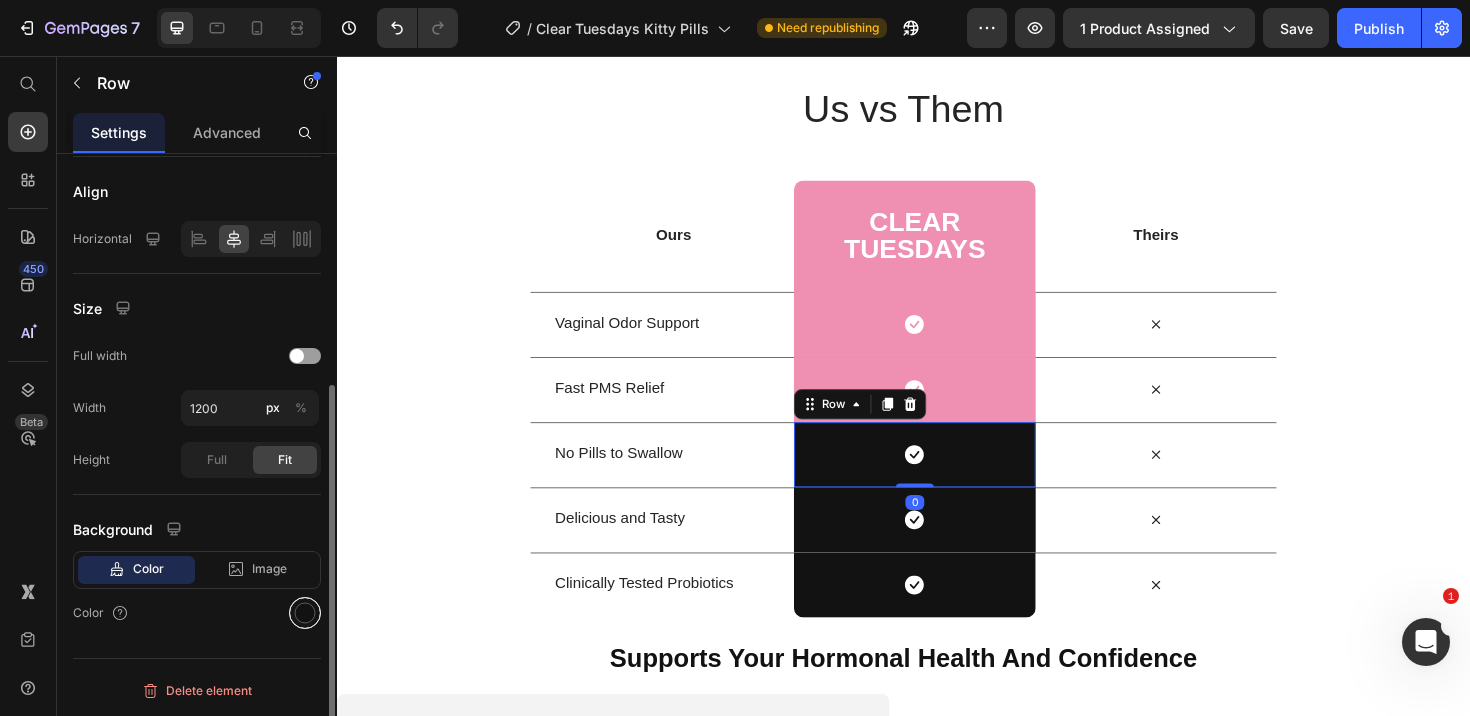 click at bounding box center (305, 613) 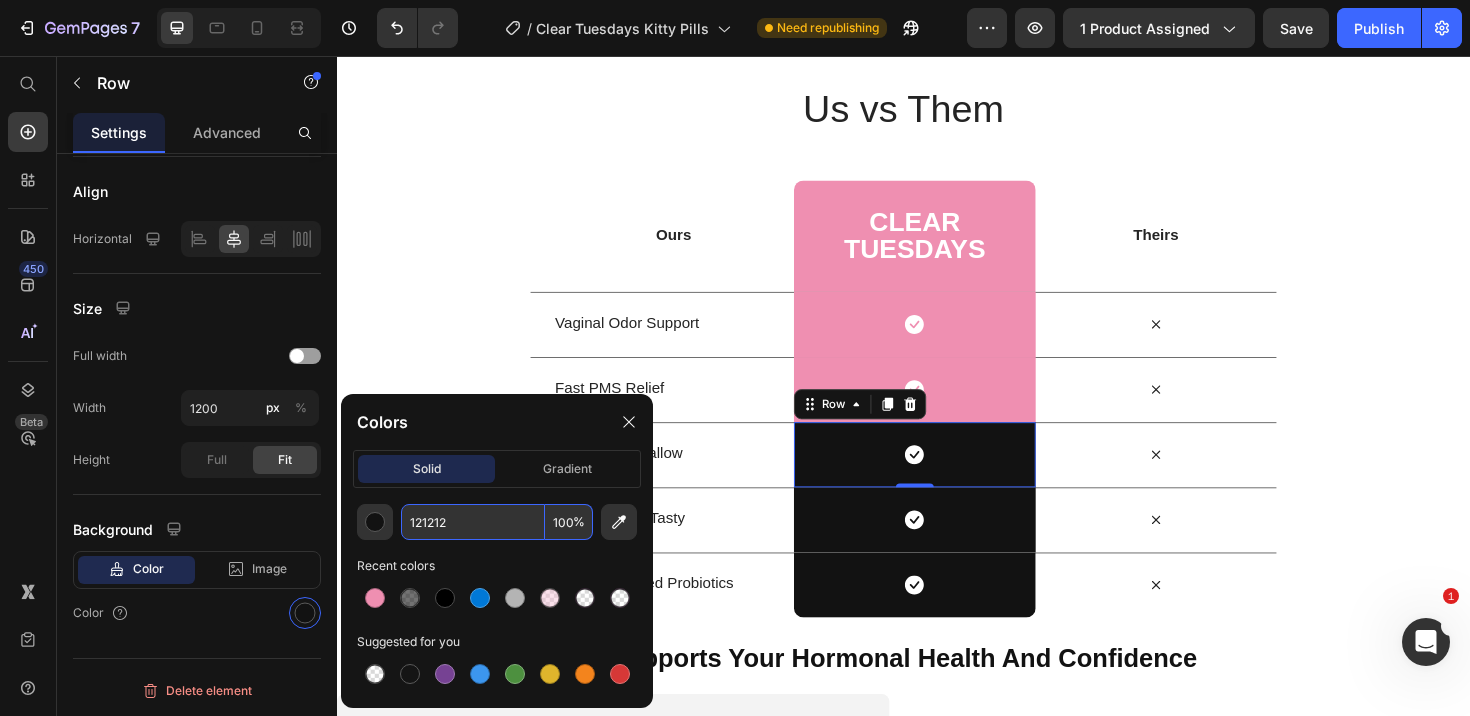 drag, startPoint x: 461, startPoint y: 528, endPoint x: 413, endPoint y: 525, distance: 48.09366 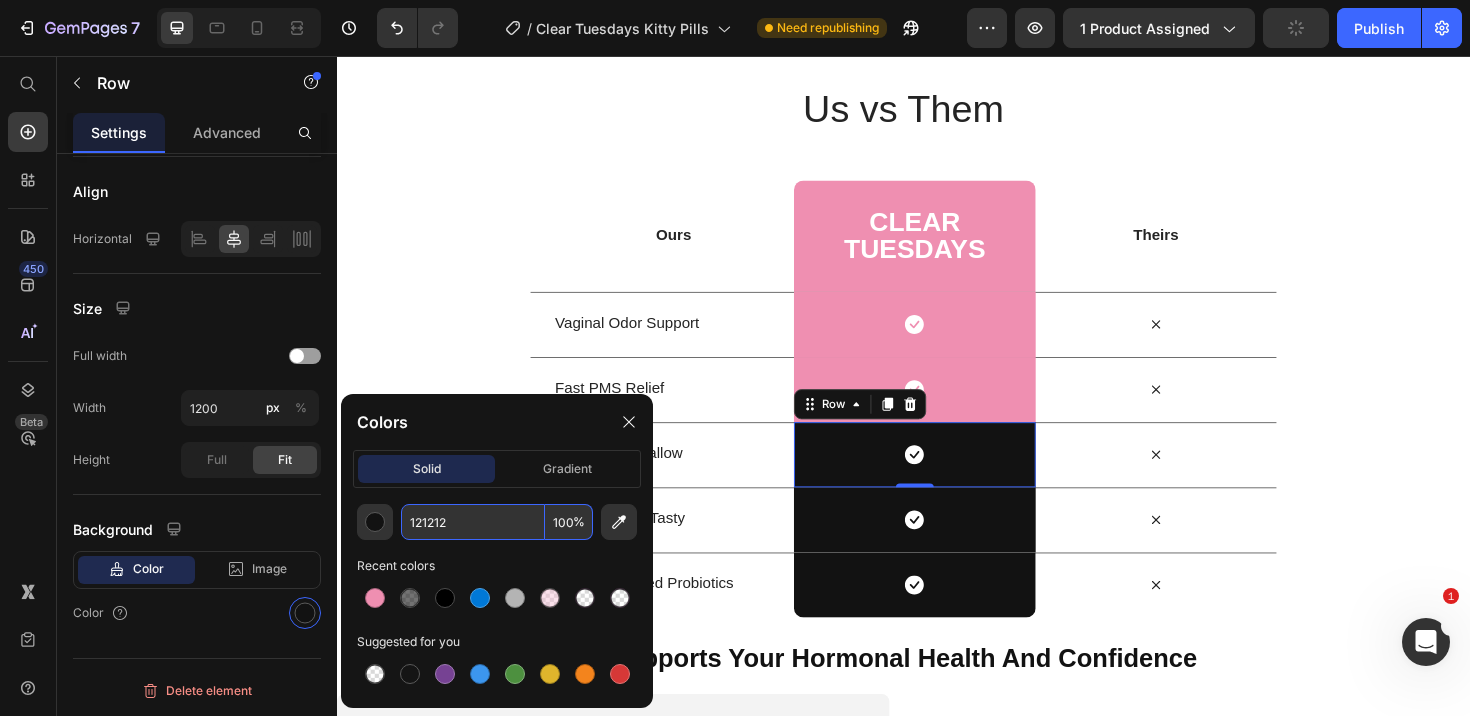 click on "121212" at bounding box center [473, 522] 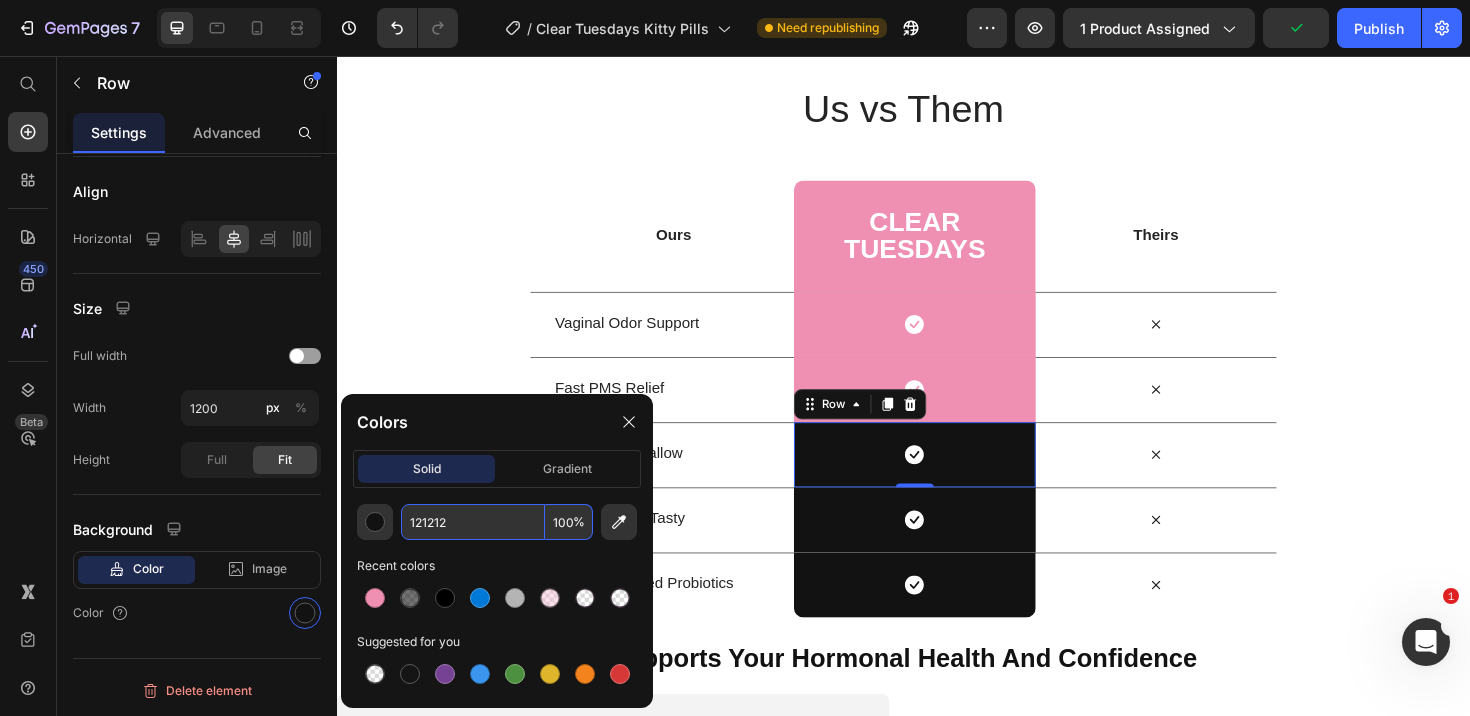 drag, startPoint x: 478, startPoint y: 523, endPoint x: 428, endPoint y: 519, distance: 50.159744 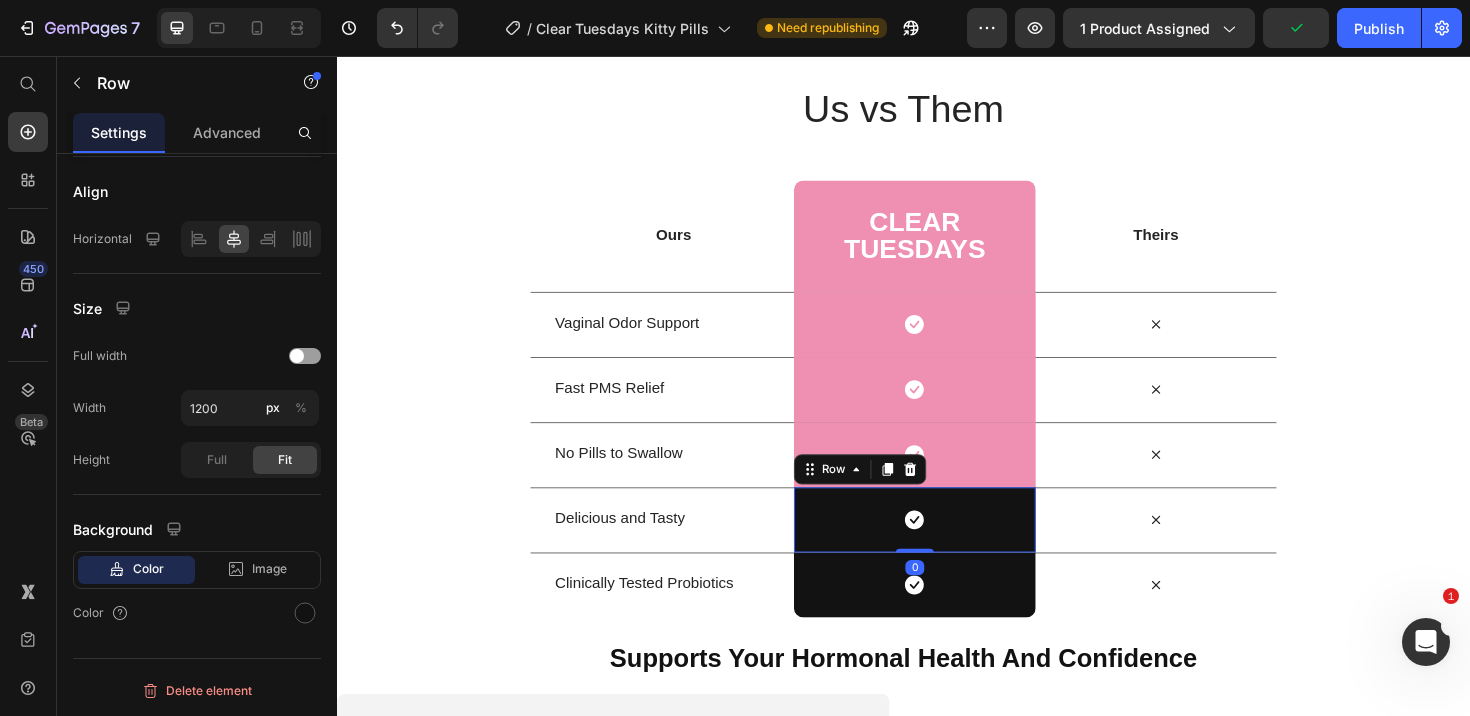 click on "Icon Row   0" at bounding box center [948, 546] 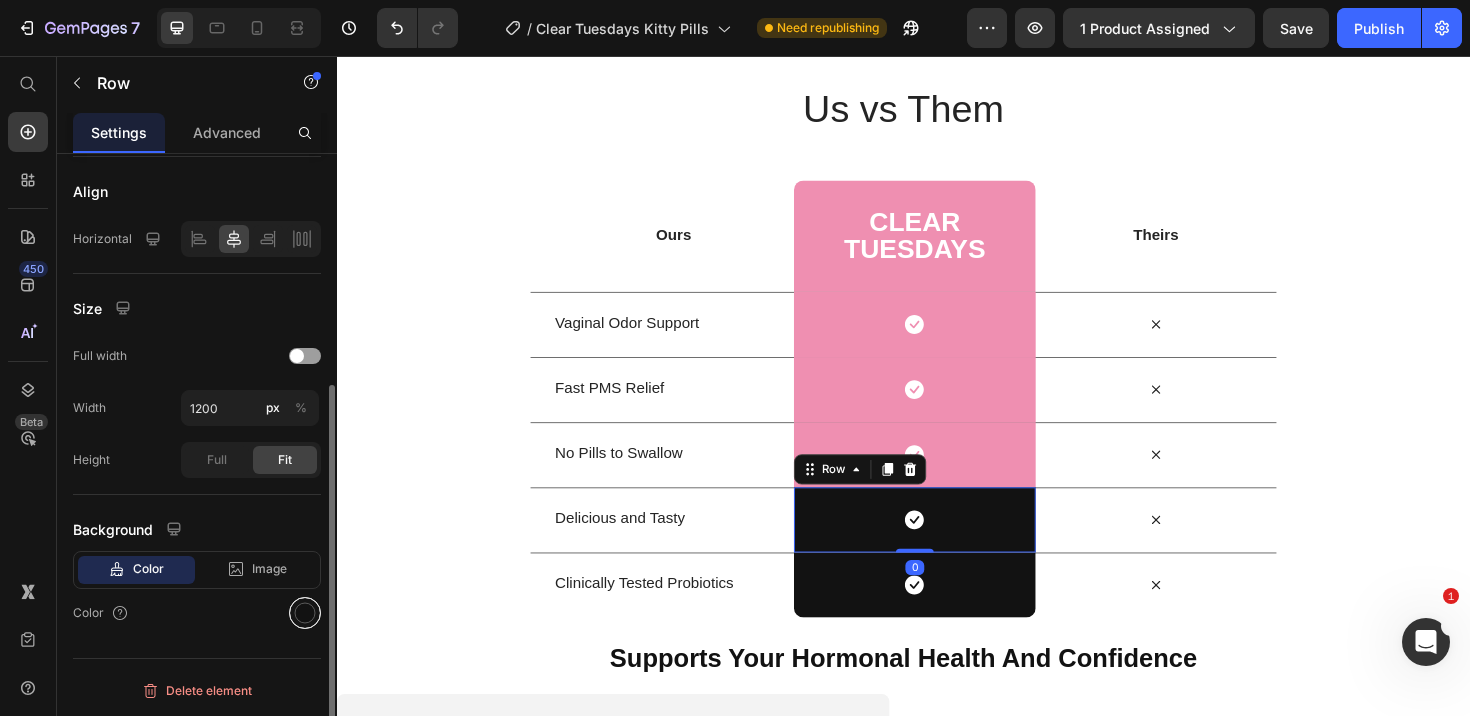 click at bounding box center (305, 613) 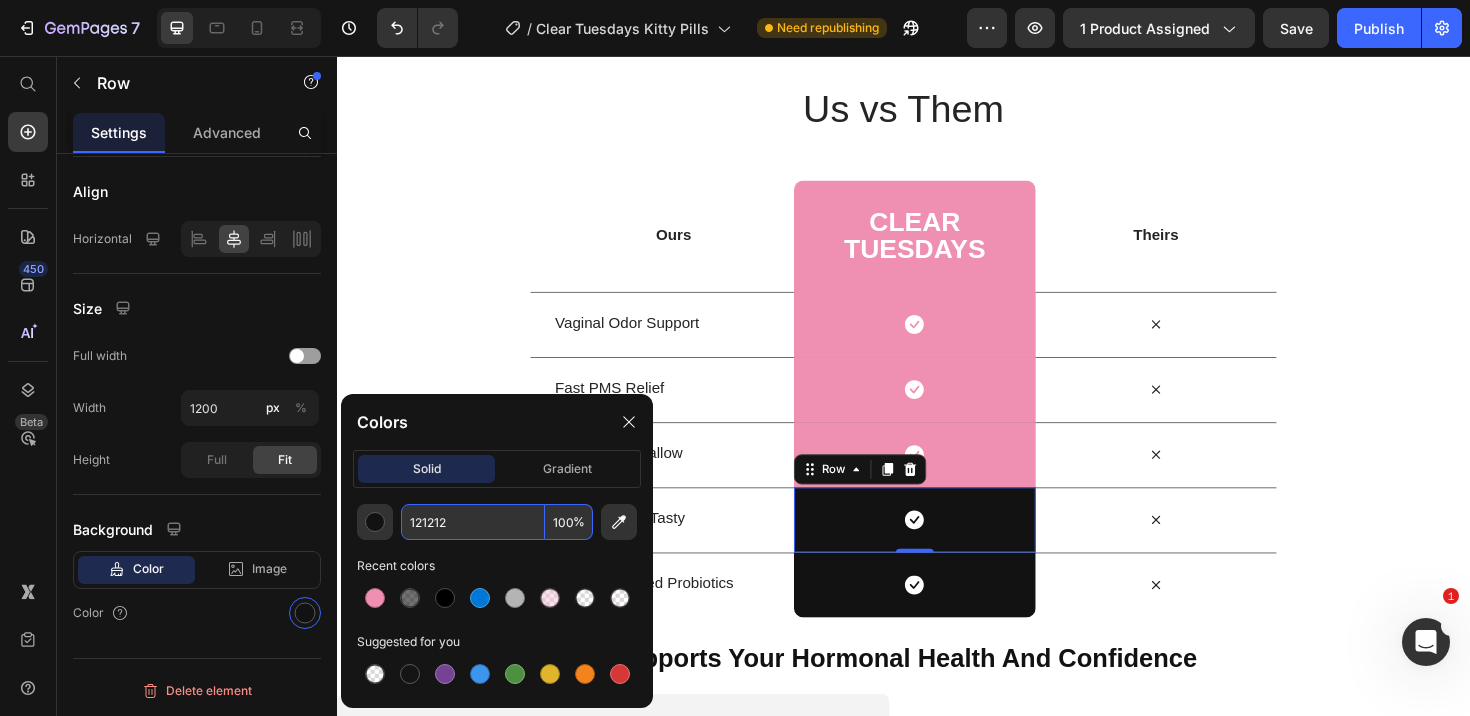 click on "121212" at bounding box center [473, 522] 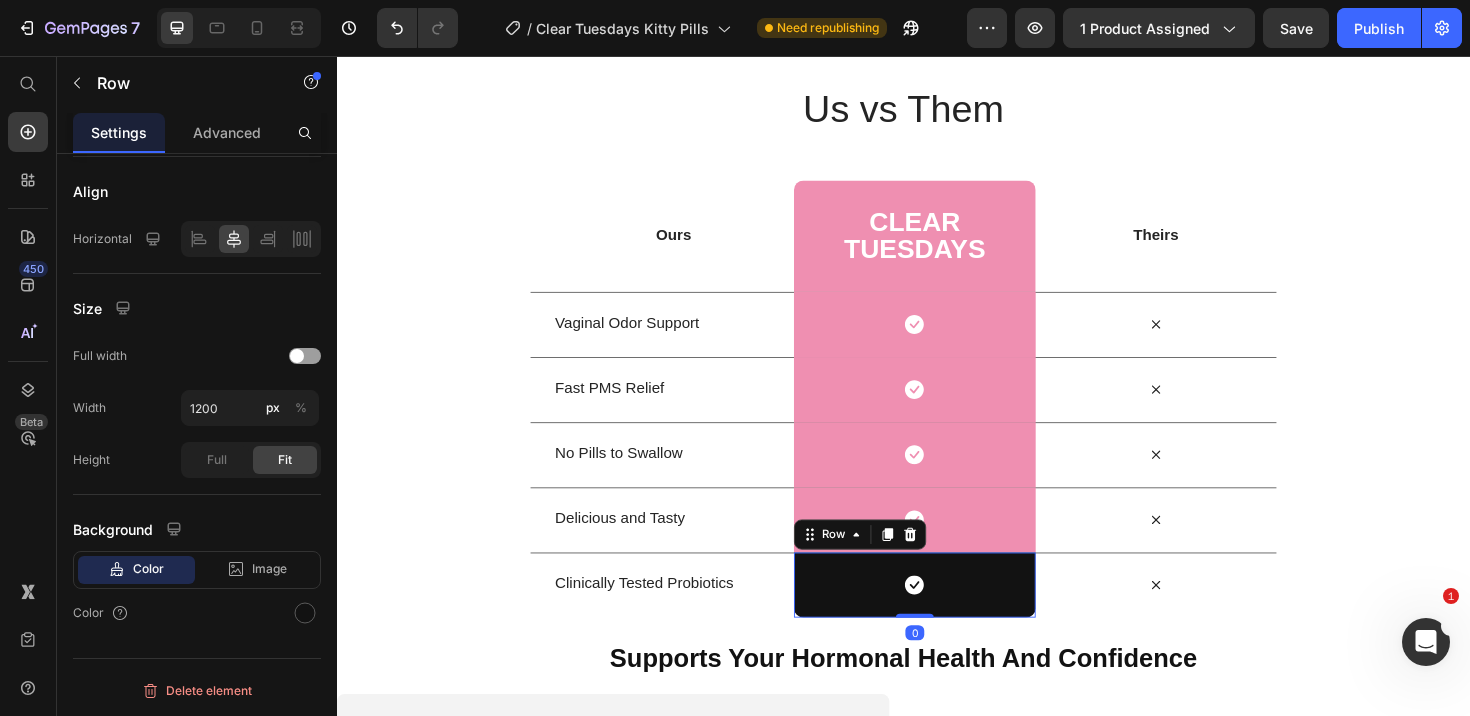 click on "Icon Row   0" at bounding box center [948, 615] 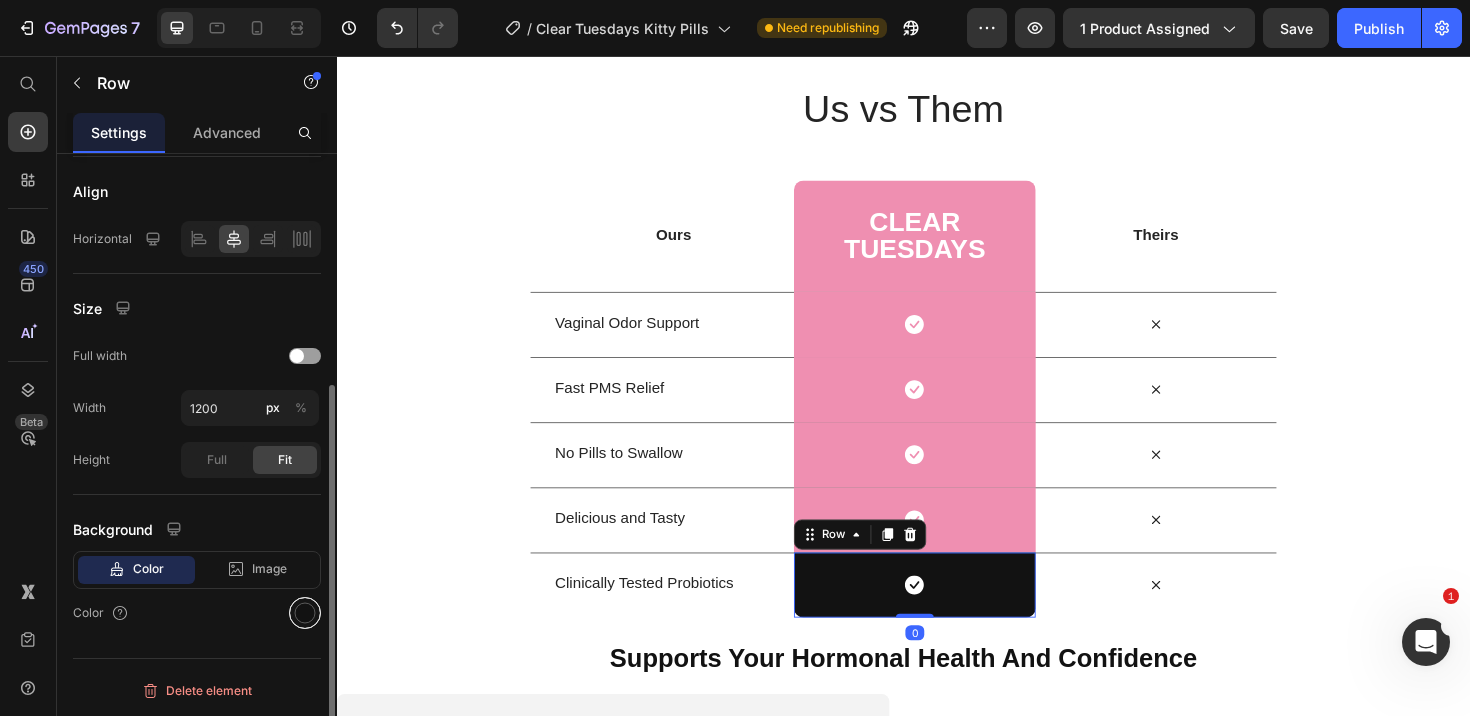 click at bounding box center [305, 613] 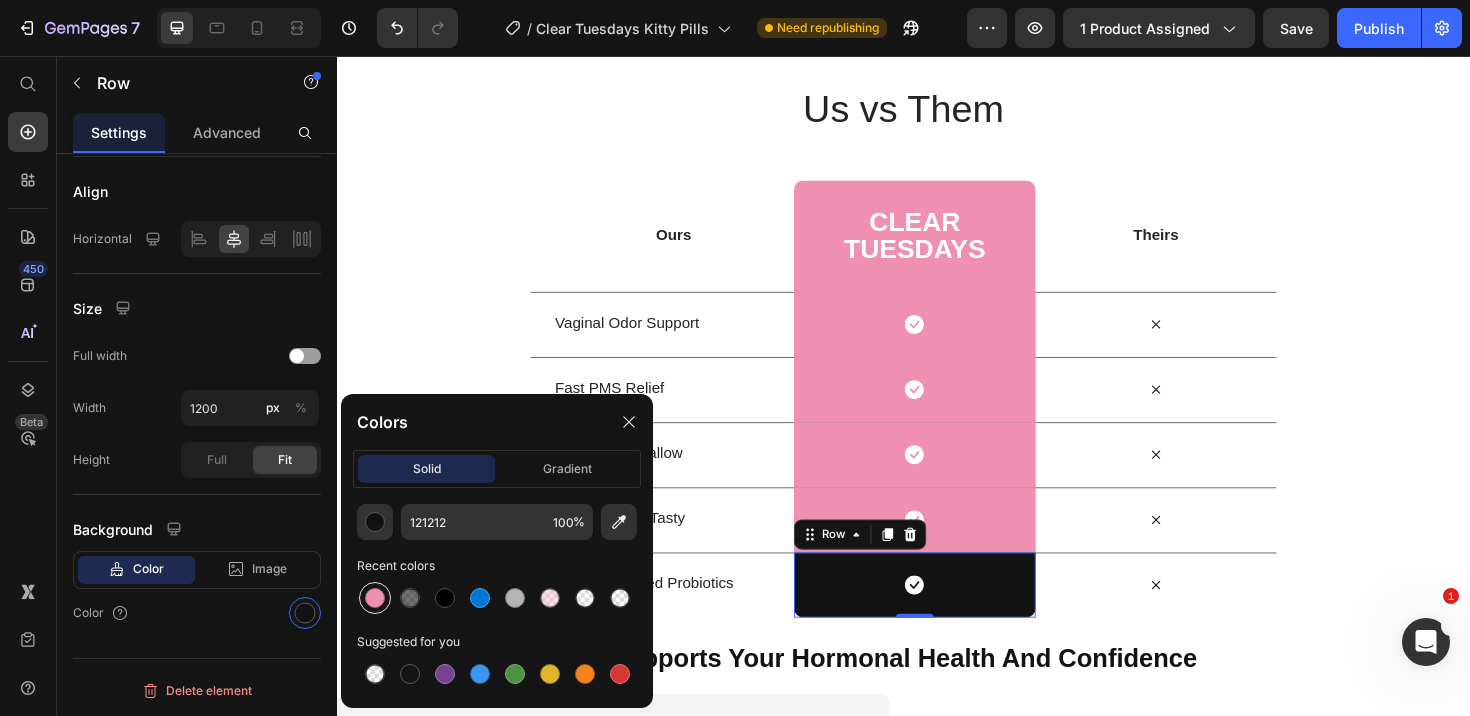 click at bounding box center [375, 598] 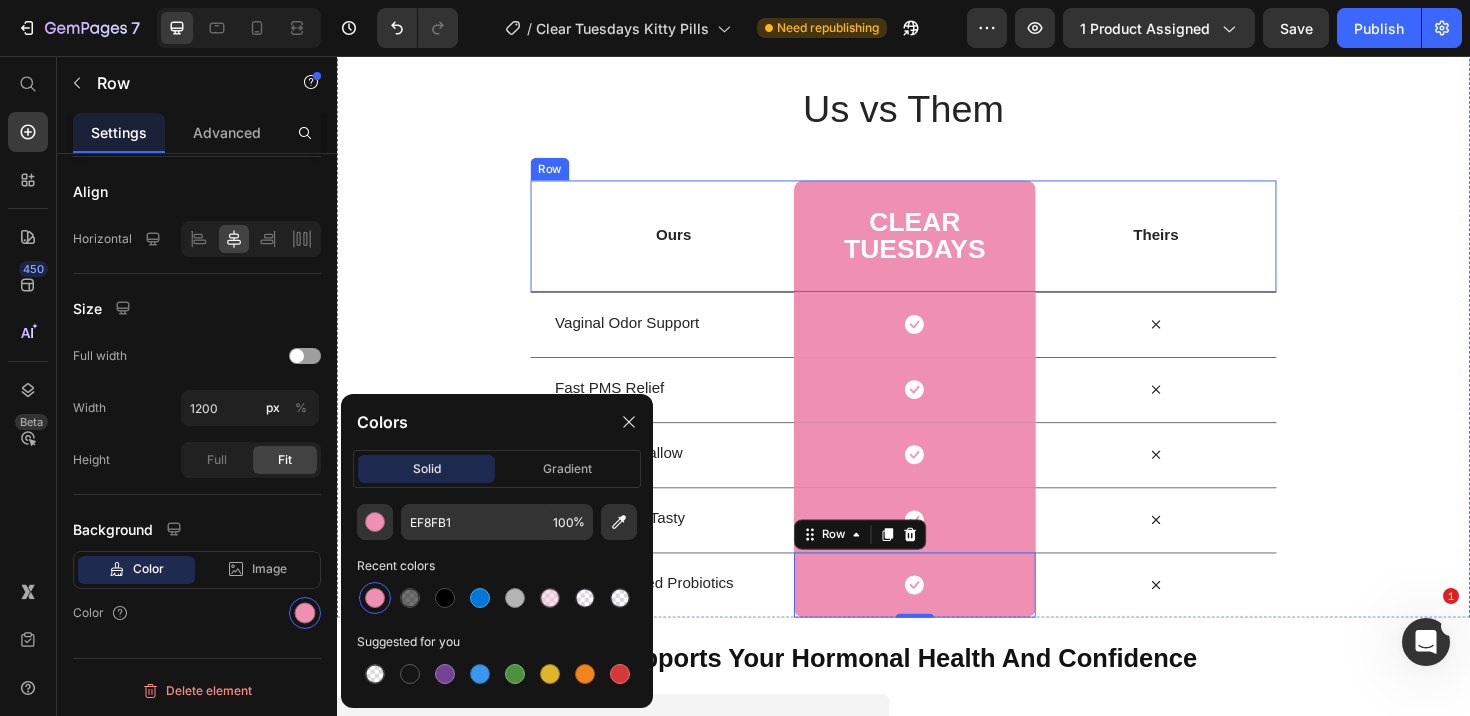 click on "Theirs Text Block" at bounding box center [1204, 246] 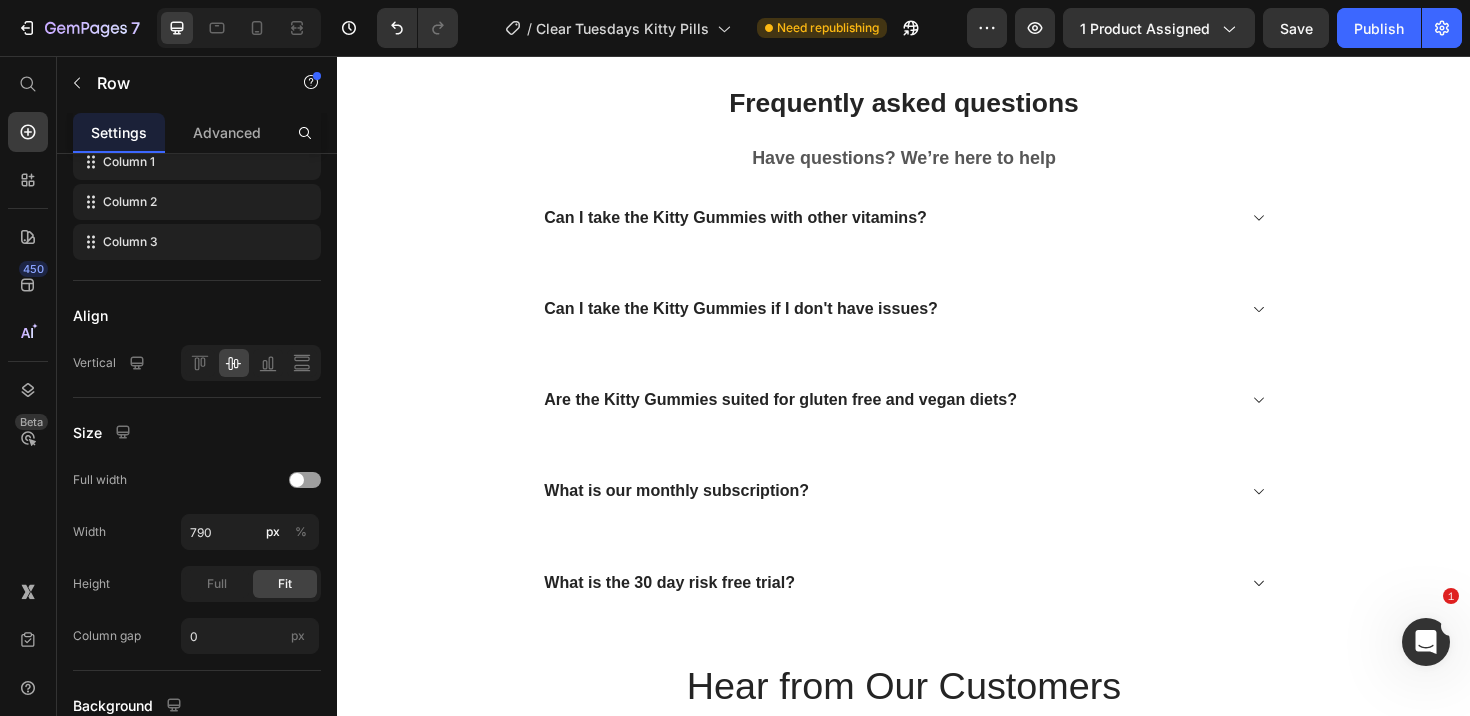 scroll, scrollTop: 7027, scrollLeft: 0, axis: vertical 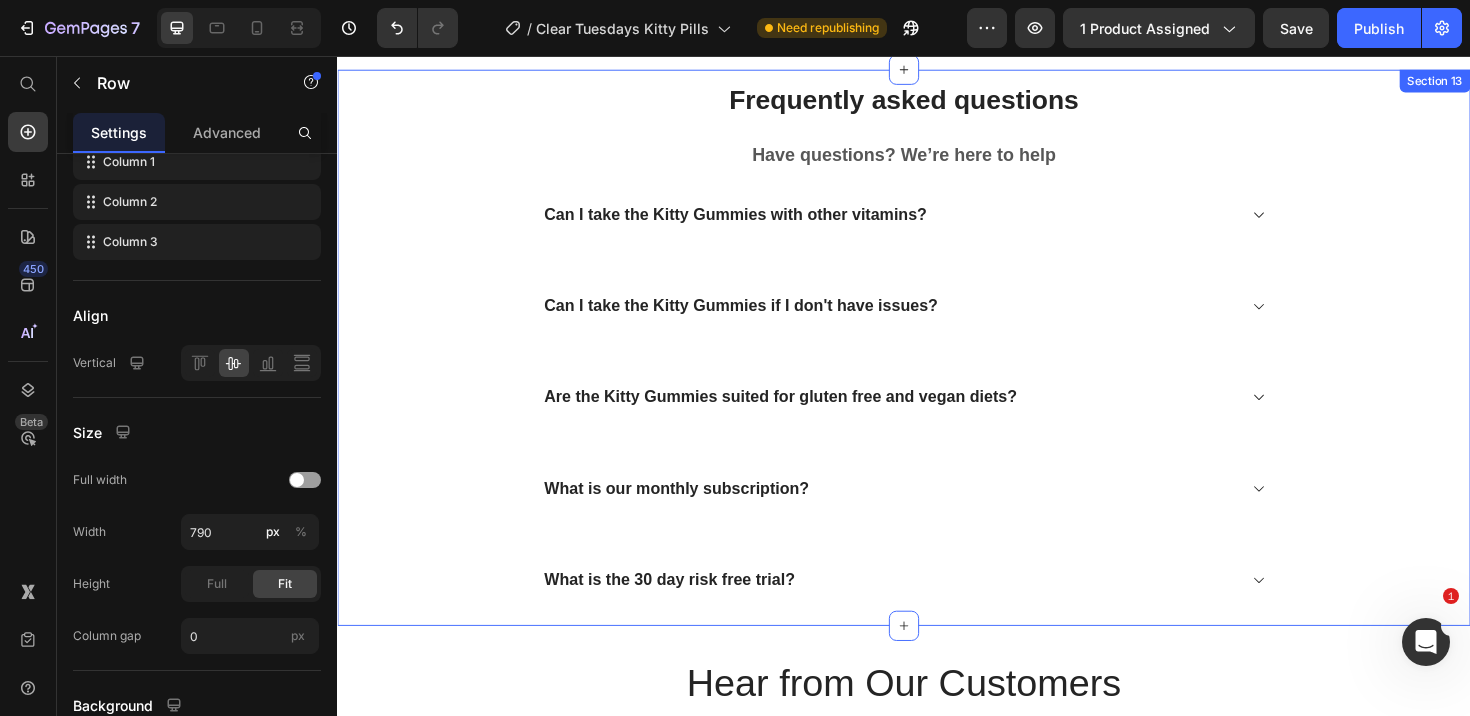 click on "Frequently asked questions Heading Have questions? We’re here to help Text block
Can I take the Kitty Gummies with other vitamins?
Can I take the Kitty Gummies if I don't have issues?
Are the Kitty Gummies suited for gluten free and vegan diets?
What is our monthly subscription?
What is the 30 day risk free trial? Accordion Row" at bounding box center [937, 364] 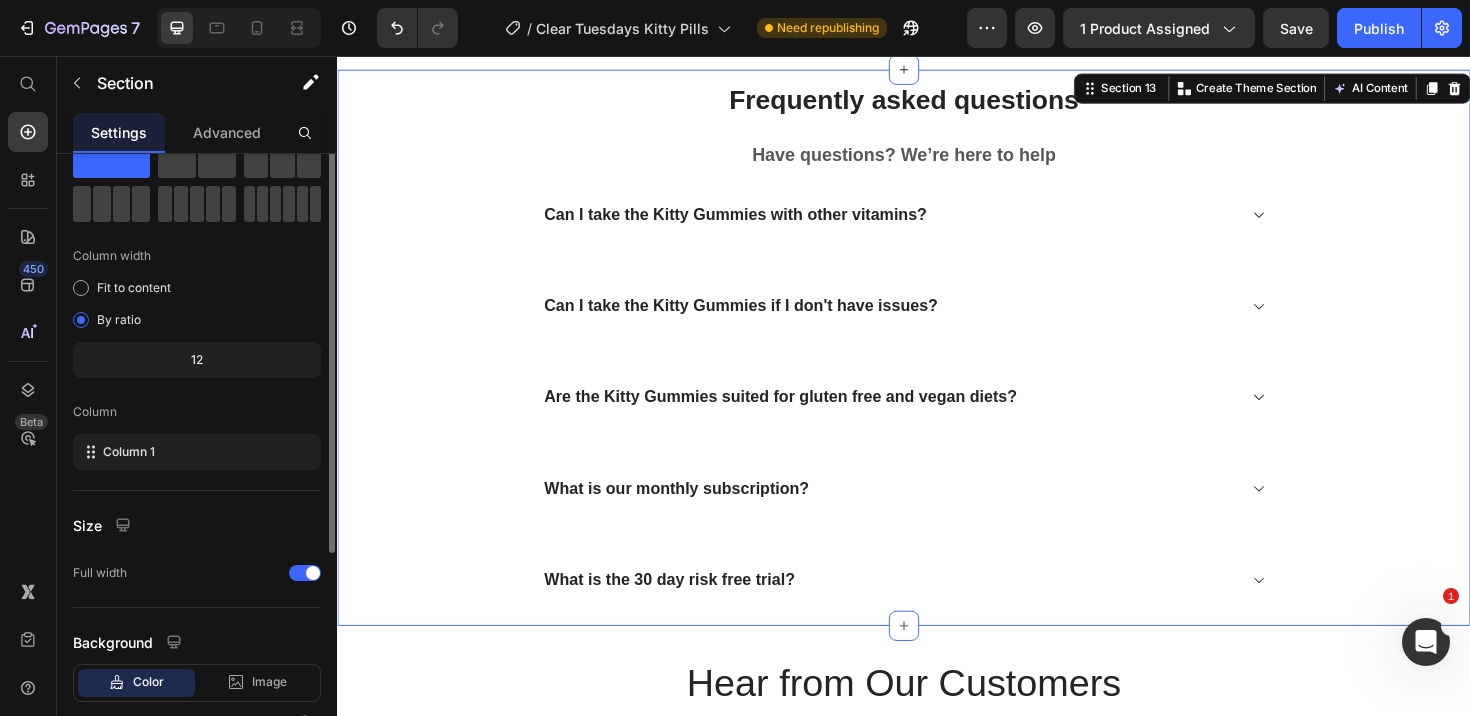 scroll, scrollTop: 189, scrollLeft: 0, axis: vertical 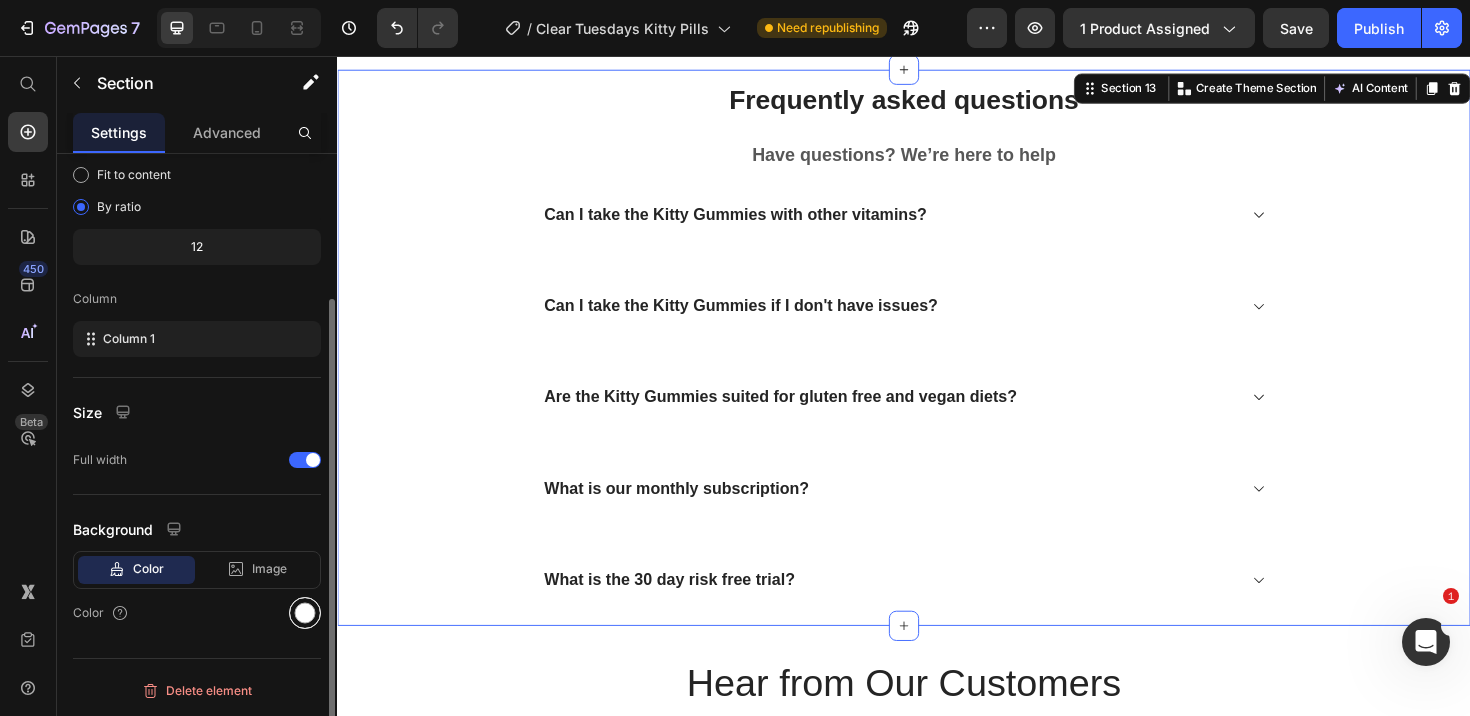 click at bounding box center (305, 613) 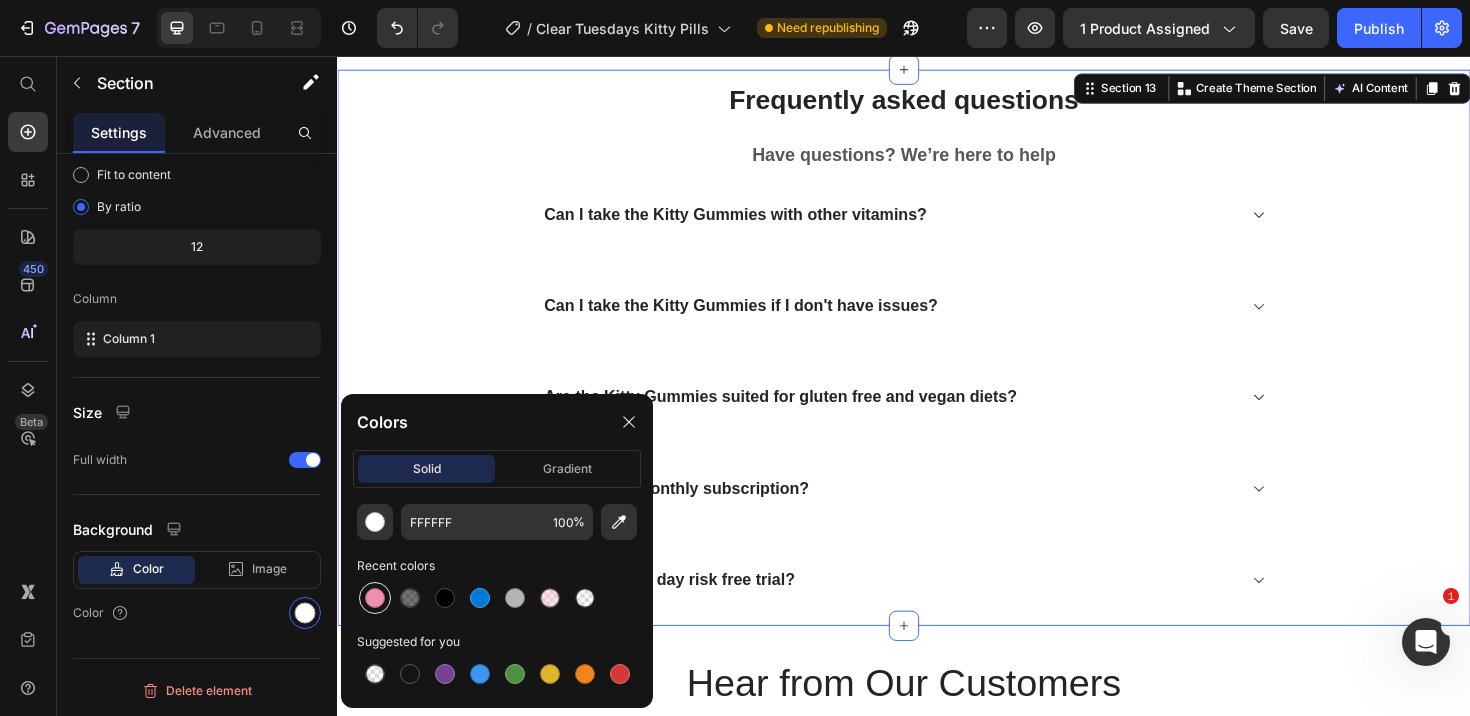 click at bounding box center (375, 598) 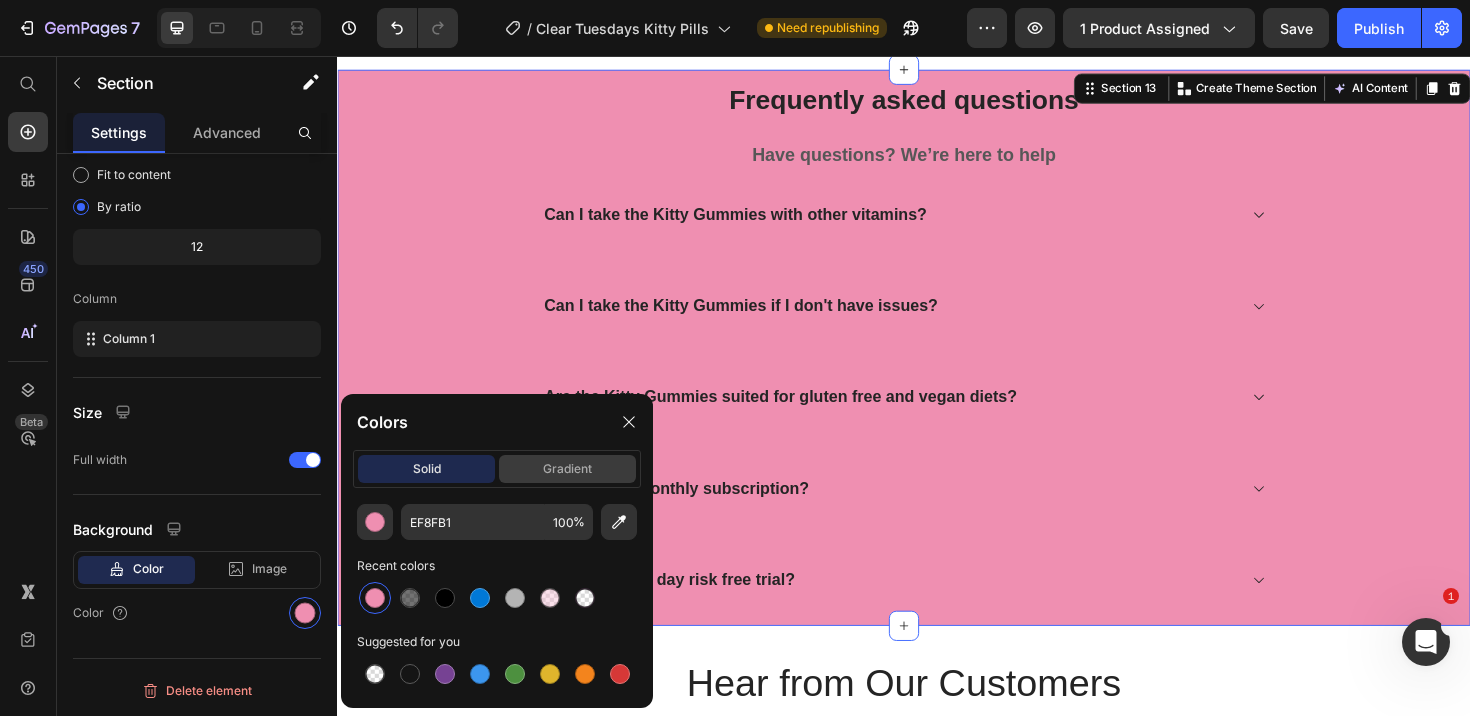 click on "gradient" 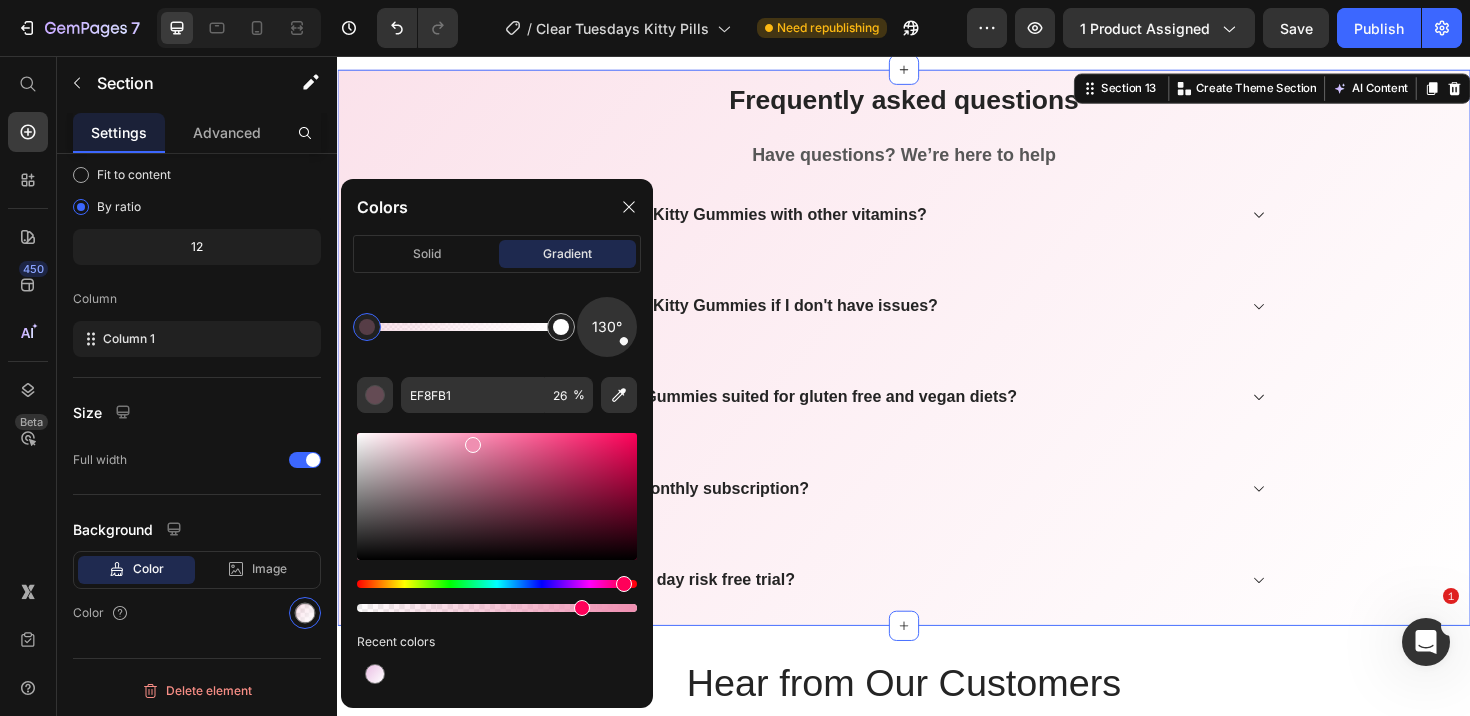 drag, startPoint x: 632, startPoint y: 609, endPoint x: 569, endPoint y: 616, distance: 63.387695 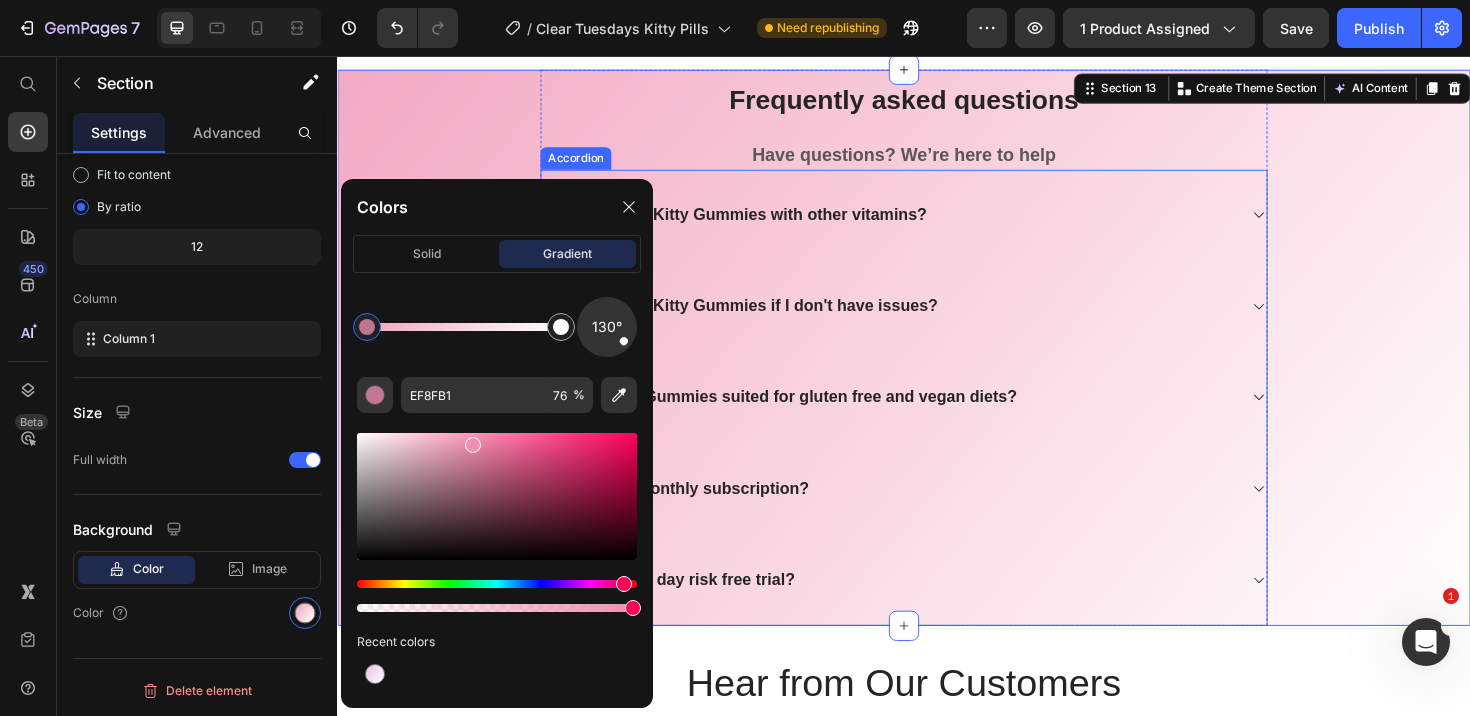 type on "100" 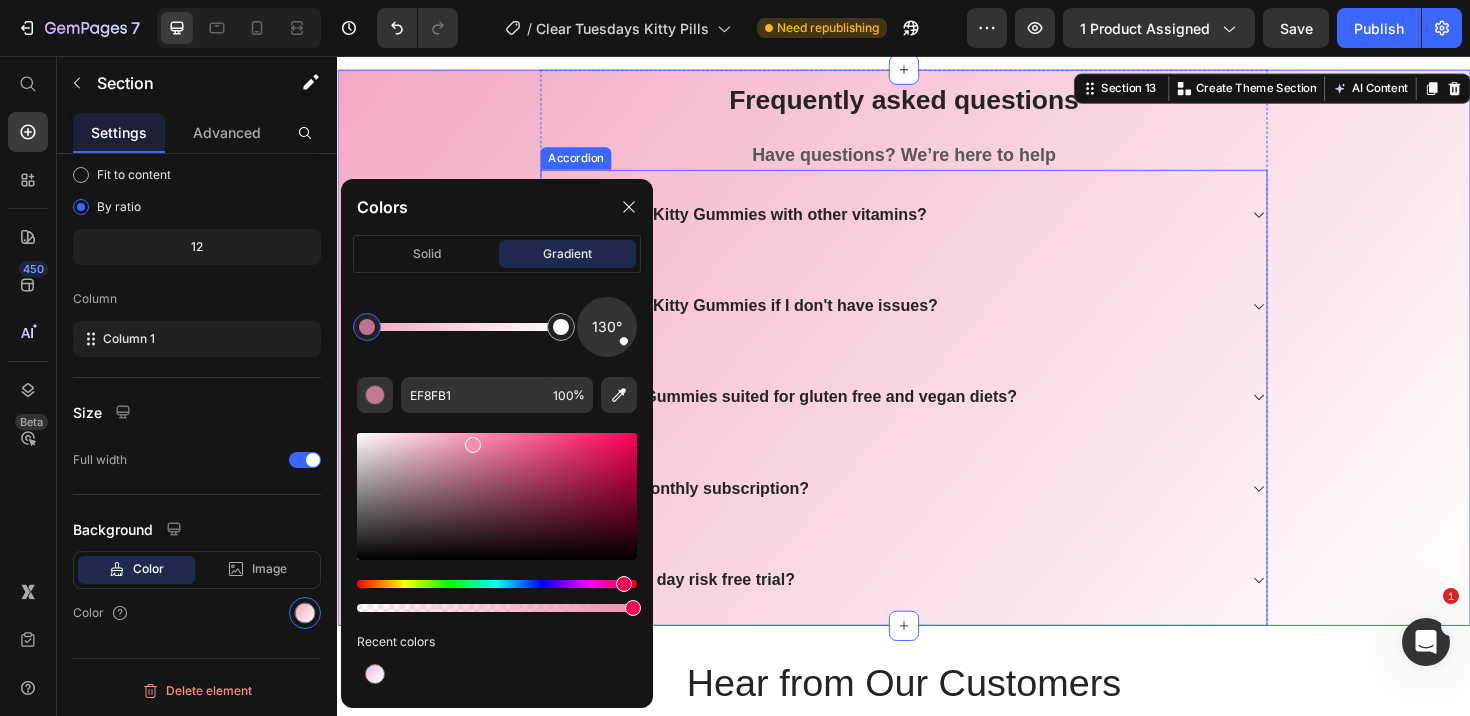 drag, startPoint x: 909, startPoint y: 668, endPoint x: 675, endPoint y: 645, distance: 235.12762 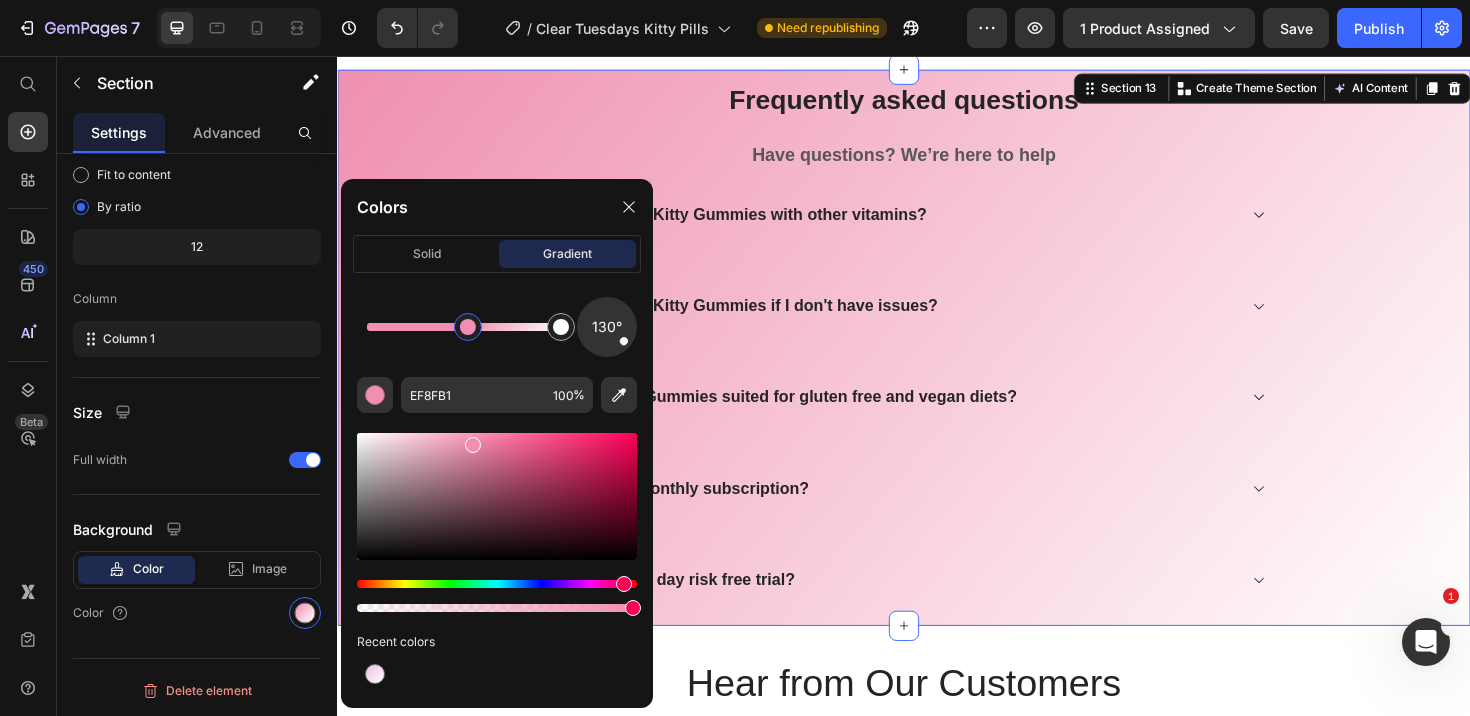 drag, startPoint x: 367, startPoint y: 325, endPoint x: 473, endPoint y: 336, distance: 106.56923 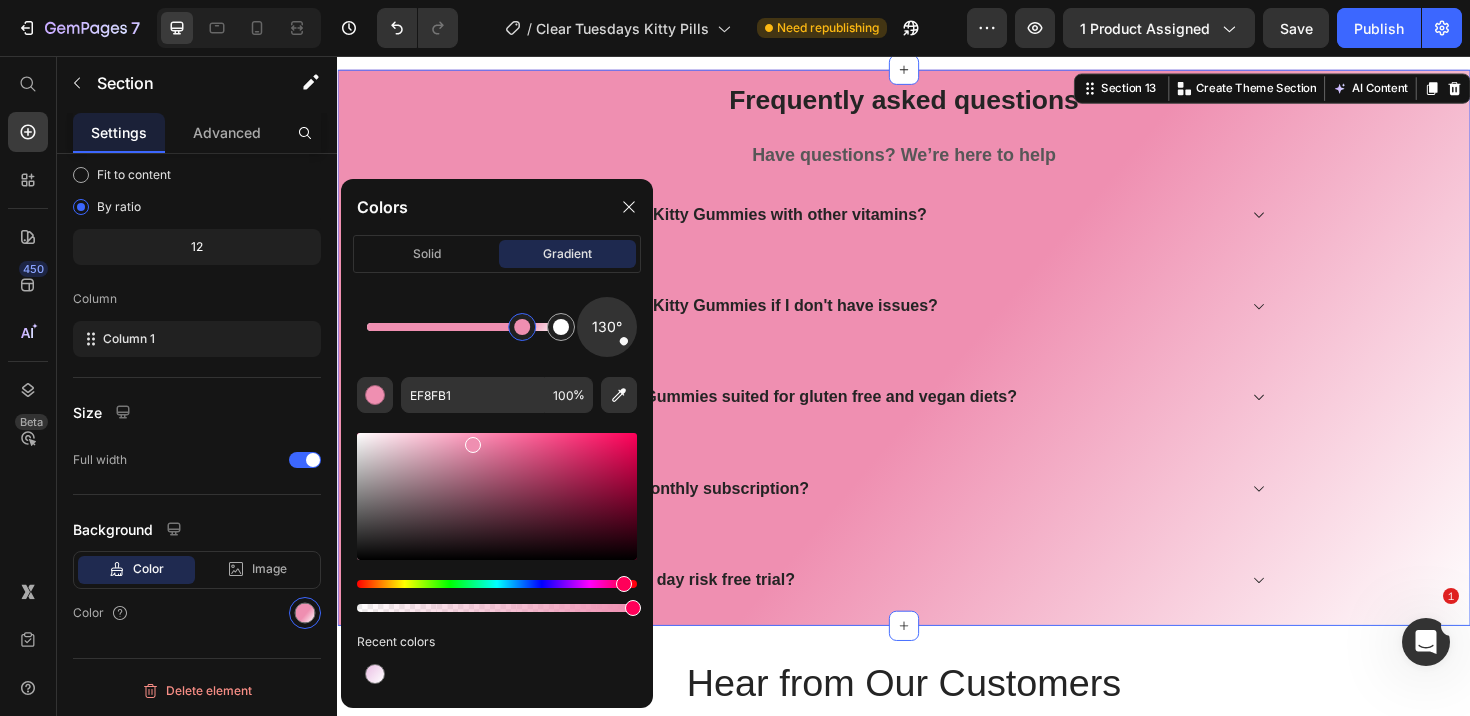 drag, startPoint x: 473, startPoint y: 336, endPoint x: 523, endPoint y: 338, distance: 50.039986 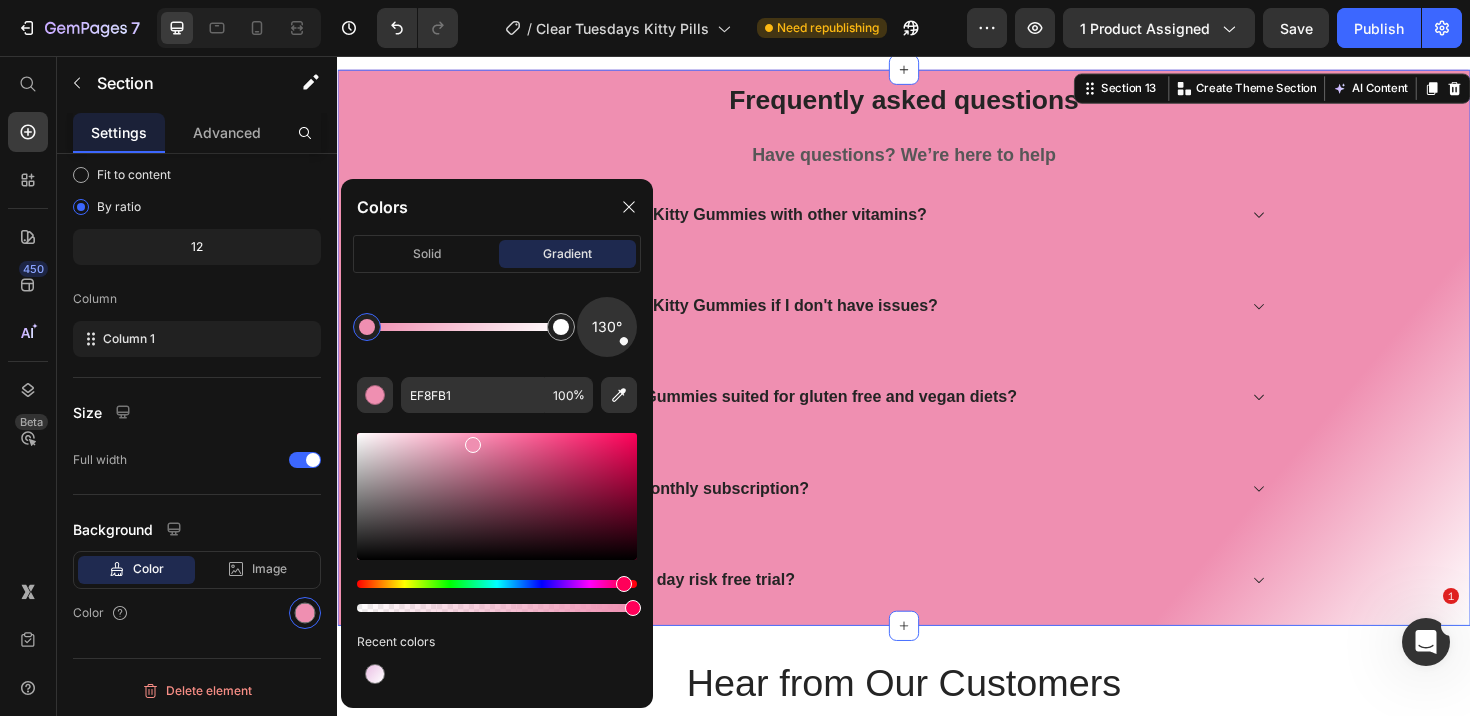 drag, startPoint x: 860, startPoint y: 394, endPoint x: 340, endPoint y: 356, distance: 521.3866 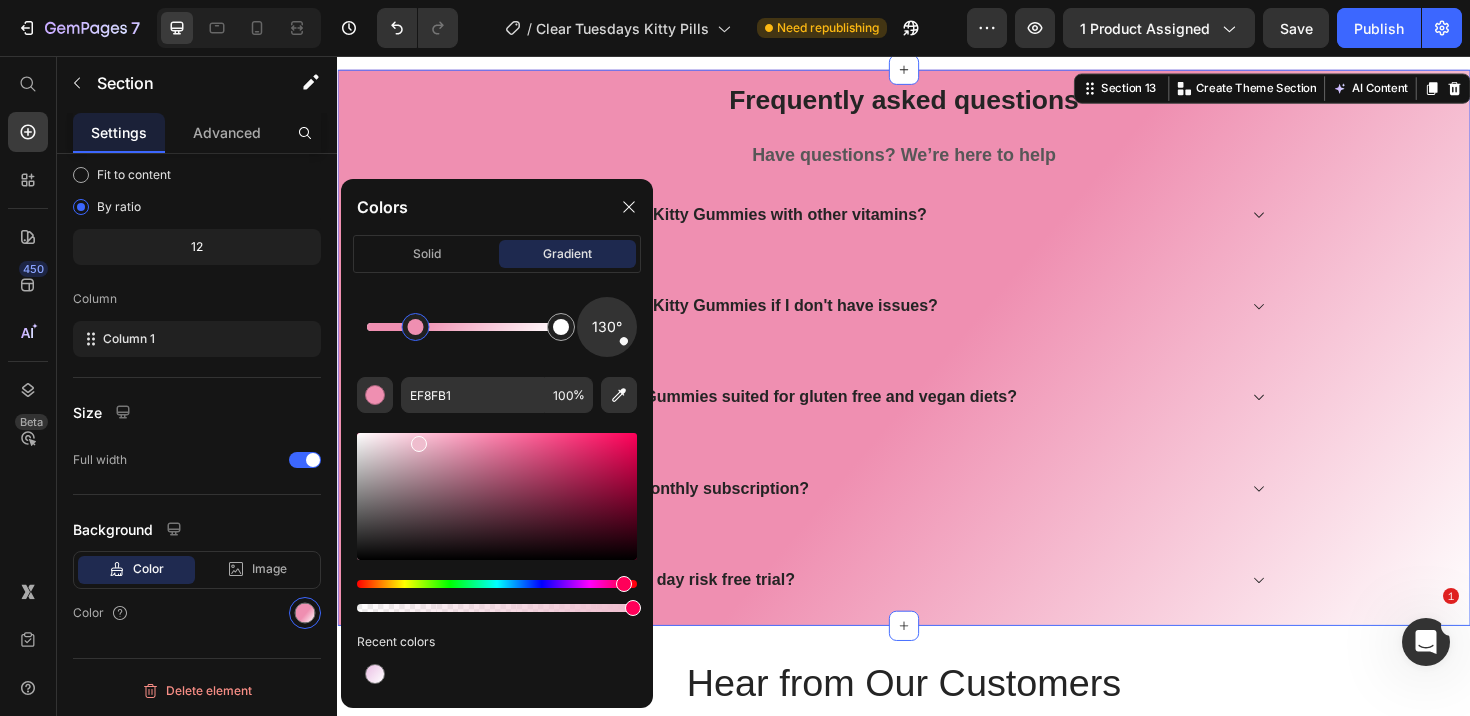 type on "EFBDCE" 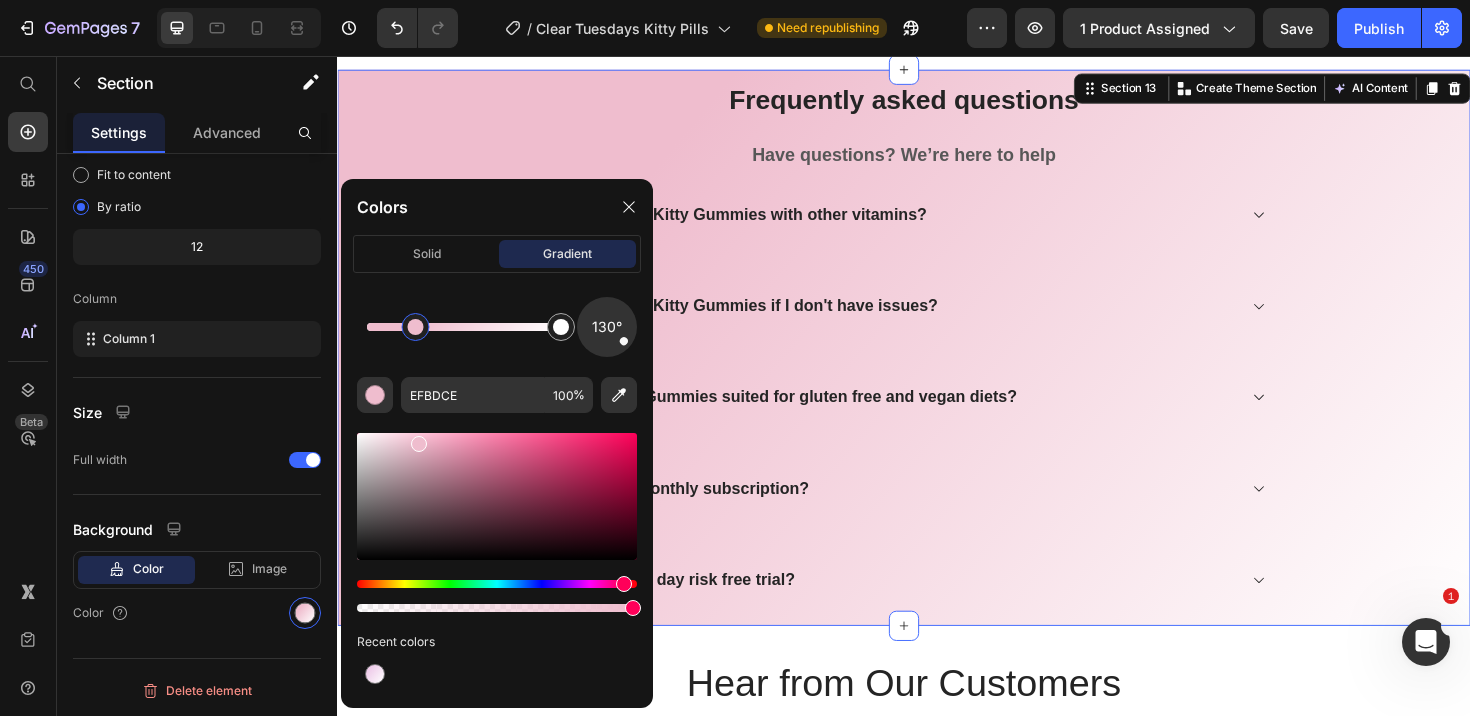 drag, startPoint x: 471, startPoint y: 444, endPoint x: 417, endPoint y: 440, distance: 54.147945 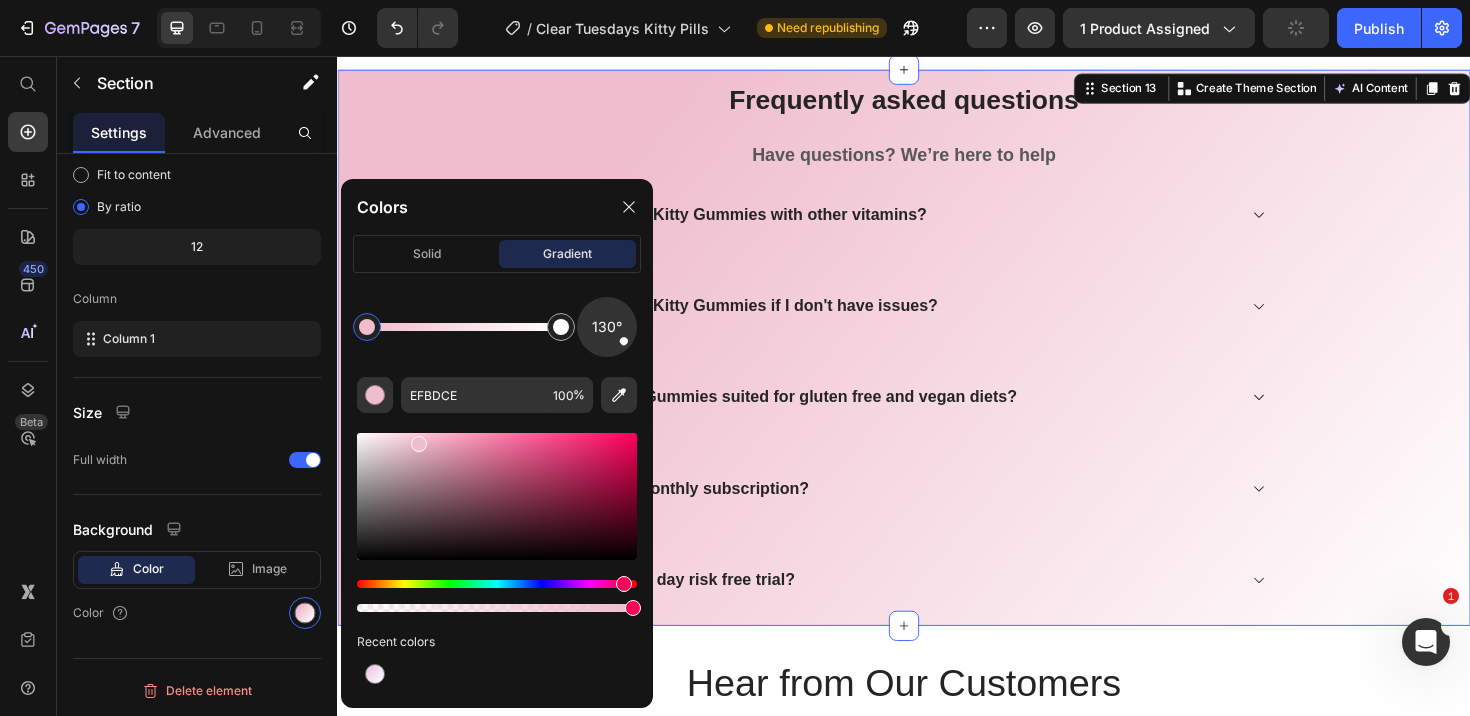 drag, startPoint x: 411, startPoint y: 330, endPoint x: 343, endPoint y: 329, distance: 68.007355 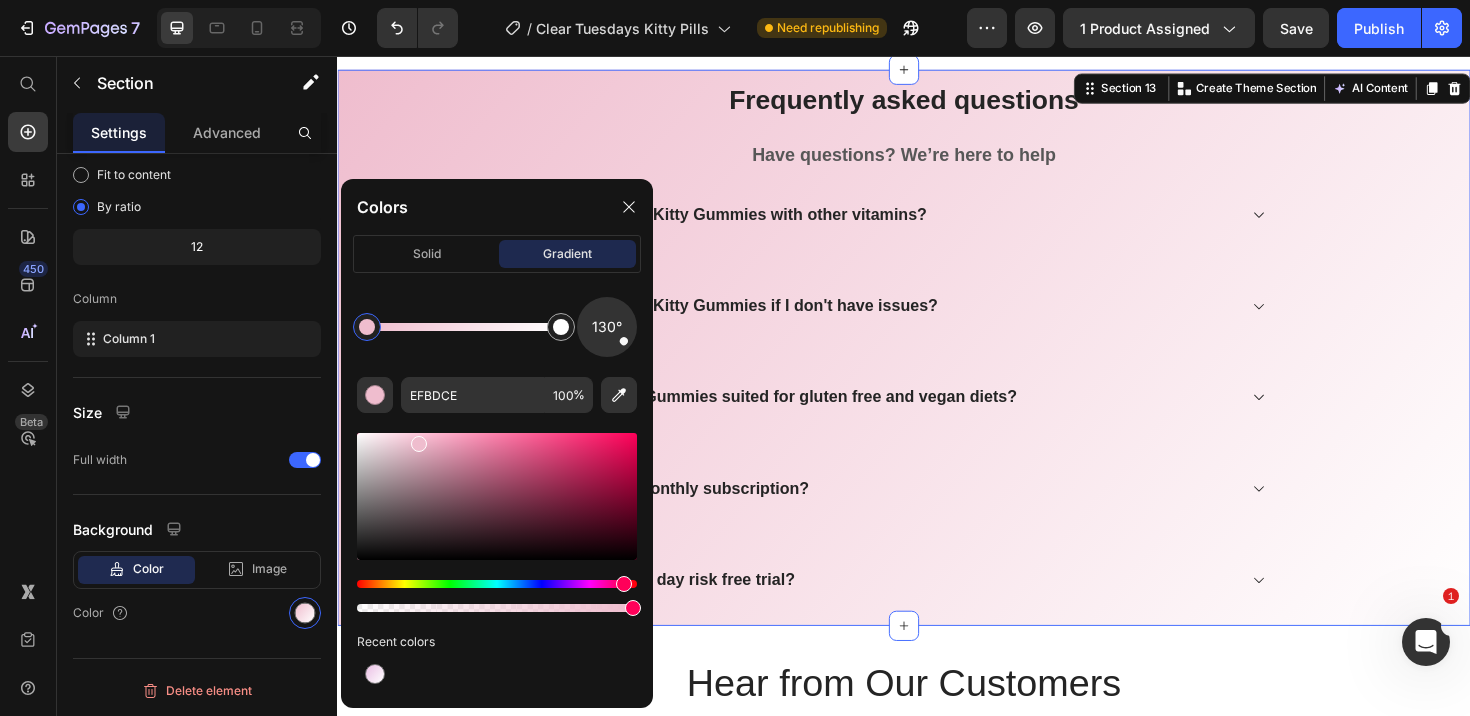 click on "130° EFBDCE 100 % Recent colors" 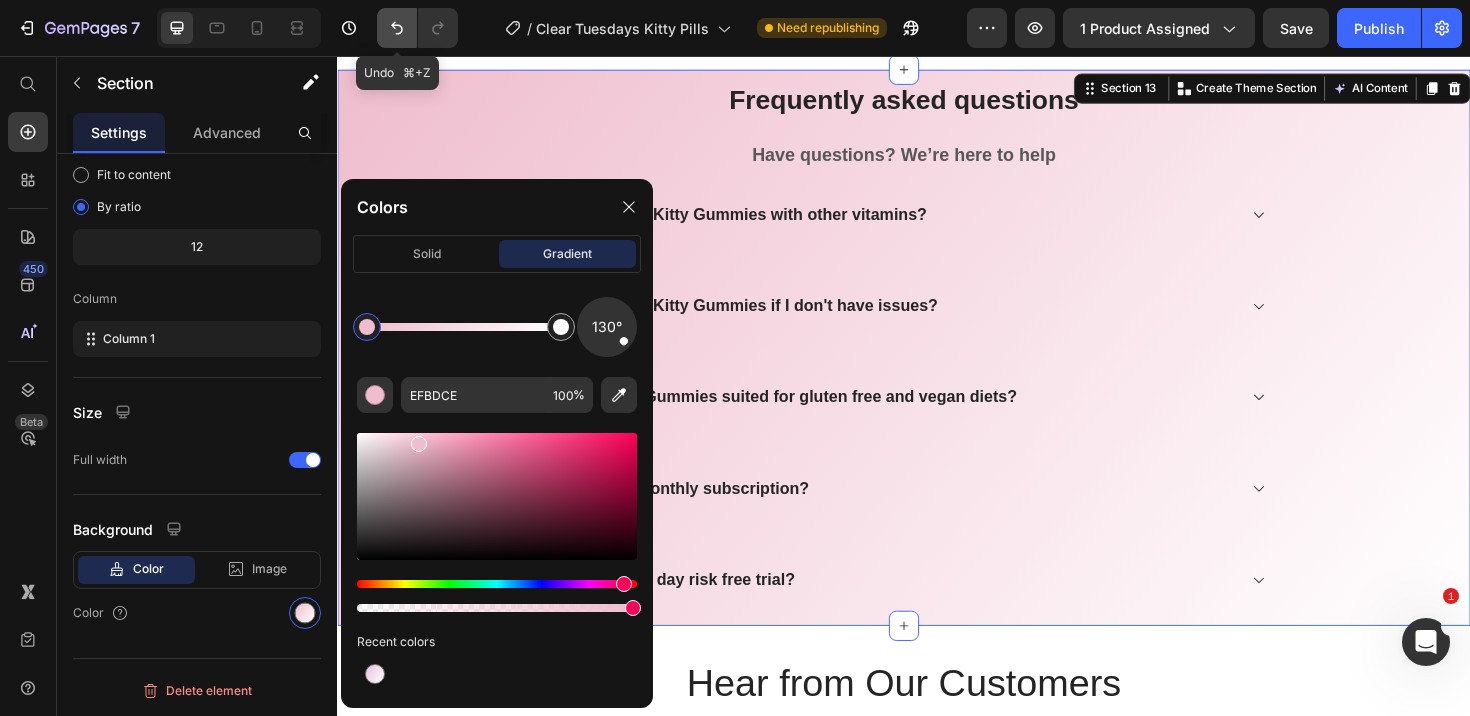 click 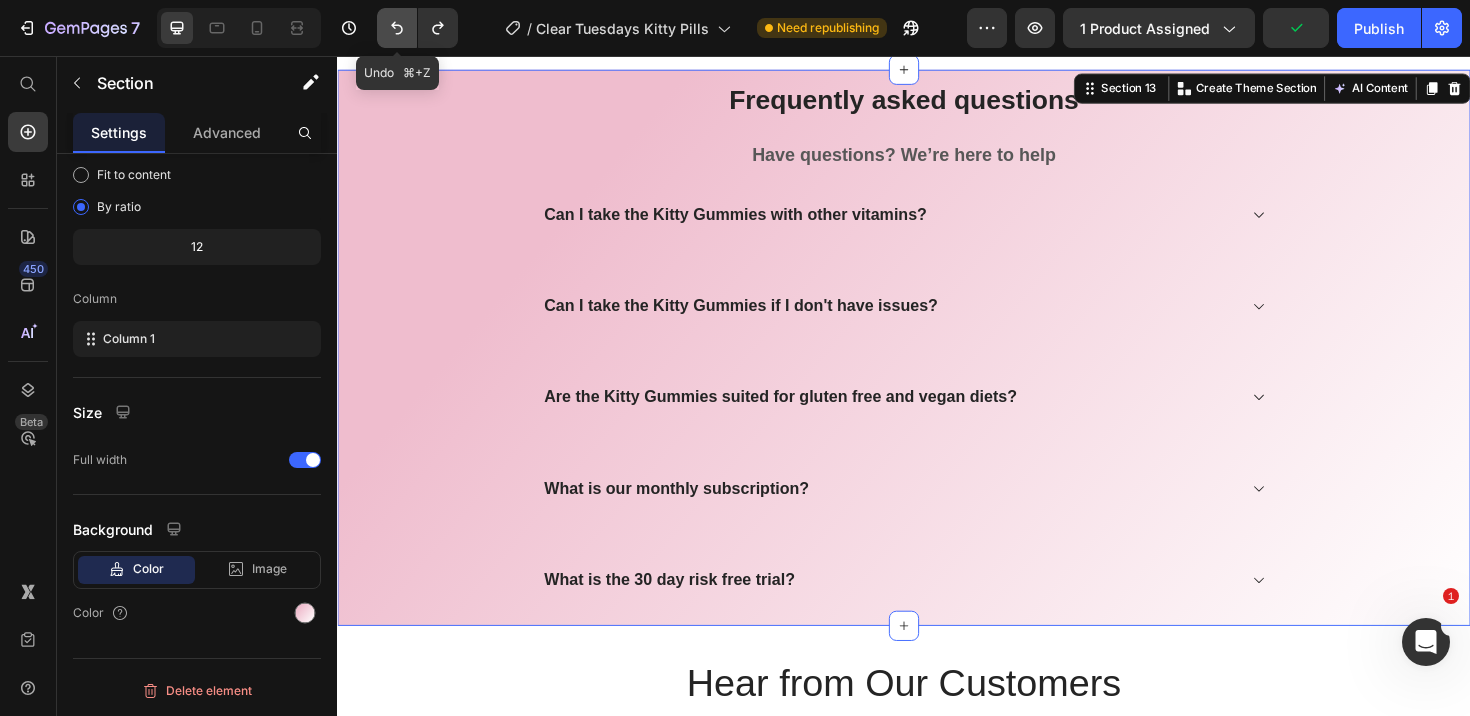 click 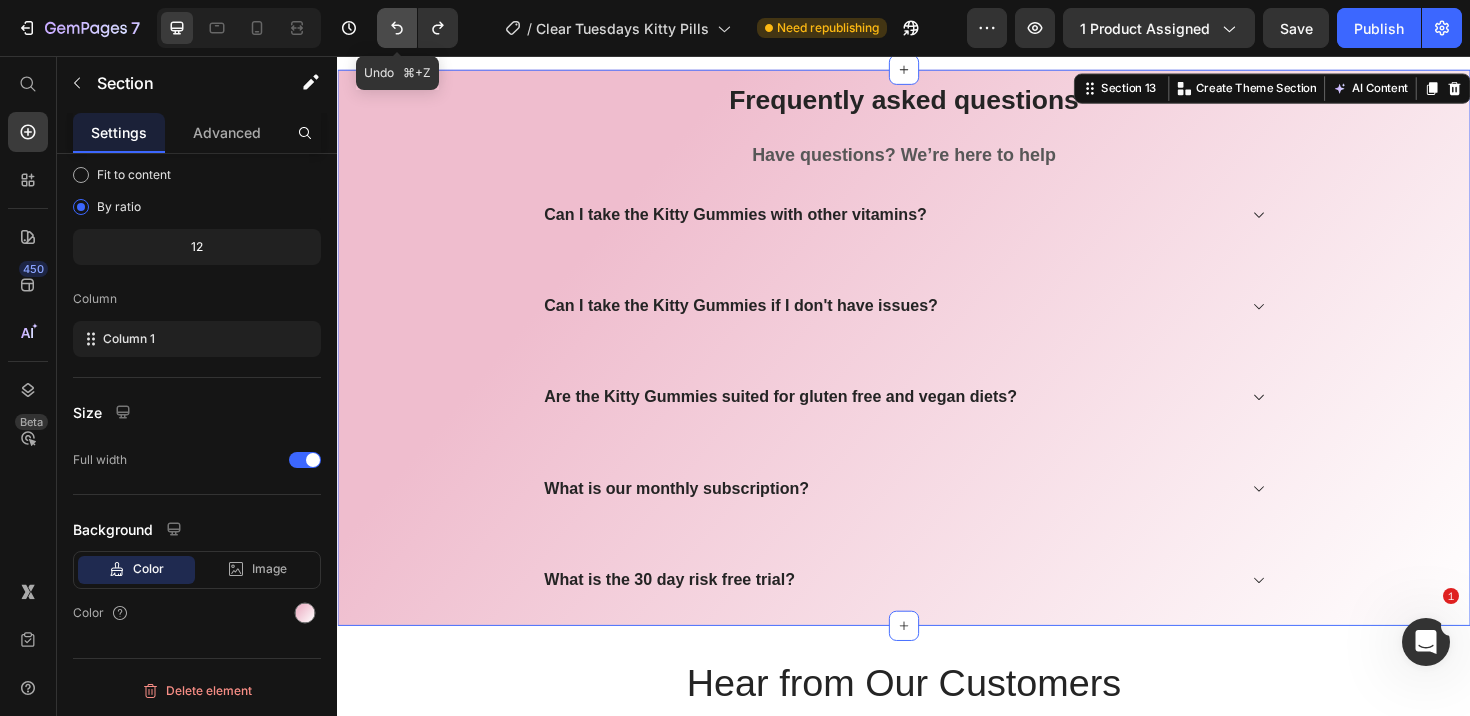 click 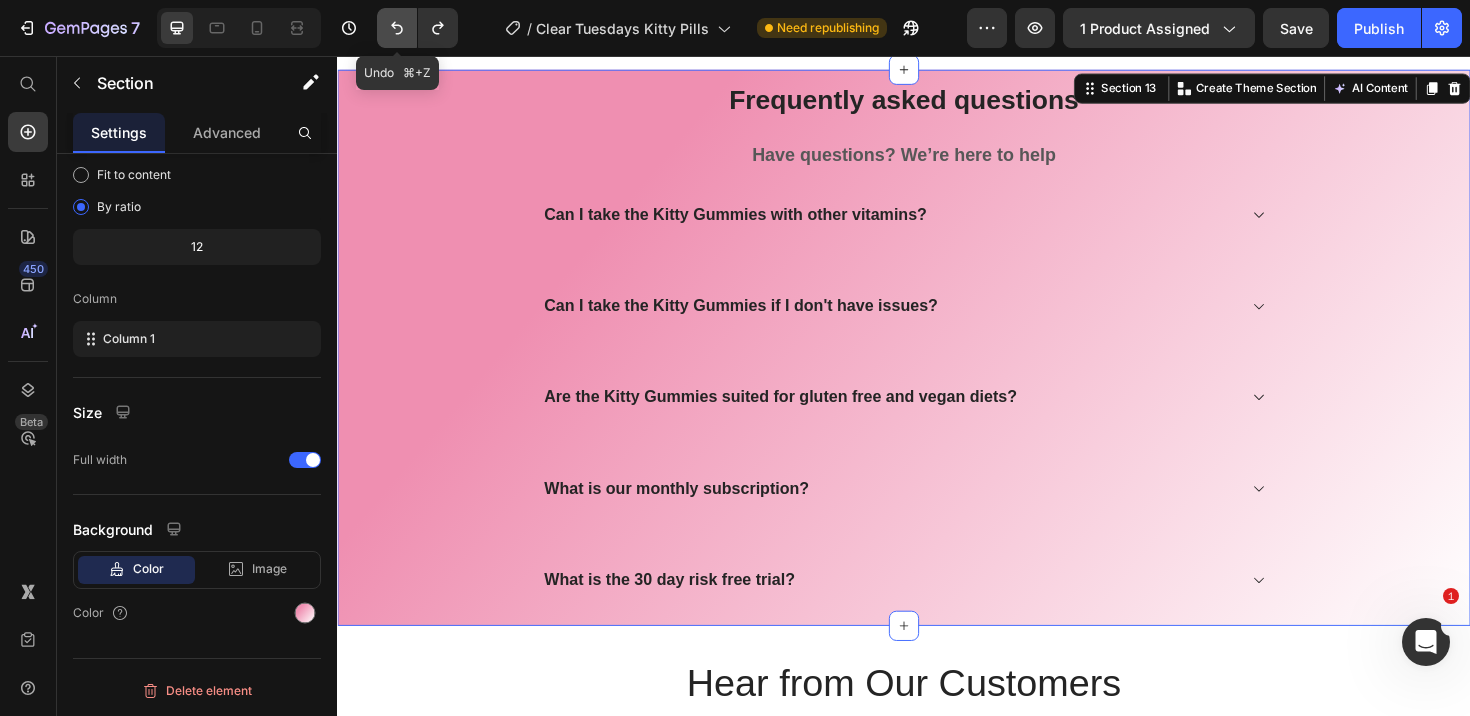 click 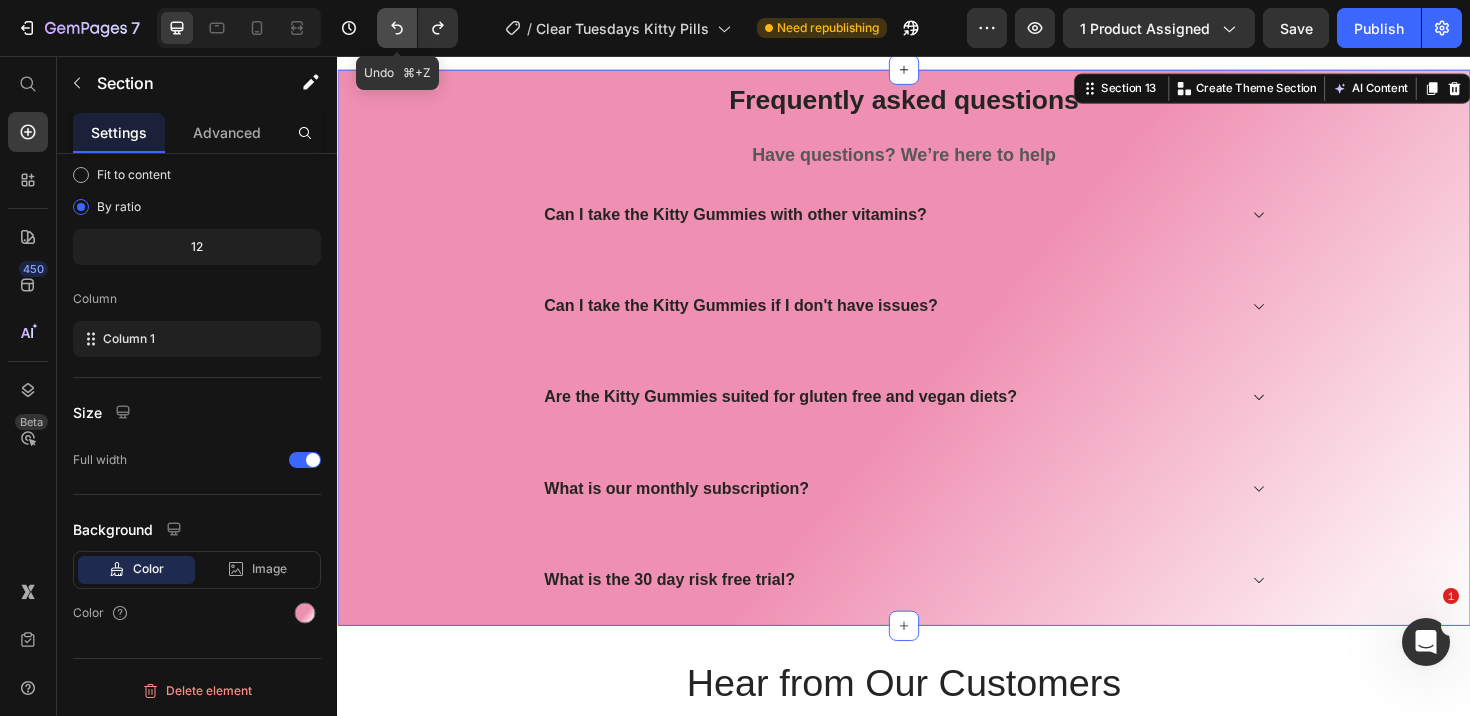 click 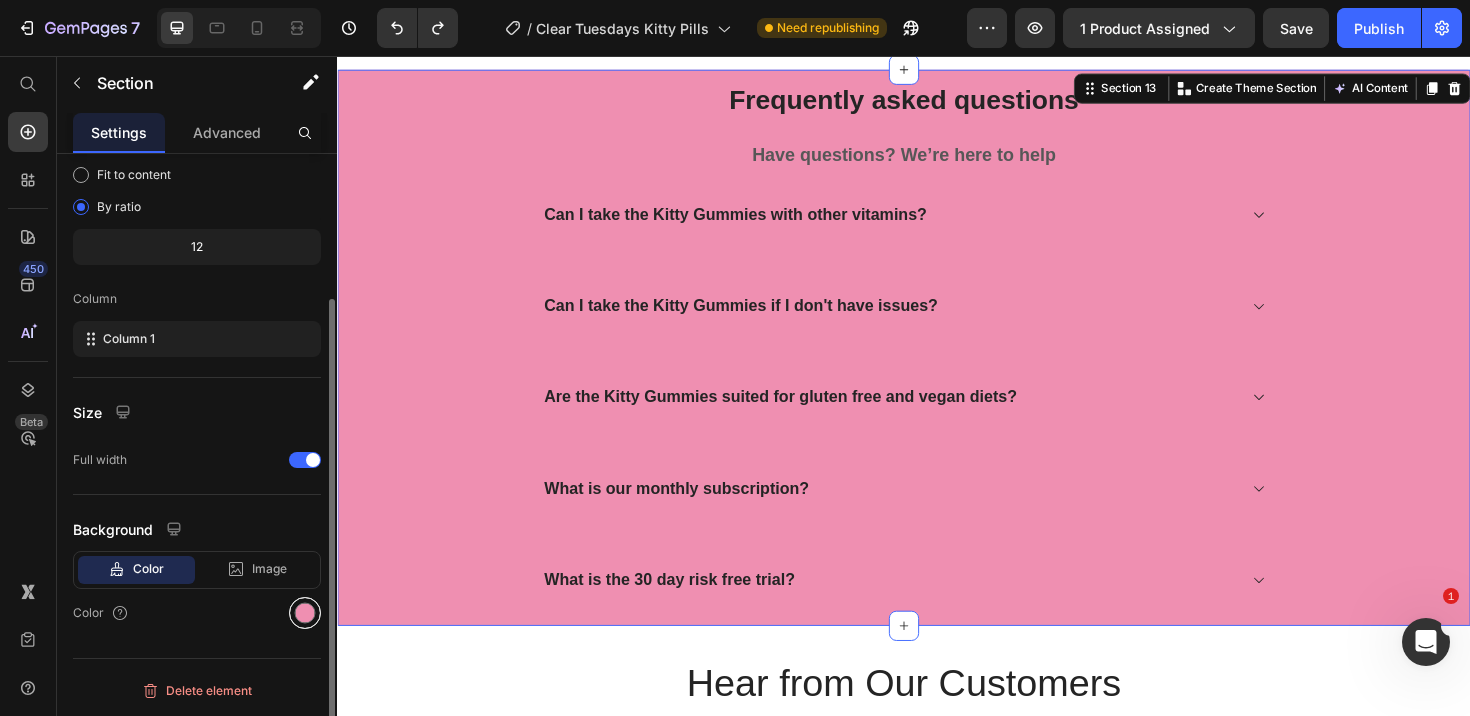 click at bounding box center (305, 613) 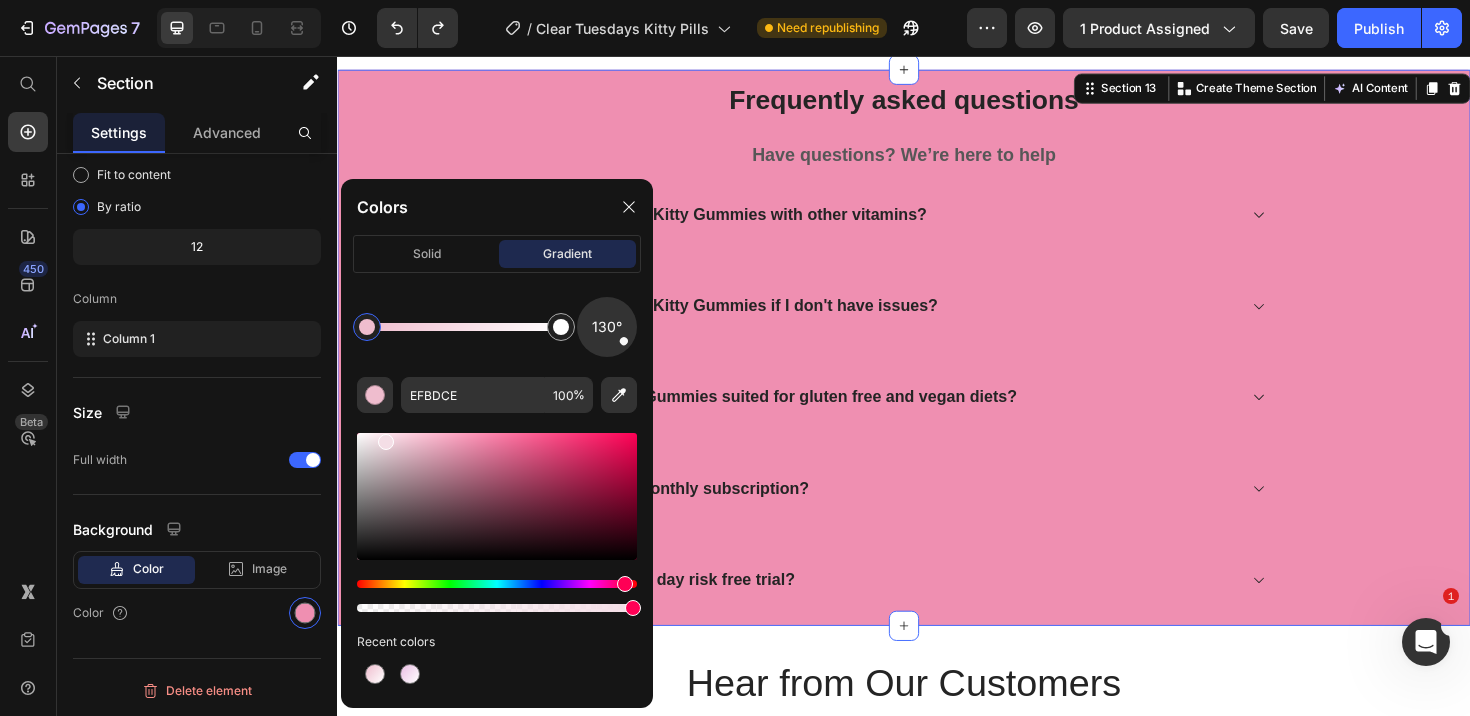 drag, startPoint x: 418, startPoint y: 447, endPoint x: 386, endPoint y: 438, distance: 33.24154 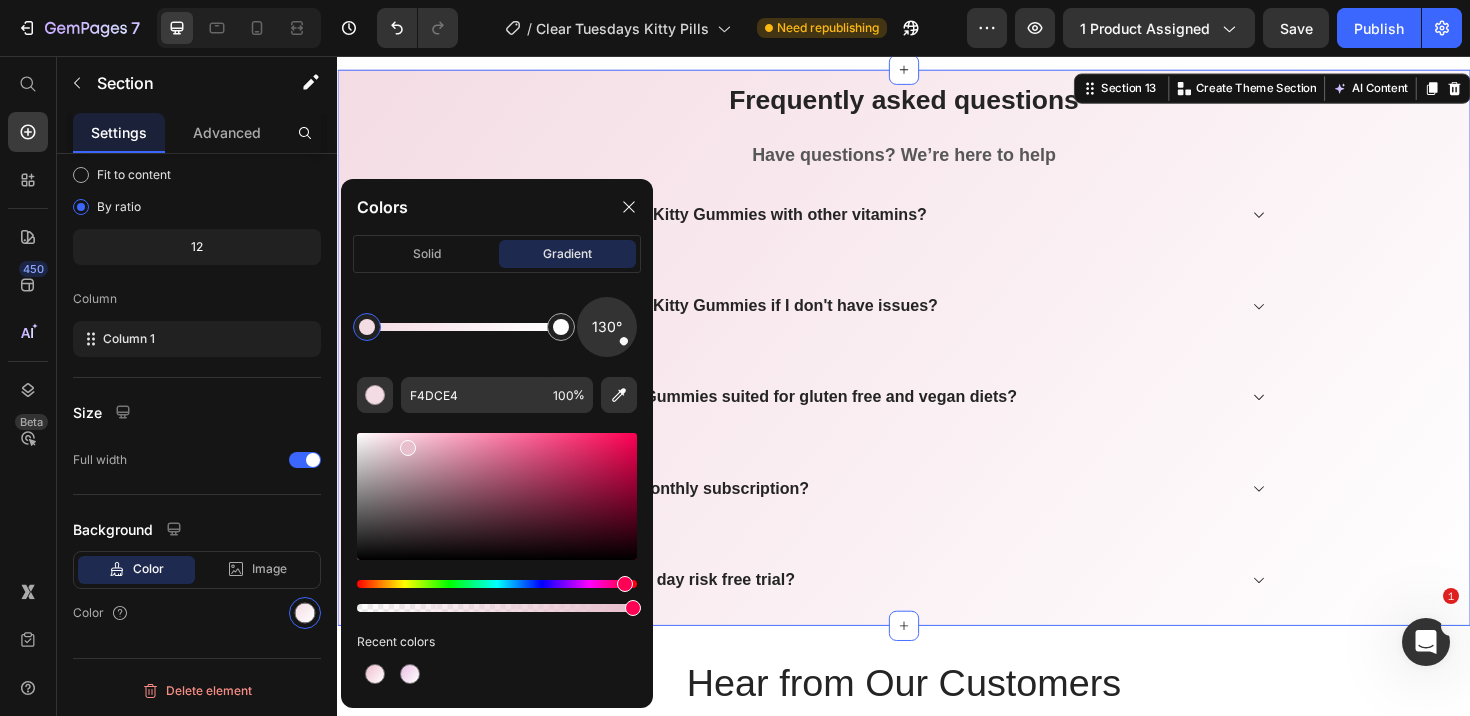 drag, startPoint x: 386, startPoint y: 438, endPoint x: 410, endPoint y: 444, distance: 24.738634 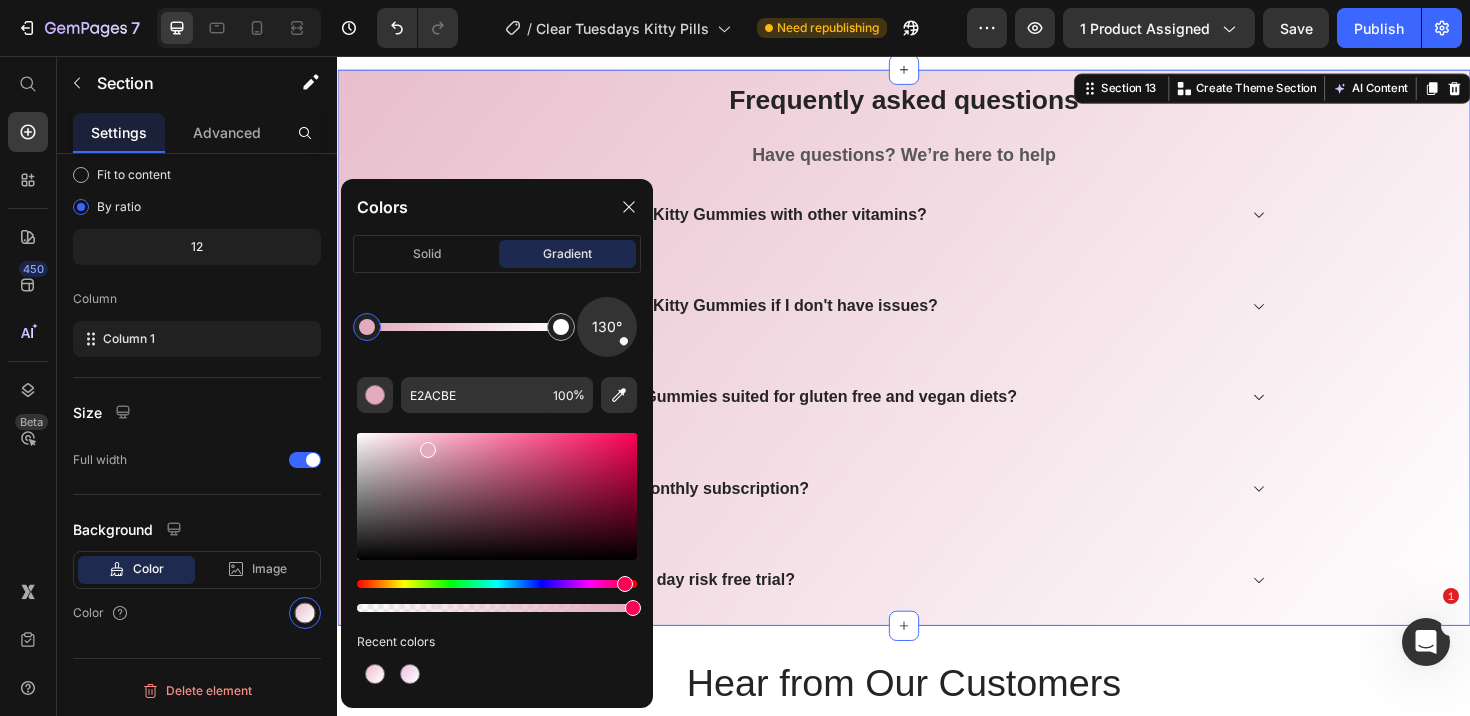 drag, startPoint x: 410, startPoint y: 444, endPoint x: 427, endPoint y: 446, distance: 17.117243 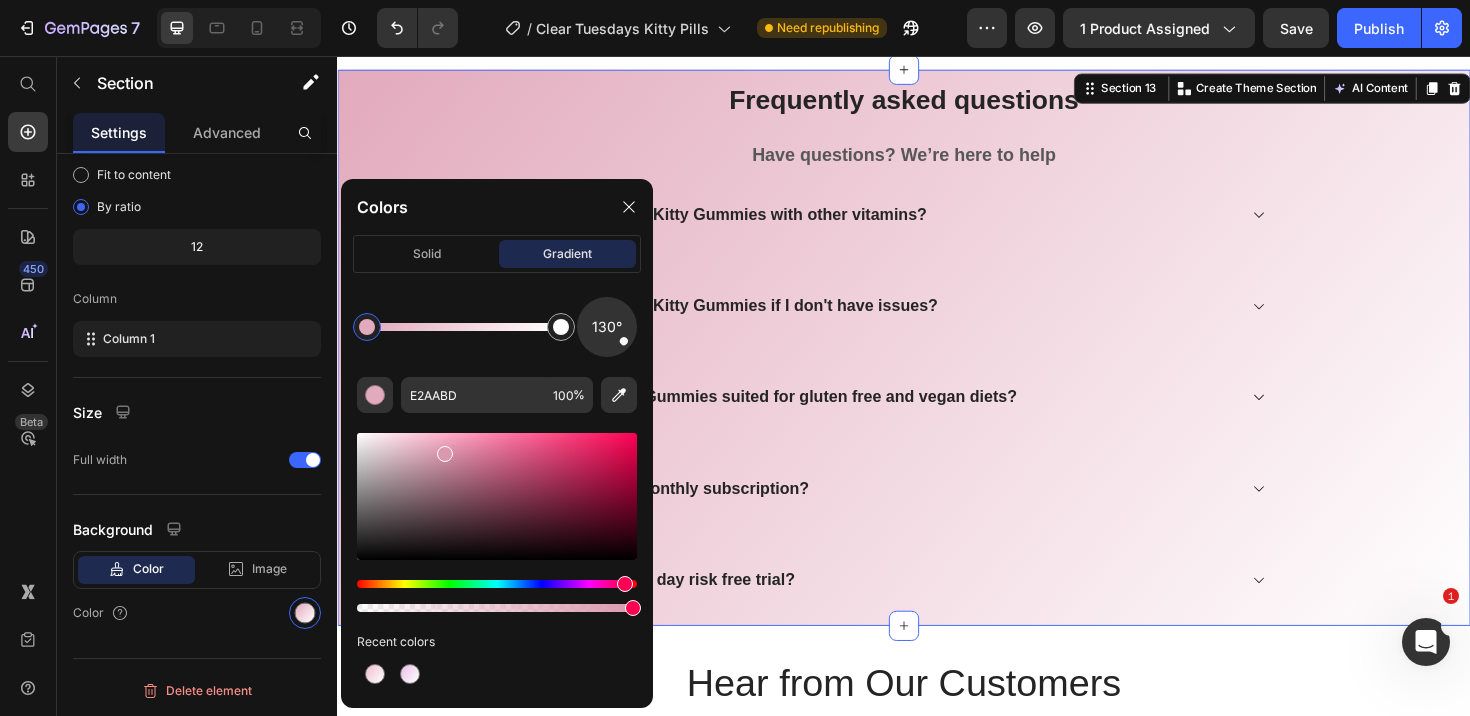 drag, startPoint x: 427, startPoint y: 446, endPoint x: 441, endPoint y: 450, distance: 14.56022 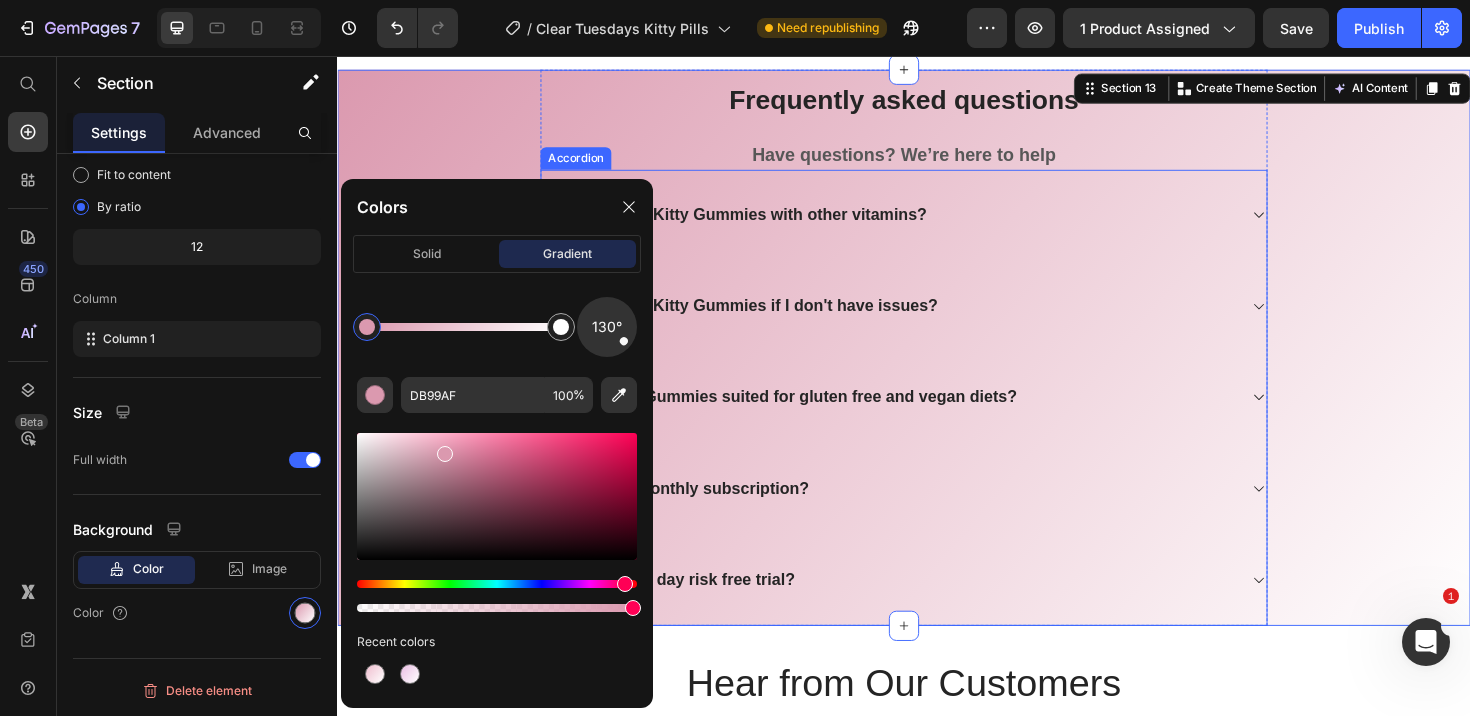 drag, startPoint x: 970, startPoint y: 665, endPoint x: 687, endPoint y: 640, distance: 284.10208 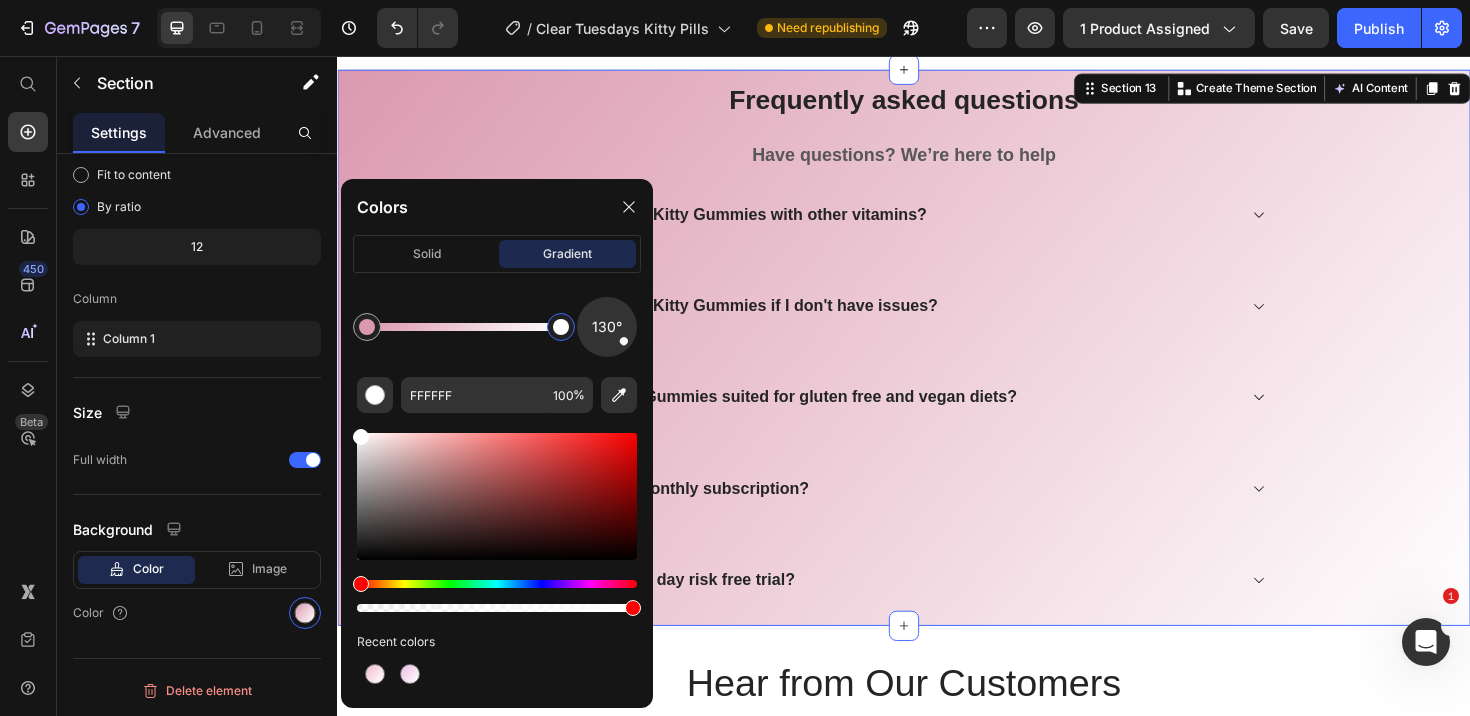 click at bounding box center [561, 327] 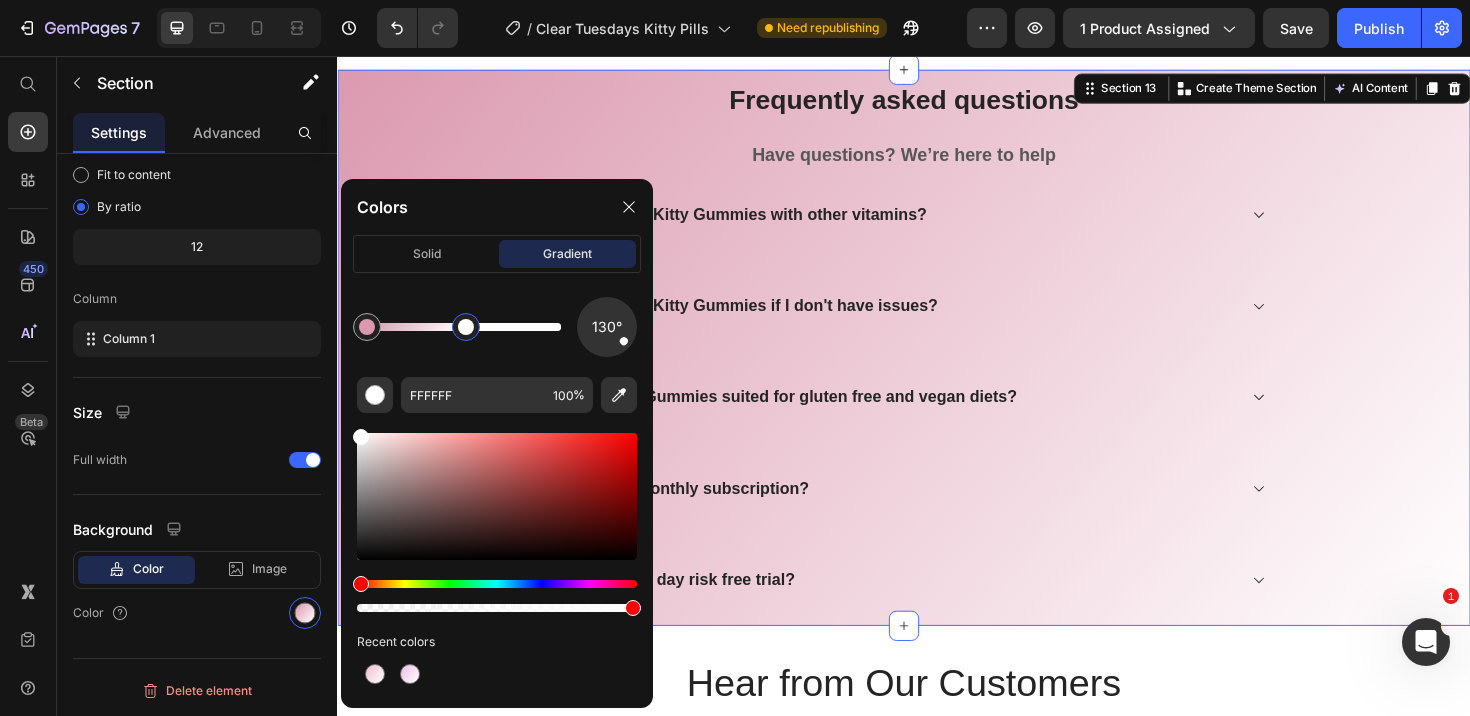 drag, startPoint x: 562, startPoint y: 330, endPoint x: 465, endPoint y: 337, distance: 97.25225 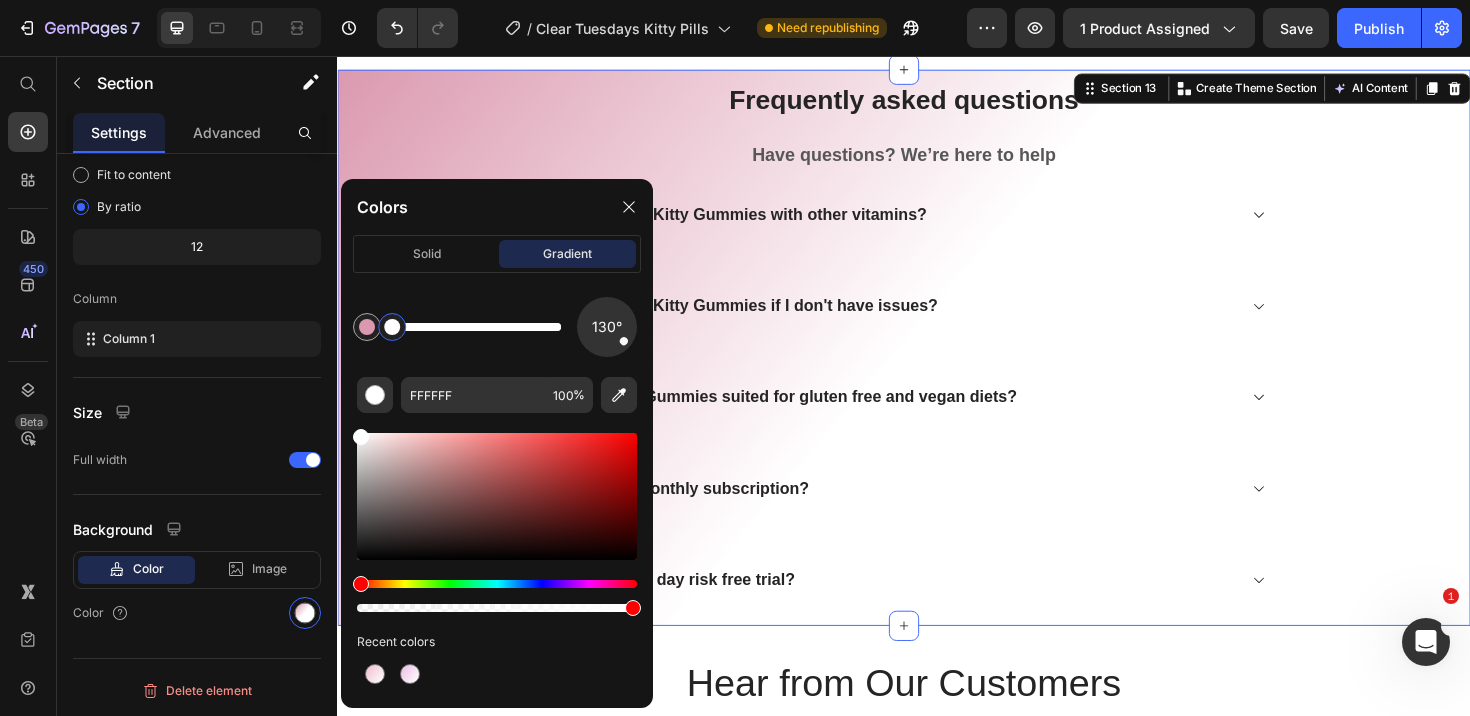 drag, startPoint x: 462, startPoint y: 337, endPoint x: 394, endPoint y: 334, distance: 68.06615 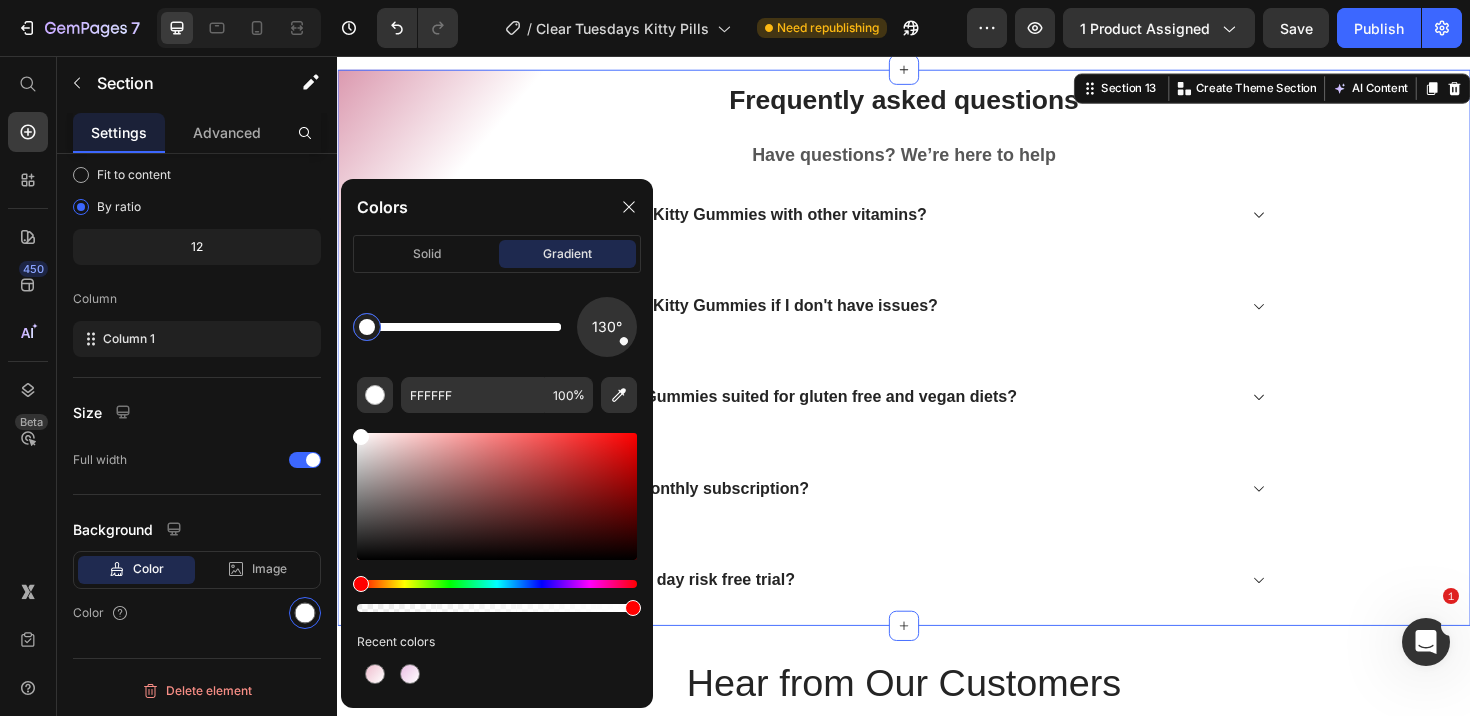 drag, startPoint x: 394, startPoint y: 334, endPoint x: 357, endPoint y: 335, distance: 37.01351 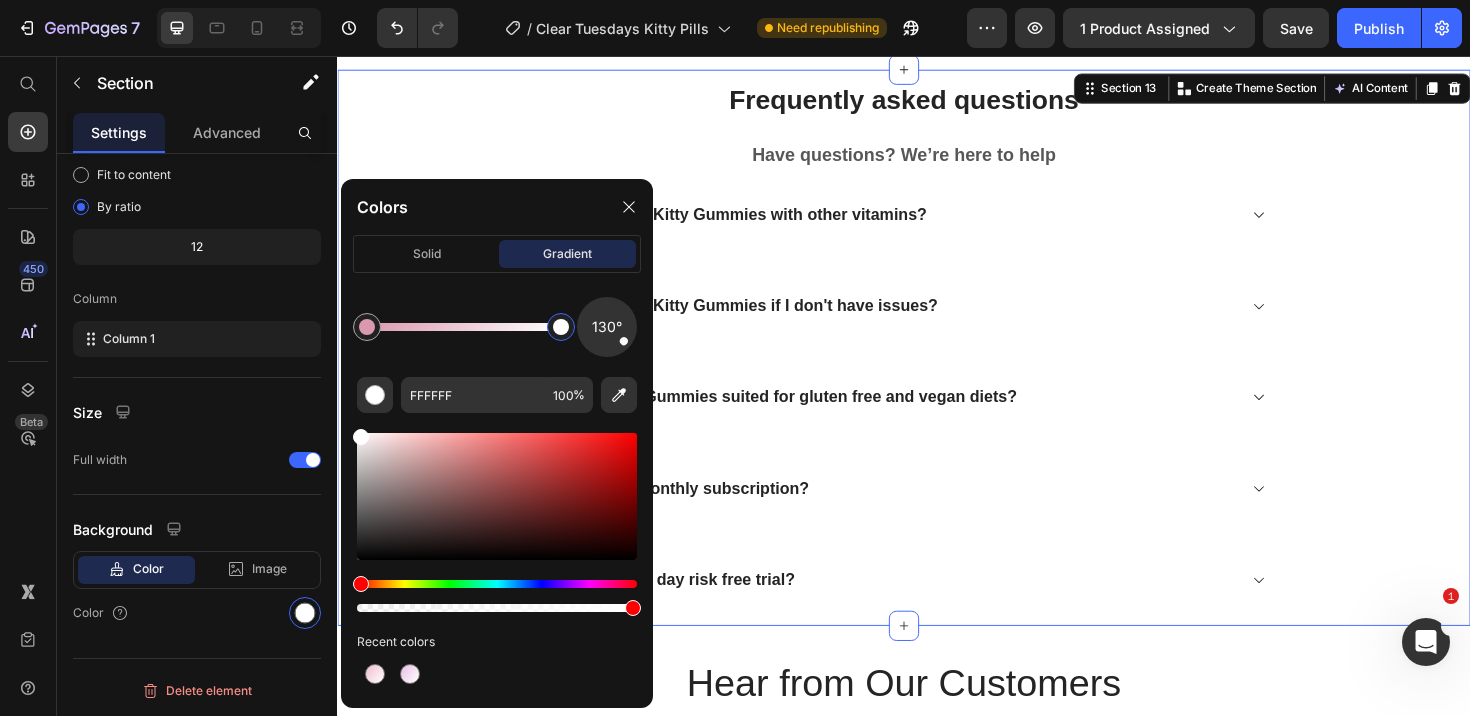 drag, startPoint x: 365, startPoint y: 335, endPoint x: 584, endPoint y: 343, distance: 219.14607 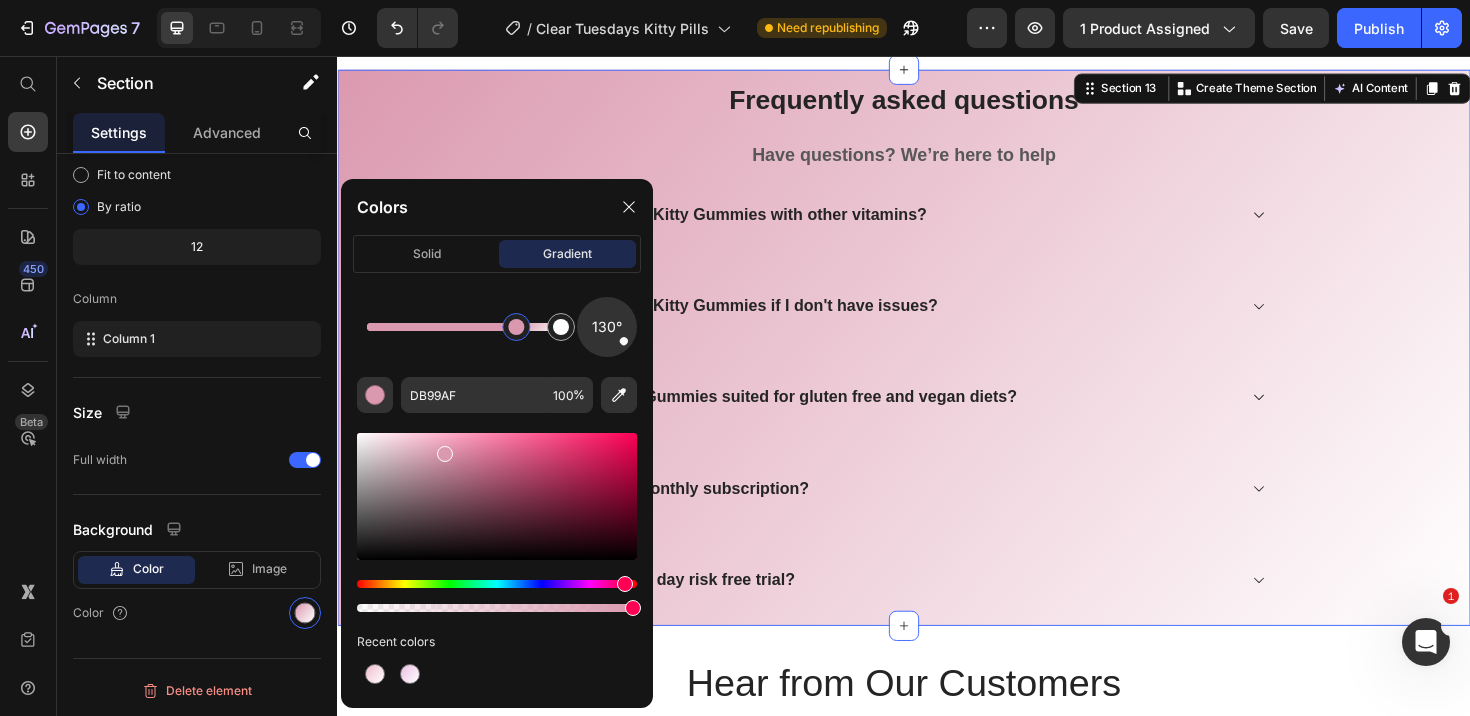 drag, startPoint x: 371, startPoint y: 327, endPoint x: 518, endPoint y: 327, distance: 147 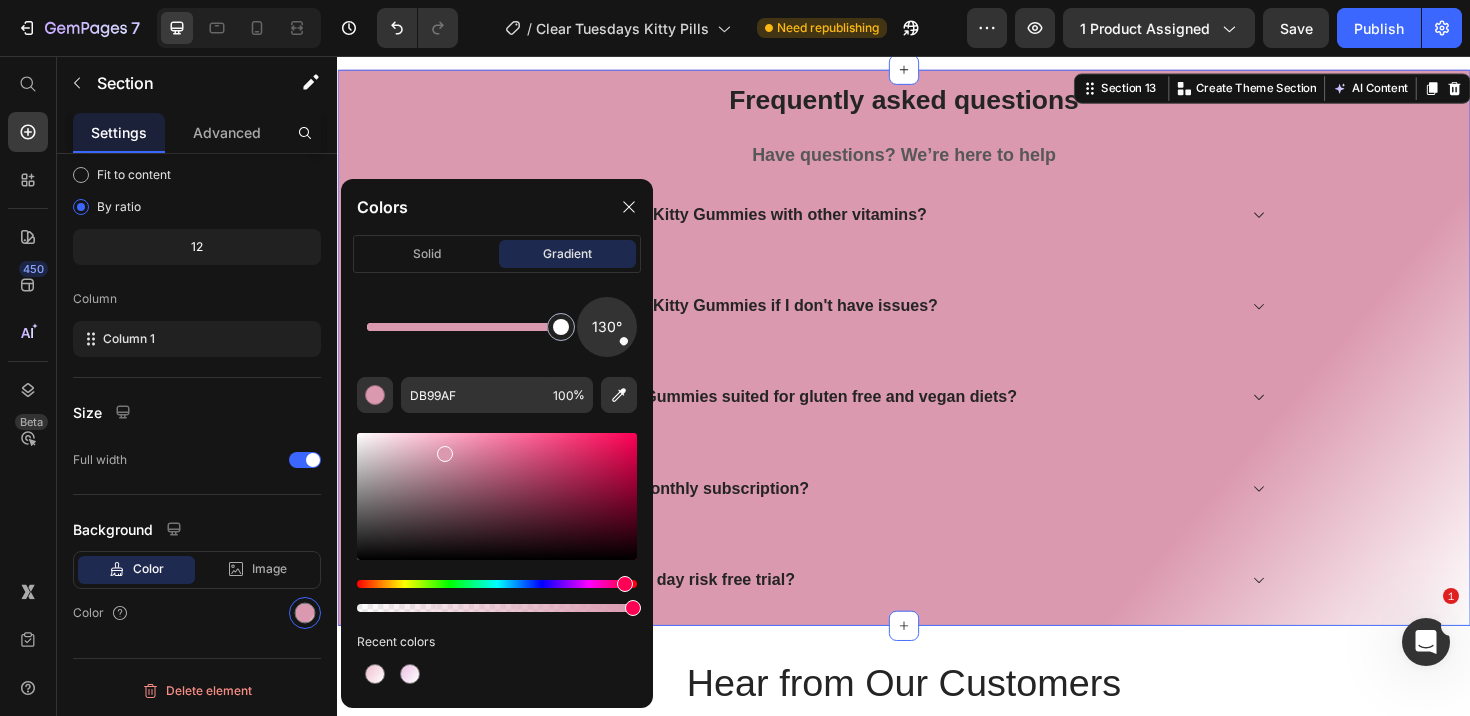 drag, startPoint x: 518, startPoint y: 327, endPoint x: 597, endPoint y: 331, distance: 79.101204 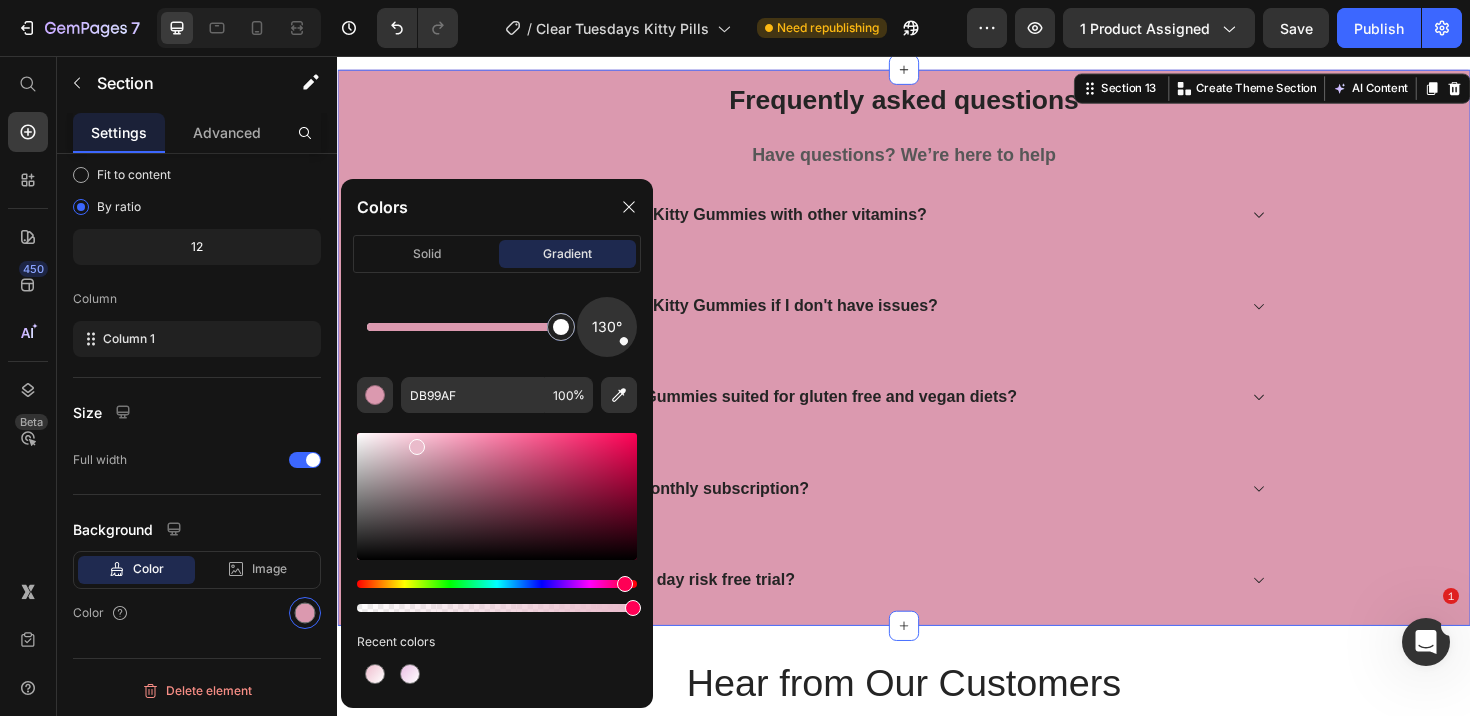 drag, startPoint x: 445, startPoint y: 454, endPoint x: 413, endPoint y: 442, distance: 34.176014 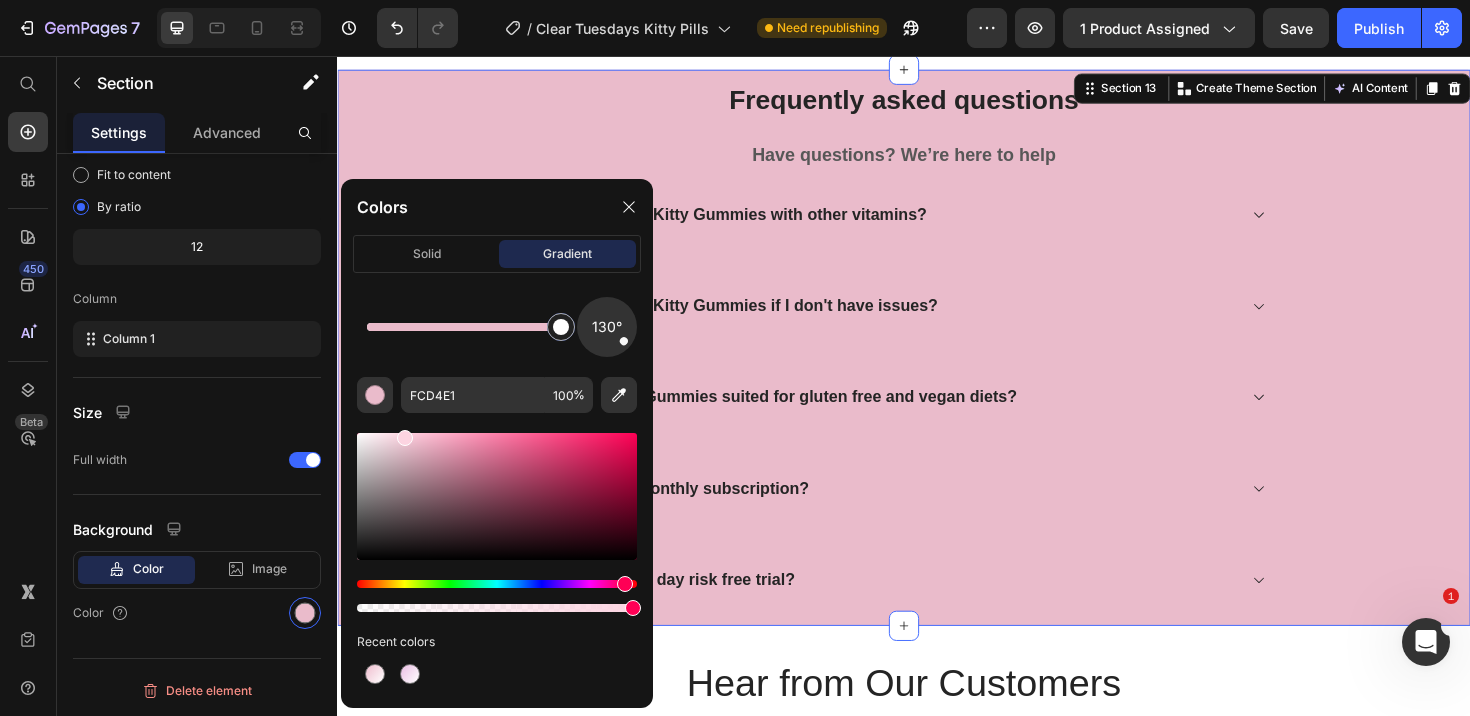 drag, startPoint x: 413, startPoint y: 442, endPoint x: 403, endPoint y: 434, distance: 12.806249 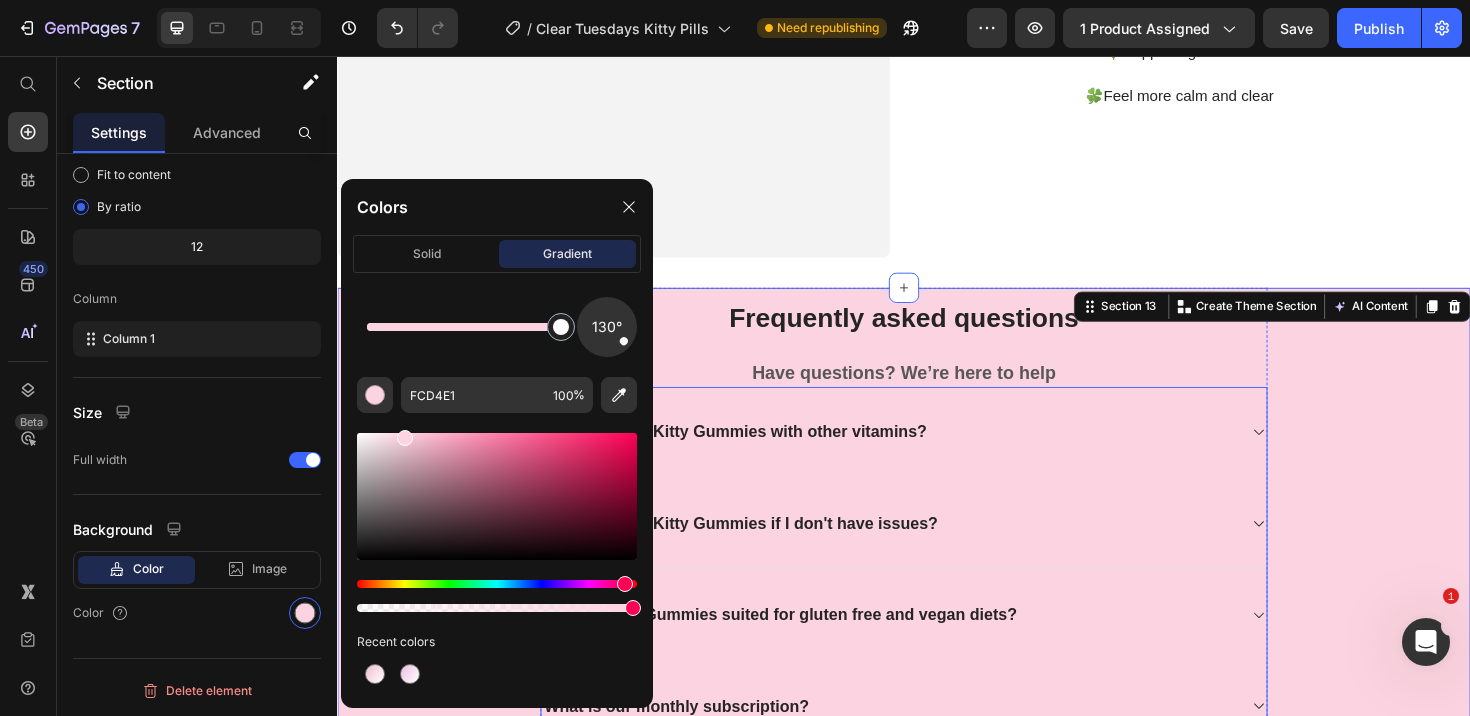 scroll, scrollTop: 6838, scrollLeft: 0, axis: vertical 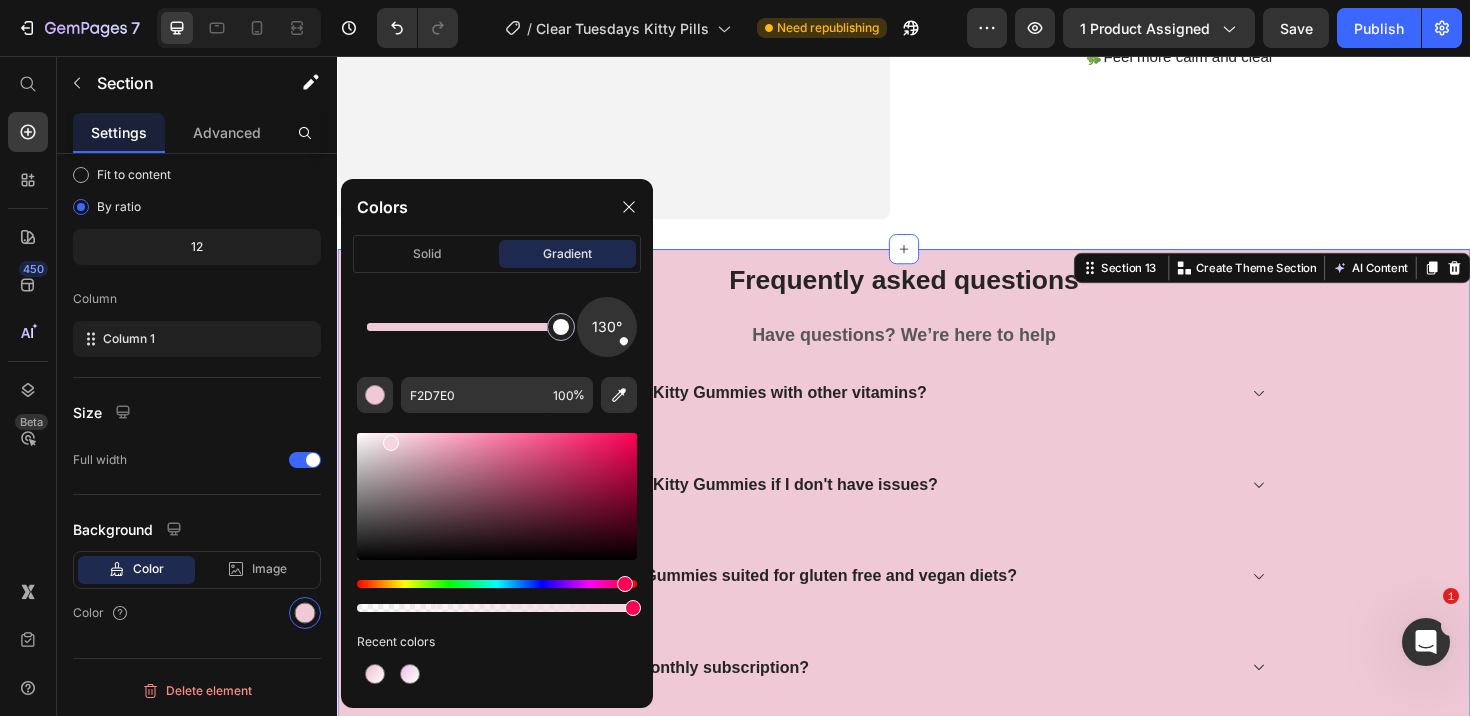 drag, startPoint x: 403, startPoint y: 440, endPoint x: 389, endPoint y: 439, distance: 14.035668 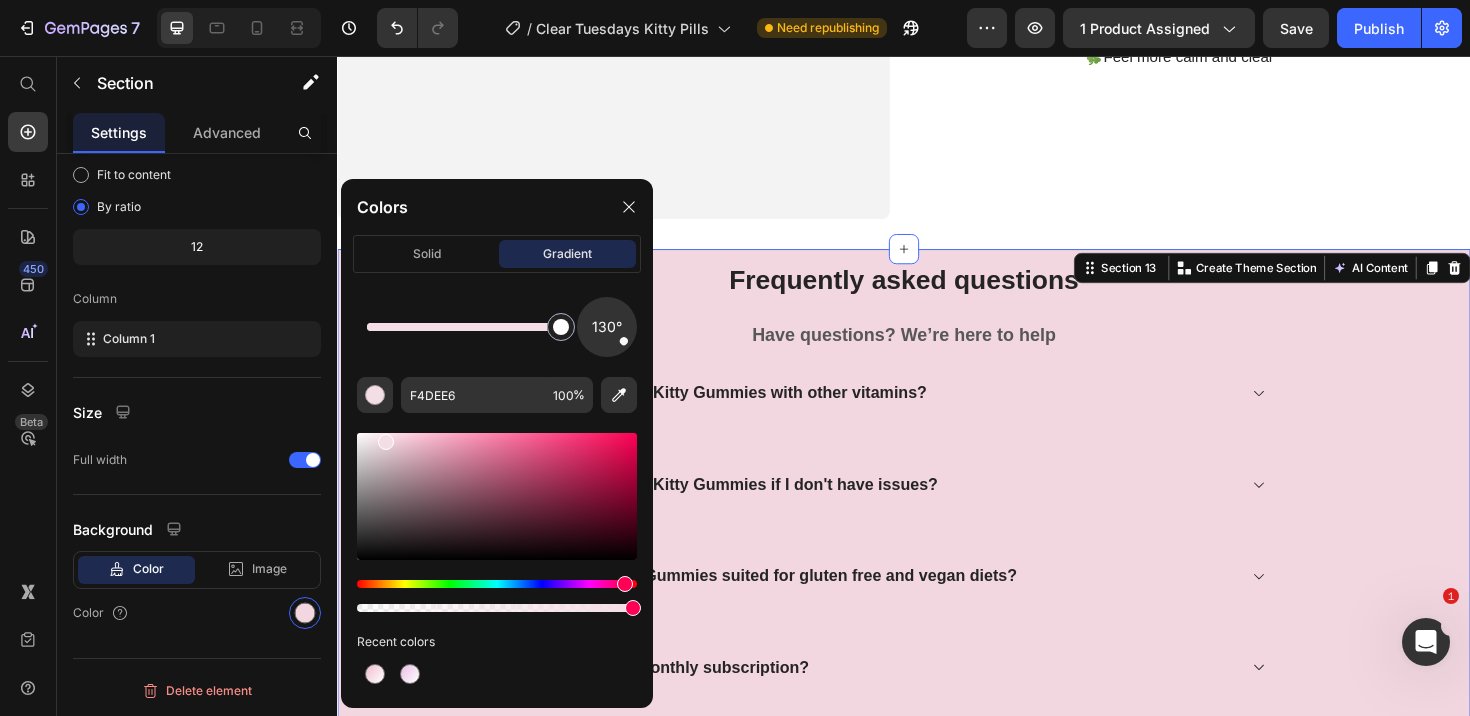 click at bounding box center (386, 442) 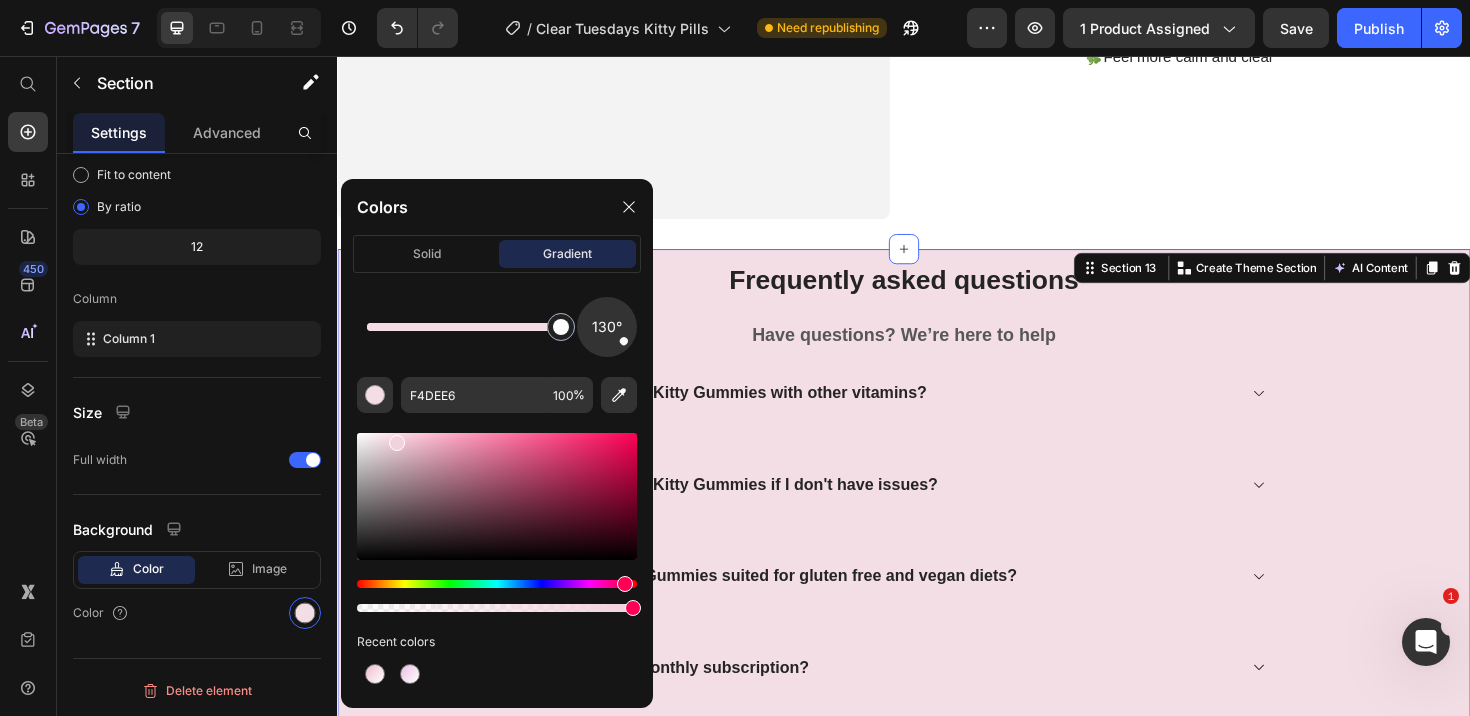 type on "F2D2DD" 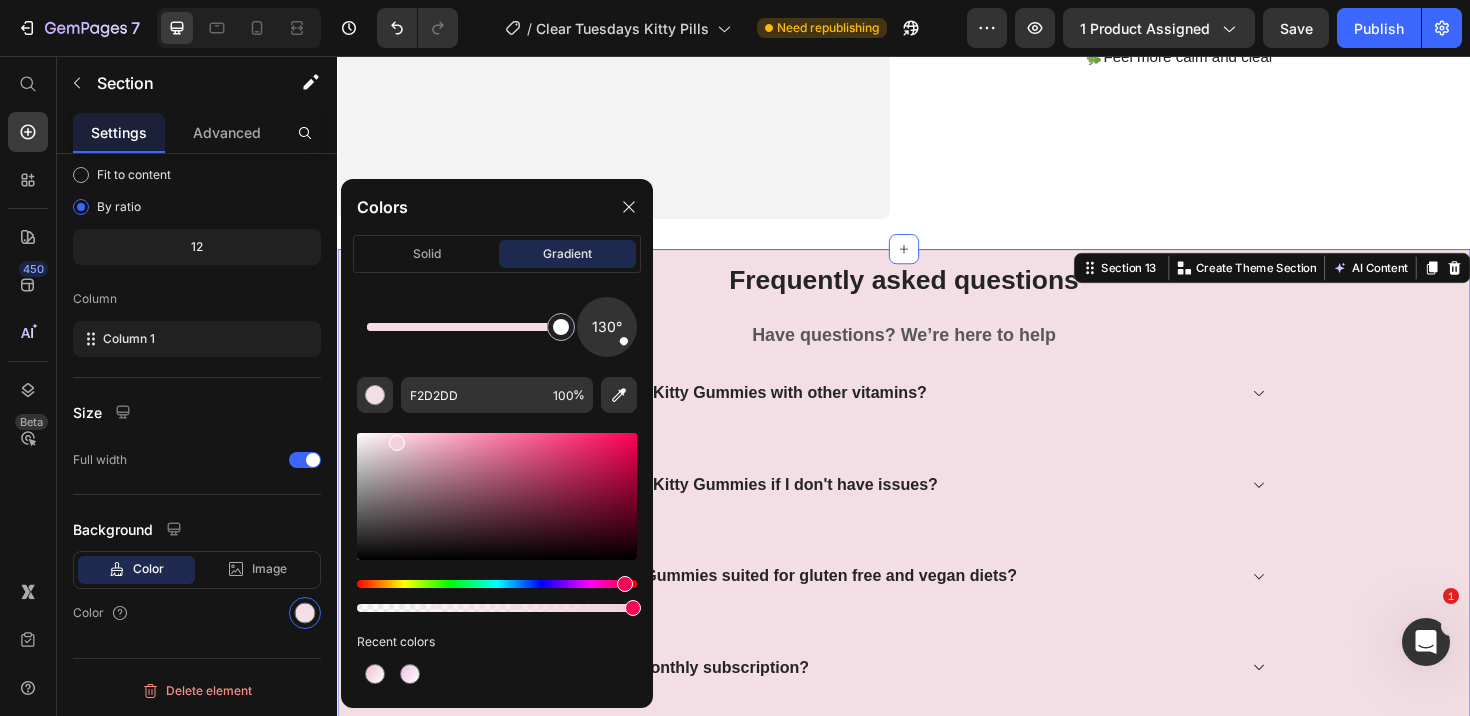 drag, startPoint x: 383, startPoint y: 444, endPoint x: 396, endPoint y: 439, distance: 13.928389 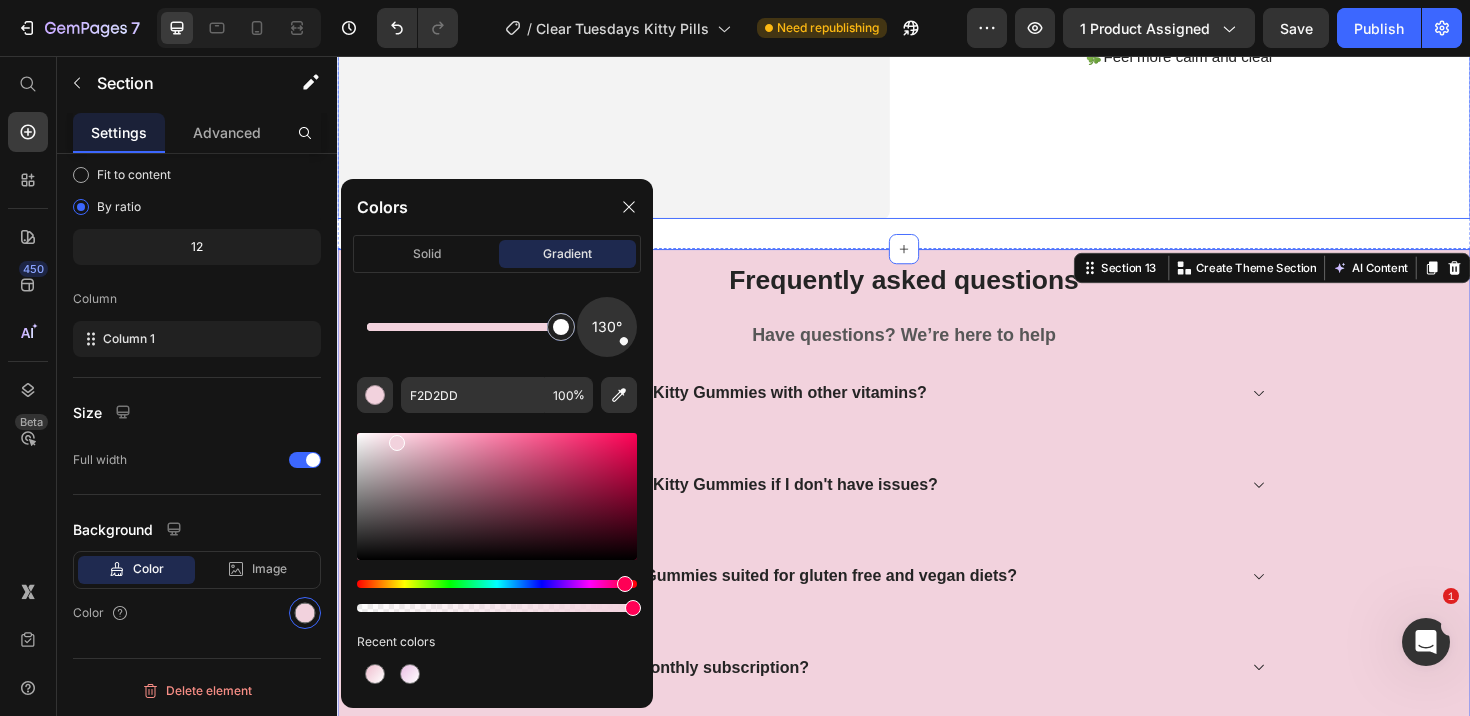click on "5 Reasons You Need This  Heading 🌸Supports a healthy vagina   ⚖️Helps balance estrogen and progesteron    🎀Reduces PMS, fatigue and bloating   🌷Supports gut health   🍀Feel more calm and clear Text Block" at bounding box center [1244, -72] 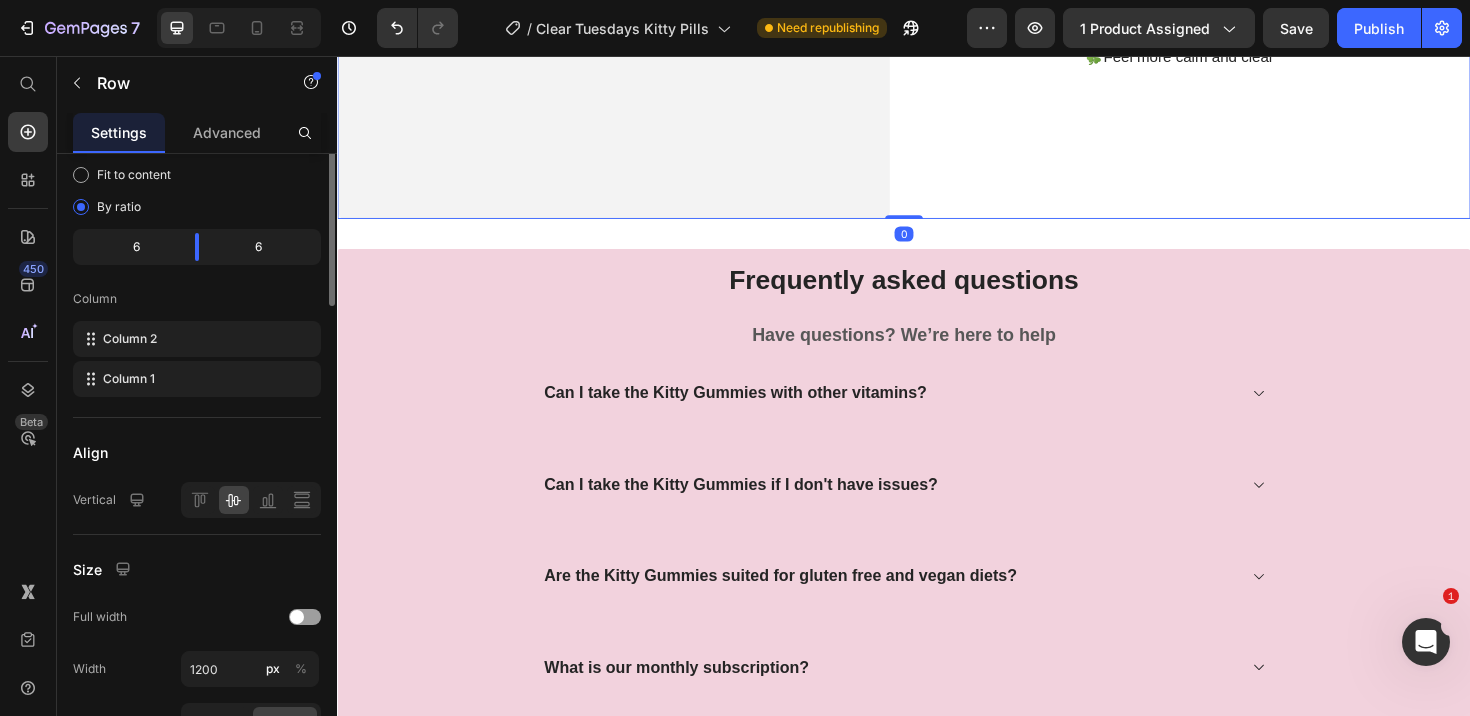 scroll, scrollTop: 0, scrollLeft: 0, axis: both 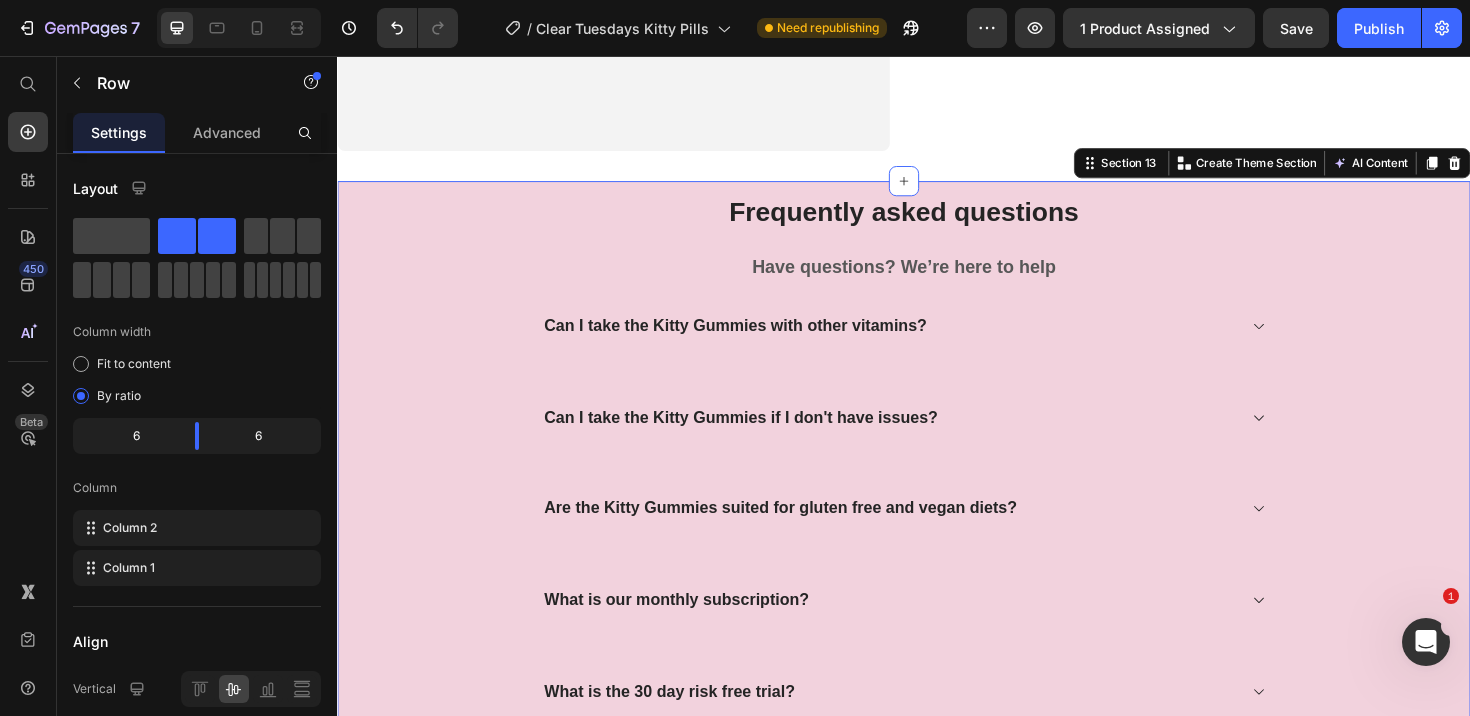 click on "Frequently asked questions Heading Have questions? We’re here to help Text block
Can I take the Kitty Gummies with other vitamins?
Can I take the Kitty Gummies if I don't have issues?
Are the Kitty Gummies suited for gluten free and vegan diets?
What is our monthly subscription?
What is the 30 day risk free trial? Accordion Row" at bounding box center [937, 482] 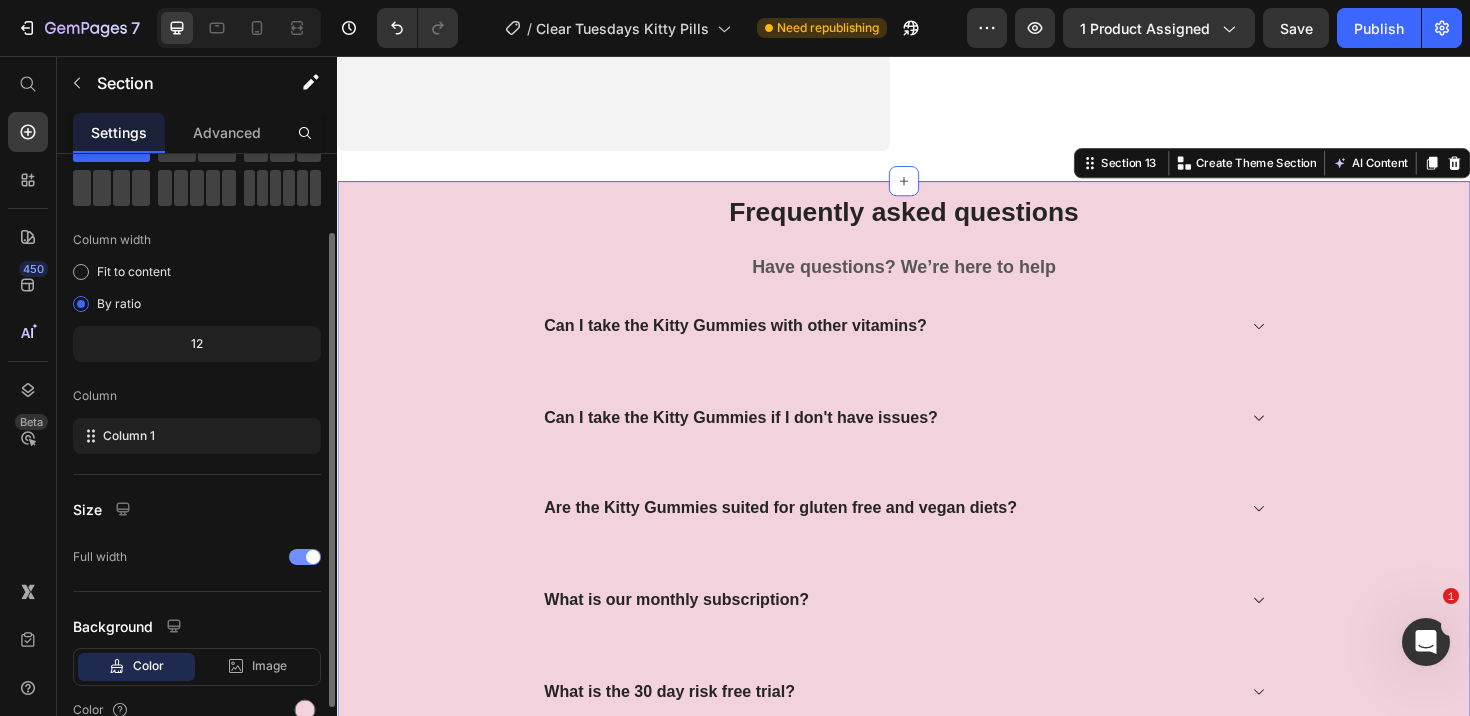 scroll, scrollTop: 189, scrollLeft: 0, axis: vertical 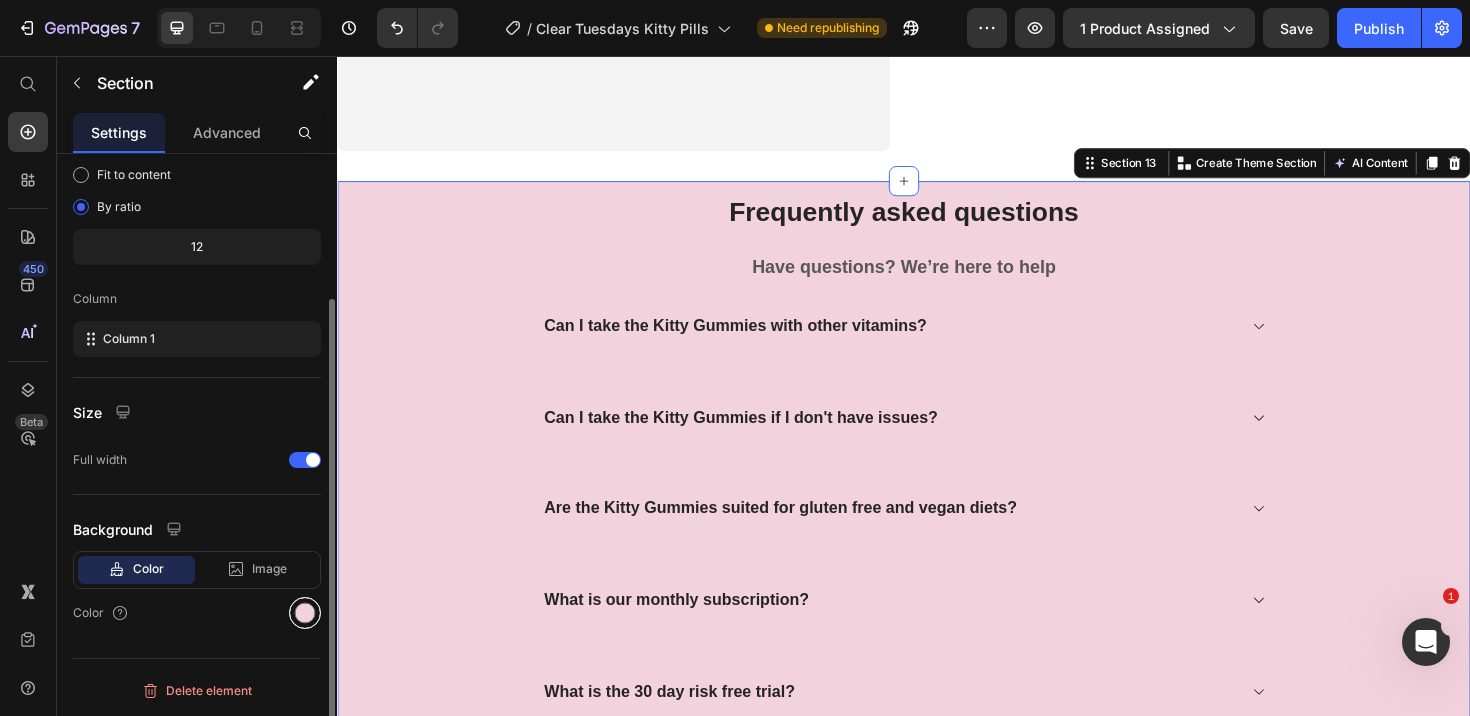 click at bounding box center [305, 613] 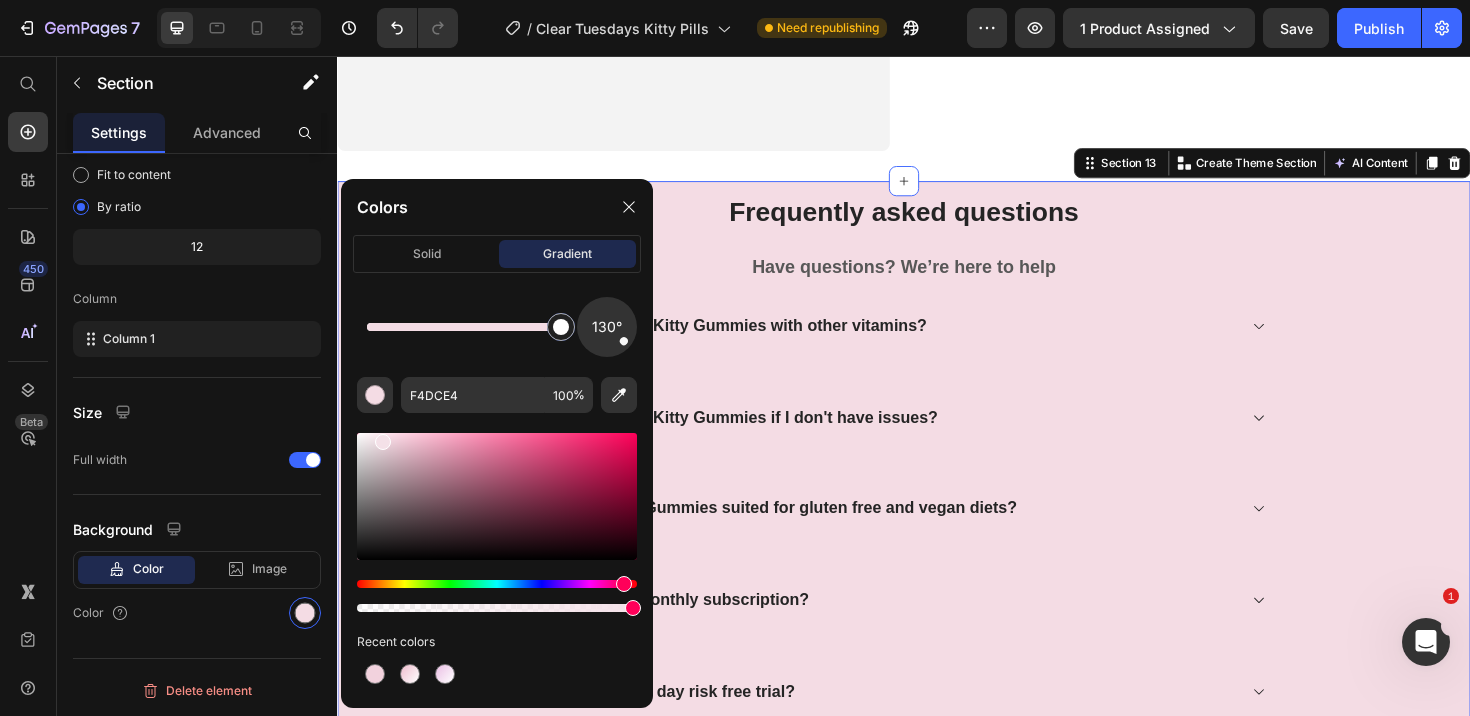 drag, startPoint x: 398, startPoint y: 441, endPoint x: 380, endPoint y: 438, distance: 18.248287 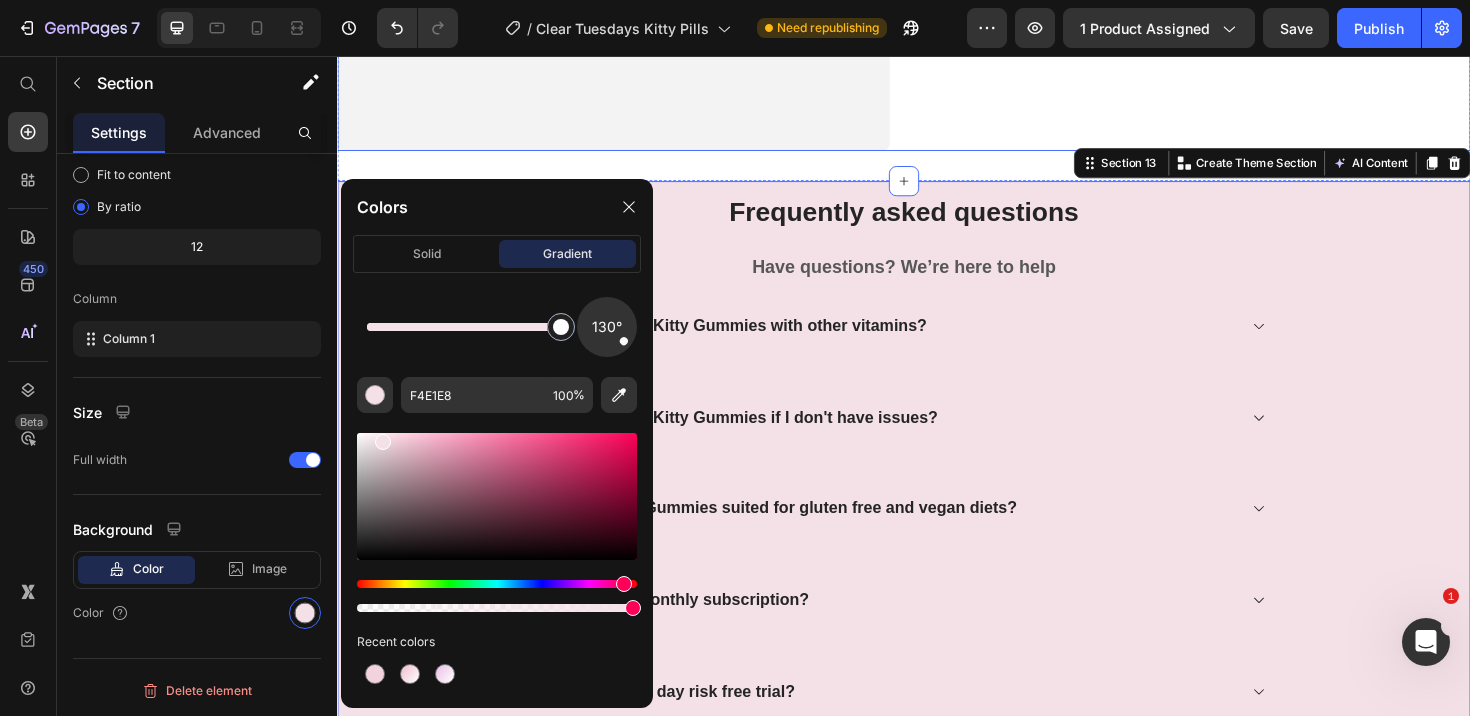 click on "5 Reasons You Need This  Heading 🌸Supports a healthy vagina   ⚖️Helps balance estrogen and progesteron    🎀Reduces PMS, fatigue and bloating   🌷Supports gut health   🍀Feel more calm and clear Text Block" at bounding box center [1244, -144] 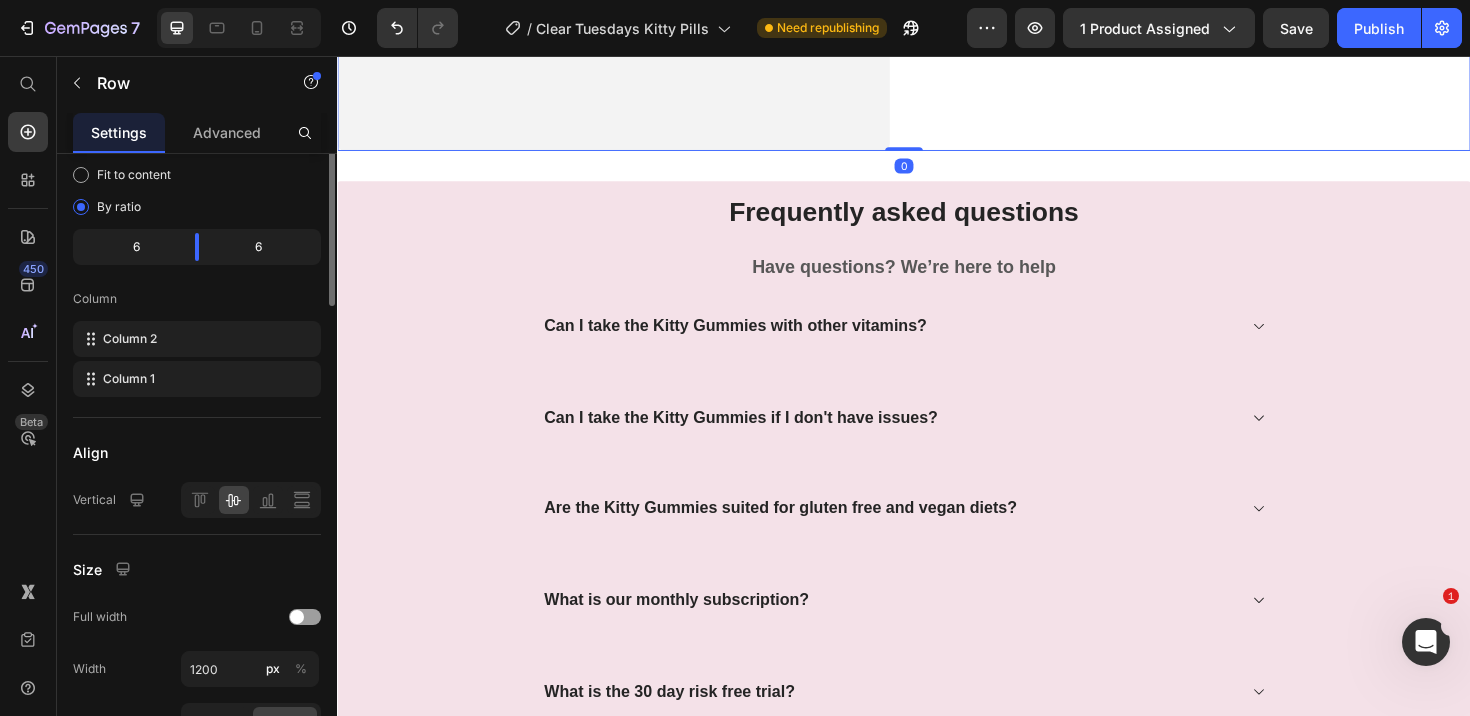 scroll, scrollTop: 0, scrollLeft: 0, axis: both 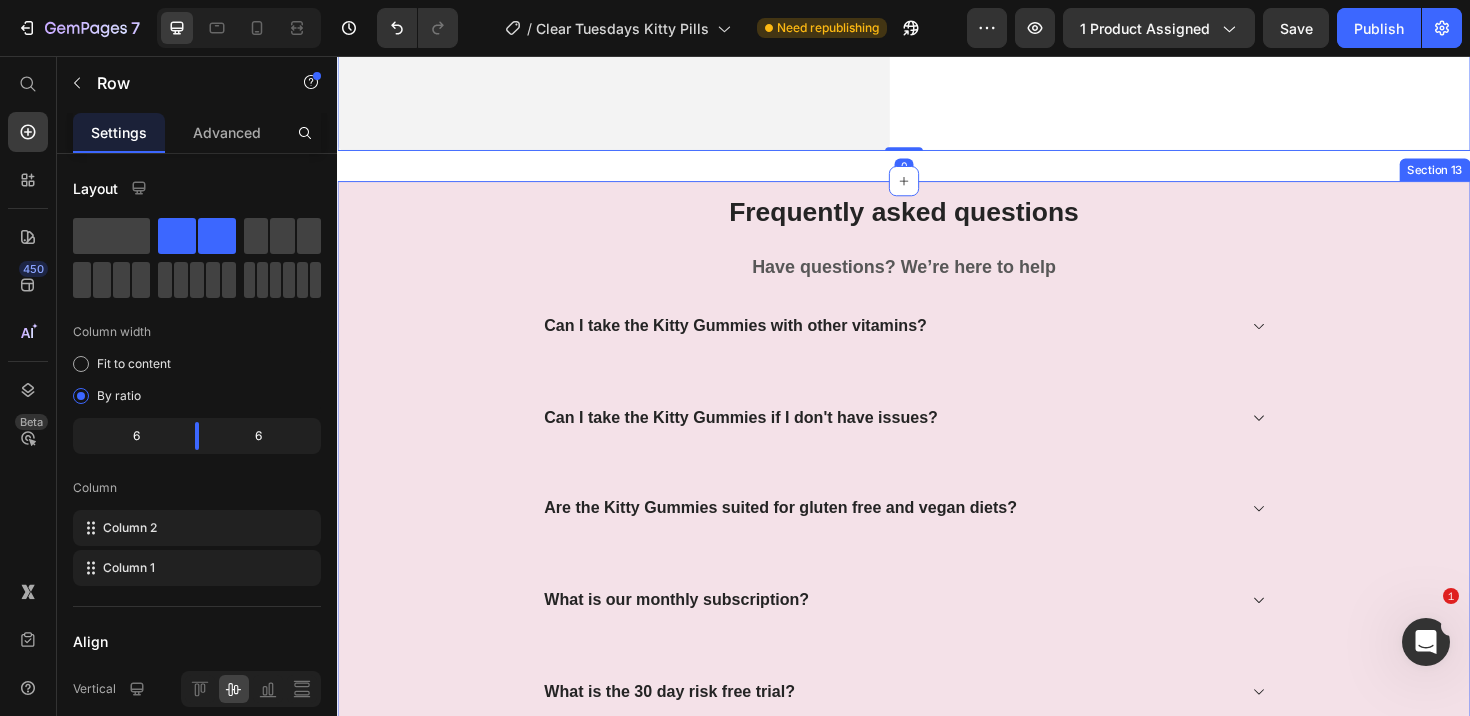 click on "Frequently asked questions Heading Have questions? We’re here to help Text block
Can I take the Kitty Gummies with other vitamins?
Can I take the Kitty Gummies if I don't have issues?
Are the Kitty Gummies suited for gluten free and vegan diets?
What is our monthly subscription?
What is the 30 day risk free trial? Accordion Row" at bounding box center (937, 482) 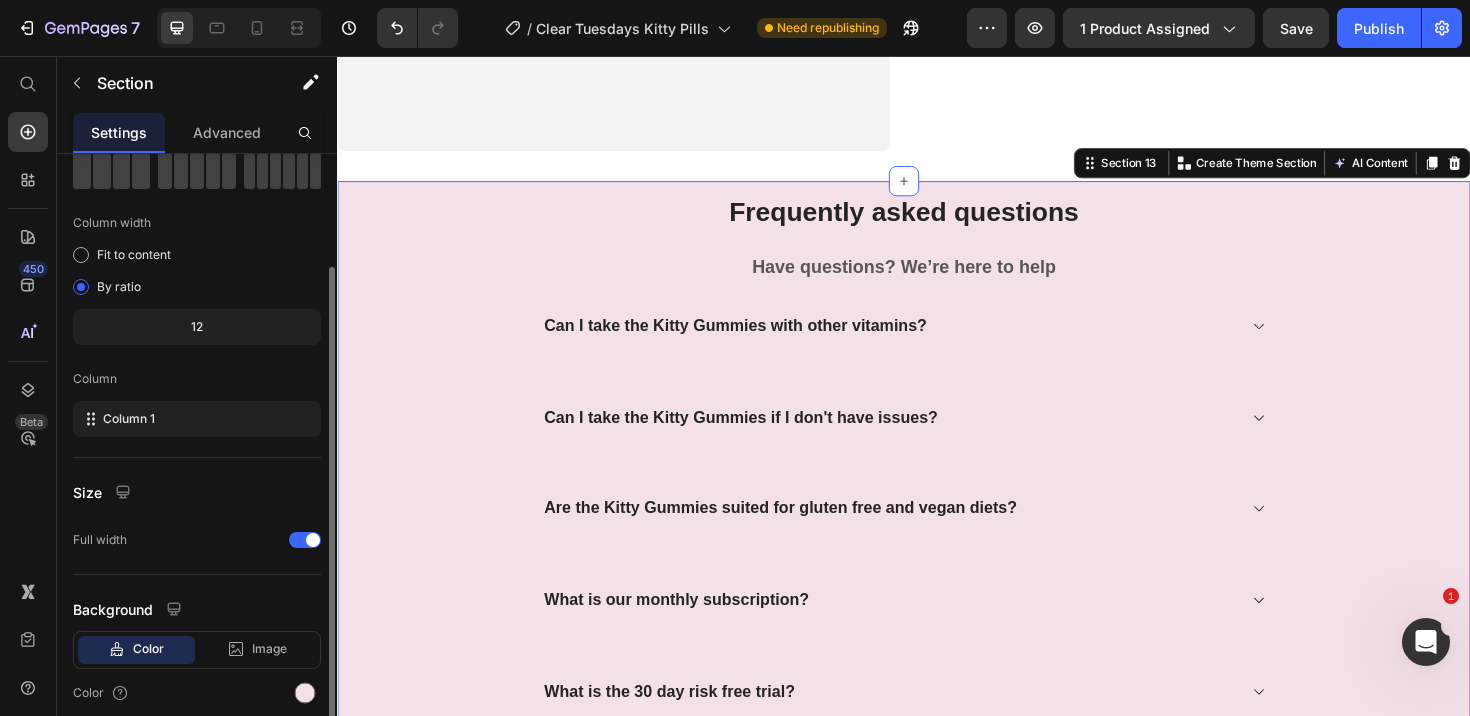 scroll, scrollTop: 138, scrollLeft: 0, axis: vertical 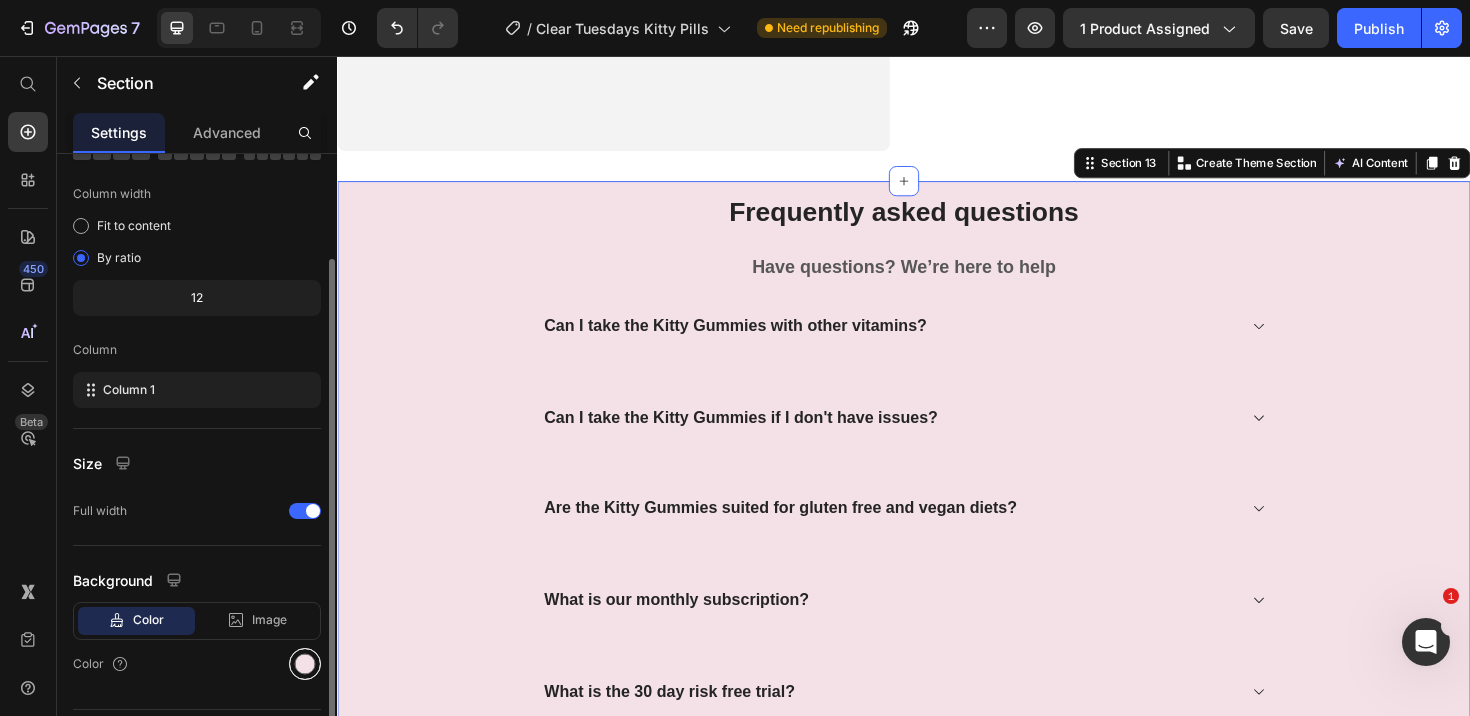 click at bounding box center (305, 664) 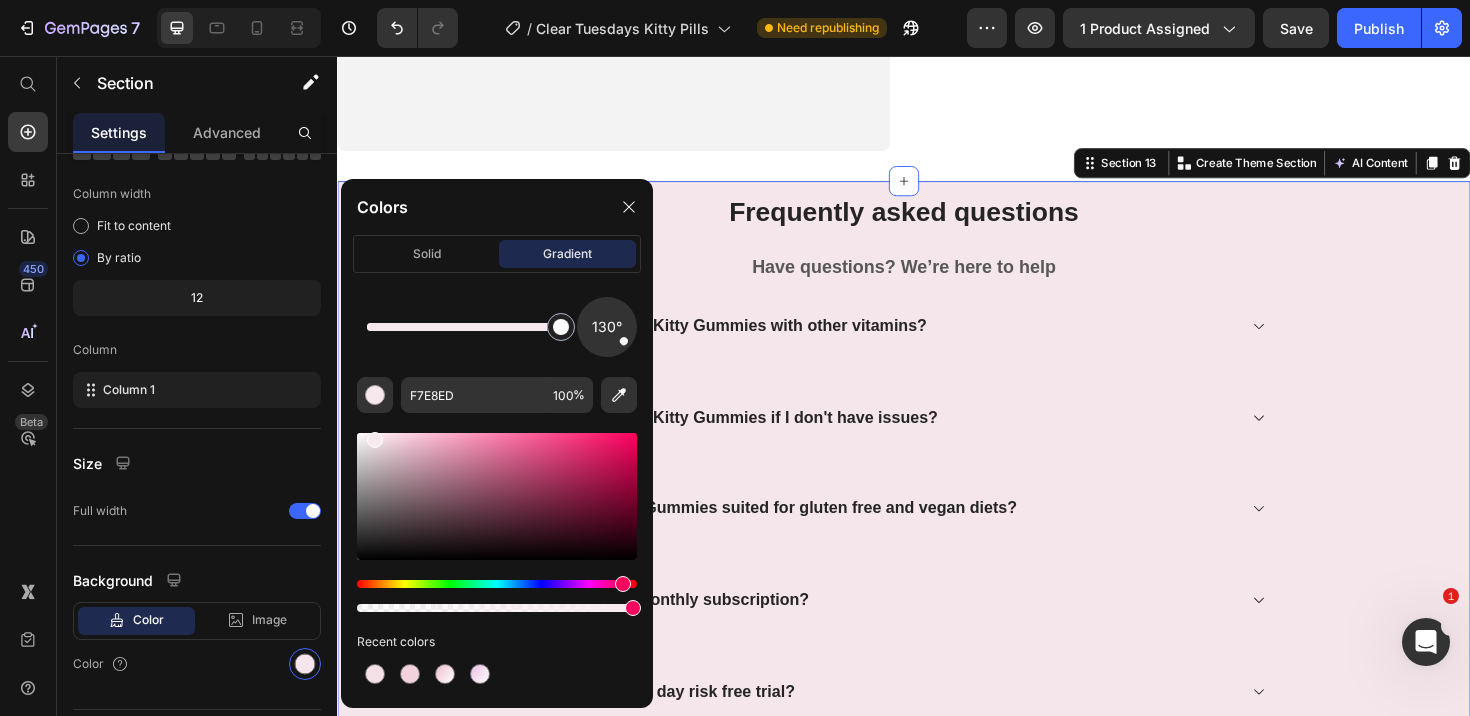 type on "F4E8ED" 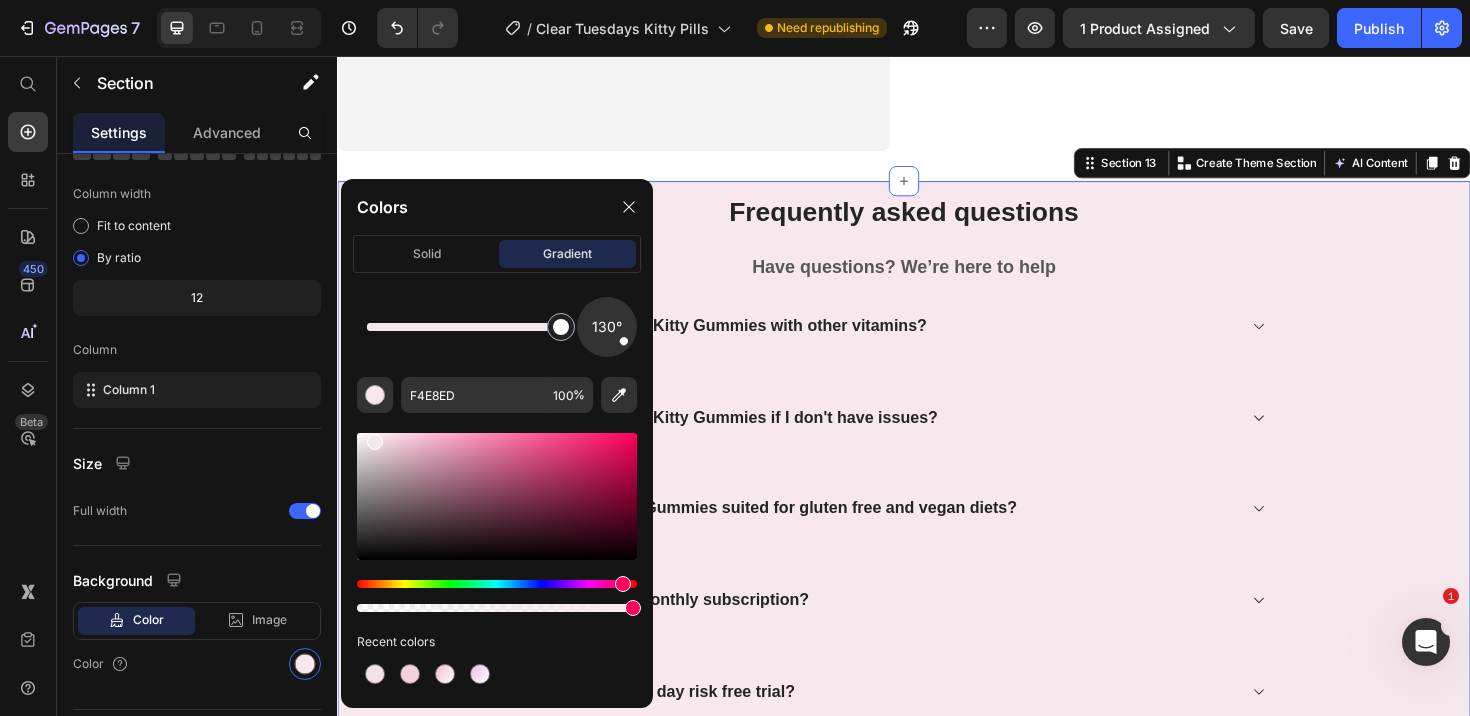 click at bounding box center (375, 442) 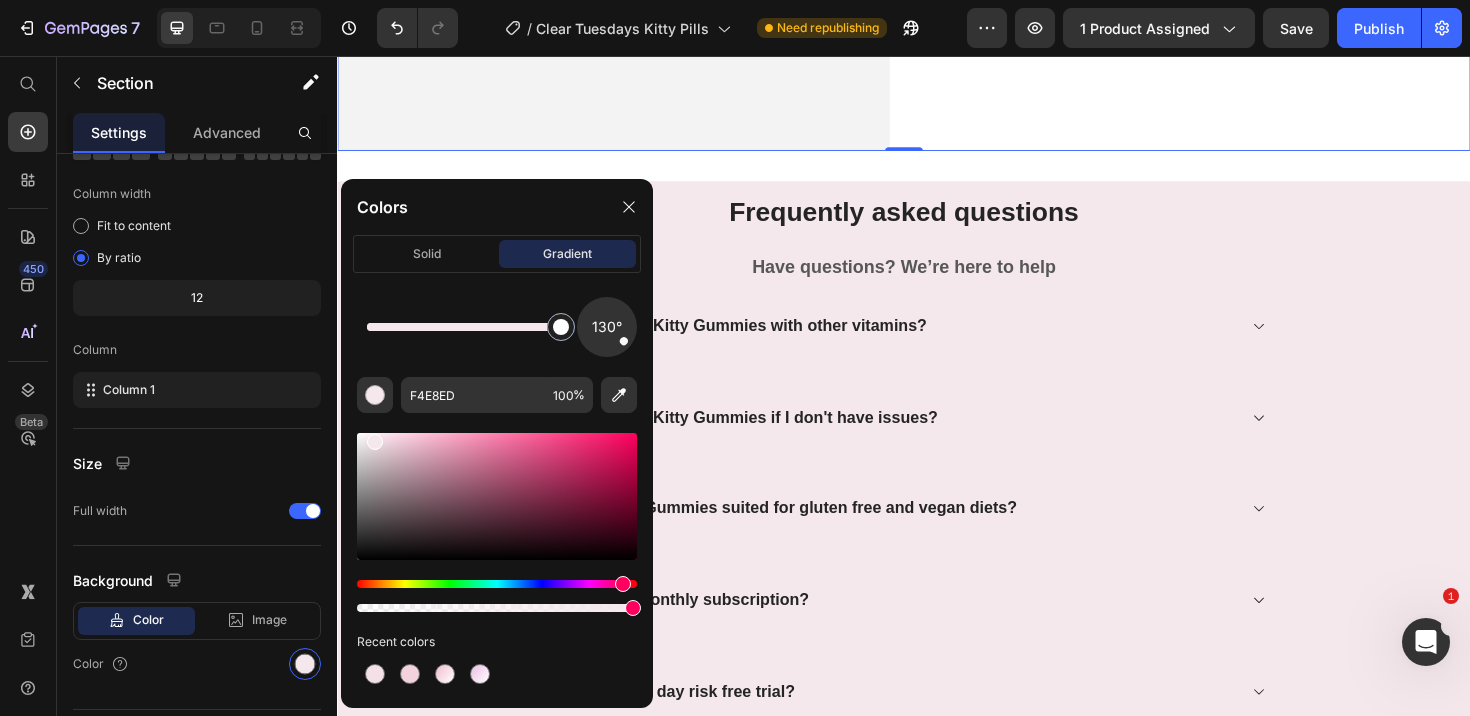 click on "5 Reasons You Need This  Heading 🌸Supports a healthy vagina   ⚖️Helps balance estrogen and progesteron    🎀Reduces PMS, fatigue and bloating   🌷Supports gut health   🍀Feel more calm and clear Text Block" at bounding box center [1244, -144] 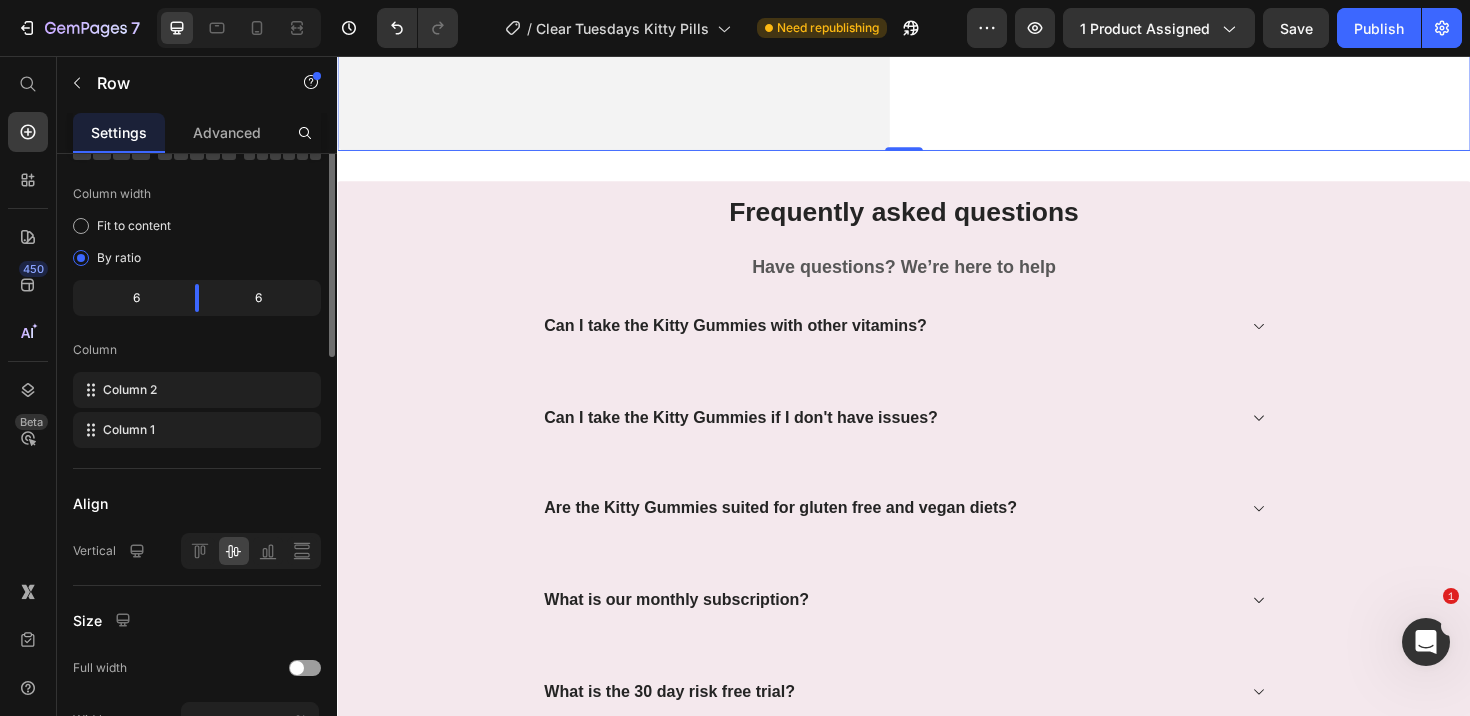 scroll, scrollTop: 0, scrollLeft: 0, axis: both 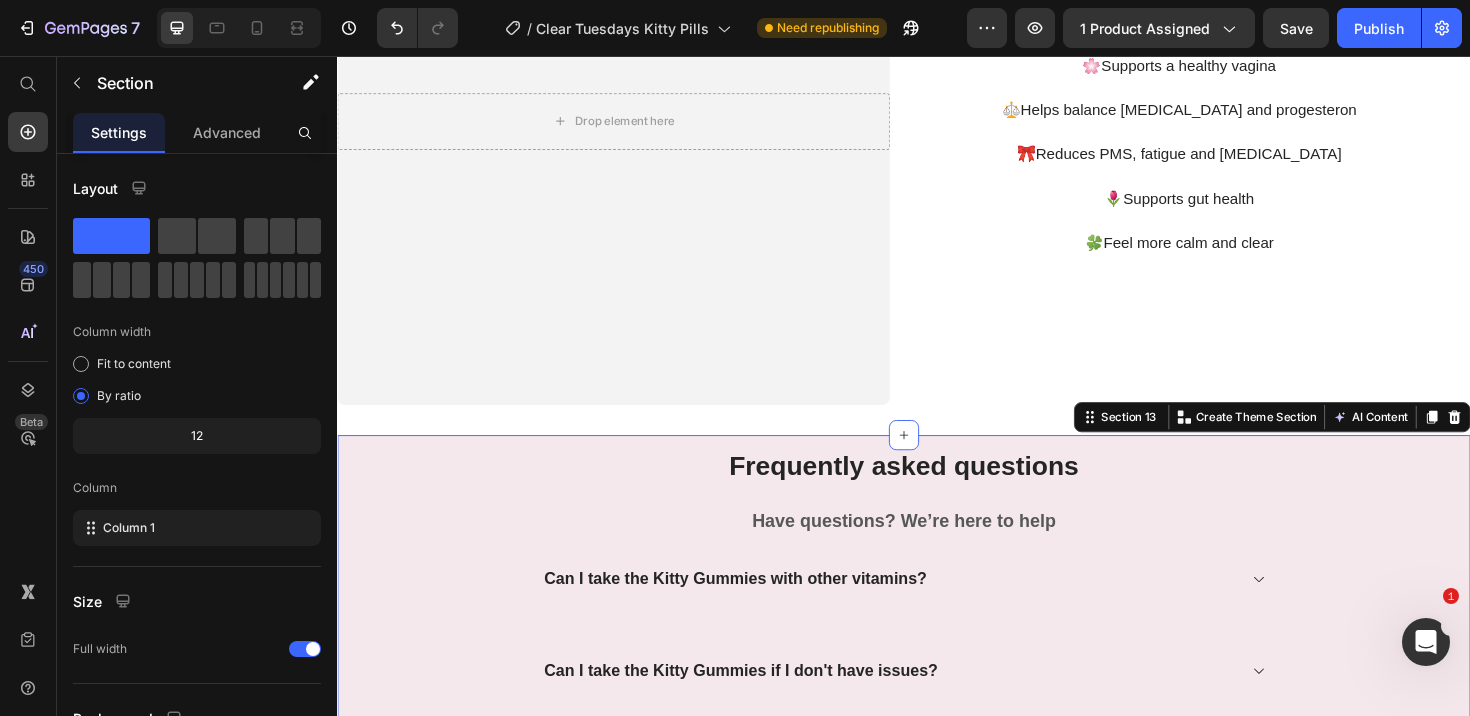 click on "Frequently asked questions Heading Have questions? We’re here to help Text block
Can I take the Kitty Gummies with other vitamins?
Can I take the Kitty Gummies if I don't have issues?
Are the Kitty Gummies suited for gluten free and vegan diets?
What is our monthly subscription?
What is the 30 day risk free trial? Accordion Row" at bounding box center [937, 751] 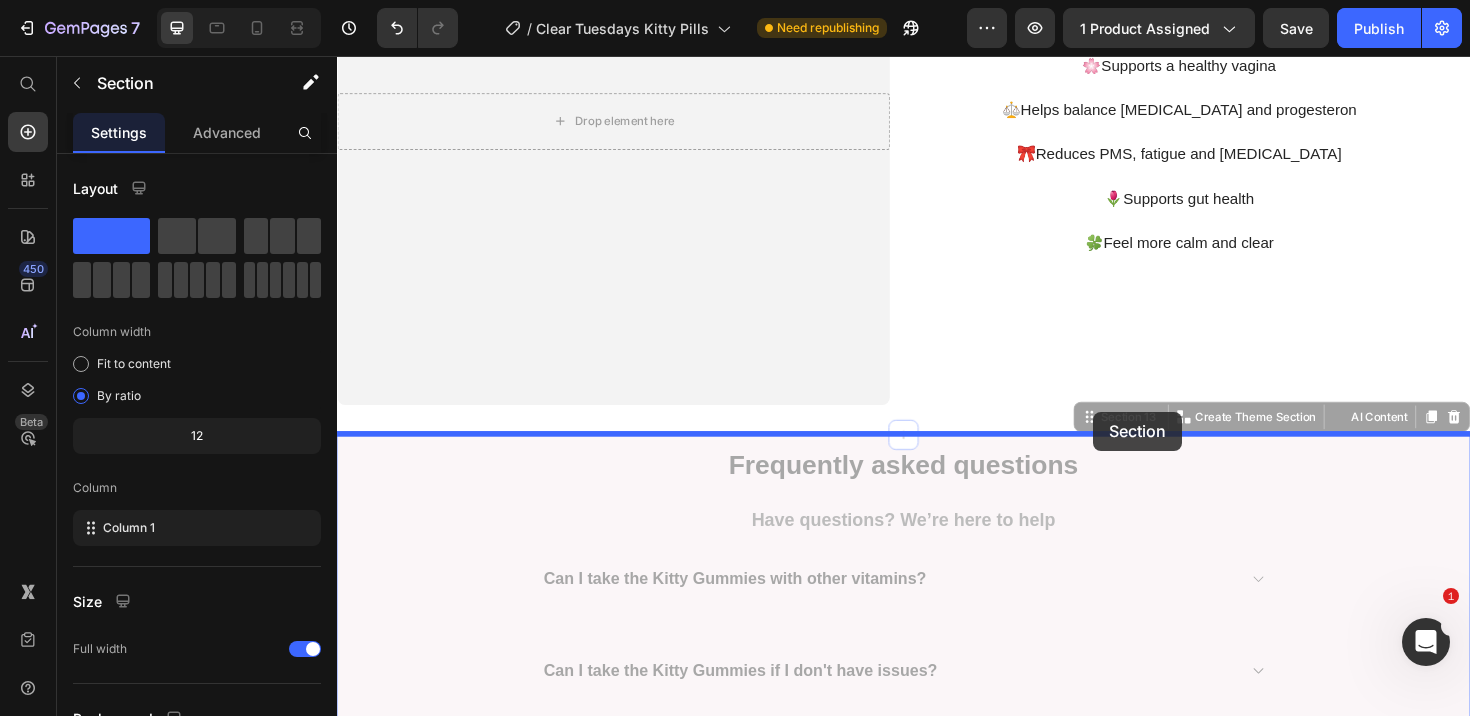 click on "Header Us vs Them Heading Row Ours Text Block Clear tuesdays Heading Row Theirs Text Block Row Vaginal Odor Support  Text Block
Icon Row
Icon Row Fast PMS Relief Text Block
Icon Row
Icon Row No Pills to Swallow  Text Block
Icon Row
Icon Row Delicious and Tasty  Text Block
Icon Row
Icon Row Clinically Tested Probiotics  Text Block
Icon Row
Icon Row Section 10 Supports Your Hormonal Health And Confidence Heading Row Section 11 5 Reasons You Need This  Heading 🌸Supports a healthy vagina   ⚖️Helps balance estrogen and progesteron    🎀Reduces PMS, fatigue and bloating   🌷Supports gut health   🍀Feel more calm and clear Text Block
Drop element here Hero Banner Row Section 12 Frequently asked questions Heading Have questions? We’re here to help Text block
Can I take the Kitty Gummies with other vitamins?
Accordion" at bounding box center [937, -2464] 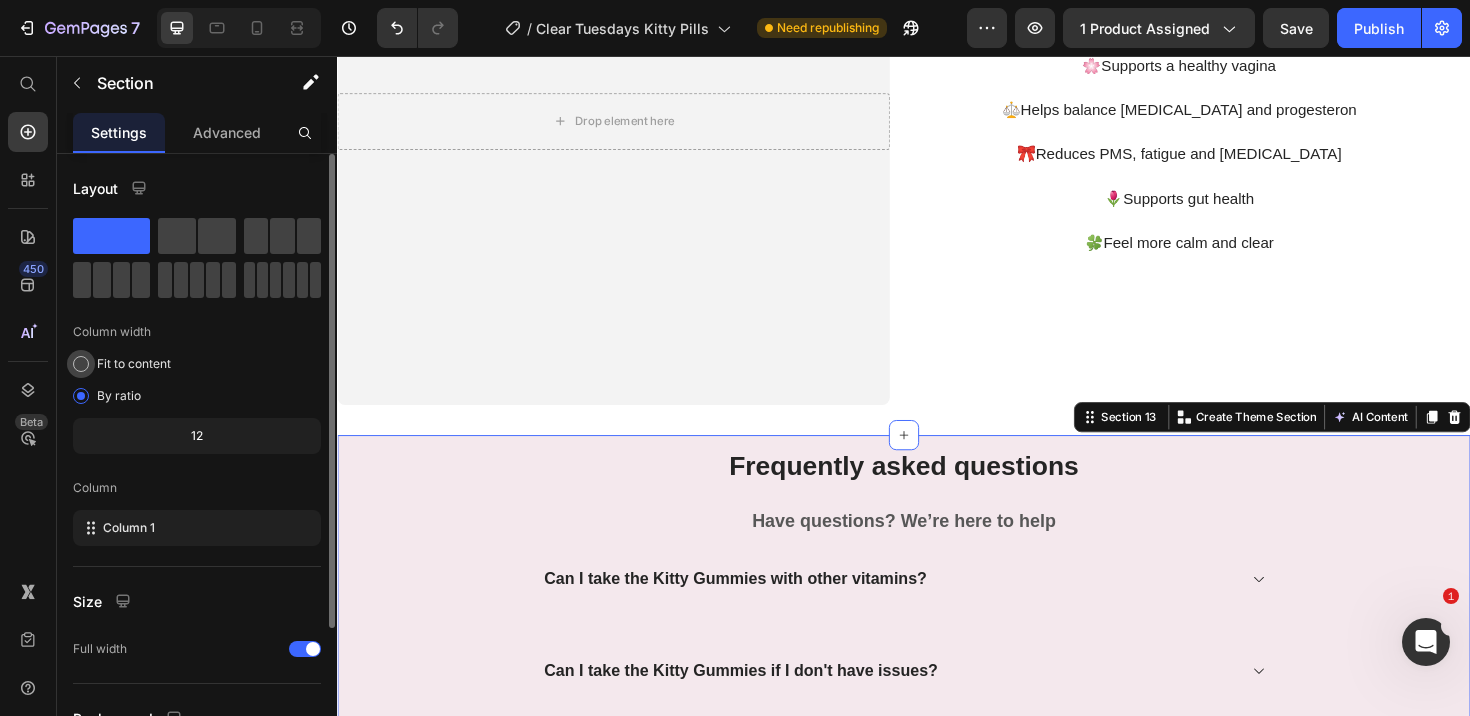 click at bounding box center (81, 364) 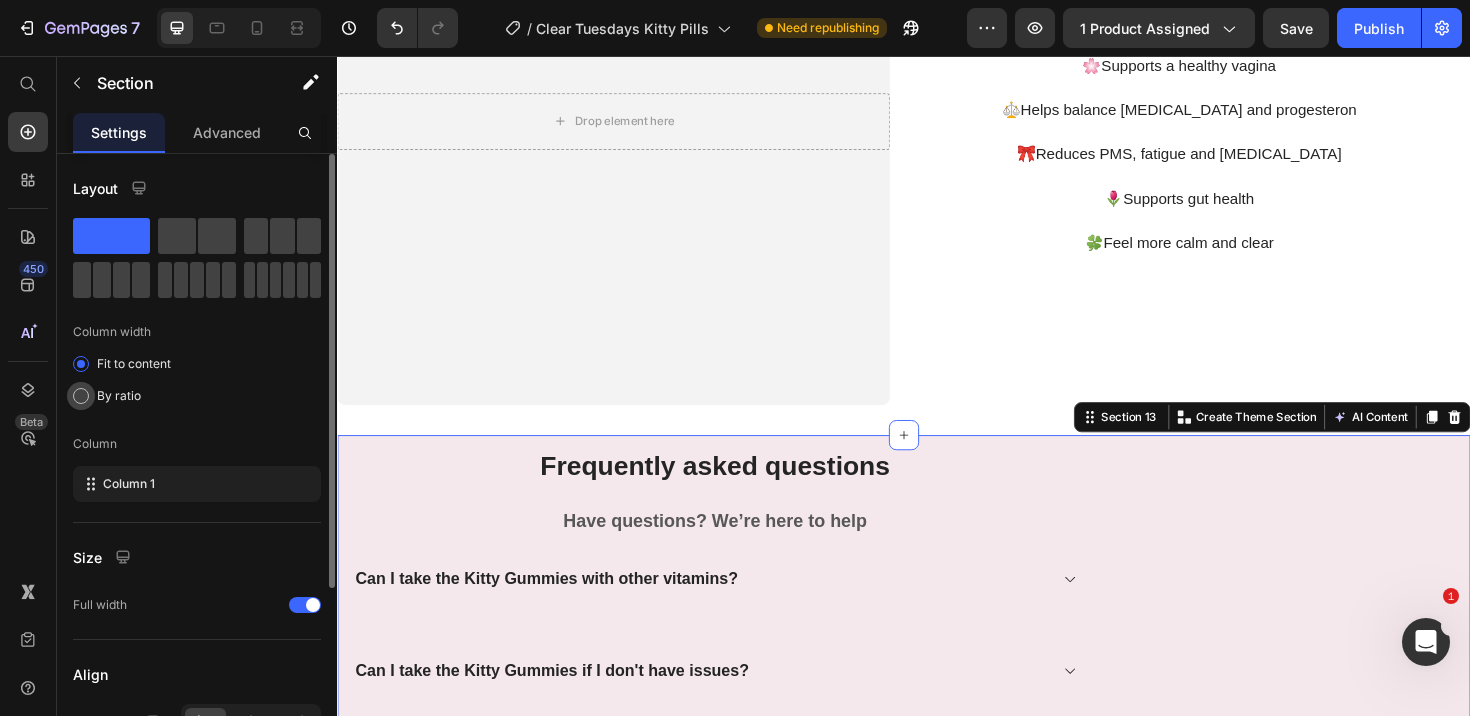 click at bounding box center (81, 396) 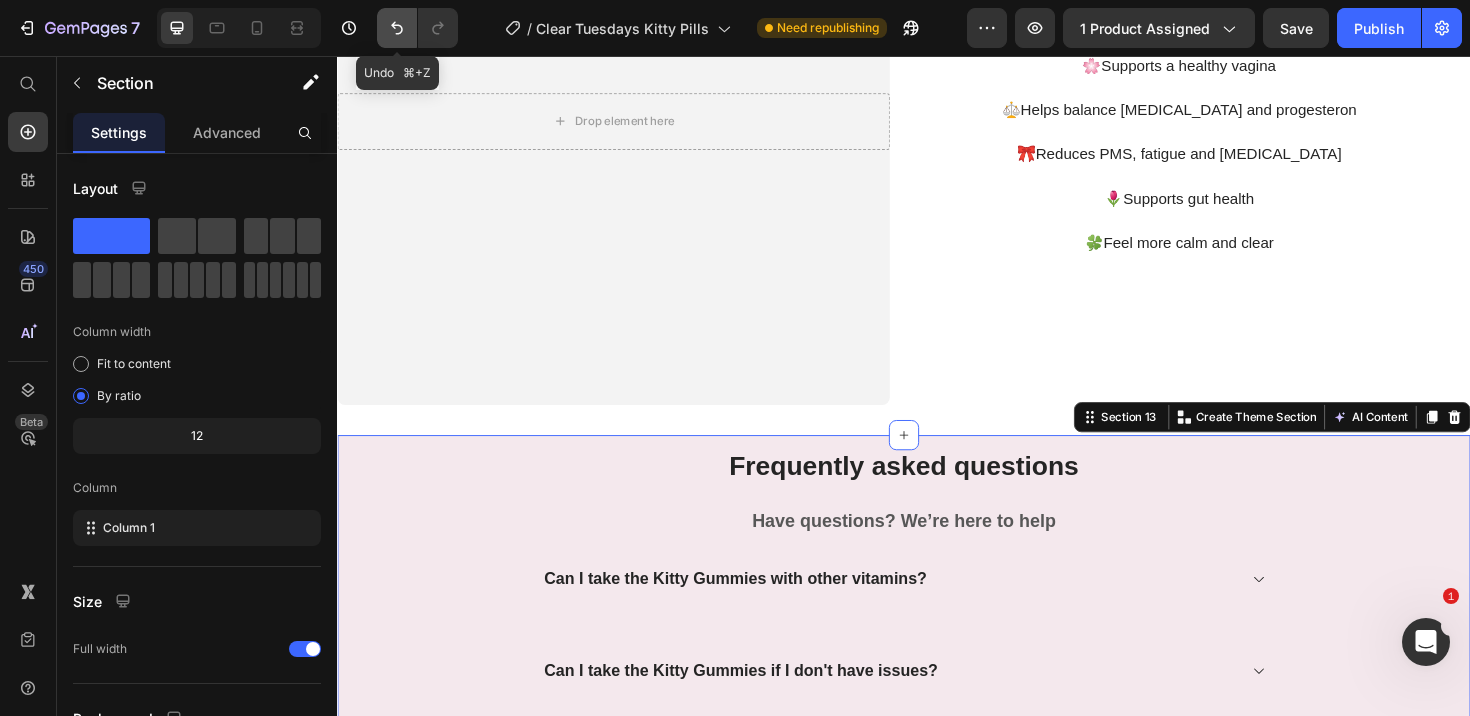 click 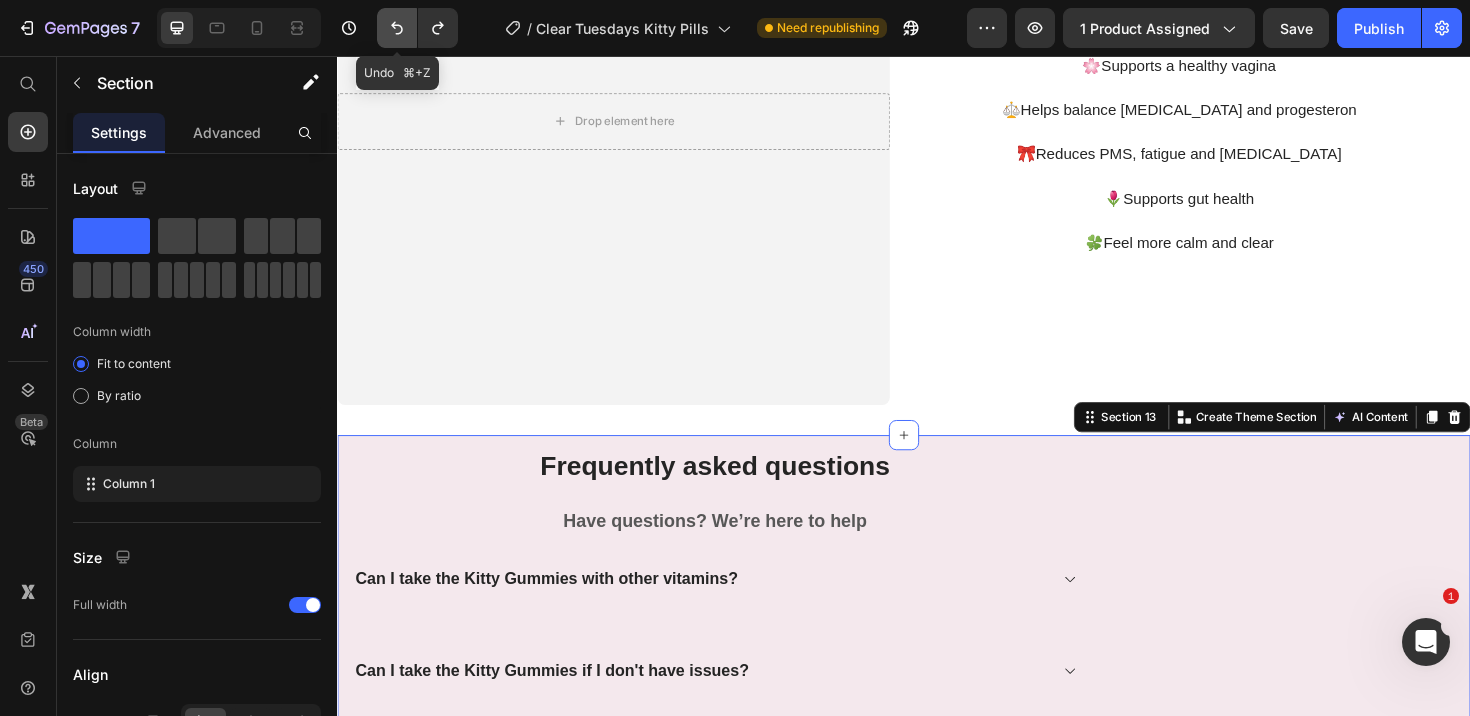 click 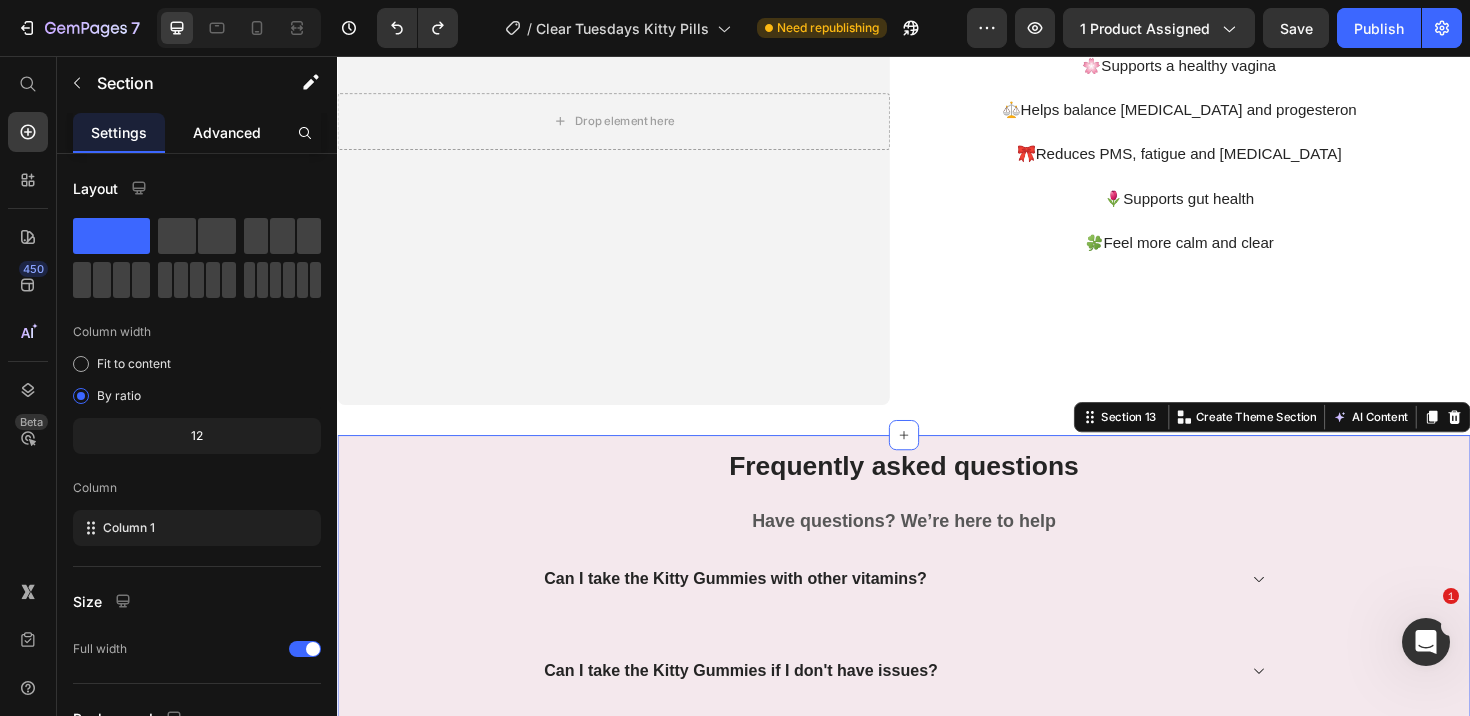 click on "Advanced" at bounding box center [227, 132] 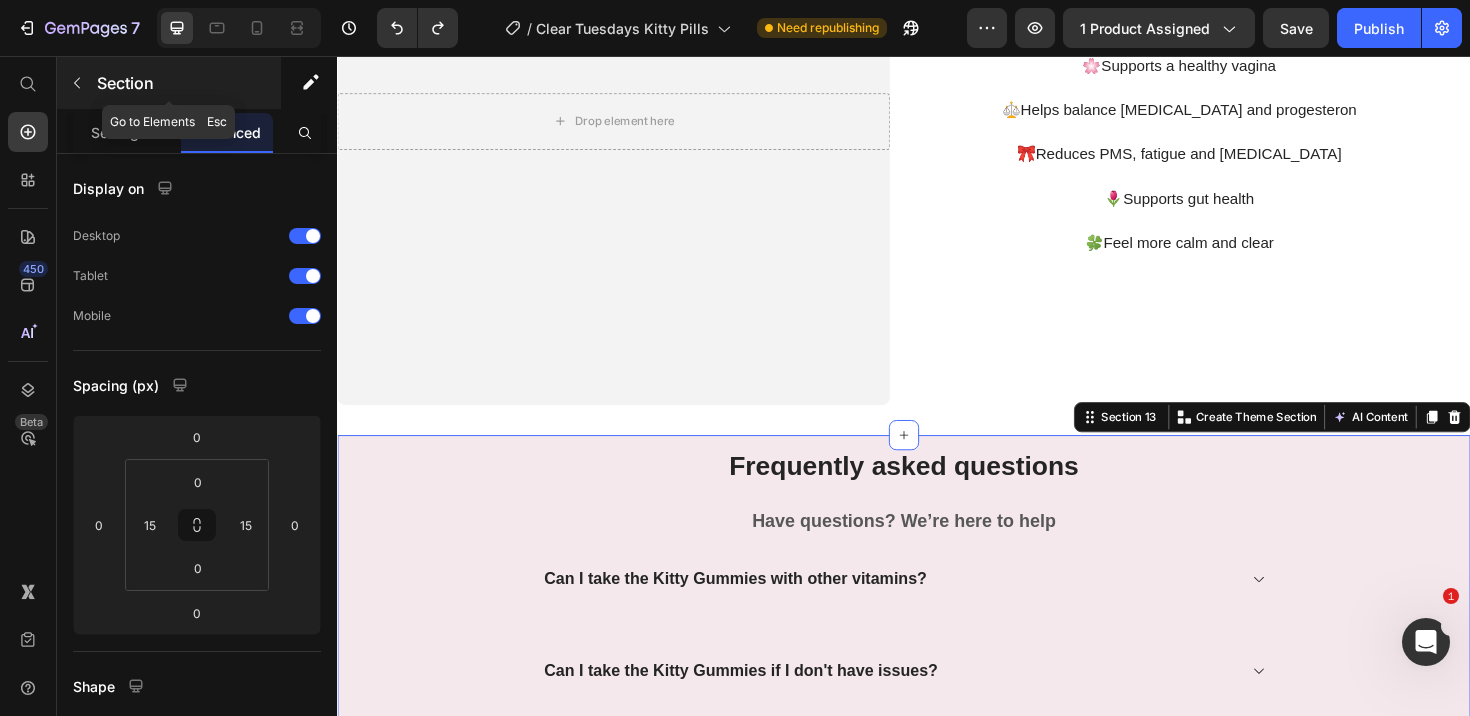 click 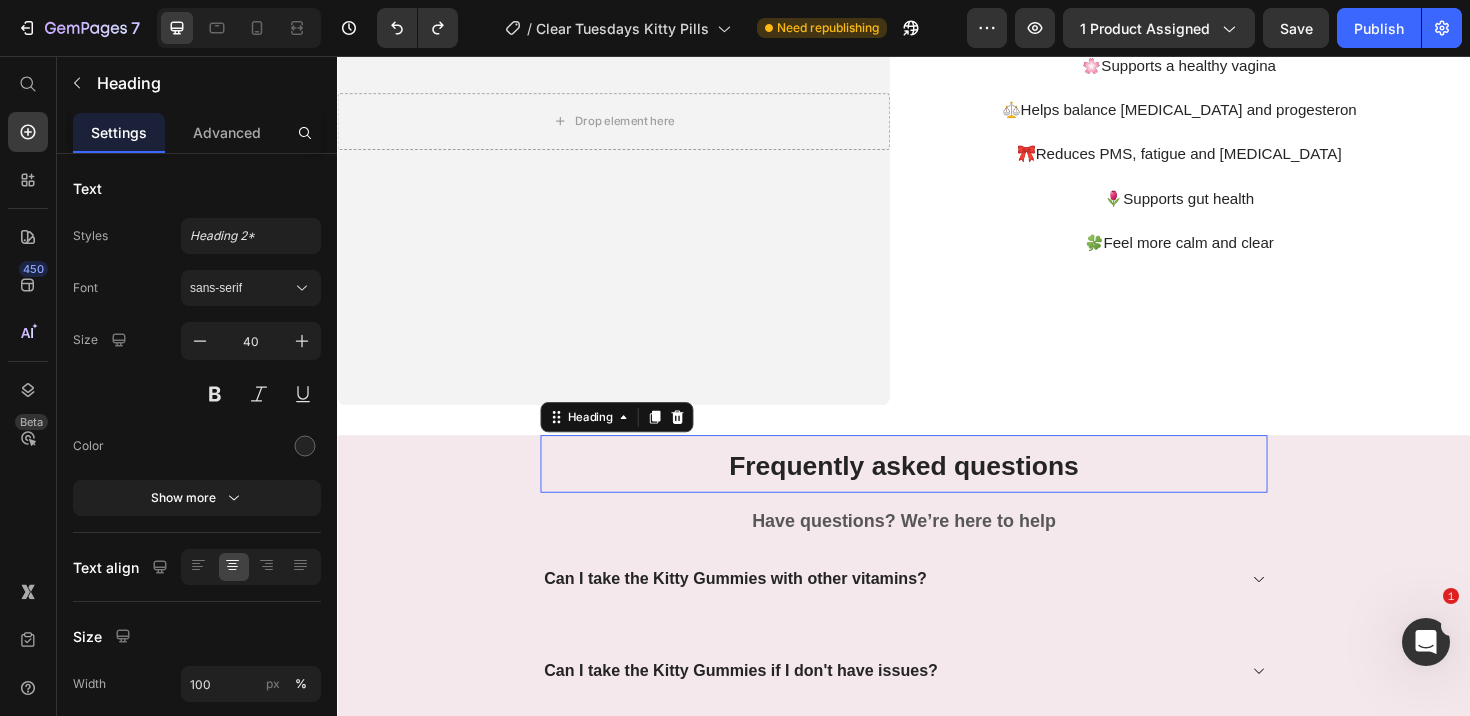 click on "Frequently asked questions" at bounding box center [937, 487] 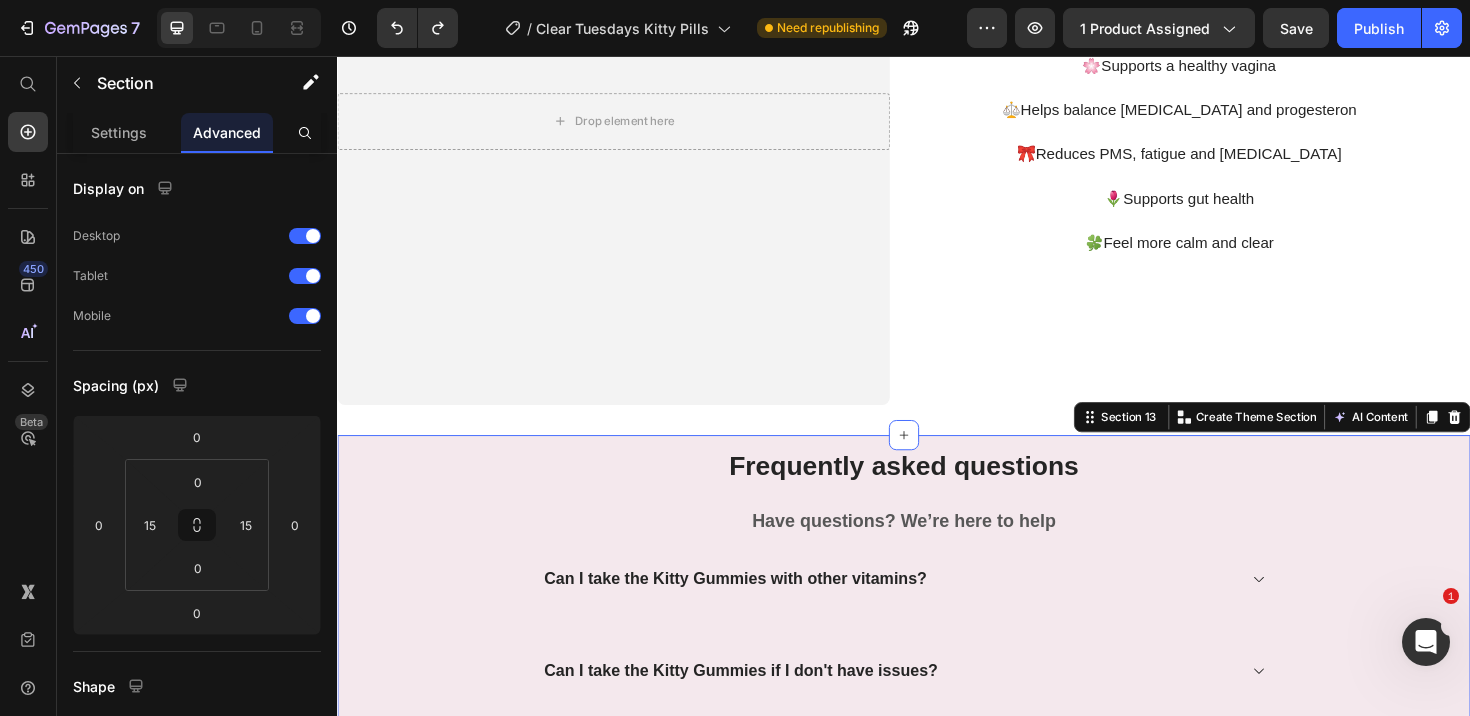 click on "Frequently asked questions Heading Have questions? We’re here to help Text block
Can I take the Kitty Gummies with other vitamins?
Can I take the Kitty Gummies if I don't have issues?
Are the Kitty Gummies suited for gluten free and vegan diets?
What is our monthly subscription?
What is the 30 day risk free trial? Accordion Row" at bounding box center [937, 751] 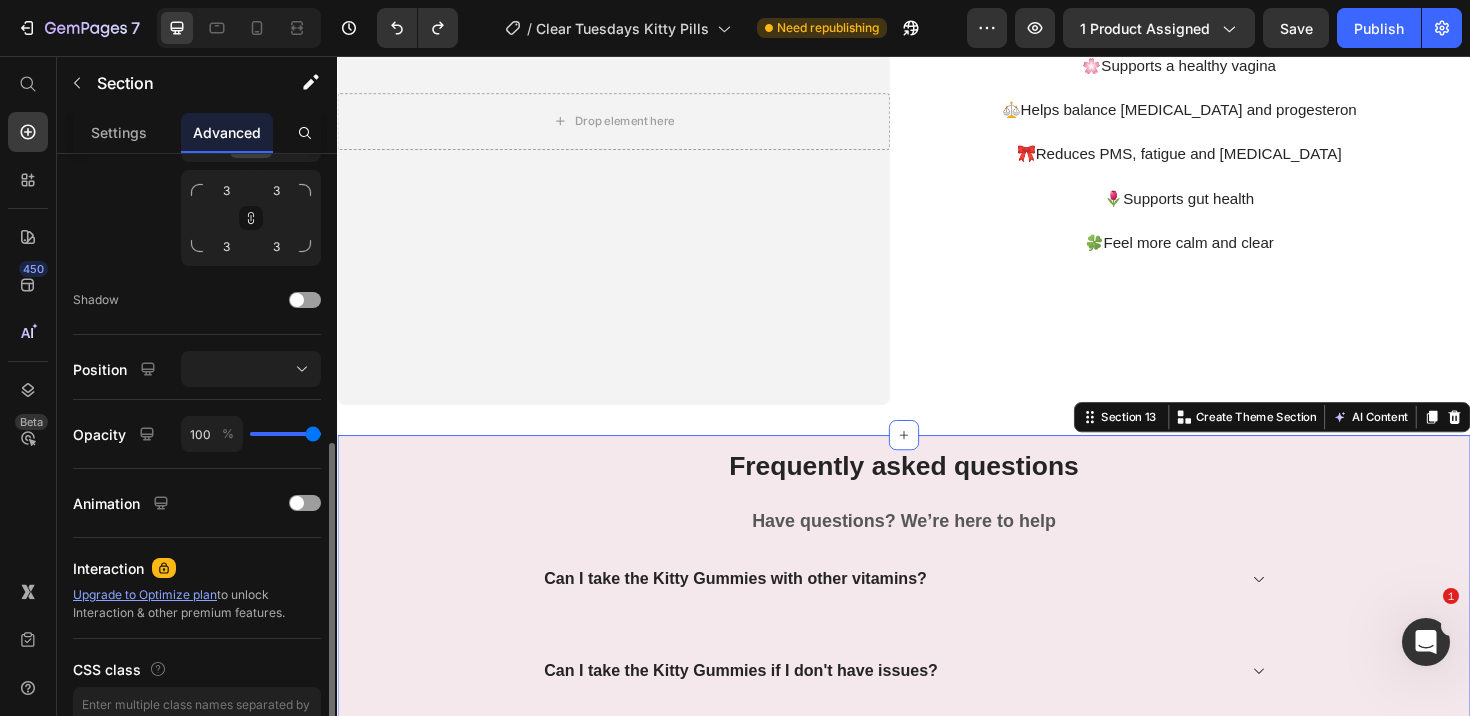 scroll, scrollTop: 632, scrollLeft: 0, axis: vertical 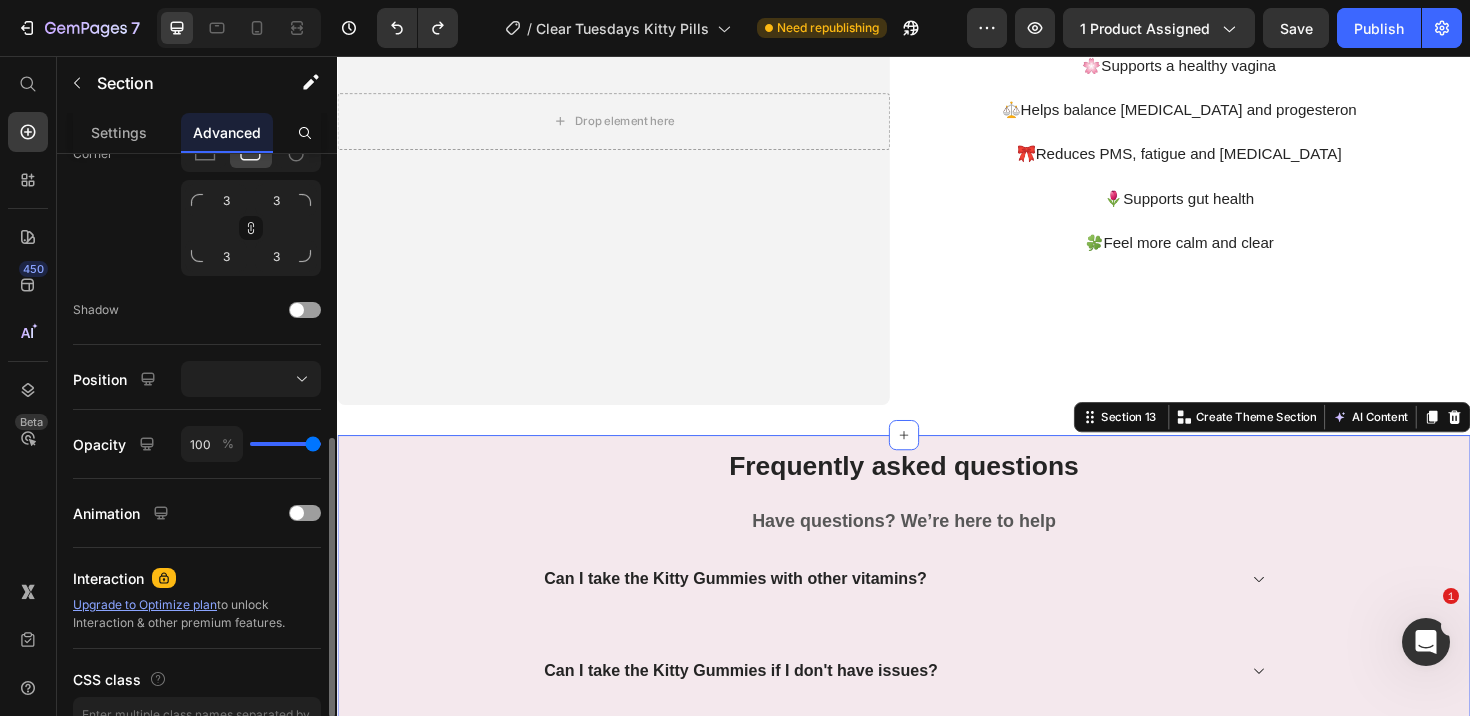 type on "86" 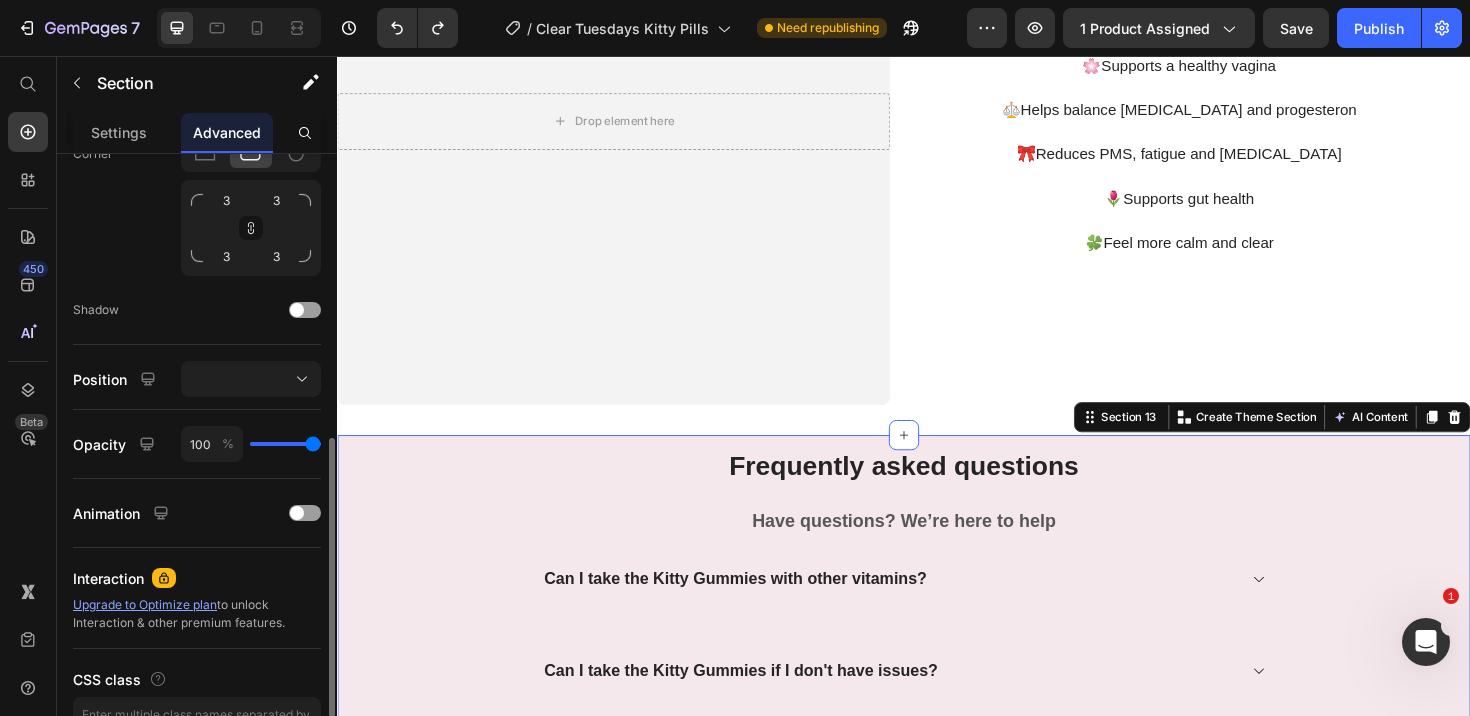 type on "86" 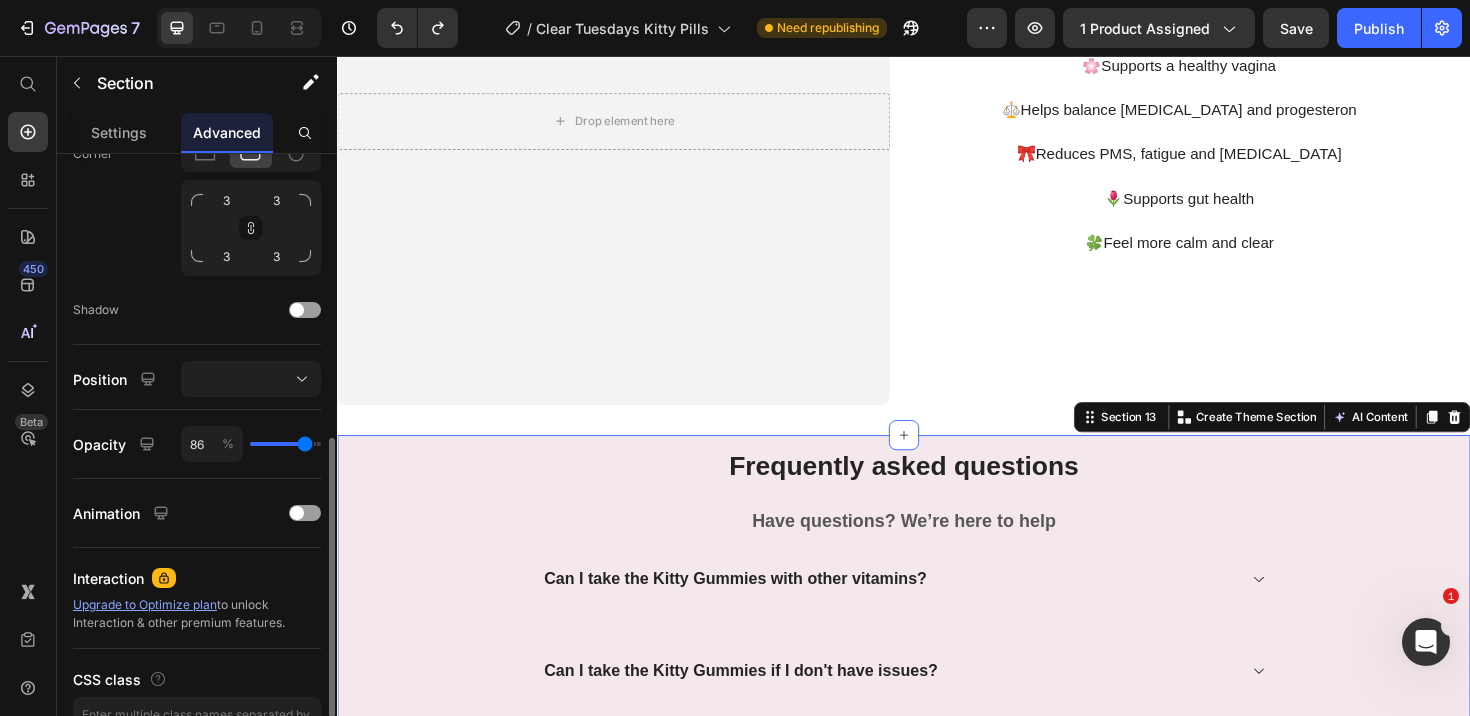 type on "75" 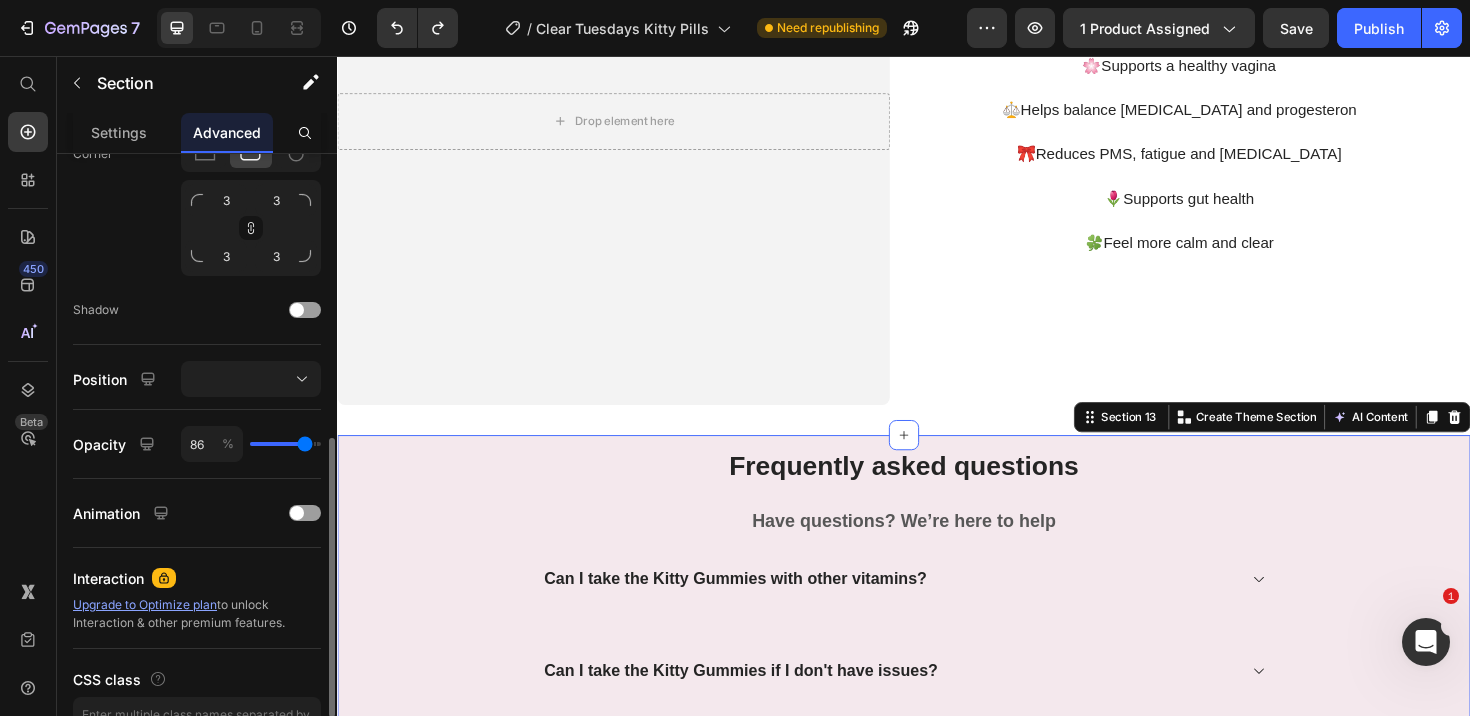 type on "75" 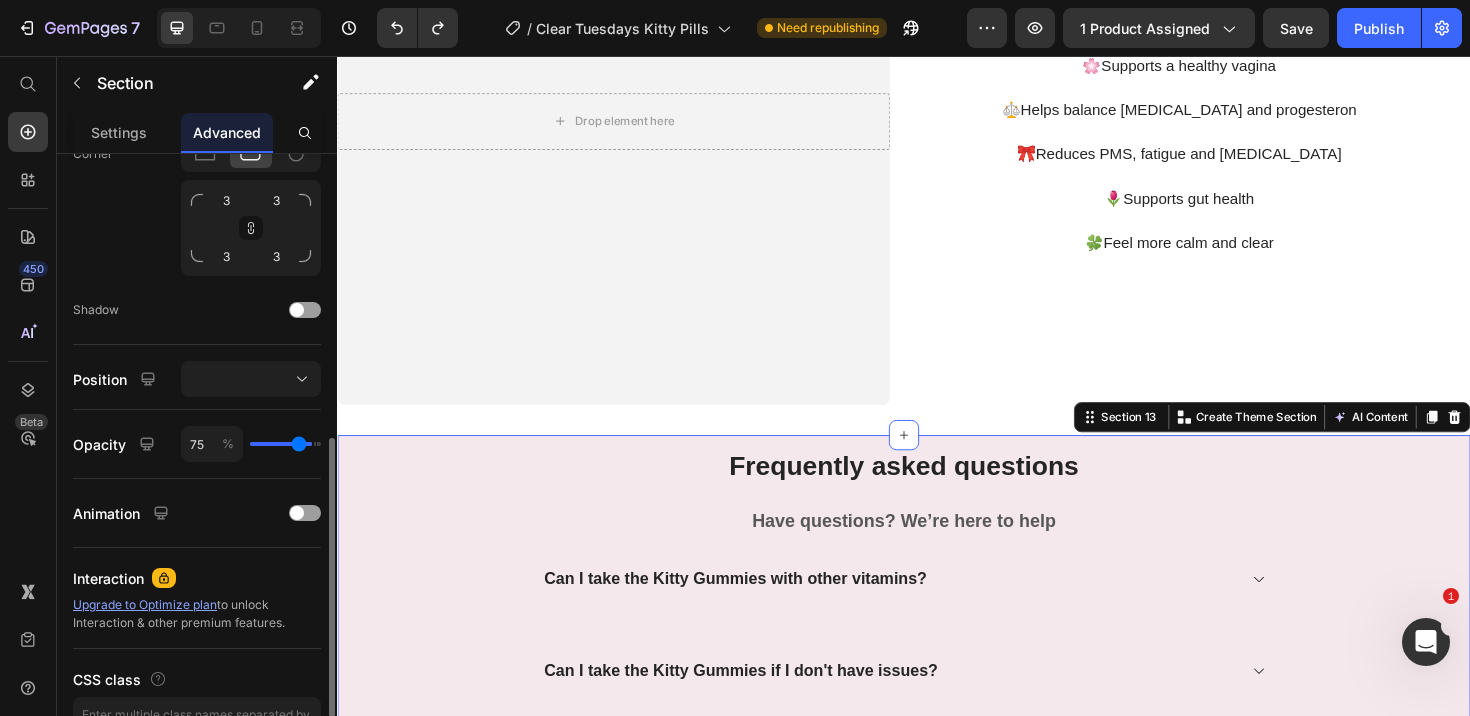 type on "64" 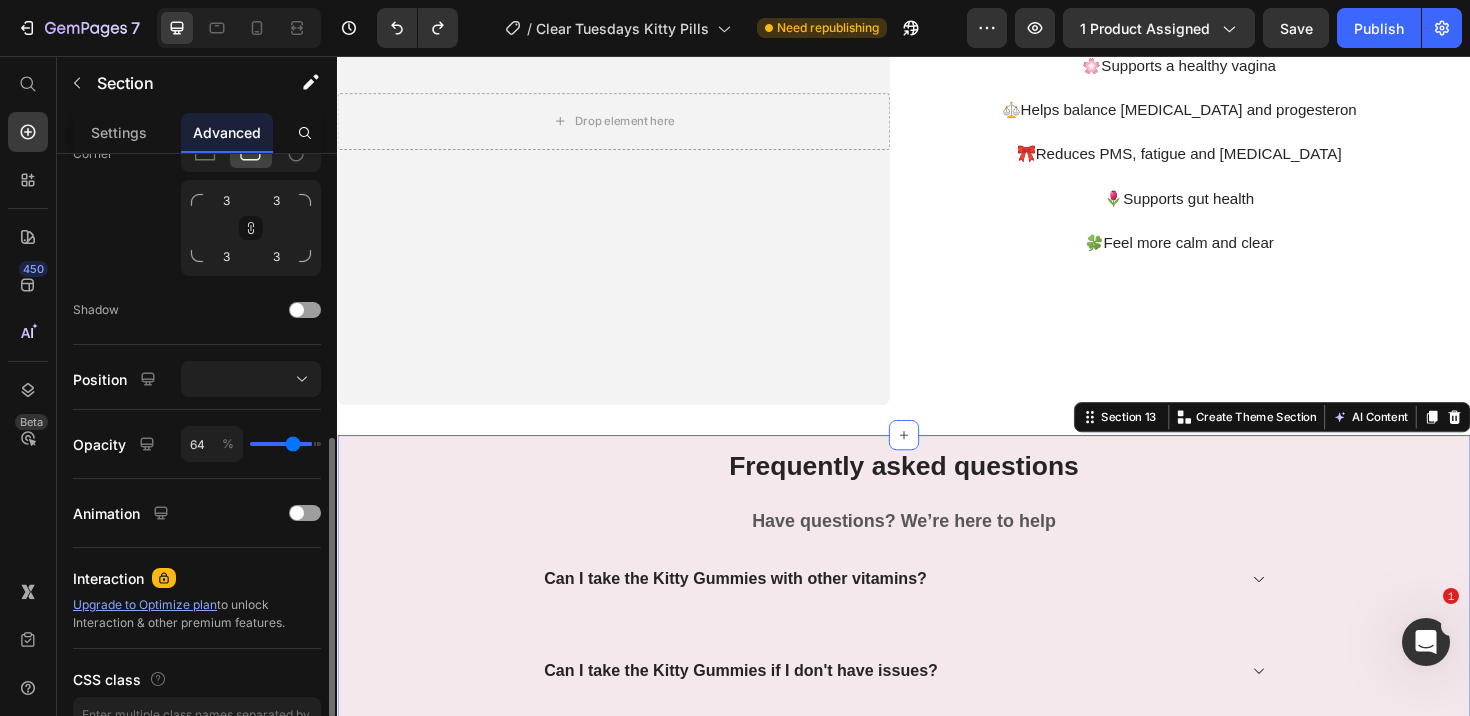 type on "56" 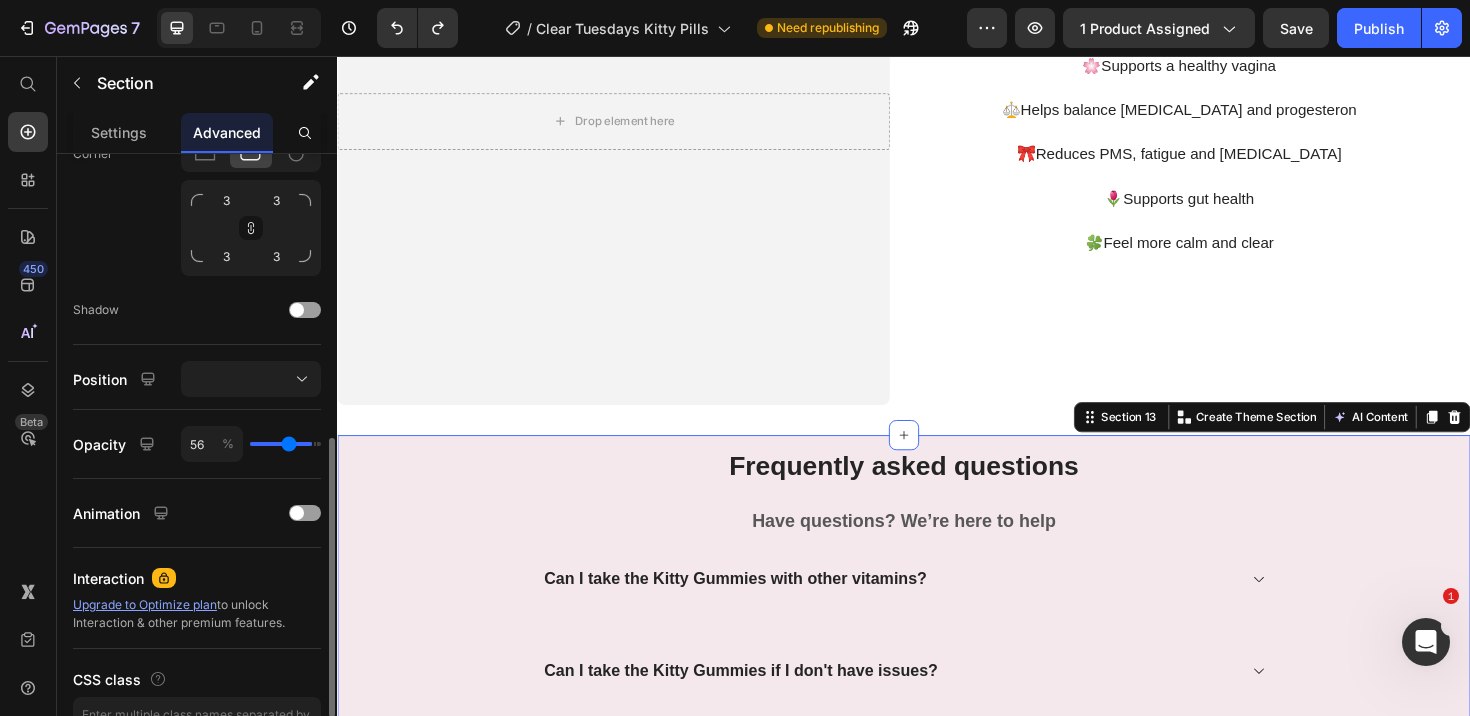 type on "48" 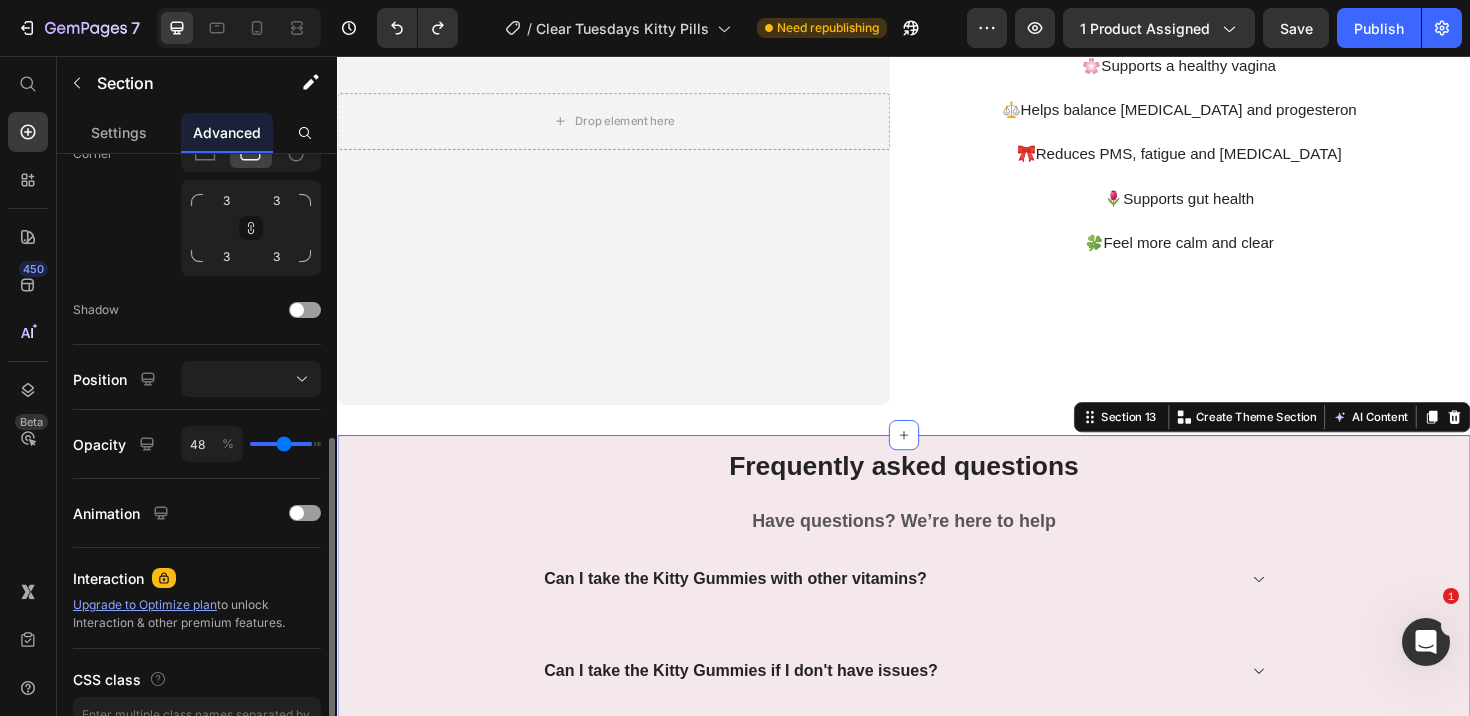type on "44" 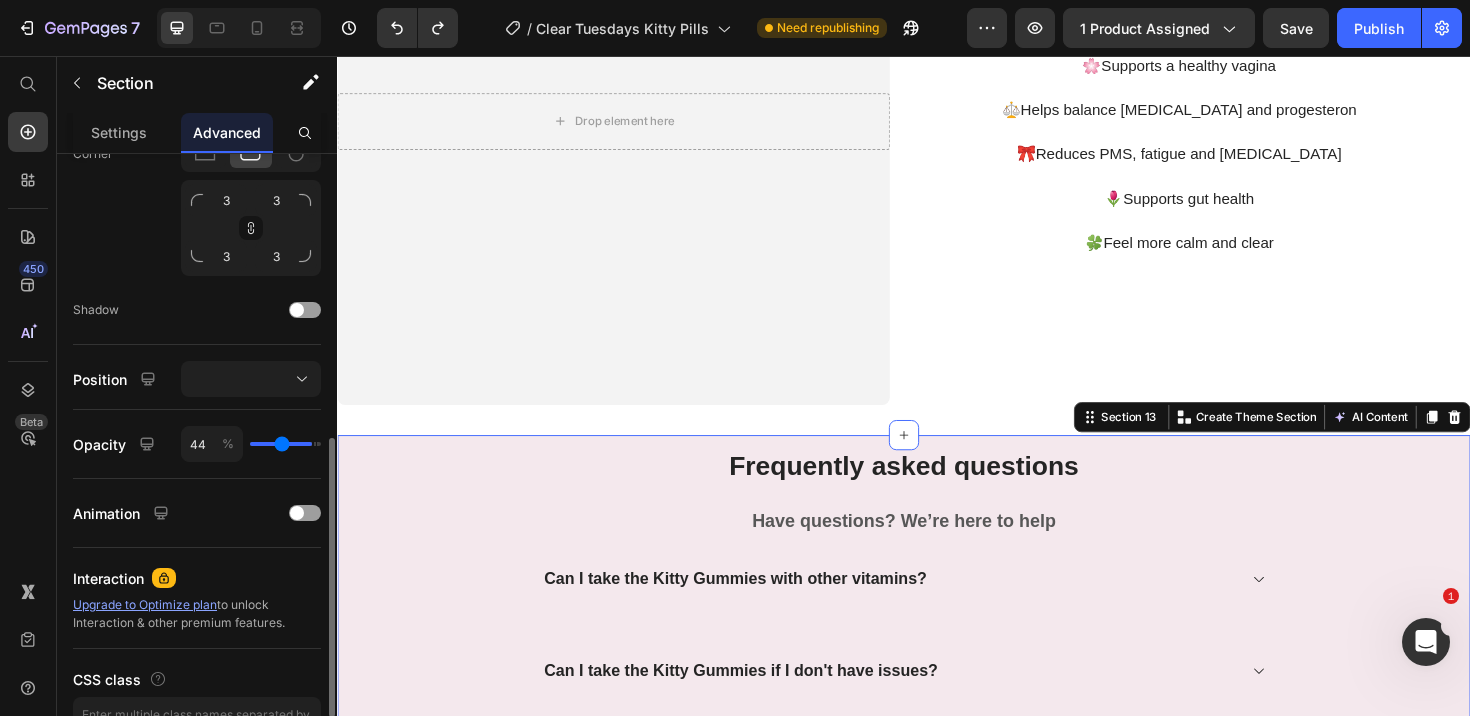 type on "41" 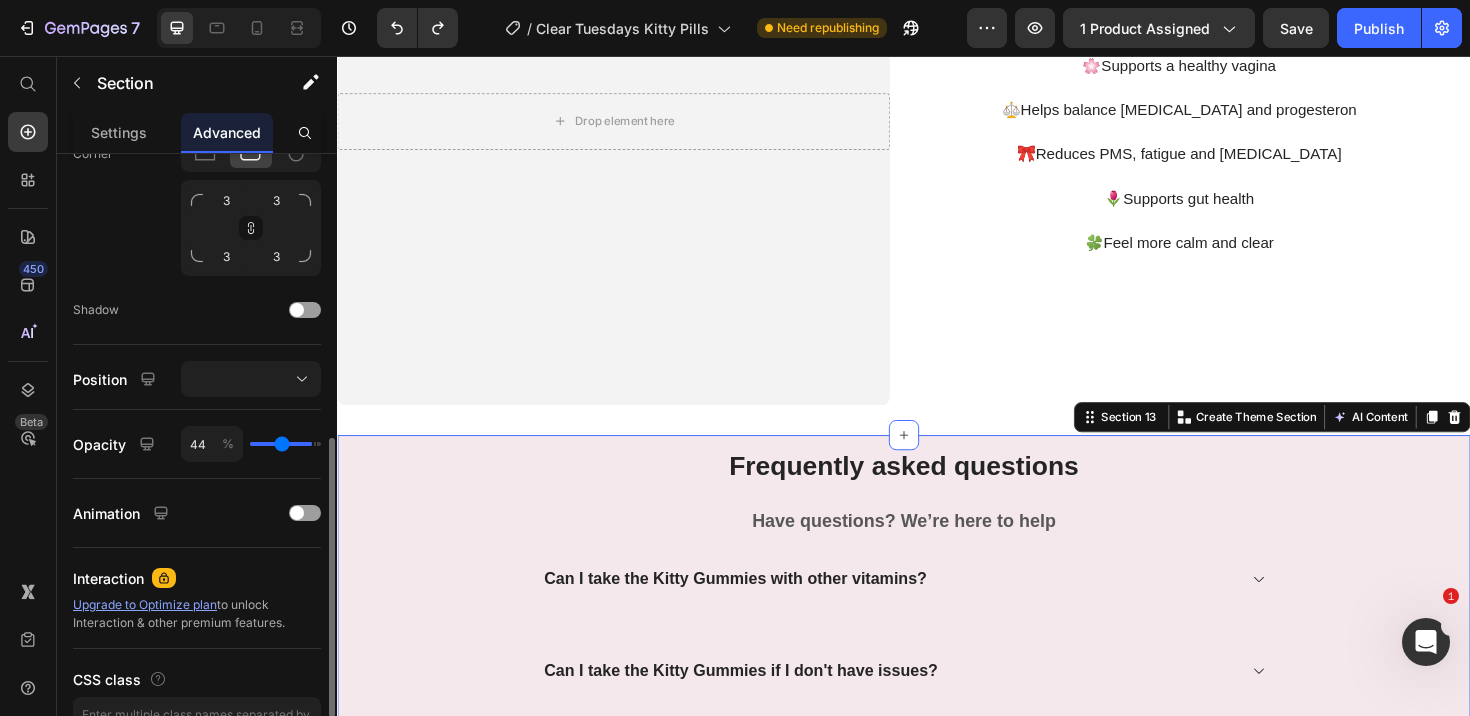 type on "41" 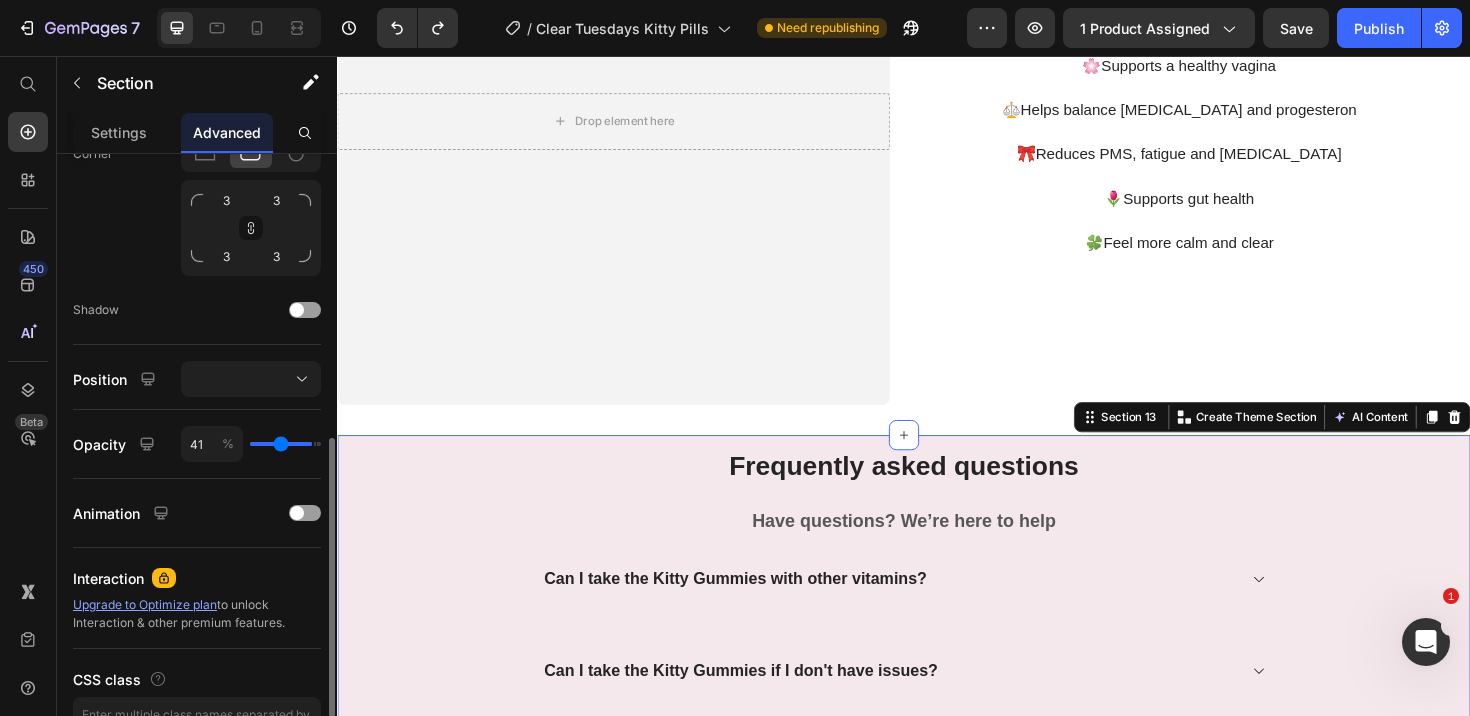 type on "36" 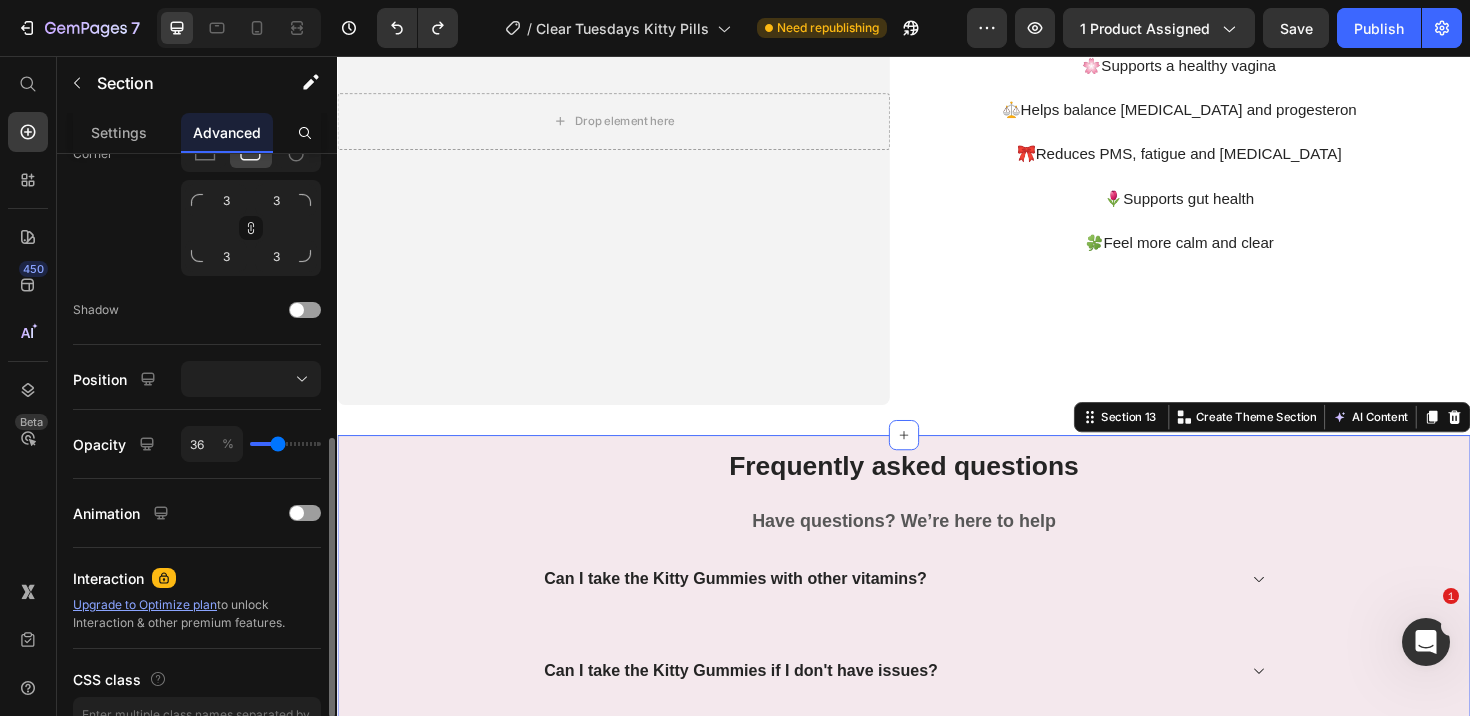 type on "33" 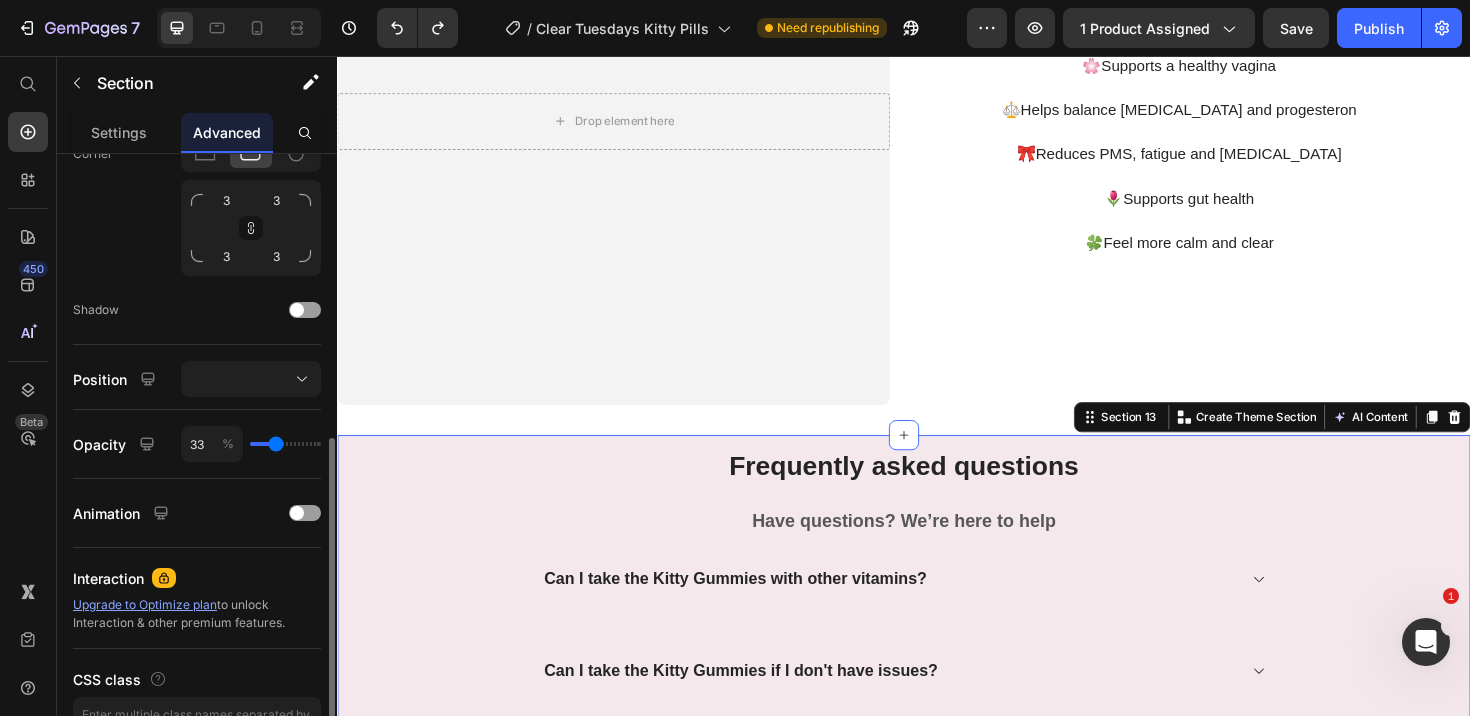 type on "32" 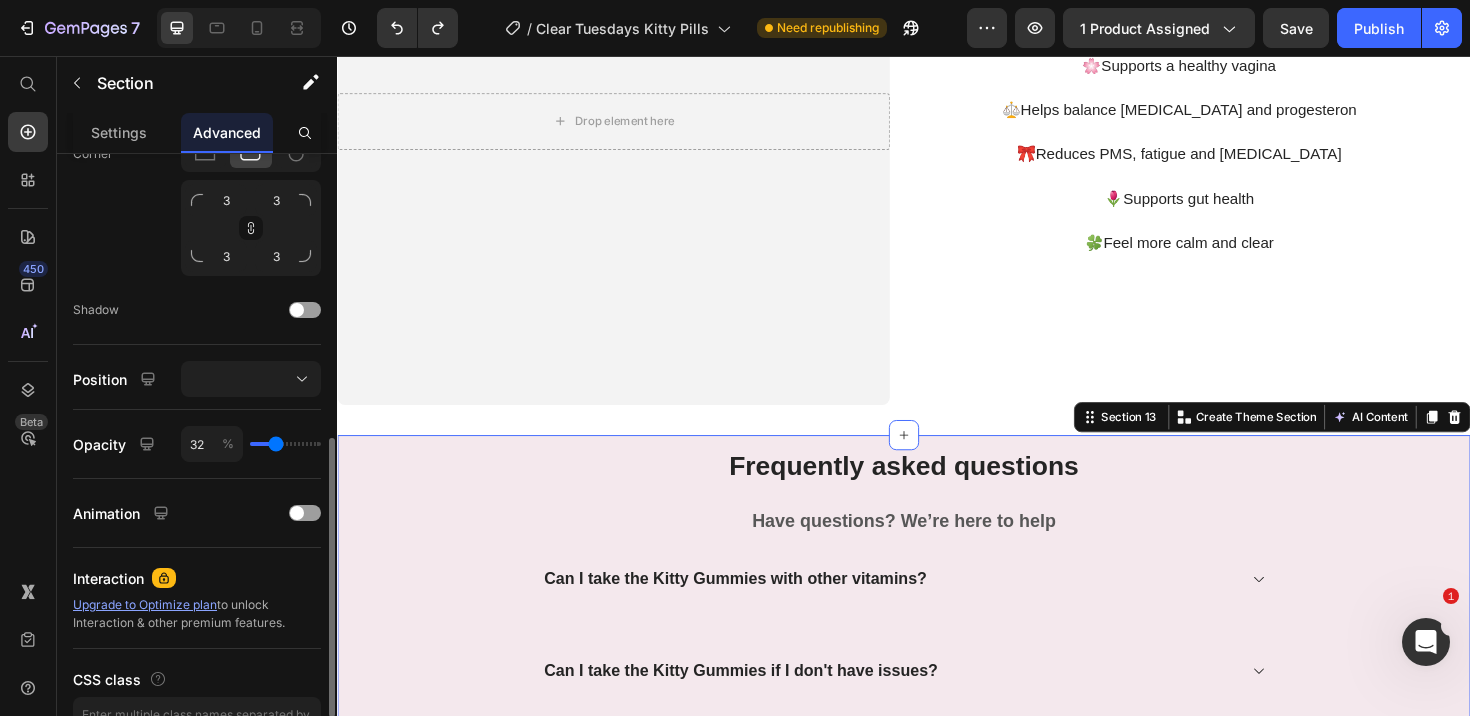 drag, startPoint x: 311, startPoint y: 441, endPoint x: 275, endPoint y: 441, distance: 36 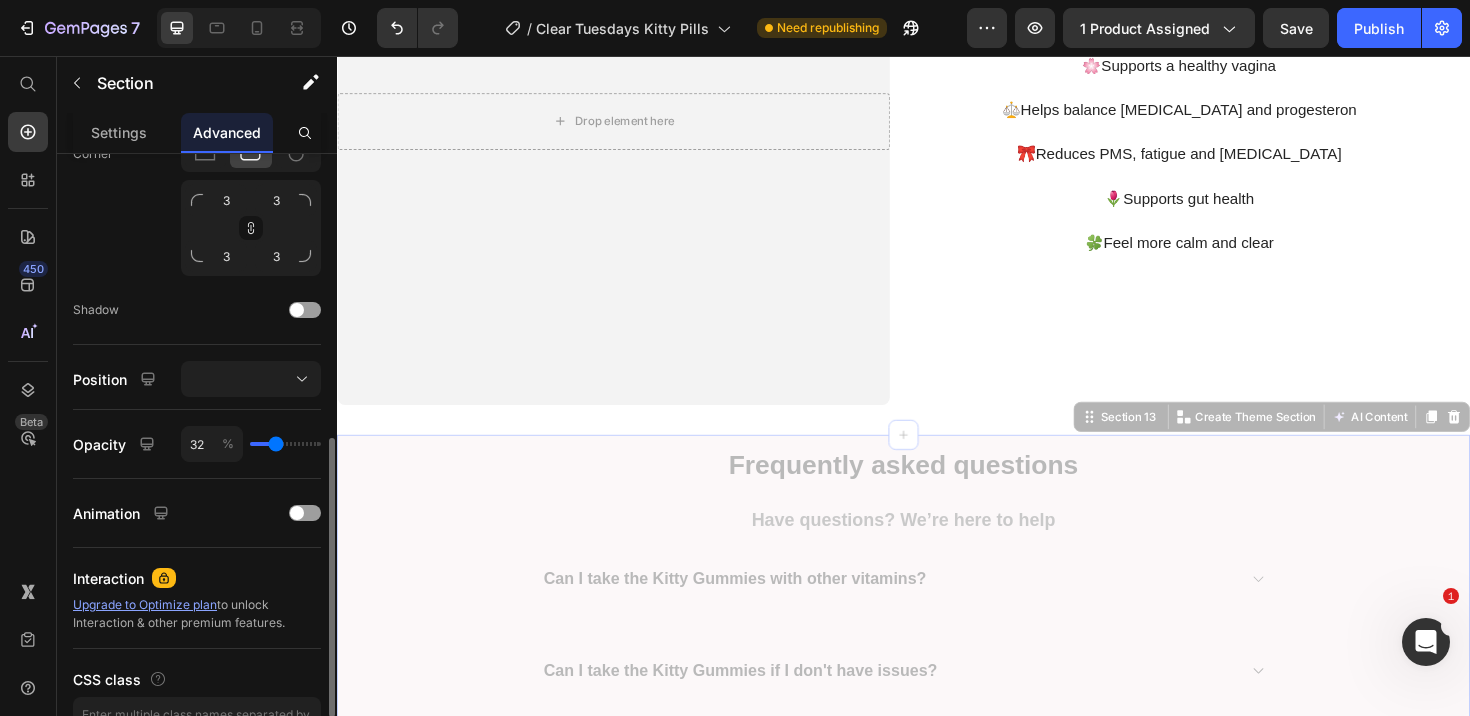 type on "33" 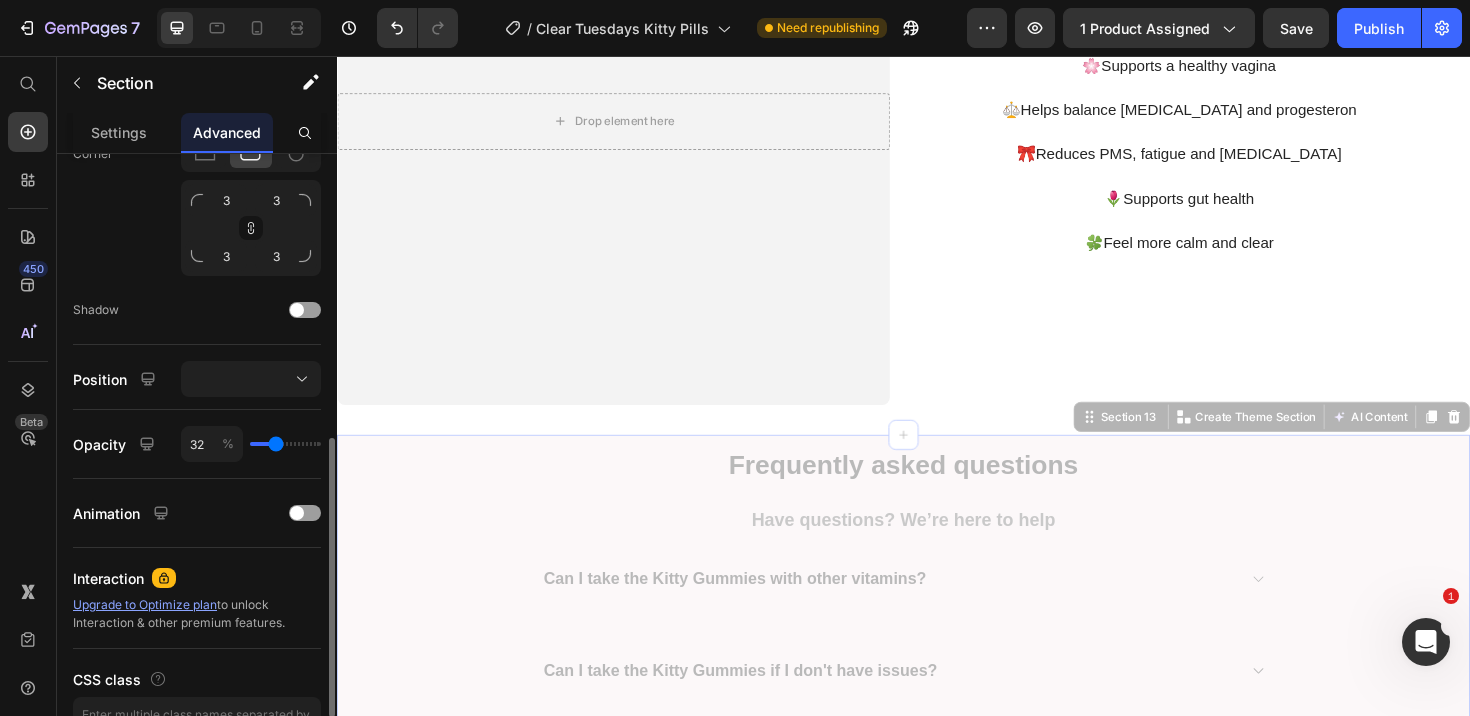 type on "33" 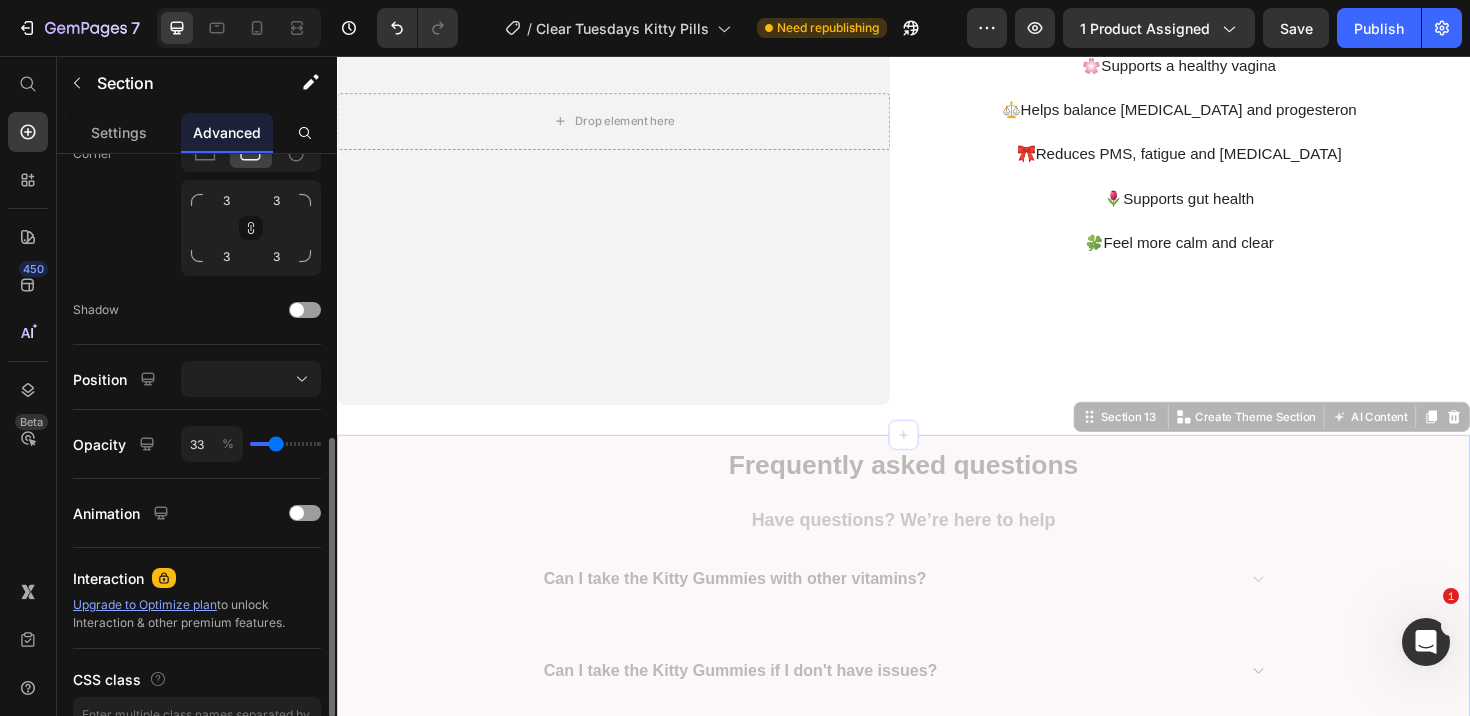 type on "58" 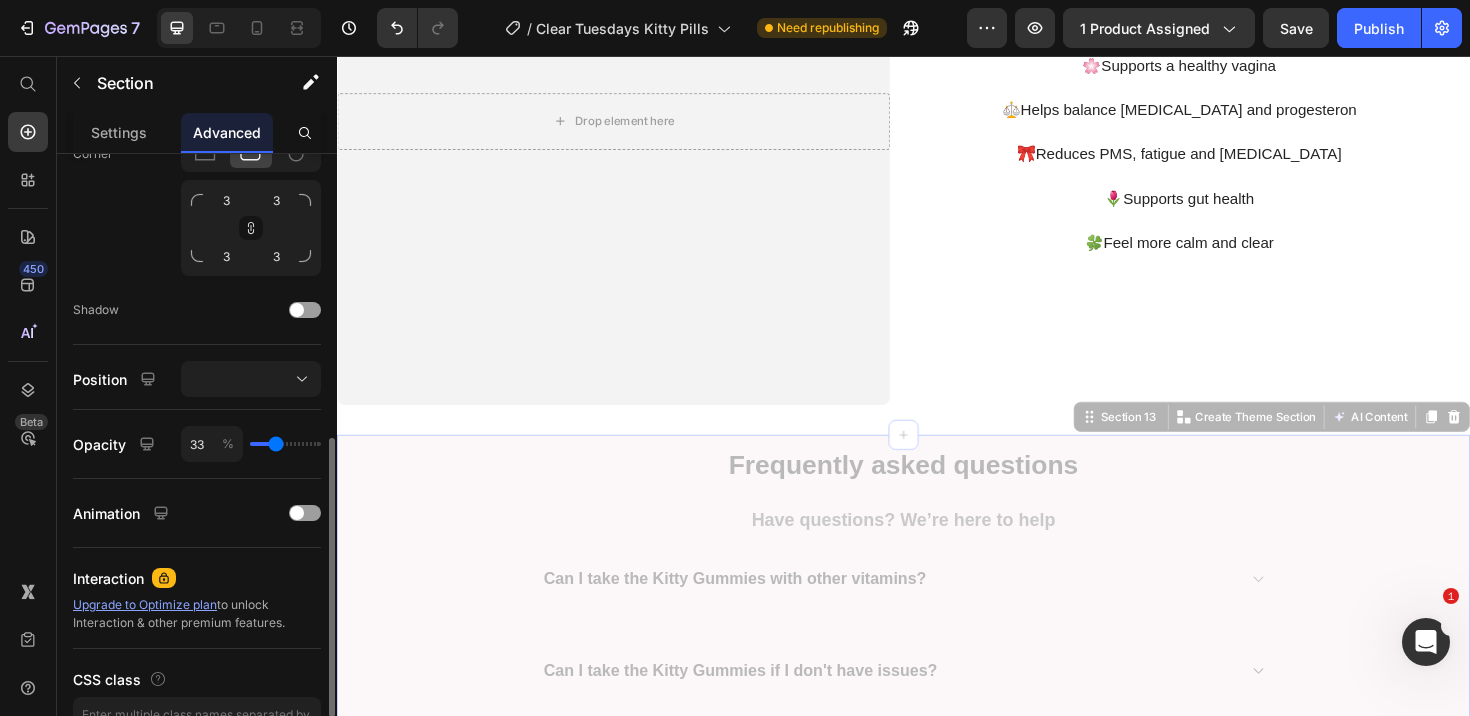 type on "58" 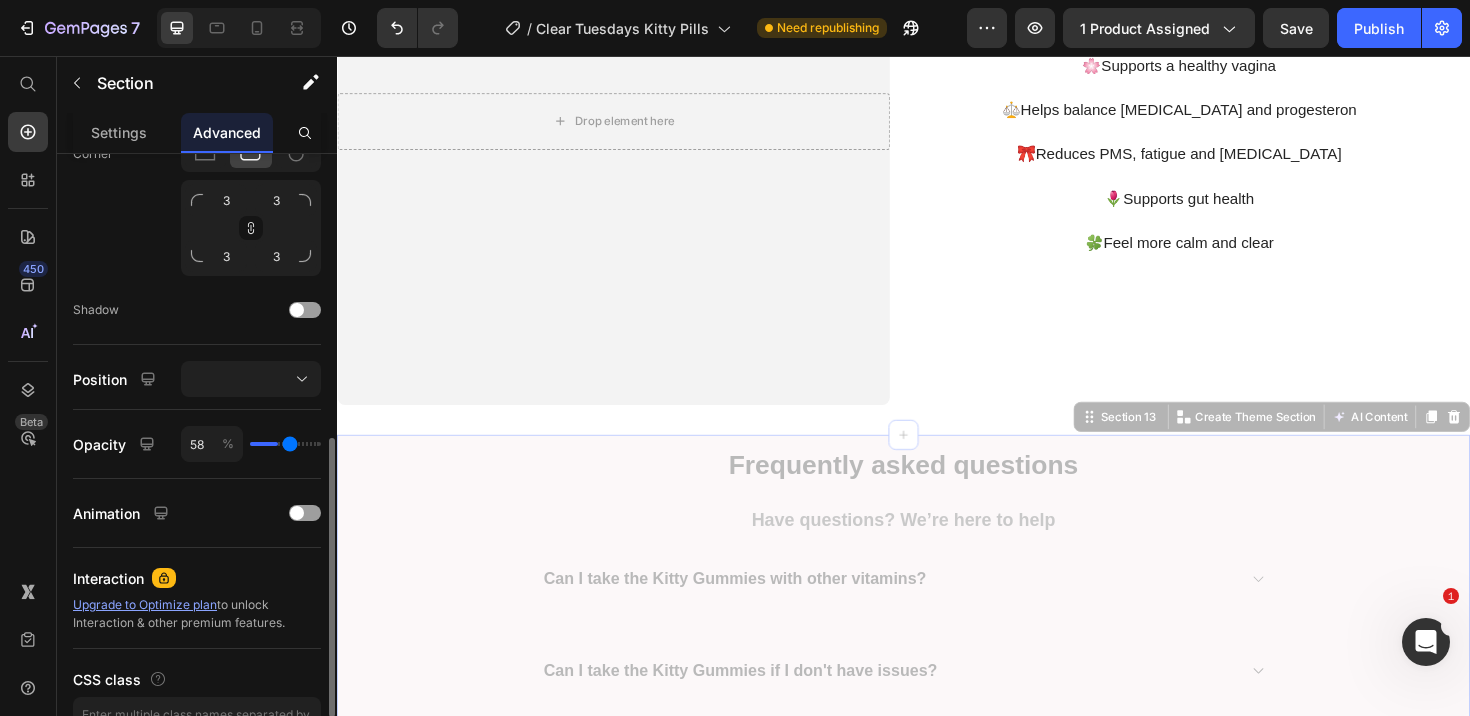 type on "90" 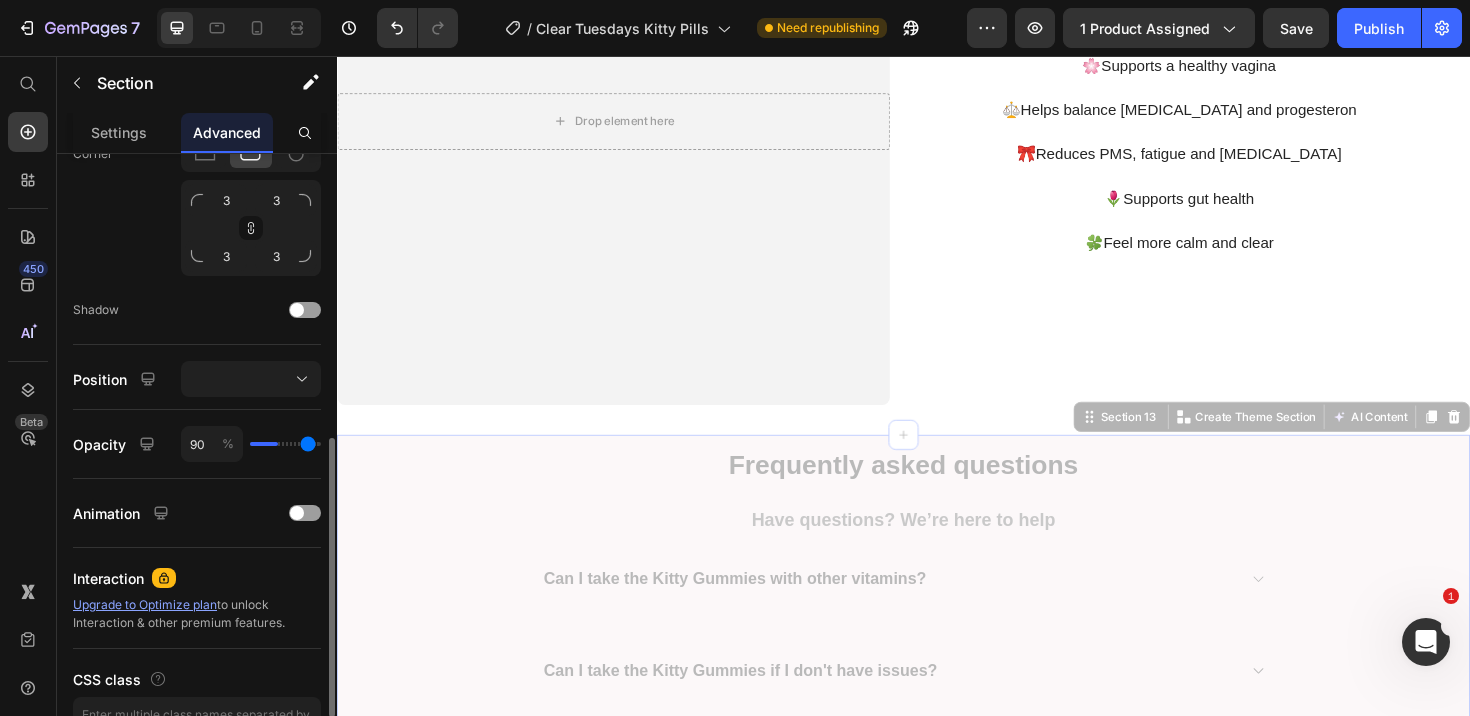 type on "100" 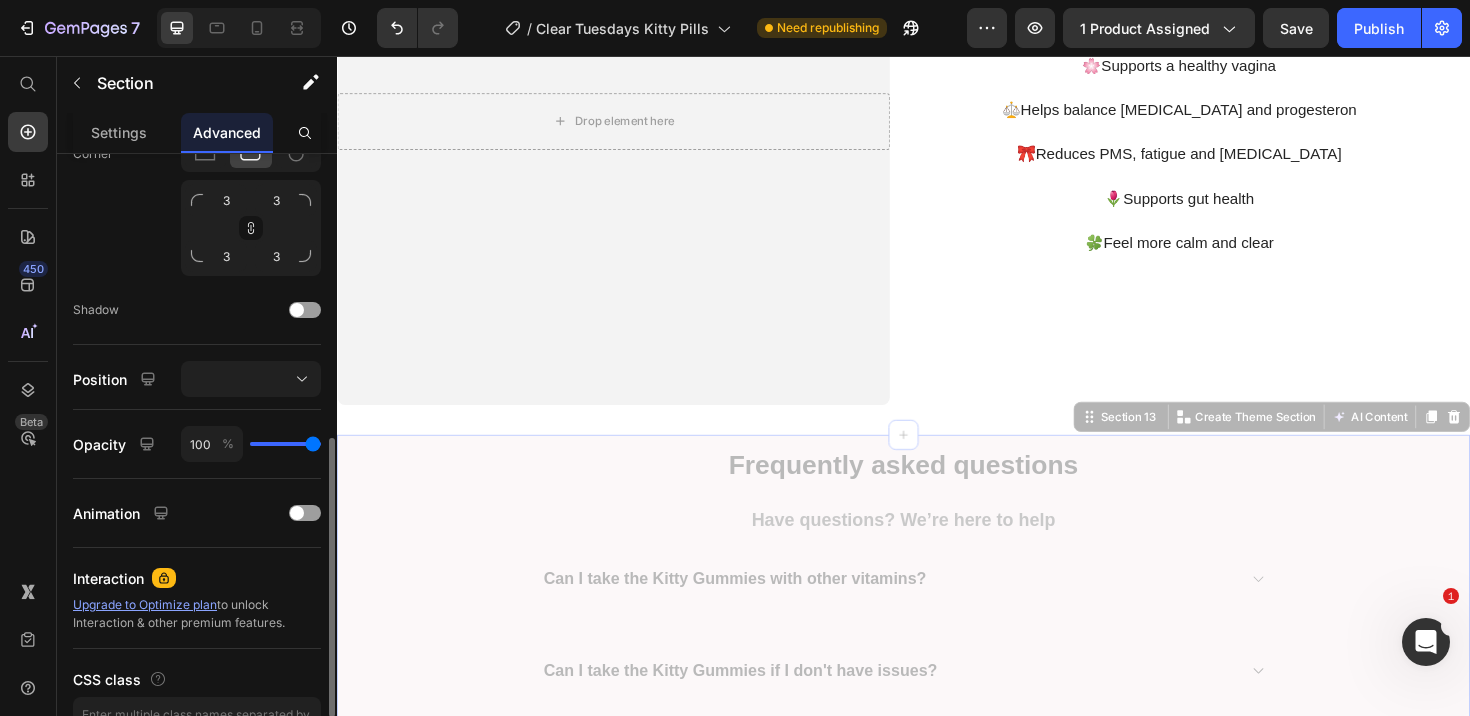 drag, startPoint x: 275, startPoint y: 441, endPoint x: 342, endPoint y: 447, distance: 67.26812 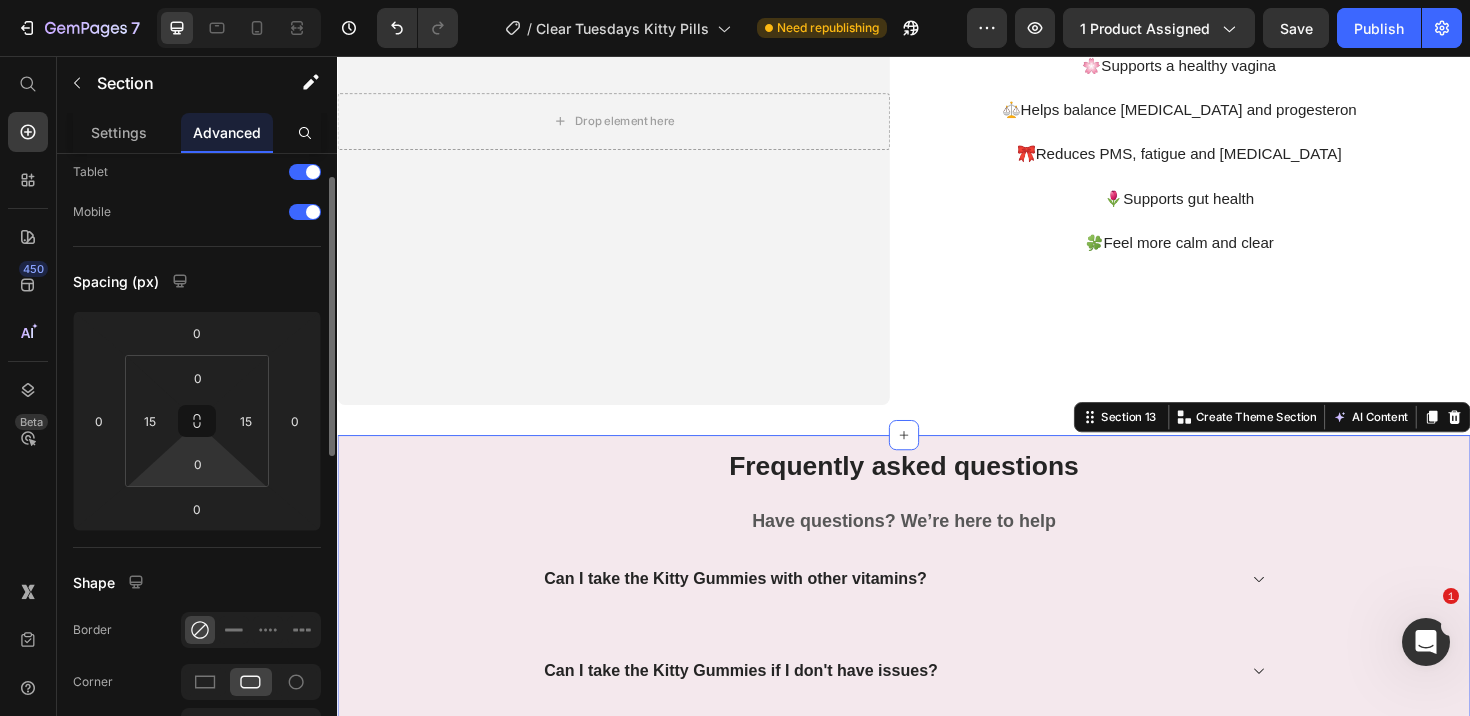 scroll, scrollTop: 0, scrollLeft: 0, axis: both 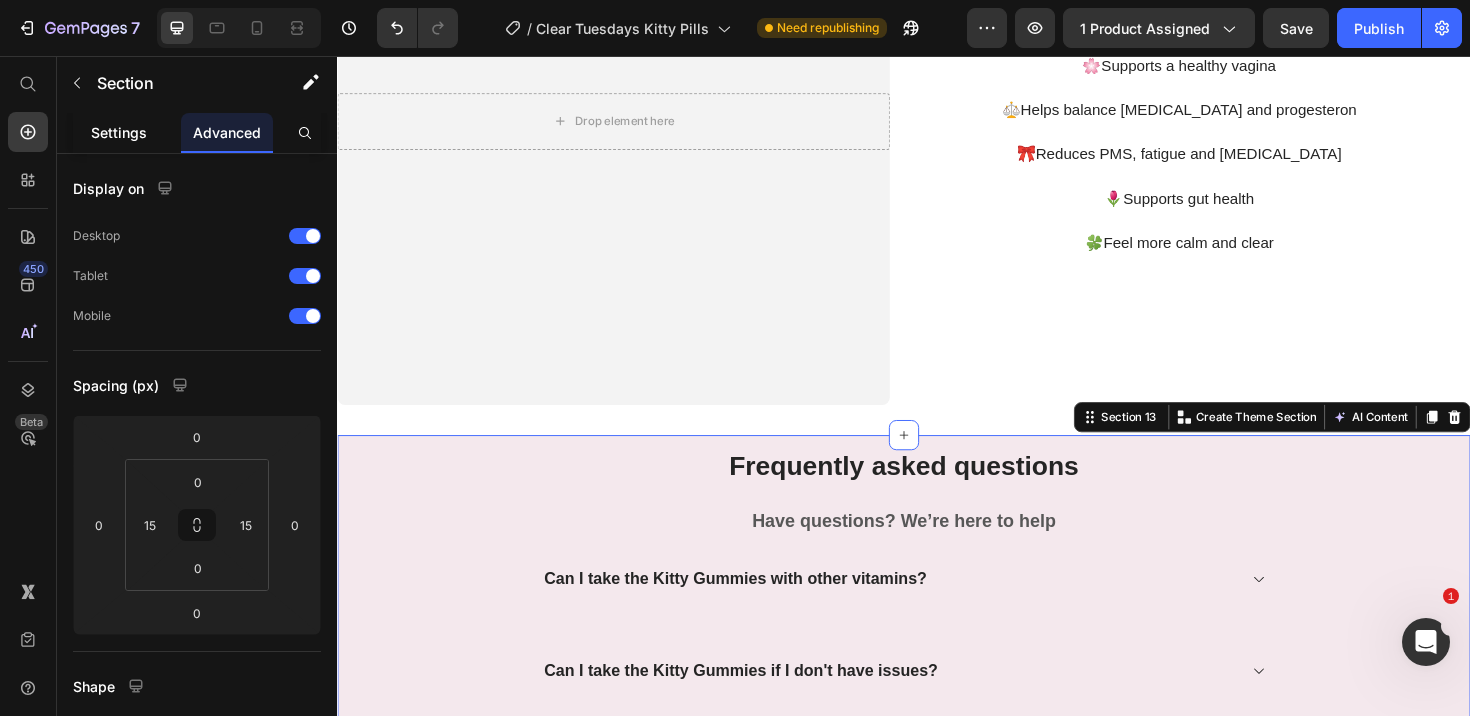 click on "Settings" at bounding box center (119, 132) 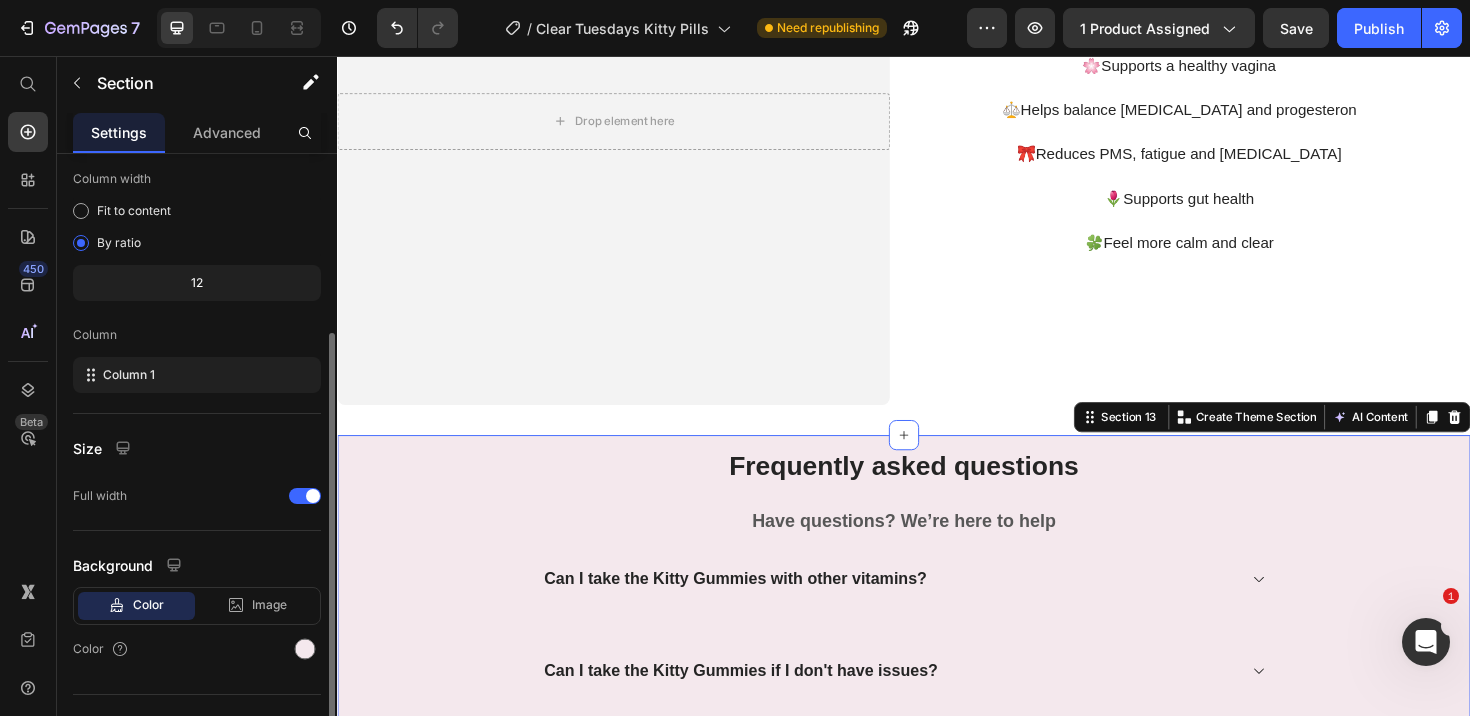 scroll, scrollTop: 0, scrollLeft: 0, axis: both 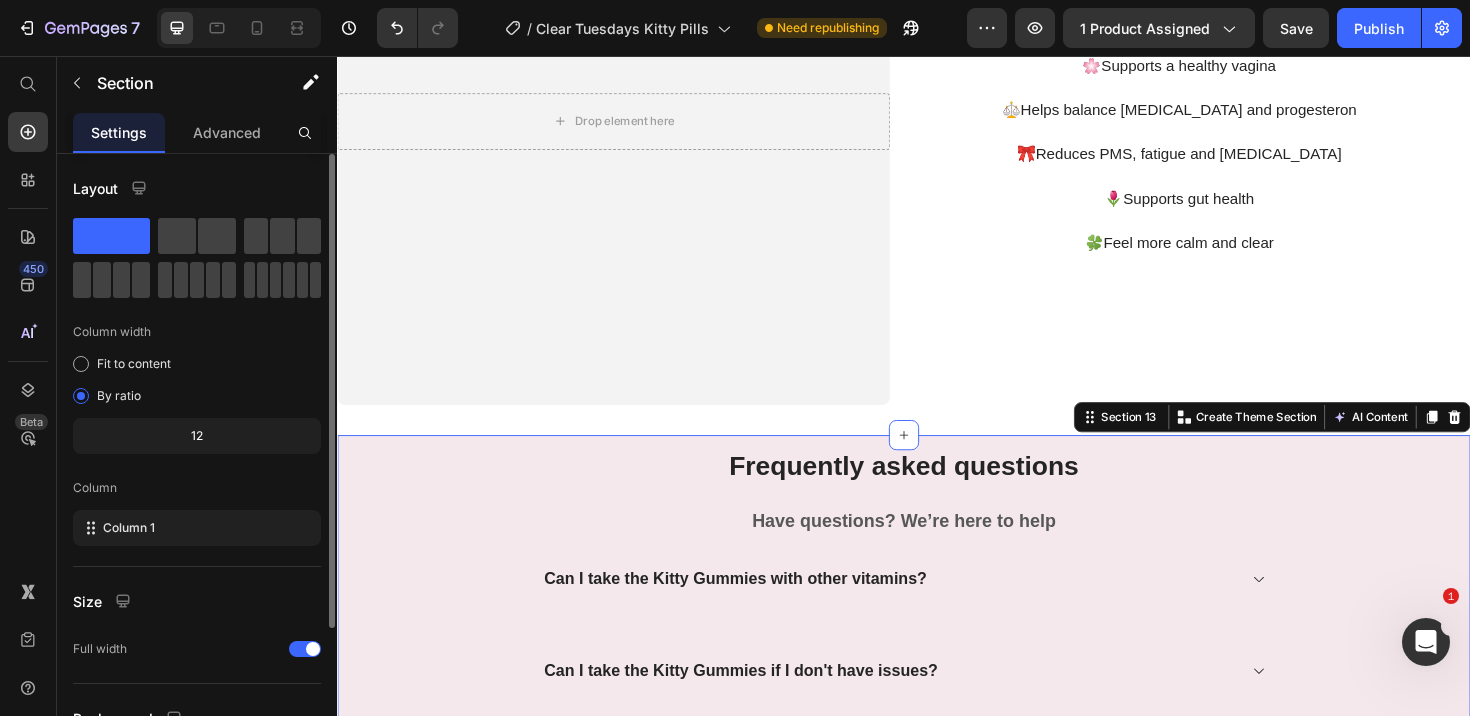 click on "12" 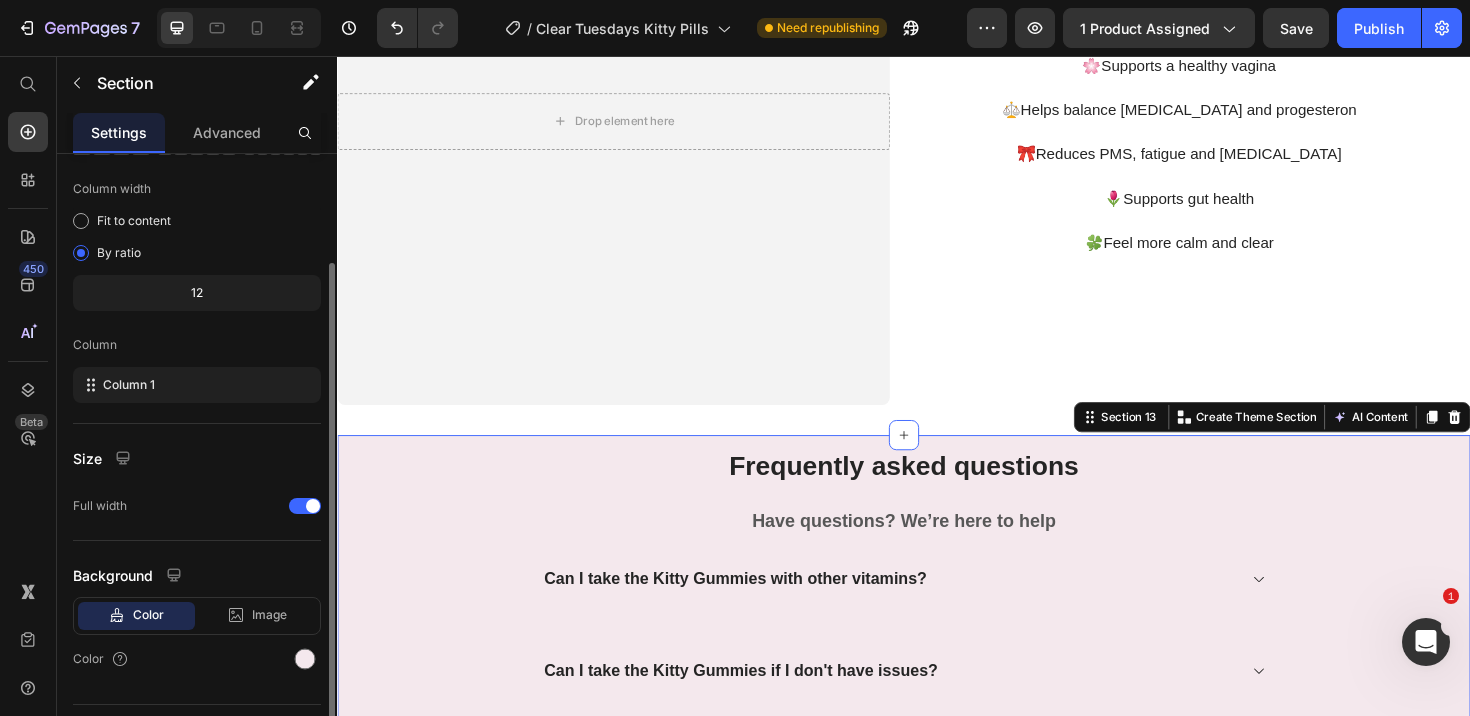 scroll, scrollTop: 145, scrollLeft: 0, axis: vertical 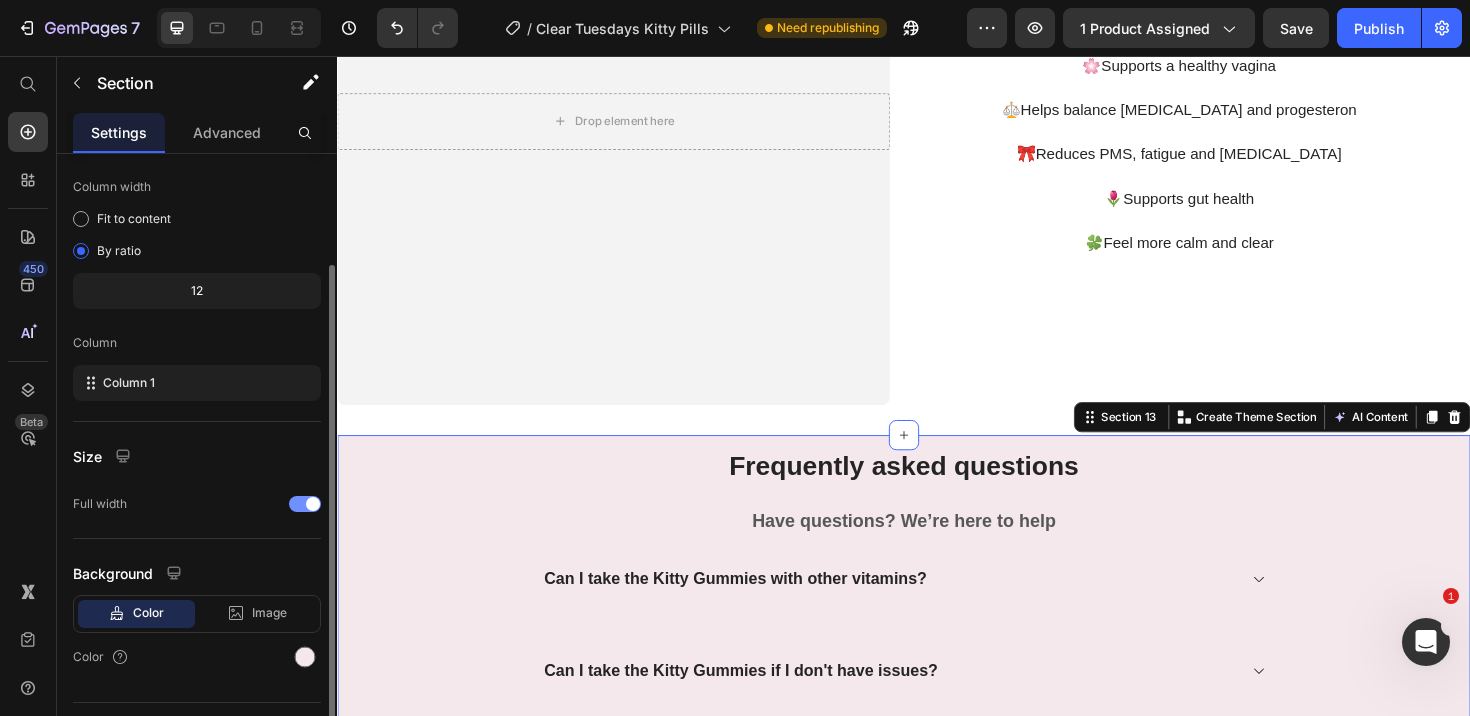 click at bounding box center (305, 504) 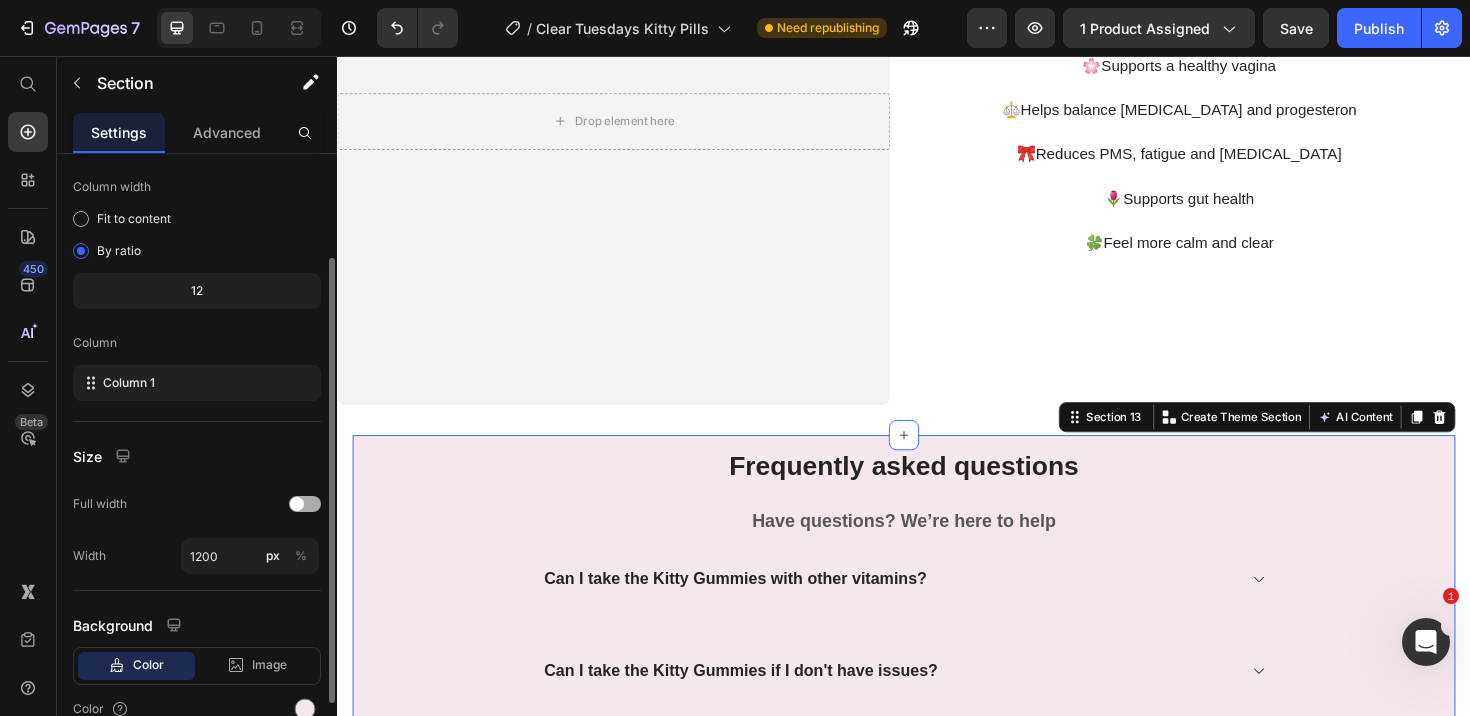 click at bounding box center (305, 504) 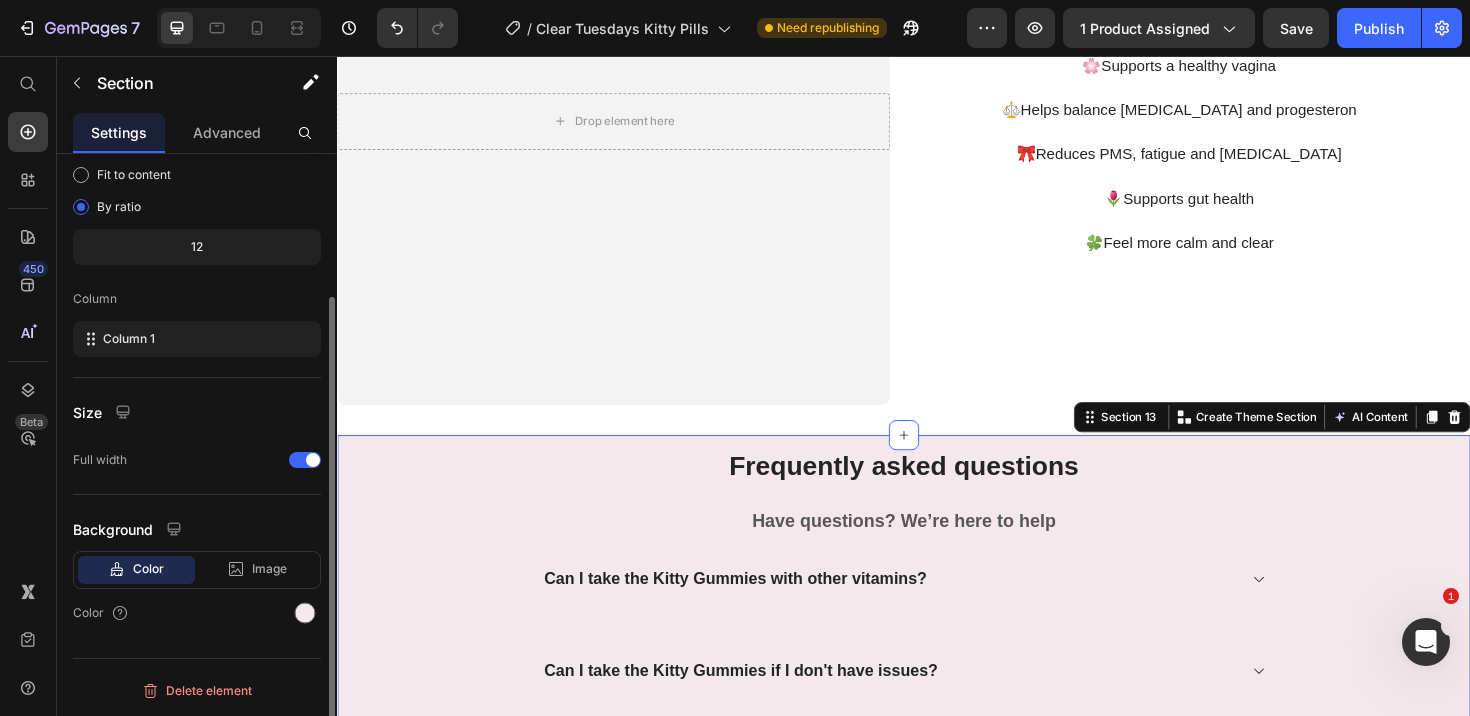 scroll, scrollTop: 0, scrollLeft: 0, axis: both 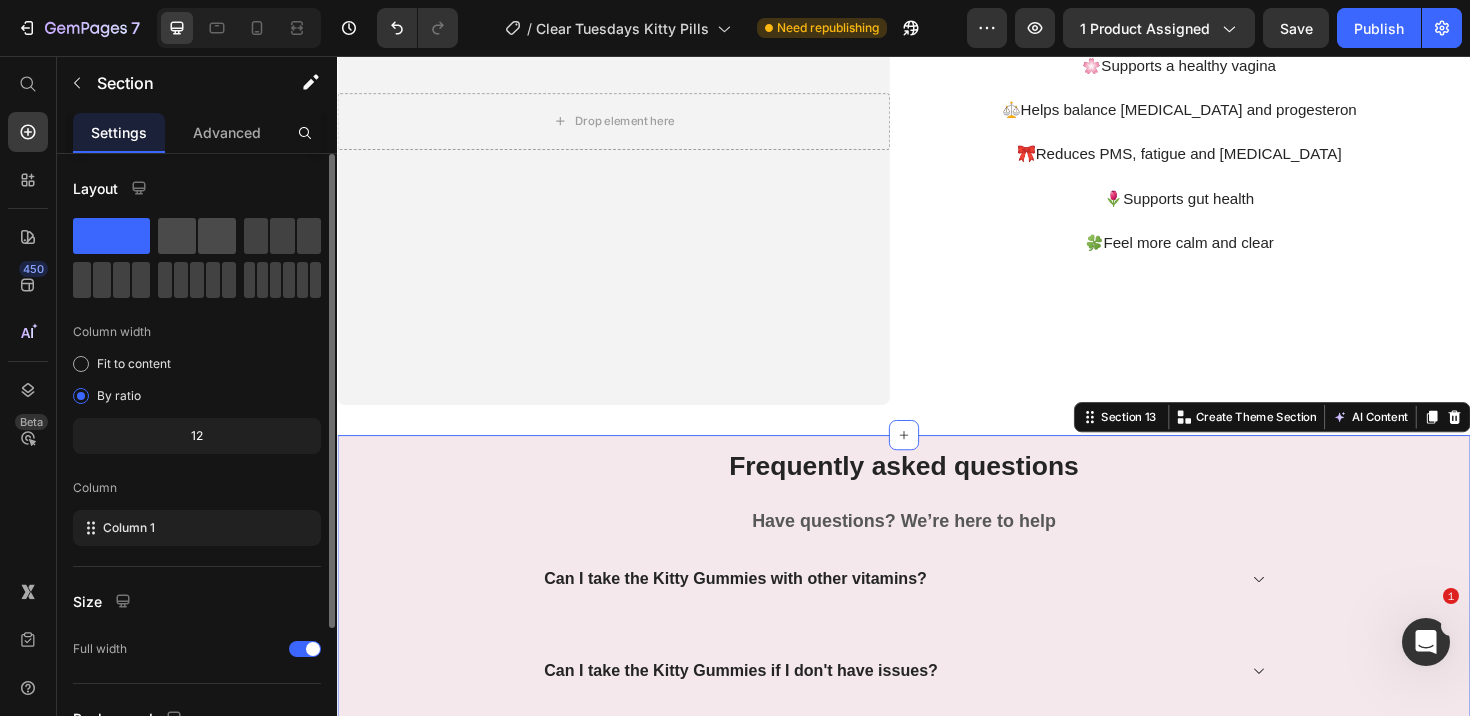 click 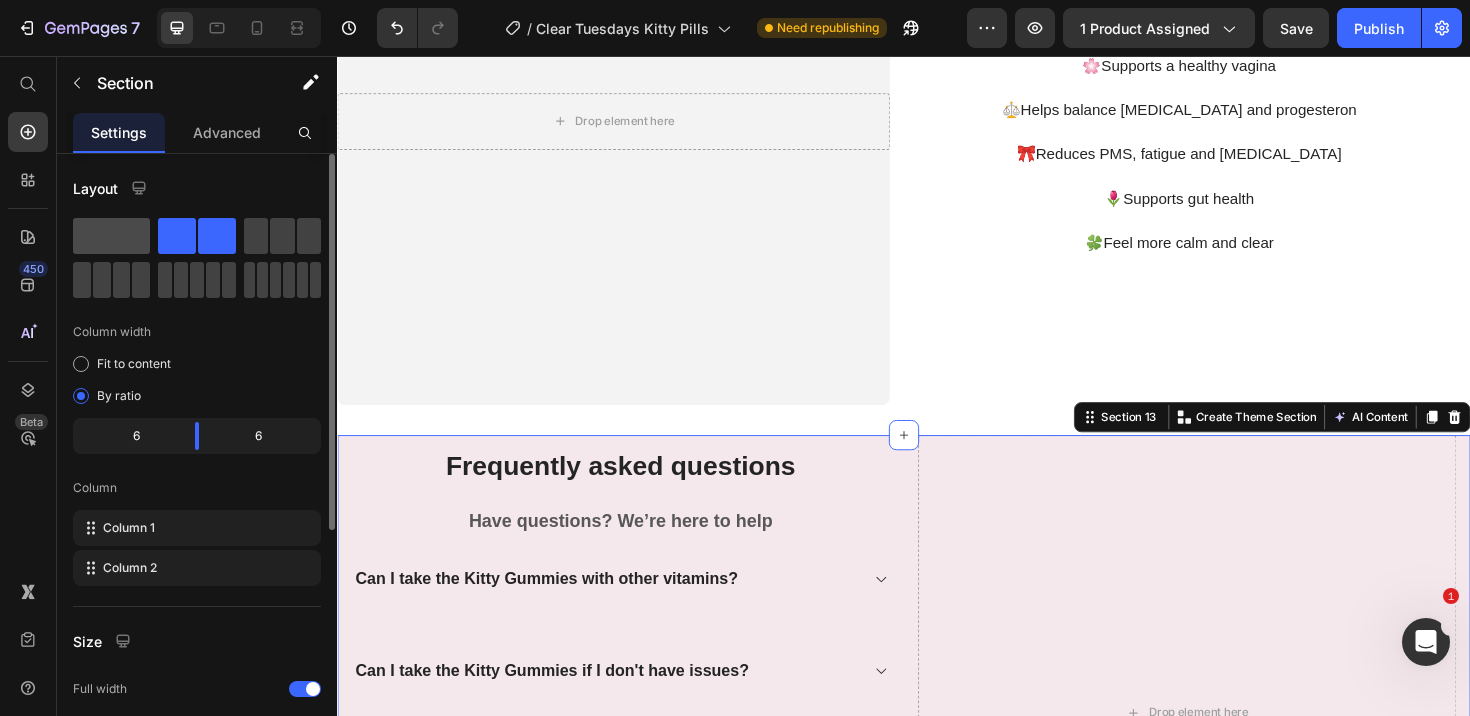 click 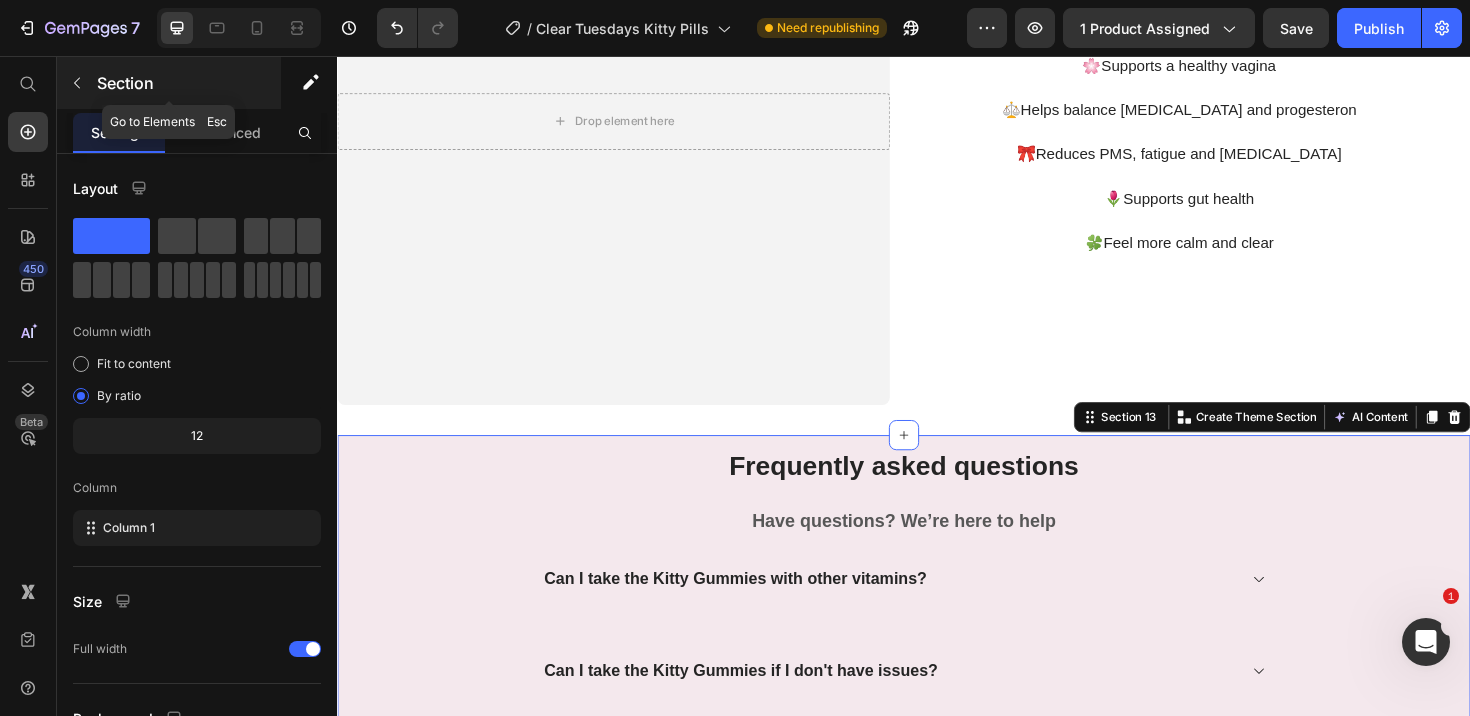 click 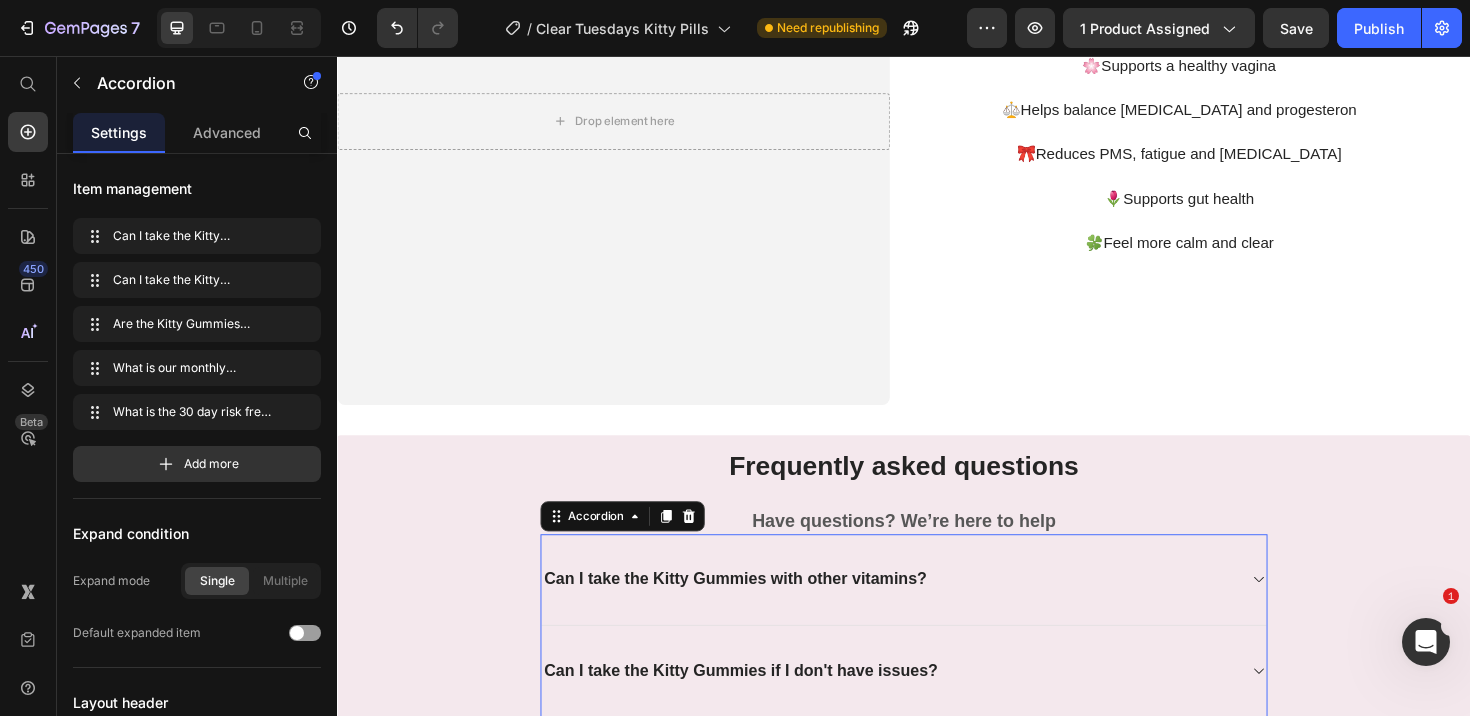 click on "Can I take the Kitty Gummies with other vitamins?" at bounding box center (921, 610) 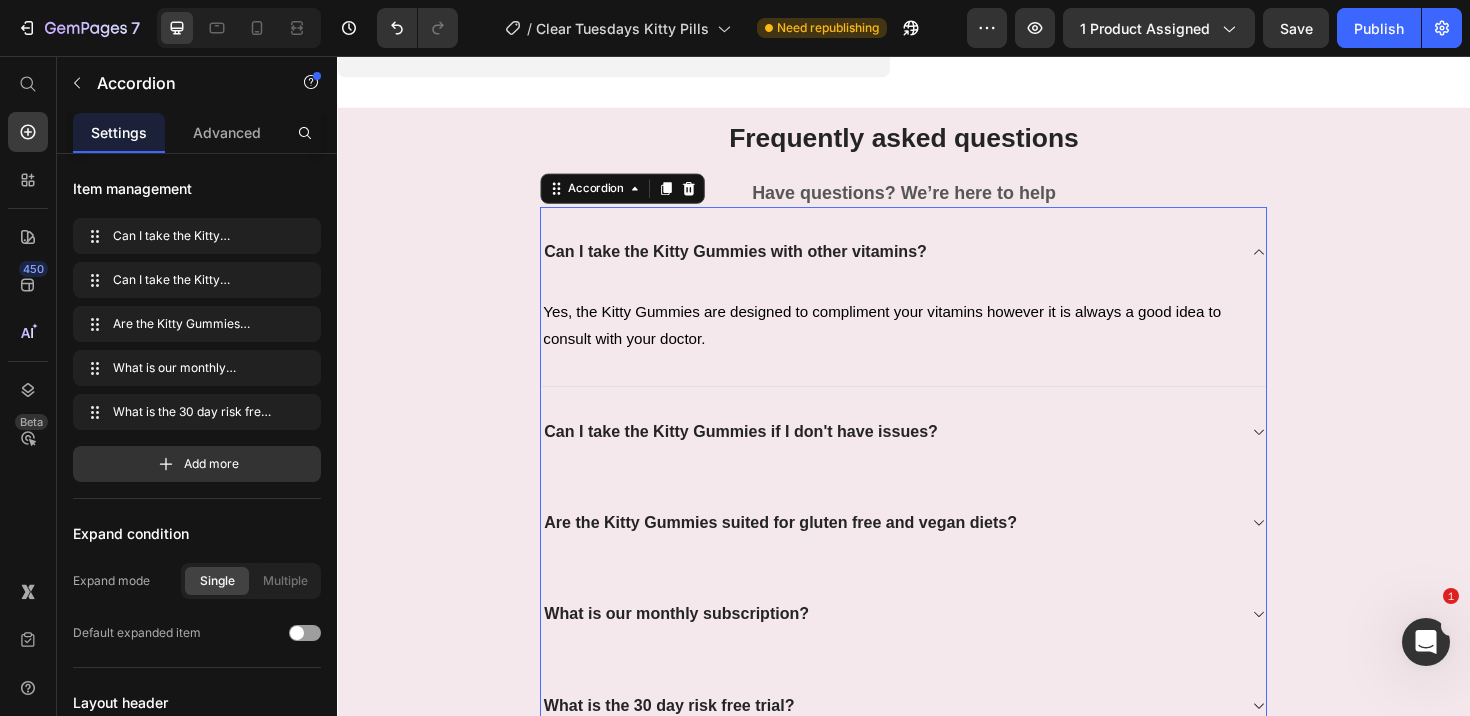 scroll, scrollTop: 7023, scrollLeft: 0, axis: vertical 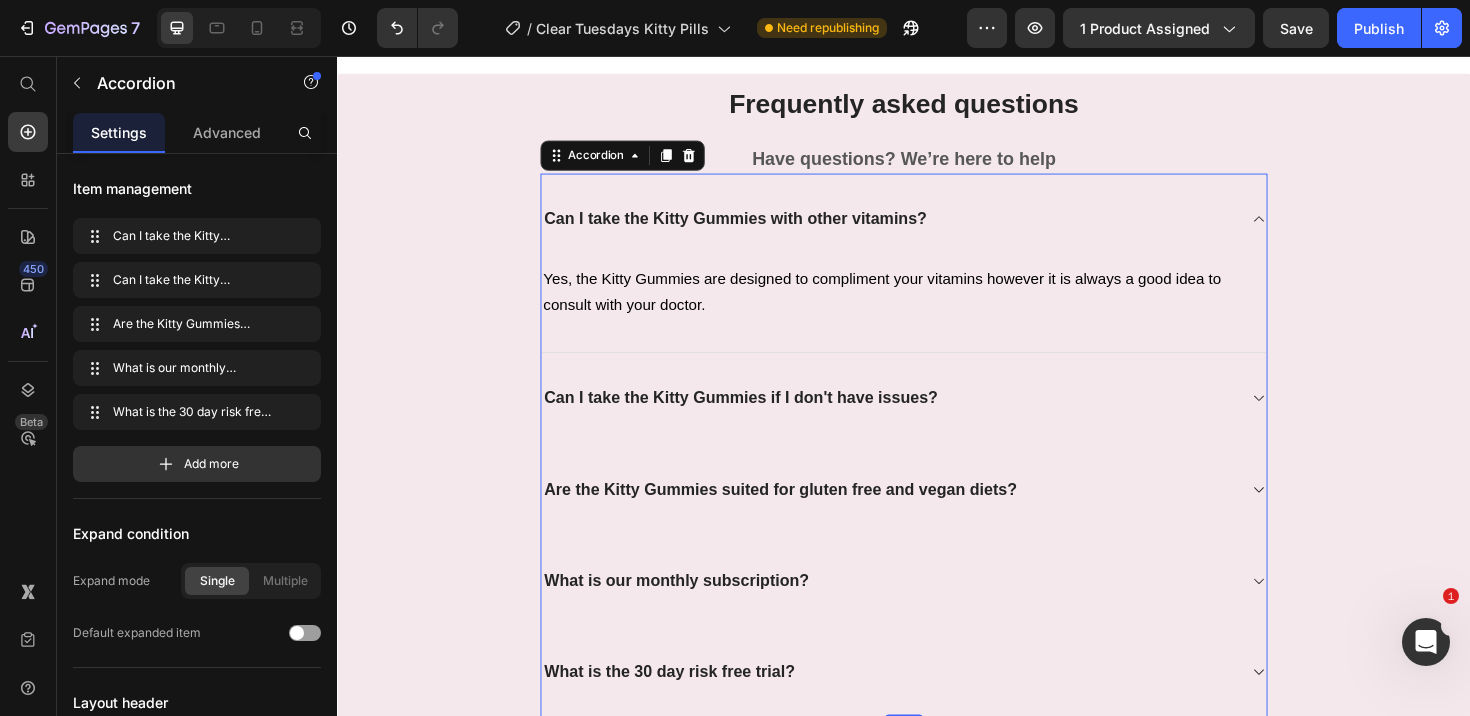 click on "Can I take the Kitty Gummies with other vitamins?" at bounding box center (937, 228) 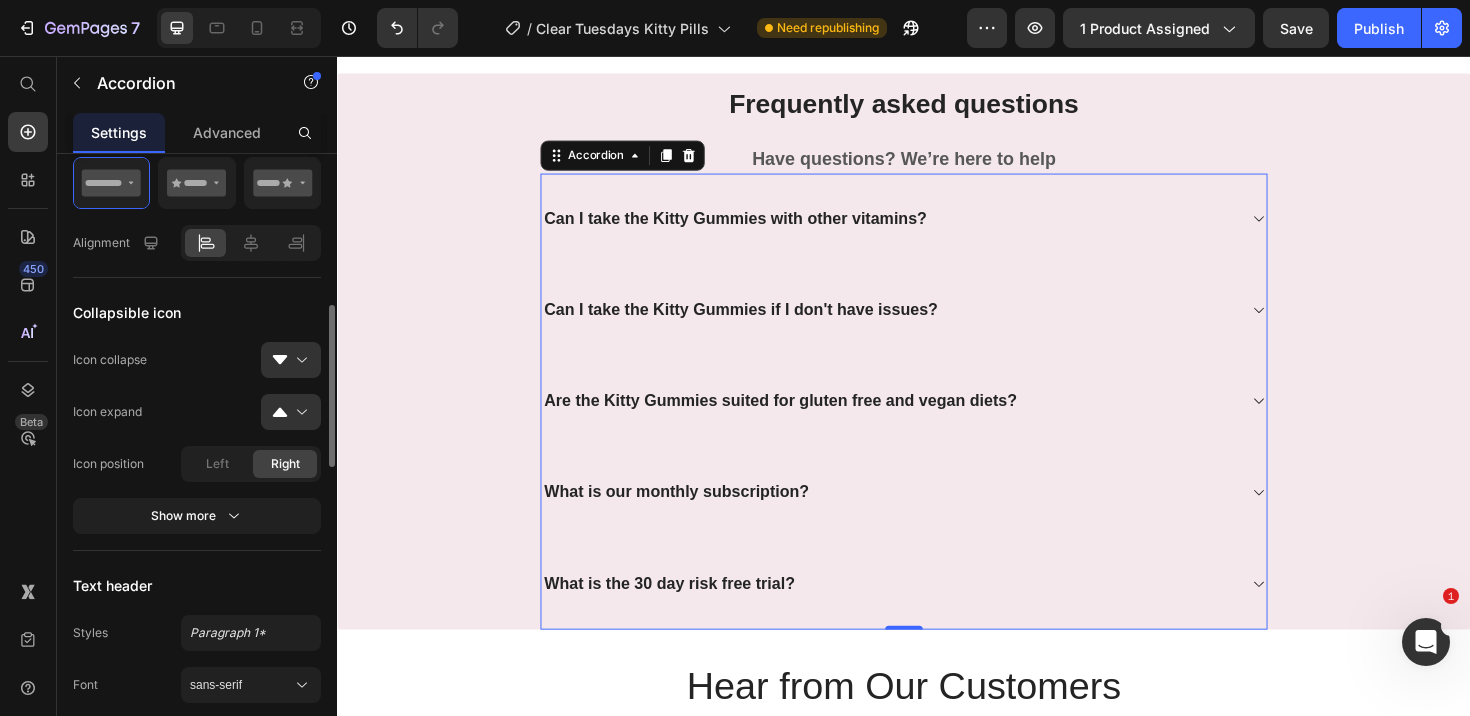 scroll, scrollTop: 578, scrollLeft: 0, axis: vertical 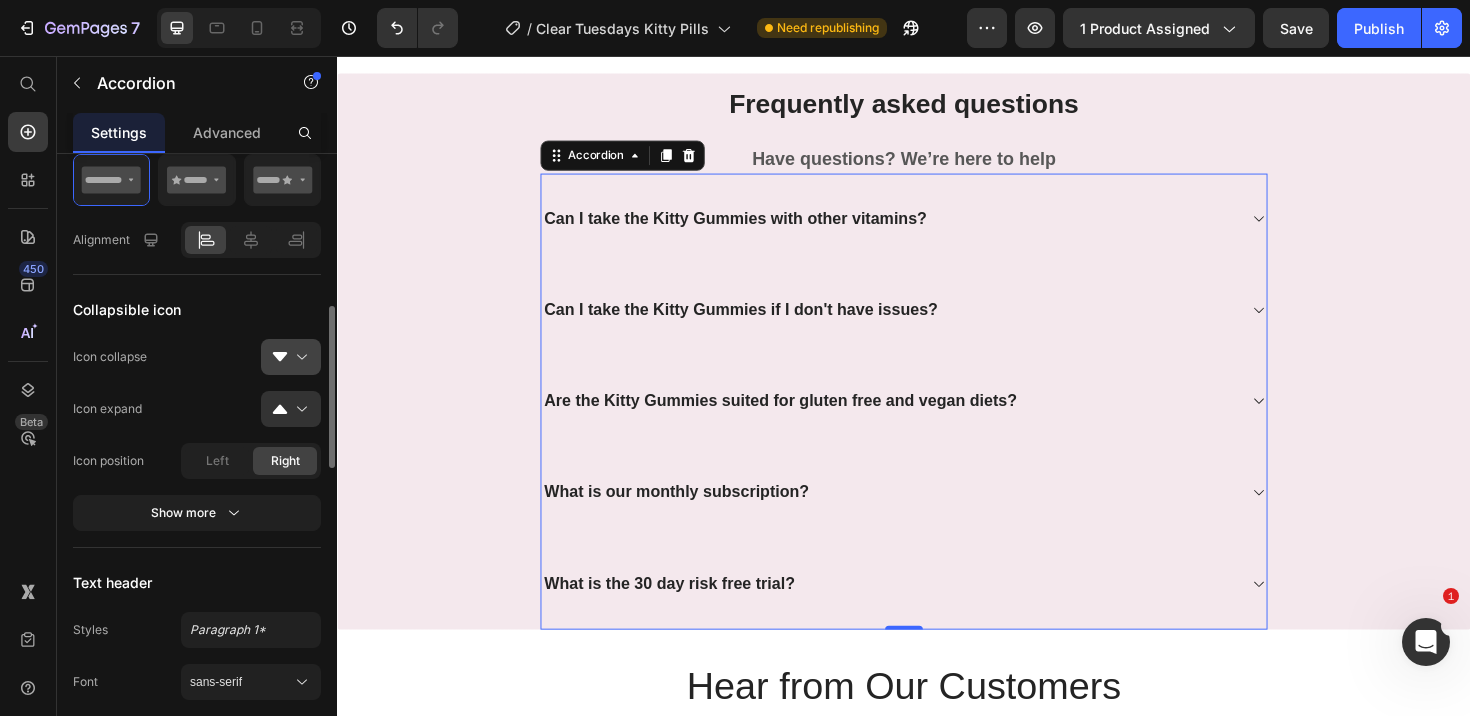 click at bounding box center [299, 357] 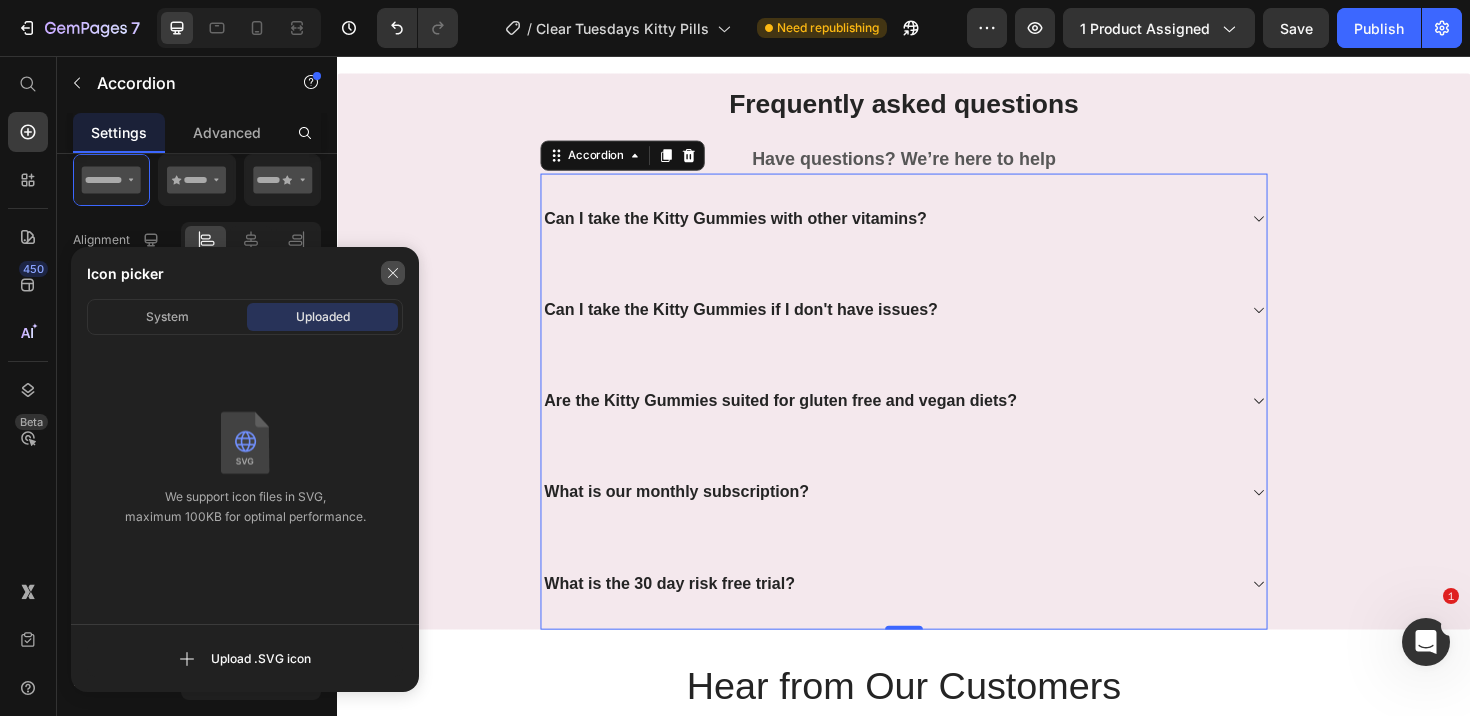 click 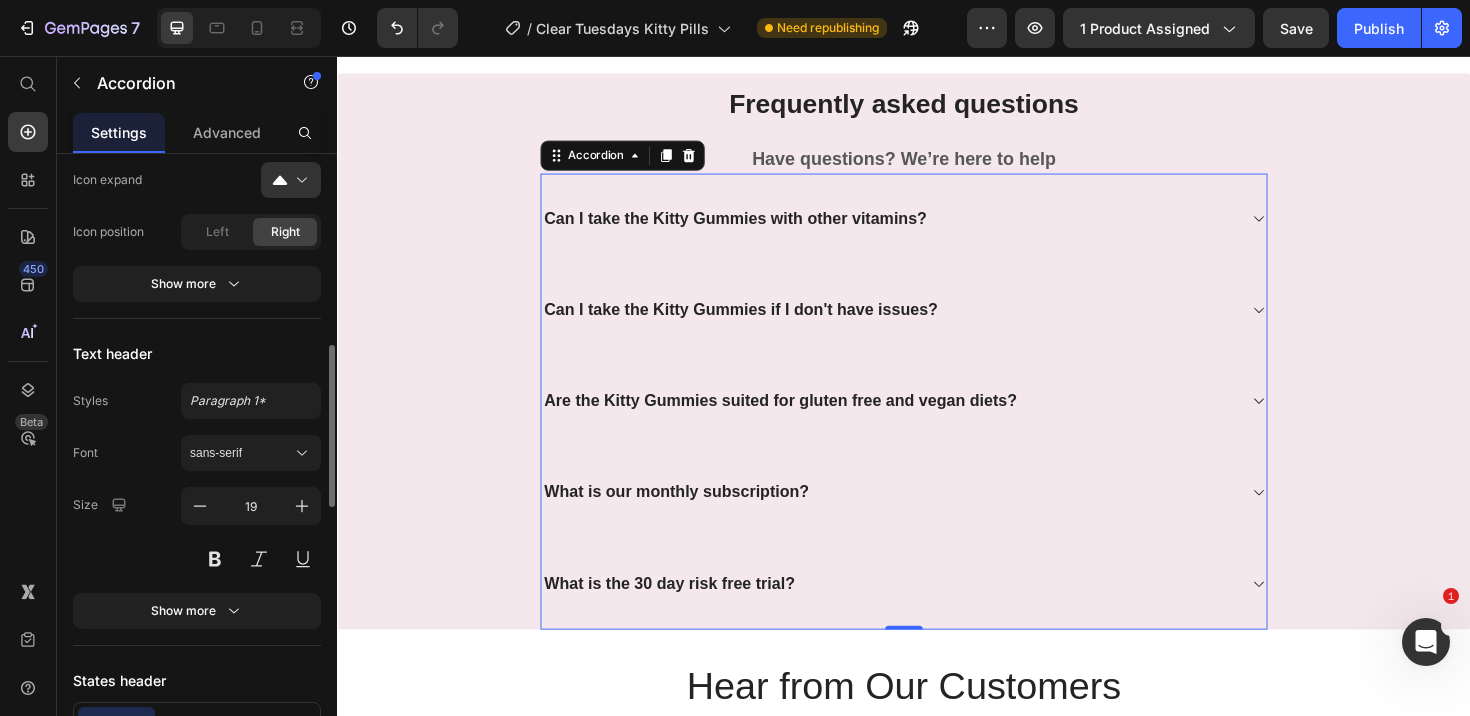 scroll, scrollTop: 842, scrollLeft: 0, axis: vertical 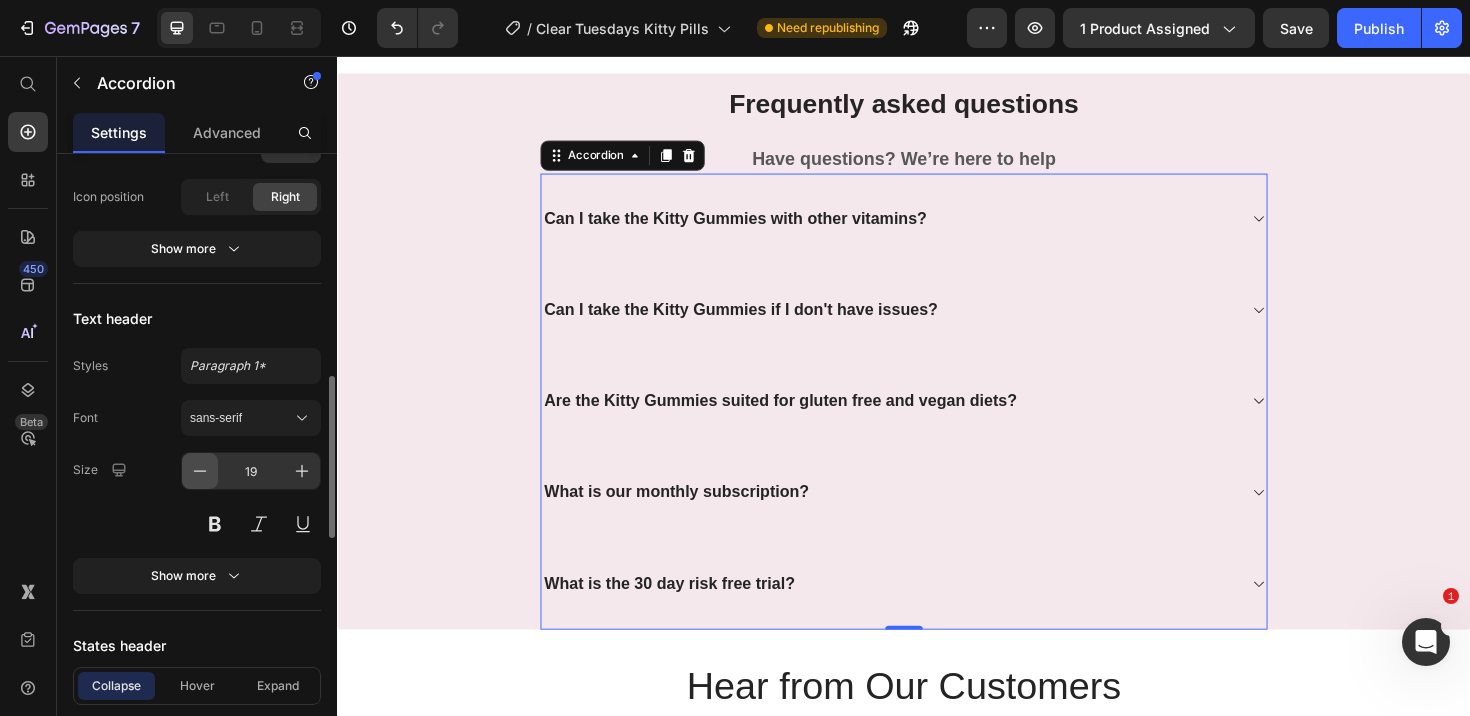 click 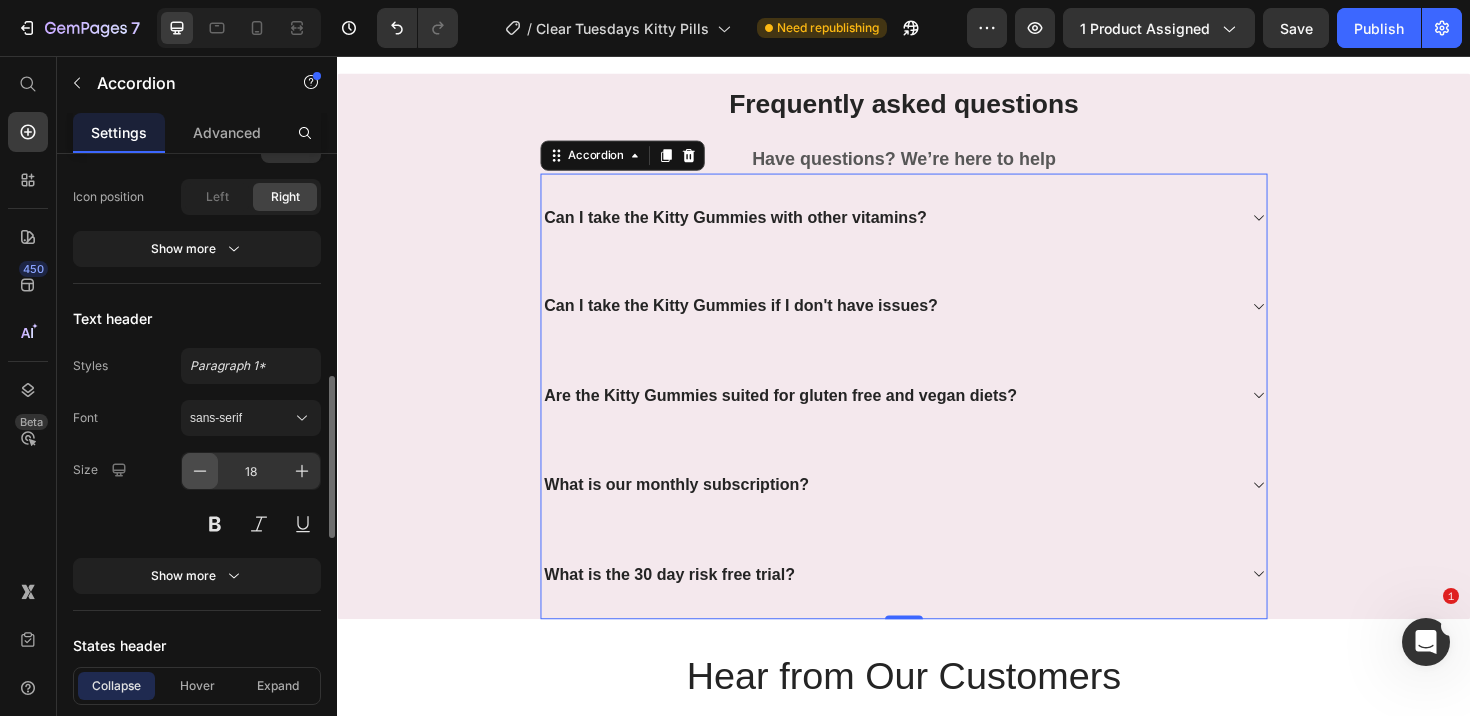 click 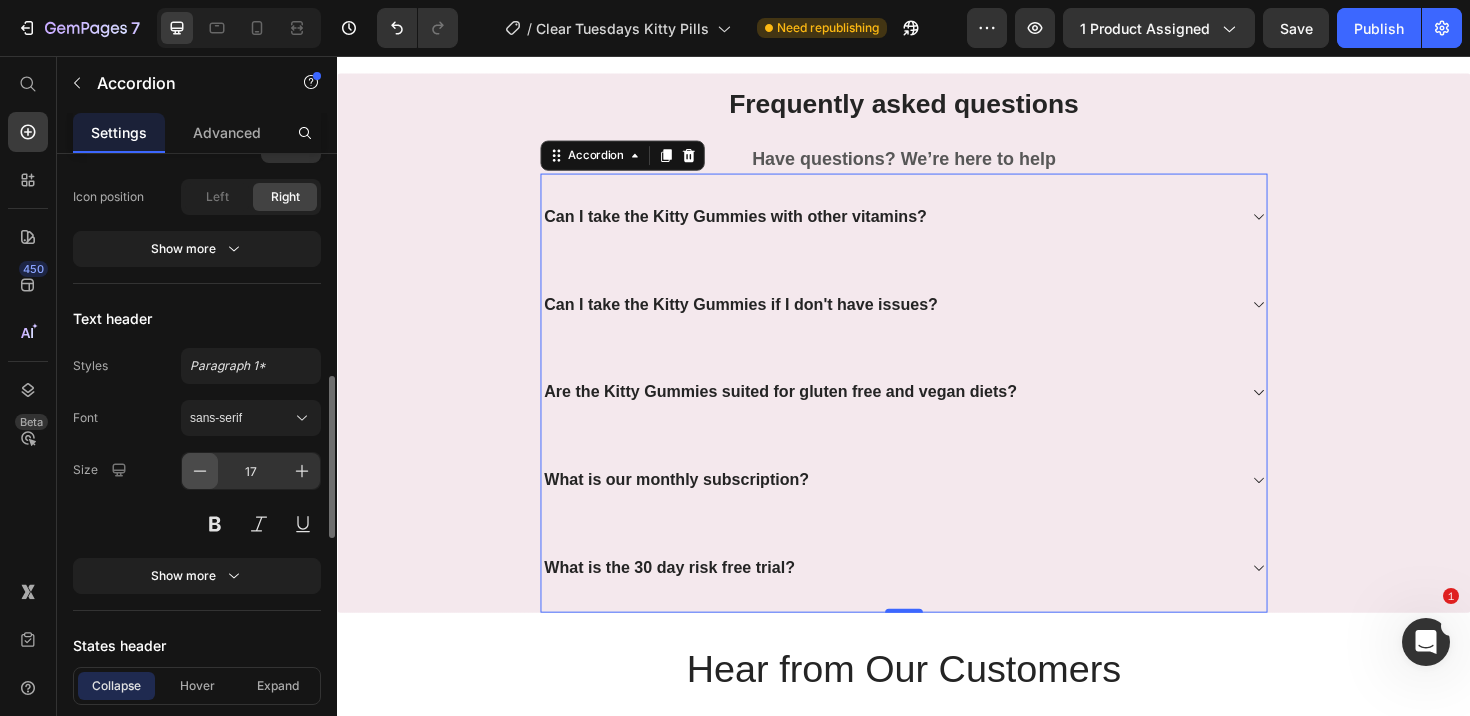 click 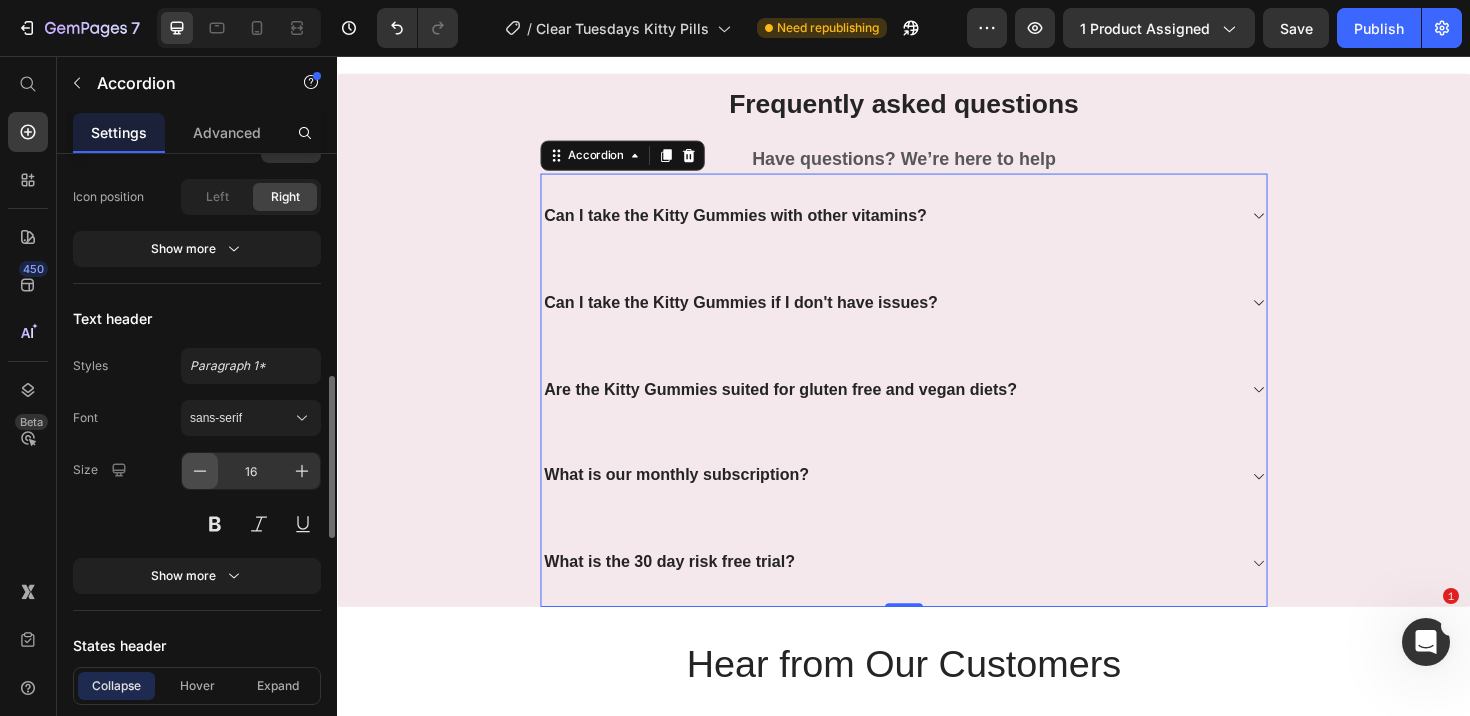 click 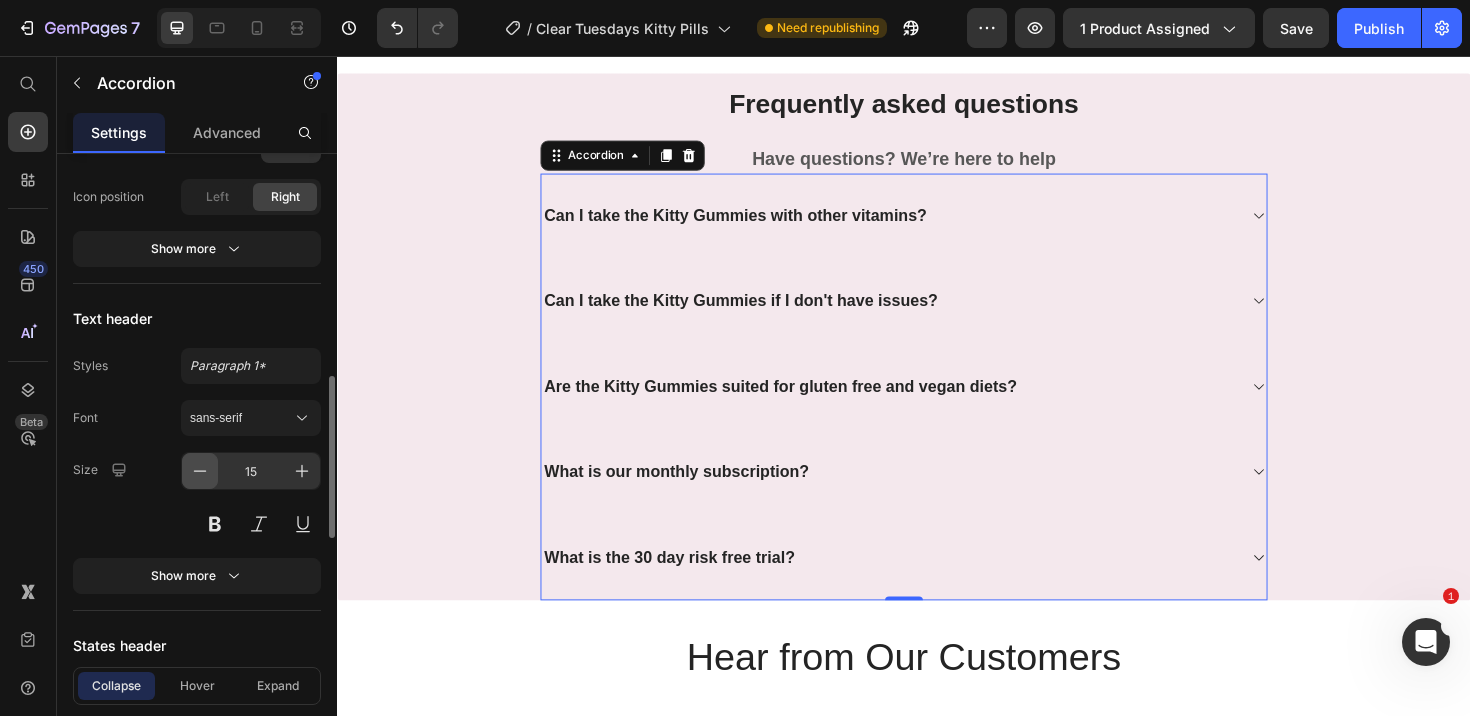 click 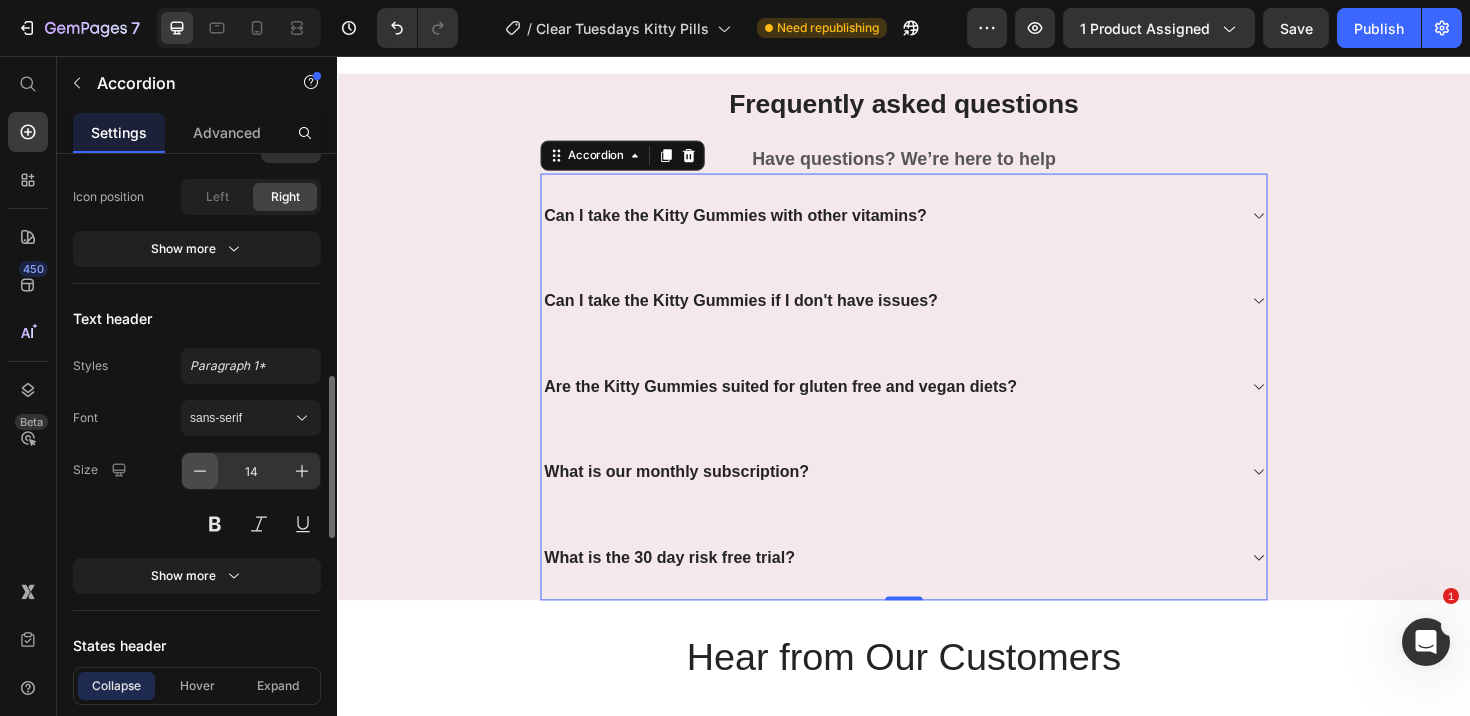 click 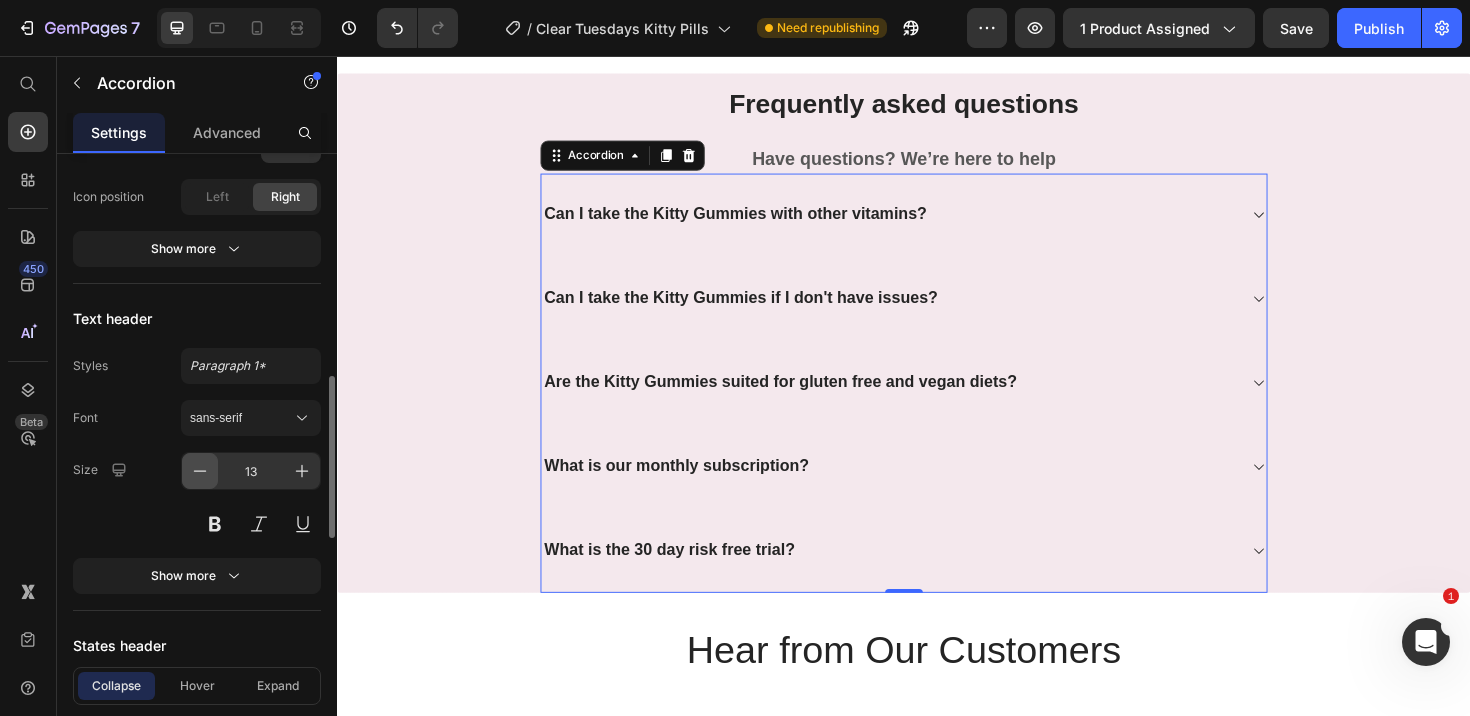 click 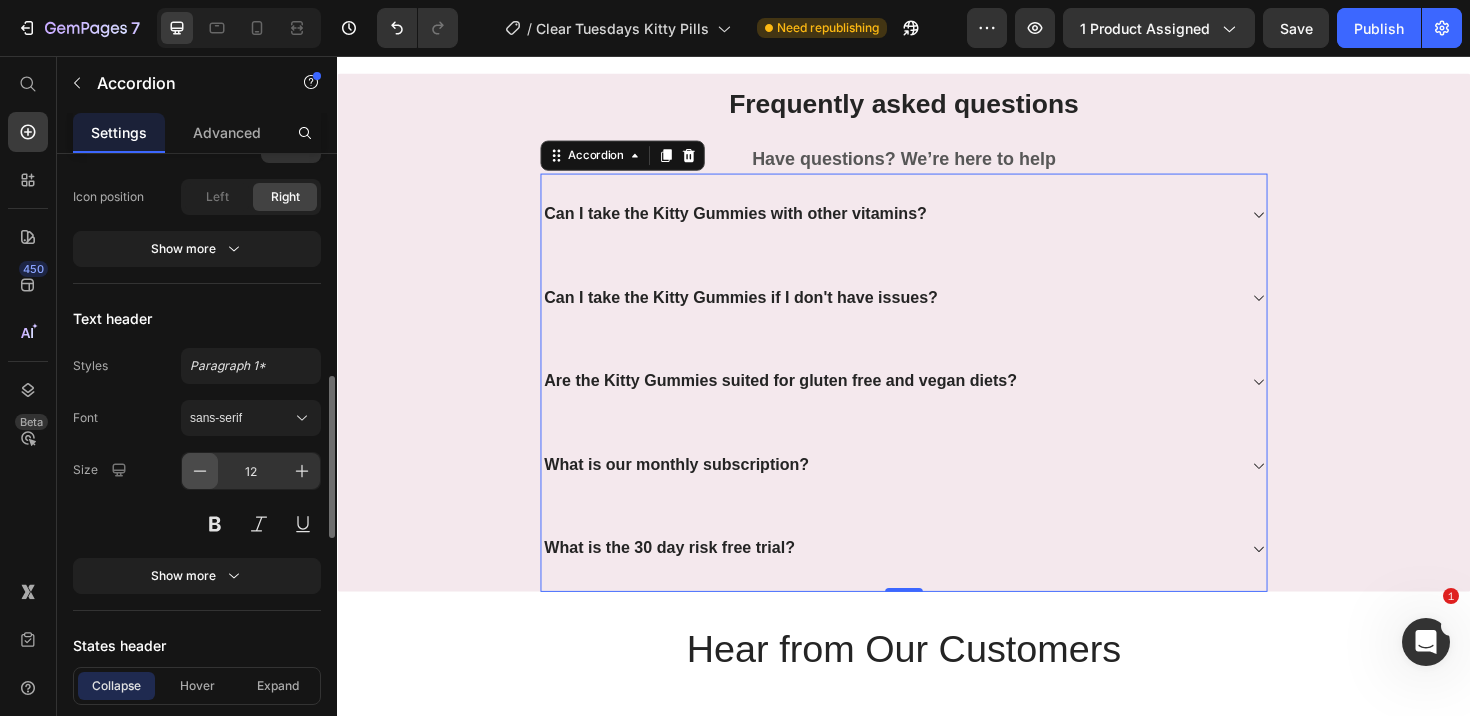 click 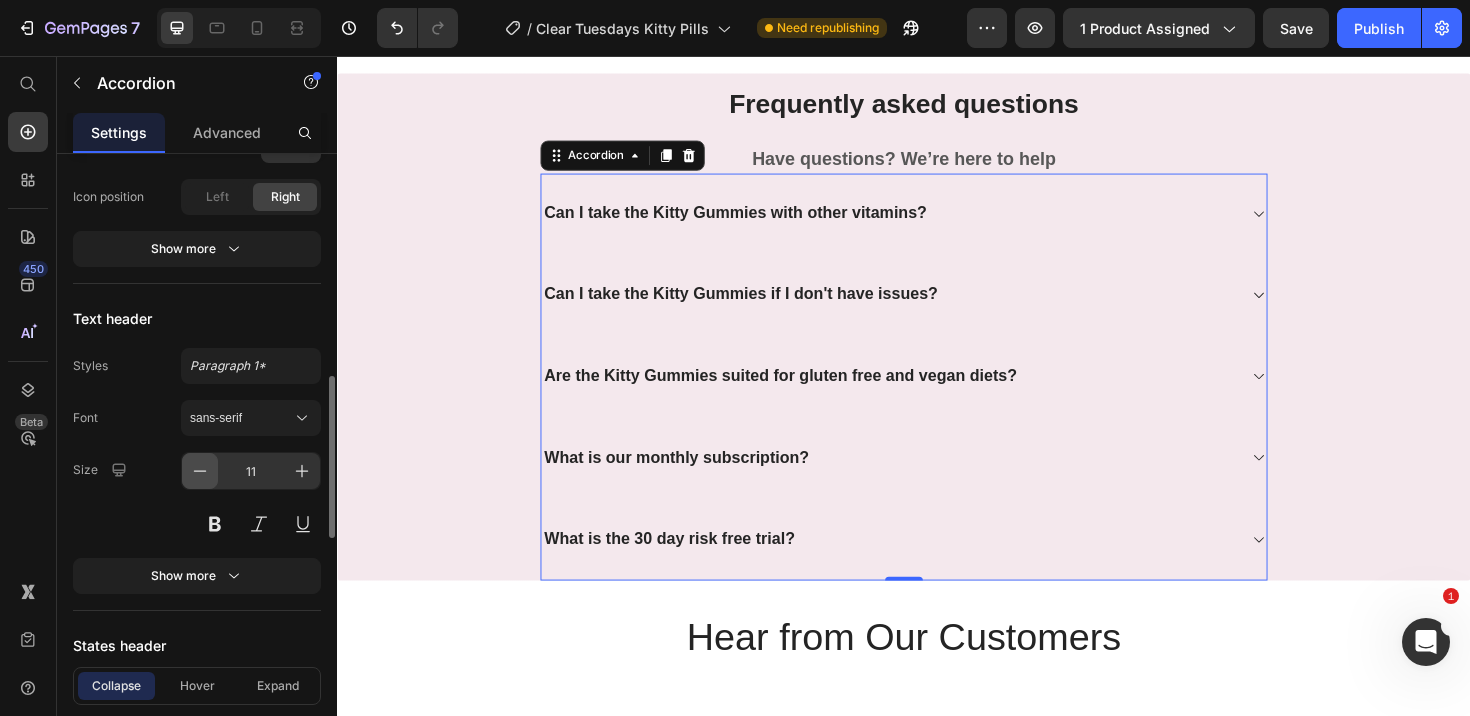 click 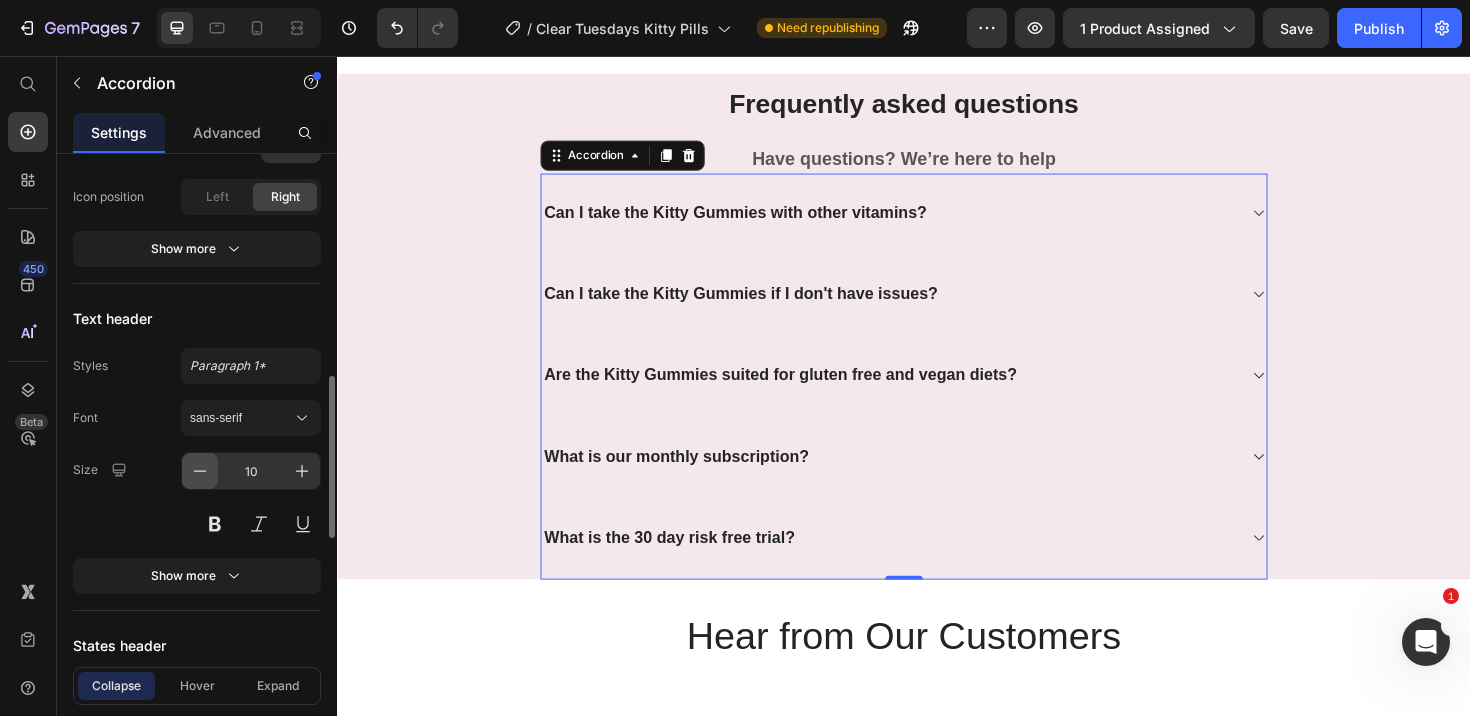 click 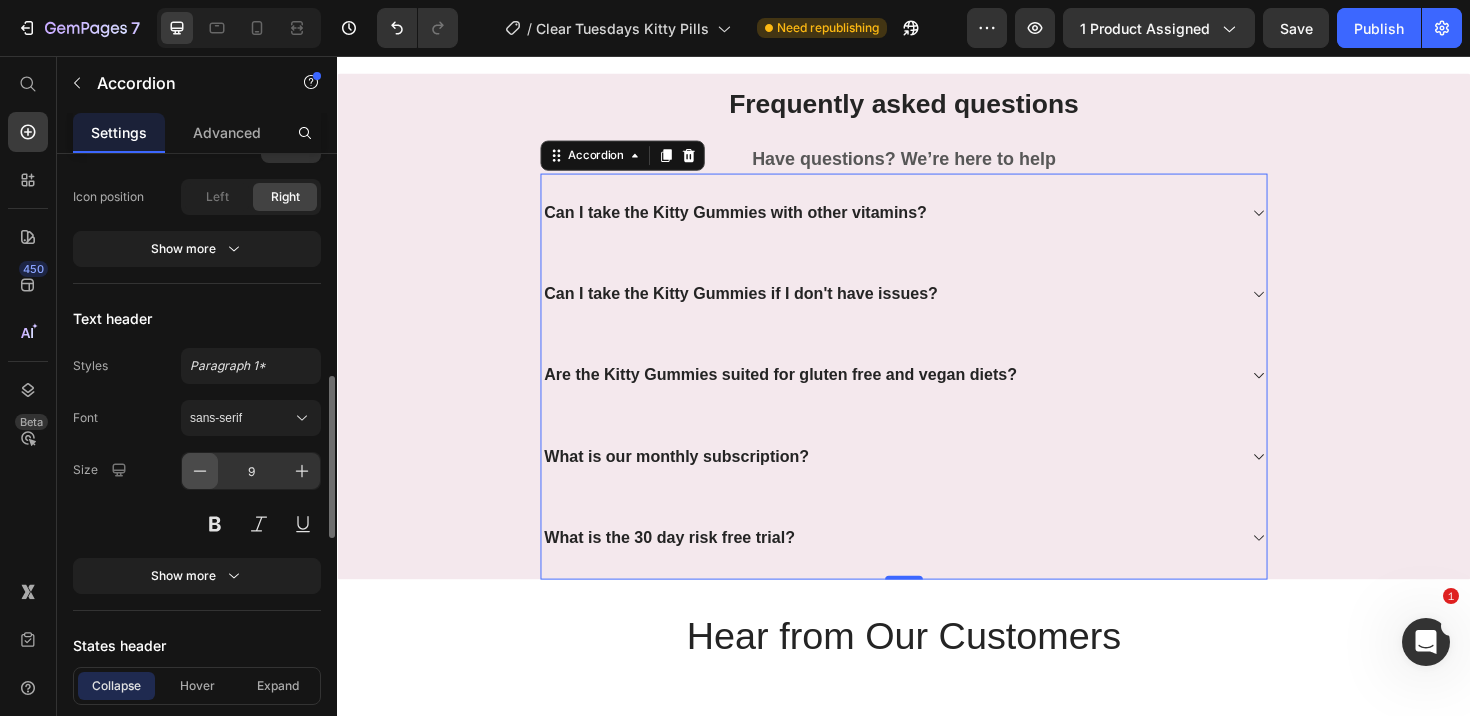 click 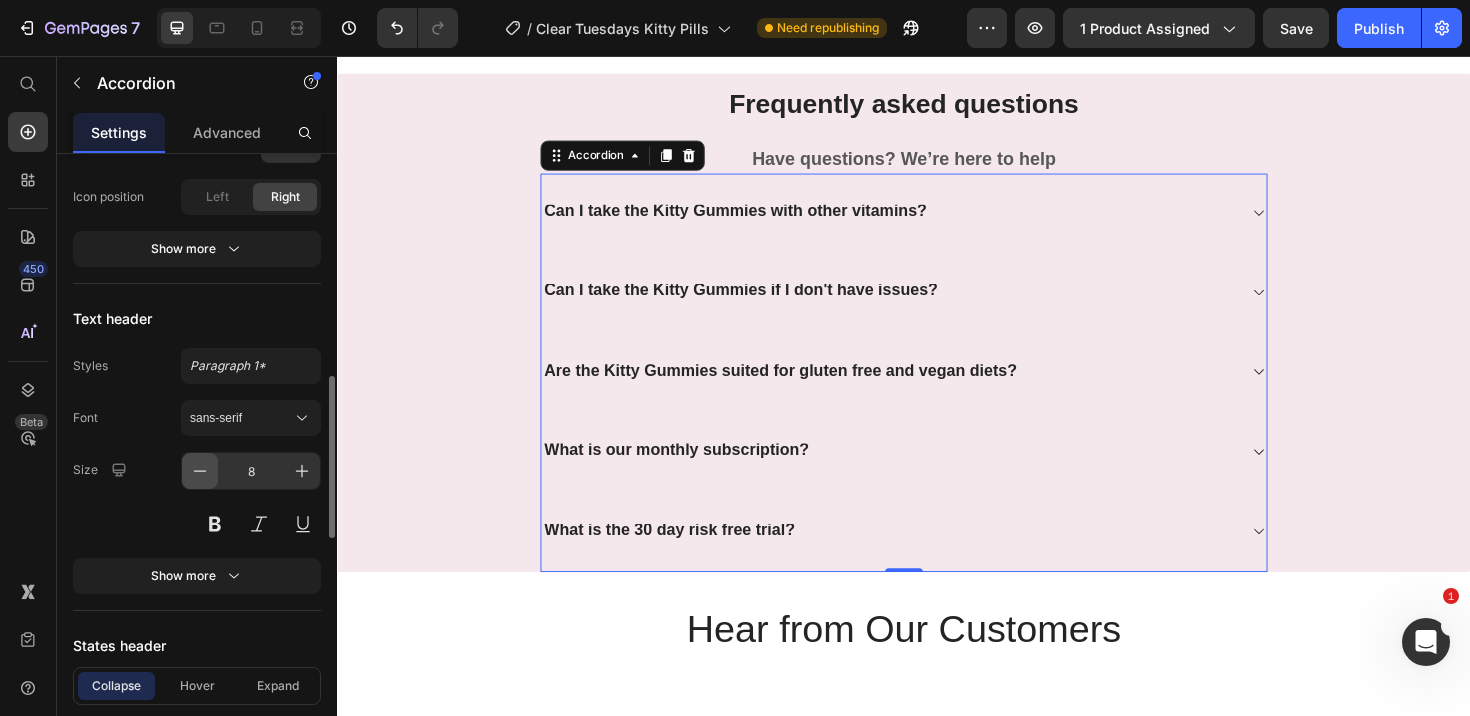 click 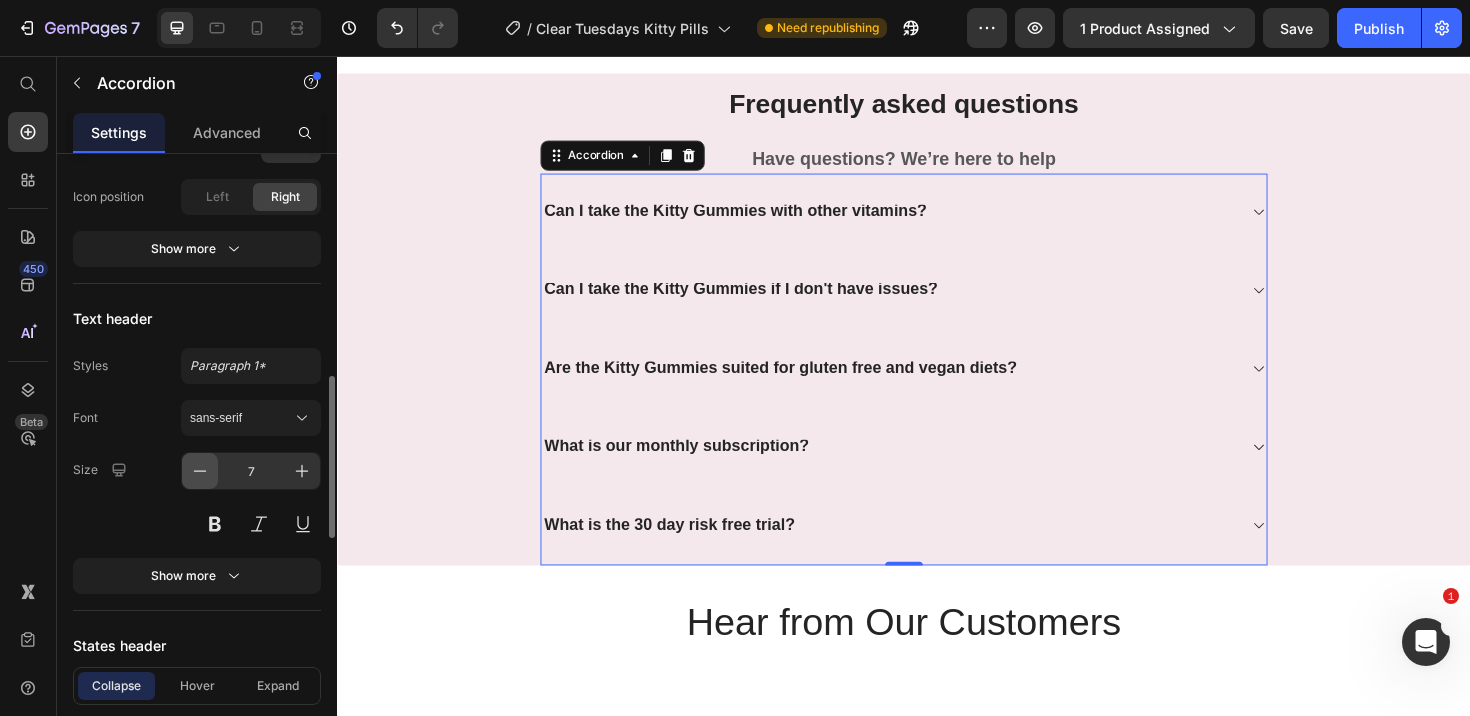 click 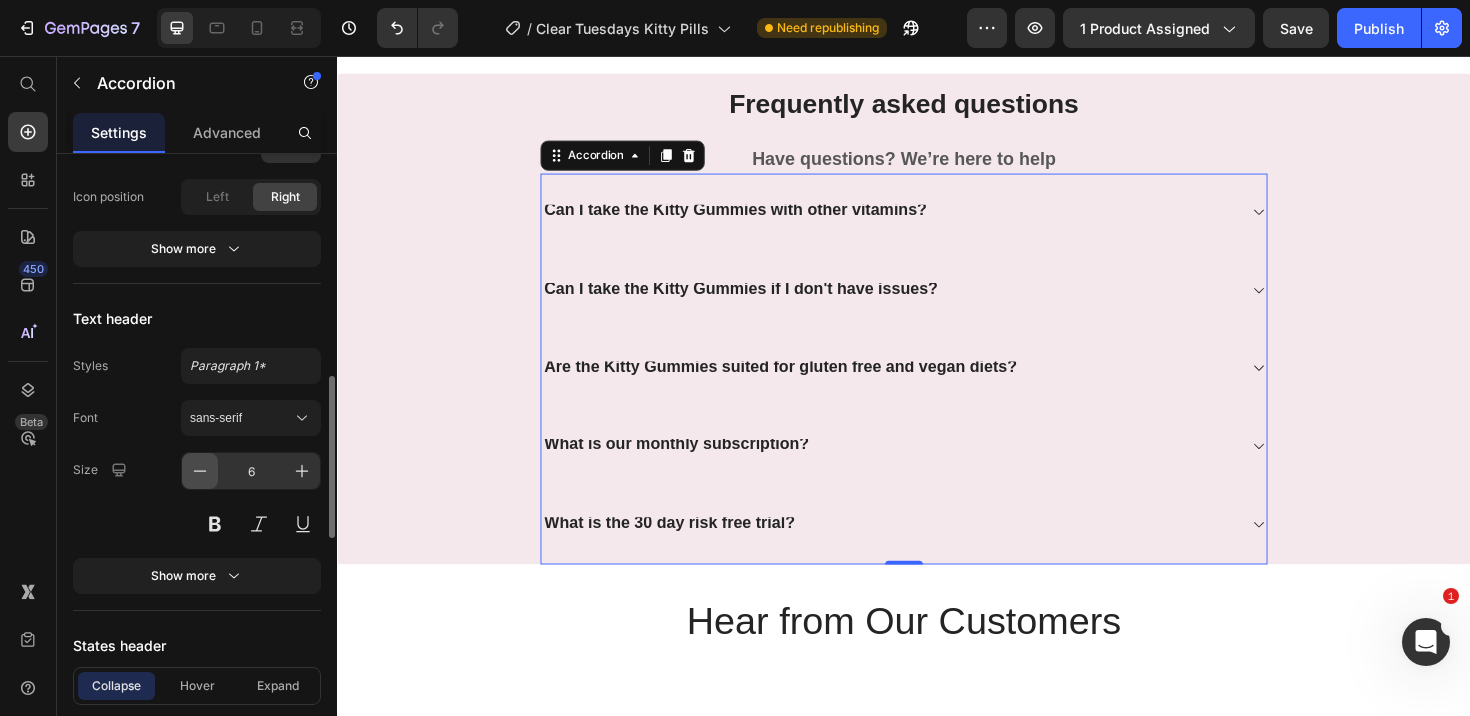 click 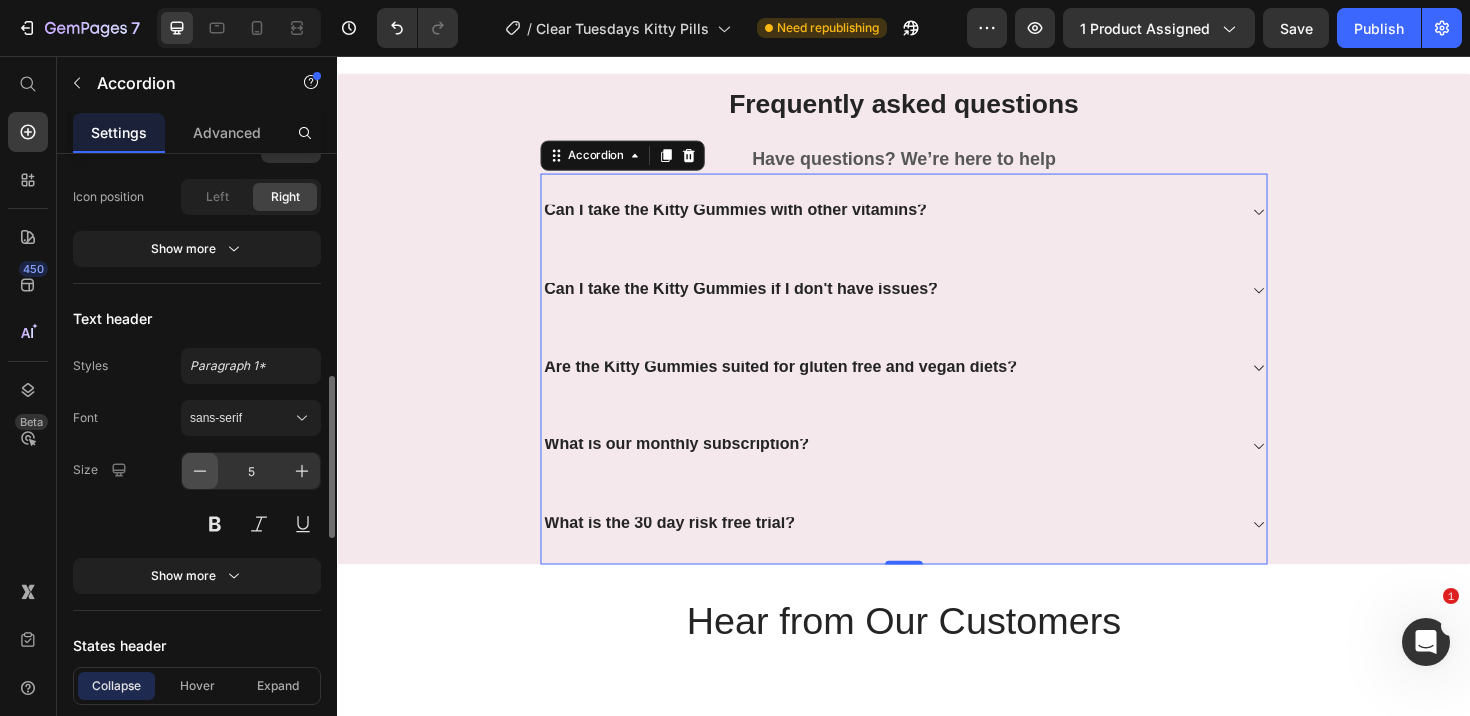 click 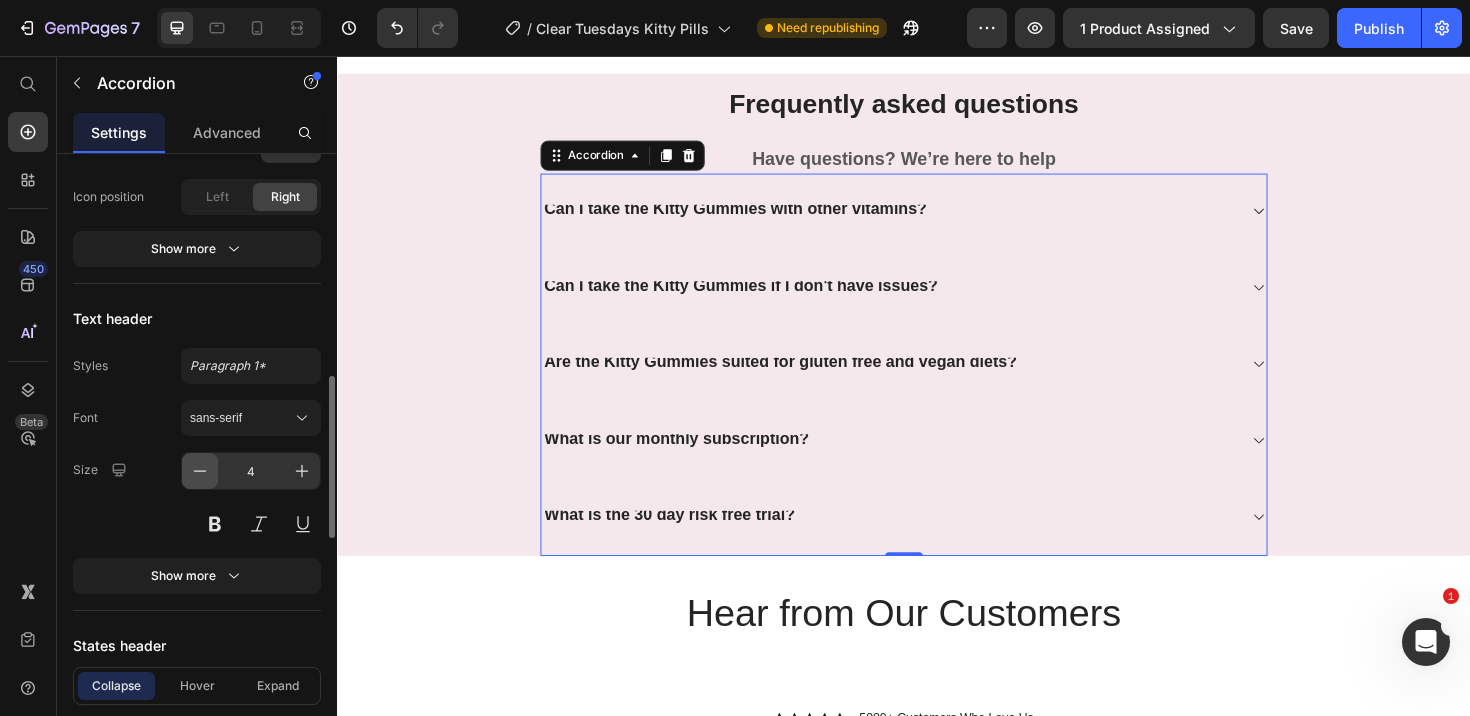 click 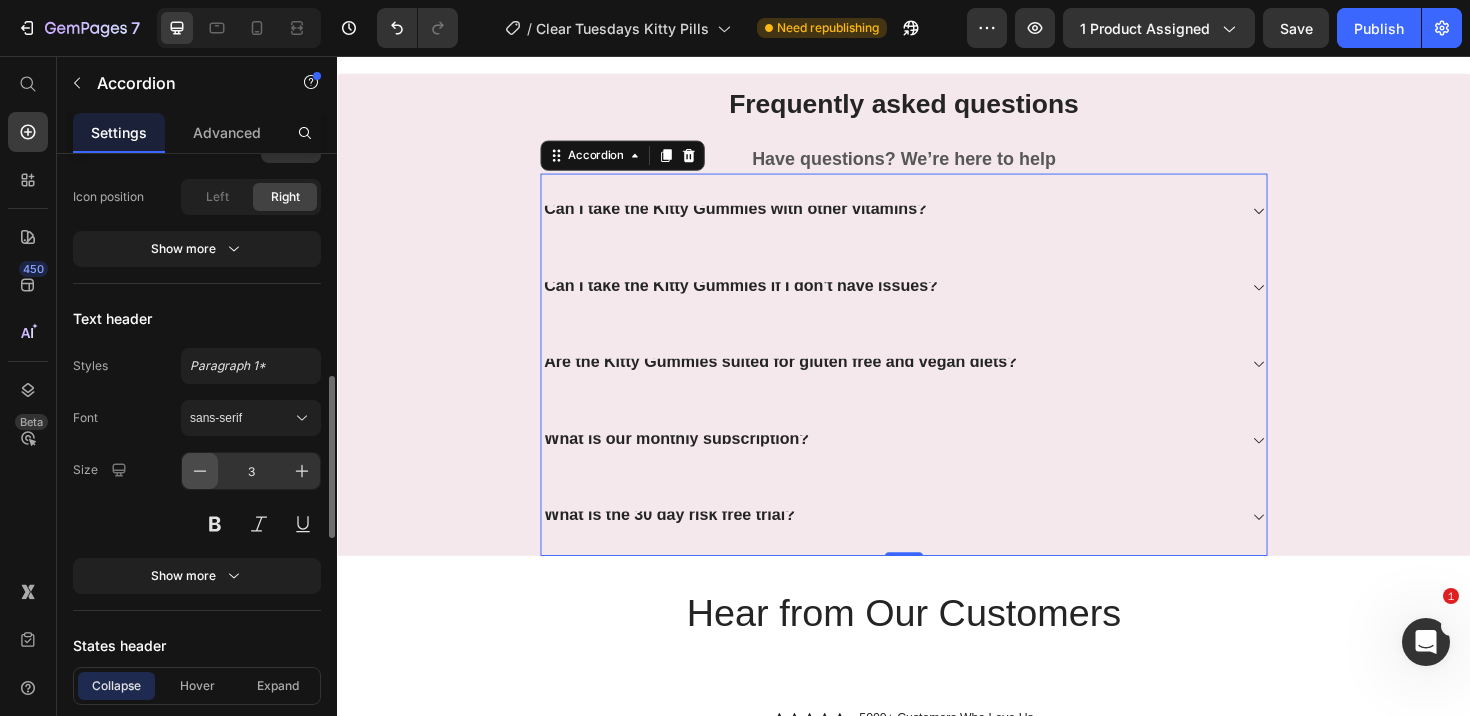 click 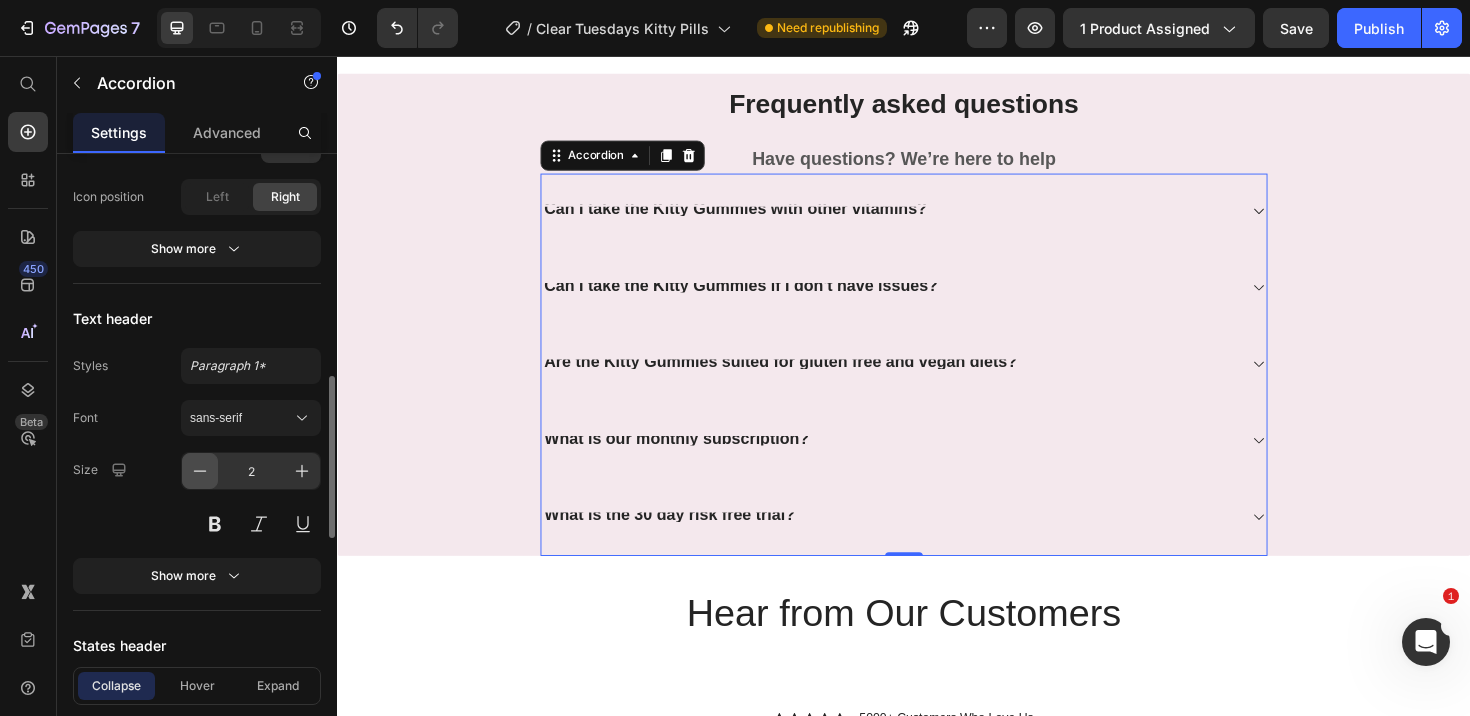 click 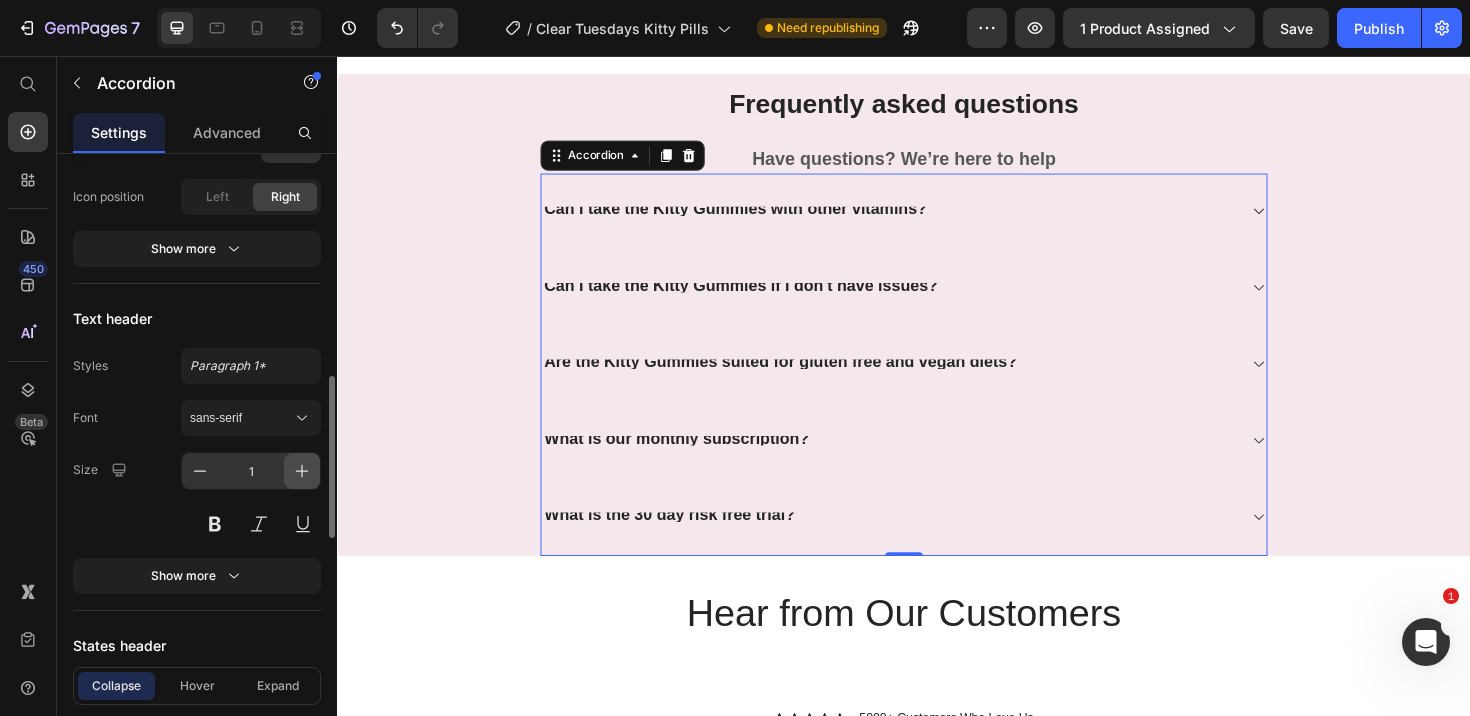 click 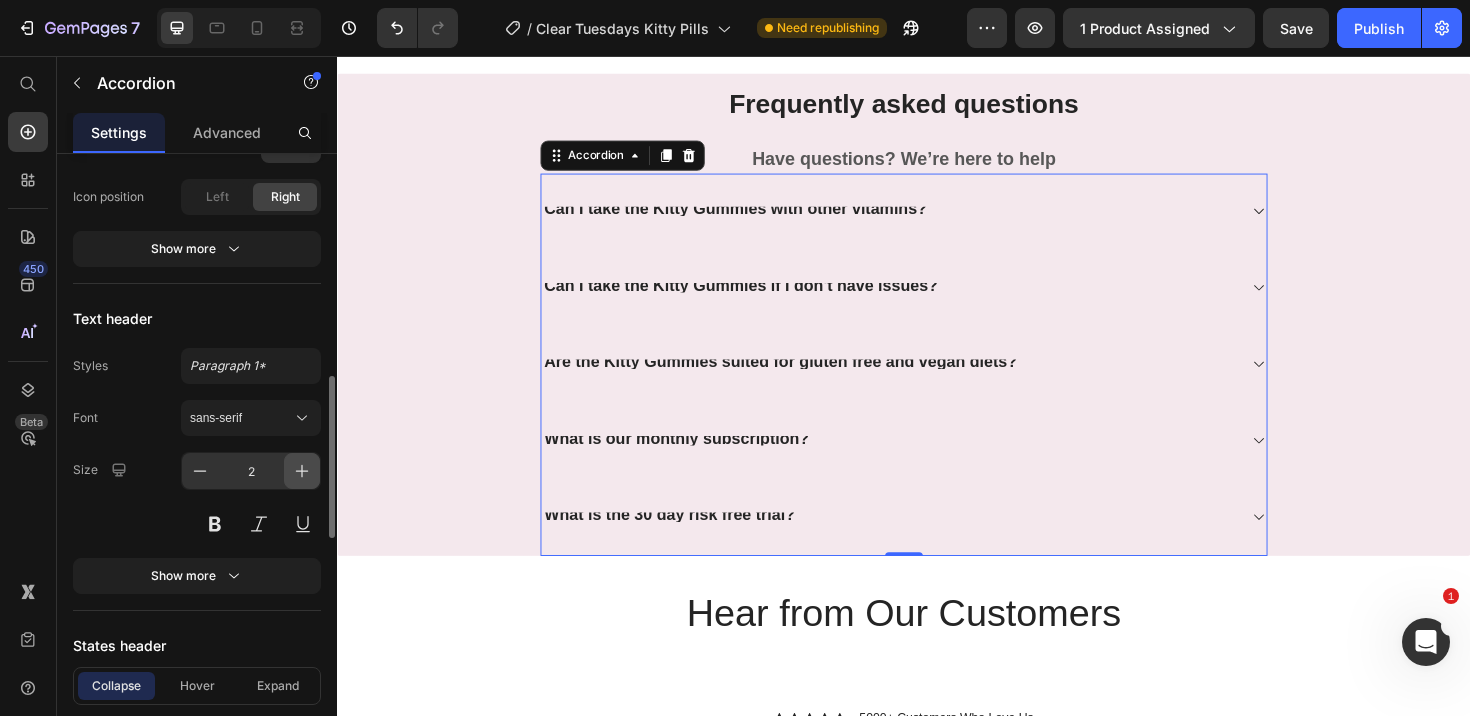click 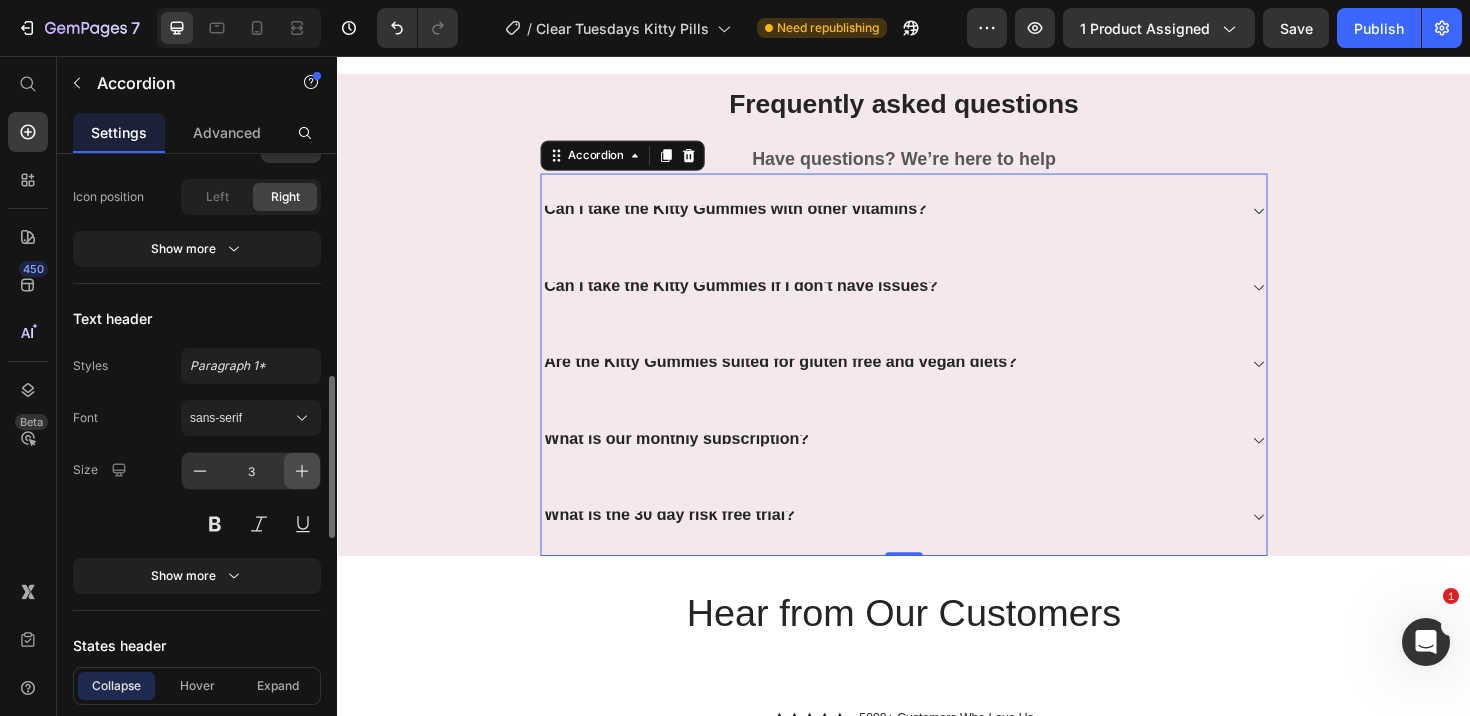 click 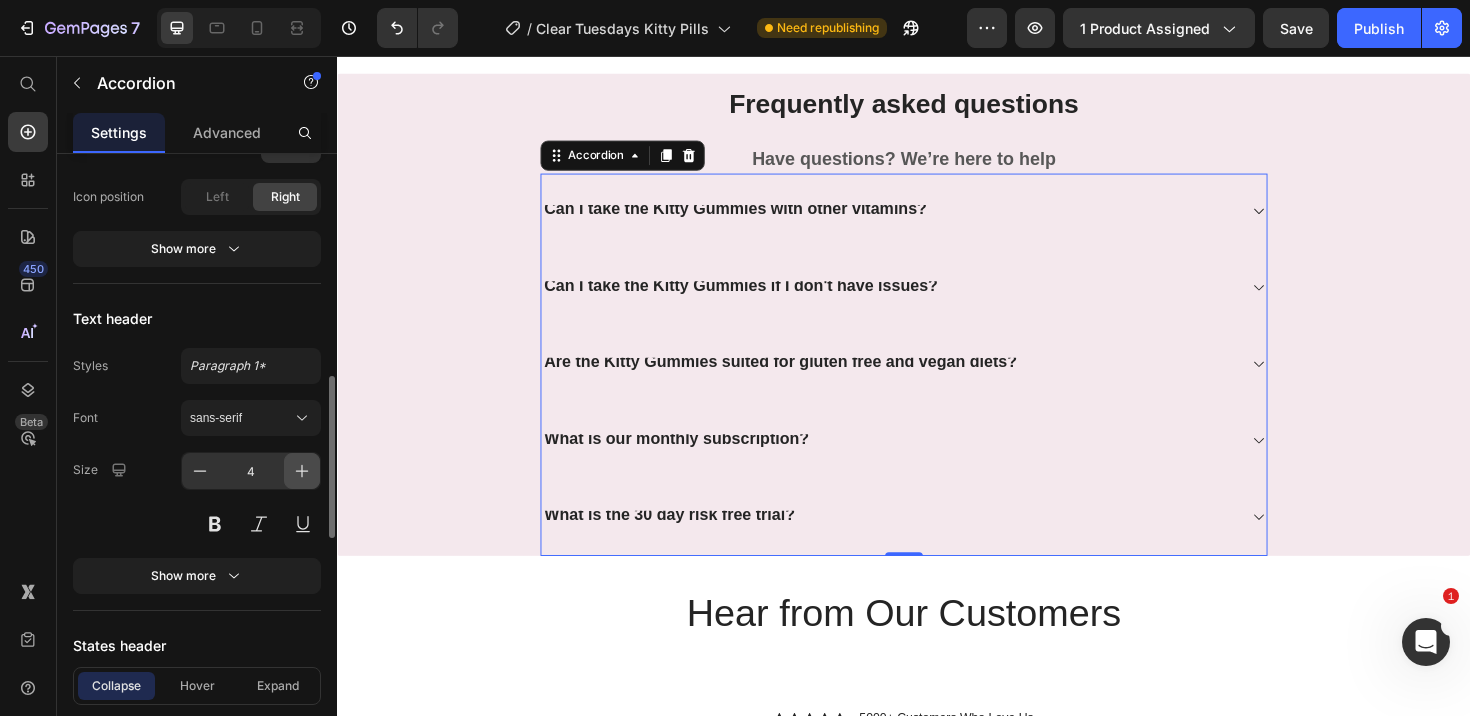 click 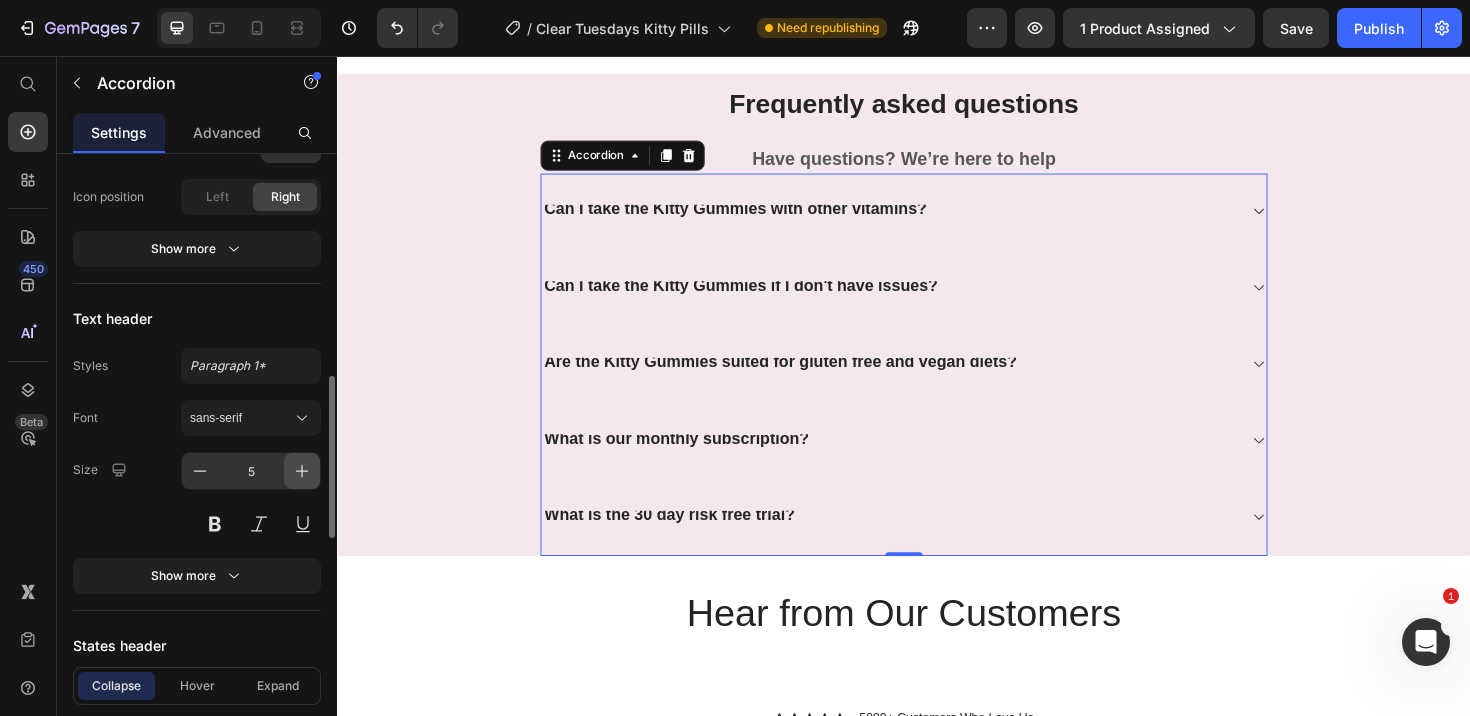 click 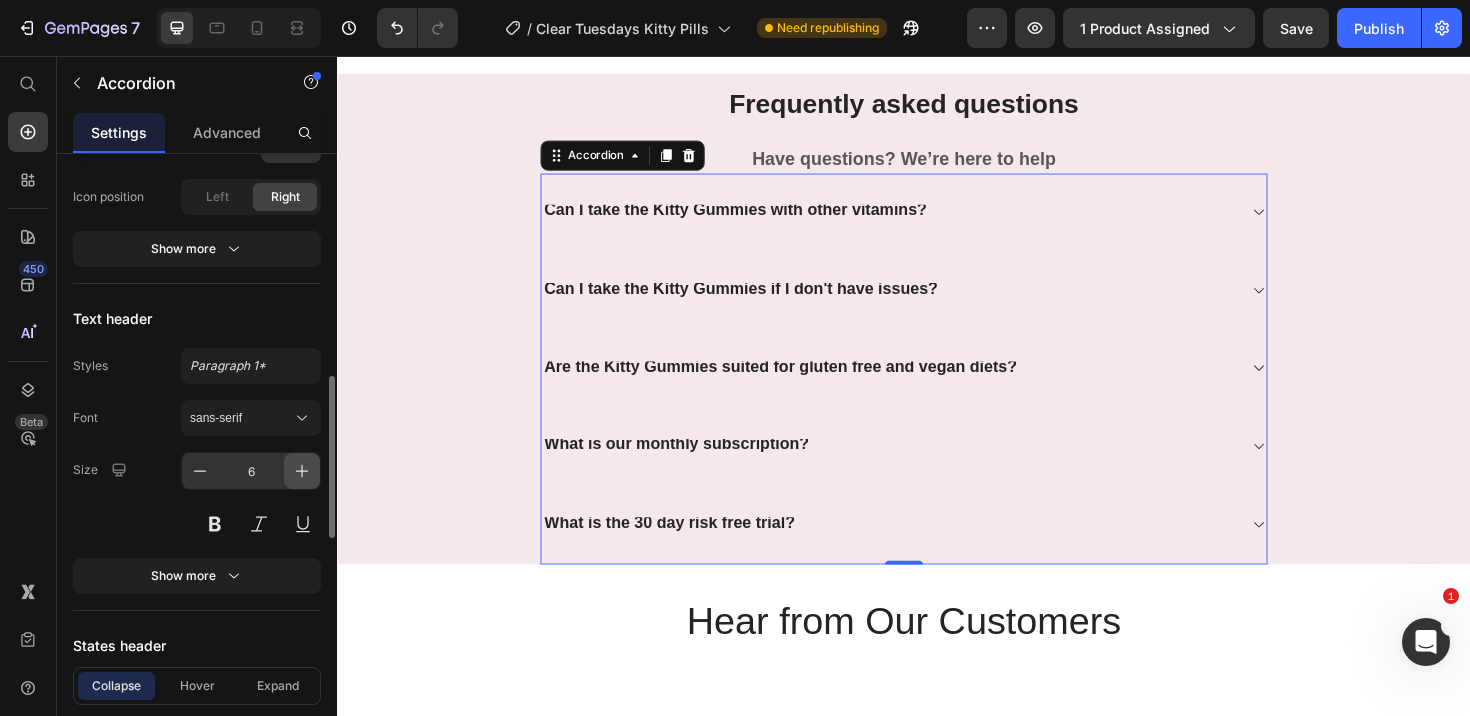 click 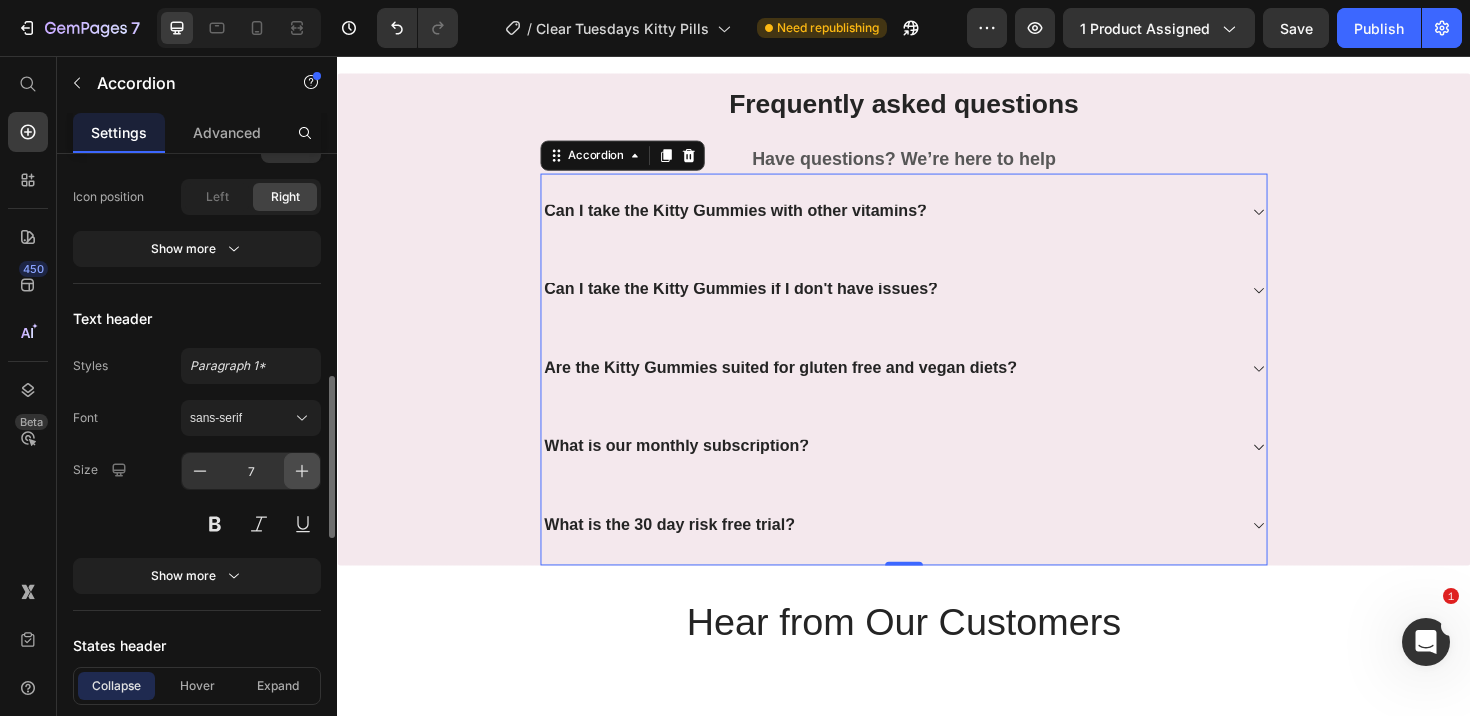 click 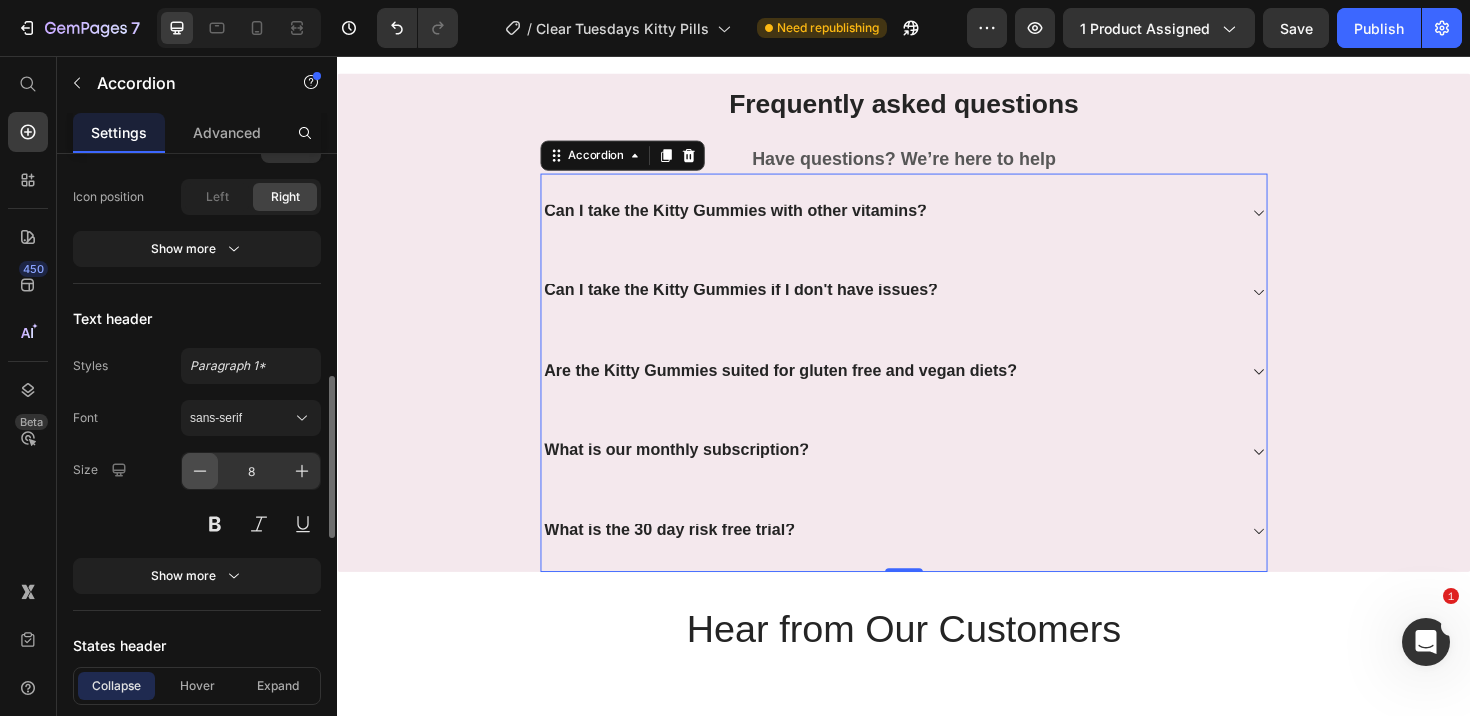 click 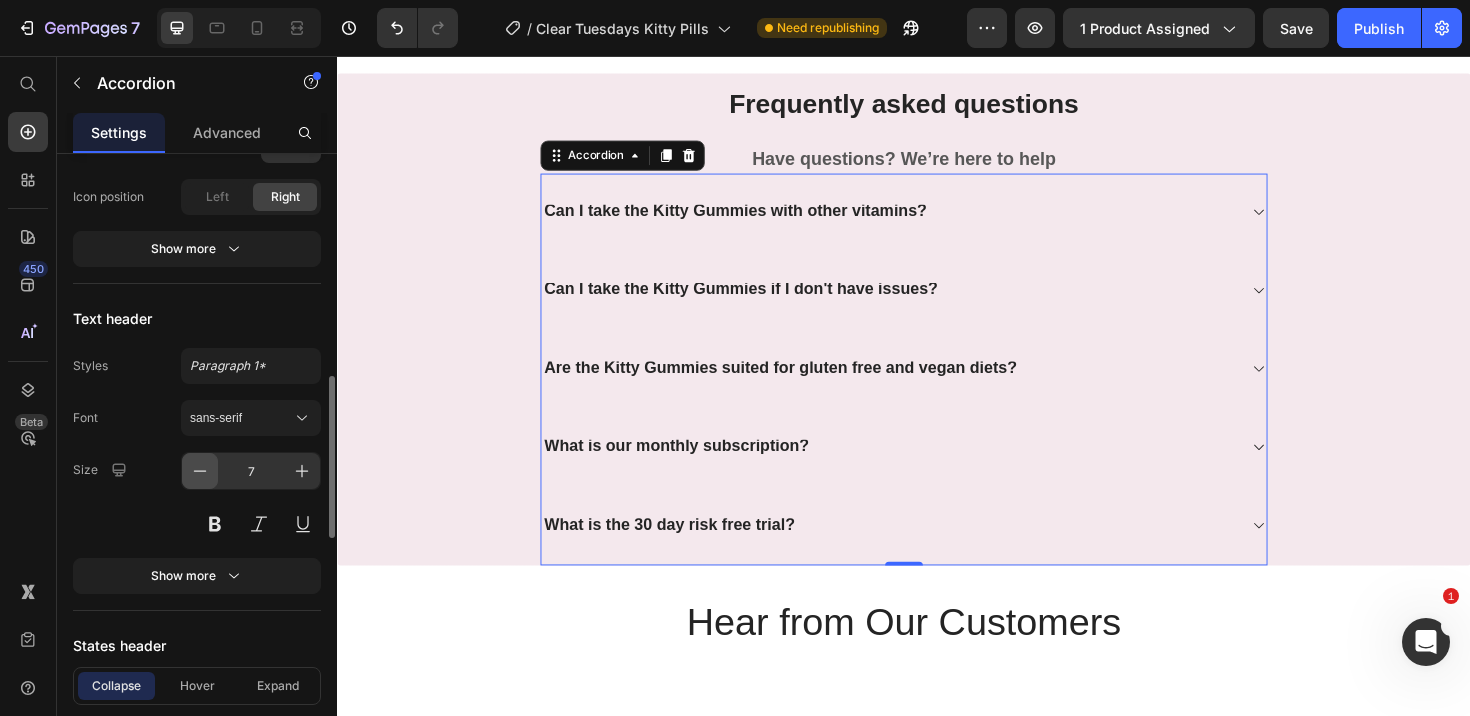 click 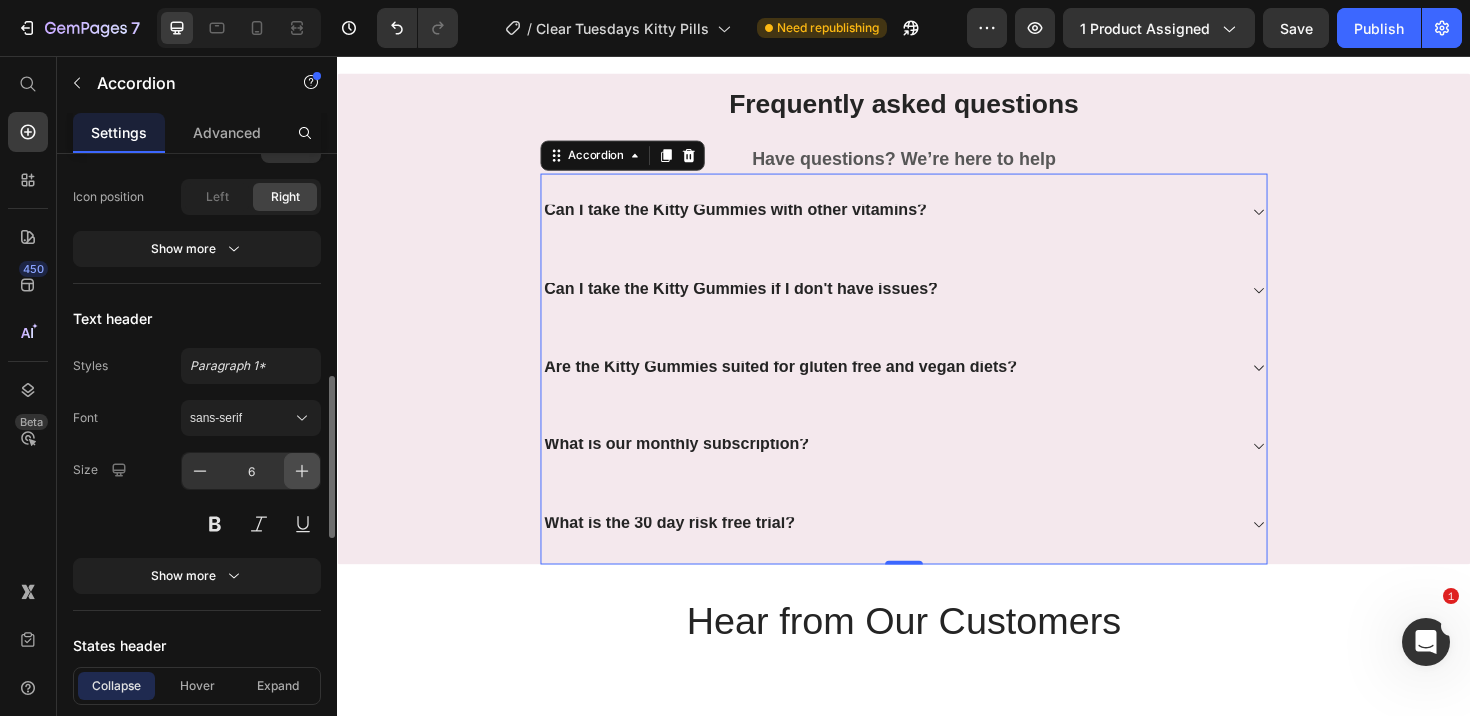 click 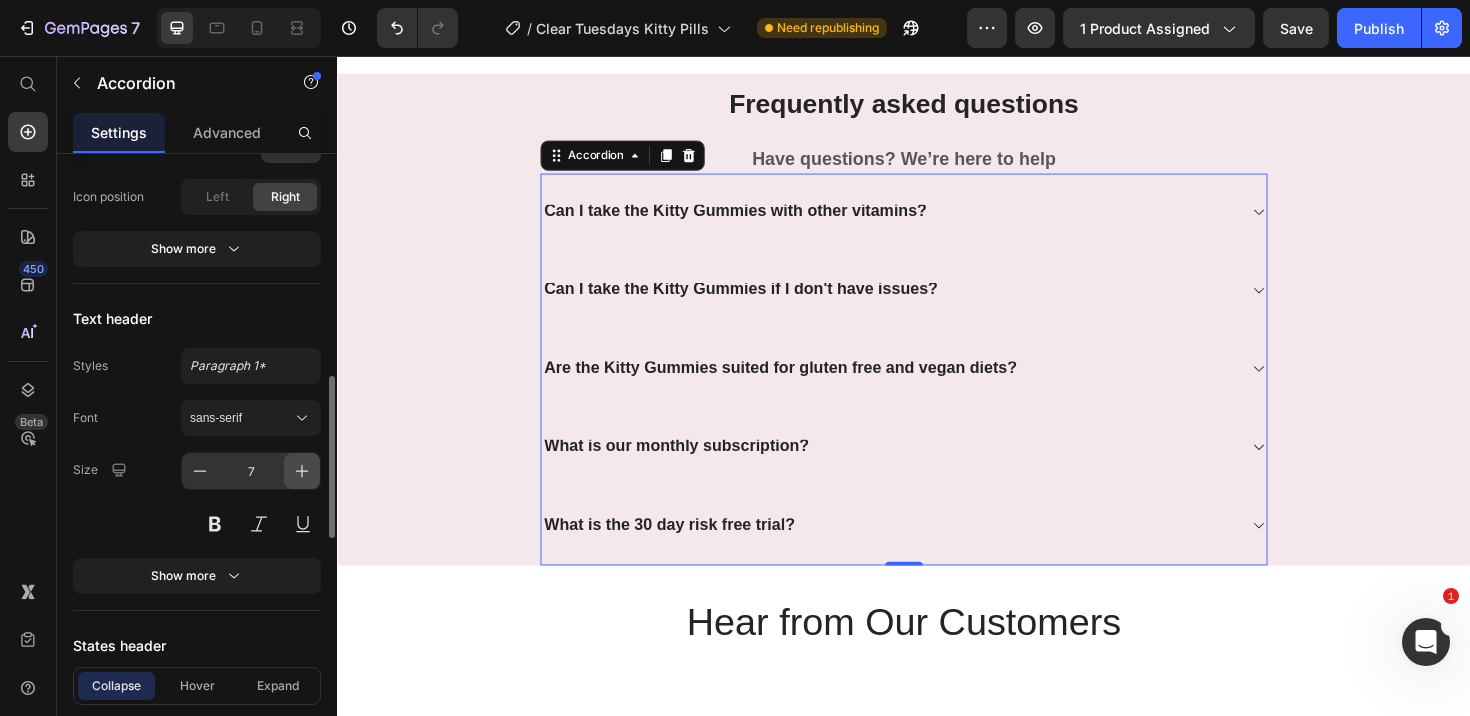 click 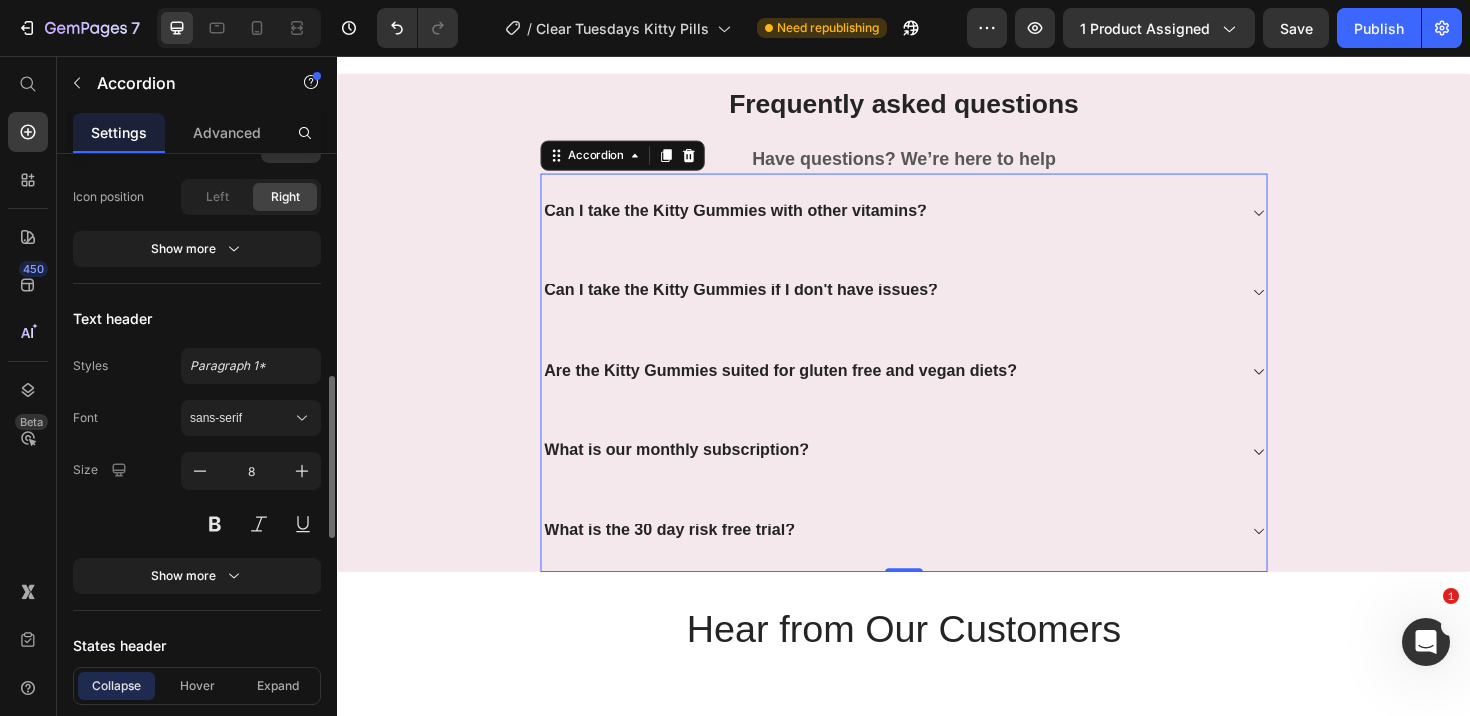 click on "Size 8" at bounding box center [197, 497] 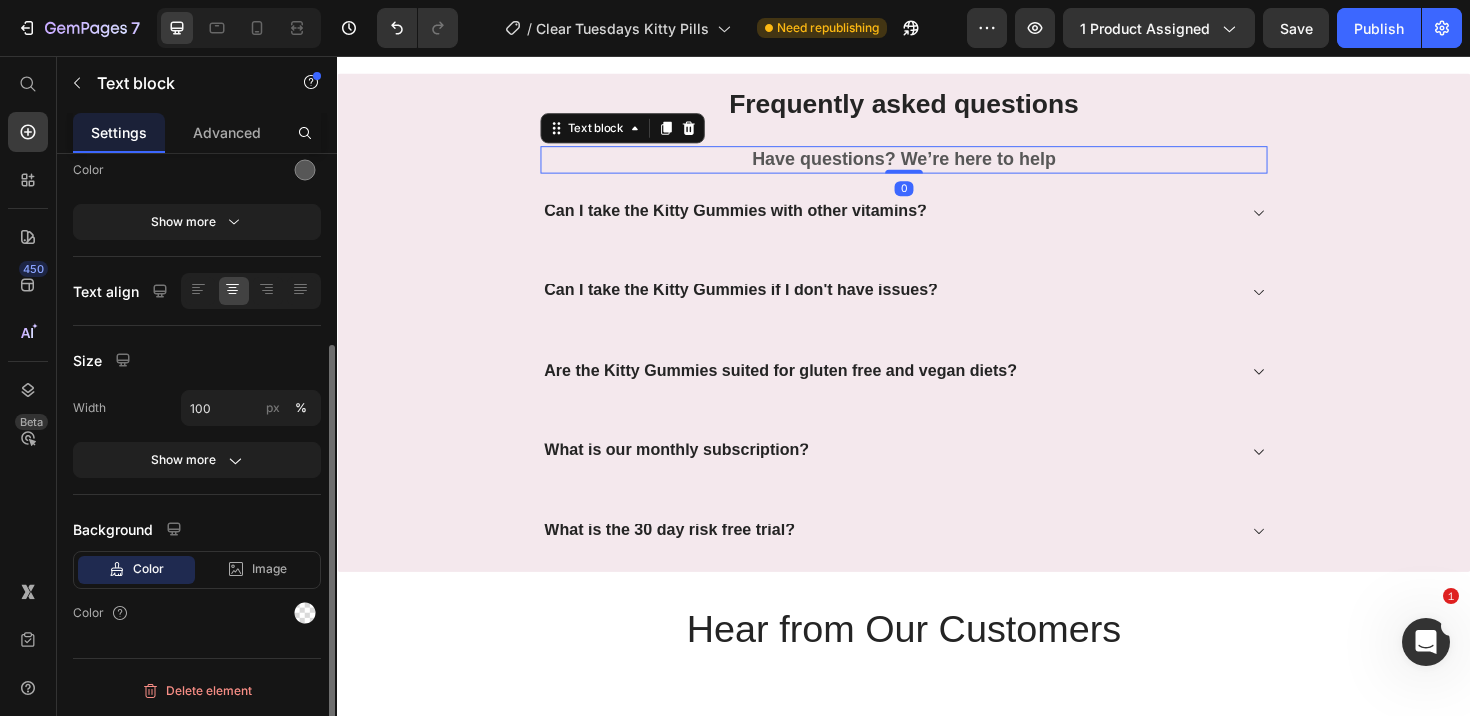 click on "Have questions? We’re here to help" at bounding box center [937, 165] 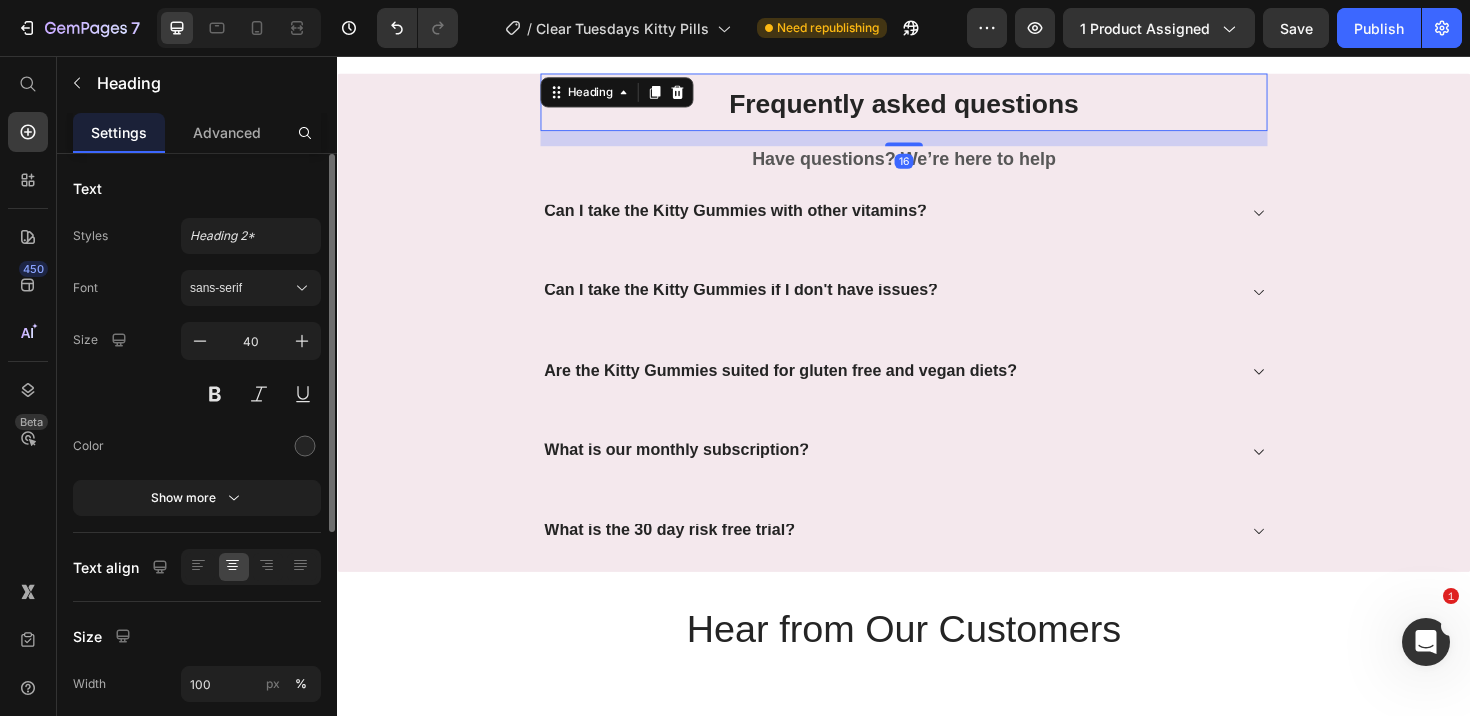 click on "Frequently asked questions" at bounding box center [937, 104] 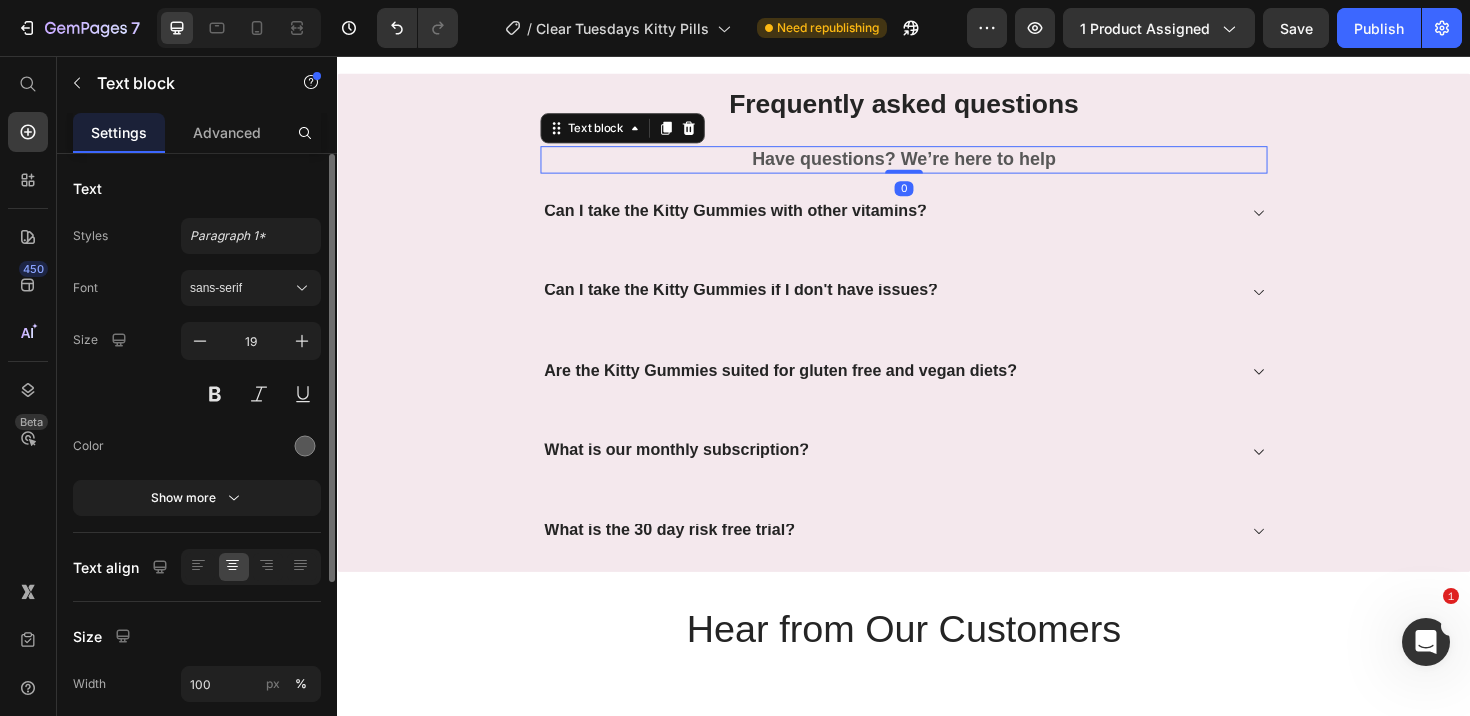 click on "Have questions? We’re here to help" at bounding box center (937, 165) 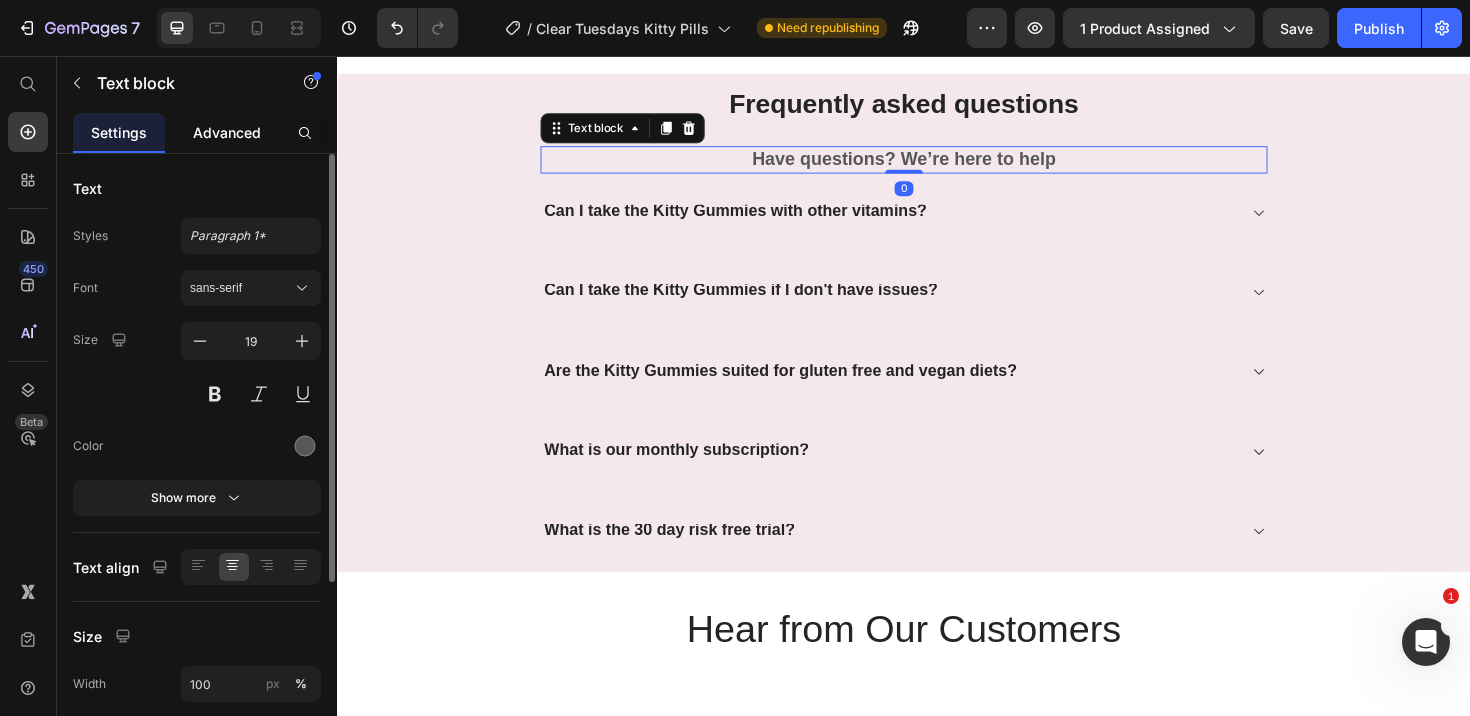 click on "Advanced" at bounding box center [227, 132] 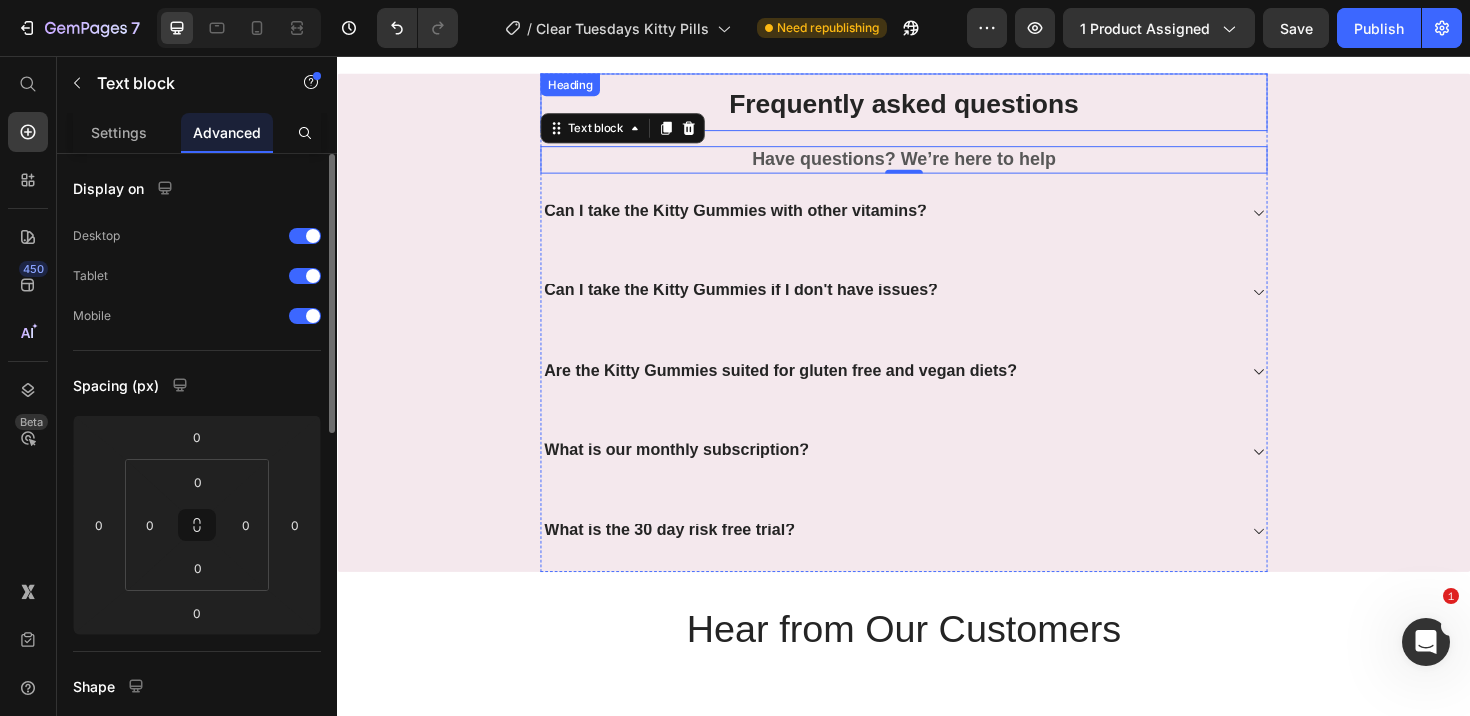 click on "Frequently asked questions" at bounding box center (937, 104) 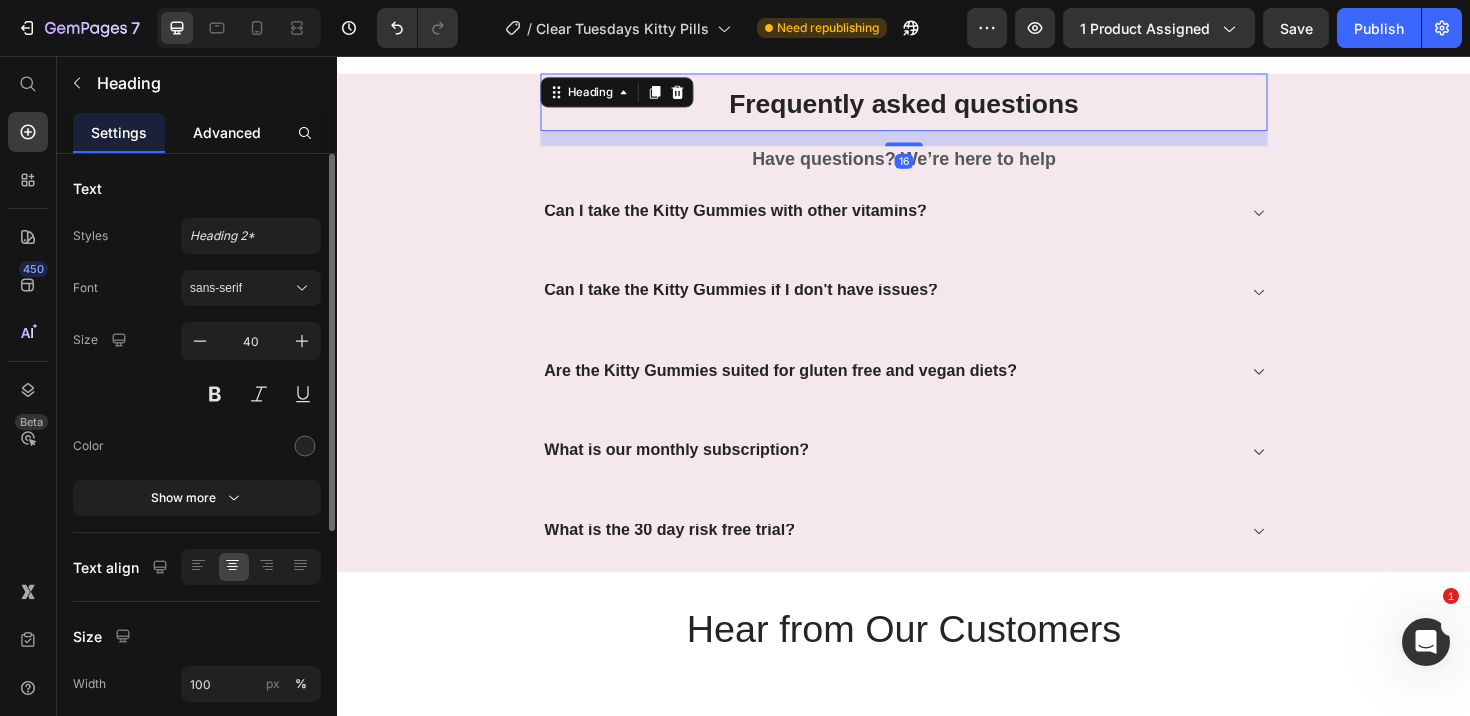 click on "Advanced" at bounding box center [227, 132] 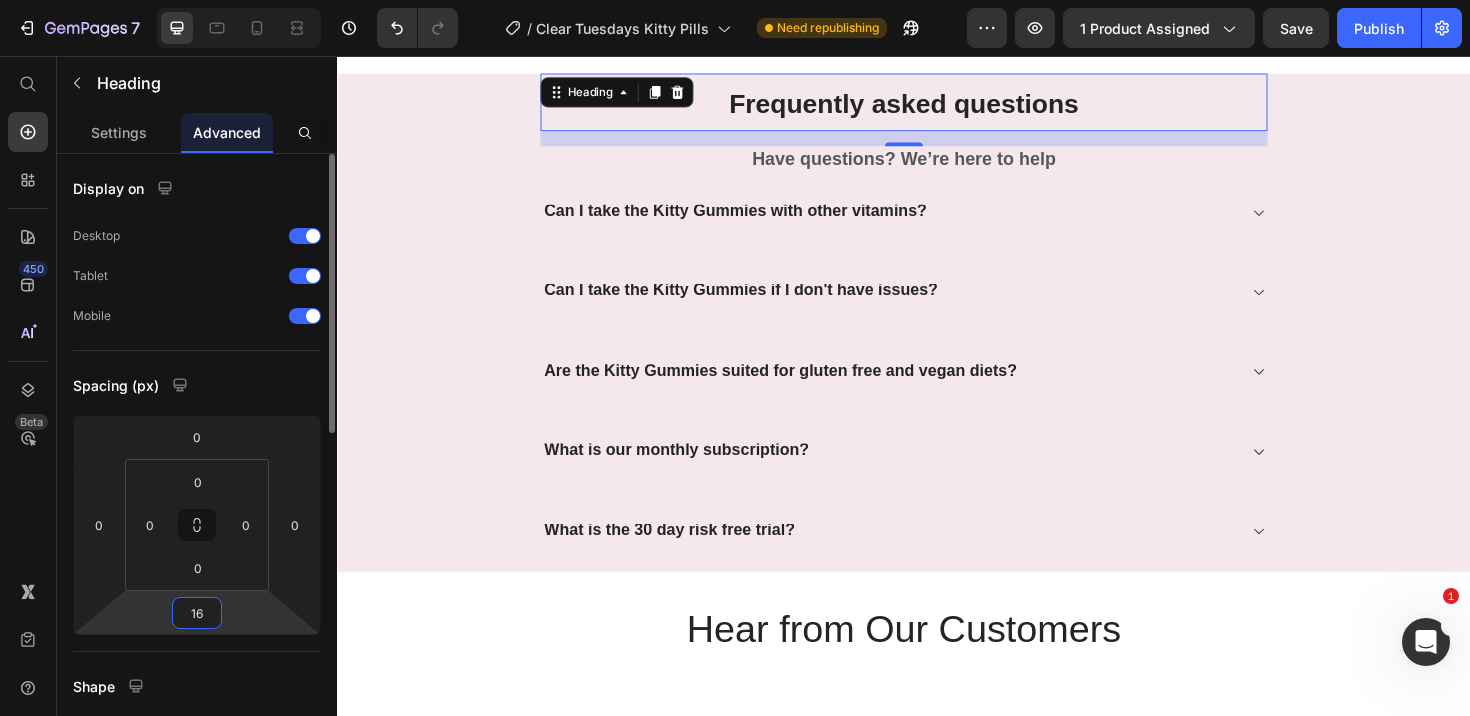 click on "16" at bounding box center [197, 613] 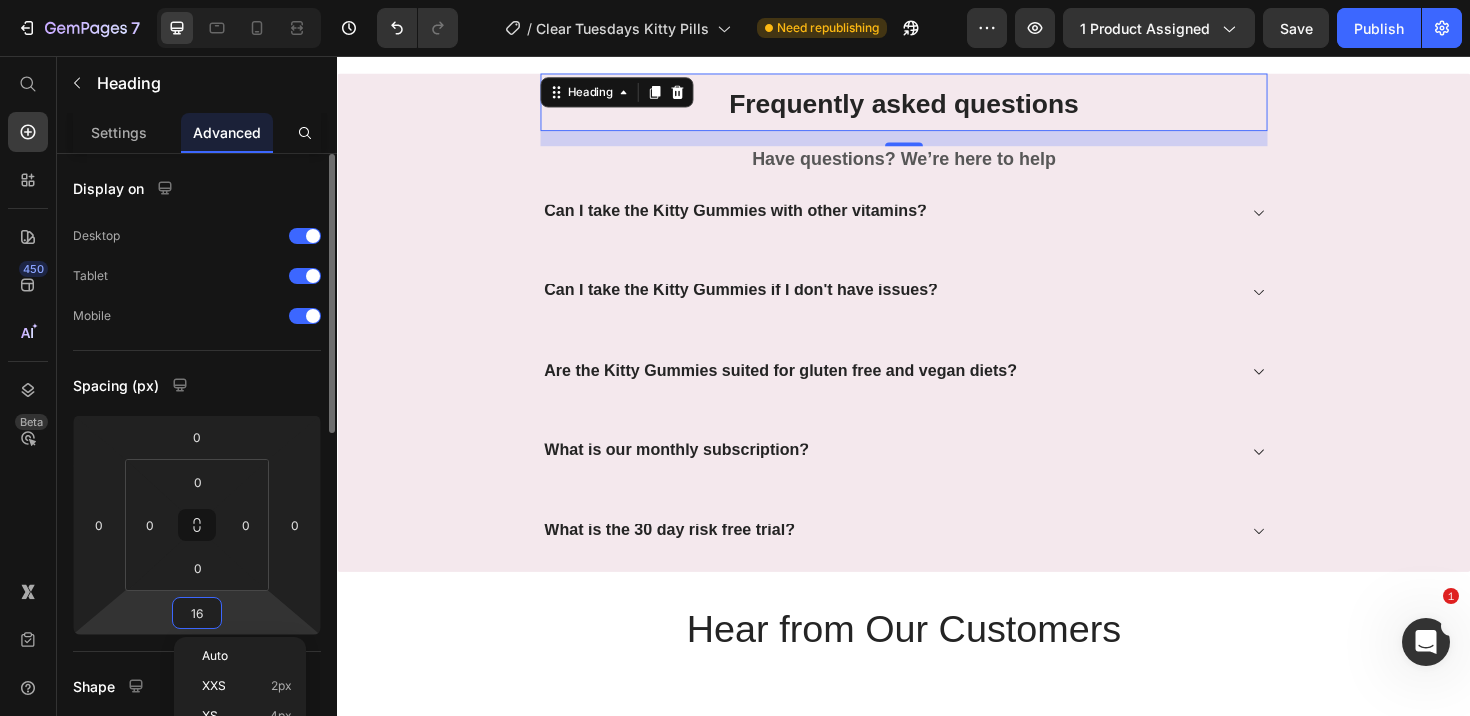type on "0" 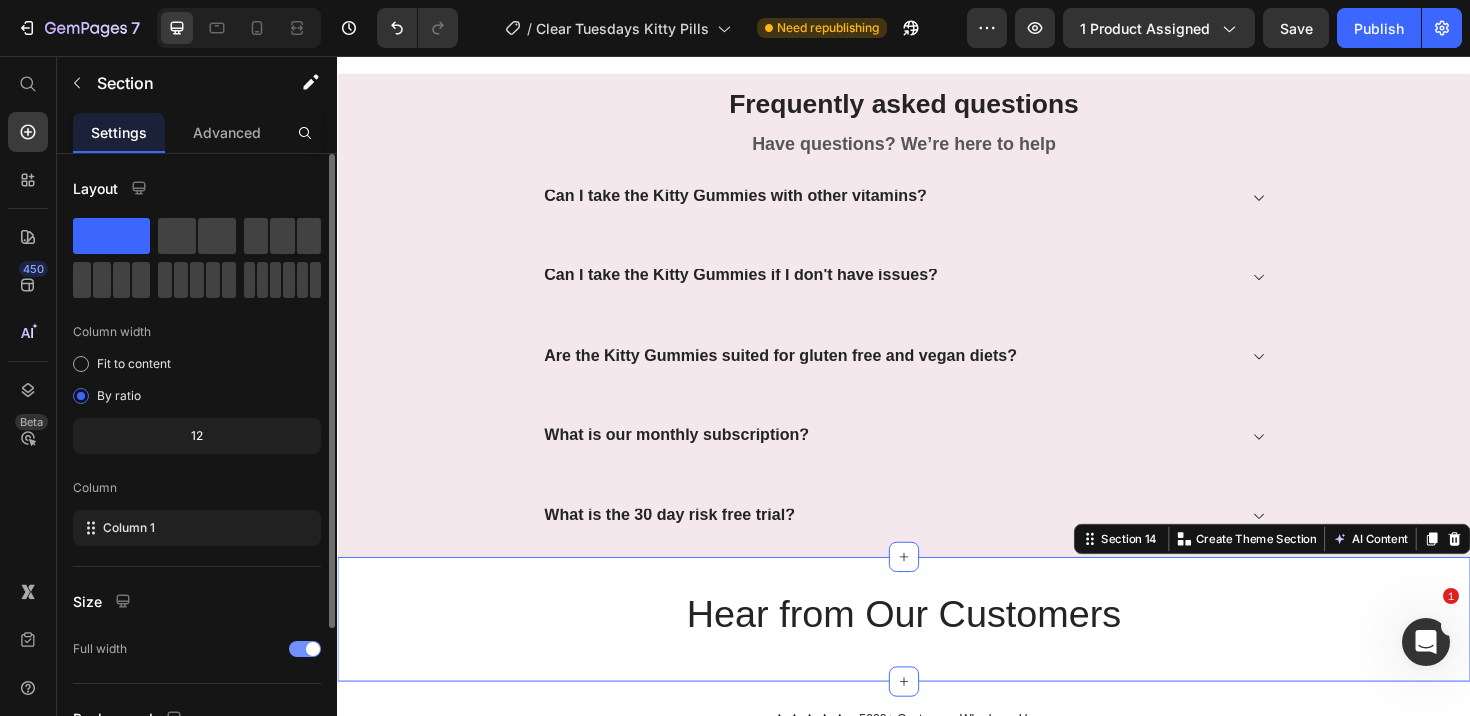 click on "Hear from Our Customers Heading Section 14   You can create reusable sections Create Theme Section AI Content Write with GemAI What would you like to describe here? Tone and Voice Persuasive Product Kitty Gummies One Month Supply™ Show more Generate" at bounding box center (937, 652) 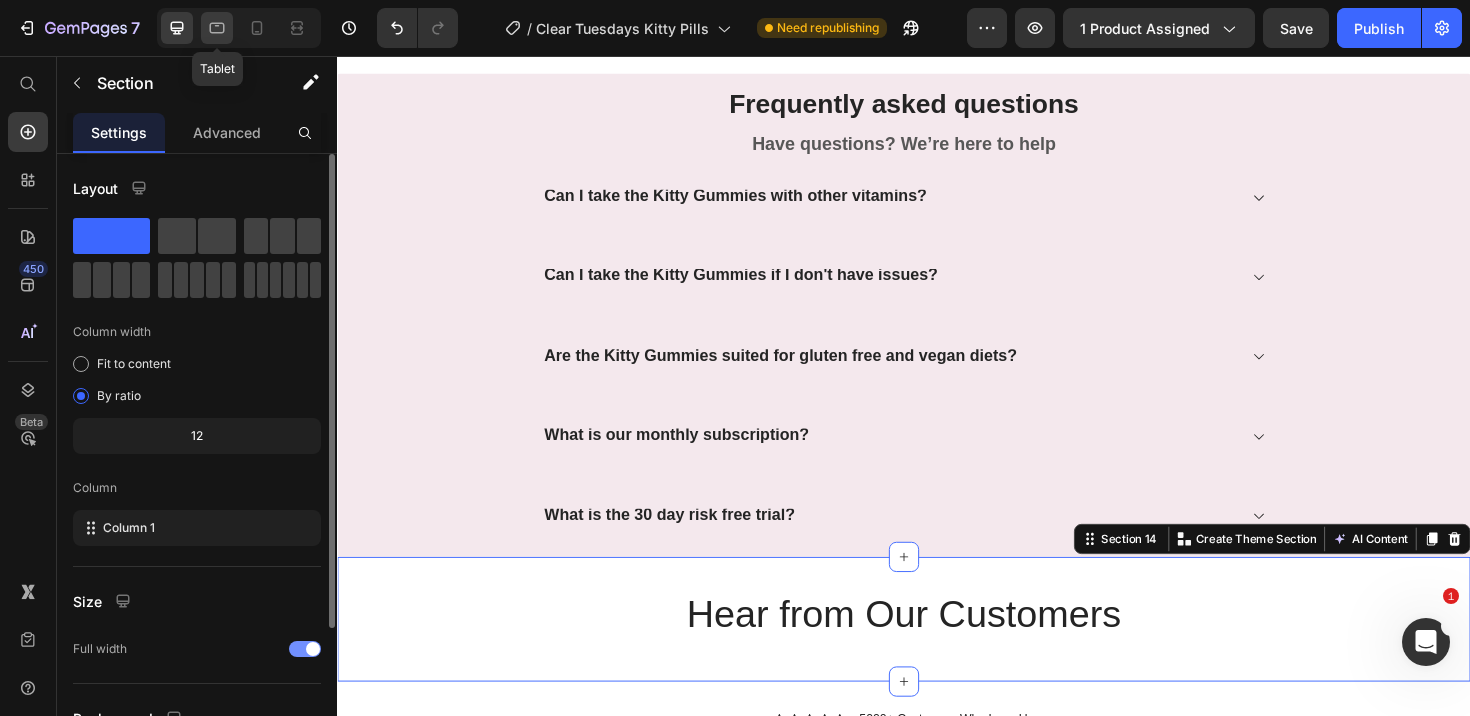 click 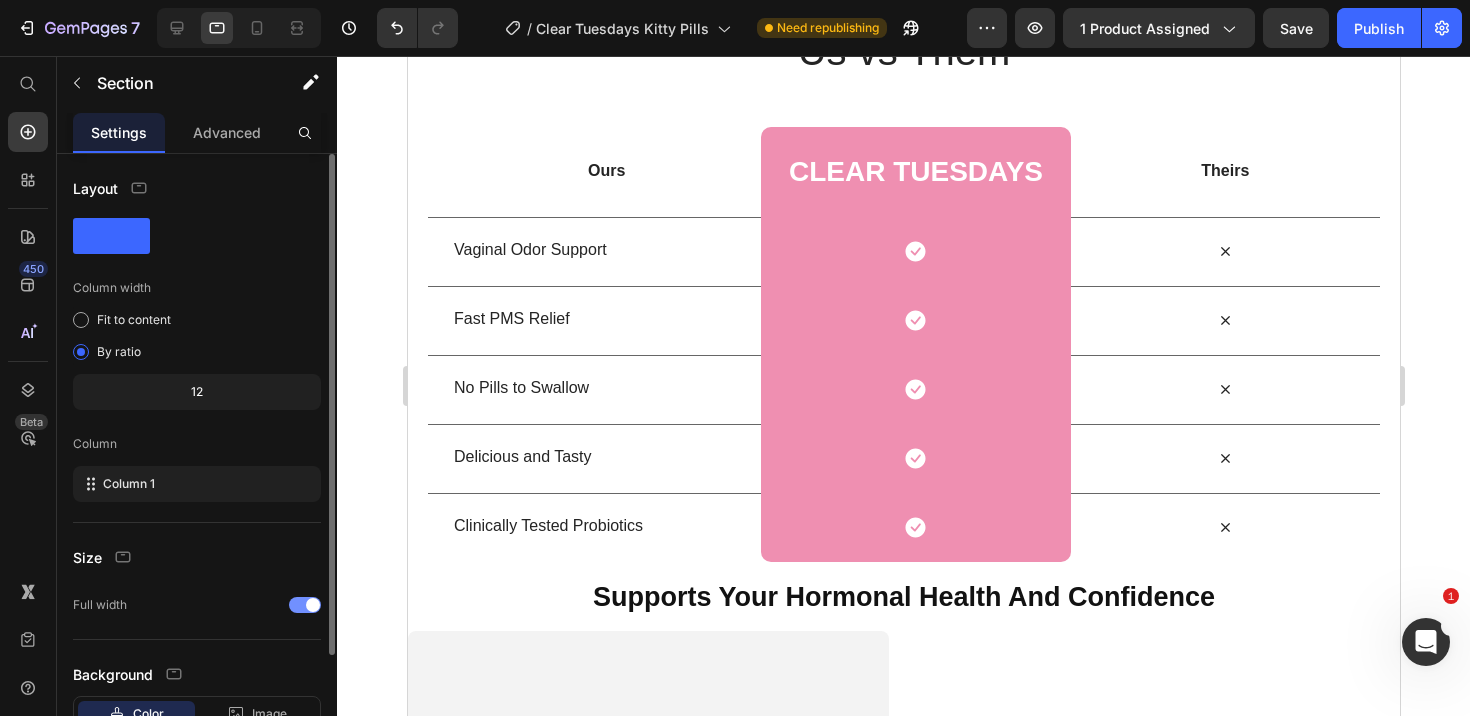 scroll, scrollTop: 5858, scrollLeft: 0, axis: vertical 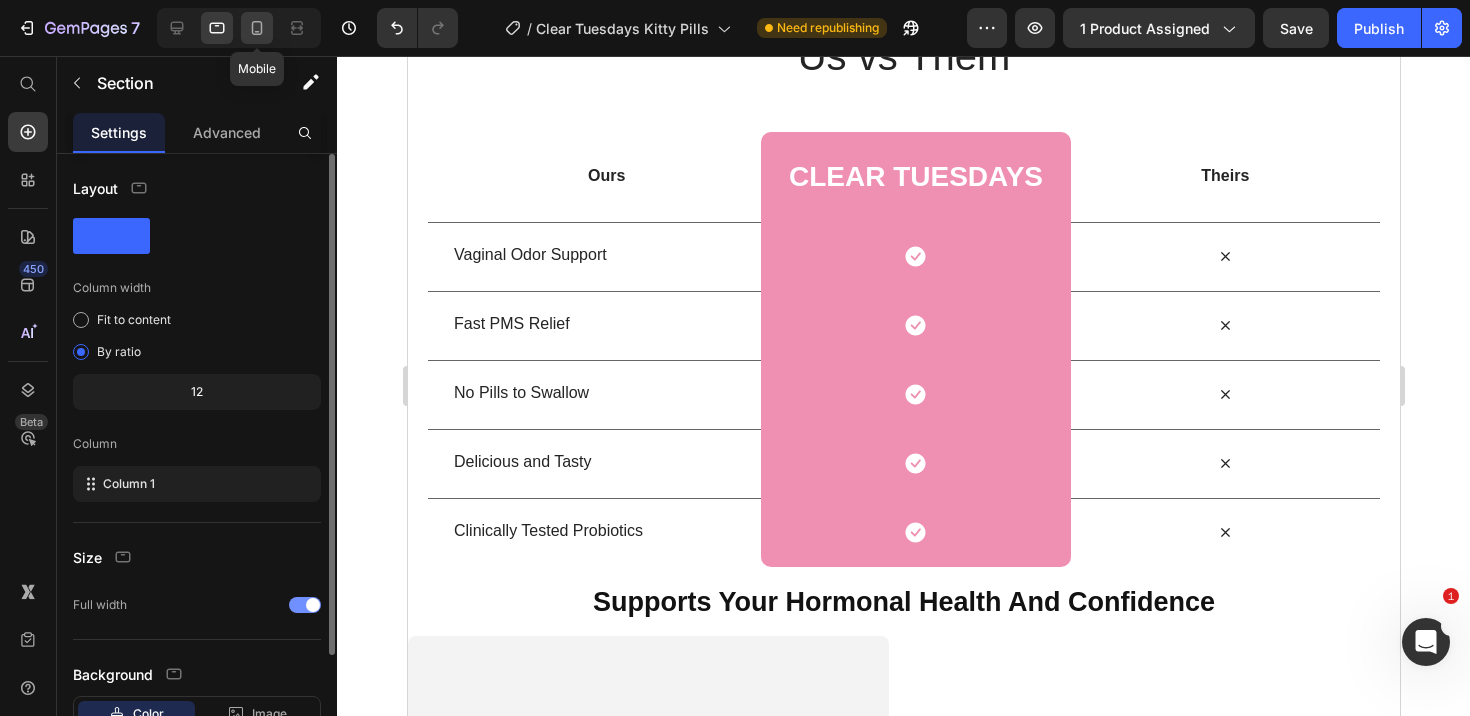click 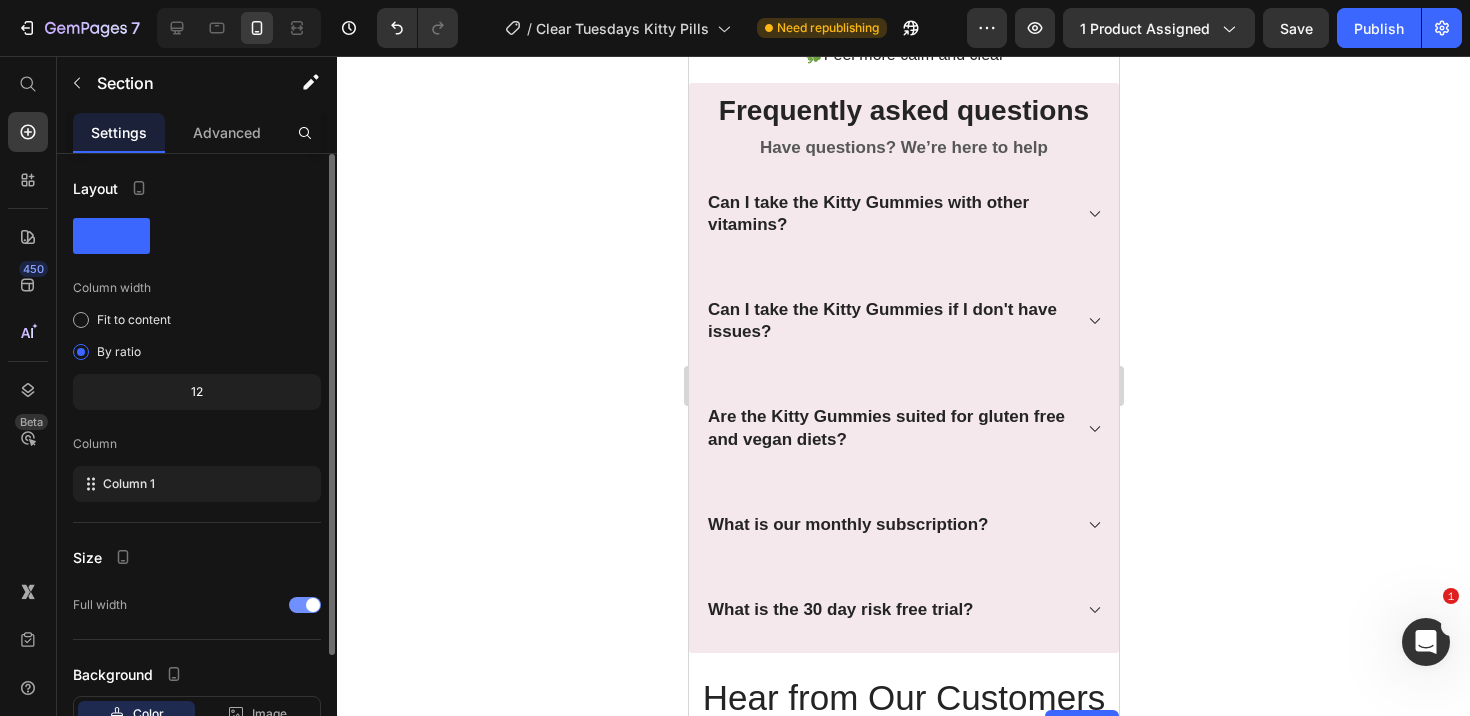 scroll, scrollTop: 7158, scrollLeft: 0, axis: vertical 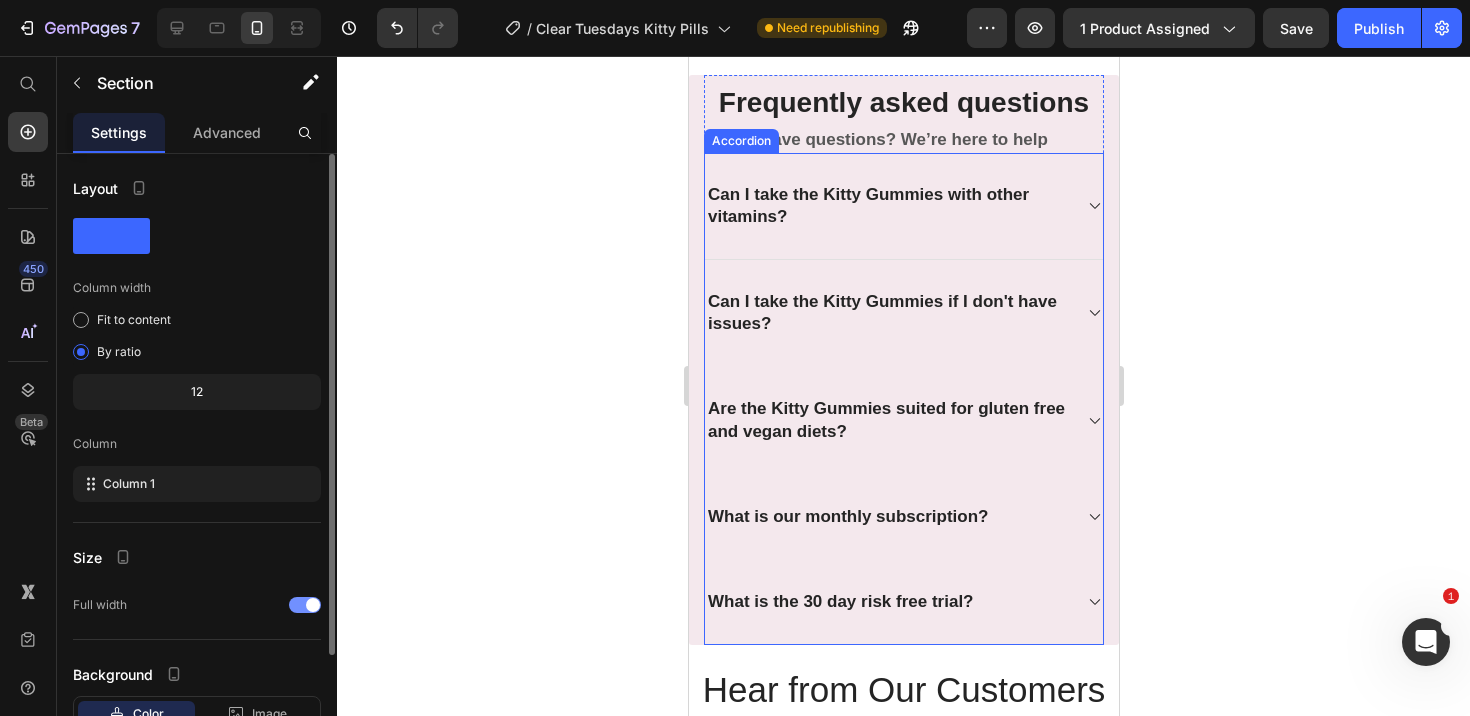 click on "Can I take the Kitty Gummies with other vitamins?" at bounding box center (903, 206) 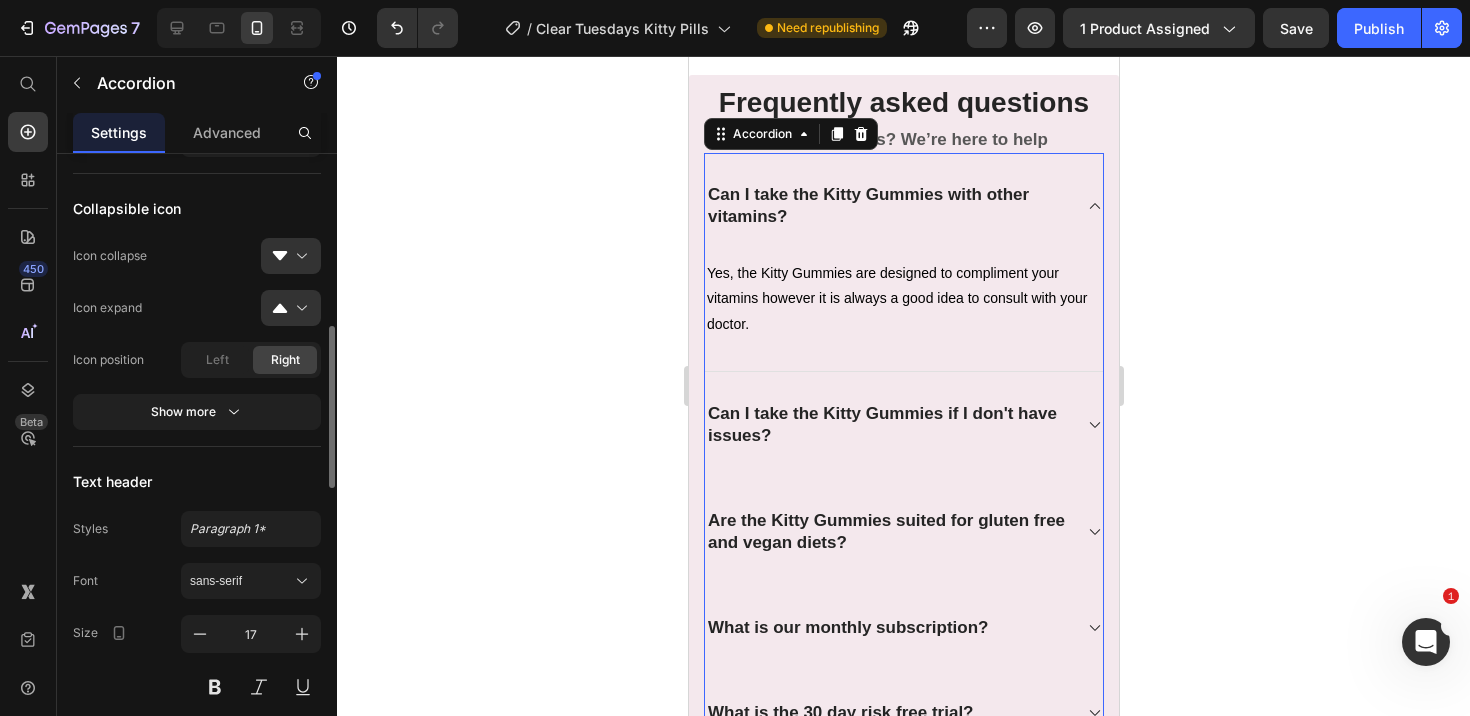 scroll, scrollTop: 691, scrollLeft: 0, axis: vertical 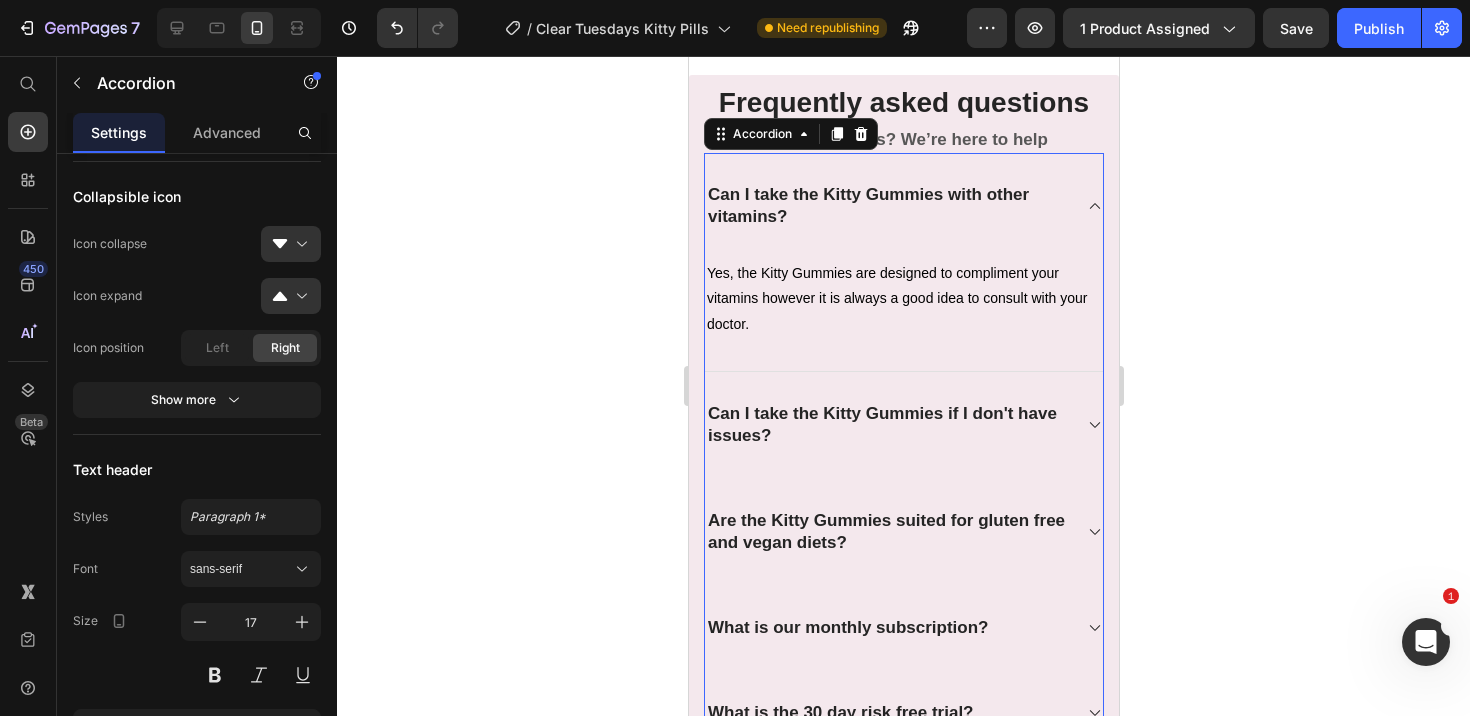 click 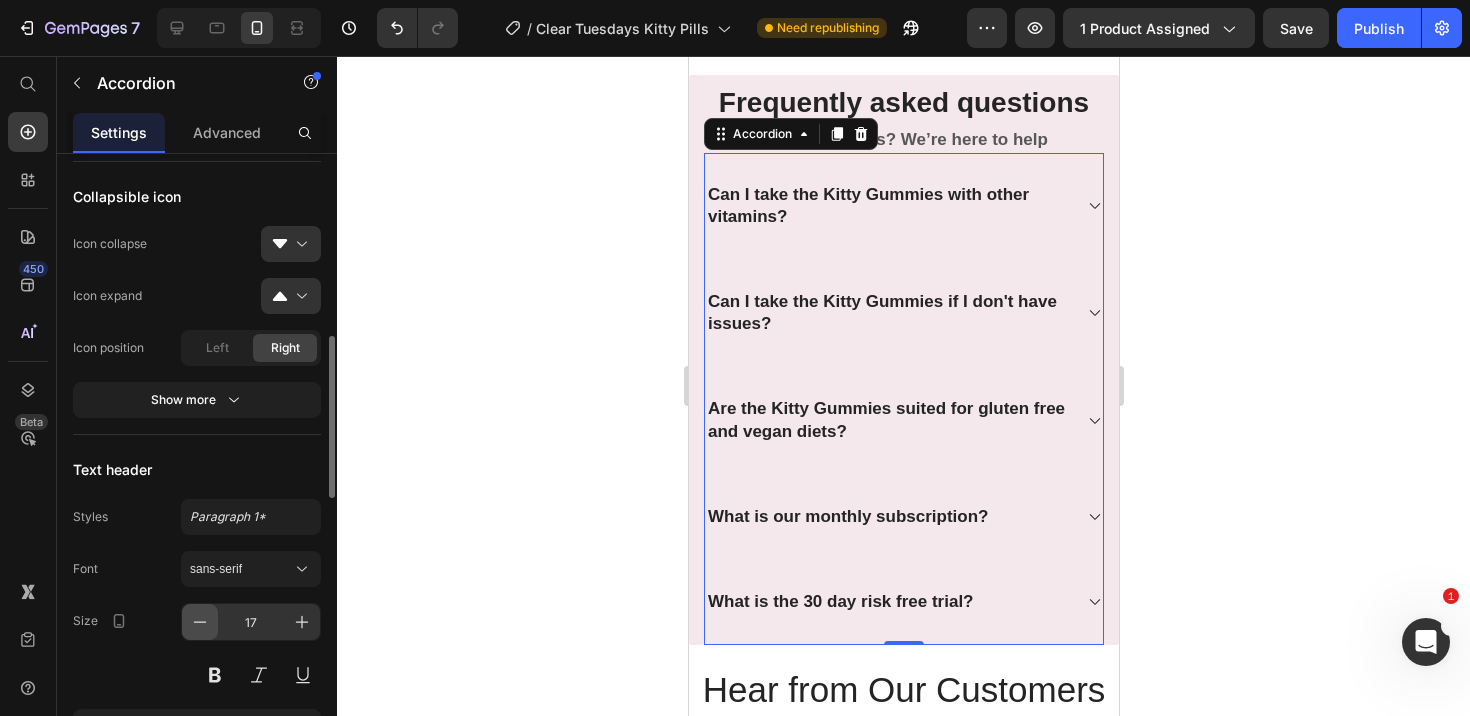 click 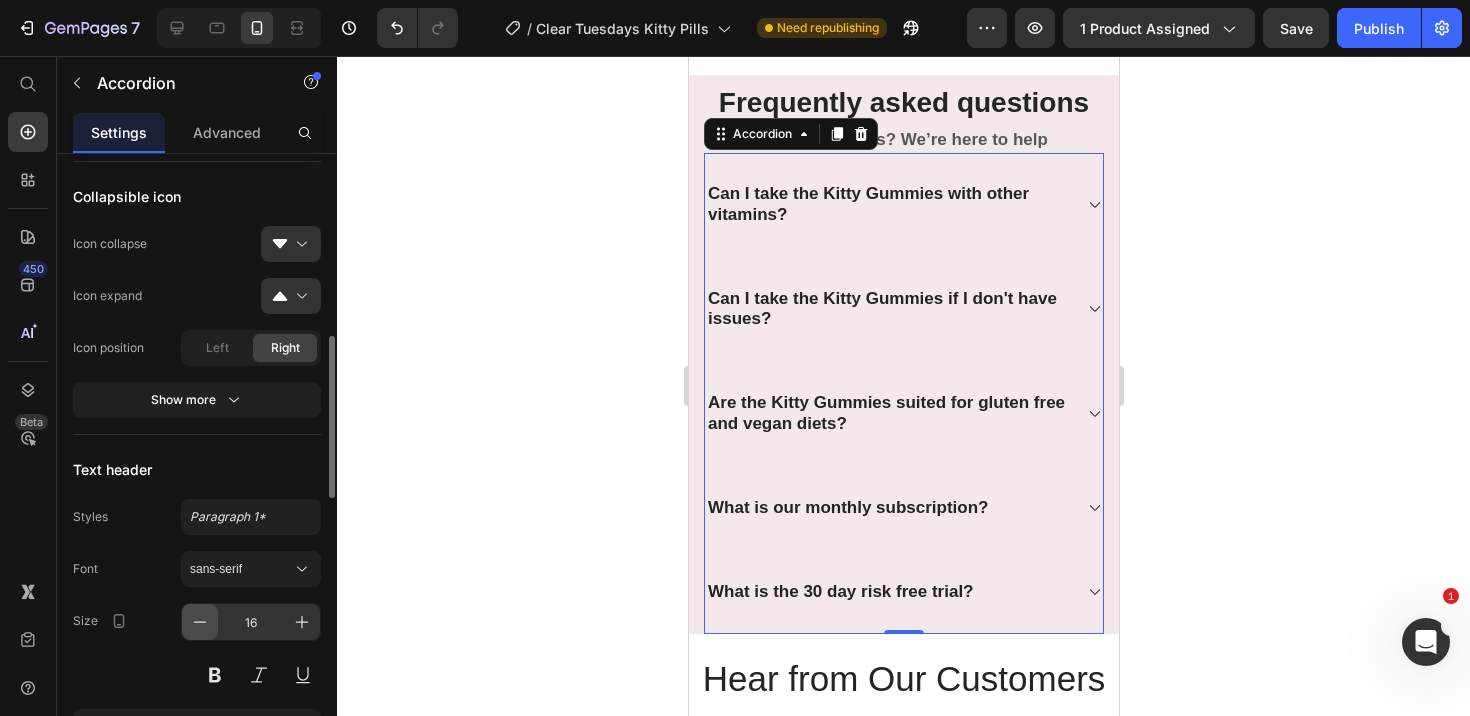 click 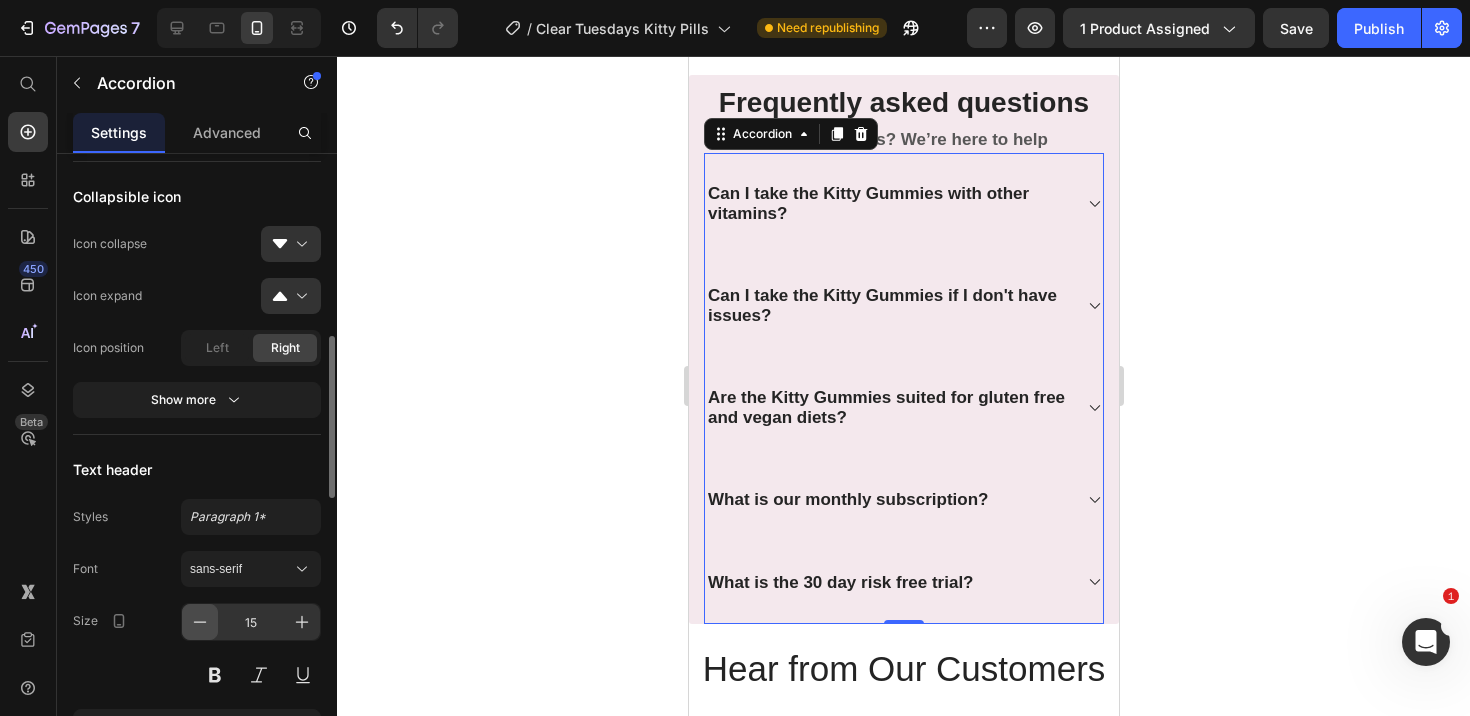click 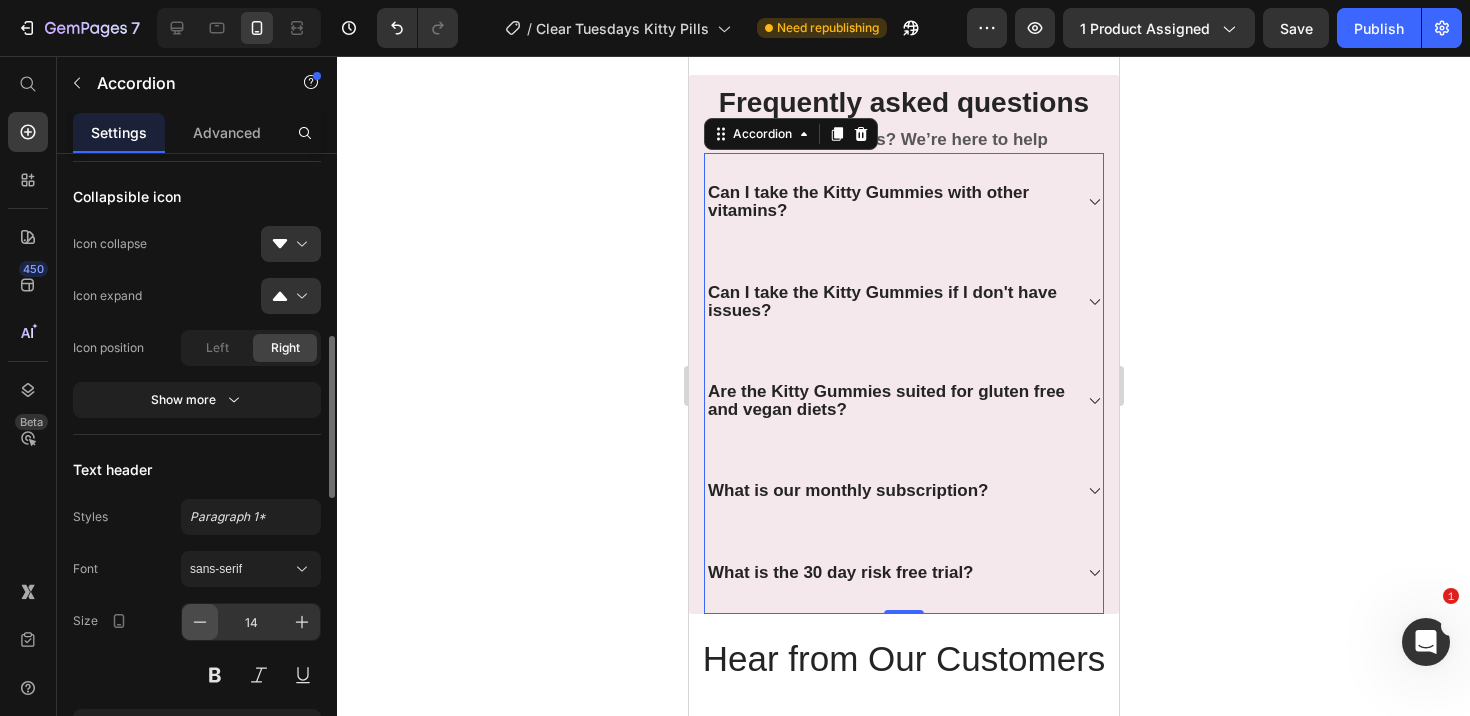 click 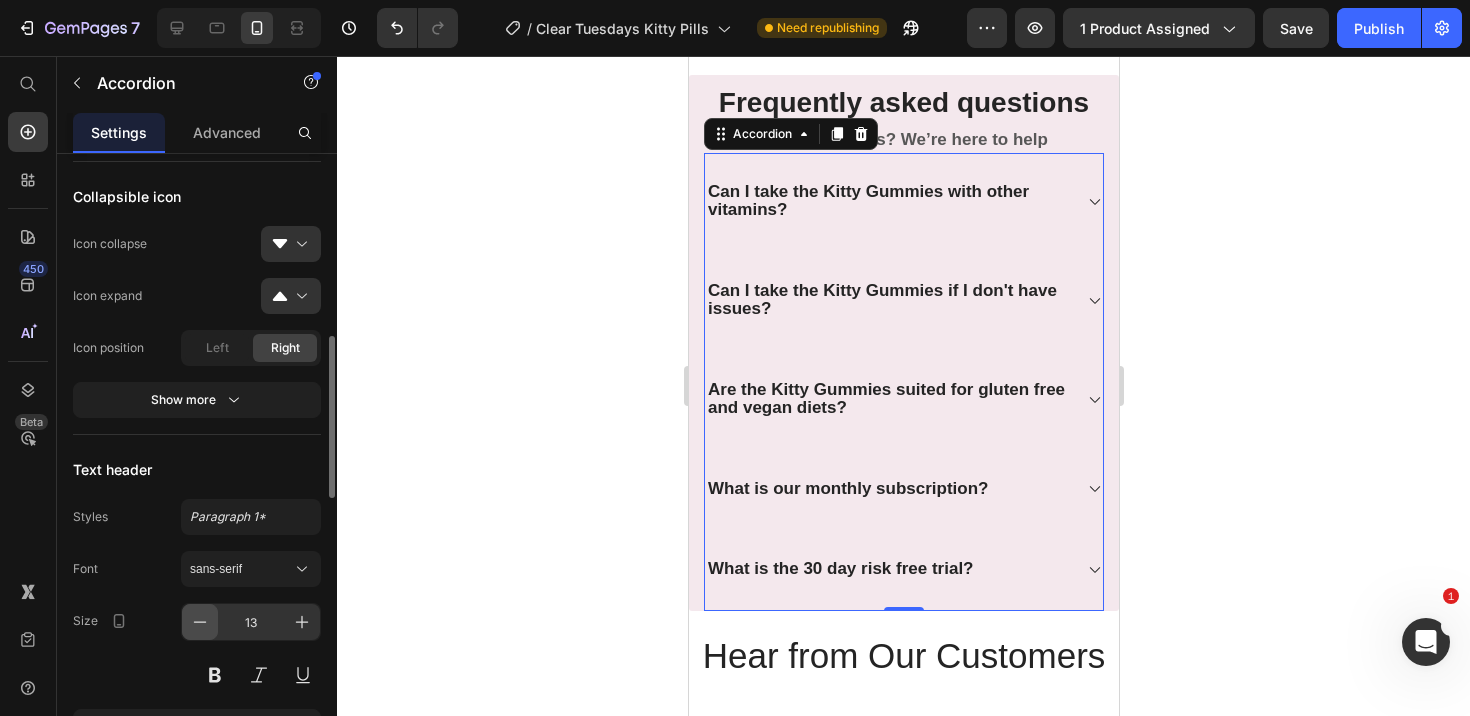 click 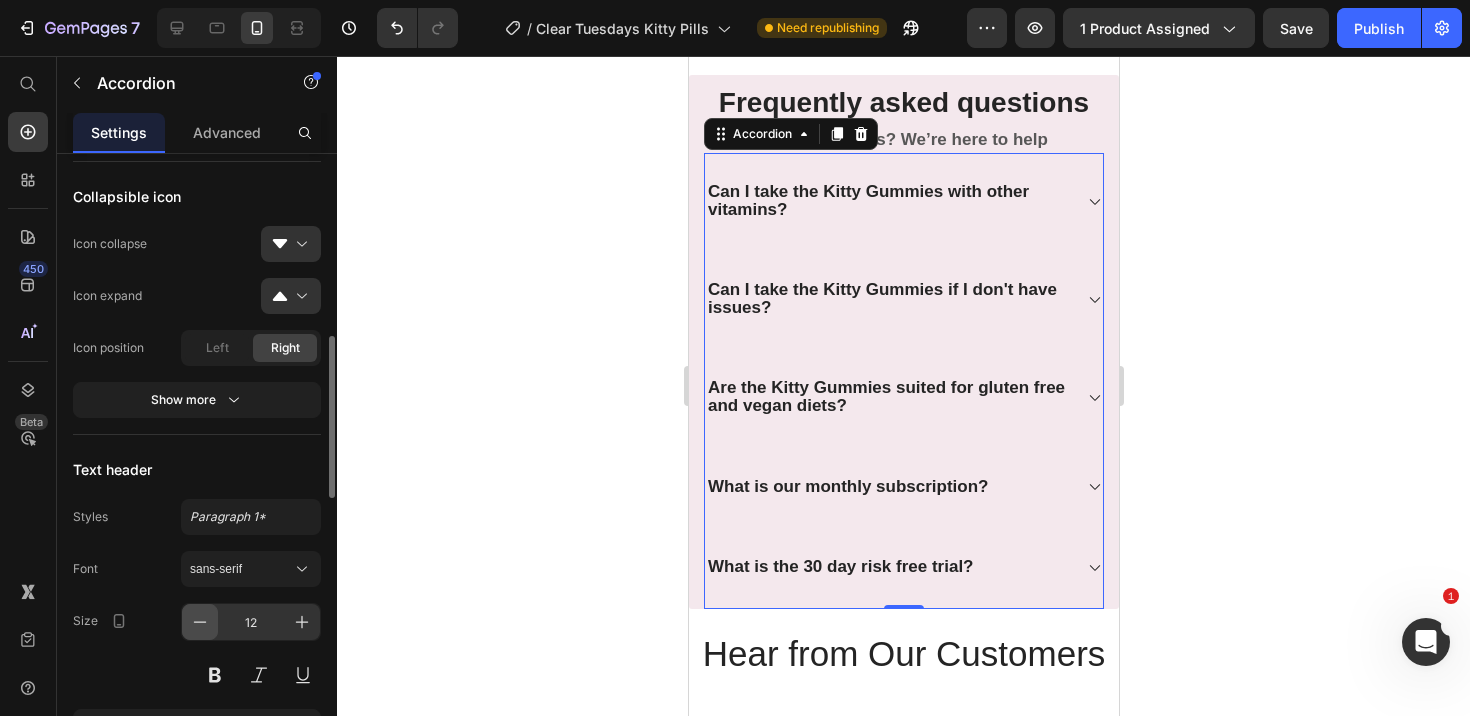 click 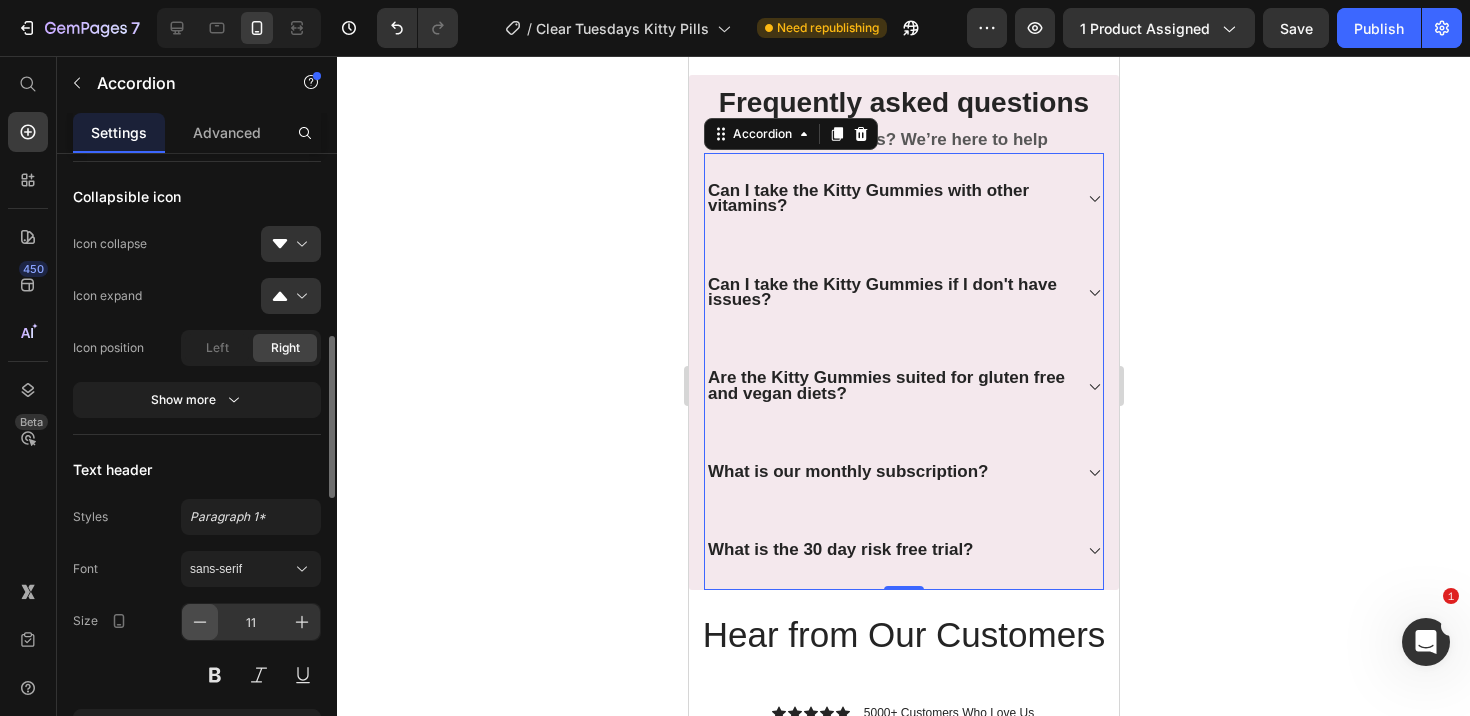 click 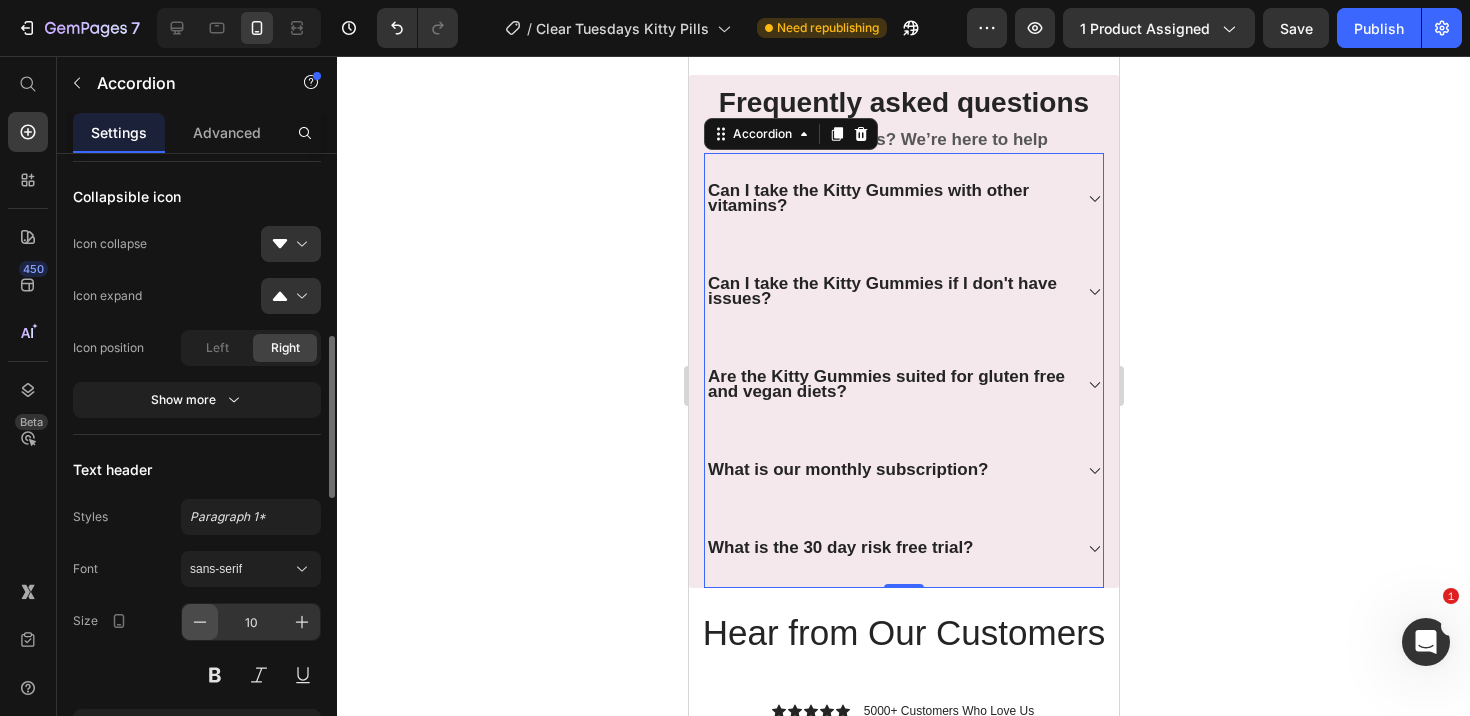 click 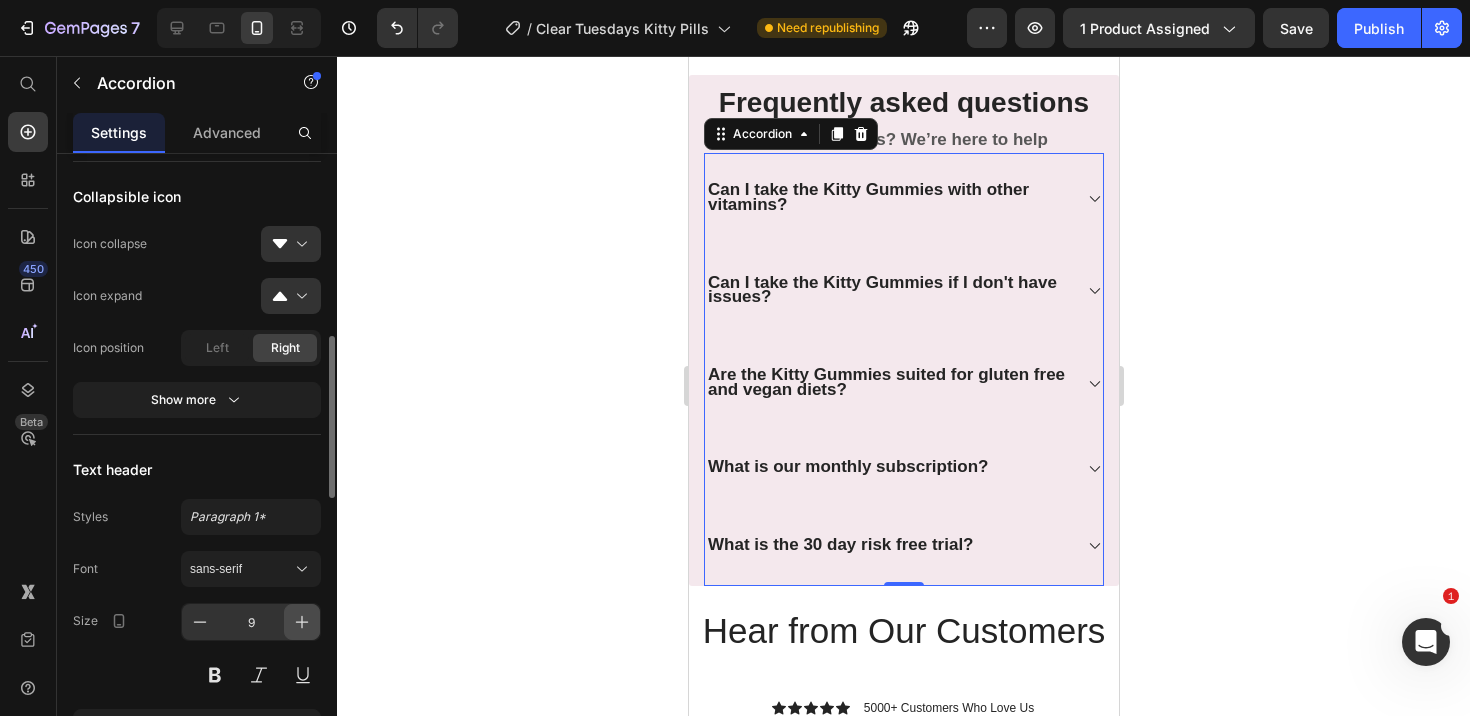 click 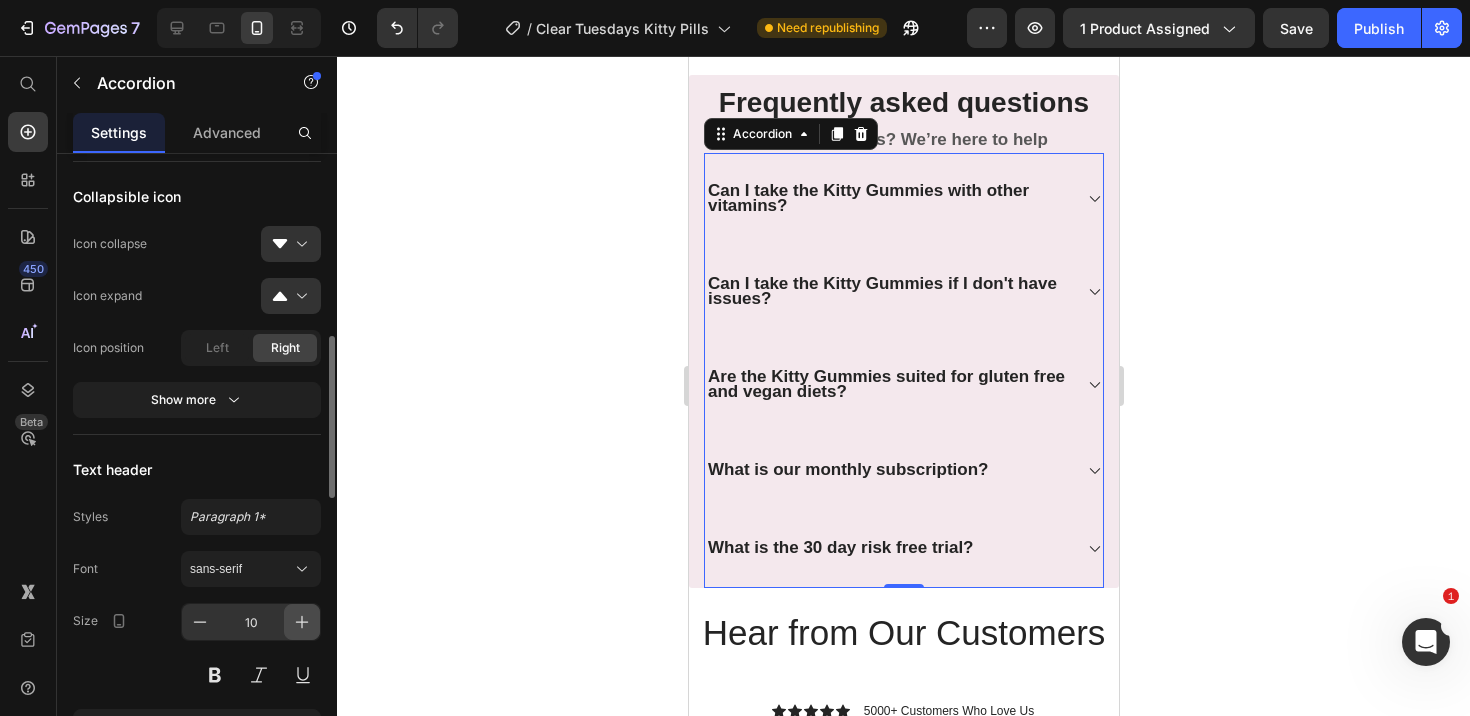 click 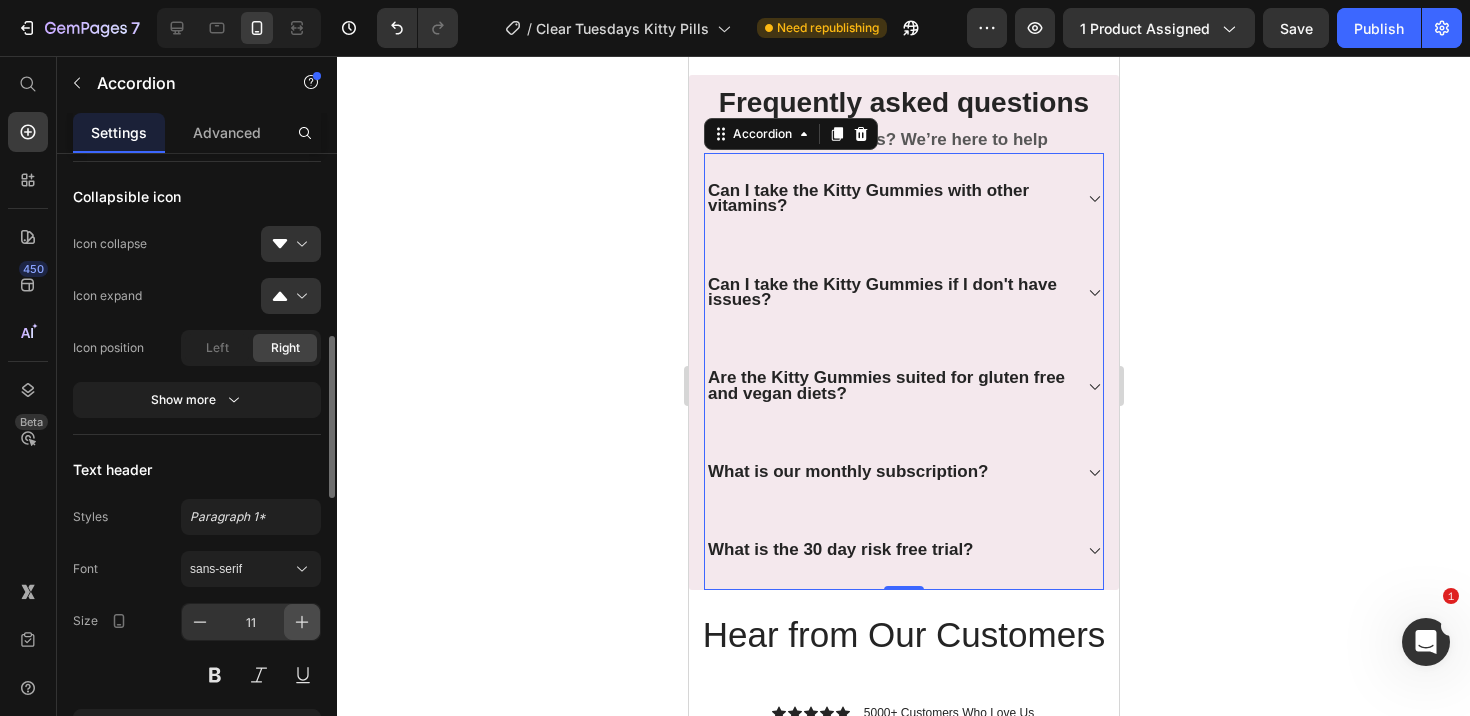 click 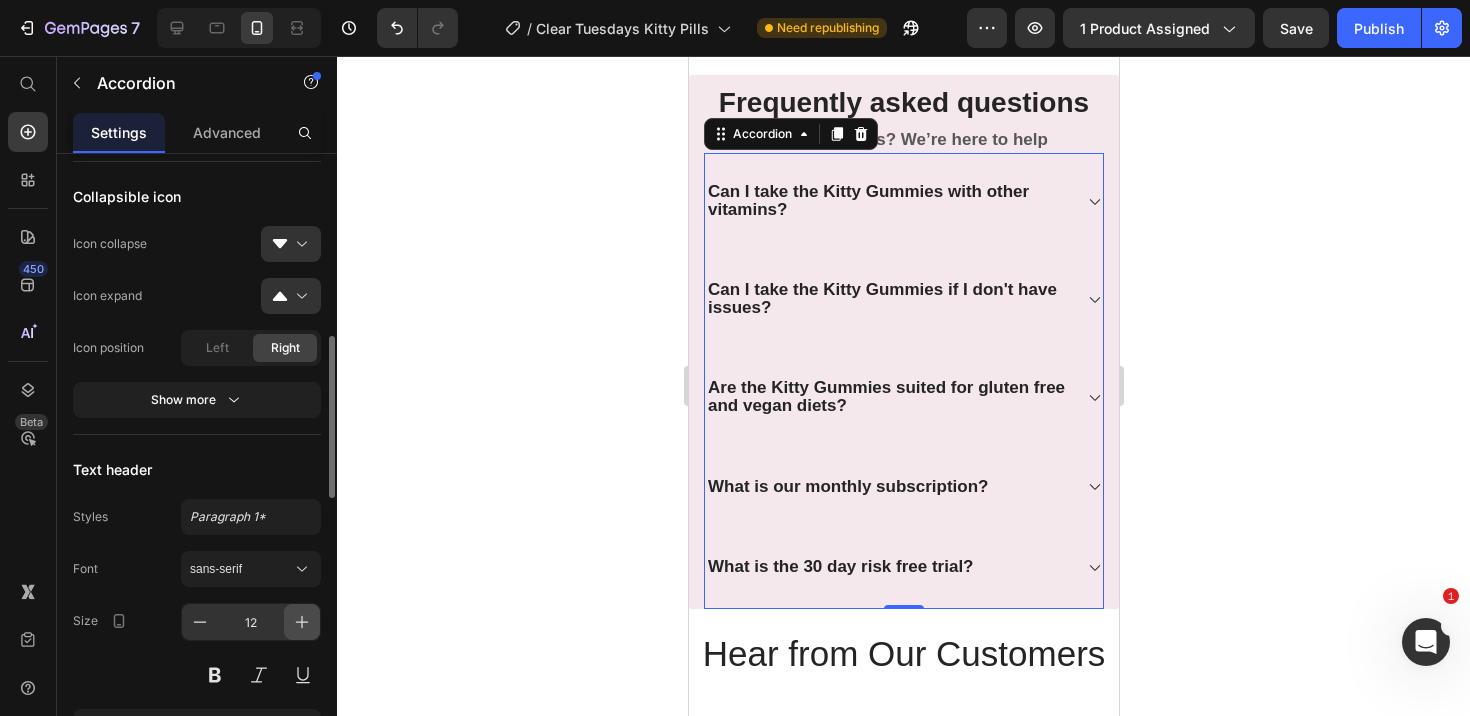 click 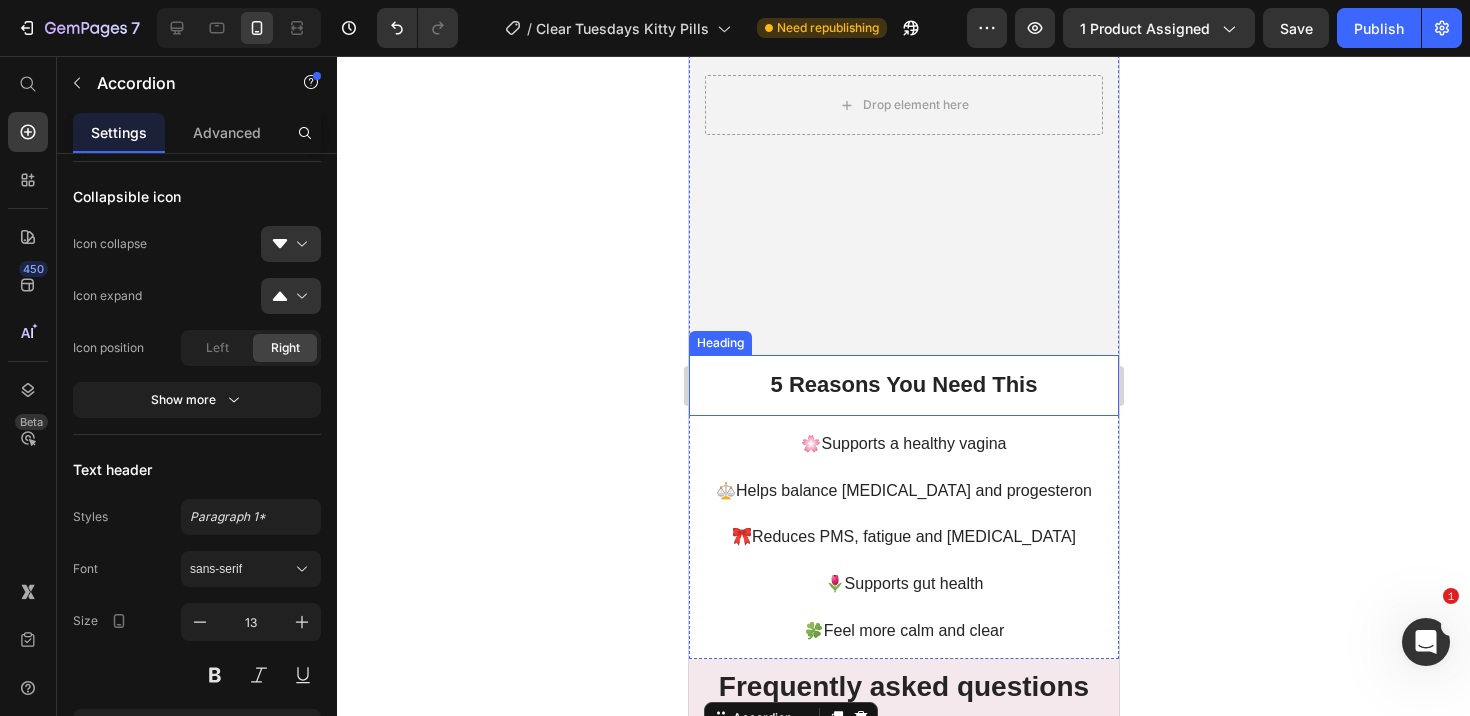 scroll, scrollTop: 6550, scrollLeft: 0, axis: vertical 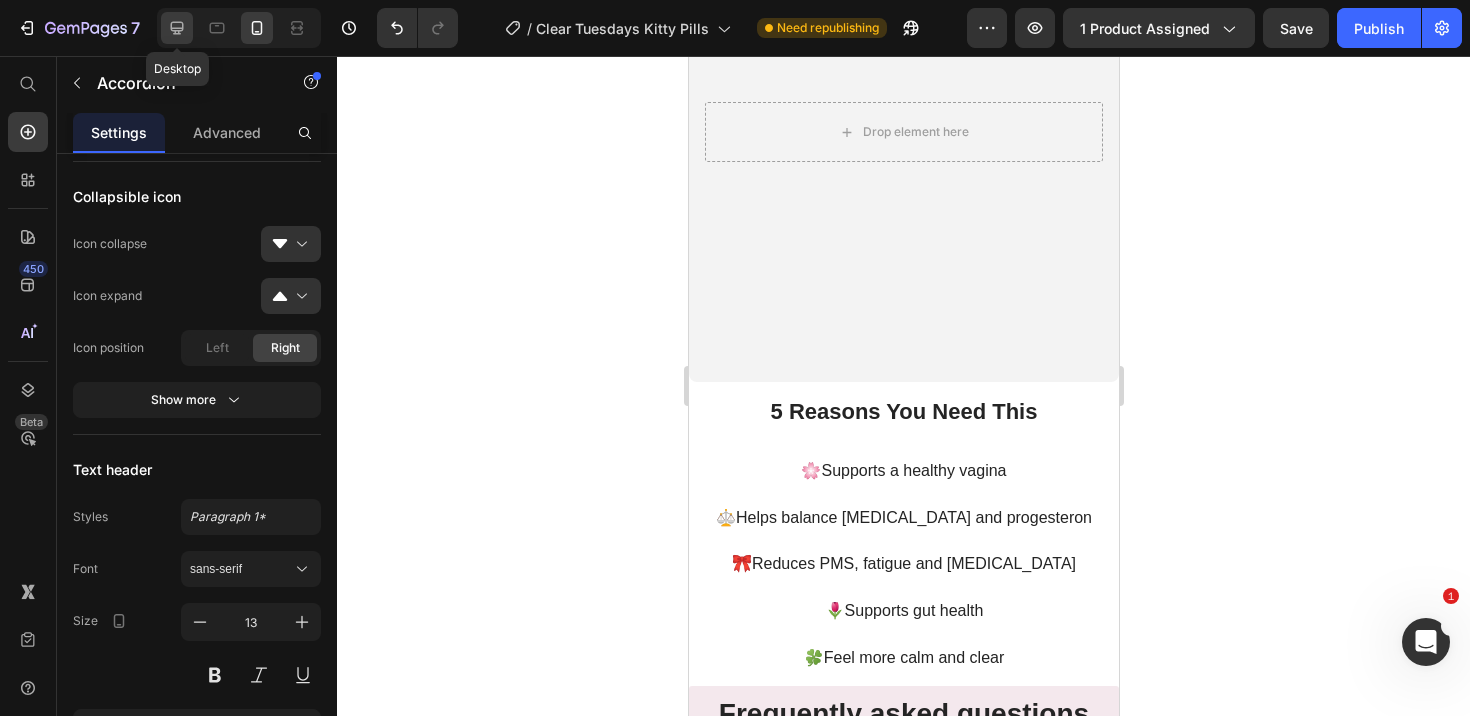 click 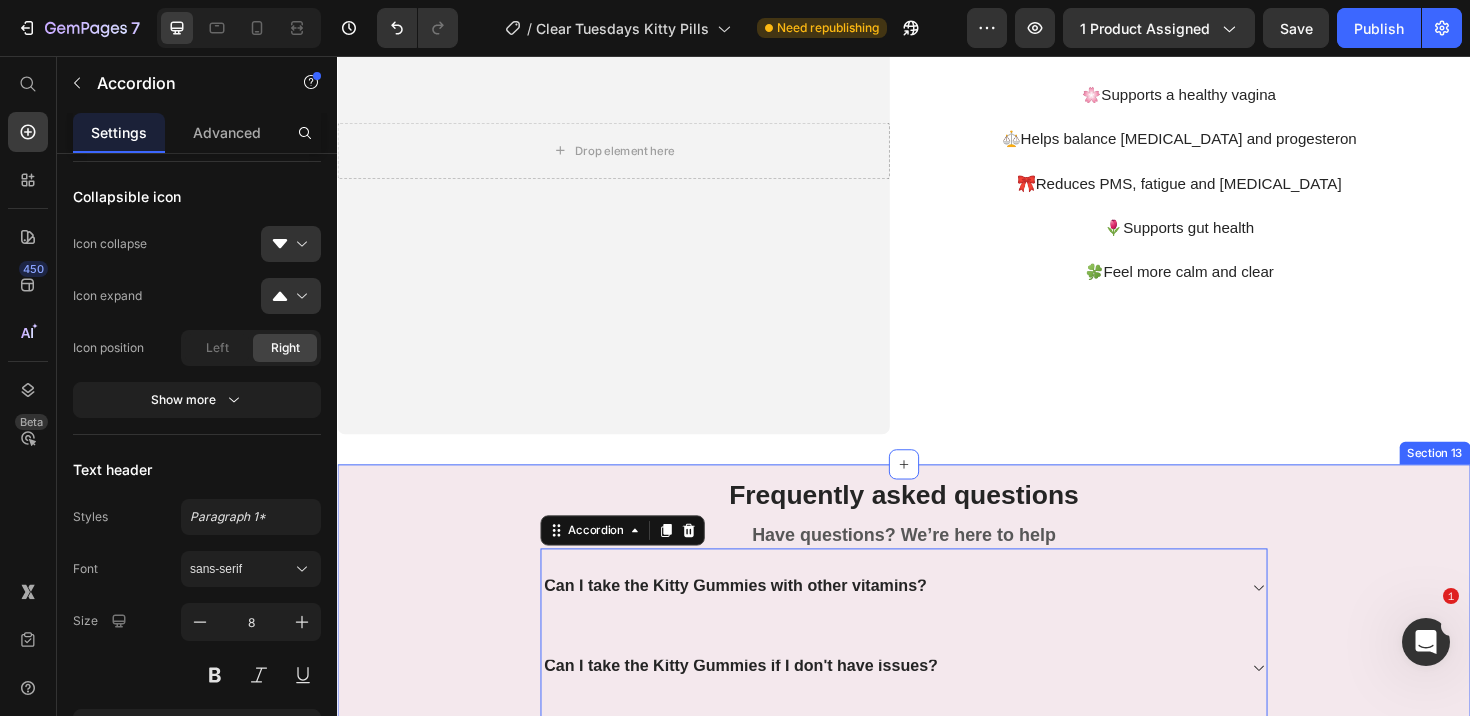 scroll, scrollTop: 6546, scrollLeft: 0, axis: vertical 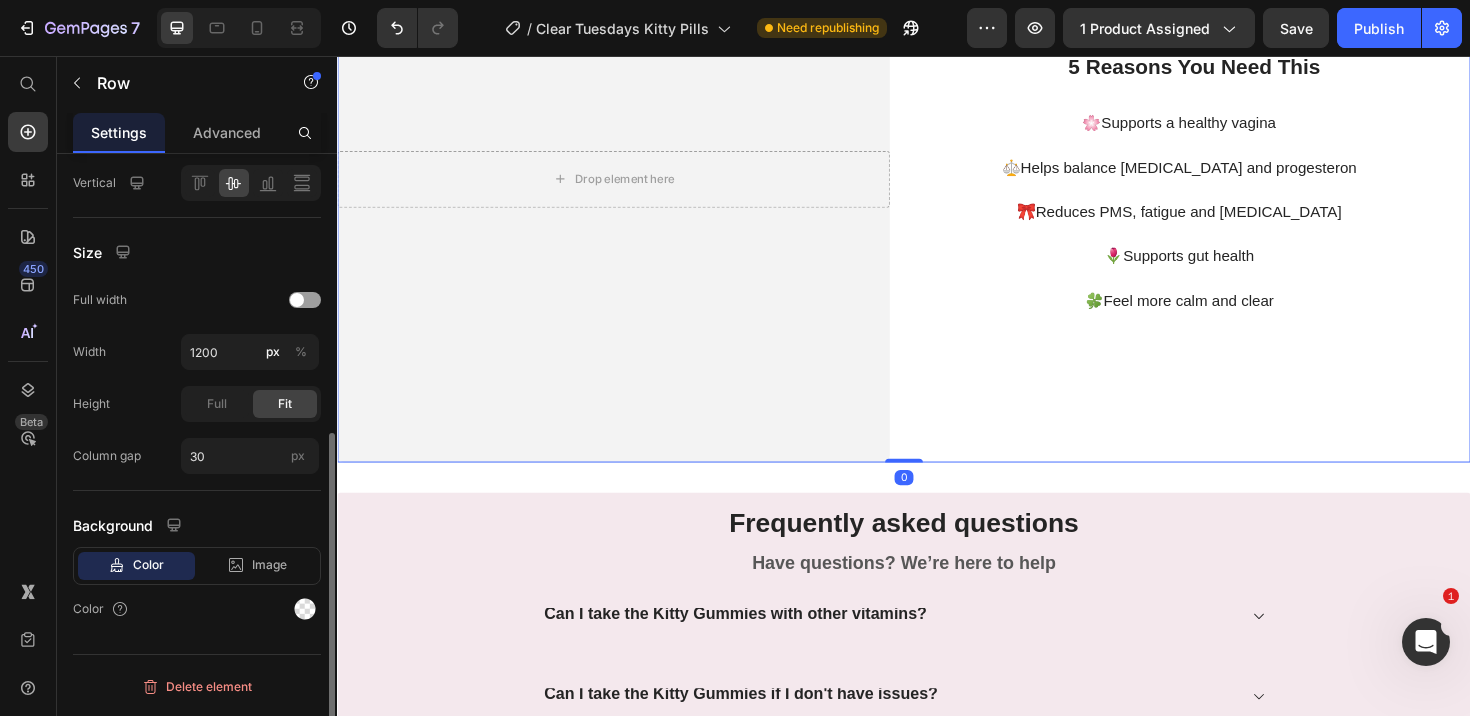 click on "5 Reasons You Need This  Heading 🌸Supports a healthy vagina   ⚖️Helps balance estrogen and progesteron    🎀Reduces PMS, fatigue and bloating   🌷Supports gut health   🍀Feel more calm and clear Text Block" at bounding box center [1244, 186] 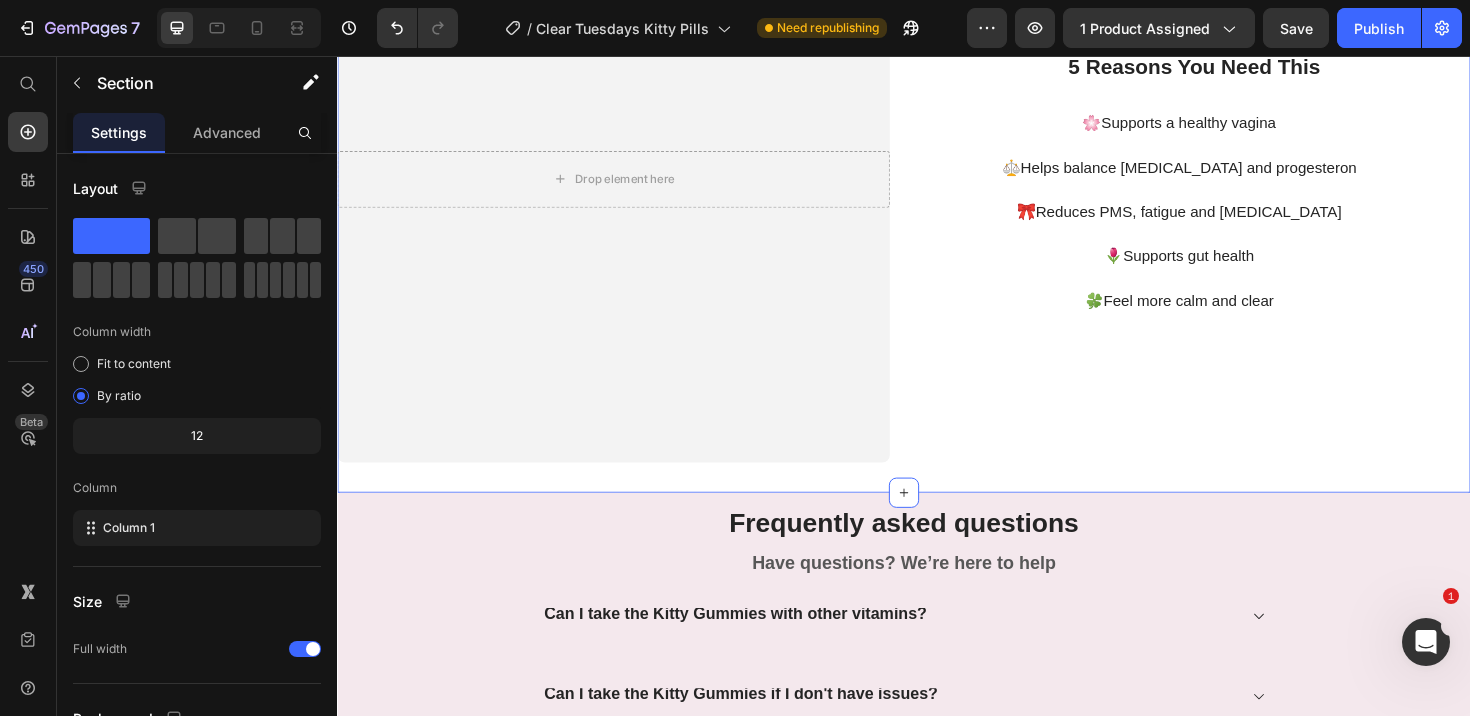 click on "5 Reasons You Need This  Heading 🌸Supports a healthy vagina   ⚖️Helps balance estrogen and progesteron    🎀Reduces PMS, fatigue and bloating   🌷Supports gut health   🍀Feel more calm and clear Text Block
Drop element here Hero Banner Row Section 12   You can create reusable sections Create Theme Section AI Content Write with GemAI What would you like to describe here? Tone and Voice Persuasive Product Kitty Gummies One Month Supply™ Show more Generate" at bounding box center [937, 197] 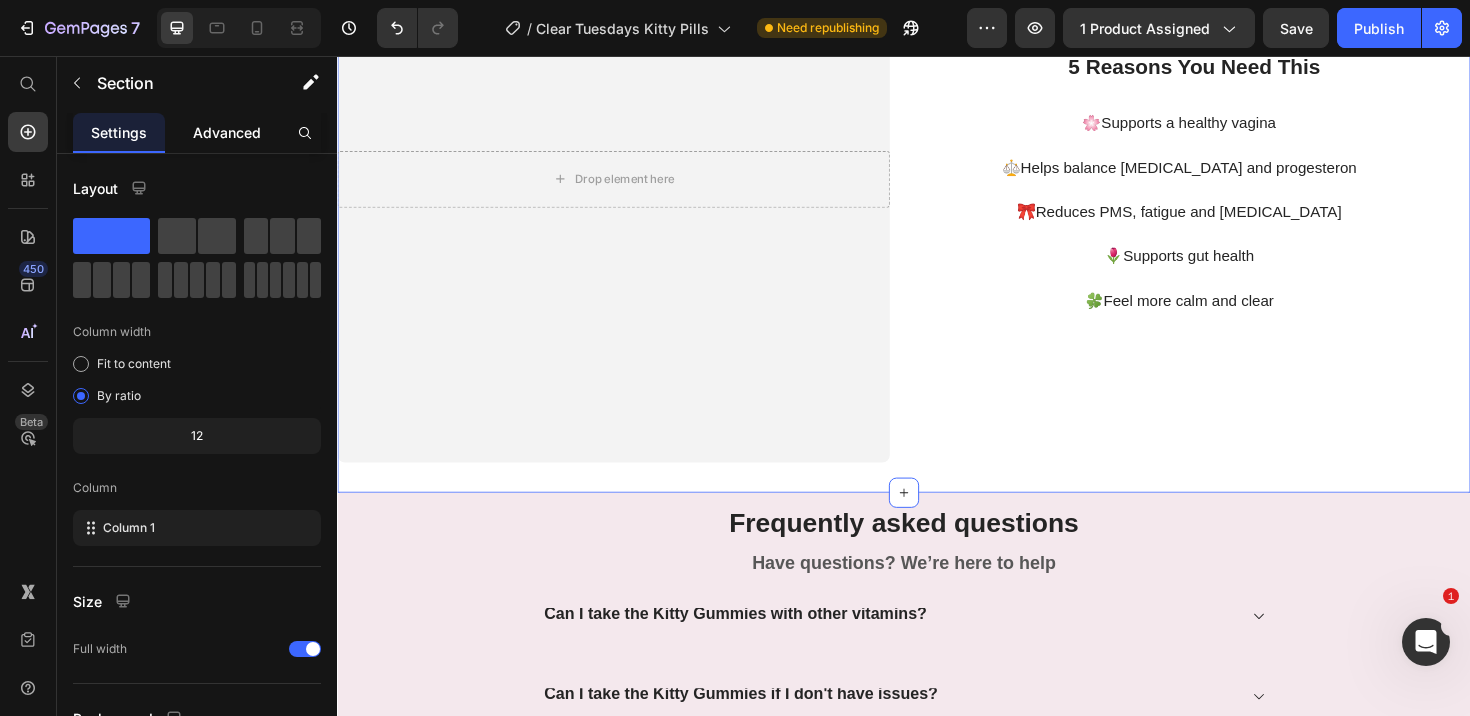 click on "Advanced" at bounding box center (227, 132) 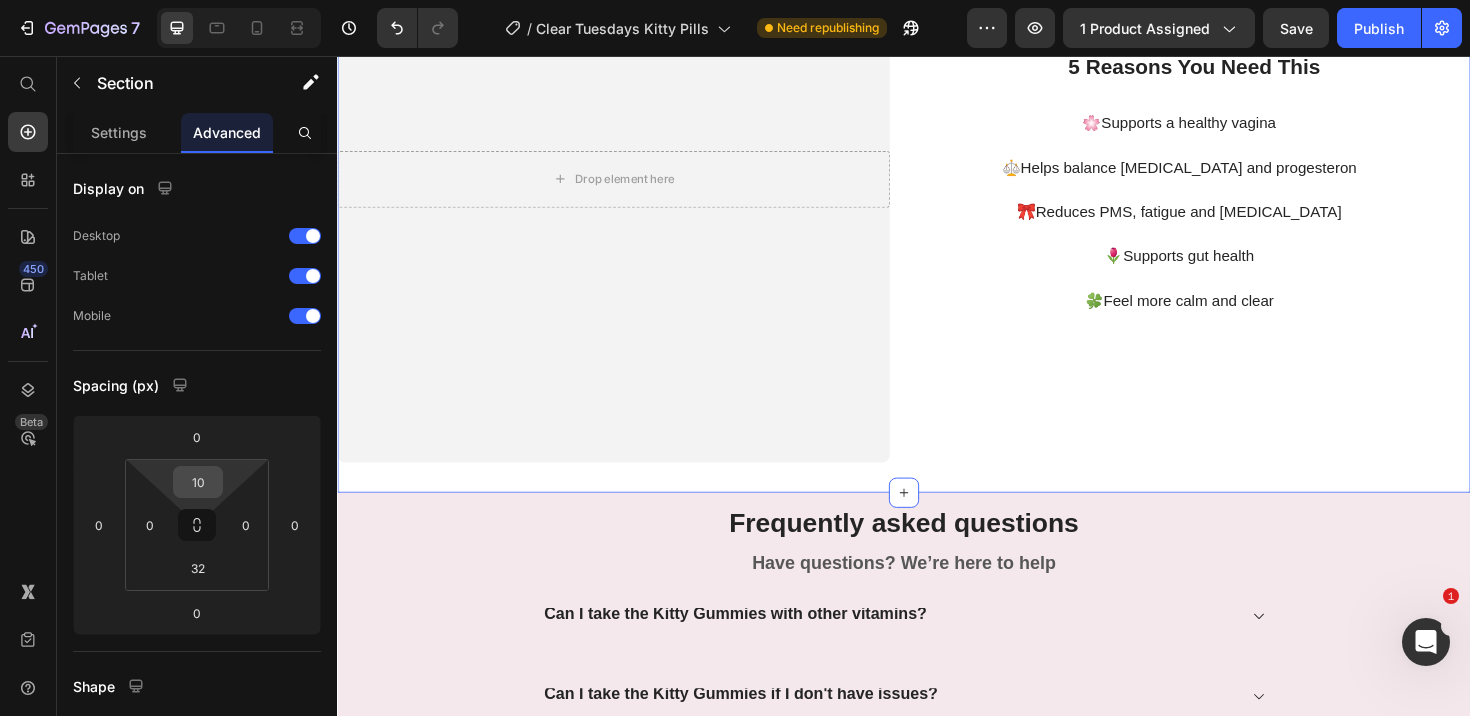 click on "10" at bounding box center [198, 482] 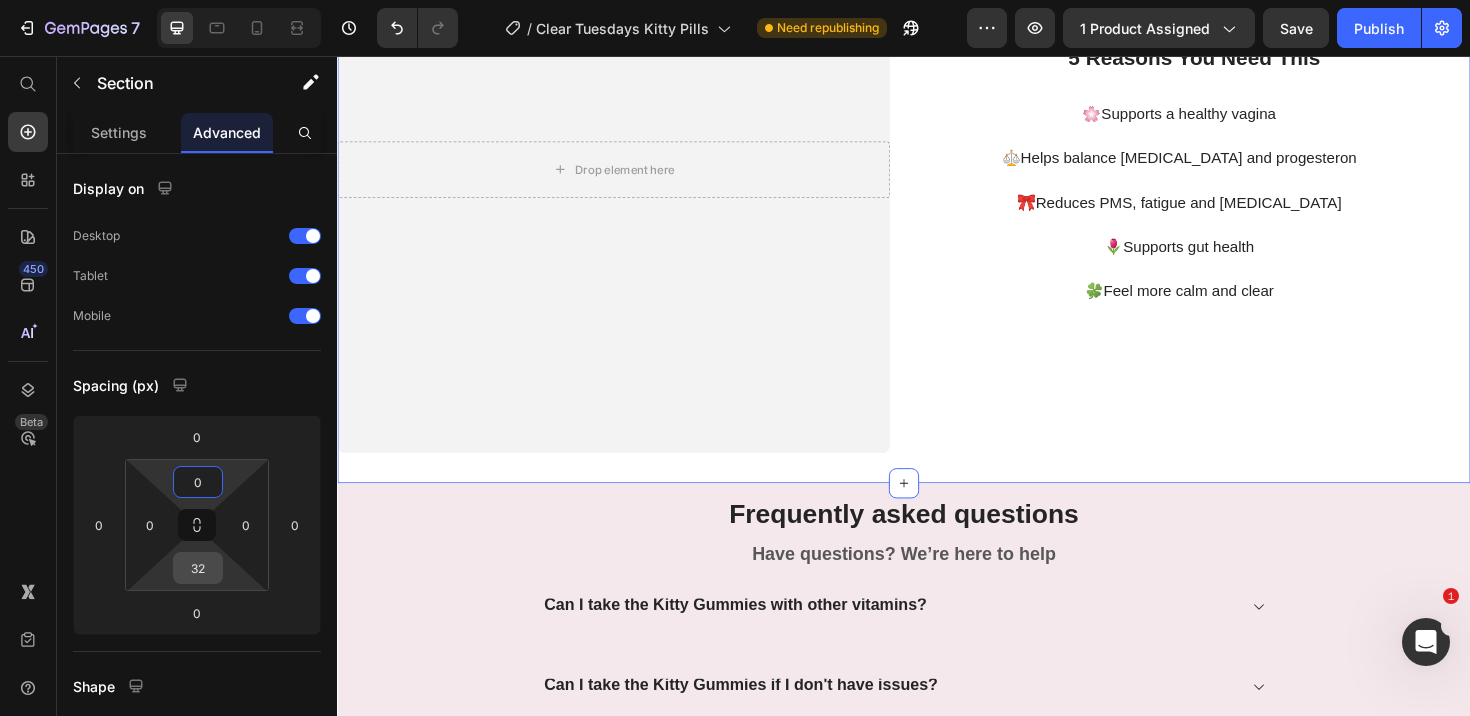 type on "0" 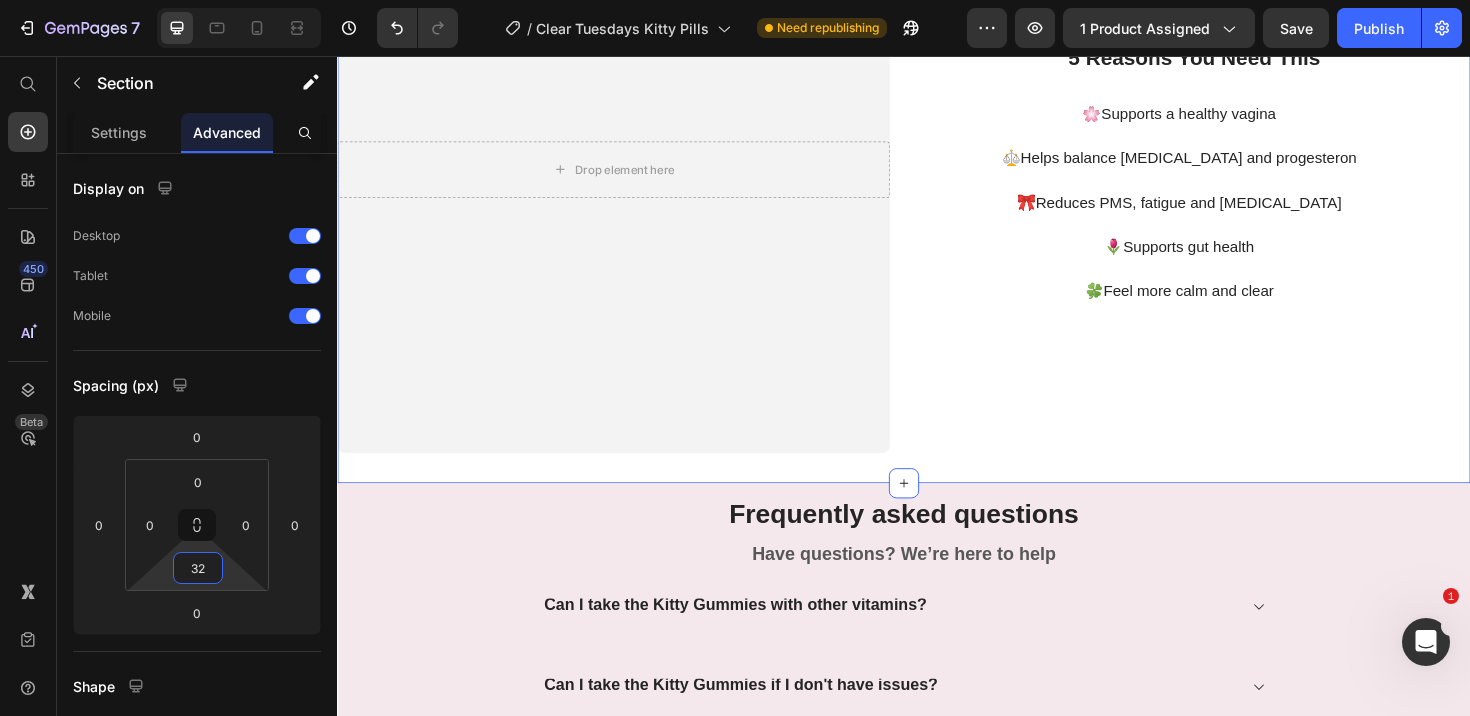 click on "32" at bounding box center [198, 568] 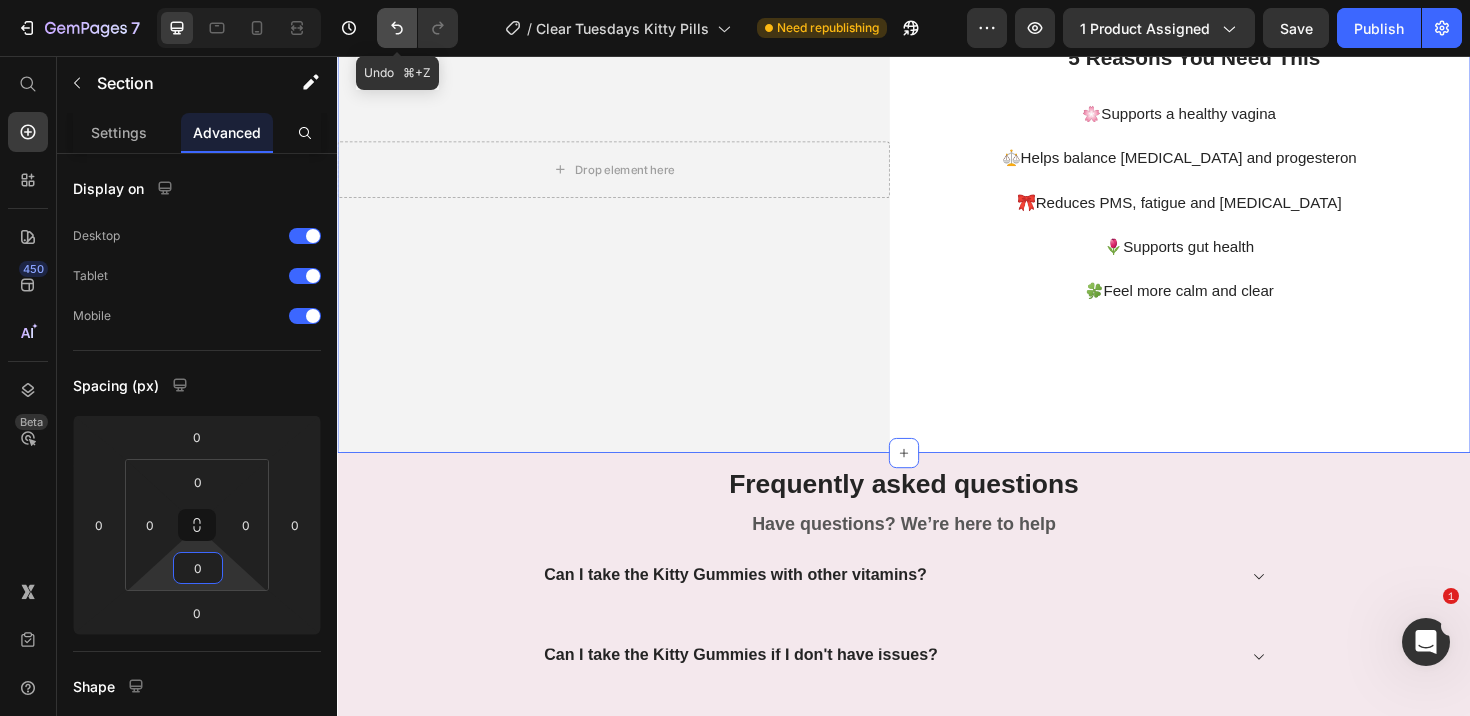 click 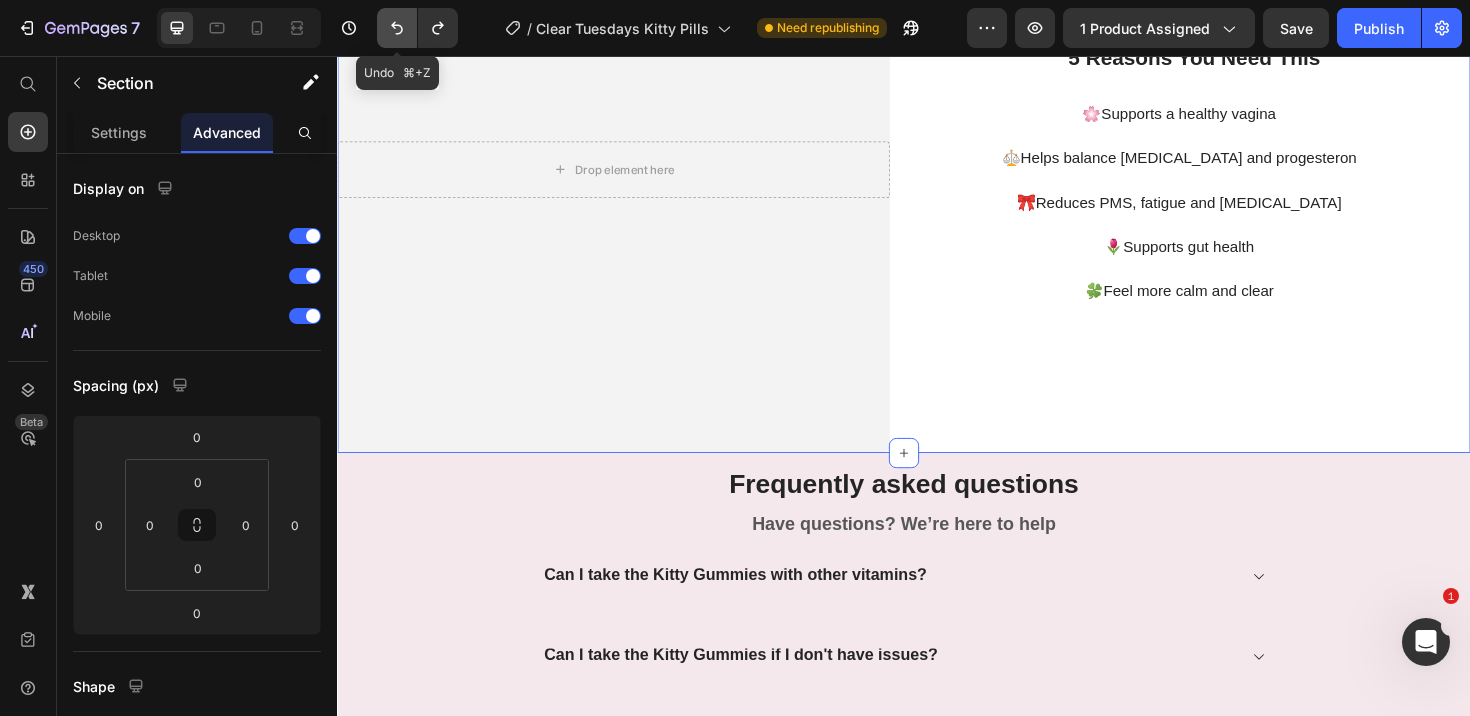 click 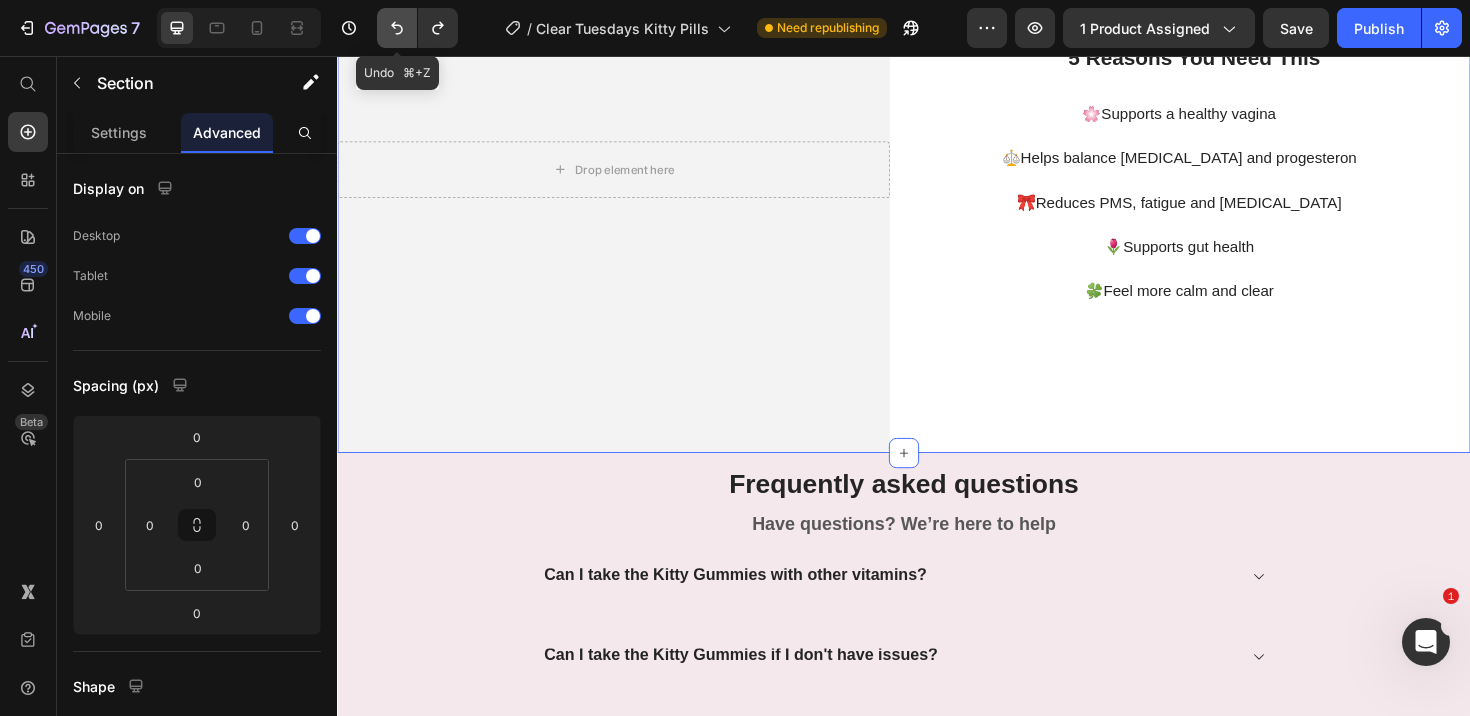 type on "32" 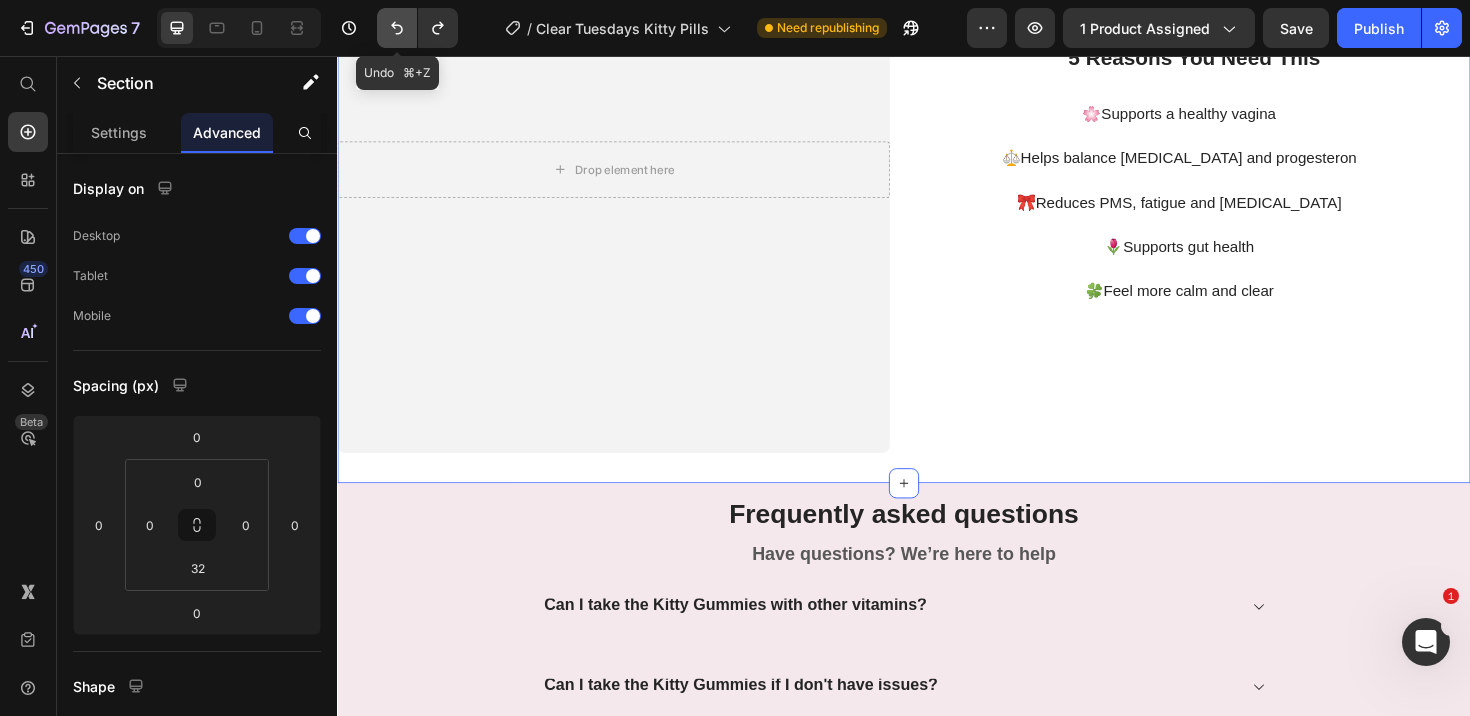 click 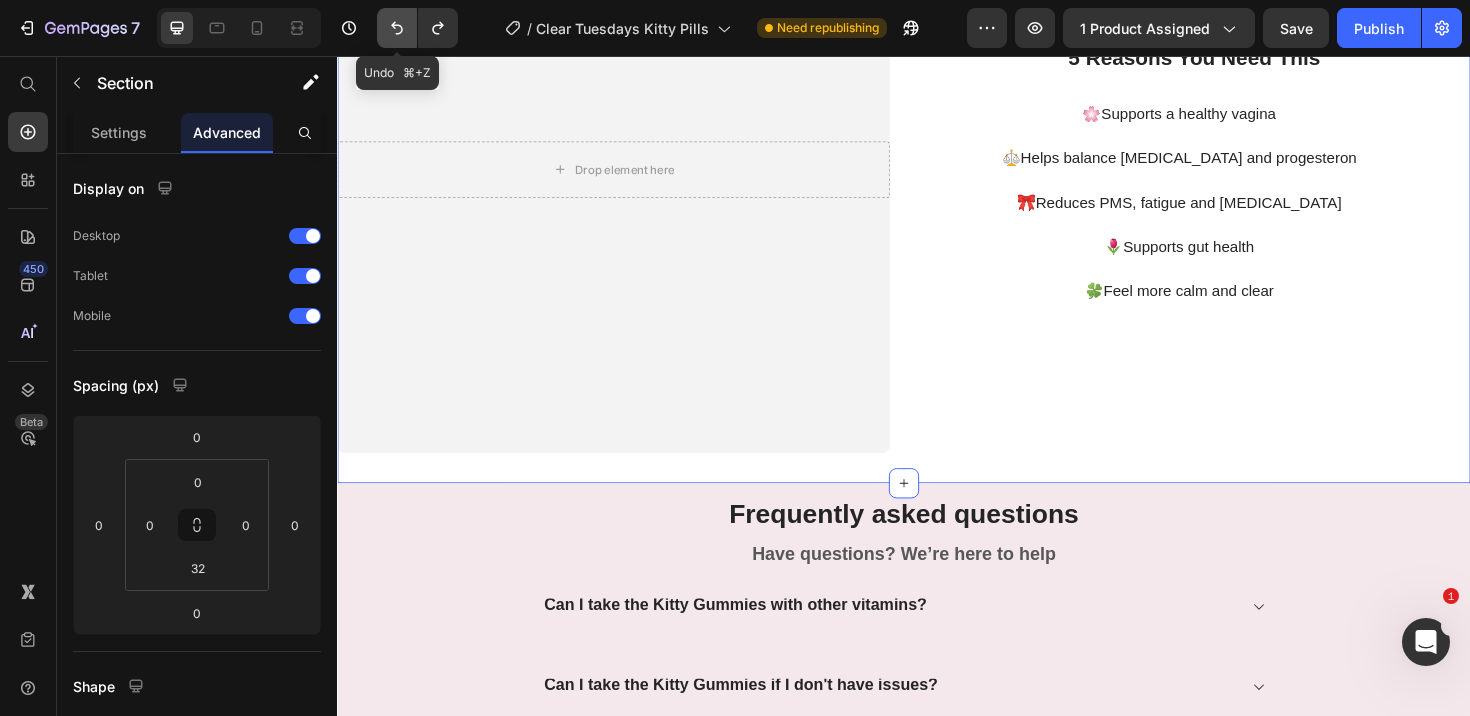 type on "10" 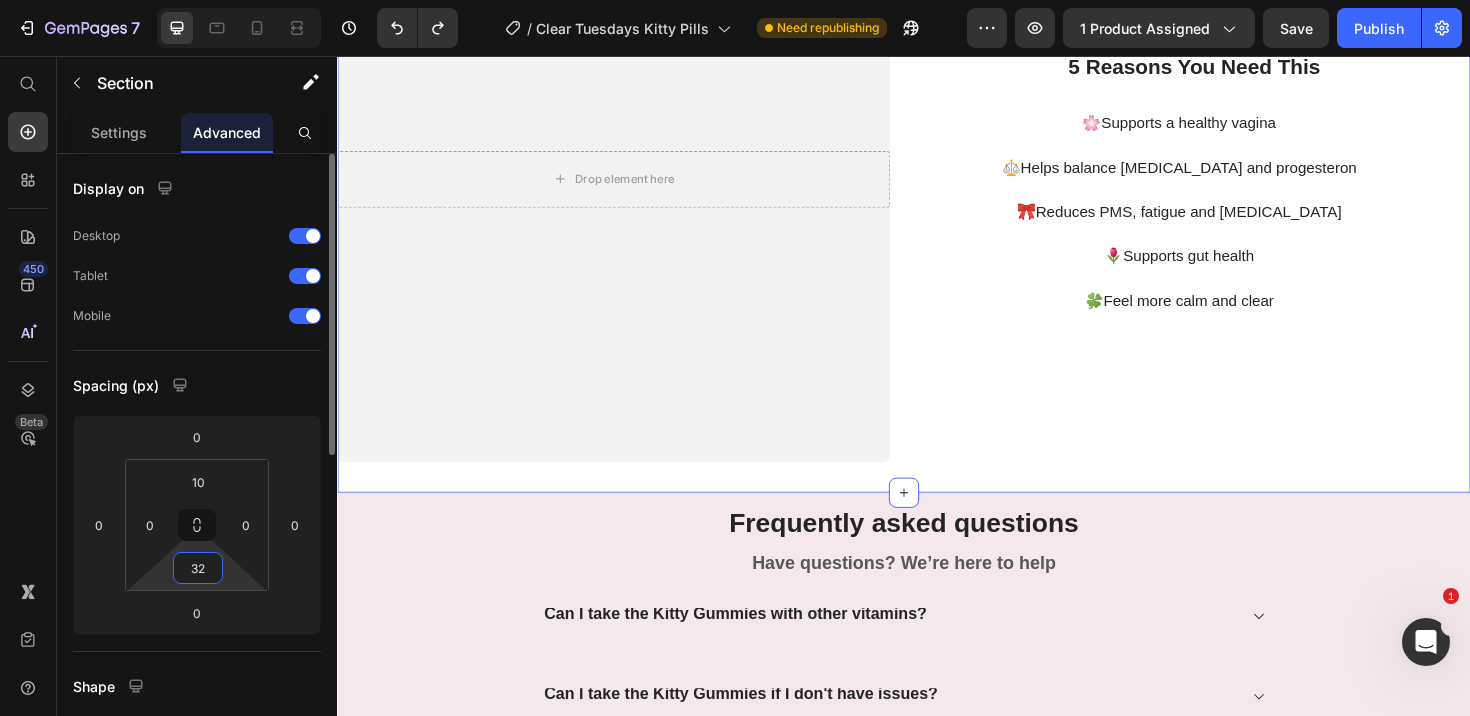 click on "32" at bounding box center [198, 568] 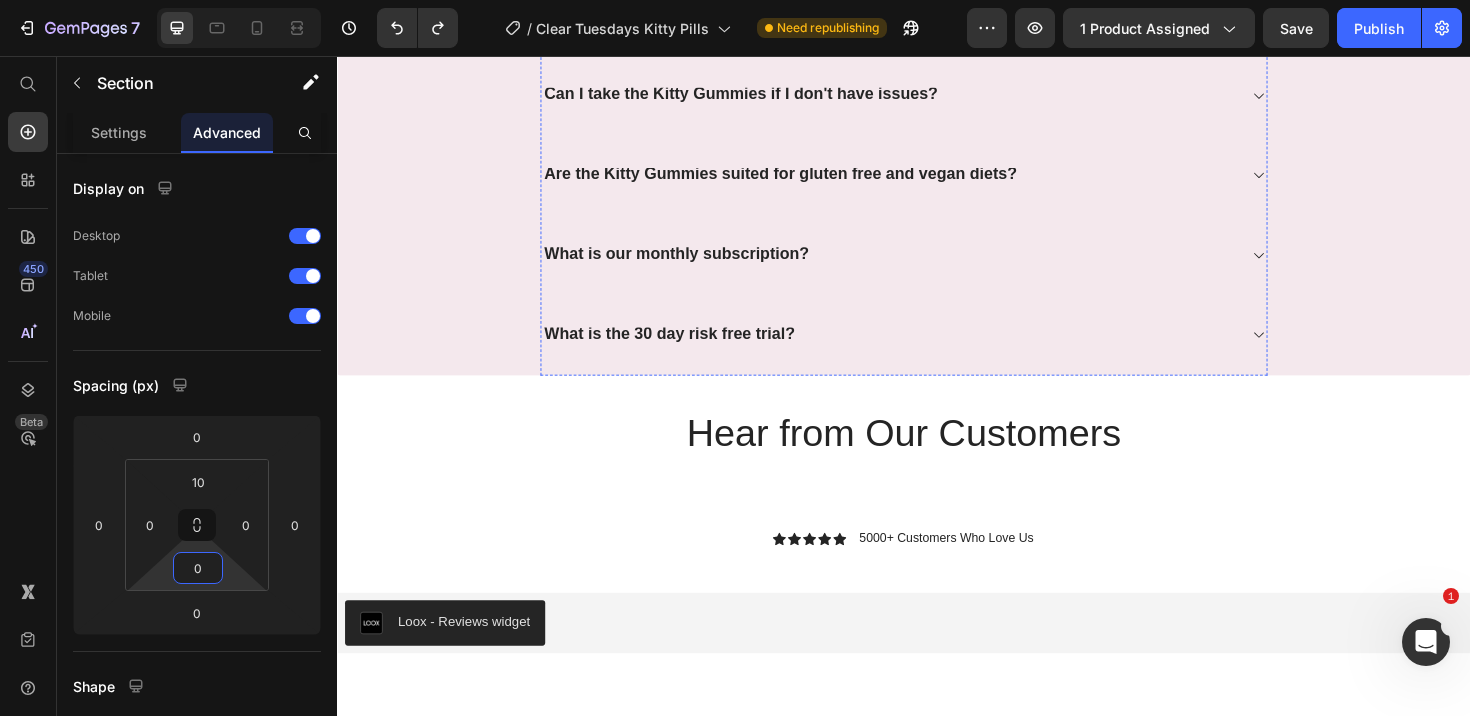 scroll, scrollTop: 7141, scrollLeft: 0, axis: vertical 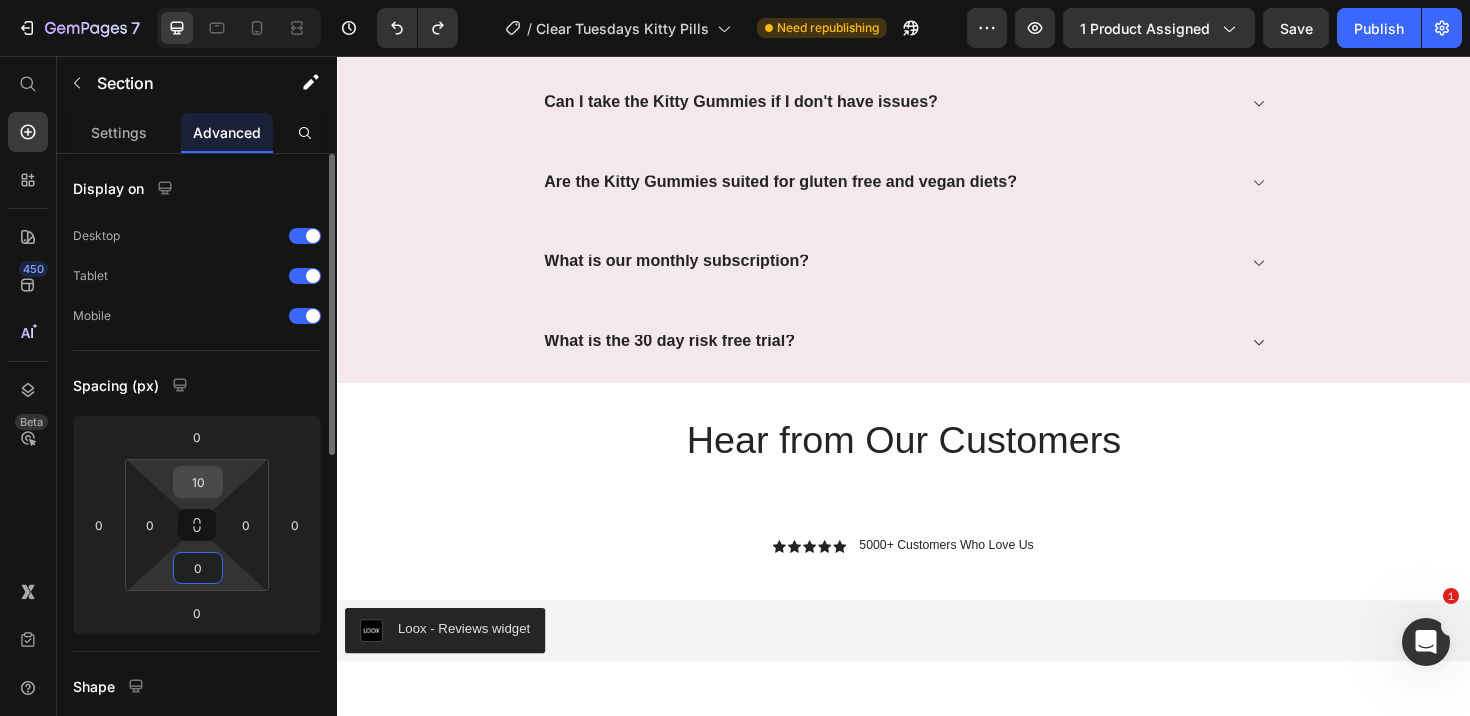type on "0" 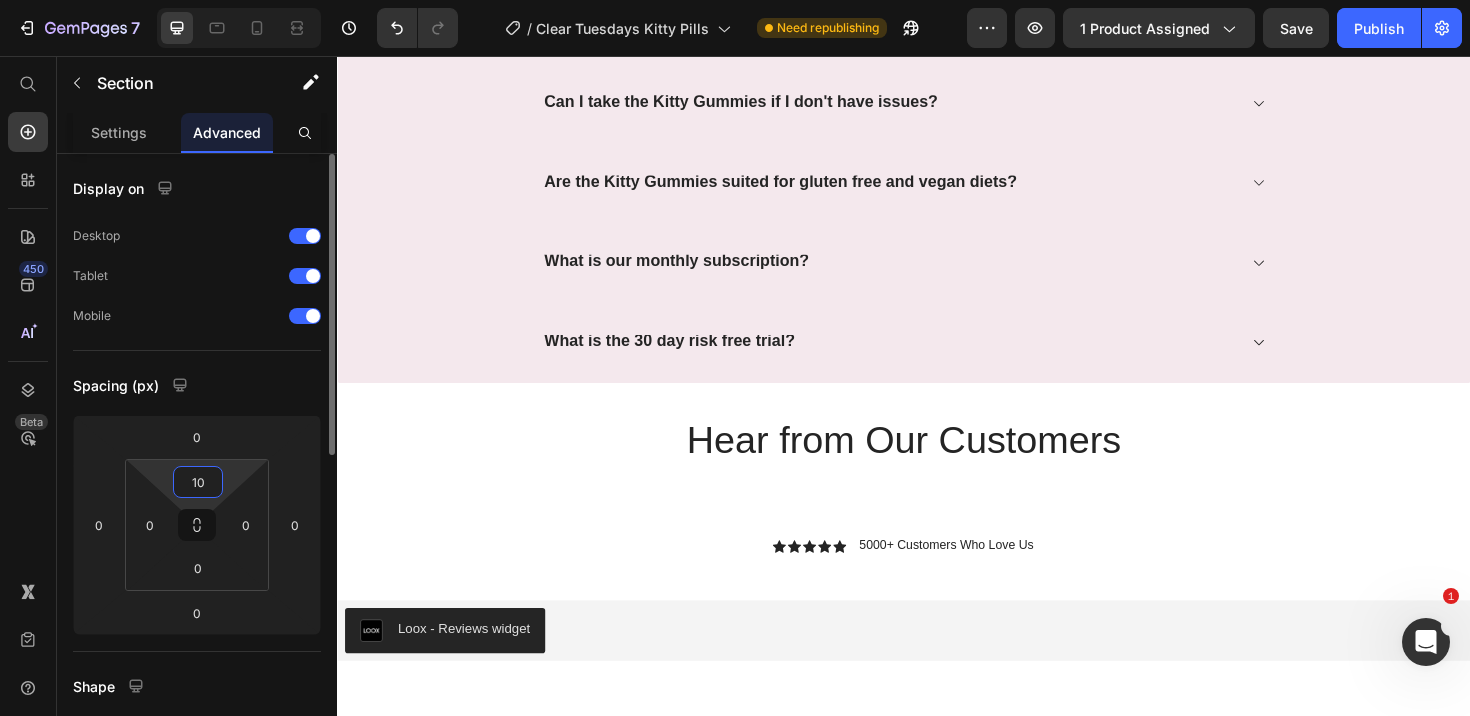 click on "10" at bounding box center (198, 482) 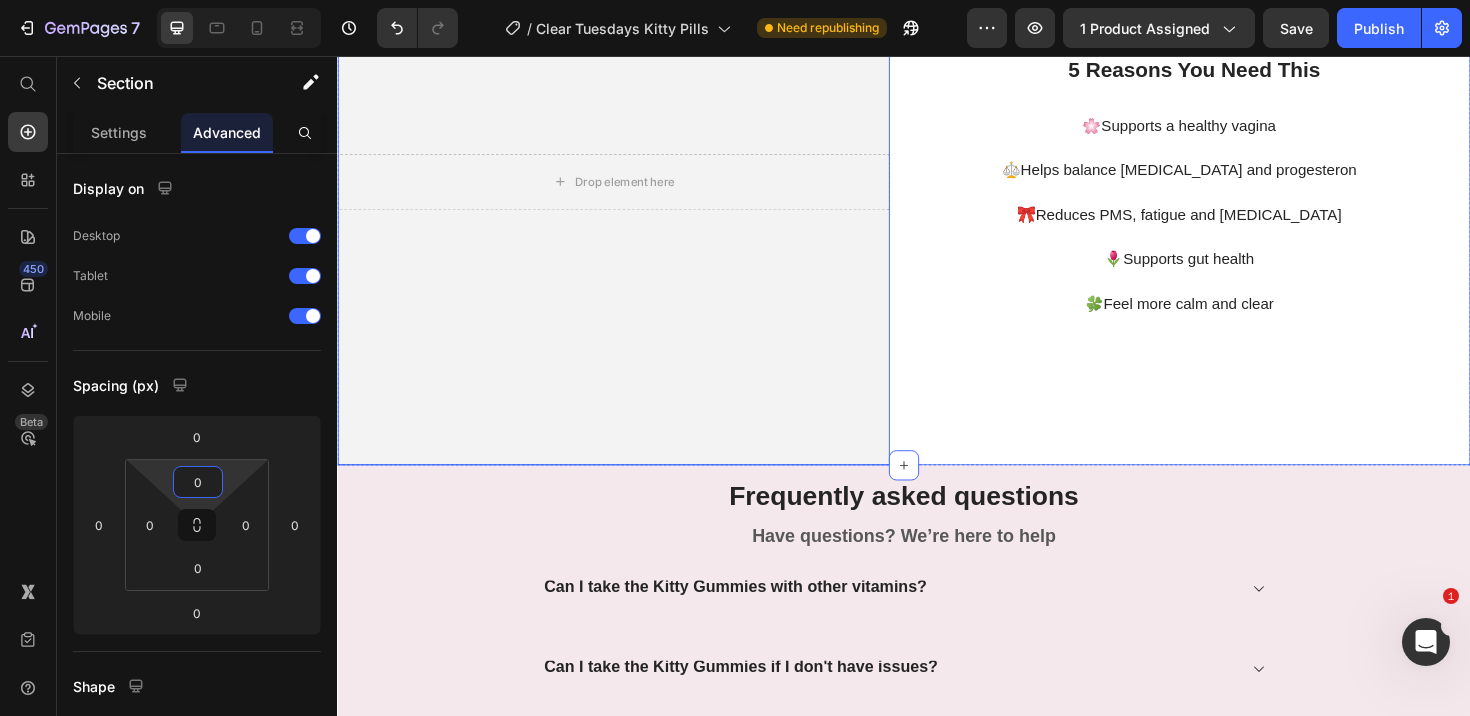 scroll, scrollTop: 6529, scrollLeft: 0, axis: vertical 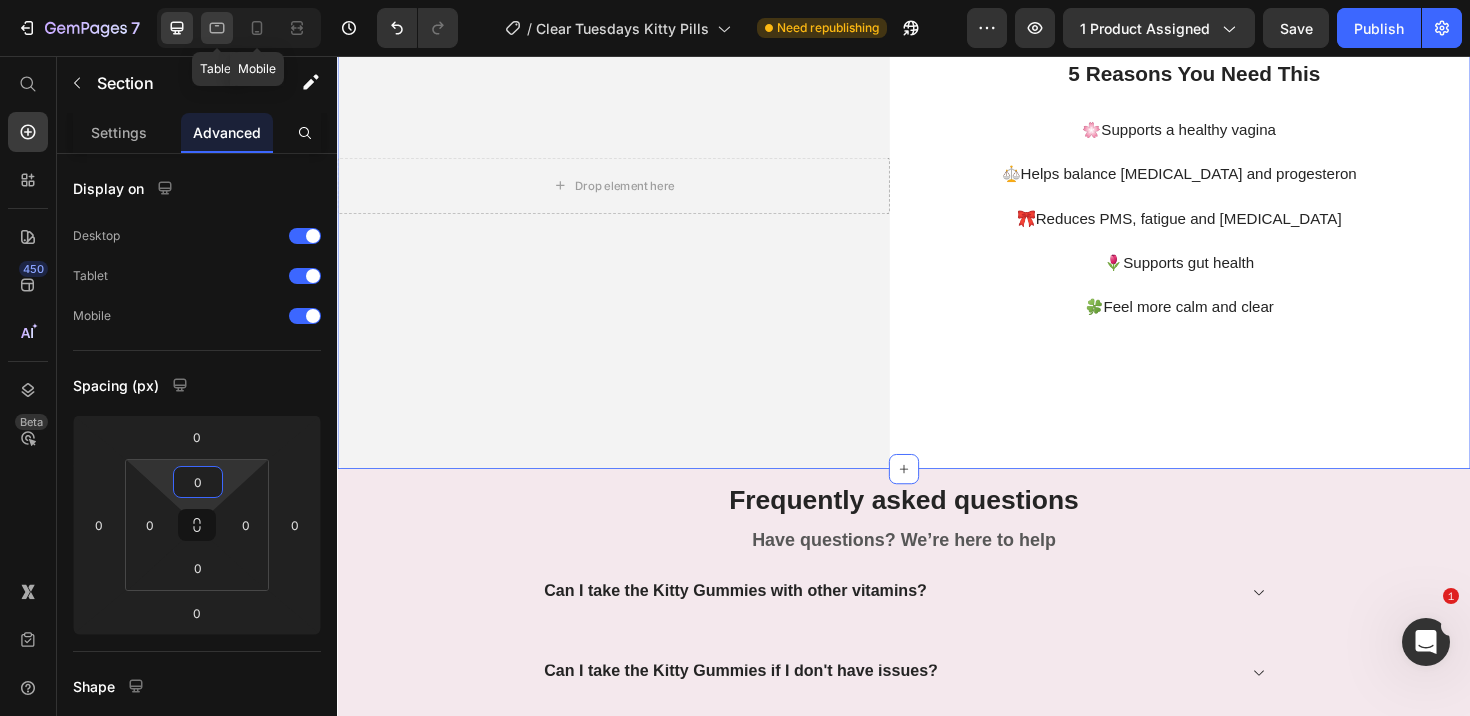 type on "0" 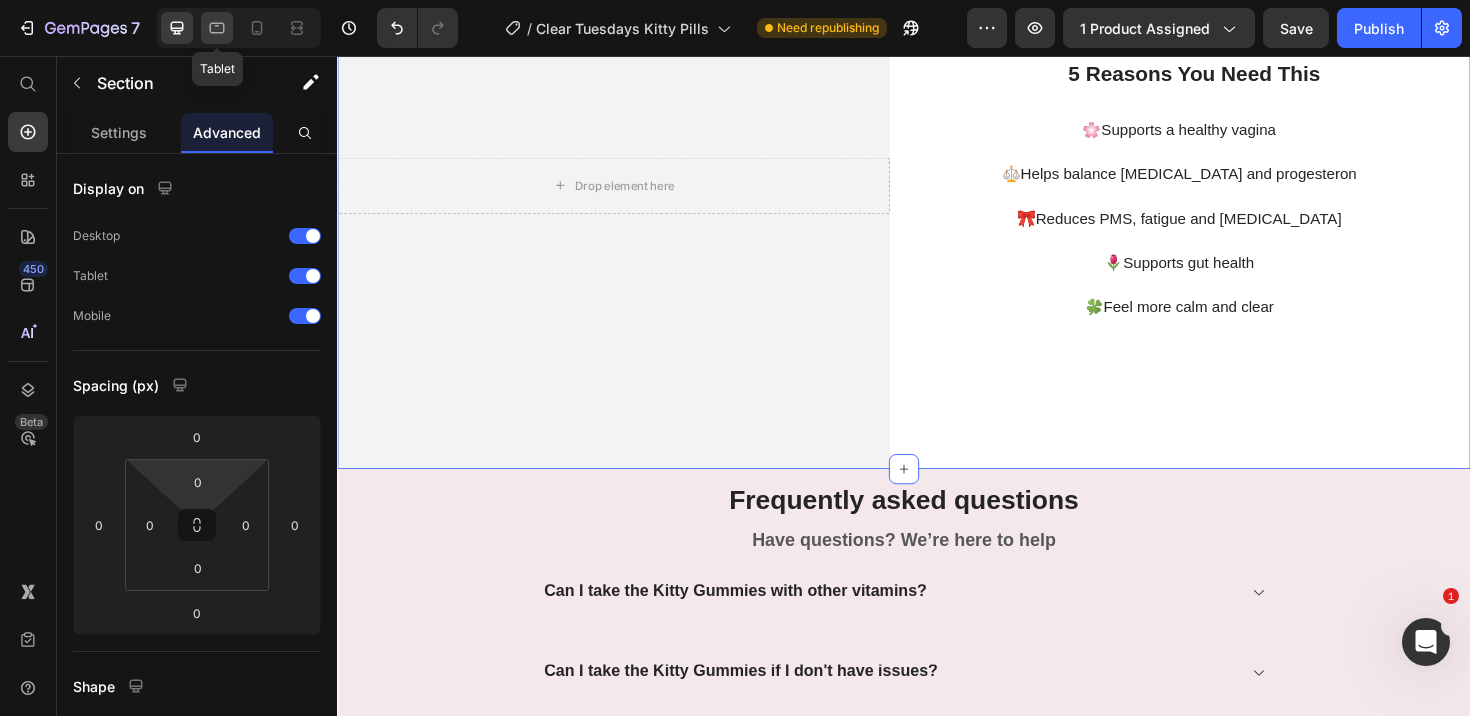 click 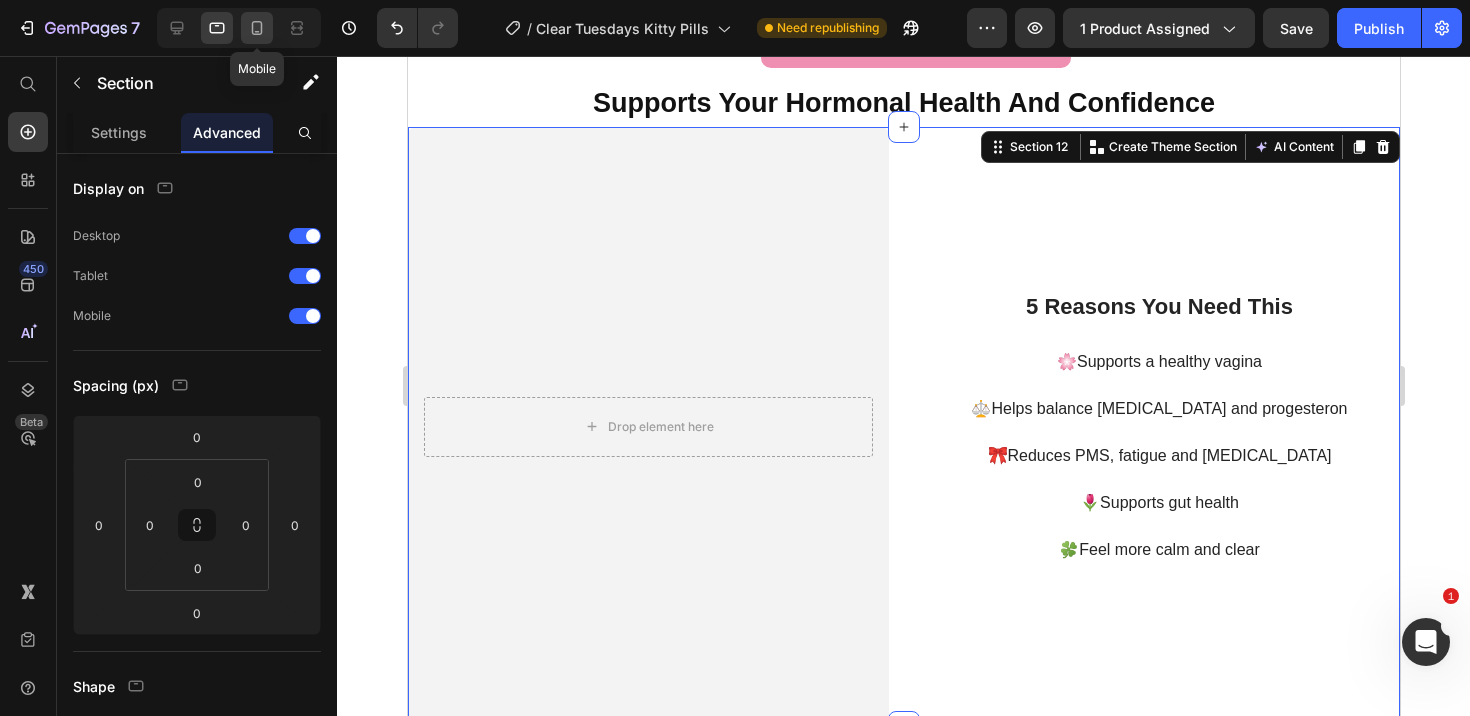 click 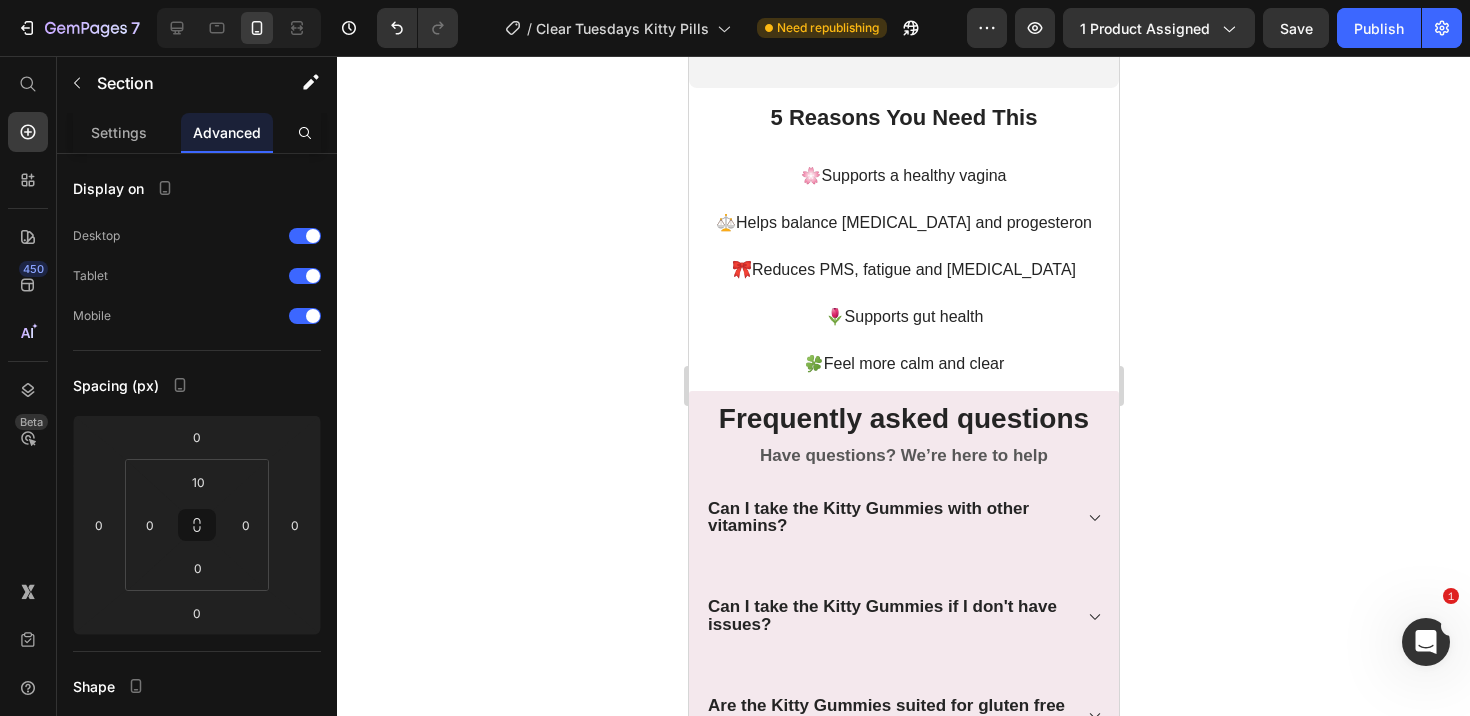 scroll, scrollTop: 6115, scrollLeft: 0, axis: vertical 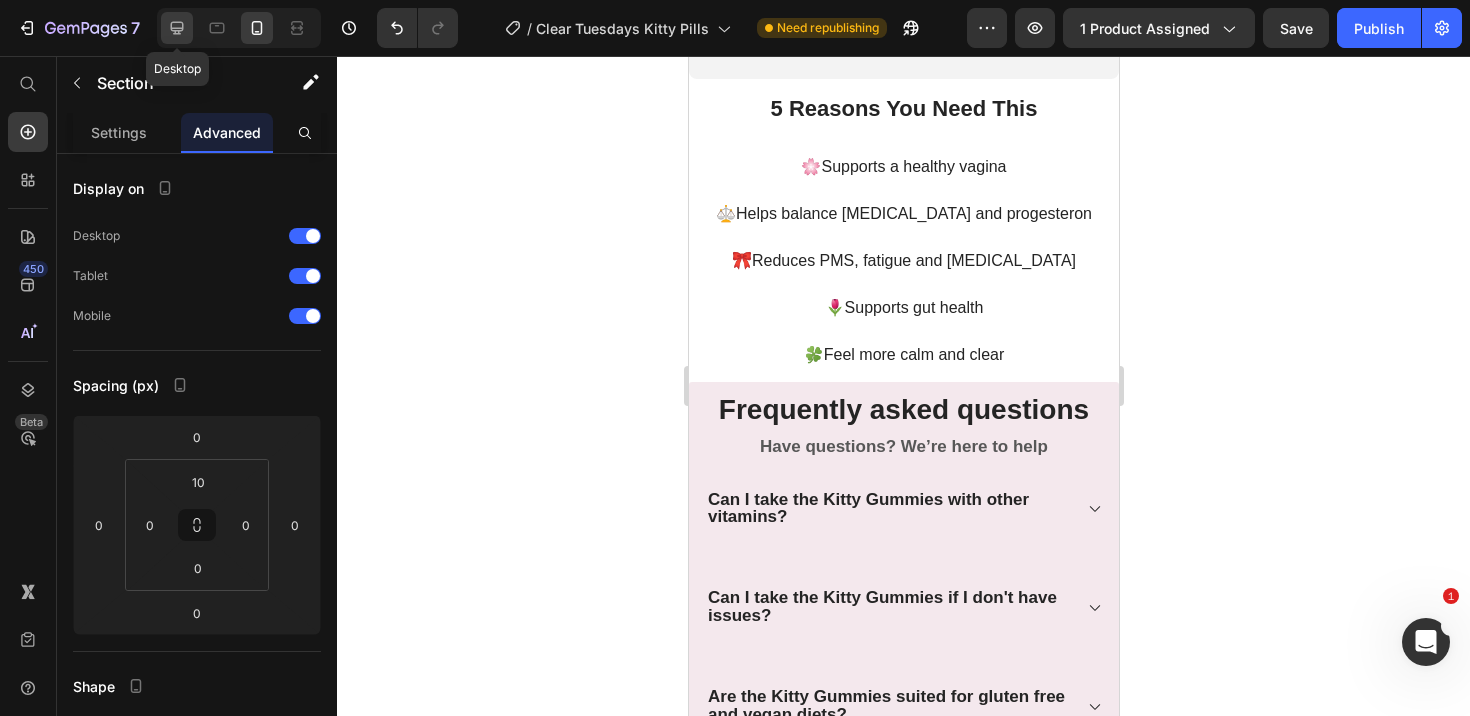 click 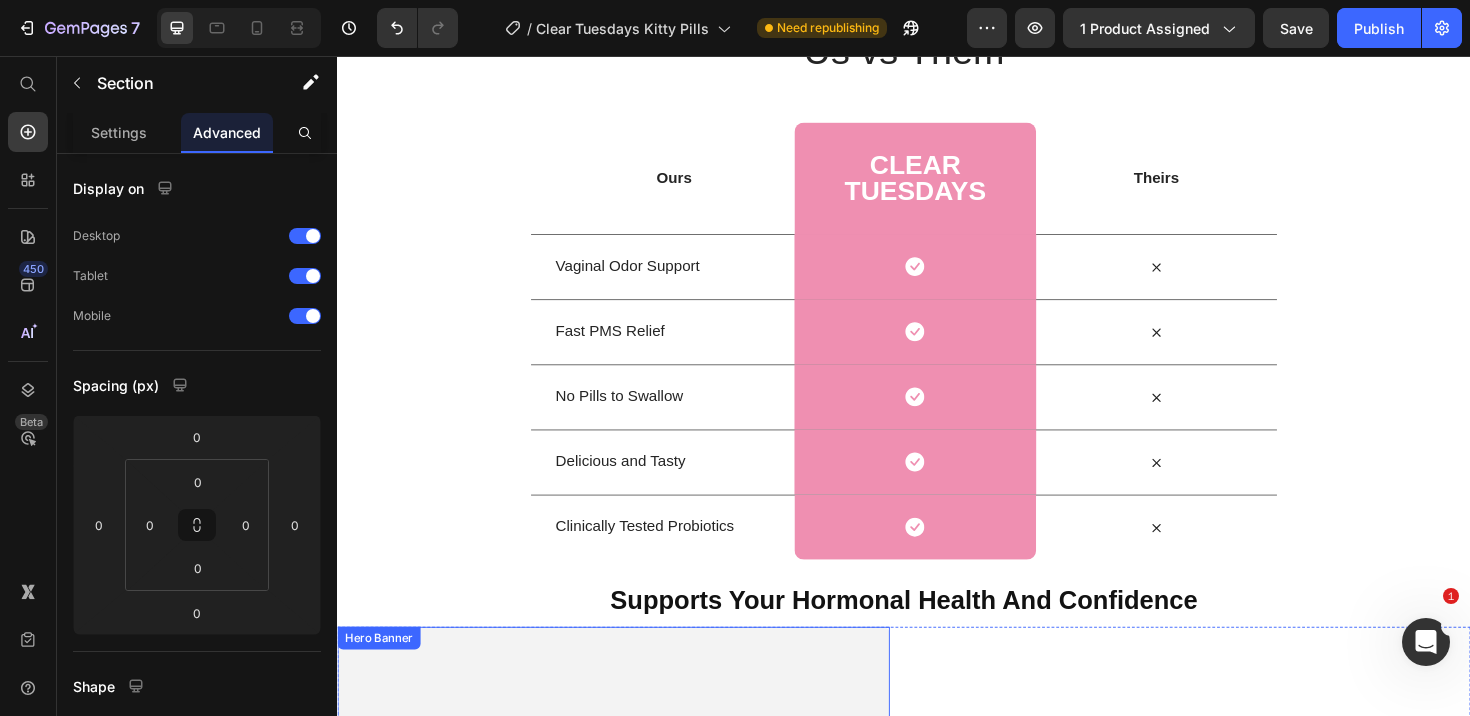 scroll, scrollTop: 5085, scrollLeft: 0, axis: vertical 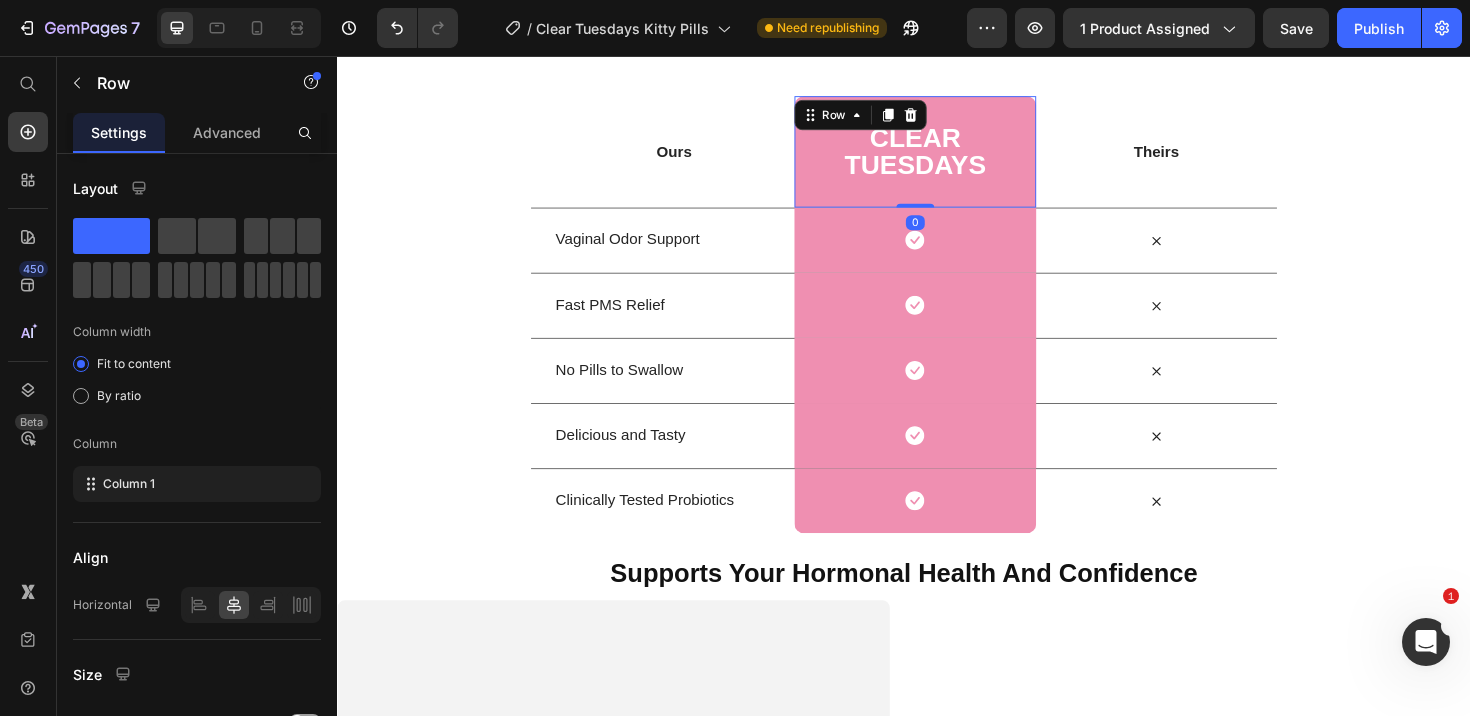 click on "Clear tuesdays Heading Row   0" at bounding box center [948, 157] 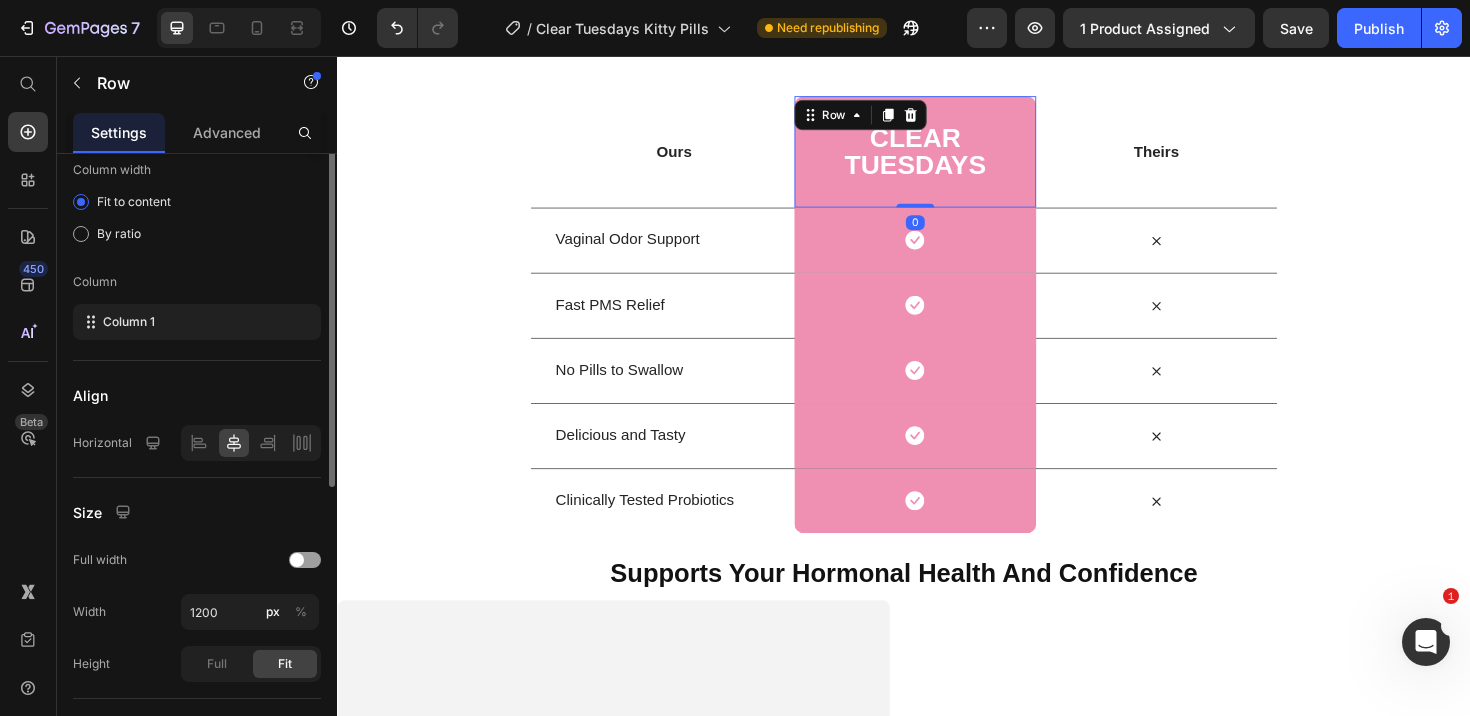 scroll, scrollTop: 366, scrollLeft: 0, axis: vertical 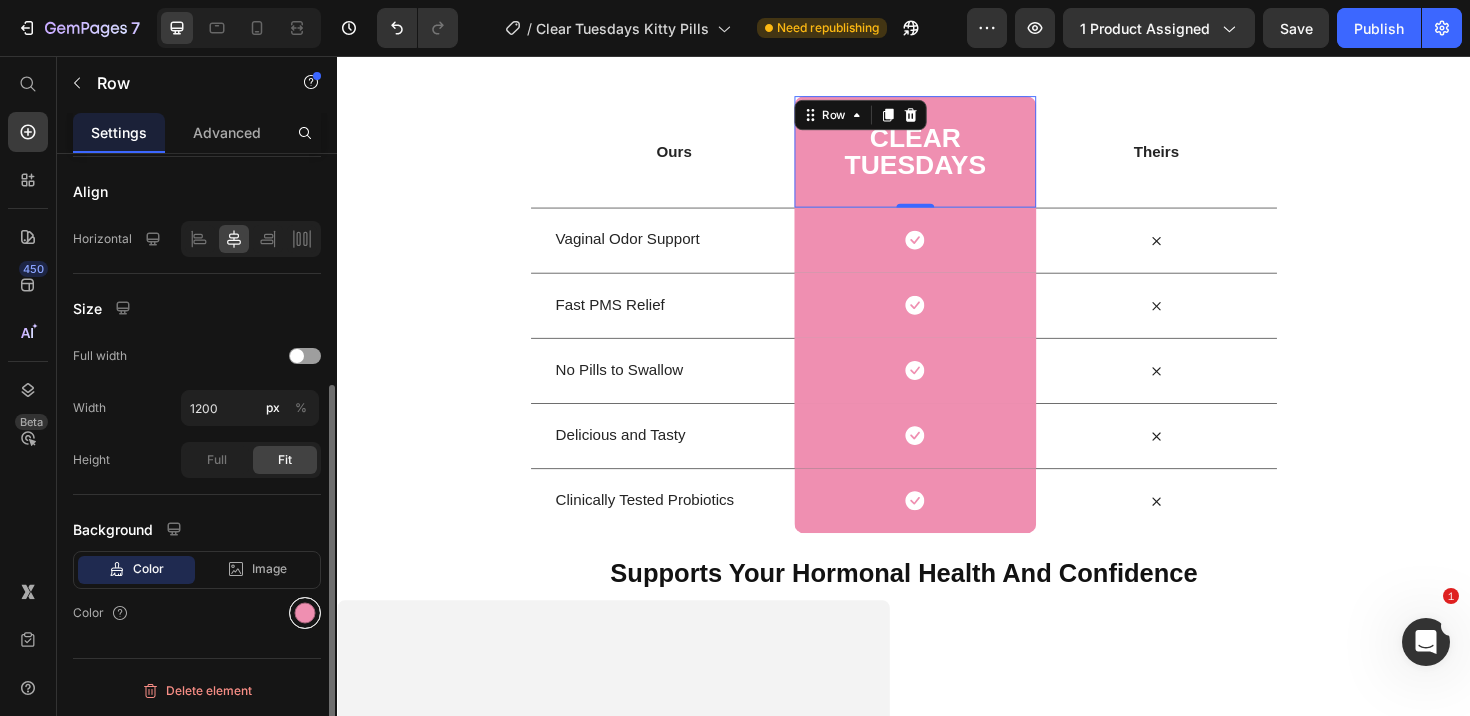 click at bounding box center (305, 613) 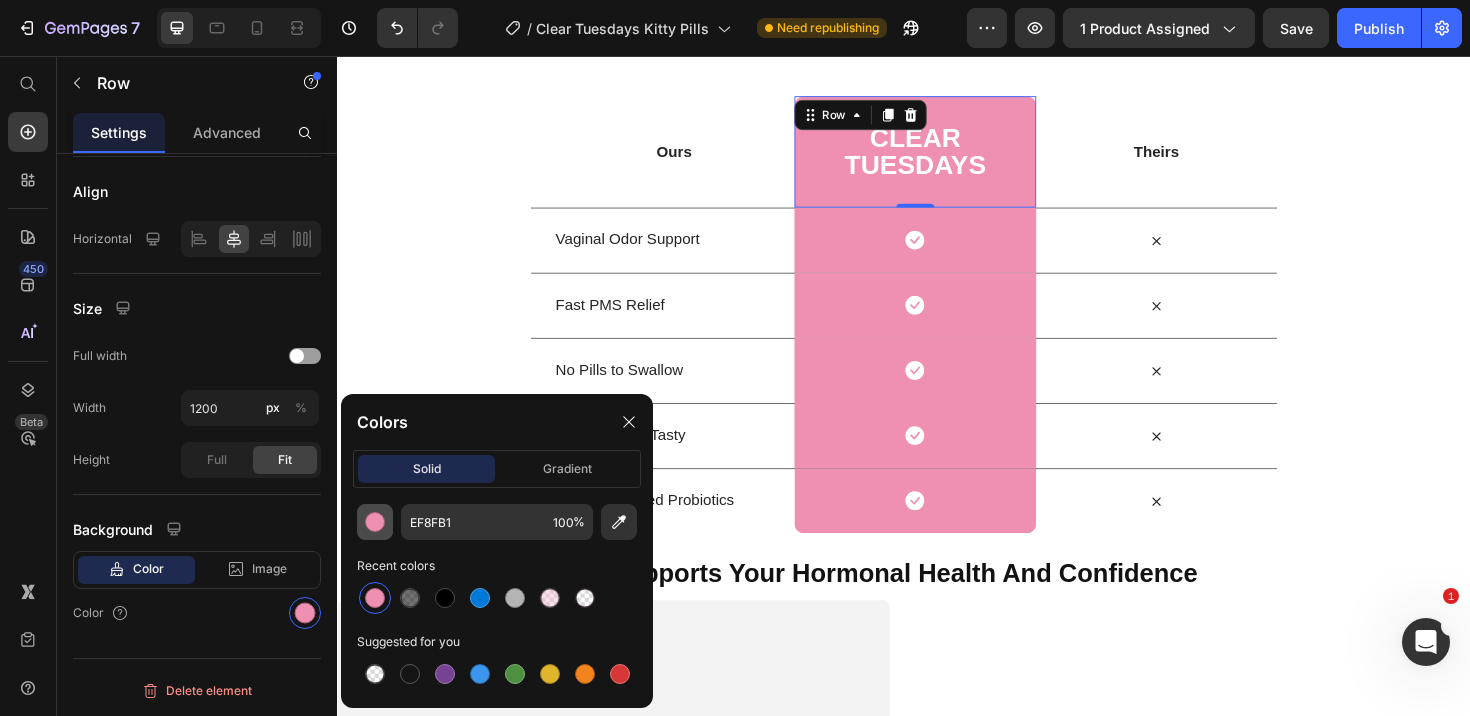 click at bounding box center (375, 522) 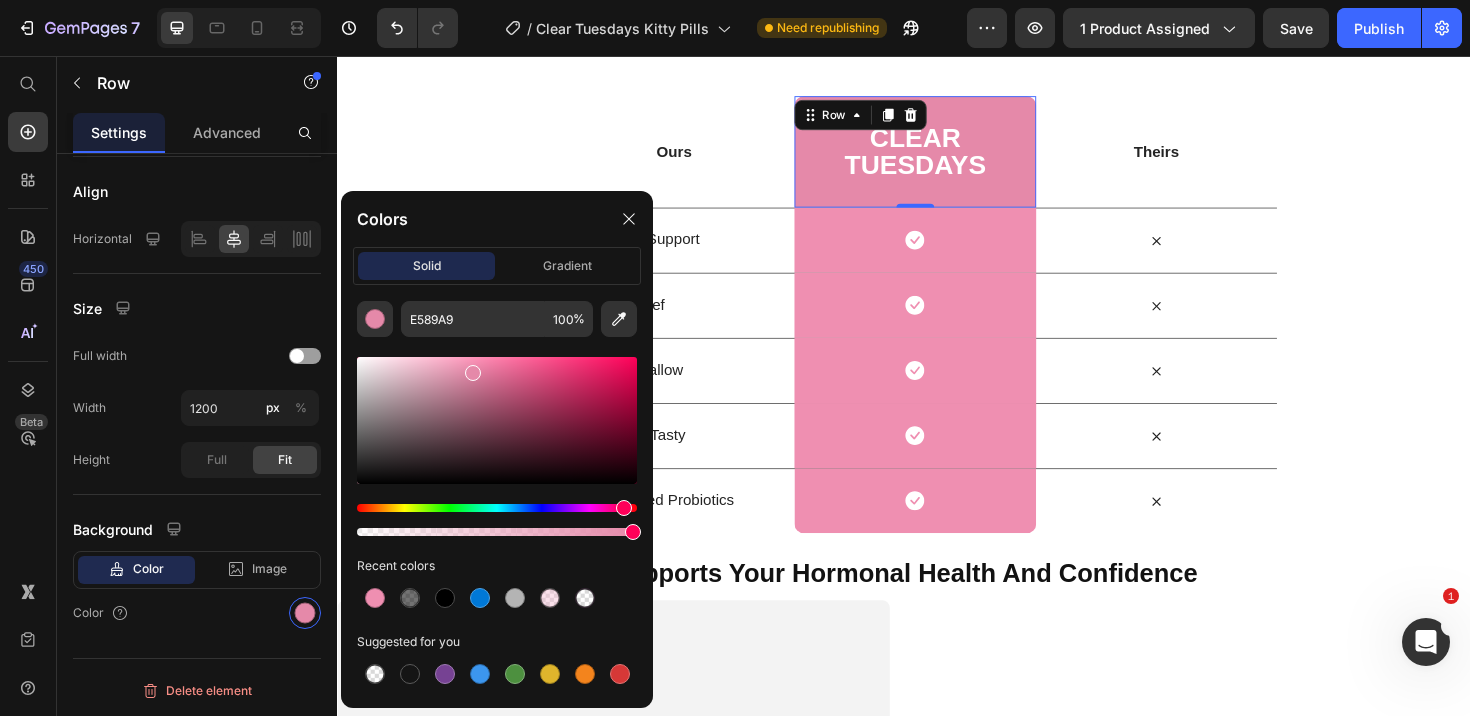 click at bounding box center [473, 373] 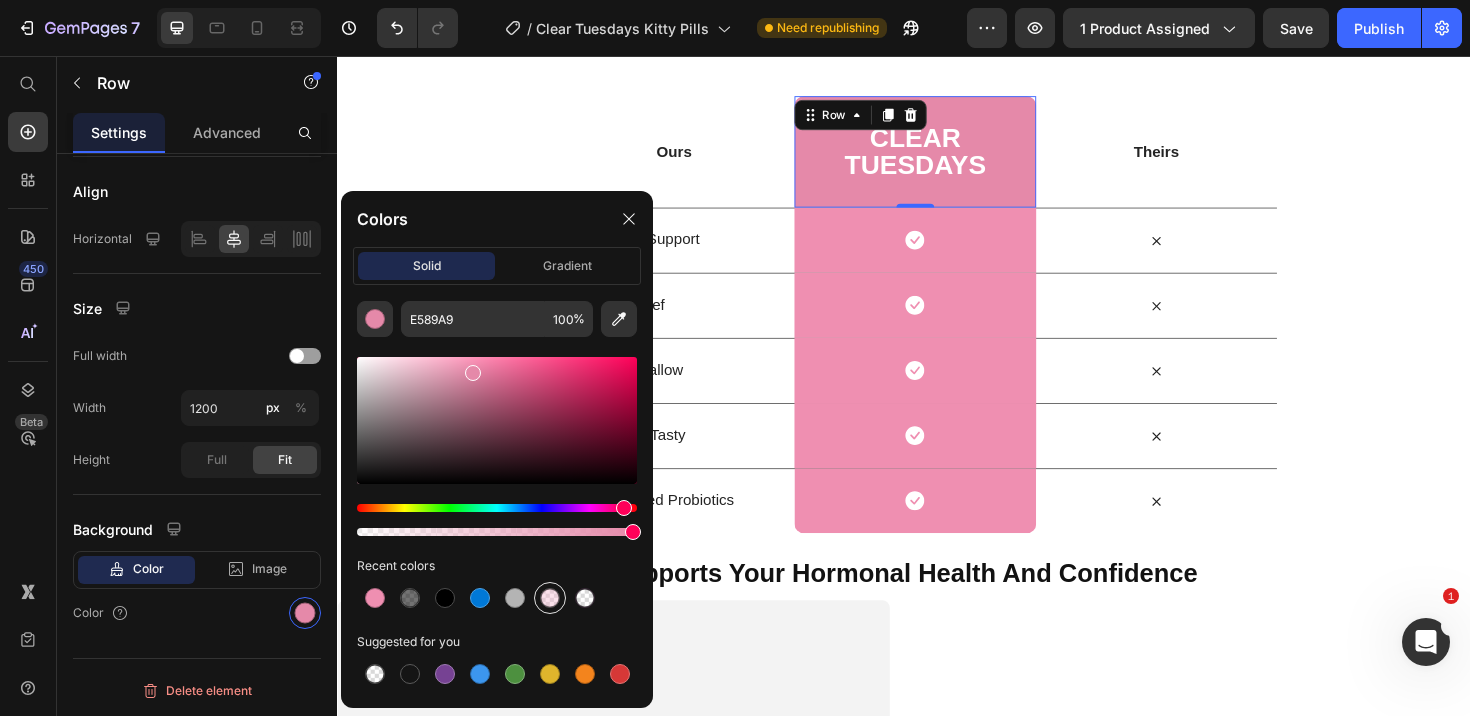 click at bounding box center (550, 598) 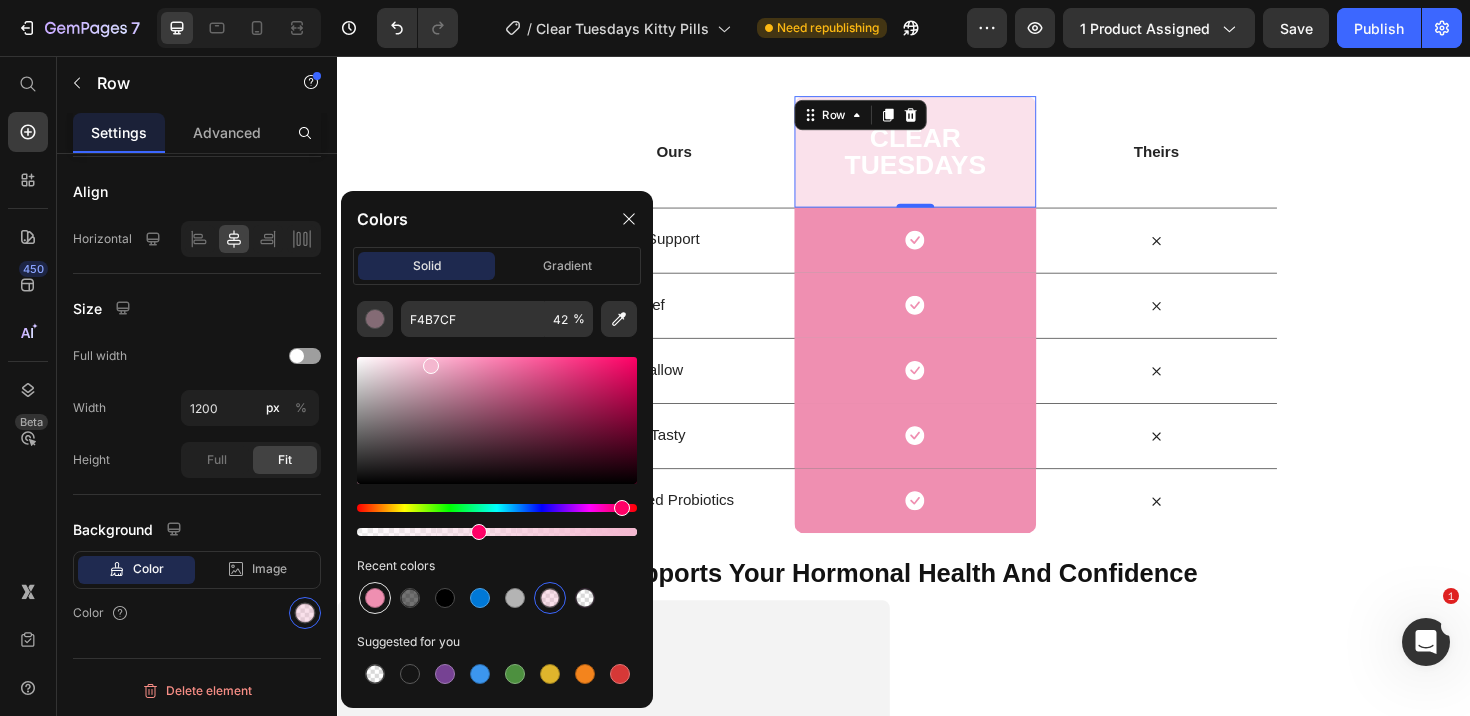 click at bounding box center [375, 598] 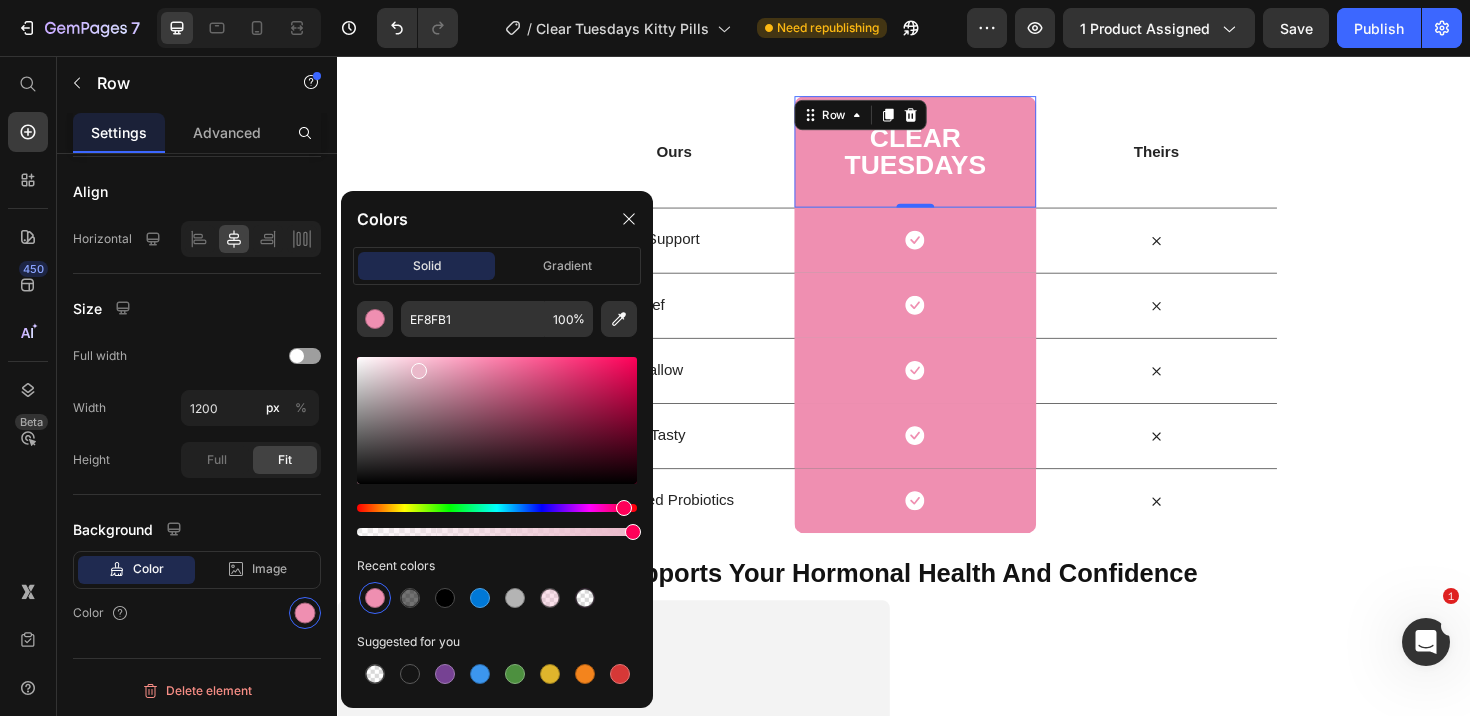 drag, startPoint x: 471, startPoint y: 367, endPoint x: 415, endPoint y: 367, distance: 56 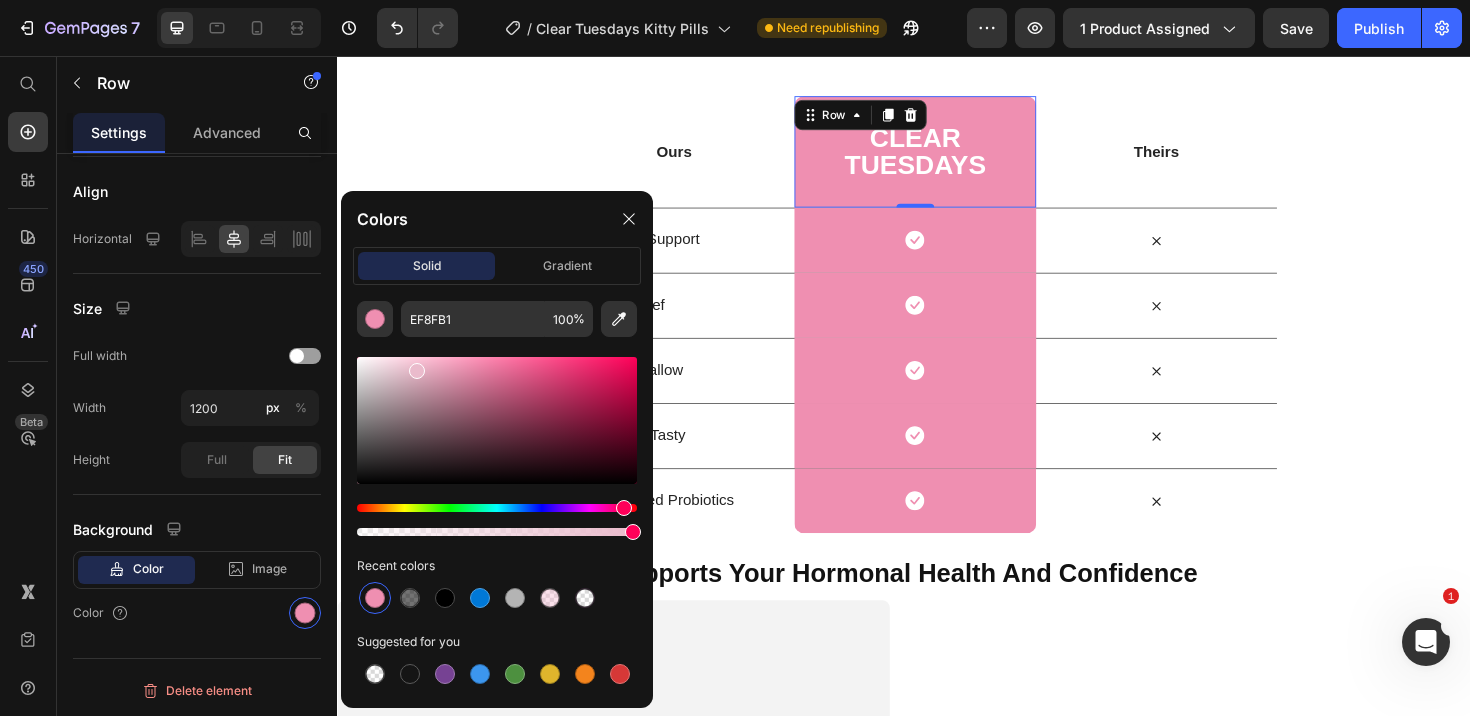 type on "EABBCC" 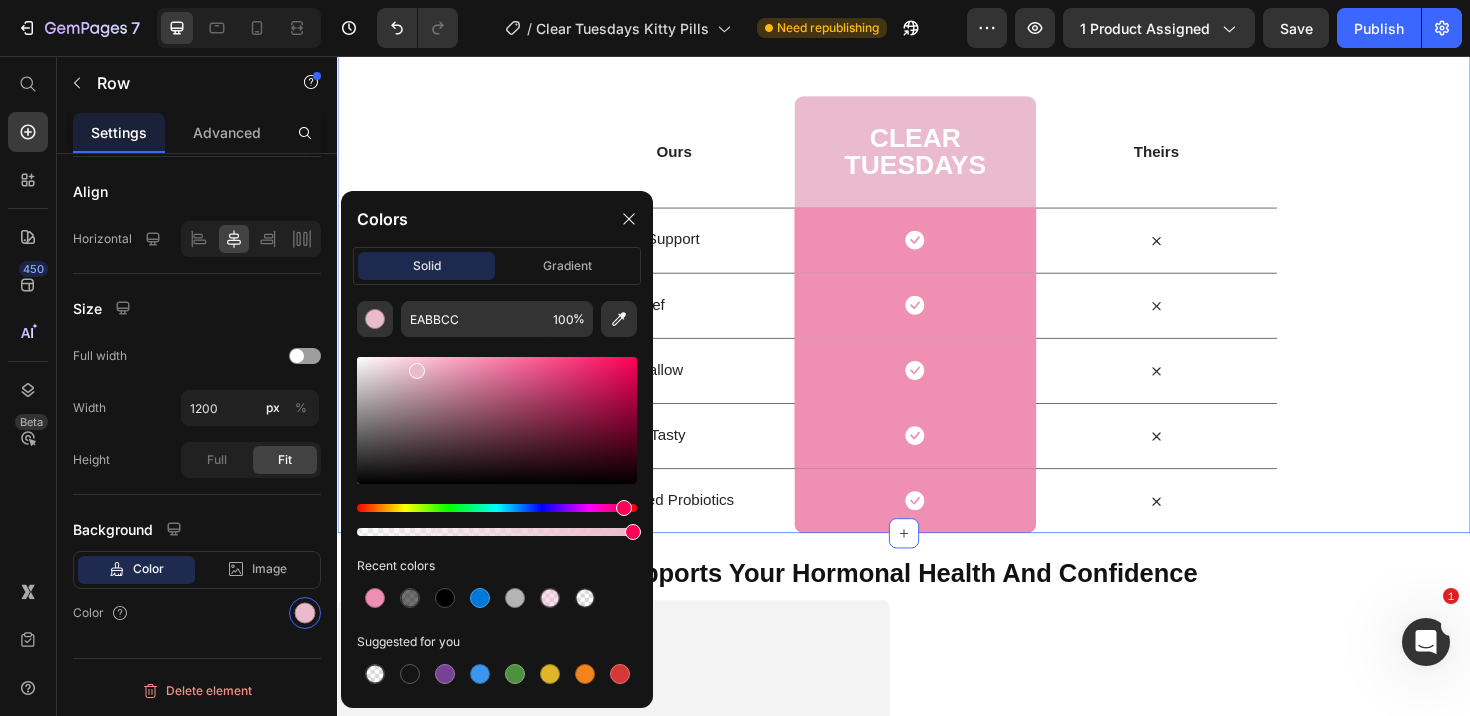 scroll, scrollTop: 189, scrollLeft: 0, axis: vertical 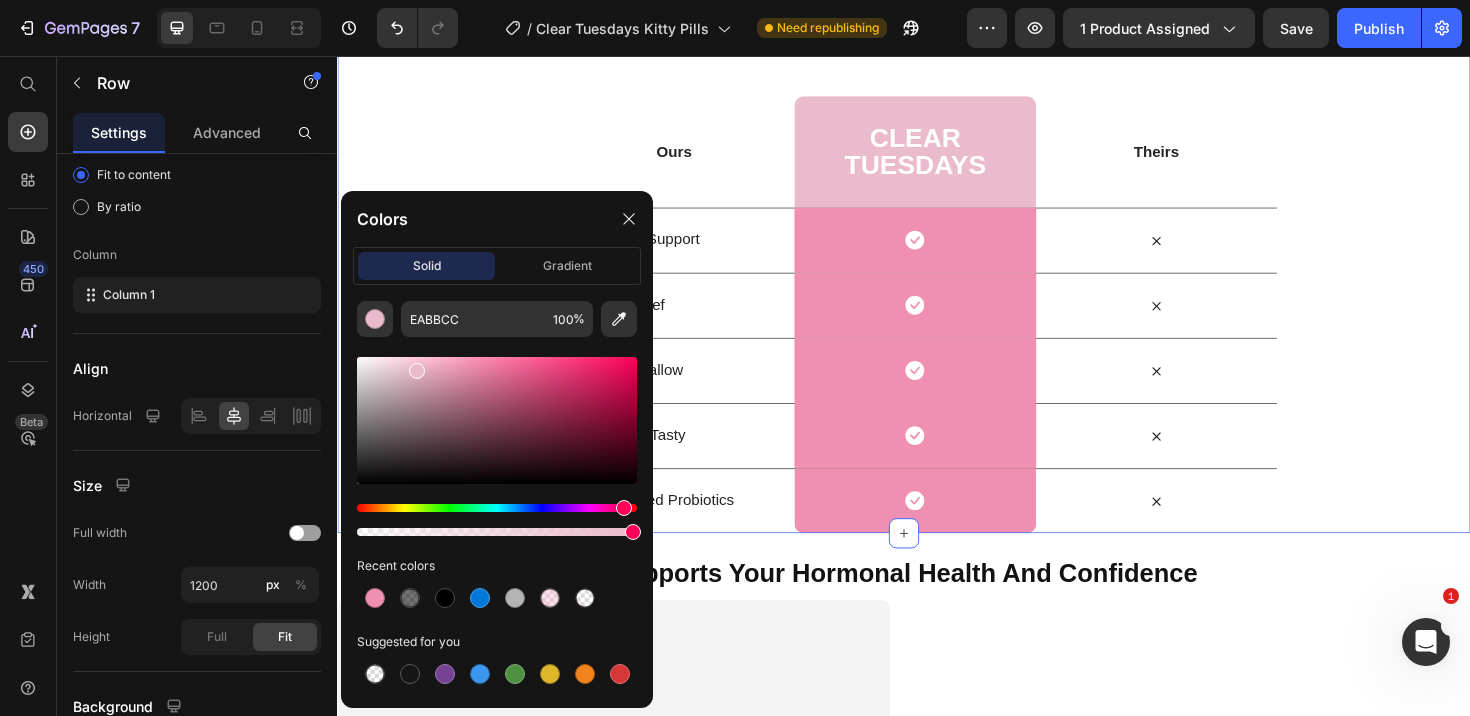 click on "Us vs Them Heading Row Ours Text Block Clear tuesdays Heading Row Theirs Text Block Row Vaginal Odor Support  Text Block
Icon Row
Icon Row Fast PMS Relief Text Block
Icon Row
Icon Row No Pills to Swallow  Text Block
Icon Row
Icon Row Delicious and Tasty  Text Block
Icon Row
Icon Row Clinically Tested Probiotics  Text Block
Icon Row
Icon Row" at bounding box center [937, 257] 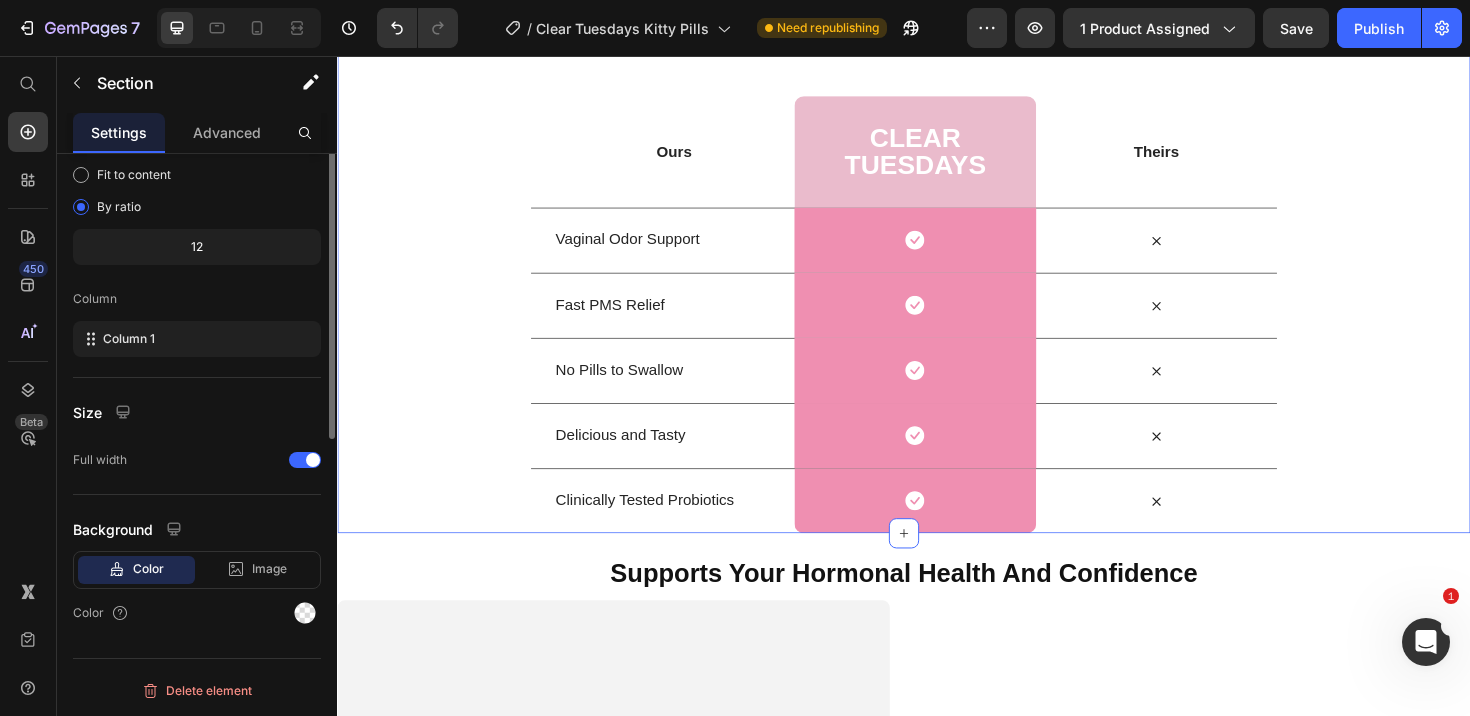 scroll, scrollTop: 0, scrollLeft: 0, axis: both 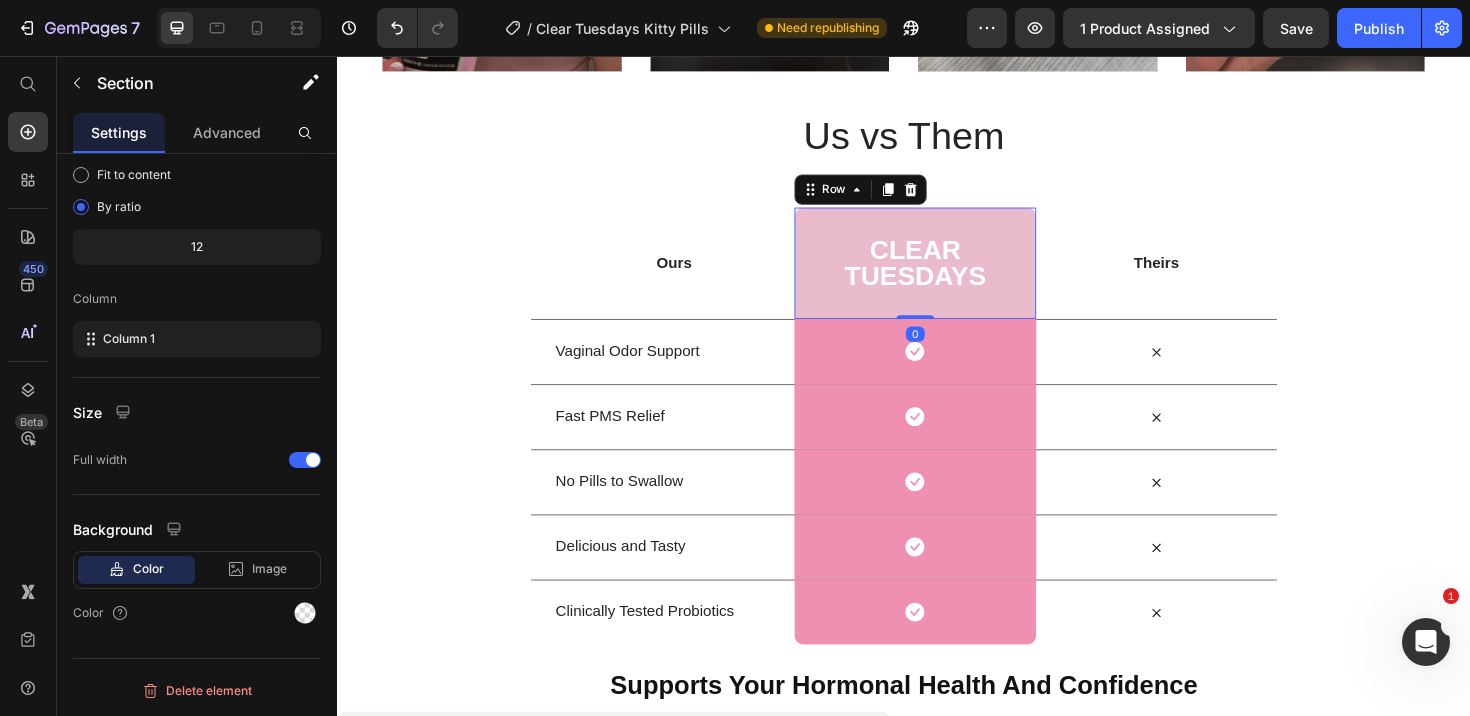click on "Clear tuesdays Heading Row   0" at bounding box center (948, 275) 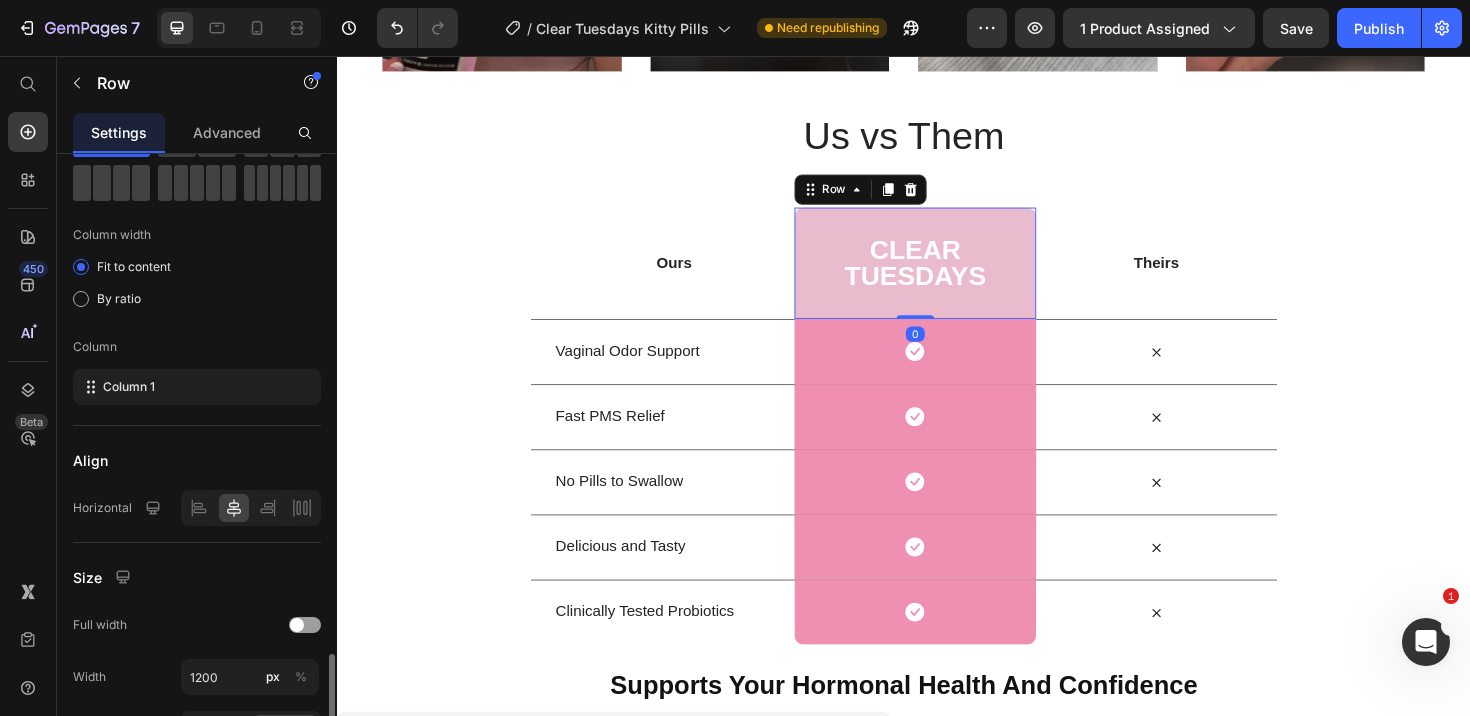 scroll, scrollTop: 366, scrollLeft: 0, axis: vertical 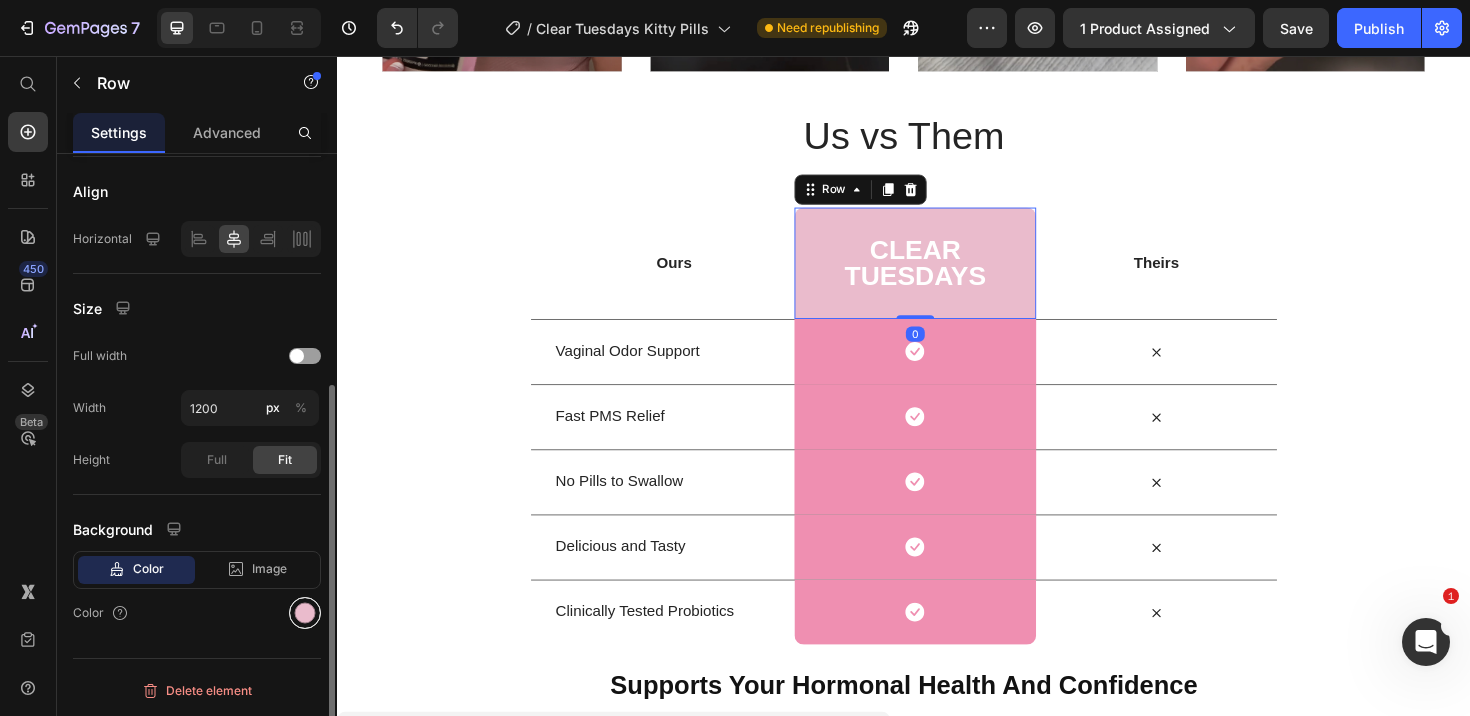 click at bounding box center (305, 613) 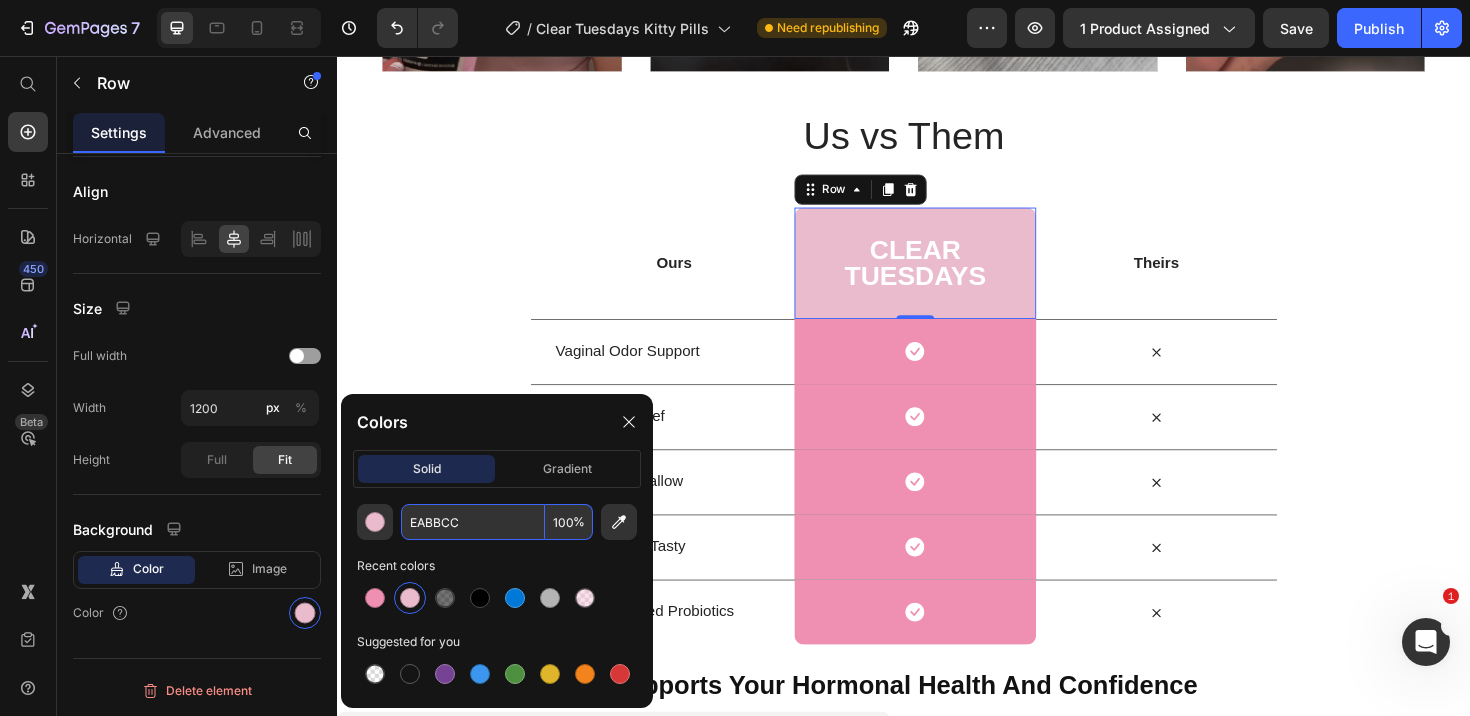 click on "EABBCC" at bounding box center (473, 522) 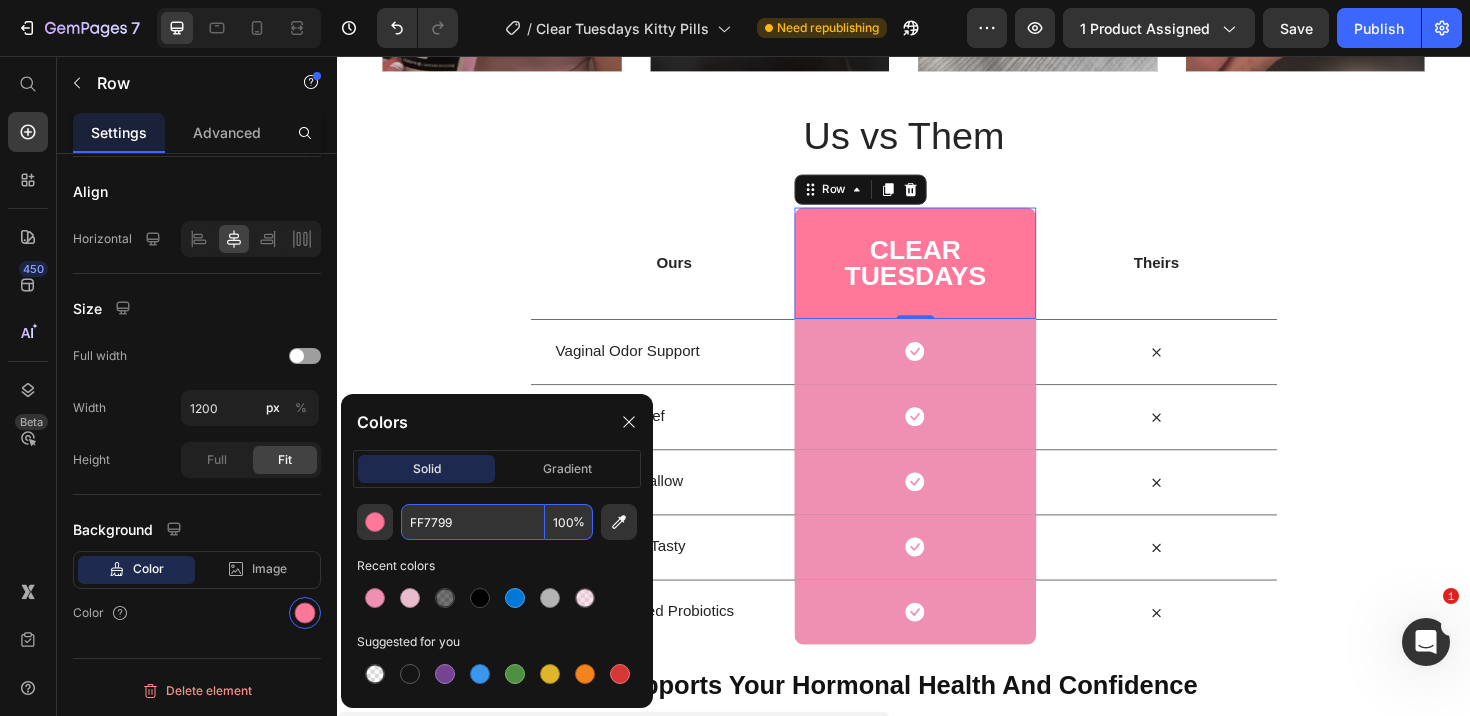 click on "FF7799" at bounding box center (473, 522) 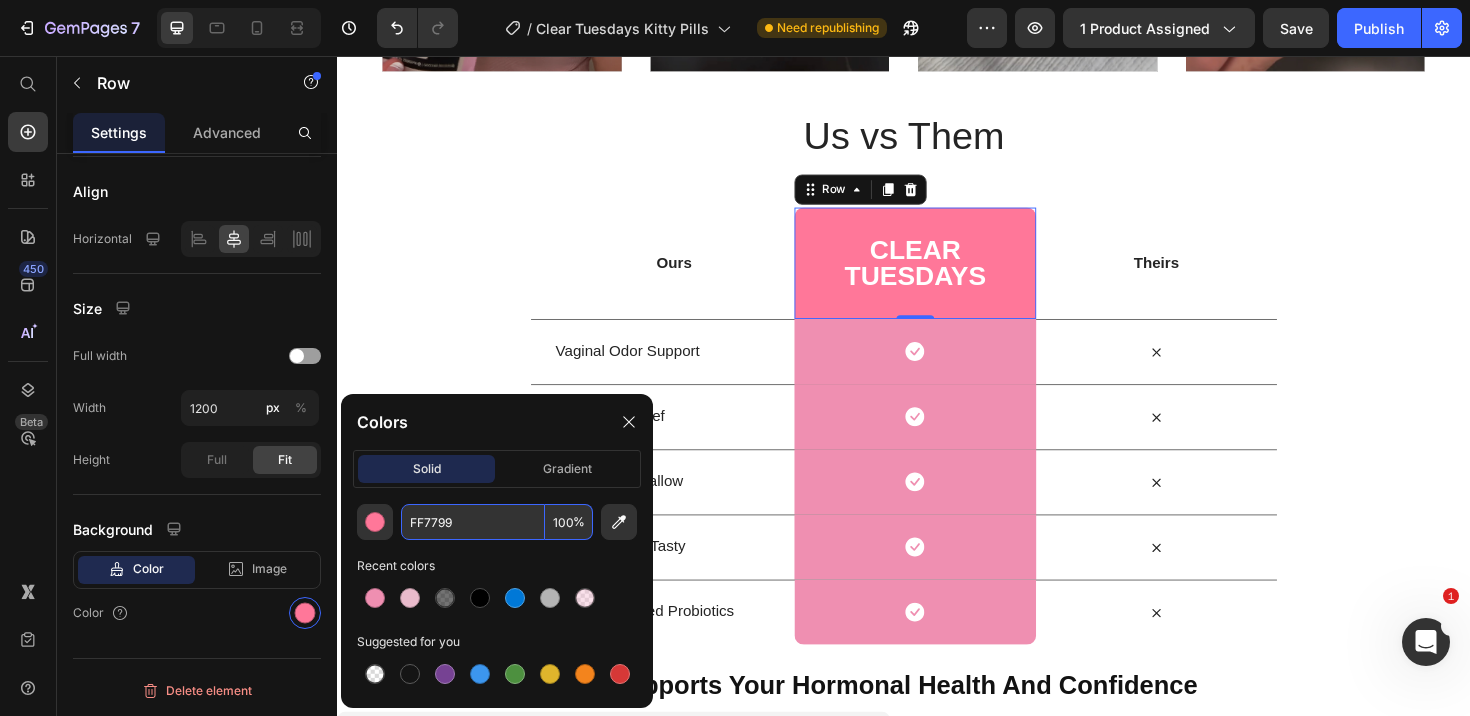 click on "FF7799" at bounding box center [473, 522] 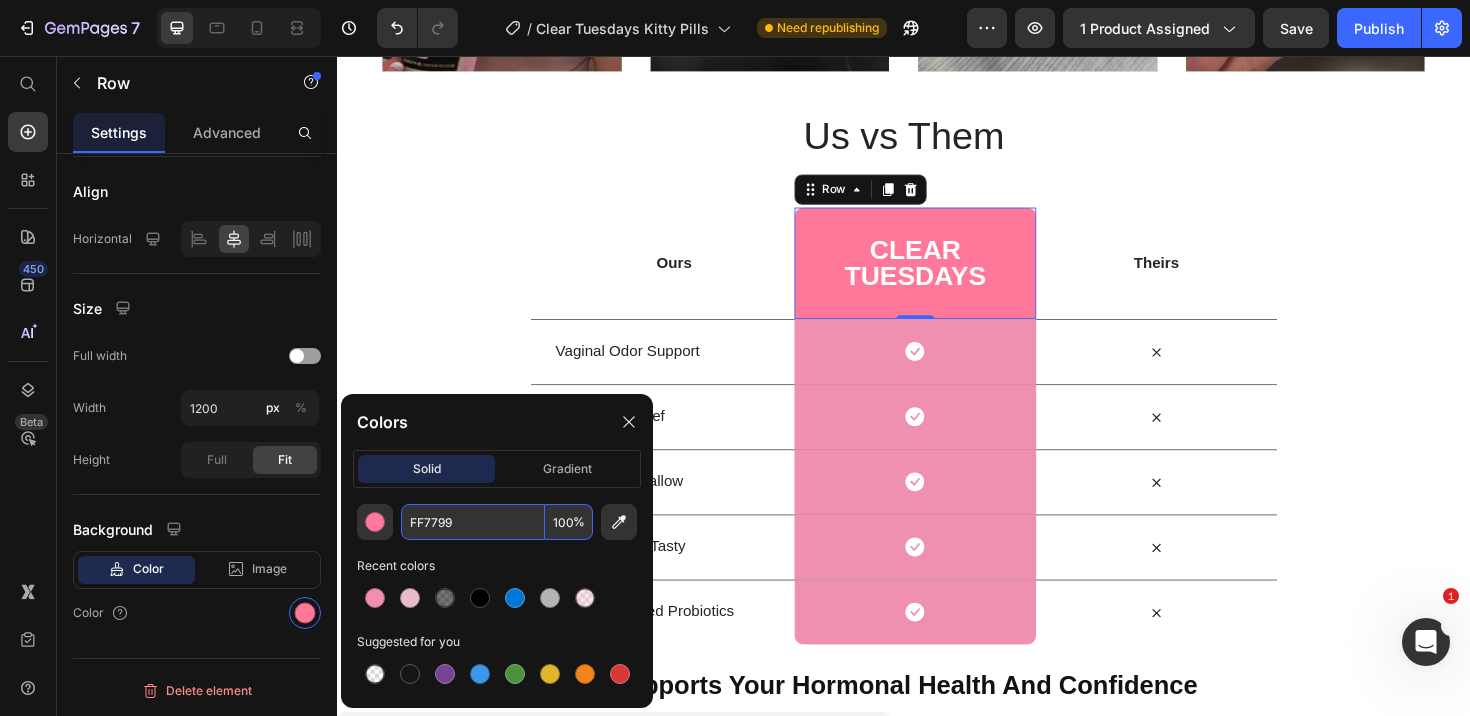 click on "Colors" 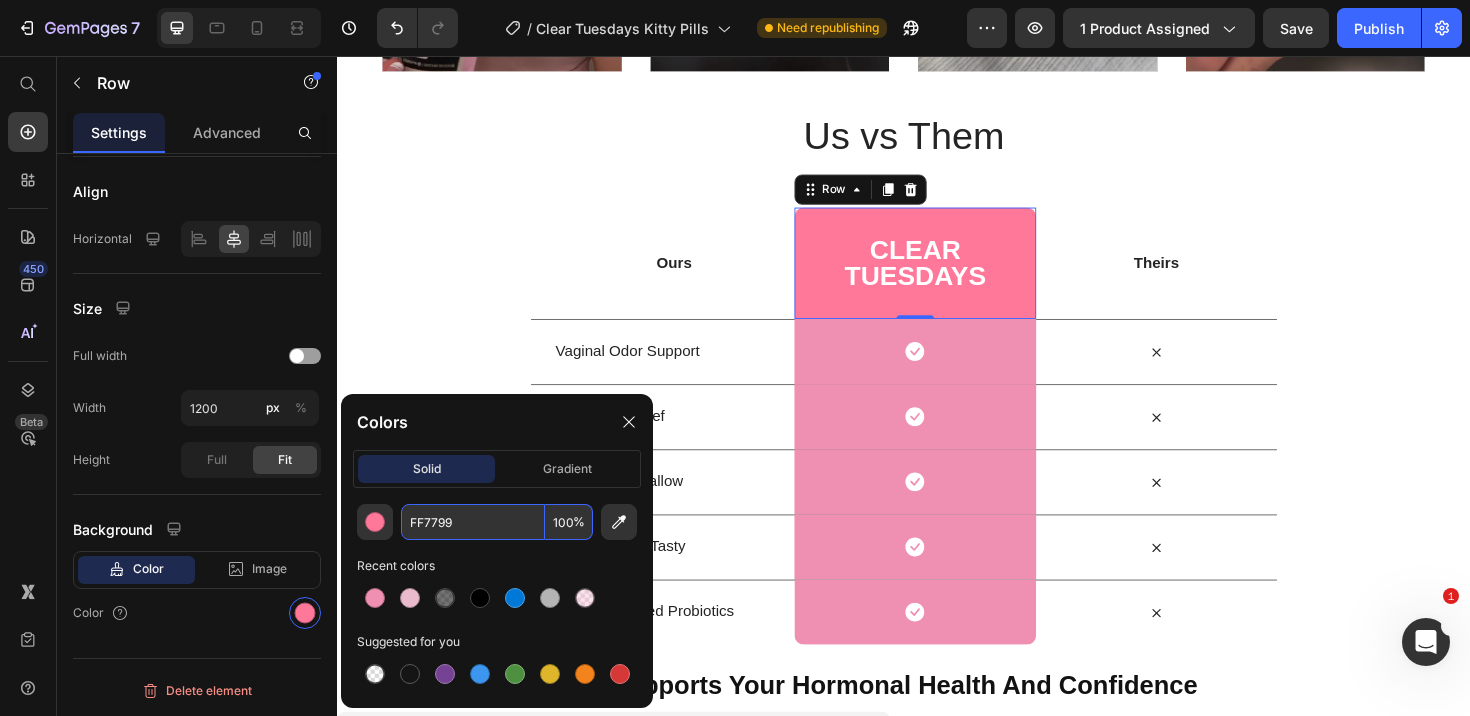 click on "FF7799" at bounding box center (473, 522) 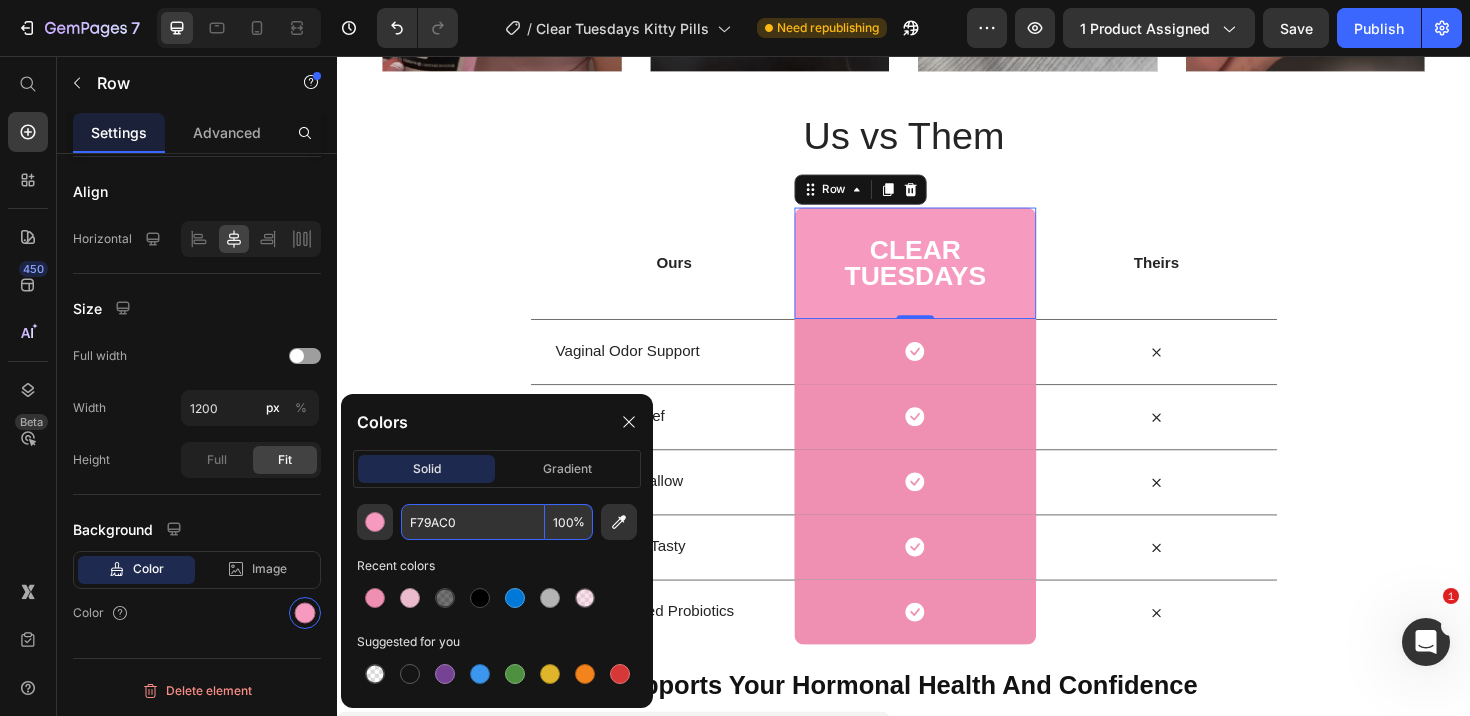 type on "F79AC0" 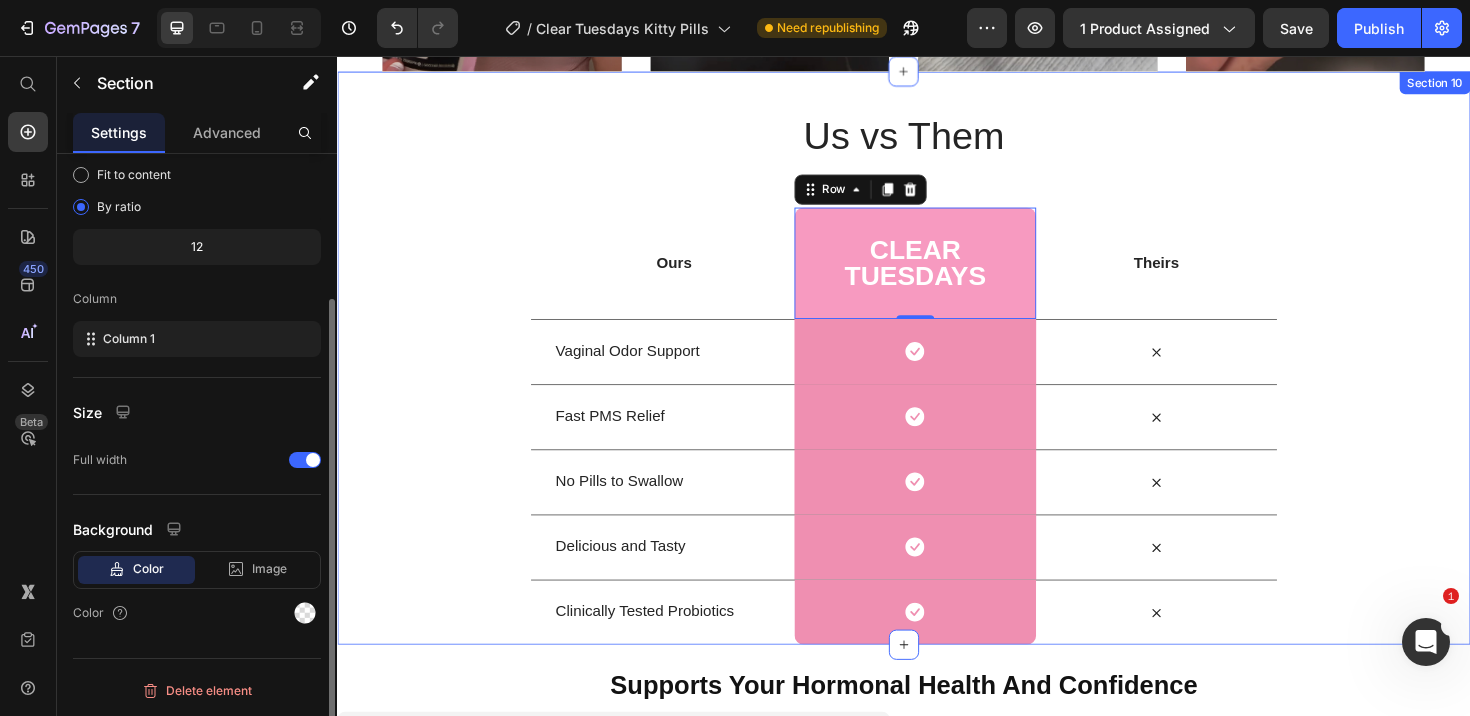 click on "Us vs Them Heading Row Ours Text Block Clear tuesdays Heading Row   0 Theirs Text Block Row Vaginal Odor Support  Text Block
Icon Row
Icon Row Fast PMS Relief Text Block
Icon Row
Icon Row No Pills to Swallow  Text Block
Icon Row
Icon Row Delicious and Tasty  Text Block
Icon Row
Icon Row Clinically Tested Probiotics  Text Block
Icon Row
Icon Row" at bounding box center [937, 375] 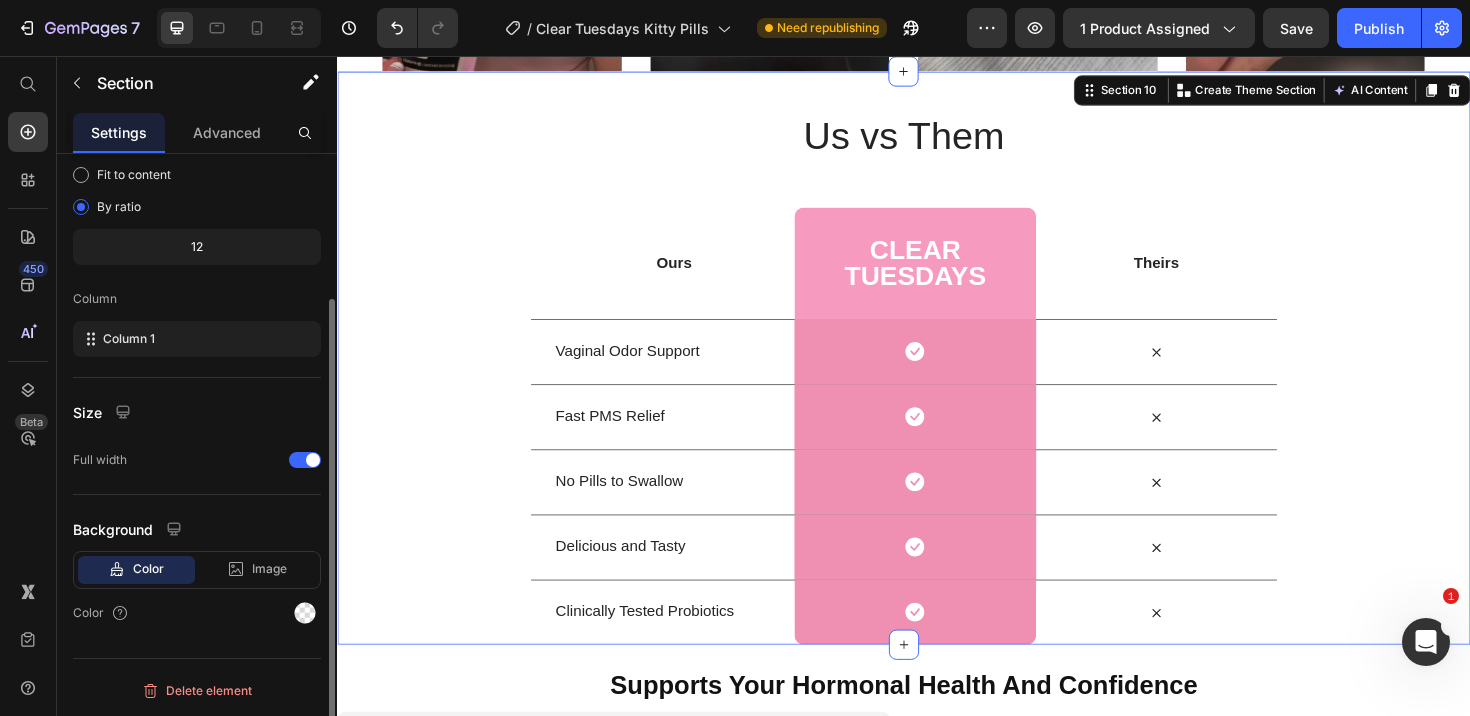 scroll, scrollTop: 0, scrollLeft: 0, axis: both 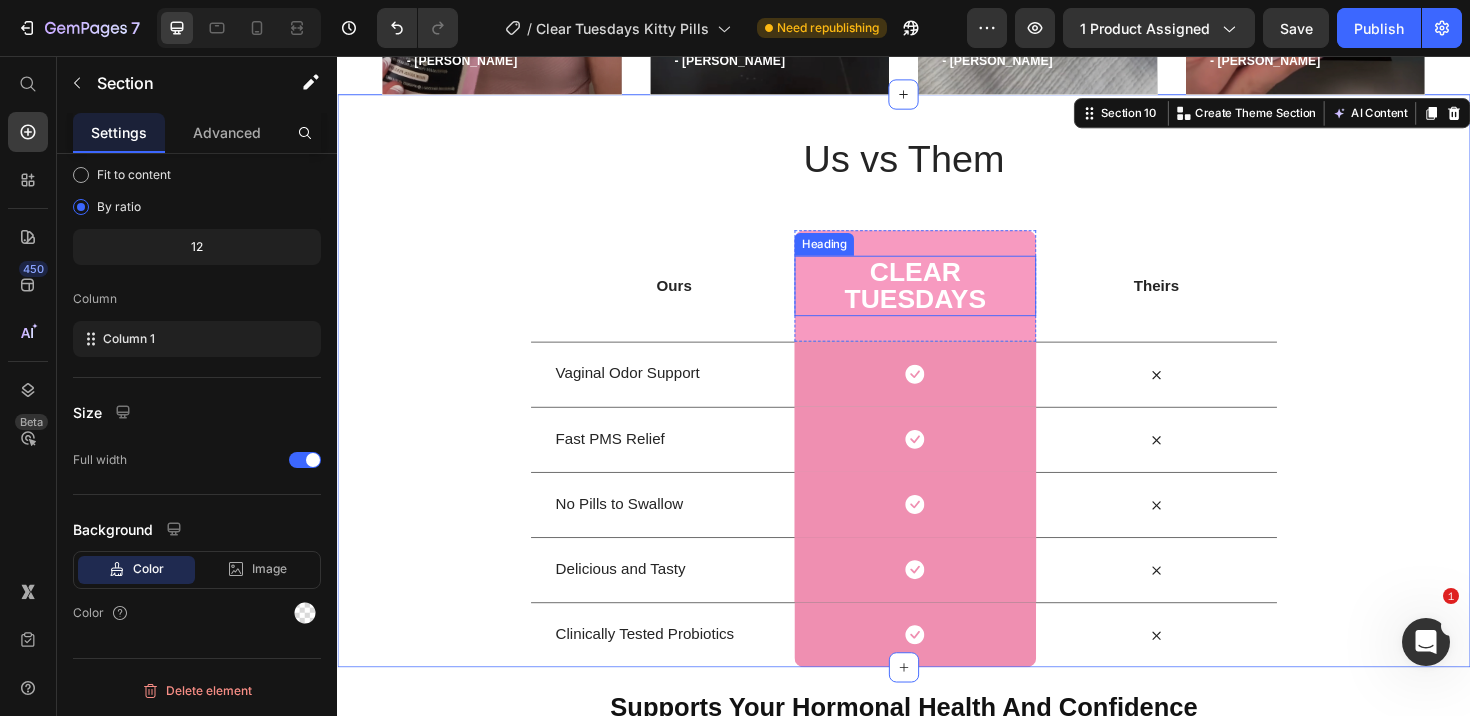 click on "Clear tuesdays" at bounding box center (948, 299) 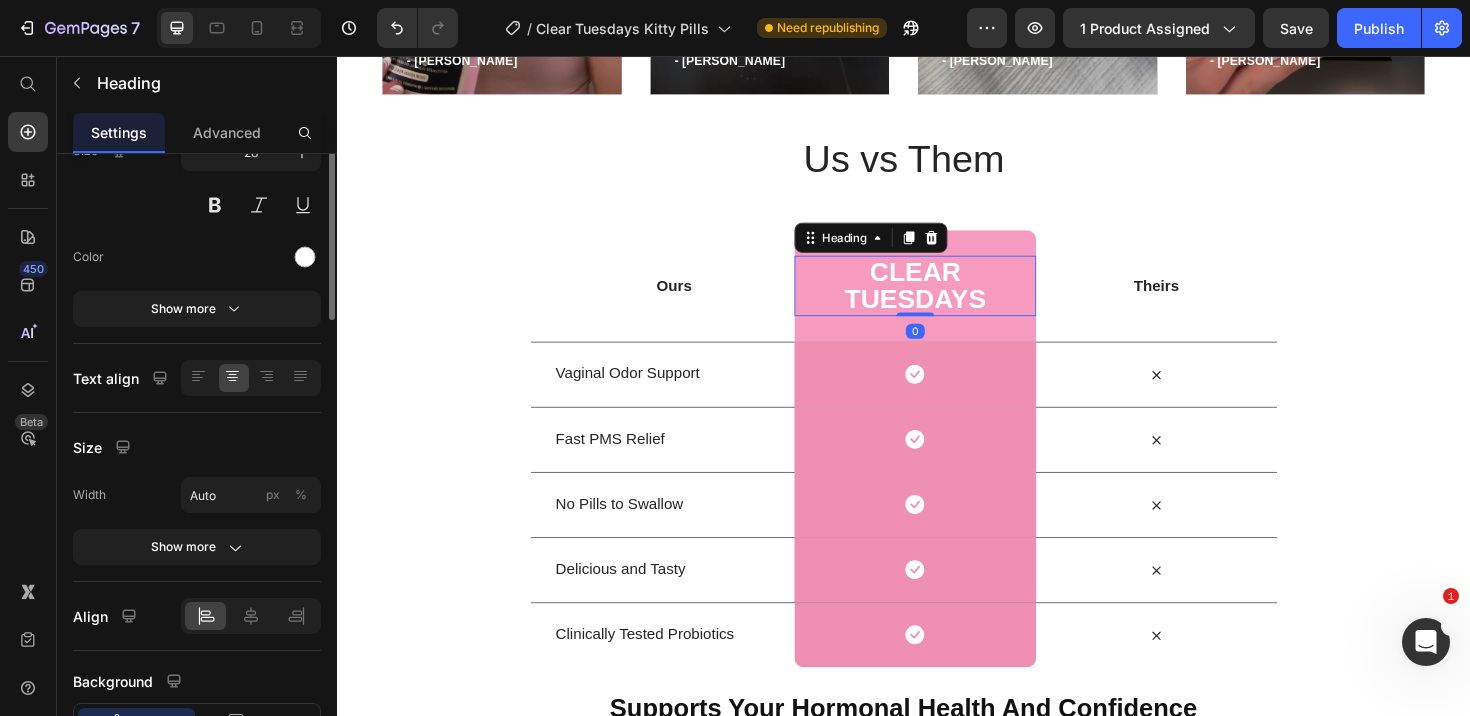 scroll, scrollTop: 0, scrollLeft: 0, axis: both 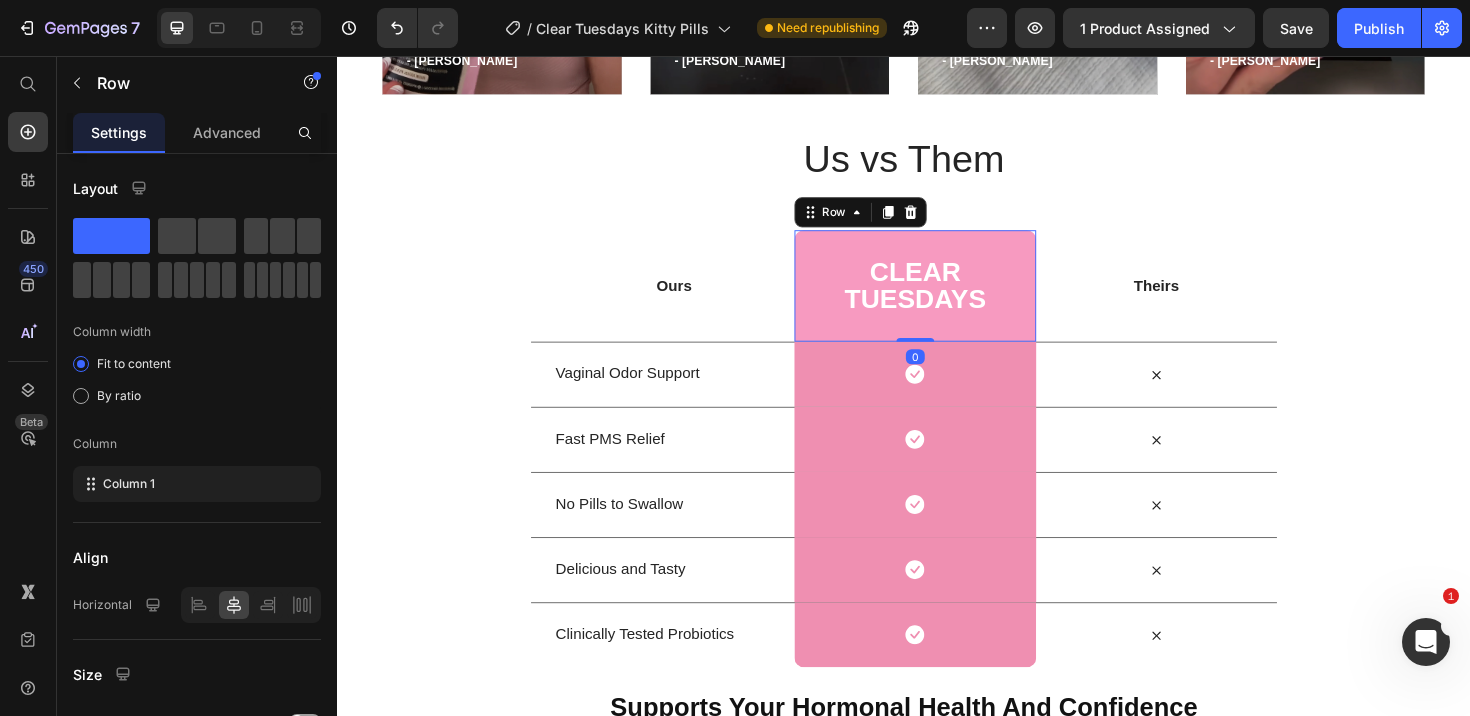 click on "Clear tuesdays Heading Row   0" at bounding box center [948, 299] 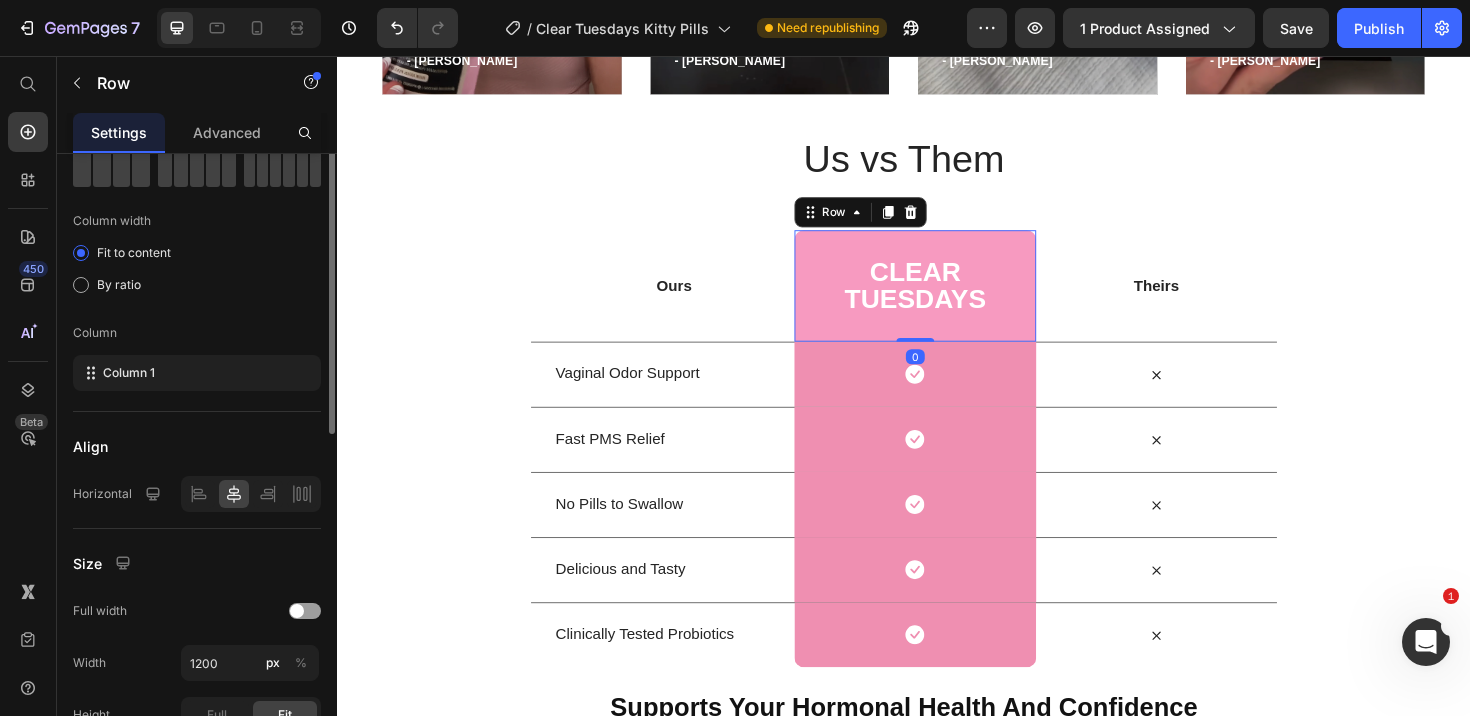scroll, scrollTop: 366, scrollLeft: 0, axis: vertical 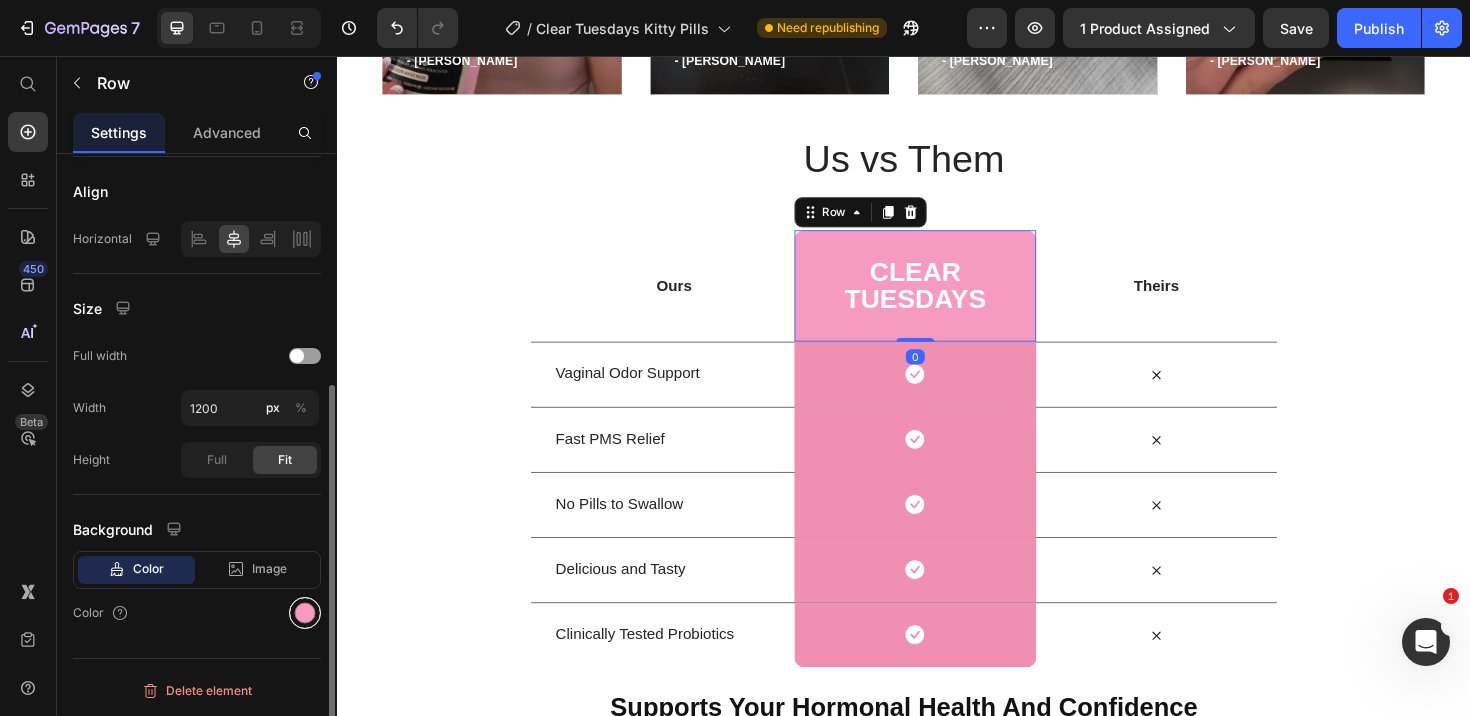 click at bounding box center [305, 613] 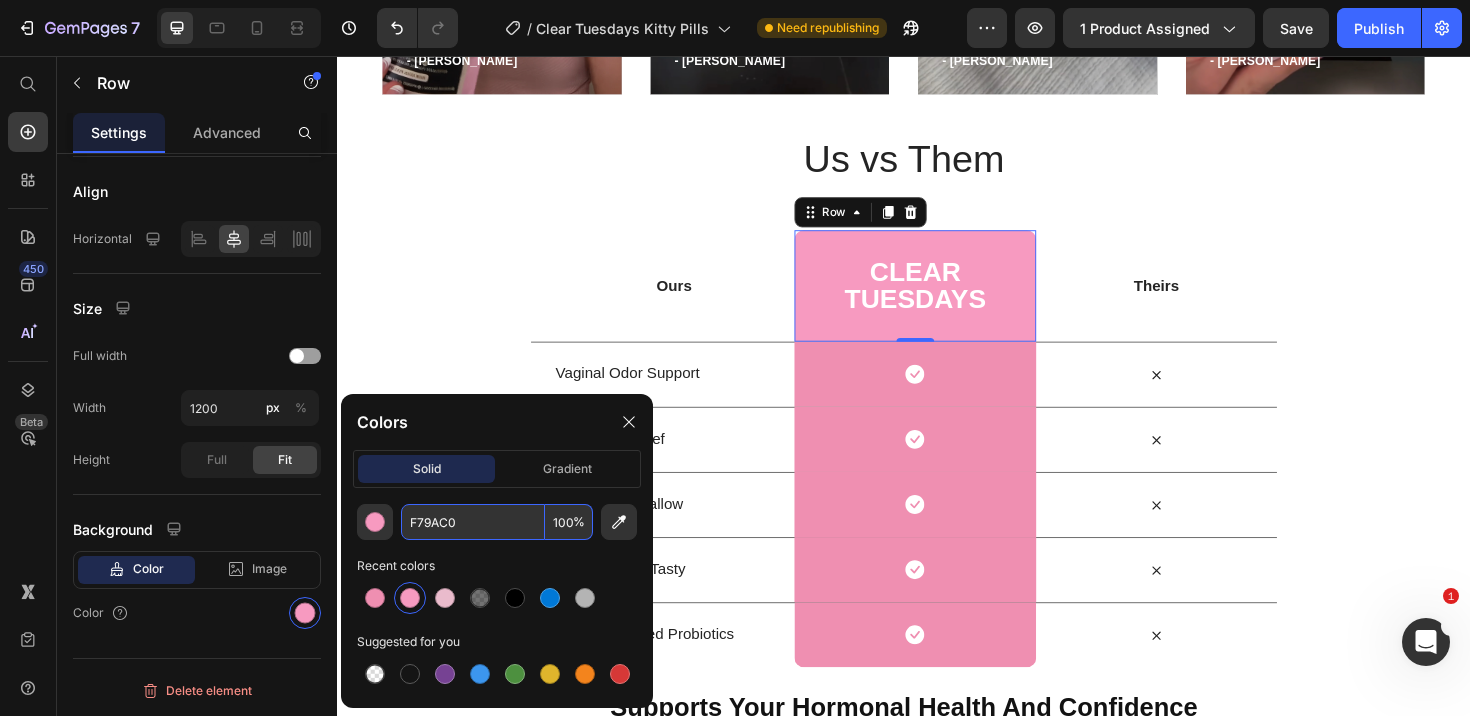 click on "F79AC0" at bounding box center (473, 522) 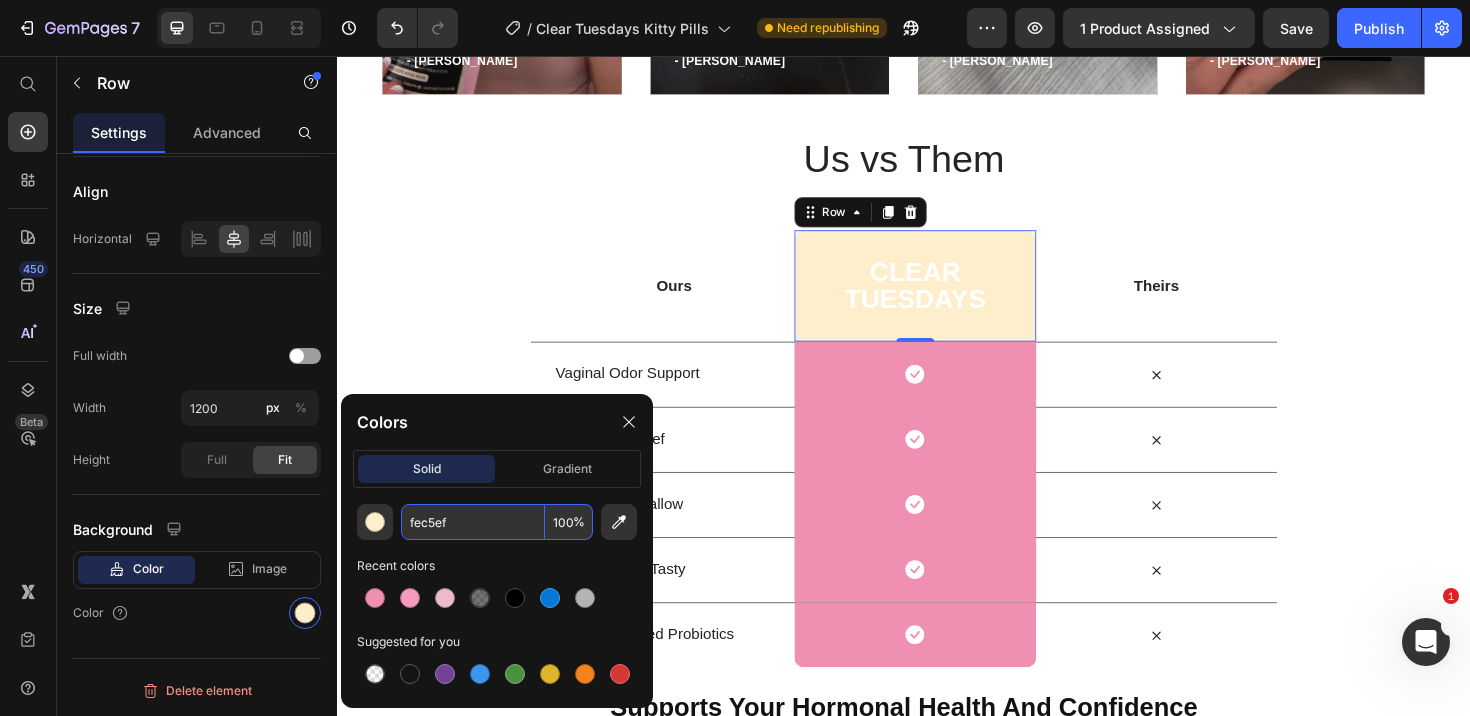 type on "FEC5EF" 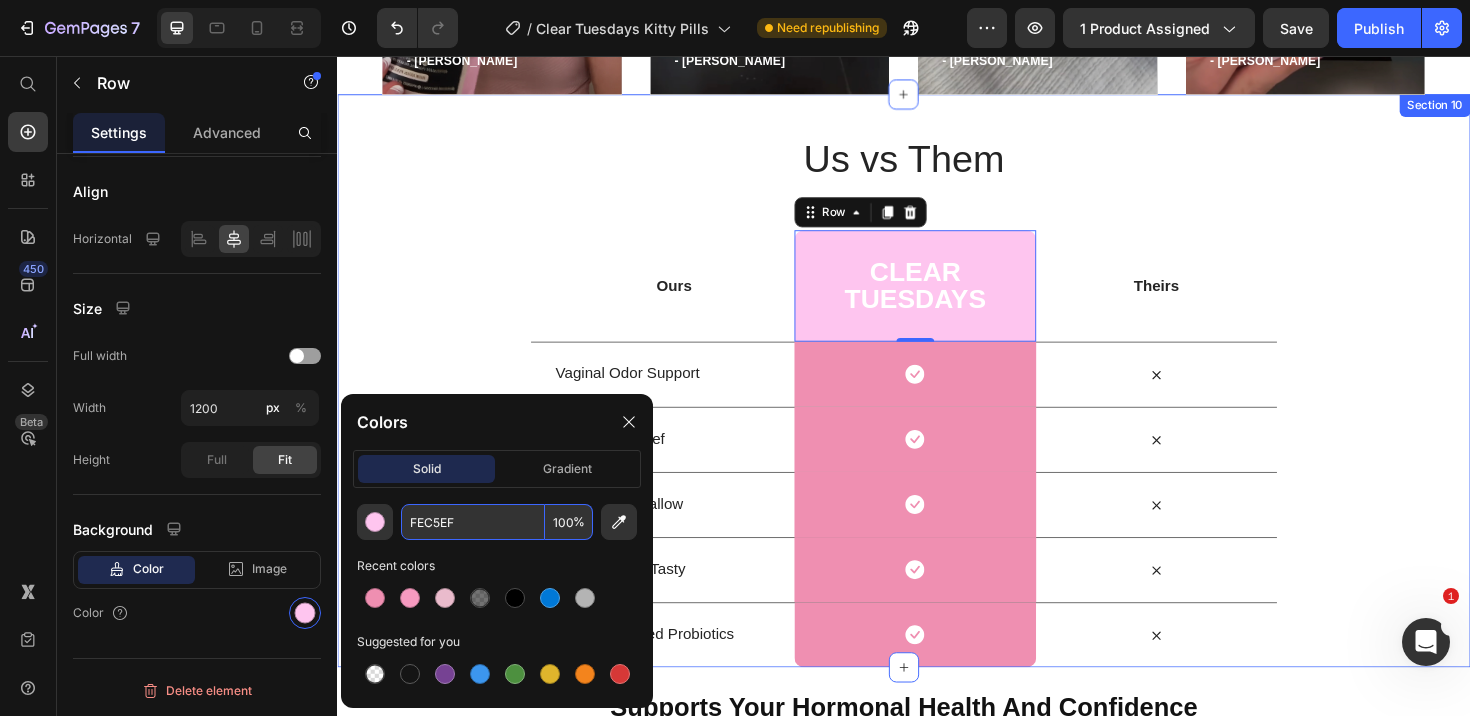 click on "Us vs Them Heading Row Ours Text Block Clear tuesdays Heading Row   0 Theirs Text Block Row Vaginal Odor Support  Text Block
Icon Row
Icon Row Fast PMS Relief Text Block
Icon Row
Icon Row No Pills to Swallow  Text Block
Icon Row
Icon Row Delicious and Tasty  Text Block
Icon Row
Icon Row Clinically Tested Probiotics  Text Block
Icon Row
Icon Row" at bounding box center [937, 399] 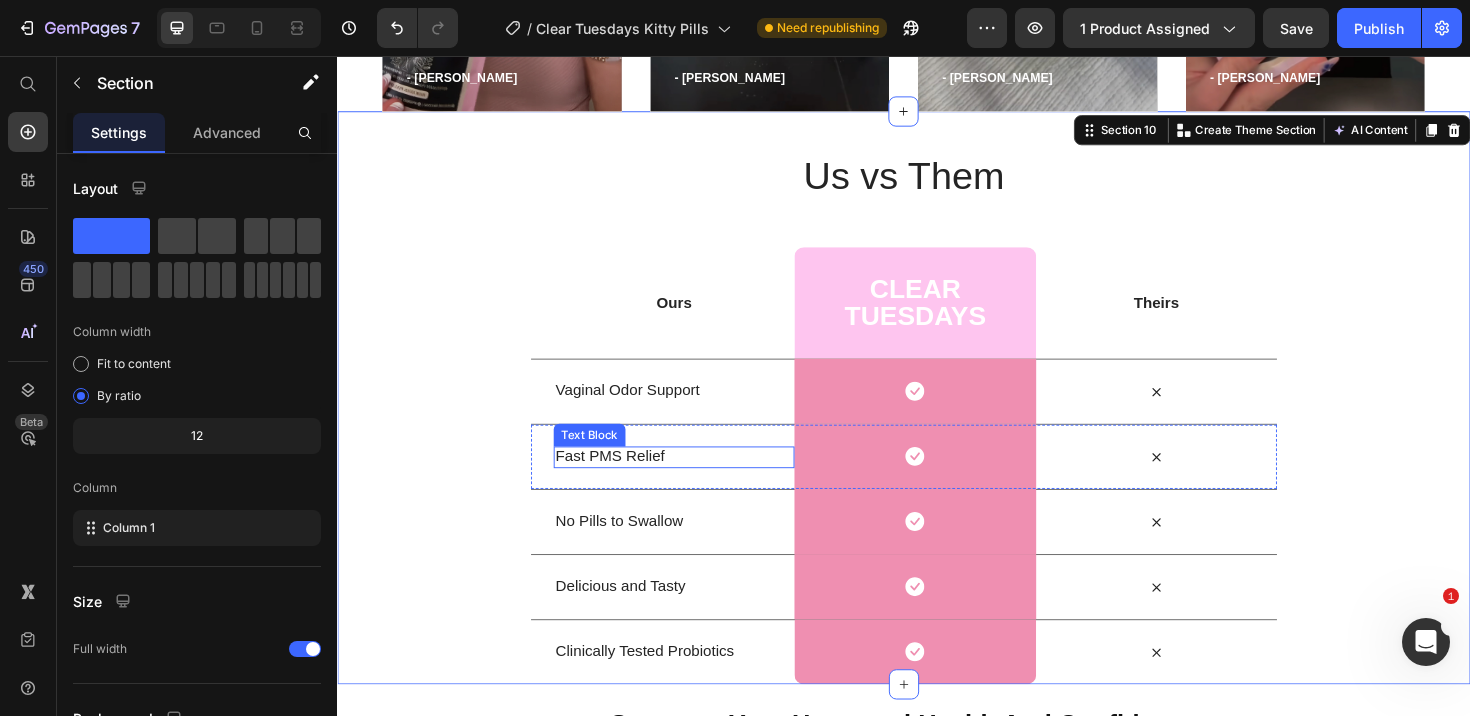scroll, scrollTop: 5641, scrollLeft: 0, axis: vertical 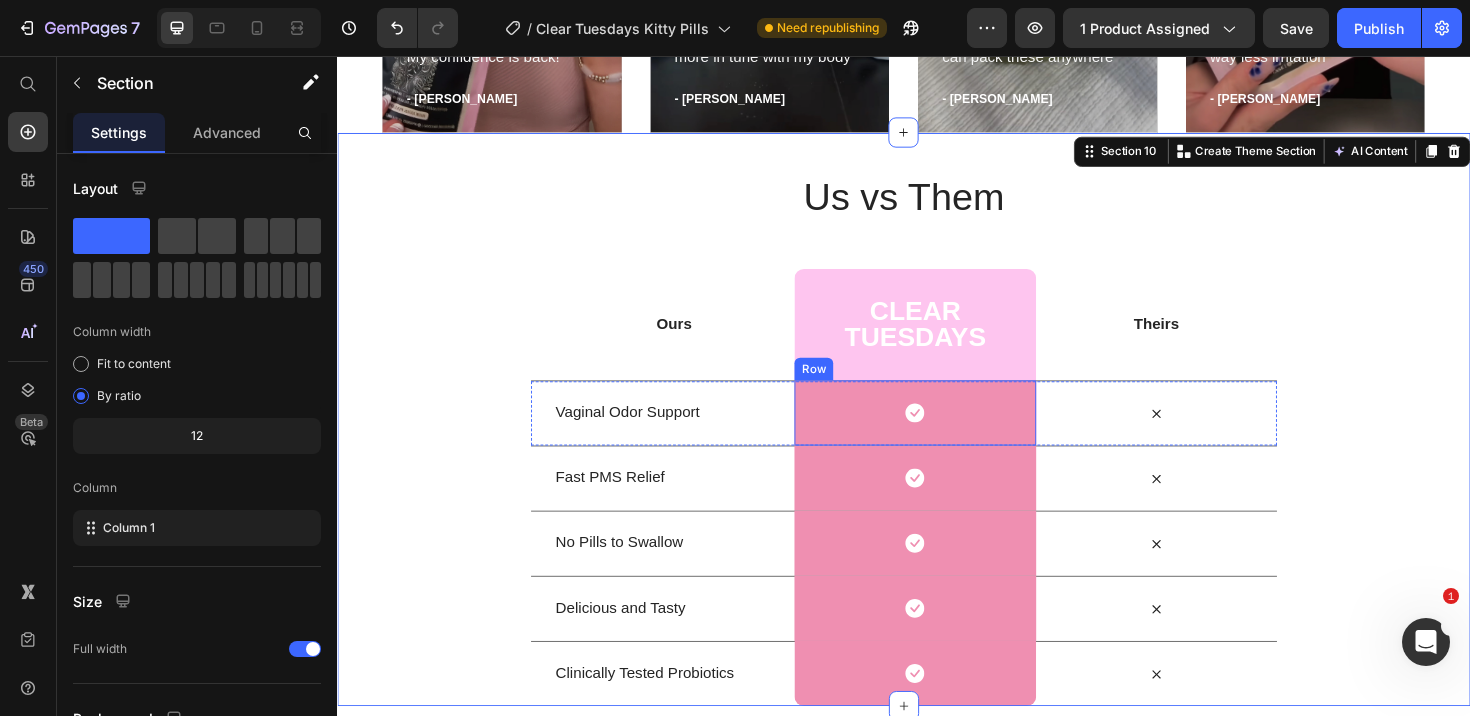 click on "Icon Row" at bounding box center [948, 433] 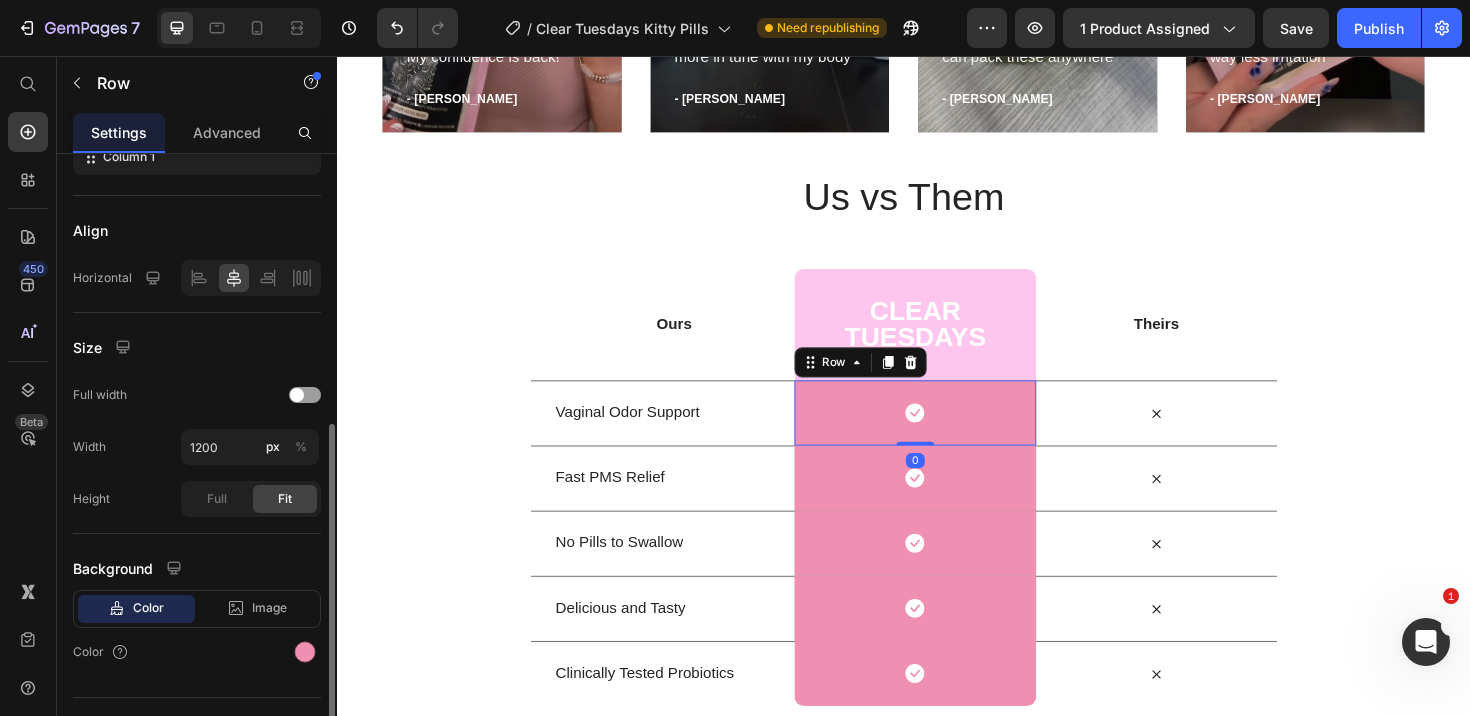scroll, scrollTop: 366, scrollLeft: 0, axis: vertical 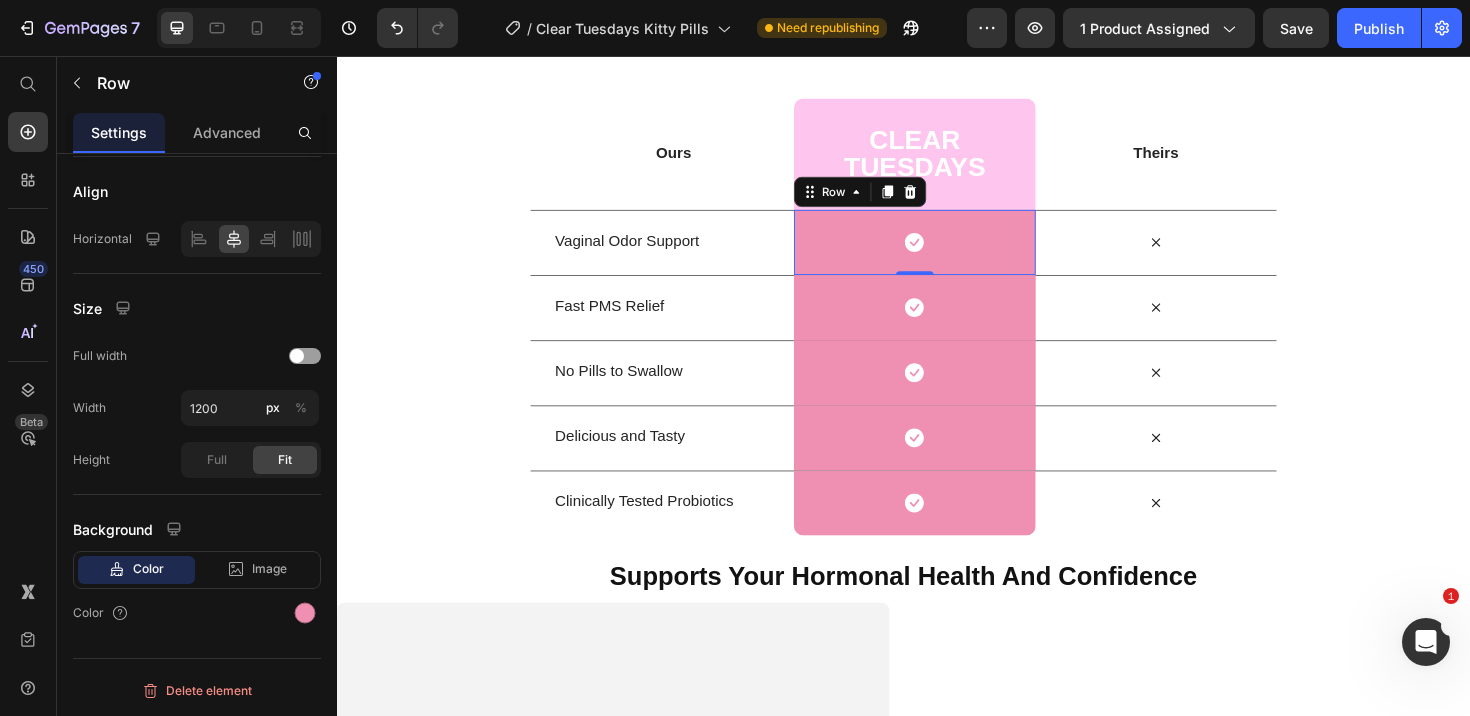 click on "Icon Row   0" at bounding box center (948, 252) 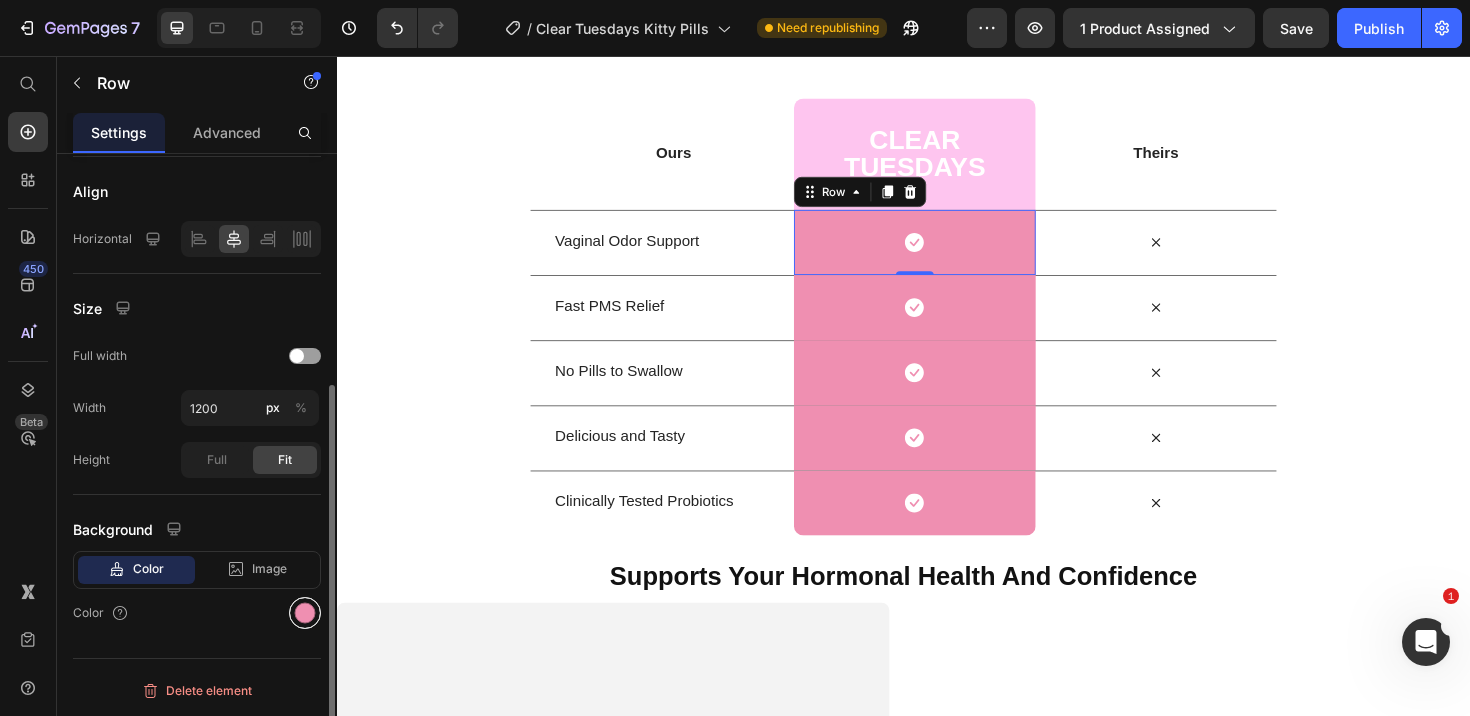 click at bounding box center (305, 613) 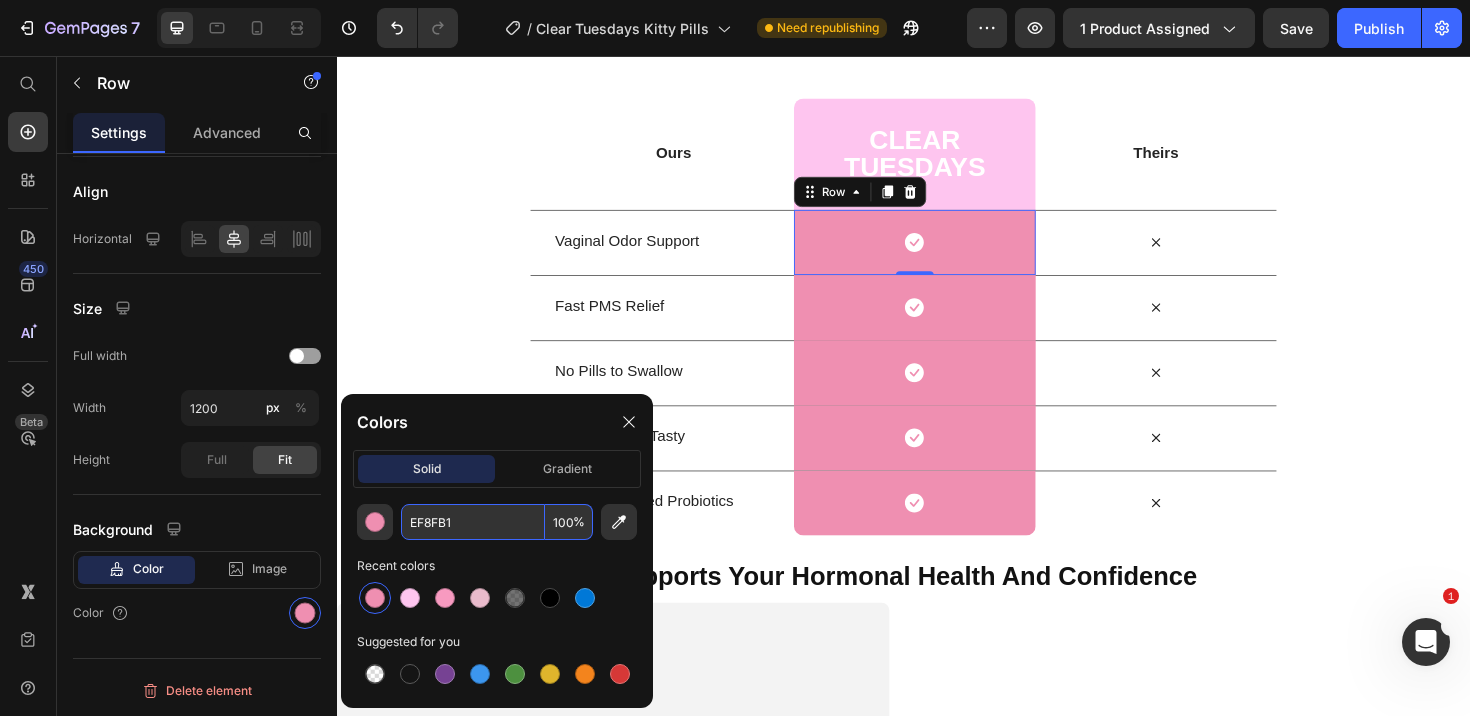 click on "EF8FB1" at bounding box center (473, 522) 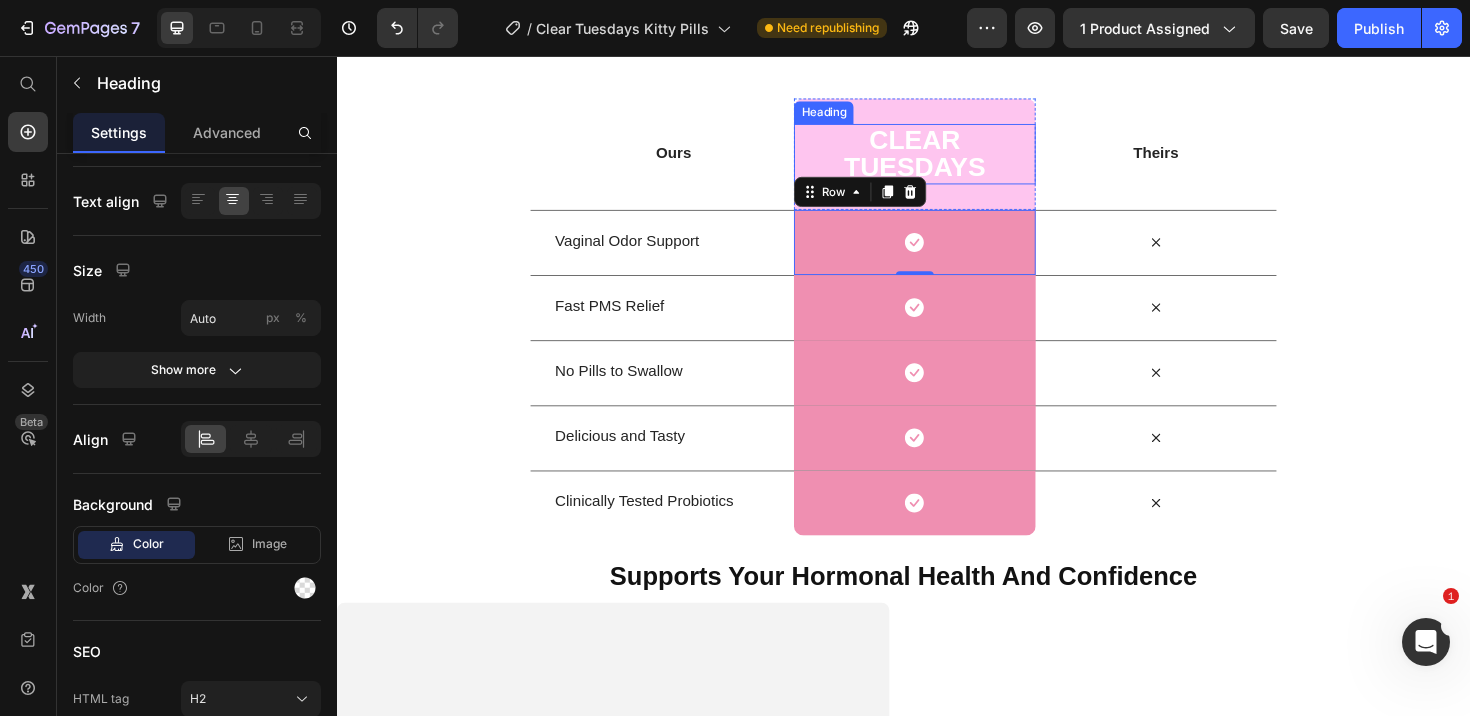 click on "Clear tuesdays" at bounding box center (948, 159) 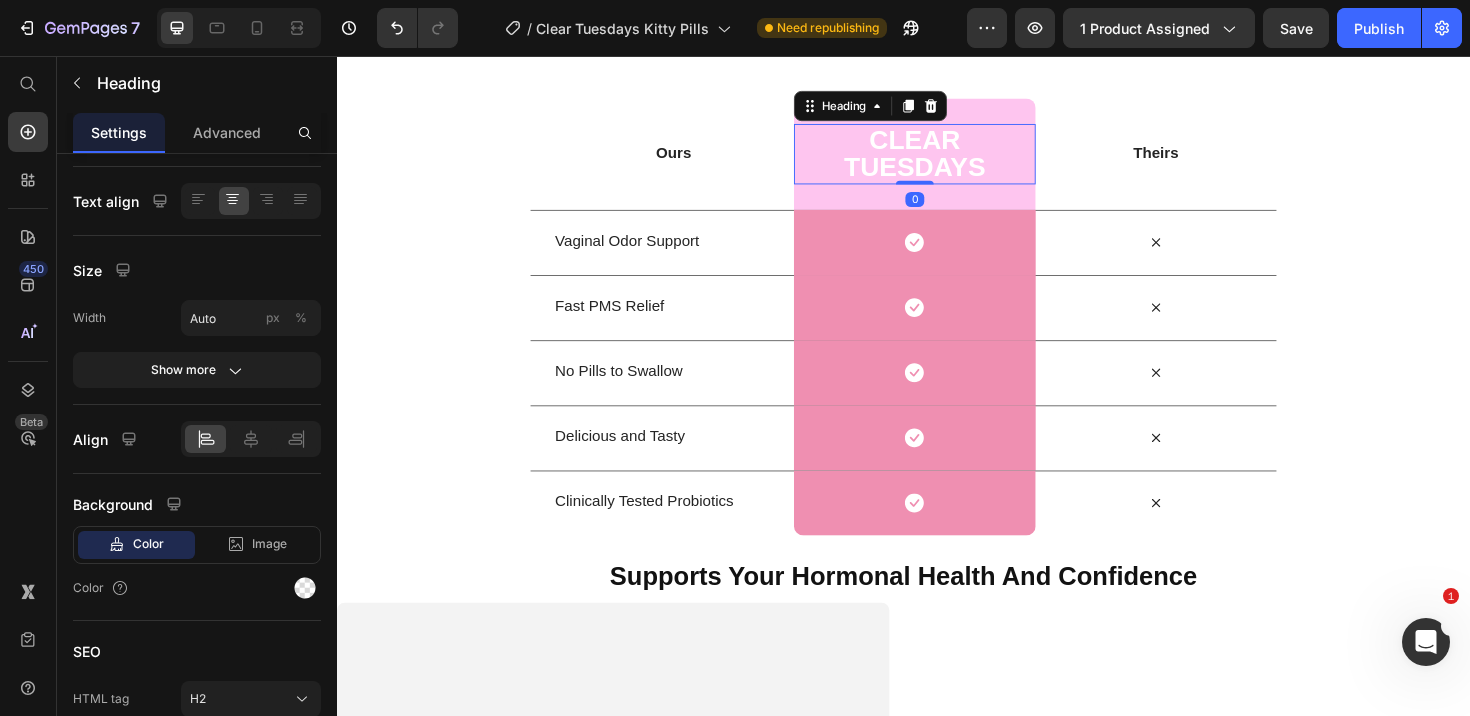 scroll, scrollTop: 0, scrollLeft: 0, axis: both 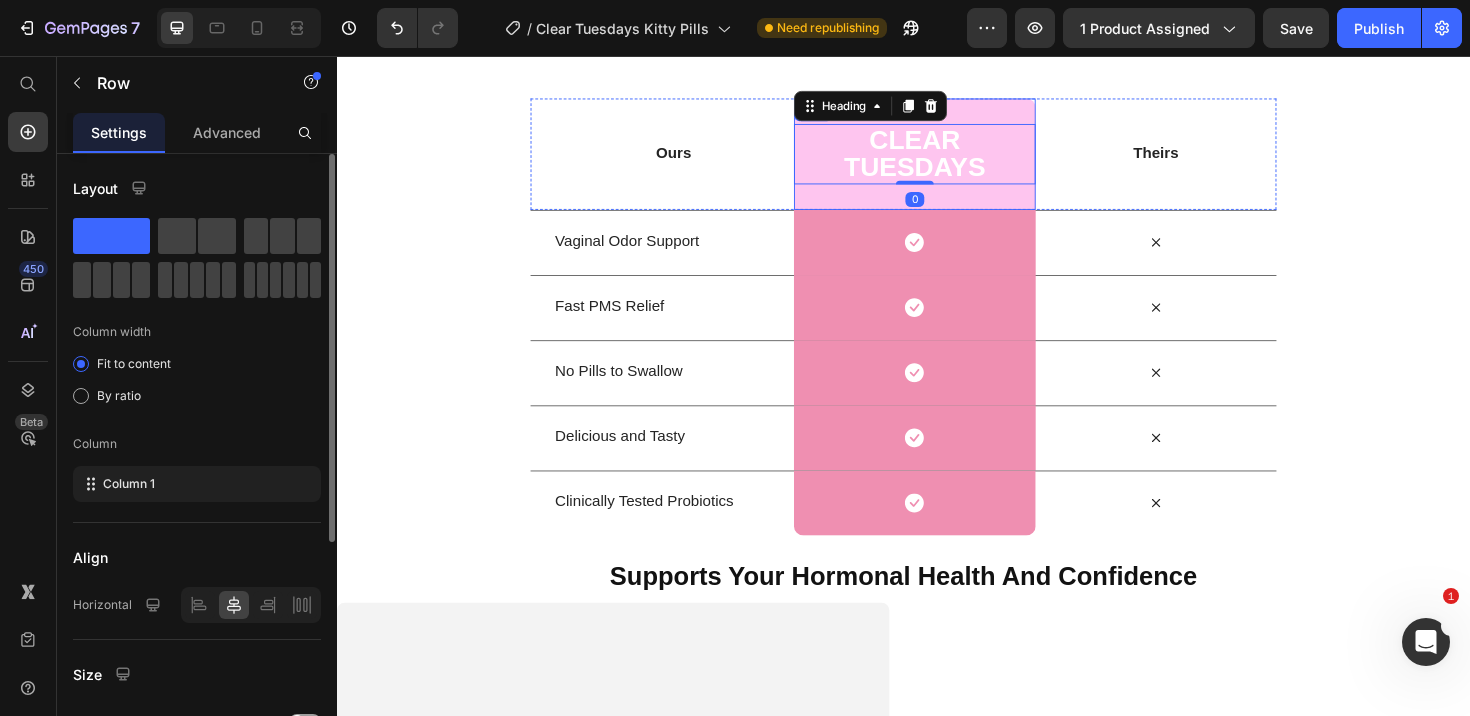 click on "Clear tuesdays Heading   0 Row" at bounding box center (948, 159) 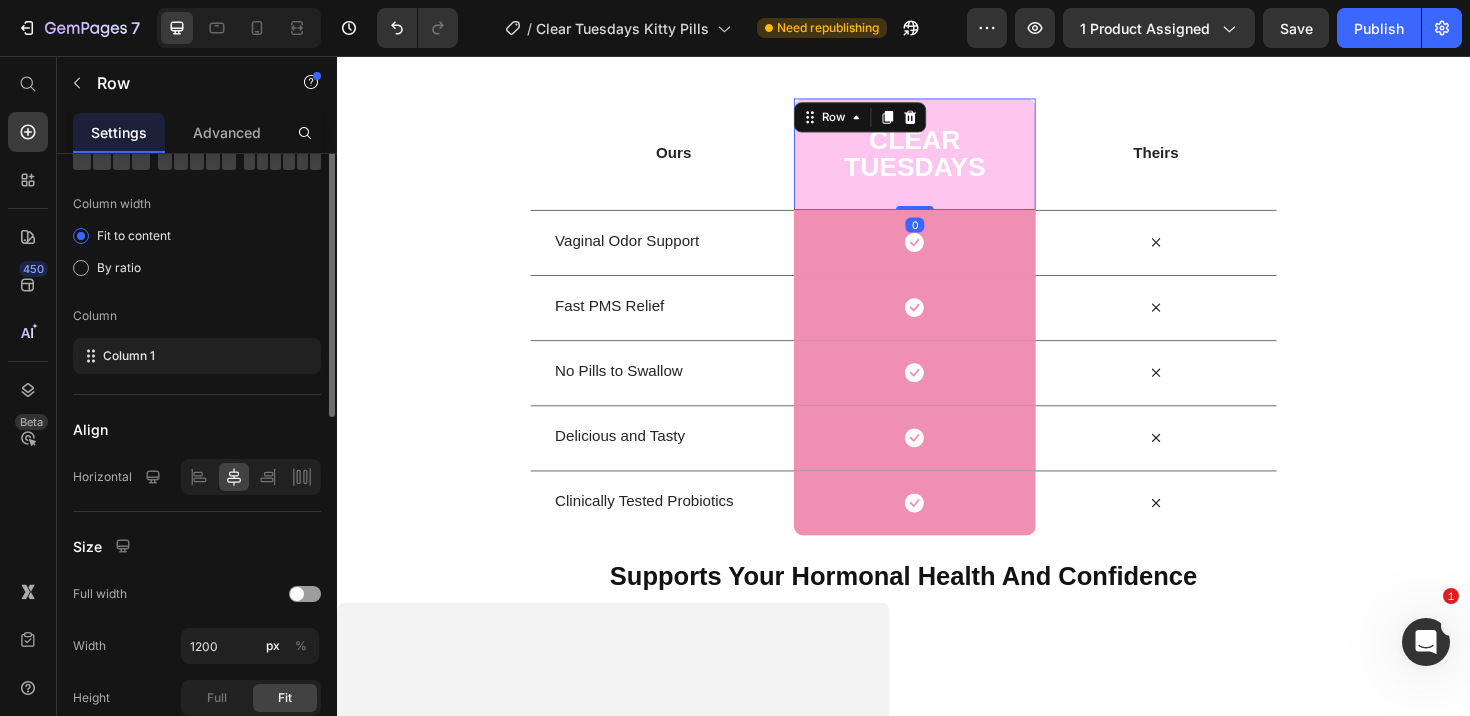 scroll, scrollTop: 366, scrollLeft: 0, axis: vertical 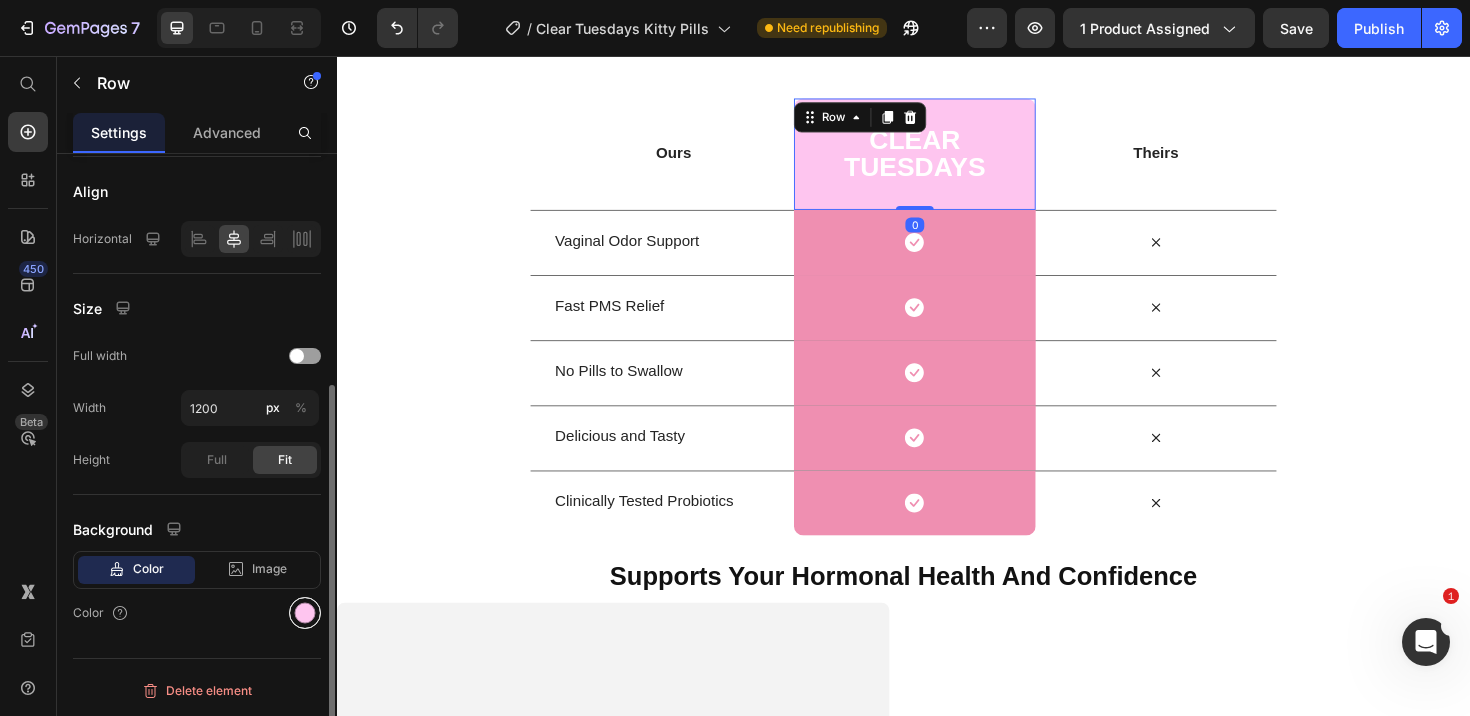 click at bounding box center (305, 613) 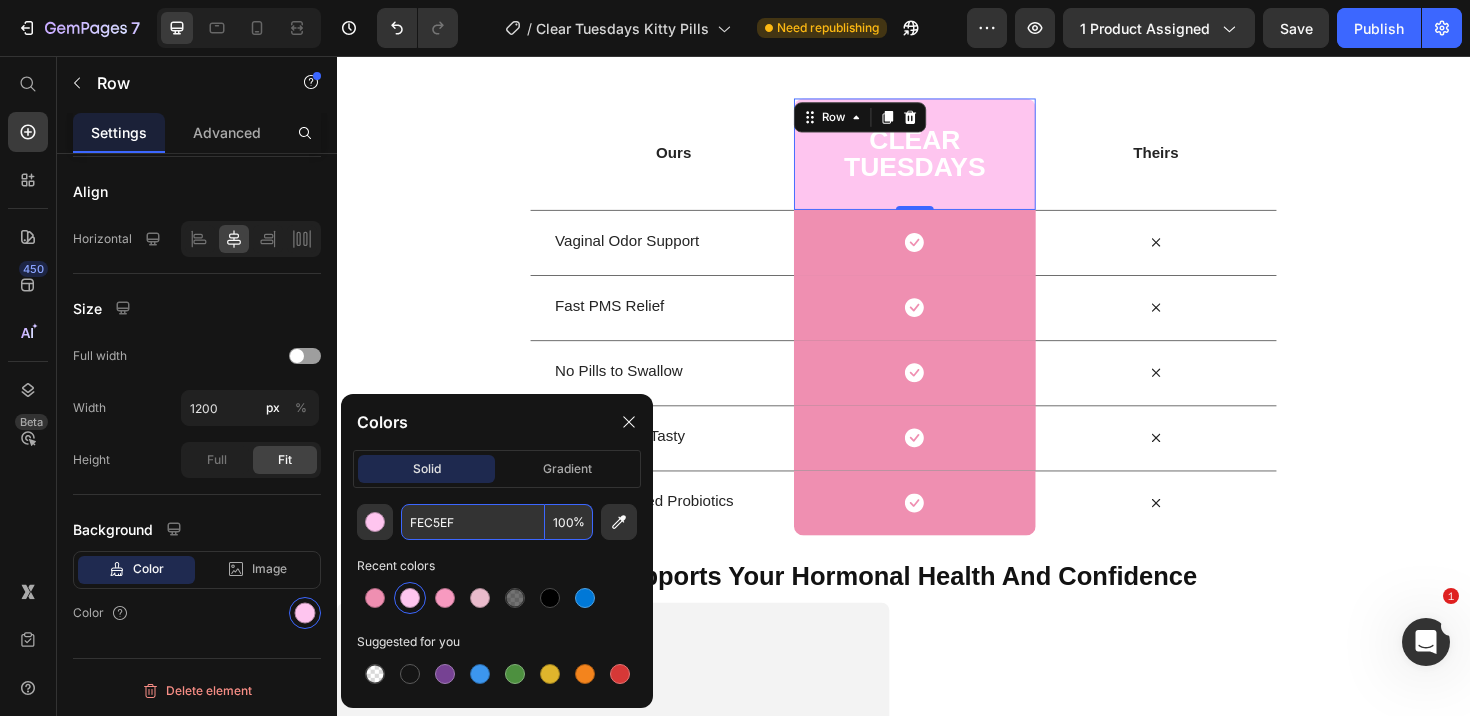 click on "FEC5EF" at bounding box center (473, 522) 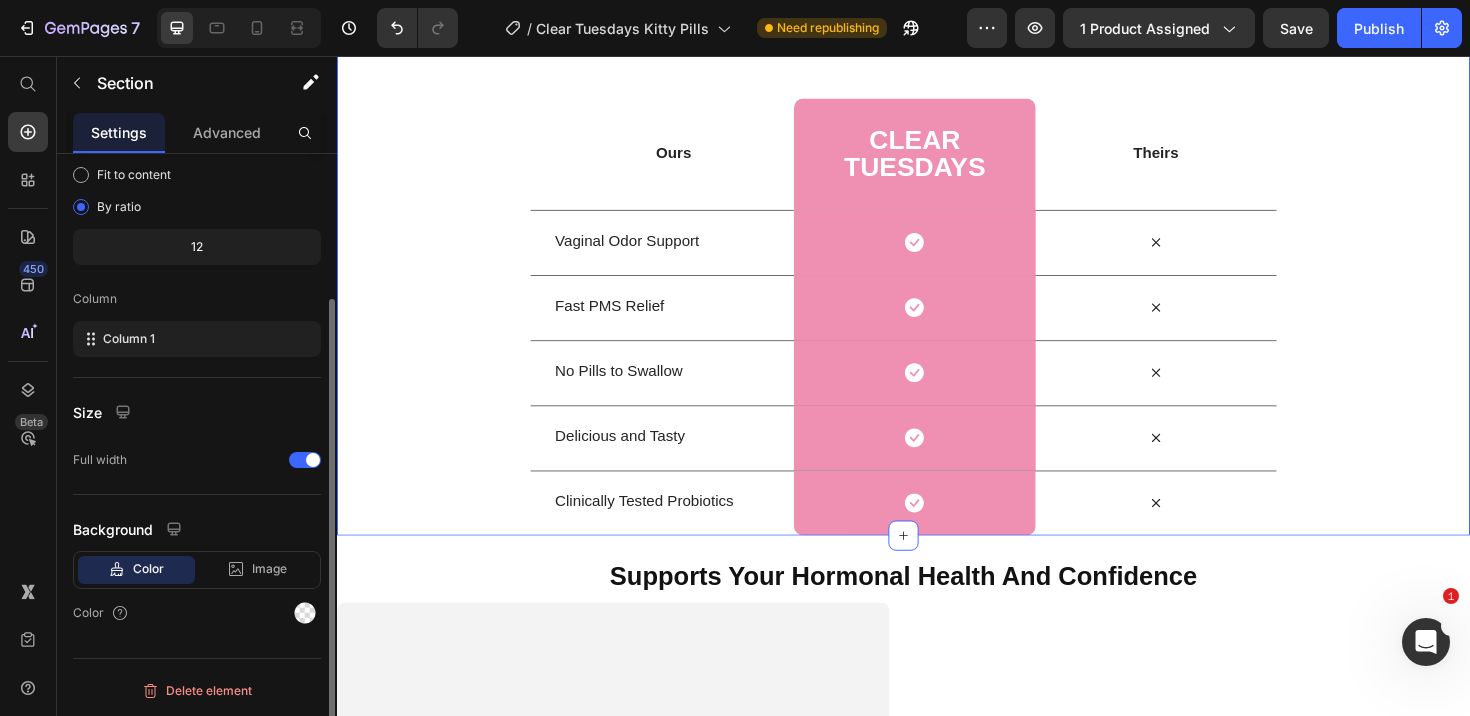 scroll, scrollTop: 189, scrollLeft: 0, axis: vertical 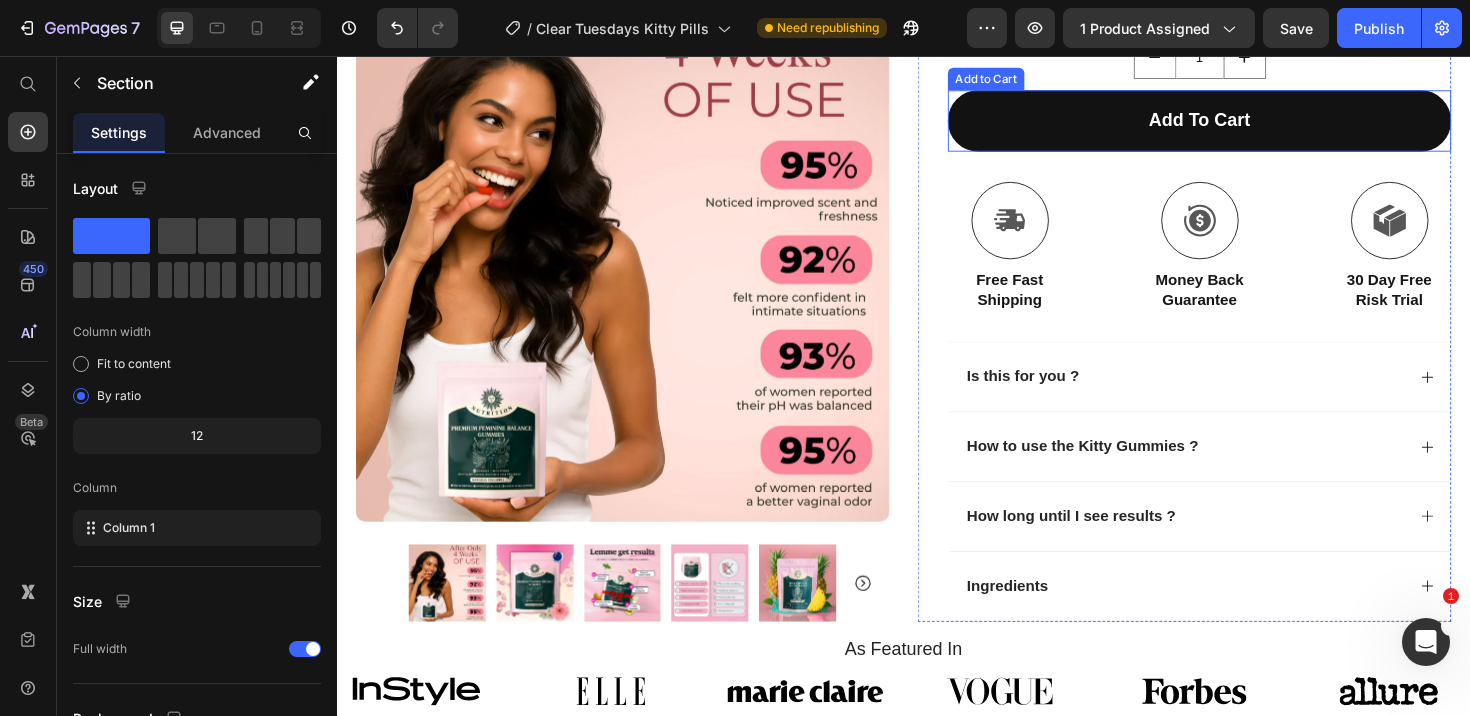 click on "add to cart" at bounding box center [1250, 124] 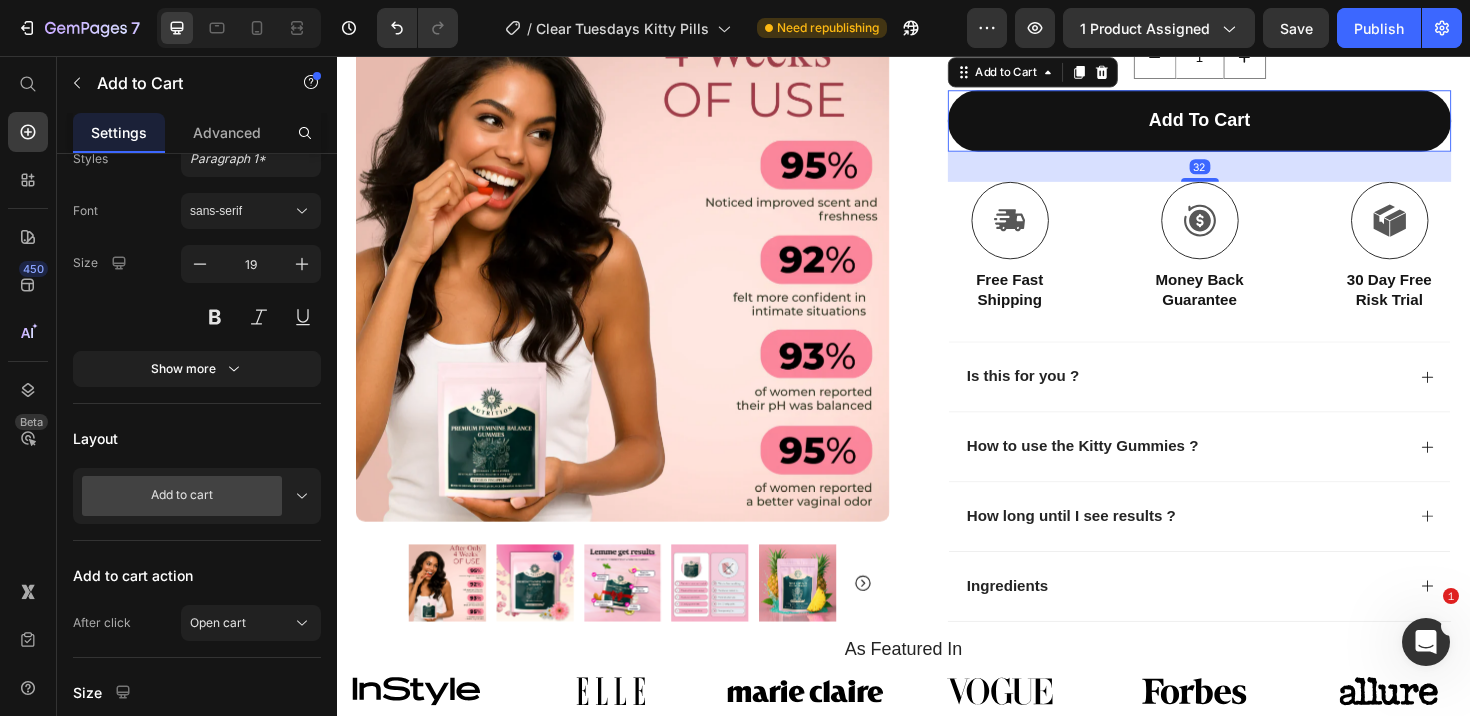 scroll, scrollTop: 1171, scrollLeft: 0, axis: vertical 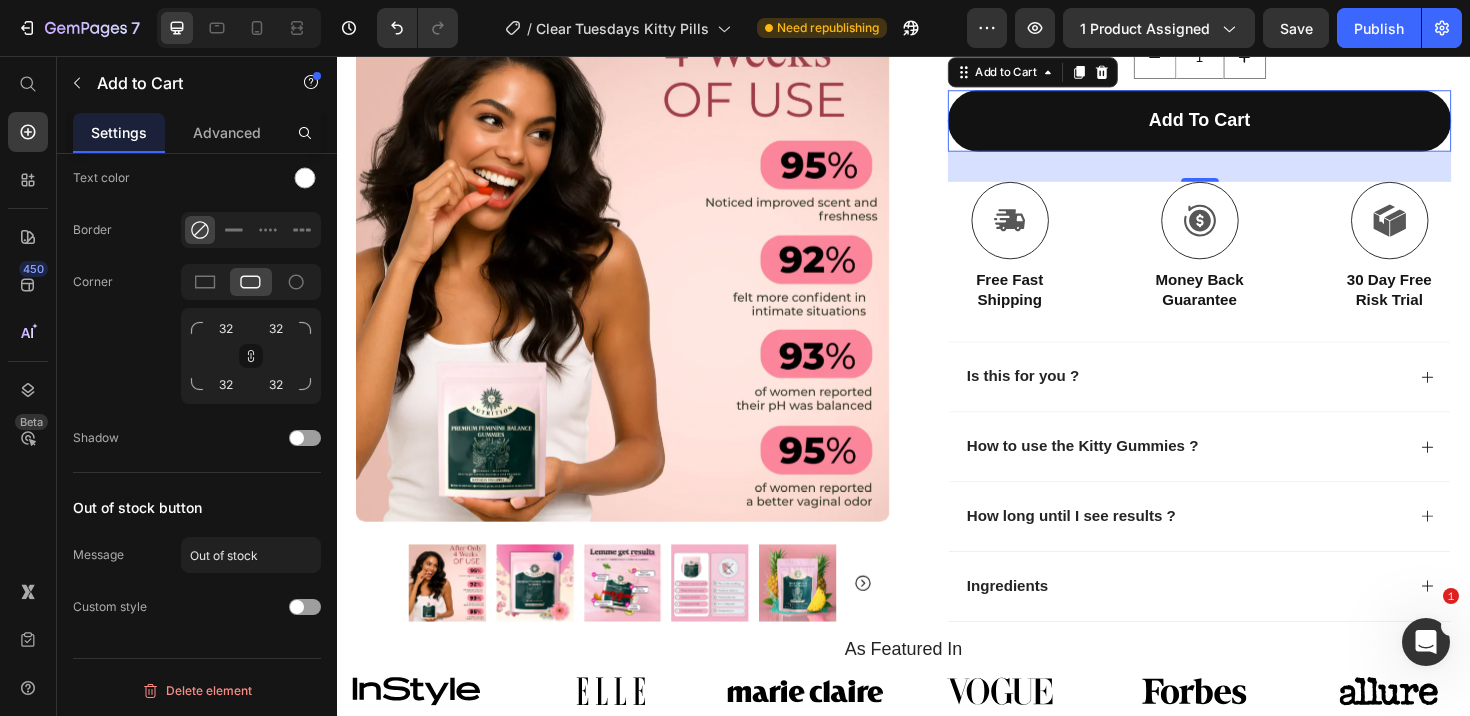 click on "add to cart" at bounding box center (1250, 124) 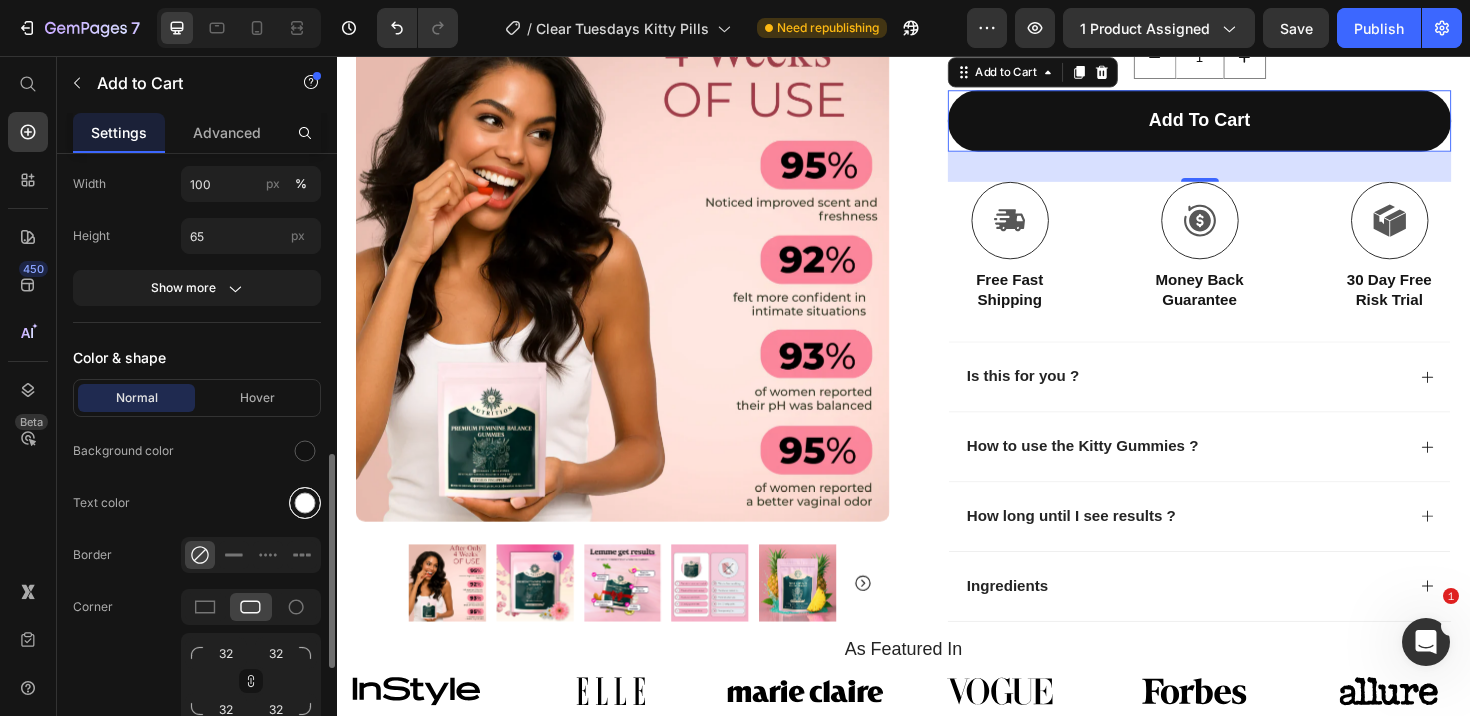 scroll, scrollTop: 830, scrollLeft: 0, axis: vertical 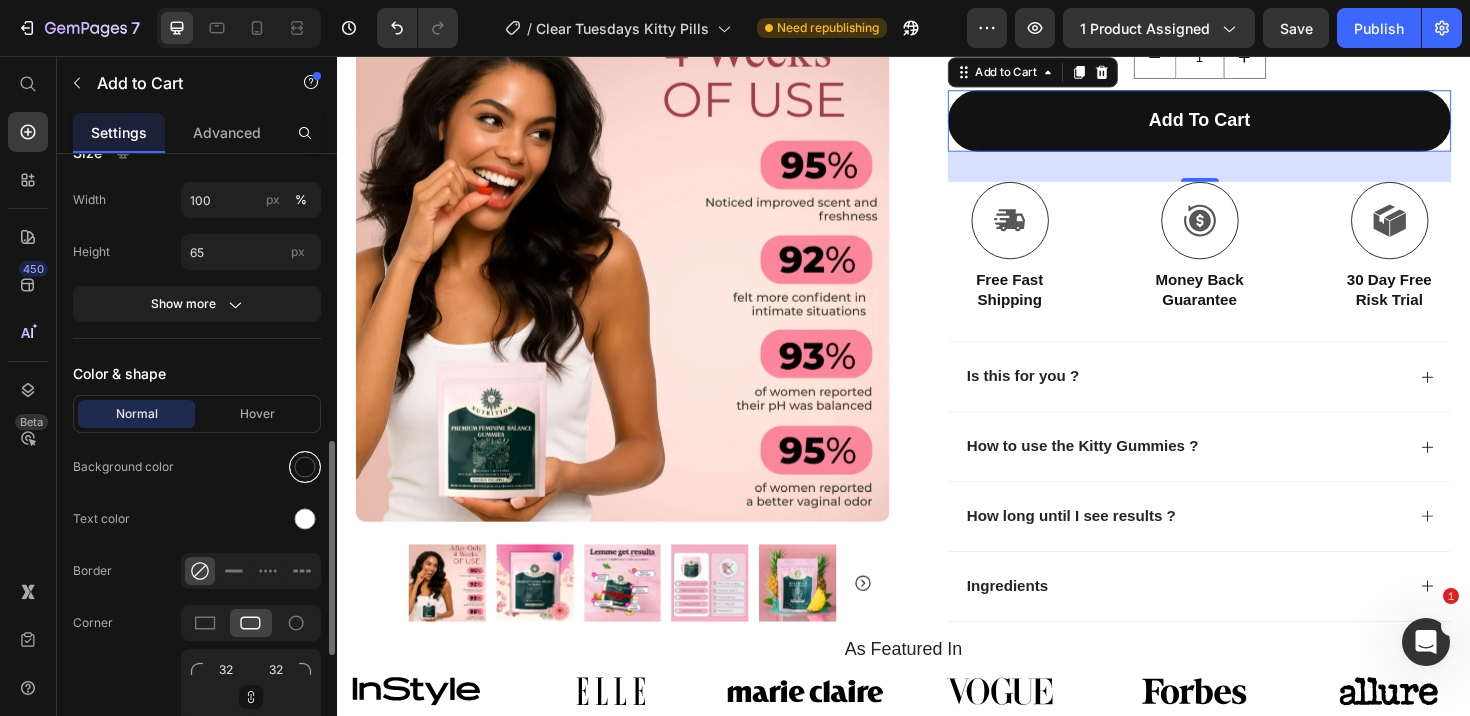 click at bounding box center [305, 467] 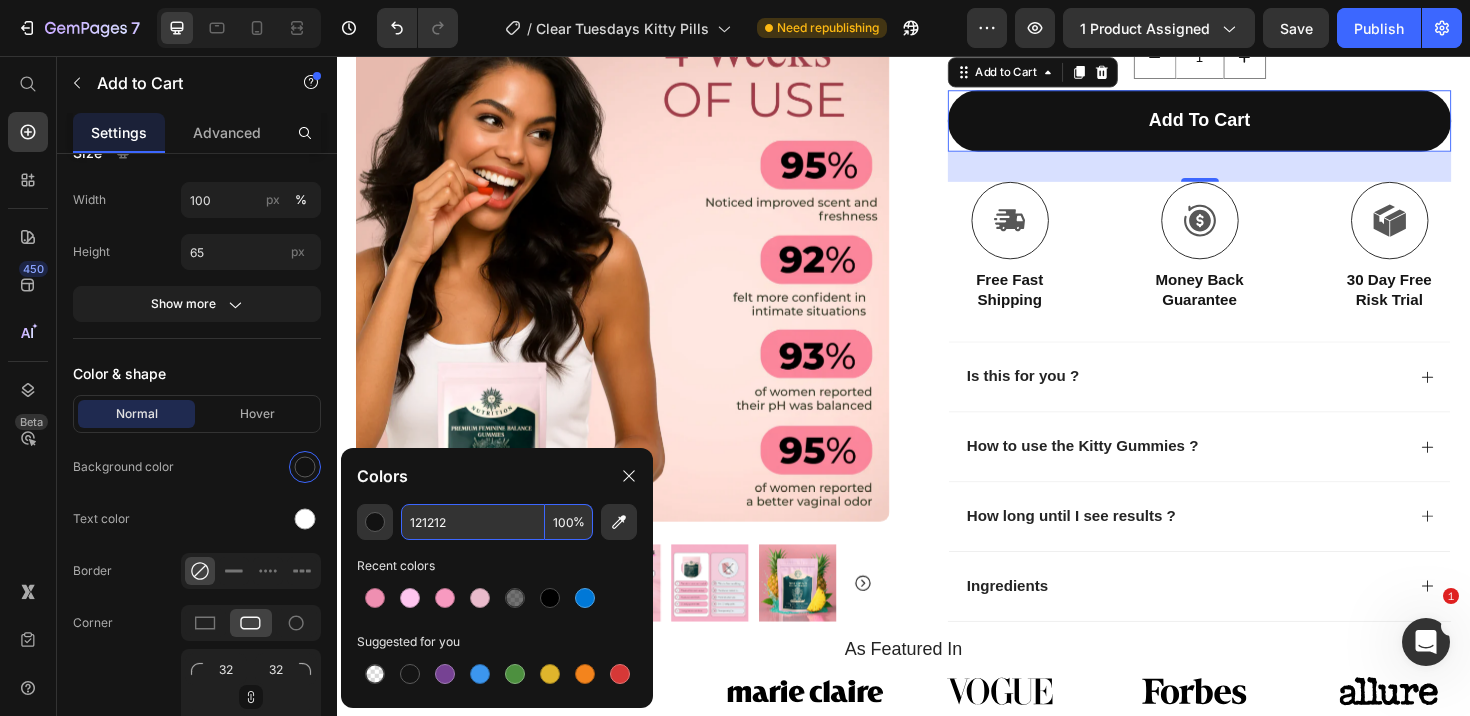 click on "121212" at bounding box center (473, 522) 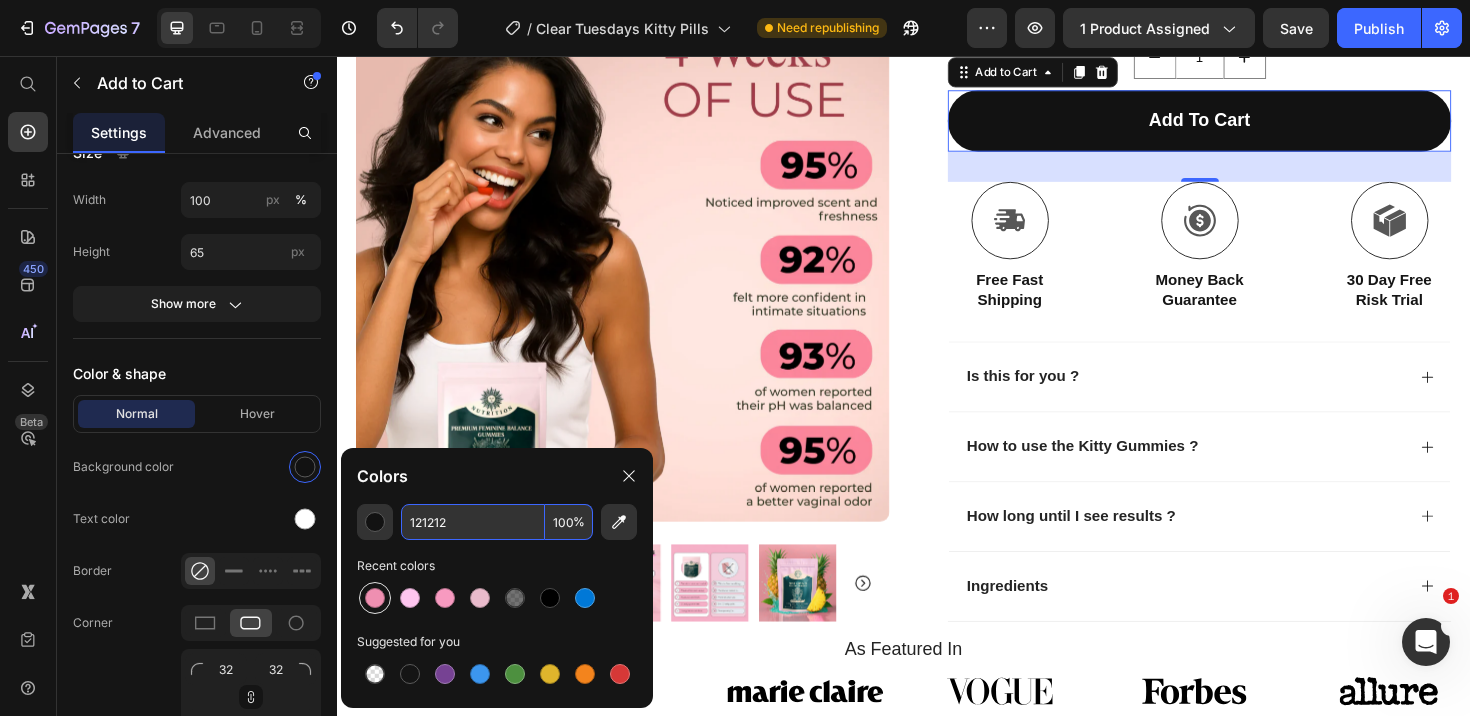 click at bounding box center [375, 598] 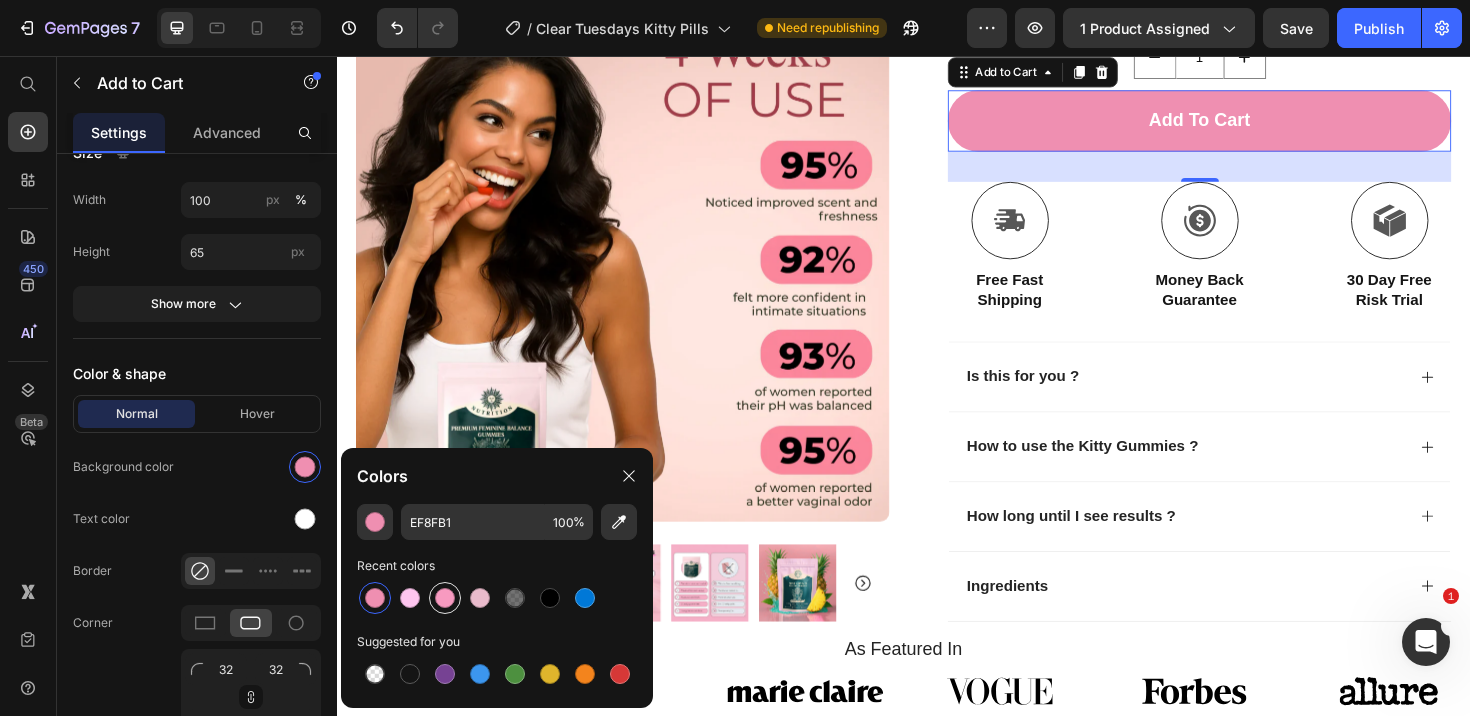 click at bounding box center (445, 598) 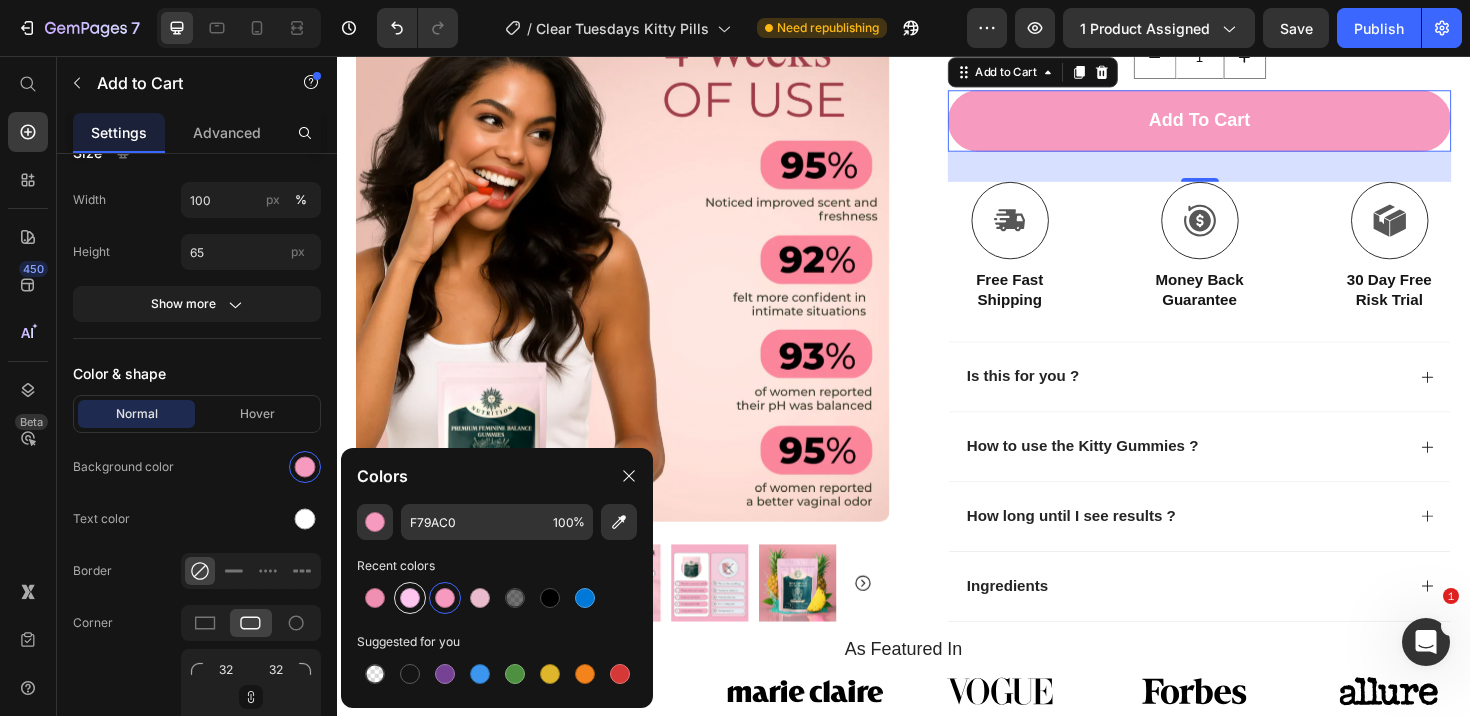 click at bounding box center [410, 598] 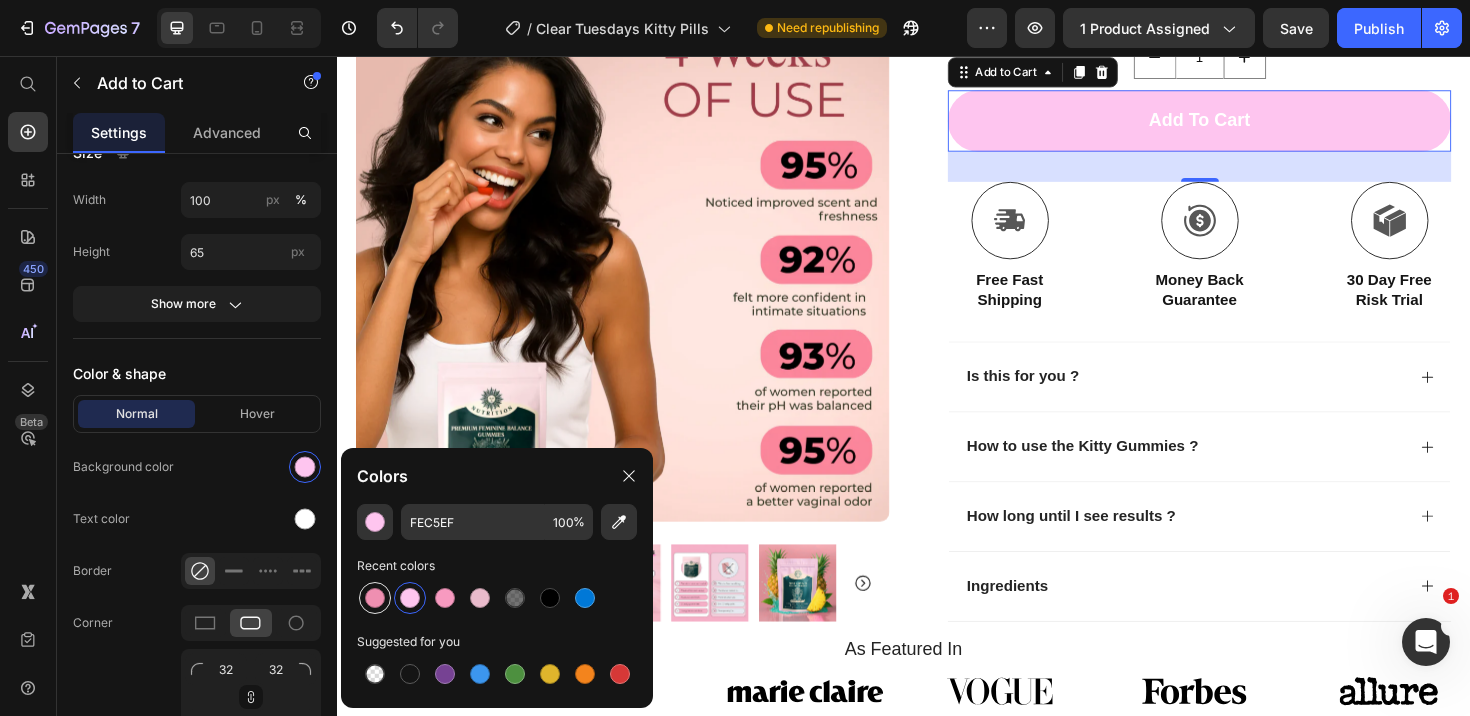 click at bounding box center [375, 598] 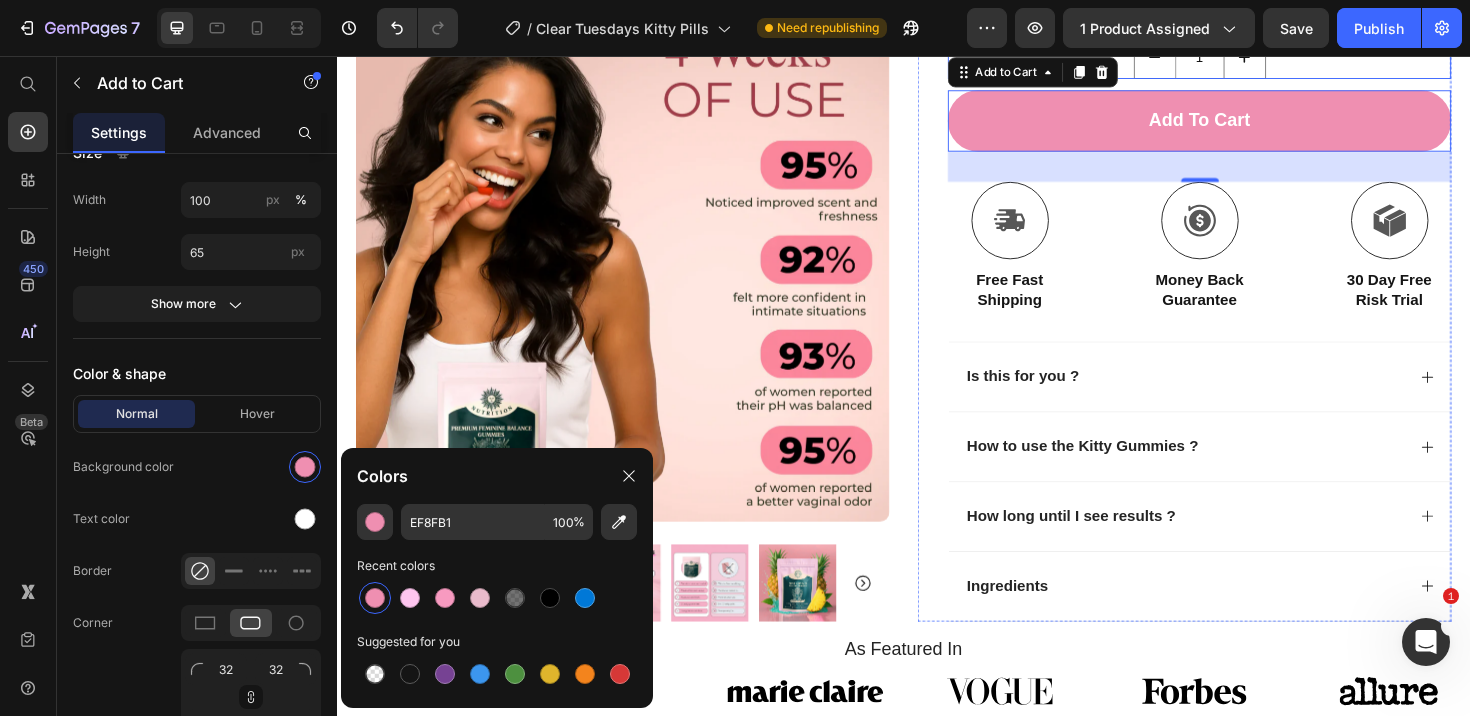click on "1" at bounding box center [1250, 57] 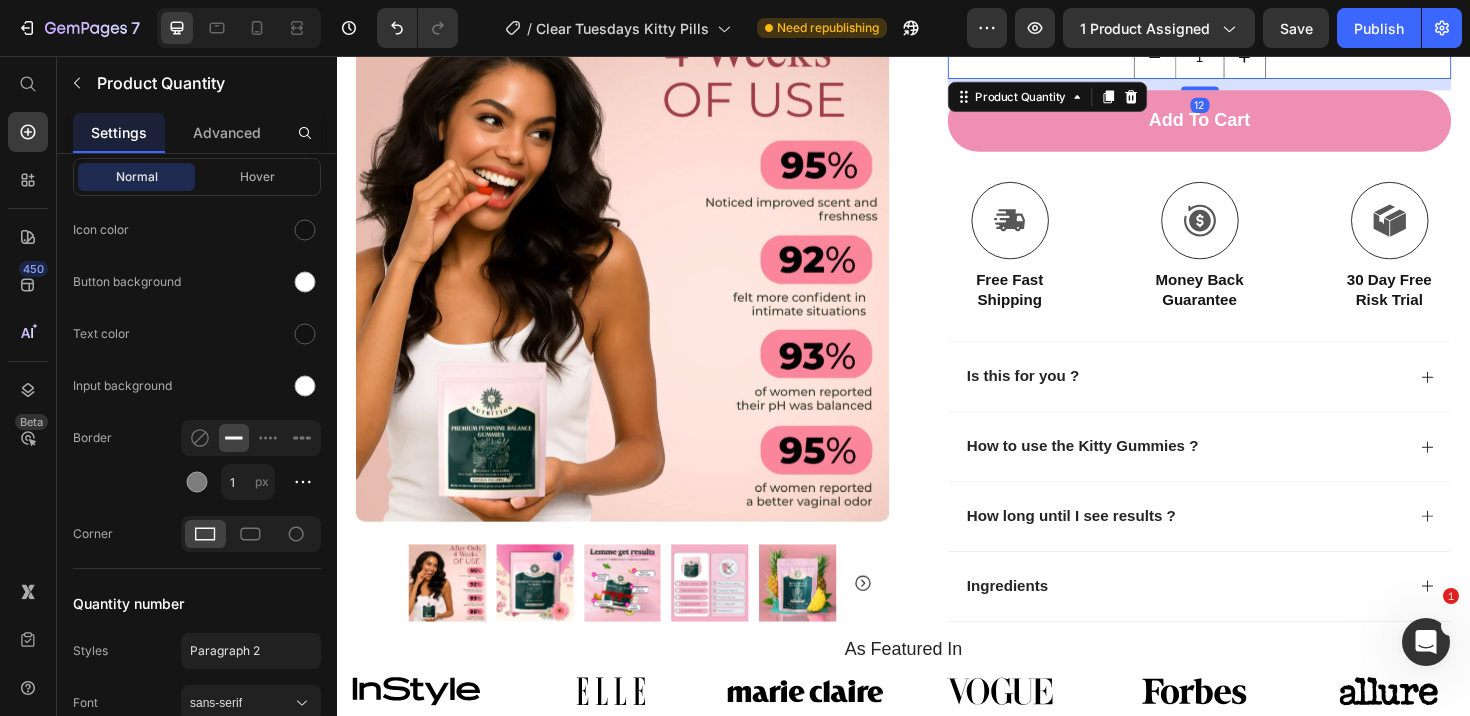 scroll, scrollTop: 0, scrollLeft: 0, axis: both 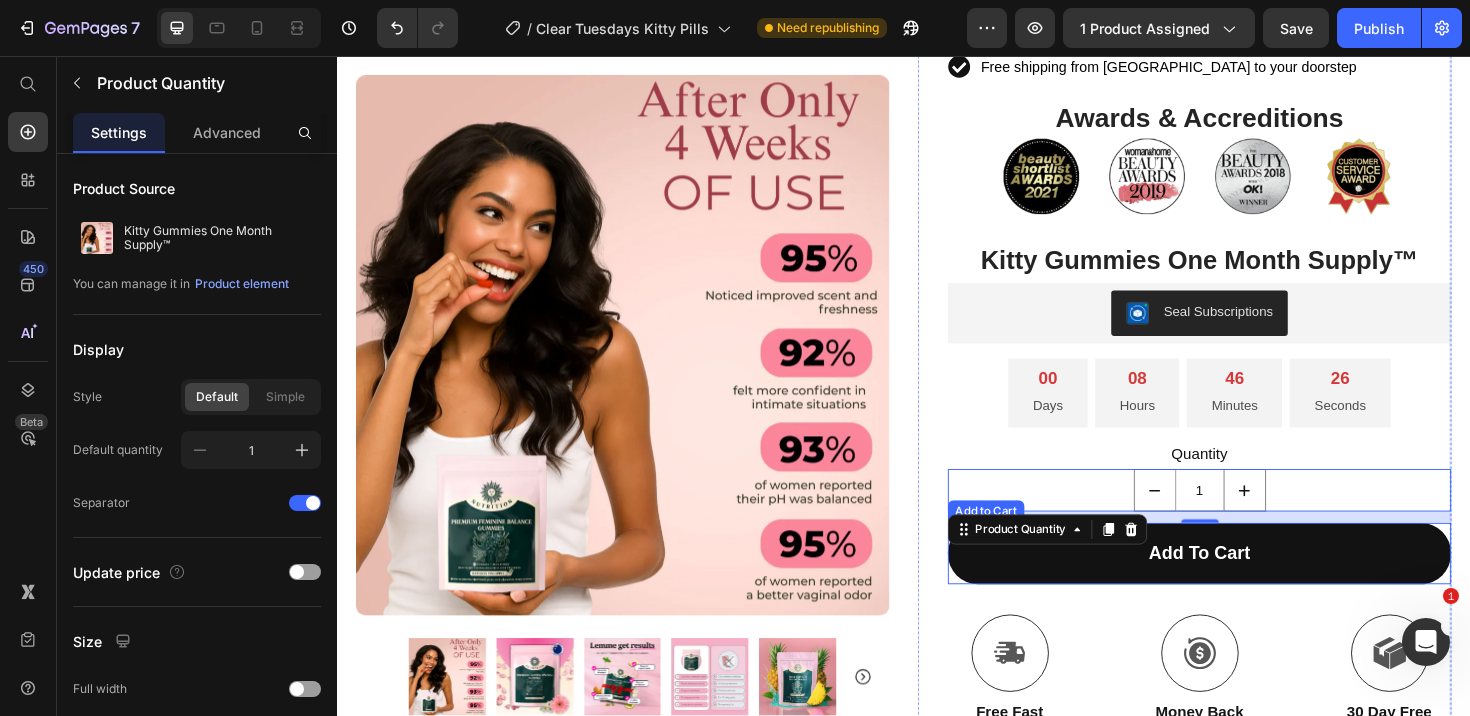 click on "add to cart" at bounding box center [1250, 582] 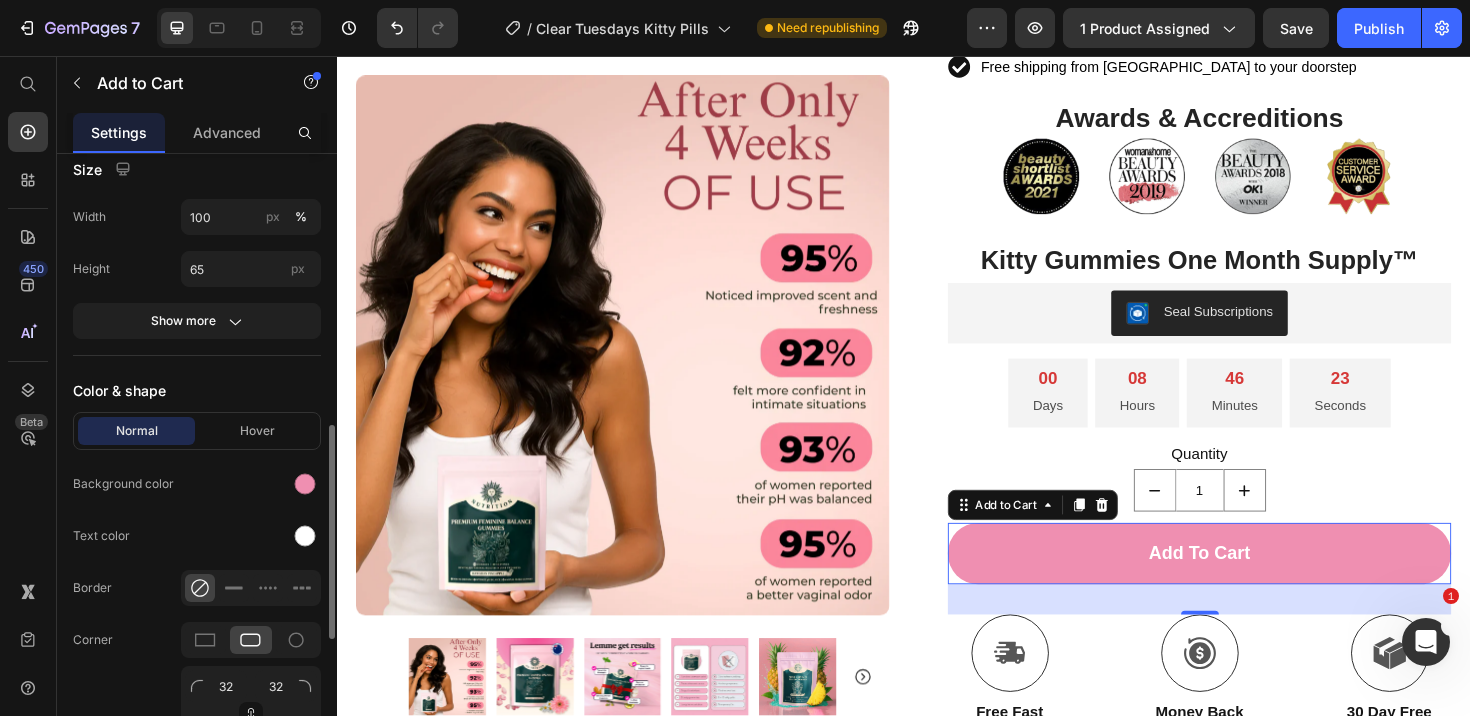 scroll, scrollTop: 804, scrollLeft: 0, axis: vertical 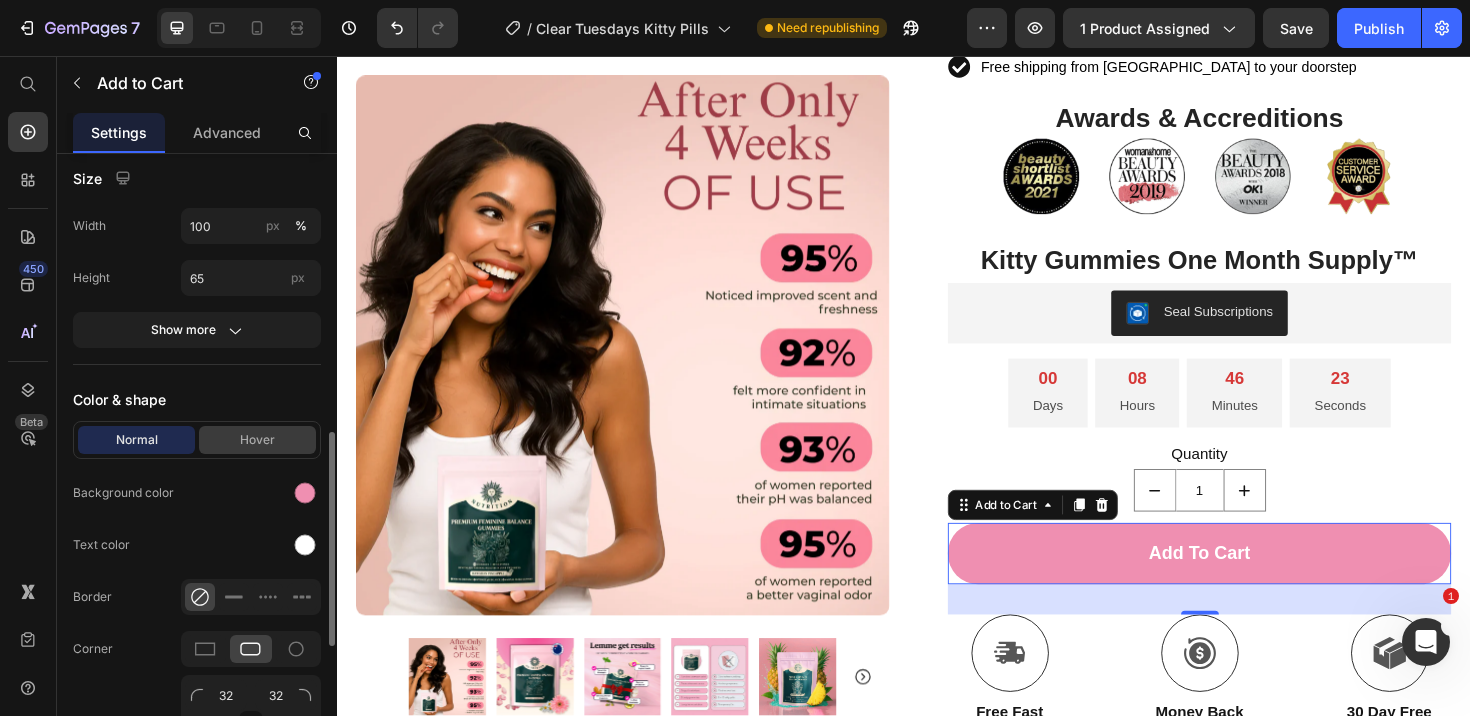 click on "Hover" at bounding box center [257, 440] 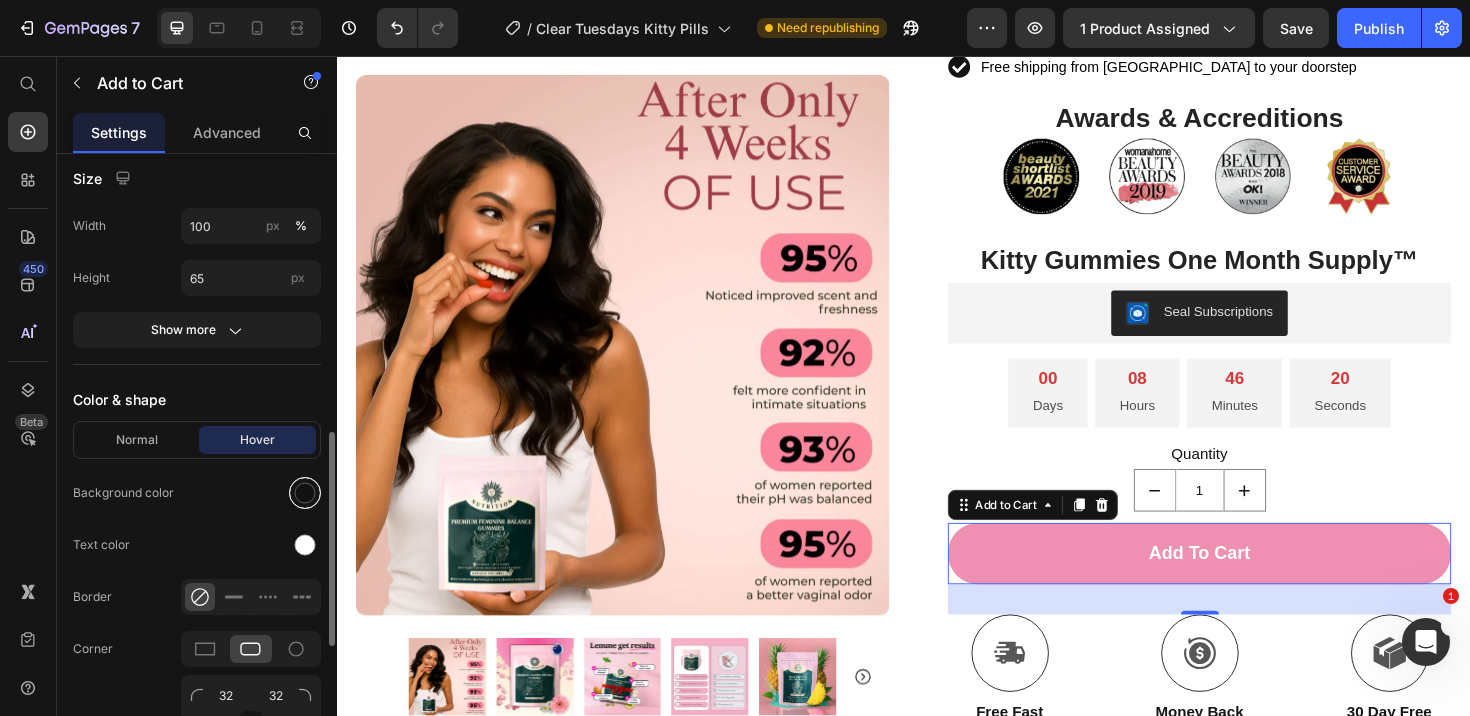 click at bounding box center (305, 493) 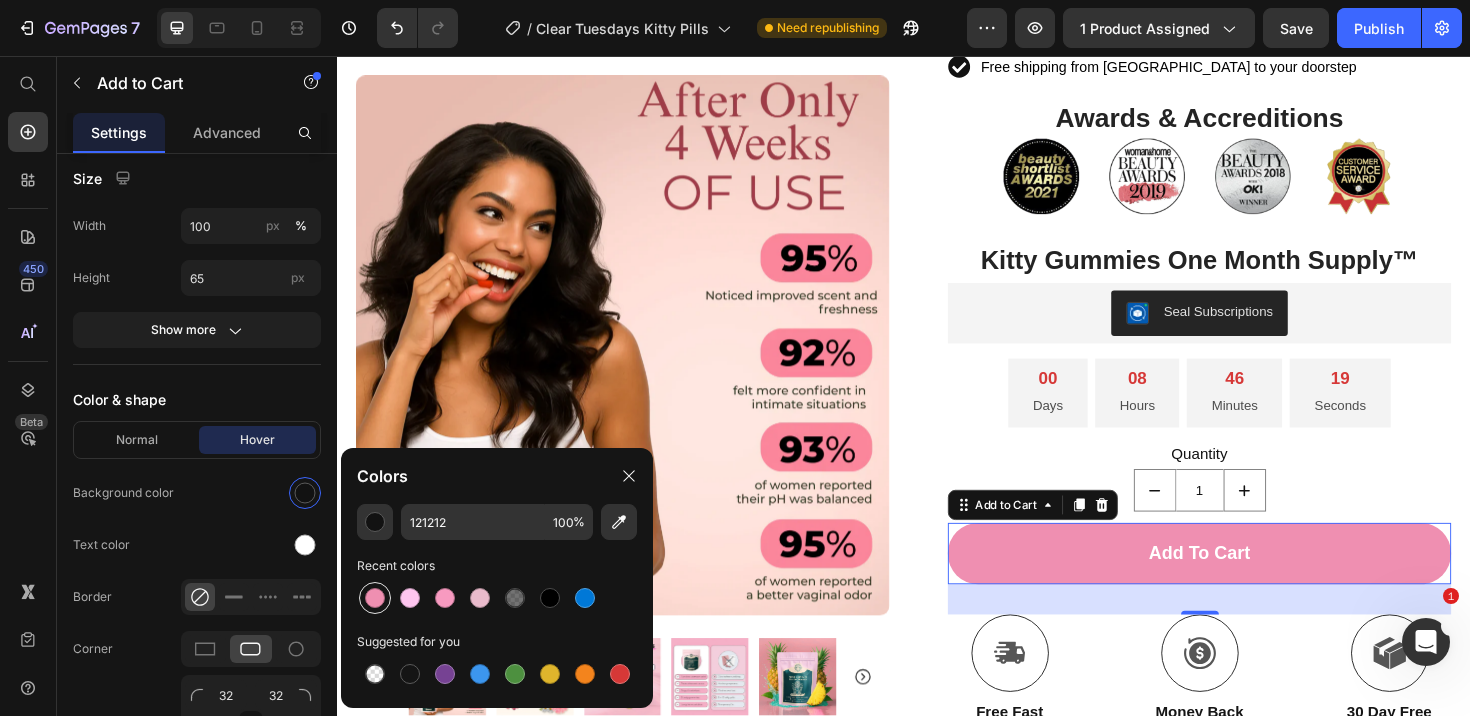 click at bounding box center (375, 598) 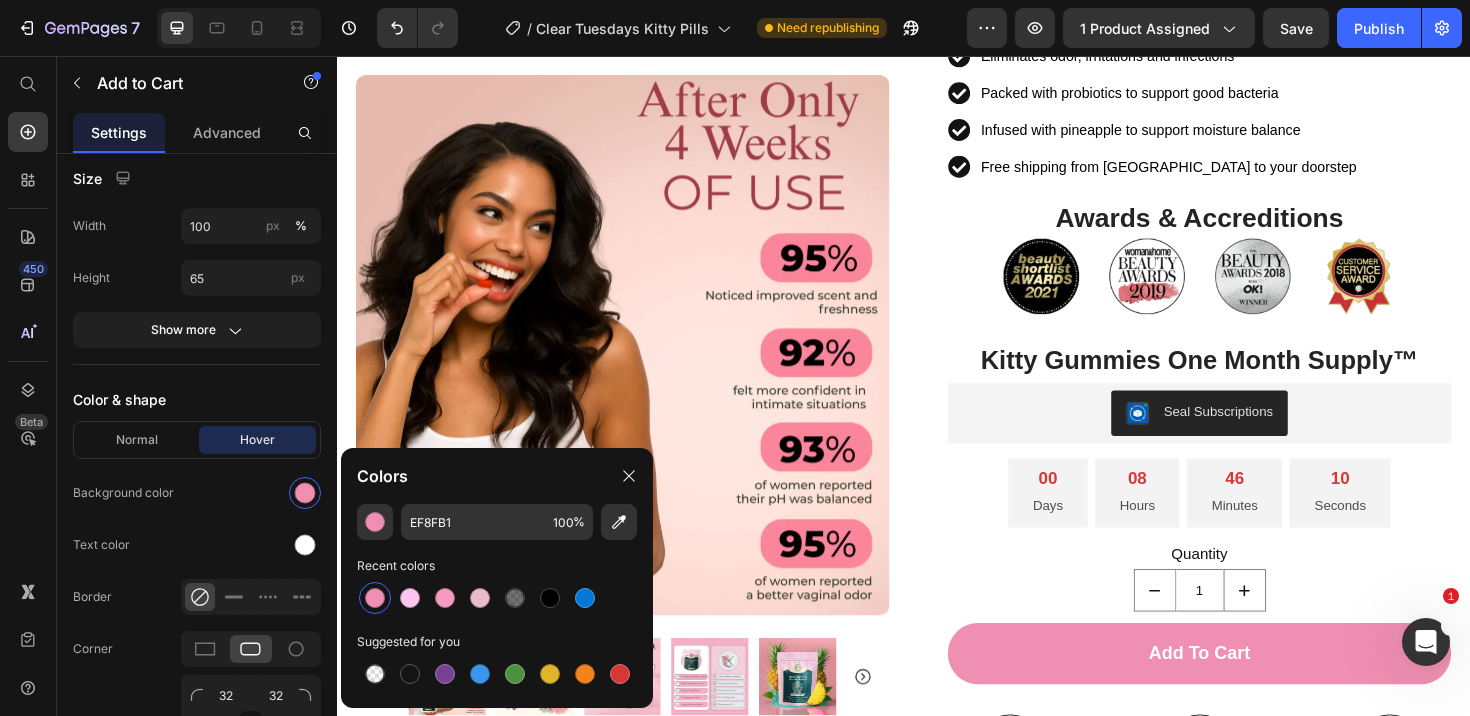 scroll, scrollTop: 0, scrollLeft: 0, axis: both 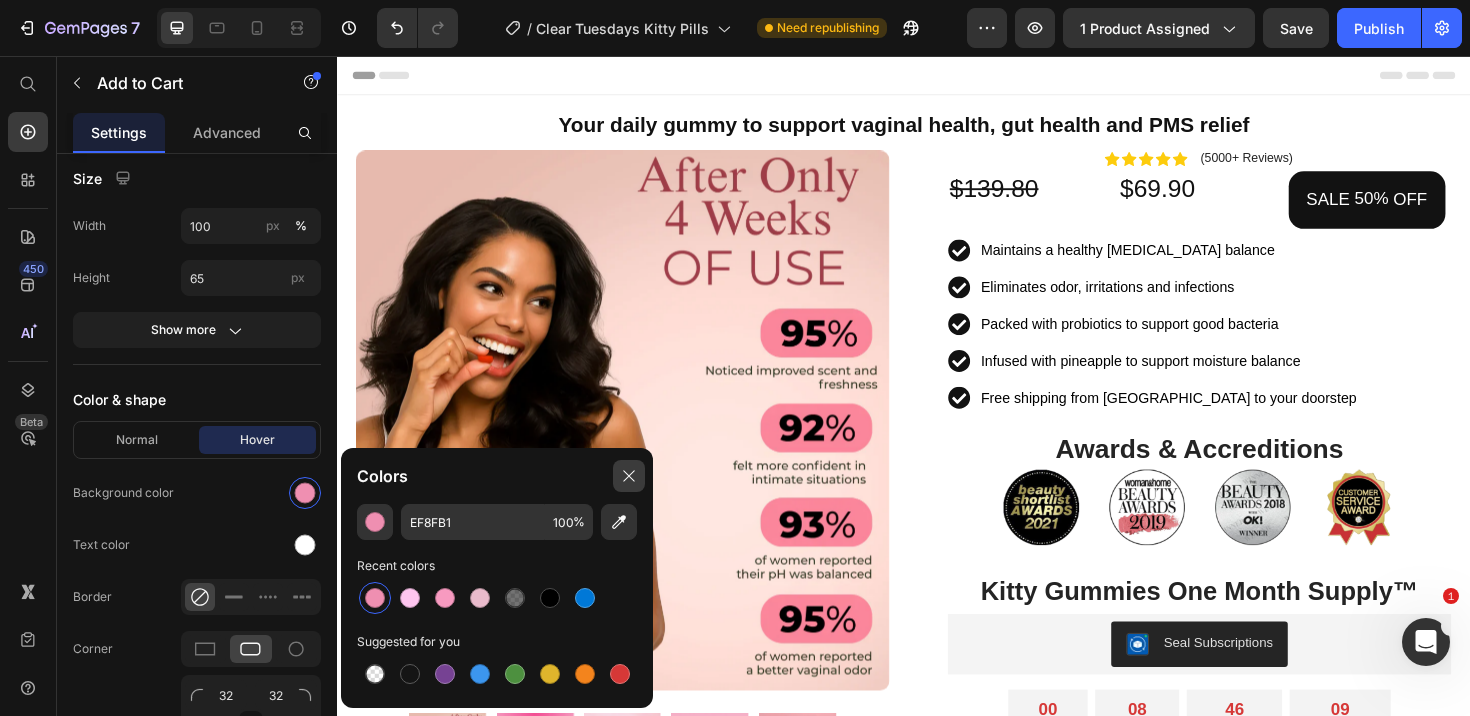 click 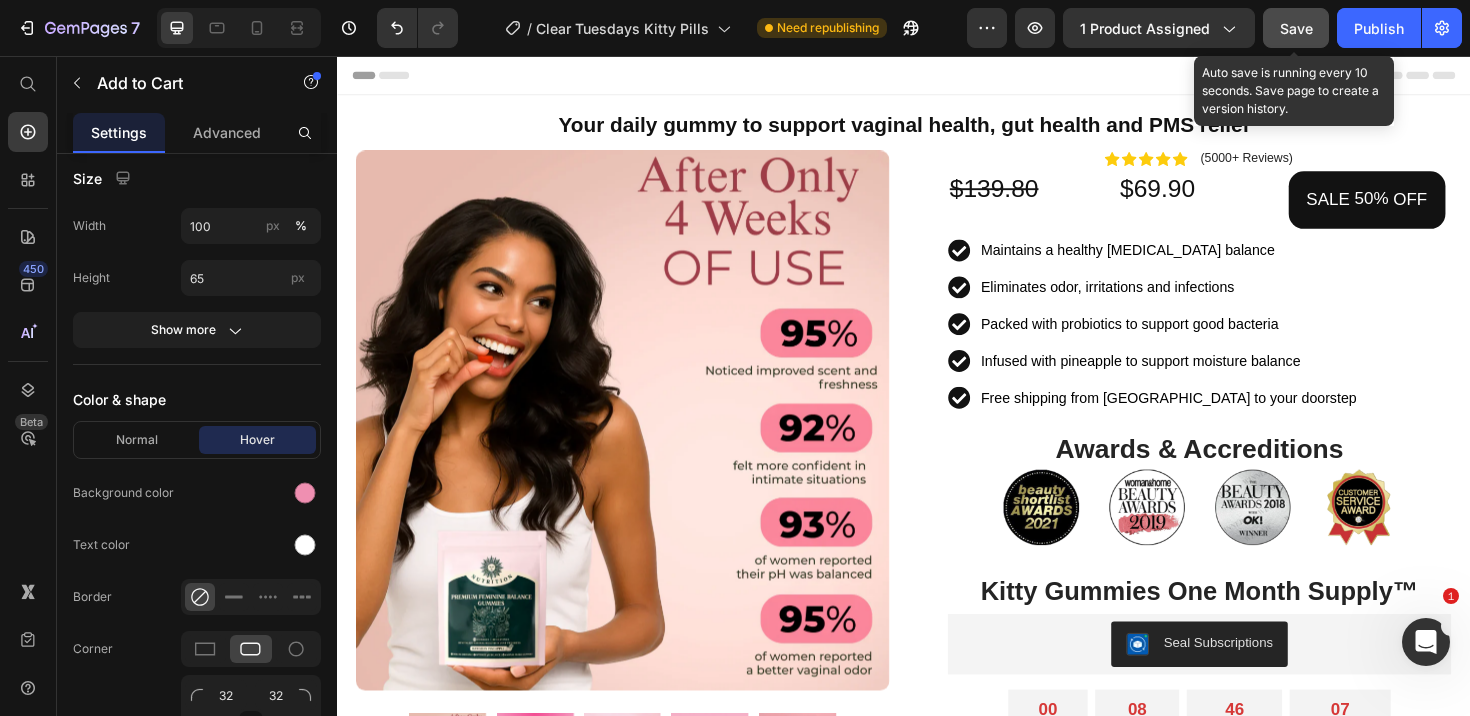 click on "Save" at bounding box center [1296, 28] 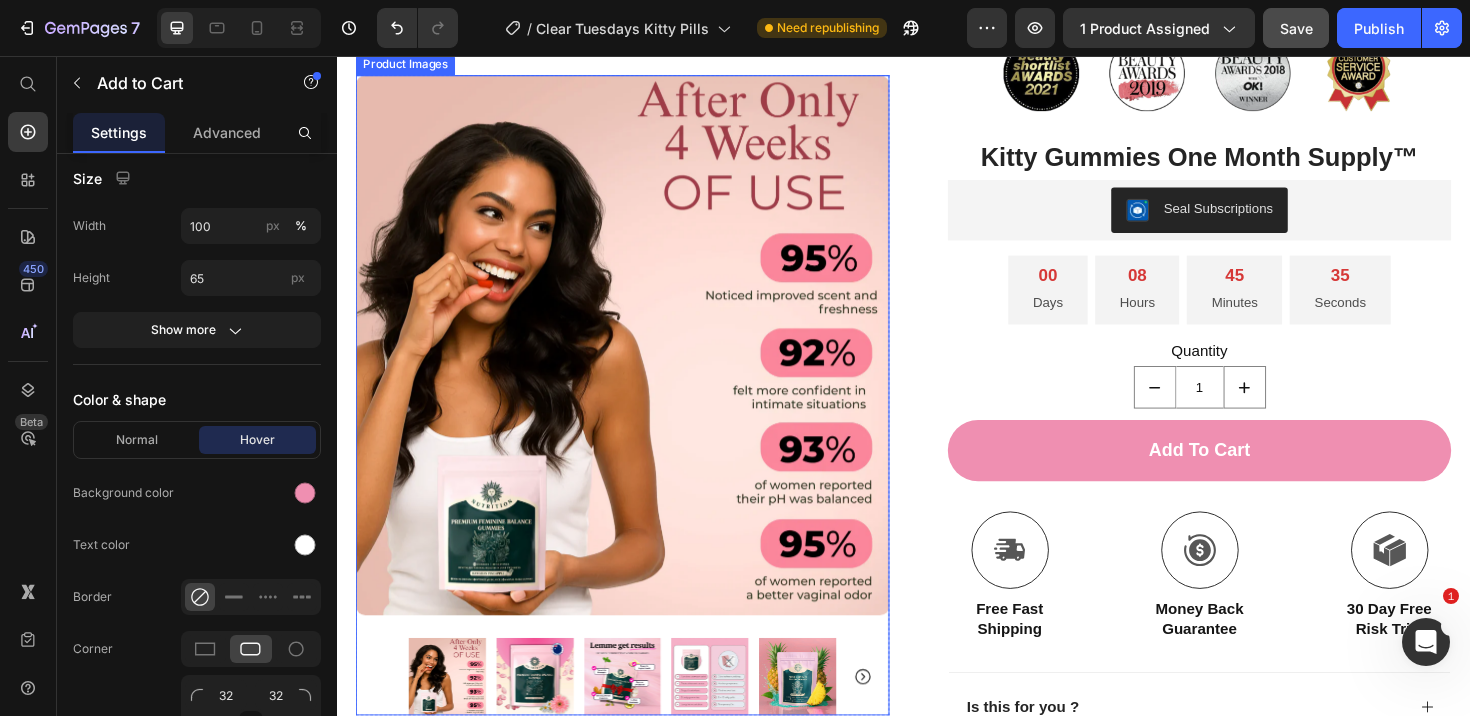 scroll, scrollTop: 473, scrollLeft: 0, axis: vertical 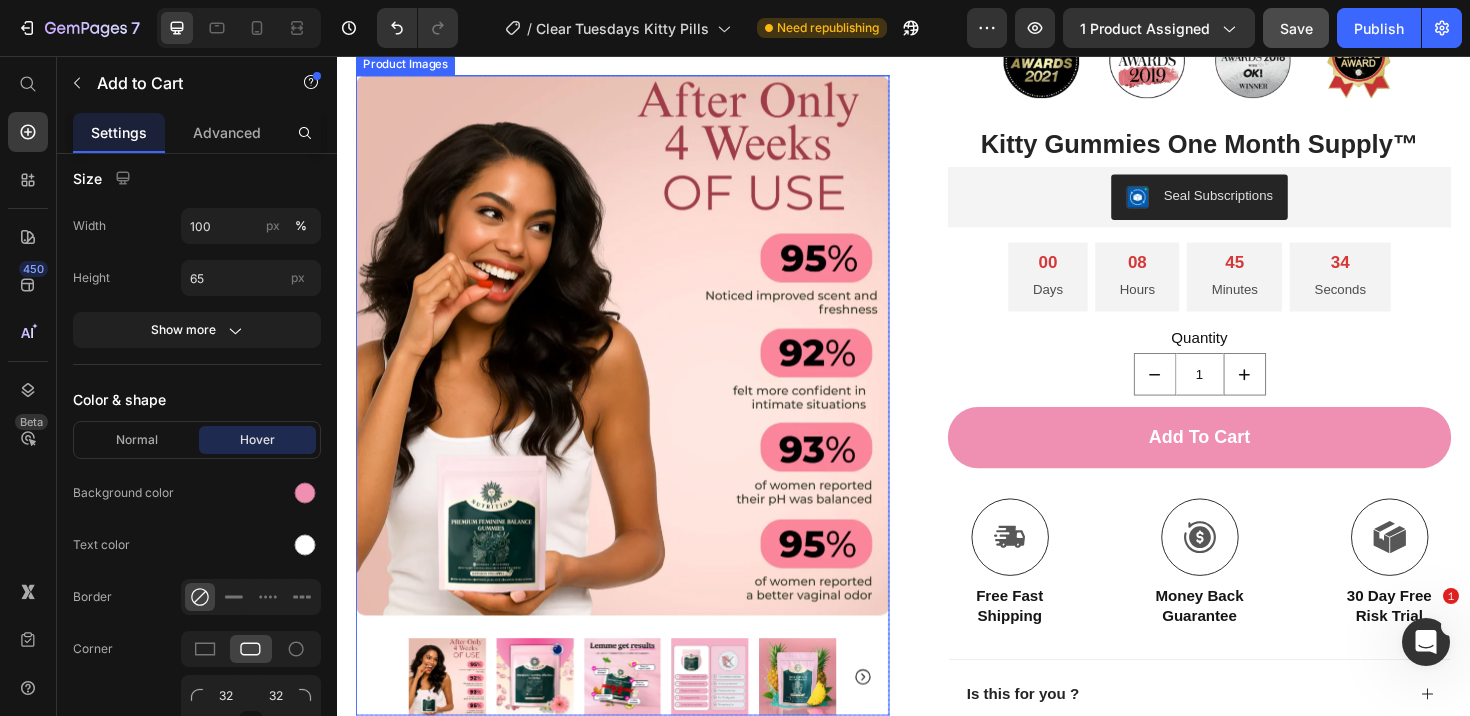 click at bounding box center [547, 712] 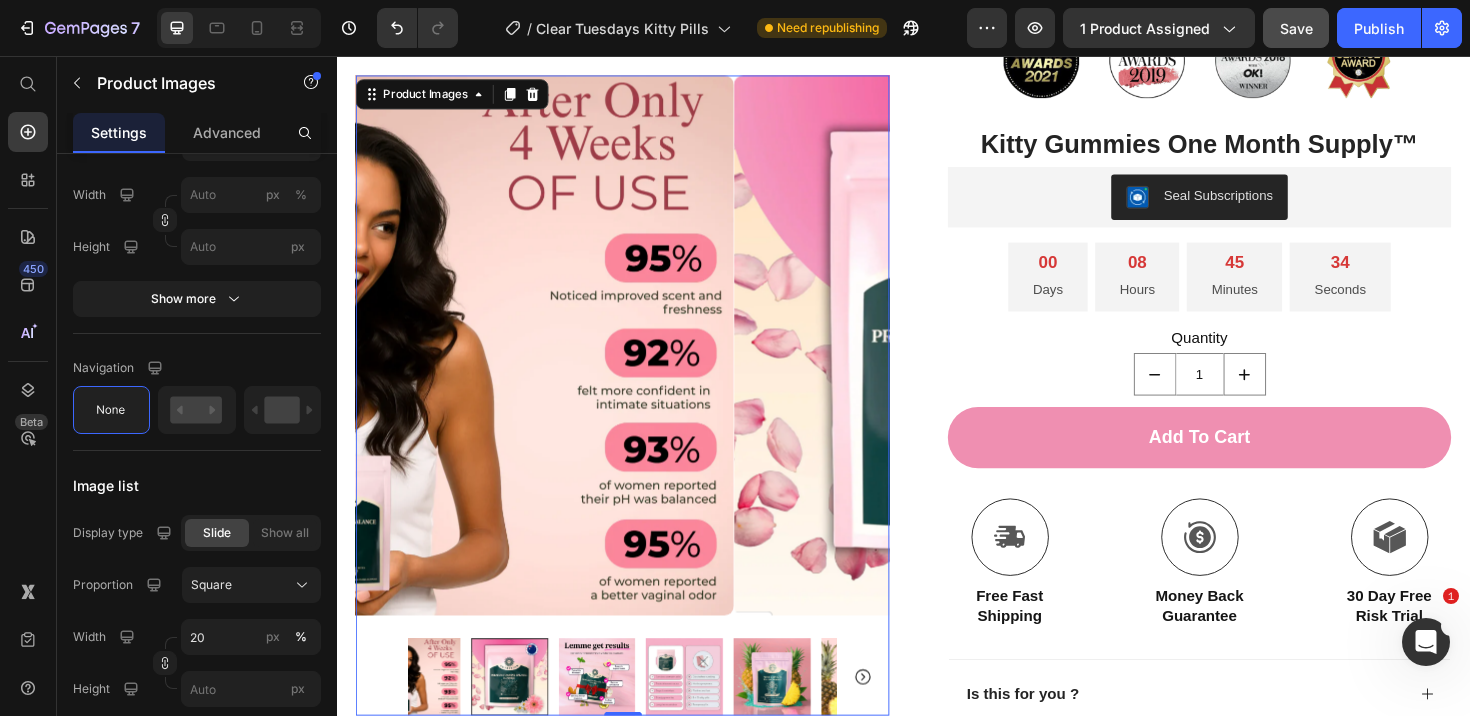 scroll, scrollTop: 0, scrollLeft: 0, axis: both 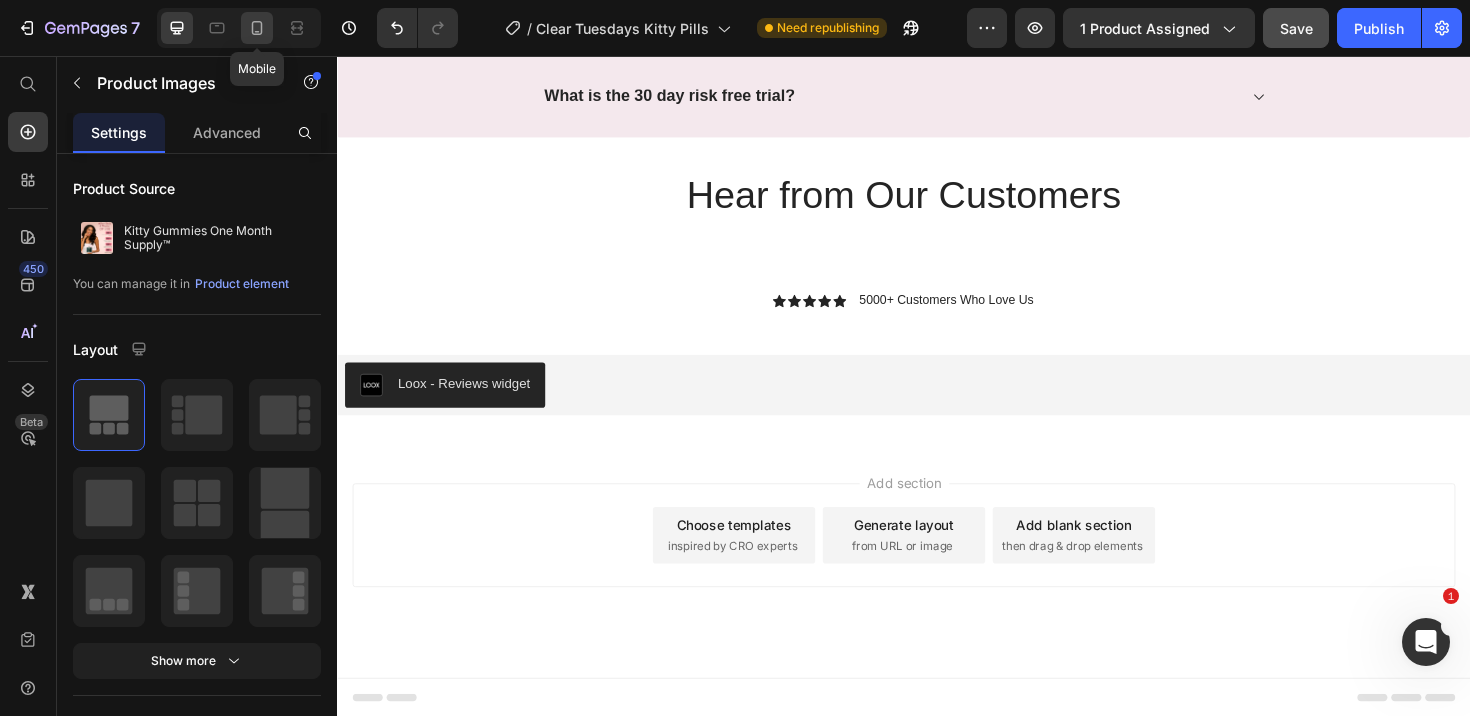 click 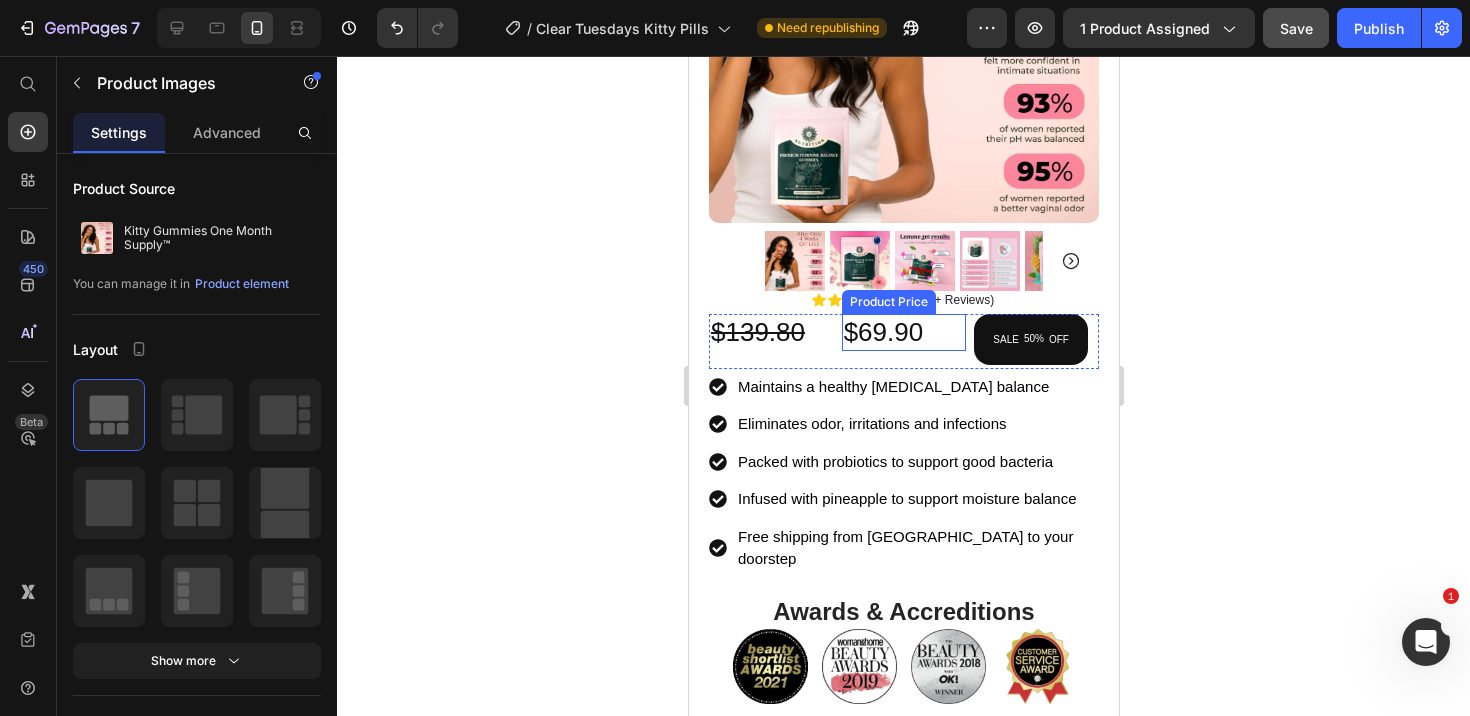 scroll, scrollTop: 329, scrollLeft: 0, axis: vertical 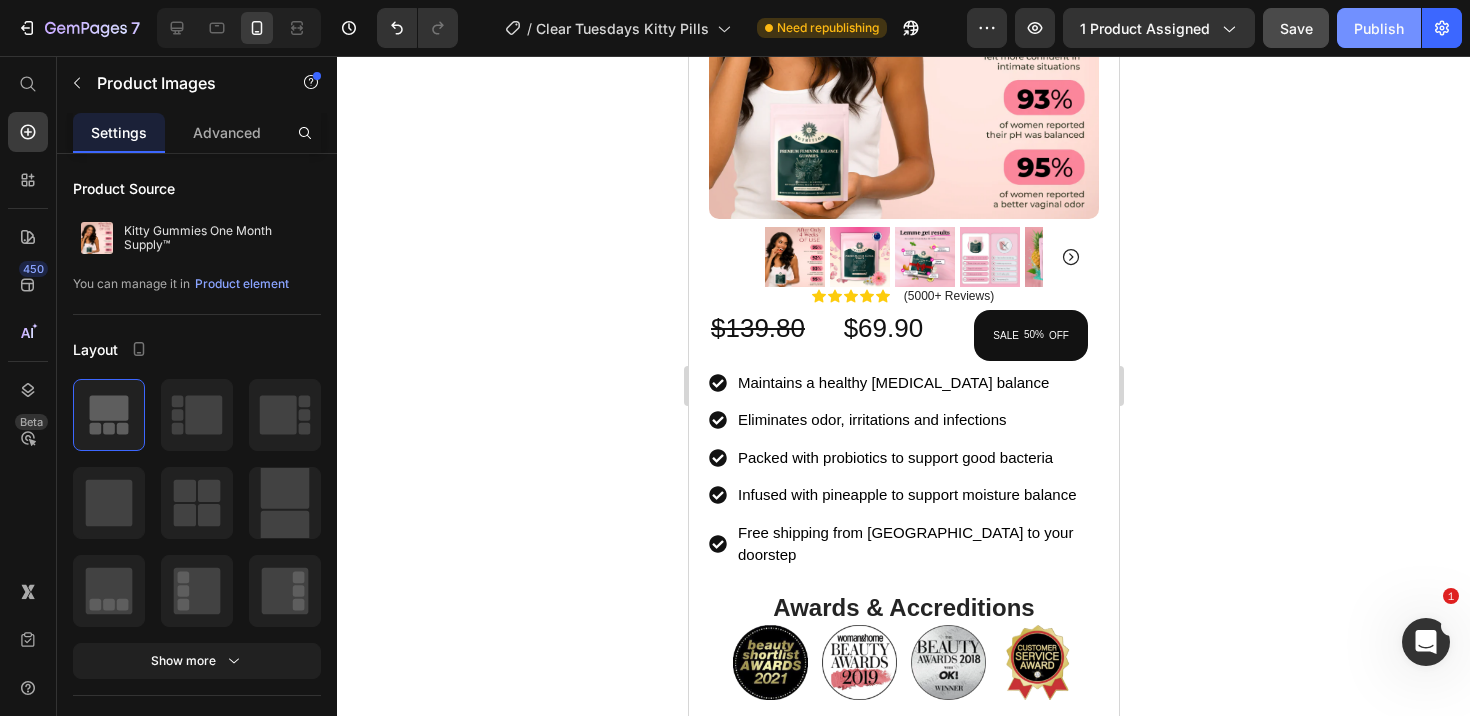click on "Publish" at bounding box center [1379, 28] 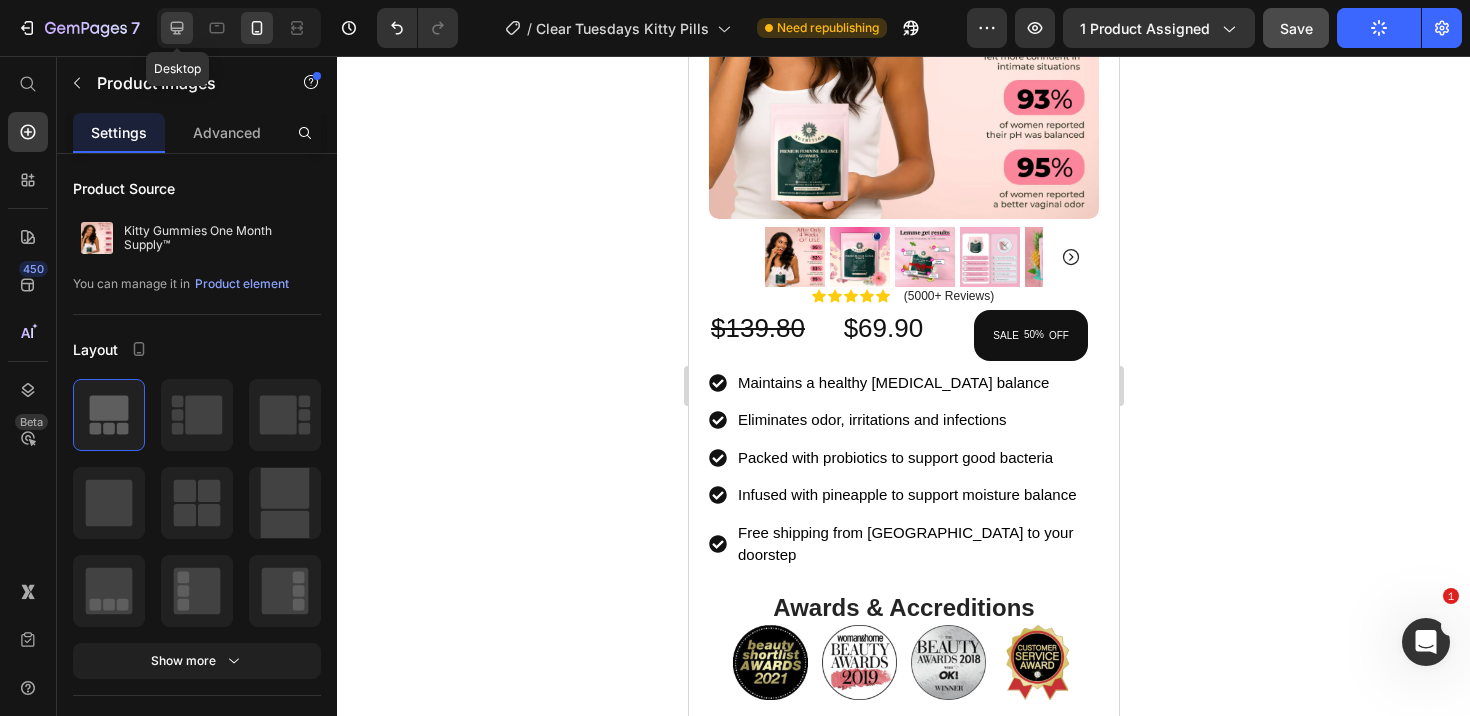 click 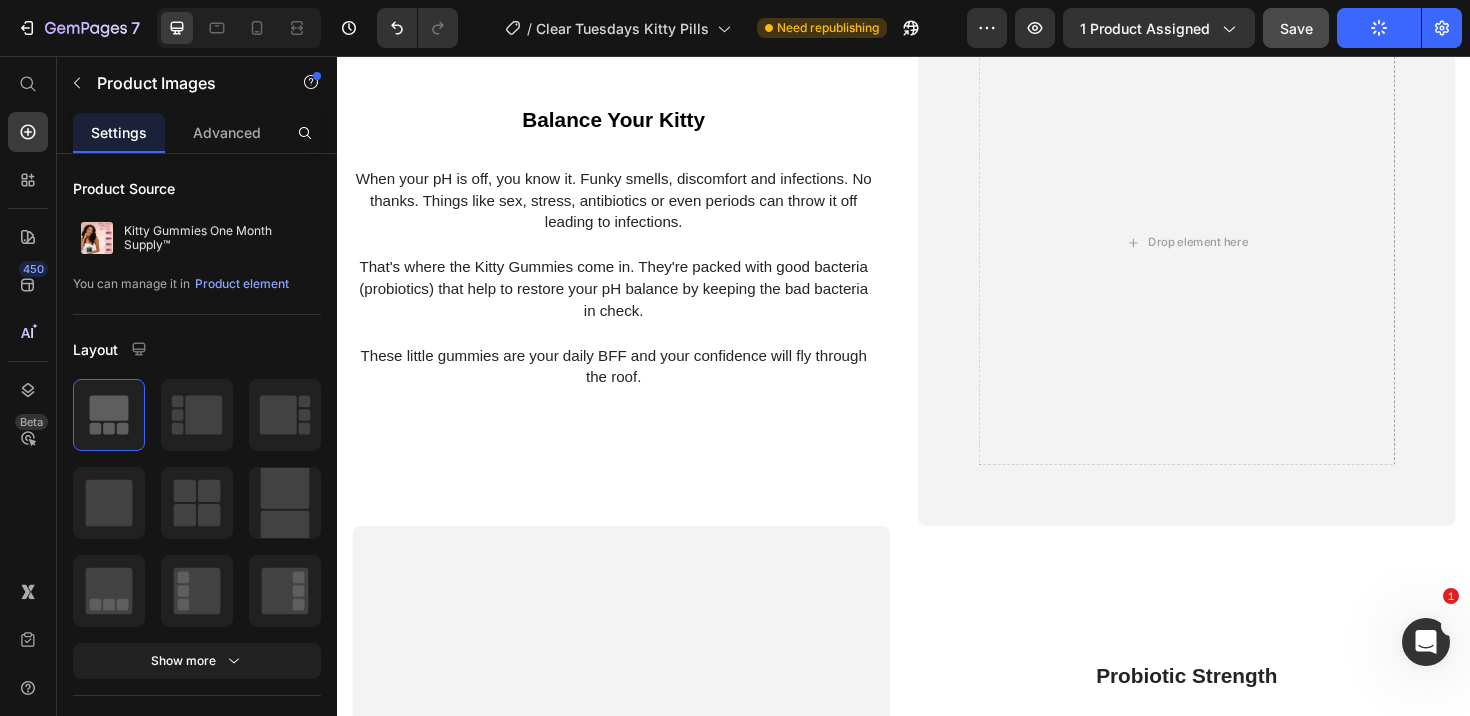 scroll, scrollTop: 2255, scrollLeft: 0, axis: vertical 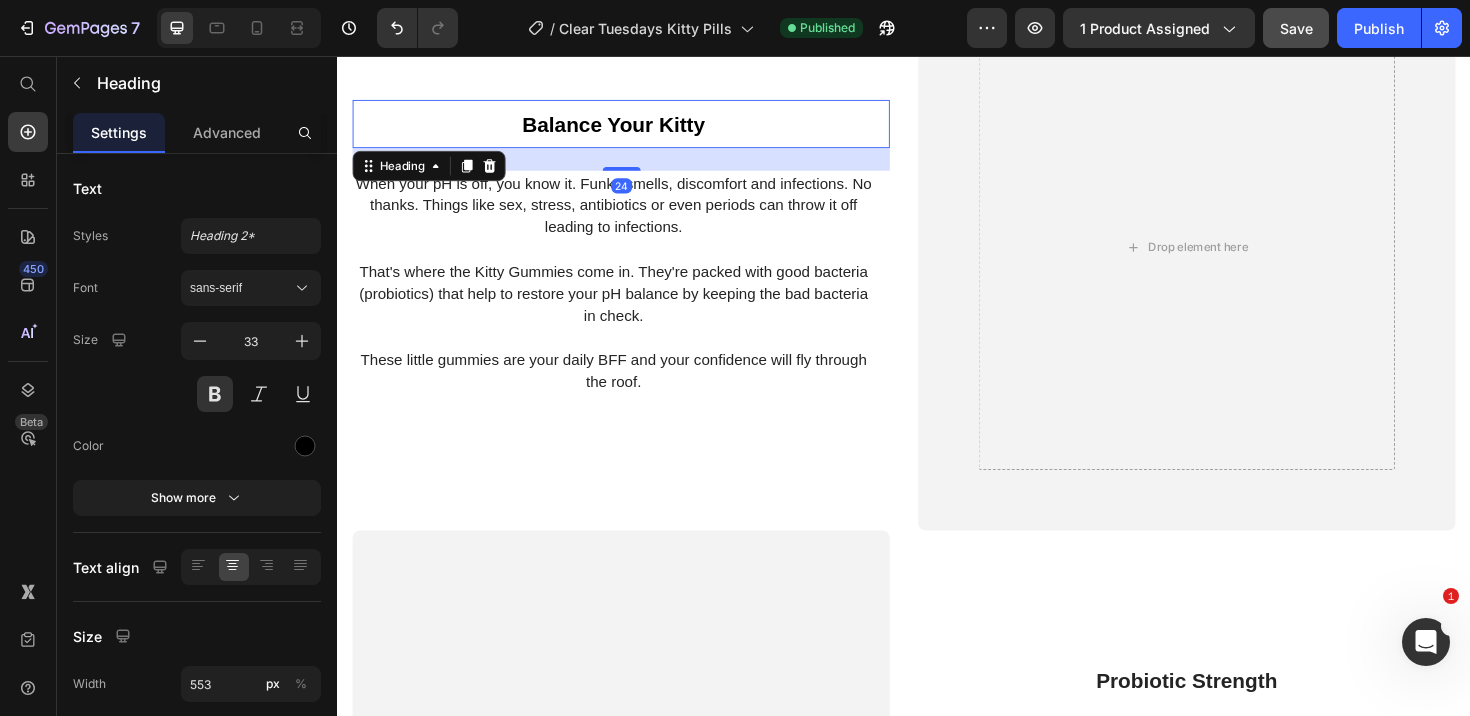 click on "Balance Your Kitty" at bounding box center (630, 128) 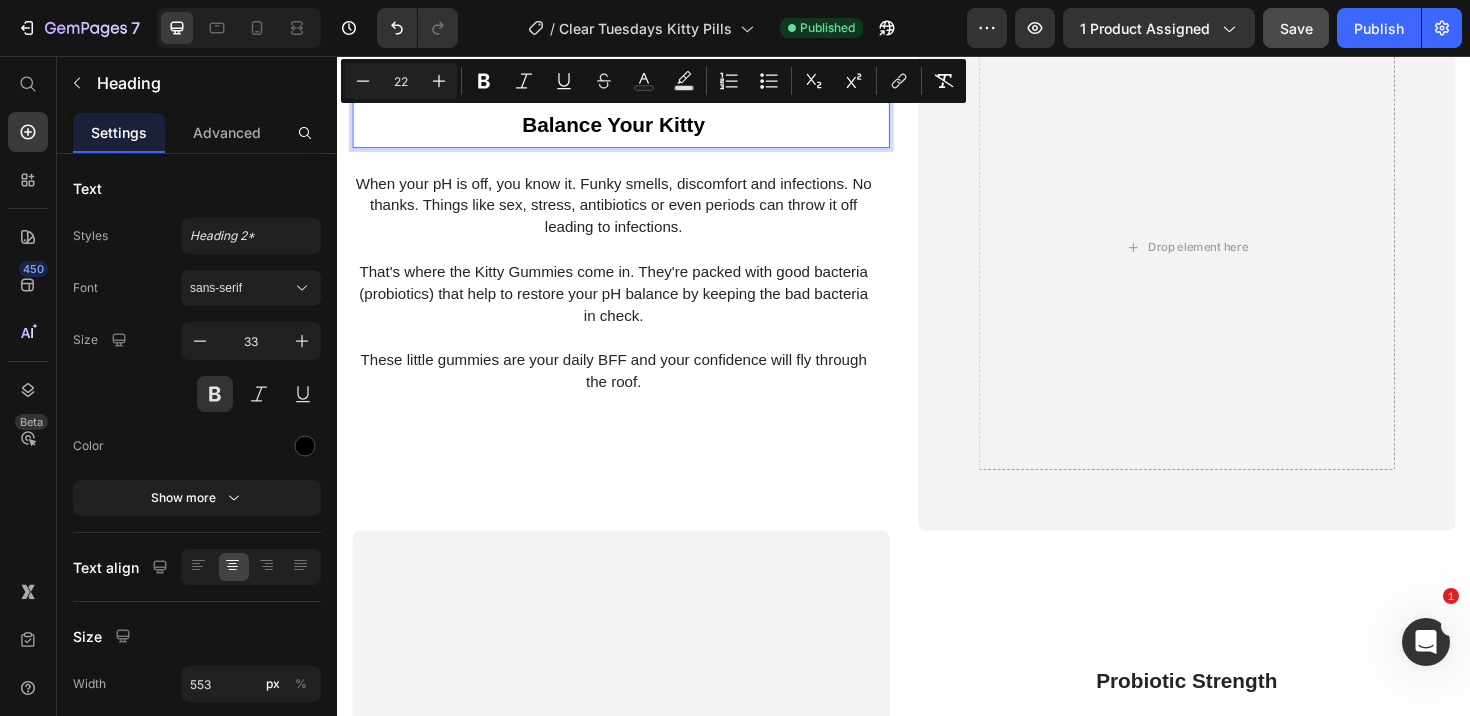 drag, startPoint x: 733, startPoint y: 125, endPoint x: 521, endPoint y: 126, distance: 212.00237 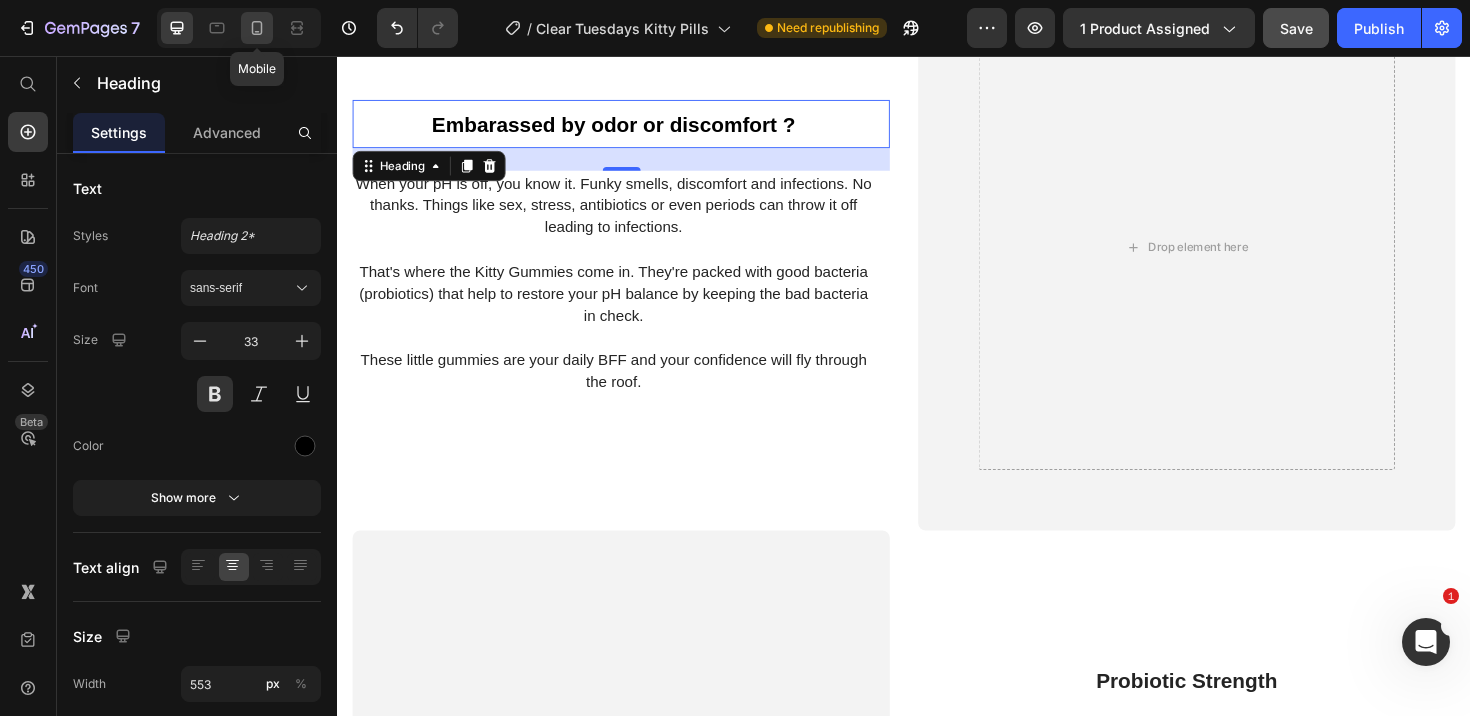 click 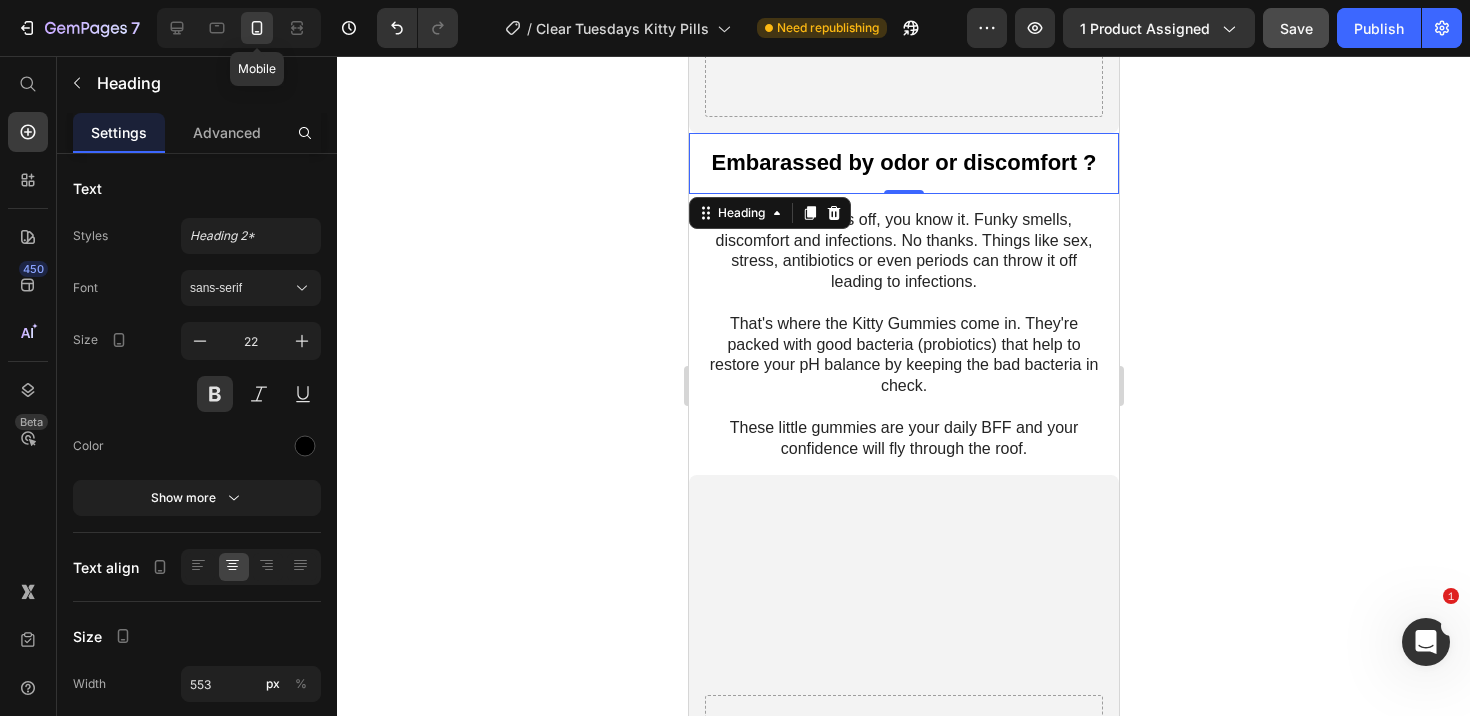 scroll, scrollTop: 2487, scrollLeft: 0, axis: vertical 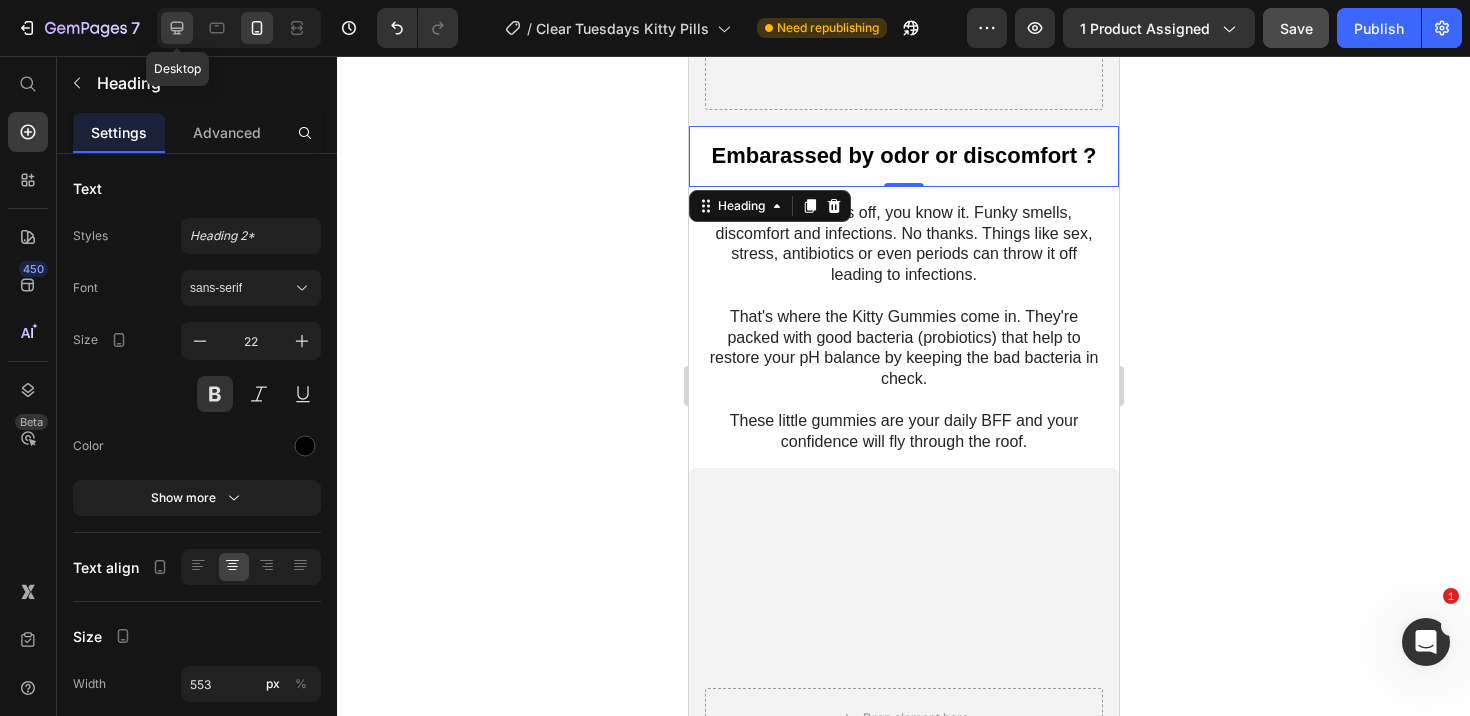 click 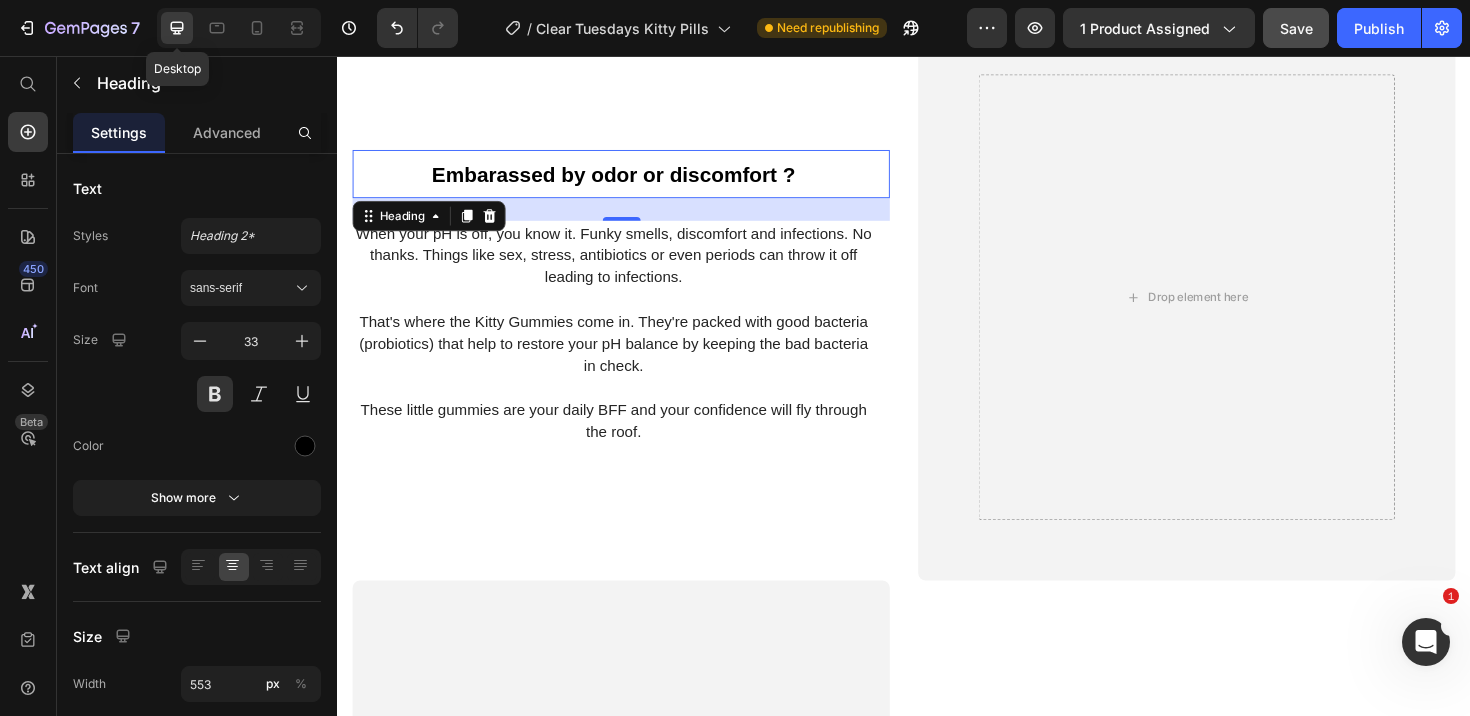 scroll, scrollTop: 2229, scrollLeft: 0, axis: vertical 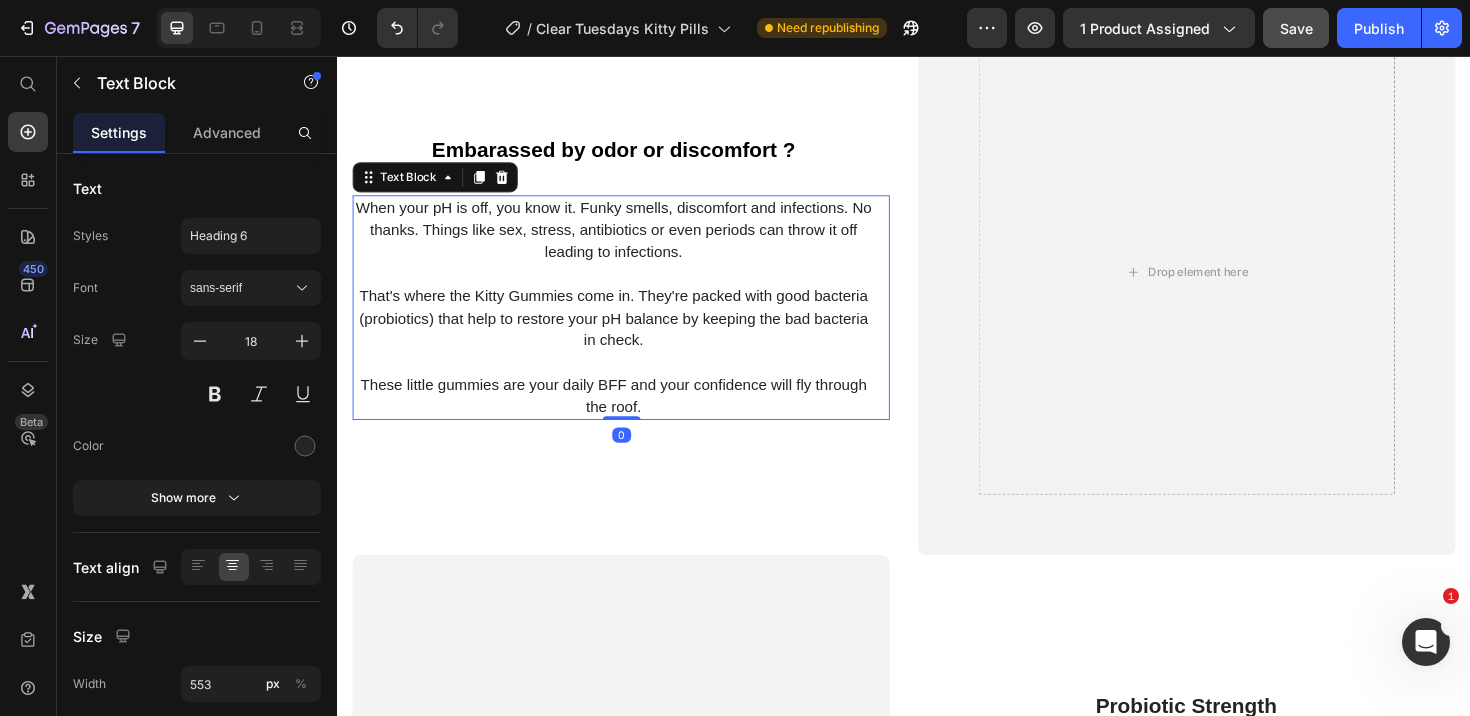 click on "These little gummies are your daily BFF and your confidence will fly through the roof." at bounding box center (629, 415) 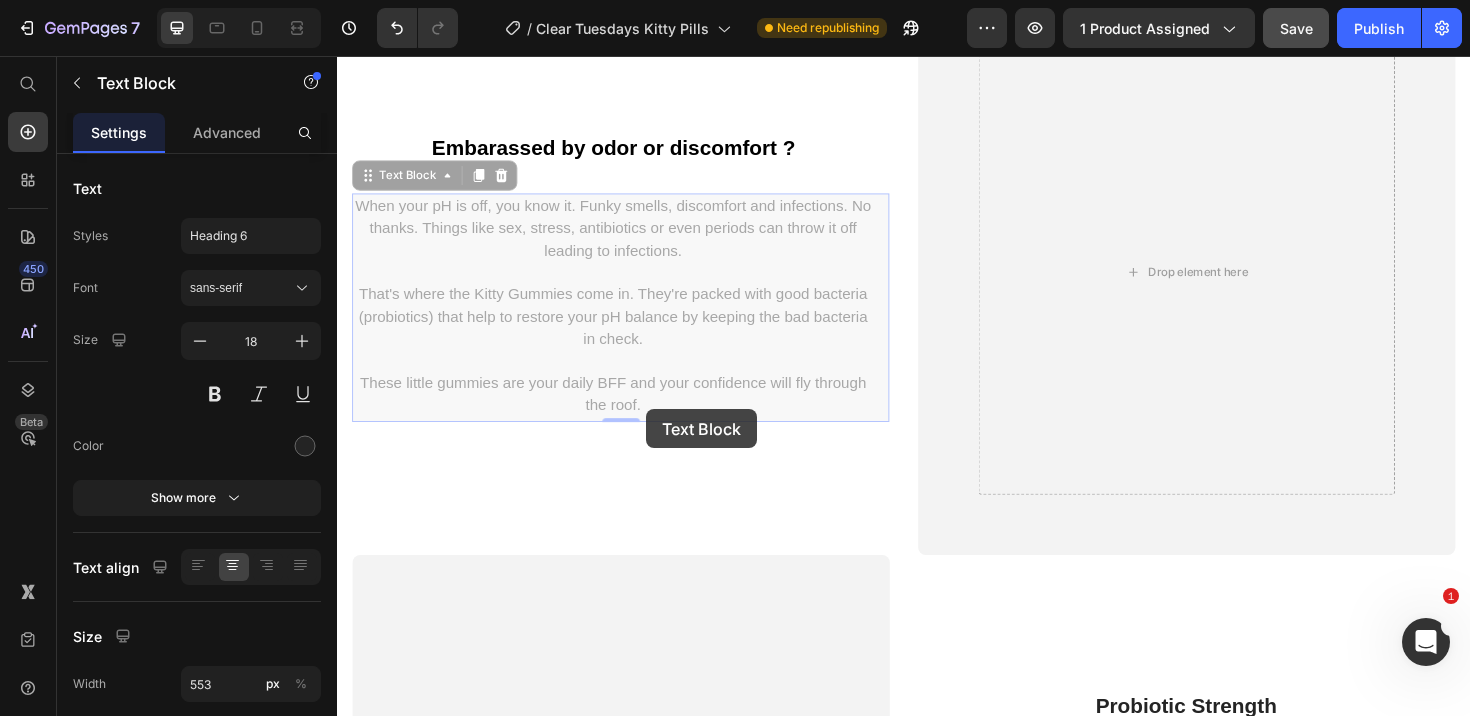 scroll, scrollTop: 2108, scrollLeft: 0, axis: vertical 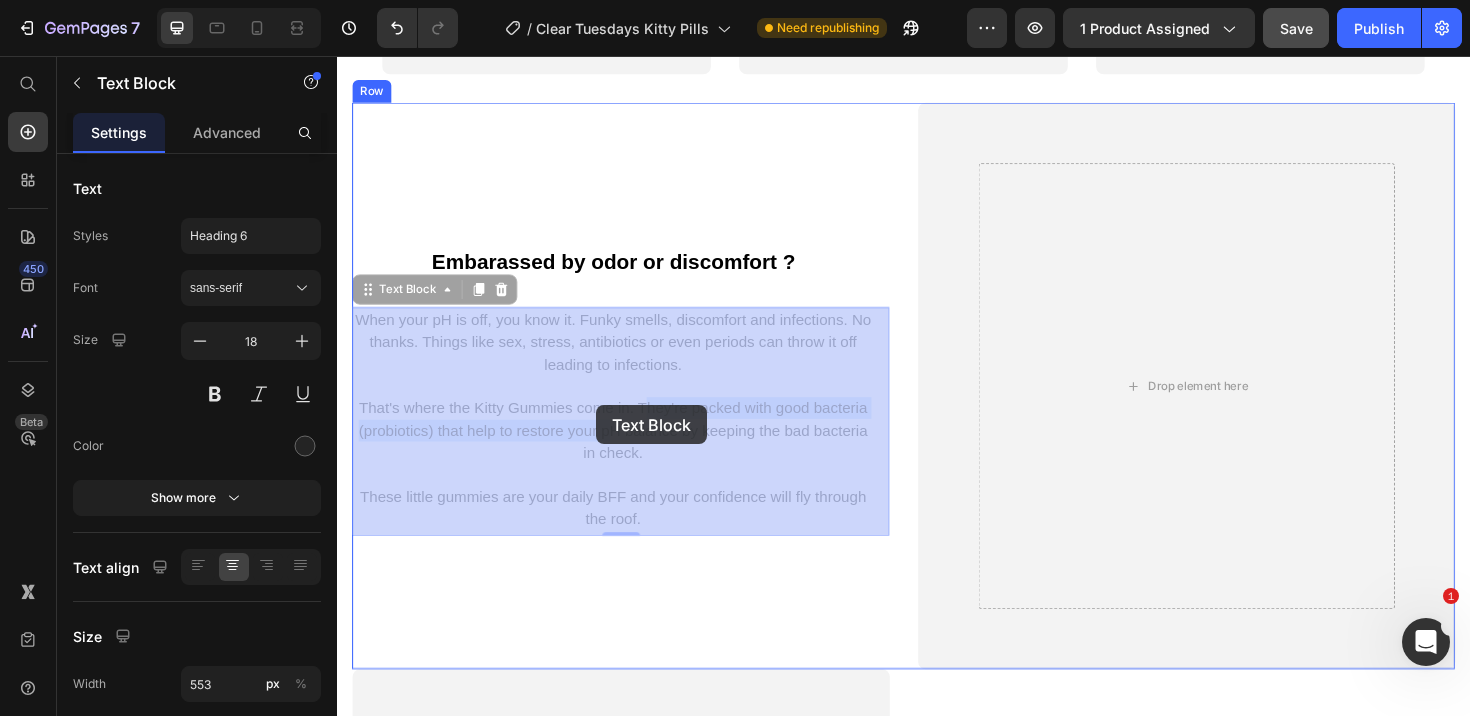 drag, startPoint x: 664, startPoint y: 430, endPoint x: 633, endPoint y: 455, distance: 39.824615 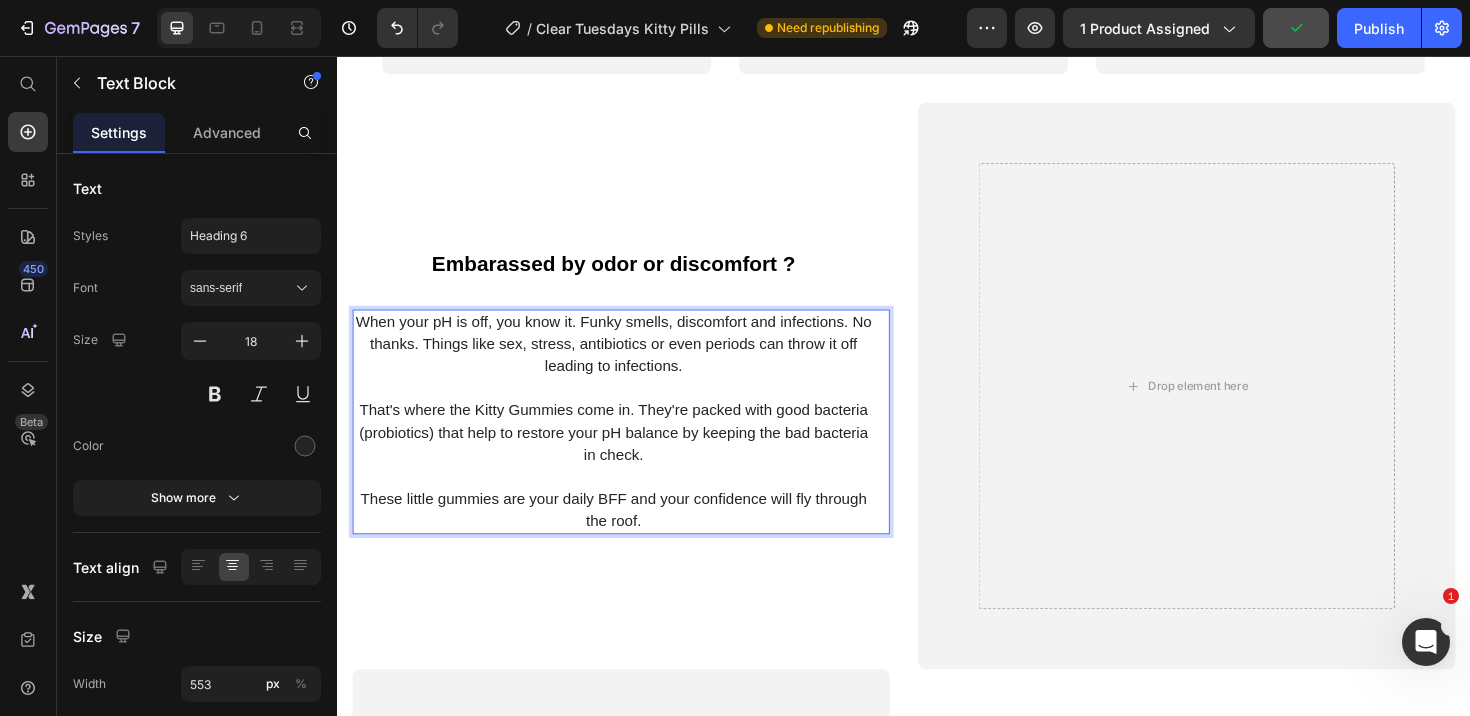 drag, startPoint x: 666, startPoint y: 551, endPoint x: 359, endPoint y: 337, distance: 374.22586 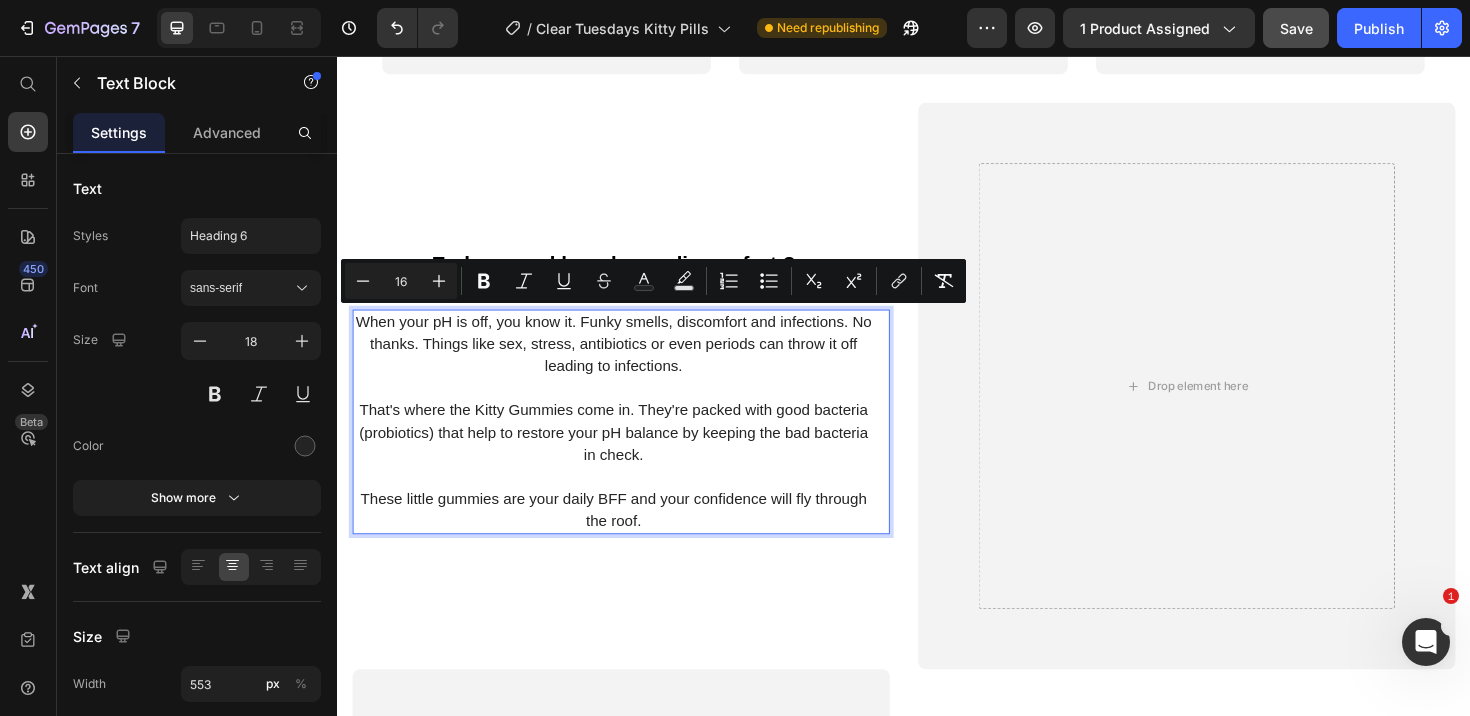 copy on "When your pH is off, you know it. Funky smells, discomfort and infections. No thanks. Things like sex, stress, antibiotics or even periods can throw it off leading to infections. That's where the Kitty Gummies come in. They're packed with good bacteria (probiotics) that help to restore your pH balance by keeping the bad bacteria in check. These little gummies are your daily BFF and your confidence will fly through the roof." 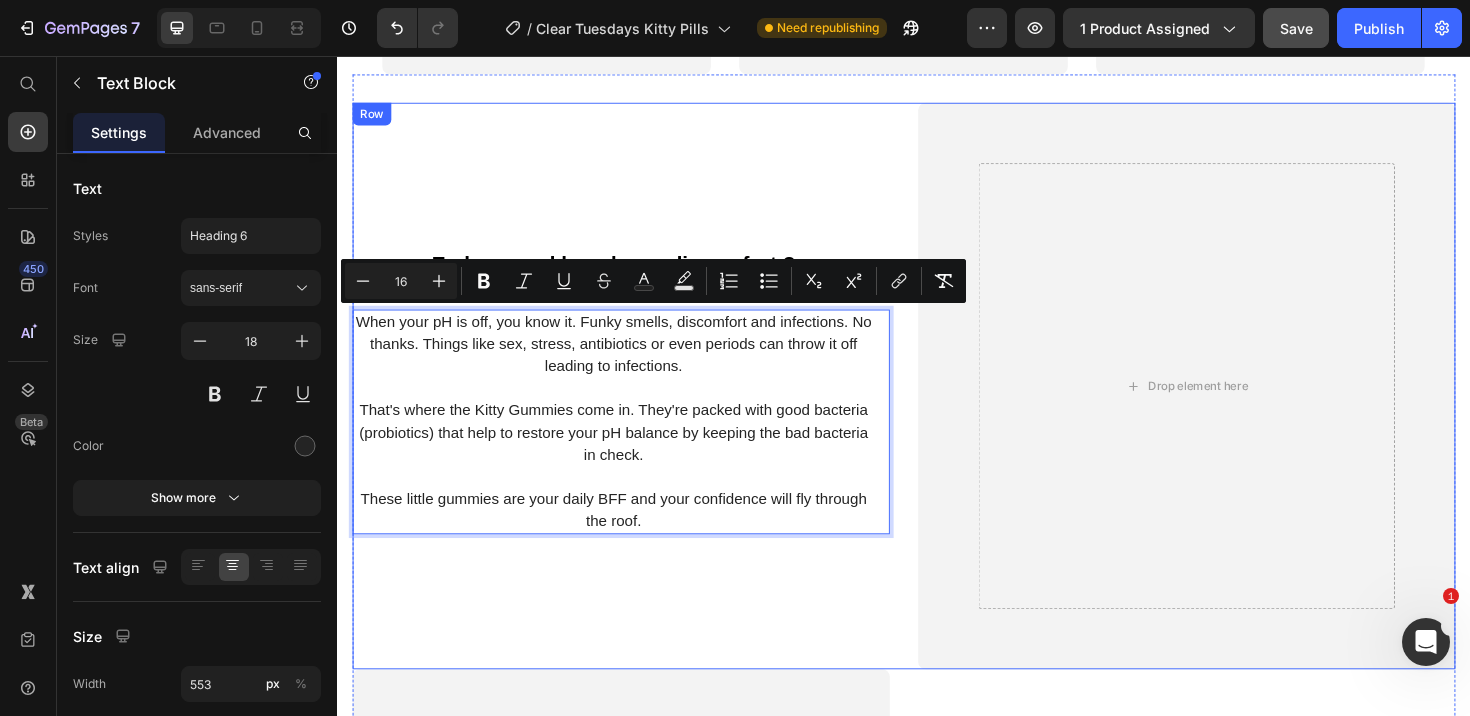 click on "⁠⁠⁠⁠⁠⁠⁠ Embarassed by odor or discomfort ? Heading When your pH is off, you know it. Funky smells, discomfort and infections. No thanks. Things like sex, stress, antibiotics or even periods can throw it off leading to infections. That's where the Kitty Gummies come in. They're packed with good bacteria (probiotics) that help to restore your pH balance by keeping the bad bacteria in check. These little gummies are your daily BFF and your confidence will fly through the roof.  Text Block   0" at bounding box center [637, 405] 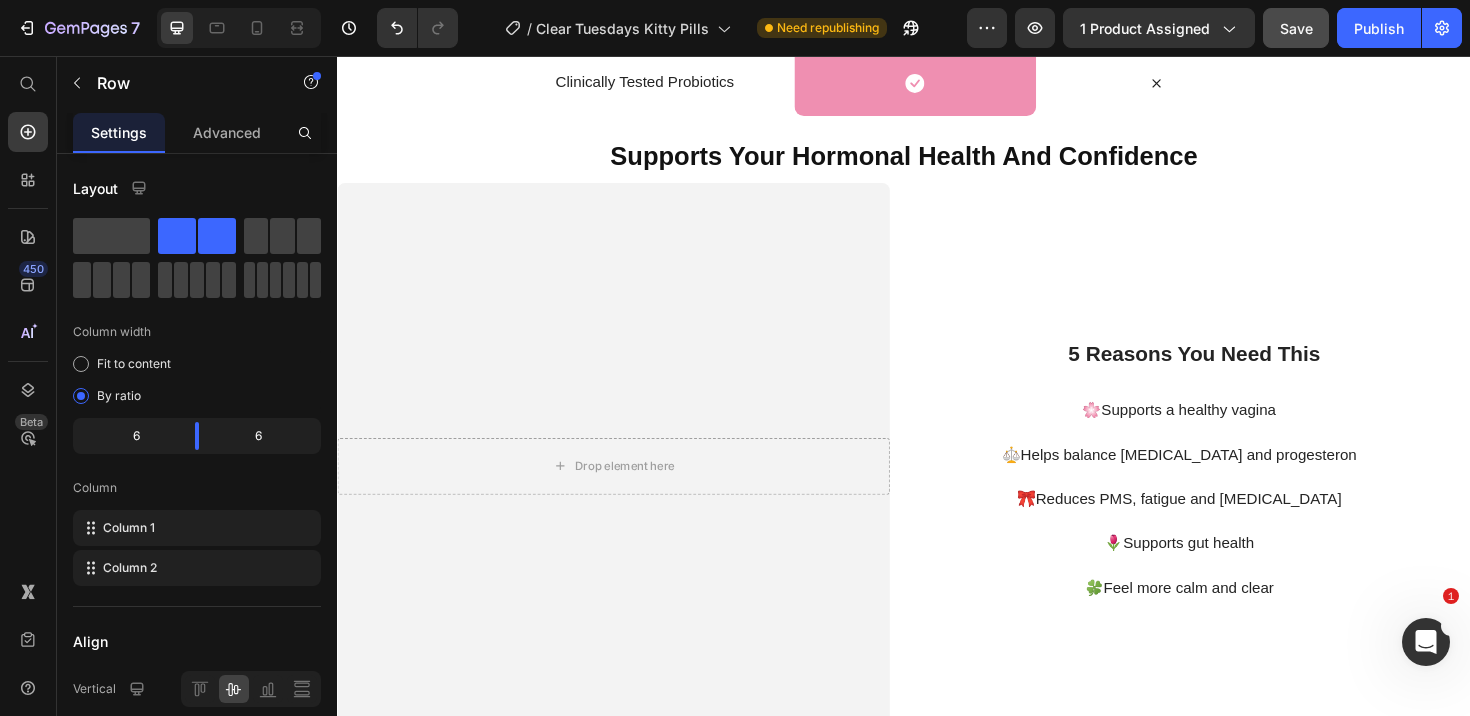scroll, scrollTop: 6272, scrollLeft: 0, axis: vertical 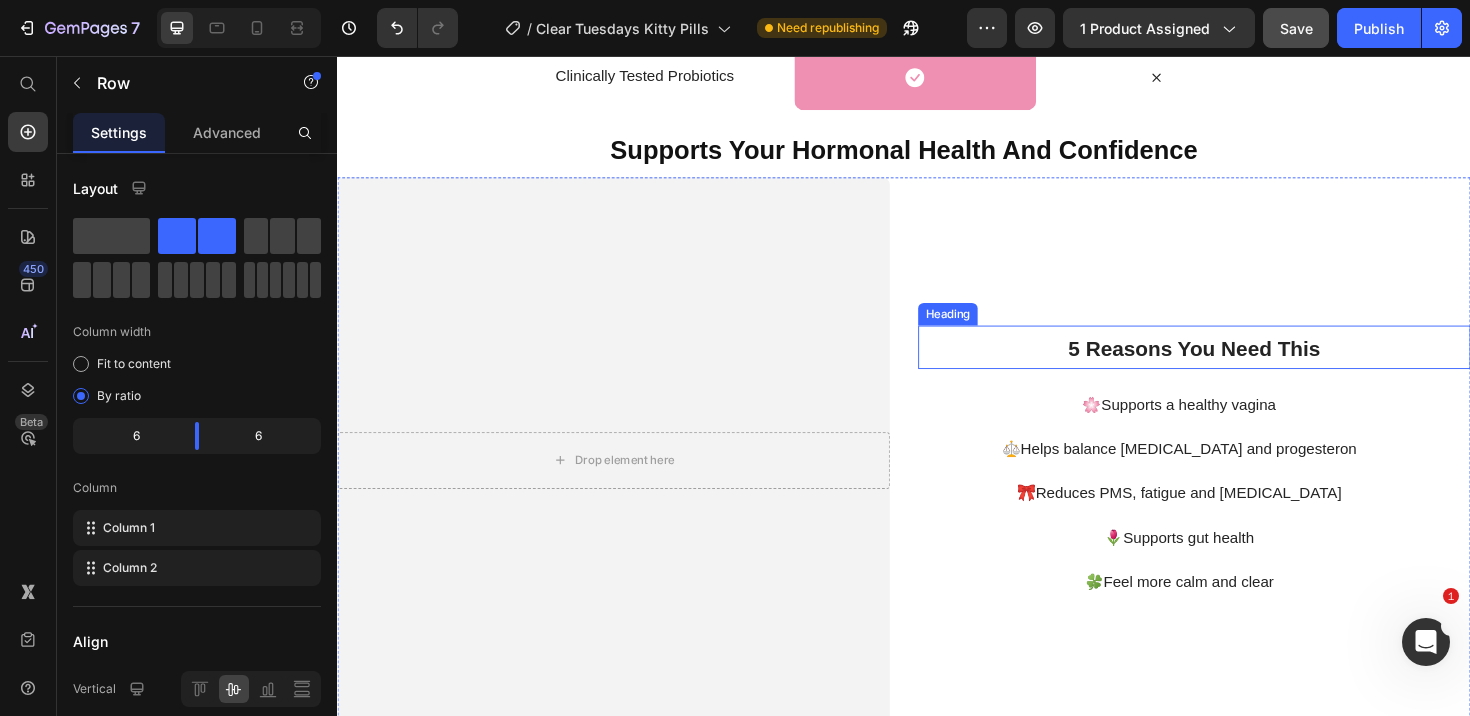 click on "5 Reasons You Need This" at bounding box center [1244, 365] 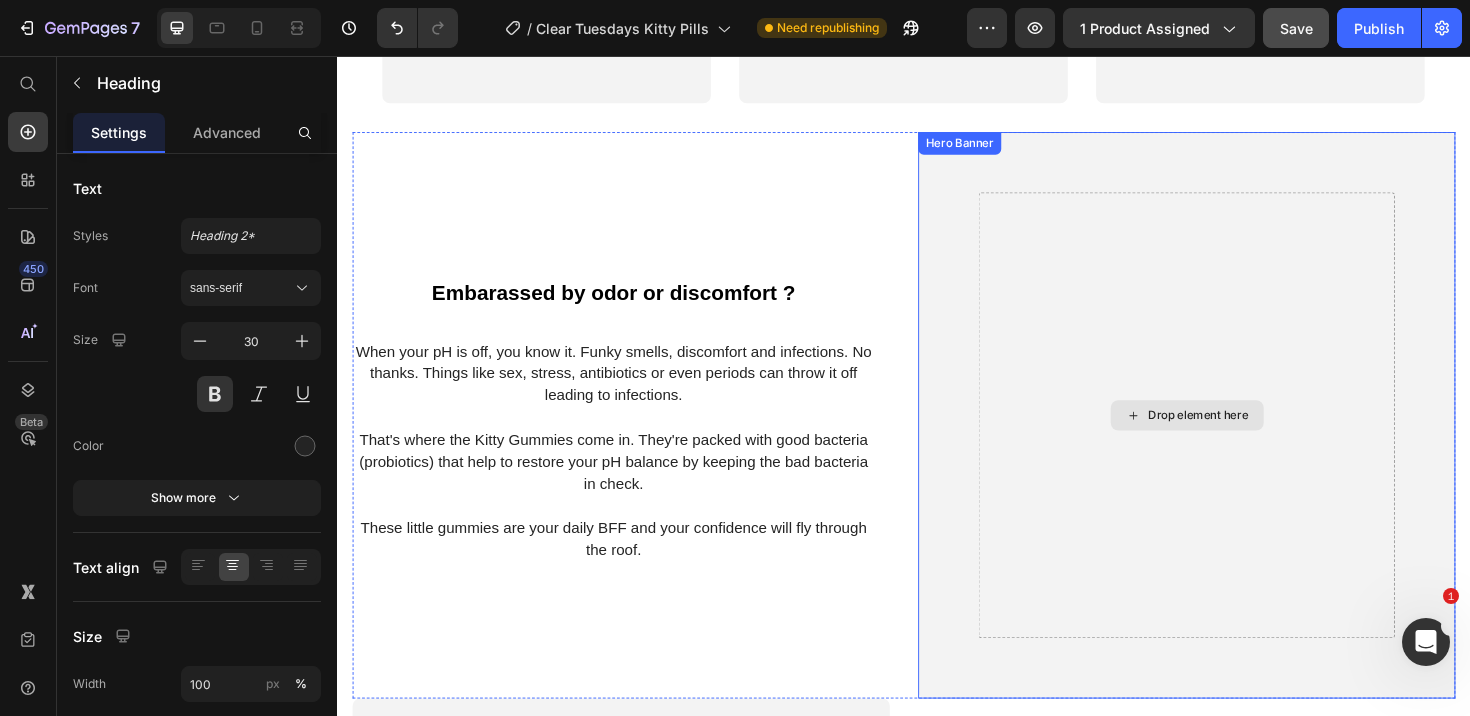 scroll, scrollTop: 2079, scrollLeft: 0, axis: vertical 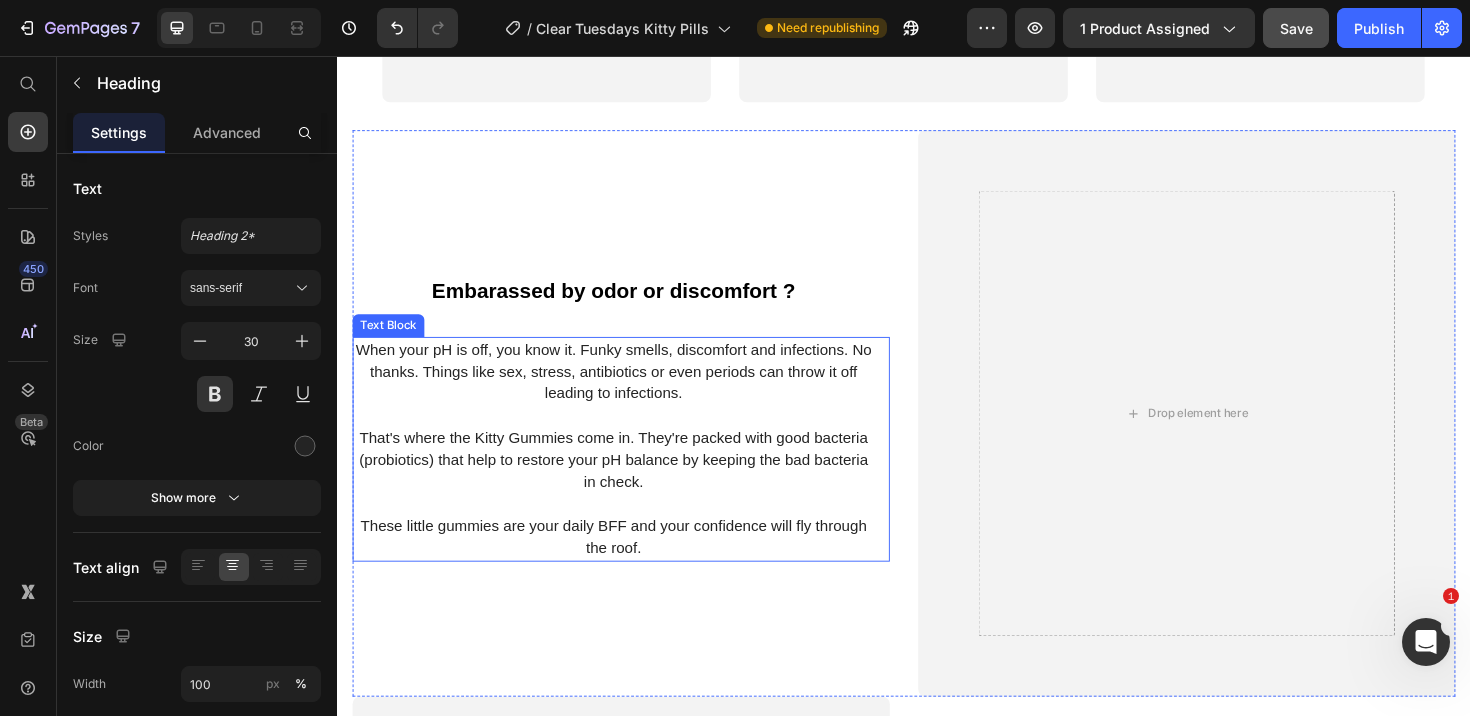 click at bounding box center (629, 530) 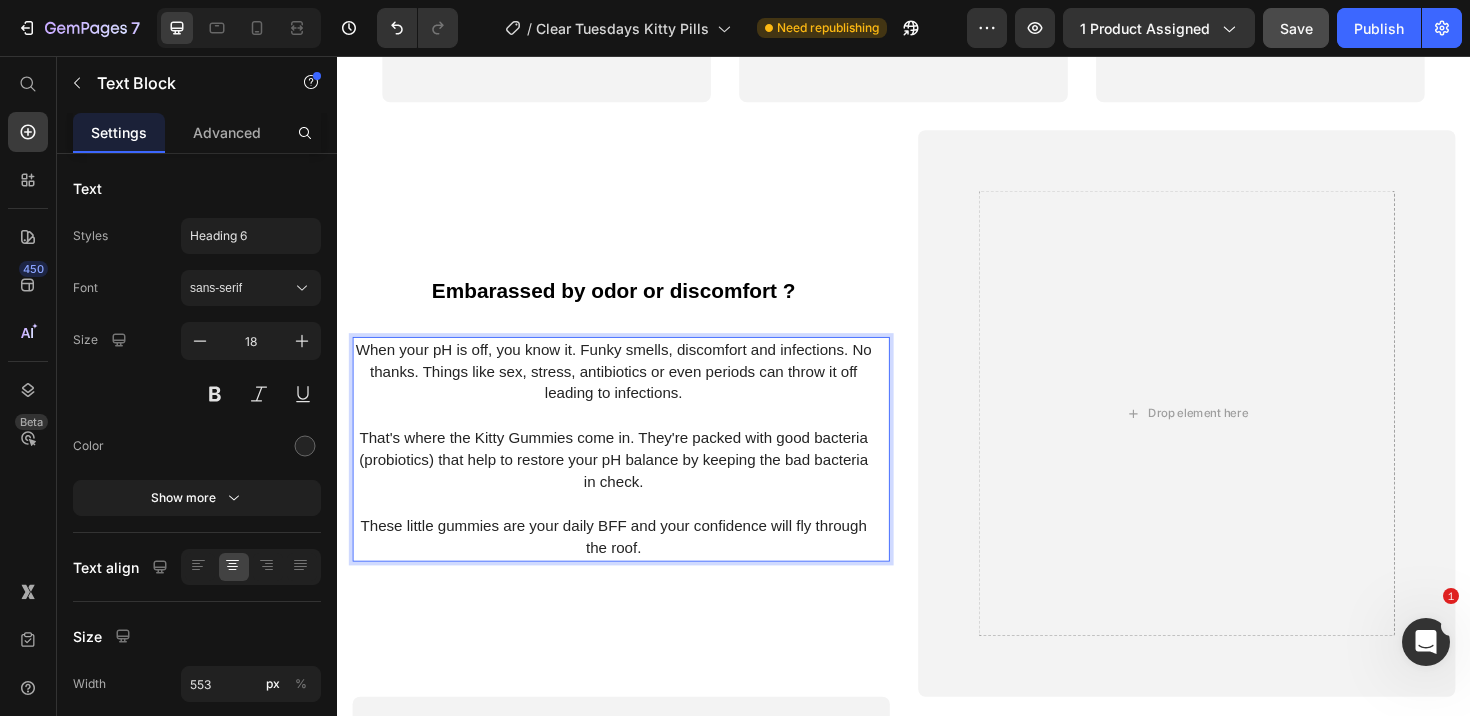 click on "These little gummies are your daily BFF and your confidence will fly through the roof." at bounding box center (629, 565) 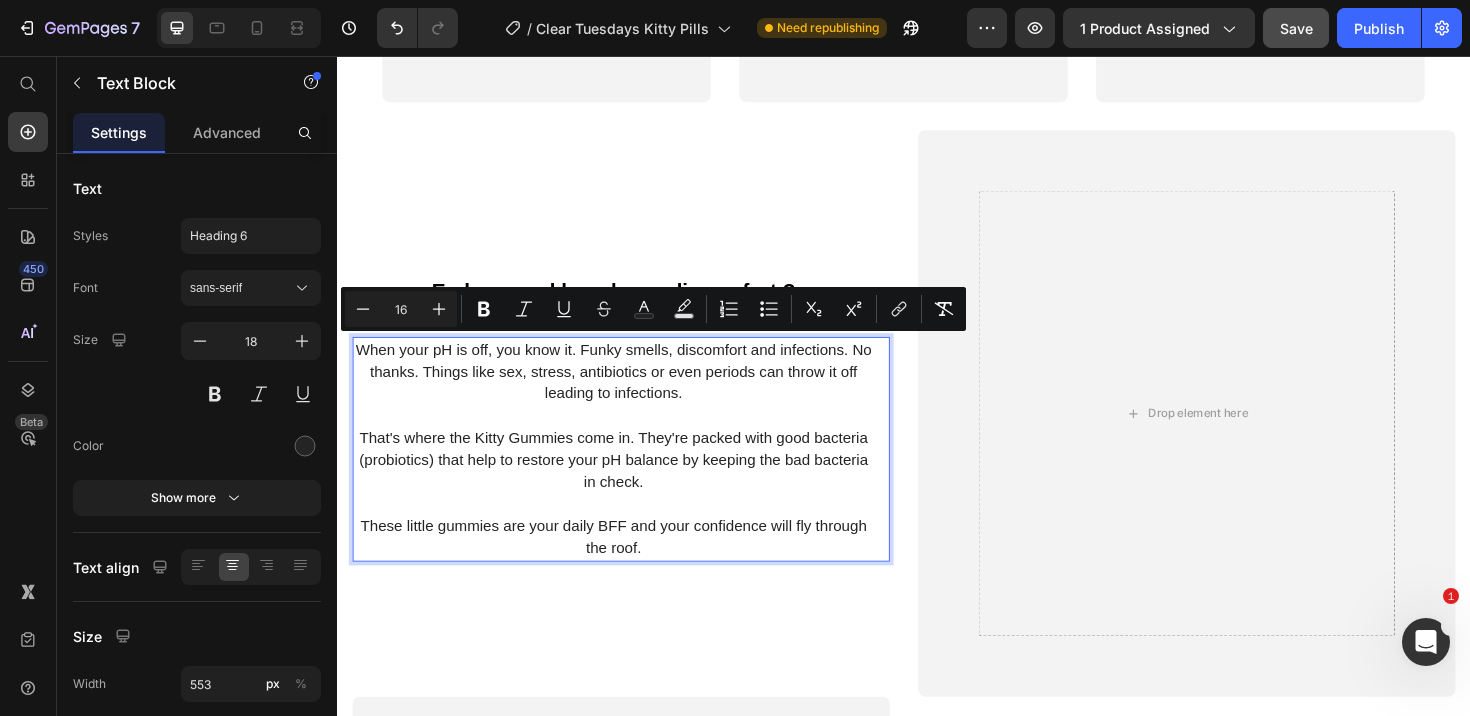 copy on "When your pH is off, you know it. Funky smells, discomfort and infections. No thanks. Things like sex, stress, antibiotics or even periods can throw it off leading to infections. That's where the Kitty Gummies come in. They're packed with good bacteria (probiotics) that help to restore your pH balance by keeping the bad bacteria in check. These little gummies are your daily BFF and your confidence will fly through the roof." 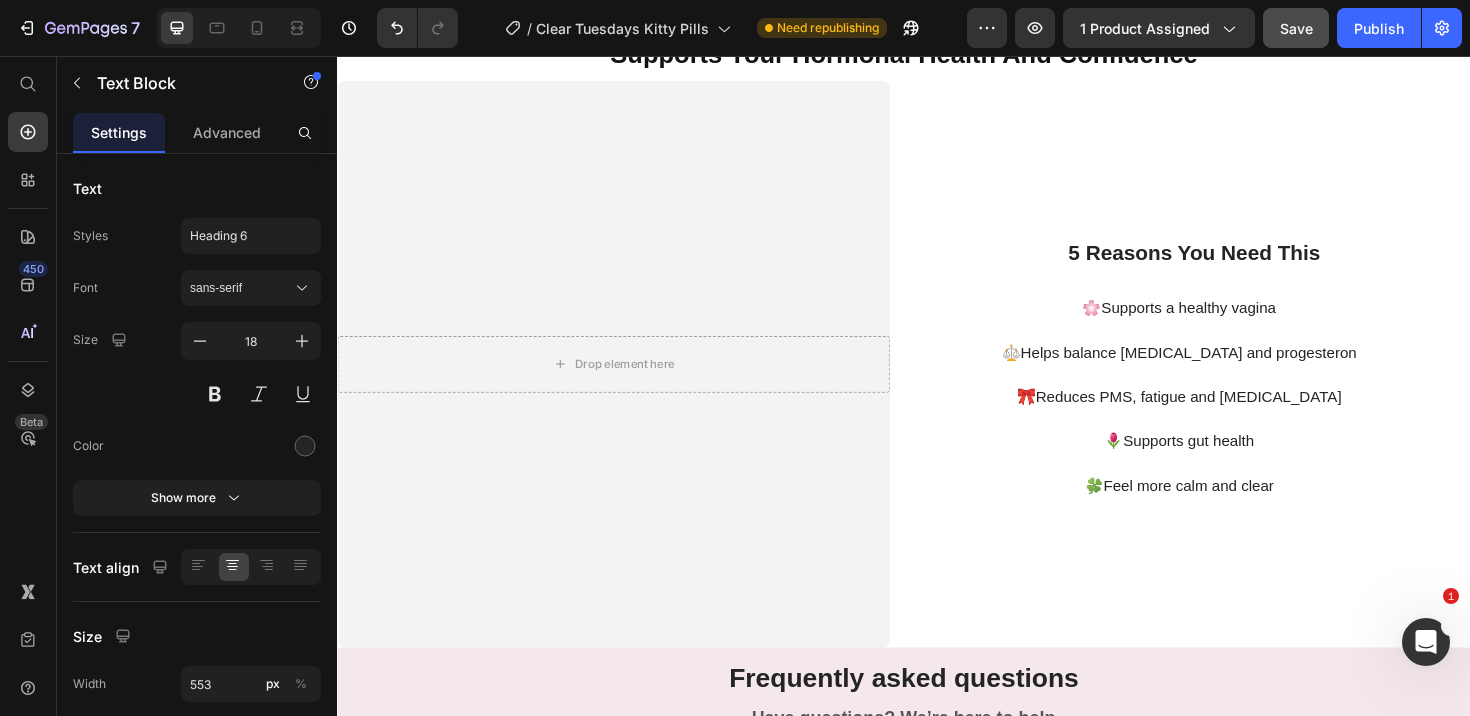scroll, scrollTop: 6398, scrollLeft: 0, axis: vertical 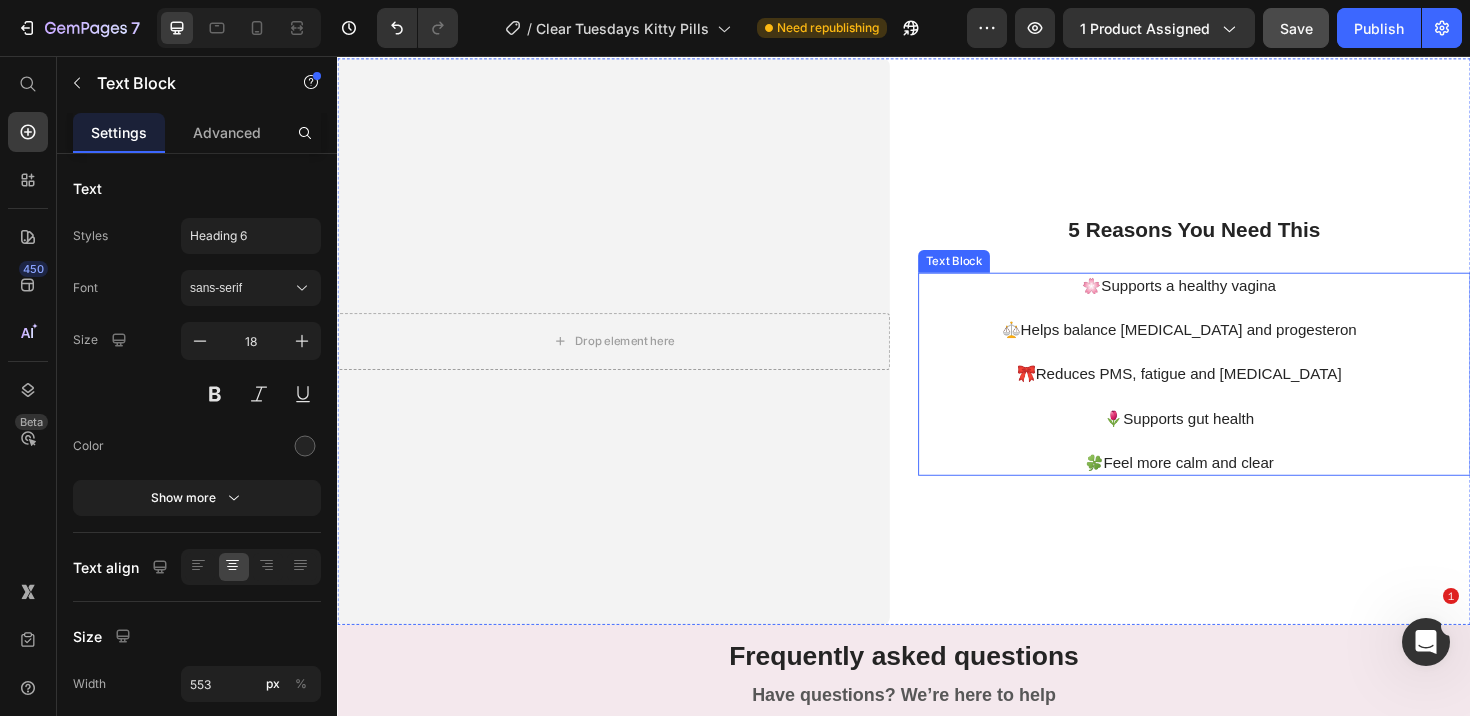 click at bounding box center (1228, 462) 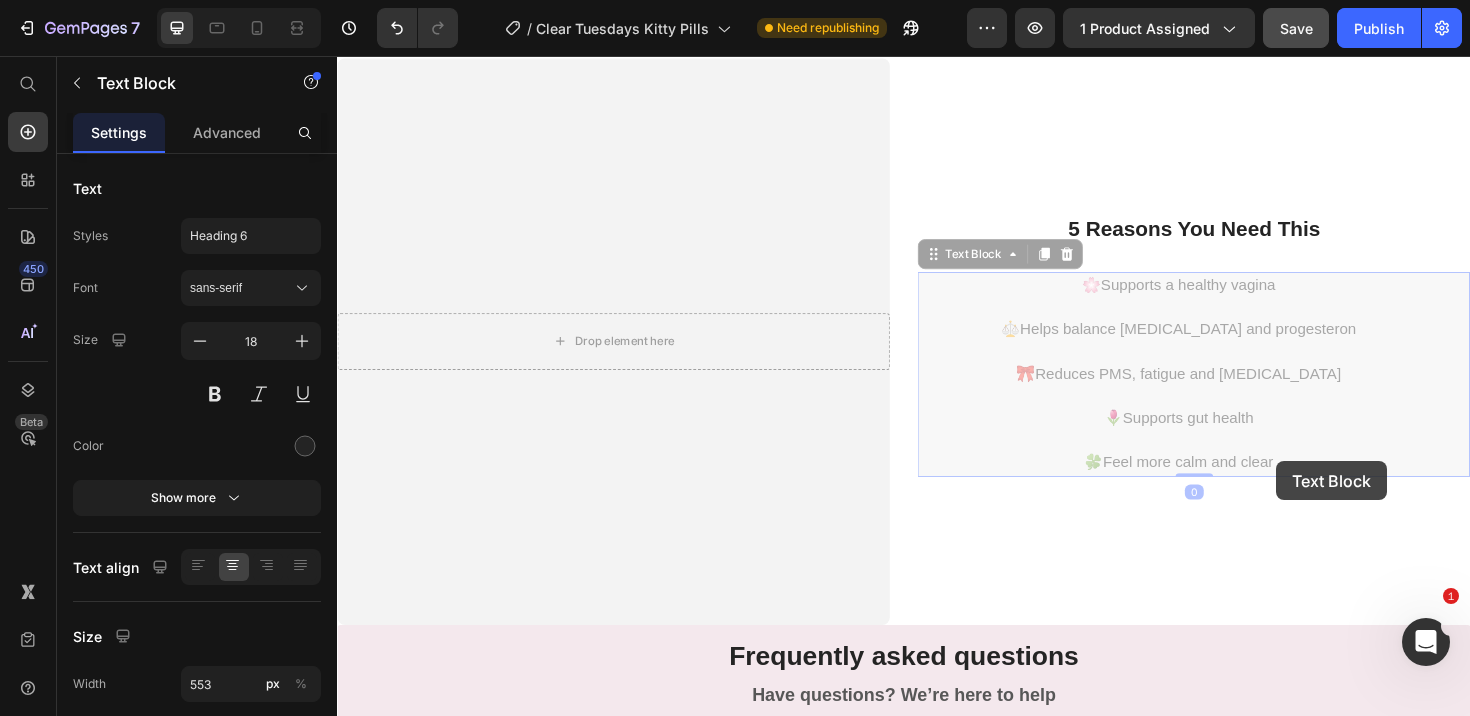 scroll, scrollTop: 6289, scrollLeft: 0, axis: vertical 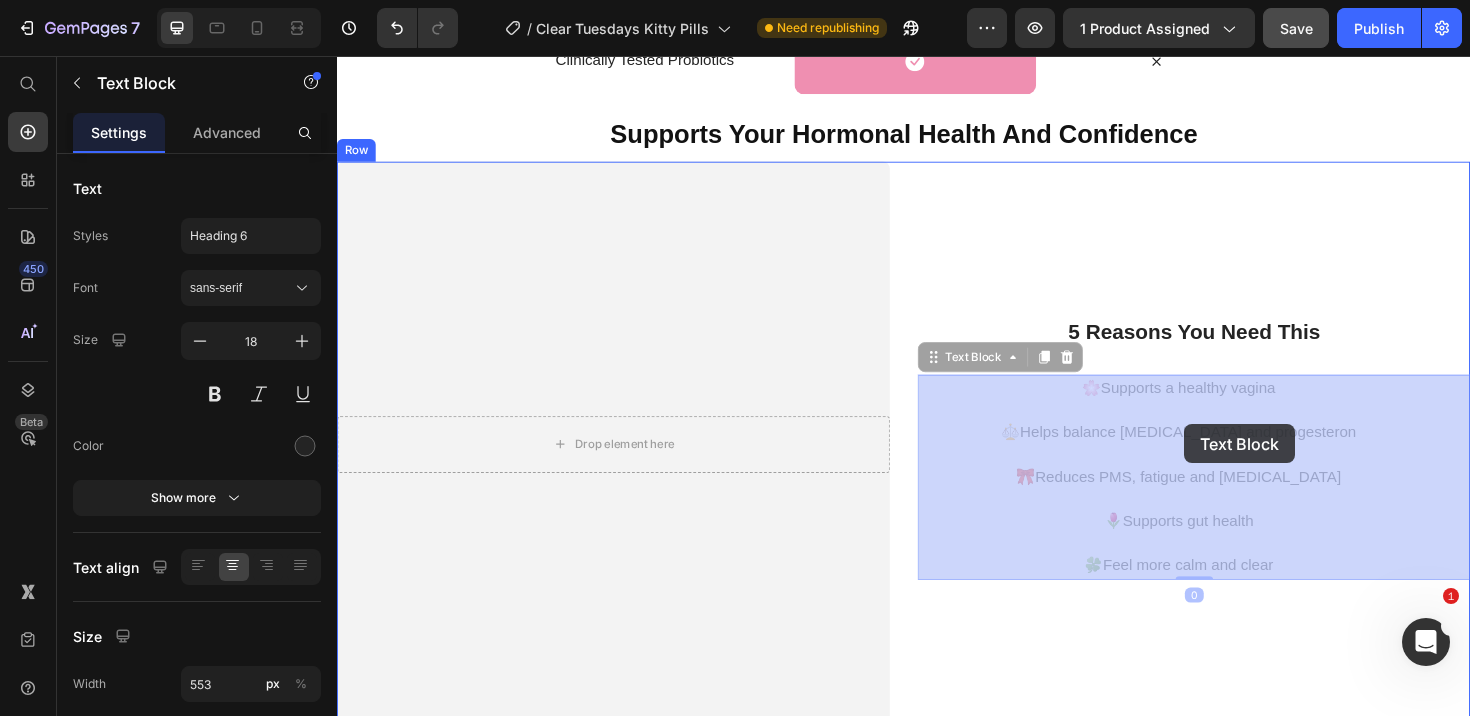 drag, startPoint x: 1331, startPoint y: 485, endPoint x: 1244, endPoint y: 473, distance: 87.823685 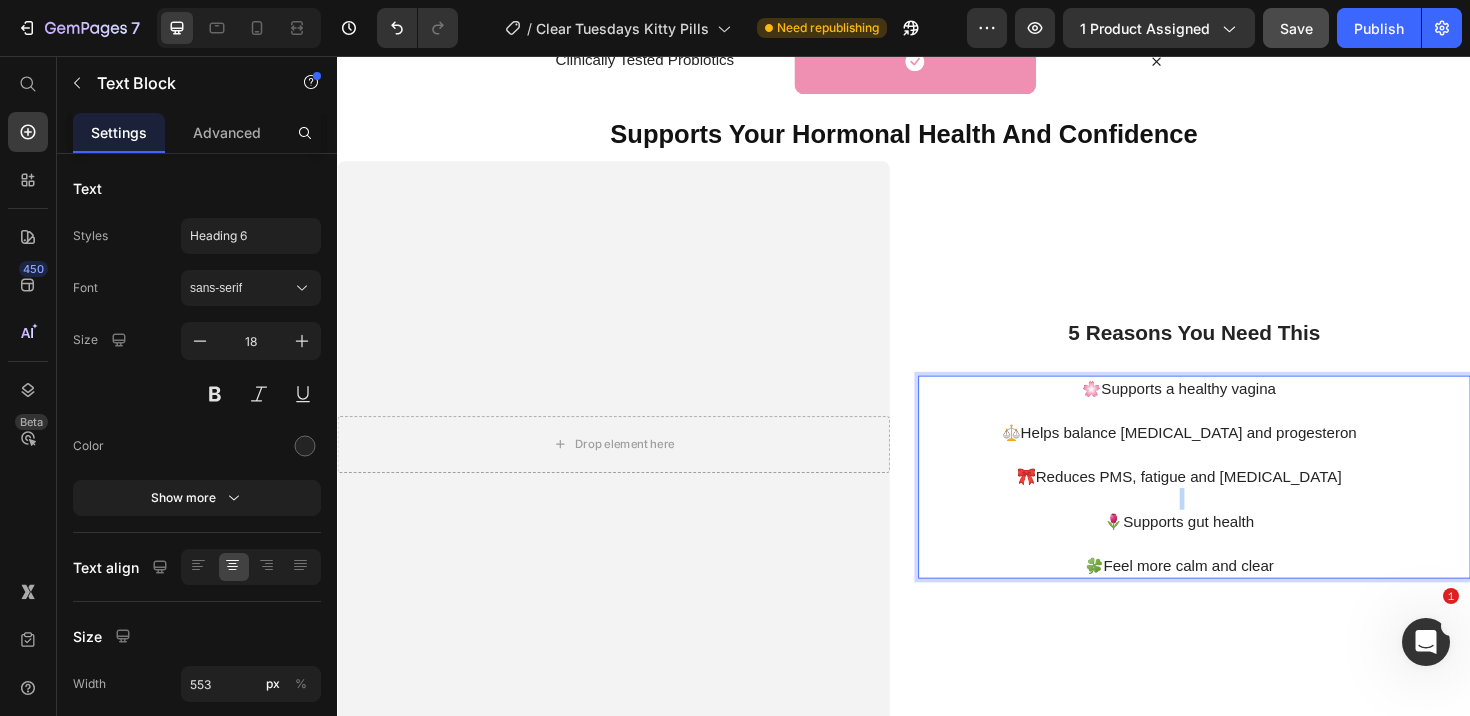 click at bounding box center (1228, 524) 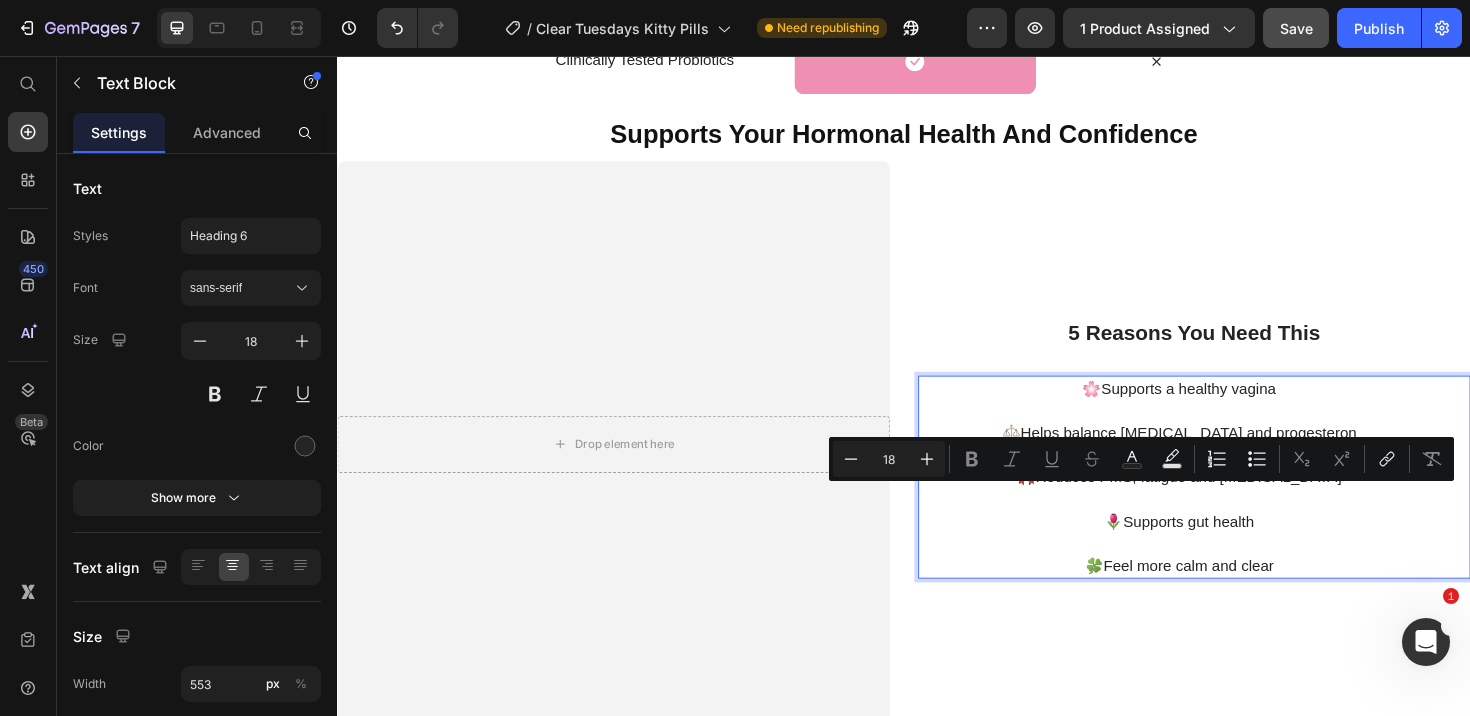 click at bounding box center (1228, 571) 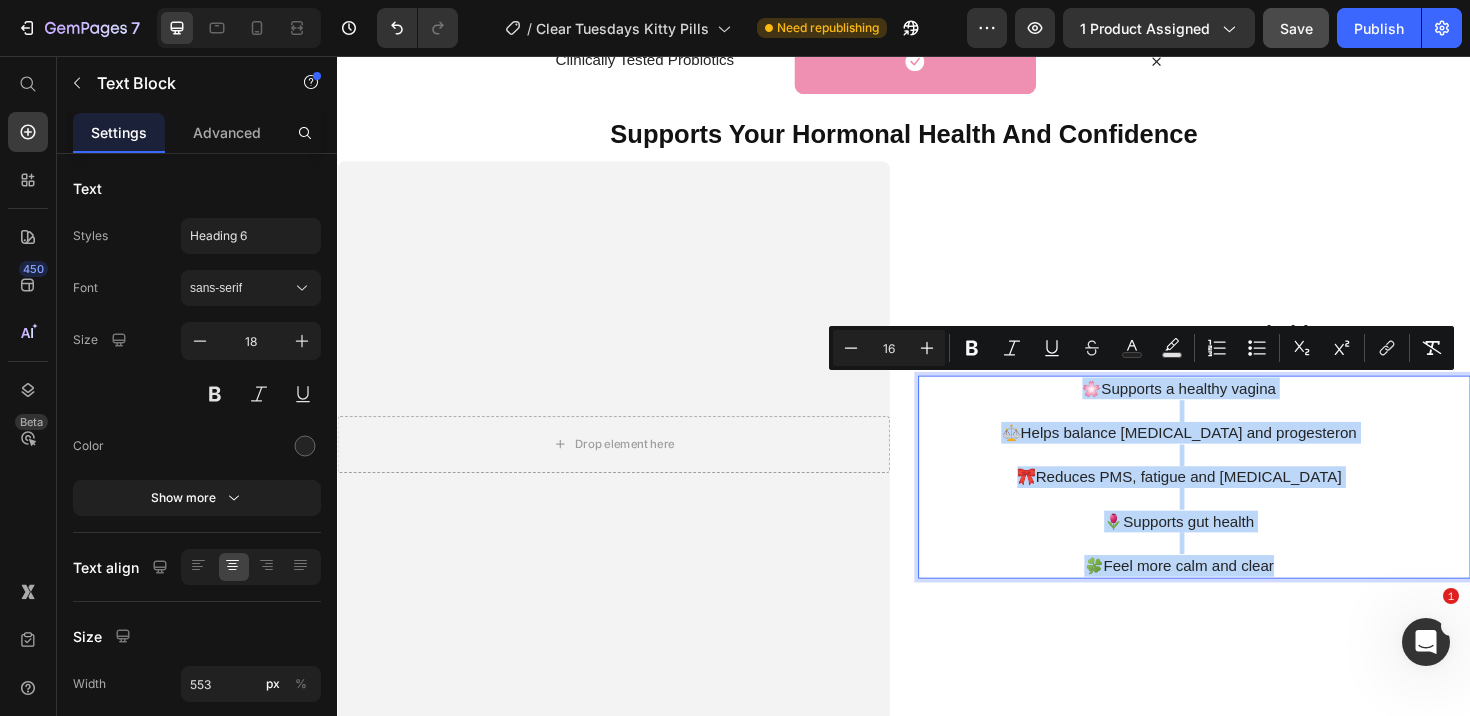 drag, startPoint x: 1329, startPoint y: 594, endPoint x: 1127, endPoint y: 404, distance: 277.3157 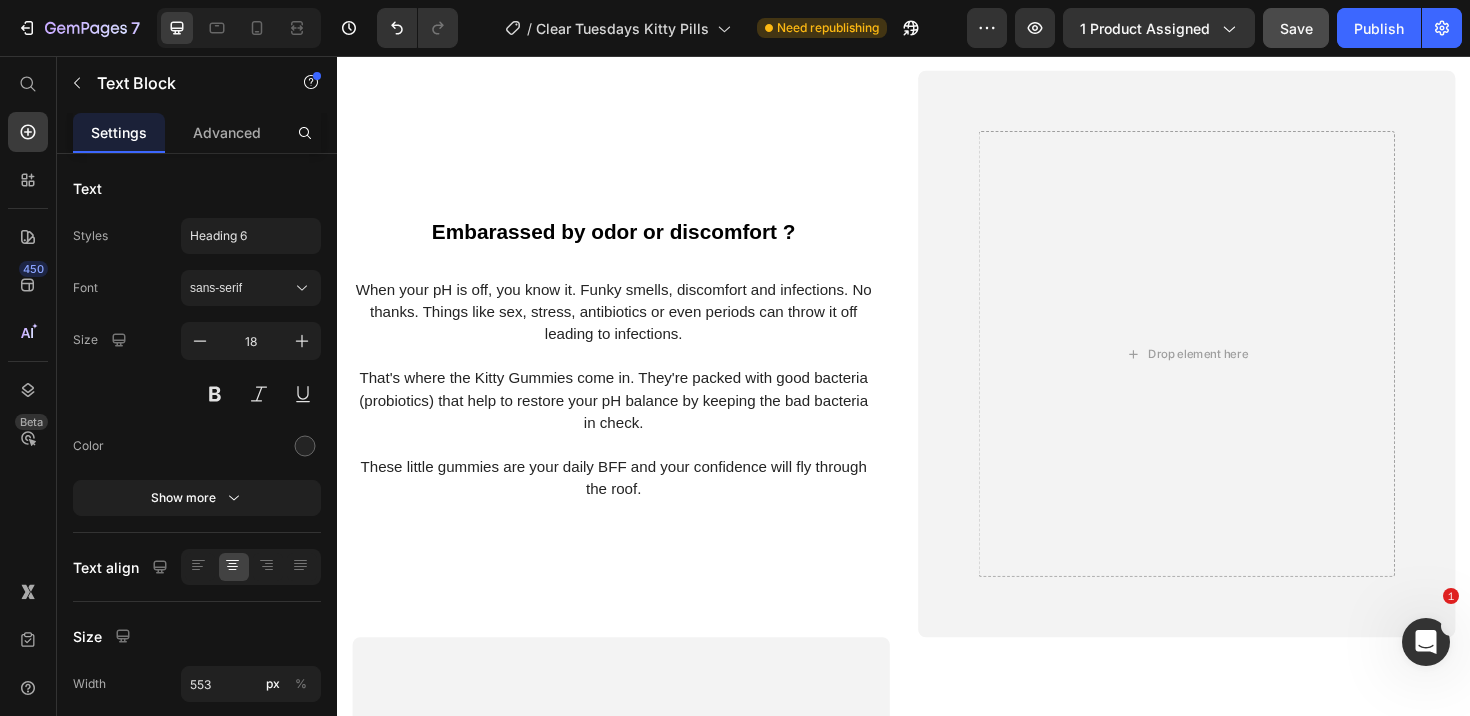scroll, scrollTop: 2087, scrollLeft: 0, axis: vertical 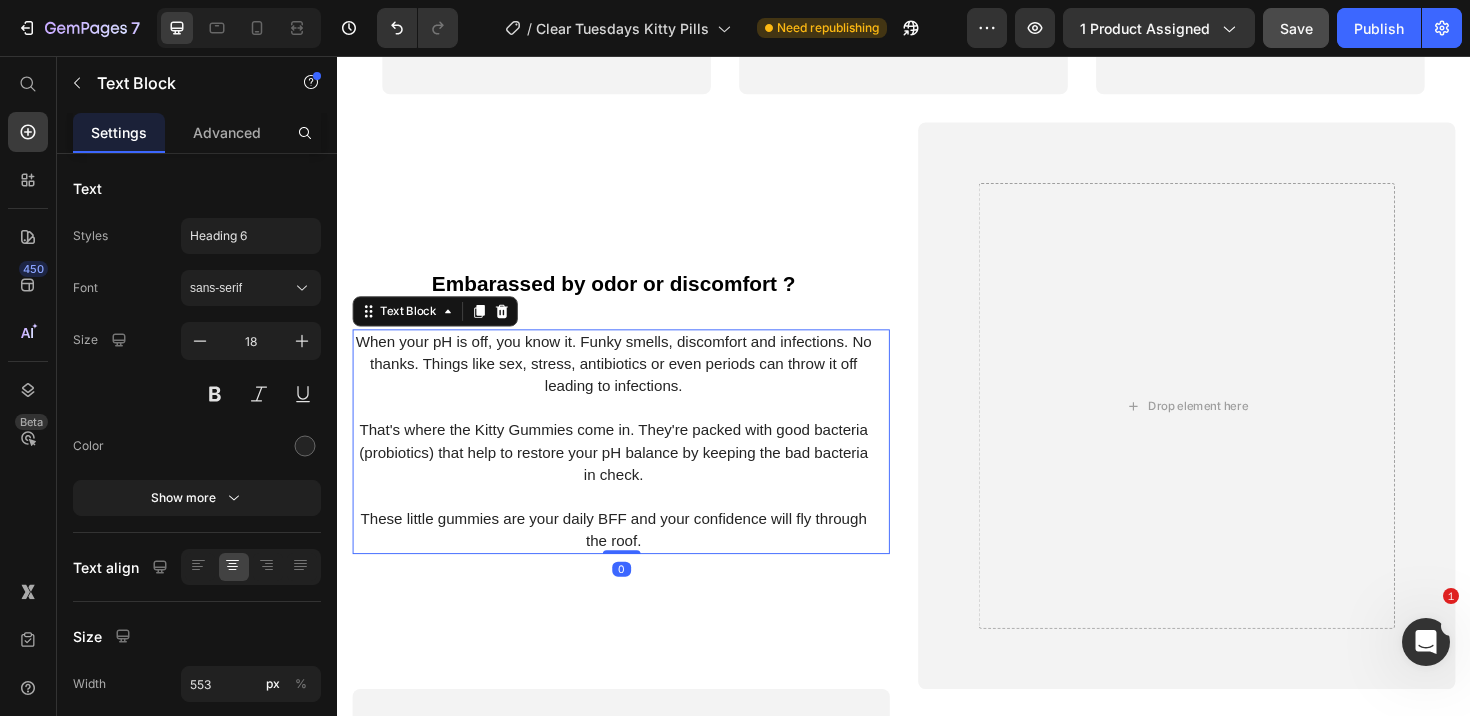click at bounding box center [629, 428] 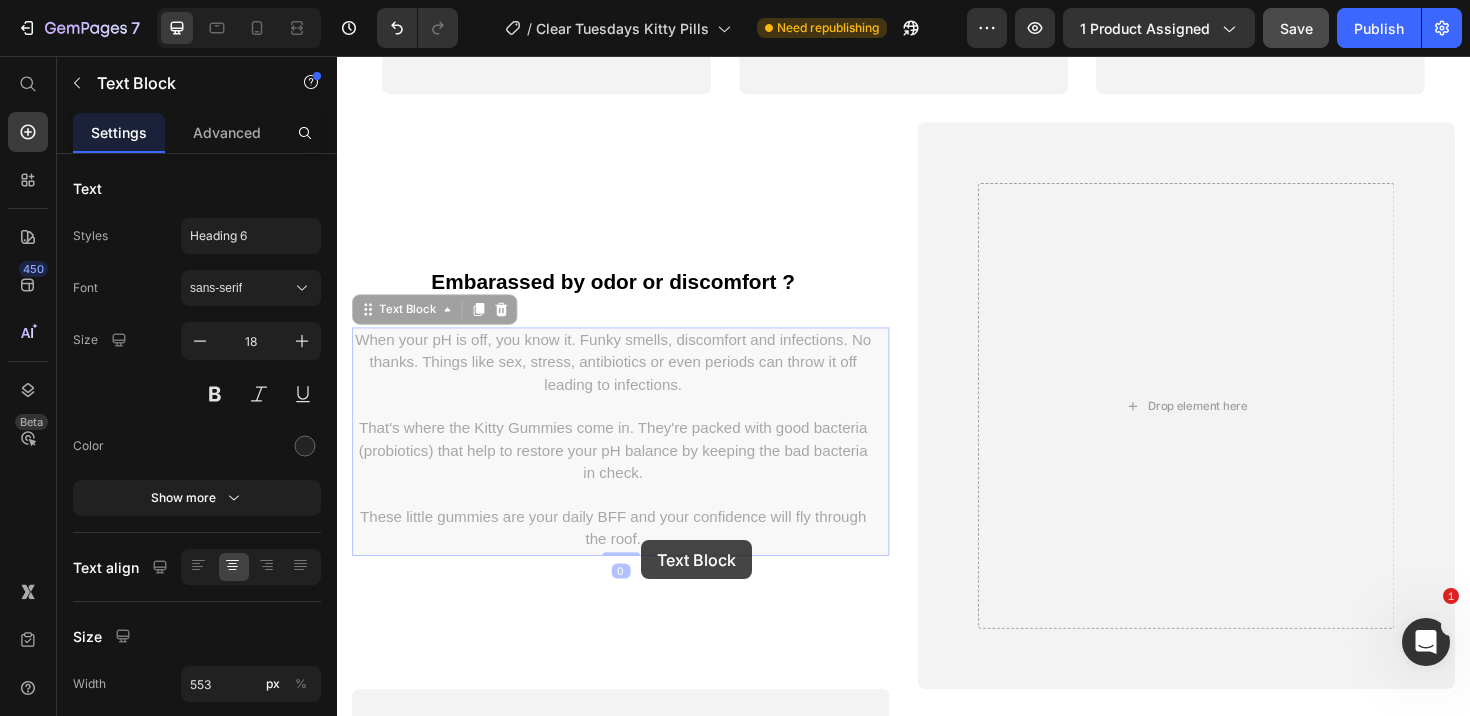 scroll, scrollTop: 1886, scrollLeft: 0, axis: vertical 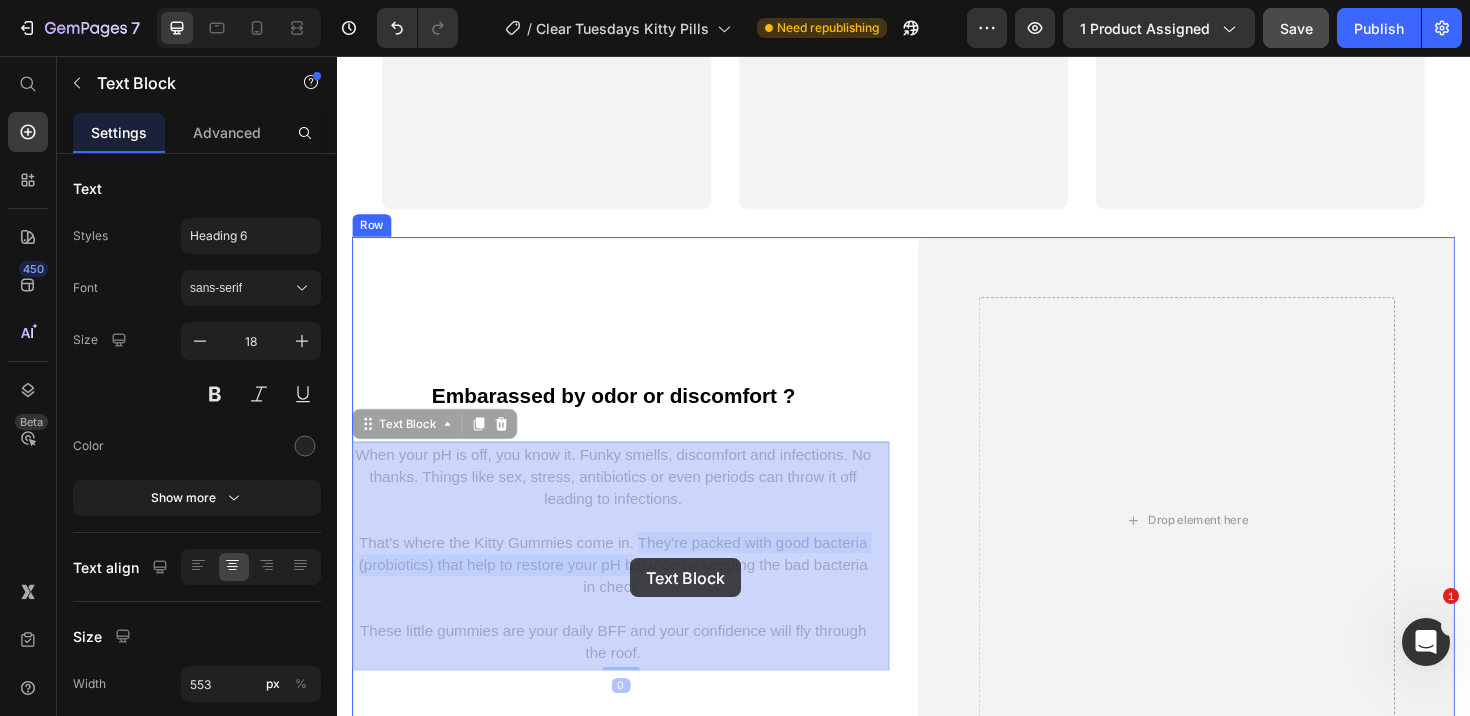 drag, startPoint x: 659, startPoint y: 569, endPoint x: 647, endPoint y: 588, distance: 22.472204 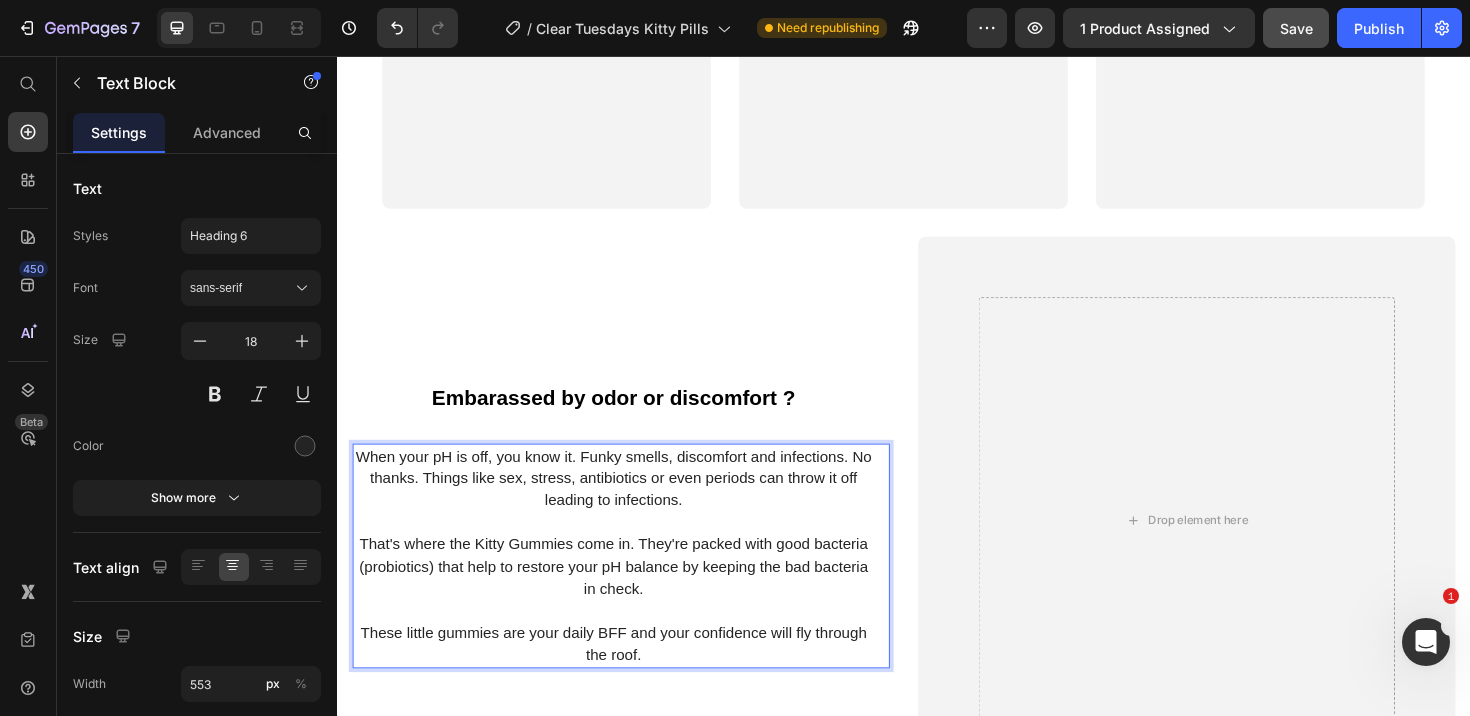 drag, startPoint x: 661, startPoint y: 690, endPoint x: 357, endPoint y: 476, distance: 371.76874 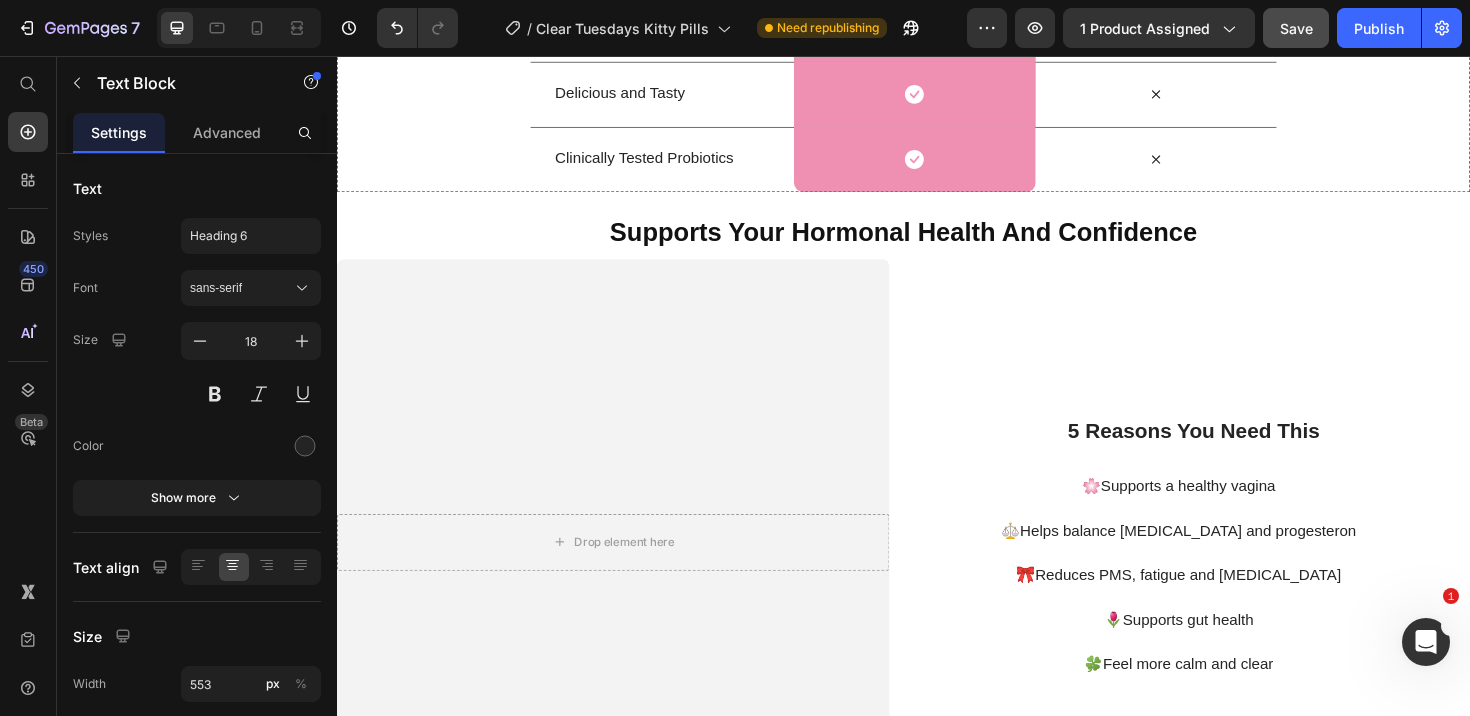 scroll, scrollTop: 6008, scrollLeft: 0, axis: vertical 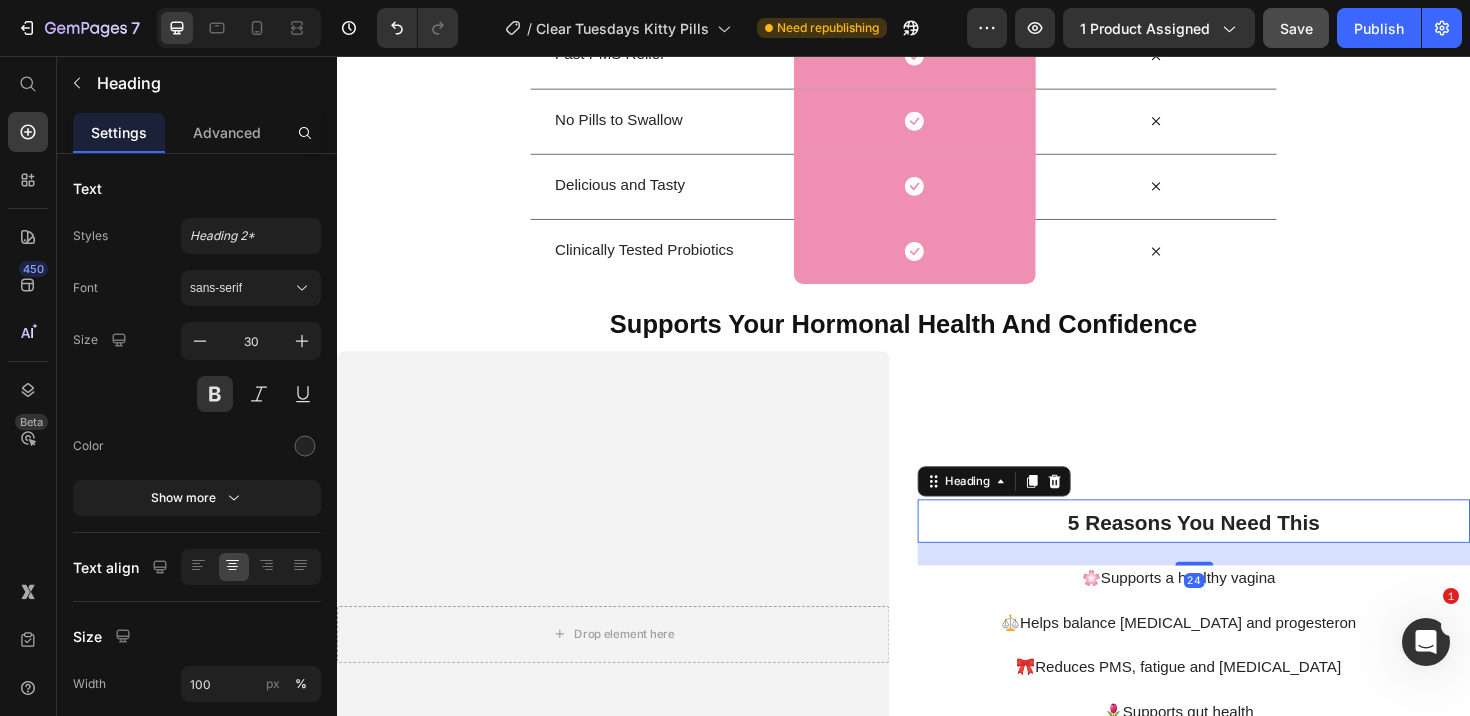 click on "5 Reasons You Need This" at bounding box center [1244, 549] 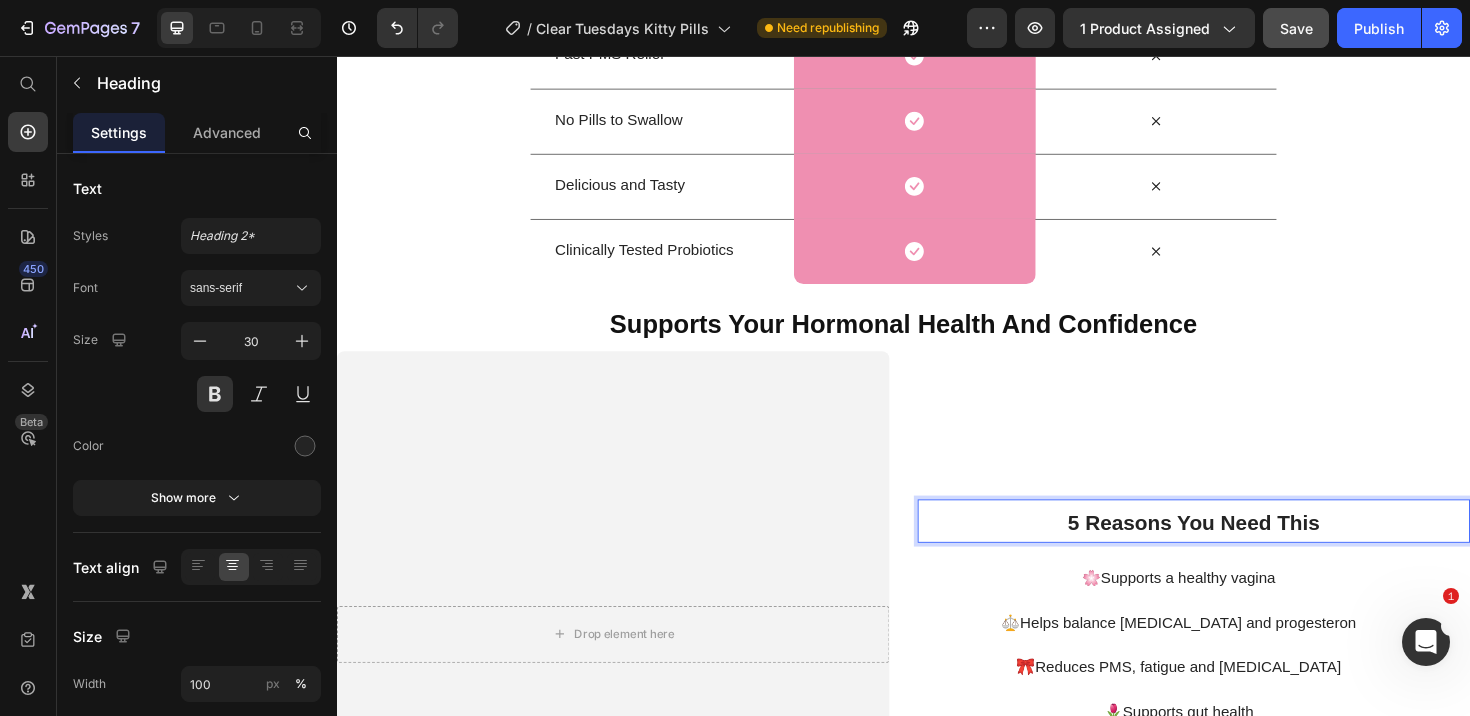 click on "5 Reasons You Need This" at bounding box center [1244, 549] 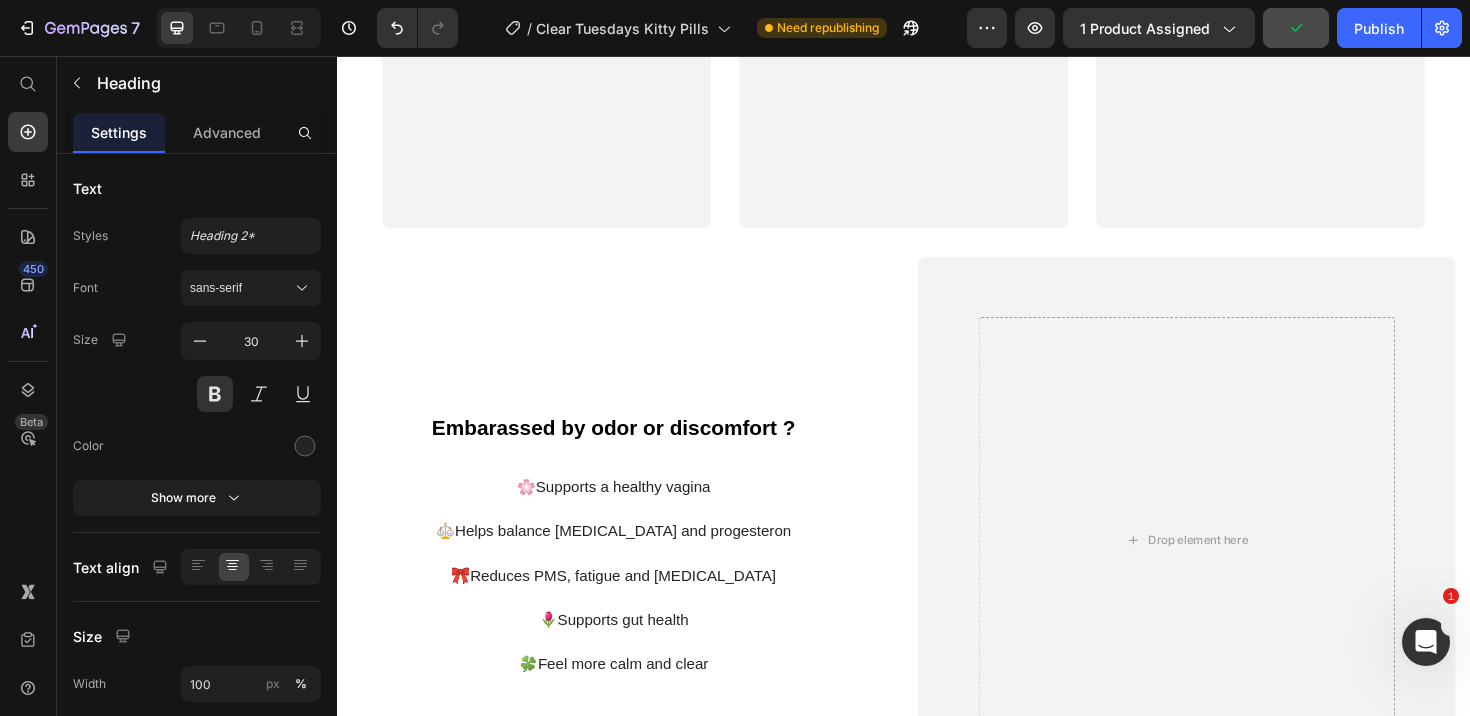 scroll, scrollTop: 1946, scrollLeft: 0, axis: vertical 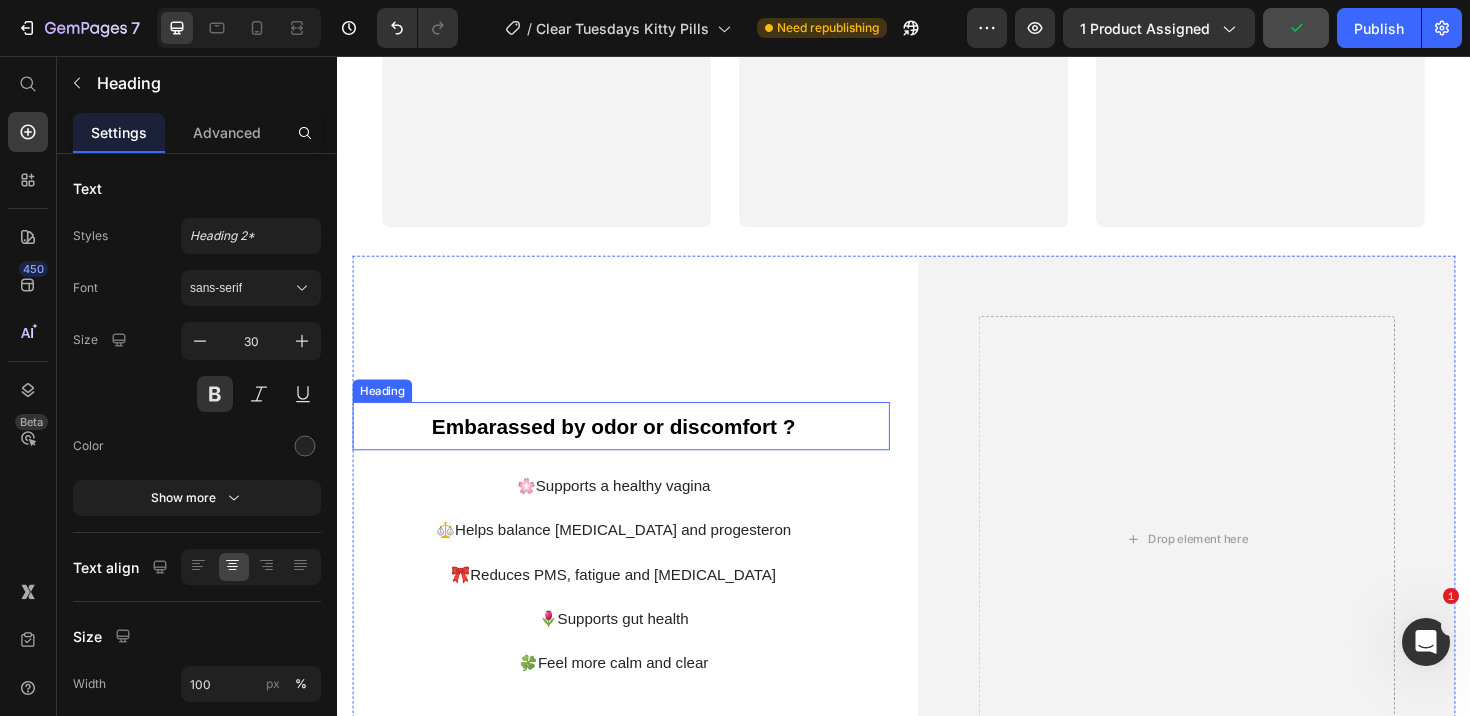 click on "Embarassed by odor or discomfort ?" at bounding box center [629, 448] 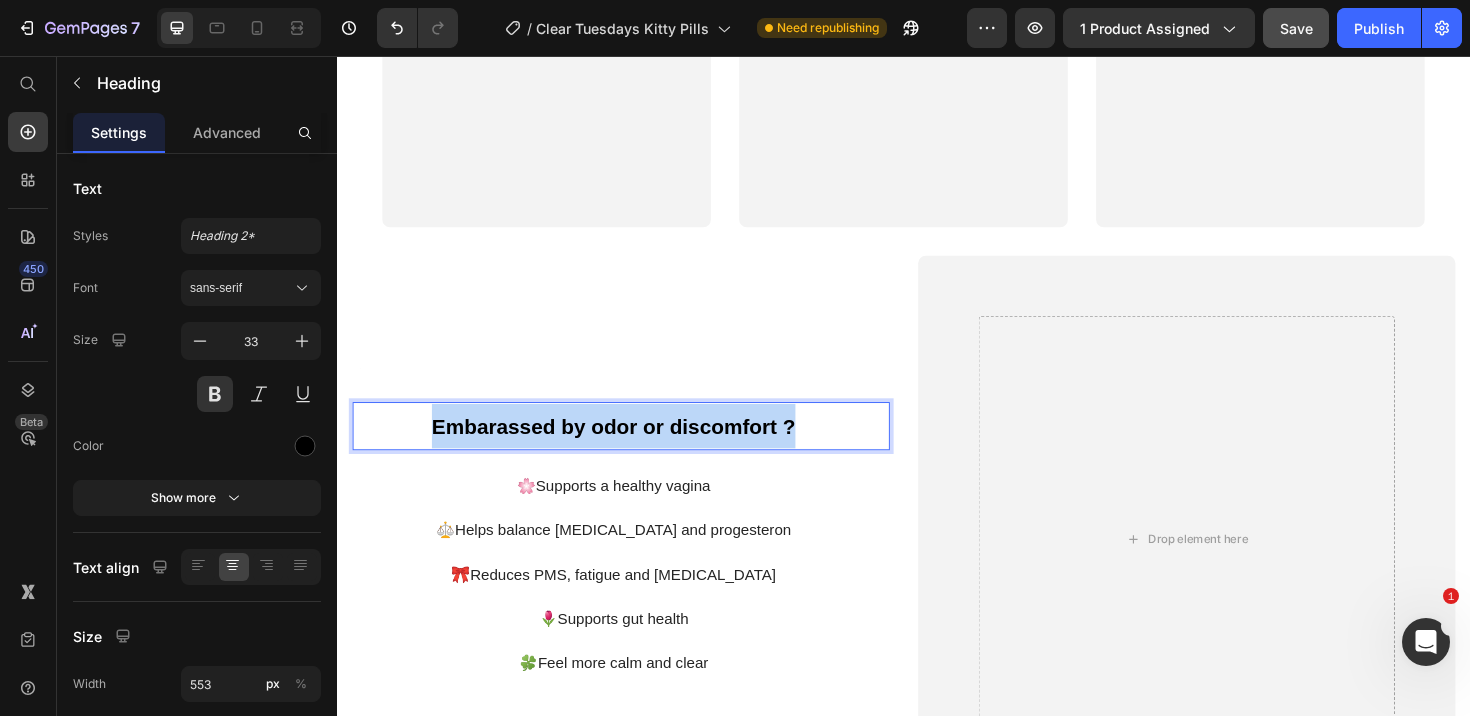 click on "Embarassed by odor or discomfort ?" at bounding box center [629, 448] 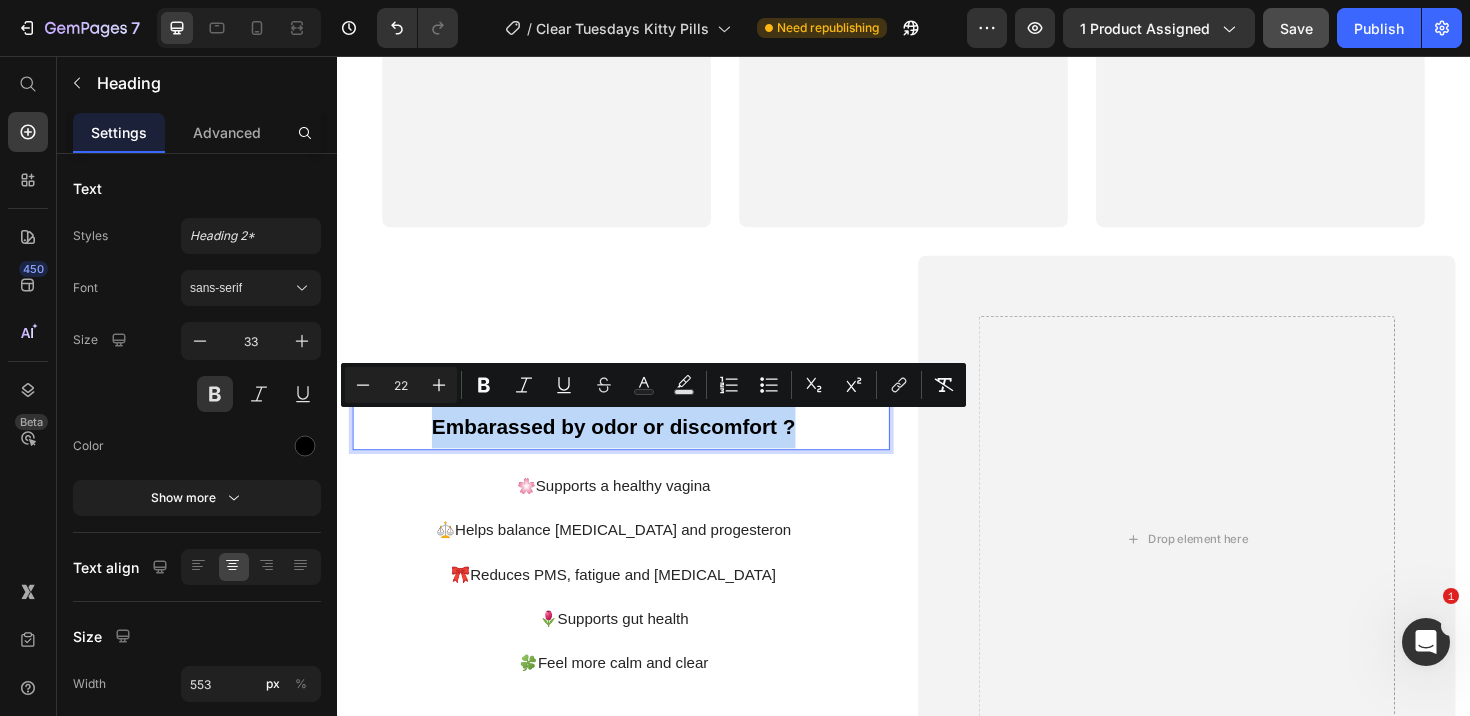 click on "Embarassed by odor or discomfort ?" at bounding box center [629, 448] 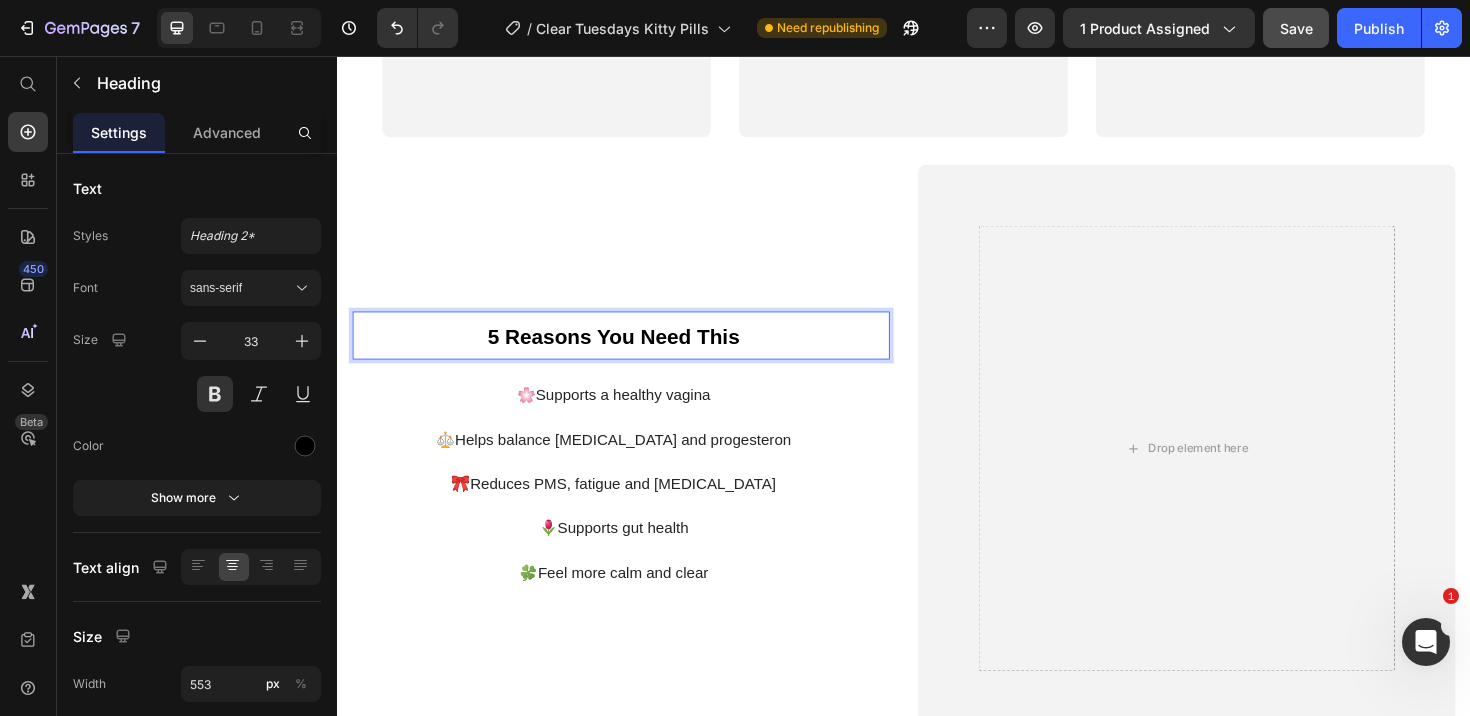 scroll, scrollTop: 2058, scrollLeft: 0, axis: vertical 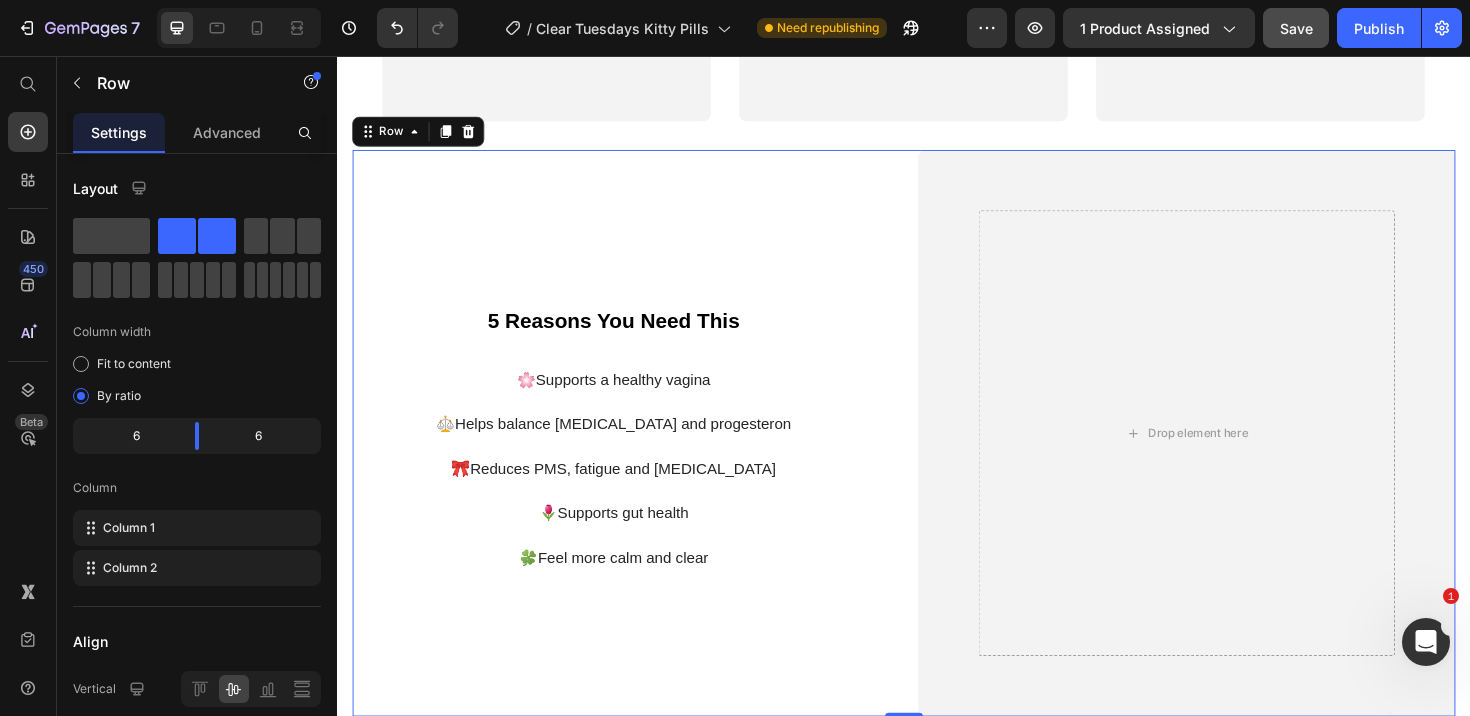 click on "⁠⁠⁠⁠⁠⁠⁠ 5 Reasons You Need This  Heading 🌸Supports a healthy vagina   ⚖️Helps balance estrogen and progesteron    🎀Reduces PMS, fatigue and bloating   🌷Supports gut health   🍀Feel more calm and clear Text Block" at bounding box center (637, 455) 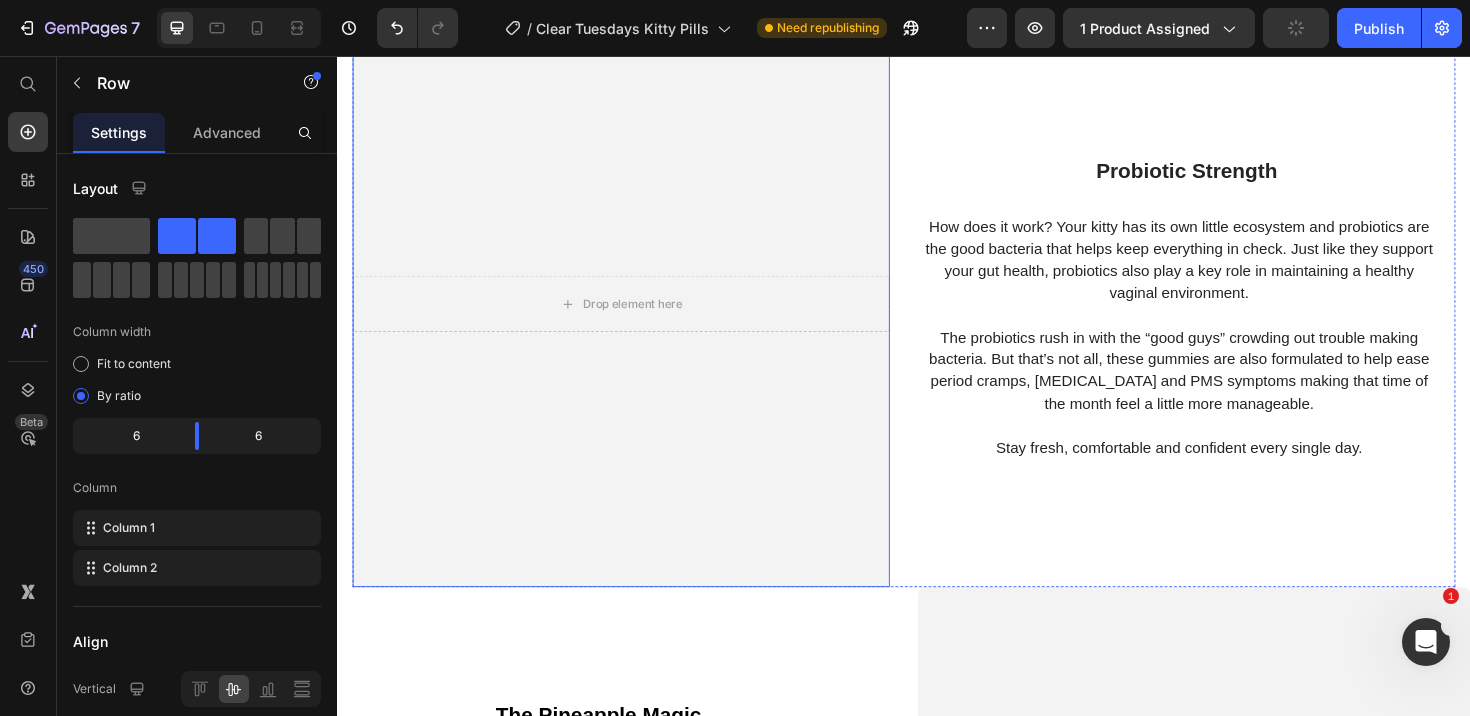 scroll, scrollTop: 2803, scrollLeft: 0, axis: vertical 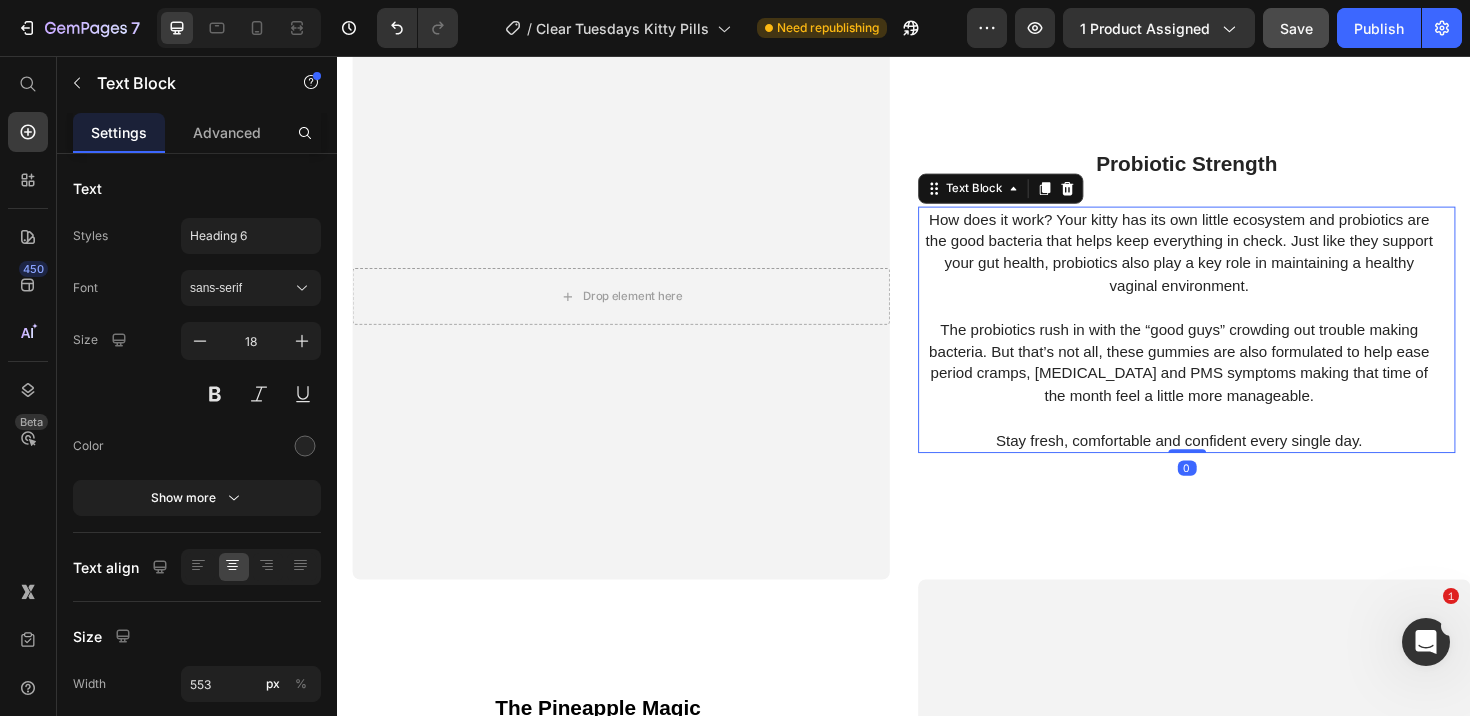click at bounding box center (1228, 321) 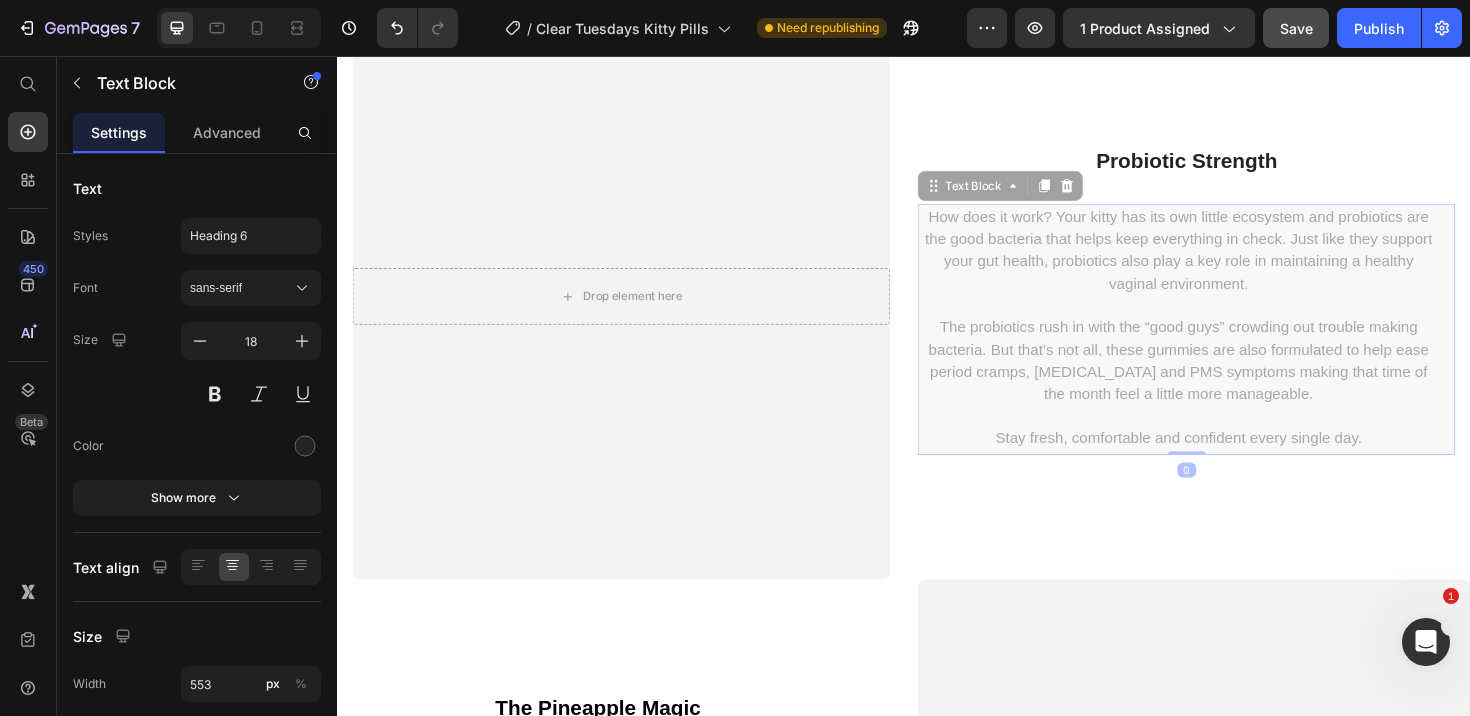 scroll, scrollTop: 2671, scrollLeft: 0, axis: vertical 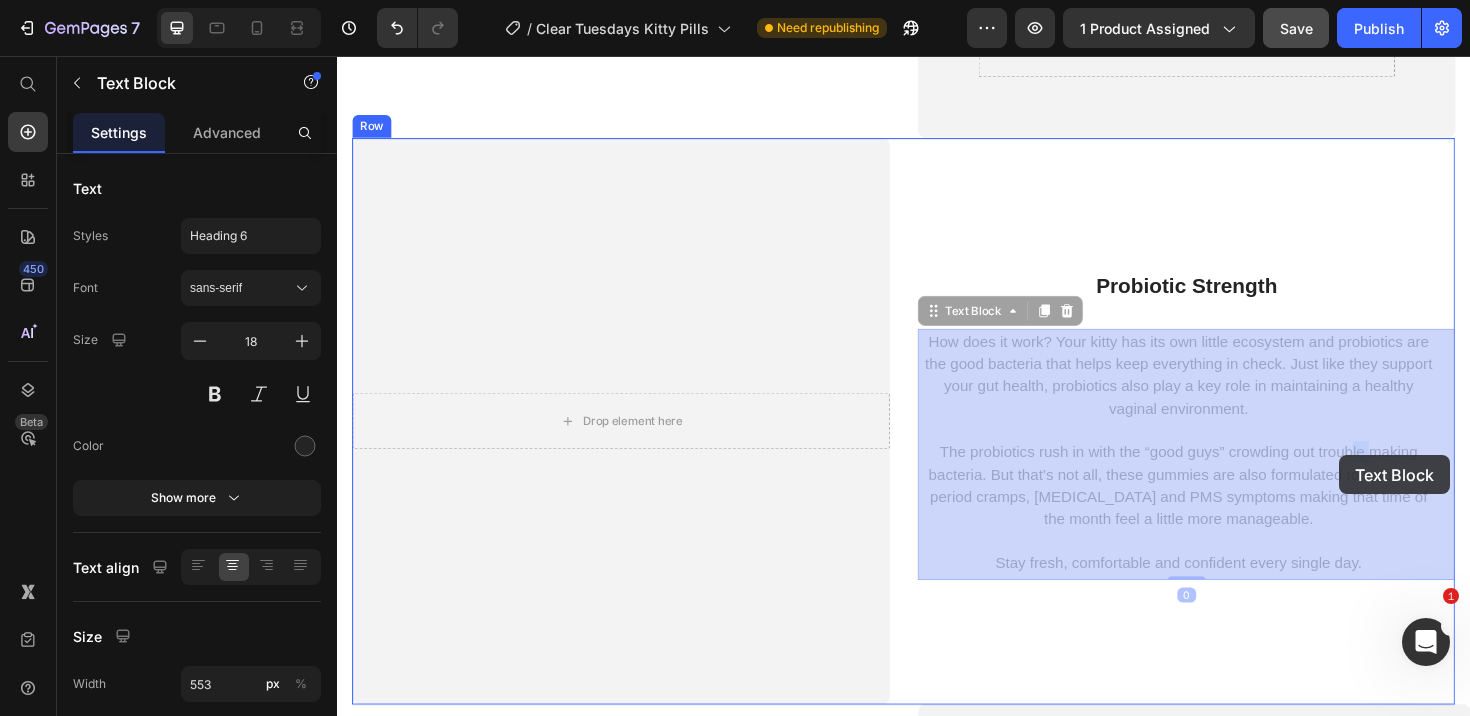drag, startPoint x: 1433, startPoint y: 468, endPoint x: 1413, endPoint y: 483, distance: 25 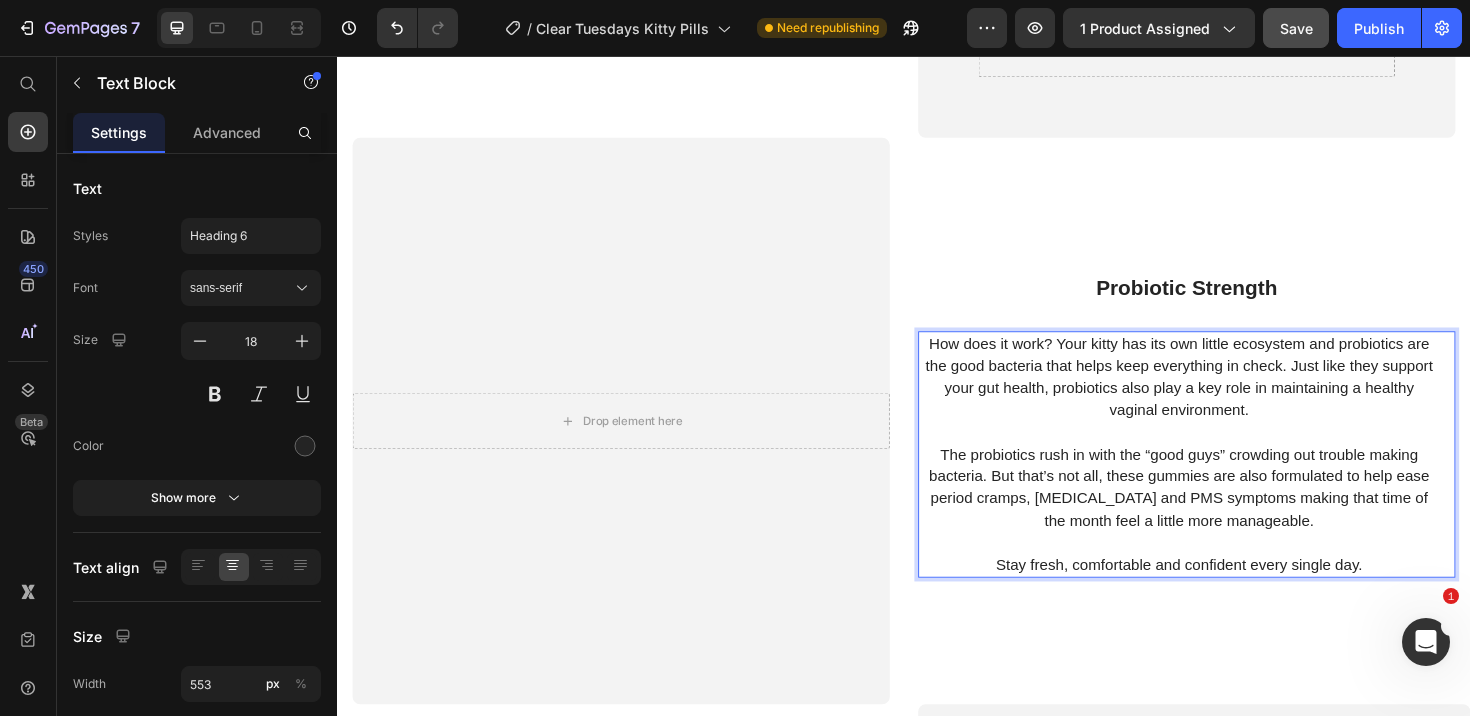 click on "Stay fresh, comfortable and confident every single day." at bounding box center [1228, 594] 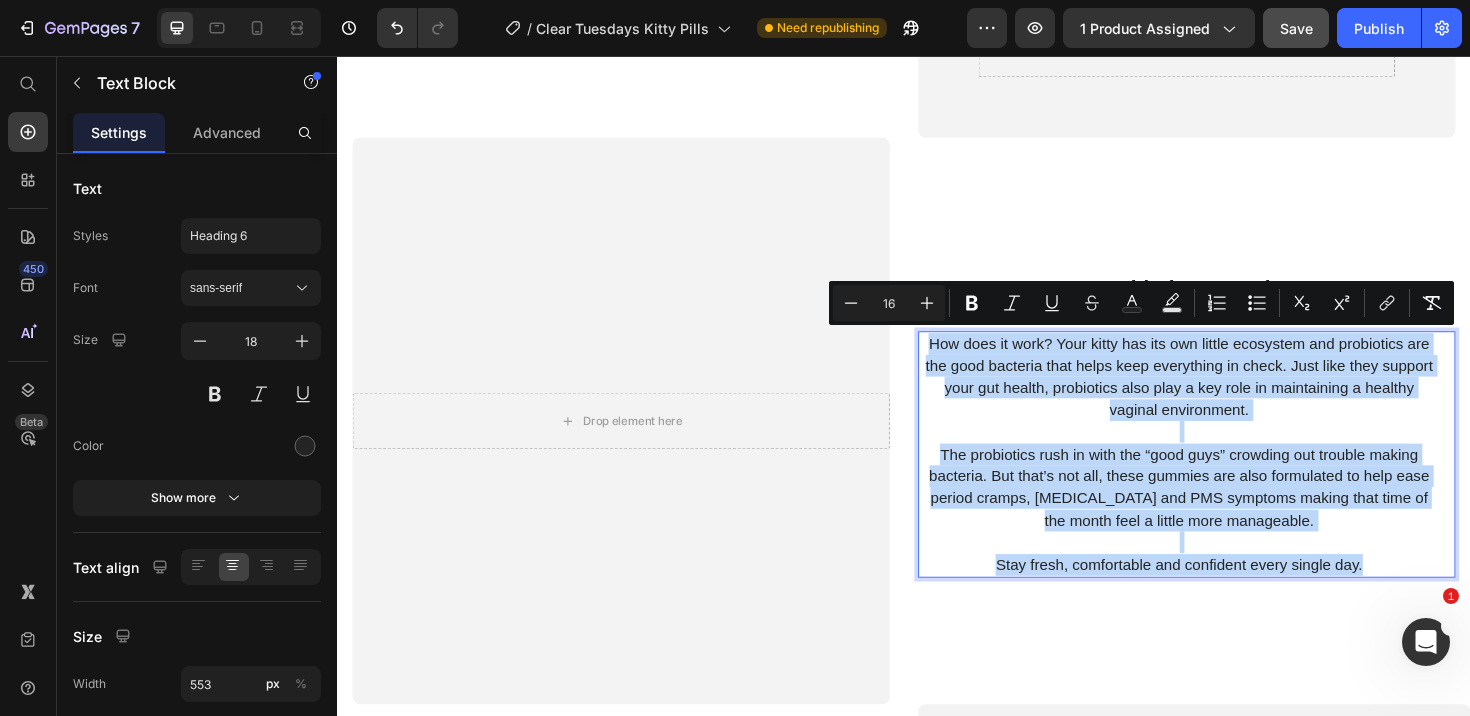 drag, startPoint x: 1422, startPoint y: 596, endPoint x: 964, endPoint y: 362, distance: 514.31506 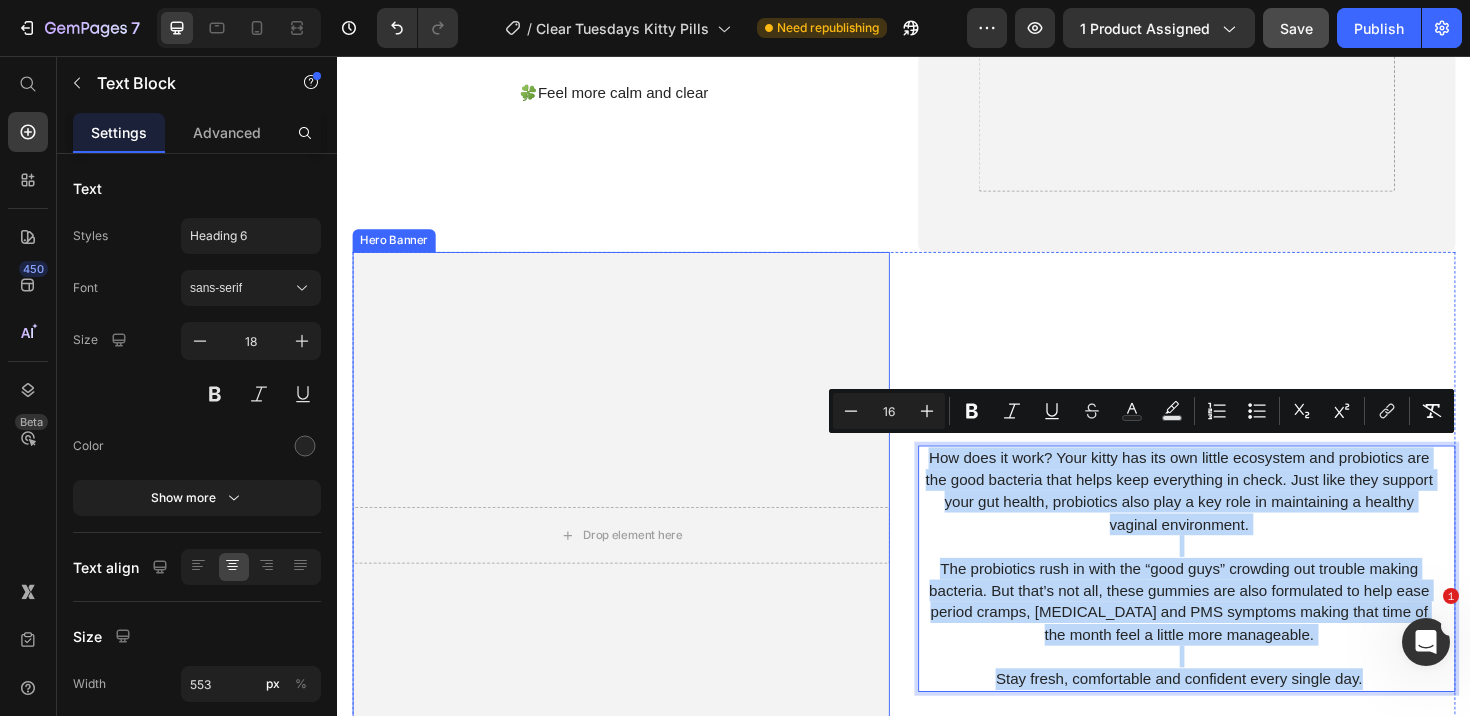 scroll, scrollTop: 2556, scrollLeft: 0, axis: vertical 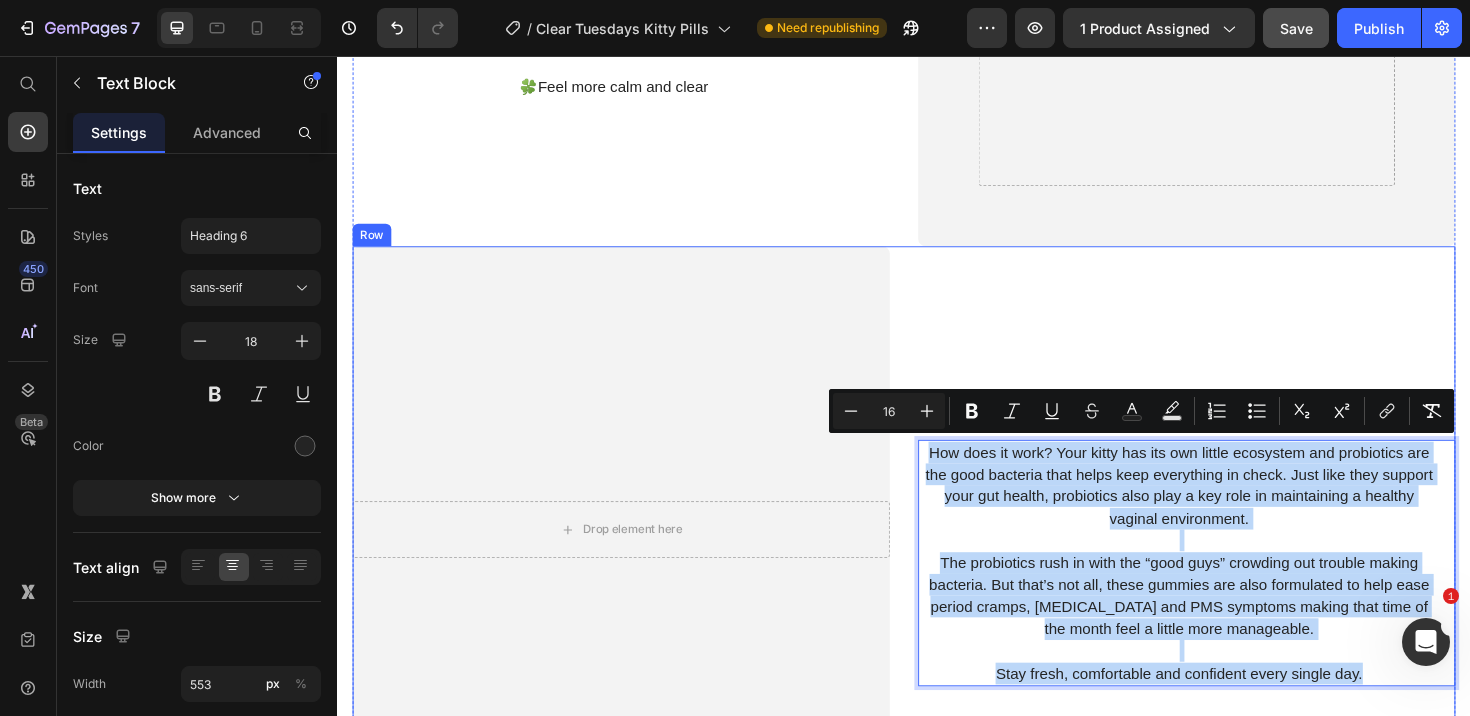 click on "Probiotic Strength Heading How does it work? Your kitty has its own little ecosystem and probiotics are the good bacteria that helps keep everything in check. Just like they support your gut health, probiotics also play a key role in maintaining a healthy vaginal environment. The probiotics rush in with the “good guys” crowding out trouble making bacteria. But that’s not all, these gummies are also formulated to help ease period cramps, bloating and PMS symptoms making that time of the month feel a little more manageable. Stay fresh, comfortable and confident every single day. Text Block   0" at bounding box center (1236, 557) 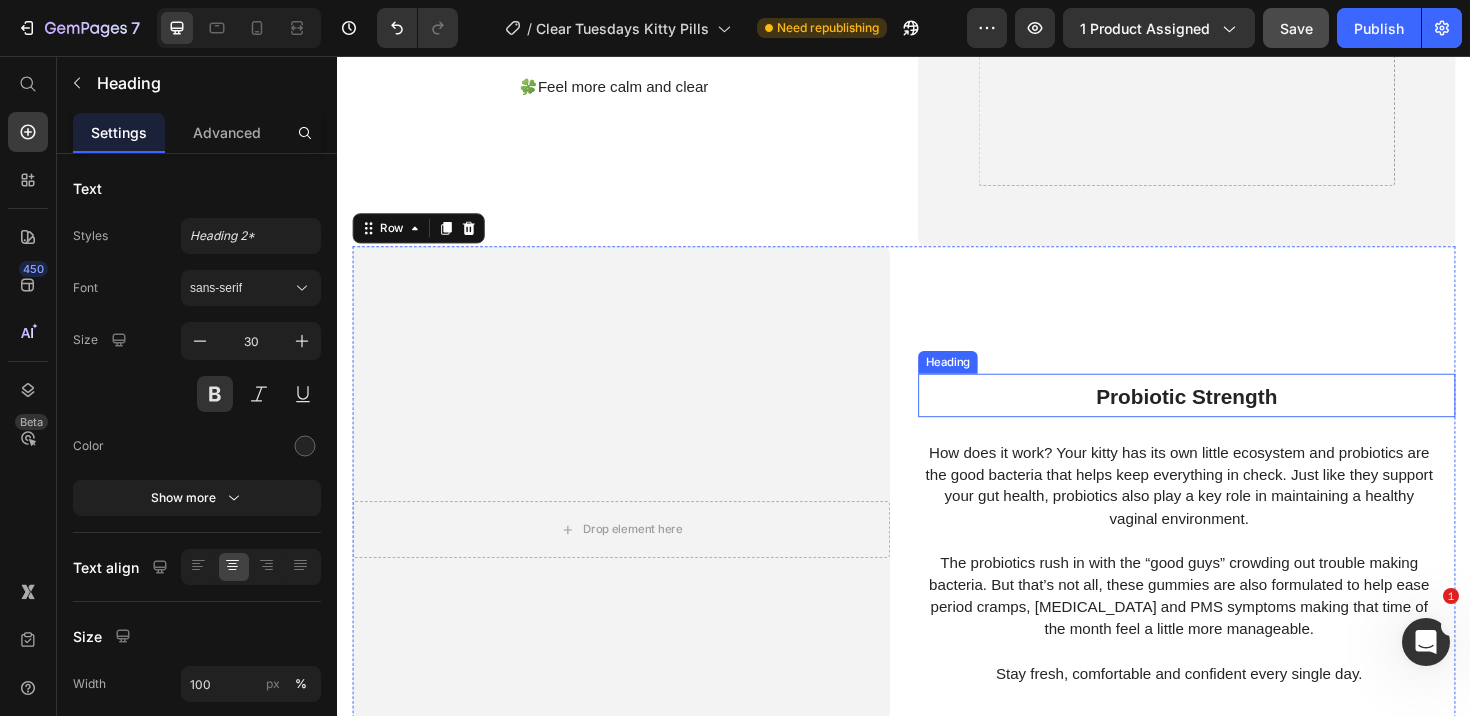 click on "Probiotic Strength" at bounding box center (1237, 416) 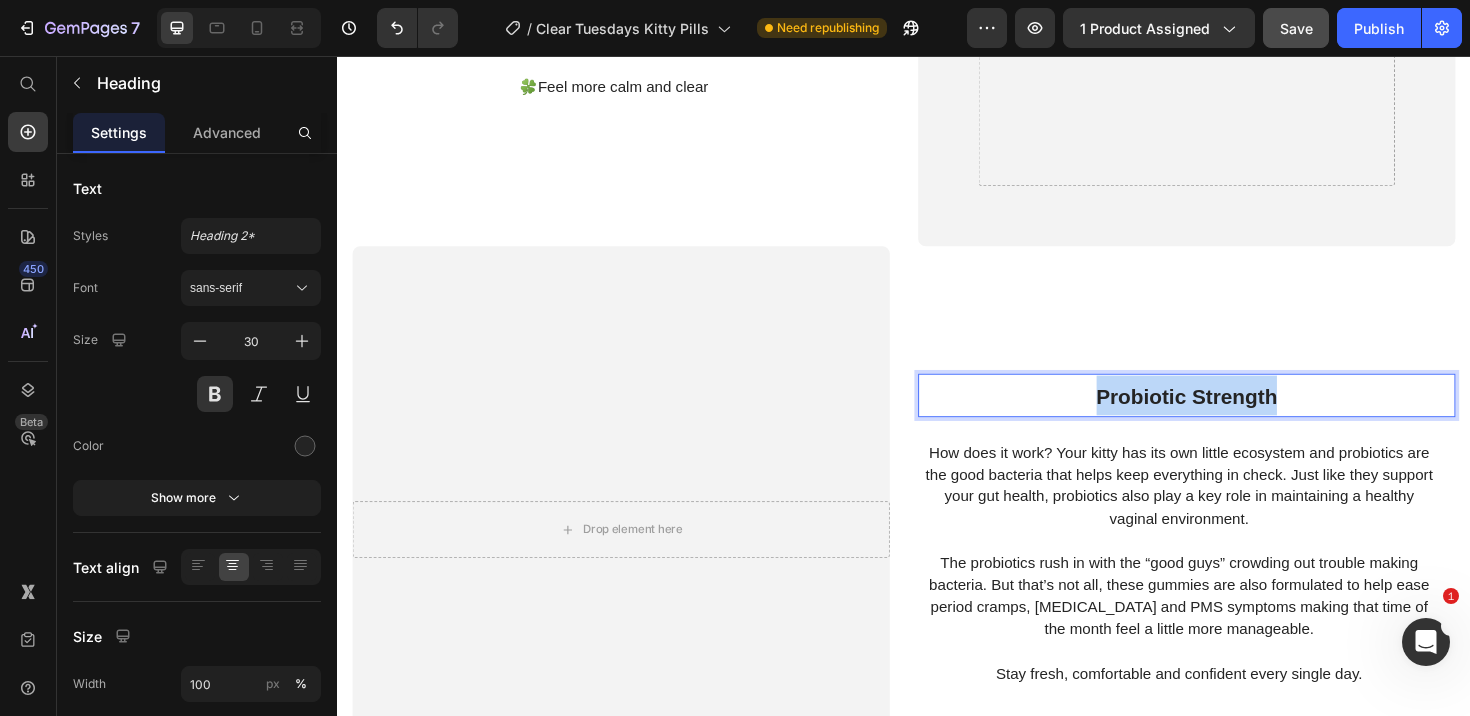 click on "Probiotic Strength" at bounding box center (1237, 416) 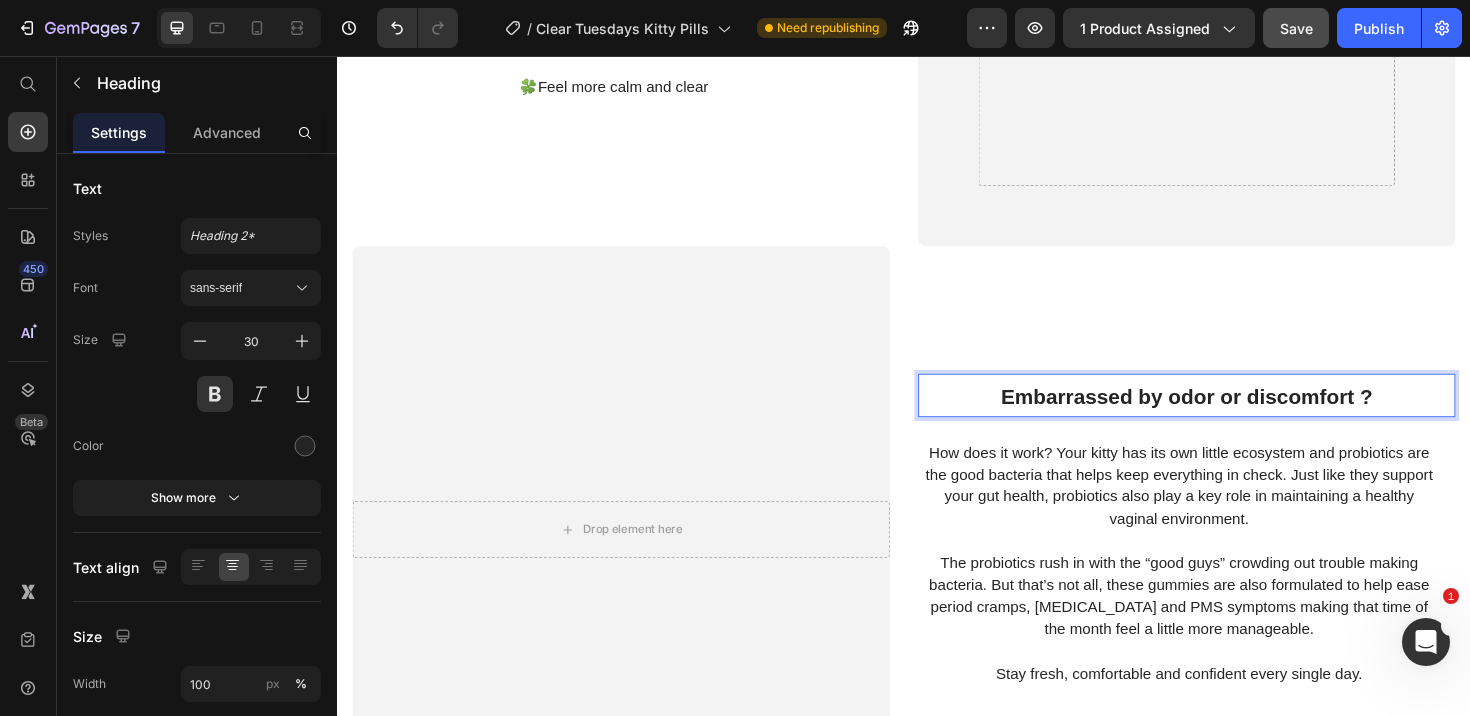 click on "Embarrassed by odor or discomfort ?" at bounding box center [1236, 415] 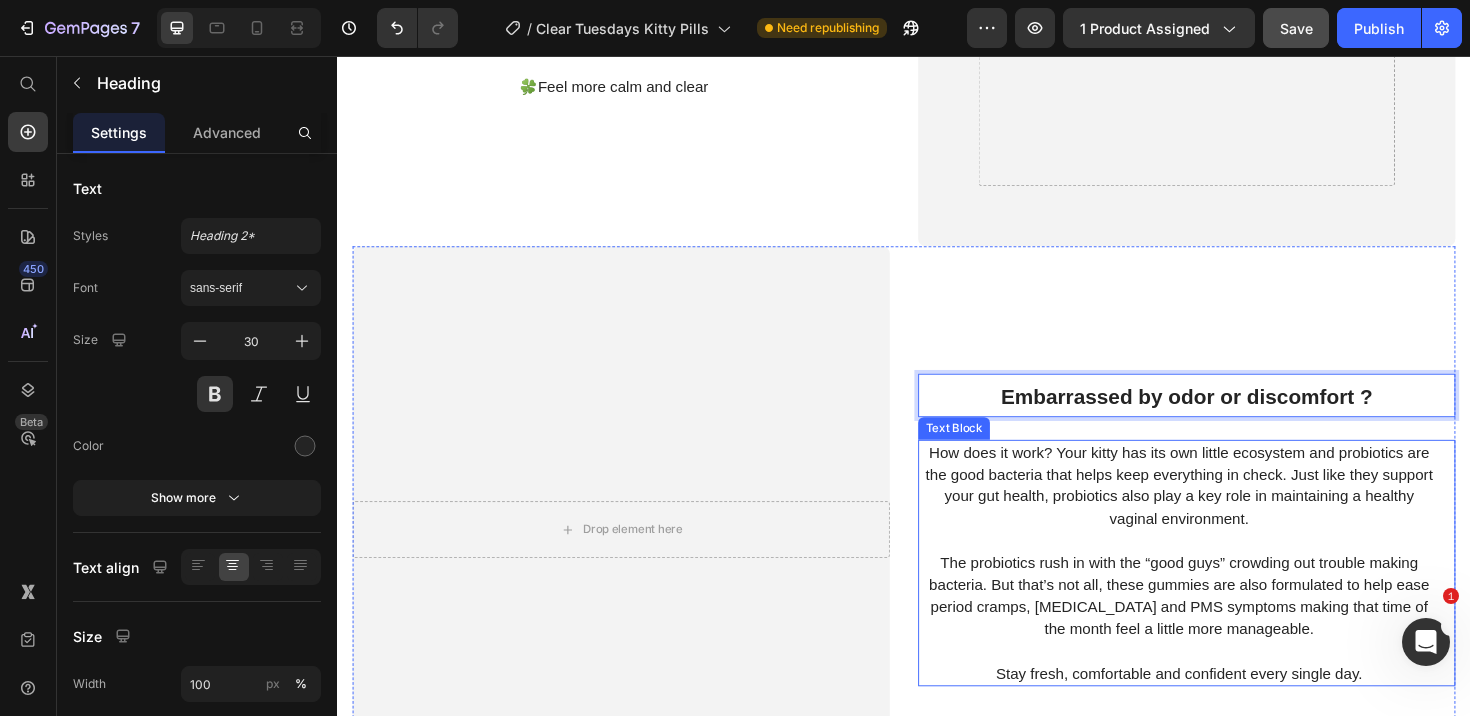 click on "How does it work? Your kitty has its own little ecosystem and probiotics are the good bacteria that helps keep everything in check. Just like they support your gut health, probiotics also play a key role in maintaining a healthy vaginal environment." at bounding box center (1228, 510) 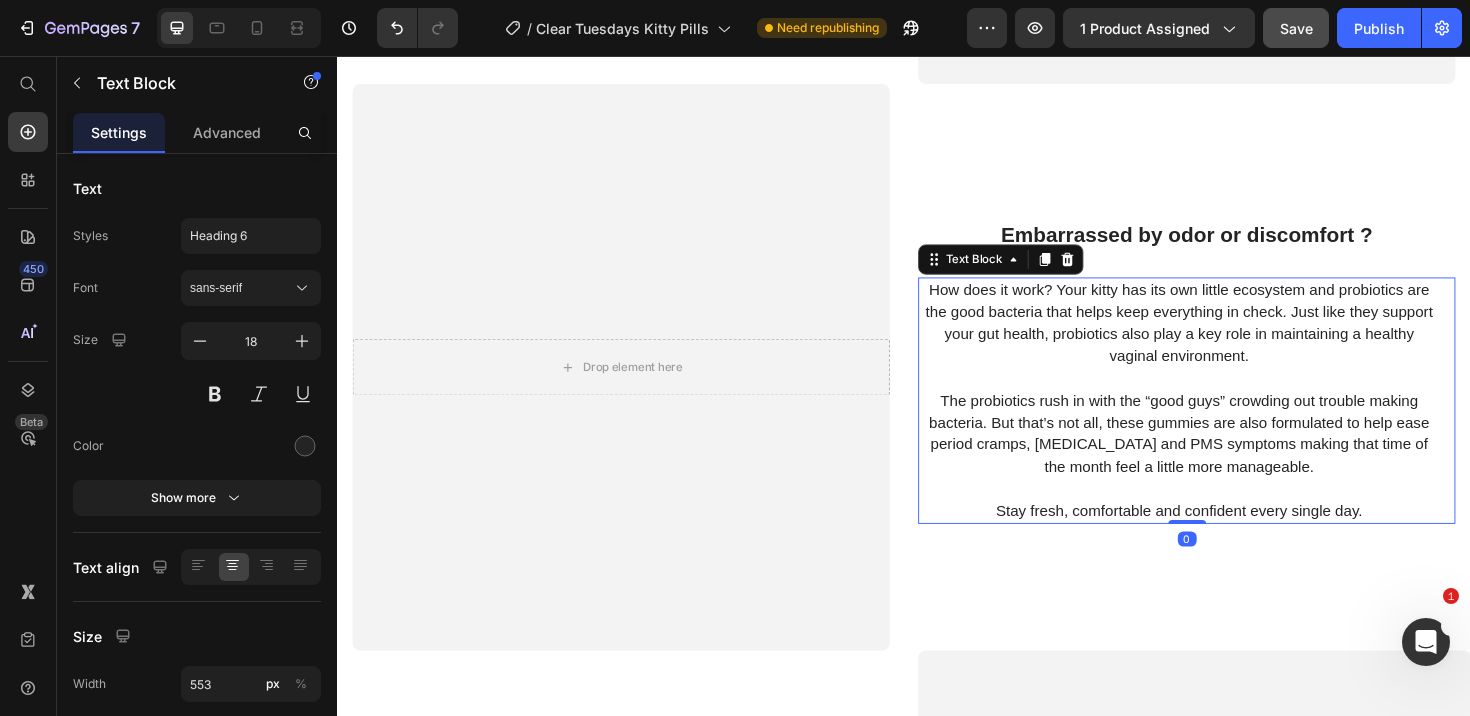scroll, scrollTop: 2764, scrollLeft: 0, axis: vertical 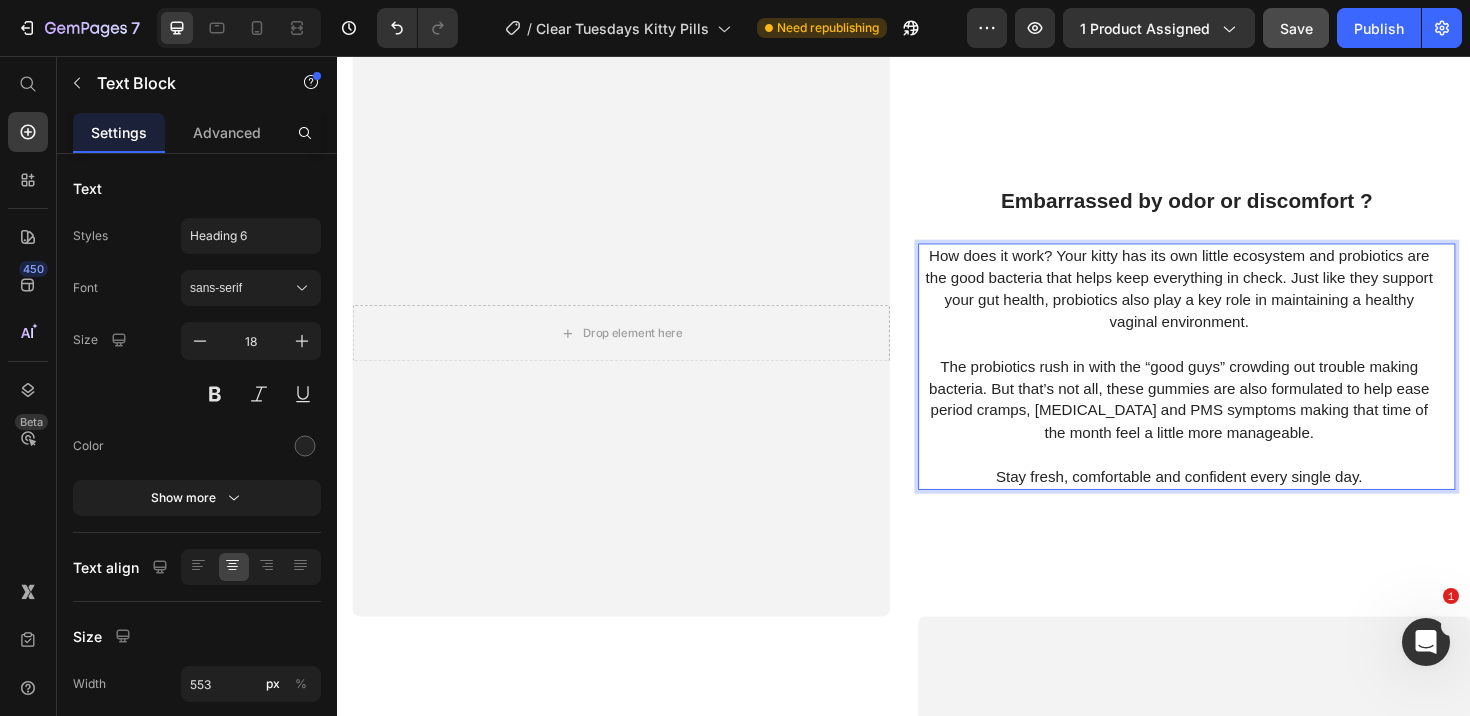 click on "Stay fresh, comfortable and confident every single day." at bounding box center (1228, 501) 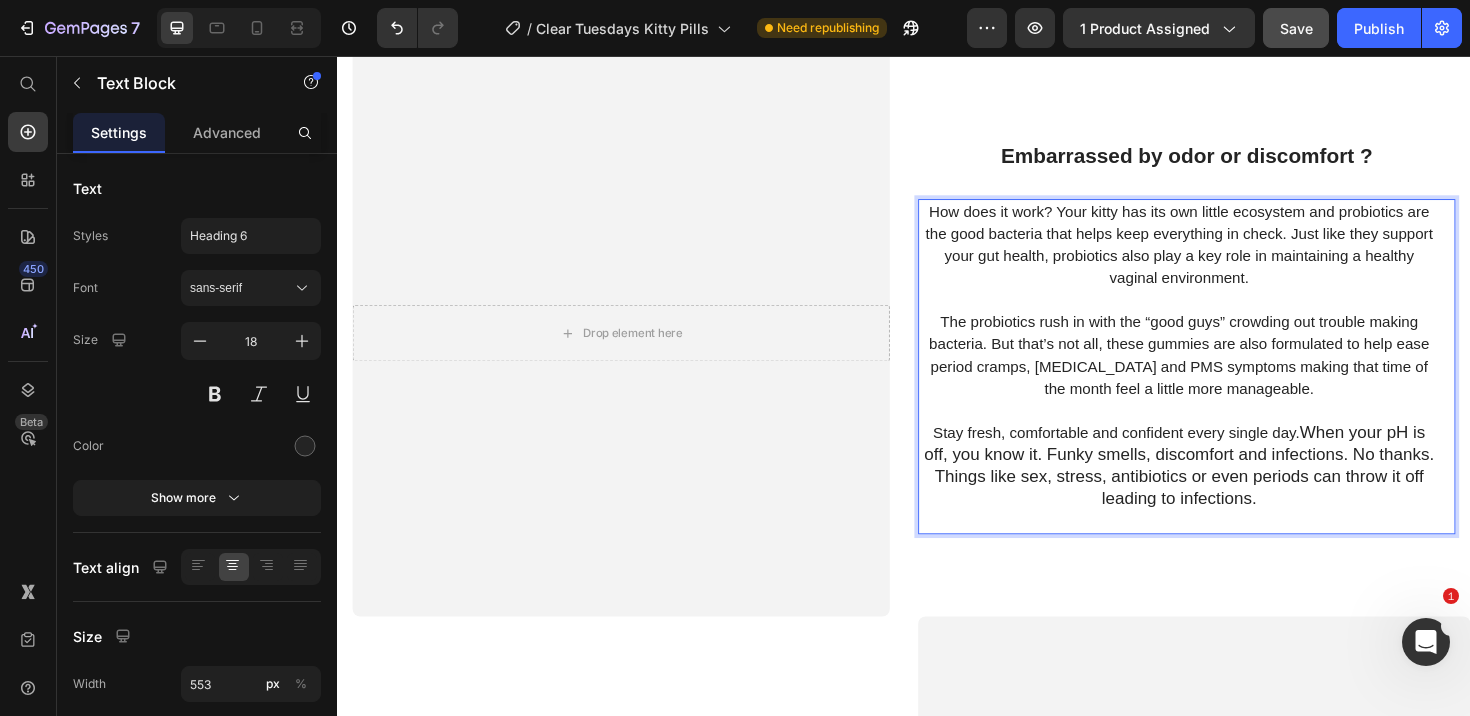 scroll, scrollTop: 2717, scrollLeft: 0, axis: vertical 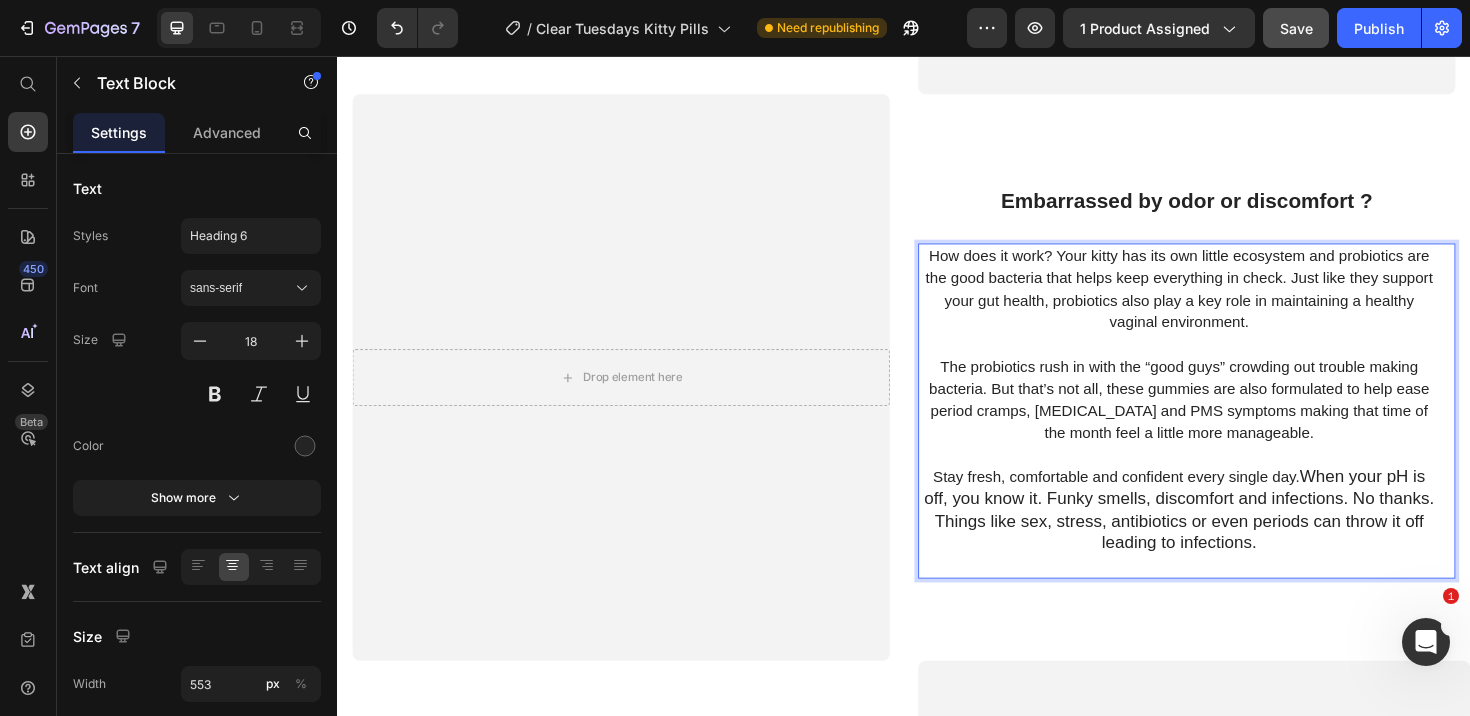click at bounding box center [1228, 477] 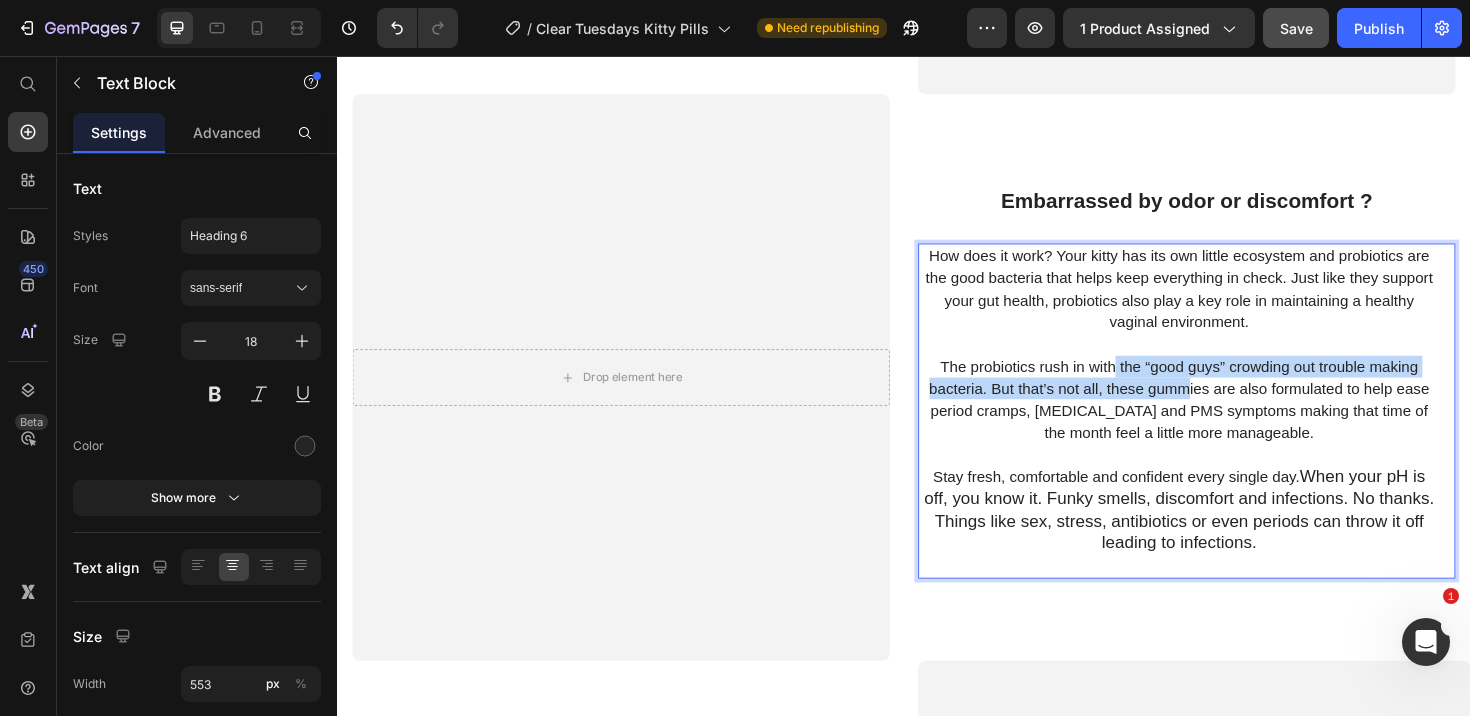 drag, startPoint x: 1161, startPoint y: 390, endPoint x: 1234, endPoint y: 401, distance: 73.82411 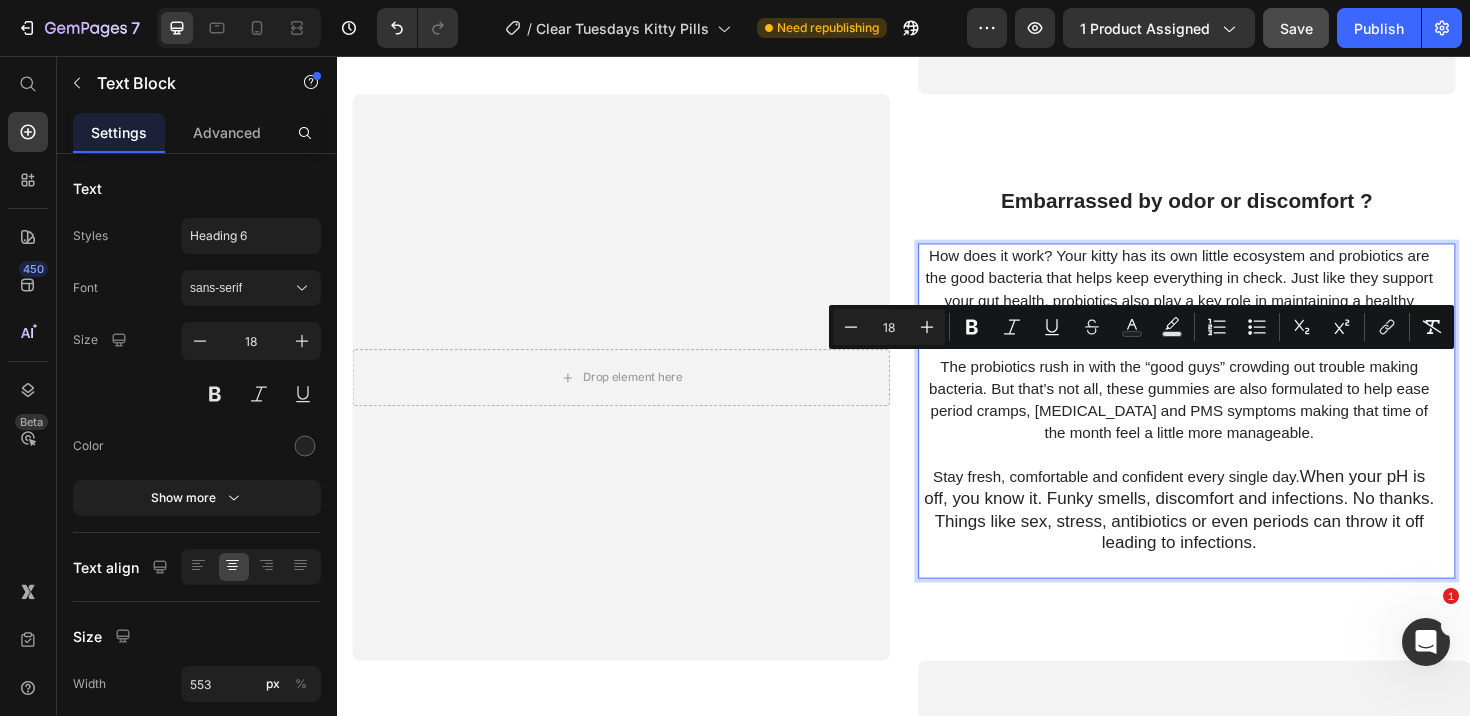 click at bounding box center [1228, 594] 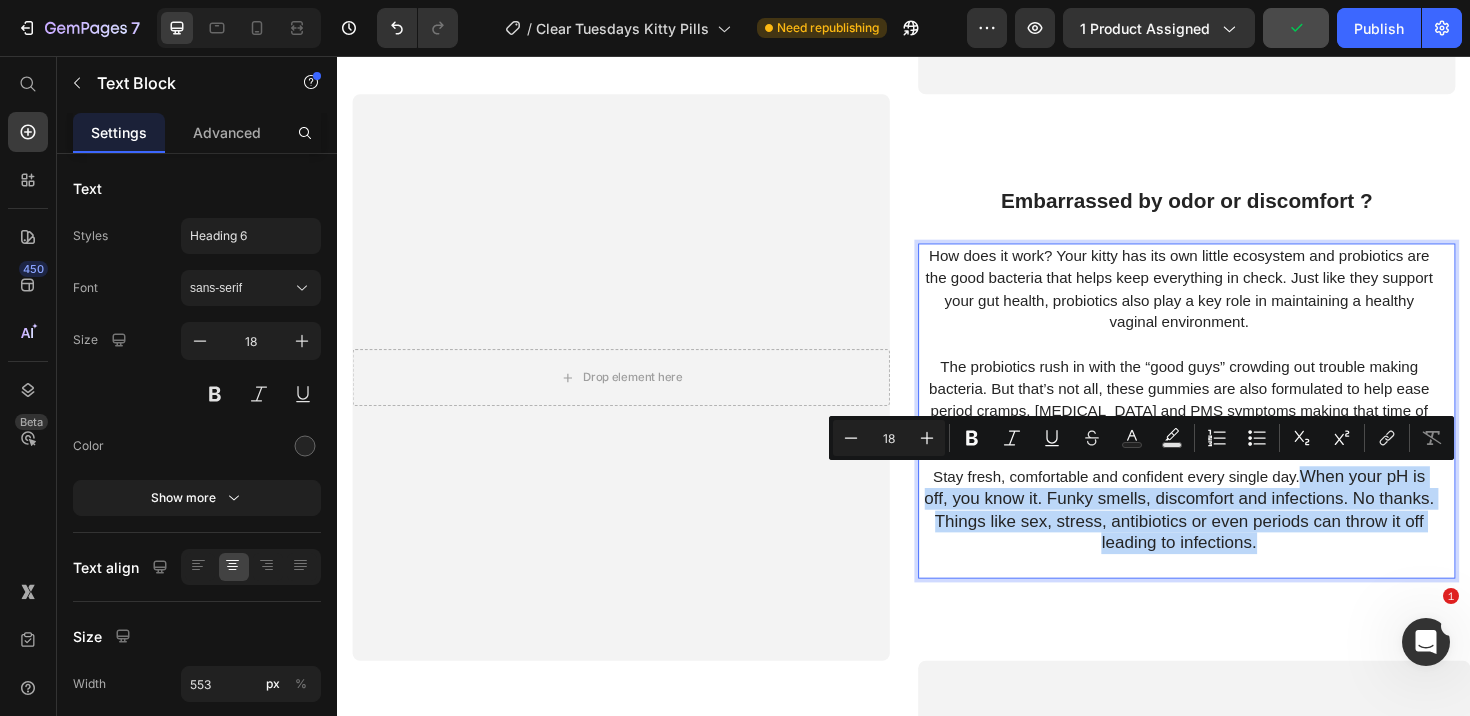 drag, startPoint x: 1317, startPoint y: 574, endPoint x: 1363, endPoint y: 501, distance: 86.28442 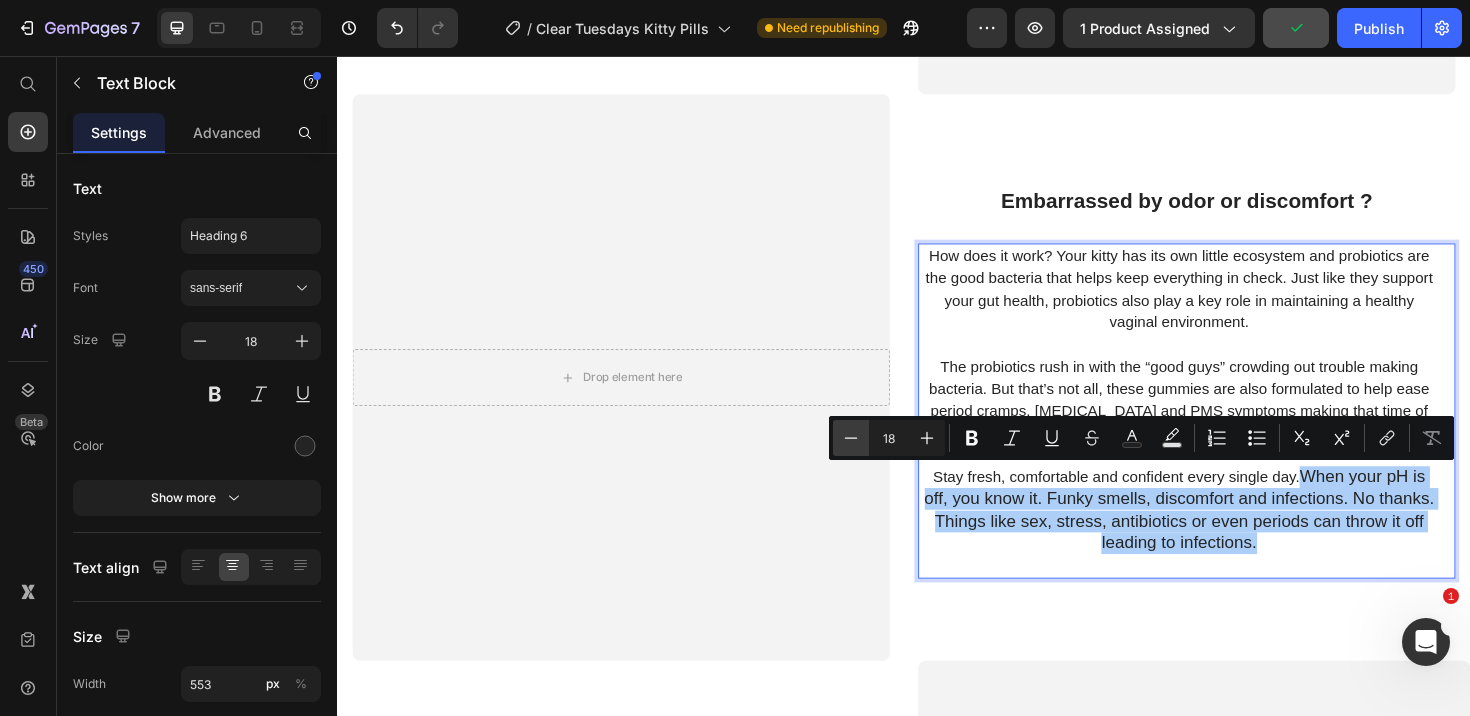 click 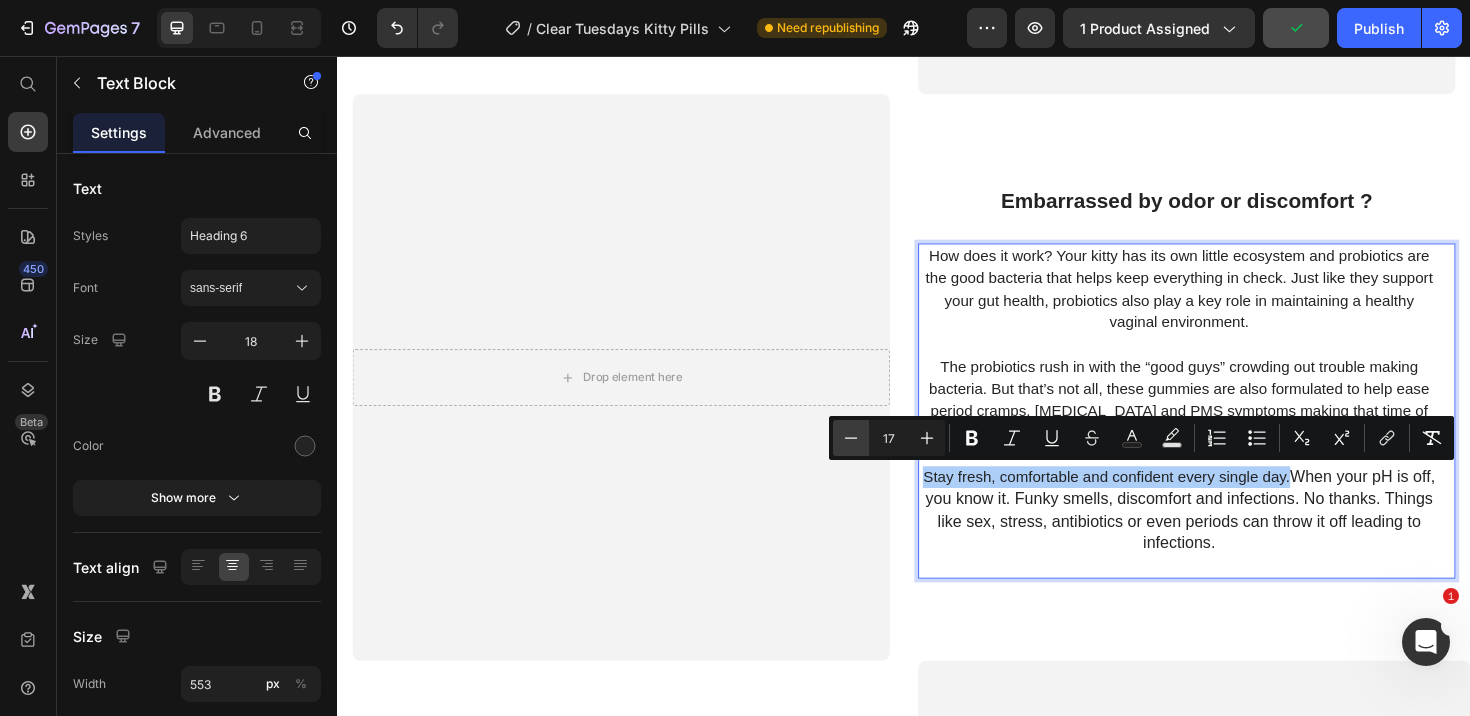 click 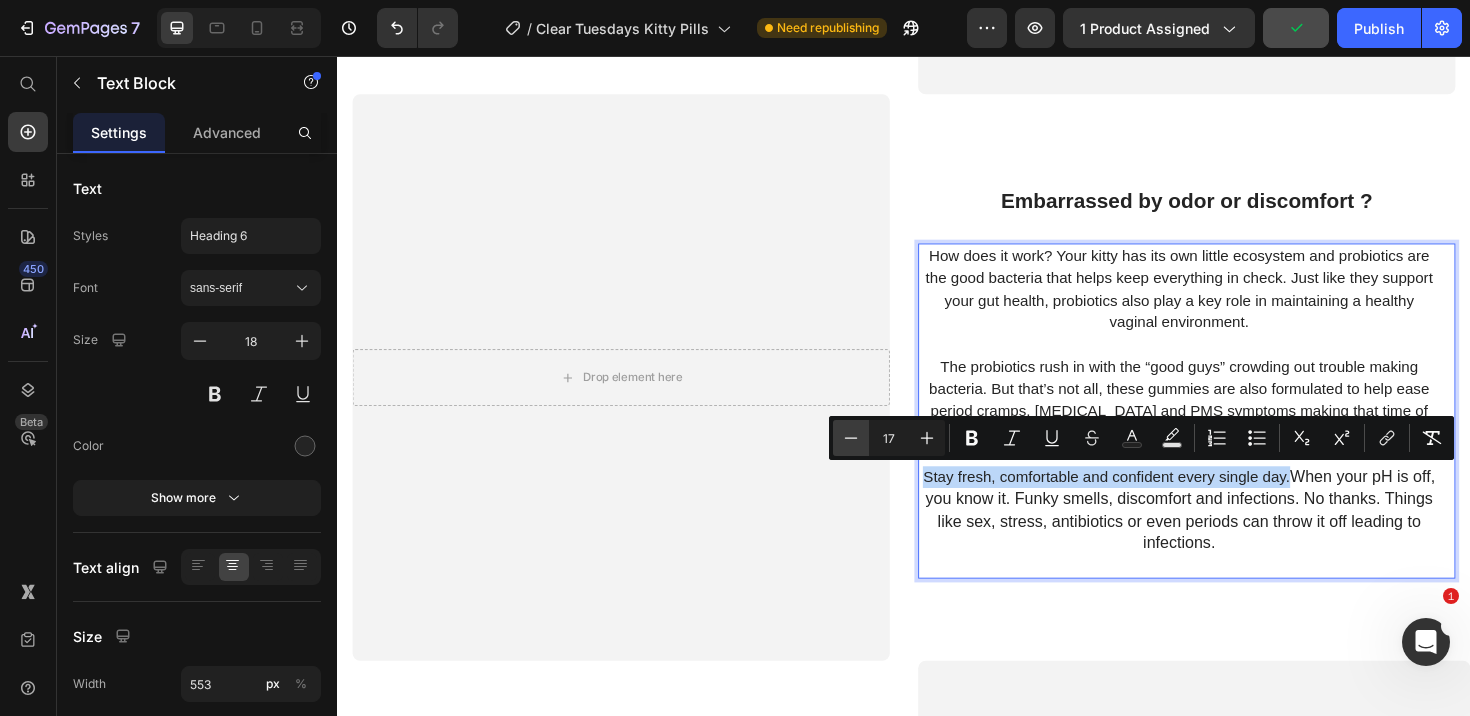 type on "16" 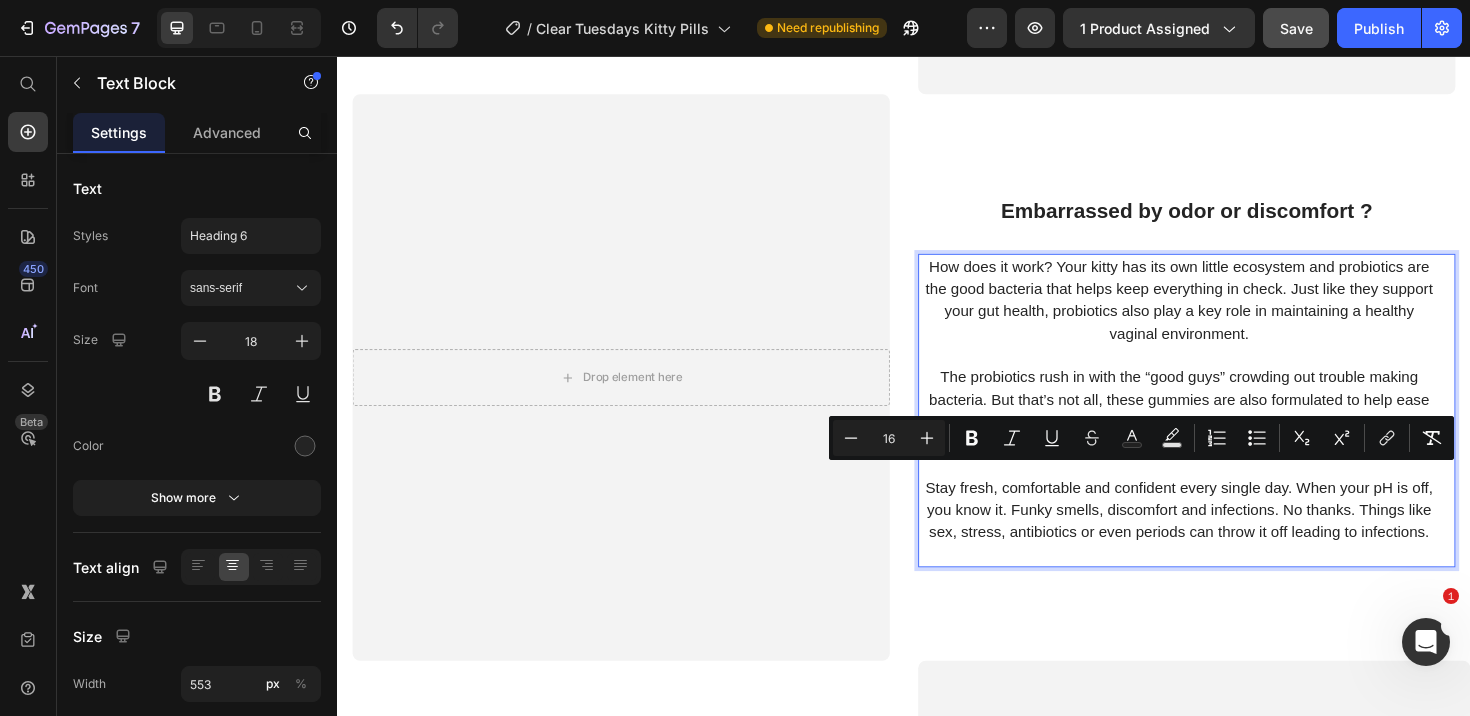 click on "Stay fresh, comfortable and confident every single day. When your pH is off, you know it. Funky smells, discomfort and infections. No thanks. Things like sex, stress, antibiotics or even periods can throw it off leading to infections." at bounding box center (1228, 536) 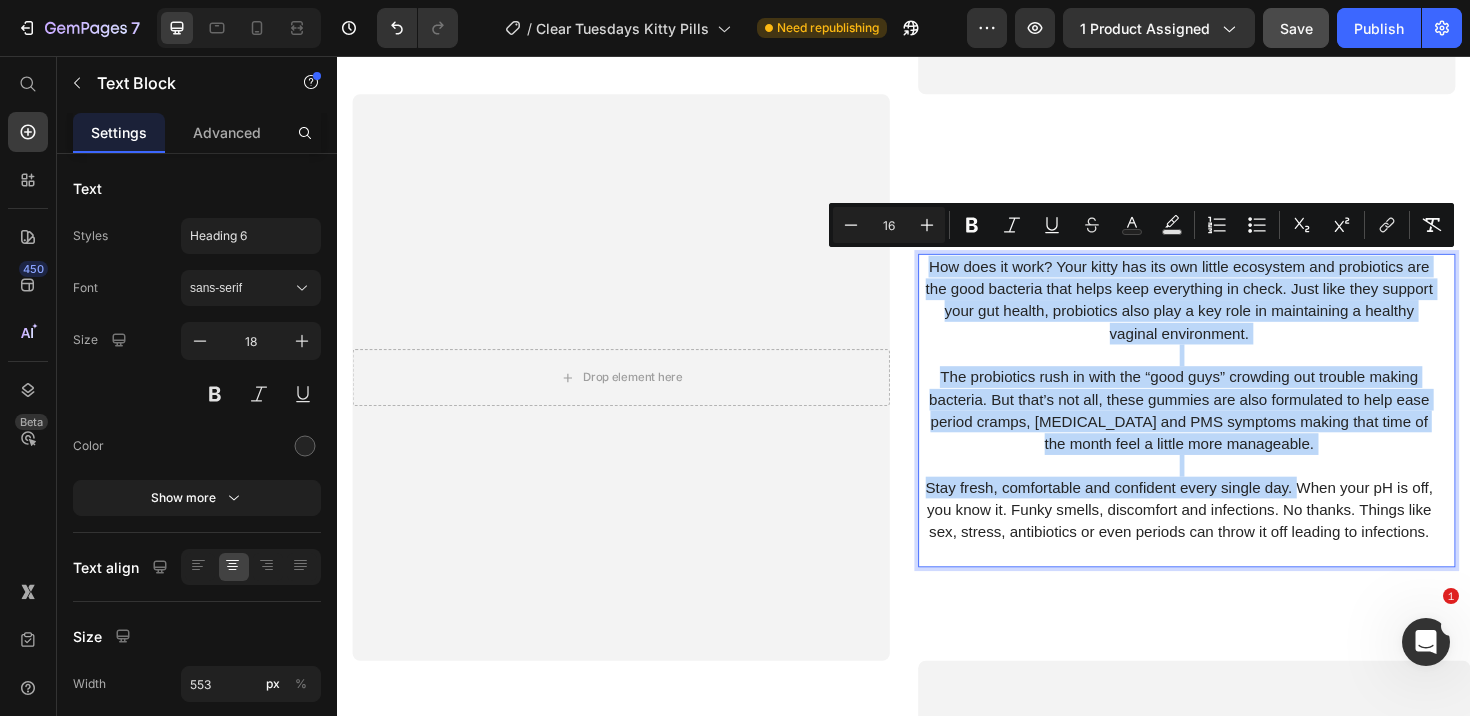drag, startPoint x: 1351, startPoint y: 514, endPoint x: 962, endPoint y: 282, distance: 452.92935 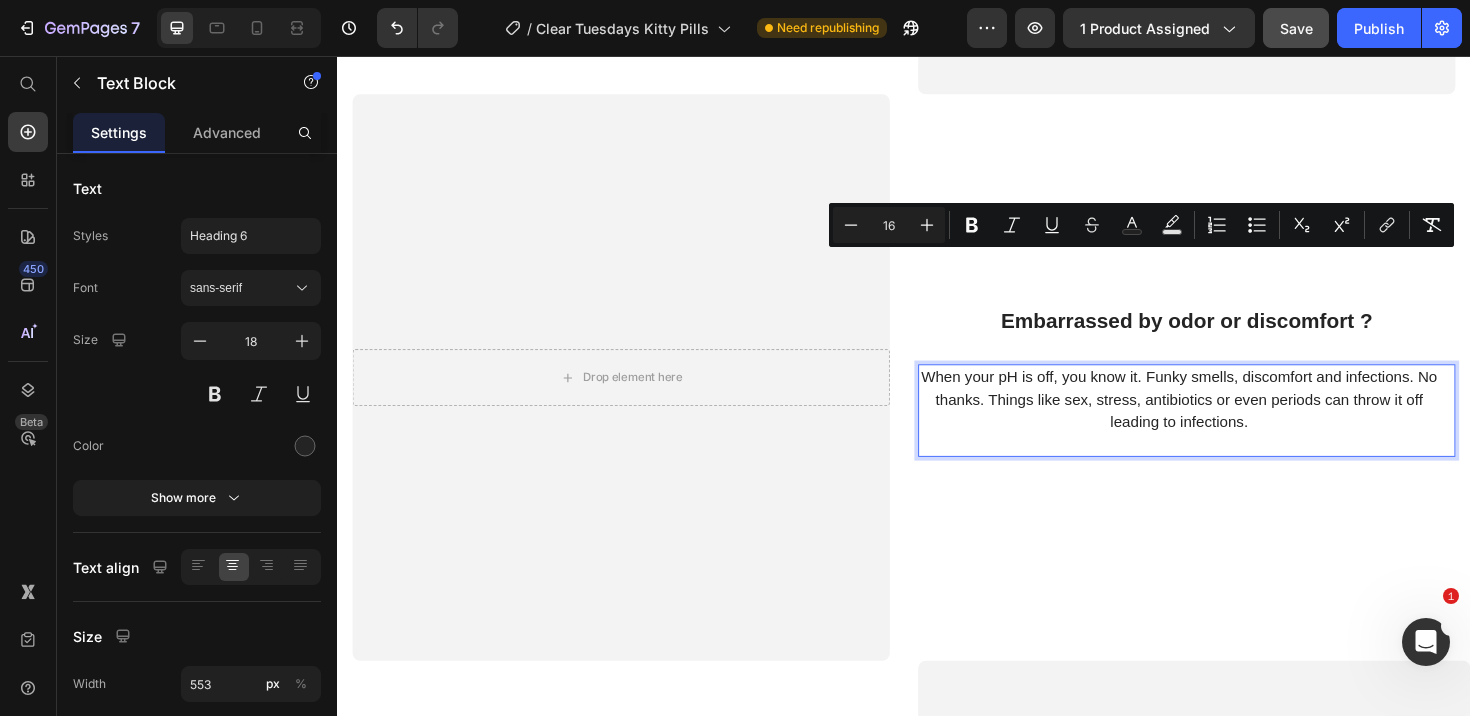 scroll, scrollTop: 2836, scrollLeft: 0, axis: vertical 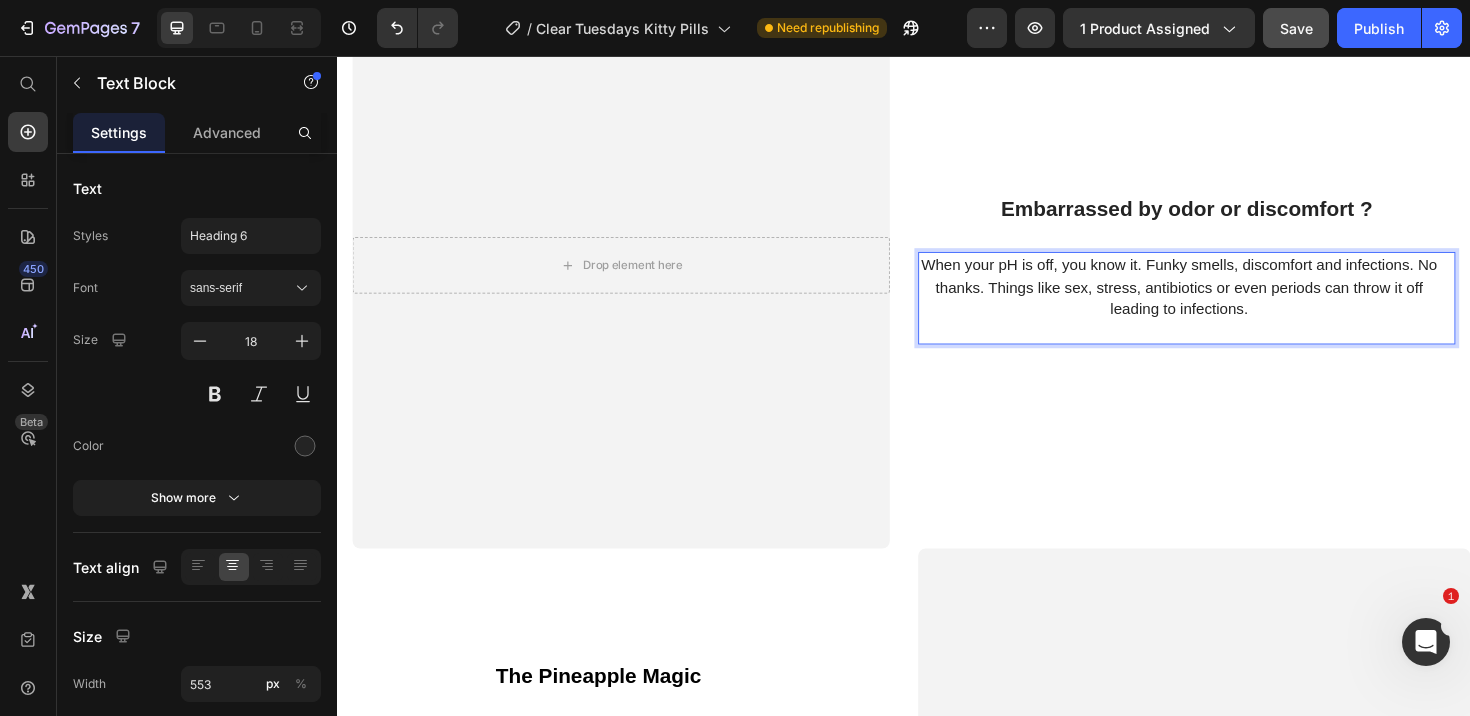 click on "When your pH is off, you know it. Funky smells, discomfort and infections. No thanks. Things like sex, stress, antibiotics or even periods can throw it off leading to infections." at bounding box center (1228, 300) 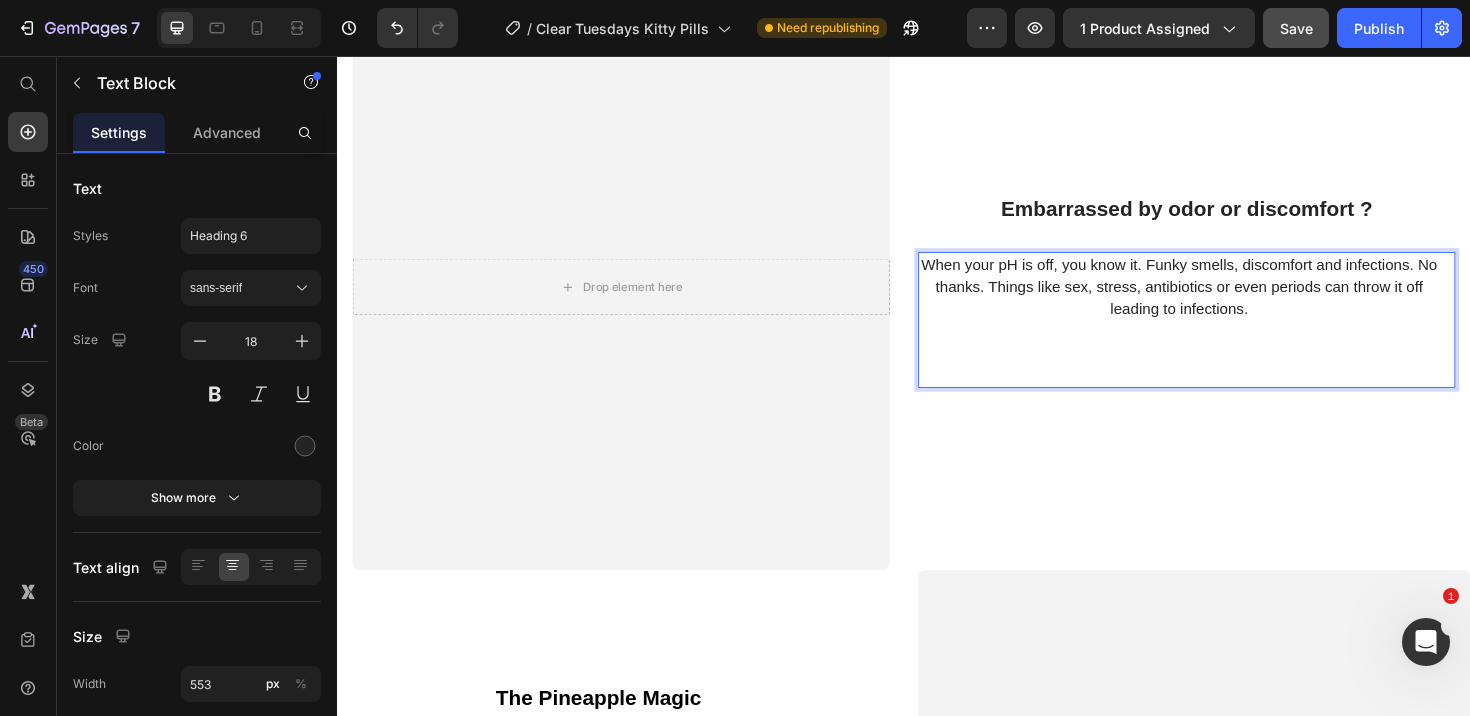 scroll, scrollTop: 2801, scrollLeft: 0, axis: vertical 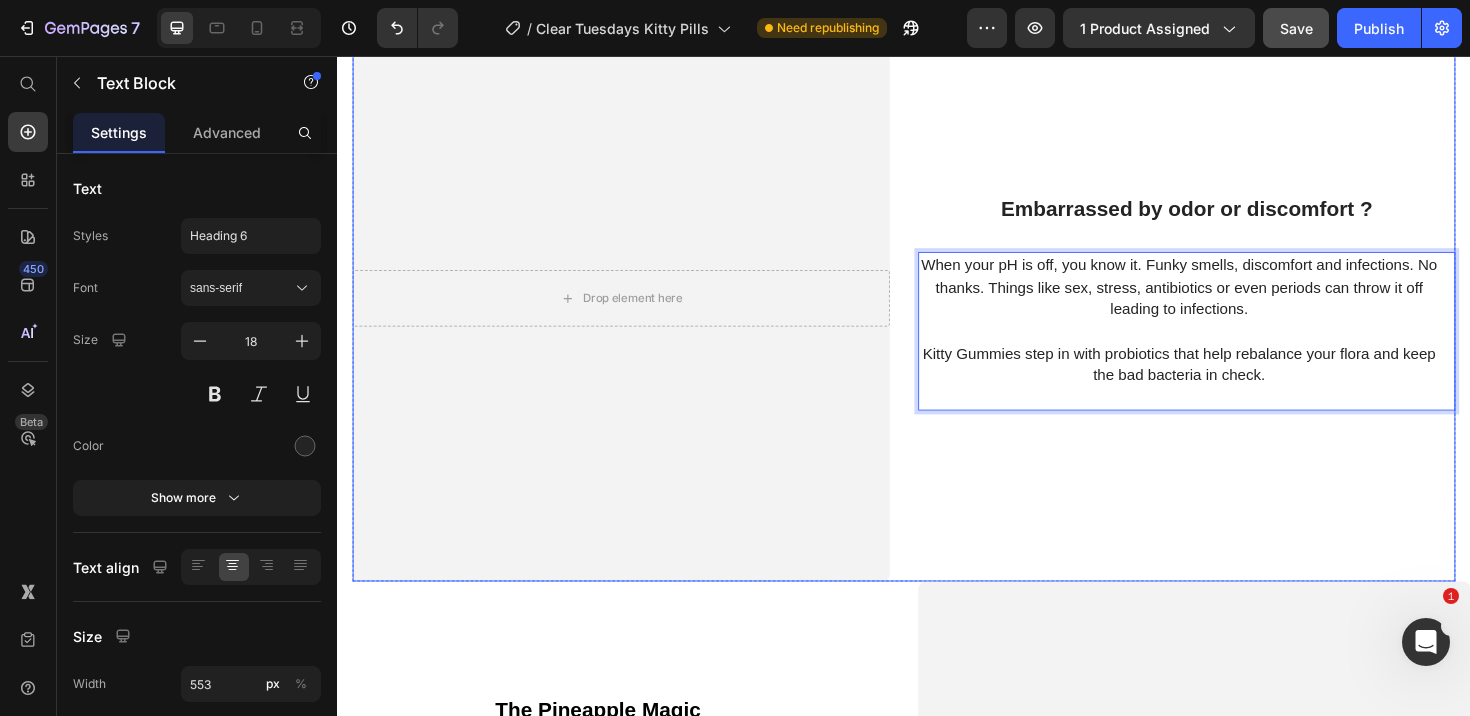 click on "⁠⁠⁠⁠⁠⁠⁠ Embarrassed by odor or discomfort ? Heading When your pH is off, you know it. Funky smells, discomfort and infections. No thanks. Things like sex, stress, antibiotics or even periods can throw it off leading to infections. Kitty Gummies step in with probiotics that help rebalance your flora and keep the bad bacteria in check. Text Block   0" at bounding box center (1236, 312) 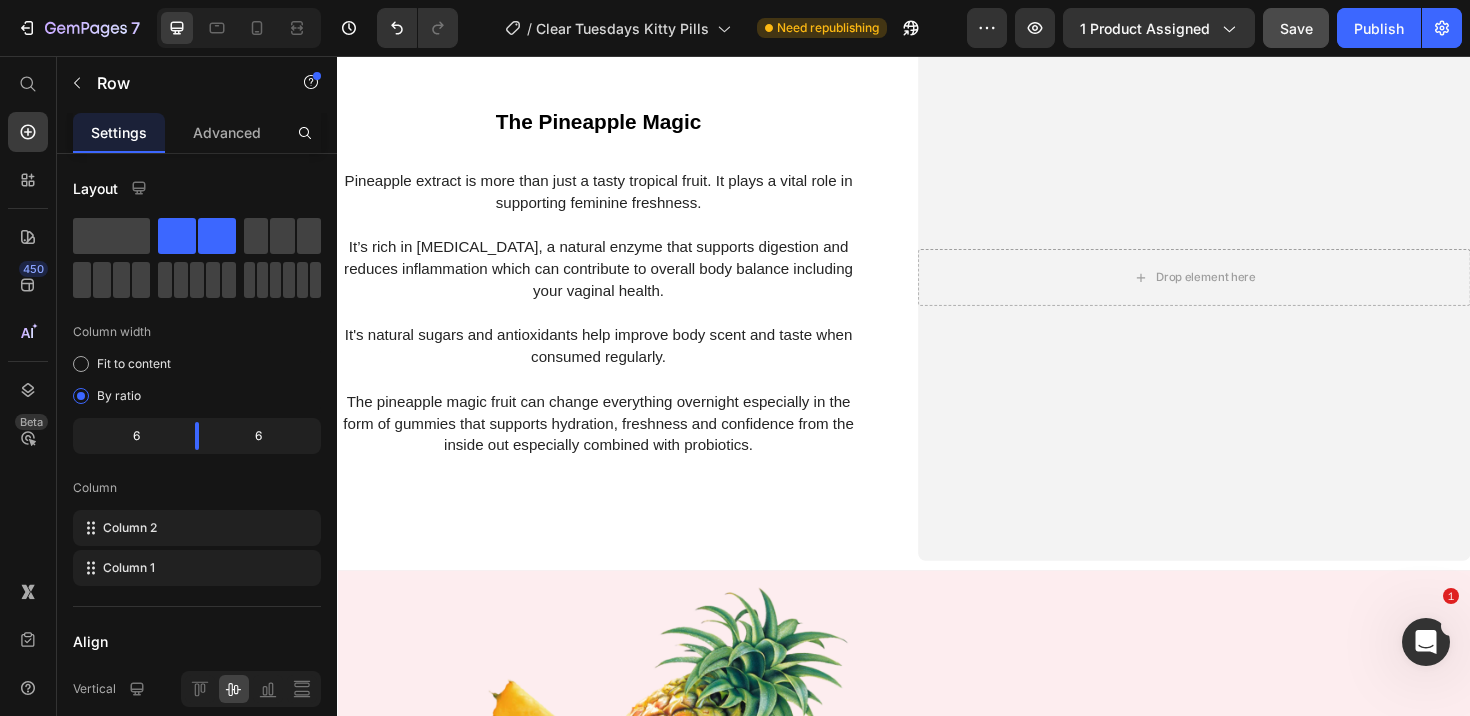 scroll, scrollTop: 3350, scrollLeft: 0, axis: vertical 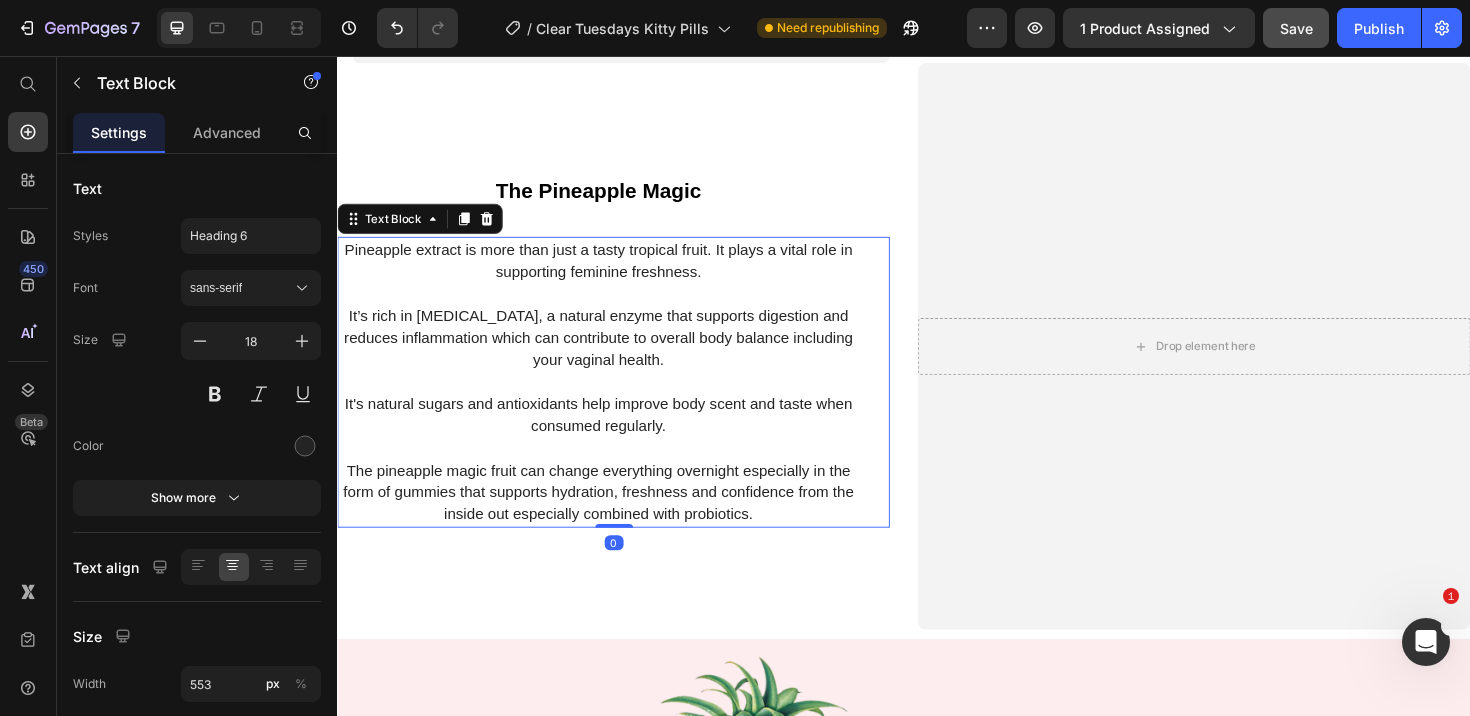 click on "The pineapple magic fruit can change everything overnight especially in the form of gummies that supports hydration, freshness and confidence from the inside out especially combined with probiotics." at bounding box center [613, 518] 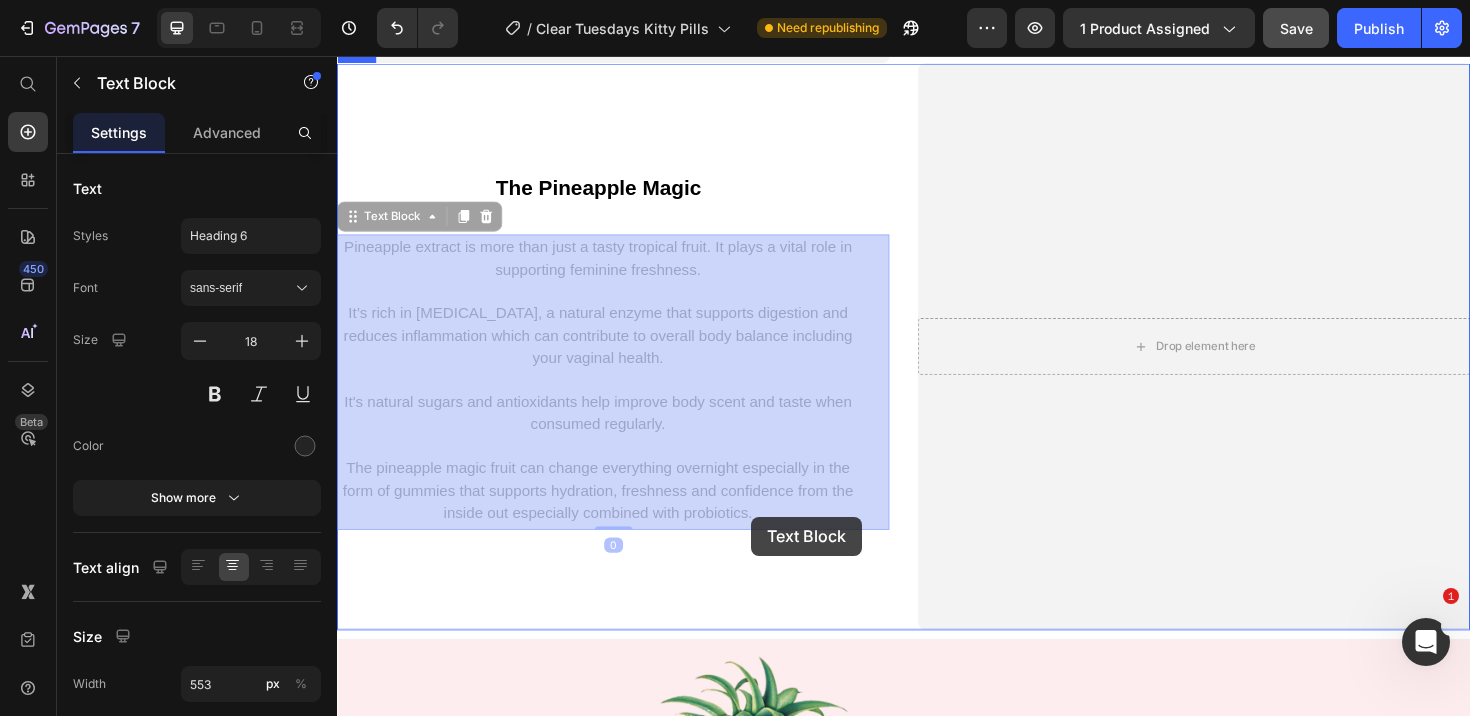 scroll, scrollTop: 3243, scrollLeft: 0, axis: vertical 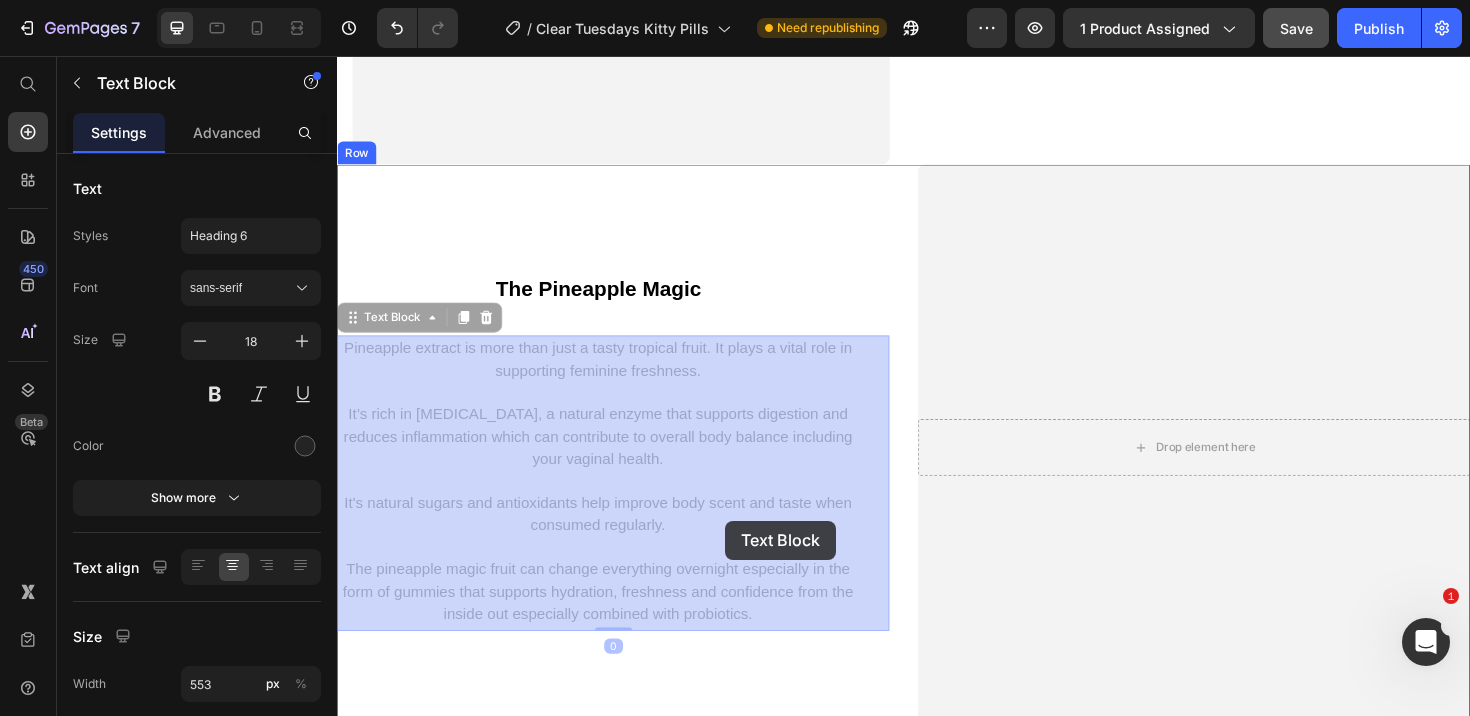 drag, startPoint x: 779, startPoint y: 544, endPoint x: 748, endPoint y: 549, distance: 31.400637 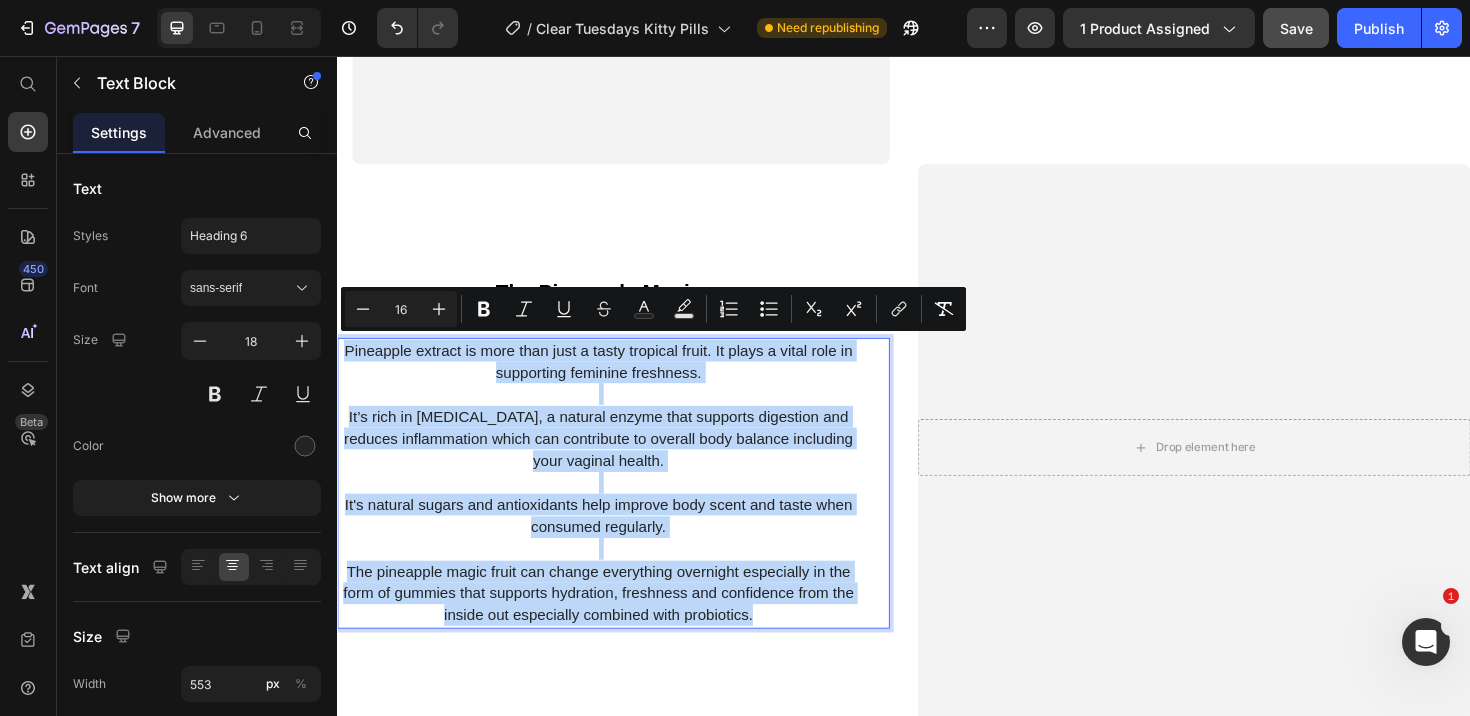 drag, startPoint x: 783, startPoint y: 647, endPoint x: 345, endPoint y: 364, distance: 521.472 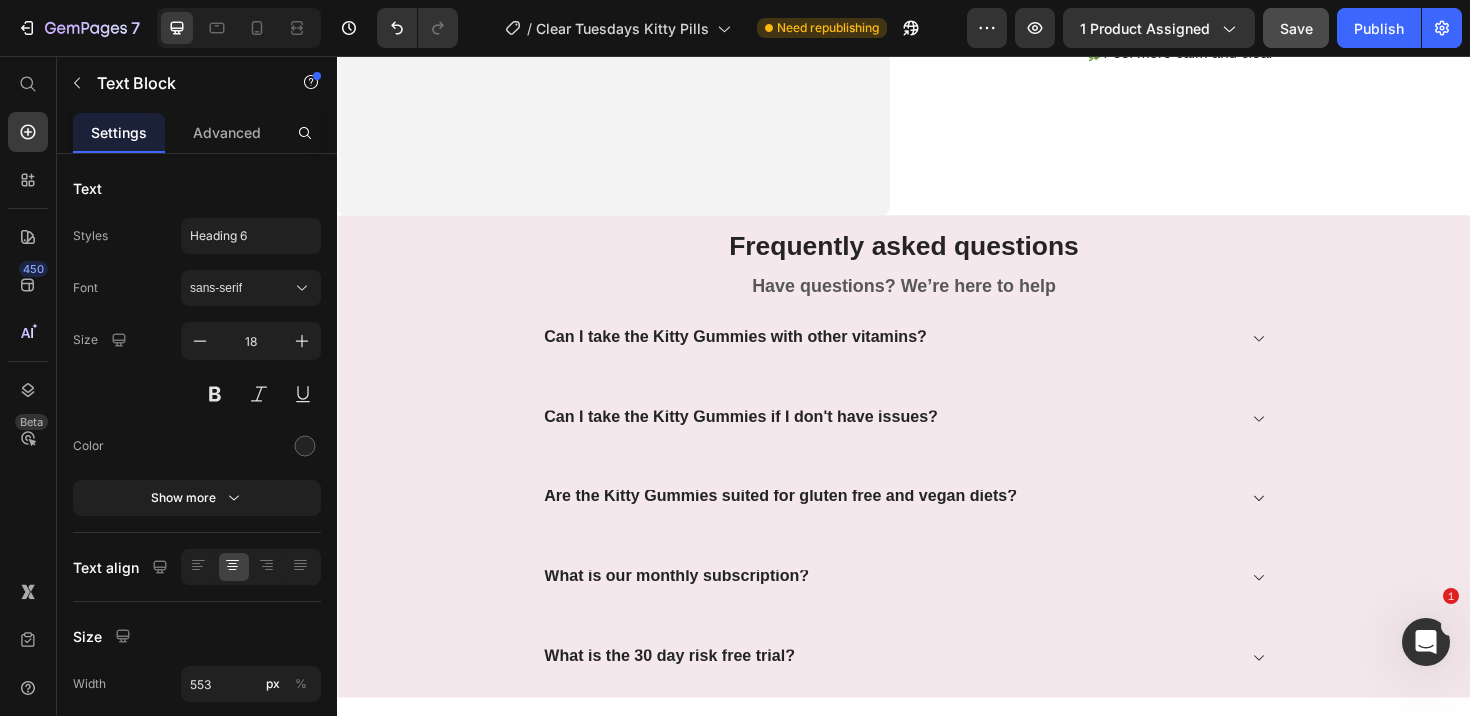 scroll, scrollTop: 6850, scrollLeft: 0, axis: vertical 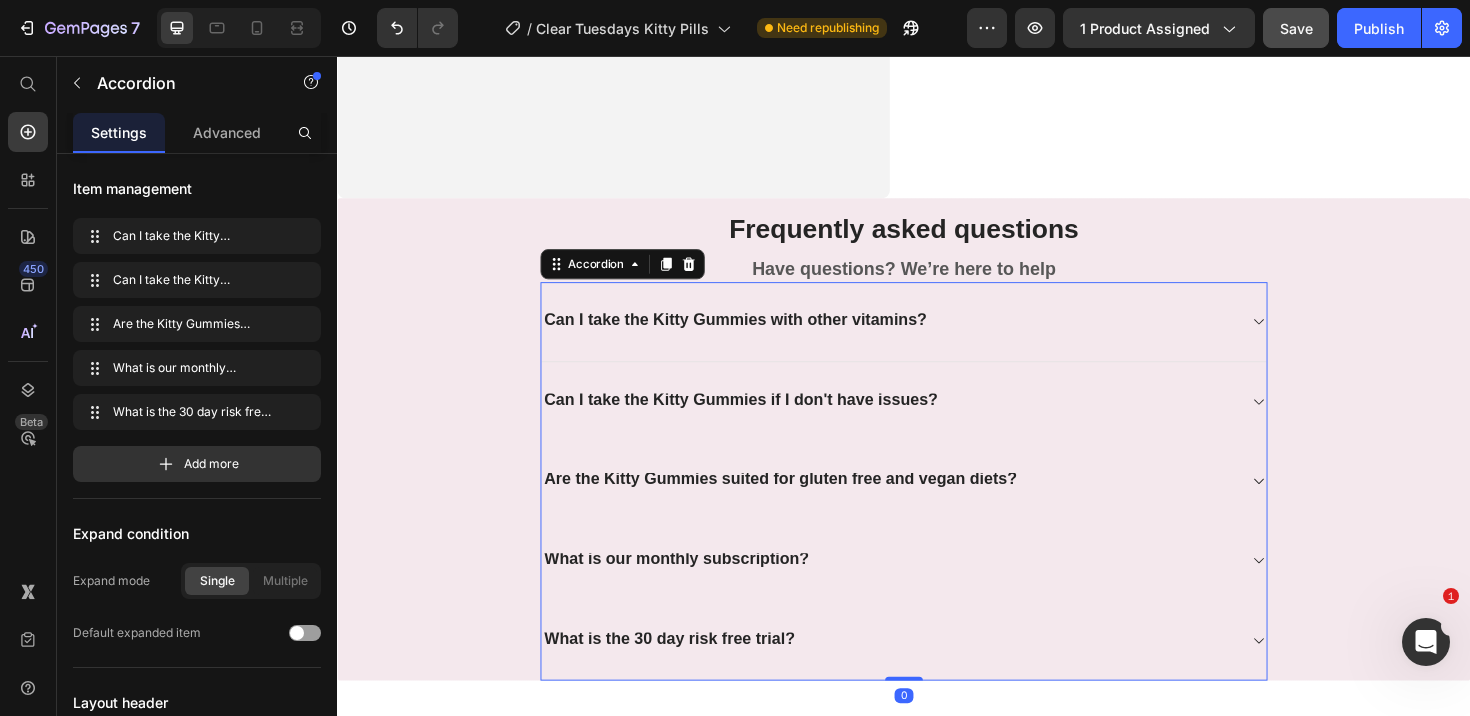 click on "Can I take the Kitty Gummies with other vitamins?" at bounding box center (937, 337) 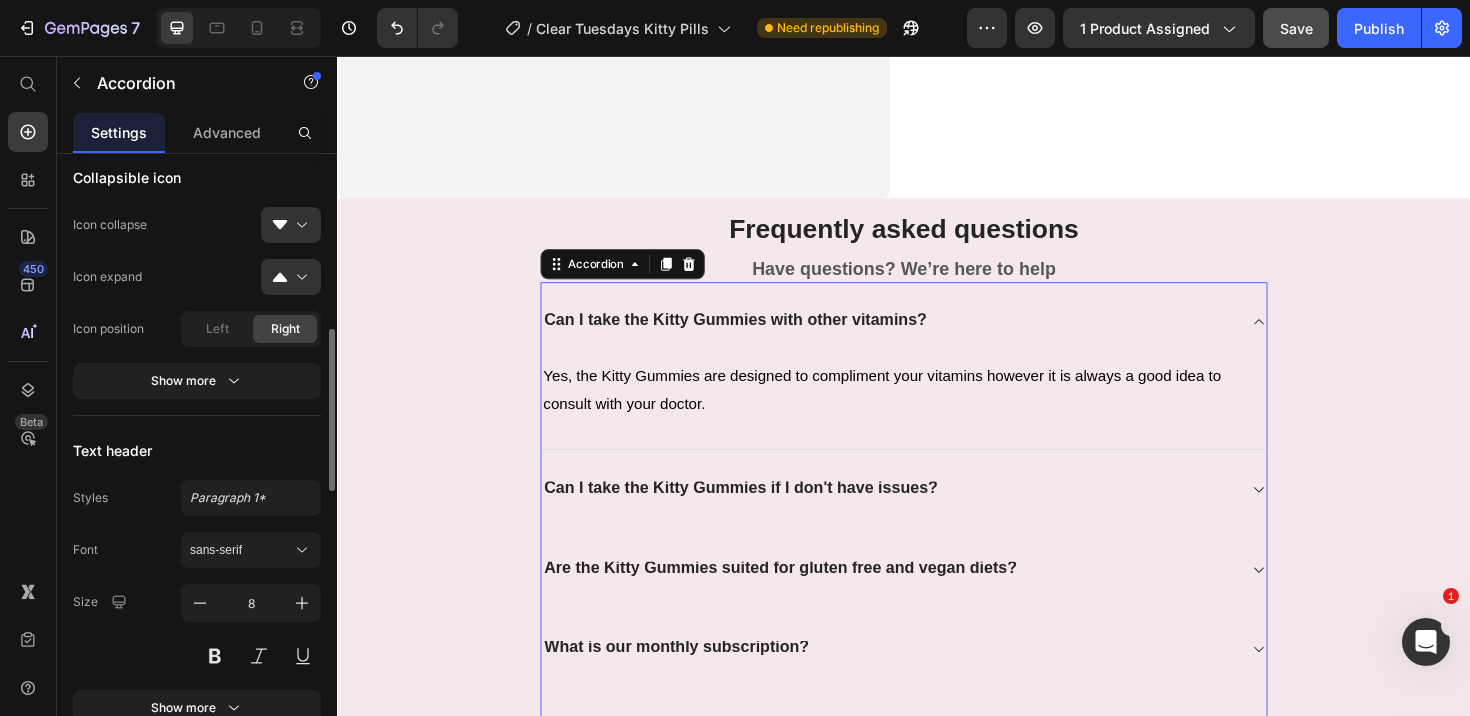 scroll, scrollTop: 716, scrollLeft: 0, axis: vertical 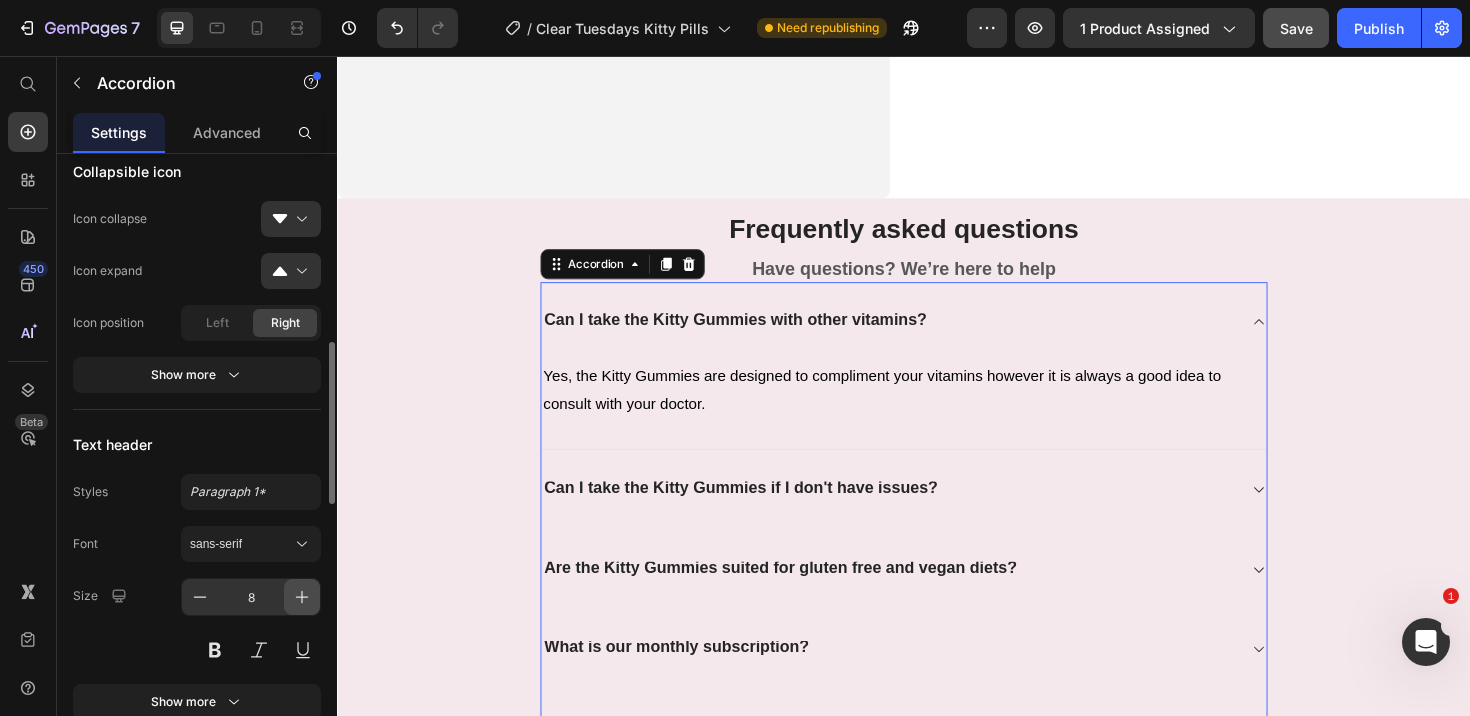 click 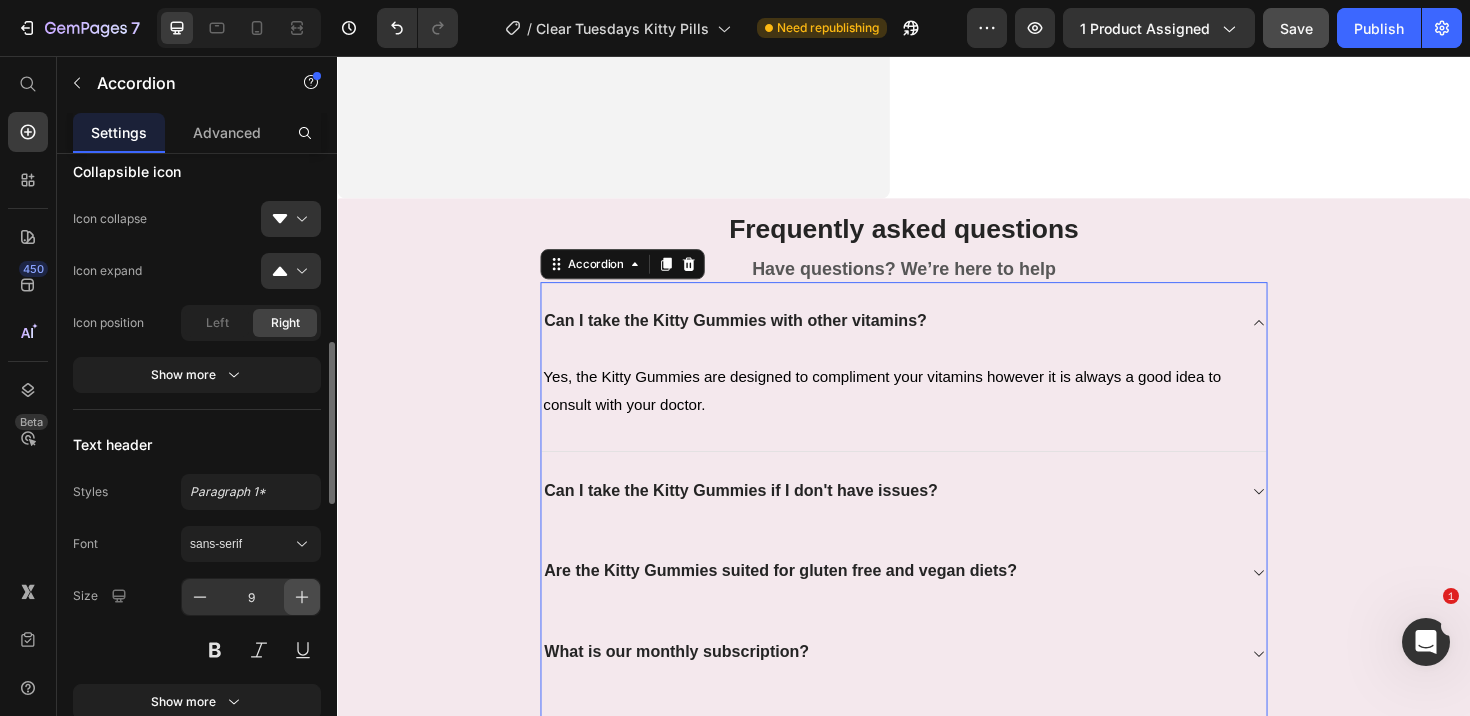 click 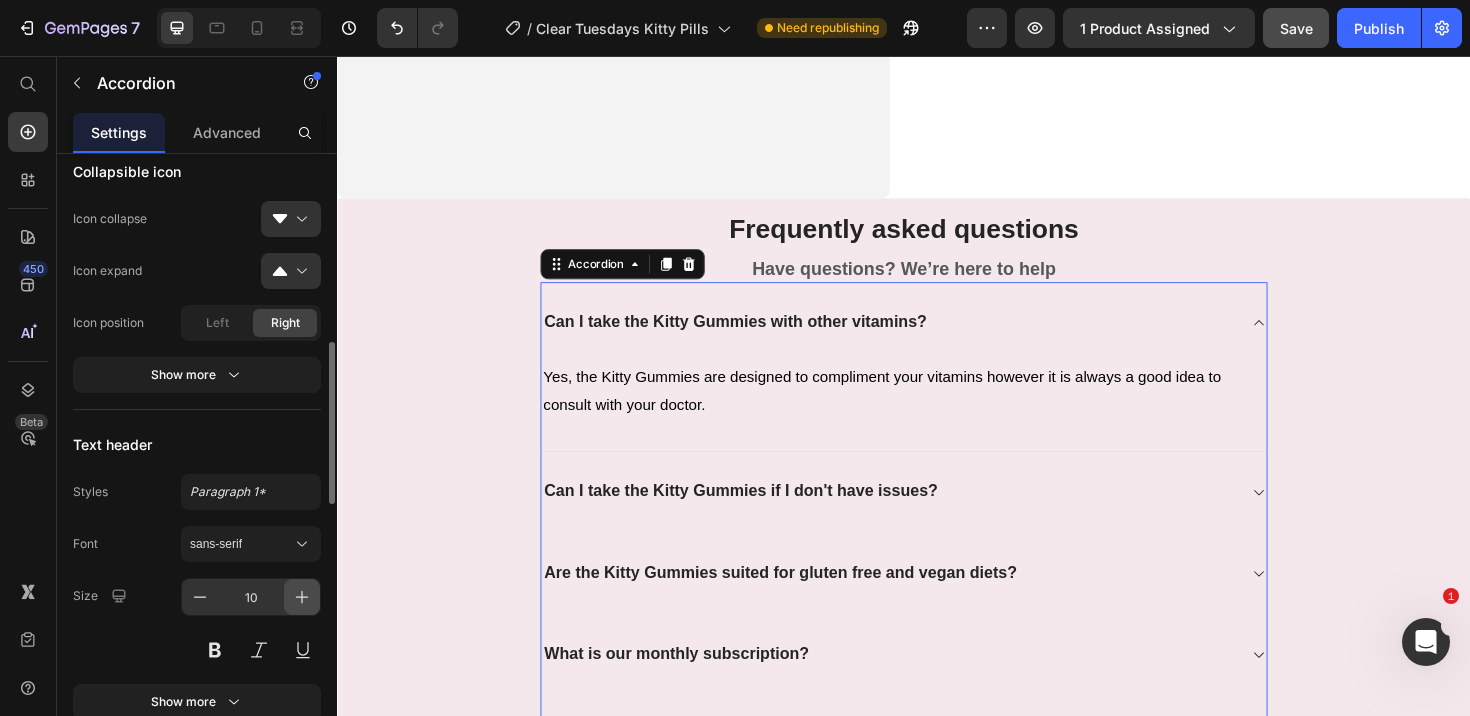 click 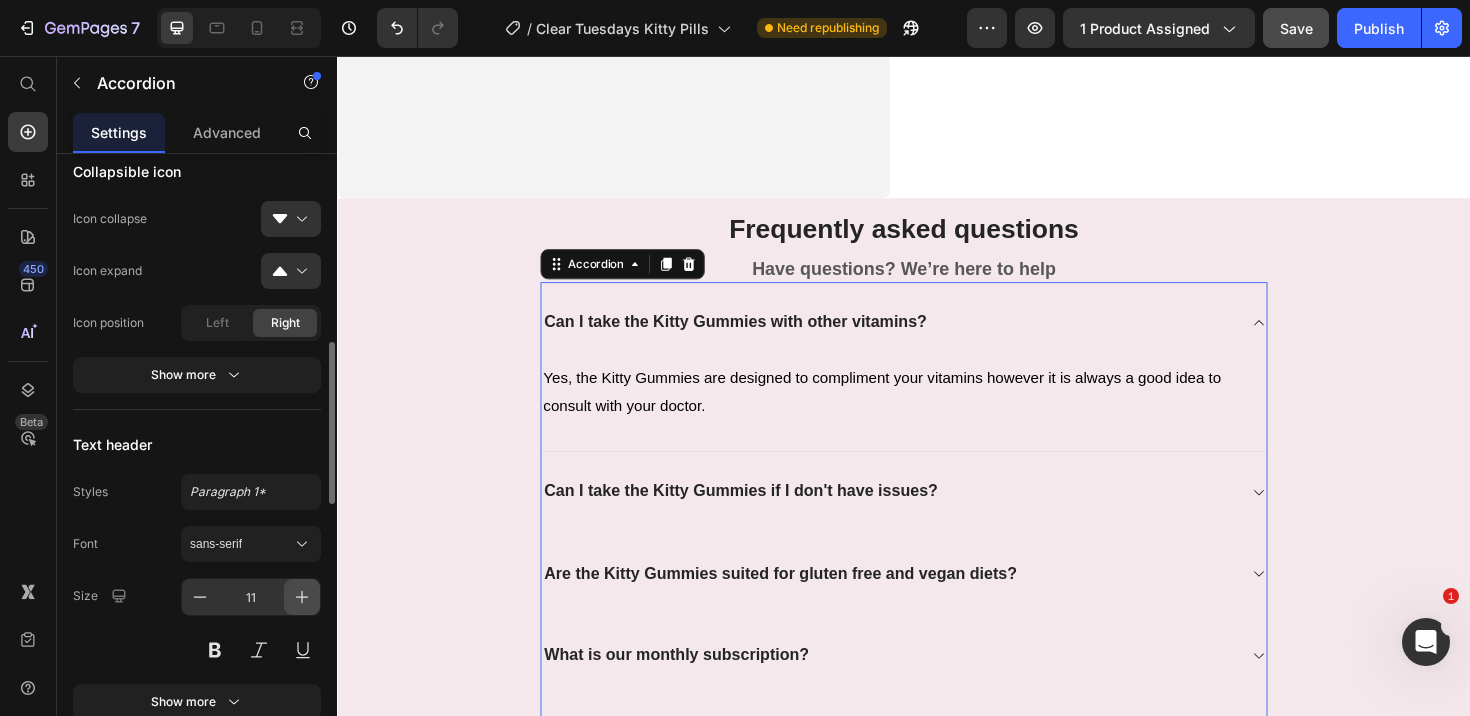 click 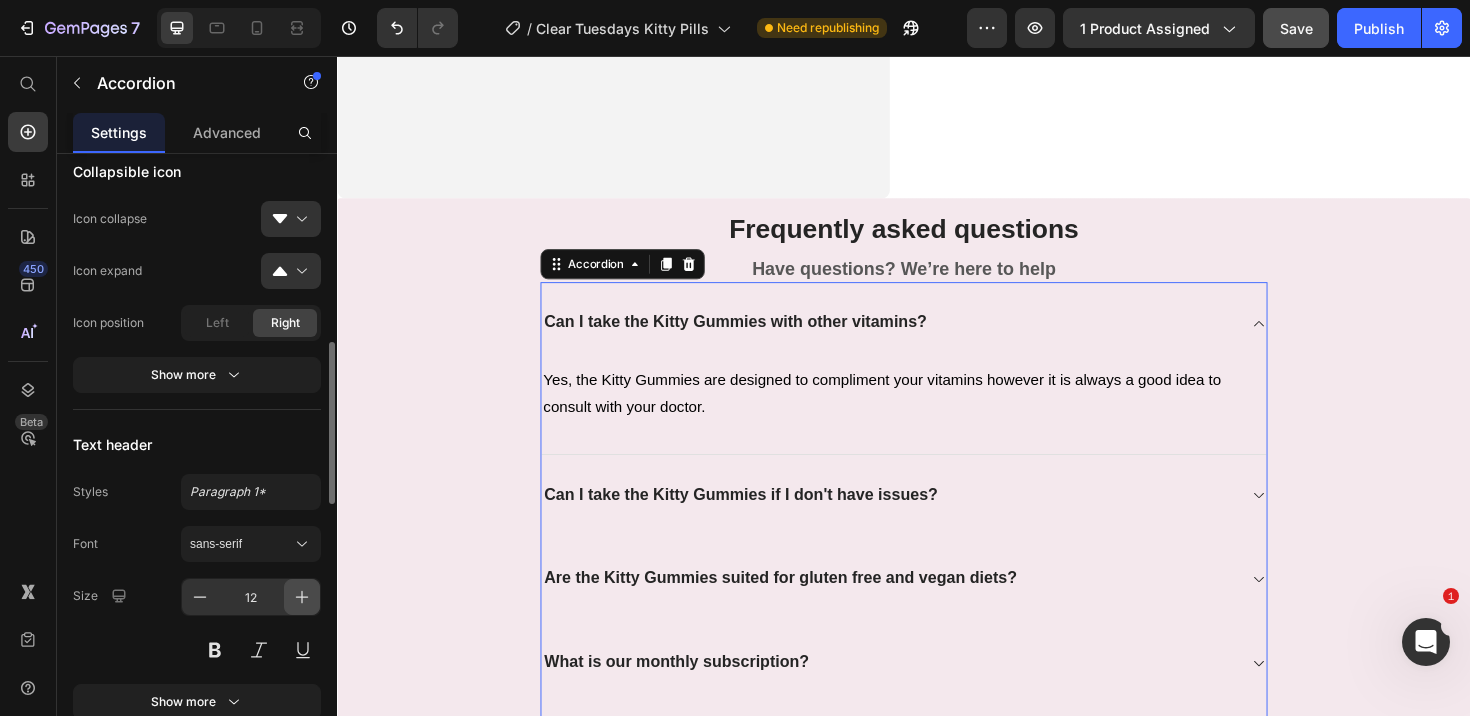 click 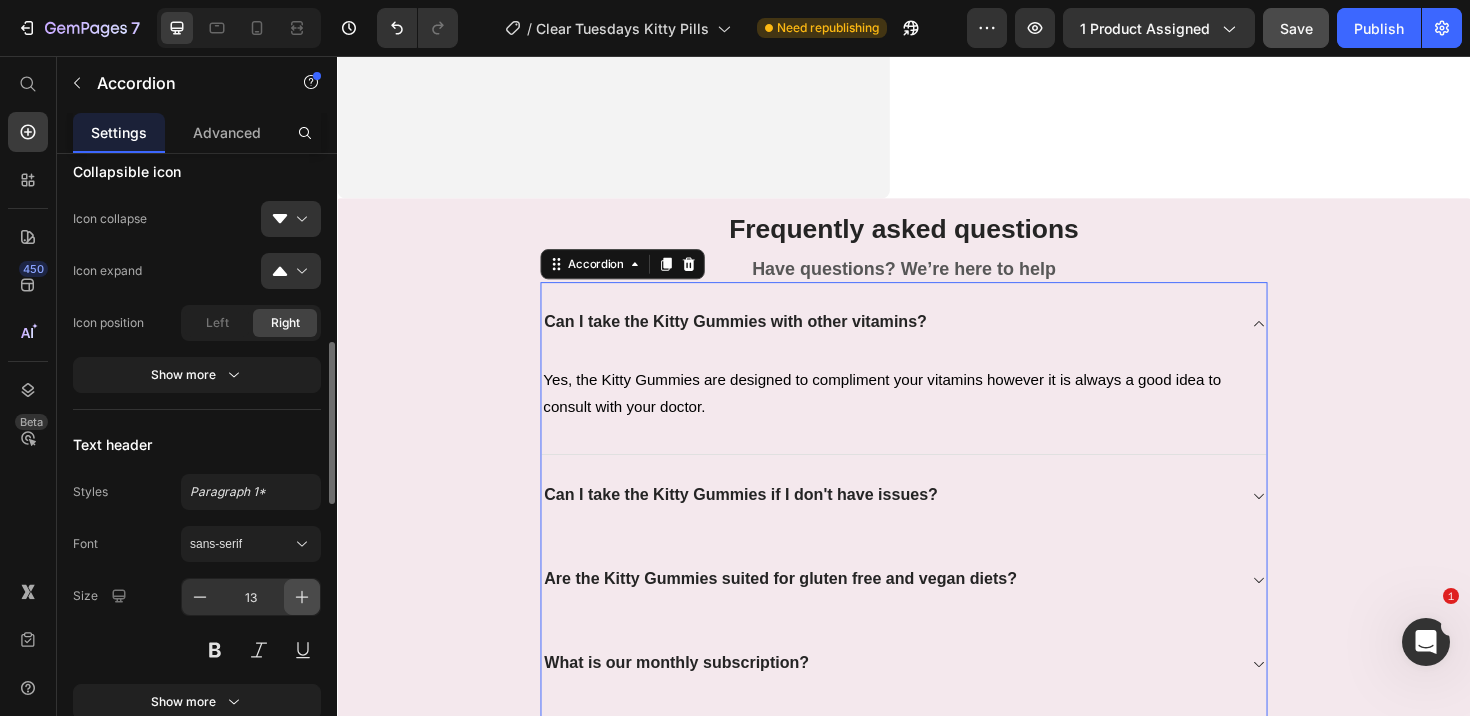 click 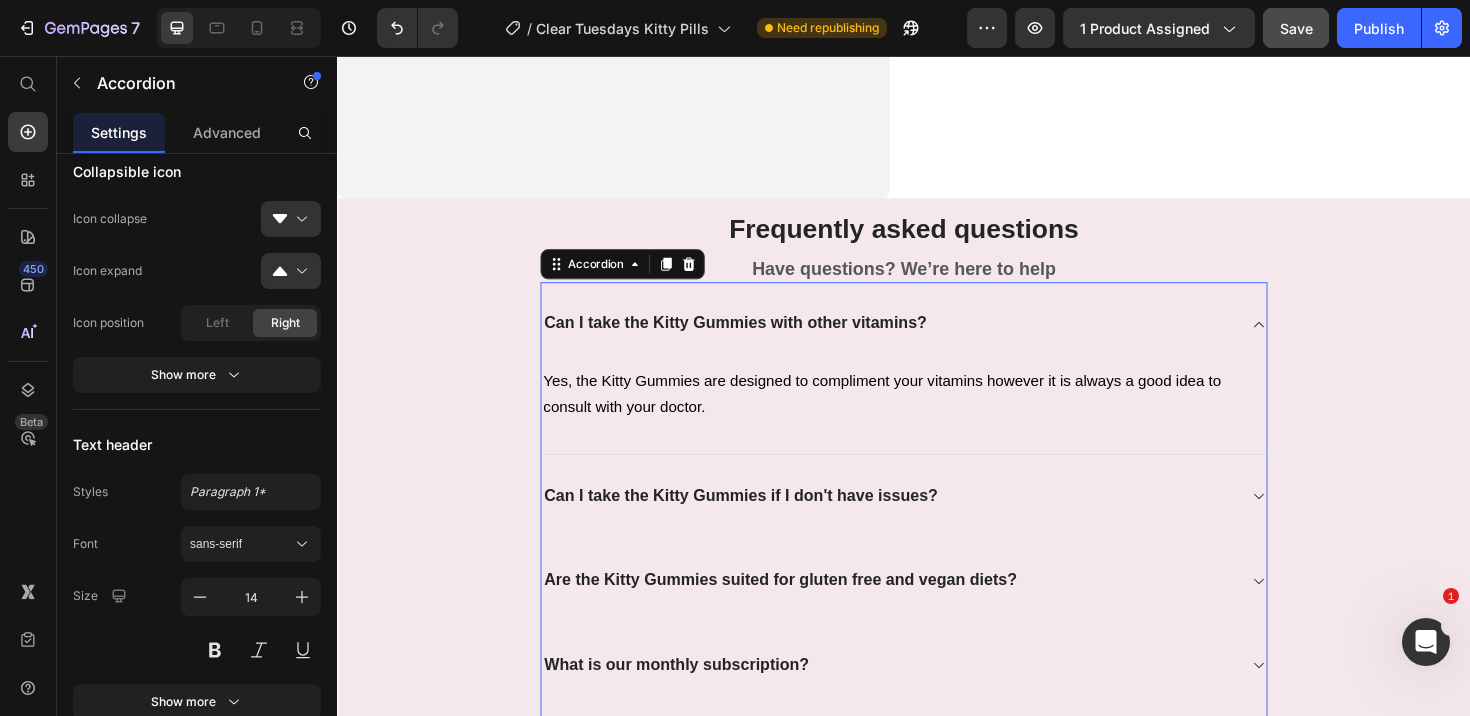 click on "Can I take the Kitty Gummies with other vitamins?" at bounding box center [921, 339] 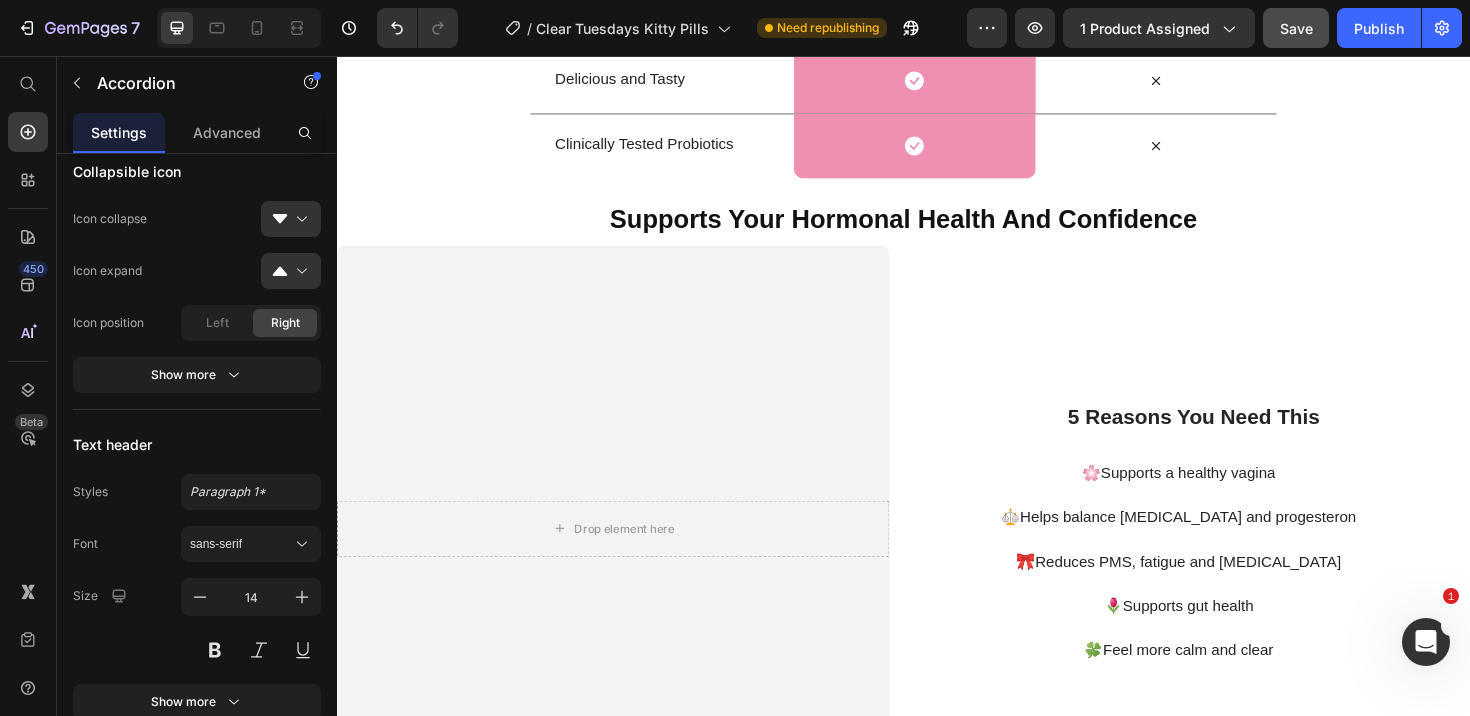 scroll, scrollTop: 5911, scrollLeft: 0, axis: vertical 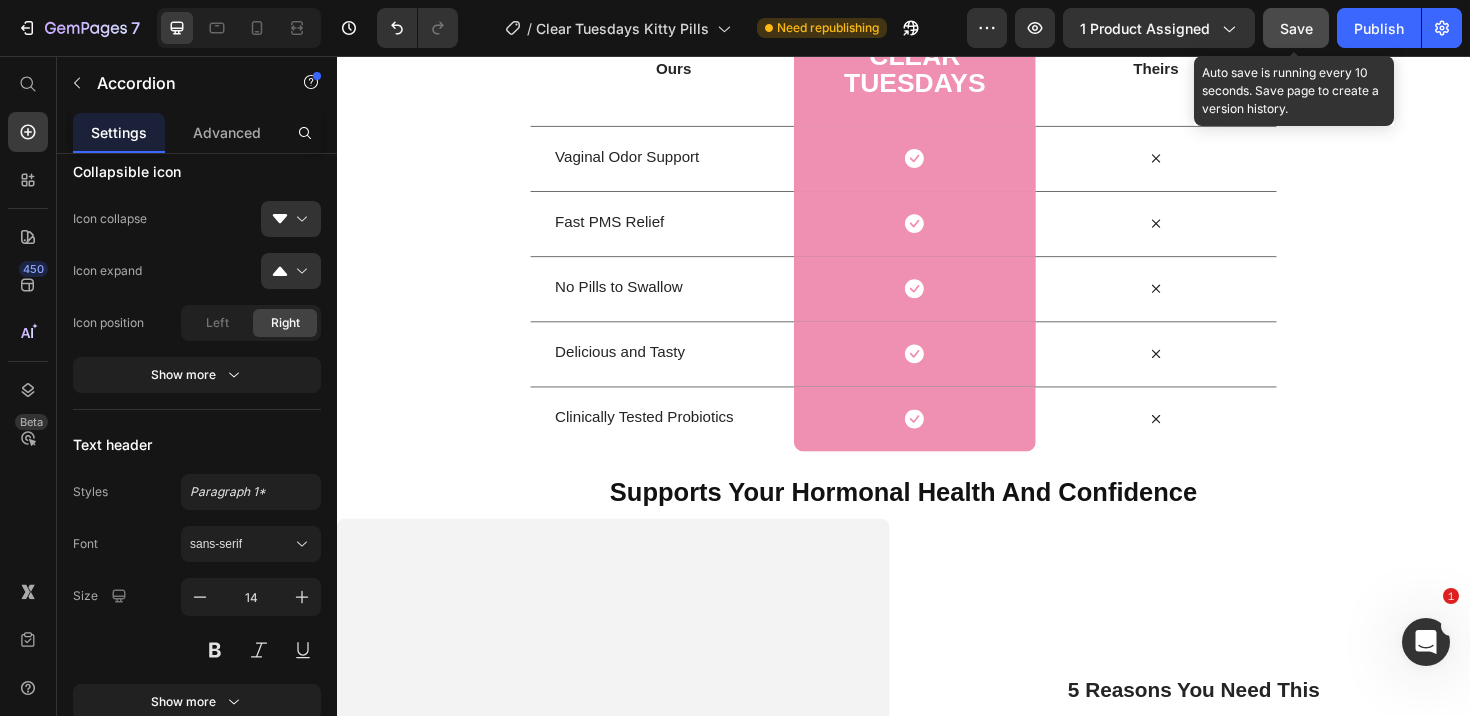 click on "Save" at bounding box center [1296, 28] 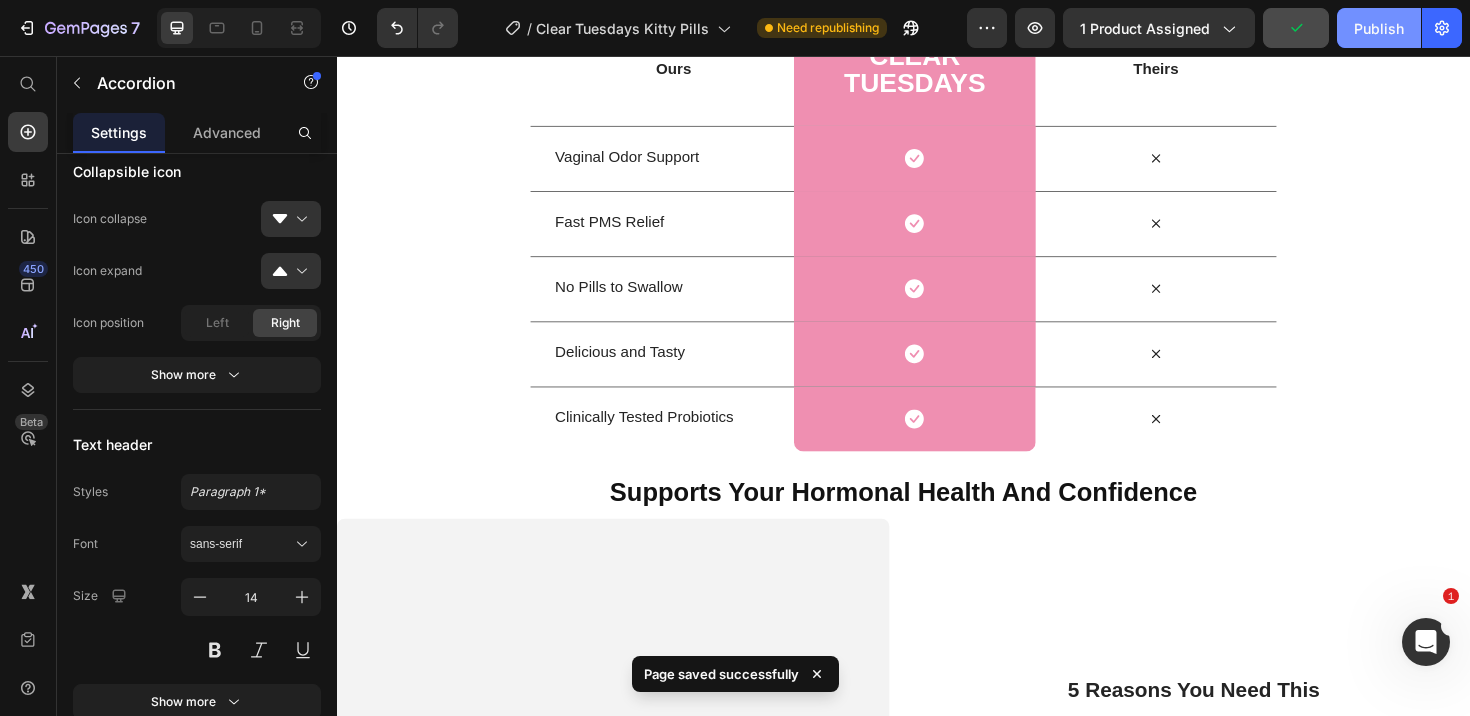 click on "Publish" at bounding box center (1379, 28) 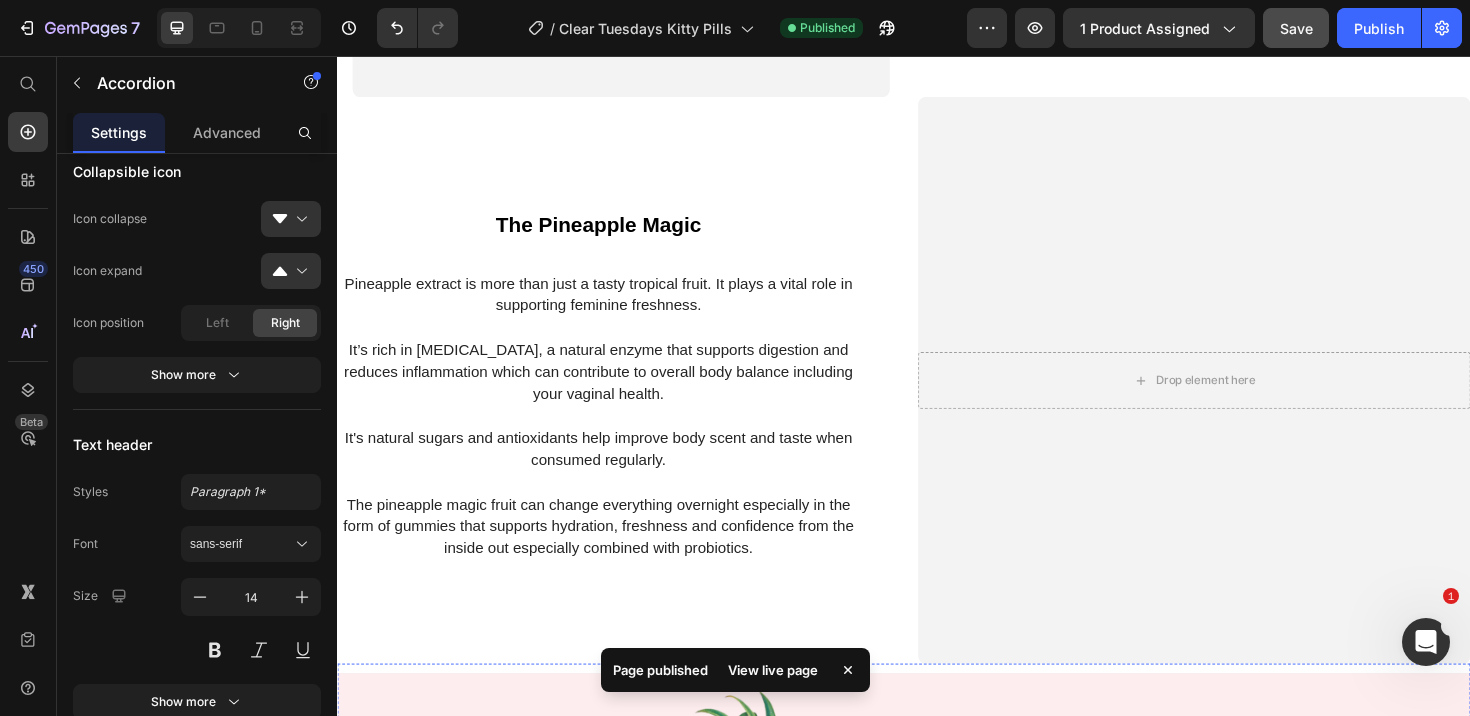 scroll, scrollTop: 3270, scrollLeft: 0, axis: vertical 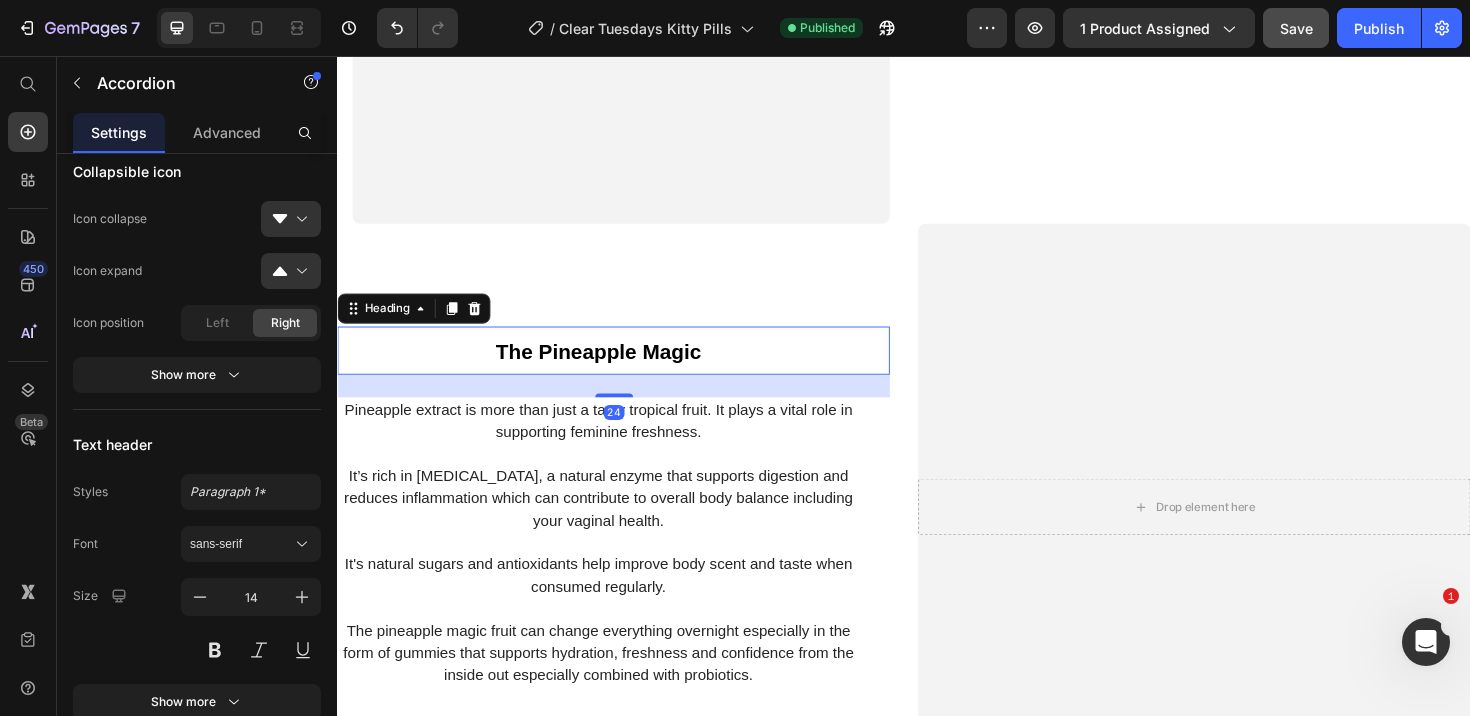 click on "The Pineapple Magic" at bounding box center (614, 368) 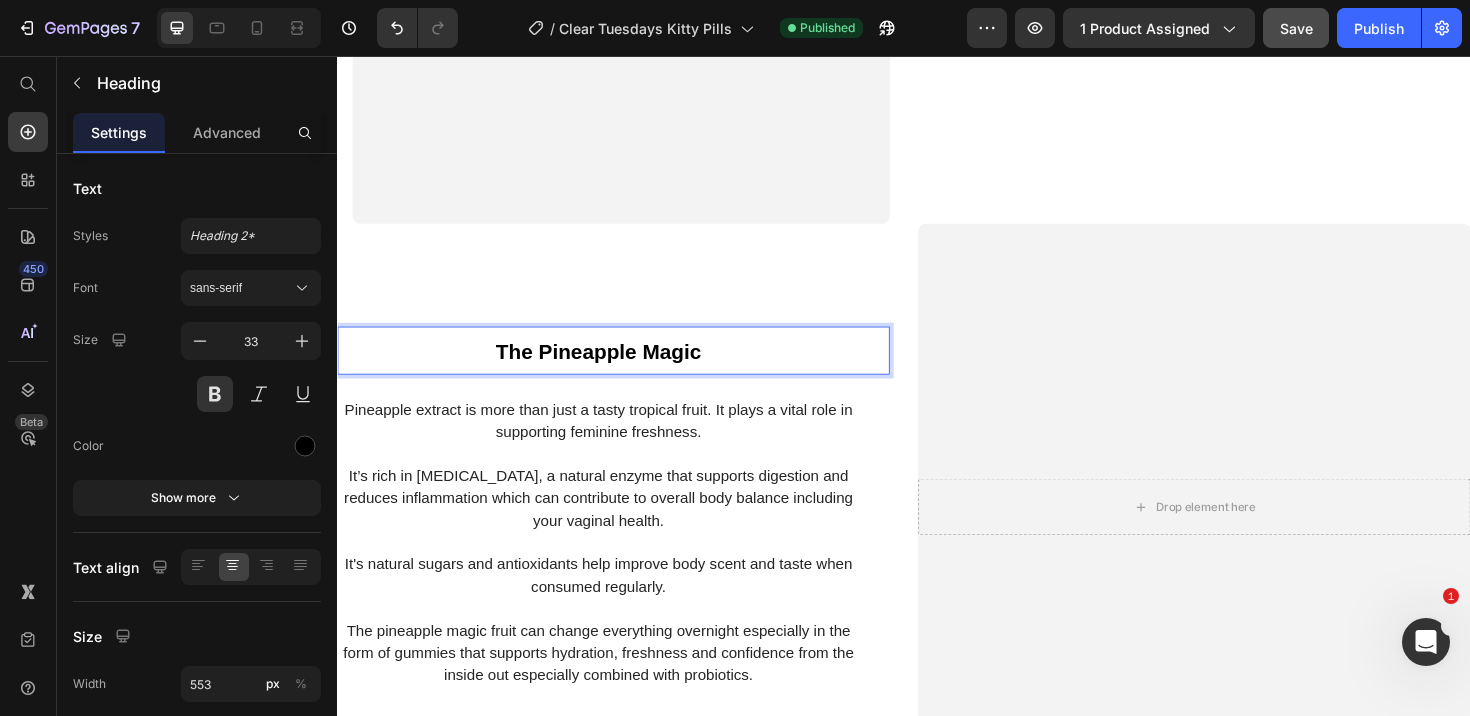 click on "The Pineapple Magic" at bounding box center (613, 367) 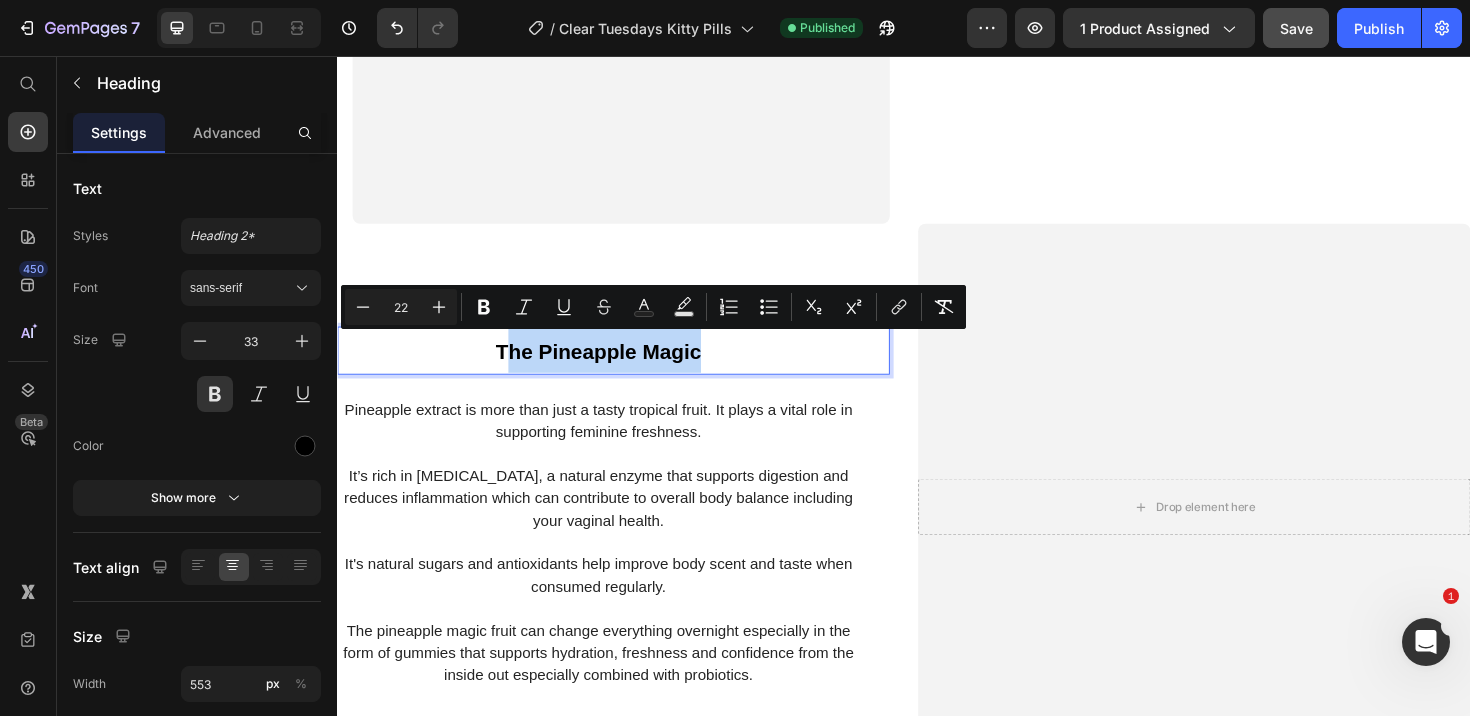 drag, startPoint x: 722, startPoint y: 368, endPoint x: 514, endPoint y: 367, distance: 208.00241 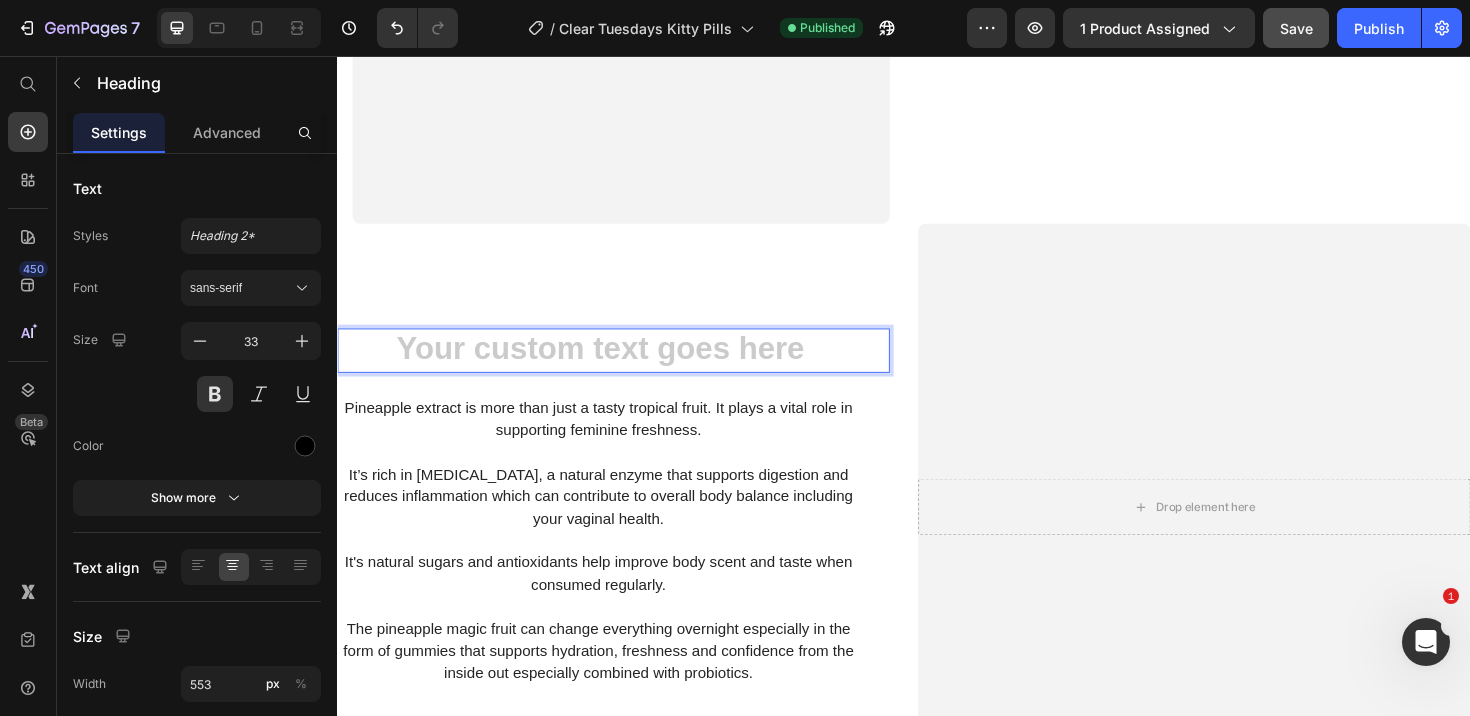scroll, scrollTop: 3160, scrollLeft: 0, axis: vertical 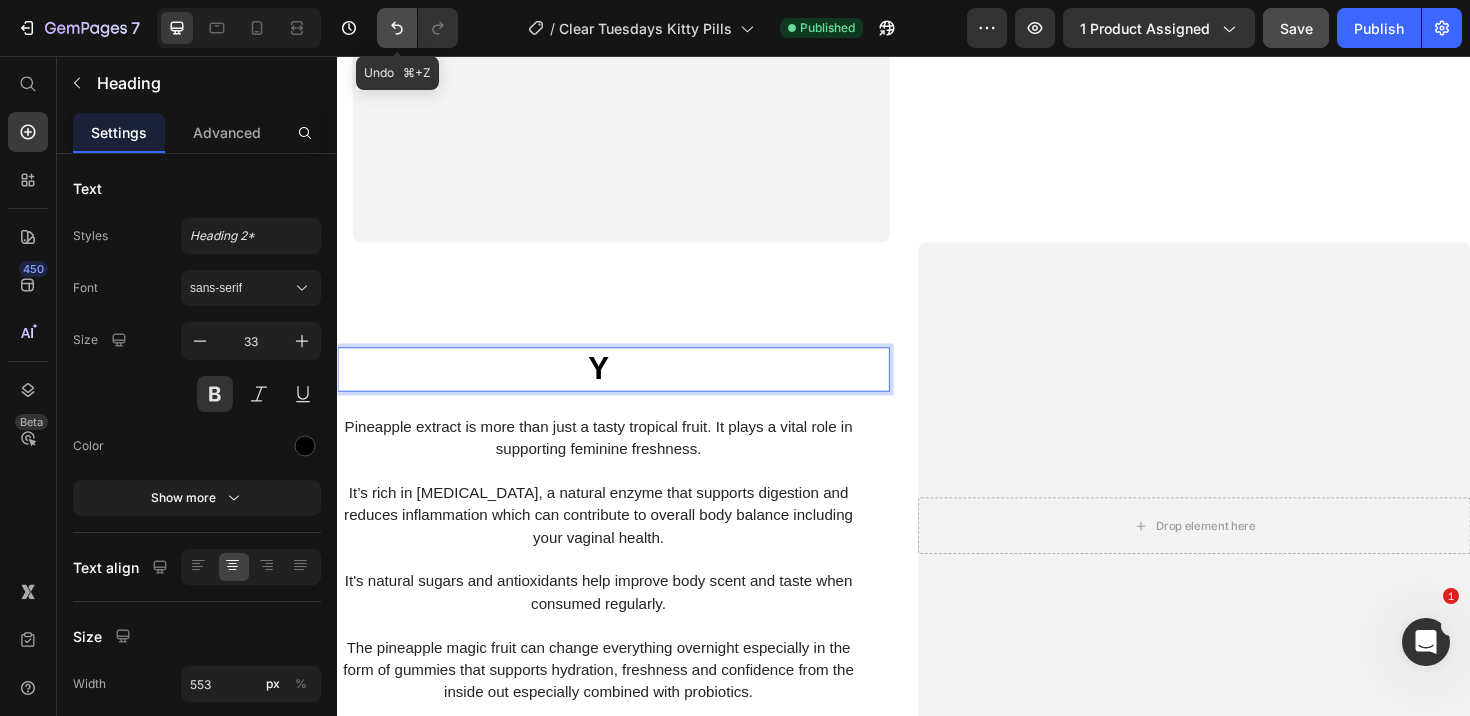 click 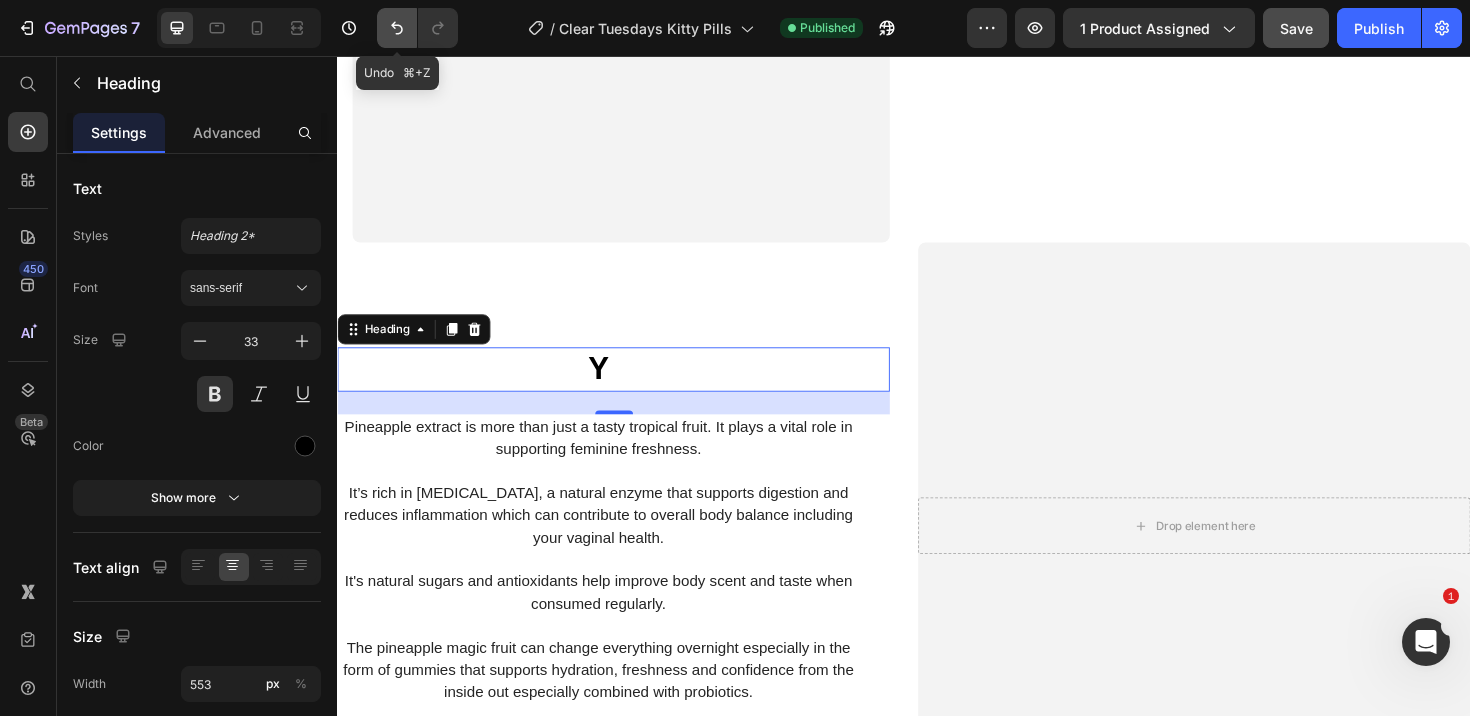 click 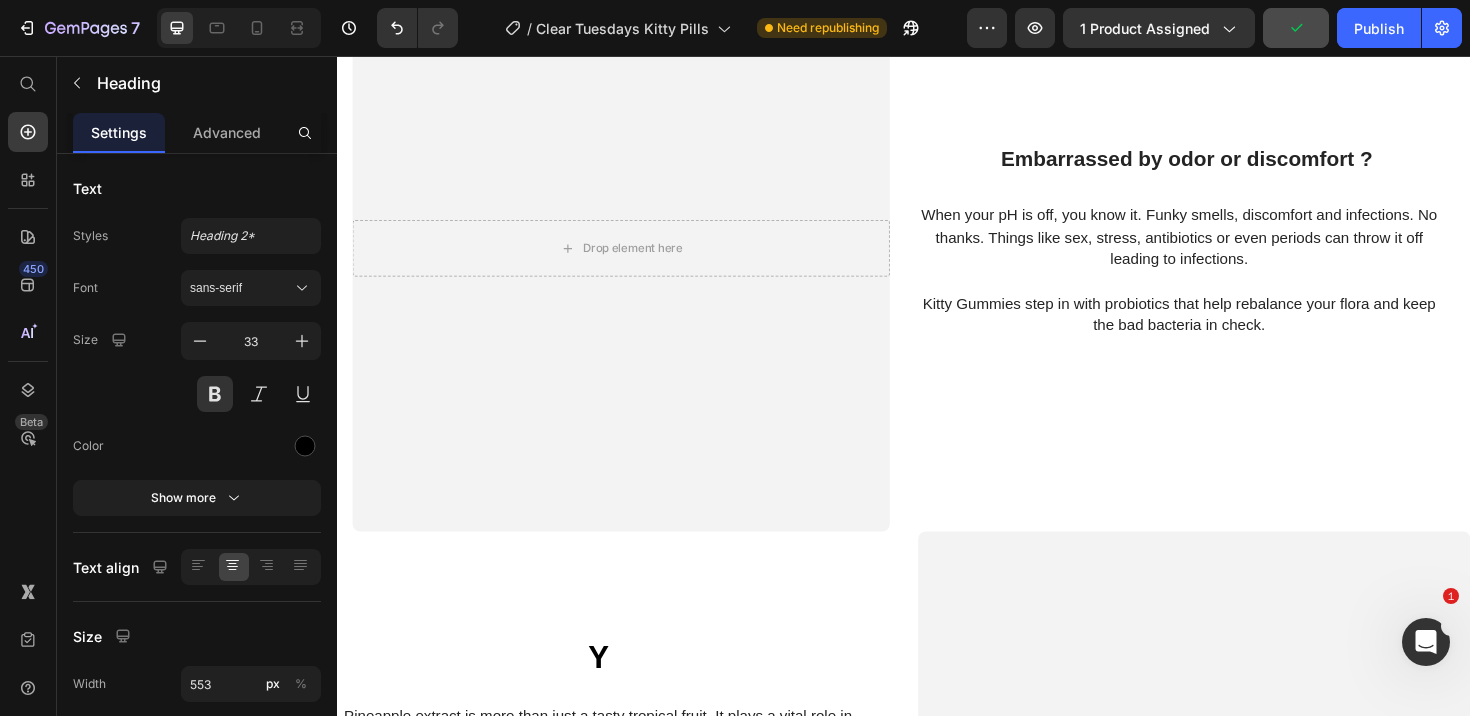 scroll, scrollTop: 2843, scrollLeft: 0, axis: vertical 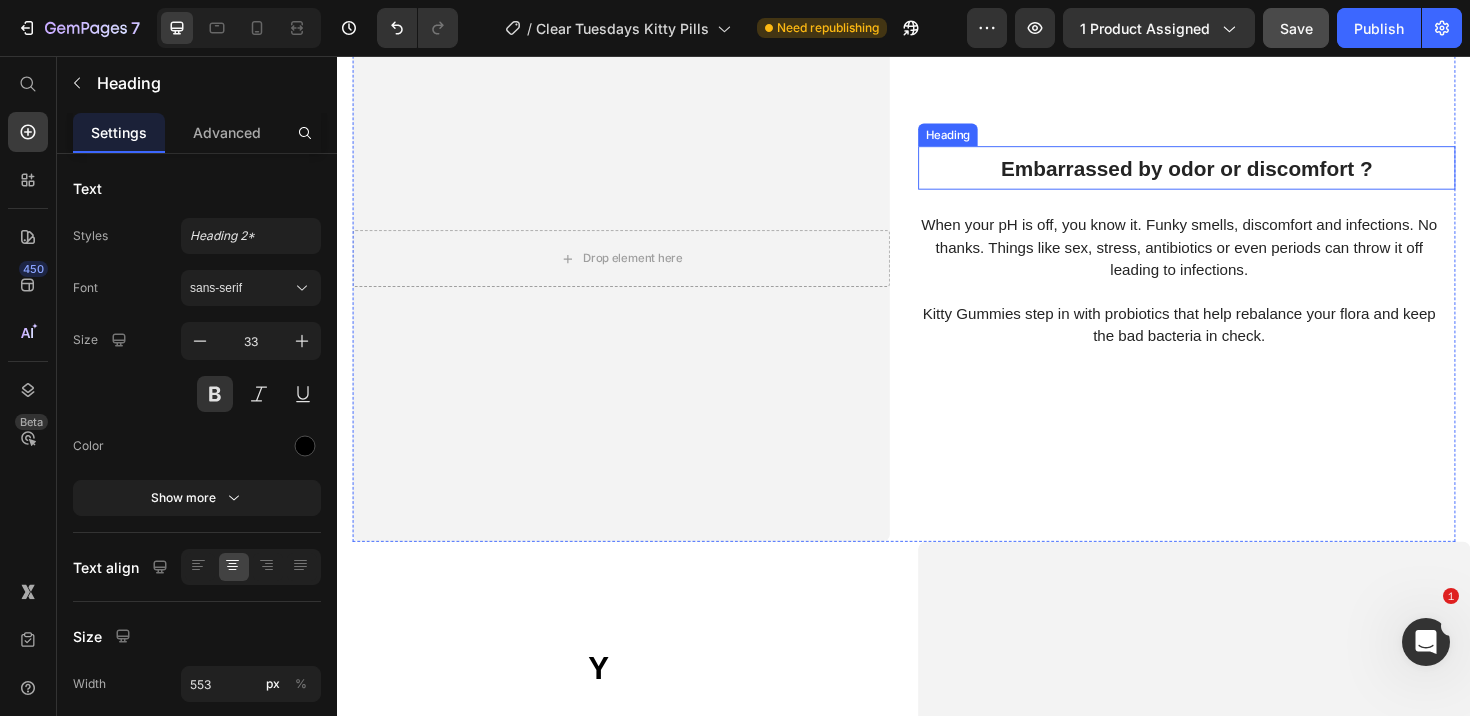 click on "Embarrassed by odor or discomfort ?" at bounding box center (1237, 175) 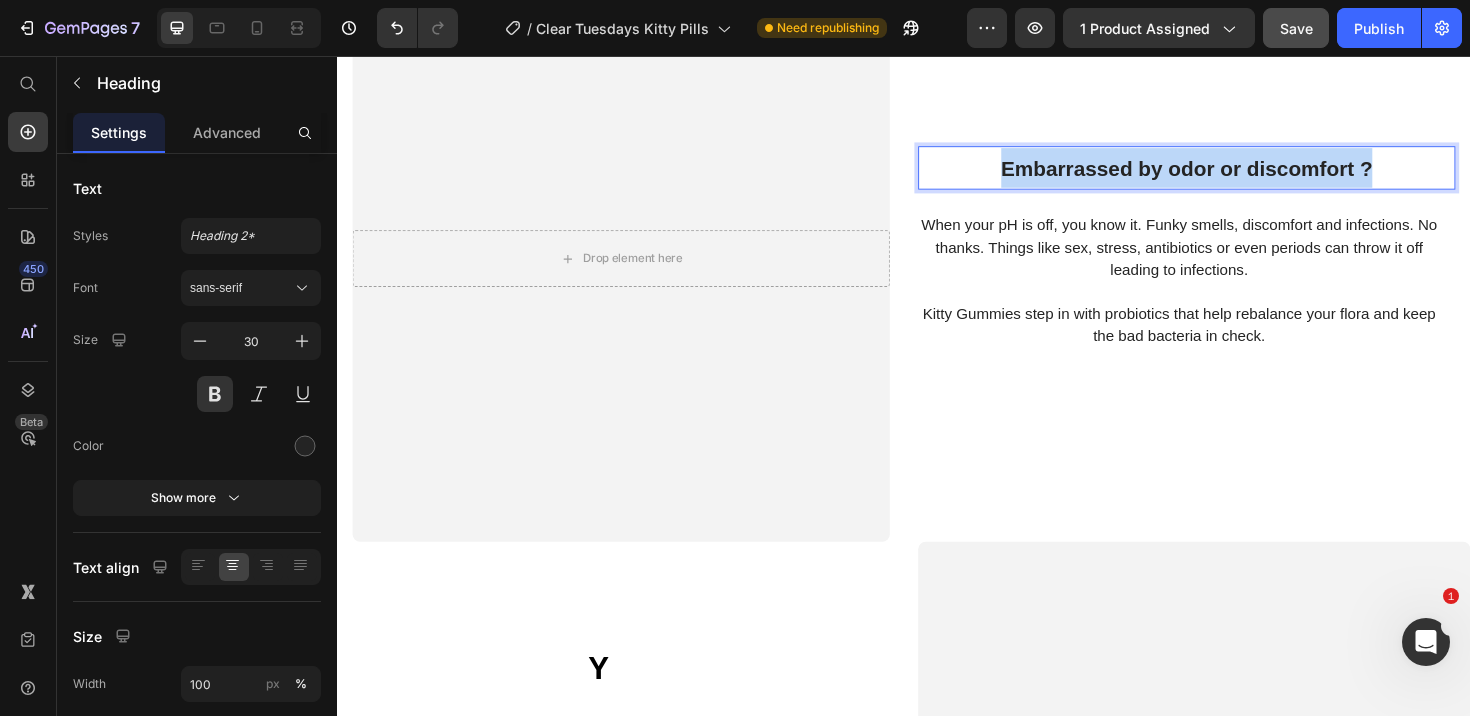 click on "Embarrassed by odor or discomfort ?" at bounding box center (1237, 175) 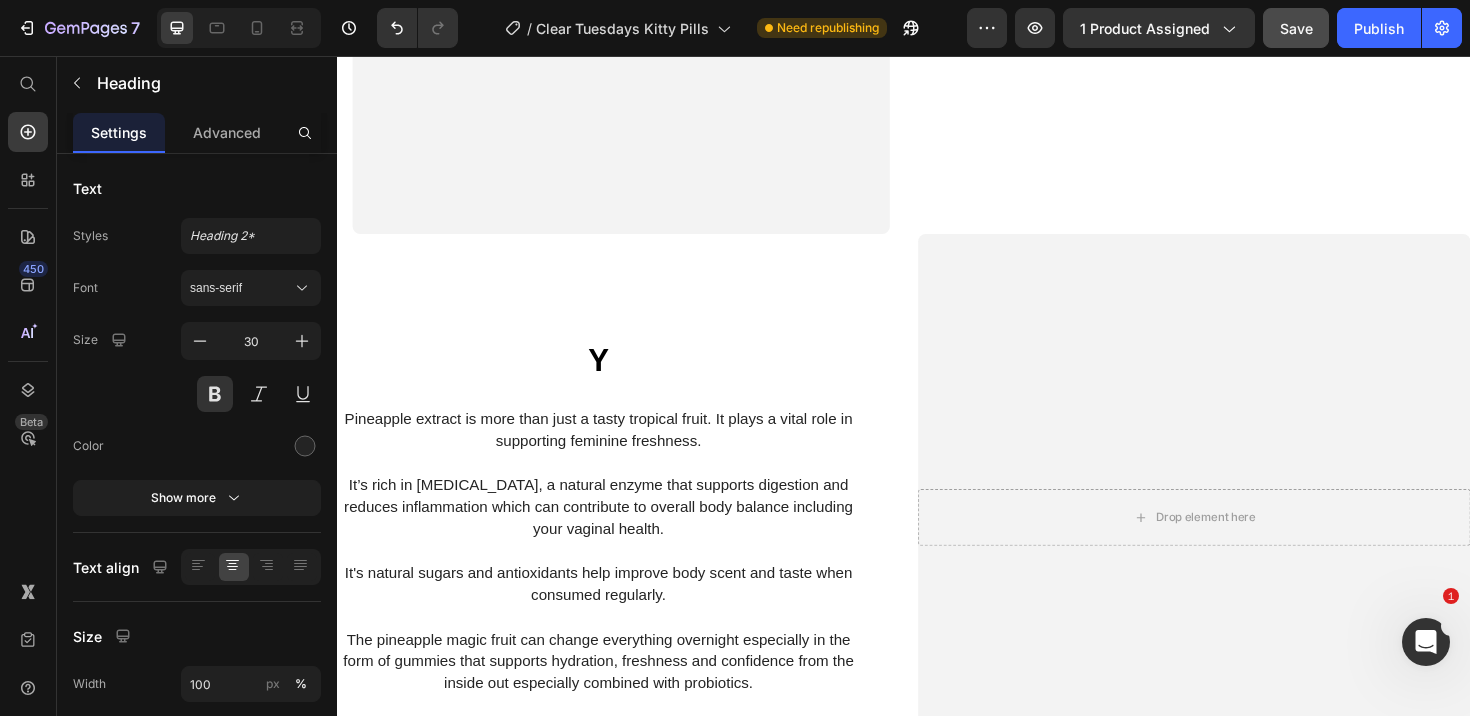 scroll, scrollTop: 3198, scrollLeft: 0, axis: vertical 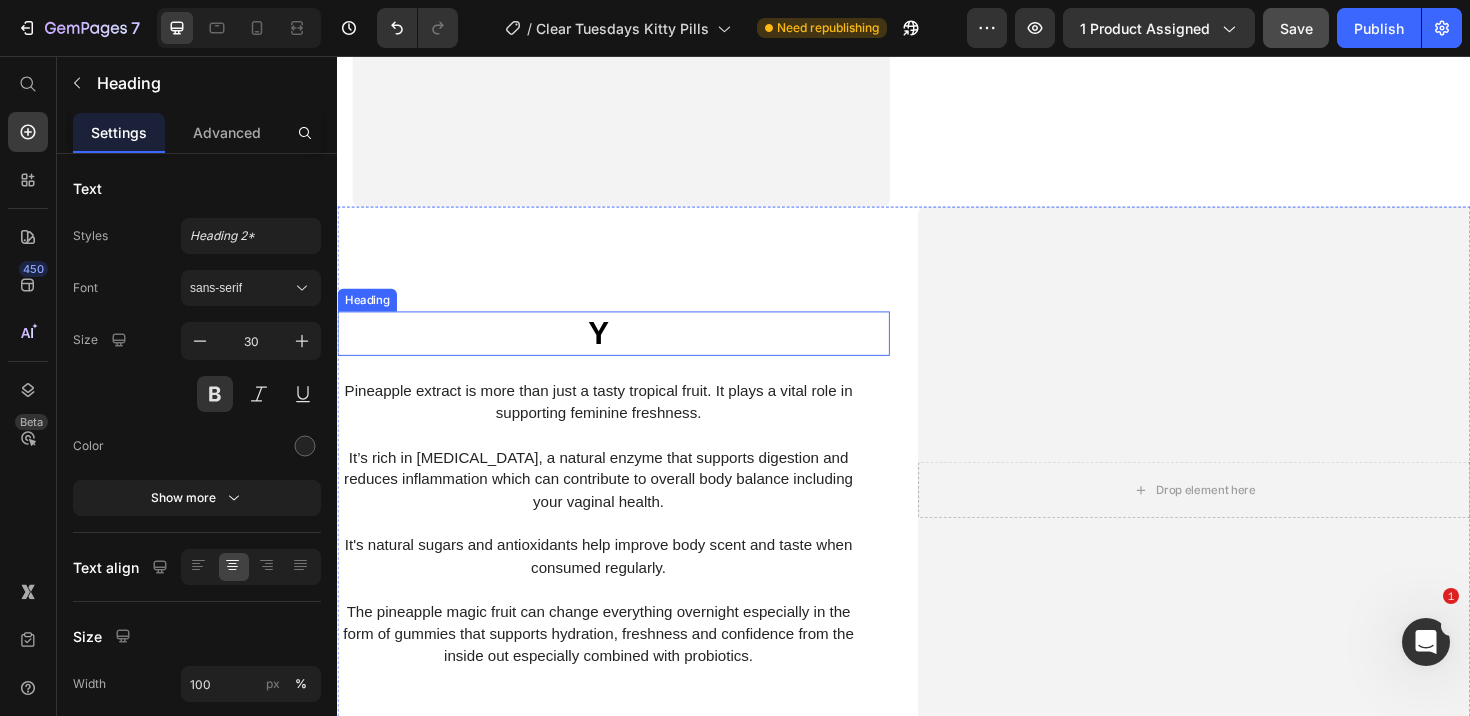 click on "Y" at bounding box center (613, 349) 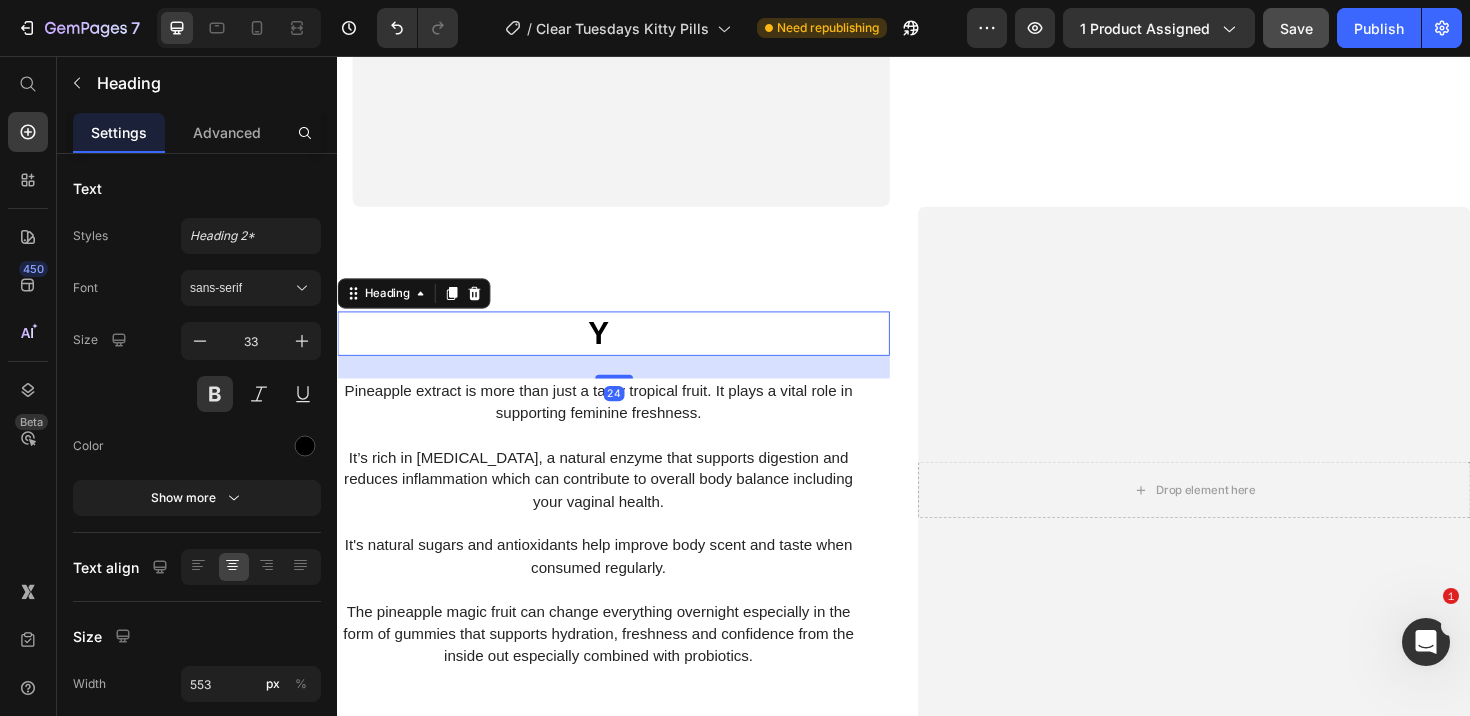 click on "Y" at bounding box center (613, 349) 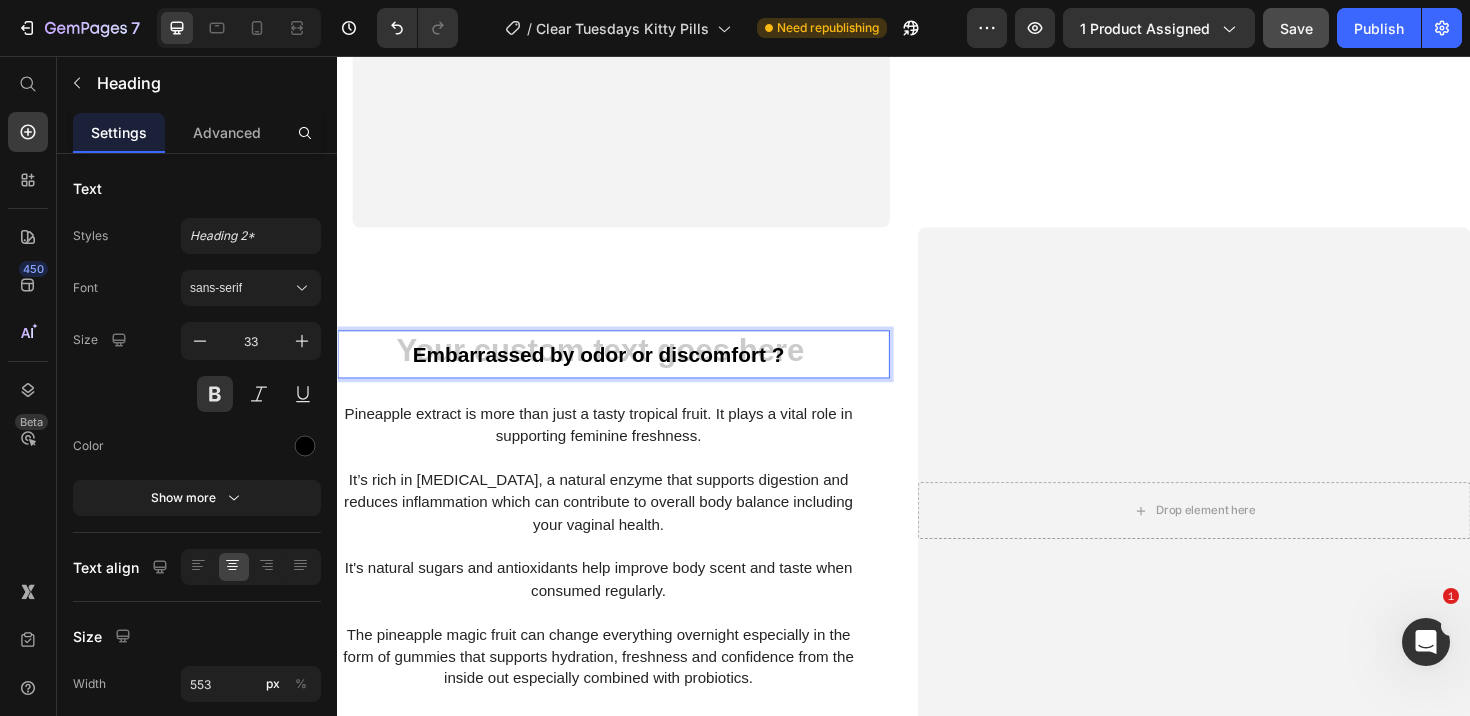 scroll, scrollTop: 3175, scrollLeft: 0, axis: vertical 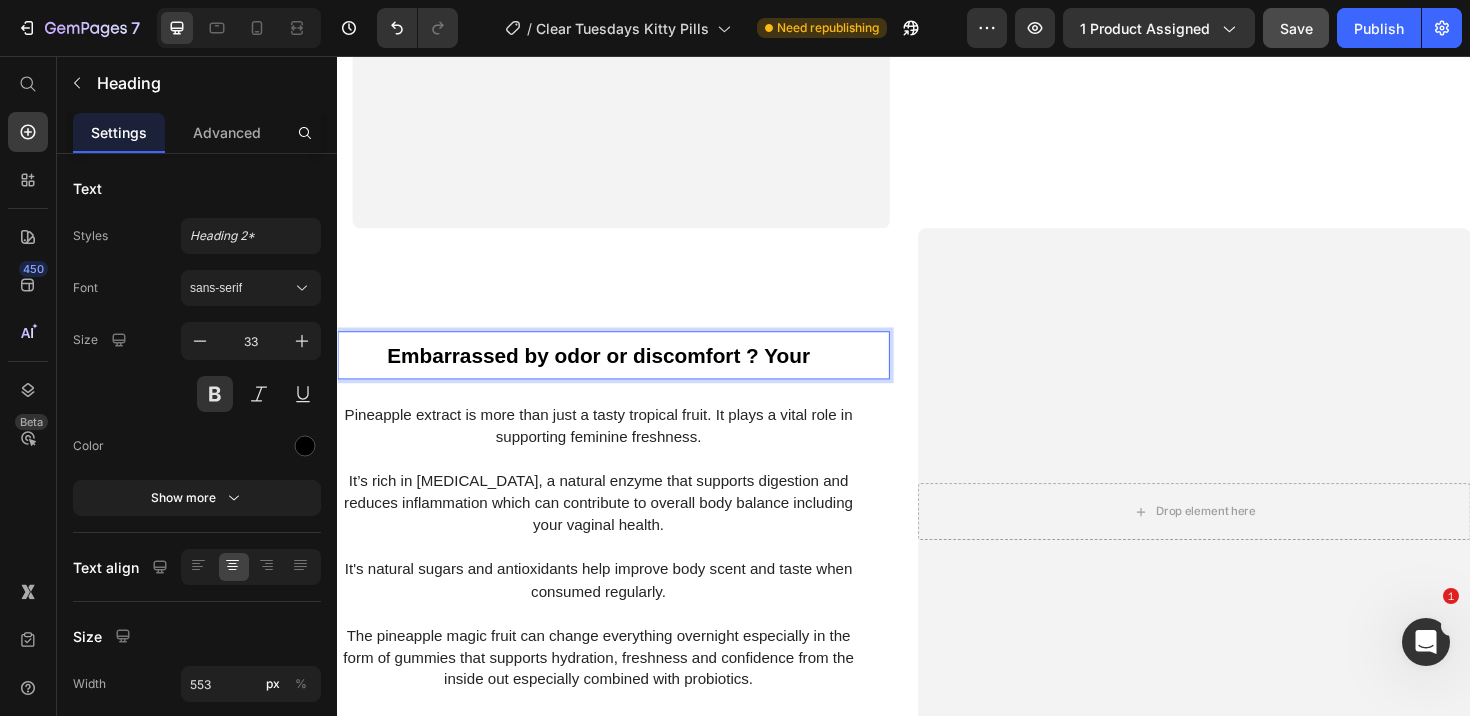 click on "Embarrassed by odor or discomfort ? Your" at bounding box center [614, 373] 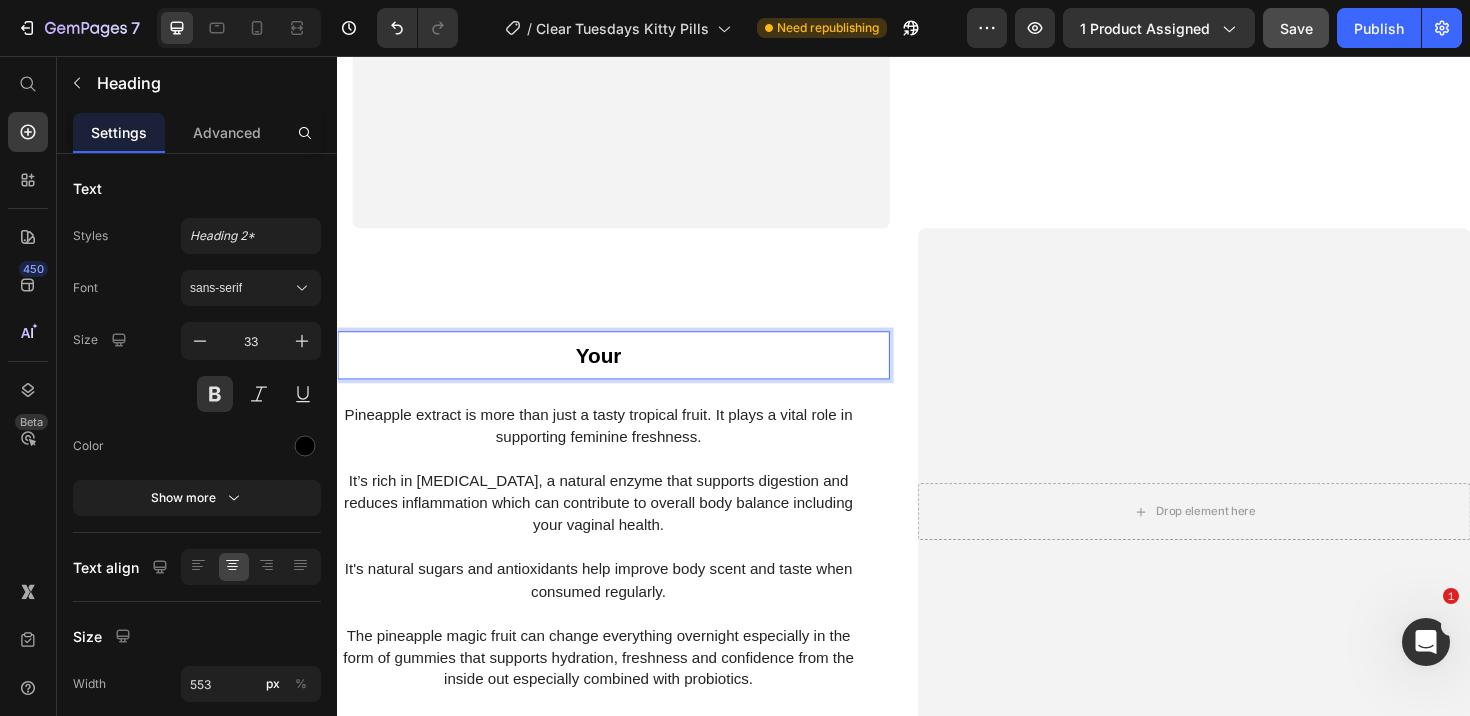 click on "Your" at bounding box center [613, 372] 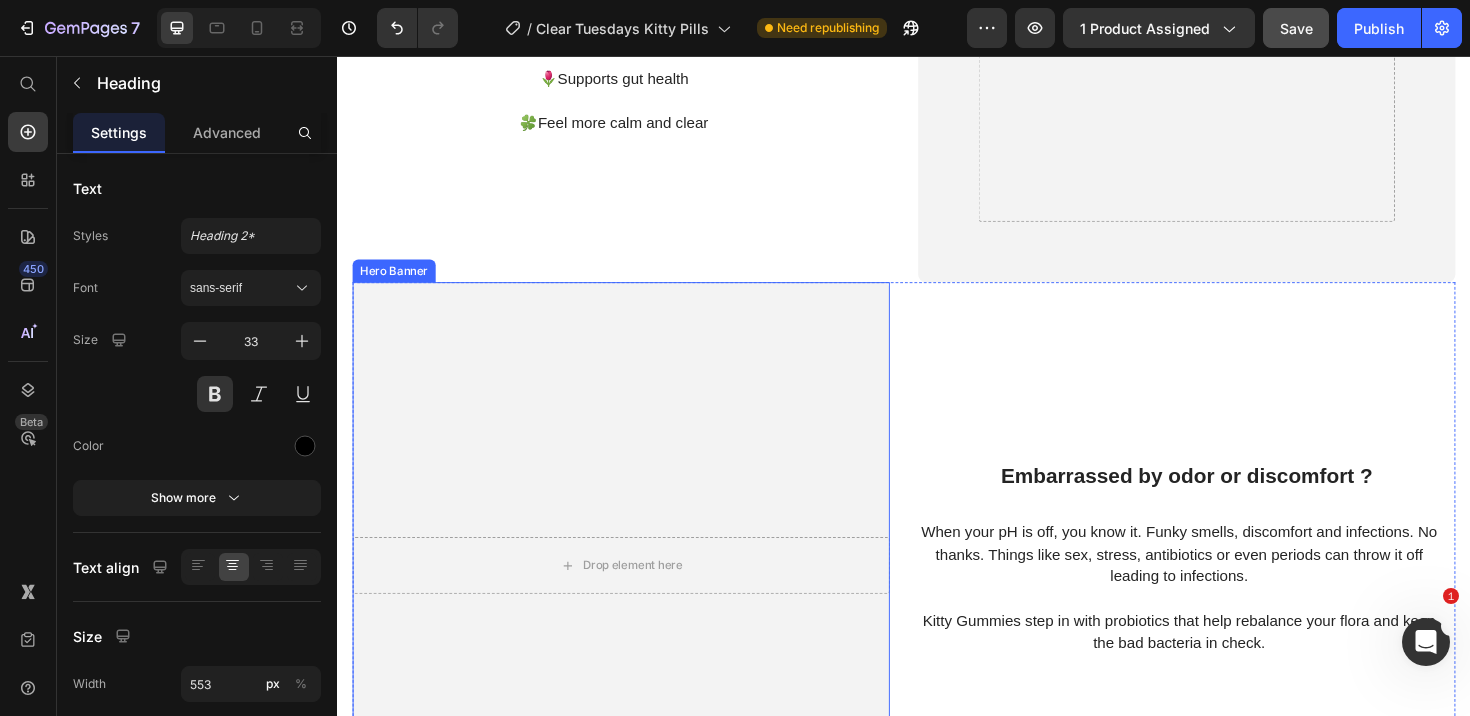 scroll, scrollTop: 2526, scrollLeft: 0, axis: vertical 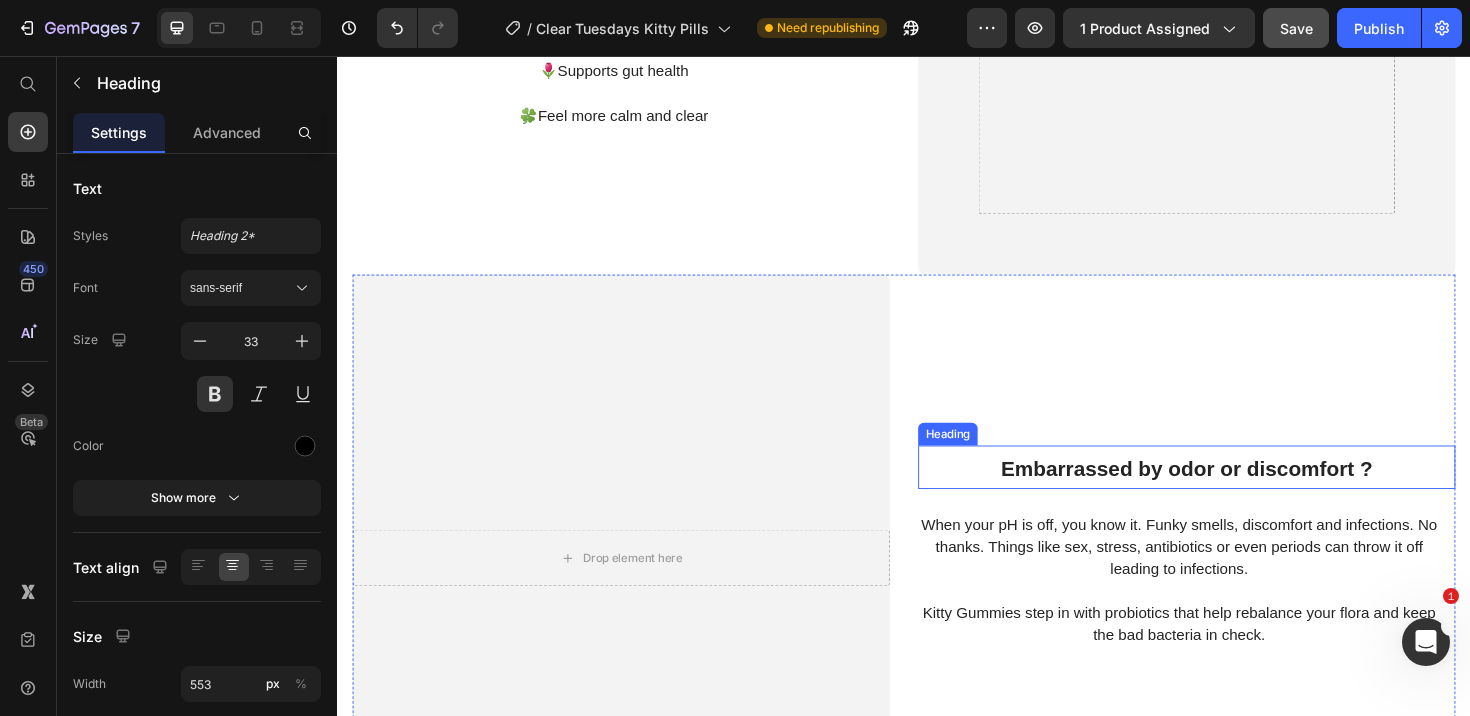 click on "Embarrassed by odor or discomfort ?" at bounding box center [1237, 492] 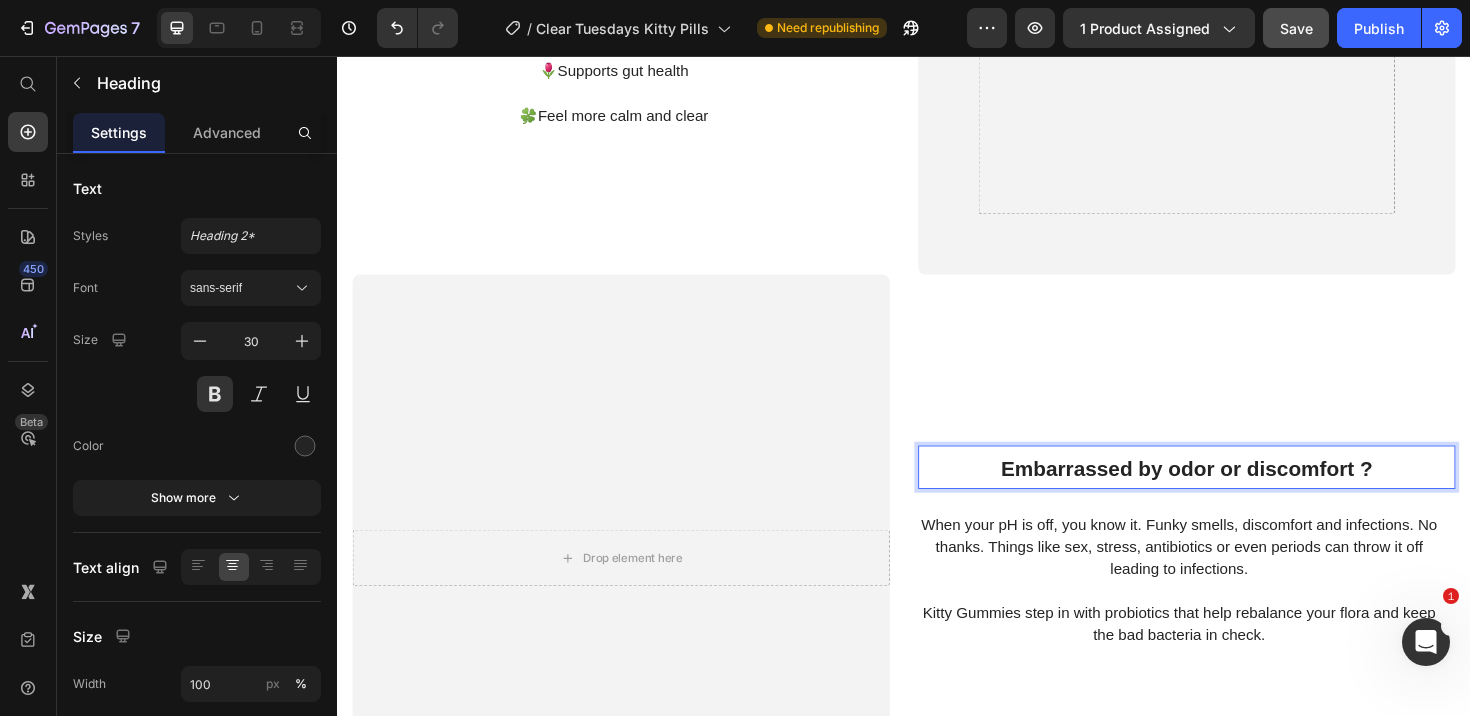 click on "Embarrassed by odor or discomfort ?" at bounding box center (1237, 492) 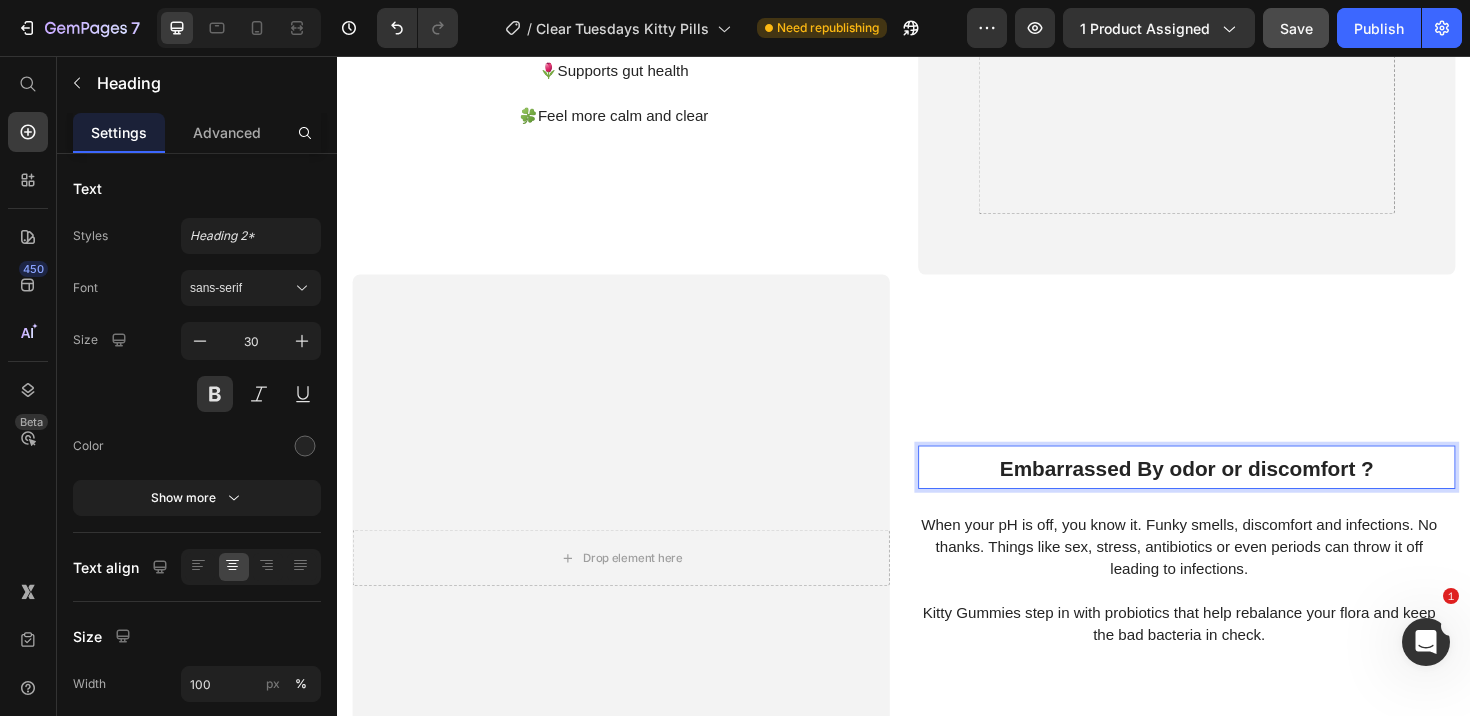 click on "Embarrassed By odor or discomfort ?" at bounding box center (1236, 492) 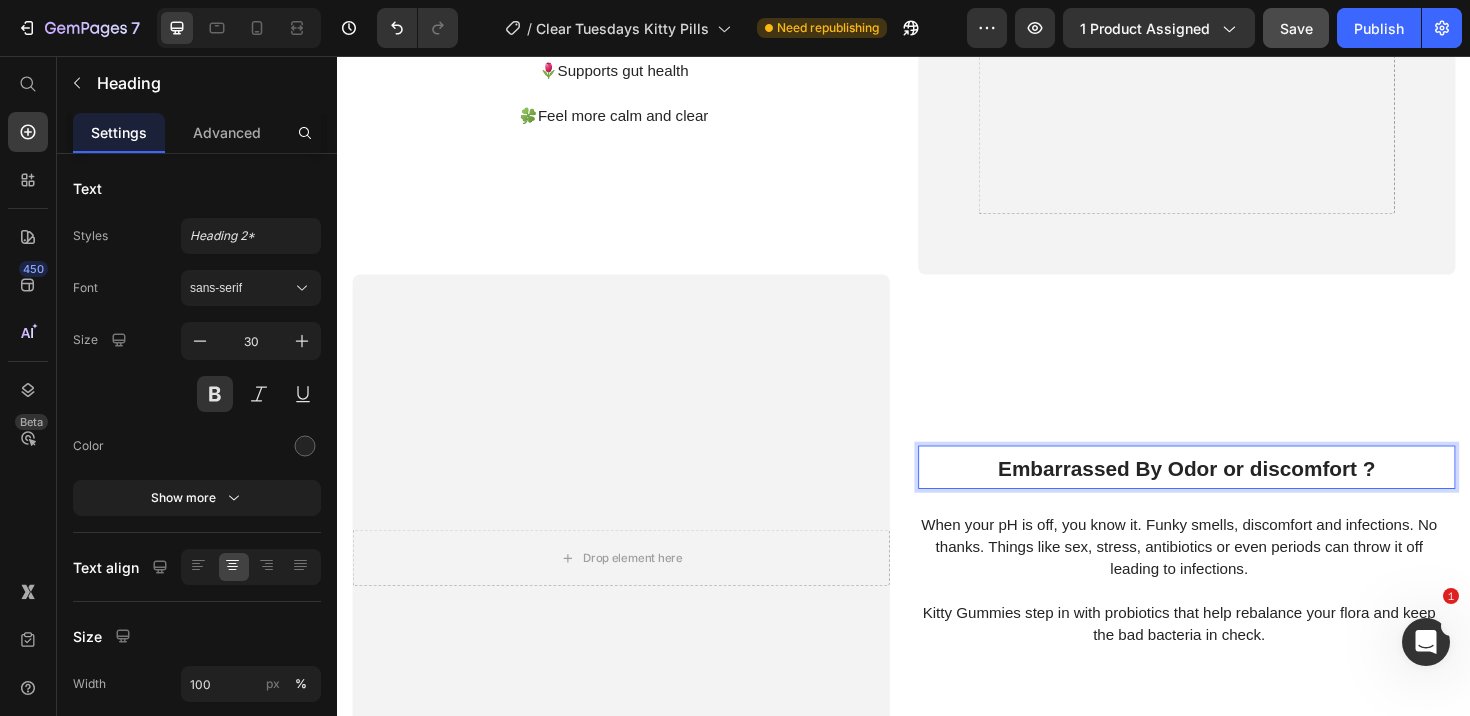click on "Embarrassed By Odor or discomfort ?" at bounding box center (1237, 492) 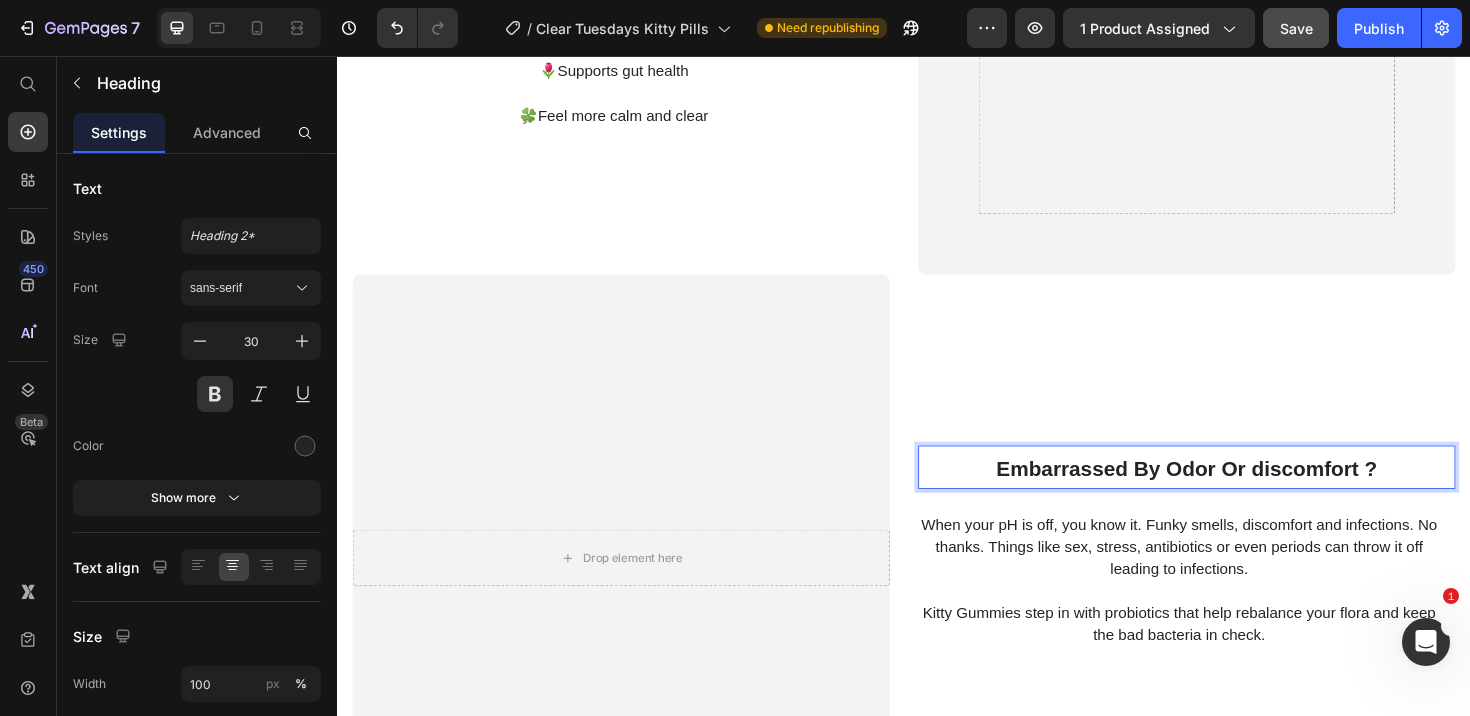 click on "Embarrassed By Odor Or discomfort ?" at bounding box center (1236, 492) 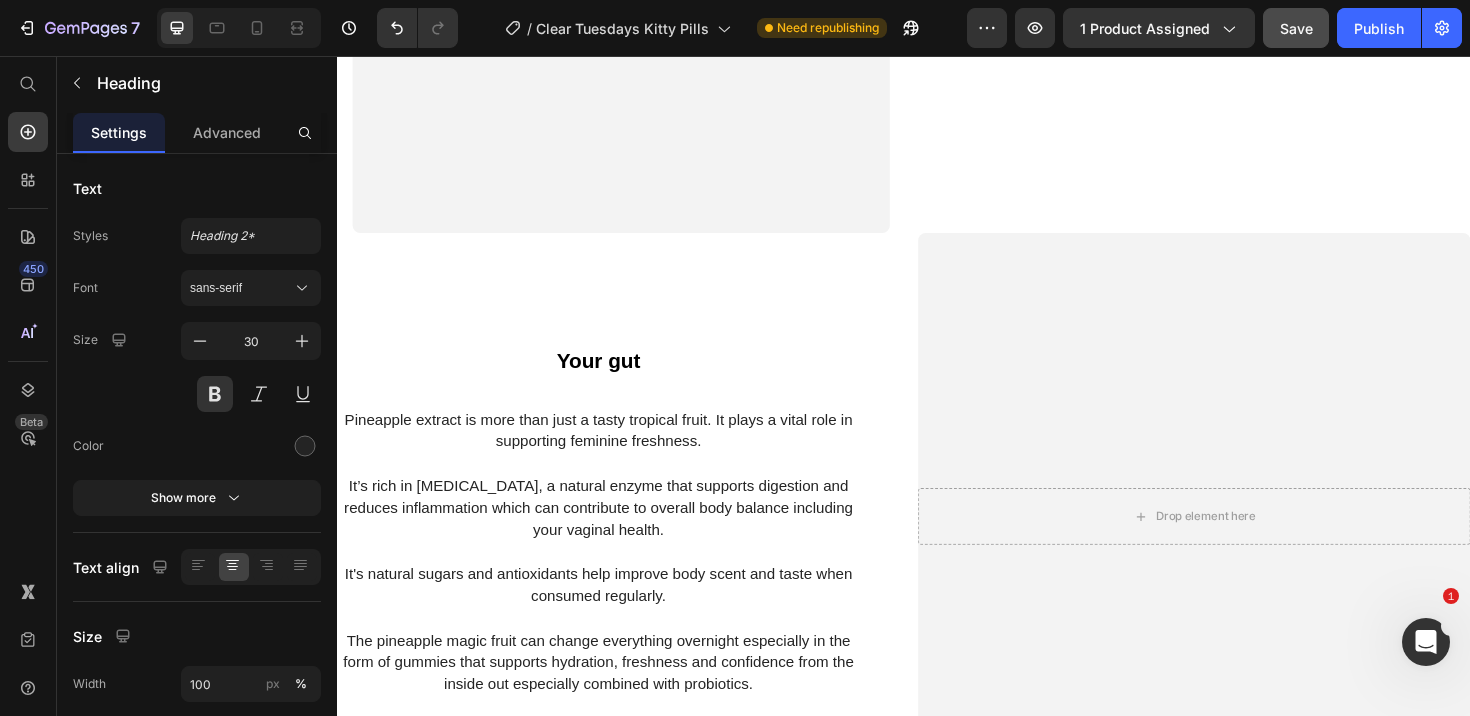 scroll, scrollTop: 3071, scrollLeft: 0, axis: vertical 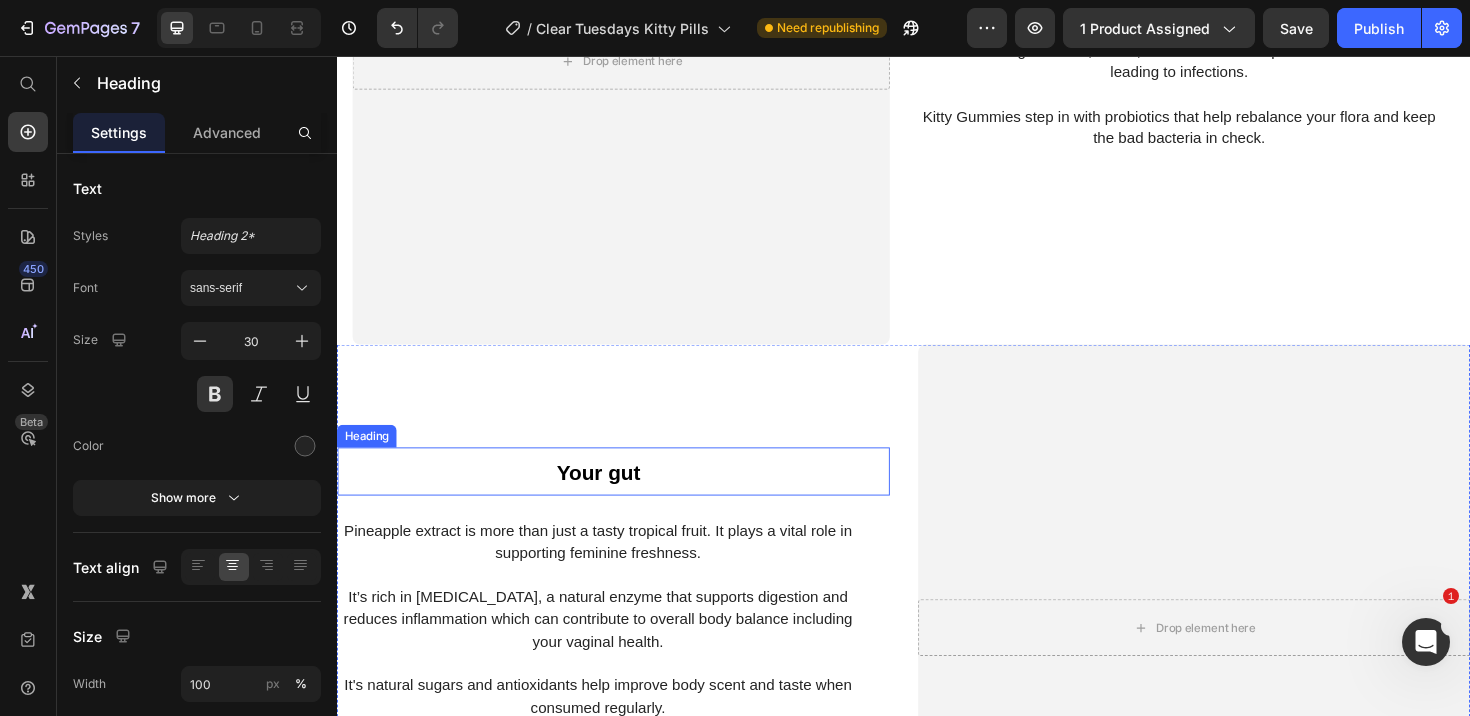 click on "Your gut" at bounding box center [613, 495] 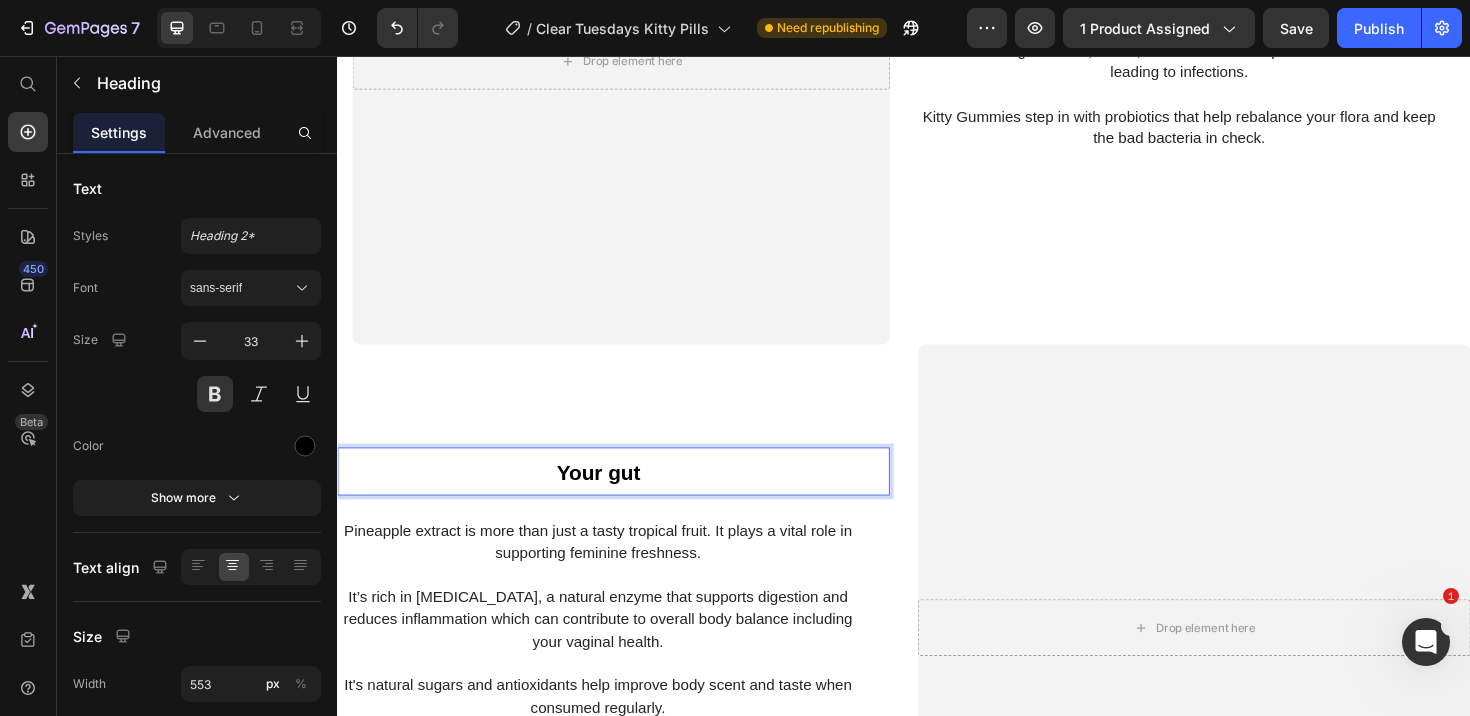click on "Your gut" at bounding box center [613, 496] 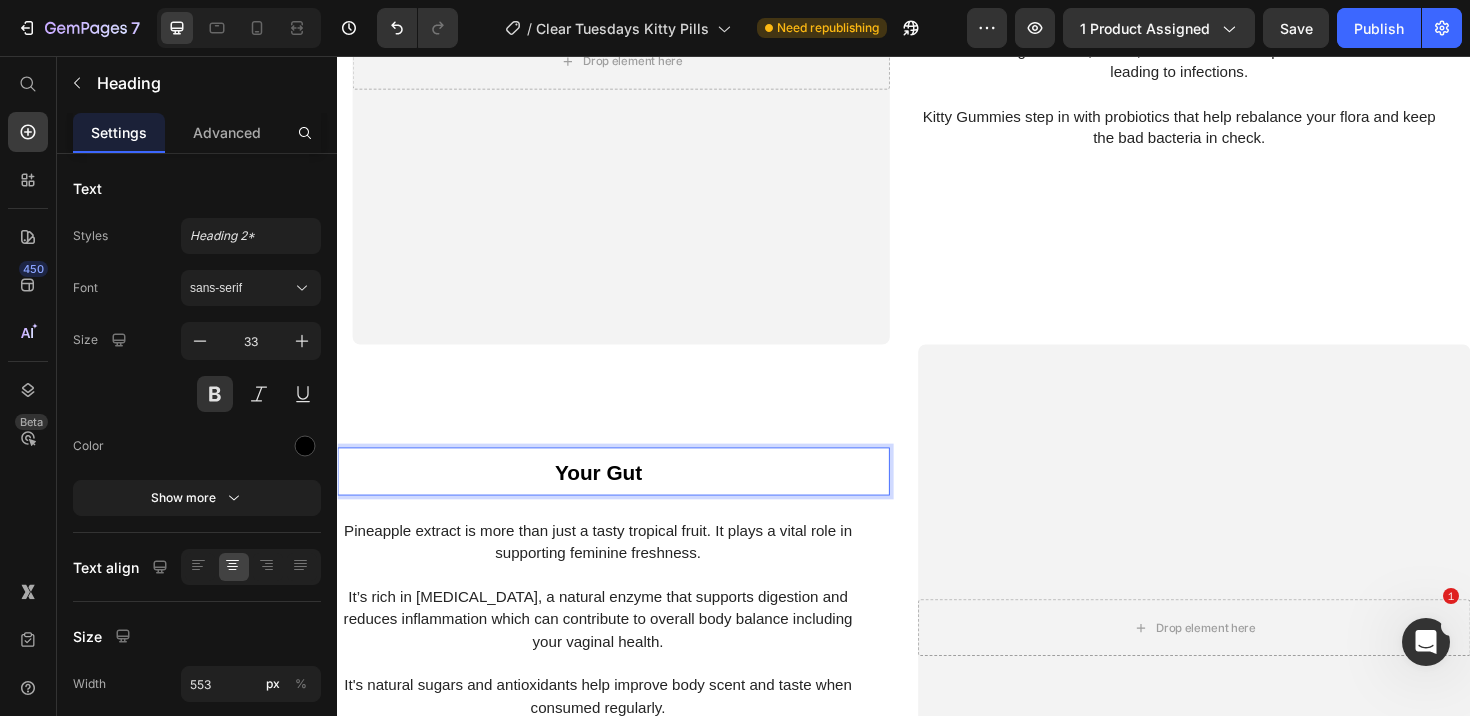 click on "Your Gut" at bounding box center [613, 495] 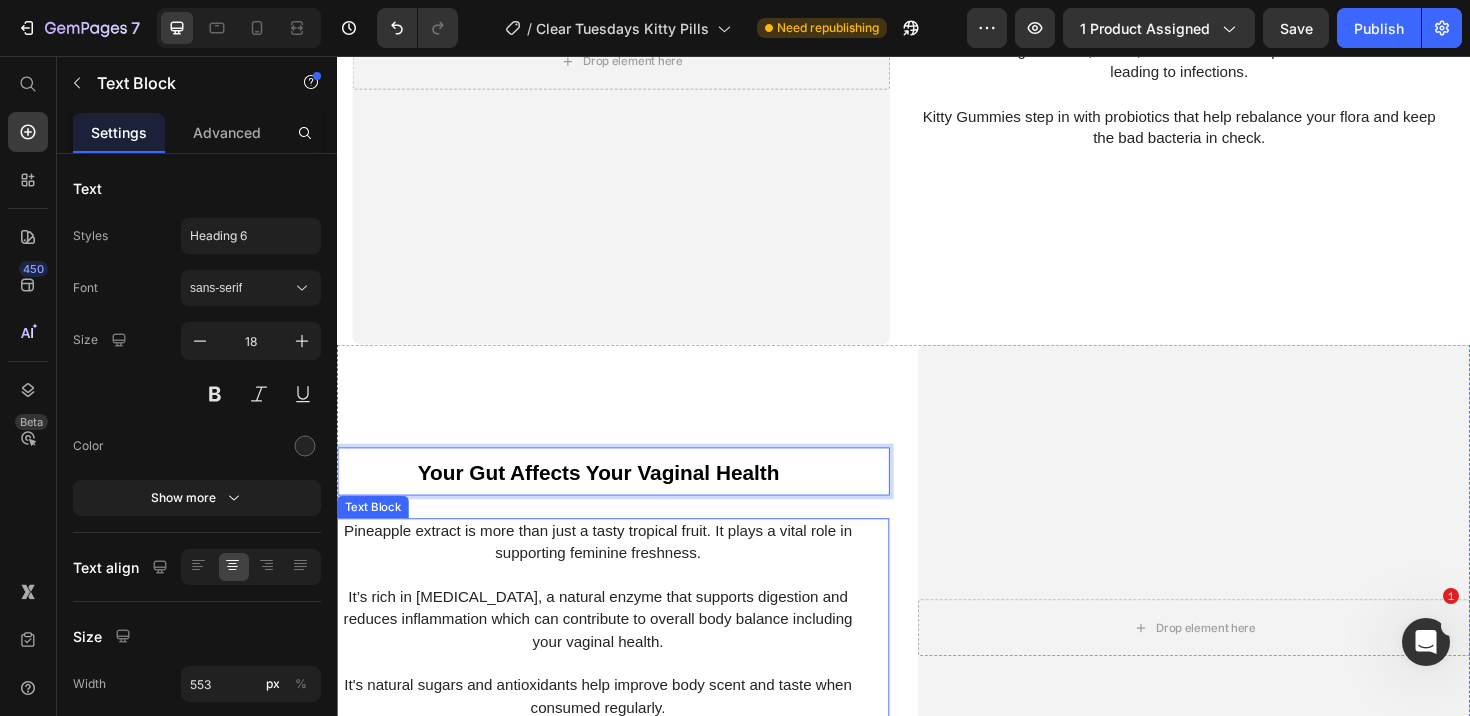 click on "Pineapple extract is more than just a tasty tropical fruit. It plays a vital role in supporting feminine freshness." at bounding box center [613, 570] 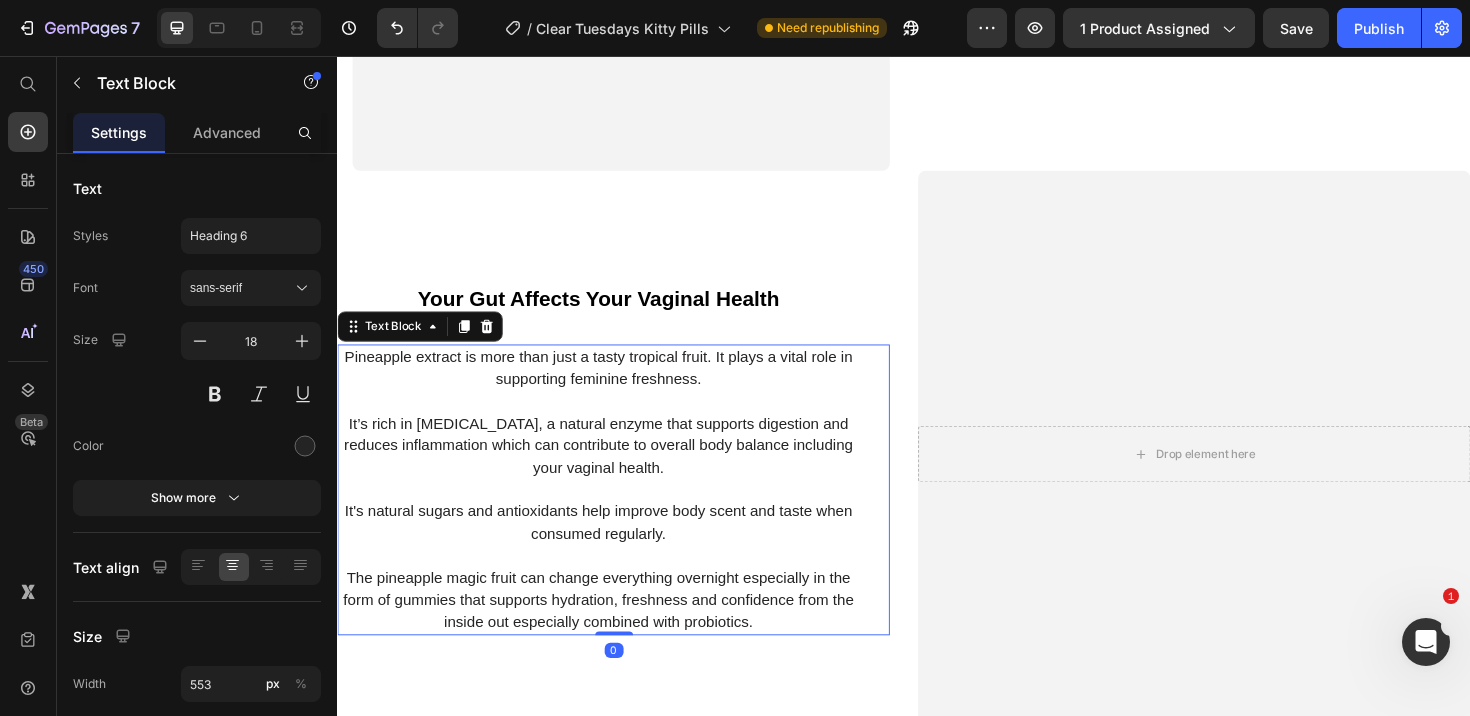 scroll, scrollTop: 3247, scrollLeft: 0, axis: vertical 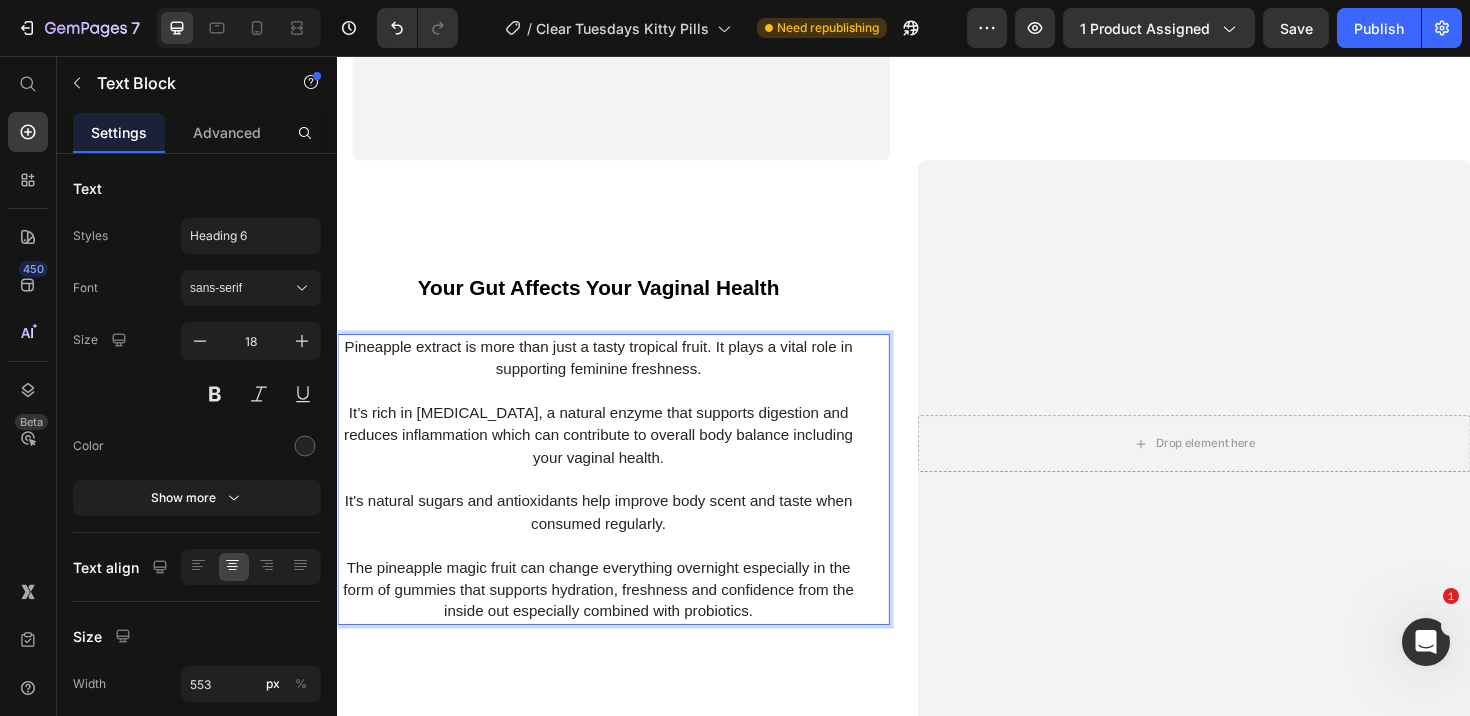 click on "The pineapple magic fruit can change everything overnight especially in the form of gummies that supports hydration, freshness and confidence from the inside out especially combined with probiotics." at bounding box center (613, 621) 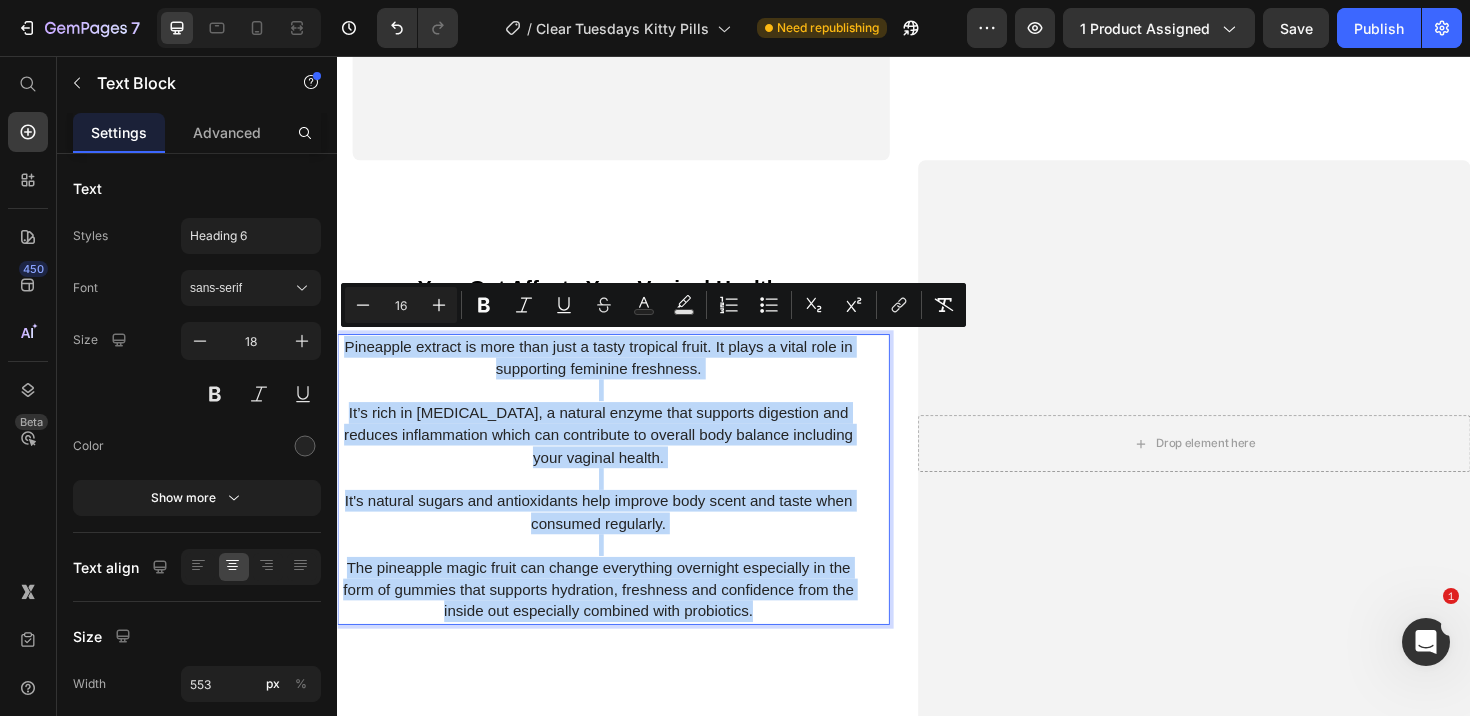 drag, startPoint x: 784, startPoint y: 642, endPoint x: 345, endPoint y: 358, distance: 522.8547 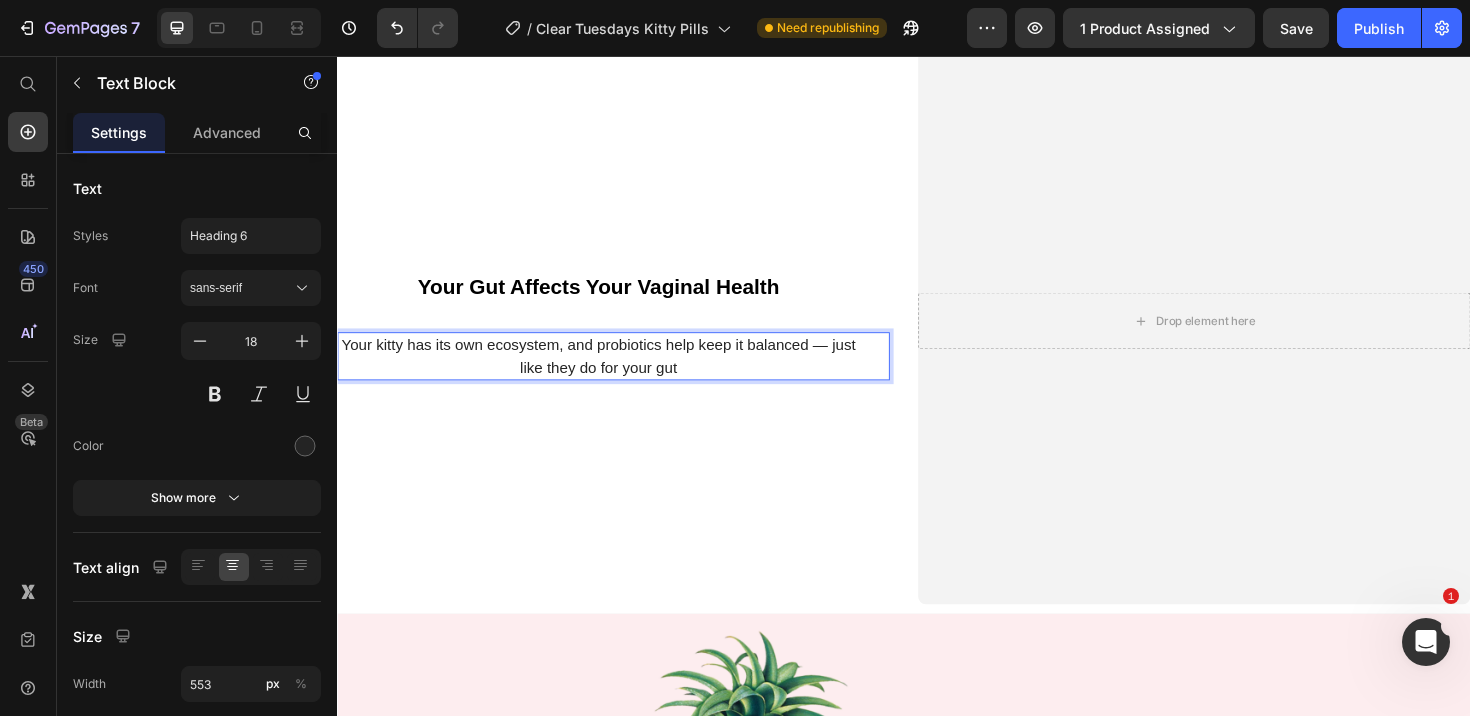 click on "Your kitty has its own ecosystem, and probiotics help keep it balanced — just like they do for your gut" at bounding box center [613, 373] 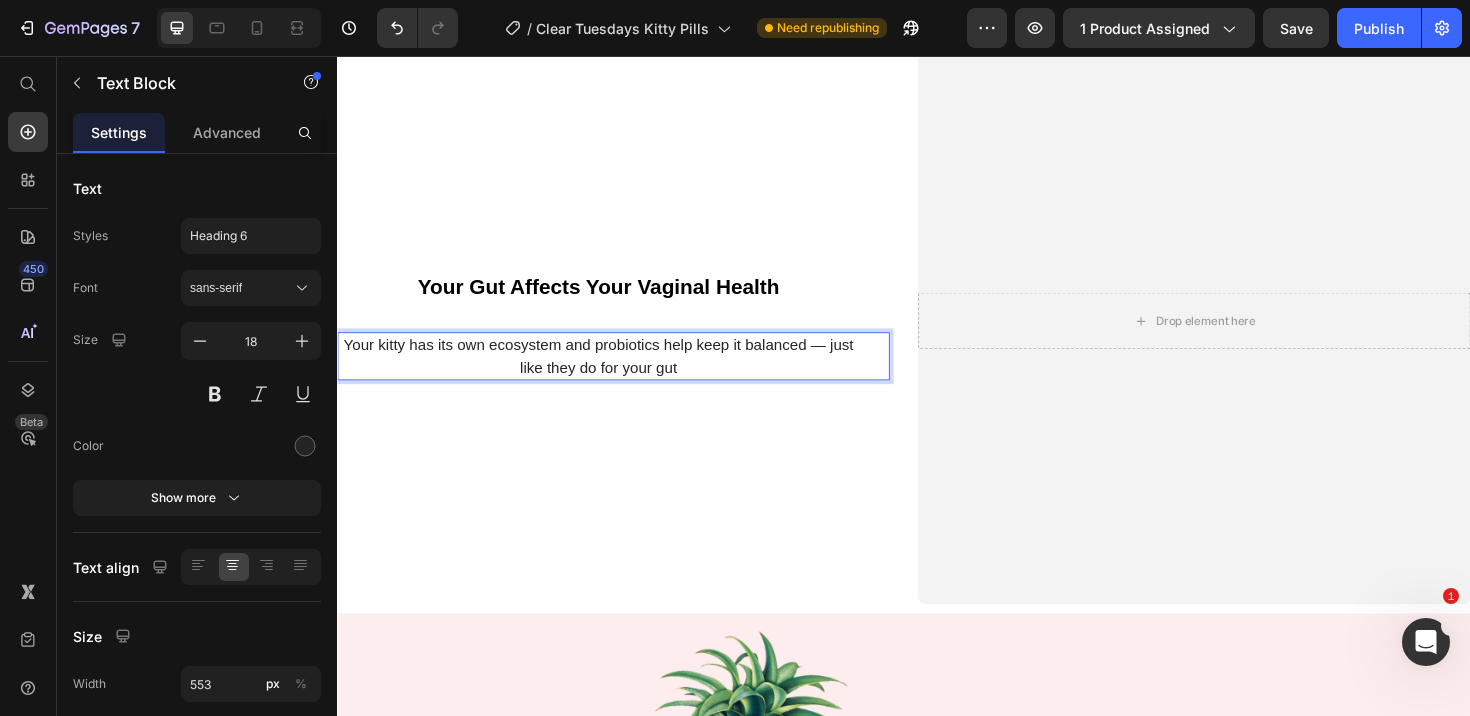 click on "Your kitty has its own ecosystem and probiotics help keep it balanced — just like they do for your gut" at bounding box center [613, 373] 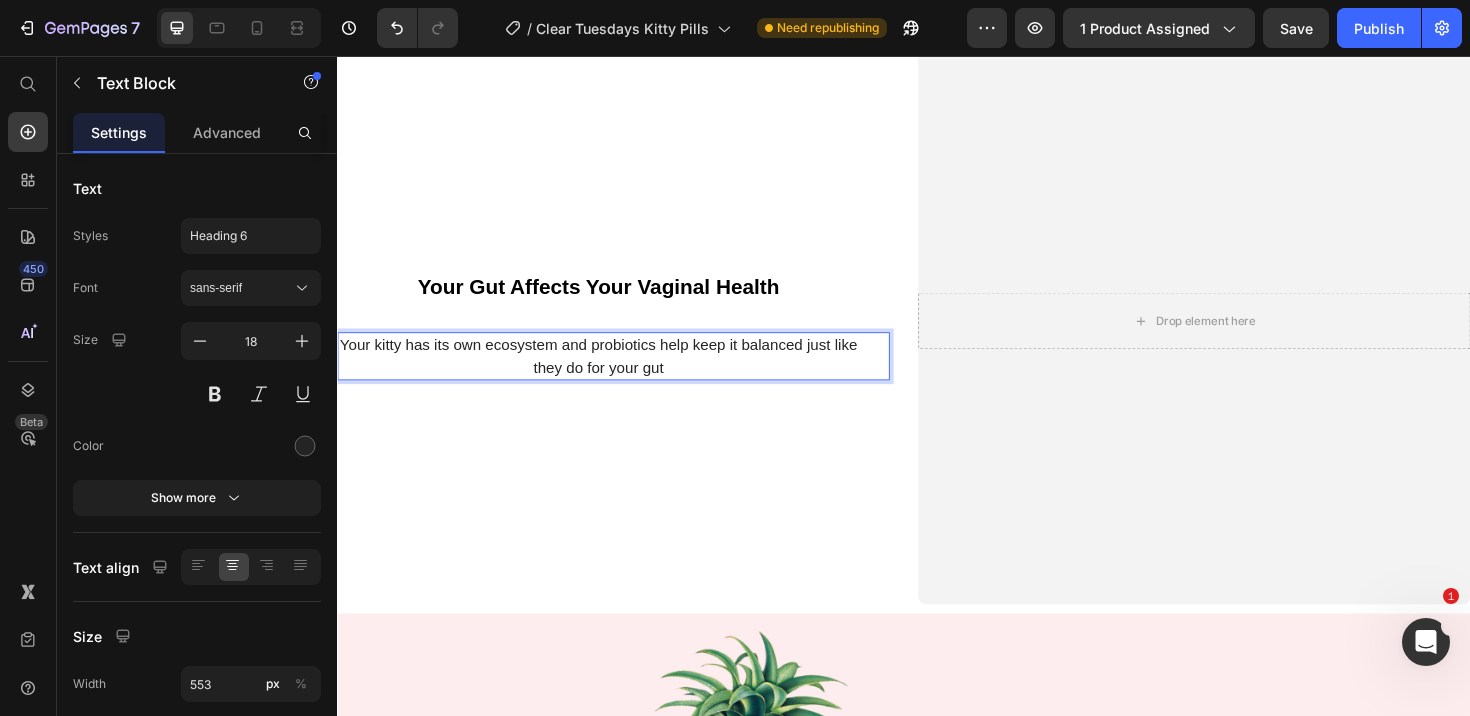 click on "Your kitty has its own ecosystem and probiotics help keep it balanced just like they do for your gut" at bounding box center [613, 373] 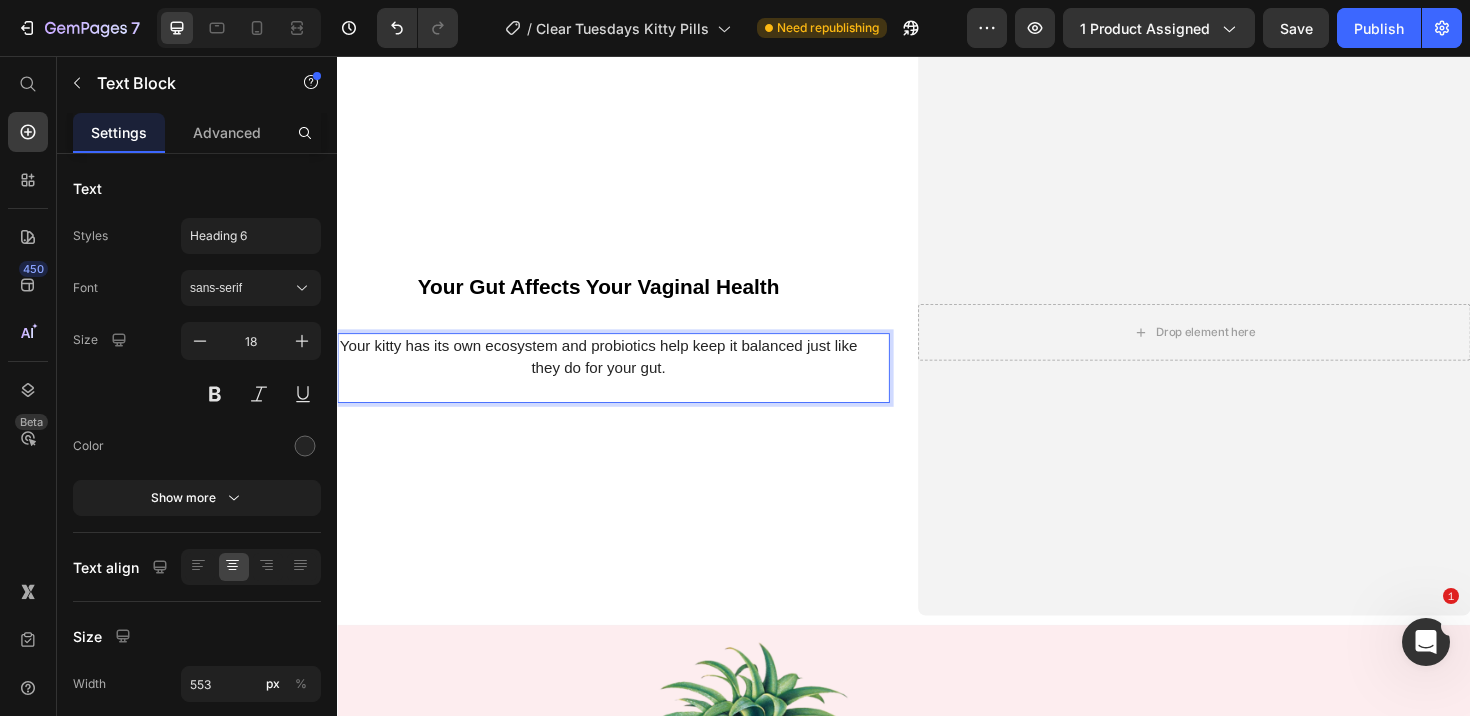 scroll, scrollTop: 3354, scrollLeft: 0, axis: vertical 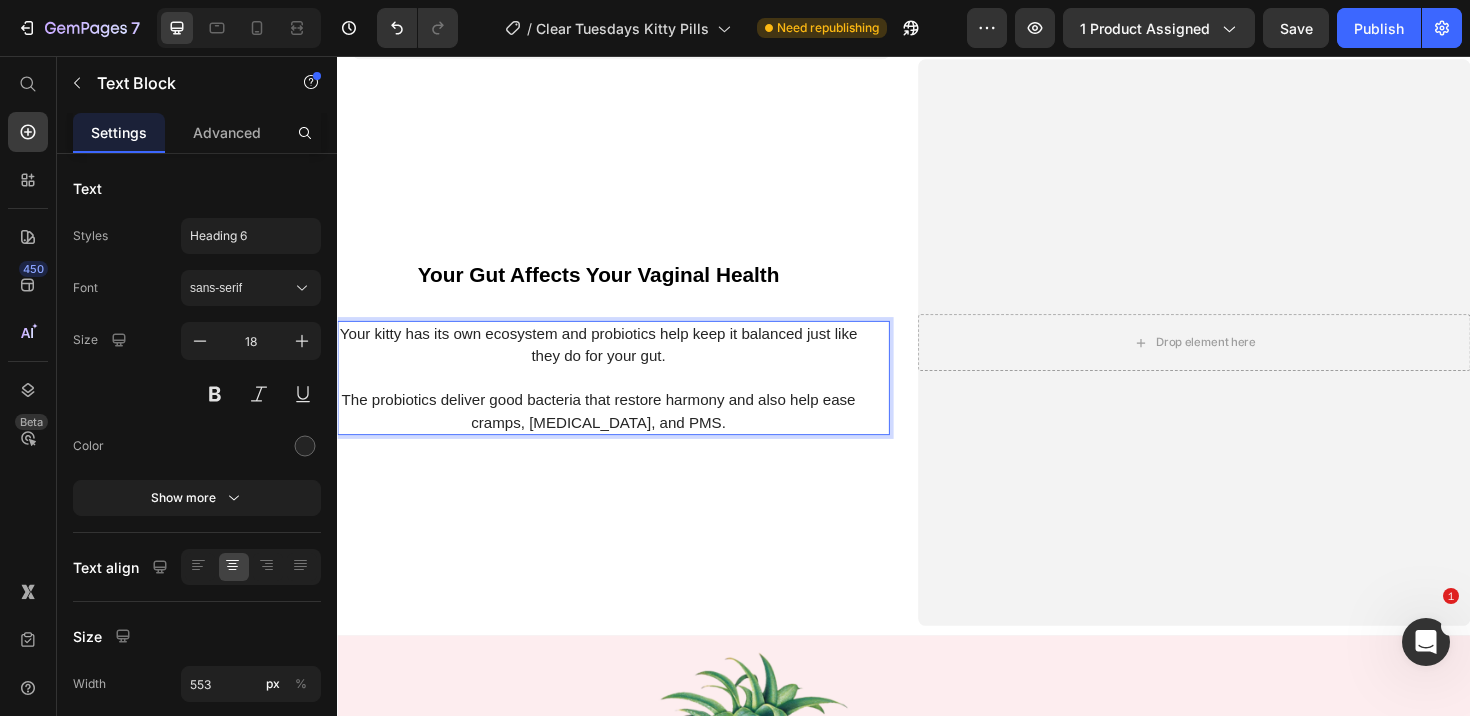 click on "The probiotics deliver good bacteria that restore harmony and also help ease cramps, [MEDICAL_DATA], and PMS." at bounding box center [613, 431] 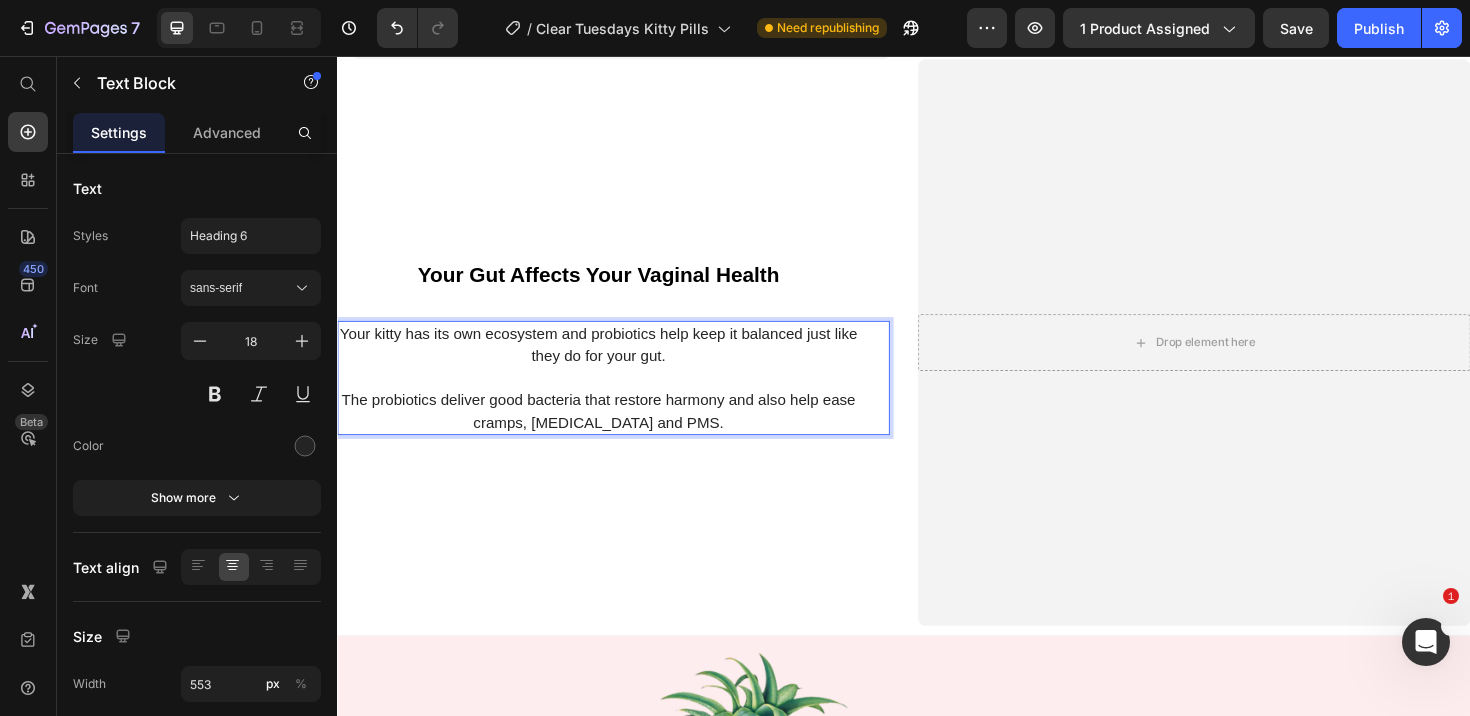 click on "The probiotics deliver good bacteria that restore harmony and also help ease cramps, [MEDICAL_DATA] and PMS." at bounding box center (613, 431) 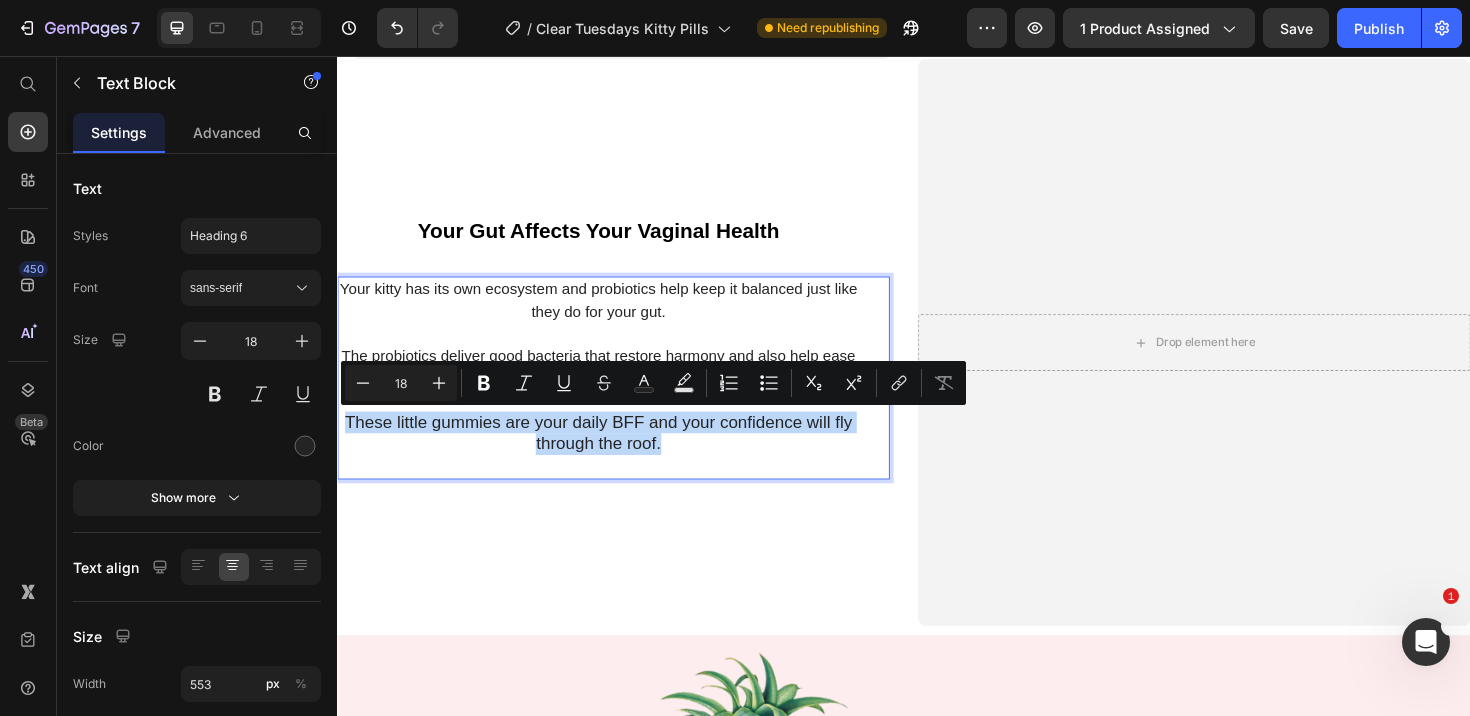 drag, startPoint x: 679, startPoint y: 469, endPoint x: 345, endPoint y: 441, distance: 335.1716 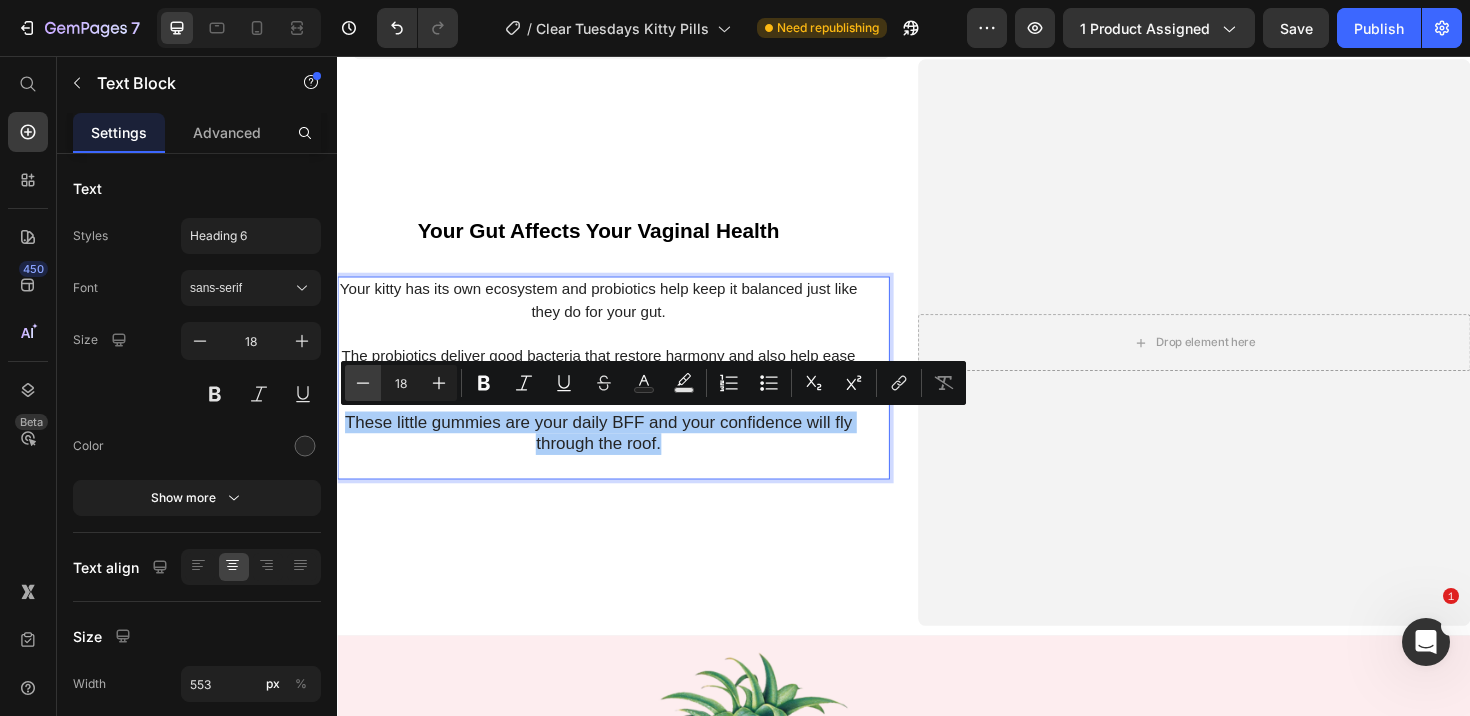 click 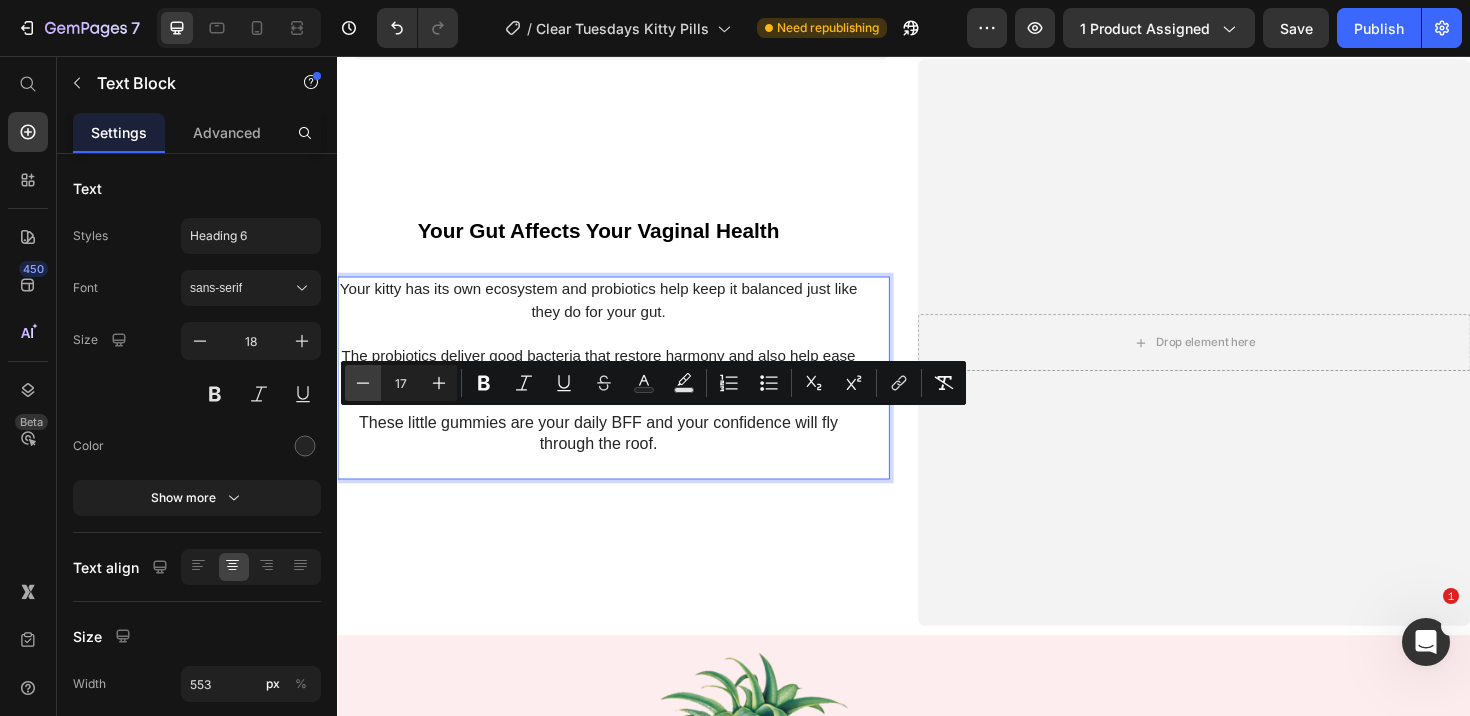 click 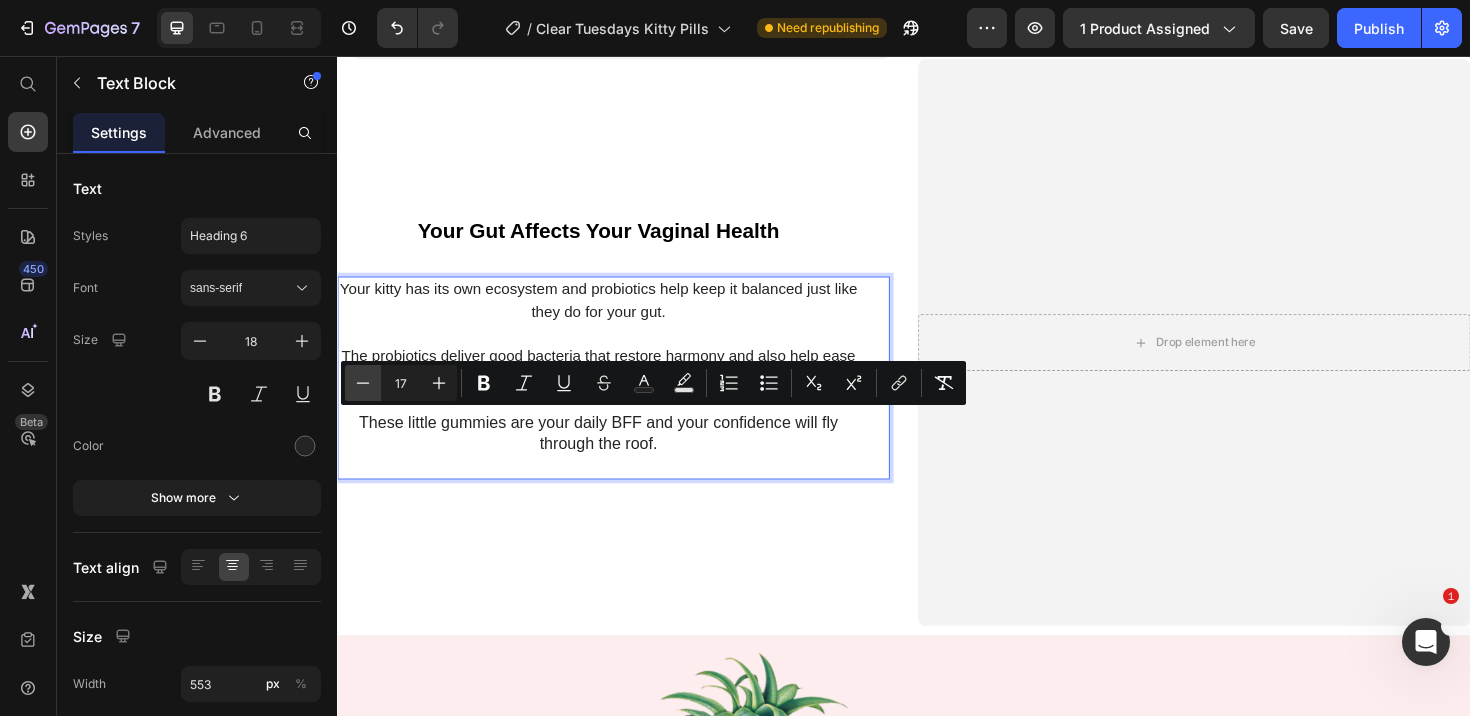 type on "16" 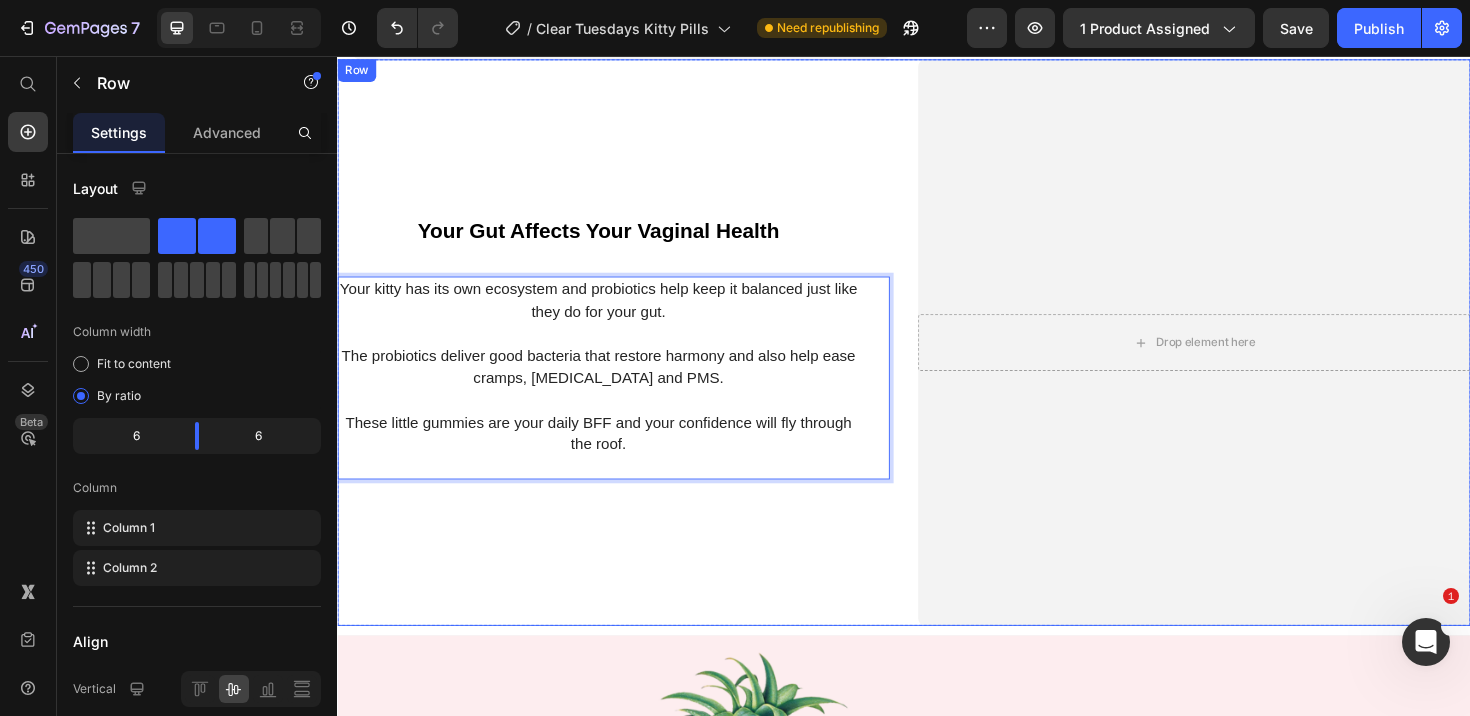 click on "⁠⁠⁠⁠⁠⁠⁠ Your Gut Affects Your Vaginal Health Heading Your kitty has its own ecosystem and probiotics help keep it balanced just like they do for your gut. The probiotics deliver good bacteria that restore harmony and also help ease cramps, [MEDICAL_DATA] and PMS. These little gummies are your daily BFF and your confidence will fly through the roof. Text Block   0" at bounding box center [629, 359] 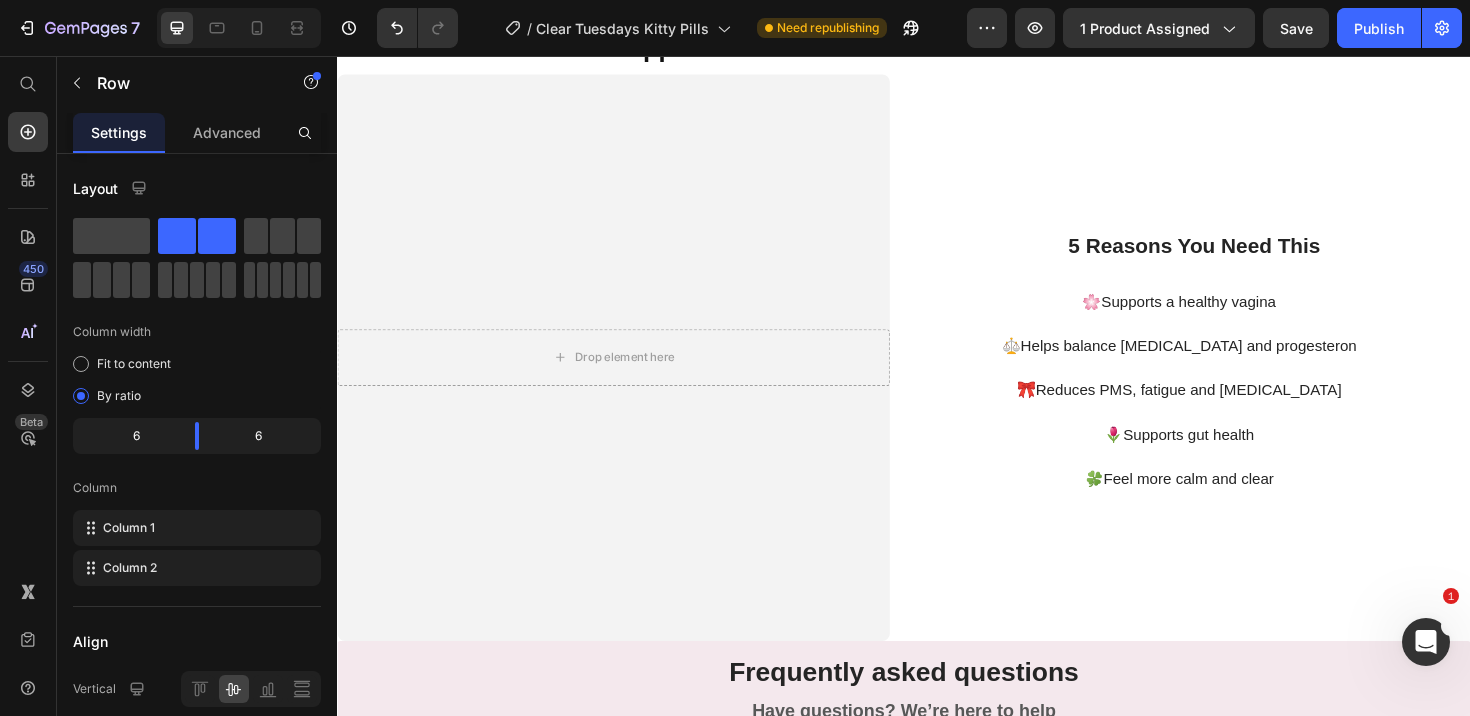 scroll, scrollTop: 6370, scrollLeft: 0, axis: vertical 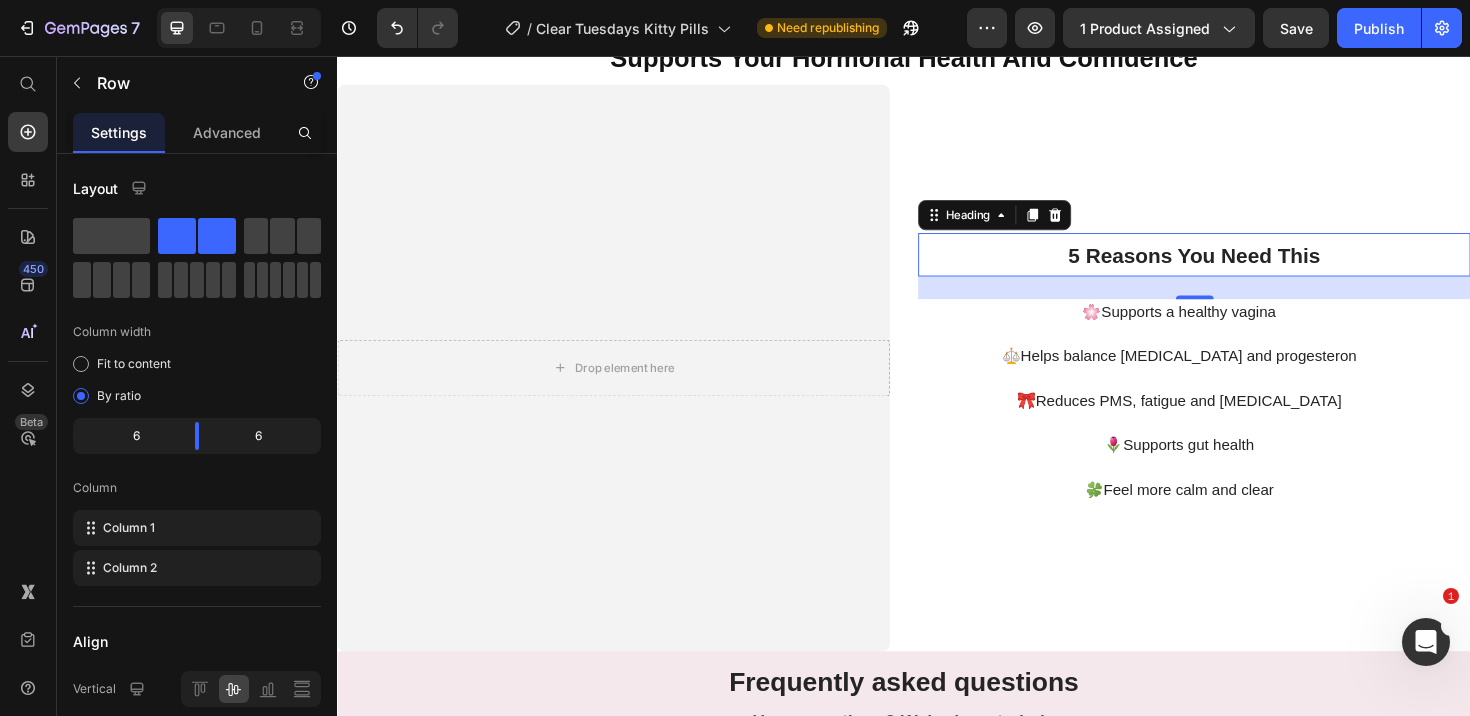 click on "5 Reasons You Need This" at bounding box center [1244, 266] 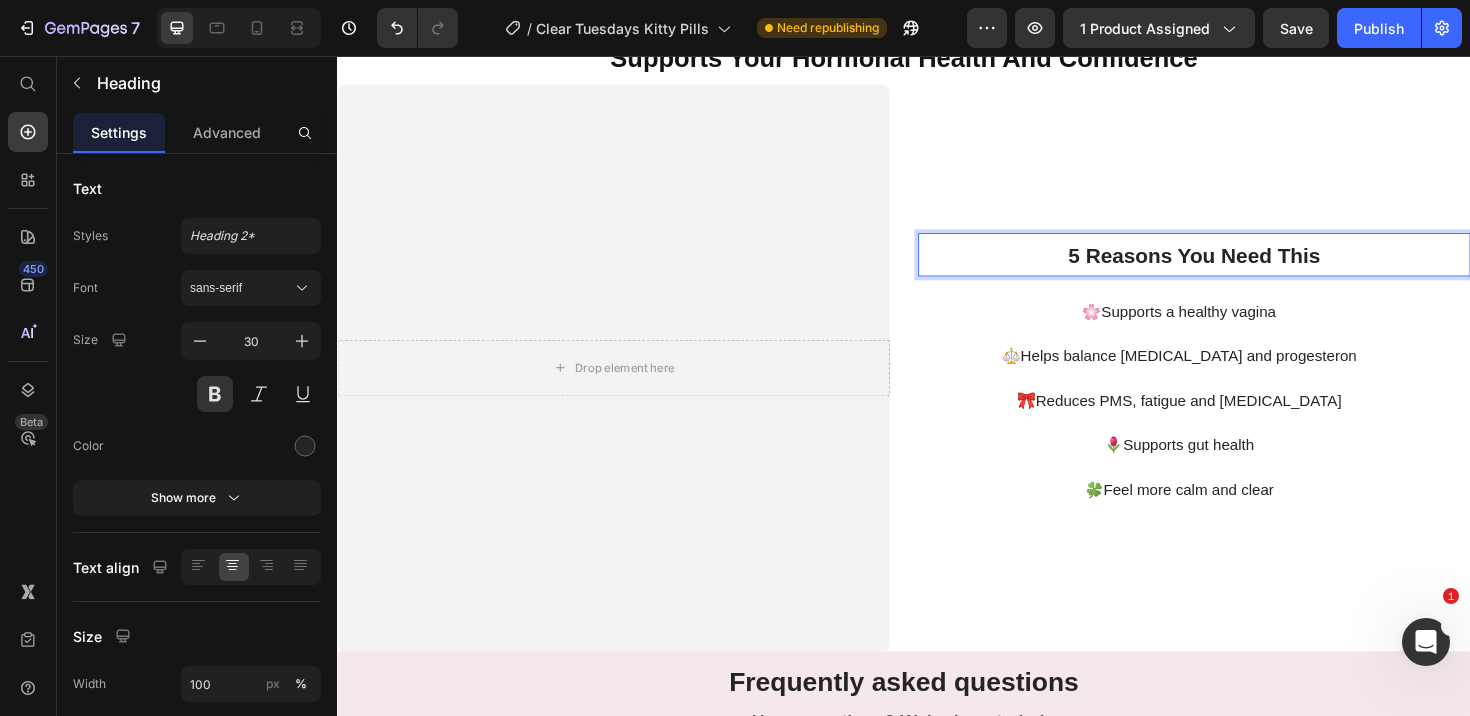 drag, startPoint x: 1380, startPoint y: 269, endPoint x: 1128, endPoint y: 273, distance: 252.03174 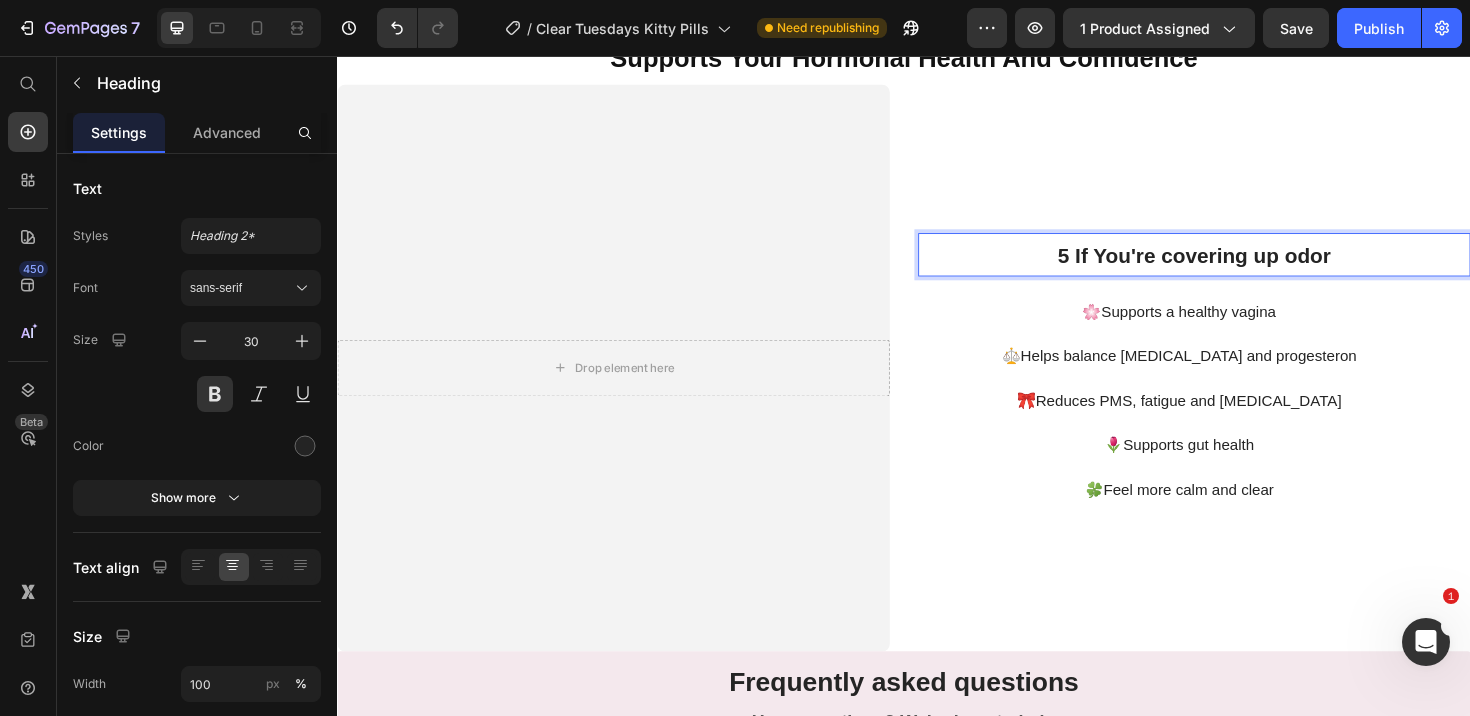 click on "5 If You're covering up odor" at bounding box center [1244, 267] 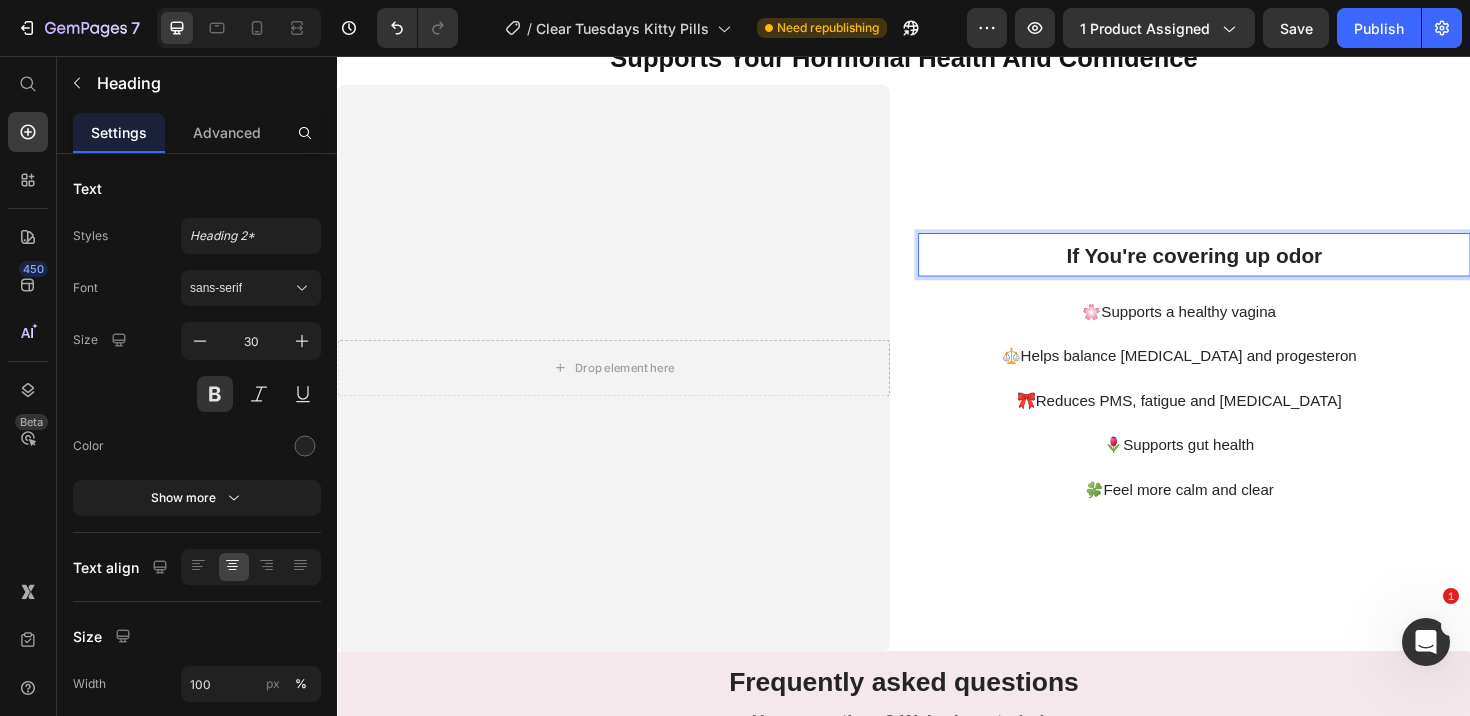 click on "If You're covering up odor" at bounding box center [1244, 266] 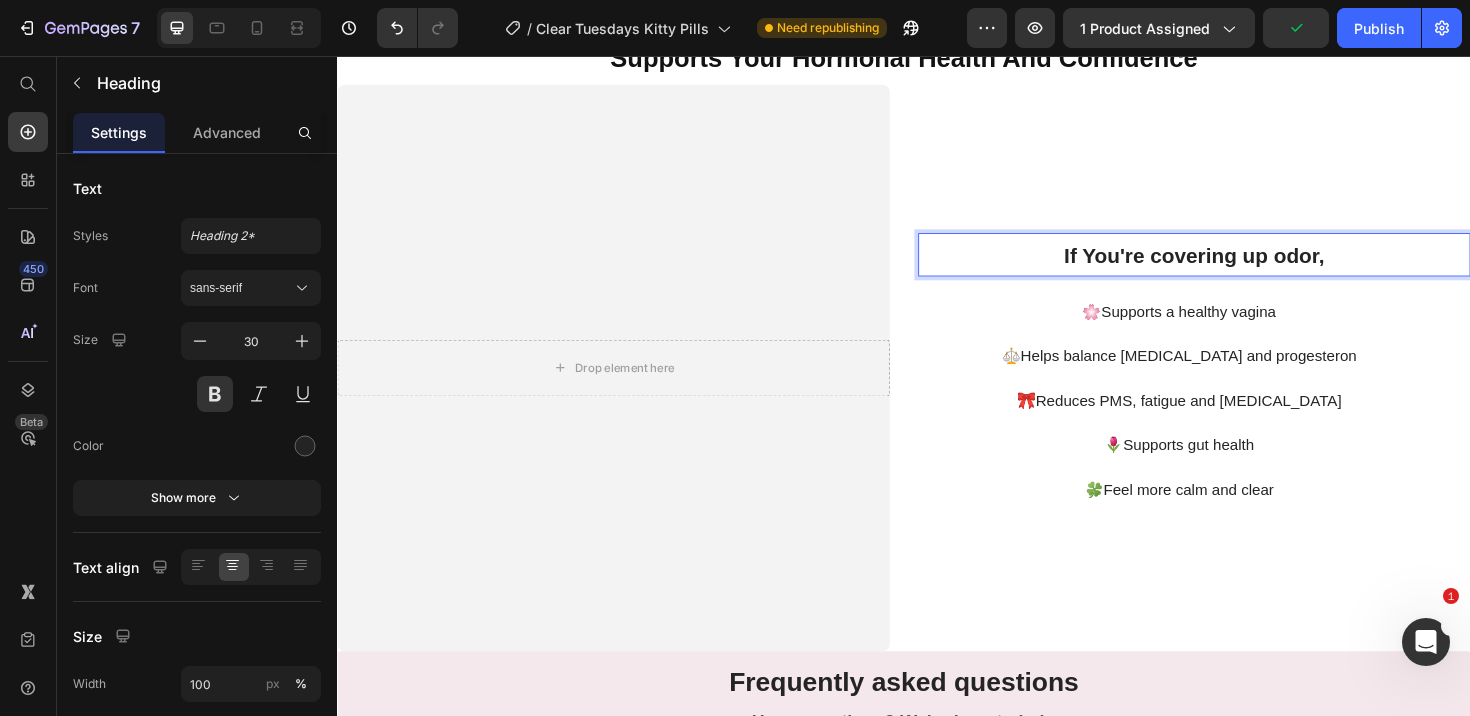 click on "If You're covering up odor," at bounding box center [1245, 267] 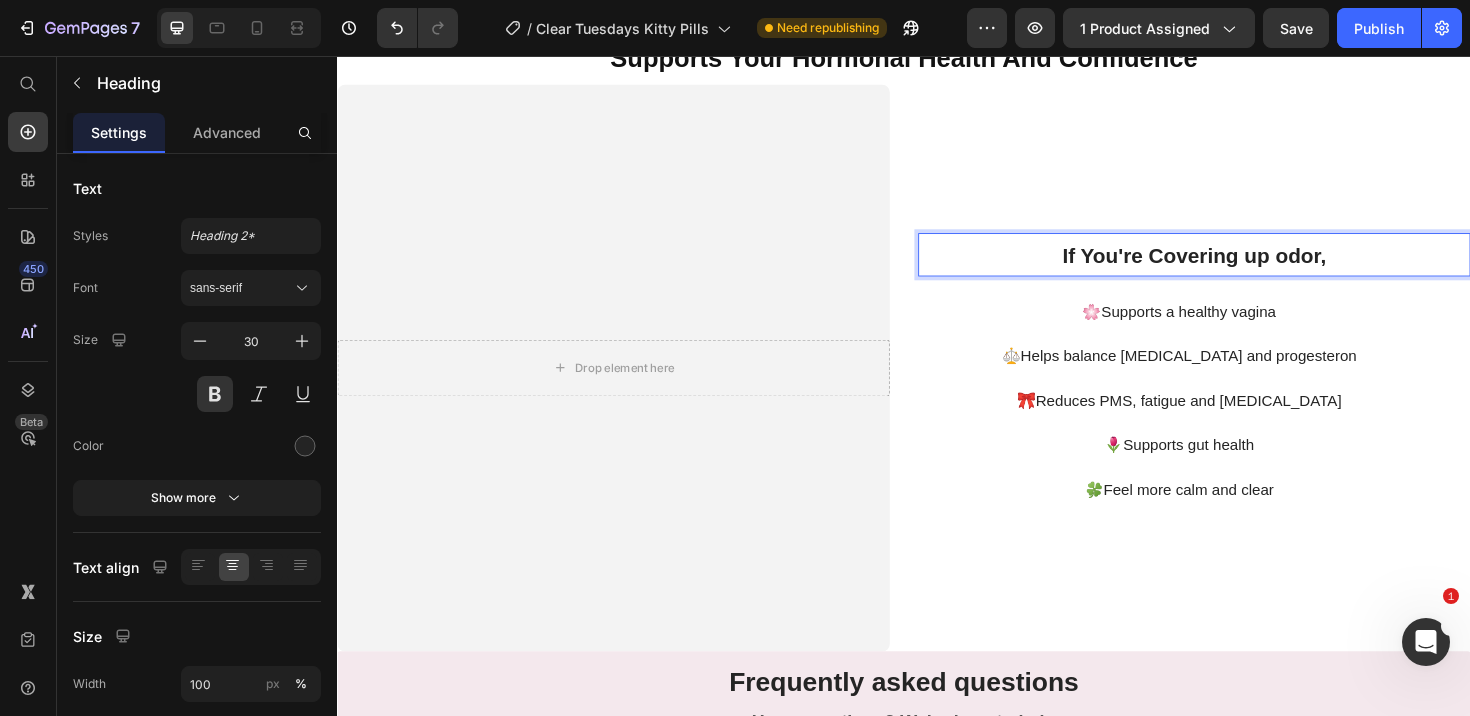 click on "If You're Covering up odor," at bounding box center [1244, 267] 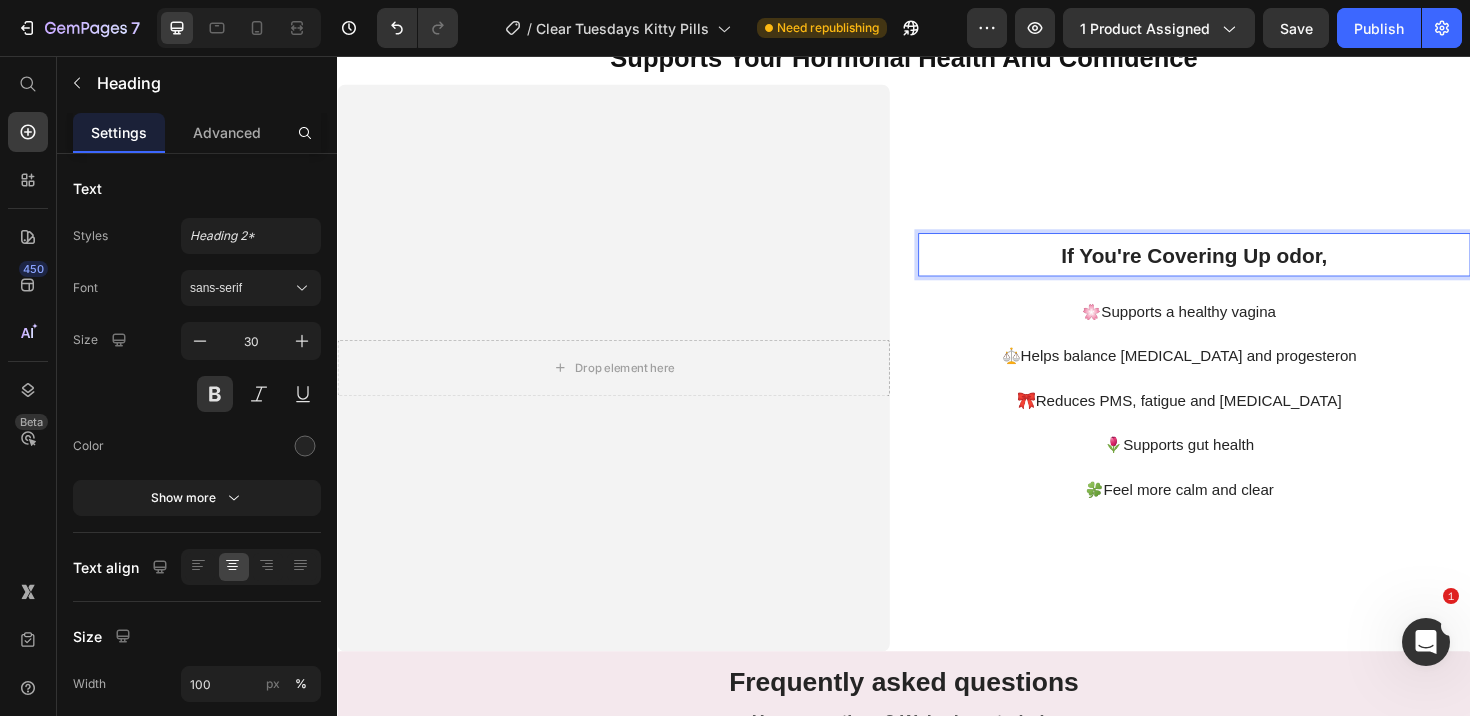 click on "If You're Covering Up odor," at bounding box center [1245, 267] 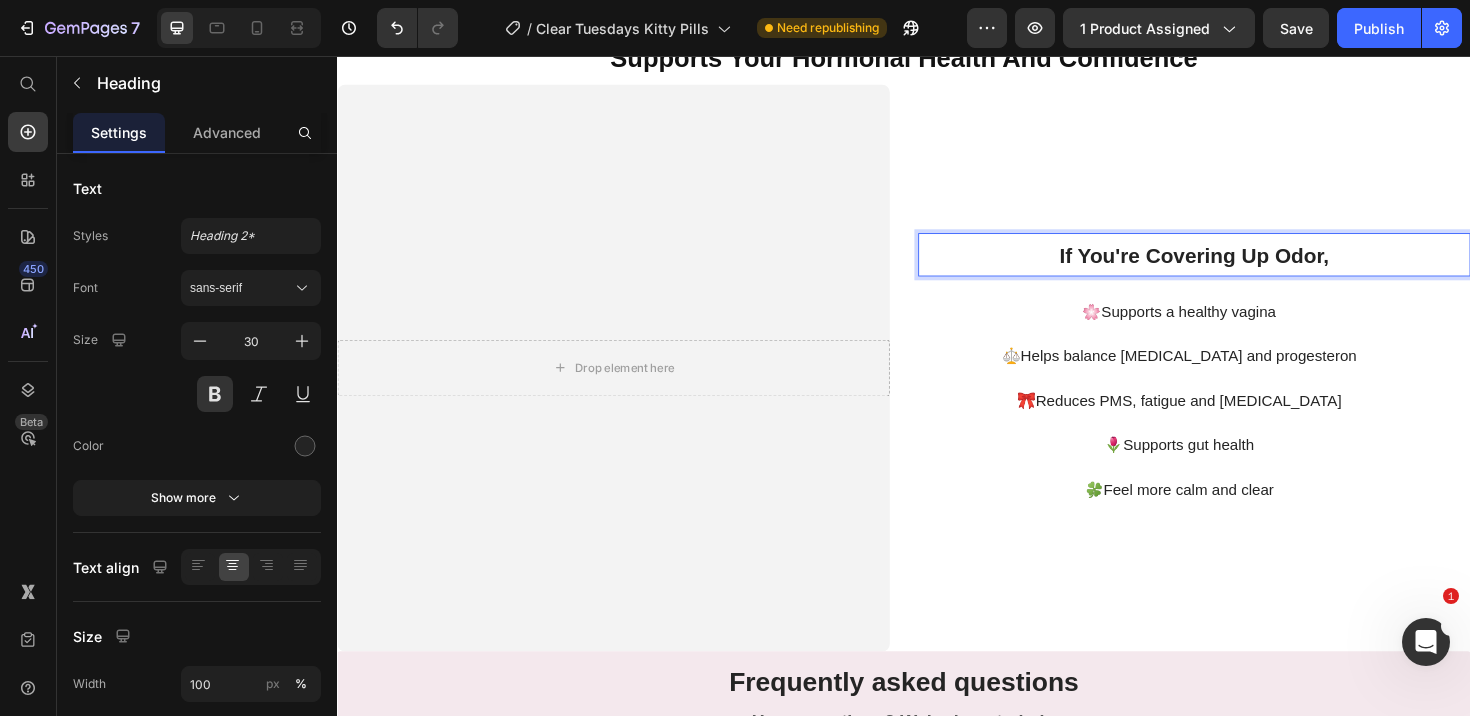 click on "If You're Covering Up Odor," at bounding box center (1244, 266) 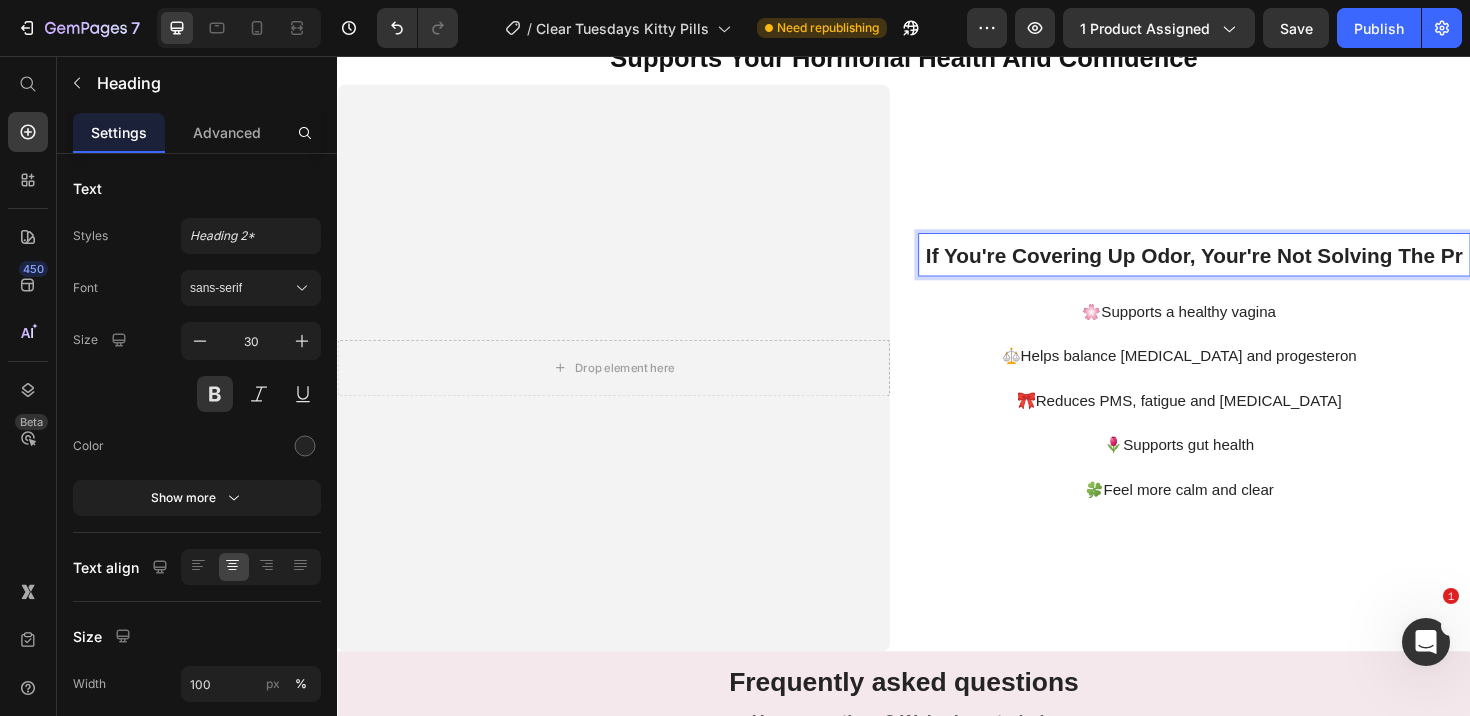 scroll, scrollTop: 6349, scrollLeft: 0, axis: vertical 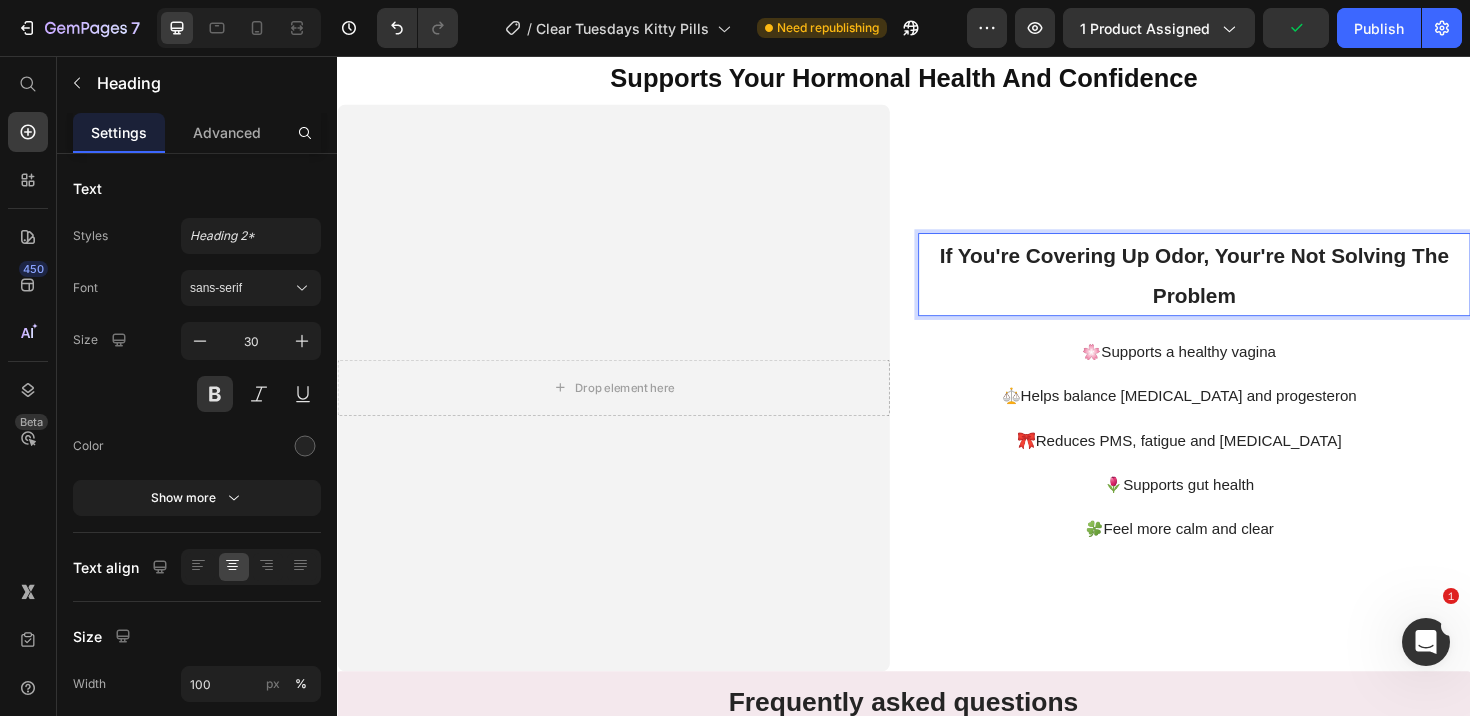 click on "If You're Covering Up Odor, Your're Not Solving The Problem" at bounding box center [1244, 288] 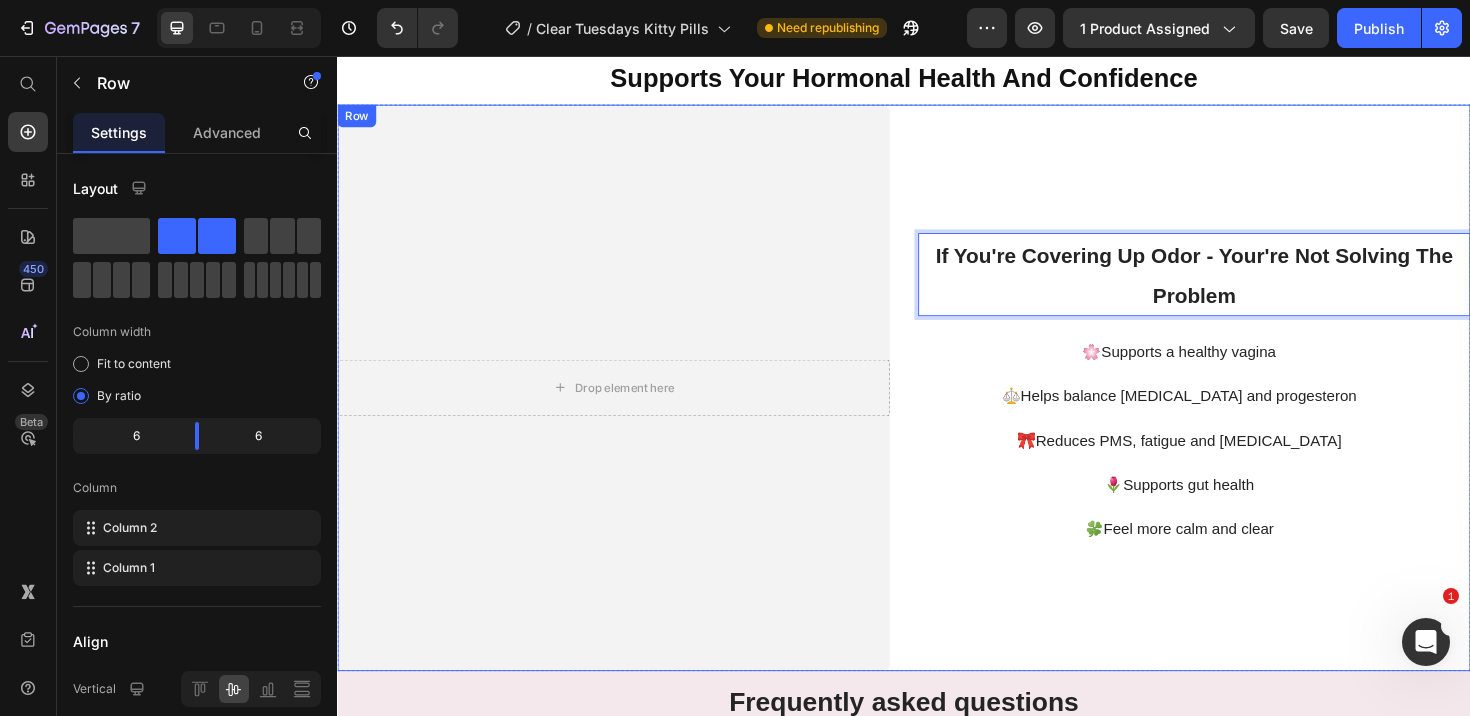 click on "If You're Covering Up Odor - Your're Not Solving The Problem Heading   24 🌸Supports a healthy vagina   ⚖️Helps balance [MEDICAL_DATA] and progesteron    🎀Reduces PMS, fatigue and [MEDICAL_DATA]   🌷Supports gut health   🍀Feel more calm and clear Text Block" at bounding box center (1244, 407) 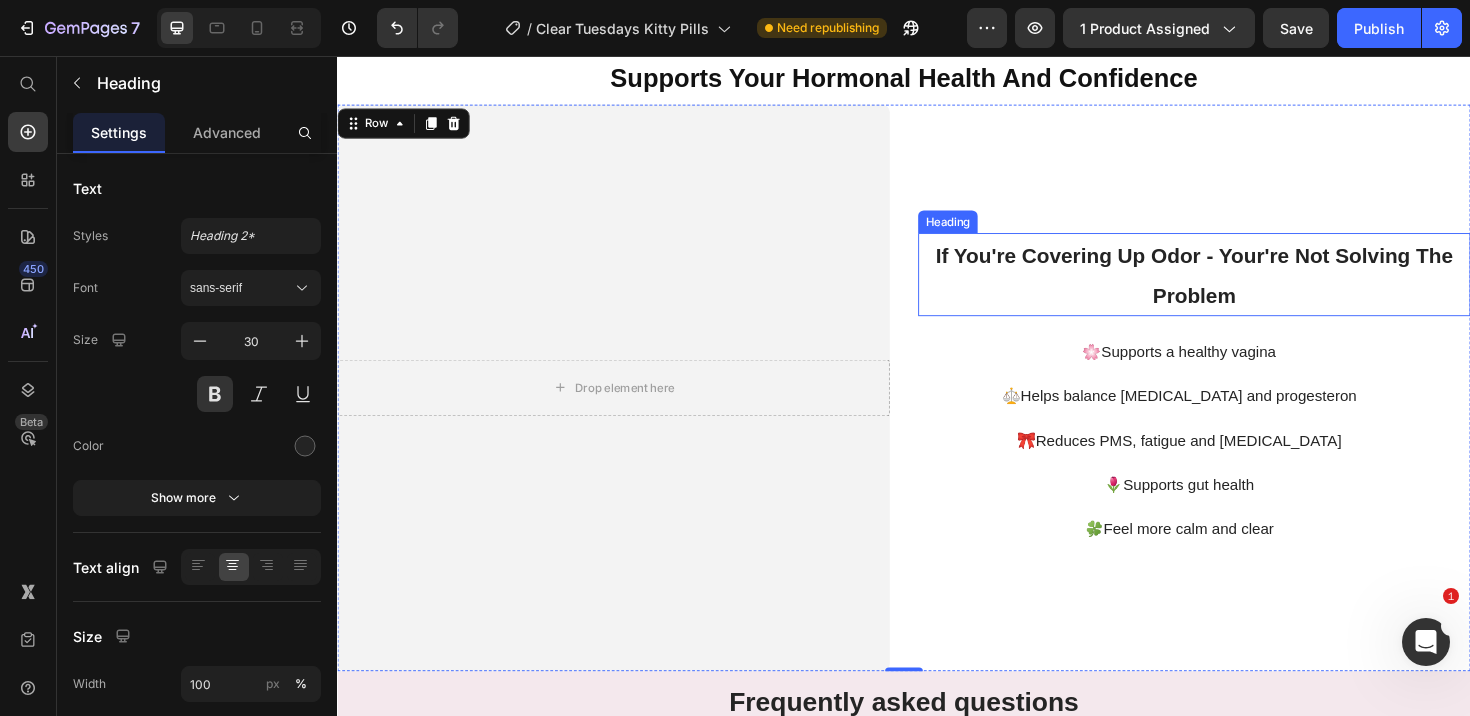 click on "If You're Covering Up Odor - Your're Not Solving The Problem" at bounding box center (1245, 288) 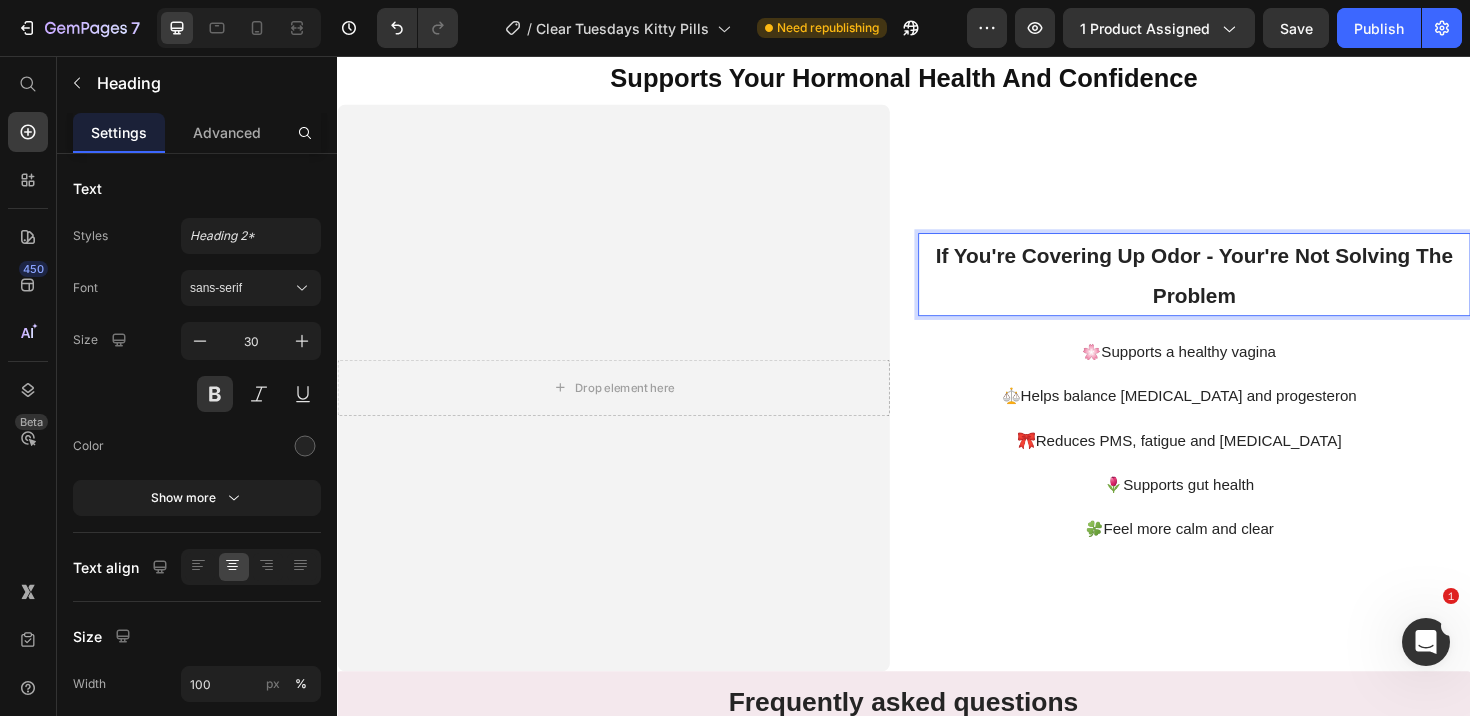 click on "If You're Covering Up Odor - Your're Not Solving The Problem" at bounding box center [1244, 287] 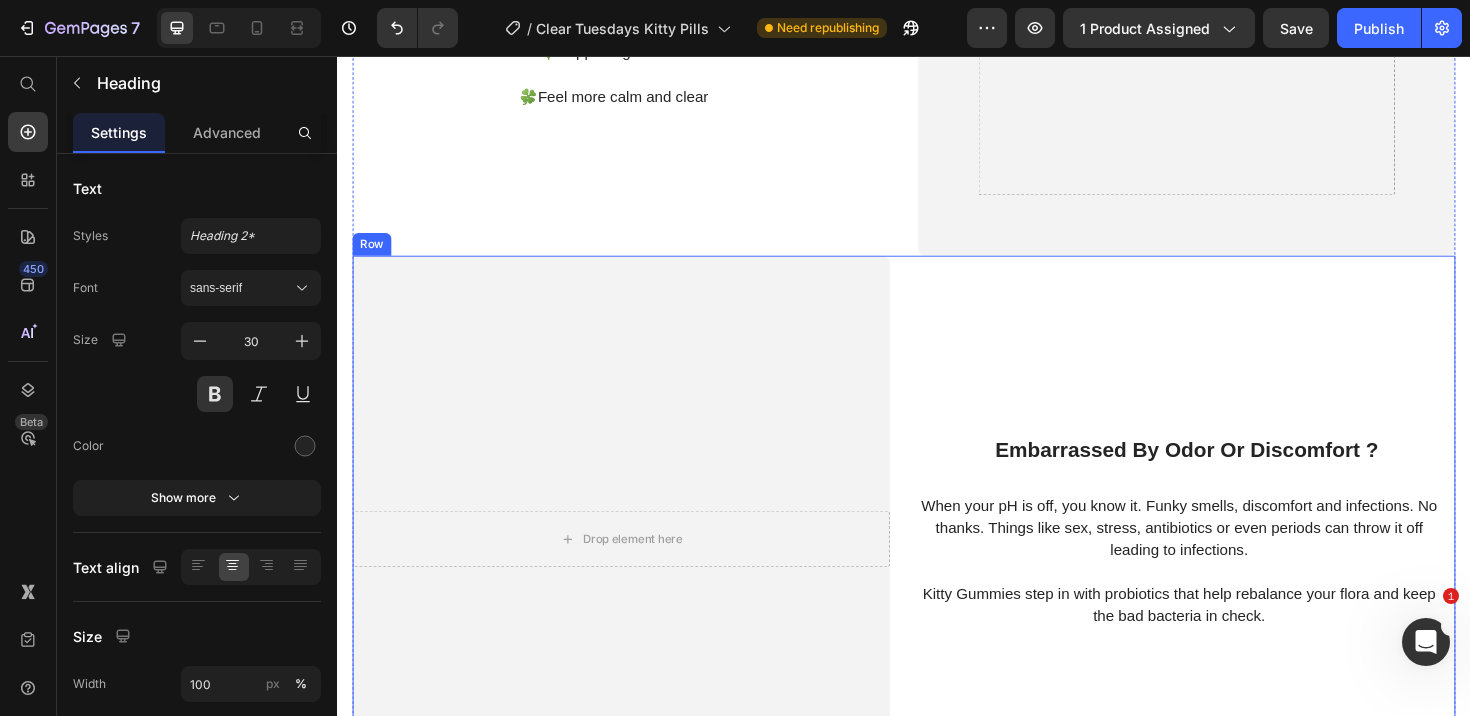 scroll, scrollTop: 2553, scrollLeft: 0, axis: vertical 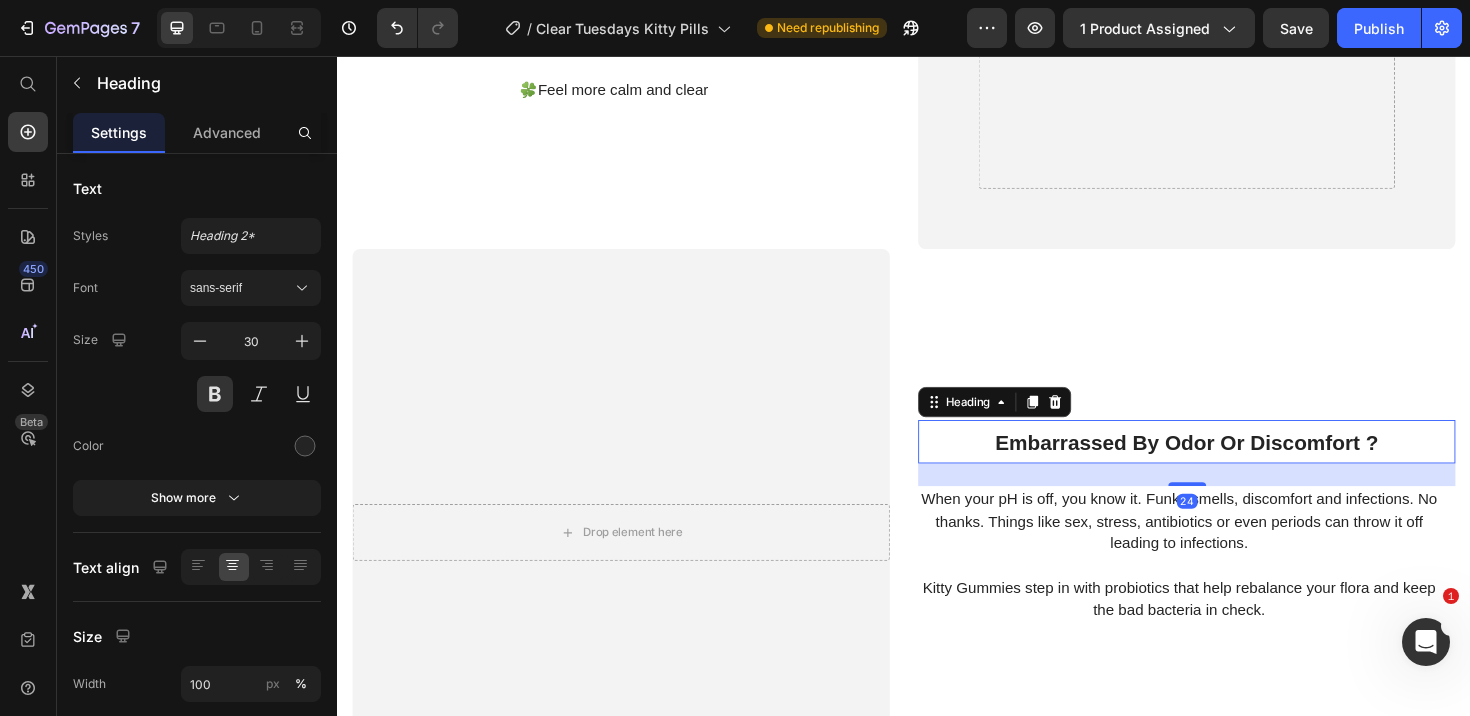 click on "Embarrassed By Odor Or Discomfort ?" at bounding box center (1237, 465) 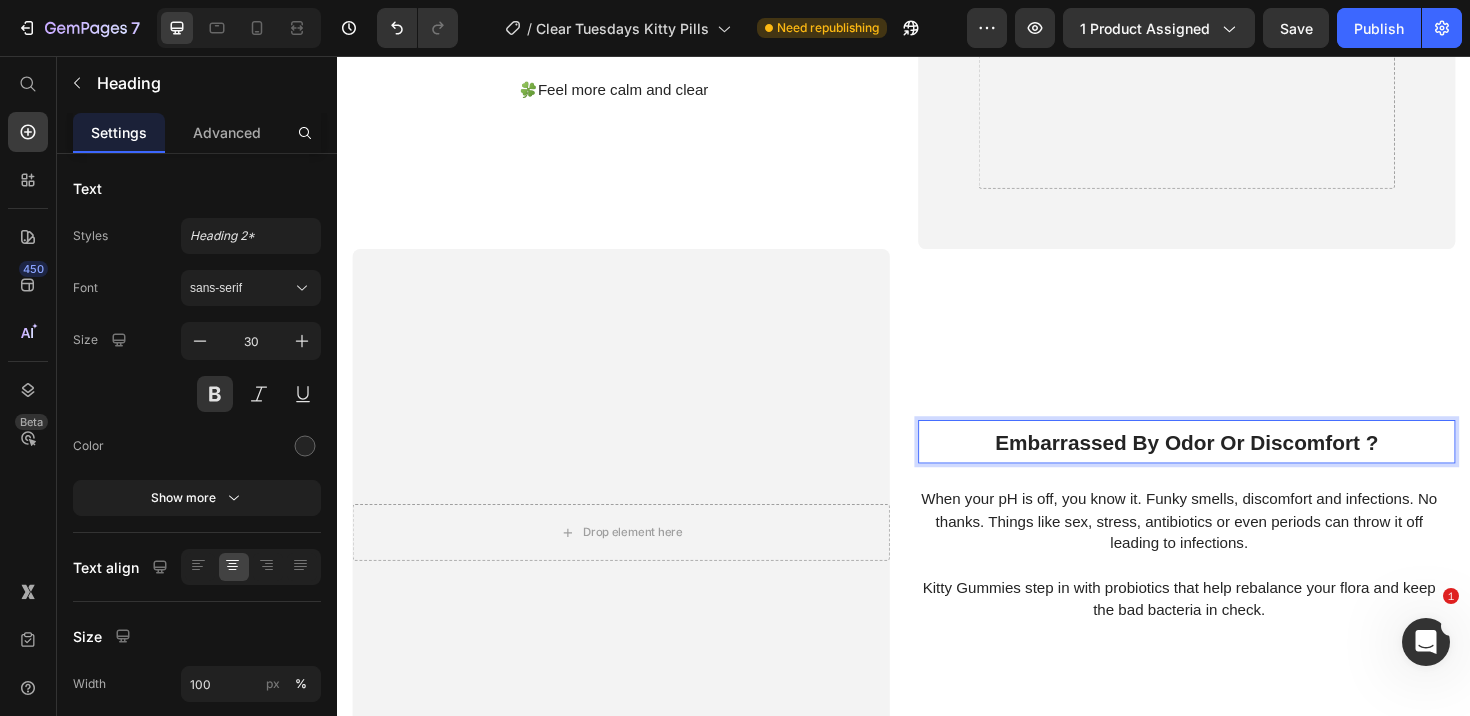 click on "Embarrassed By Odor Or Discomfort ?" at bounding box center [1237, 465] 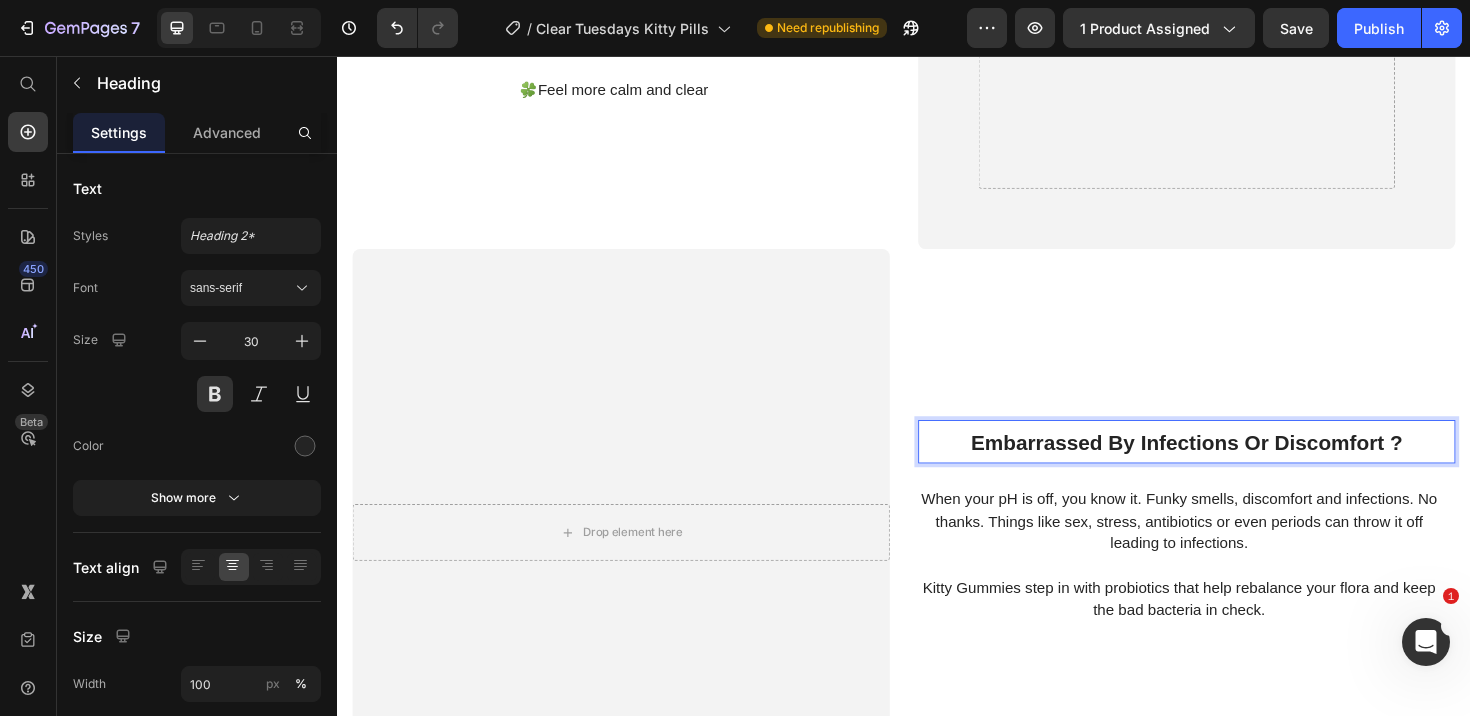 click on "Embarrassed By Infections Or Discomfort ?" at bounding box center (1236, 465) 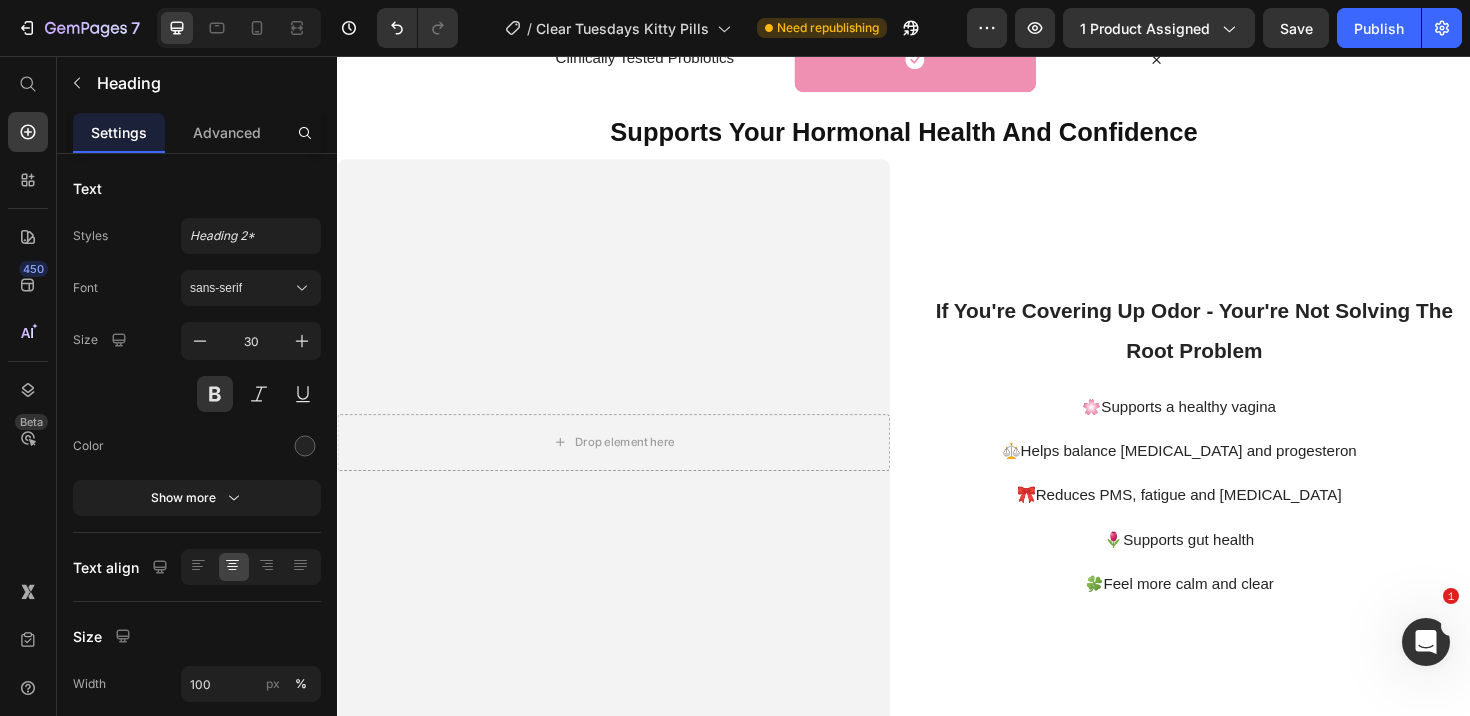 scroll, scrollTop: 6255, scrollLeft: 0, axis: vertical 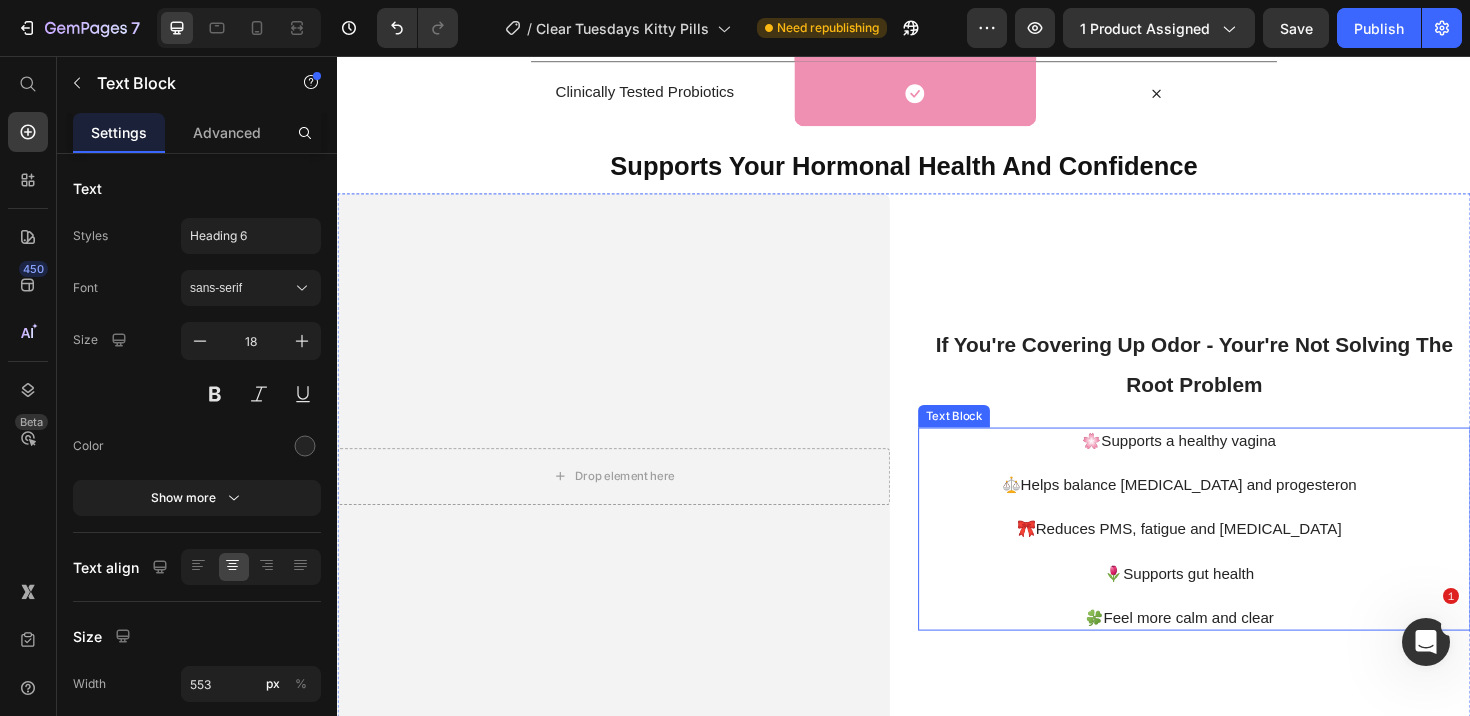 click on "⚖️Helps balance [MEDICAL_DATA] and progesteron" at bounding box center (1228, 509) 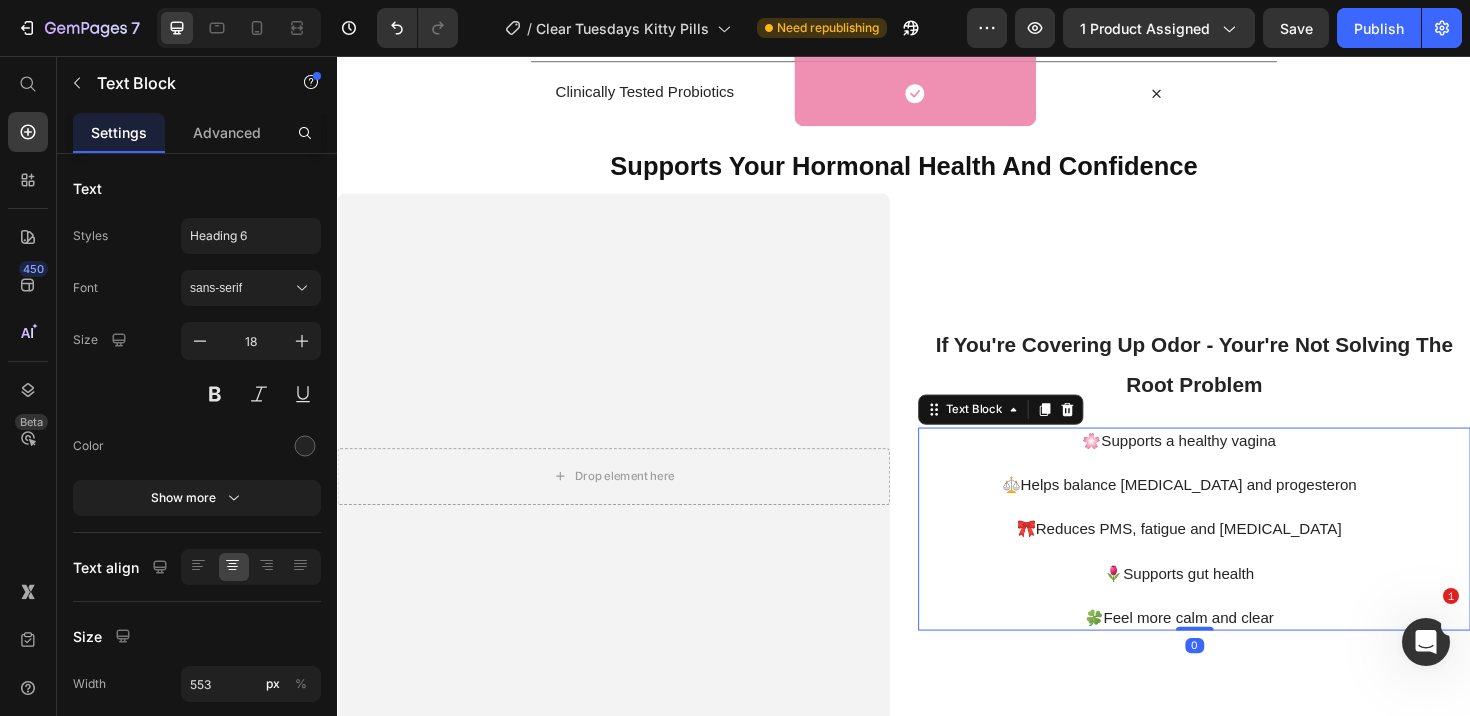 click on "🍀Feel more calm and clear" at bounding box center (1228, 650) 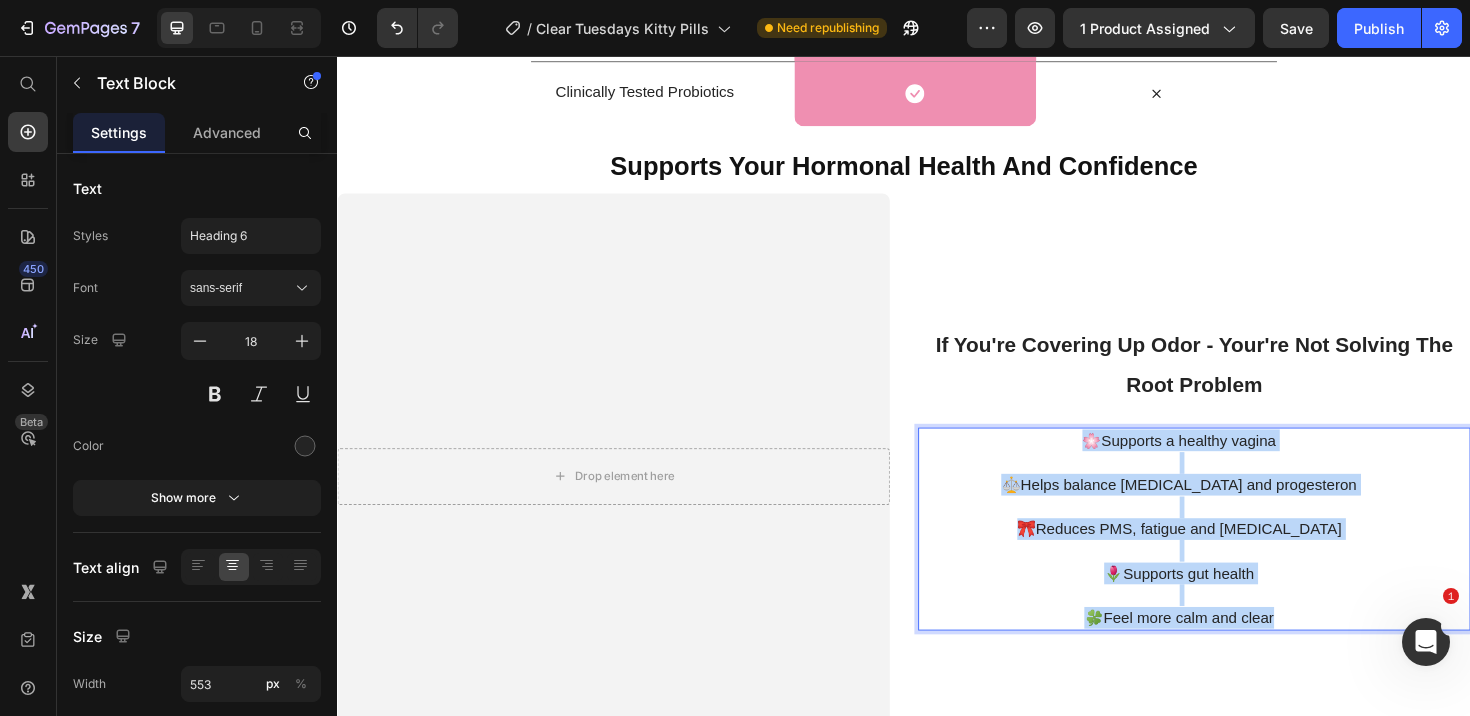 drag, startPoint x: 1330, startPoint y: 647, endPoint x: 1126, endPoint y: 457, distance: 278.7759 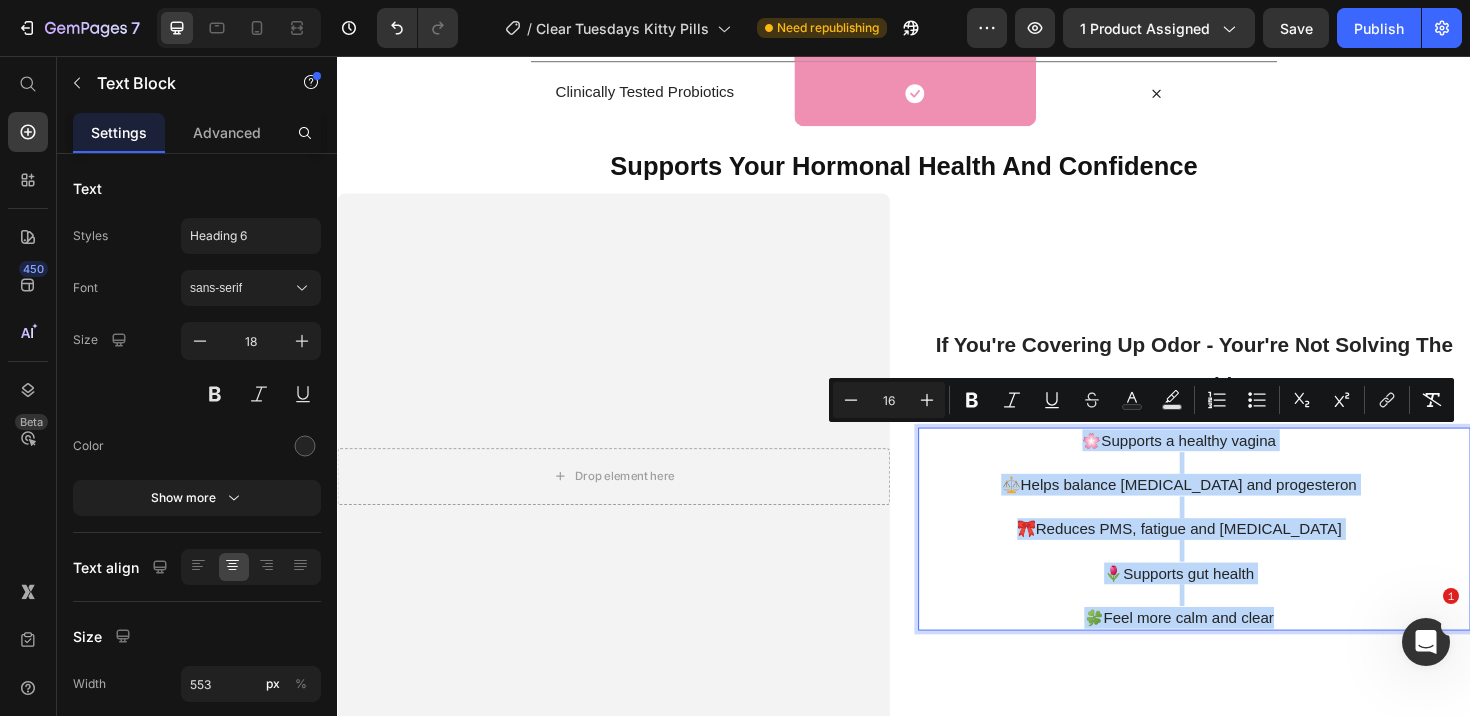 scroll, scrollTop: 6350, scrollLeft: 0, axis: vertical 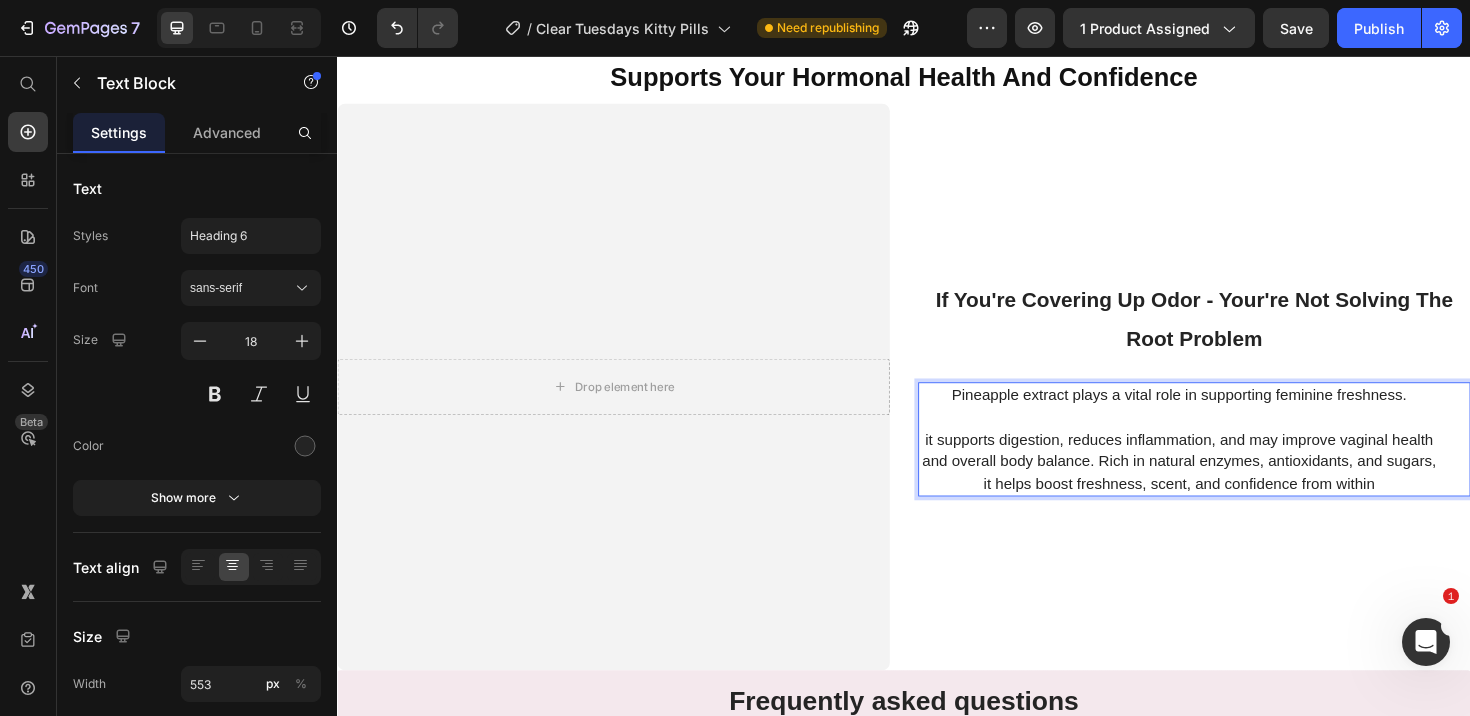 click on "it supports digestion, reduces inflammation, and may improve vaginal health and overall body balance. Rich in natural enzymes, antioxidants, and sugars, it helps boost freshness, scent, and confidence from within" at bounding box center [1228, 485] 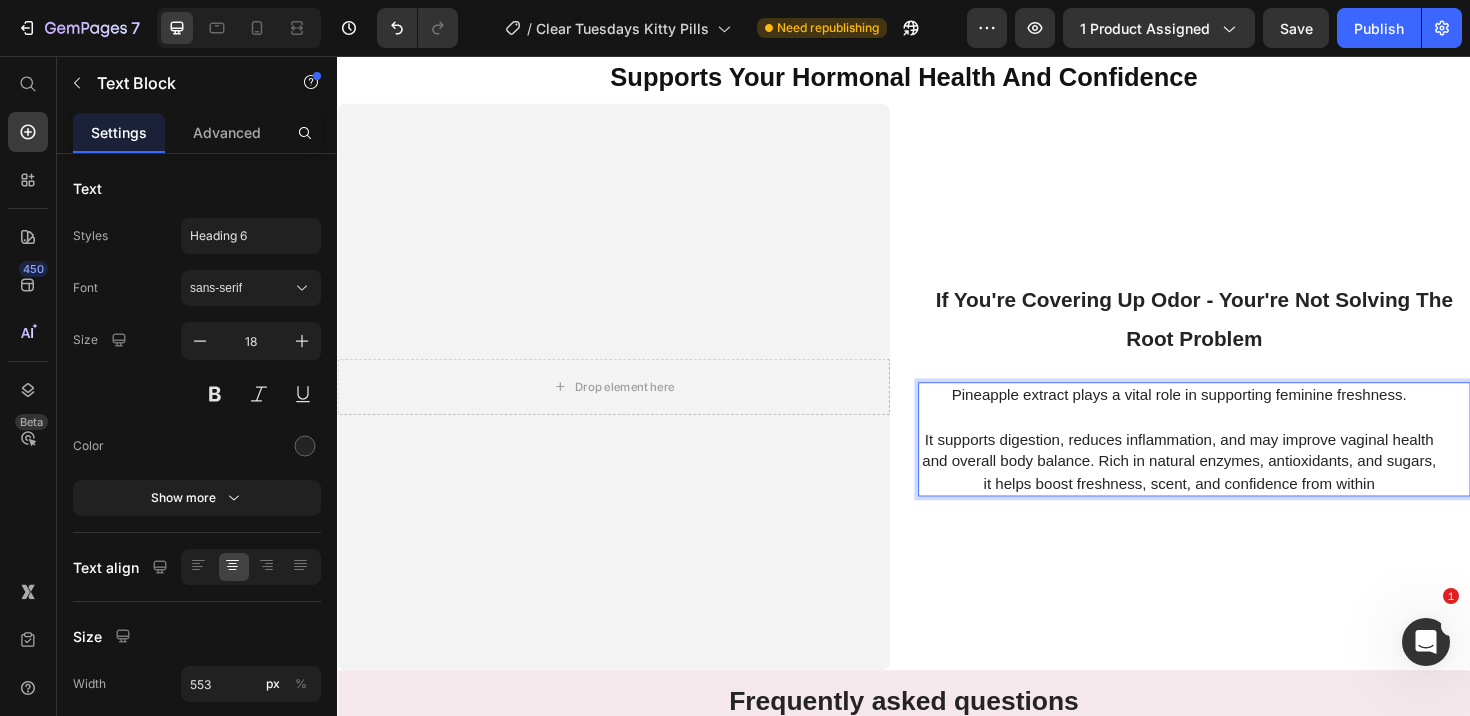 click on "It supports digestion, reduces inflammation, and may improve vaginal health and overall body balance. Rich in natural enzymes, antioxidants, and sugars, it helps boost freshness, scent, and confidence from within" at bounding box center (1228, 485) 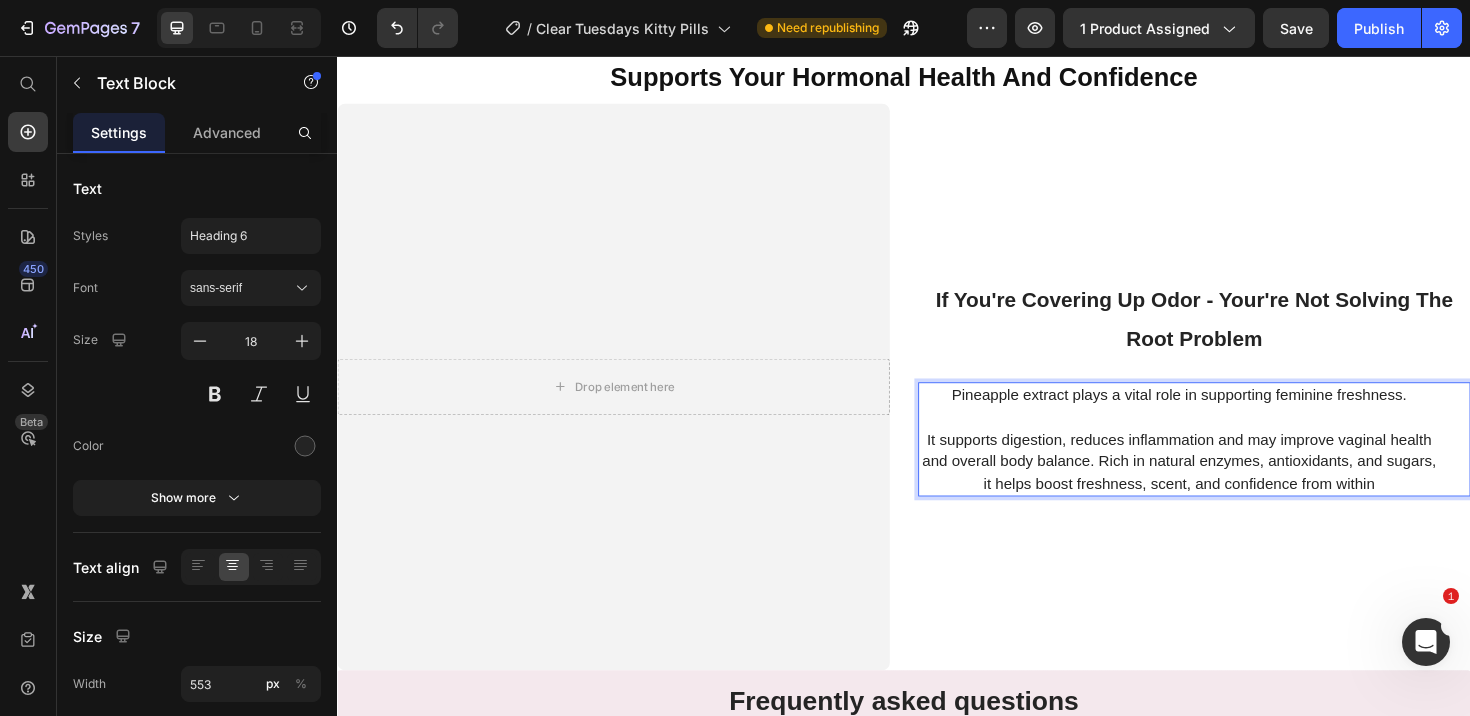 click on "It supports digestion, reduces inflammation and may improve vaginal health and overall body balance. Rich in natural enzymes, antioxidants, and sugars, it helps boost freshness, scent, and confidence from within" at bounding box center [1228, 485] 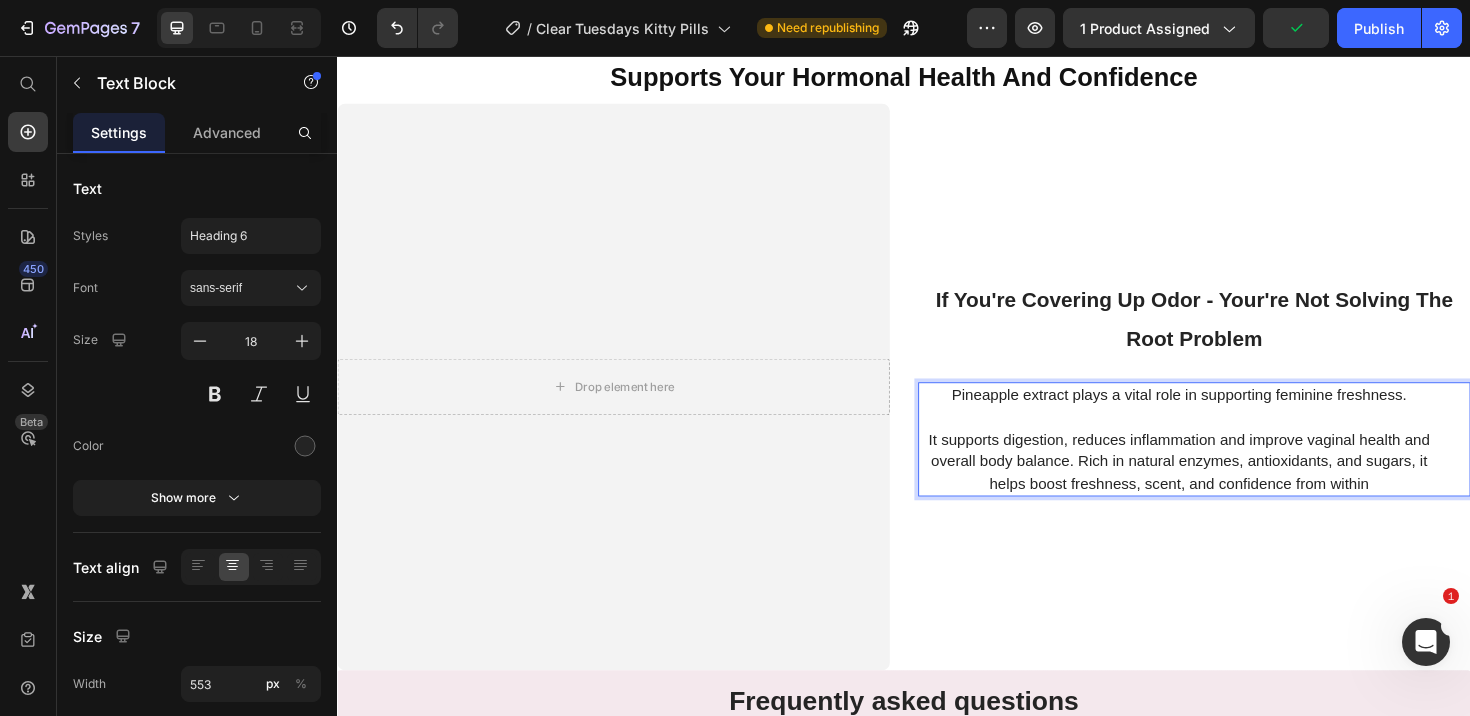 click on "It supports digestion, reduces inflammation and improve vaginal health and overall body balance. Rich in natural enzymes, antioxidants, and sugars, it helps boost freshness, scent, and confidence from within" at bounding box center [1228, 485] 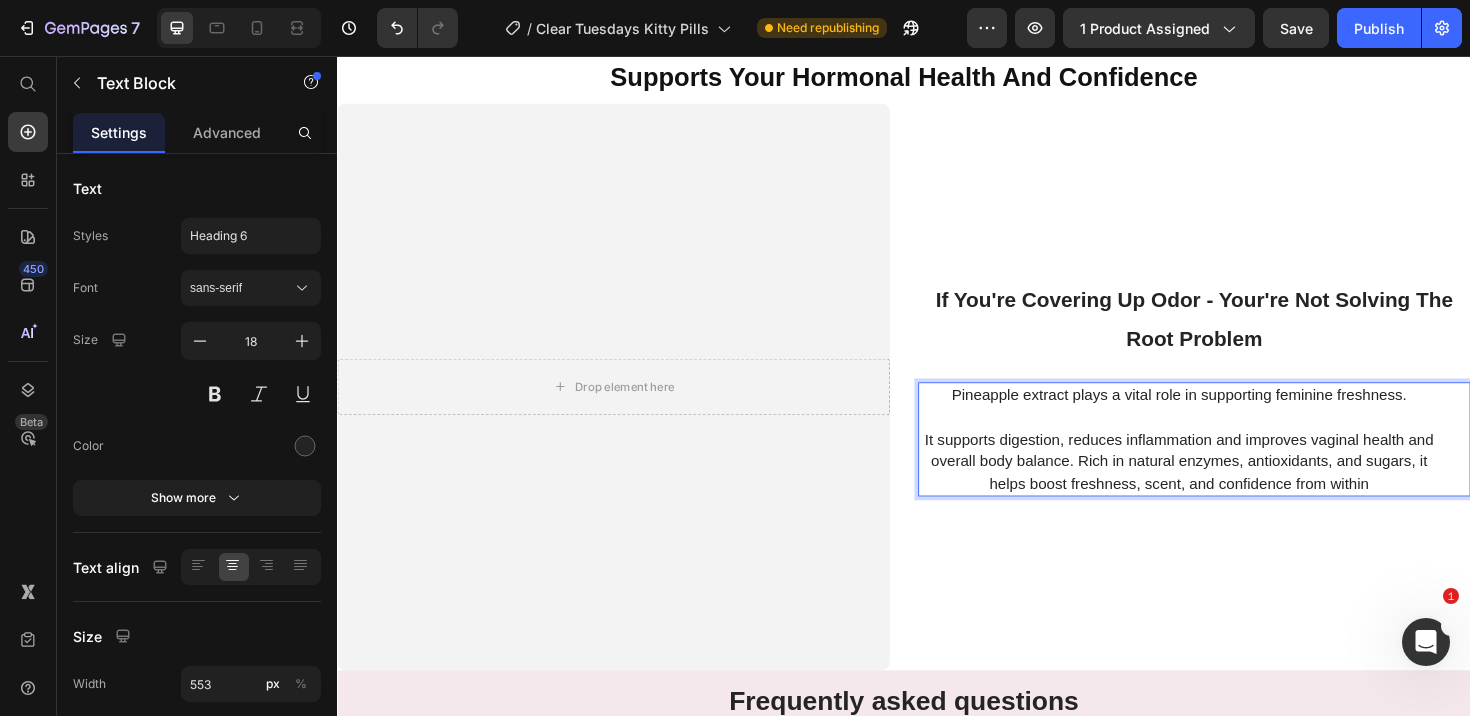 click on "It supports digestion, reduces inflammation and improves vaginal health and overall body balance. Rich in natural enzymes, antioxidants, and sugars, it helps boost freshness, scent, and confidence from within" at bounding box center (1228, 485) 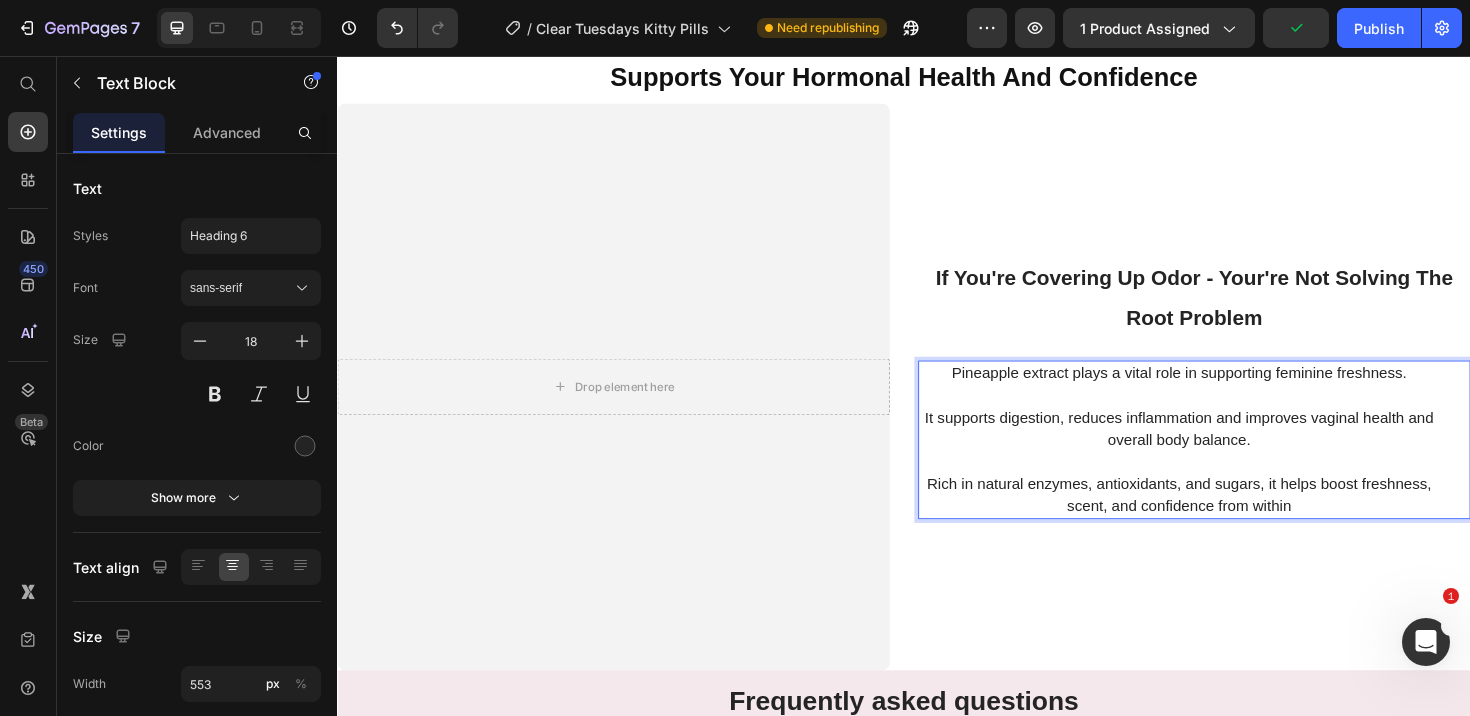 click on "Rich in natural enzymes, antioxidants, and sugars, it helps boost freshness, scent, and confidence from within" at bounding box center [1228, 520] 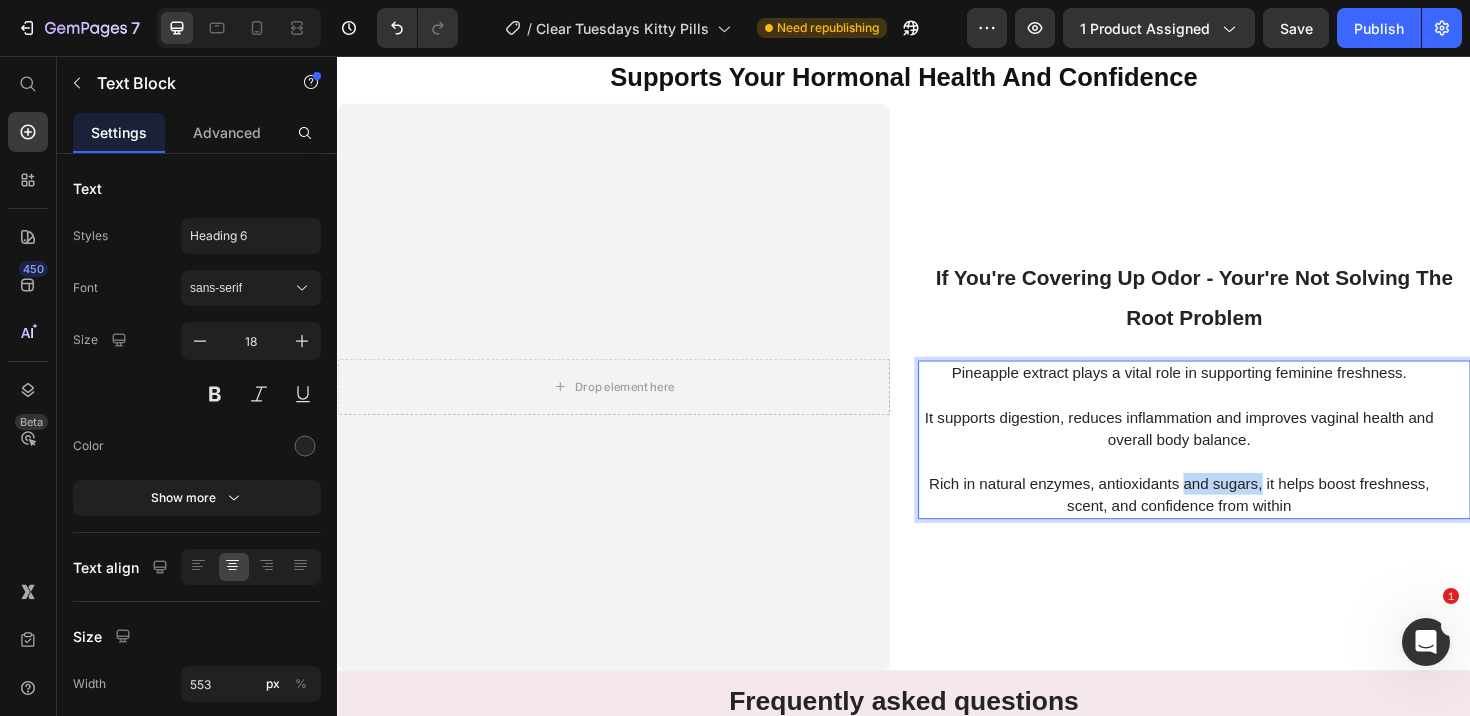 drag, startPoint x: 1315, startPoint y: 510, endPoint x: 1235, endPoint y: 505, distance: 80.1561 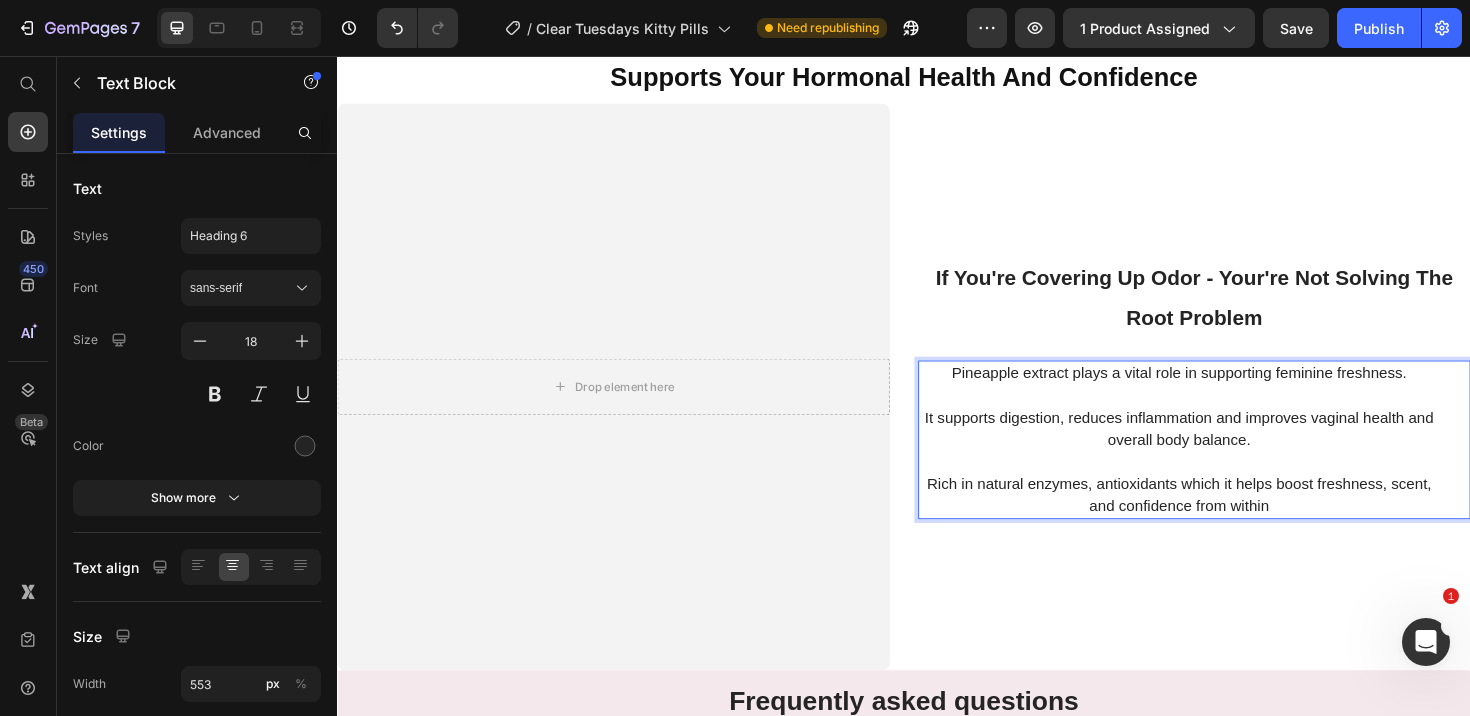 click on "Rich in natural enzymes, antioxidants which it helps boost freshness, scent, and confidence from within" at bounding box center [1228, 520] 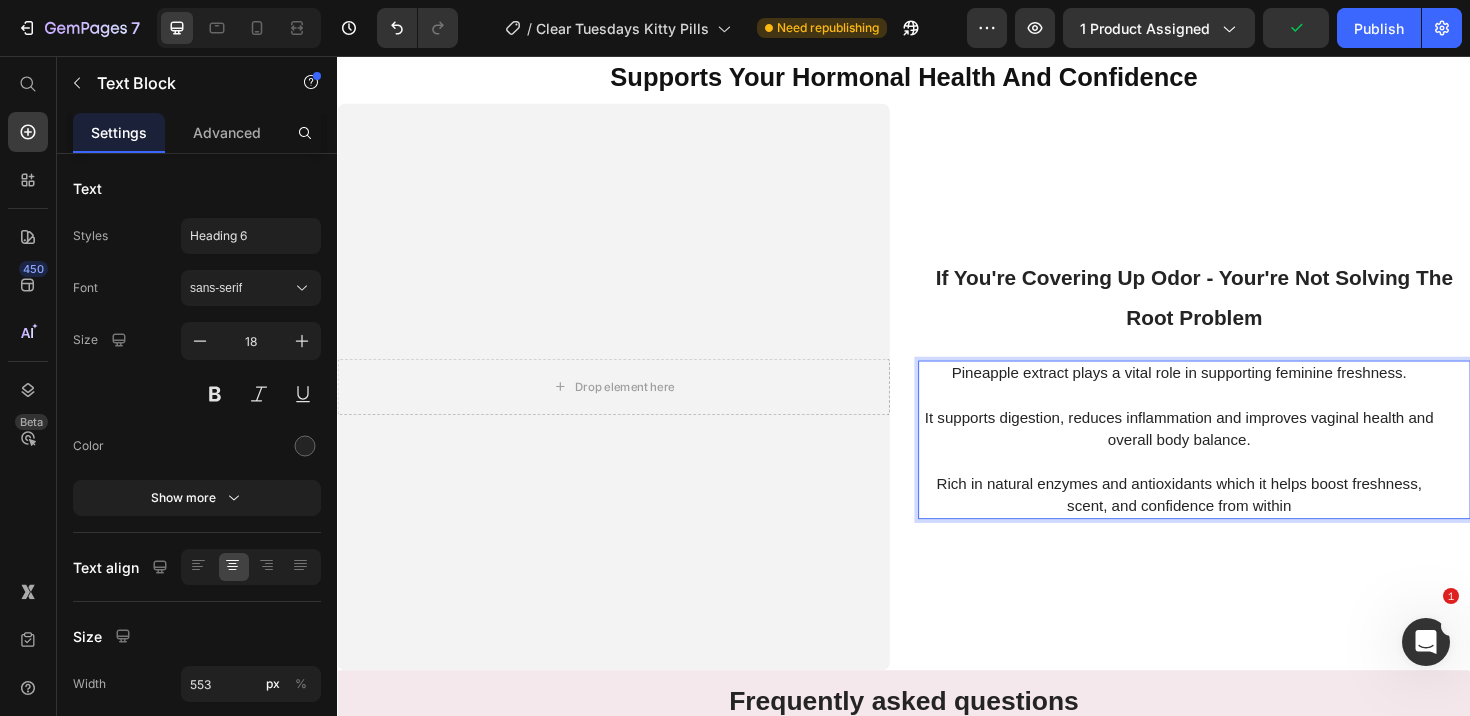 click on "Rich in natural enzymes and antioxidants which it helps boost freshness, scent, and confidence from within" at bounding box center [1228, 520] 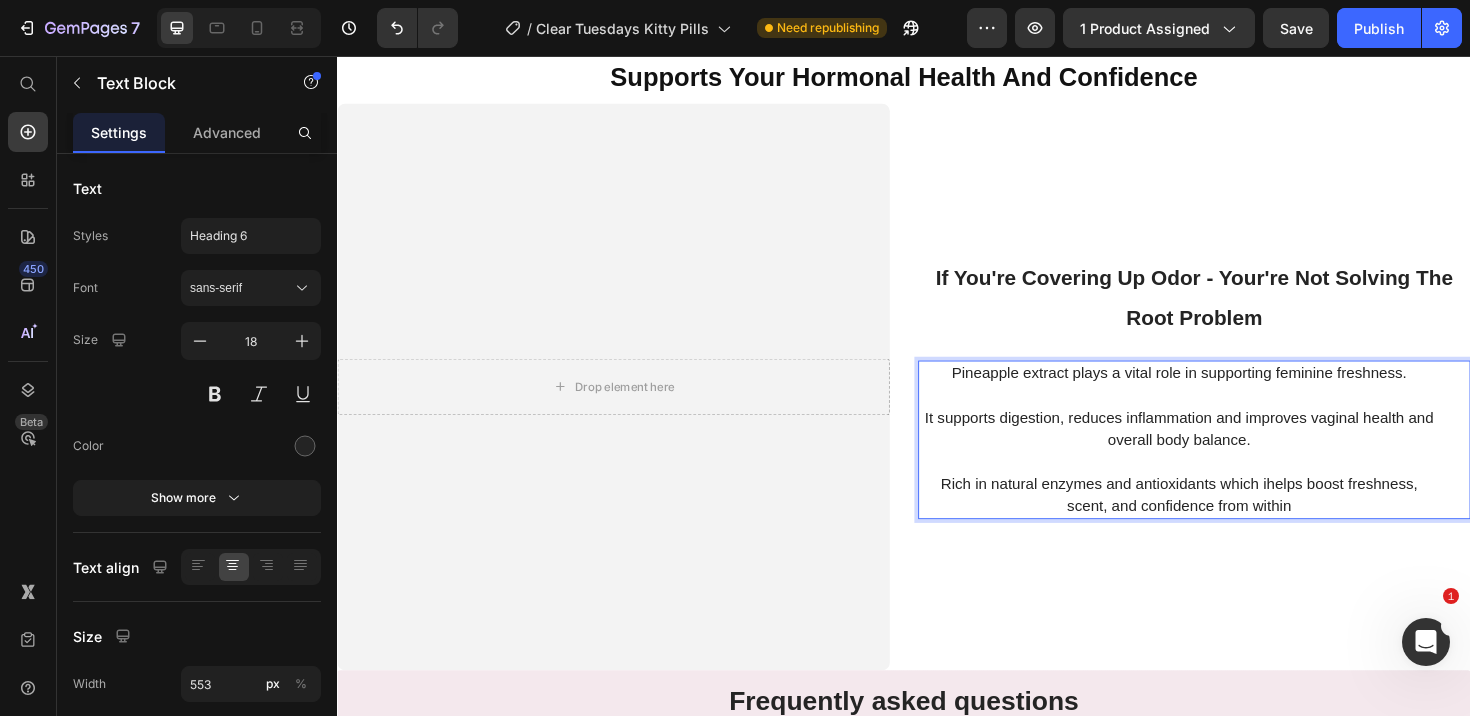 click on "Rich in natural enzymes and antioxidants which ihelps boost freshness, scent, and confidence from within" at bounding box center (1228, 520) 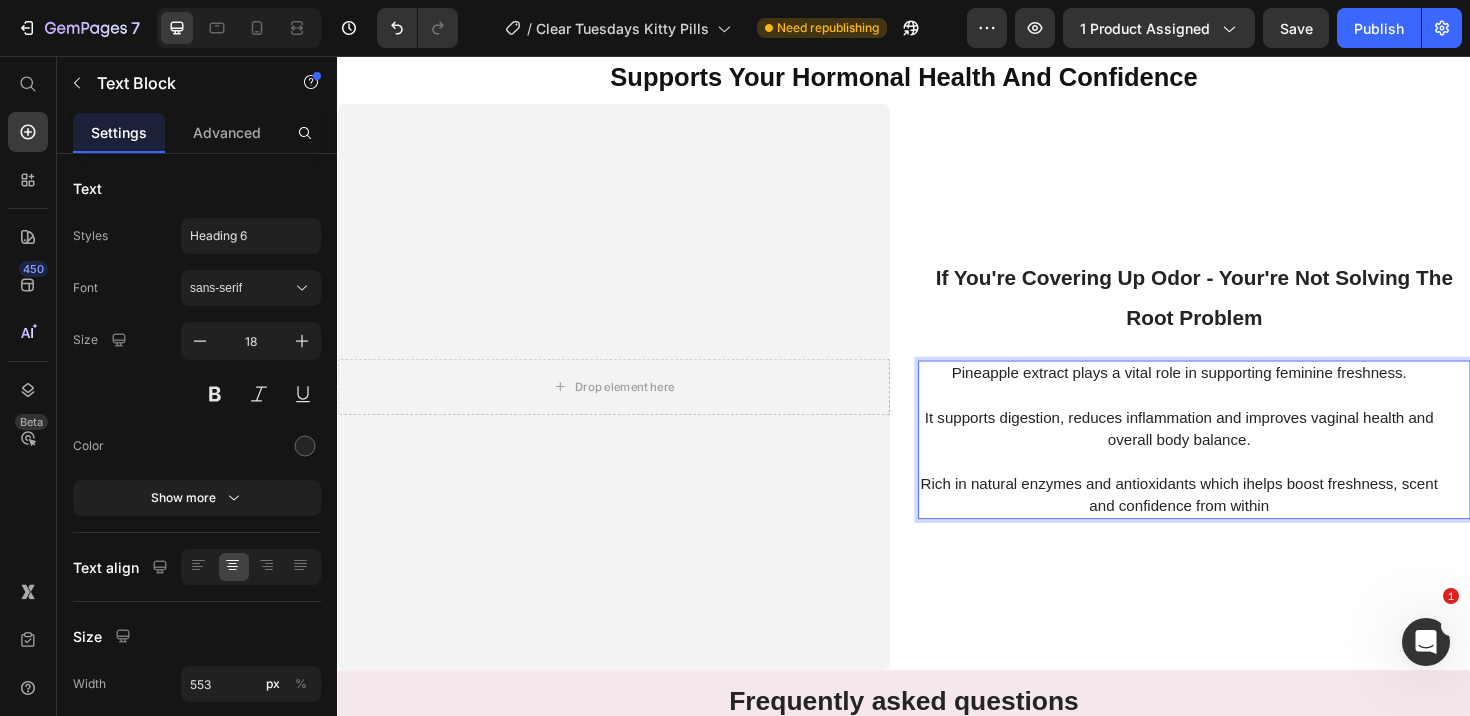 click on "Rich in natural enzymes and antioxidants which ihelps boost freshness, scent and confidence from within" at bounding box center [1228, 520] 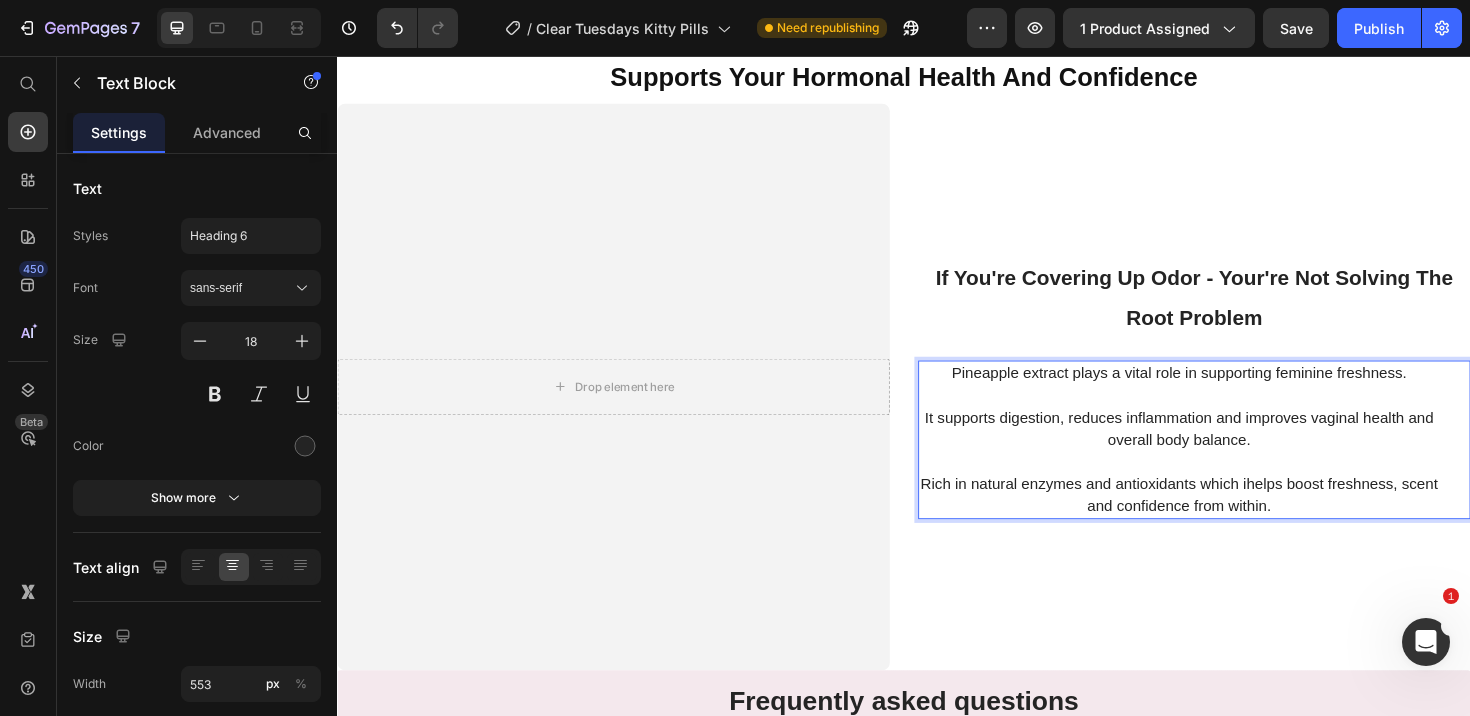 click on "Rich in natural enzymes and antioxidants which ihelps boost freshness, scent and confidence from within." at bounding box center (1229, 520) 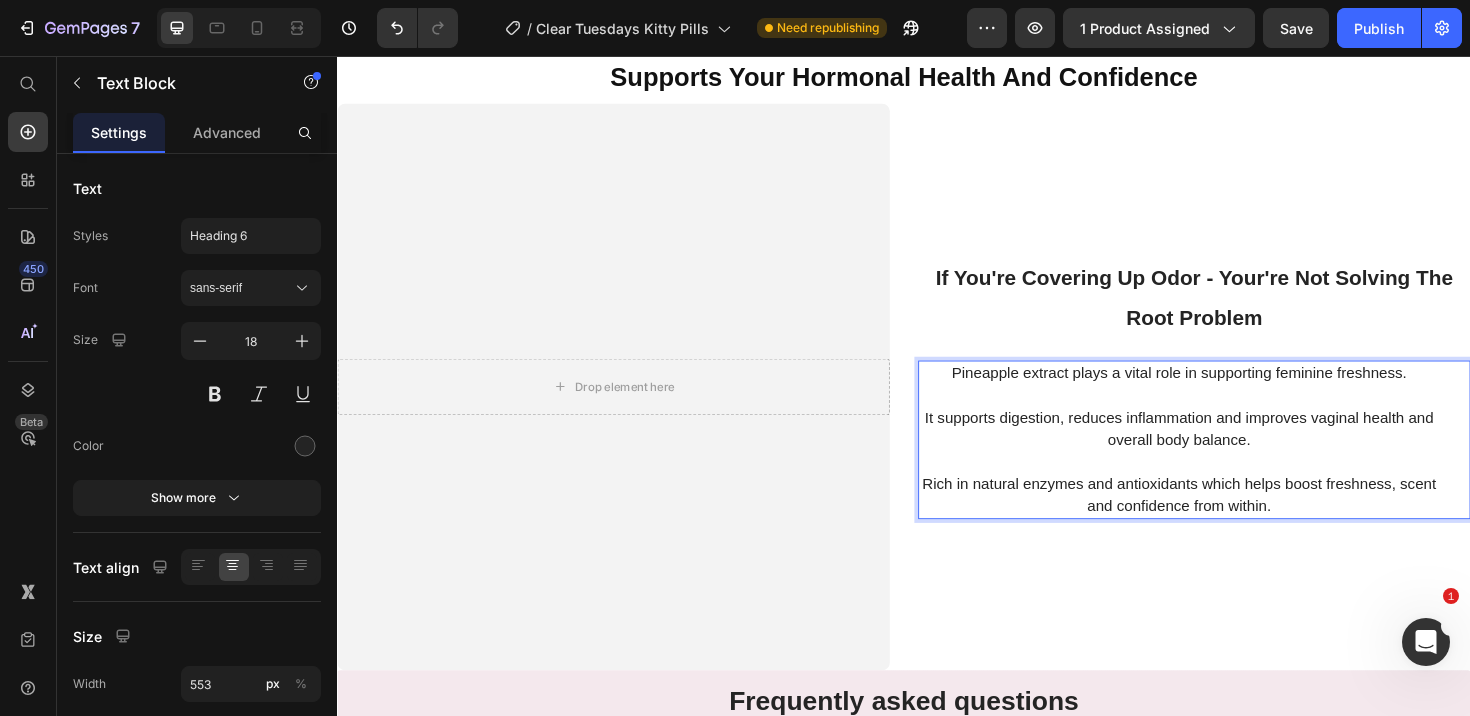 click on "It supports digestion, reduces inflammation and improves vaginal health and overall body balance." at bounding box center (1228, 450) 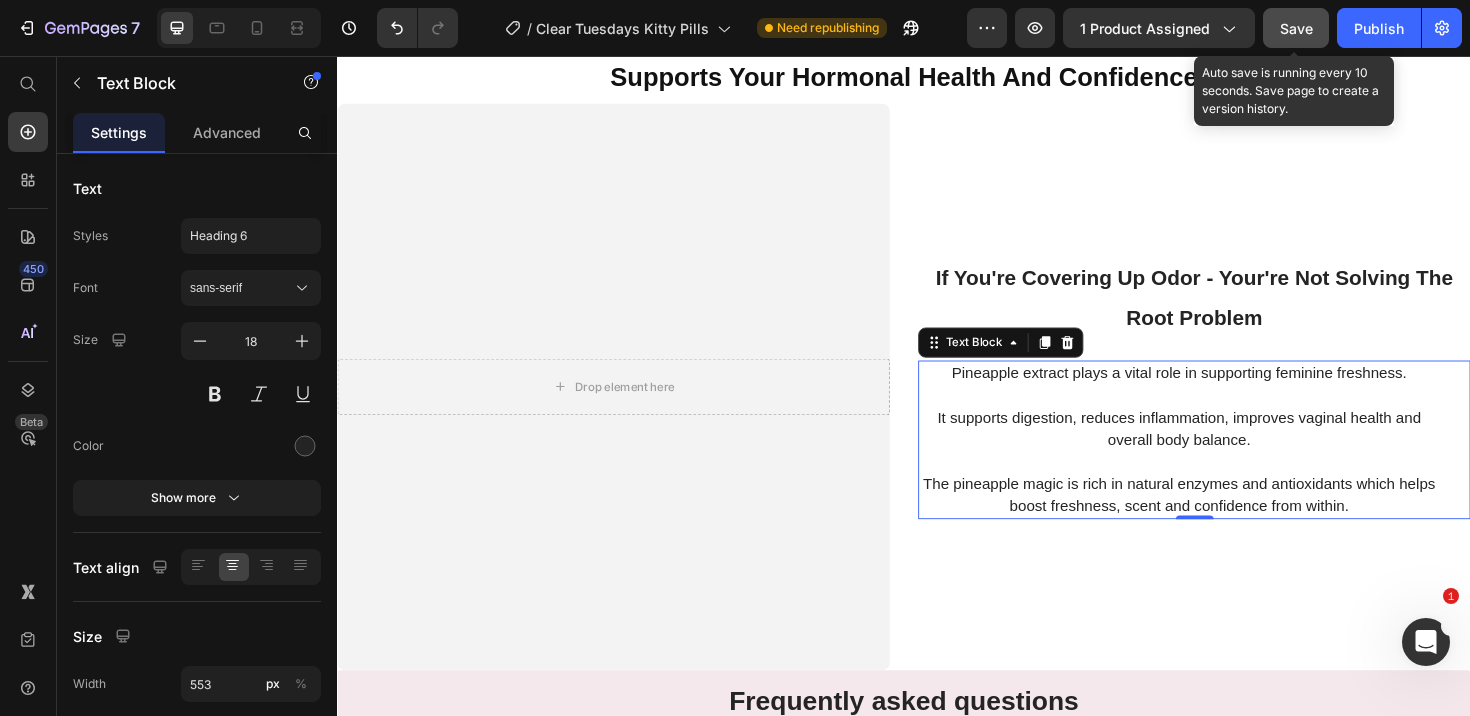 click on "Save" 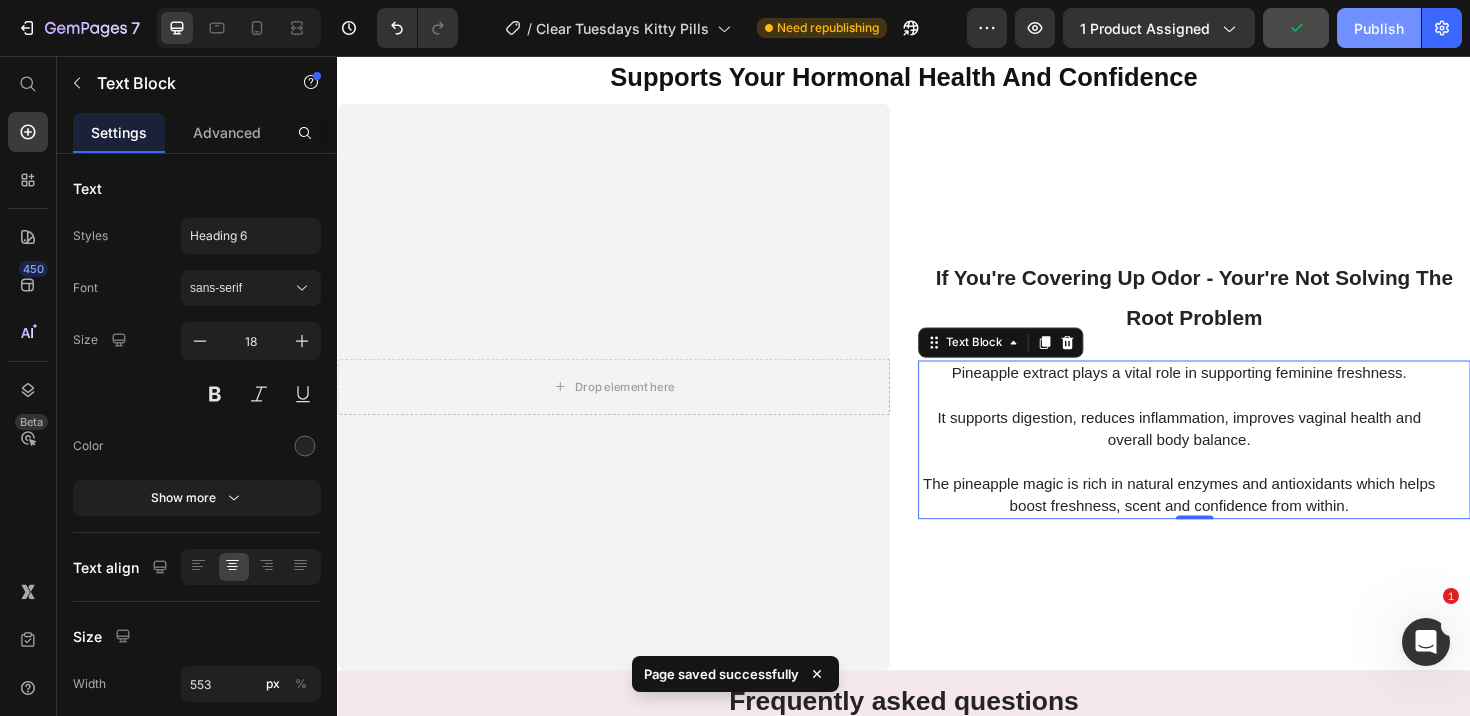 click on "Publish" at bounding box center [1379, 28] 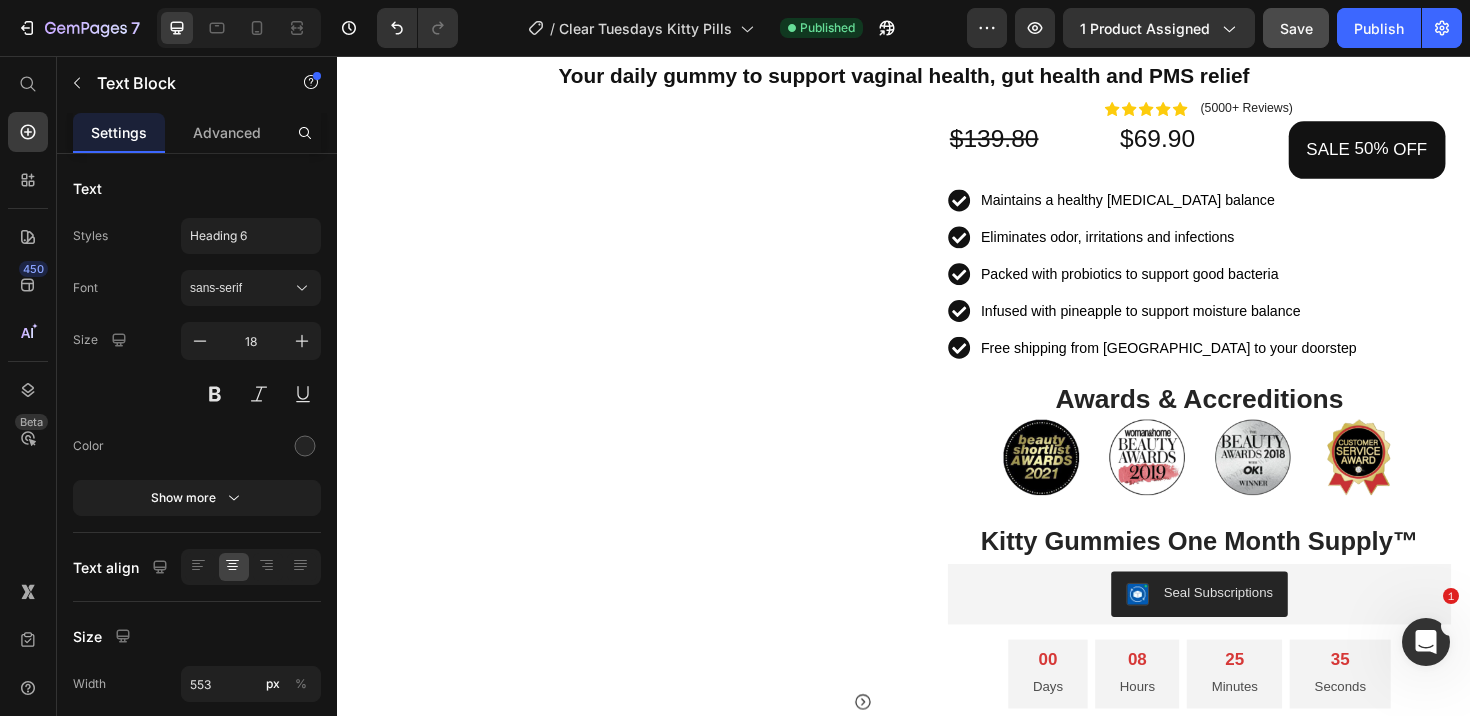 scroll, scrollTop: 0, scrollLeft: 0, axis: both 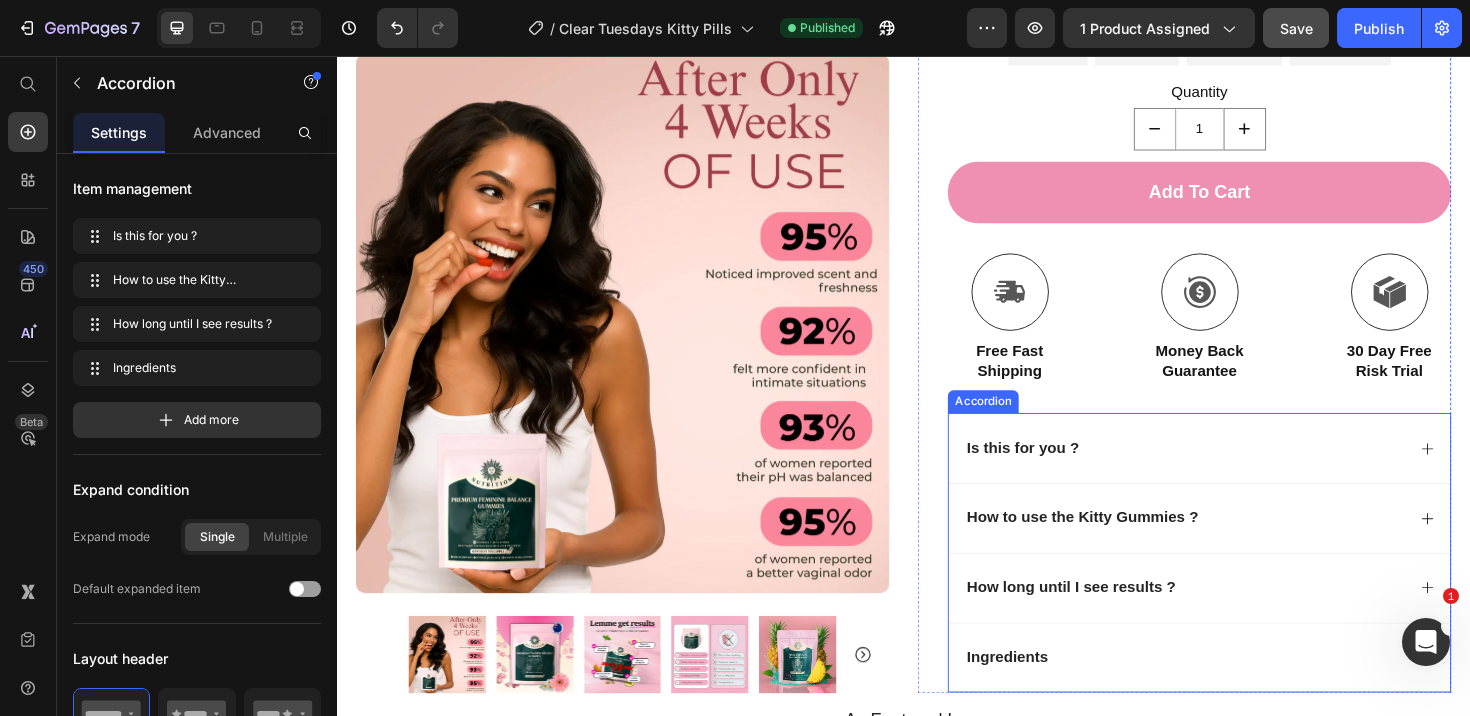 click on "Is this for you ?" at bounding box center (1234, 471) 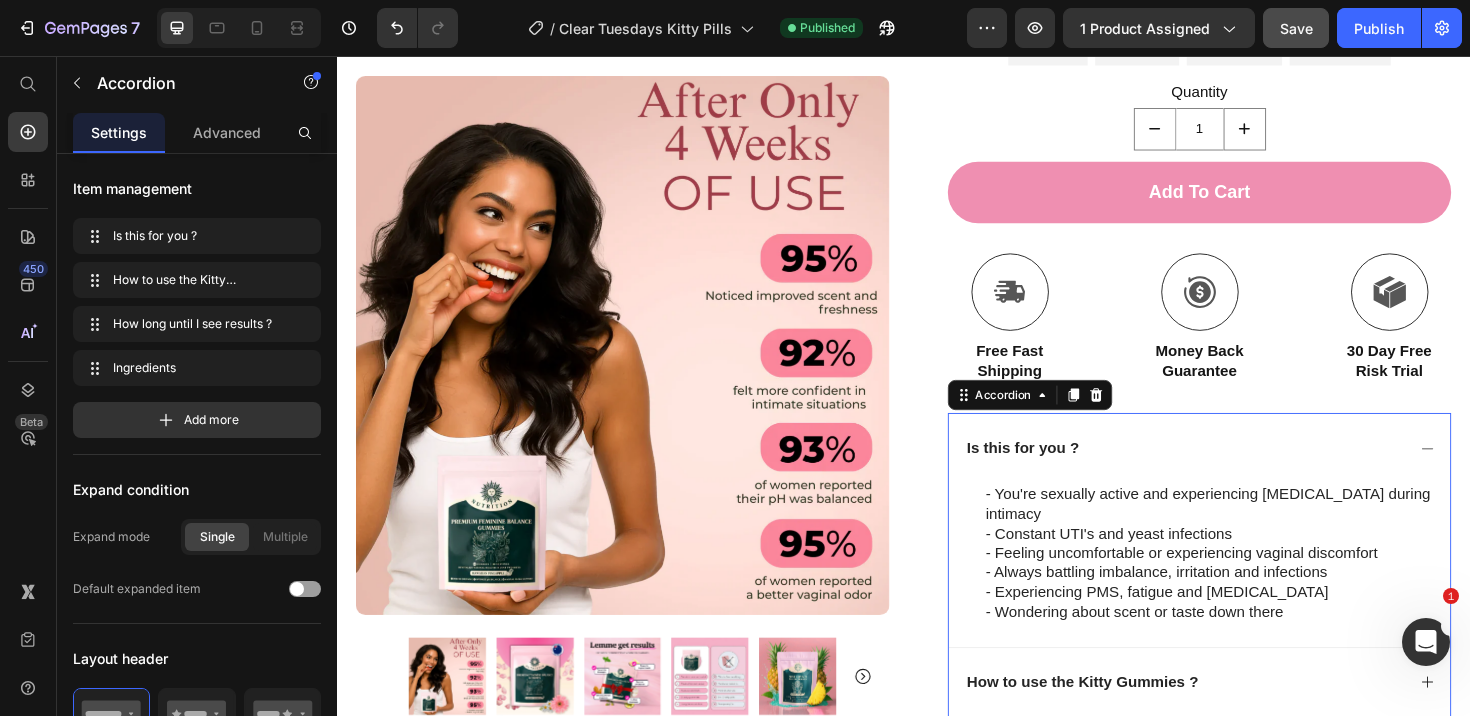 click on "Is this for you ?" at bounding box center (1234, 471) 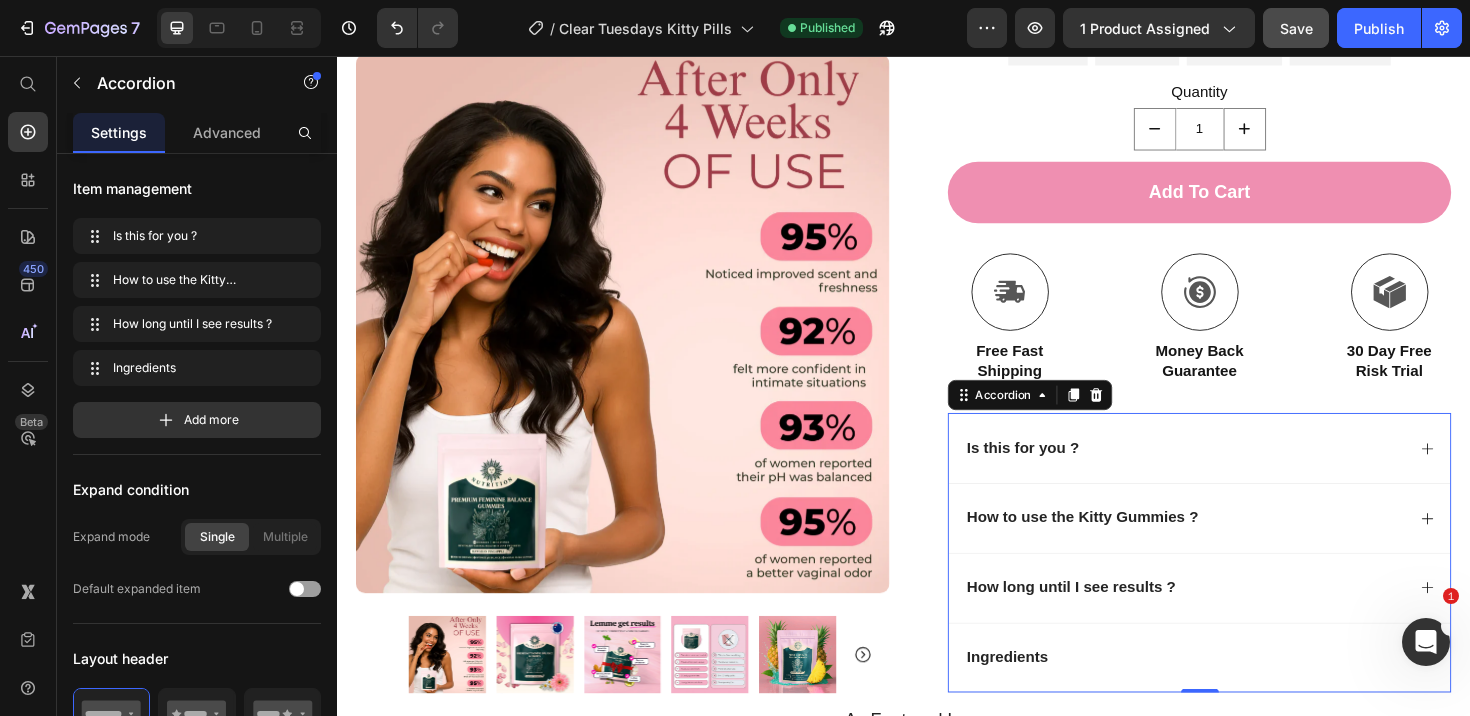click on "How to use the Kitty Gummies ?" at bounding box center (1250, 545) 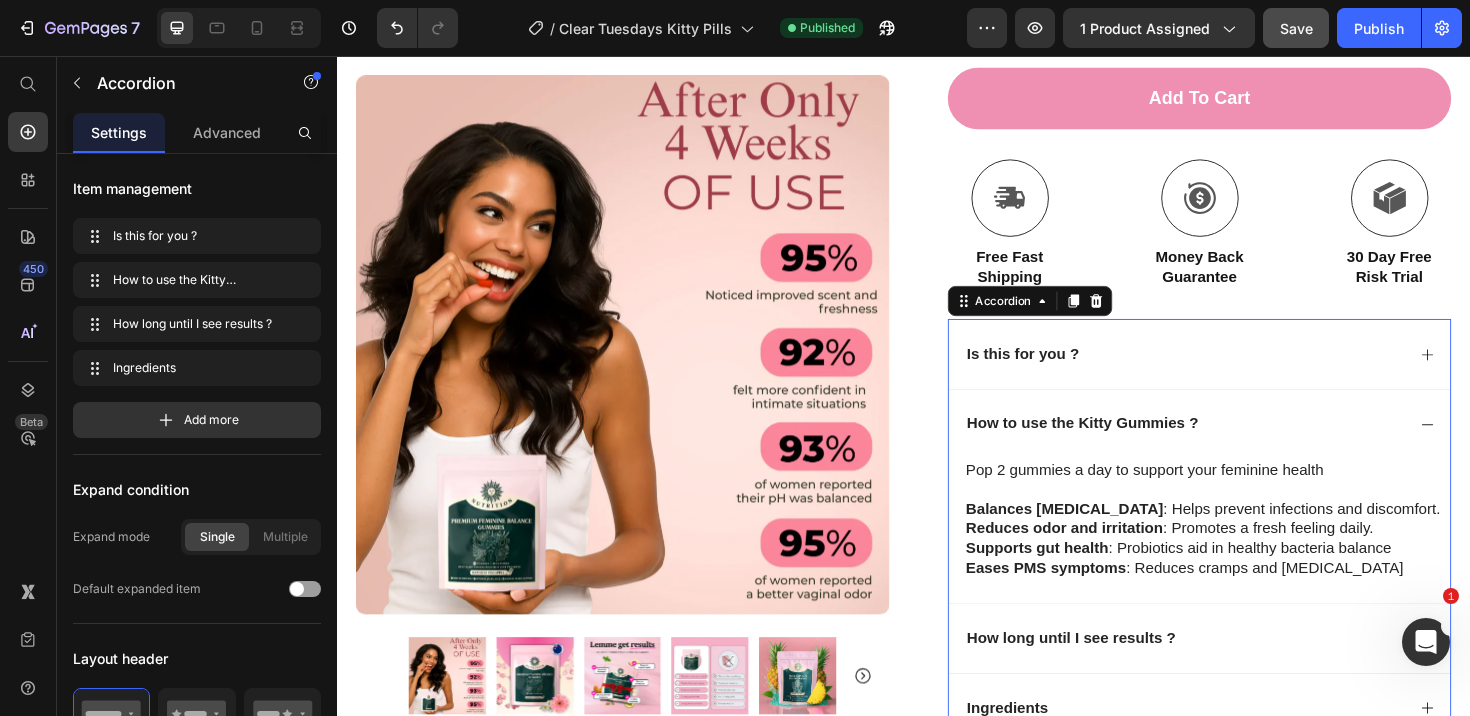 scroll, scrollTop: 839, scrollLeft: 0, axis: vertical 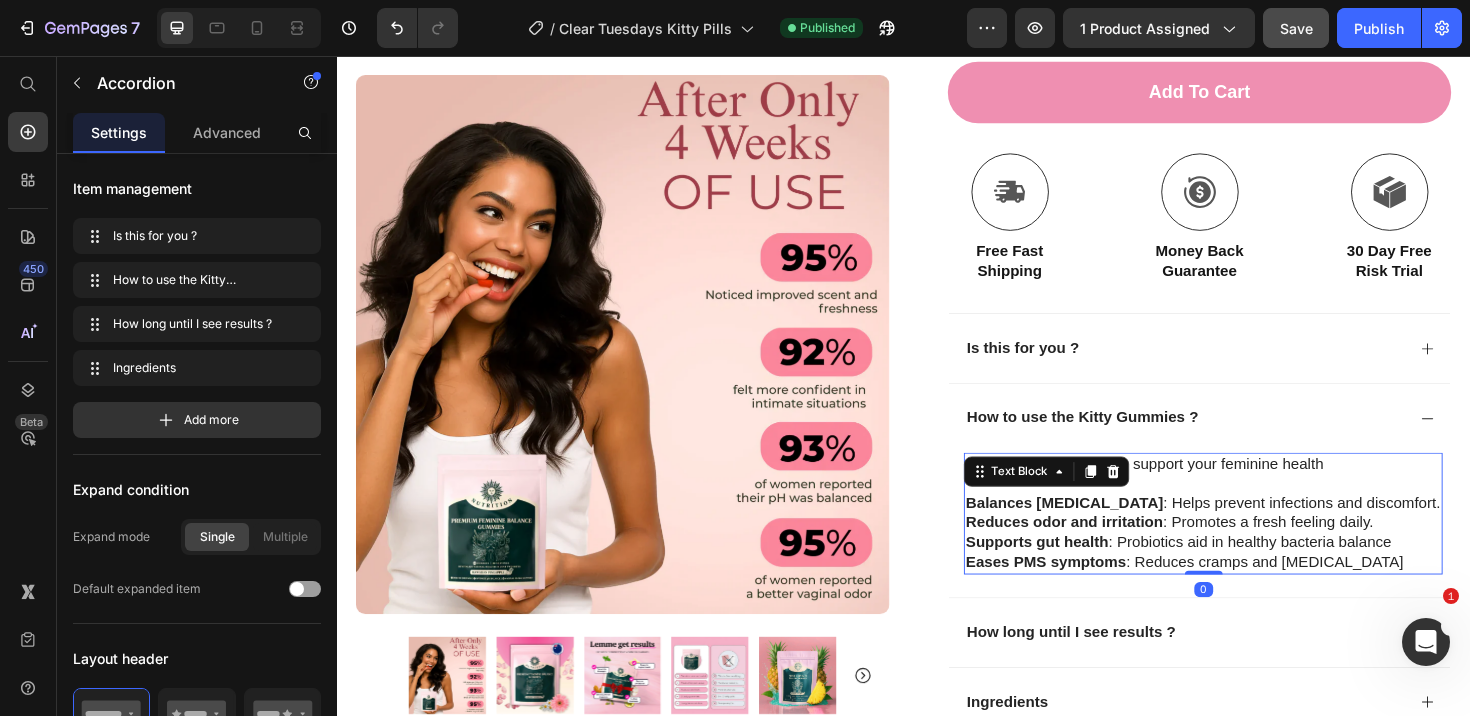 click on "Reduces odor and irritation : Promotes a fresh feeling daily." at bounding box center (1254, 550) 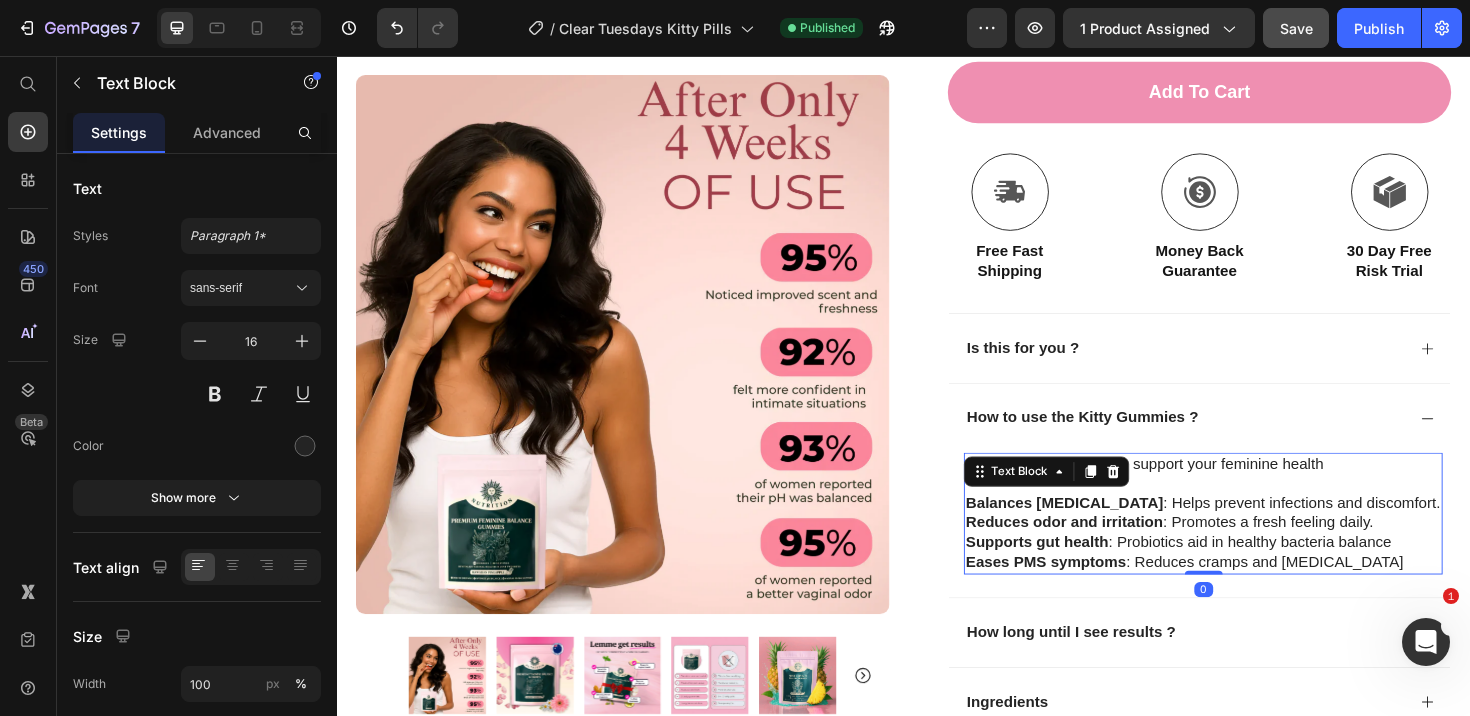 click on "Balances [MEDICAL_DATA] : Helps prevent infections and discomfort." at bounding box center (1254, 530) 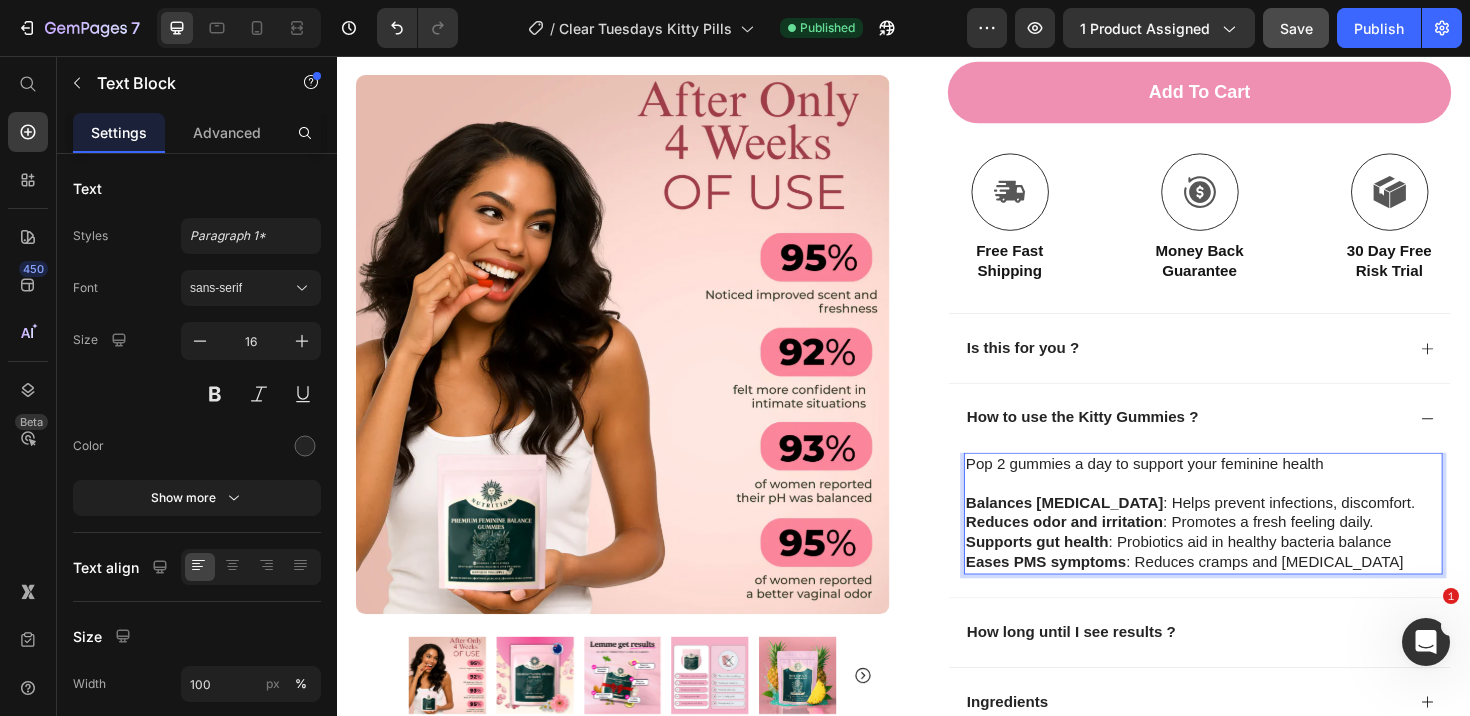 click on "Balances [MEDICAL_DATA] : Helps prevent infections, discomfort." at bounding box center [1254, 530] 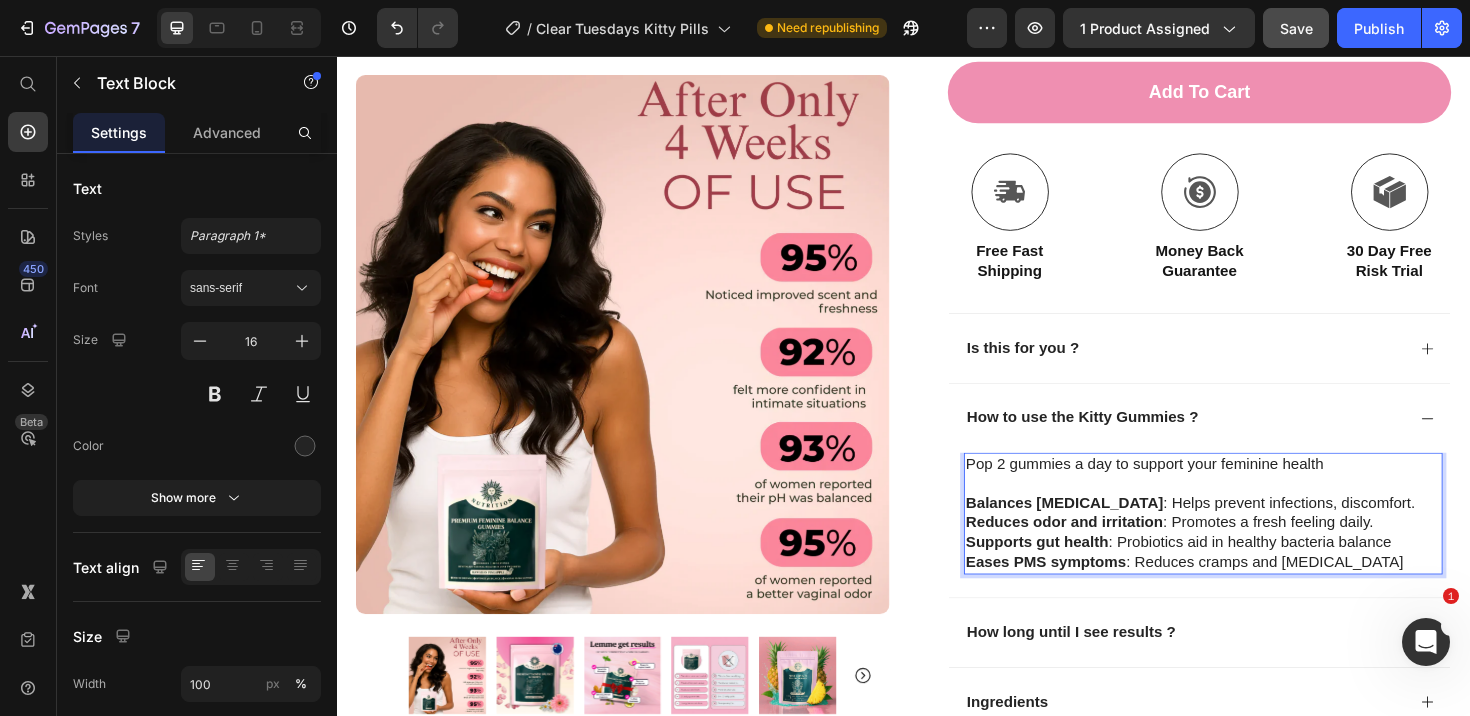 click on "Balances [MEDICAL_DATA] : Helps prevent infections, discomfort." at bounding box center (1254, 530) 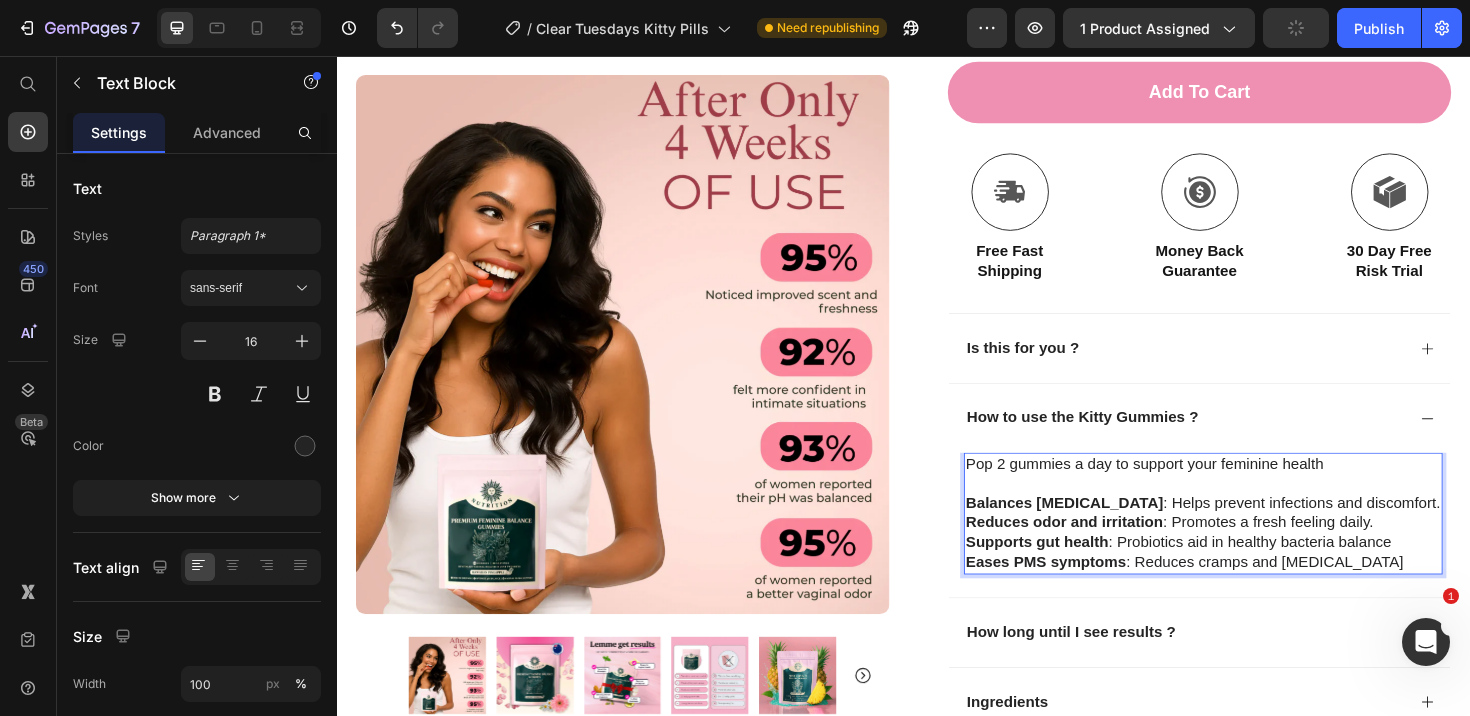 click on "Reduces odor and irritation : Promotes a fresh feeling daily." at bounding box center (1254, 550) 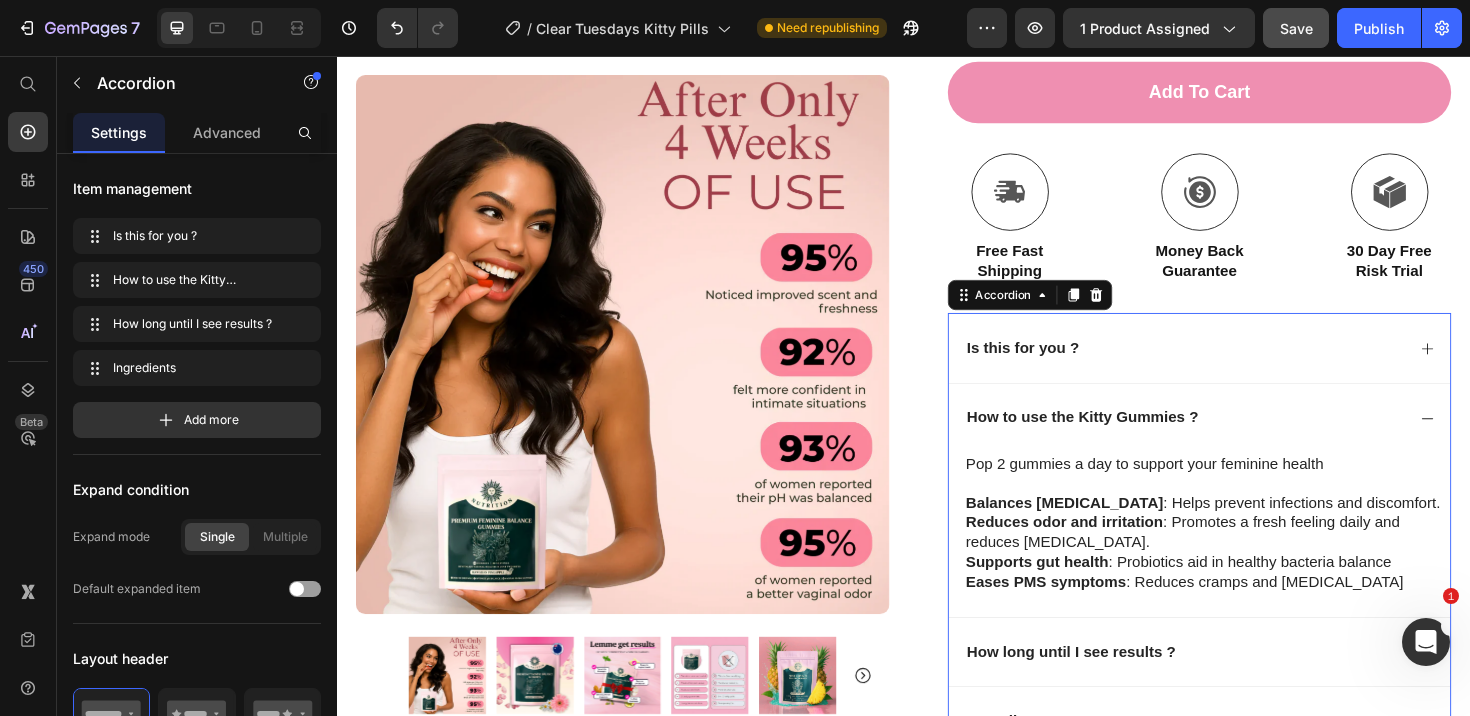 click on "How to use the Kitty Gummies ?" at bounding box center [1234, 439] 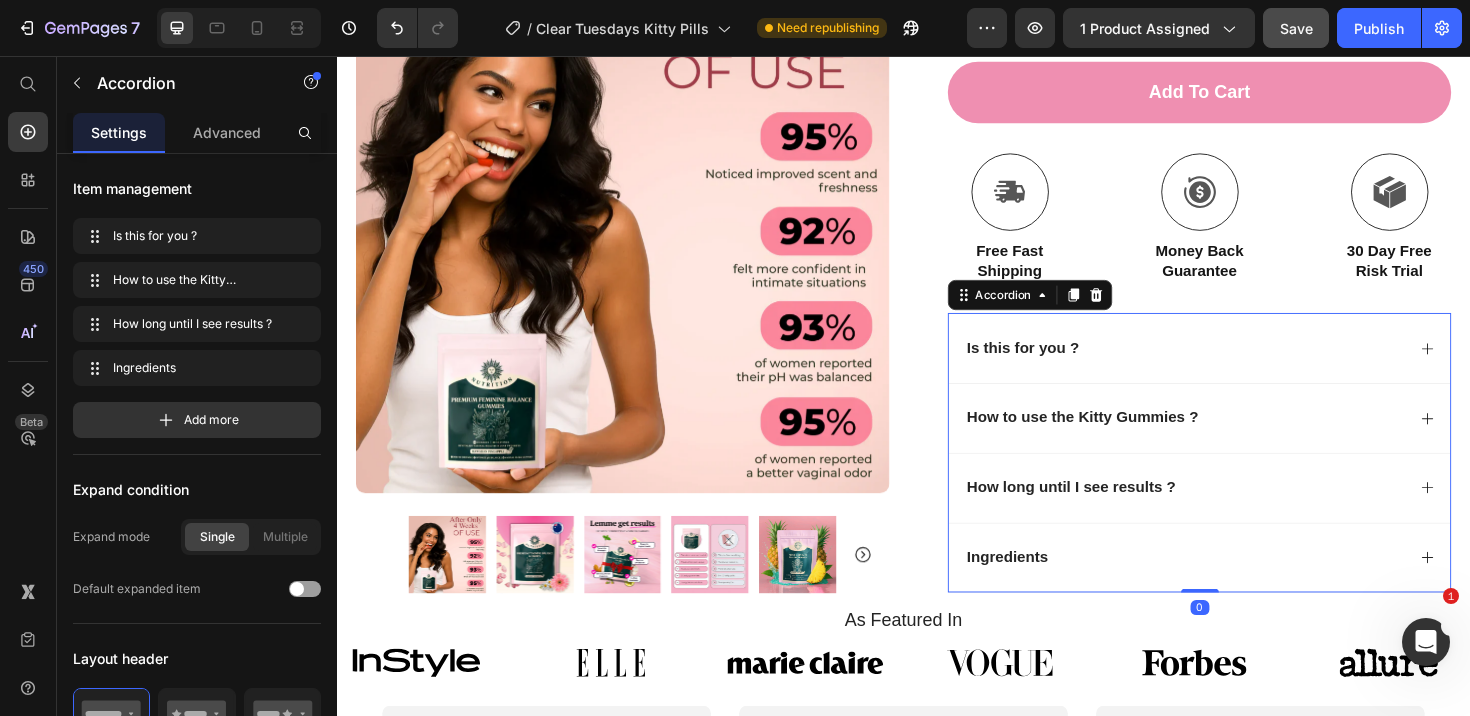 click on "How long until I see results ?" at bounding box center [1234, 513] 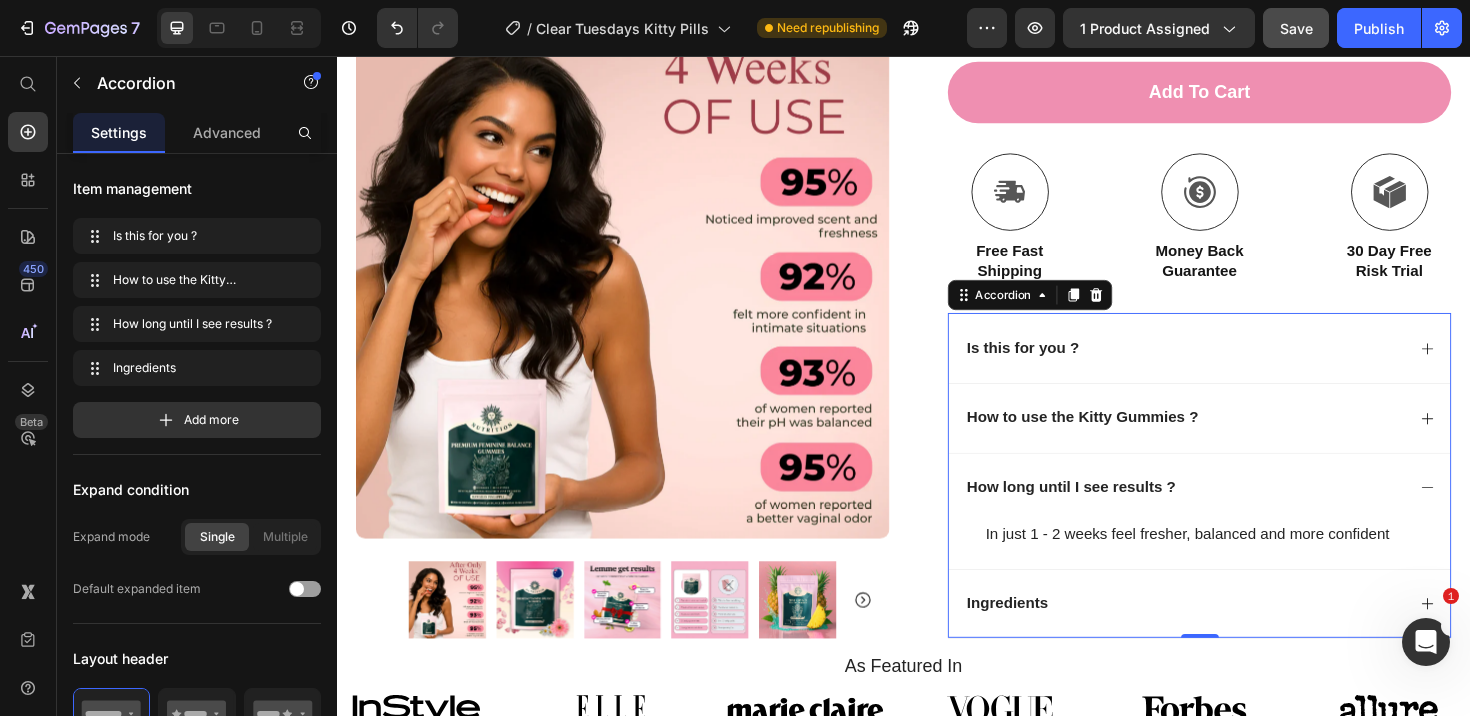 click on "How long until I see results ?" at bounding box center [1234, 513] 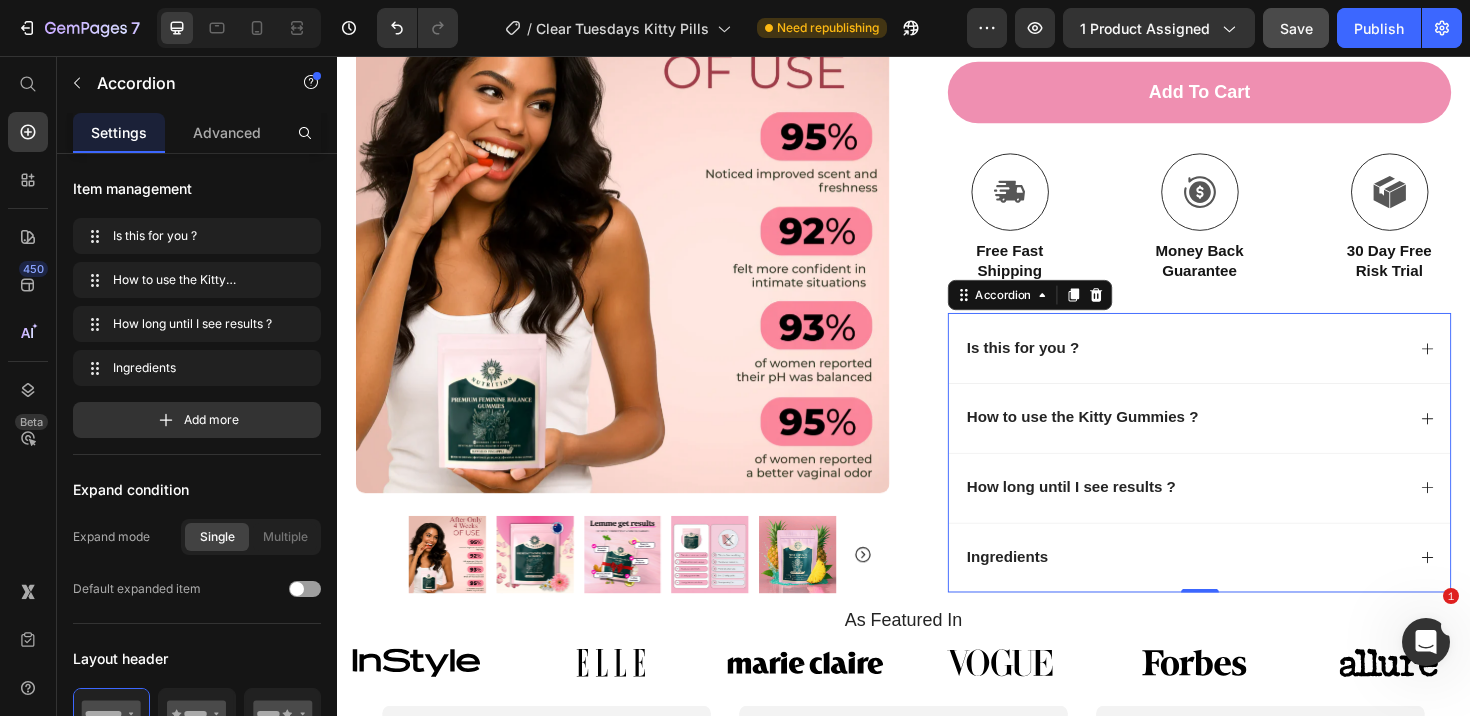 click on "Ingredients" at bounding box center [1234, 587] 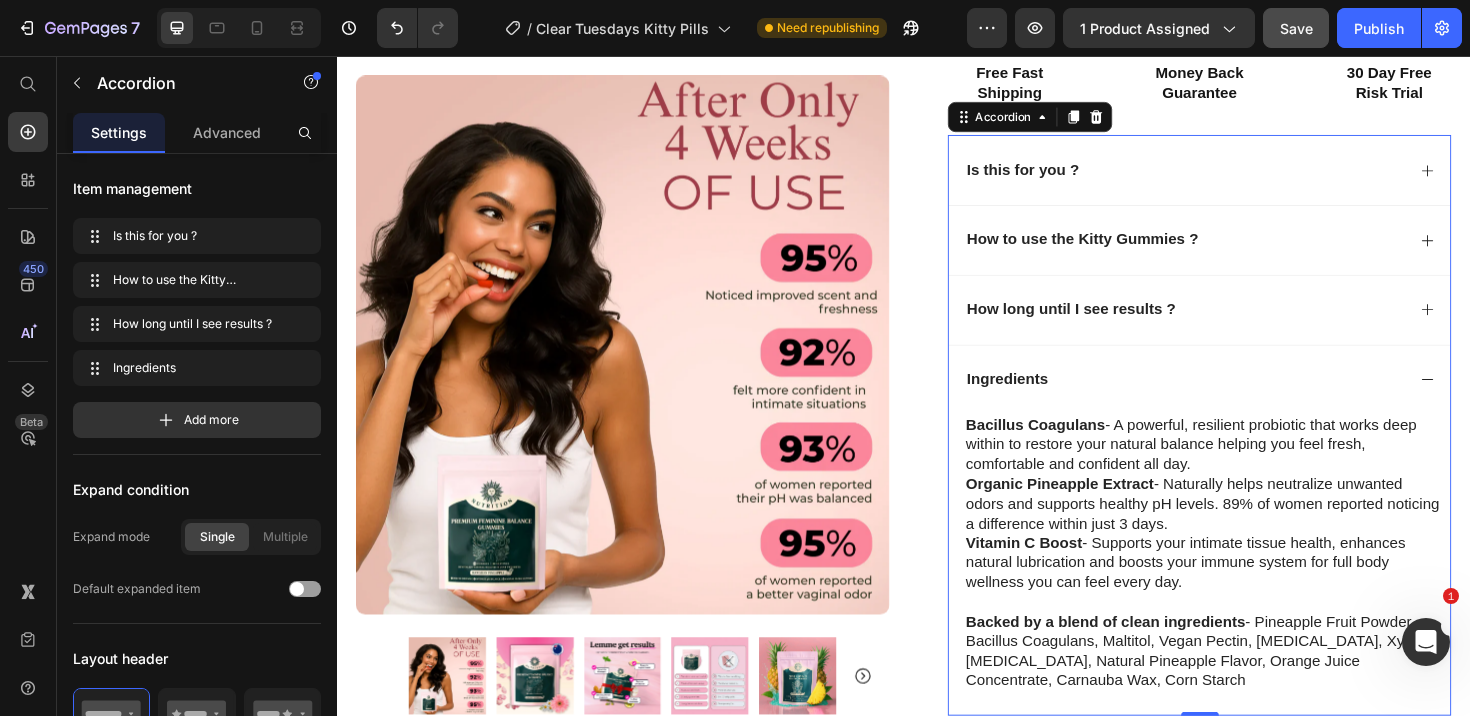 scroll, scrollTop: 987, scrollLeft: 0, axis: vertical 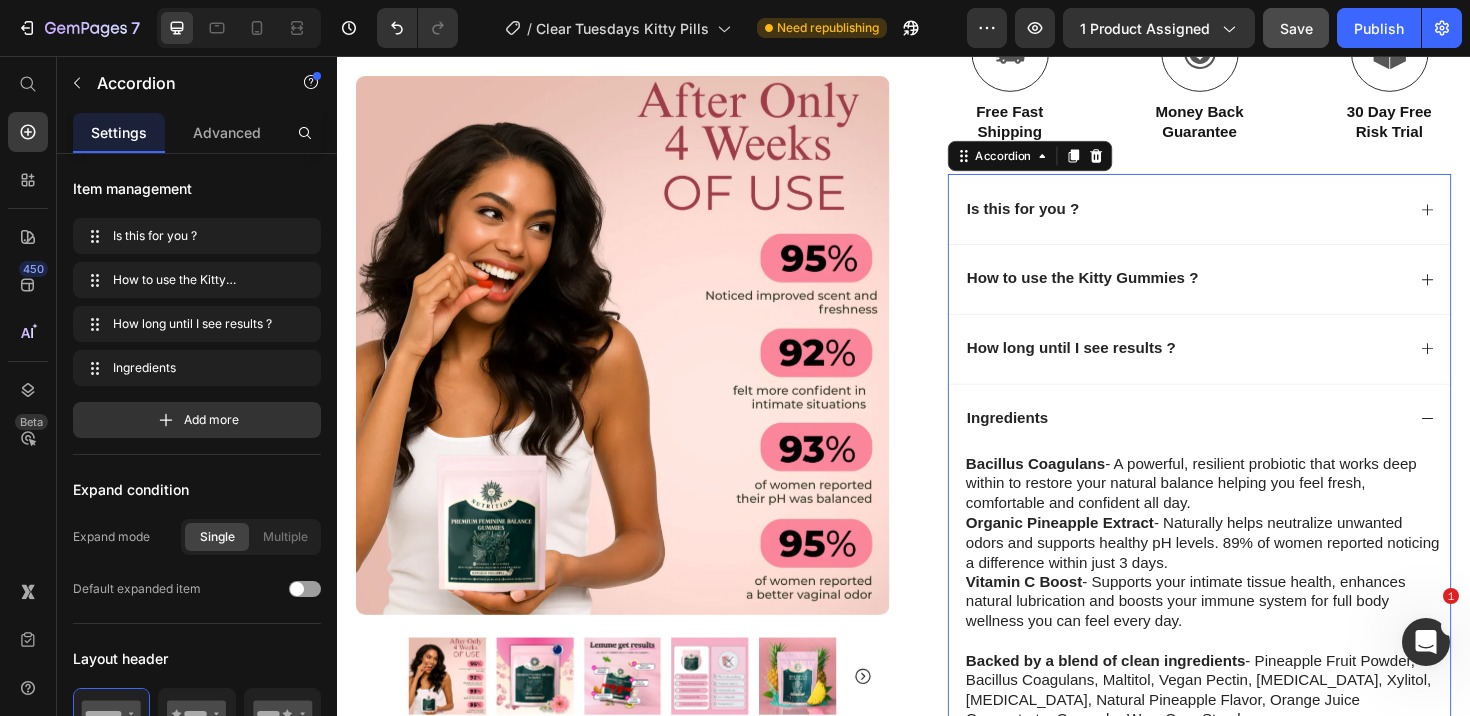 click on "Ingredients" at bounding box center (1234, 439) 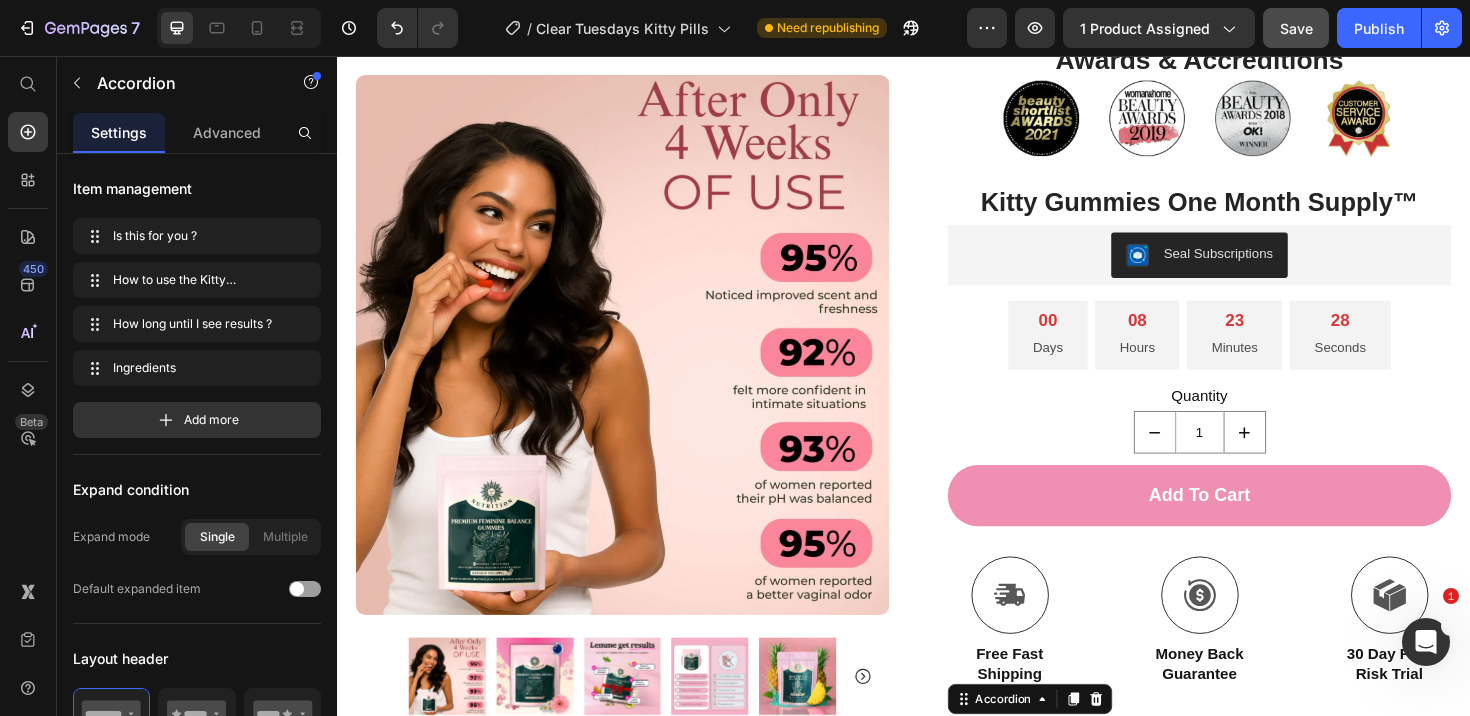 scroll, scrollTop: 0, scrollLeft: 0, axis: both 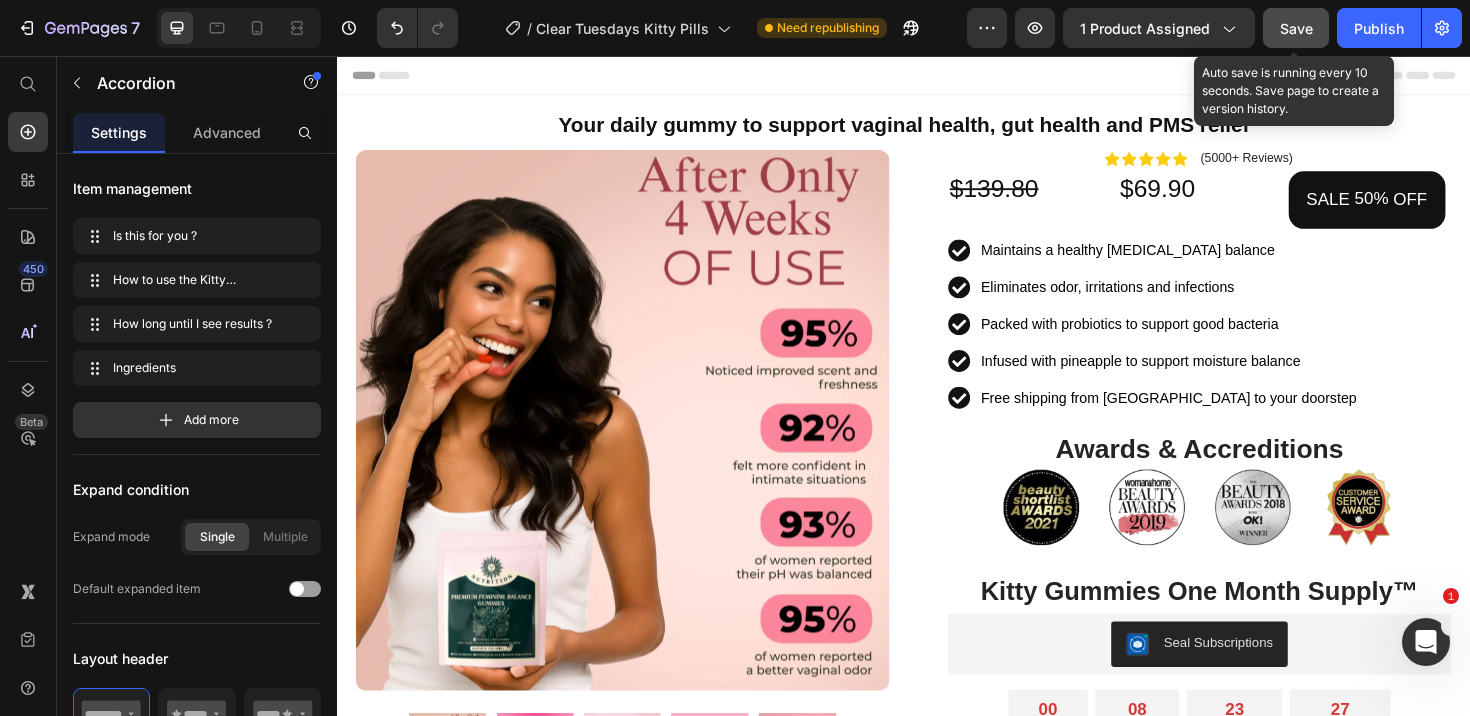 click on "Save" at bounding box center (1296, 28) 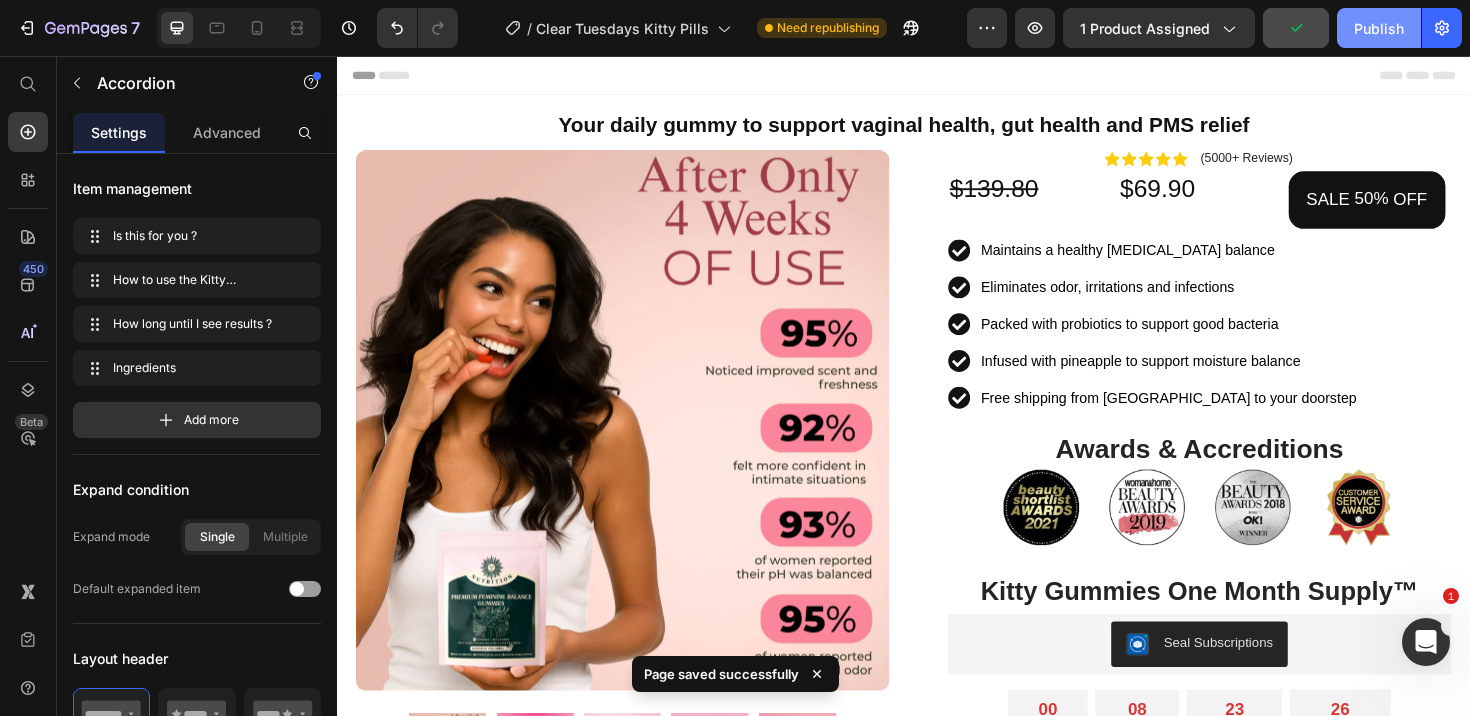 click on "Publish" at bounding box center [1379, 28] 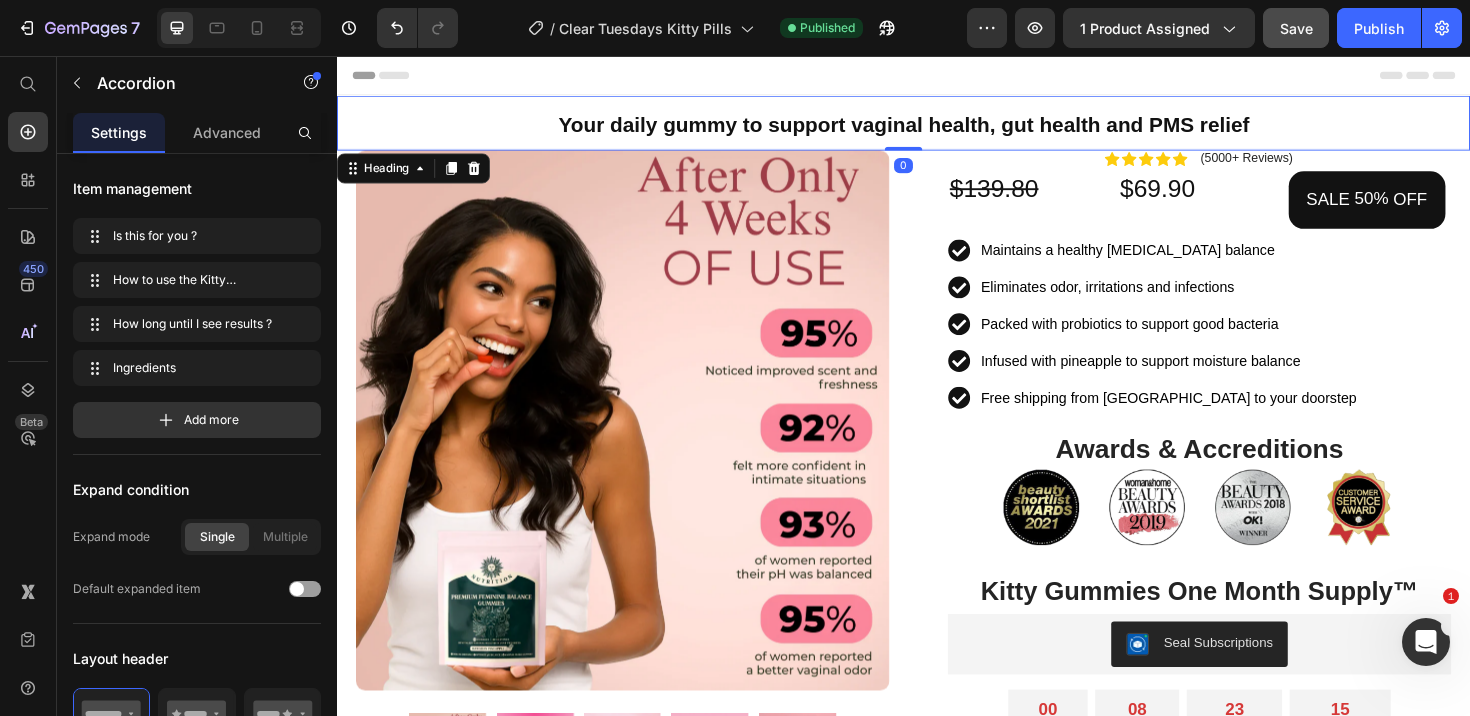 click on "Your daily gummy to support vaginal health, gut health and PMS relief" at bounding box center (937, 126) 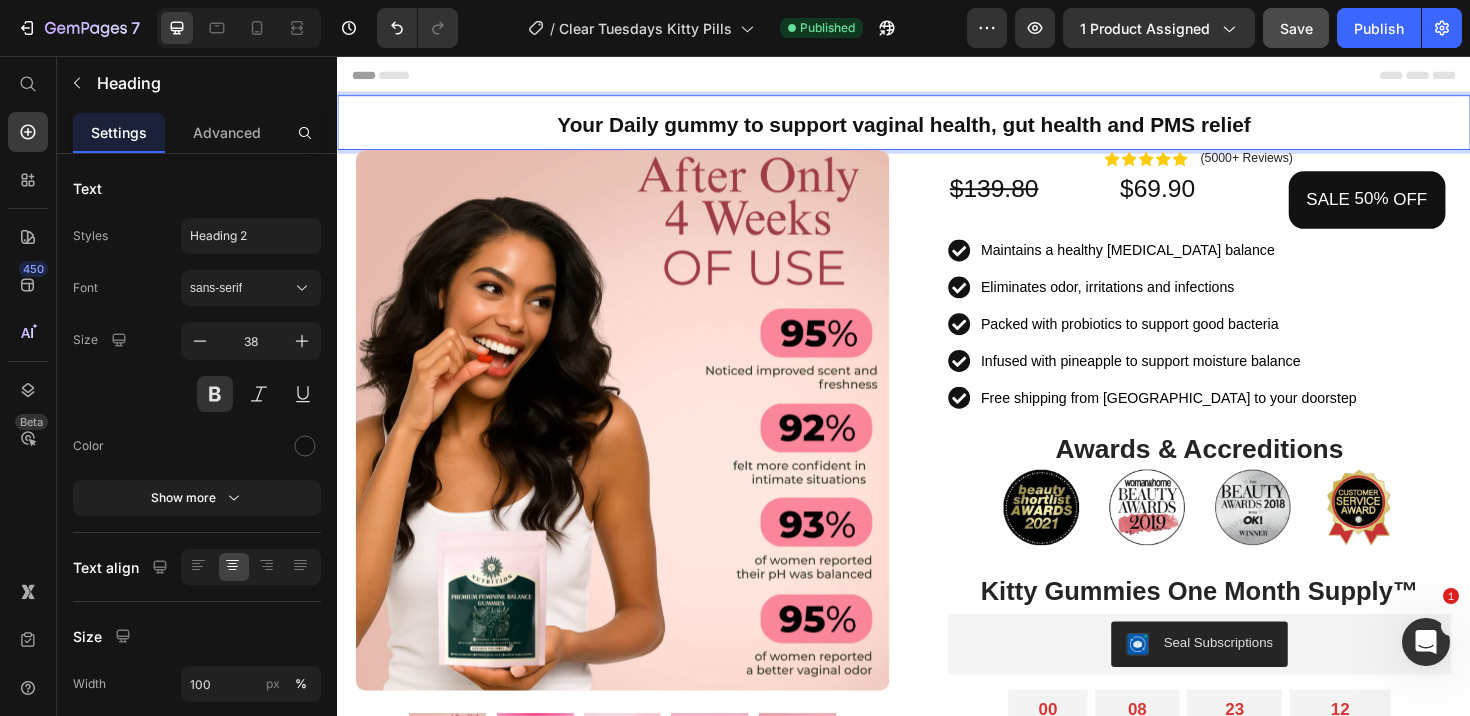 click on "Your Daily gummy to support vaginal health, gut health and PMS relief" at bounding box center [937, 128] 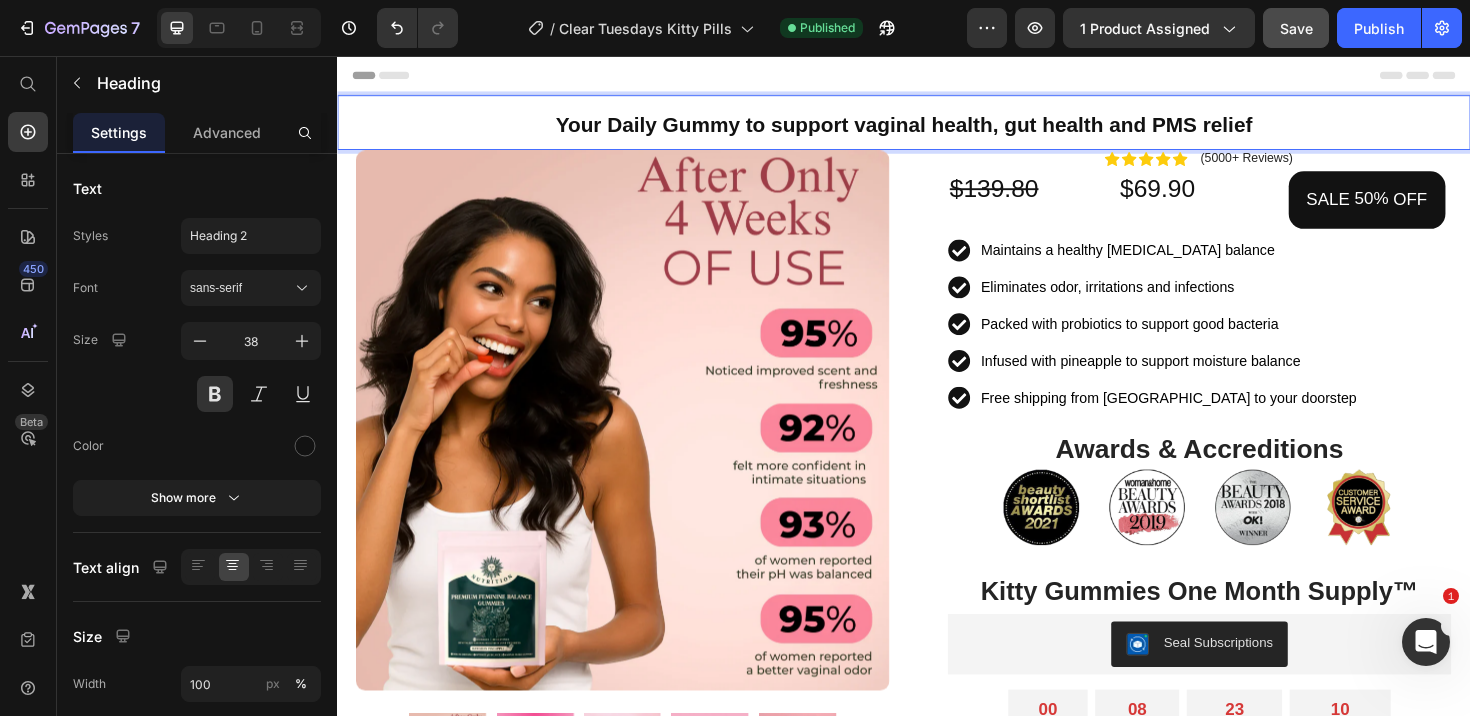 click on "Your Daily Gummy to support vaginal health, gut health and PMS relief" at bounding box center [937, 128] 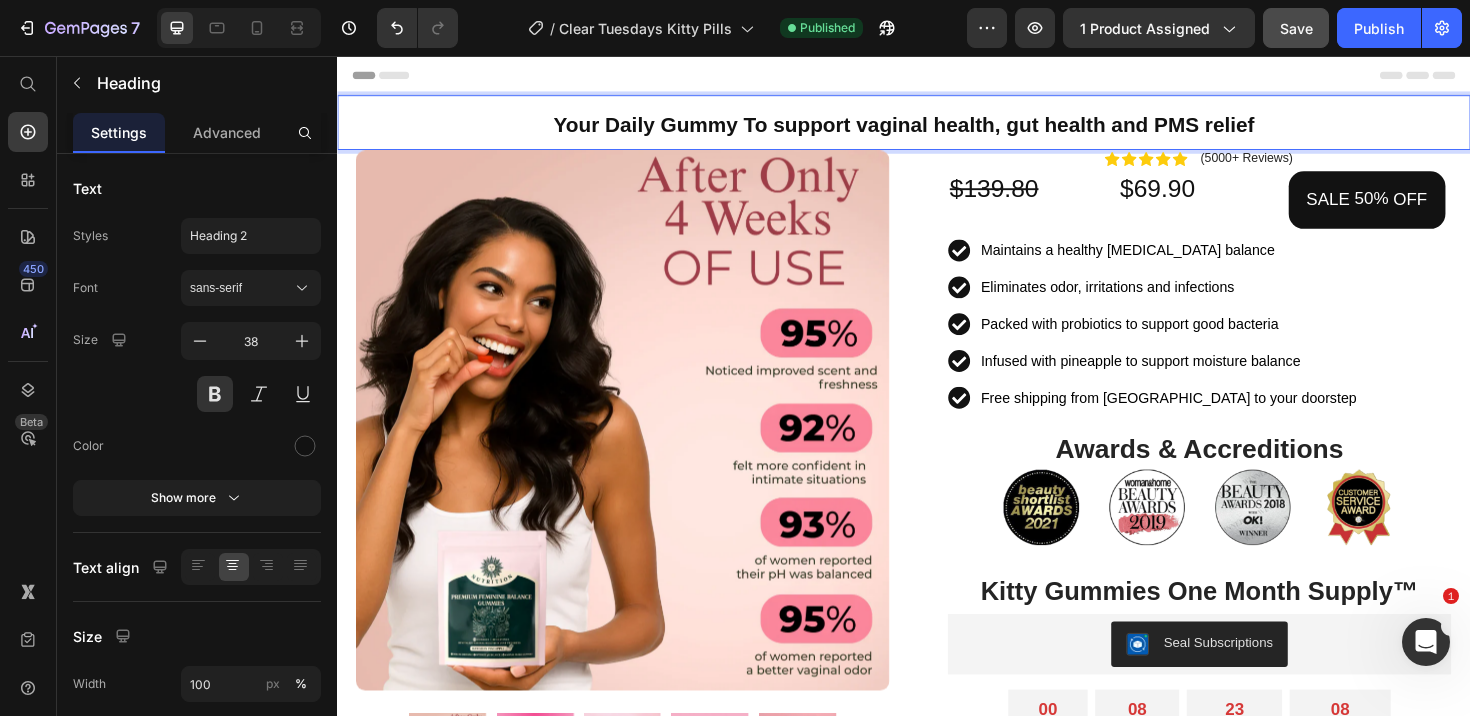 click on "Your Daily Gummy To support vaginal health, gut health and PMS relief" at bounding box center [937, 128] 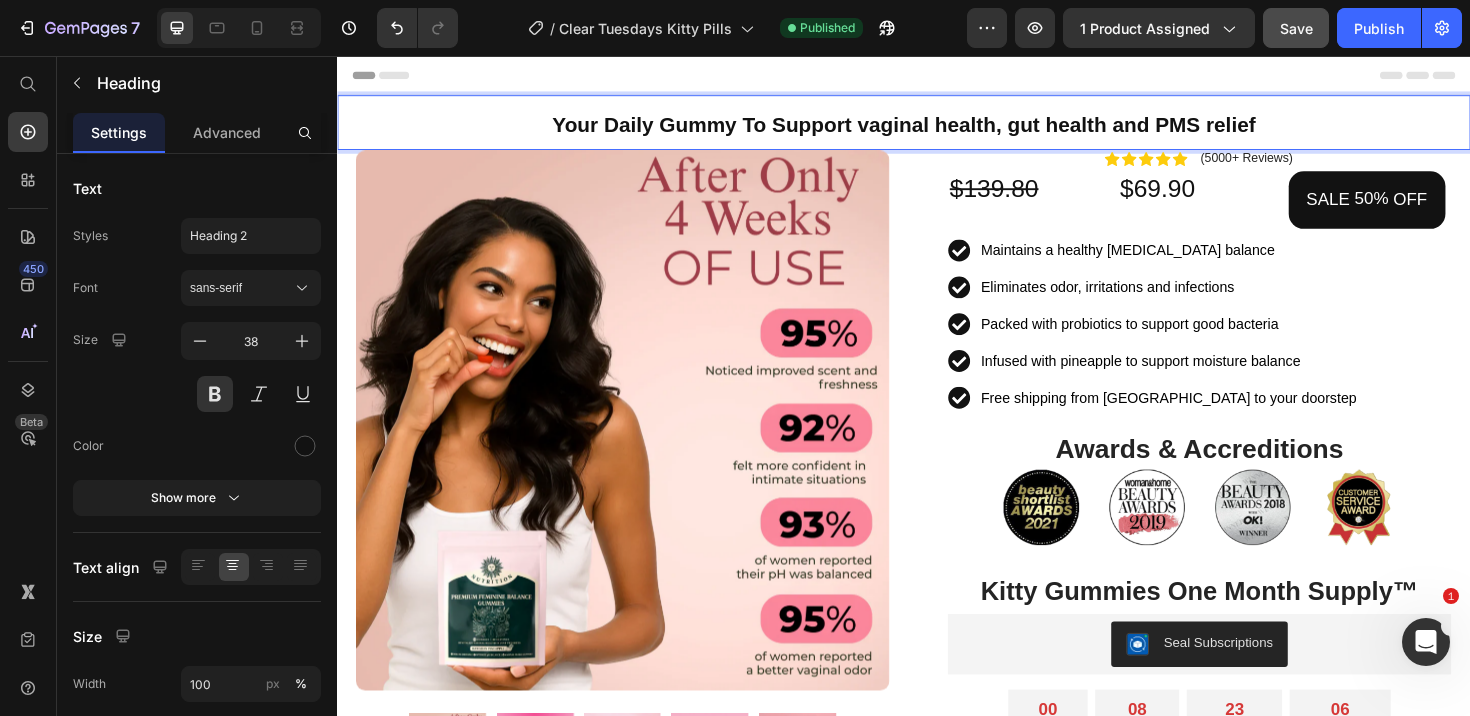 click on "Your Daily Gummy To Support vaginal health, gut health and PMS relief" at bounding box center [937, 128] 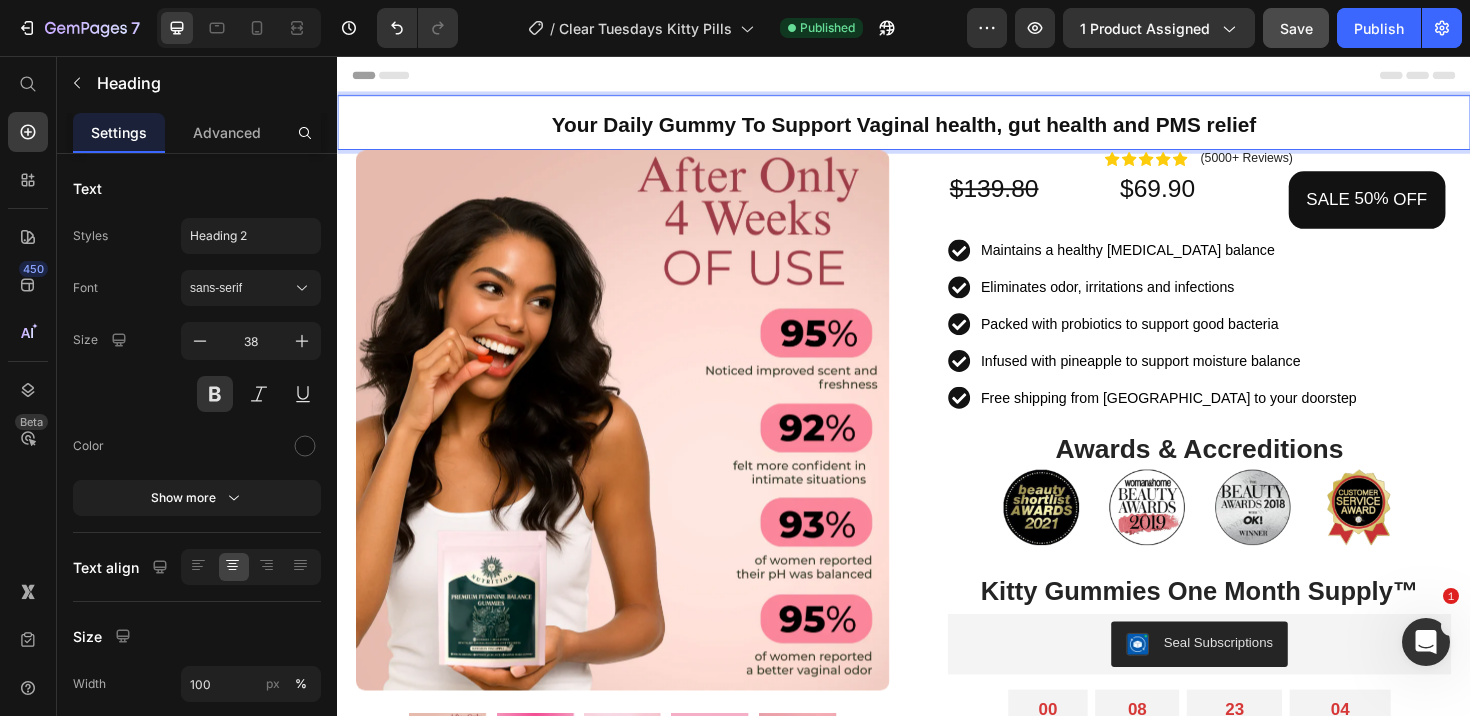 click on "Your Daily Gummy To Support Vaginal health, gut health and PMS relief" at bounding box center [937, 128] 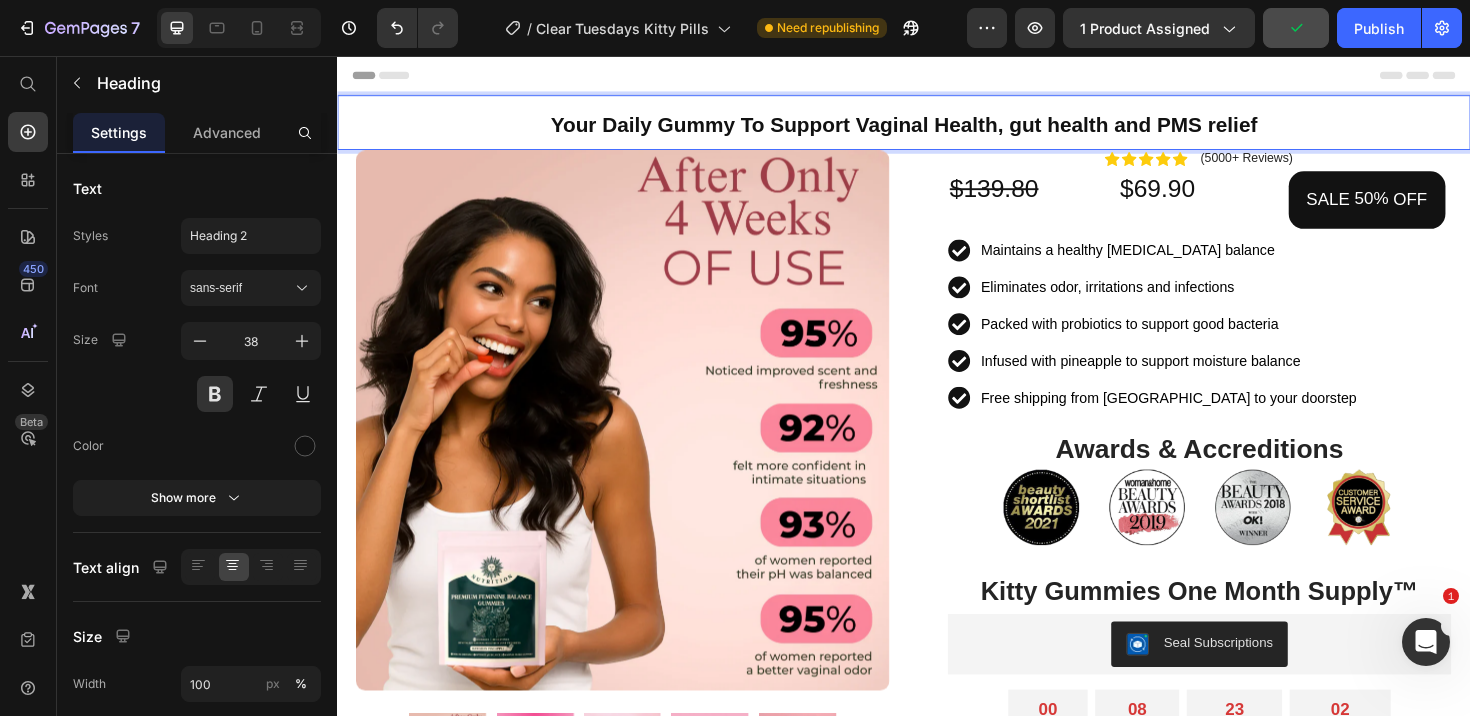 click on "Your Daily Gummy To Support Vaginal Health, gut health and PMS relief" at bounding box center (937, 128) 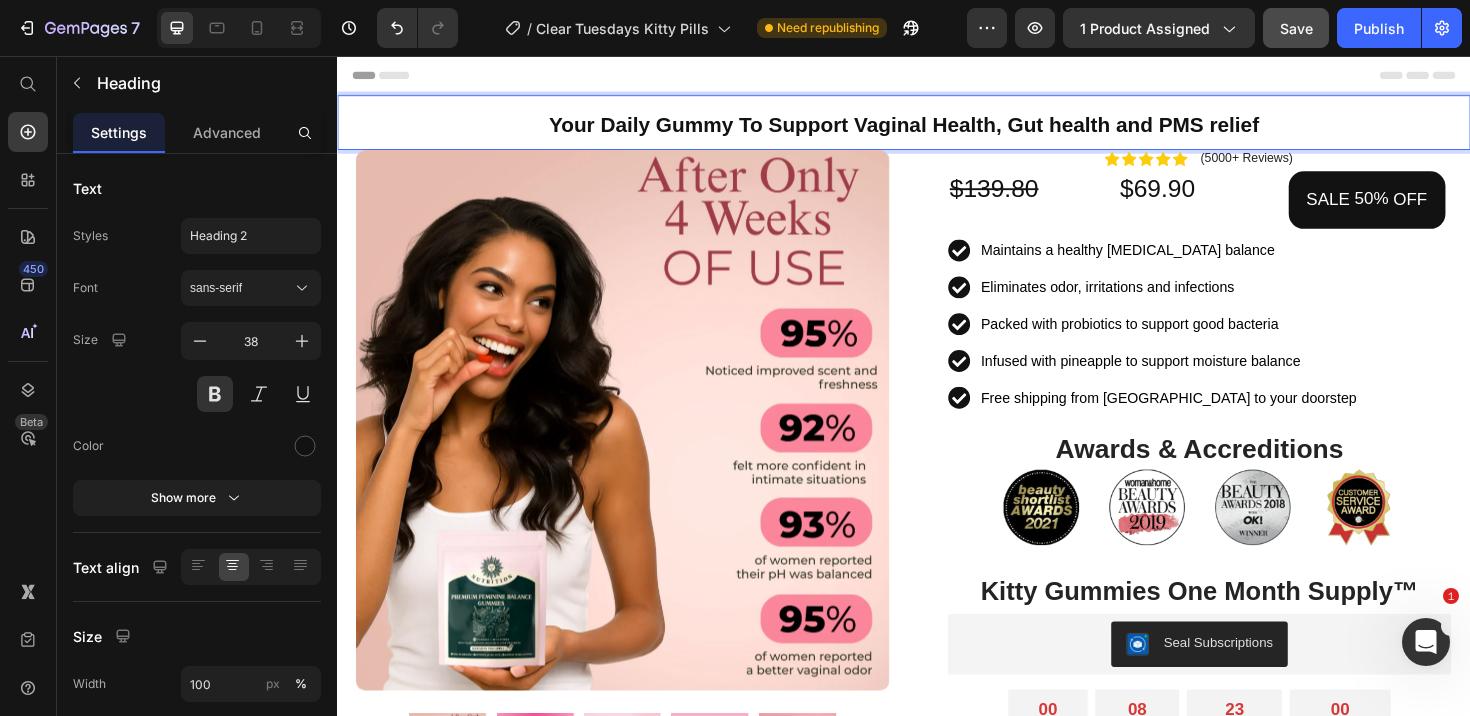 click on "Your Daily Gummy To Support Vaginal Health, Gut health and PMS relief" at bounding box center [937, 128] 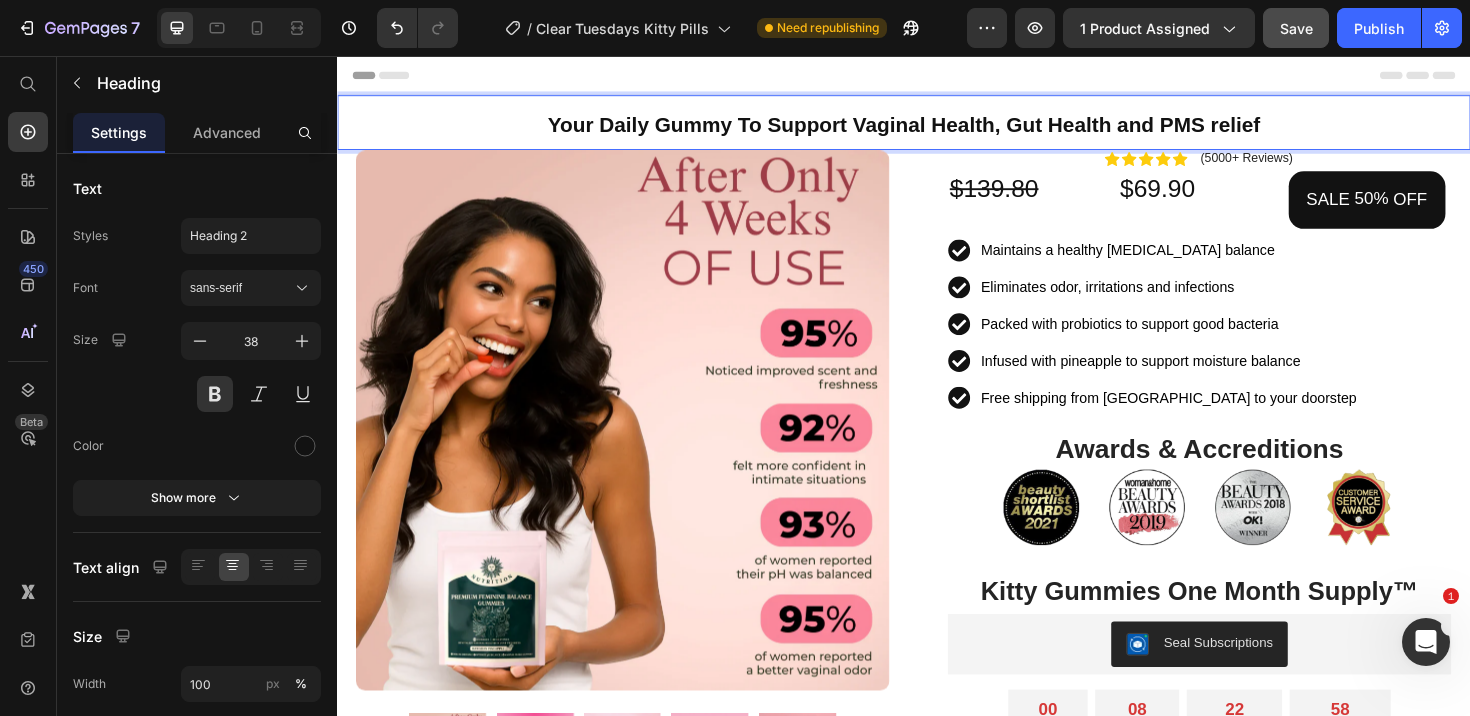 click on "Your Daily Gummy To Support Vaginal Health, Gut Health and PMS relief" at bounding box center [937, 128] 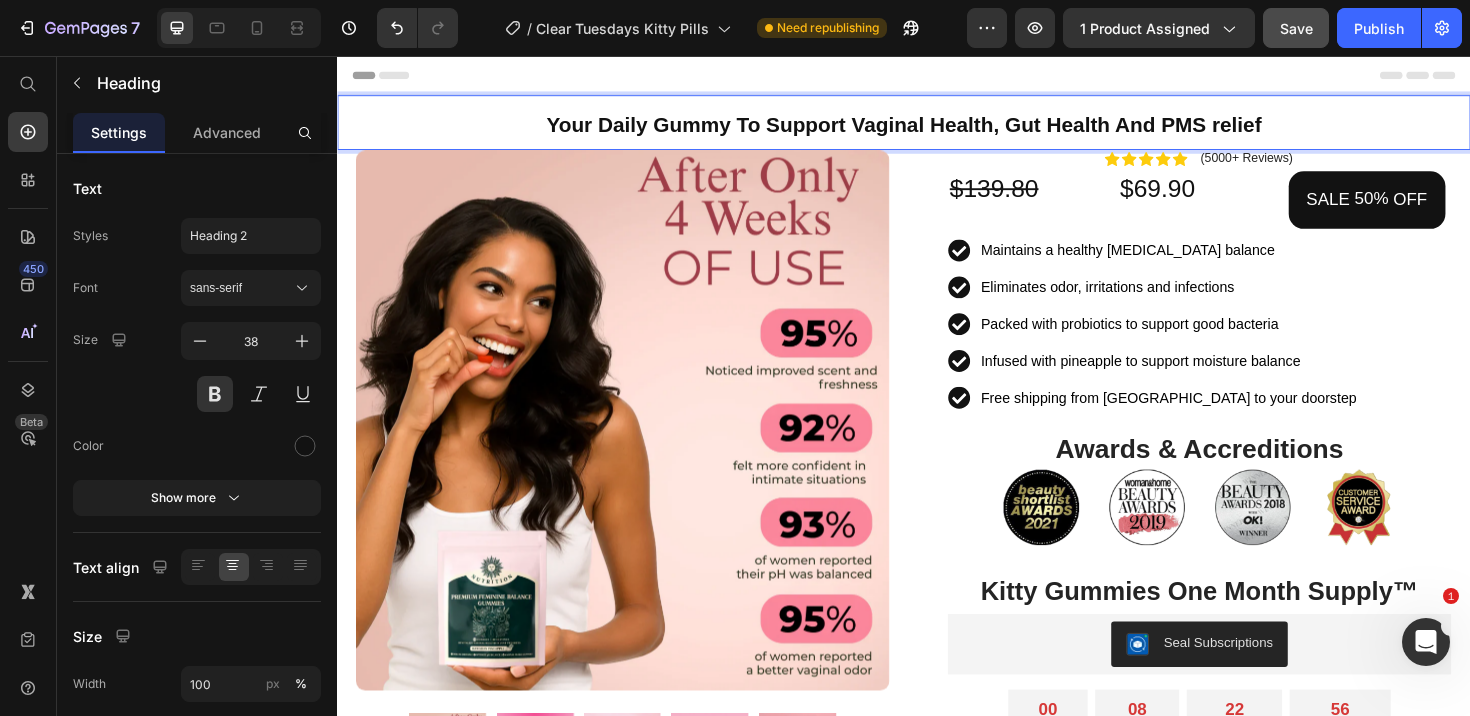 click on "Your Daily Gummy To Support Vaginal Health, Gut Health And PMS relief" at bounding box center (936, 128) 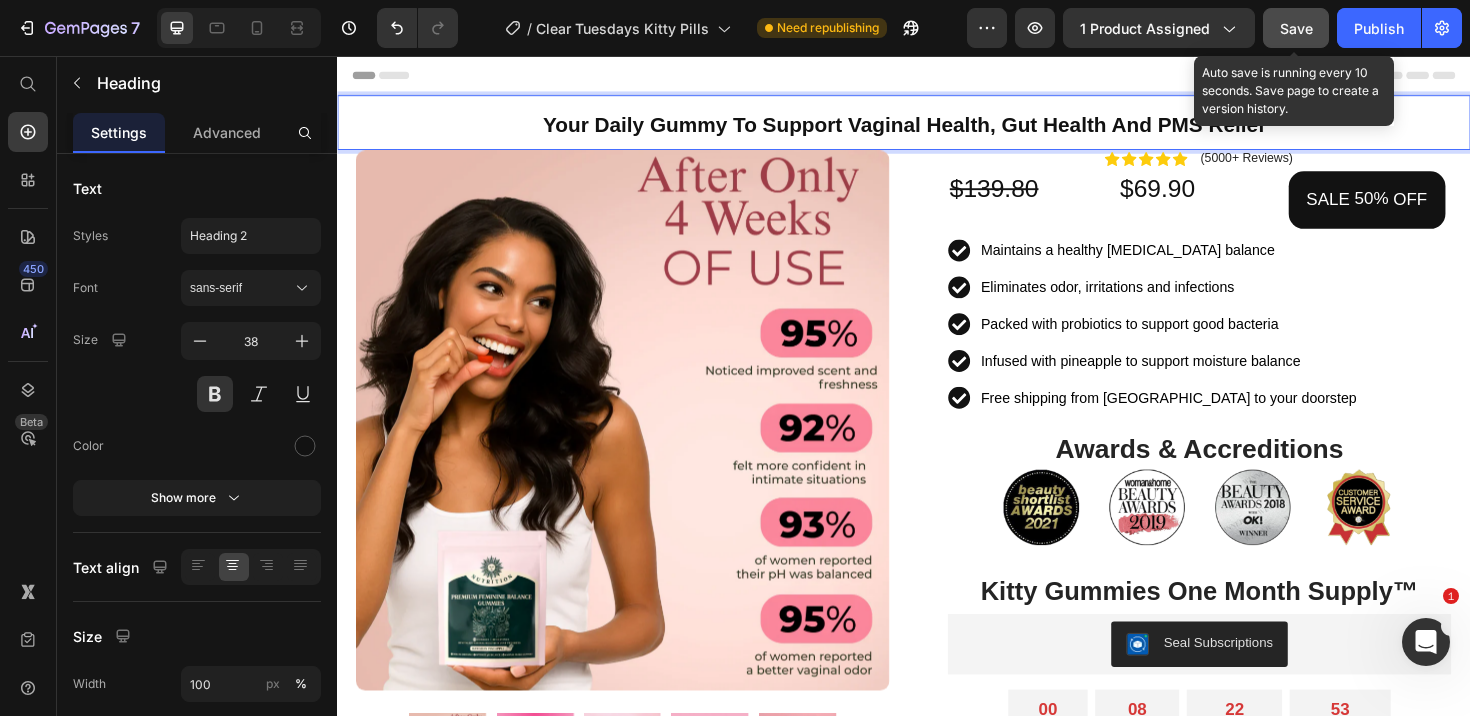 click on "Save" 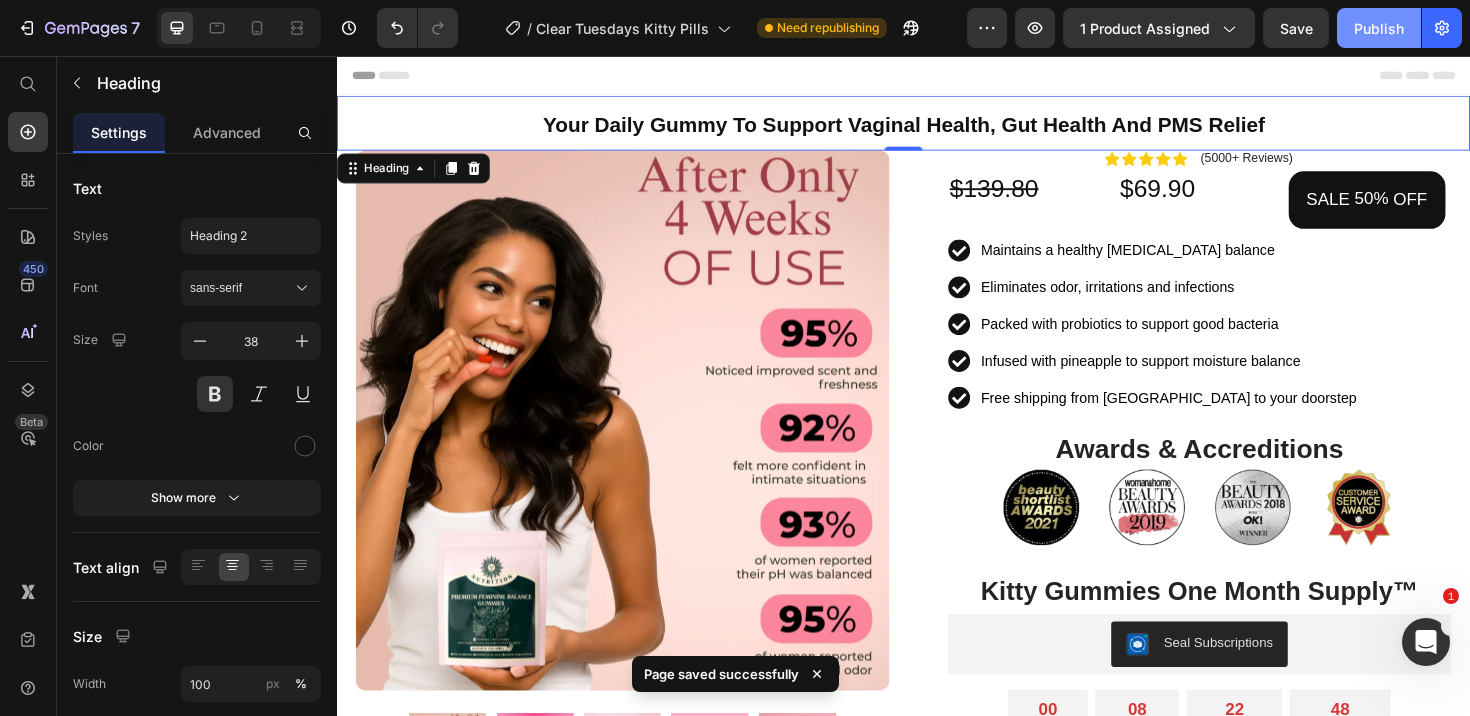 click on "Publish" at bounding box center [1379, 28] 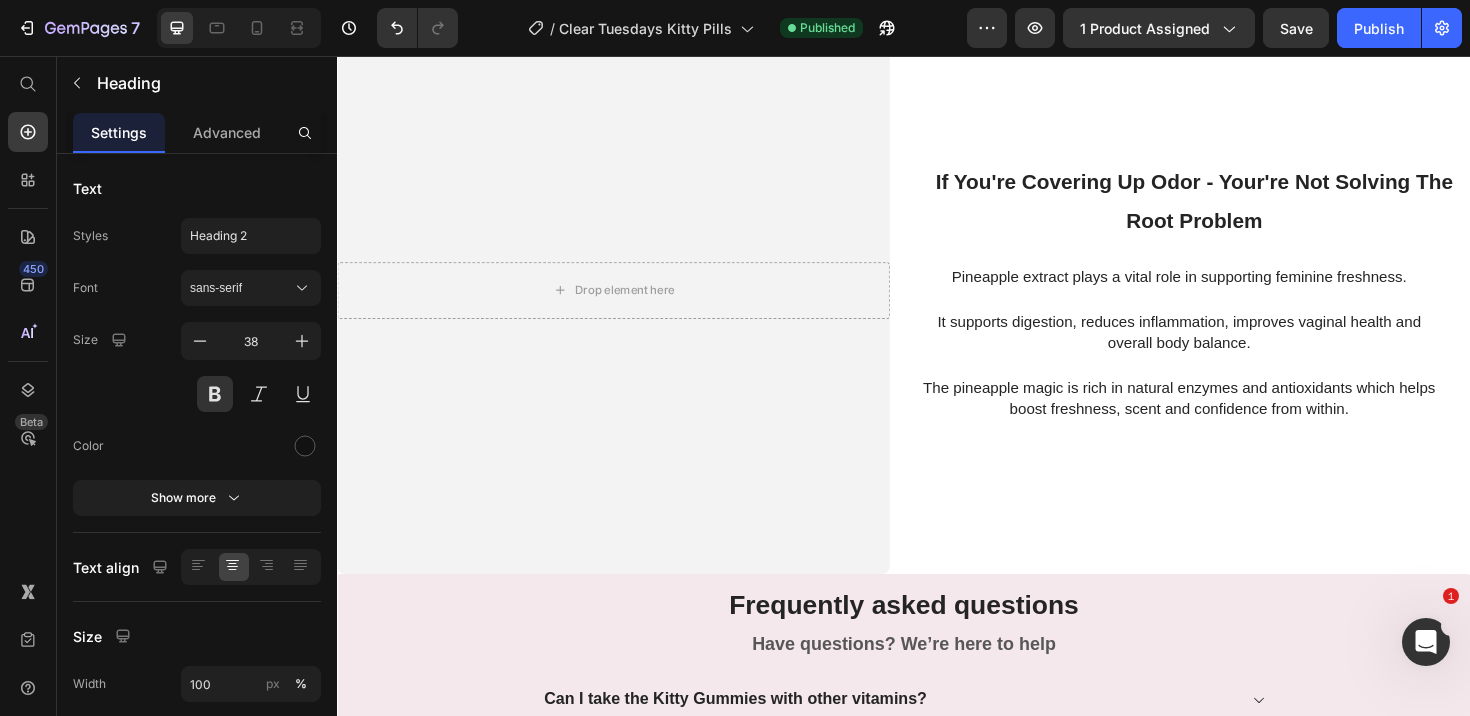 scroll, scrollTop: 6451, scrollLeft: 0, axis: vertical 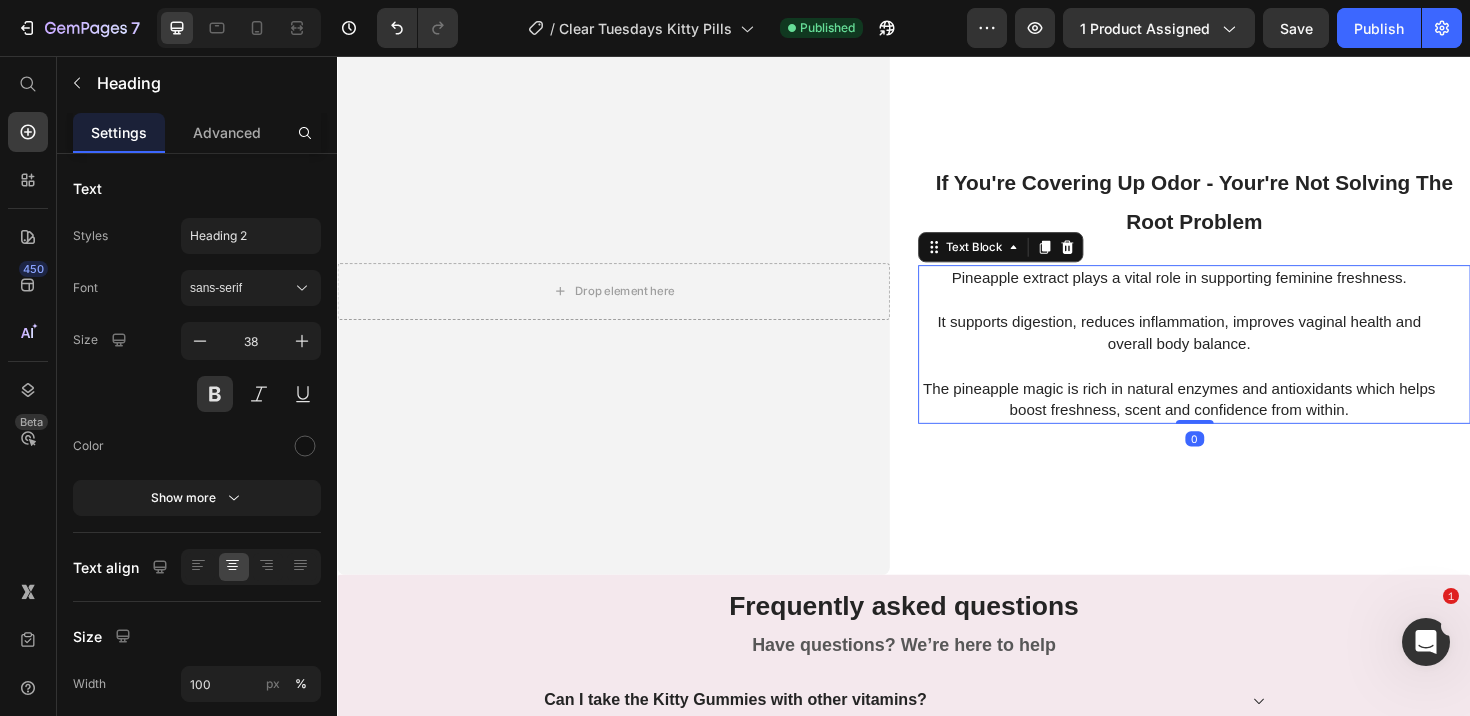 click on "The pineapple magic is rich in natural enzymes and antioxidants which helps boost freshness, scent and confidence from within." at bounding box center [1228, 419] 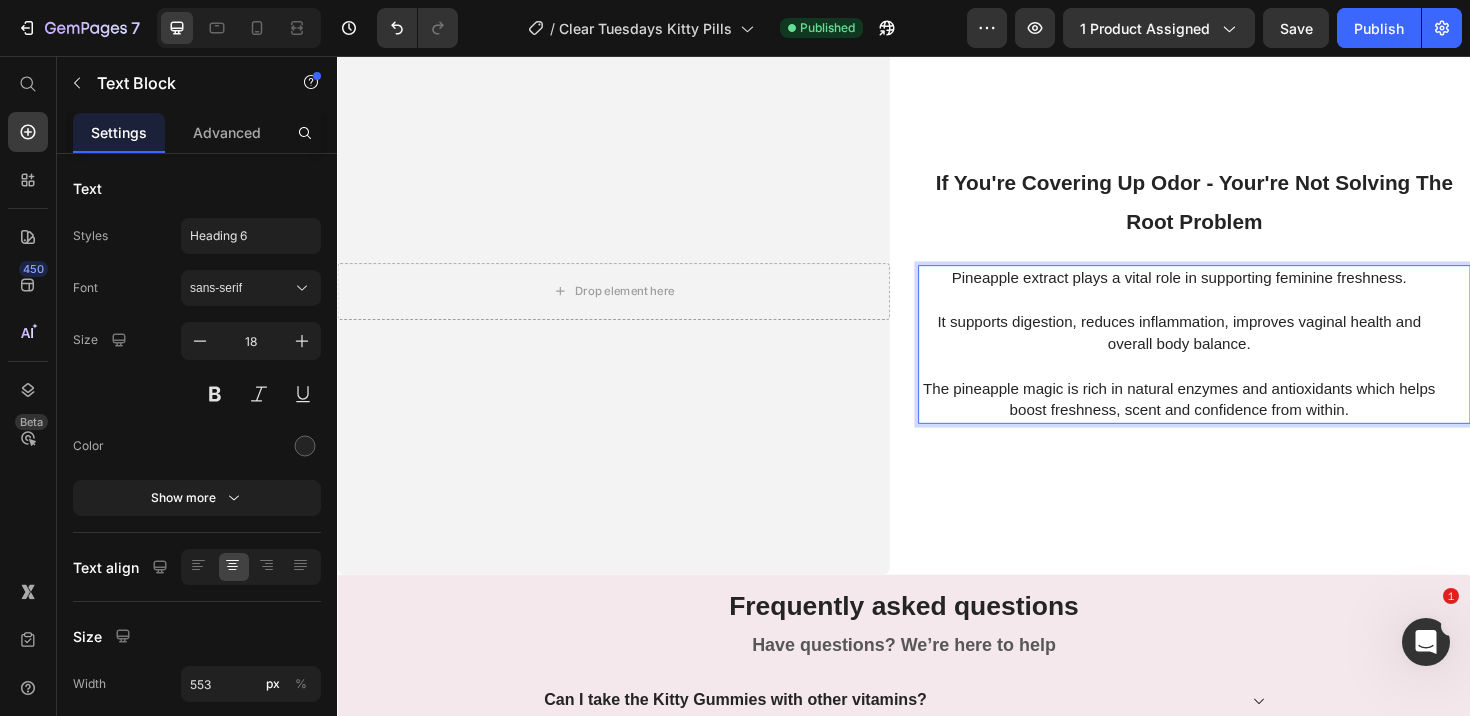 click on "The pineapple magic is rich in natural enzymes and antioxidants which helps boost freshness, scent and confidence from within." at bounding box center [1228, 419] 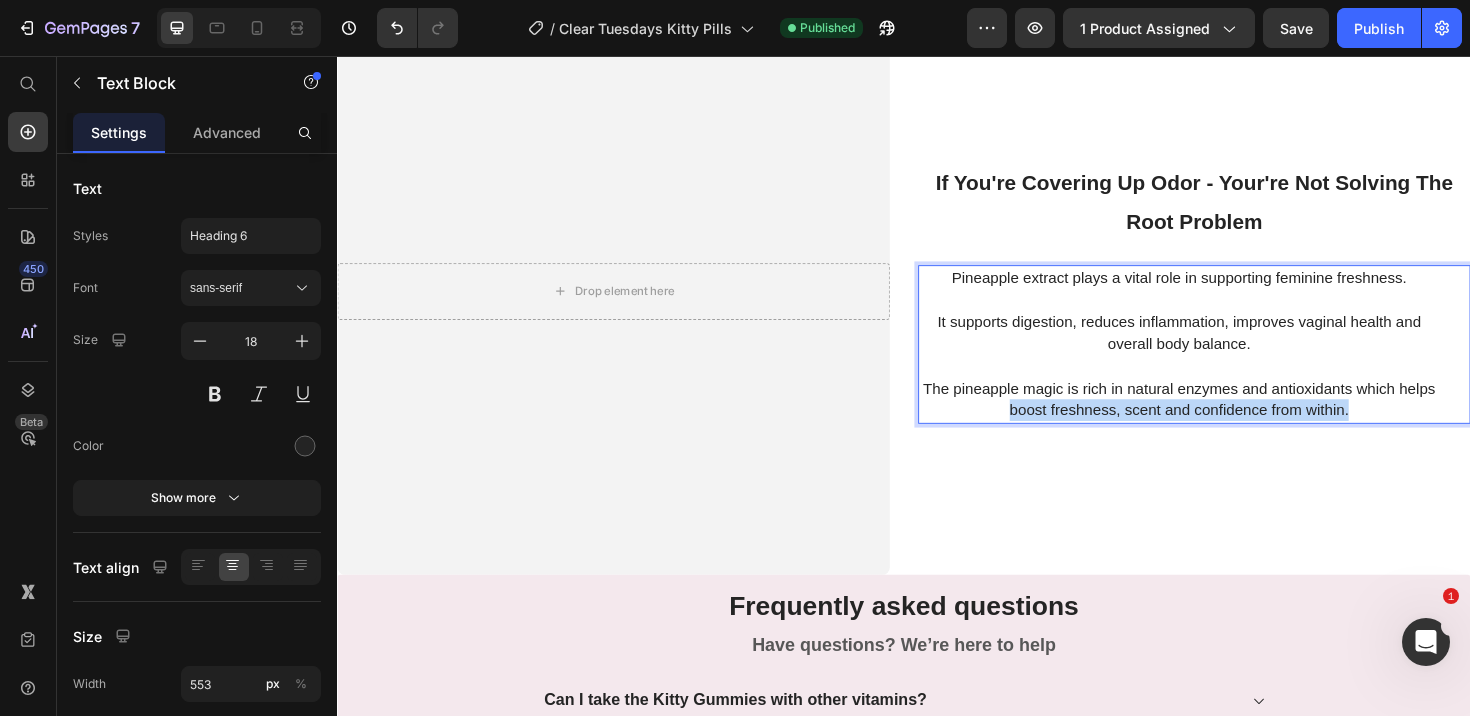 drag, startPoint x: 1420, startPoint y: 425, endPoint x: 1045, endPoint y: 440, distance: 375.29987 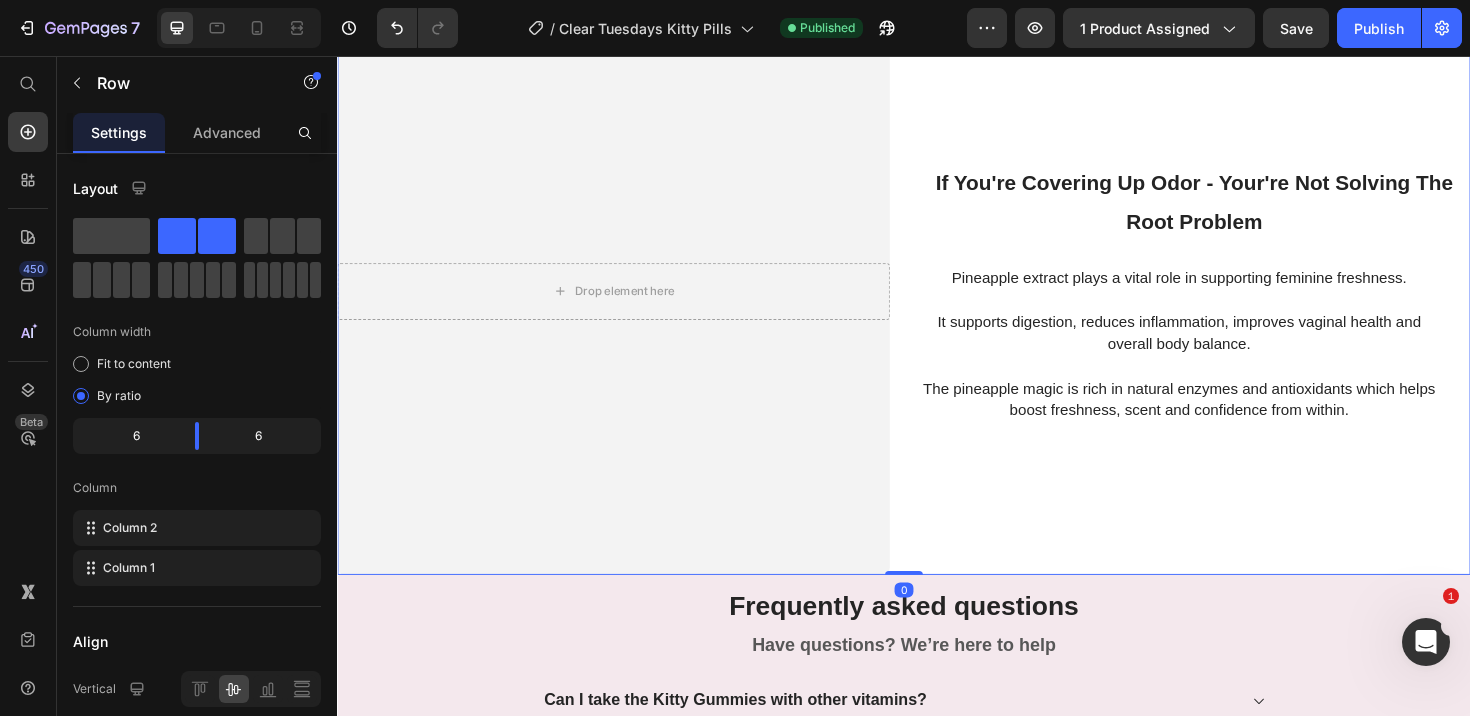 click on "If You're Covering Up Odor - Your're Not Solving The Root Problem Heading Pineapple extract plays a vital role in supporting feminine freshness.  It supports digestion, reduces inflammation, improves vaginal health and overall body balance.  The pineapple magic is rich in natural enzymes and antioxidants which helps boost freshness, scent and confidence from within. Text Block" at bounding box center [1244, 305] 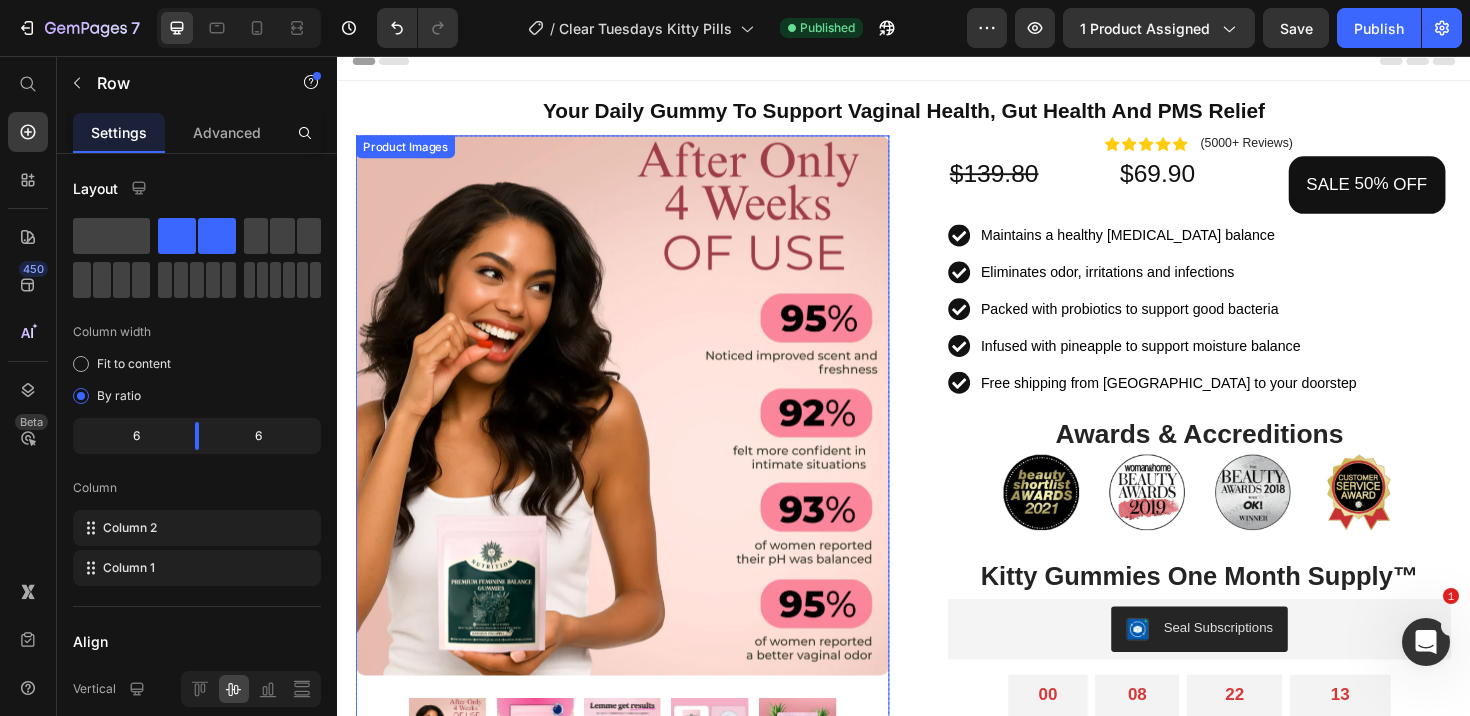 scroll, scrollTop: 0, scrollLeft: 0, axis: both 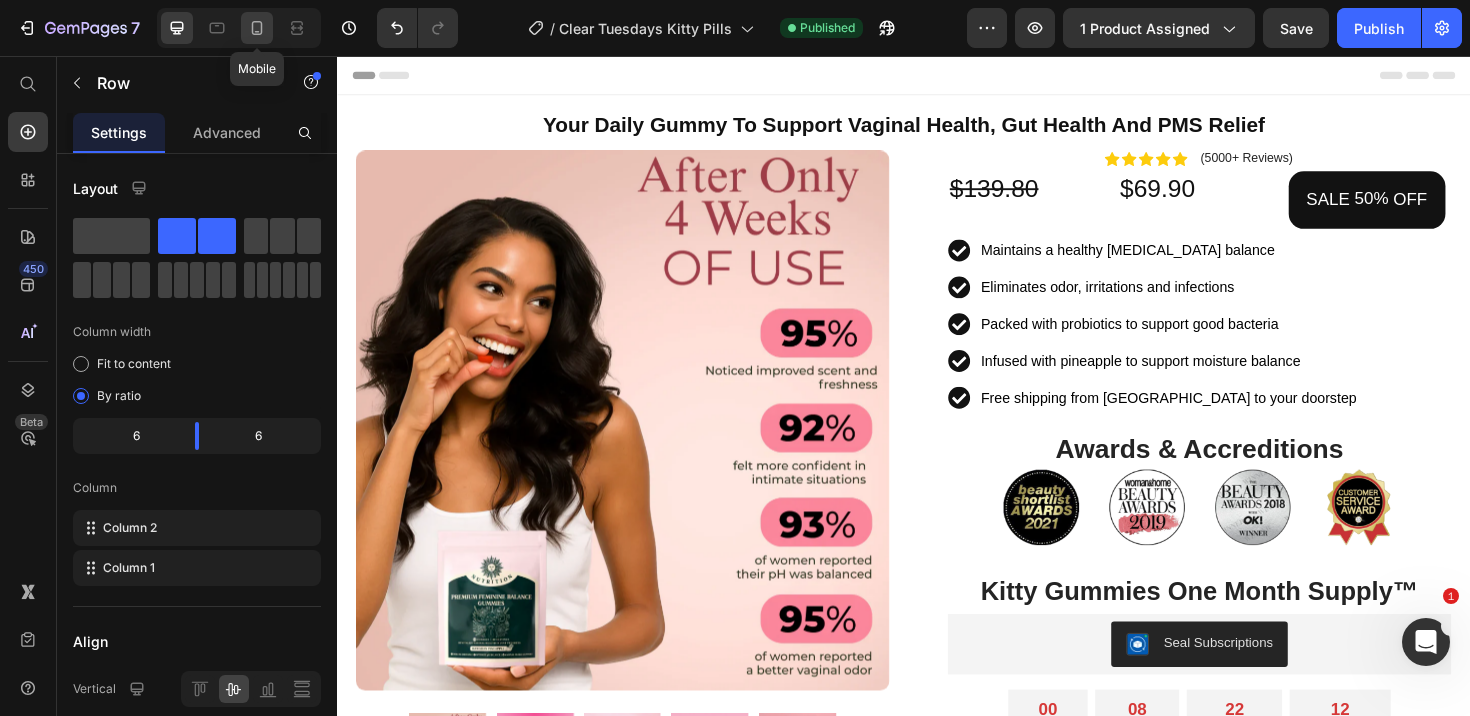 click 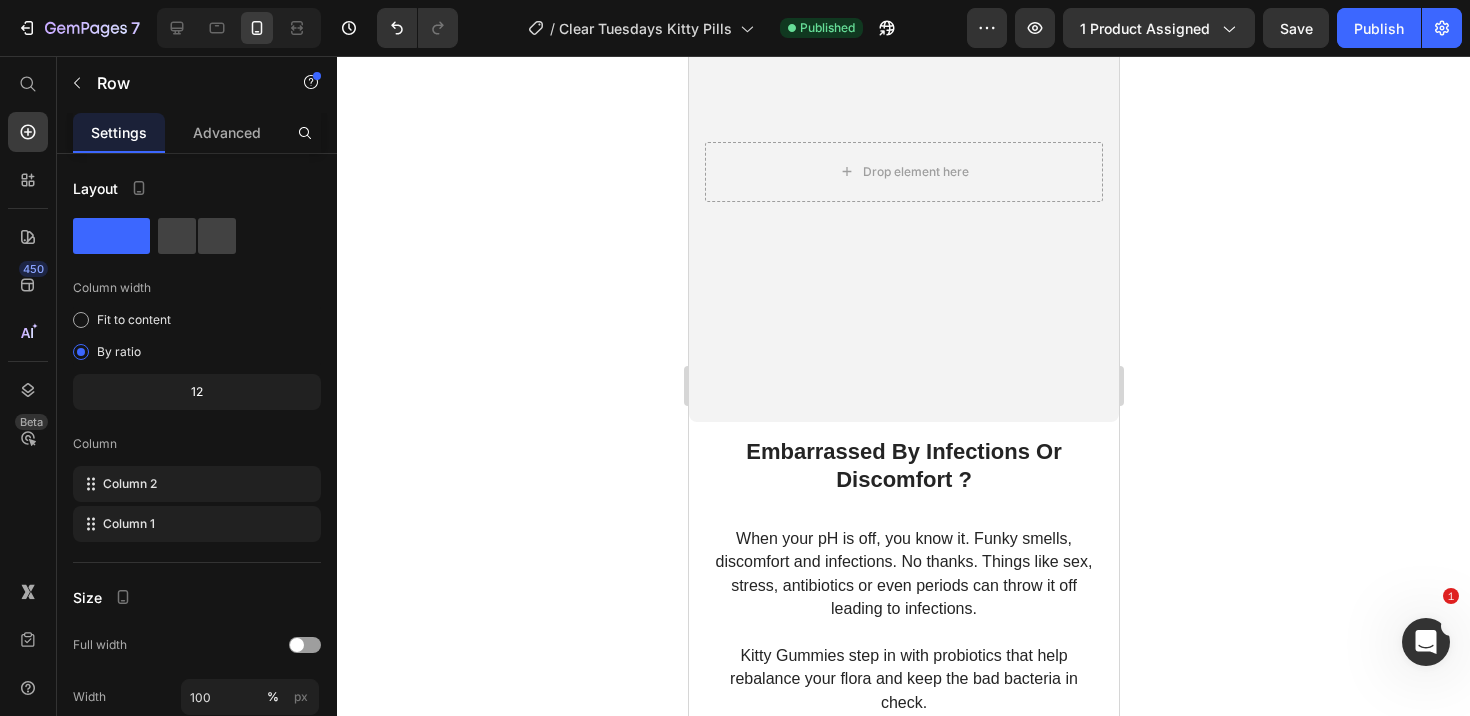 scroll, scrollTop: 3326, scrollLeft: 0, axis: vertical 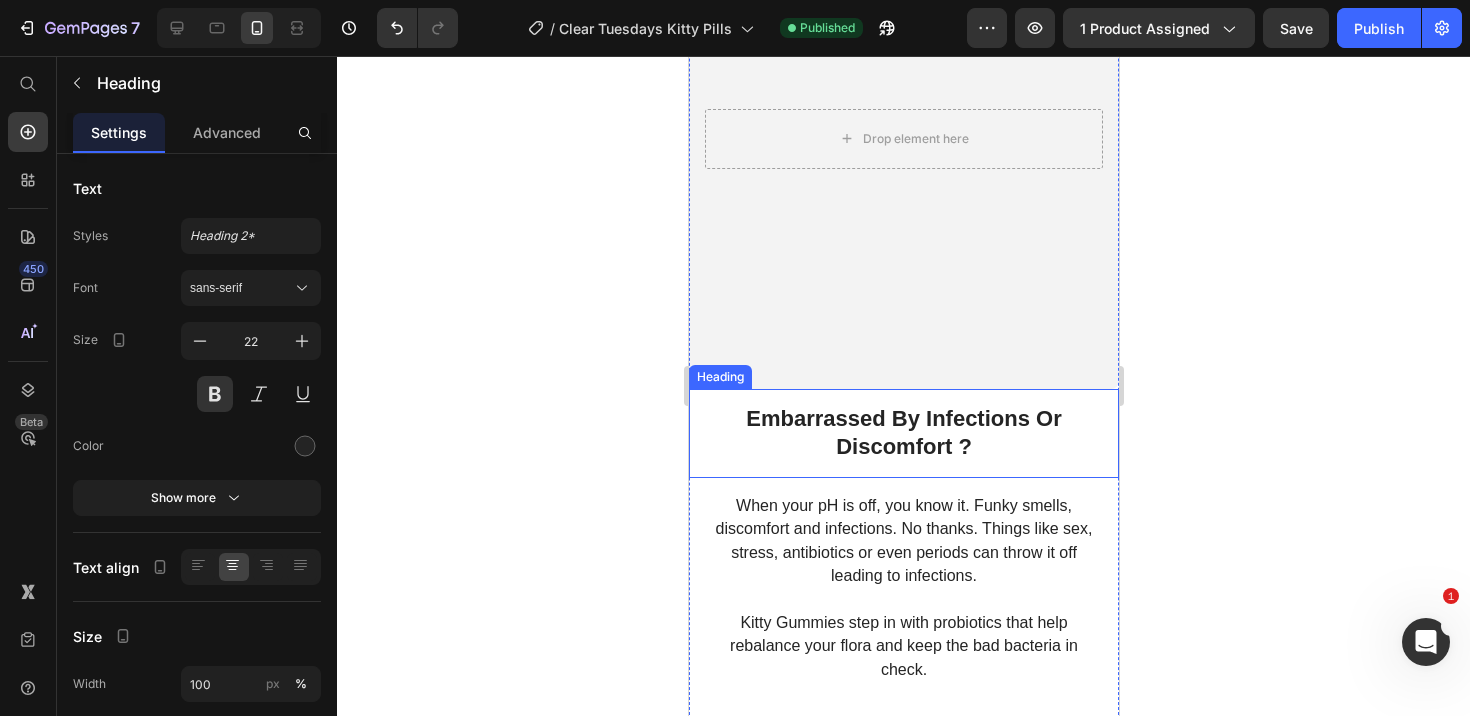 click on "Embarrassed By Infections Or Discomfort ?" at bounding box center [902, 433] 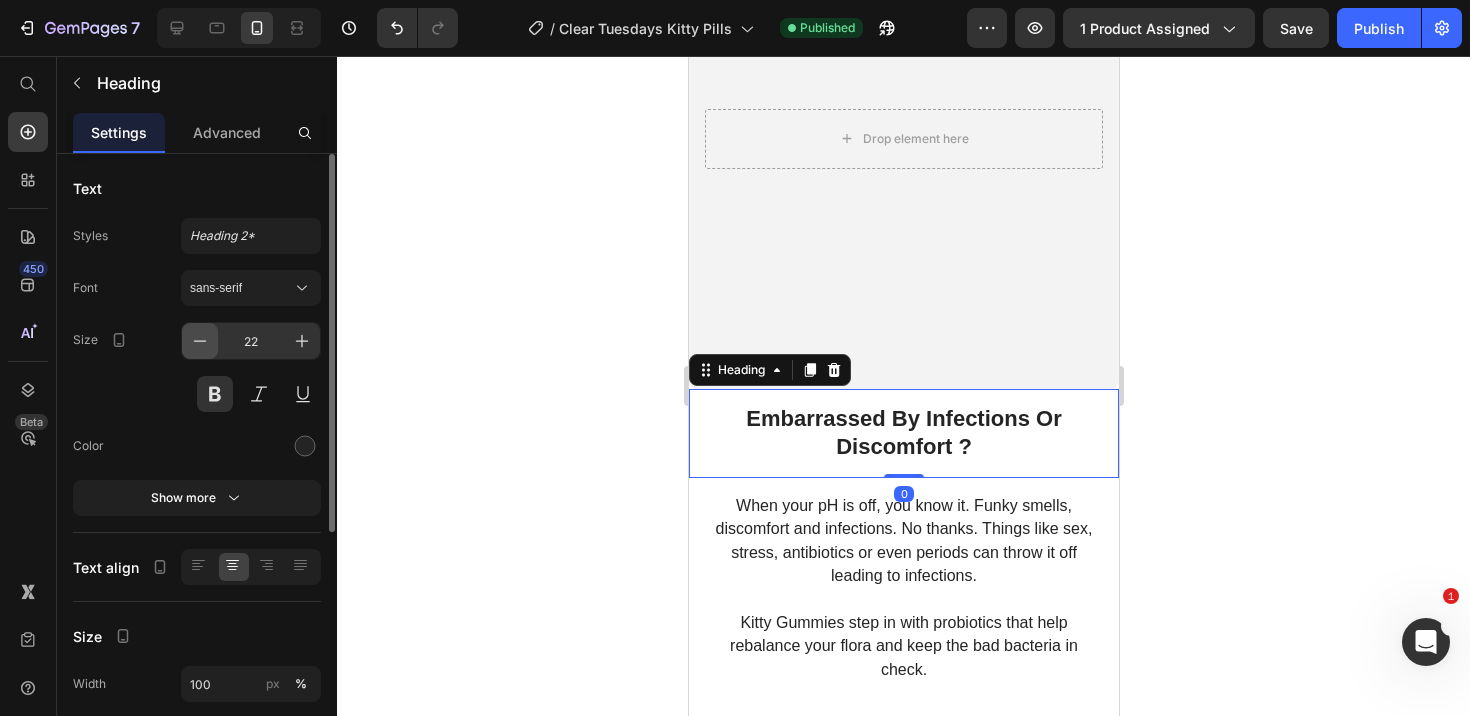 click 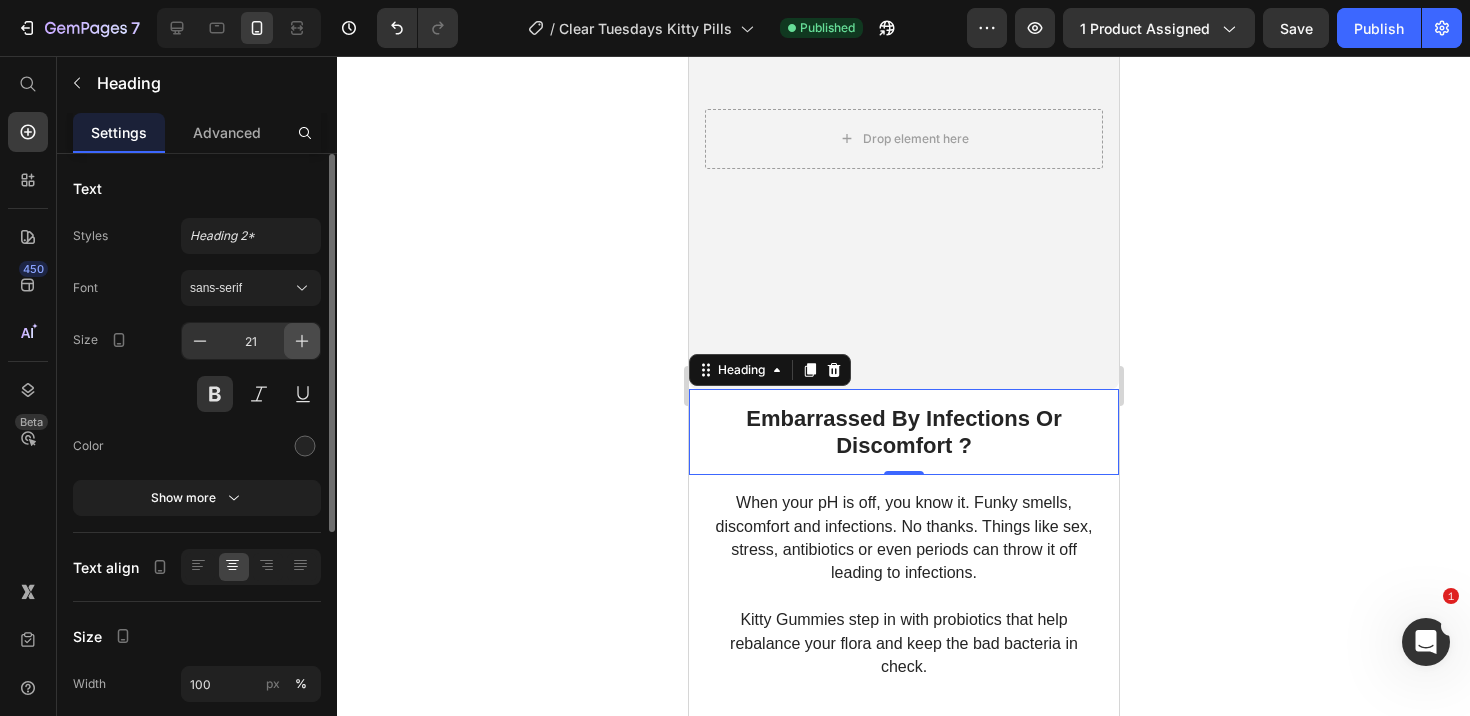 click 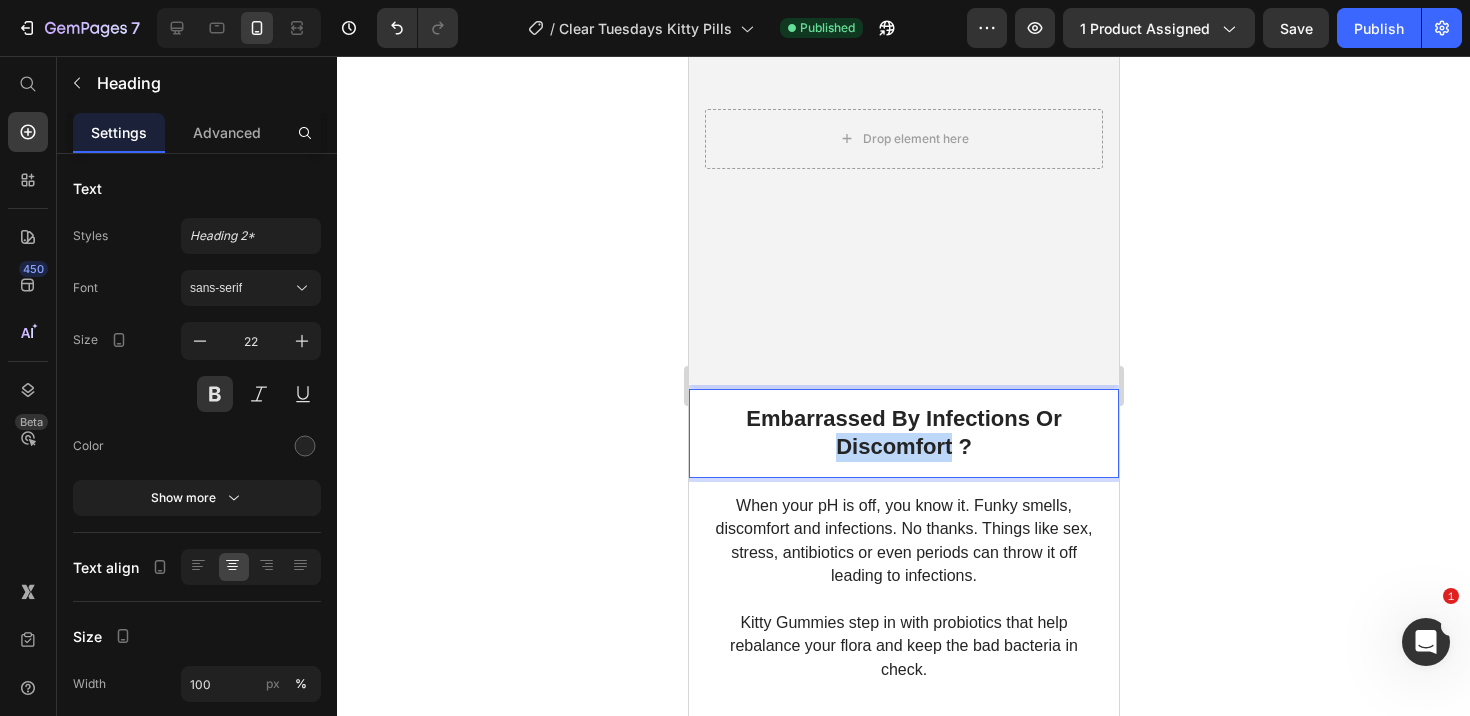 click on "Embarrassed By Infections Or Discomfort ?" at bounding box center [902, 433] 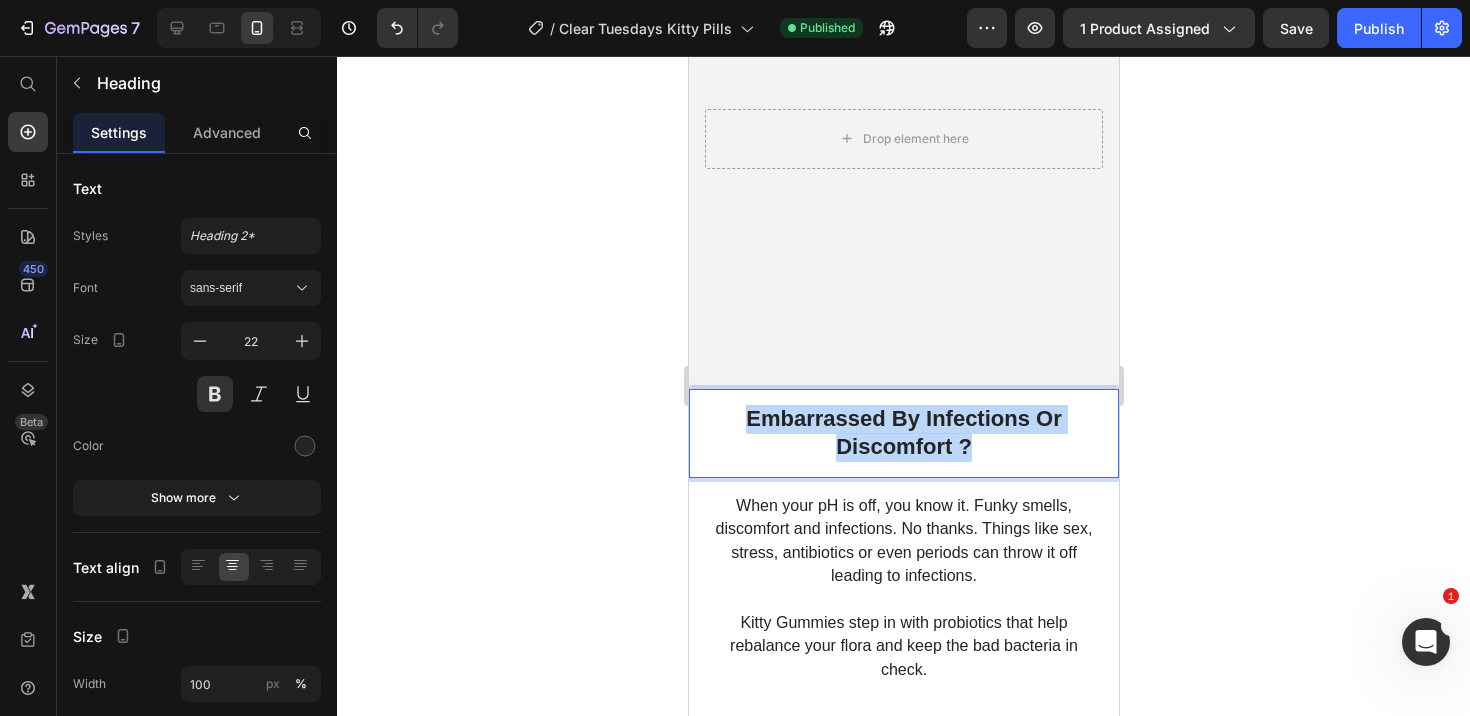 click on "Embarrassed By Infections Or Discomfort ?" at bounding box center [902, 433] 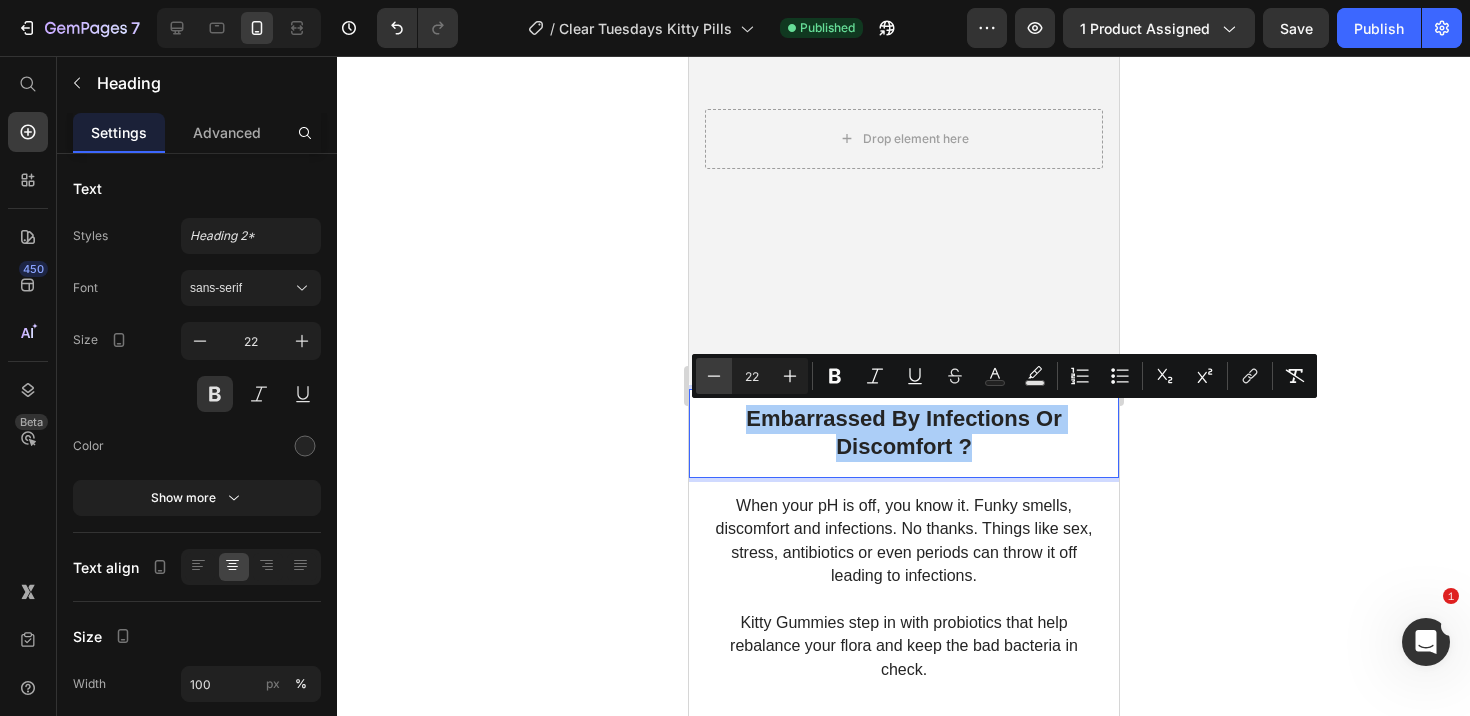 click 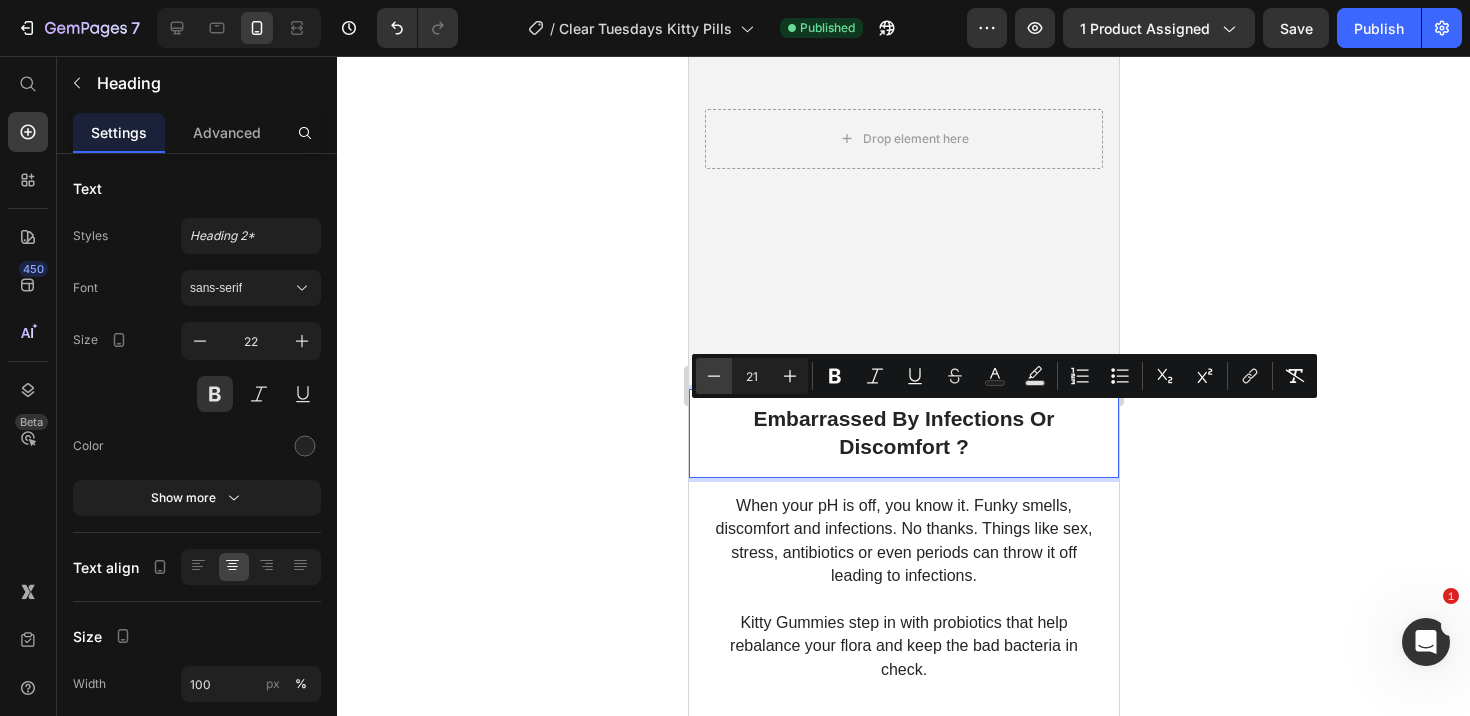 click 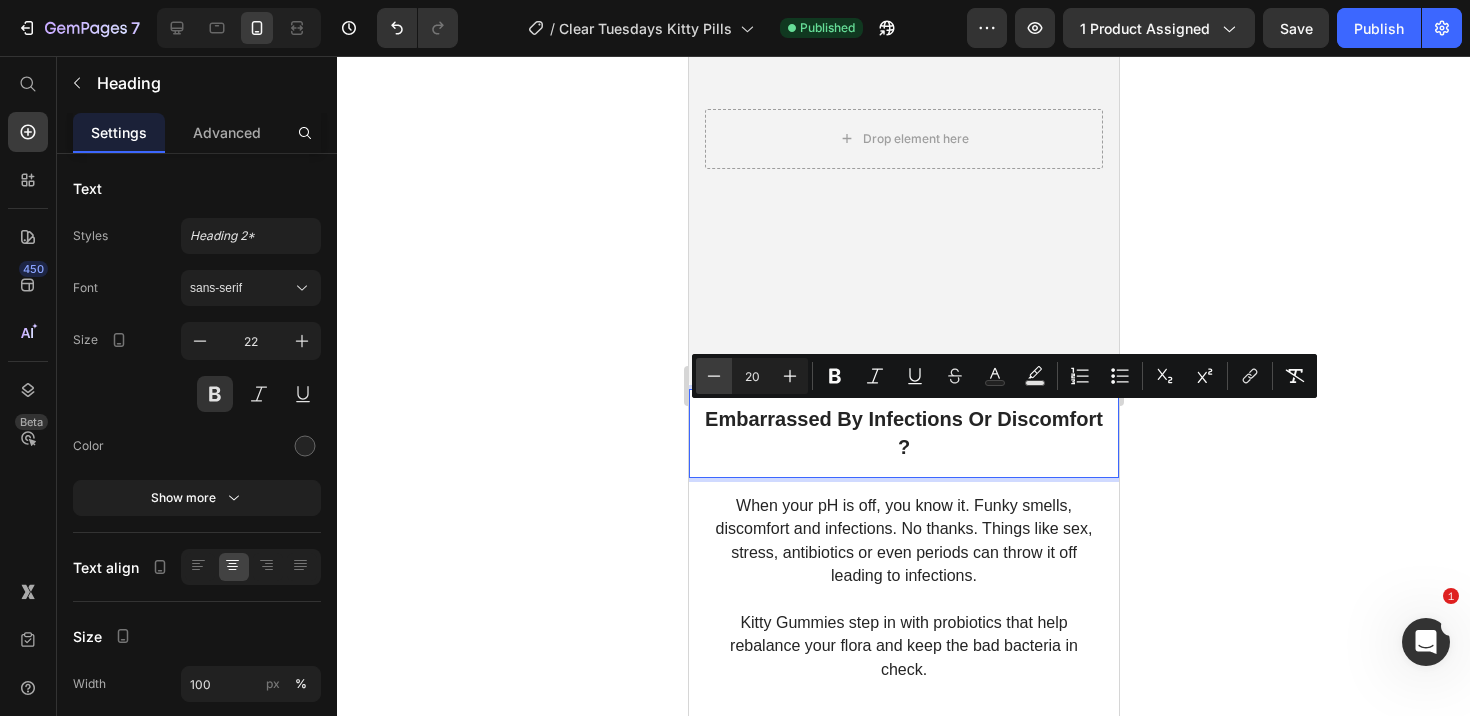 click 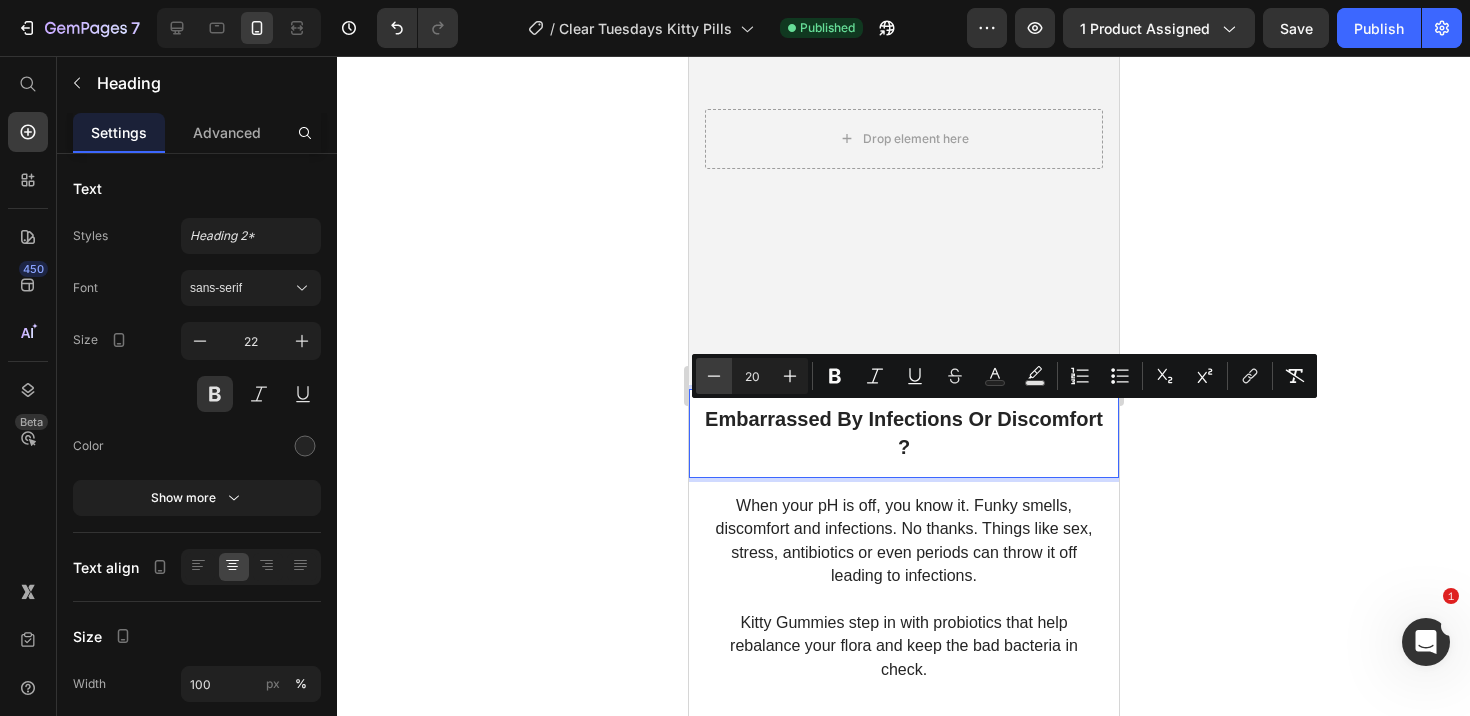 type on "19" 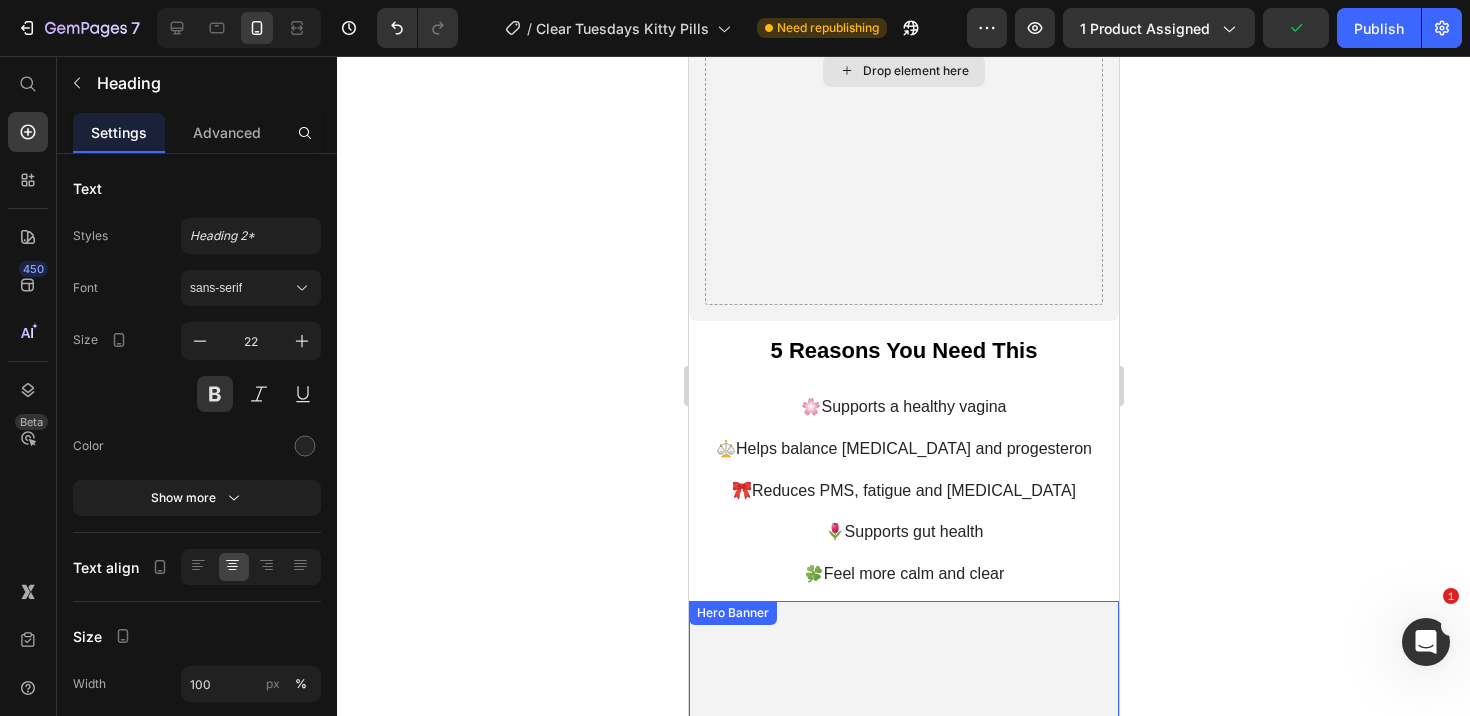 scroll, scrollTop: 2629, scrollLeft: 0, axis: vertical 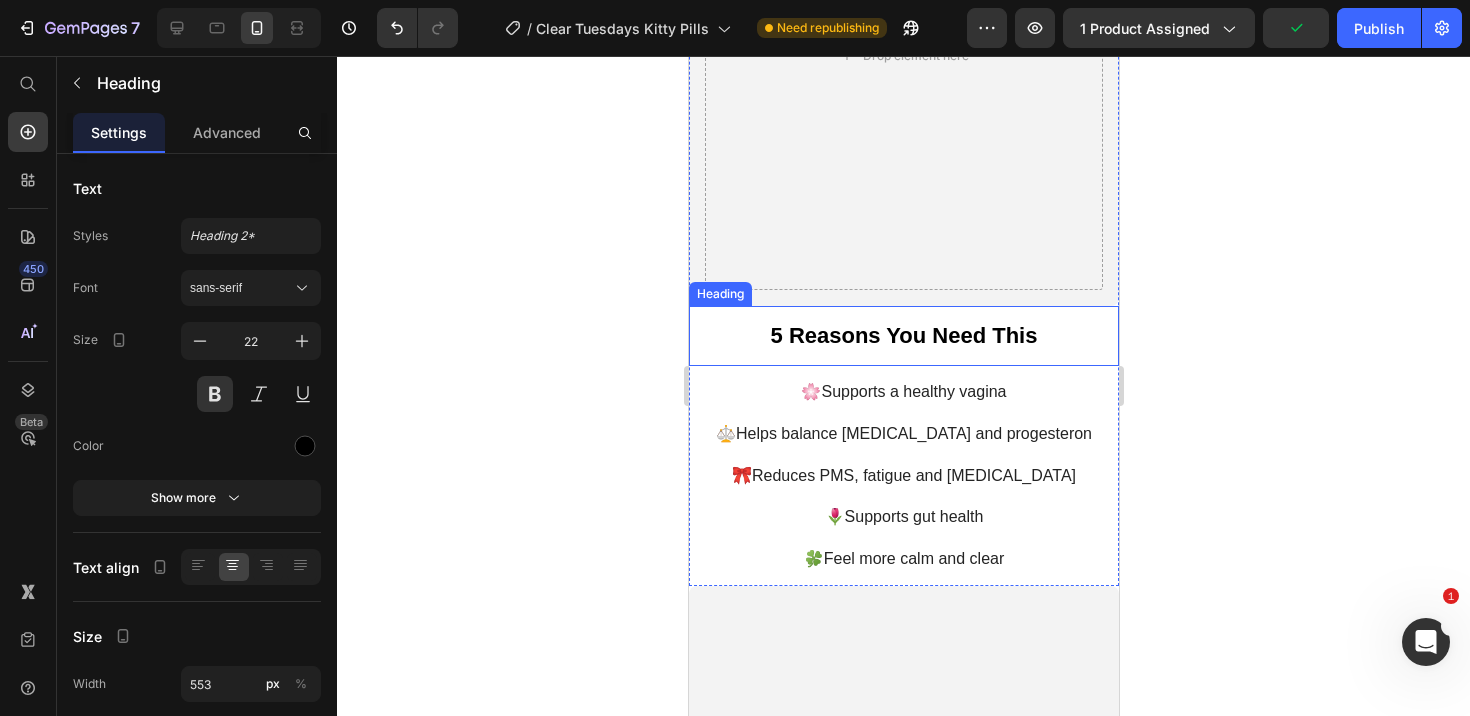 click on "5 Reasons You Need This" at bounding box center (903, 335) 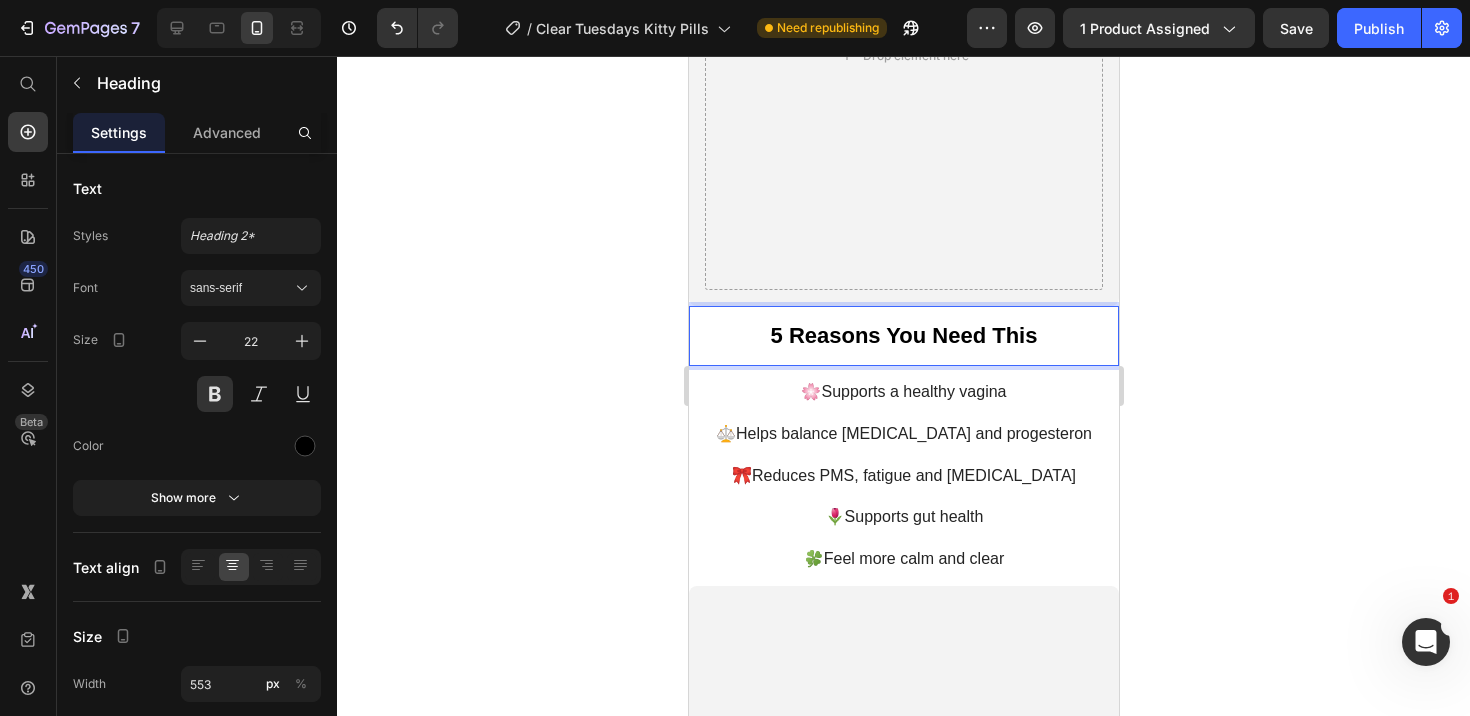 click on "5 Reasons You Need This" at bounding box center (903, 335) 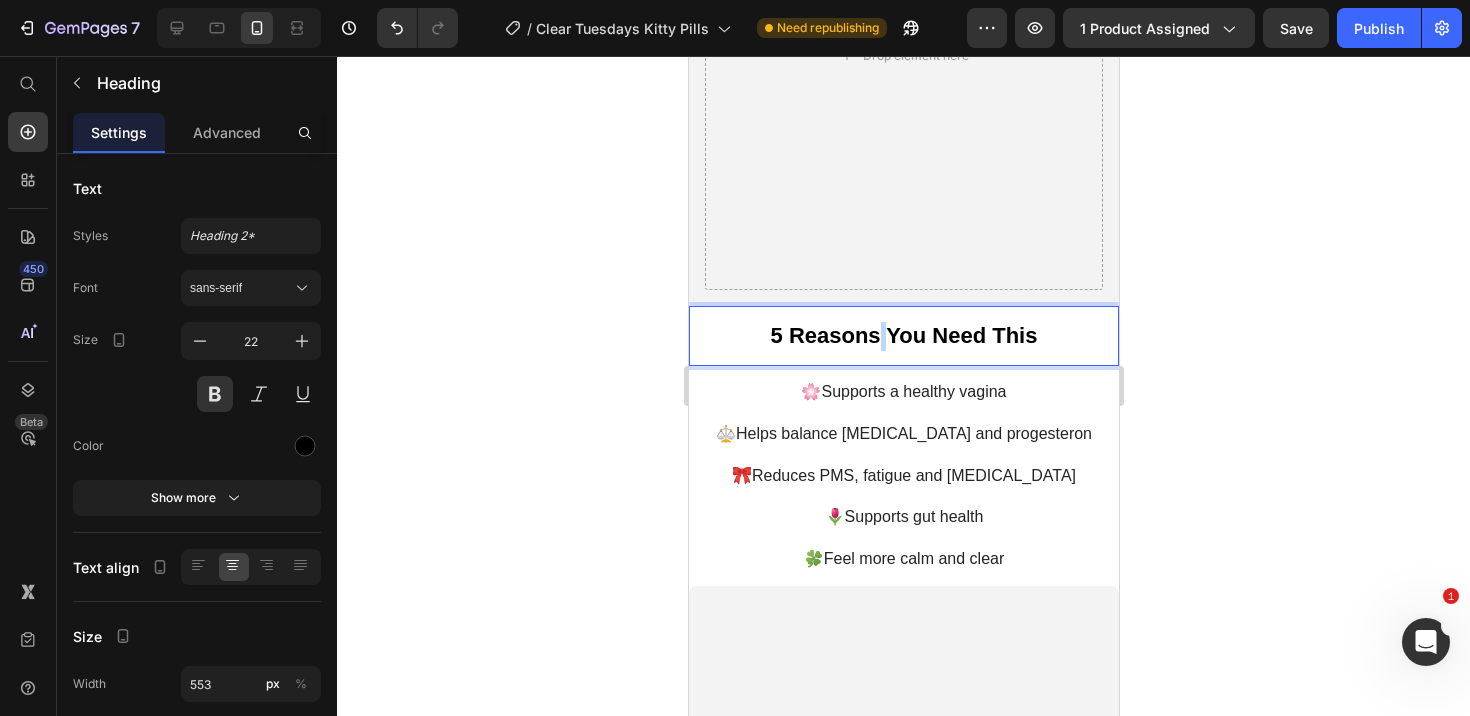 click on "5 Reasons You Need This" at bounding box center (903, 335) 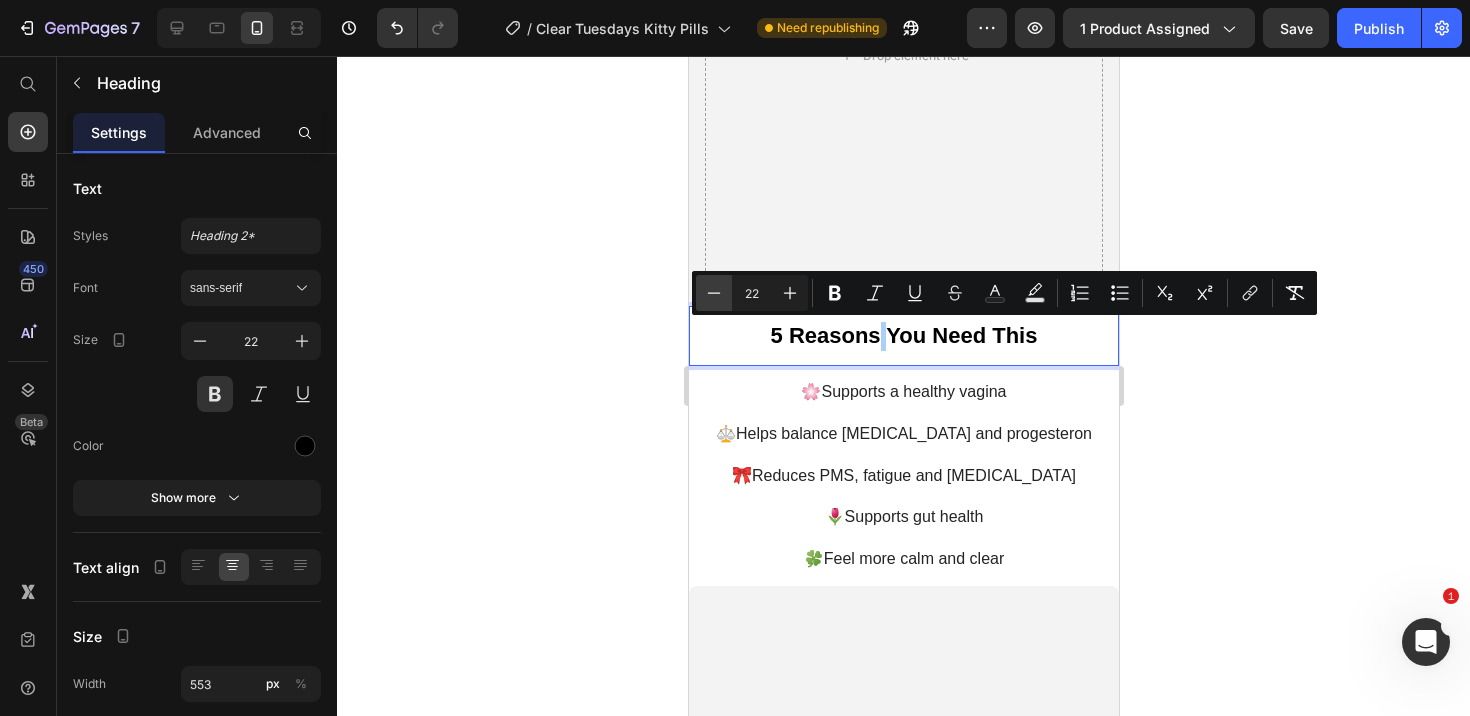 click 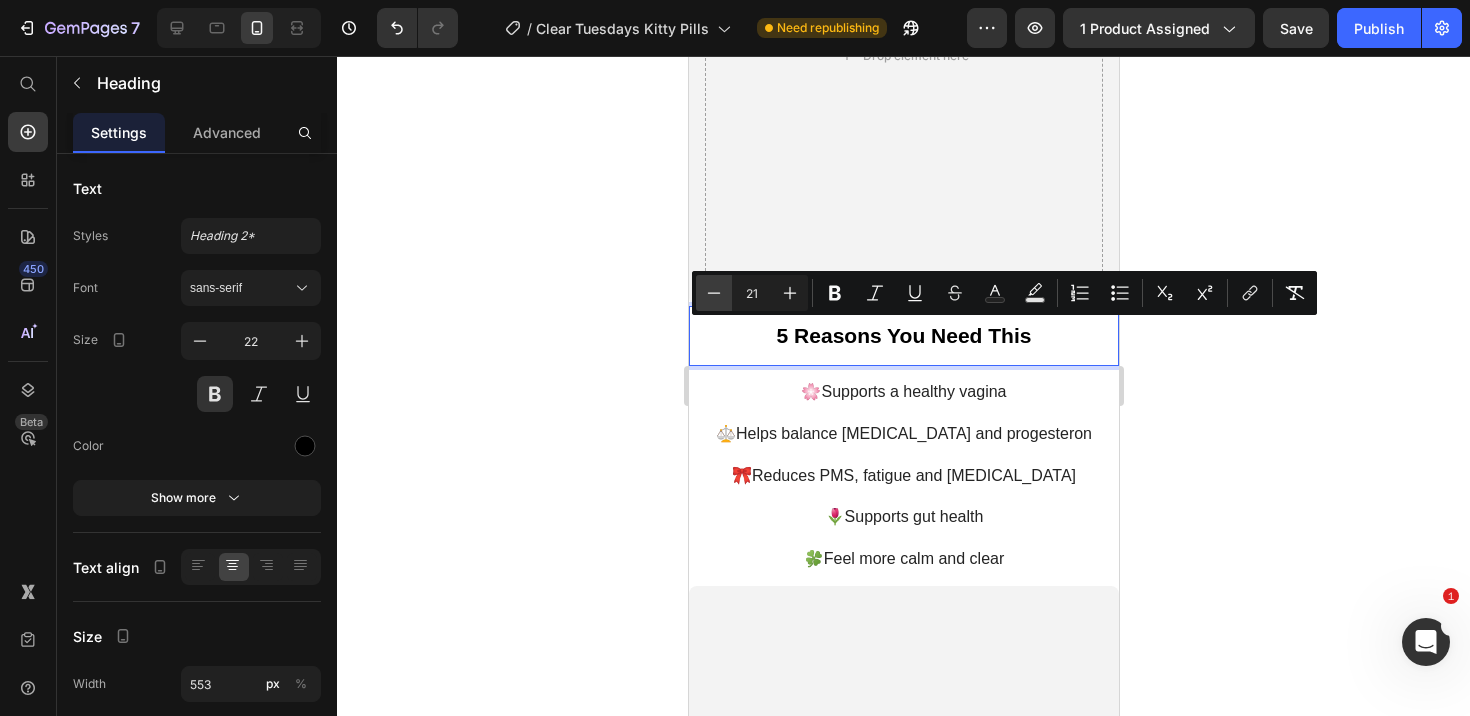 click 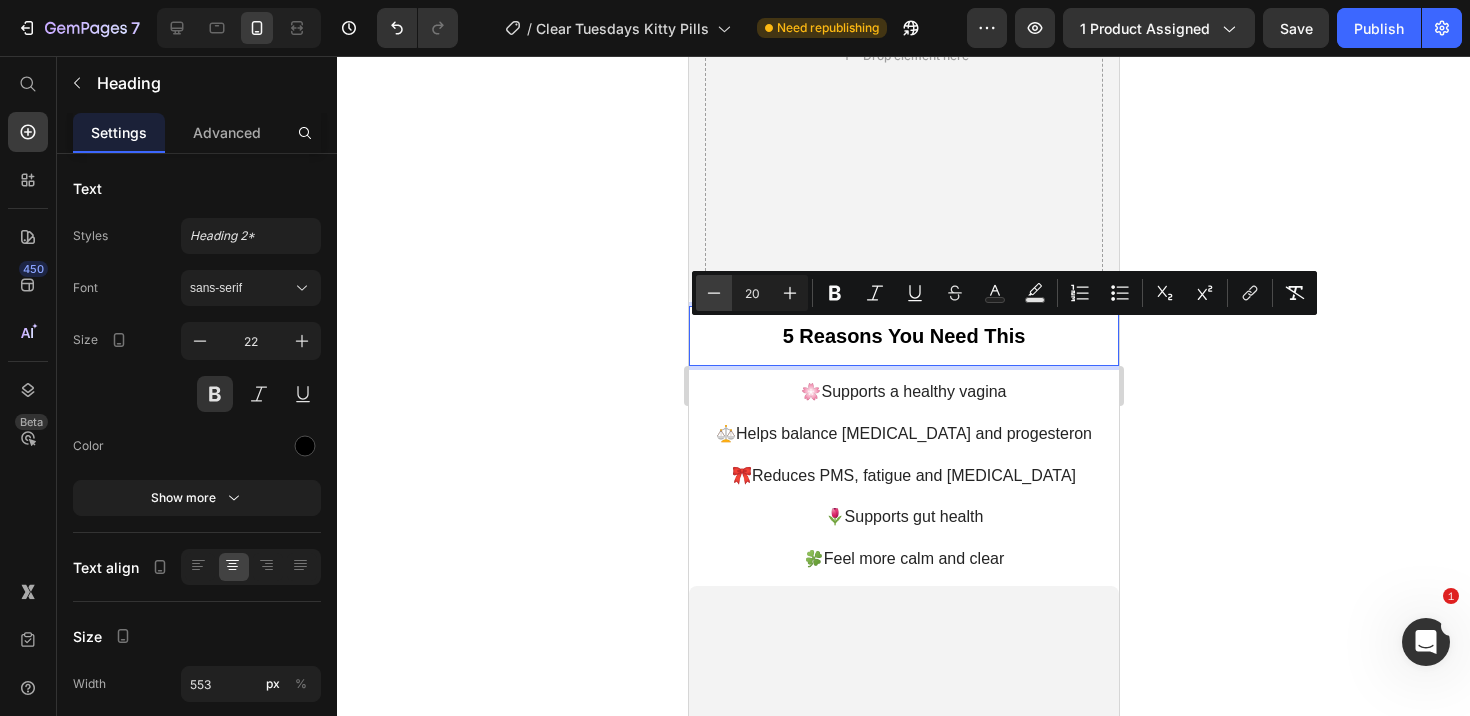 click 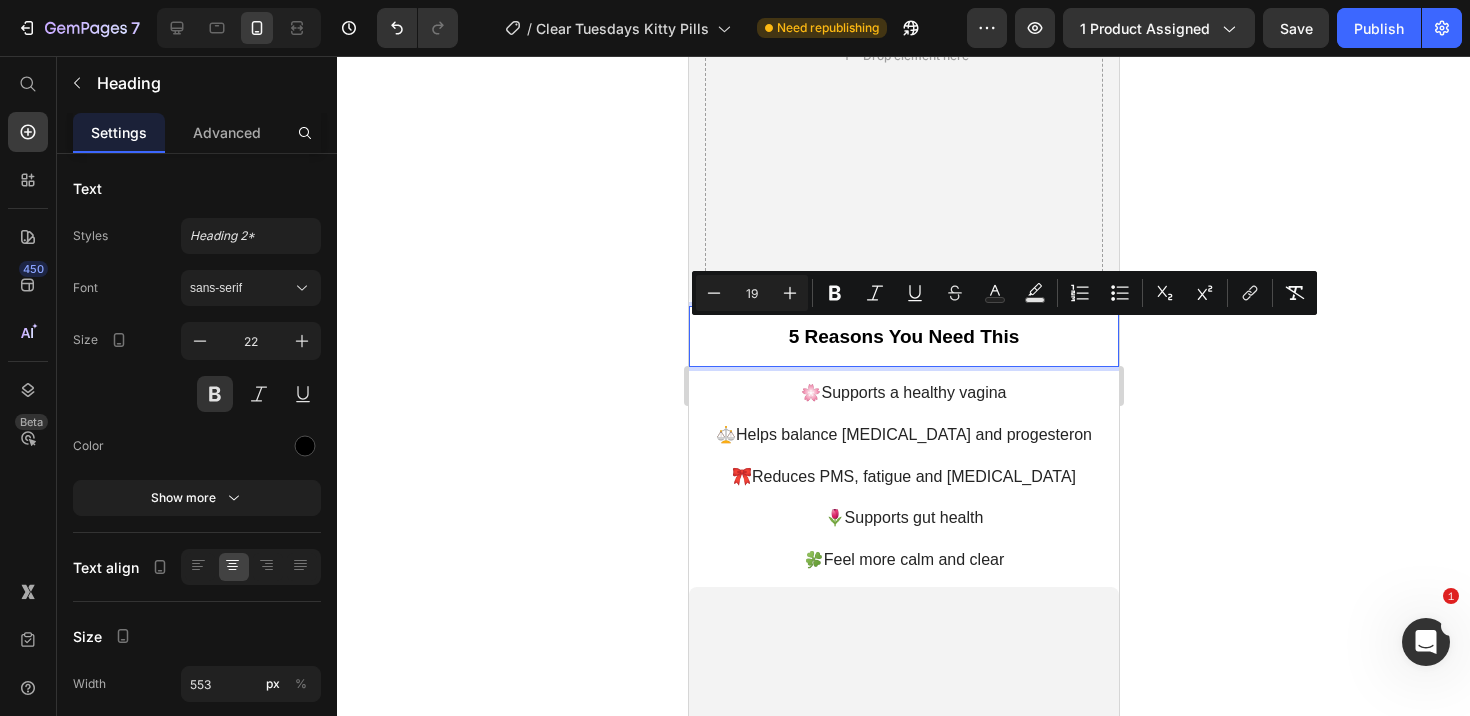 click 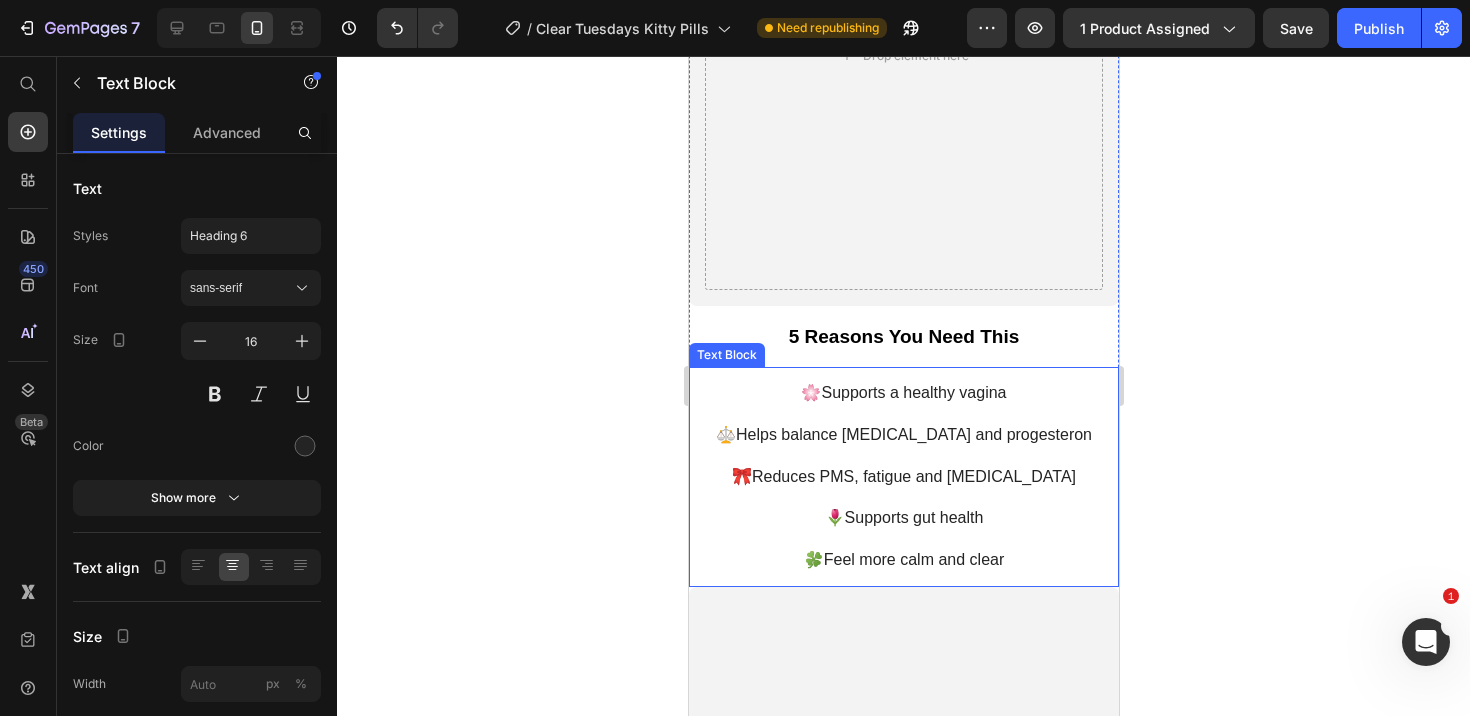 click at bounding box center [903, 497] 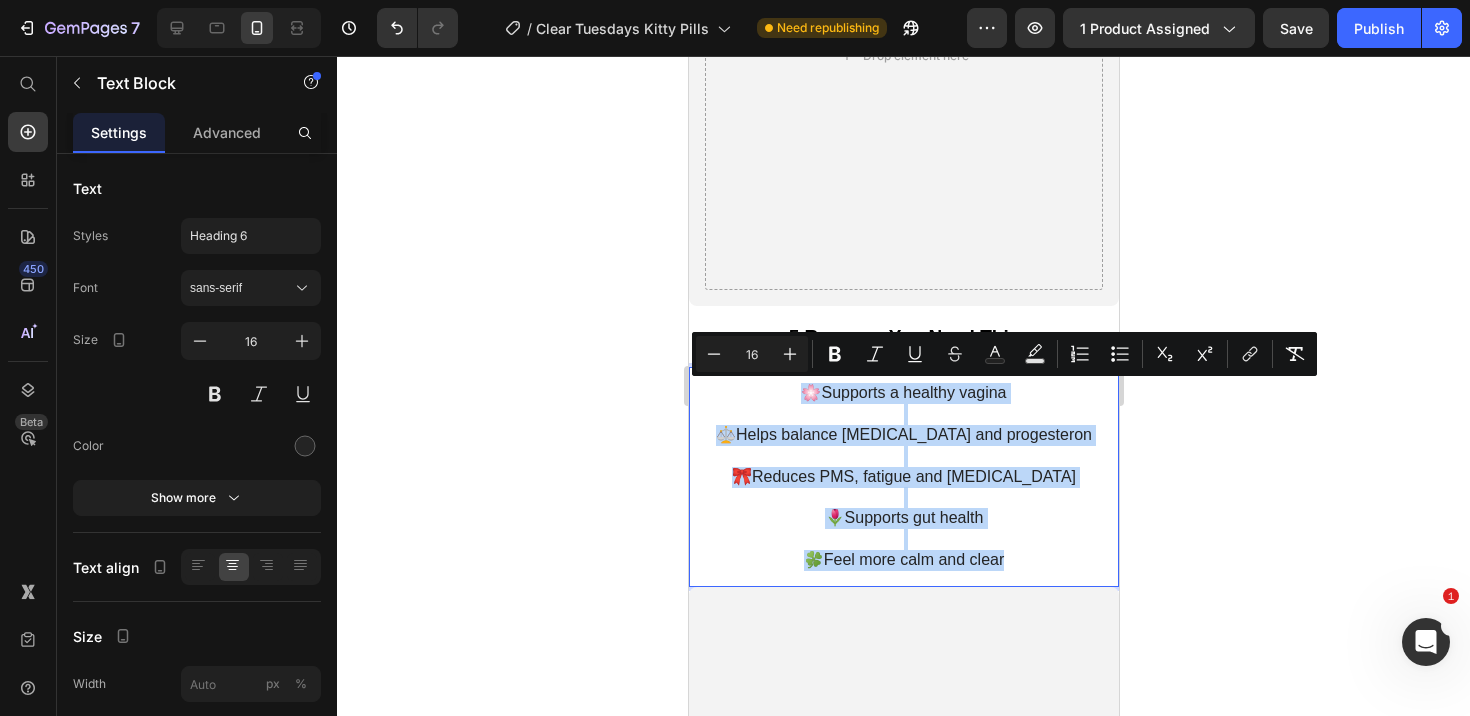 drag, startPoint x: 1005, startPoint y: 557, endPoint x: 800, endPoint y: 392, distance: 263.15396 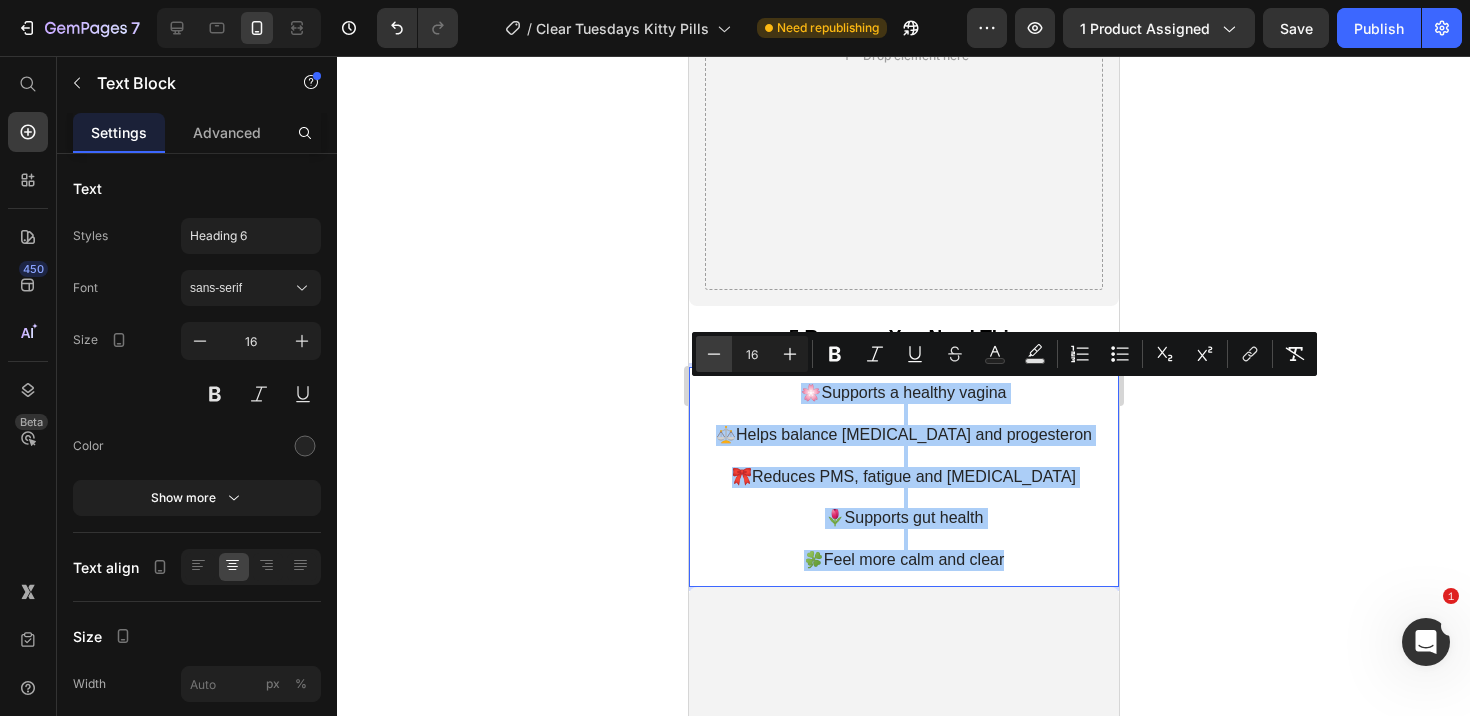 click 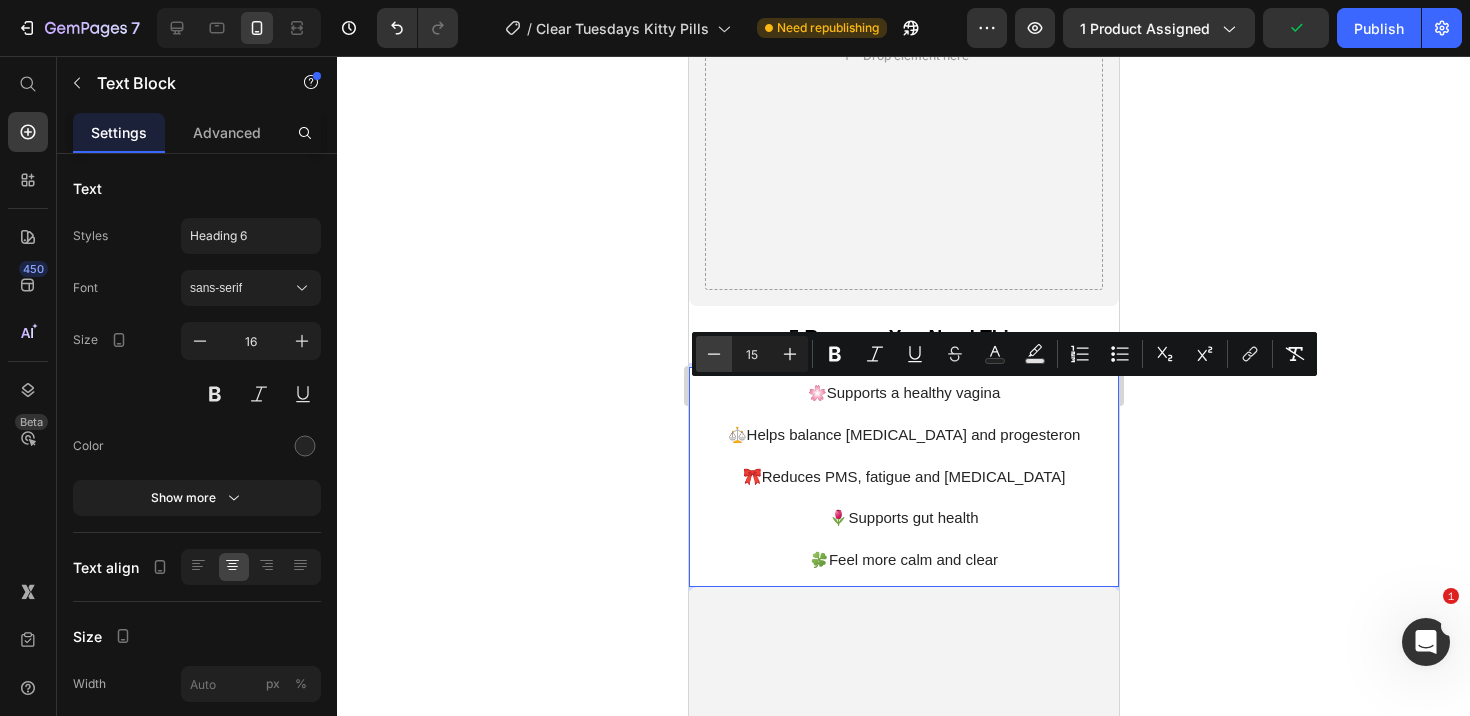 click 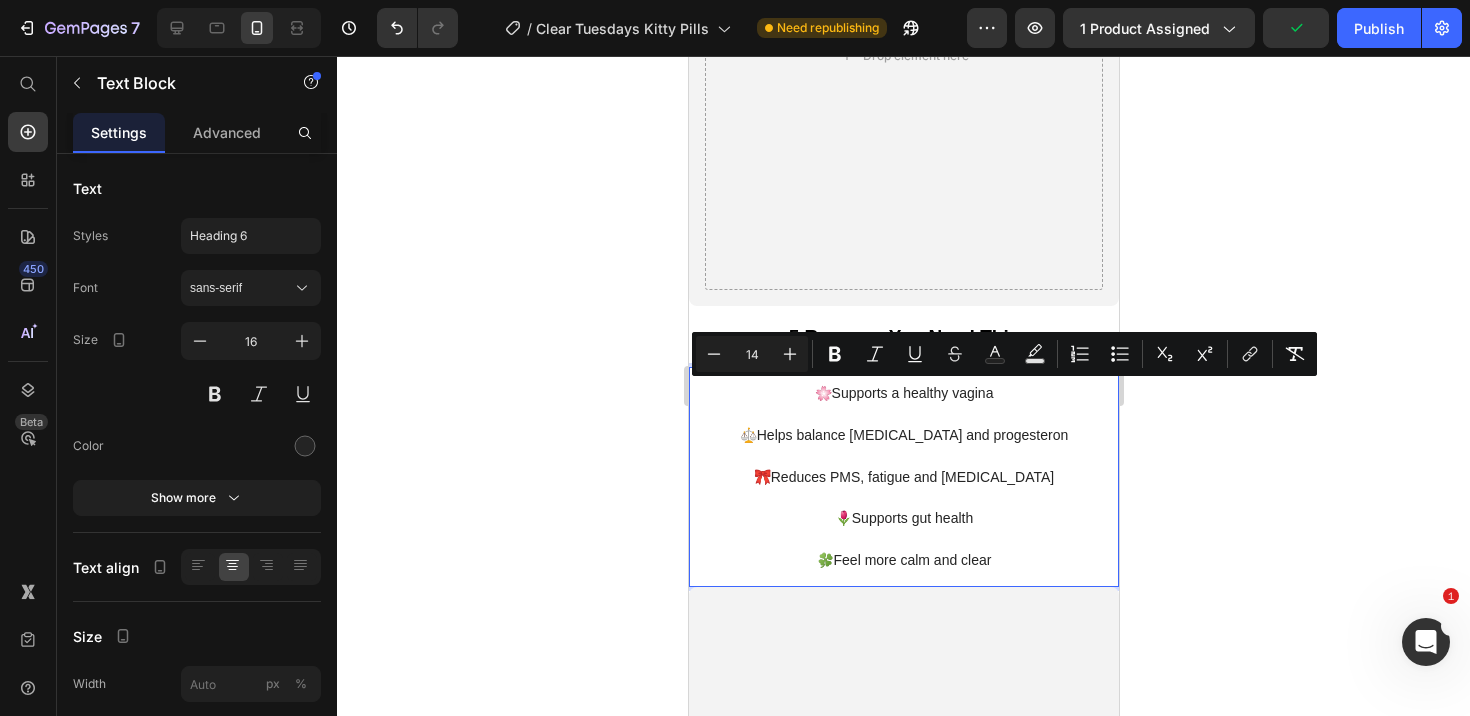 click 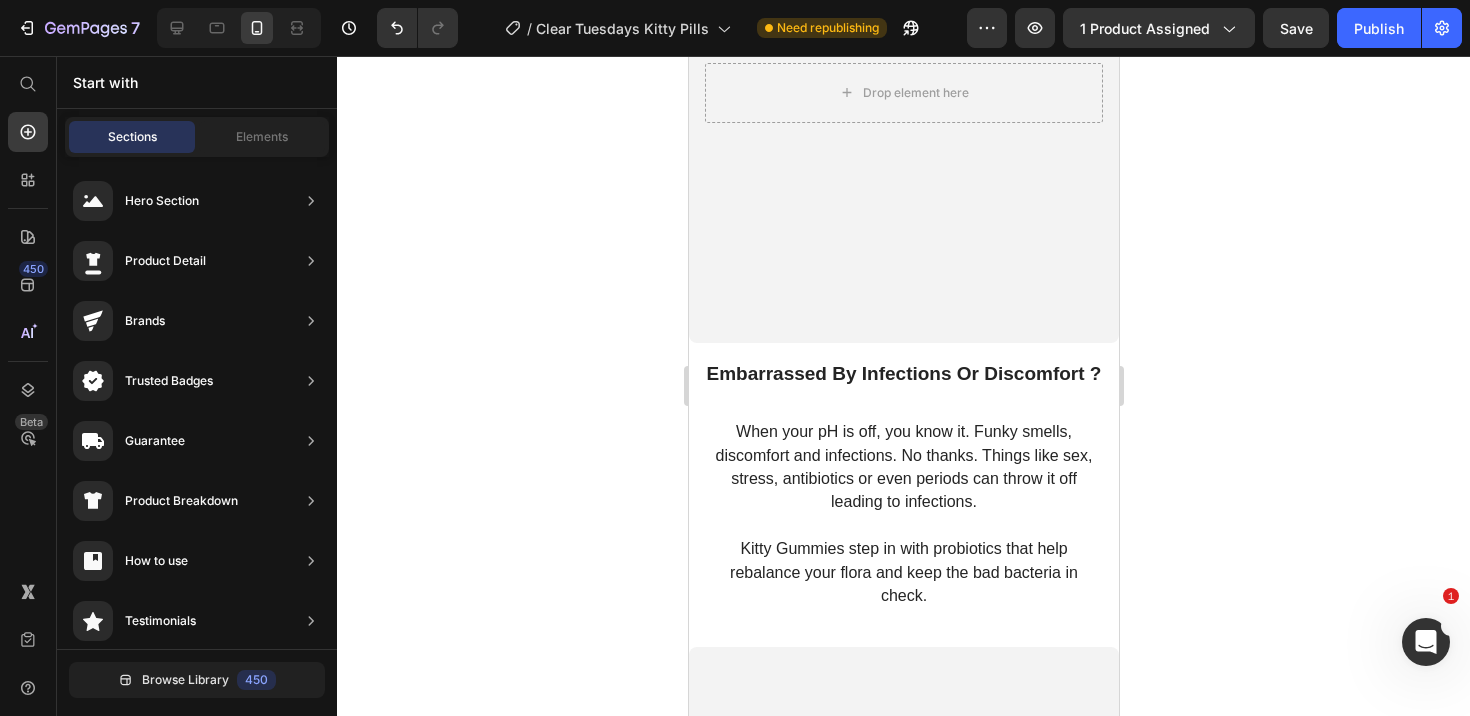scroll, scrollTop: 3379, scrollLeft: 0, axis: vertical 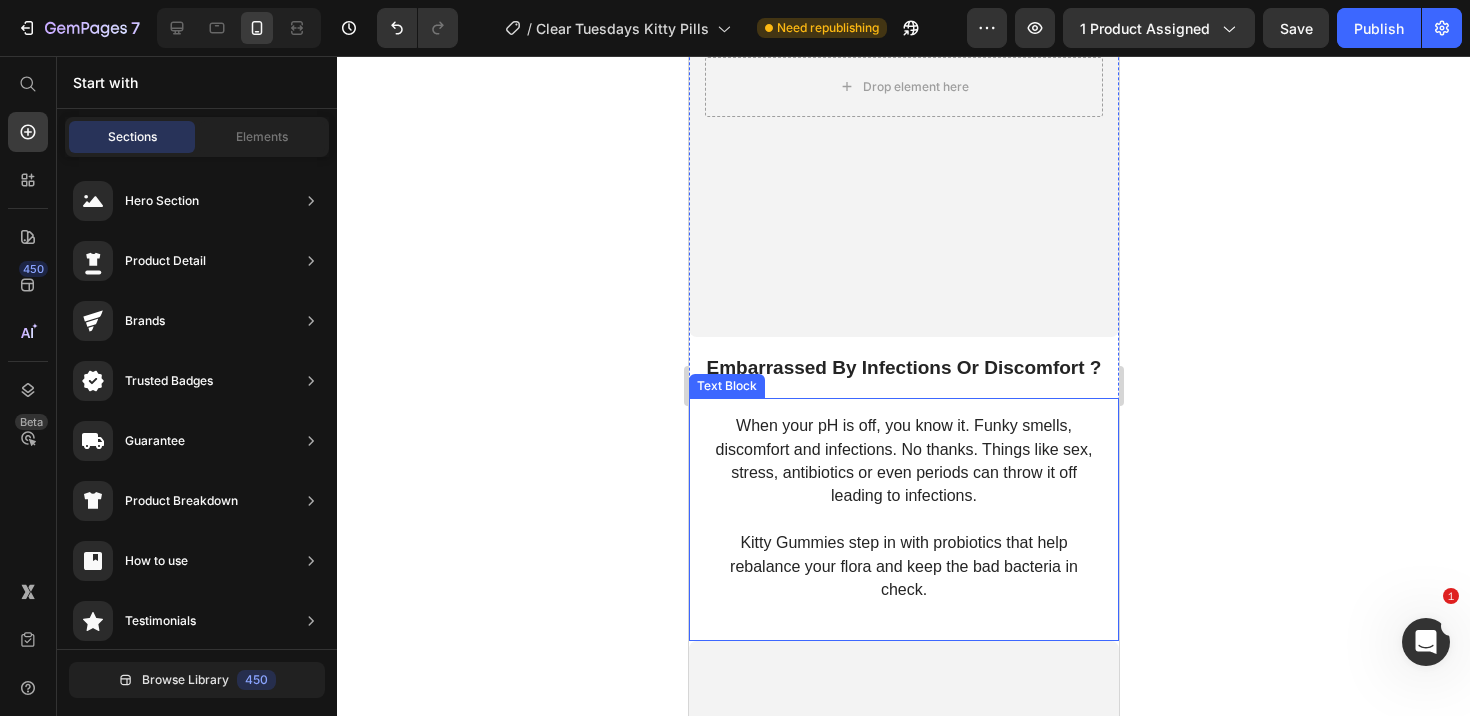 click on "When your pH is off, you know it. Funky smells, discomfort and infections. No thanks. Things like sex, stress, antibiotics or even periods can throw it off leading to infections." at bounding box center (903, 461) 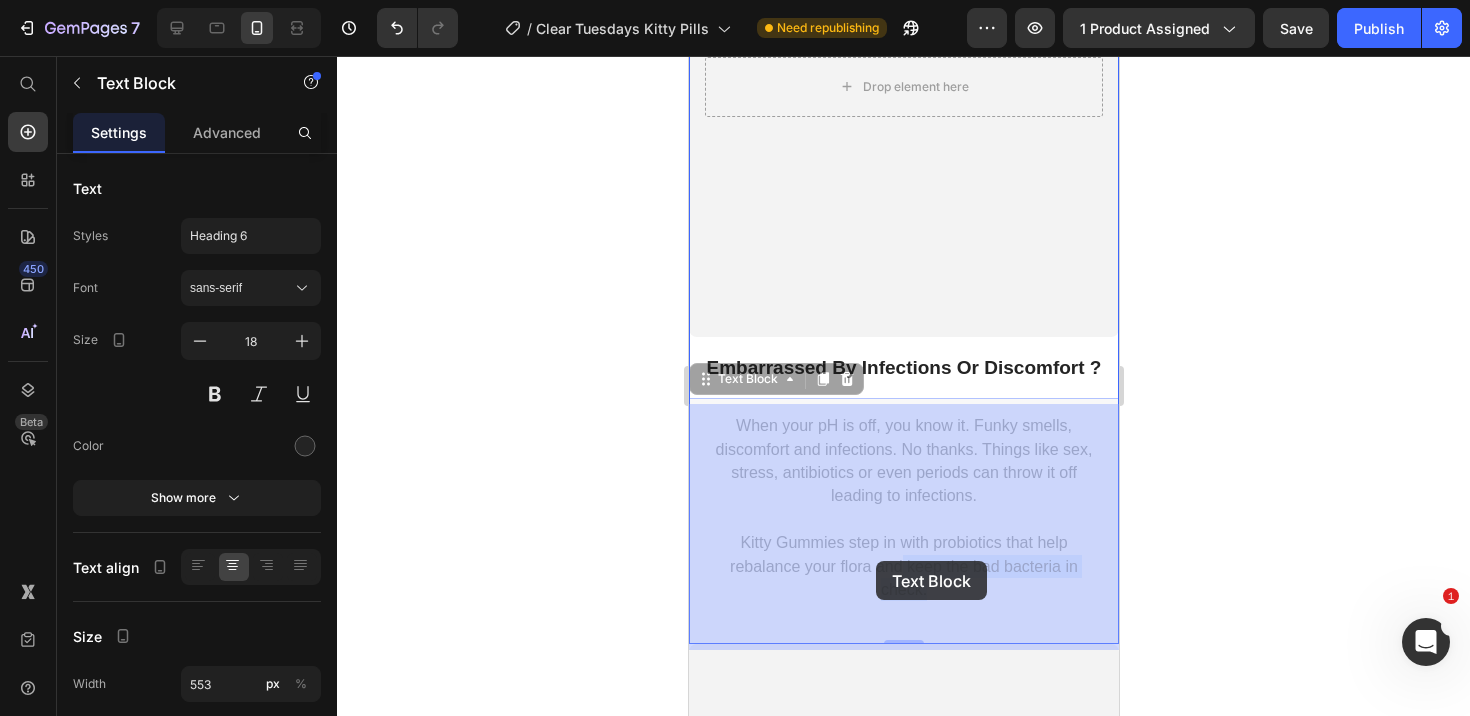 drag, startPoint x: 941, startPoint y: 593, endPoint x: 902, endPoint y: 580, distance: 41.109608 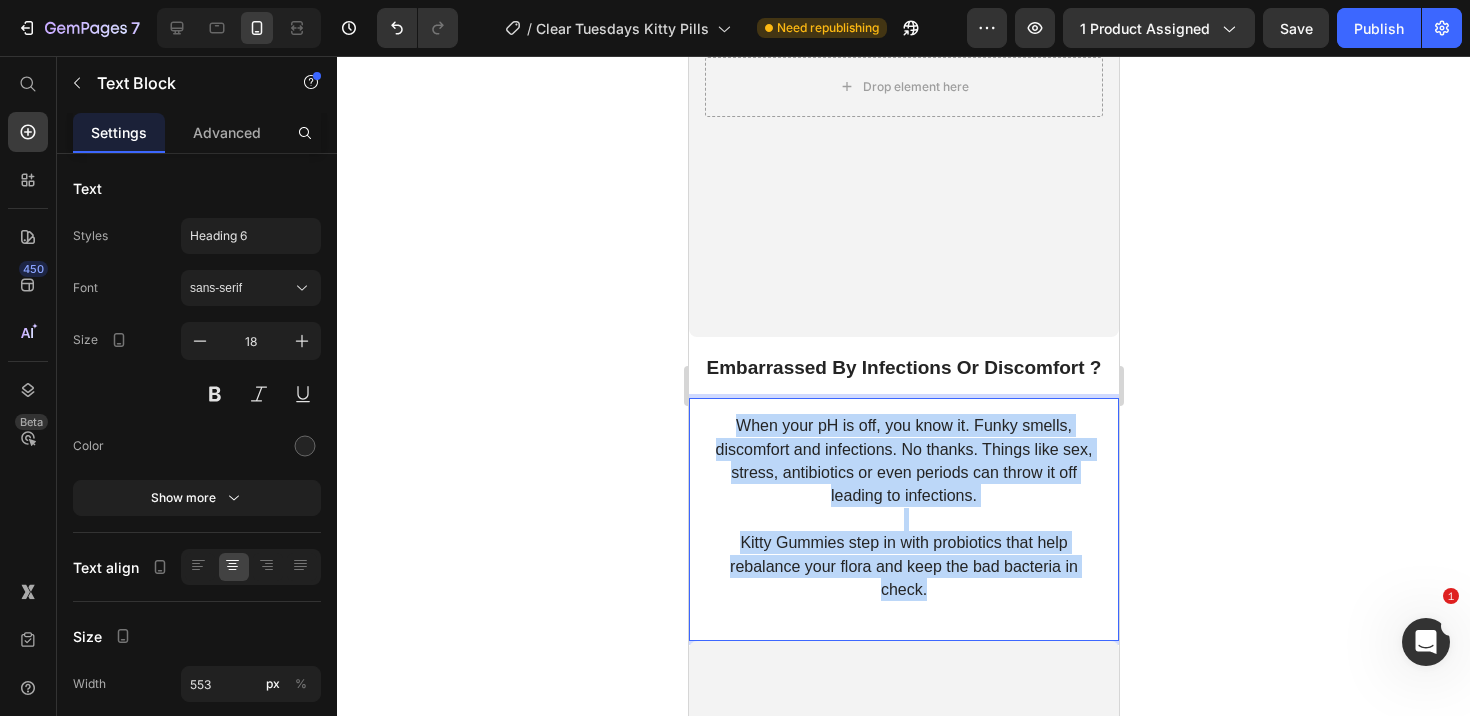drag, startPoint x: 931, startPoint y: 597, endPoint x: 739, endPoint y: 433, distance: 252.50743 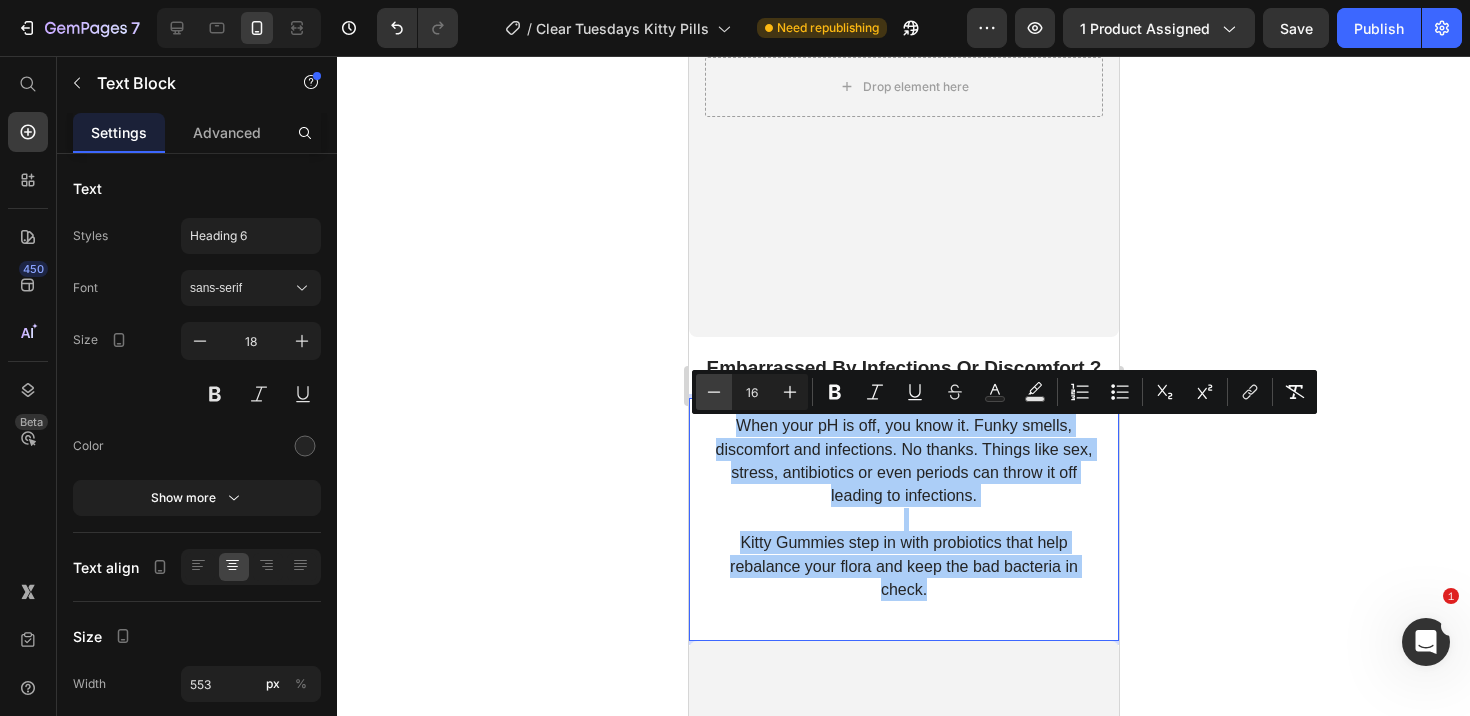 click on "Minus" at bounding box center (714, 392) 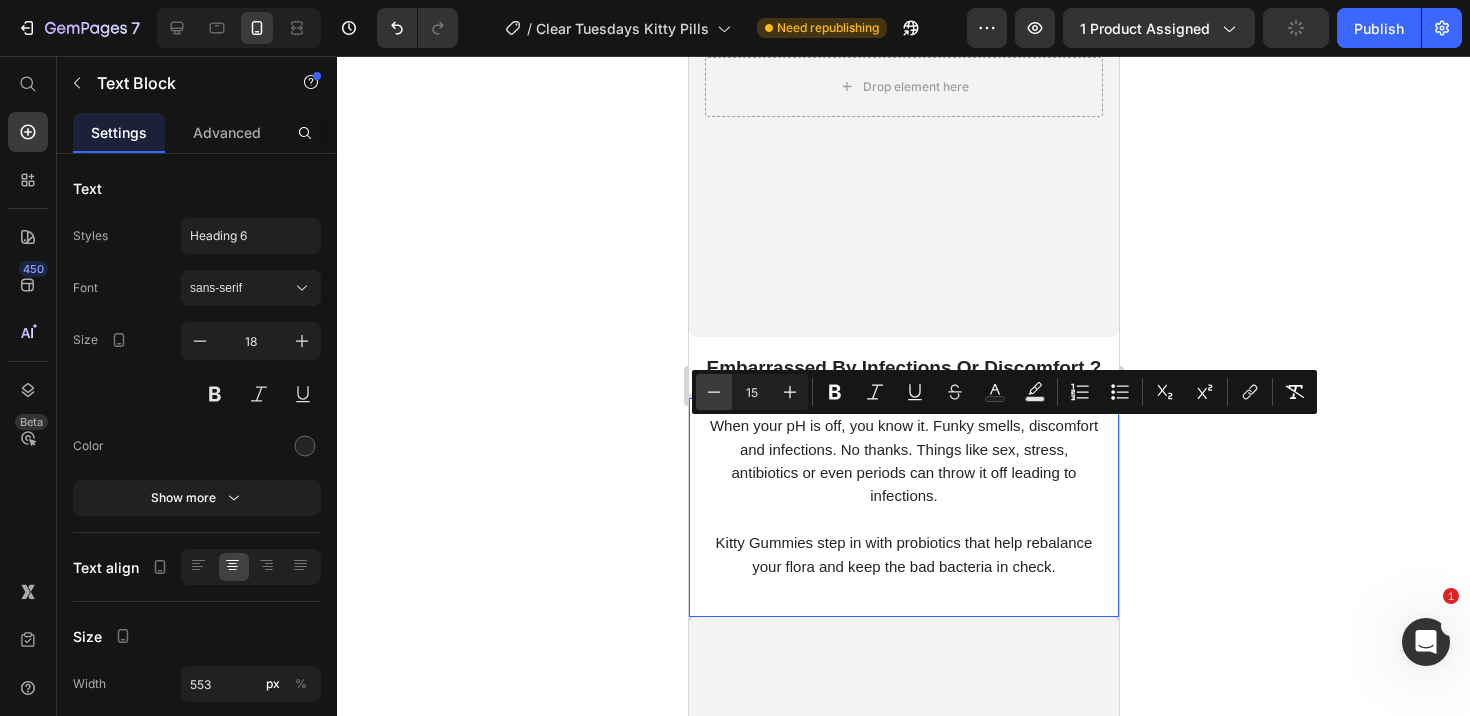 click on "Minus" at bounding box center [714, 392] 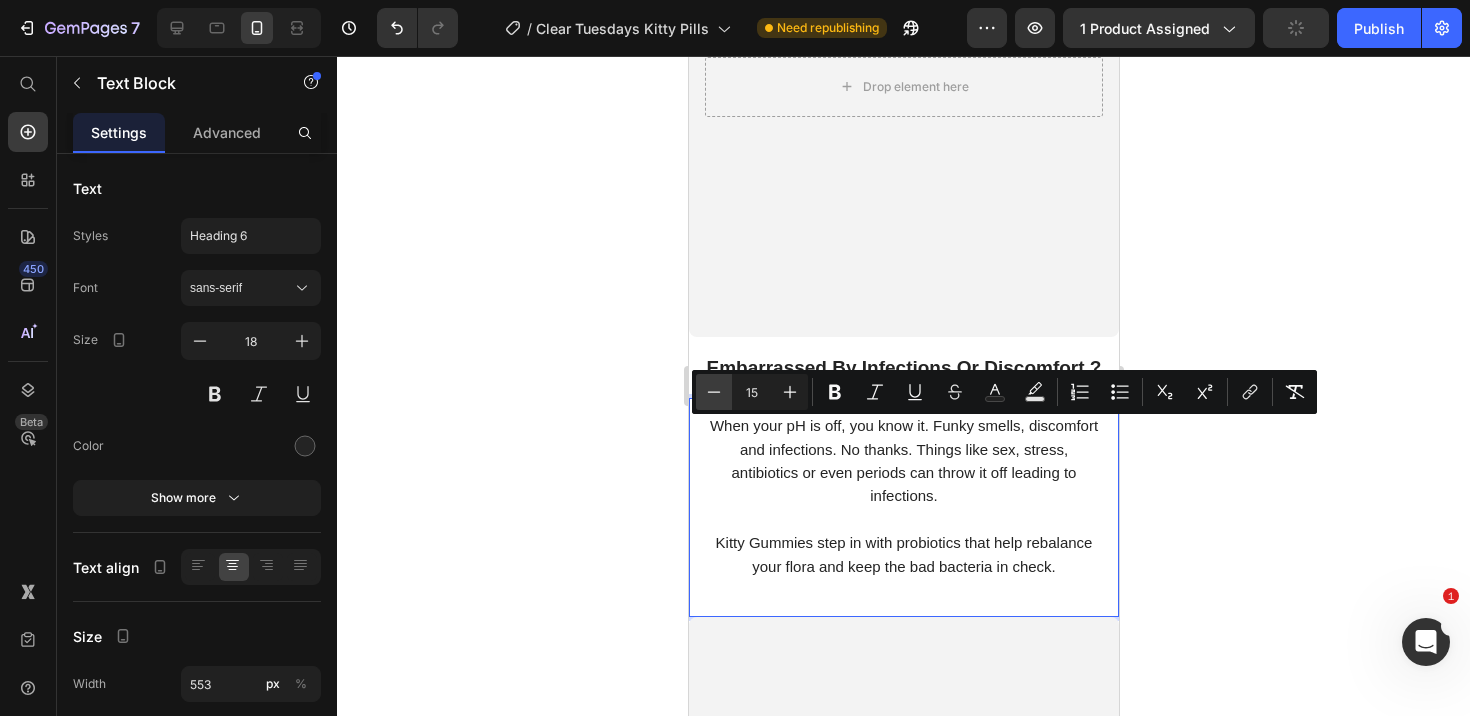 type on "14" 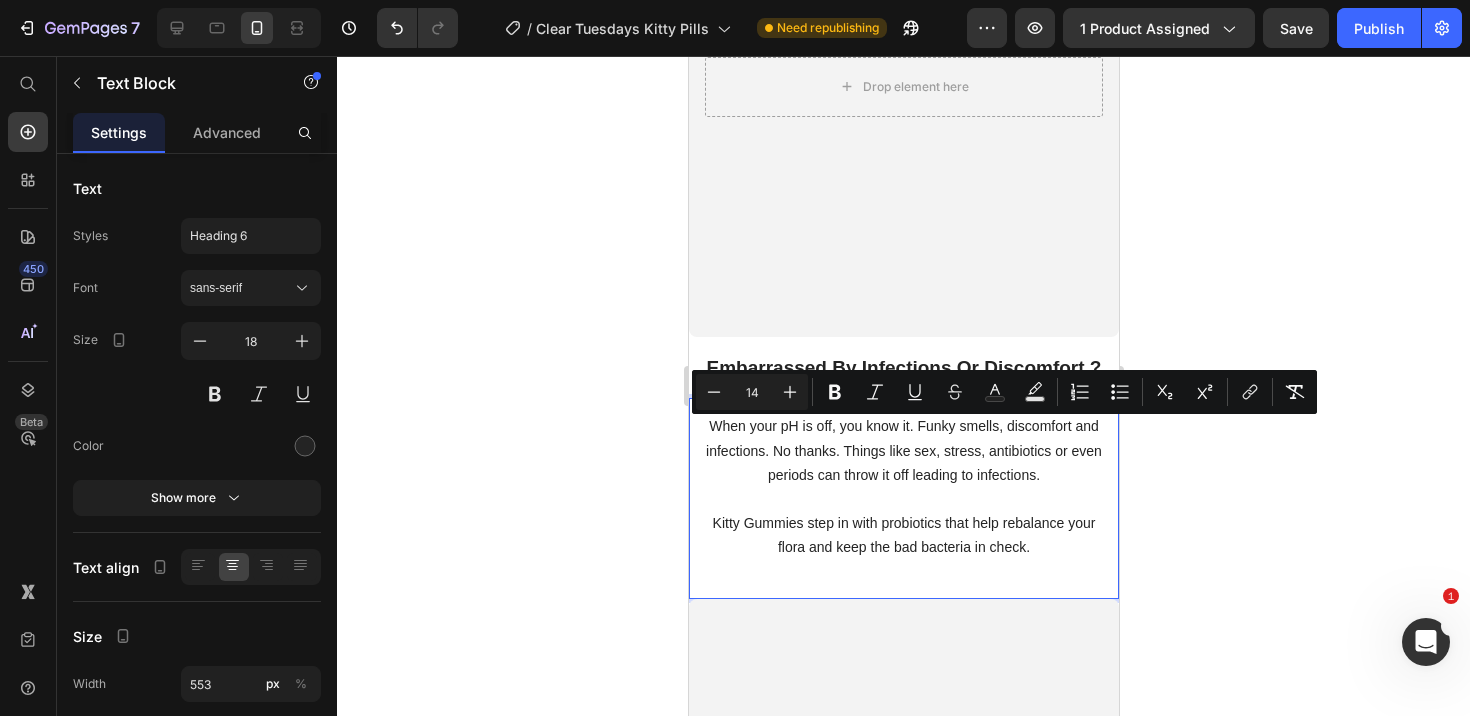 click 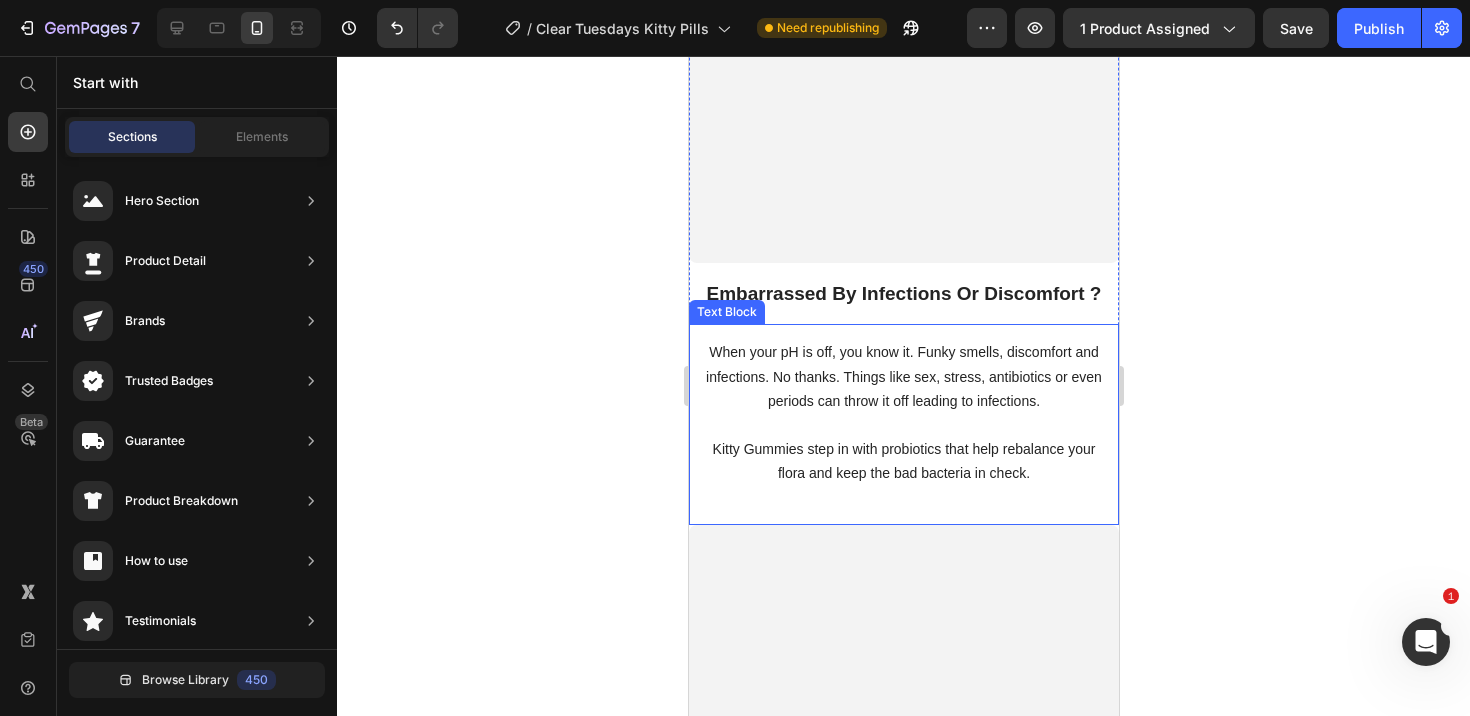 scroll, scrollTop: 3456, scrollLeft: 0, axis: vertical 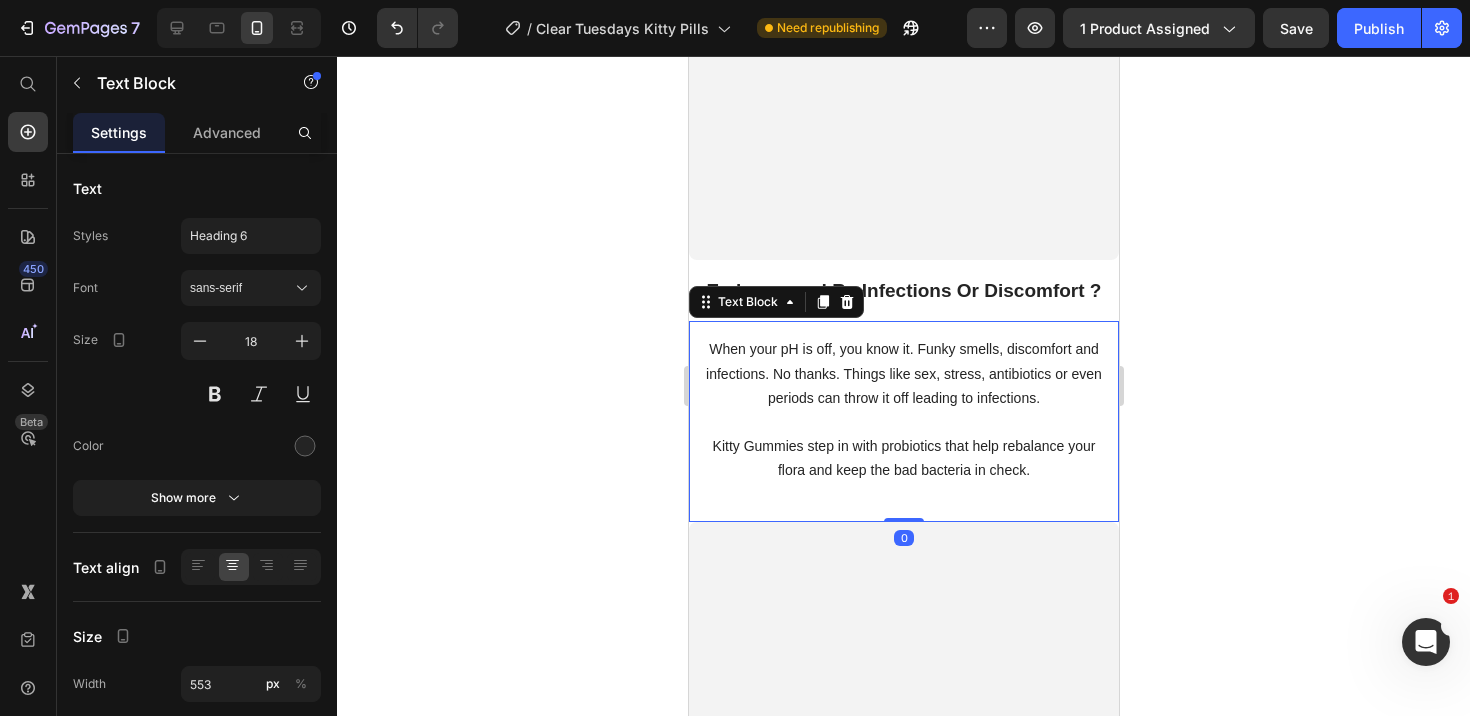 click on "When your pH is off, you know it. Funky smells, discomfort and infections. No thanks. Things like sex, stress, antibiotics or even periods can throw it off leading to infections." at bounding box center (903, 373) 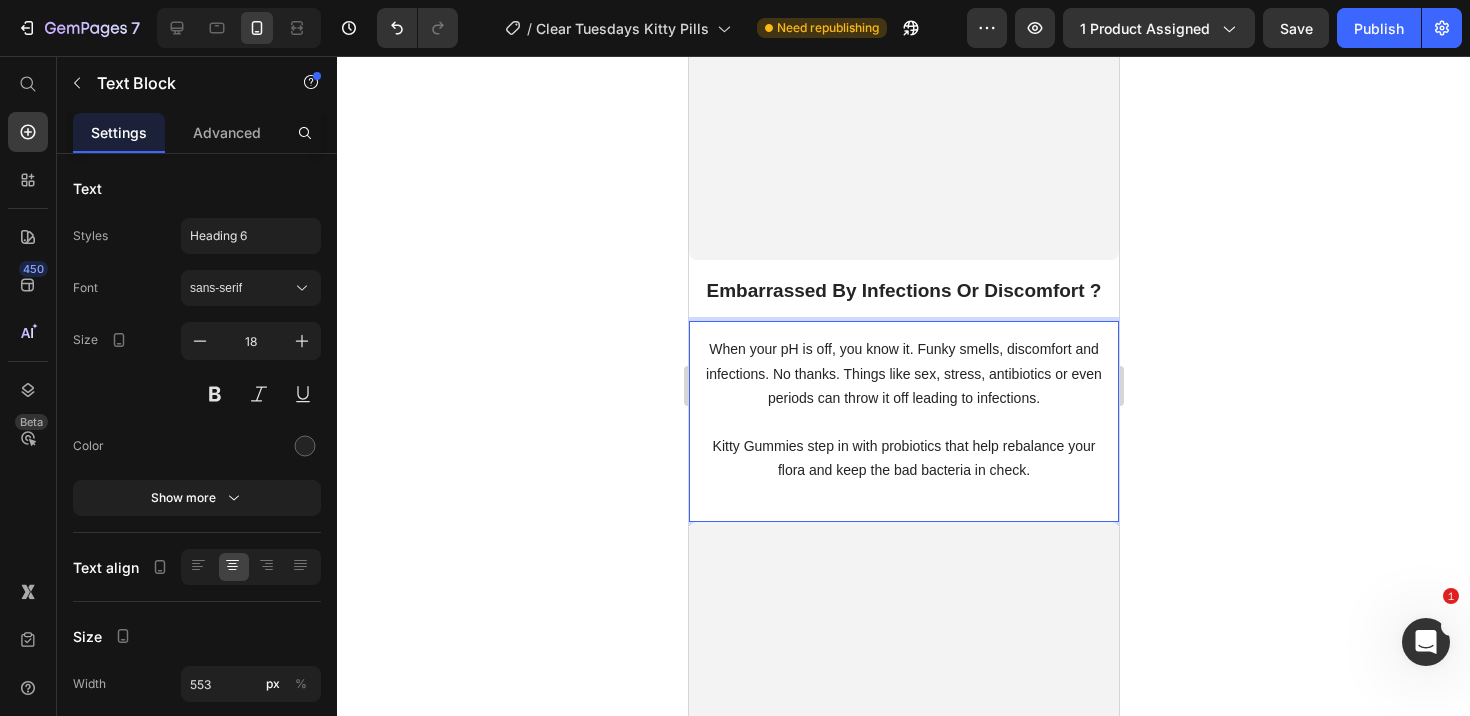 click on "When your pH is off, you know it. Funky smells, discomfort and infections. No thanks. Things like sex, stress, antibiotics or even periods can throw it off leading to infections." at bounding box center [903, 373] 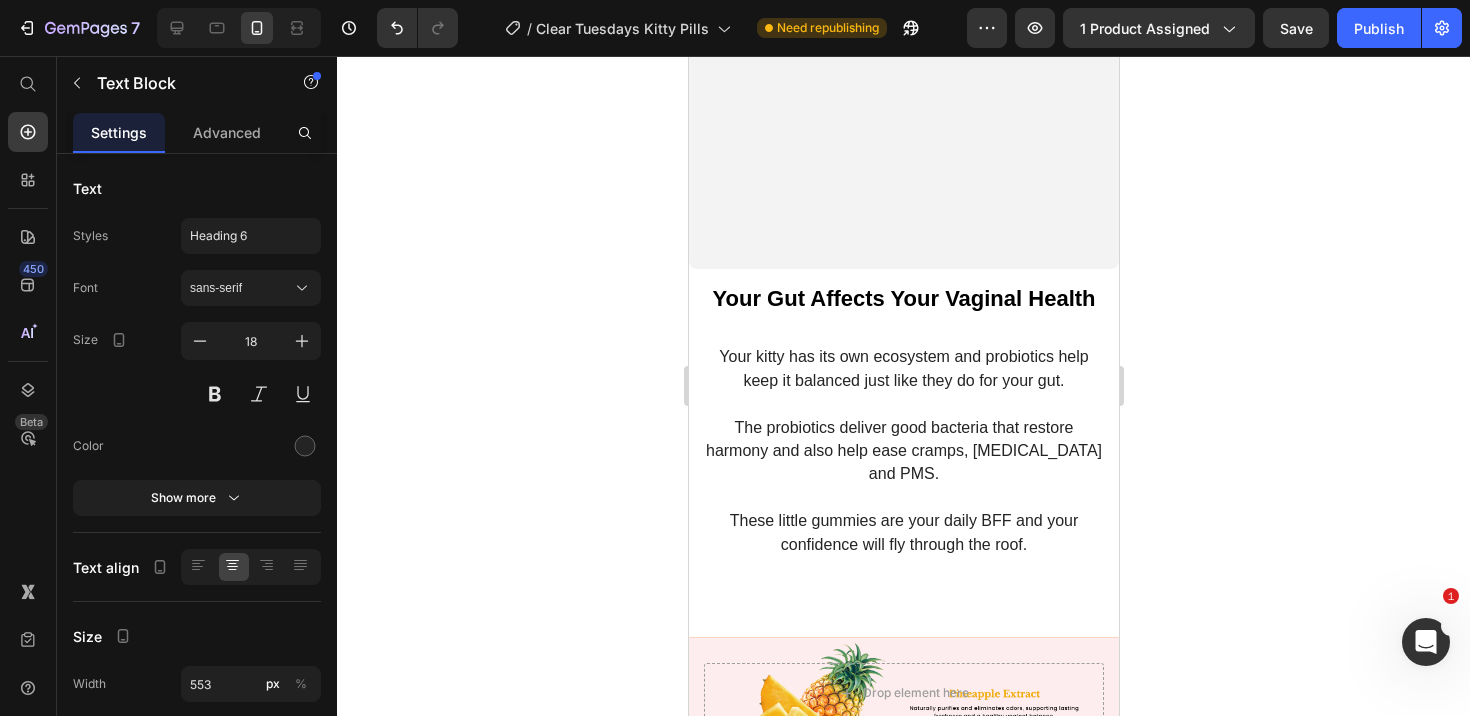 scroll, scrollTop: 4270, scrollLeft: 0, axis: vertical 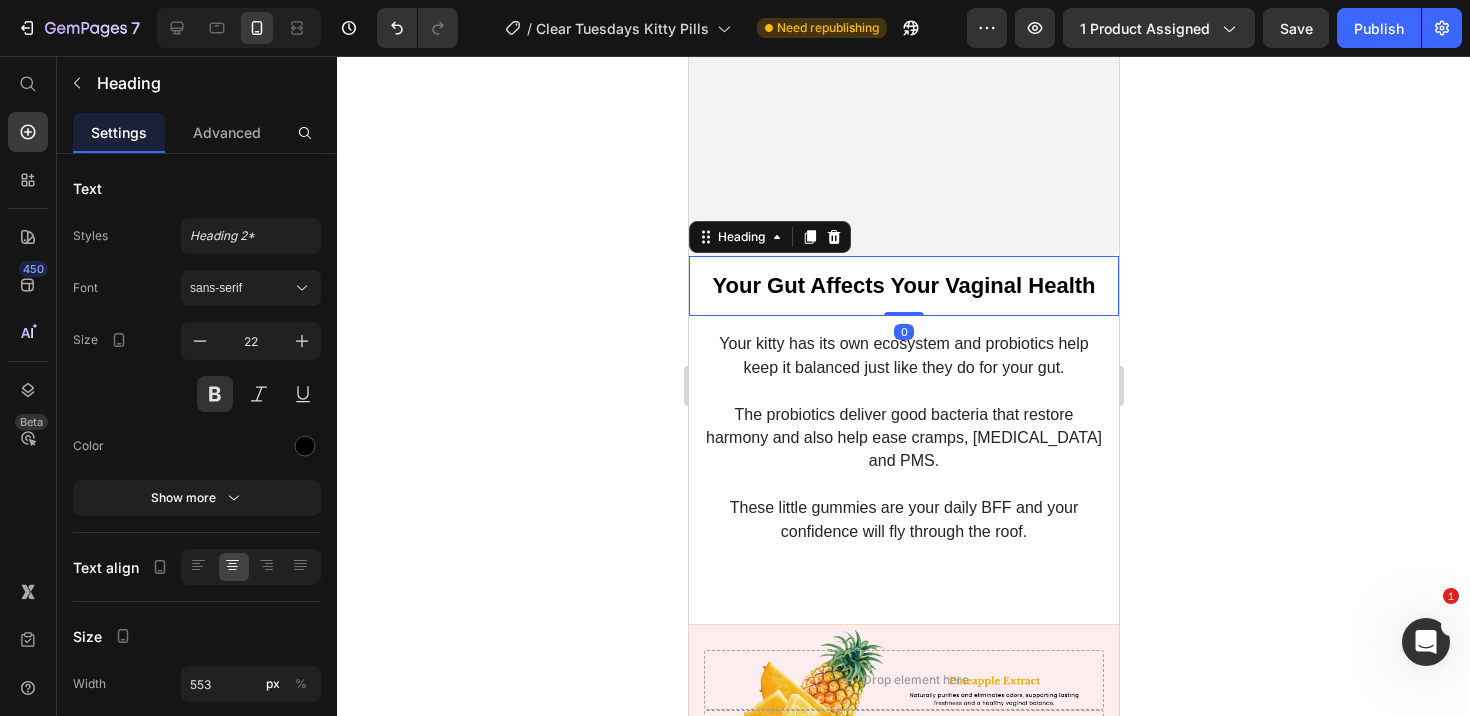 click on "Your Gut Affects Your Vaginal Health" at bounding box center (903, 286) 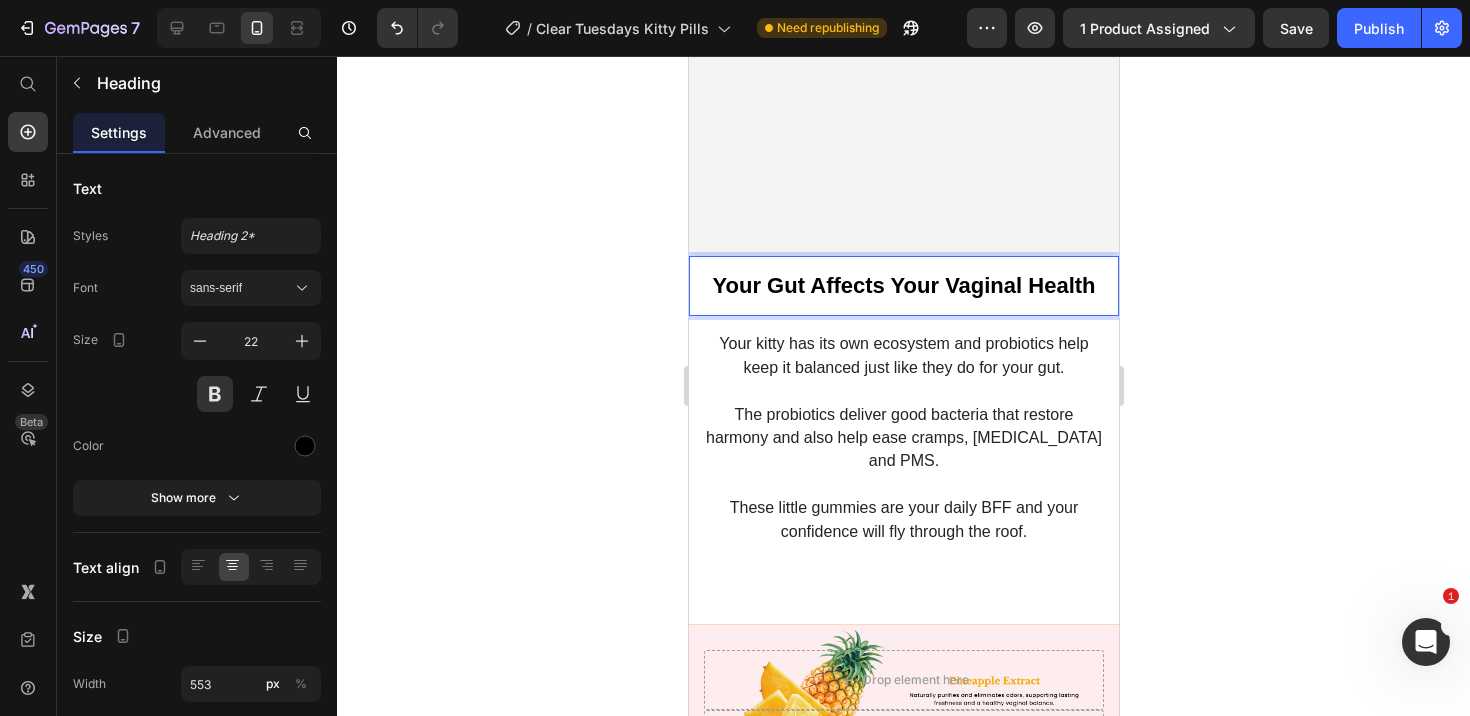 click on "Your Gut Affects Your Vaginal Health" at bounding box center (902, 285) 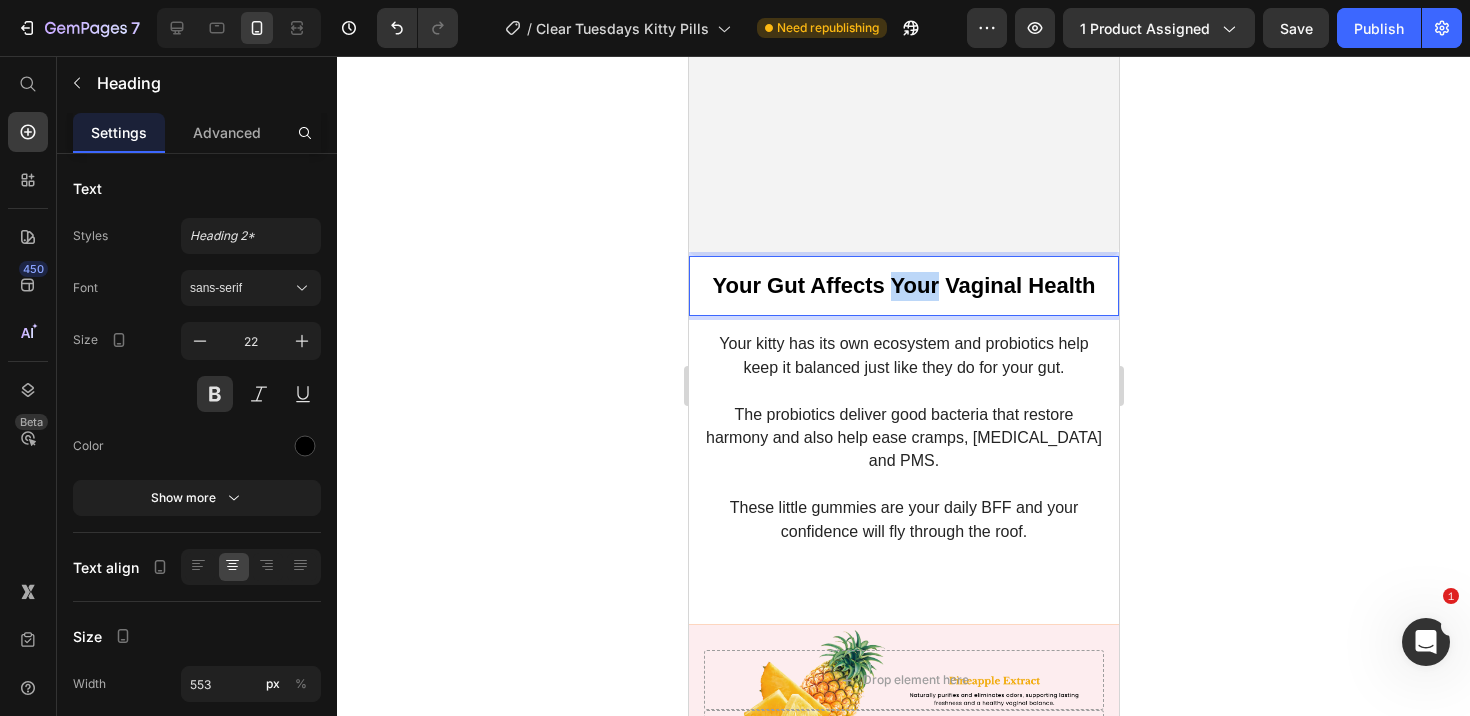 click on "Your Gut Affects Your Vaginal Health" at bounding box center [902, 285] 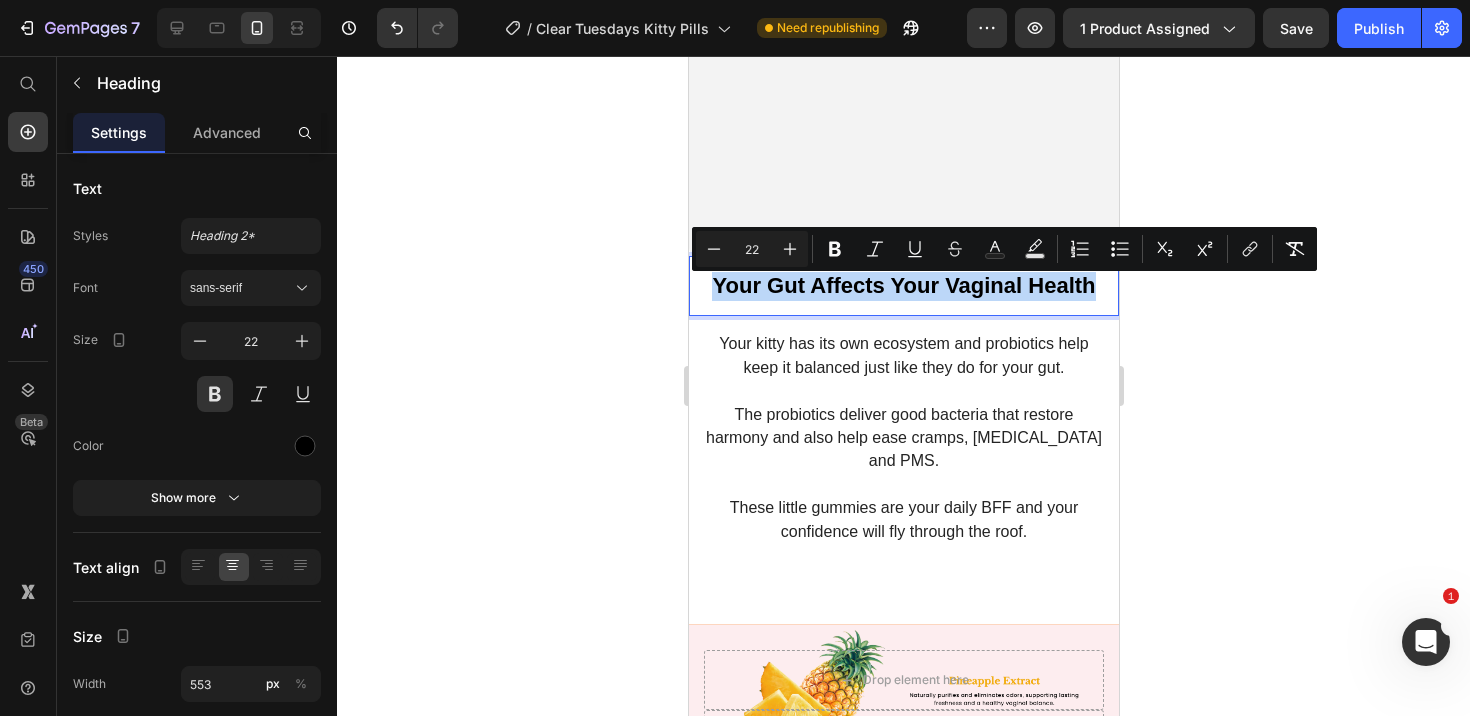 click on "Your Gut Affects Your Vaginal Health" at bounding box center (902, 285) 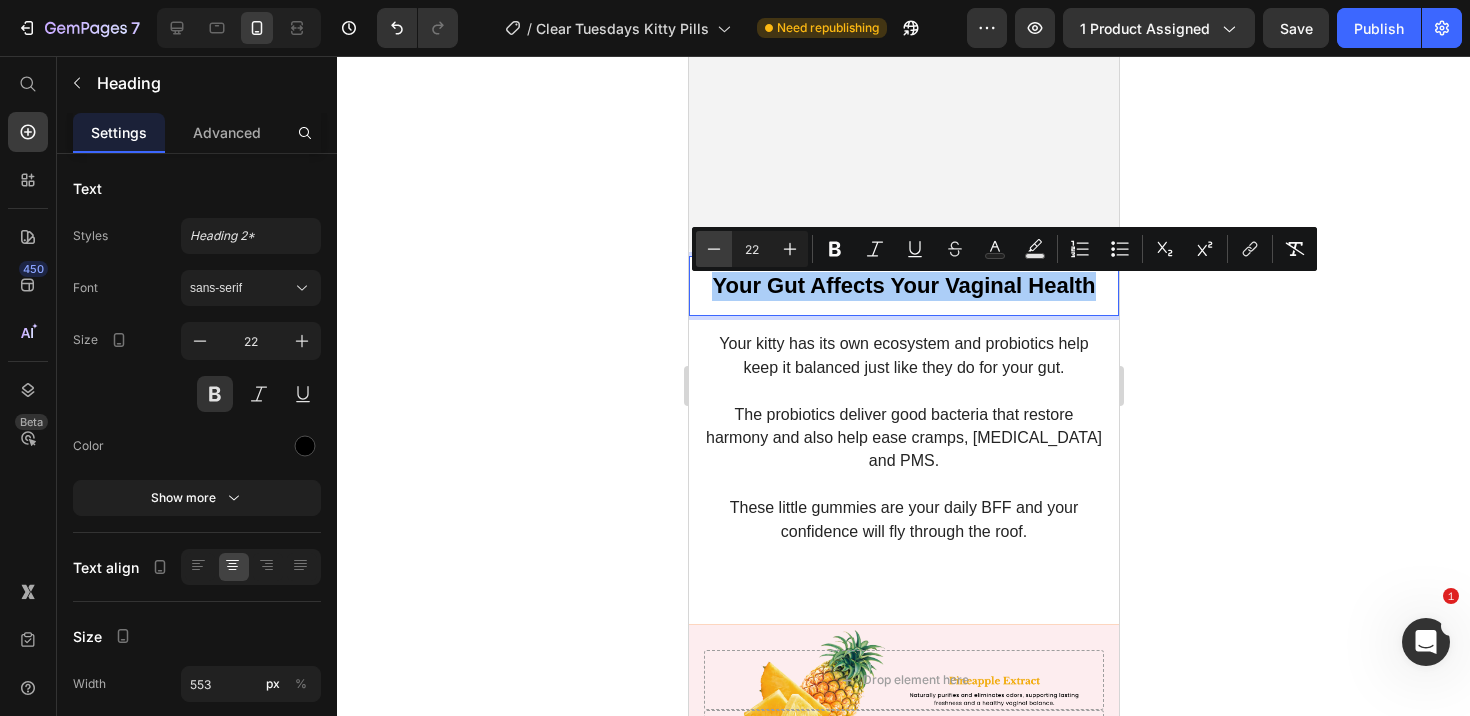click 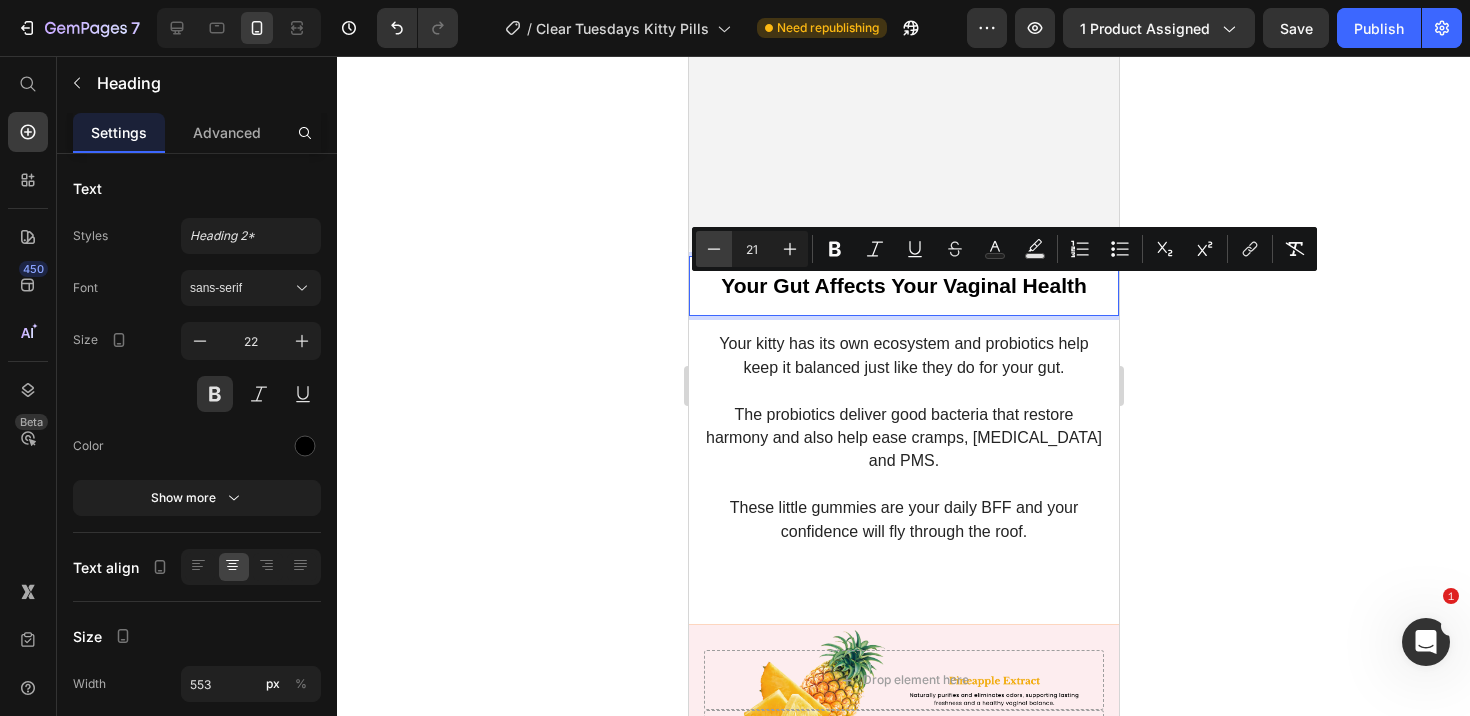 click 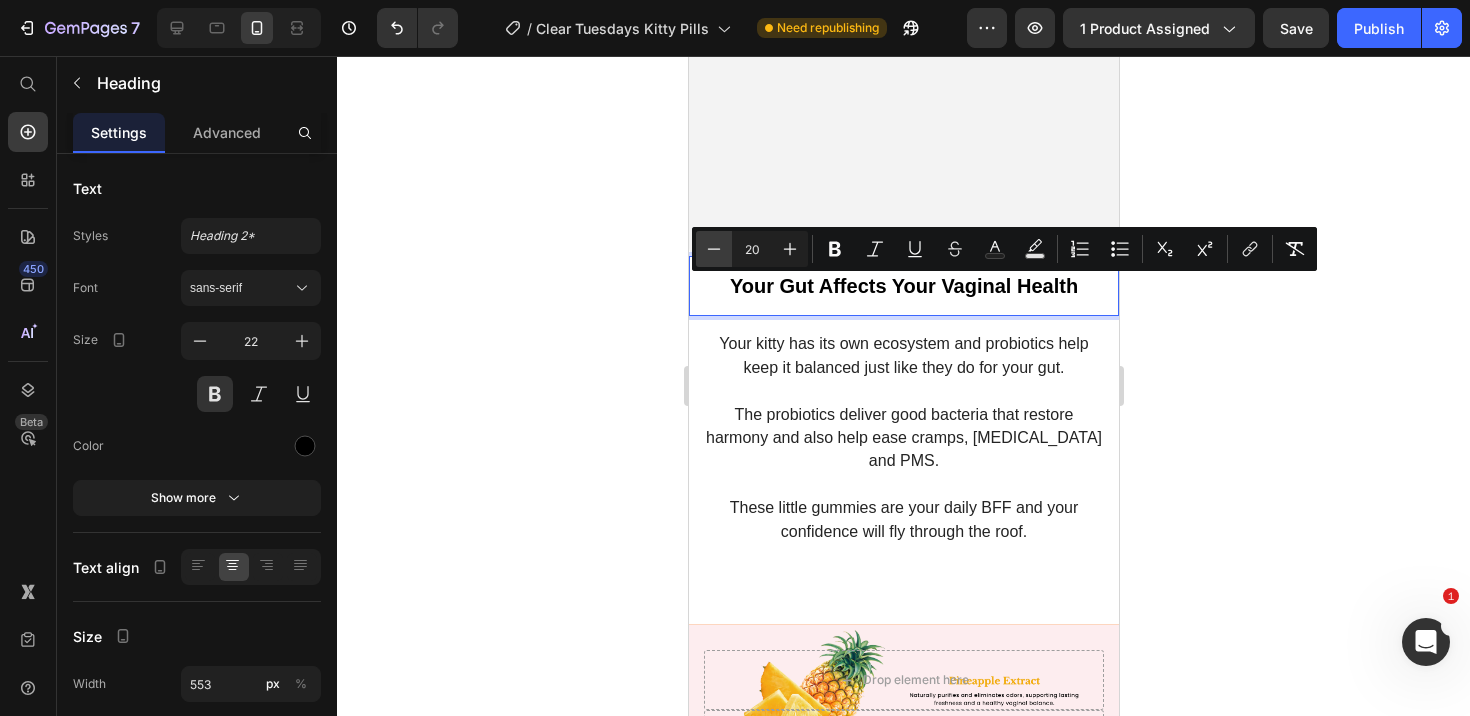 click 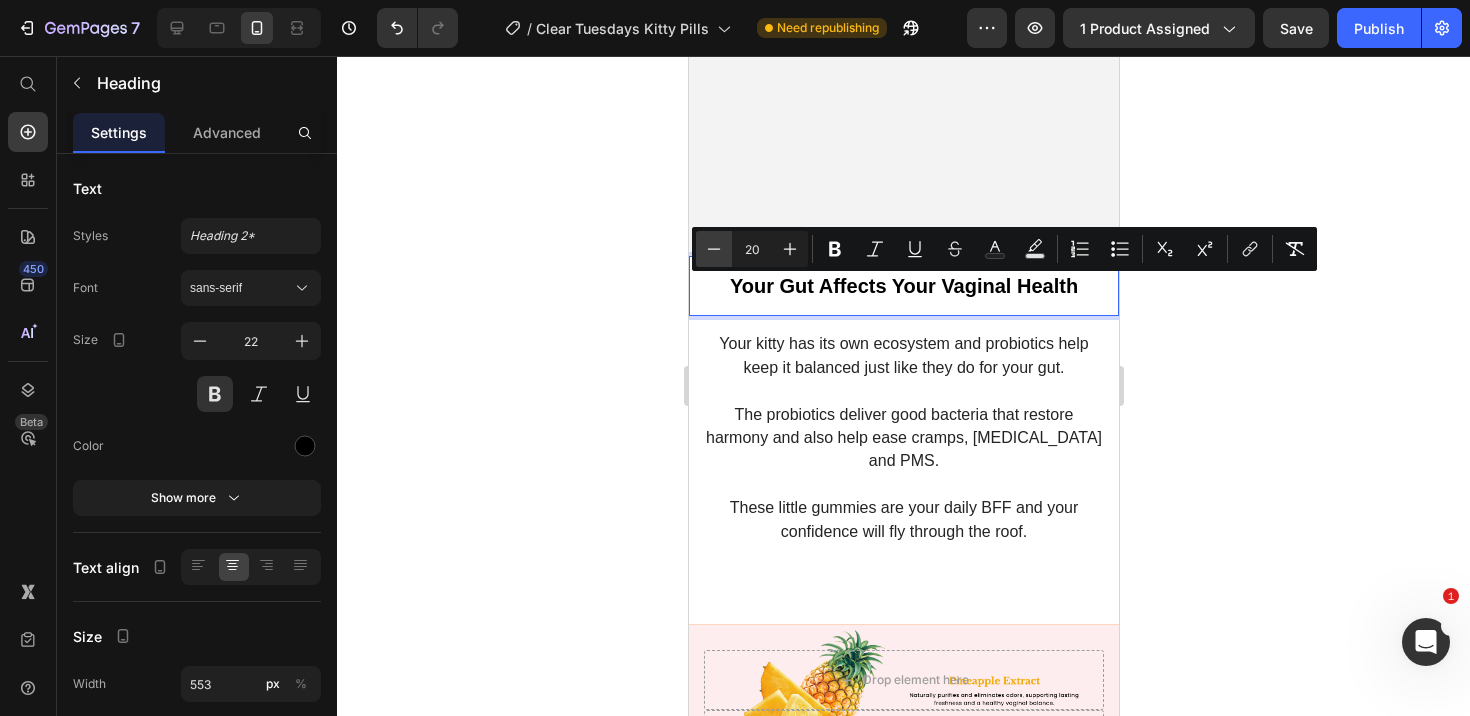 type on "19" 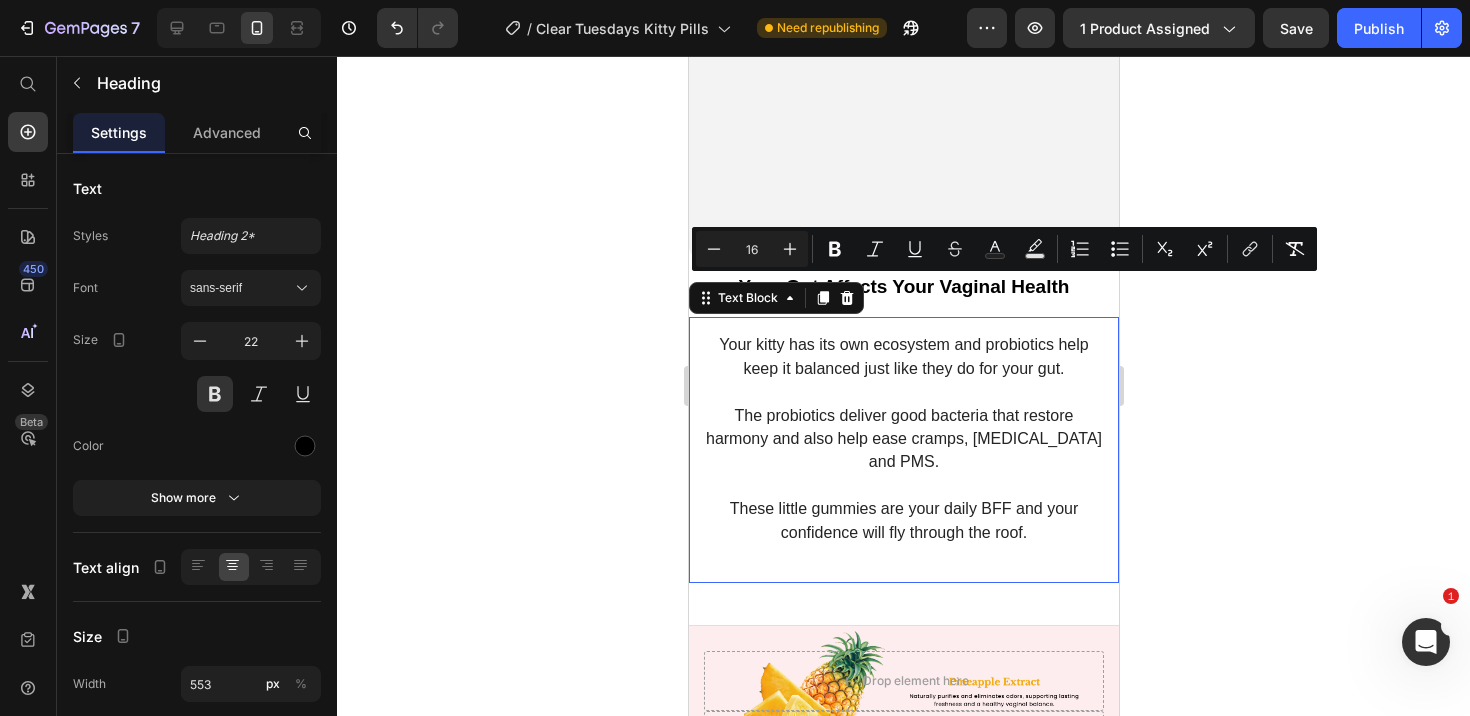 click on "The probiotics deliver good bacteria that restore harmony and also help ease cramps, [MEDICAL_DATA] and PMS." at bounding box center [903, 439] 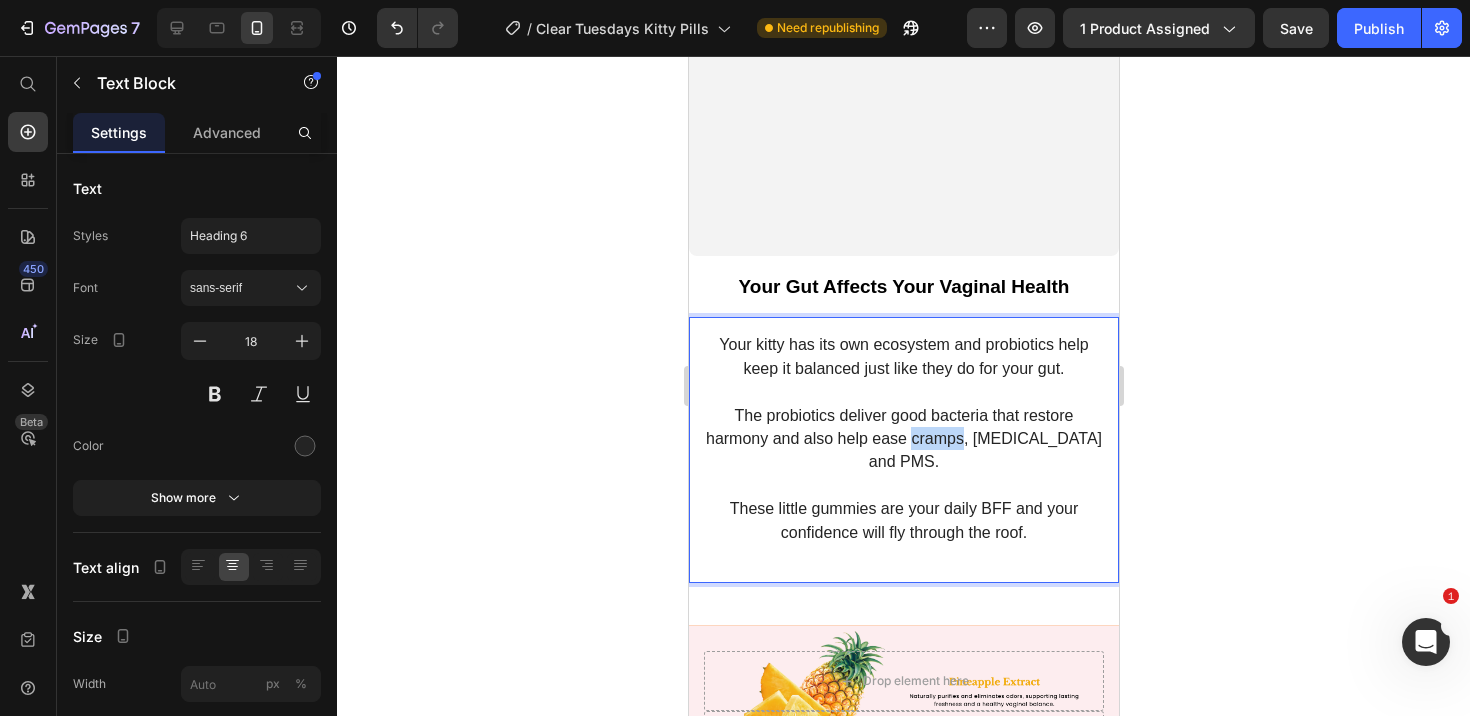 click on "The probiotics deliver good bacteria that restore harmony and also help ease cramps, [MEDICAL_DATA] and PMS." at bounding box center [903, 439] 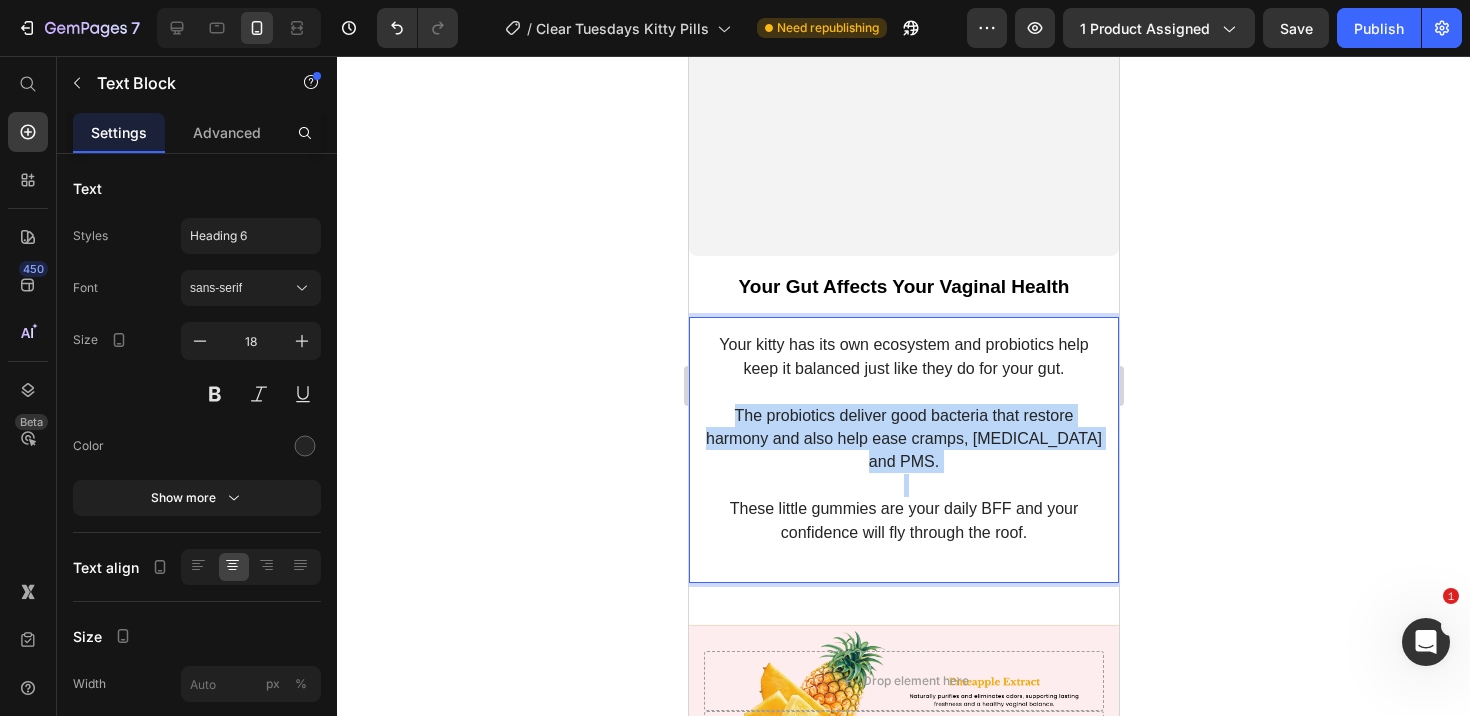 click on "The probiotics deliver good bacteria that restore harmony and also help ease cramps, [MEDICAL_DATA] and PMS." at bounding box center (903, 439) 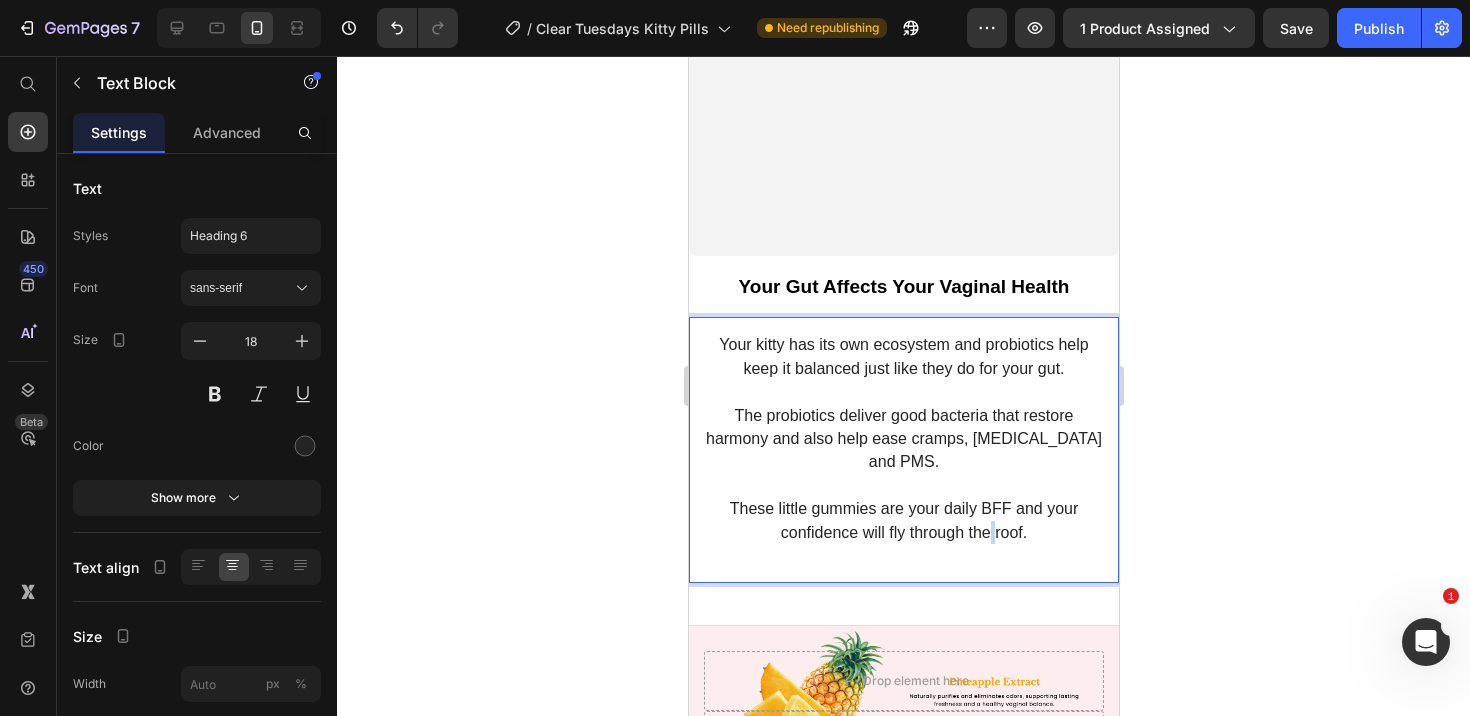 click on "These little gummies are your daily BFF and your confidence will fly through the roof." at bounding box center (903, 520) 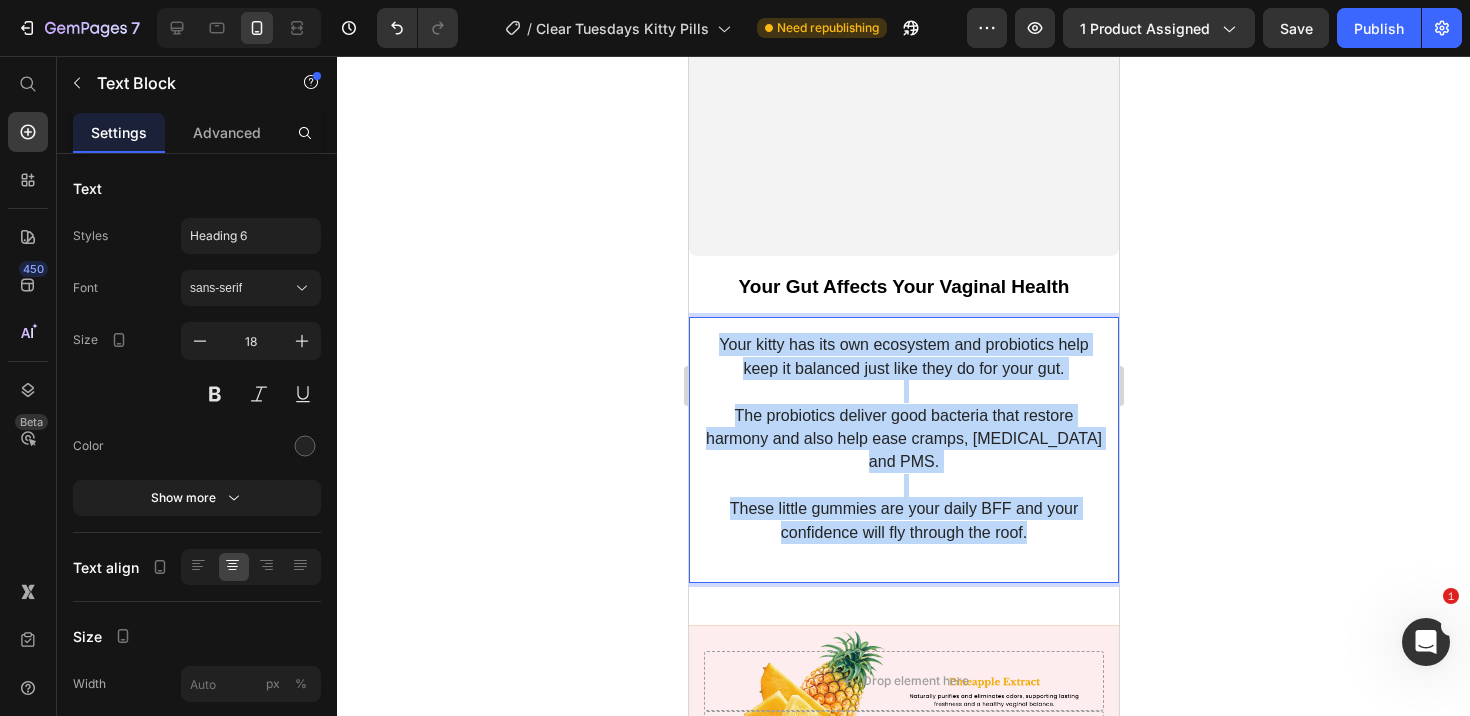 drag, startPoint x: 1031, startPoint y: 526, endPoint x: 721, endPoint y: 352, distance: 355.49402 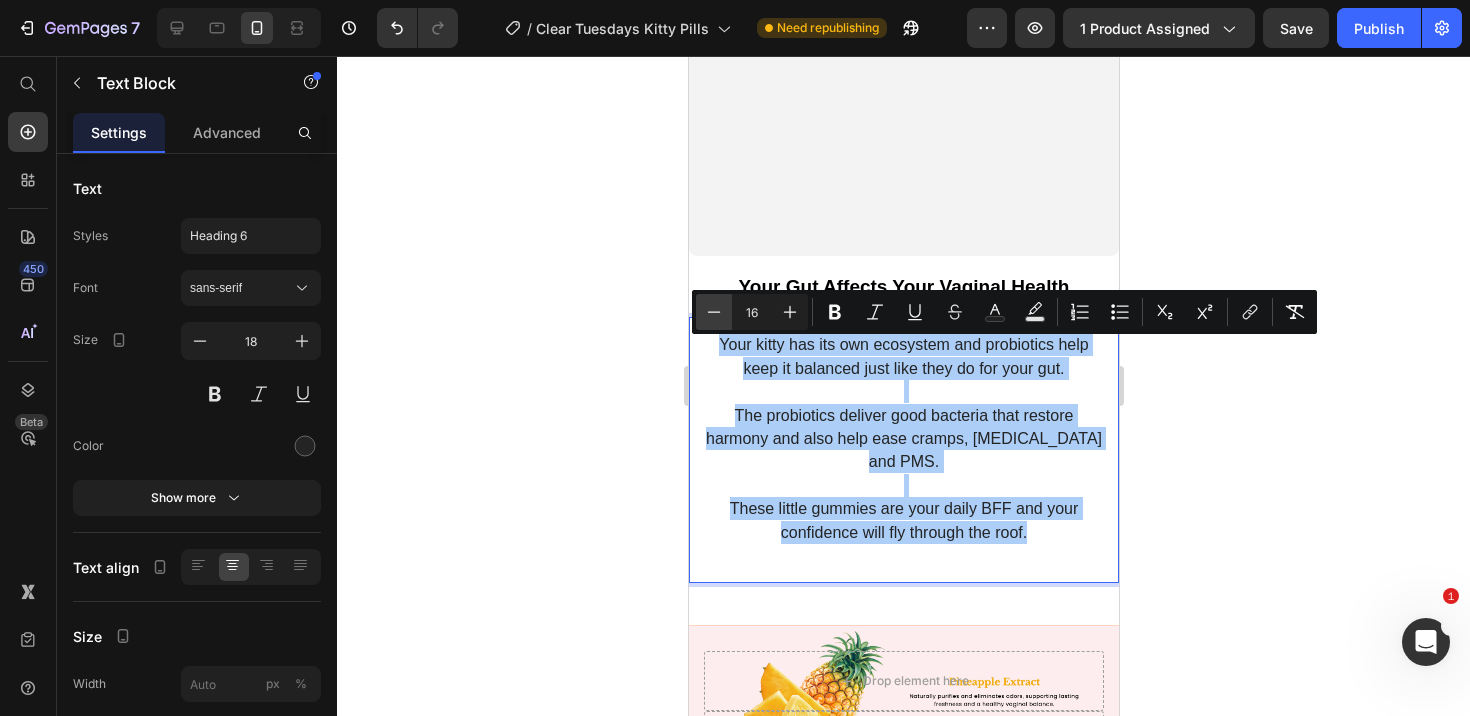 click 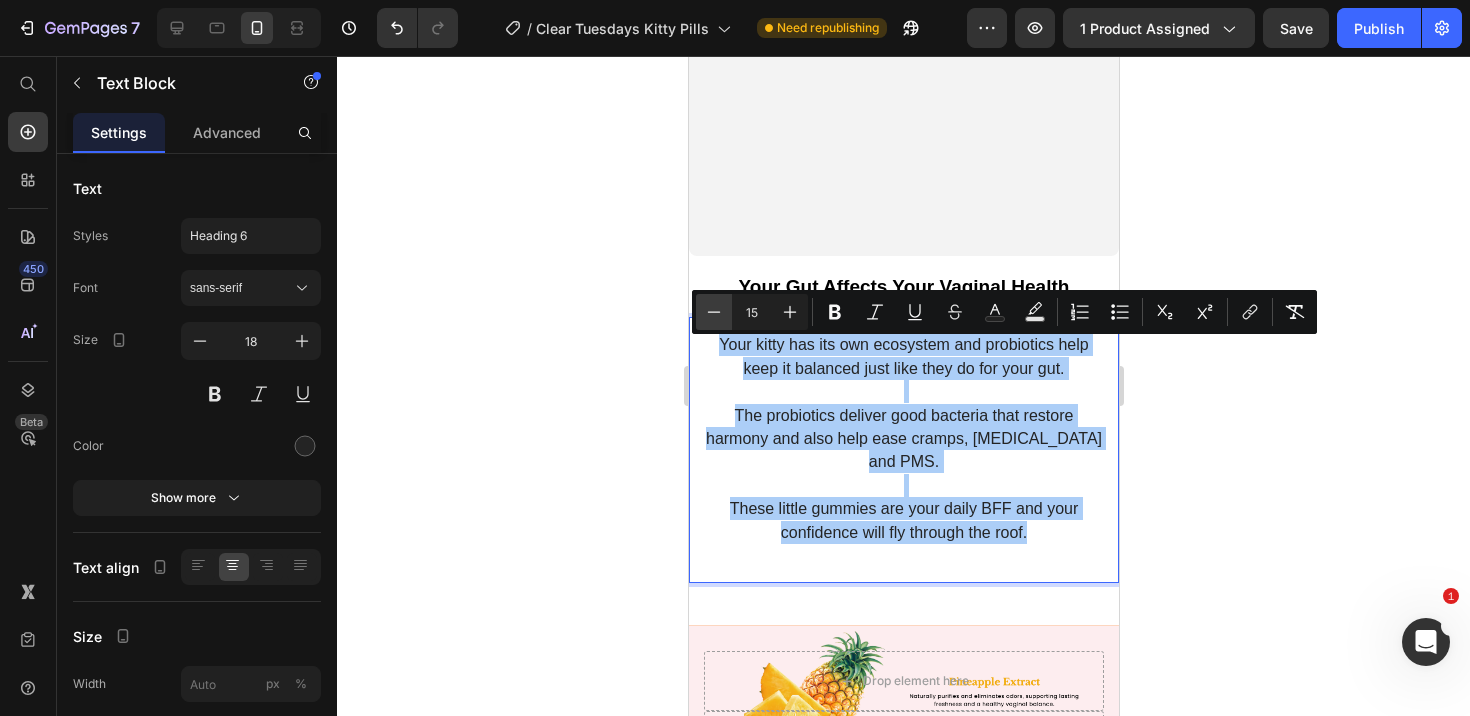 click 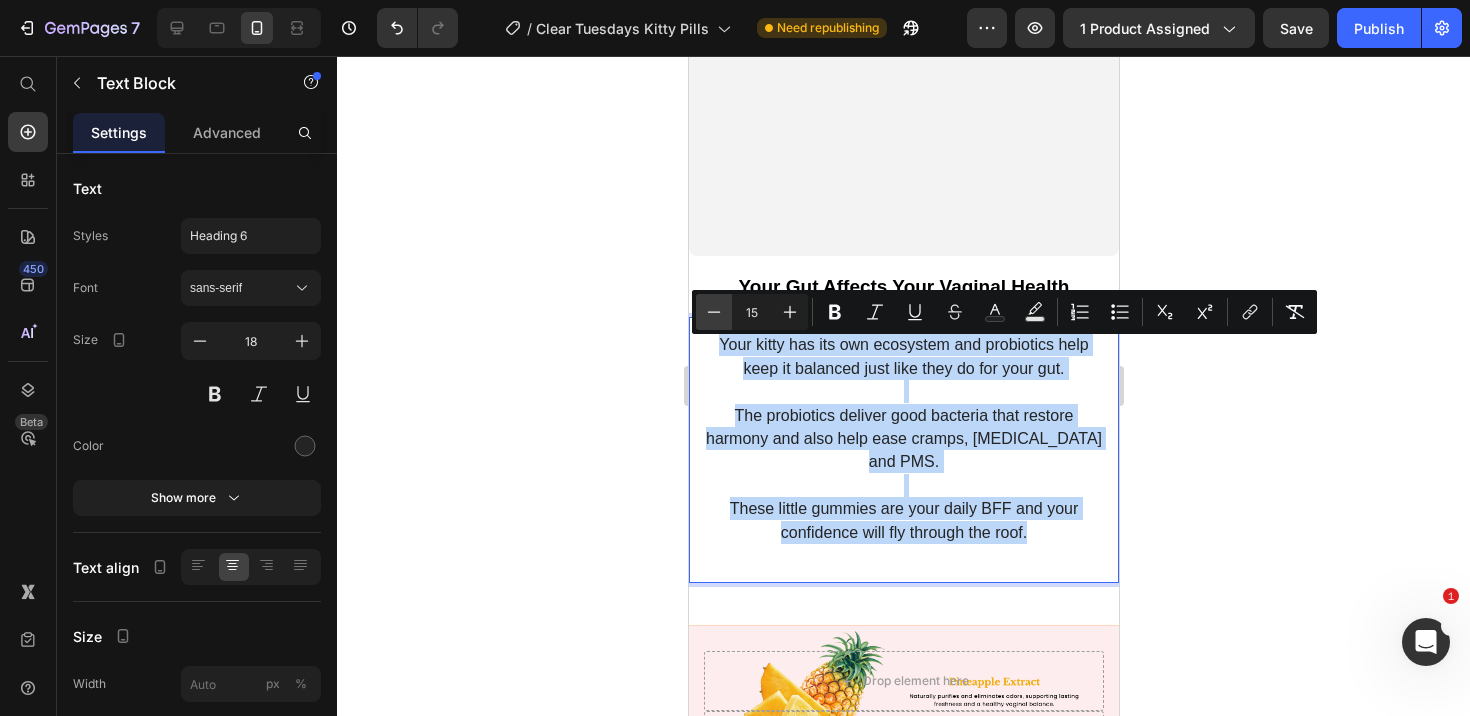 type on "14" 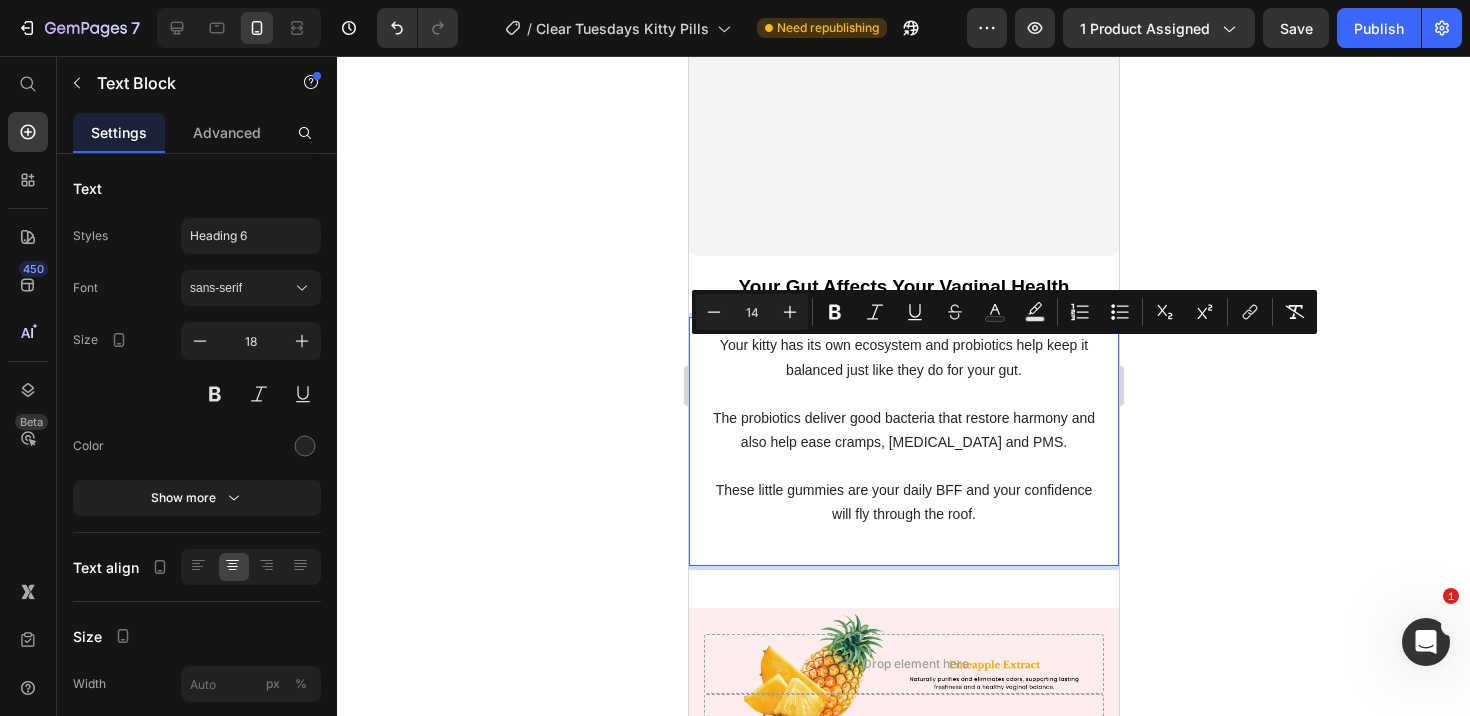 click 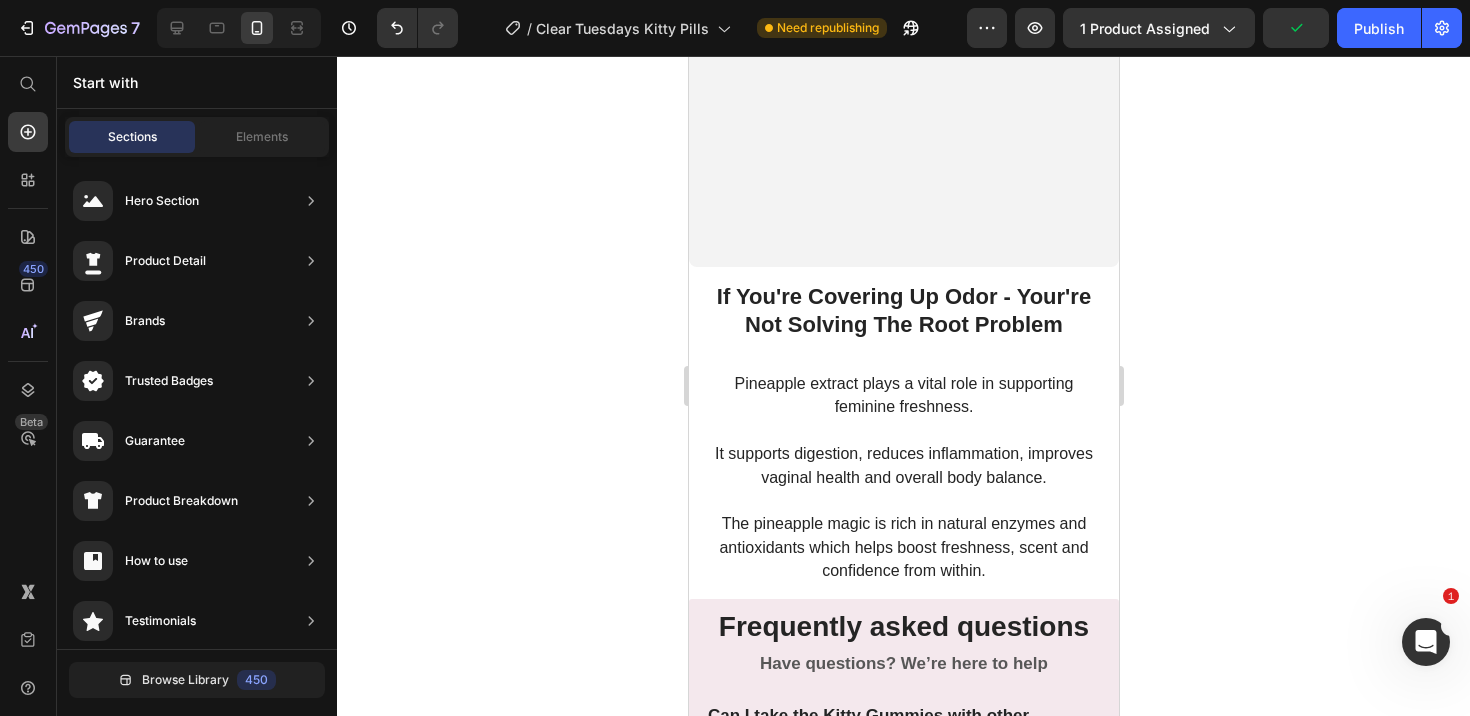 scroll, scrollTop: 6808, scrollLeft: 0, axis: vertical 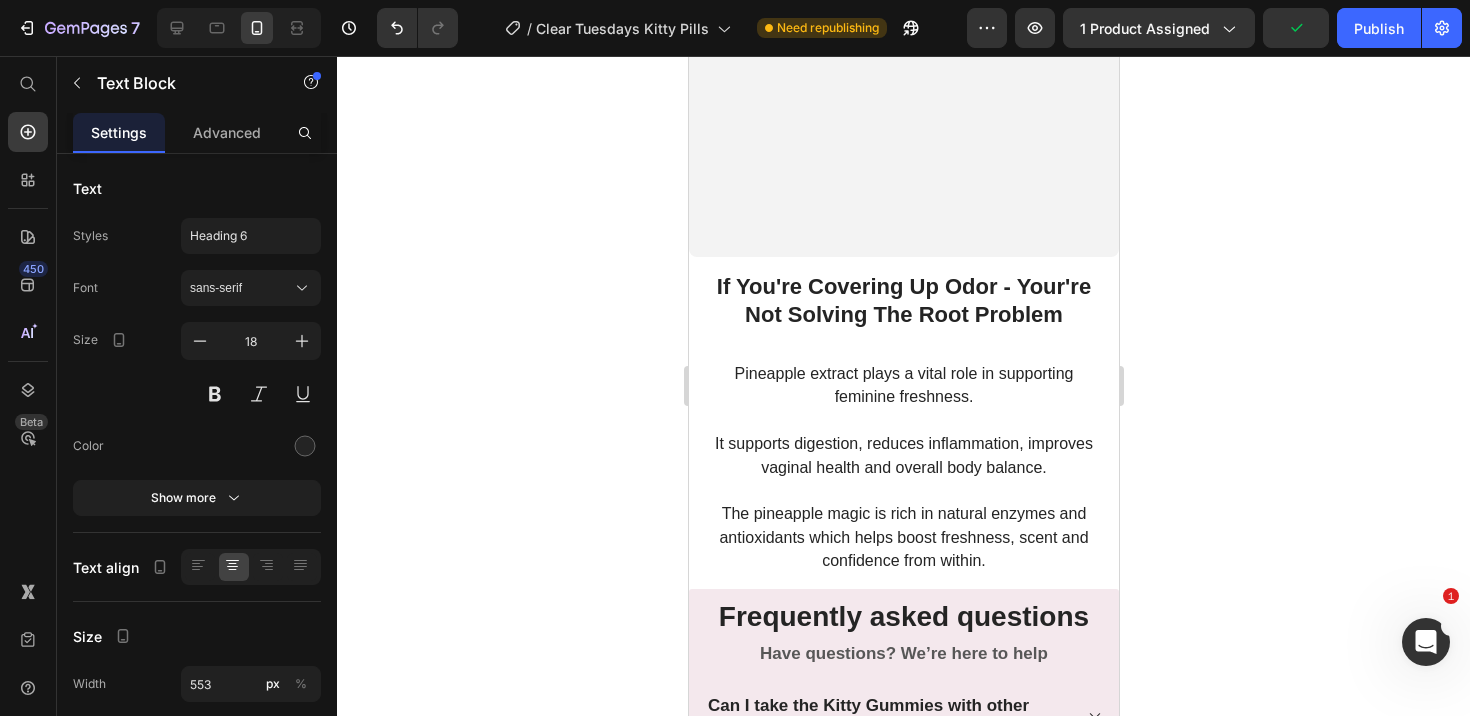 click at bounding box center (903, 490) 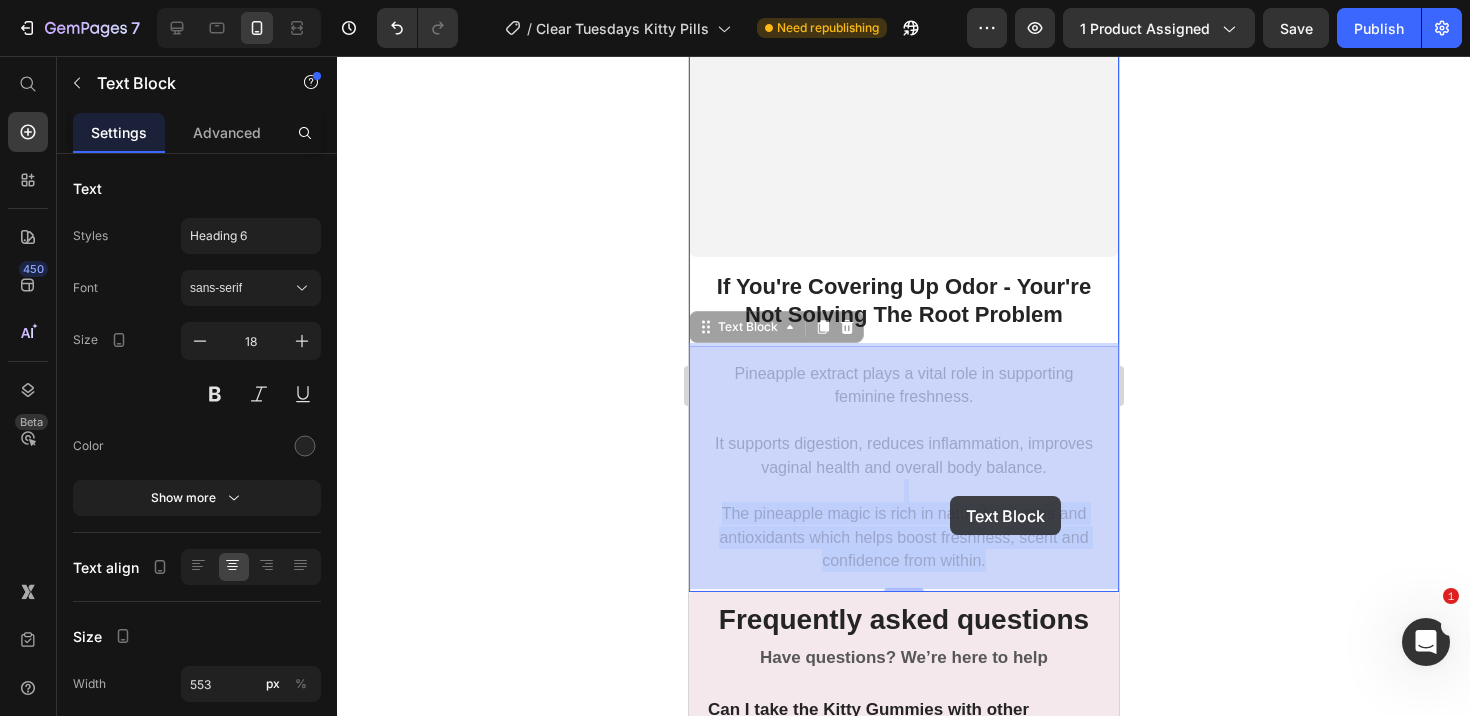 drag, startPoint x: 989, startPoint y: 560, endPoint x: 949, endPoint y: 496, distance: 75.47185 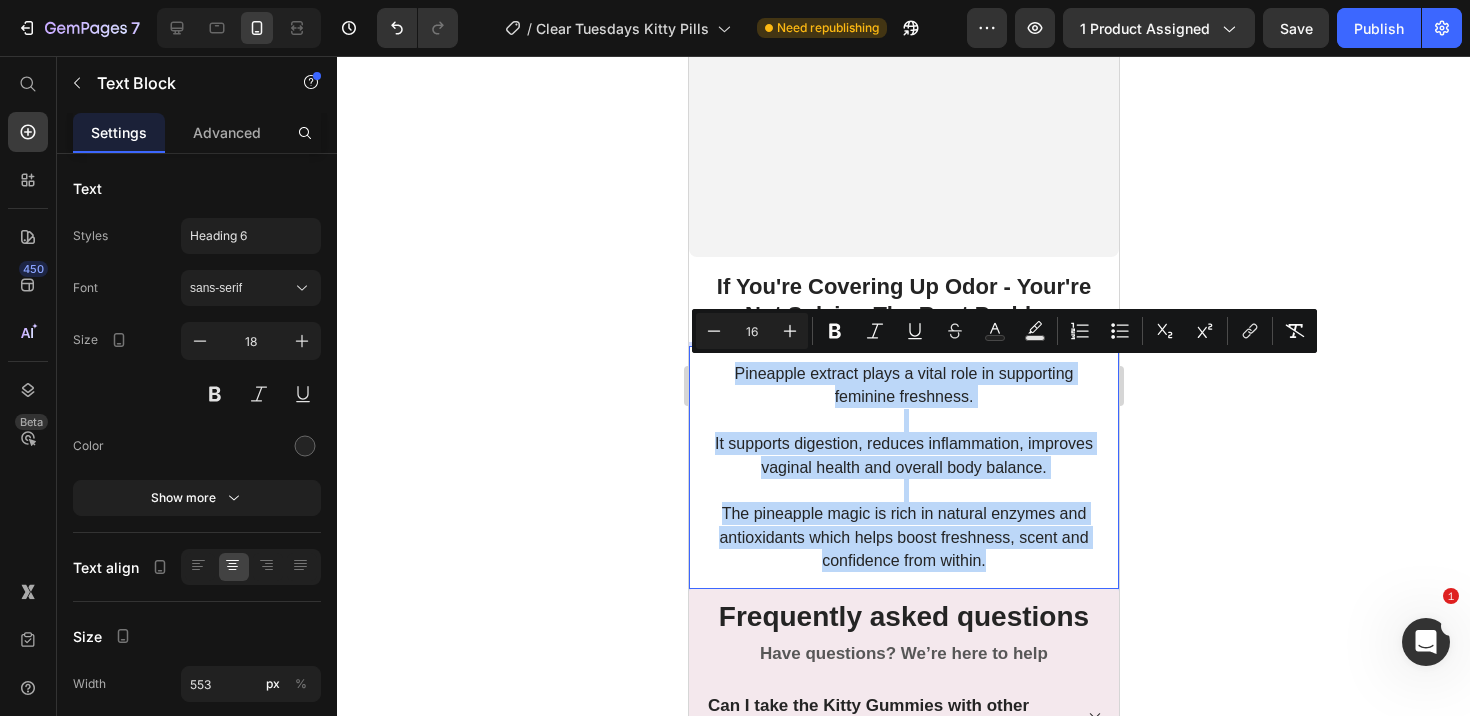 drag, startPoint x: 990, startPoint y: 561, endPoint x: 734, endPoint y: 371, distance: 318.80402 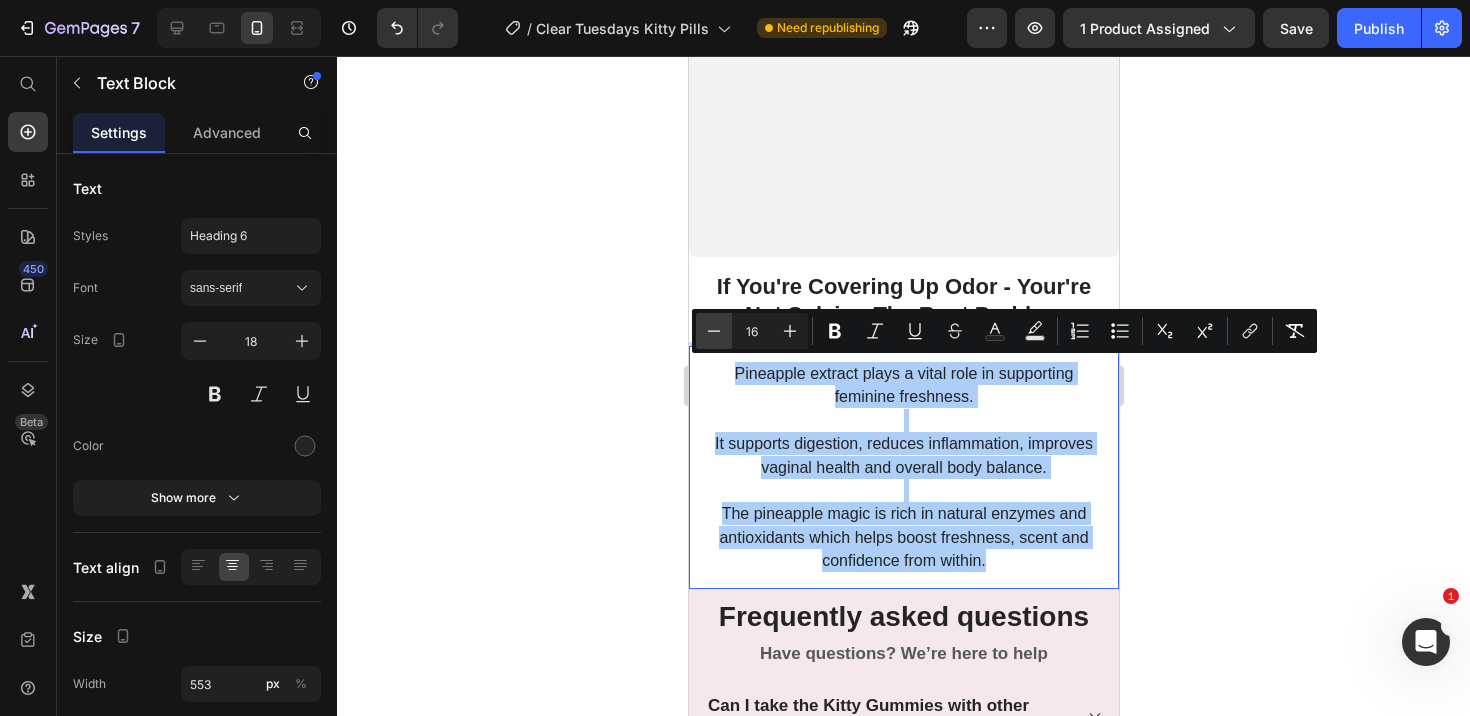 click 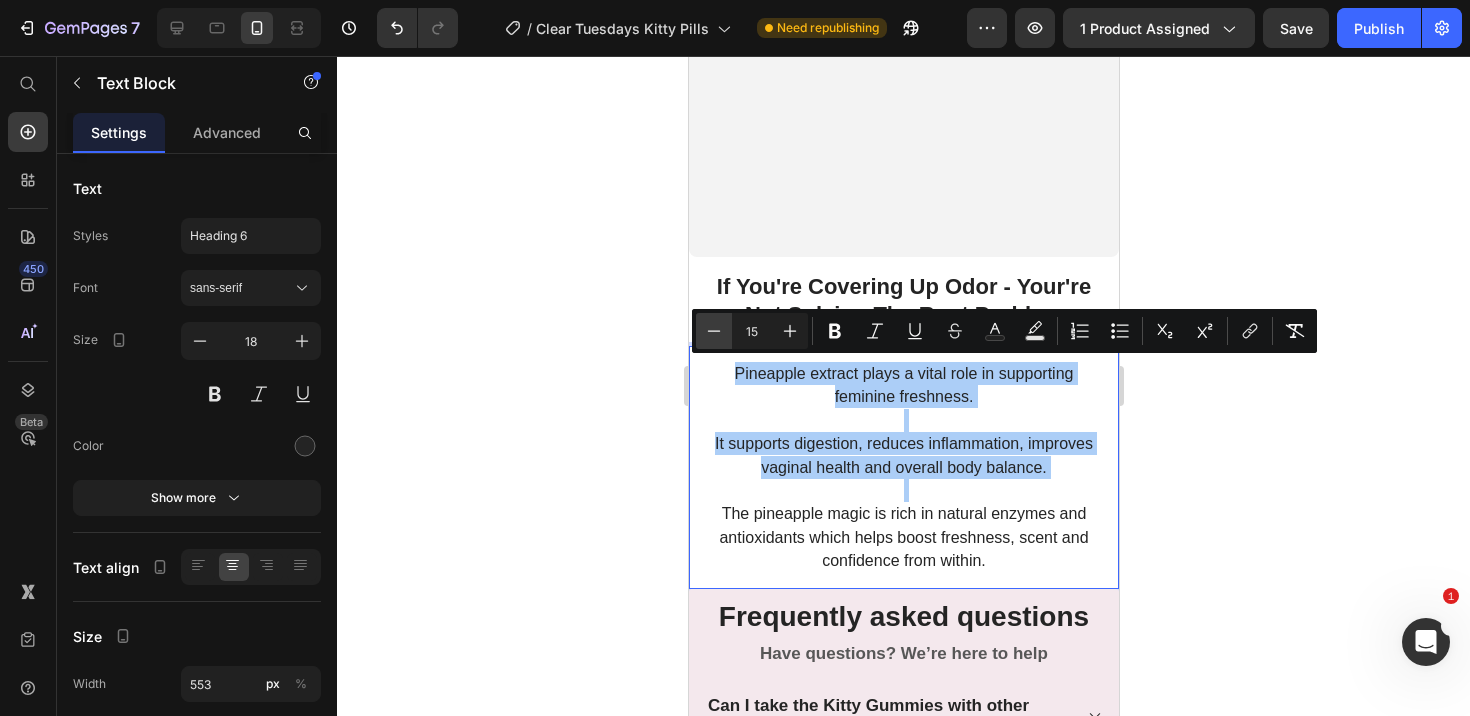 click 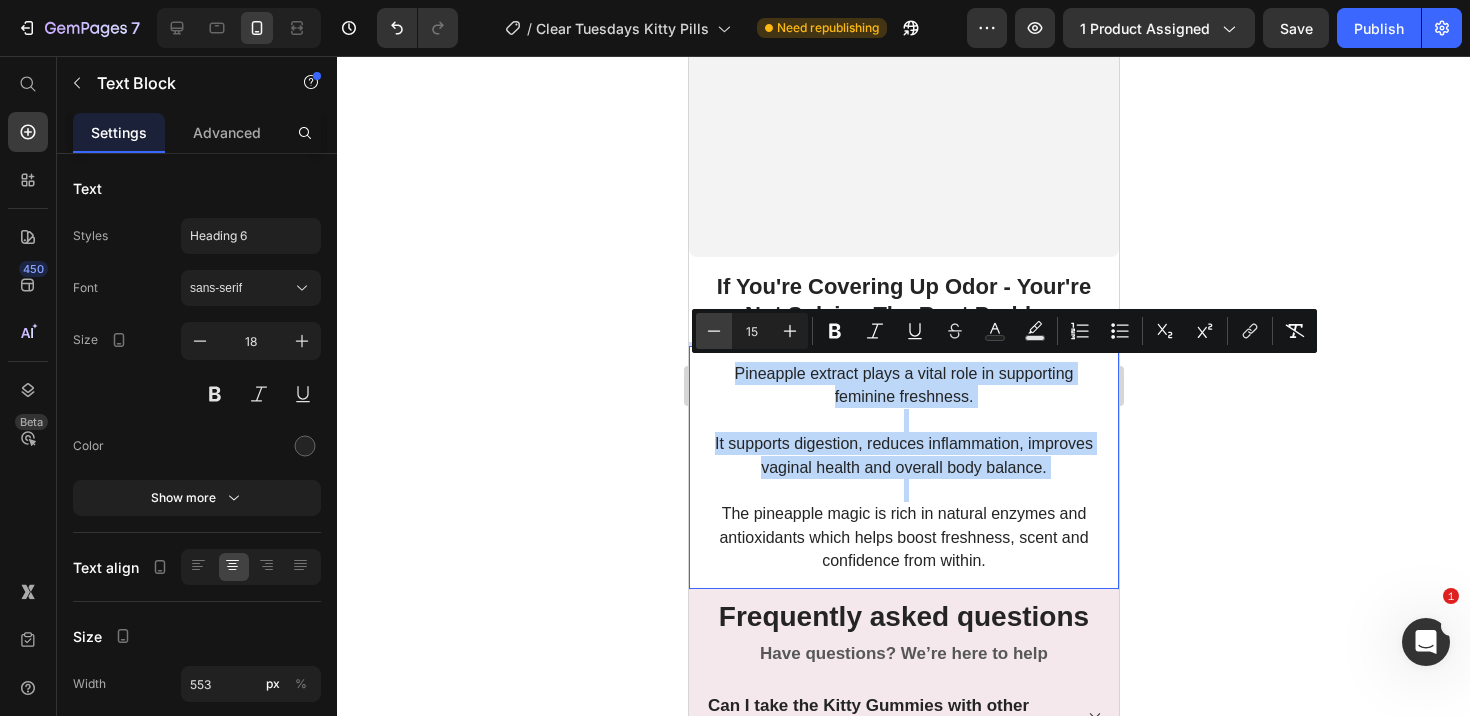 type on "14" 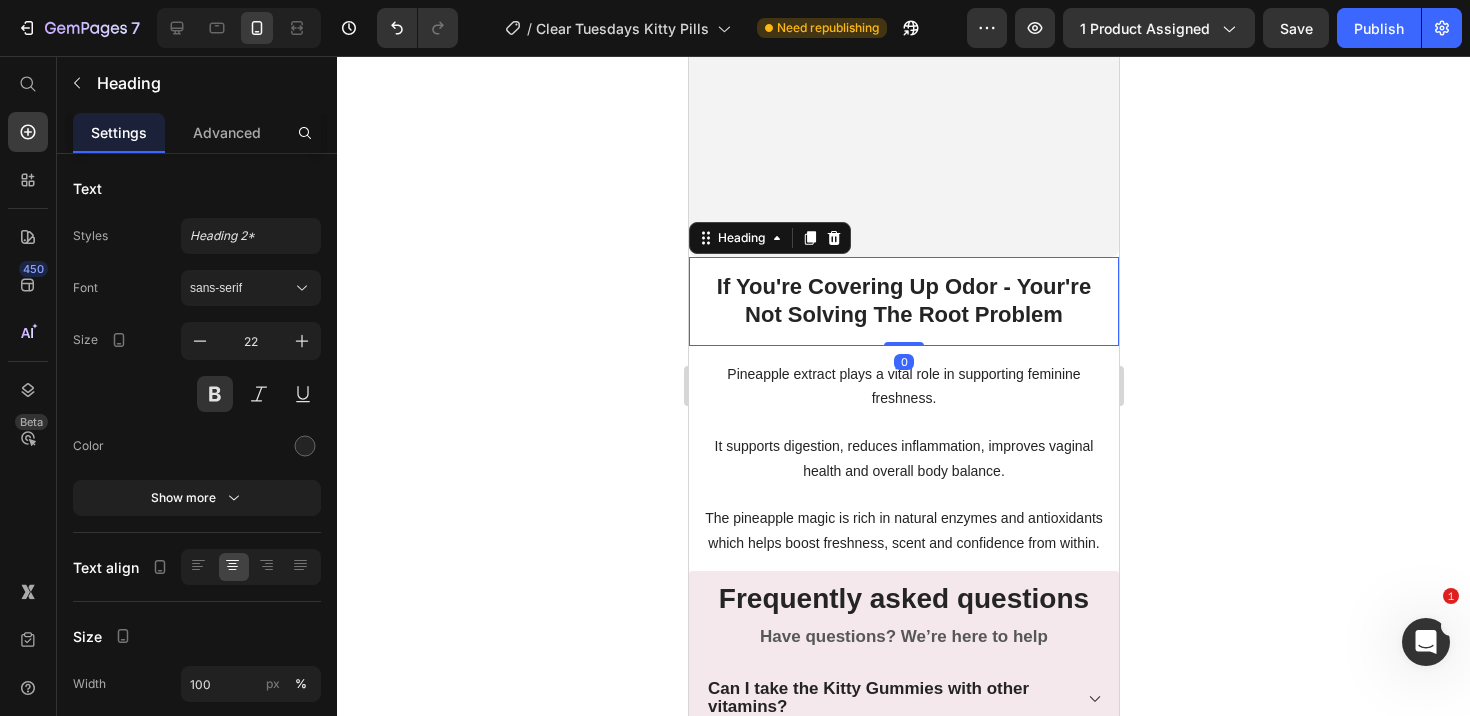 click on "If You're Covering Up Odor - Your're Not Solving The Root Problem" at bounding box center [903, 301] 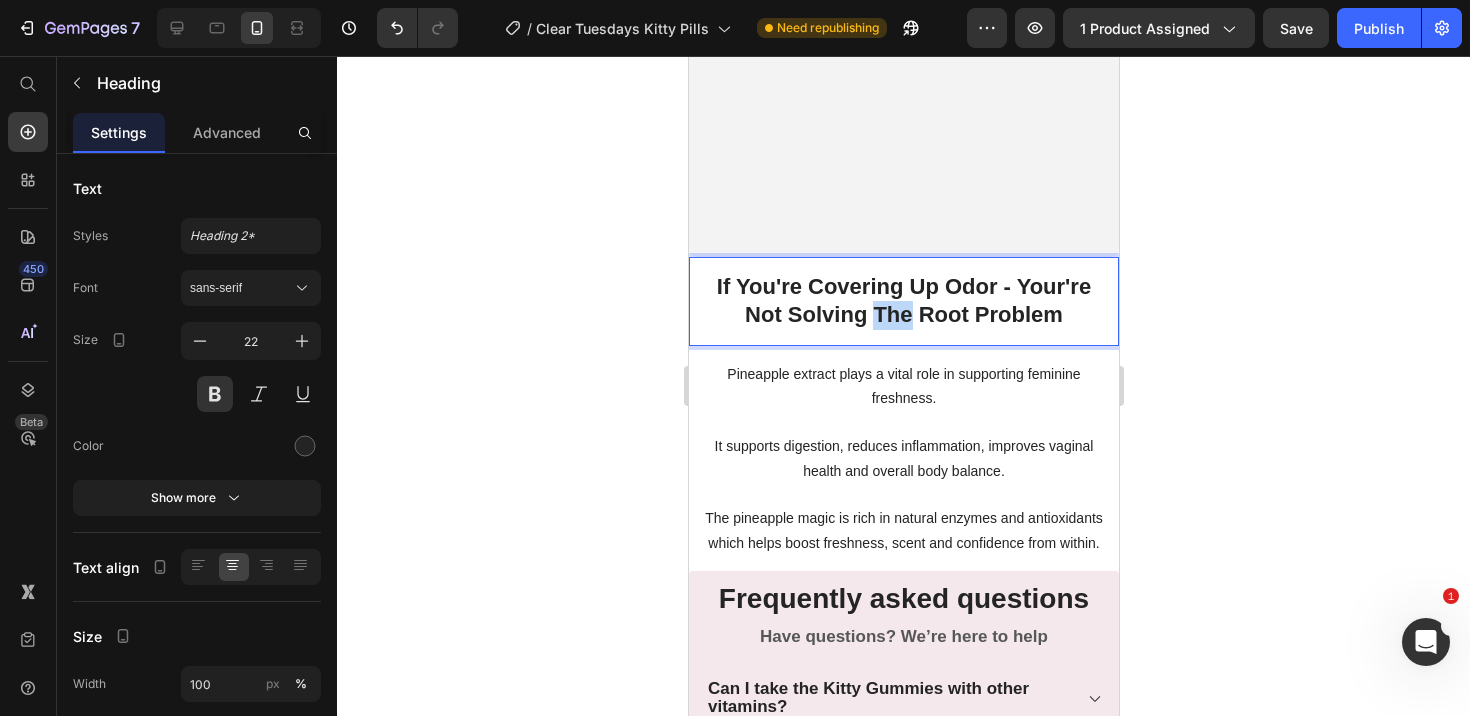 click on "If You're Covering Up Odor - Your're Not Solving The Root Problem" at bounding box center (903, 301) 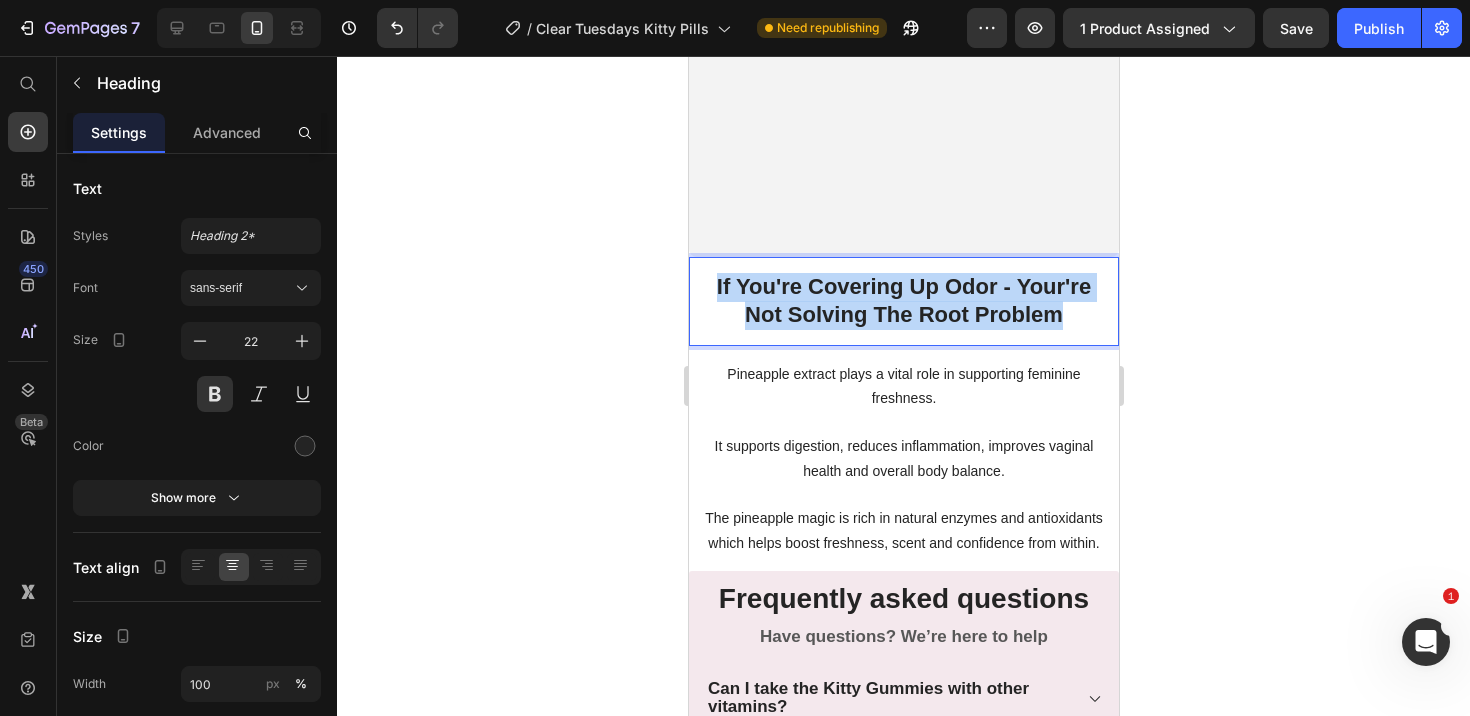 click on "If You're Covering Up Odor - Your're Not Solving The Root Problem" at bounding box center [903, 301] 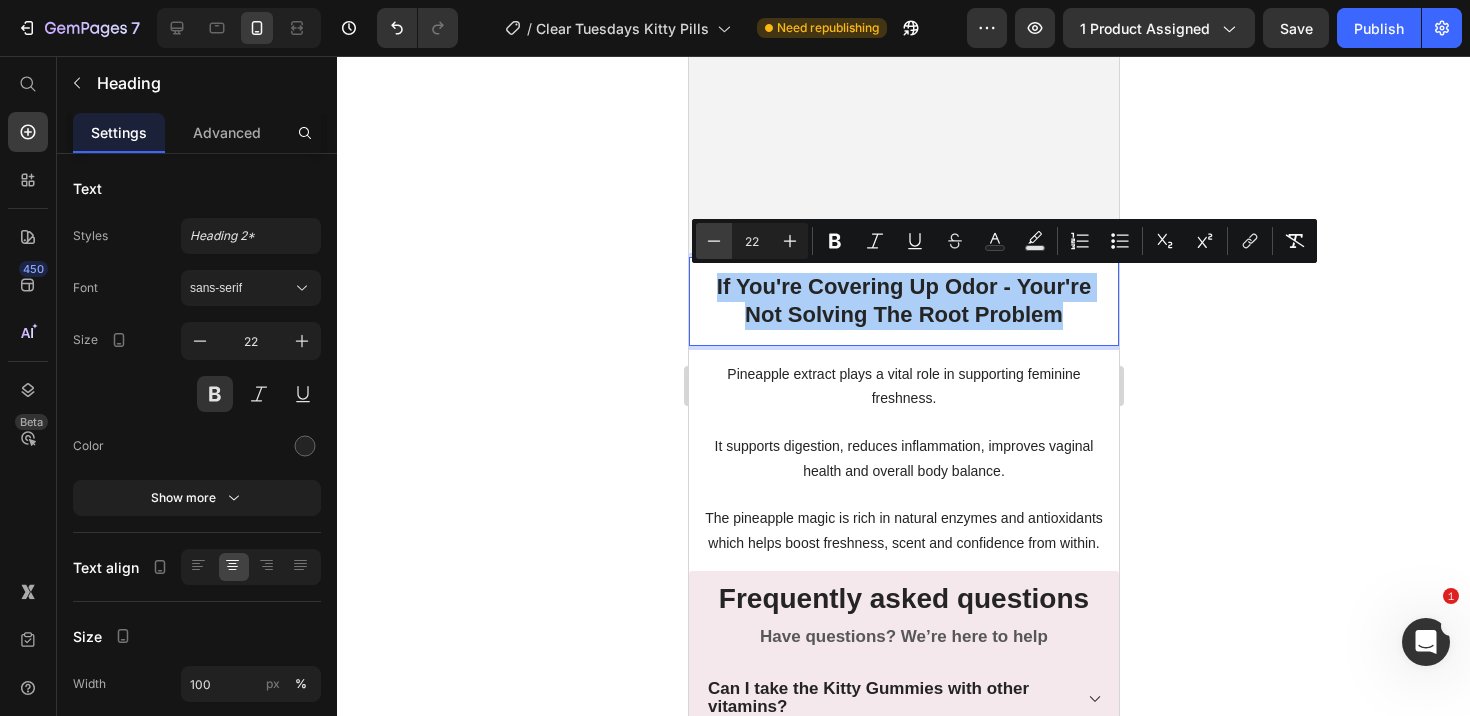 click 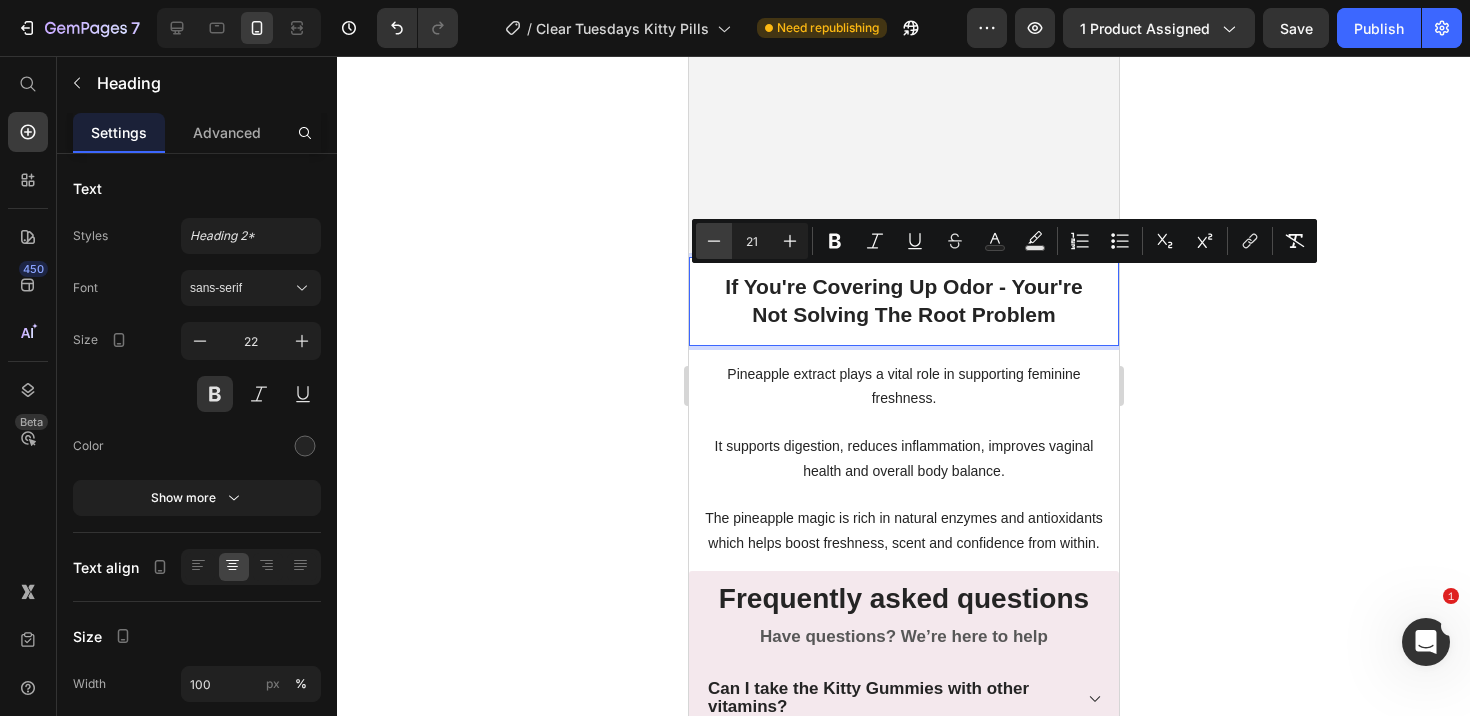 click 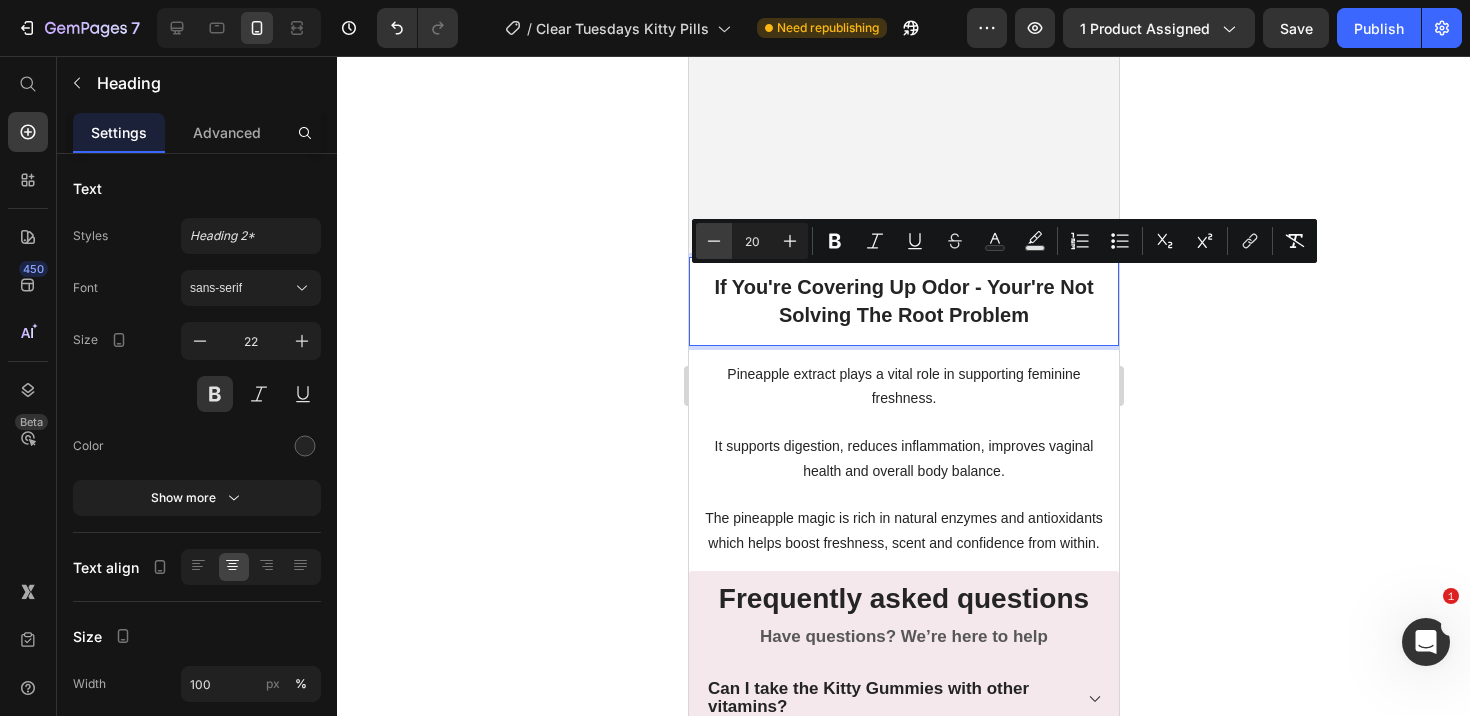 click 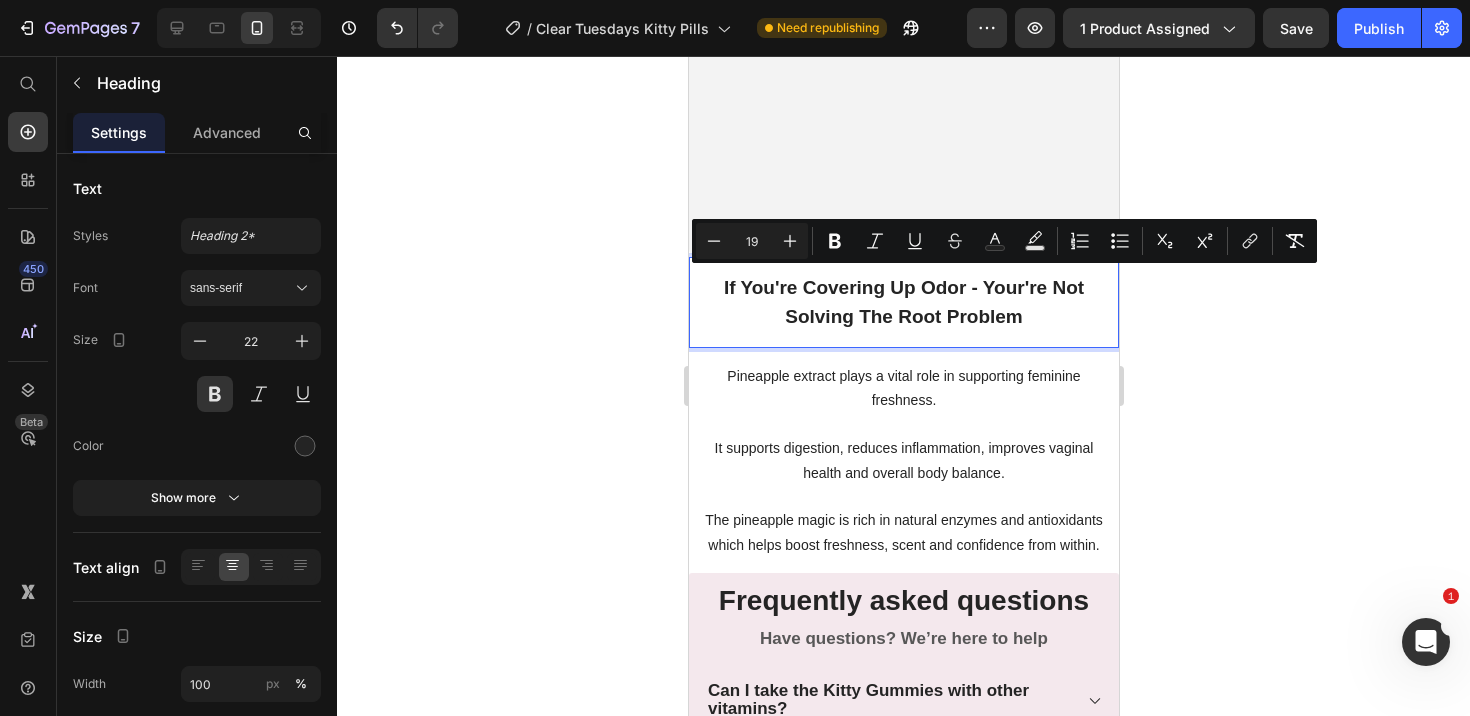 click on "If You're Covering Up Odor - Your're Not Solving The Root Problem" at bounding box center (903, 302) 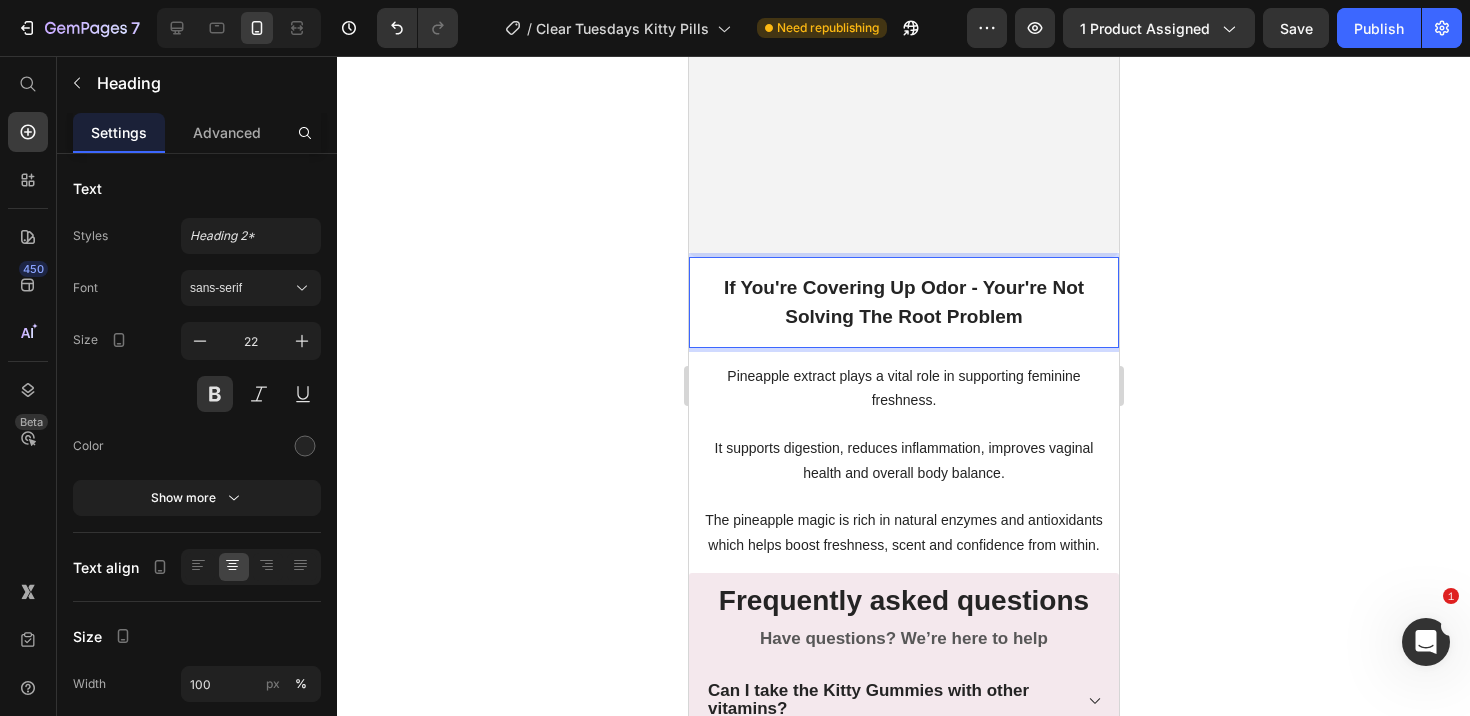 click on "If You're Covering Up Odor - Your're Not Solving The Root Problem" at bounding box center (903, 302) 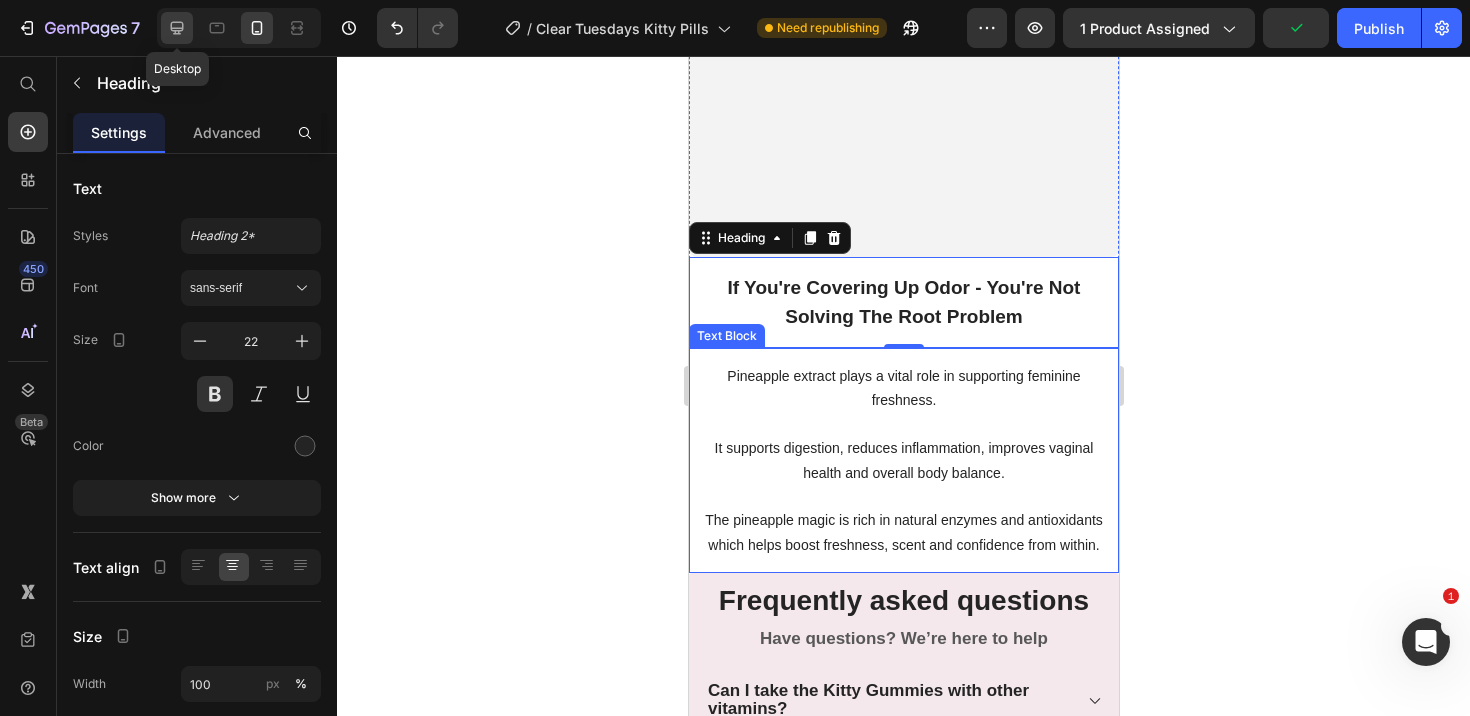 click 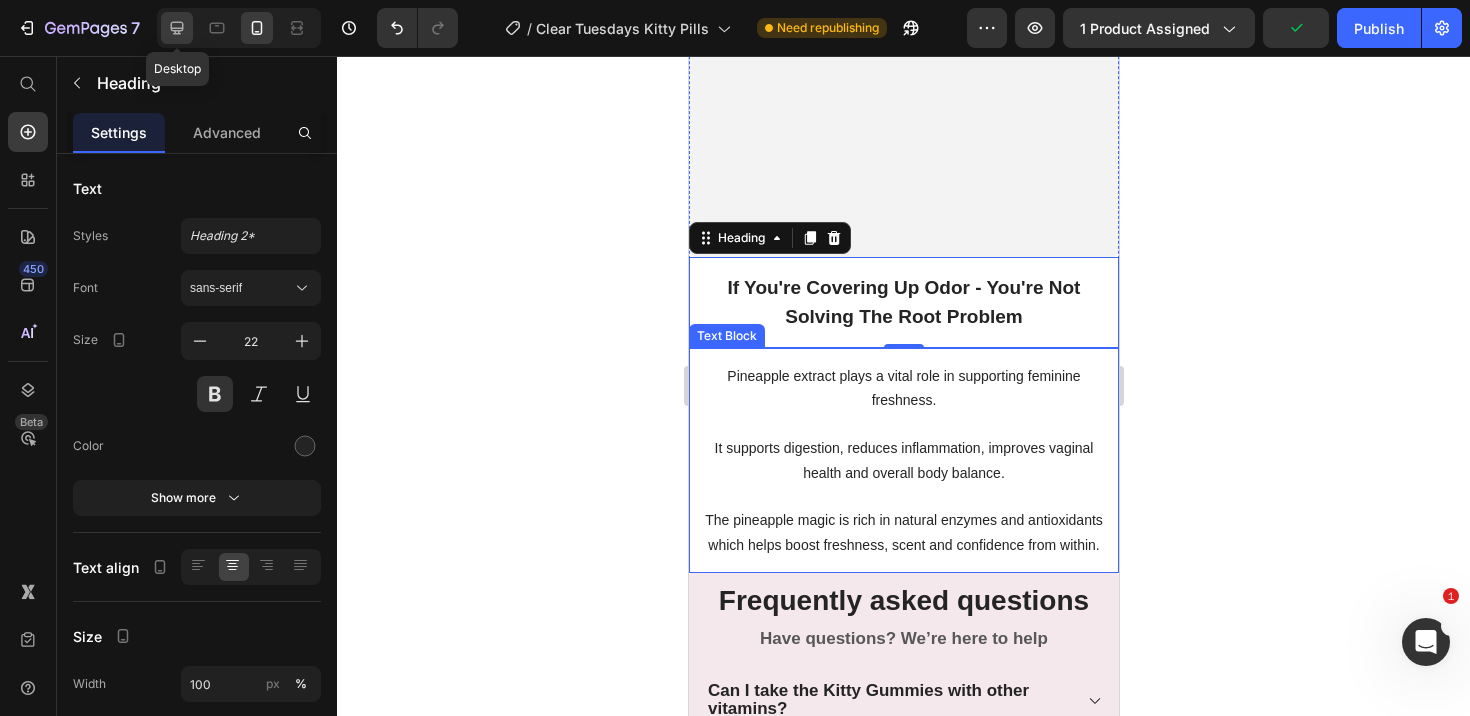 type on "30" 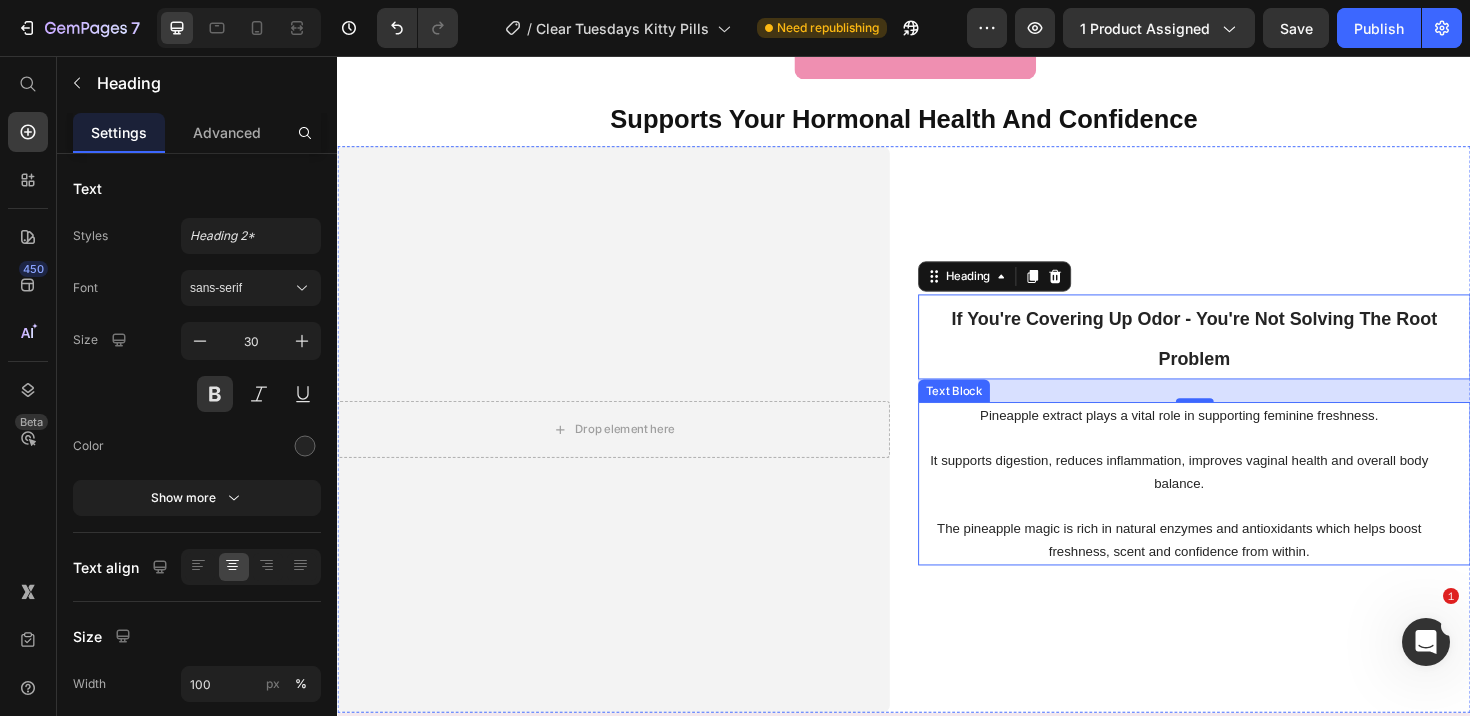scroll, scrollTop: 6468, scrollLeft: 0, axis: vertical 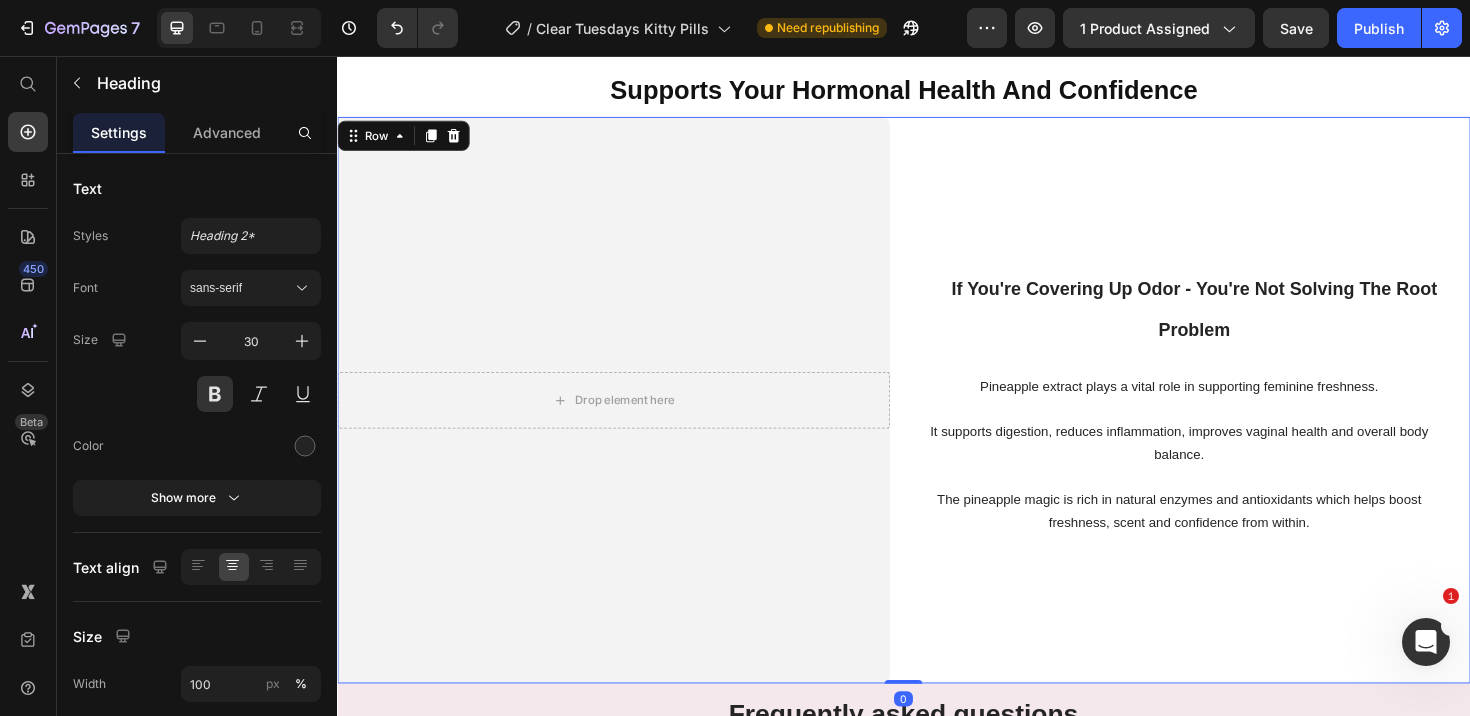 click on "⁠⁠⁠⁠⁠⁠⁠ If You're Covering Up Odor - You're Not Solving The Root Problem Heading Pineapple extract plays a vital role in supporting feminine freshness.  It supports digestion, reduces inflammation, improves vaginal health and overall body balance.  The pineapple magic is rich in natural enzymes and antioxidants which helps boost freshness, scent and confidence from within. Text Block" at bounding box center [1244, 420] 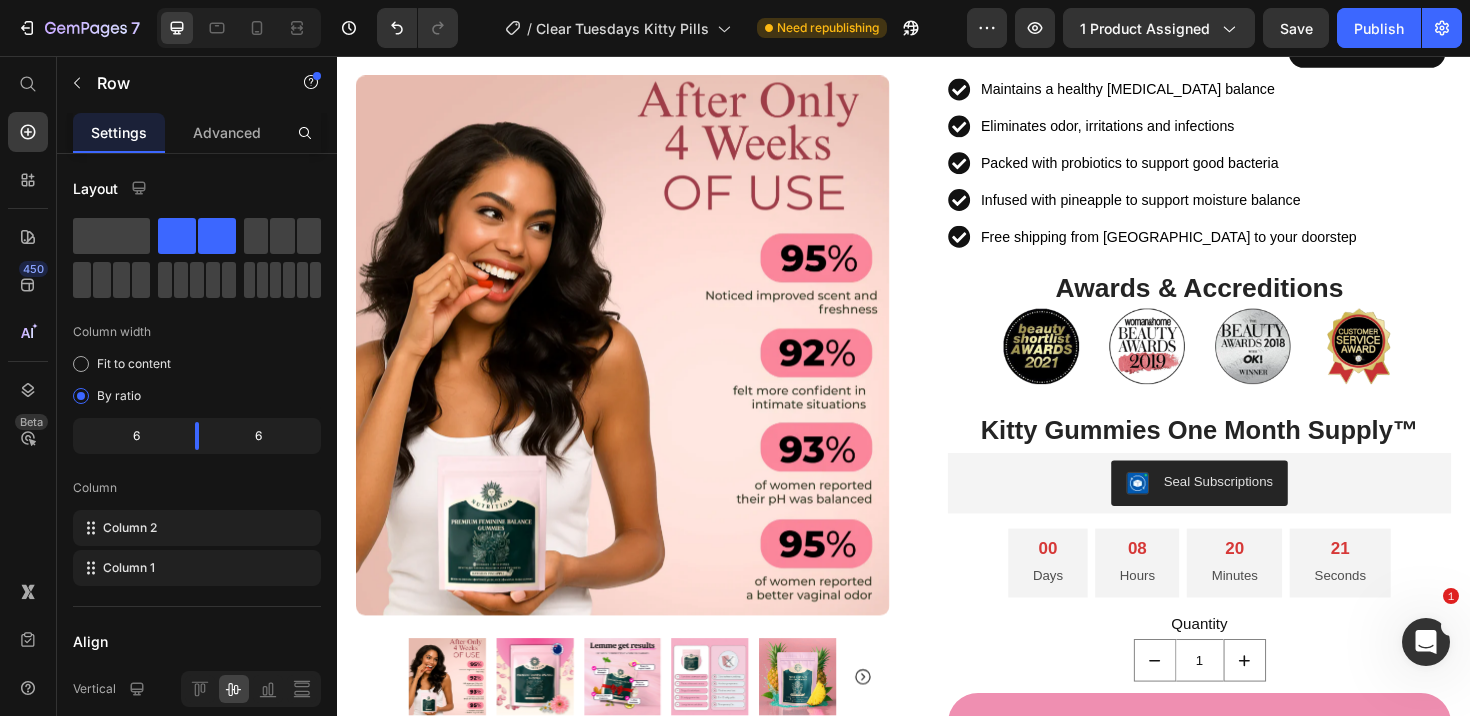 scroll, scrollTop: 0, scrollLeft: 0, axis: both 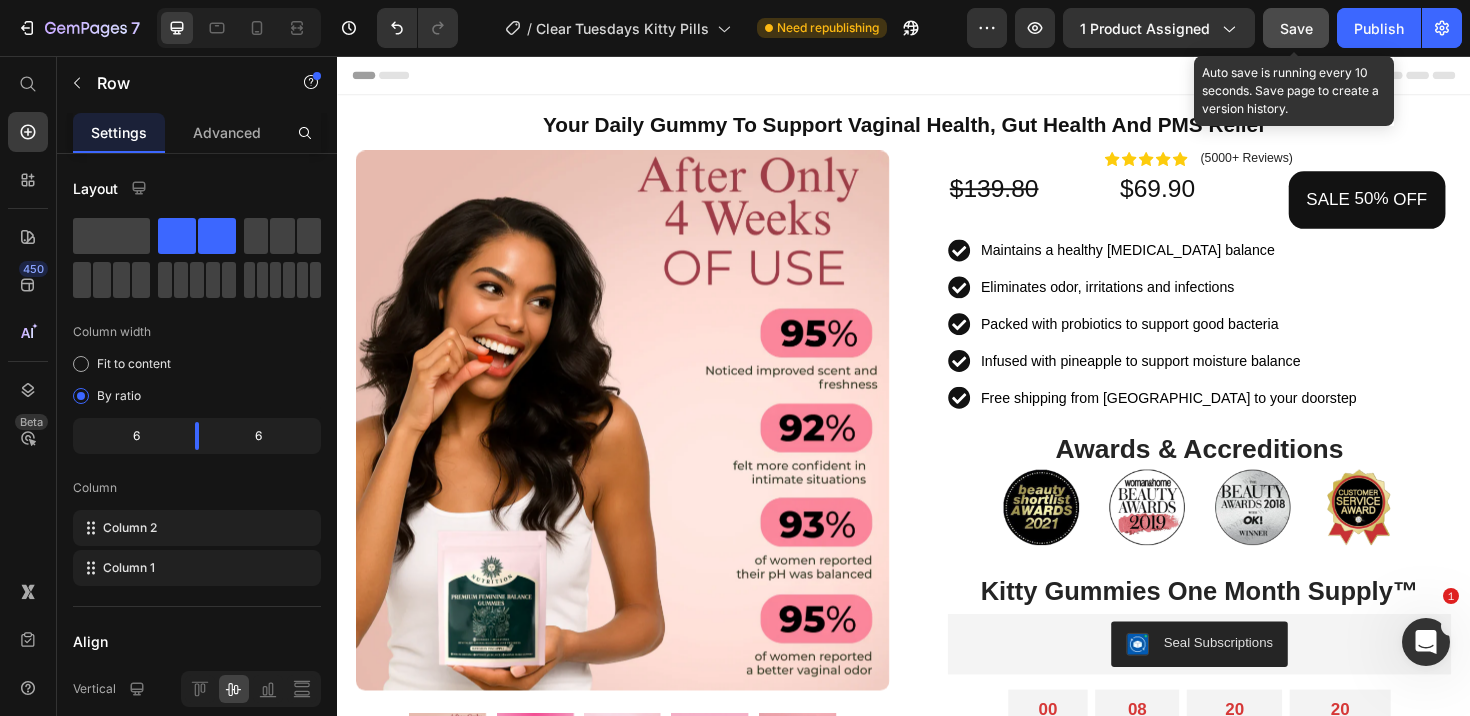 click on "Save" 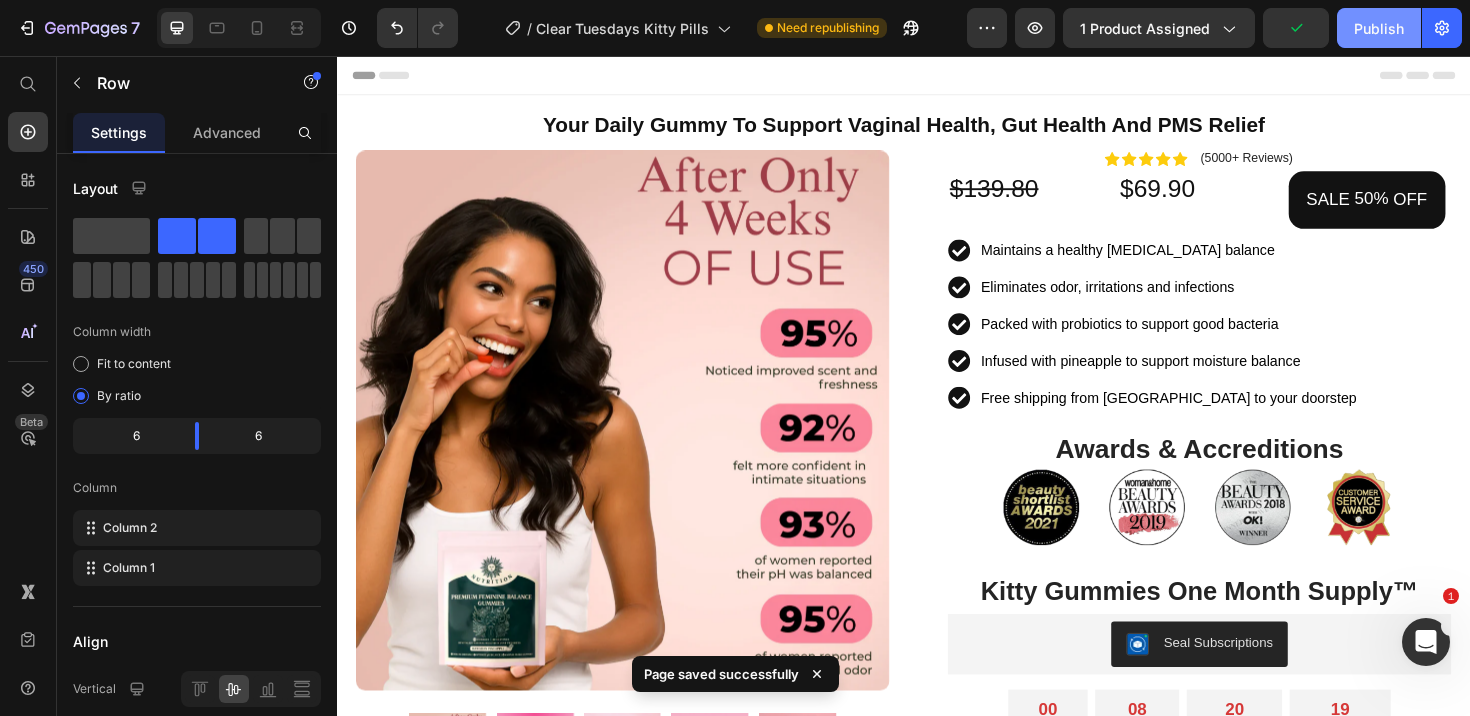 click on "Publish" 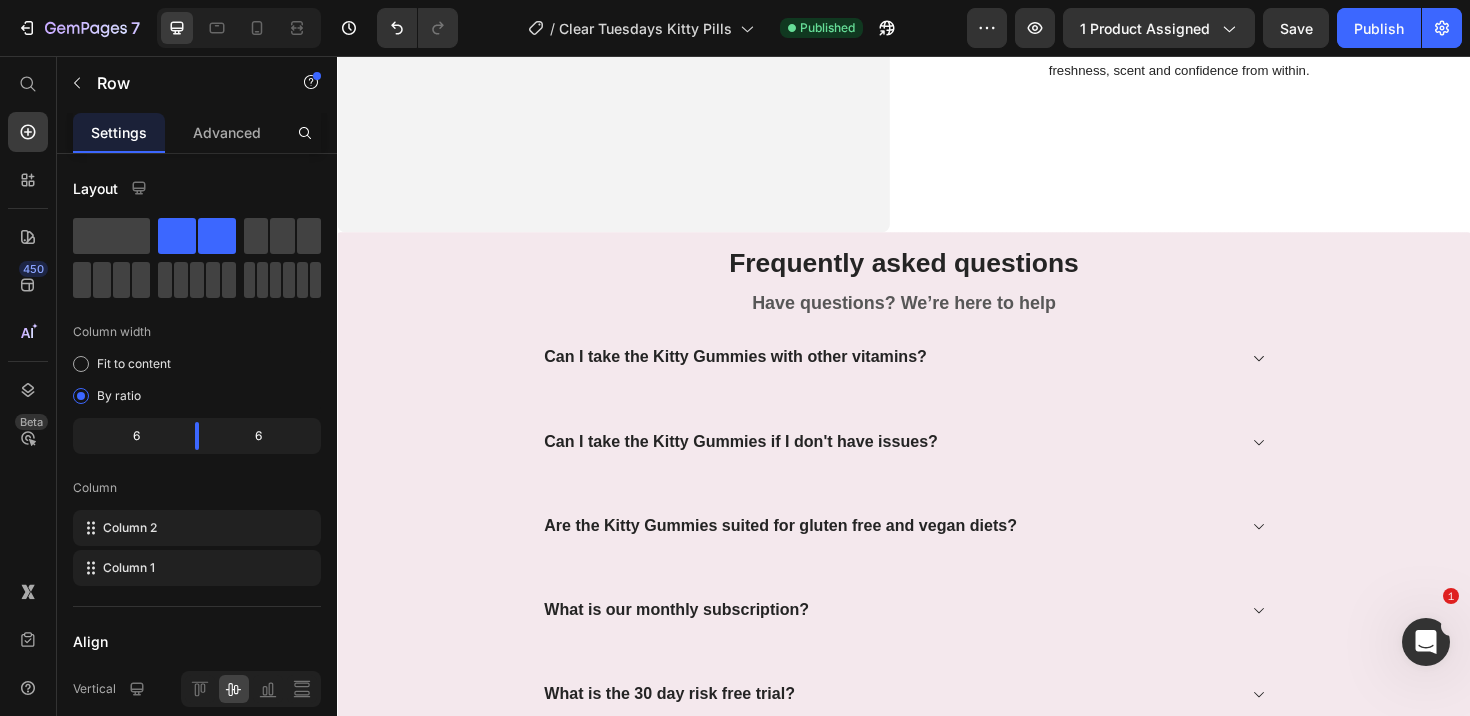 scroll, scrollTop: 6823, scrollLeft: 0, axis: vertical 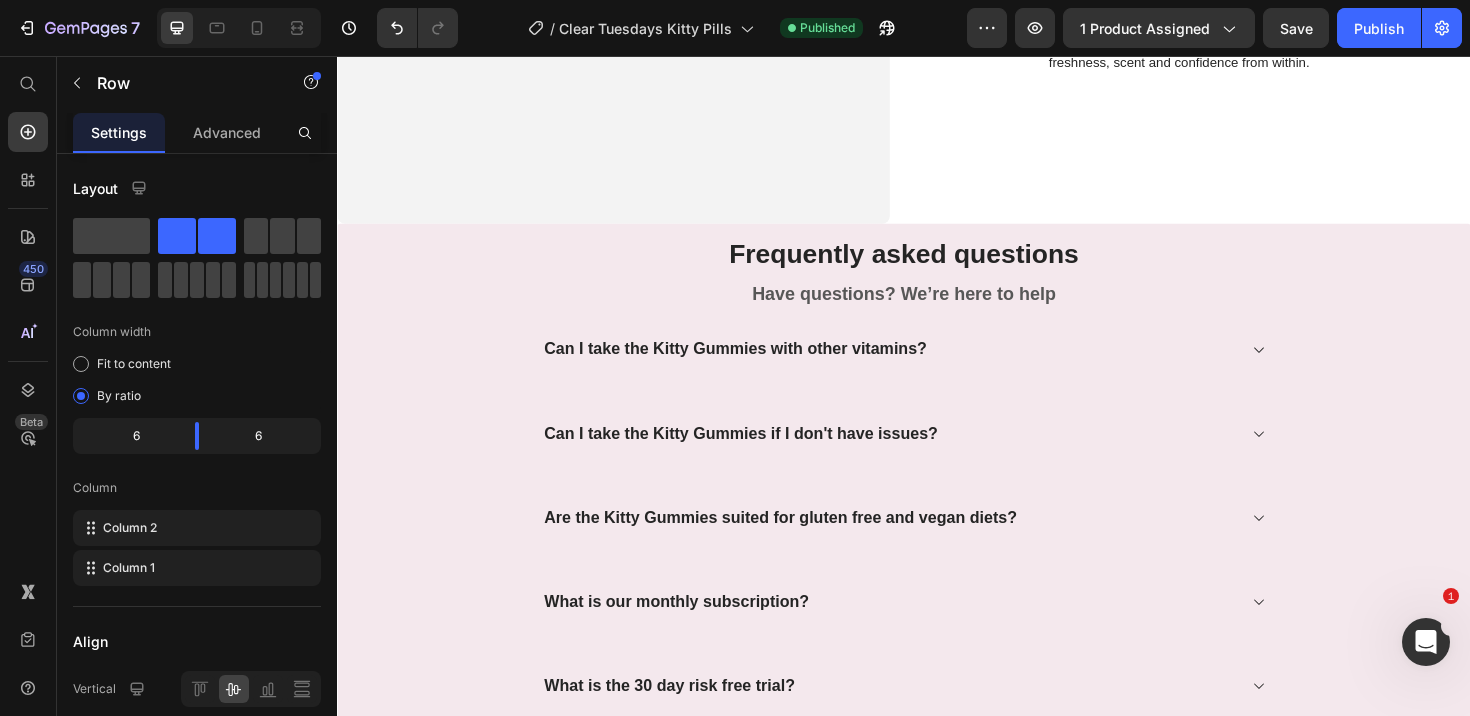 click on "If You're Covering Up Odor - You're Not Solving The Root Problem Heading Pineapple extract plays a vital role in supporting feminine freshness.    It supports digestion, reduces inflammation, improves vaginal health and overall body balance.    The pineapple magic is rich in natural enzymes and antioxidants which helps boost freshness, scent and confidence from within. Text Block" at bounding box center [1244, -67] 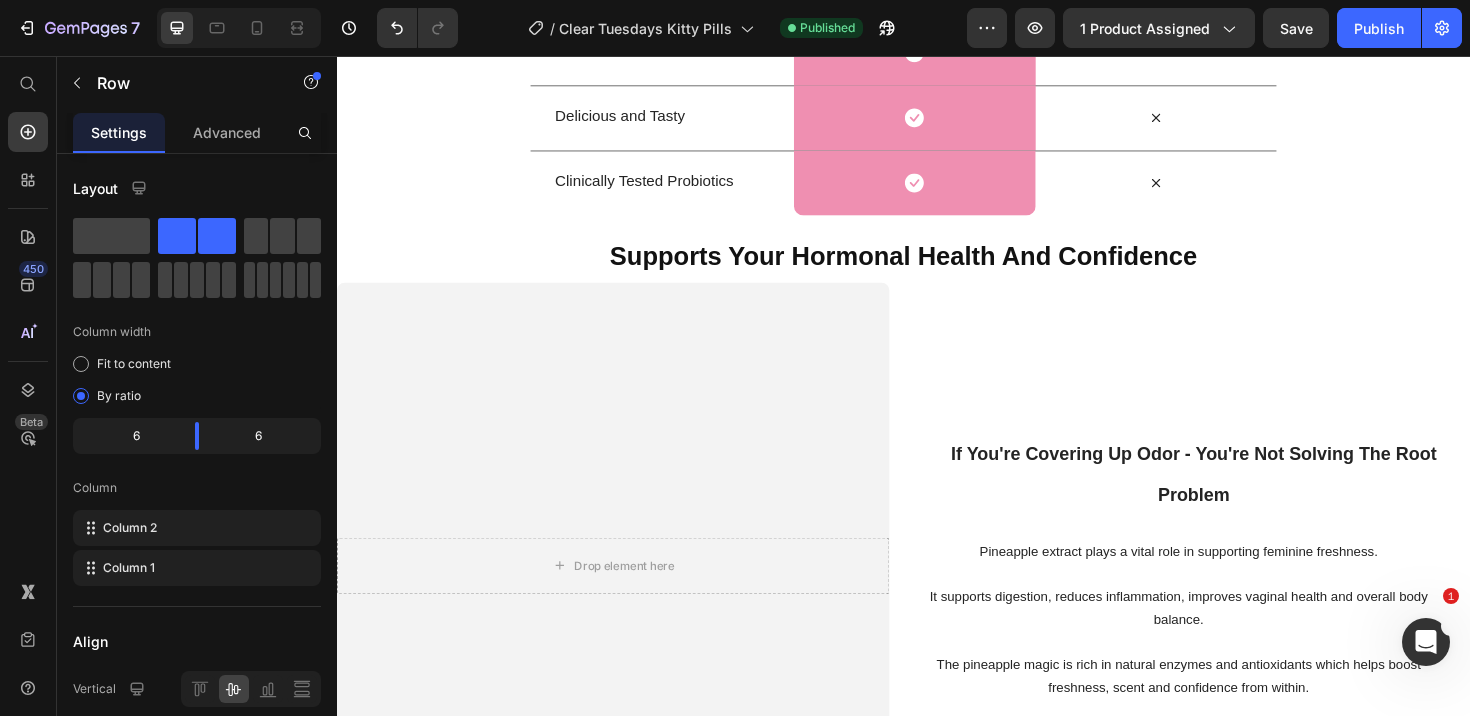 scroll, scrollTop: 6374, scrollLeft: 0, axis: vertical 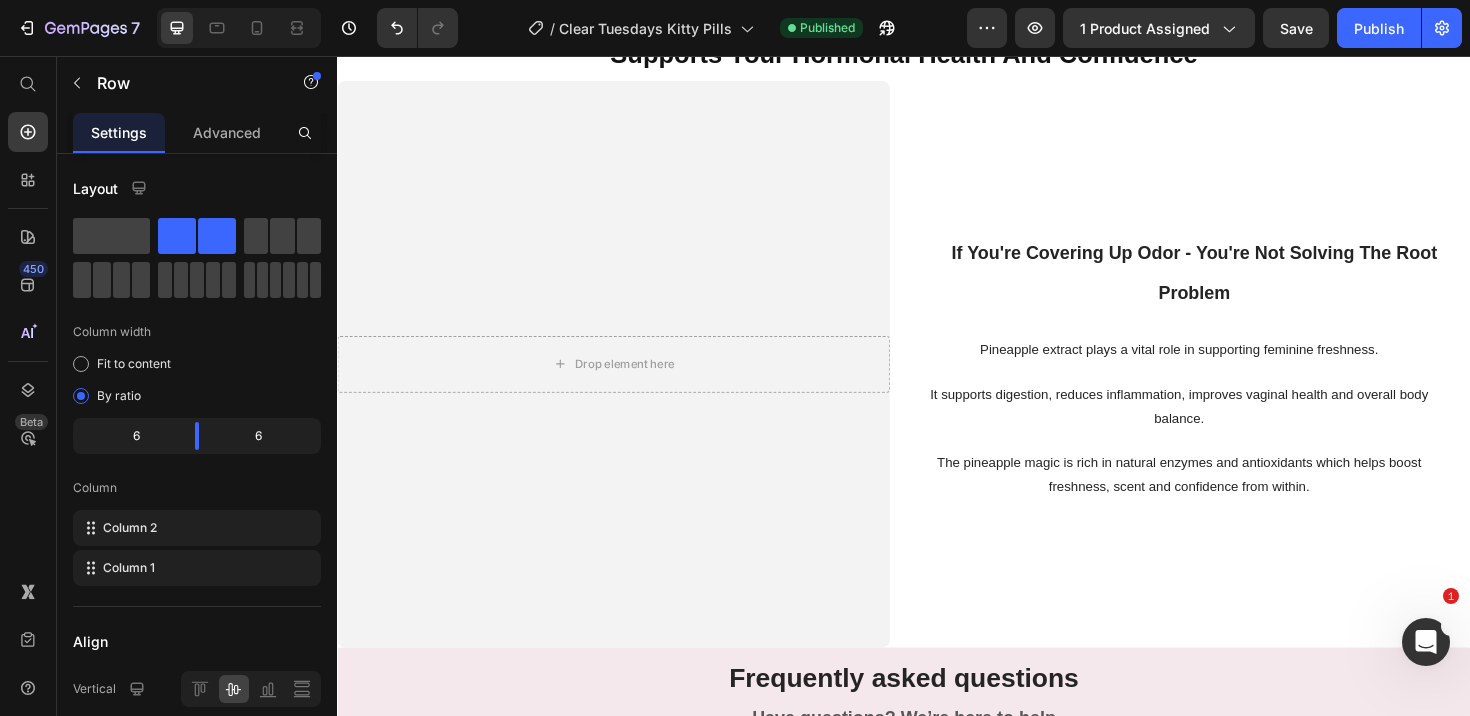 click on "If You're Covering Up Odor - You're Not Solving The Root Problem Heading Pineapple extract plays a vital role in supporting feminine freshness.    It supports digestion, reduces inflammation, improves vaginal health and overall body balance.    The pineapple magic is rich in natural enzymes and antioxidants which helps boost freshness, scent and confidence from within. Text Block" at bounding box center (1244, 382) 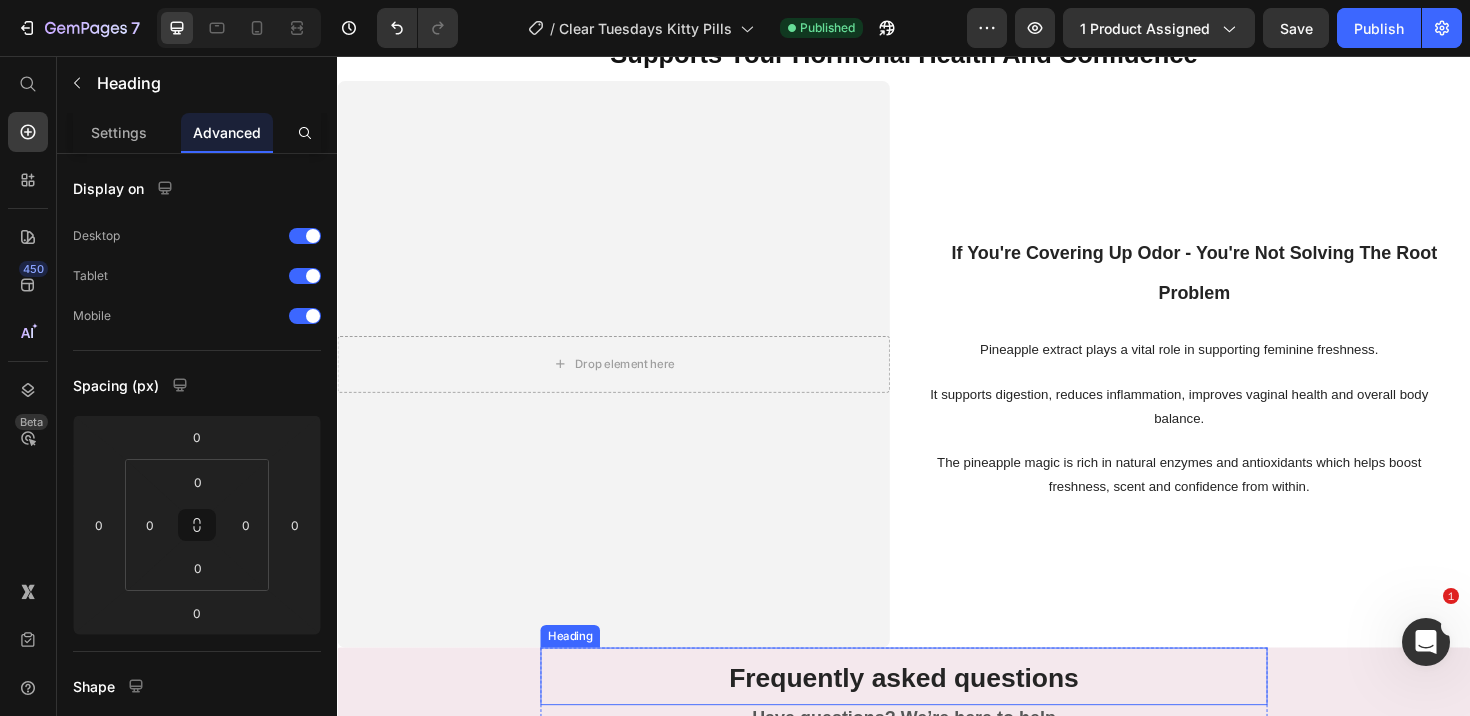 click on "Frequently asked questions" at bounding box center [937, 714] 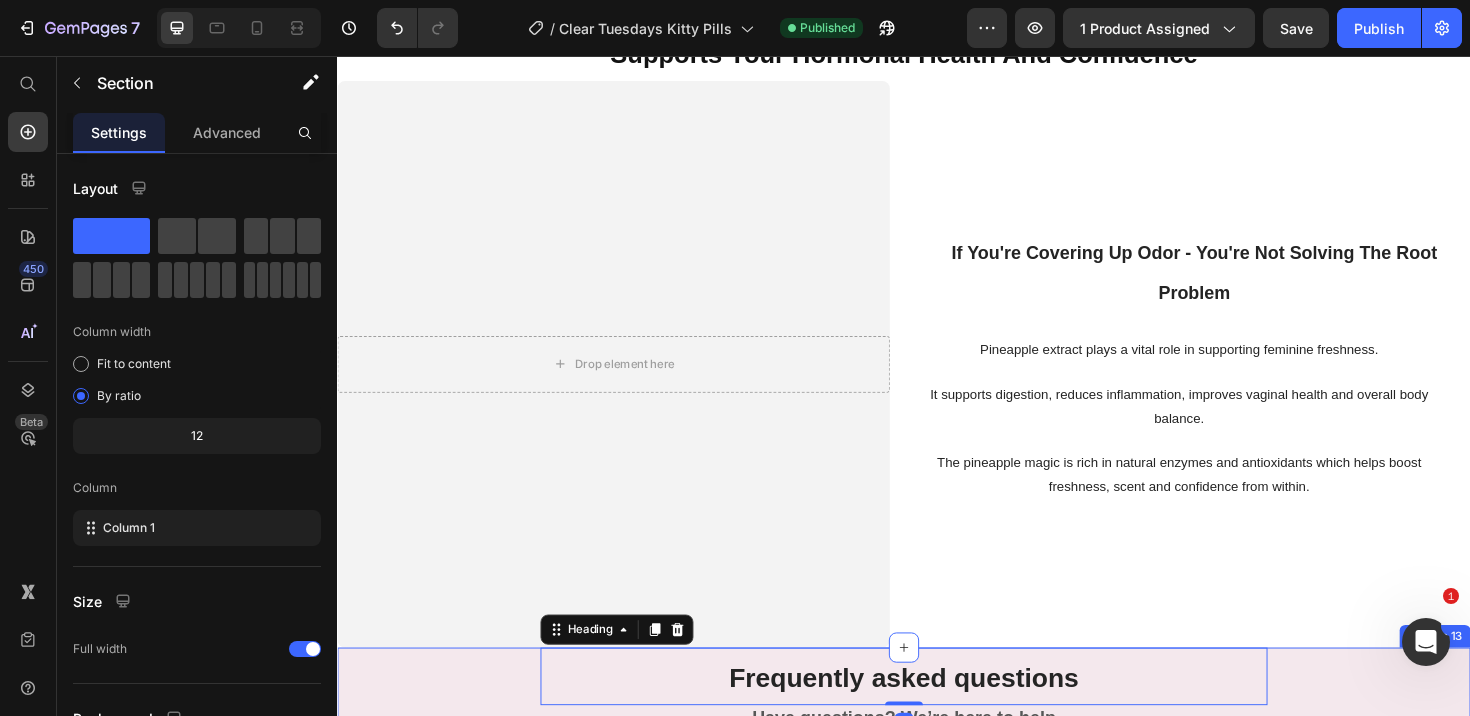 click on "Frequently asked questions Heading   0 Have questions? We’re here to help Text block
Can I take the Kitty Gummies with other vitamins?
Can I take the Kitty Gummies if I don't have issues?
Are the Kitty Gummies suited for gluten free and vegan diets?
What is our monthly subscription?
What is the 30 day risk free trial? Accordion Row" at bounding box center [937, 950] 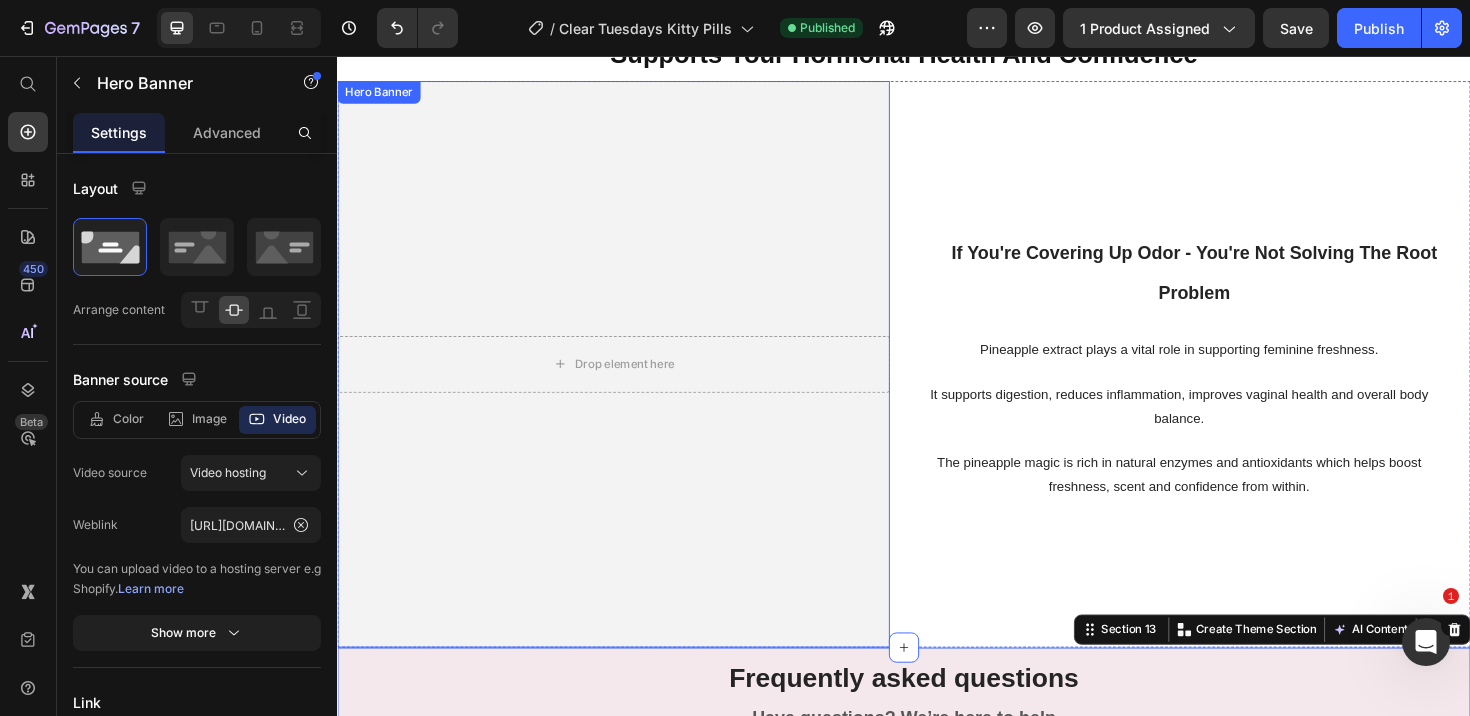click at bounding box center [629, 382] 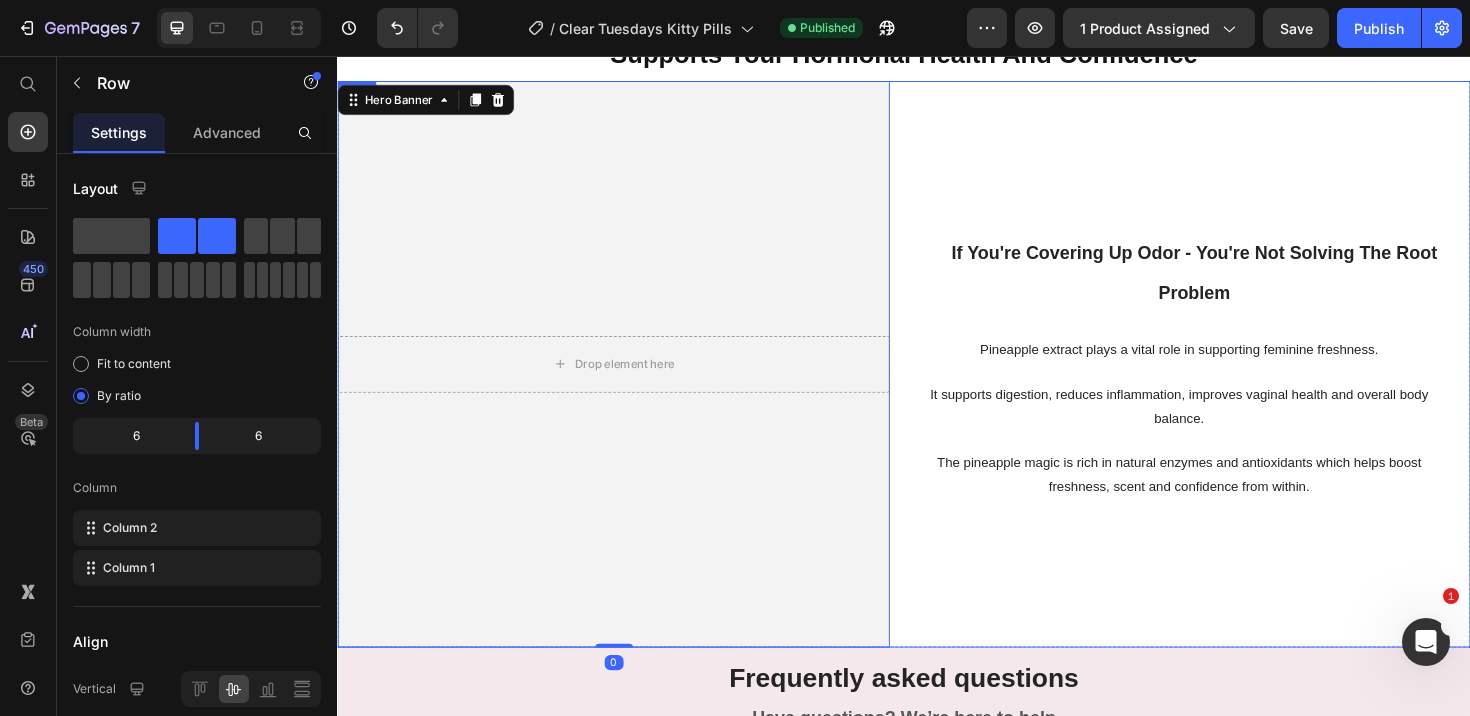 click on "If You're Covering Up Odor - You're Not Solving The Root Problem Heading Pineapple extract plays a vital role in supporting feminine freshness.    It supports digestion, reduces inflammation, improves vaginal health and overall body balance.    The pineapple magic is rich in natural enzymes and antioxidants which helps boost freshness, scent and confidence from within. Text Block" at bounding box center (1244, 382) 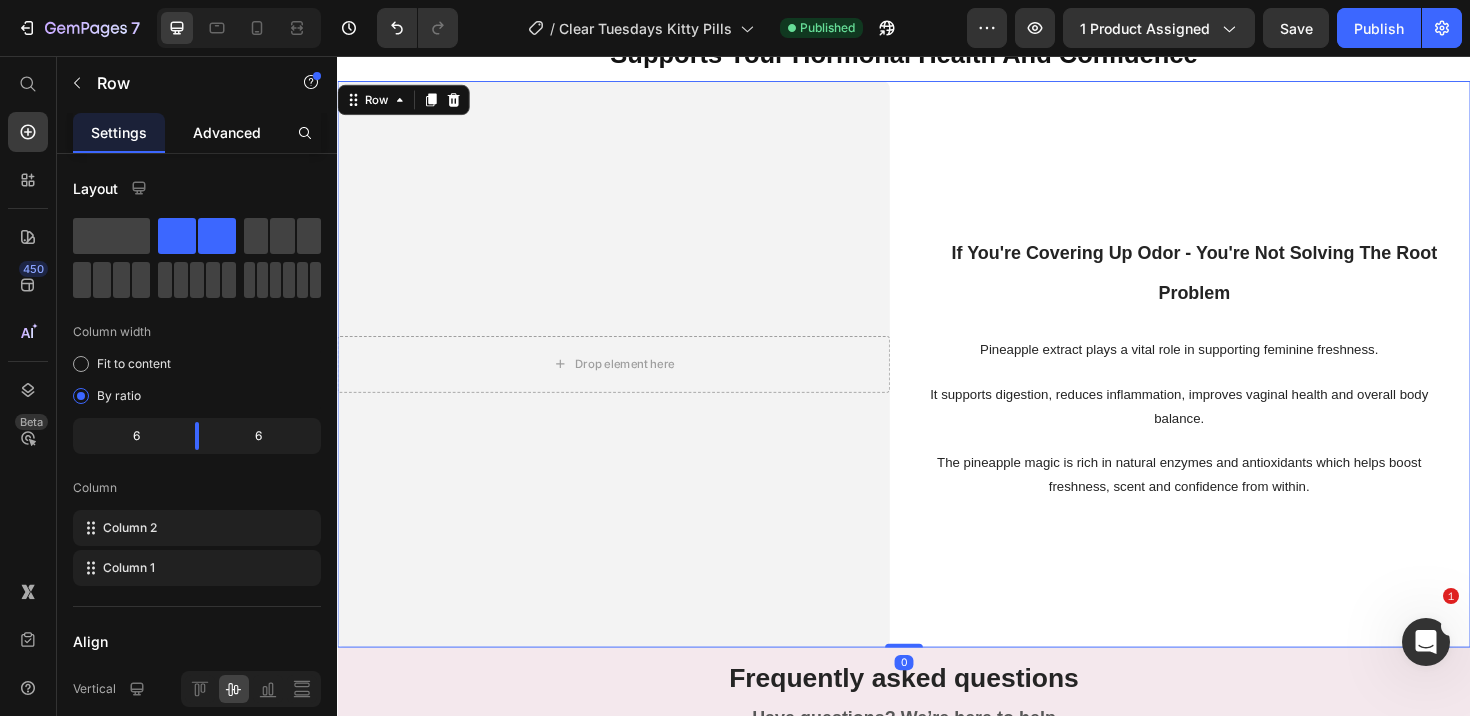 click on "Advanced" at bounding box center [227, 132] 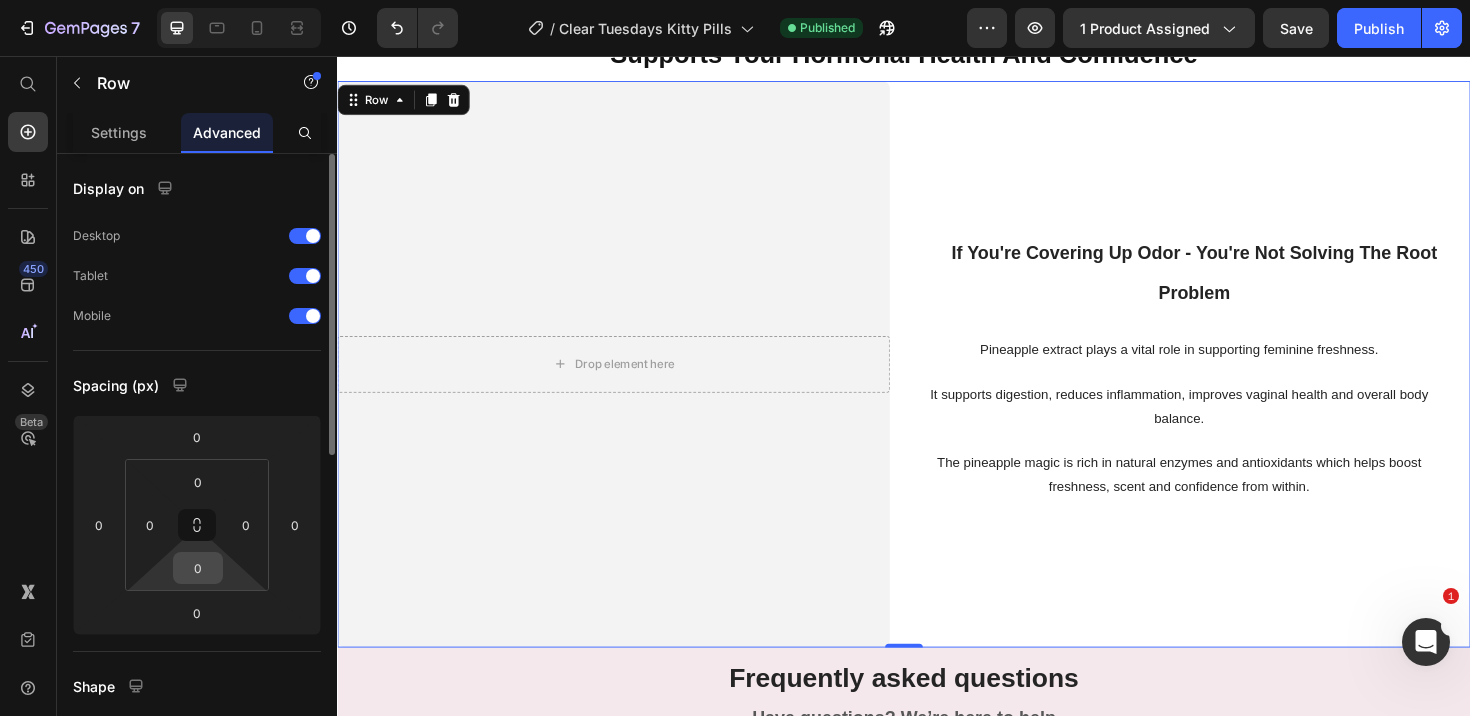 click on "0" at bounding box center (198, 568) 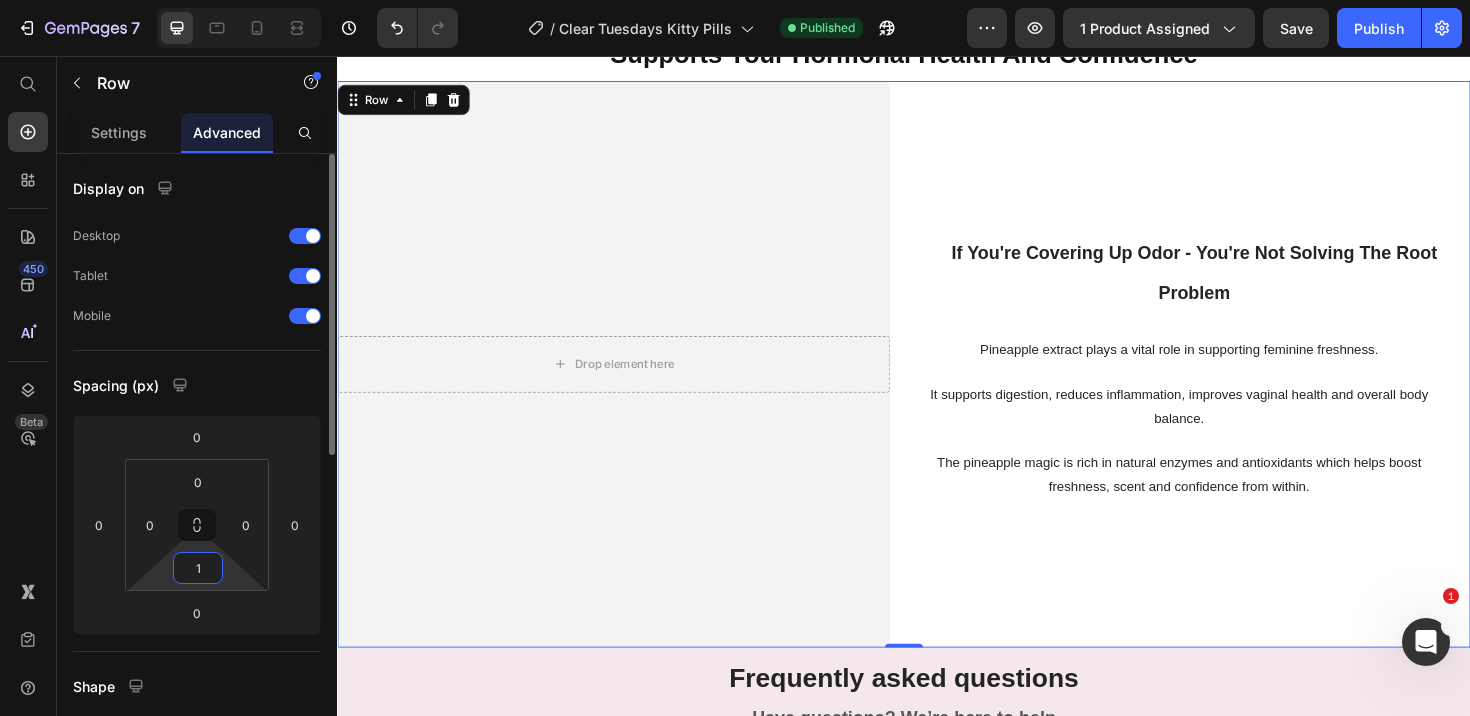 type on "10" 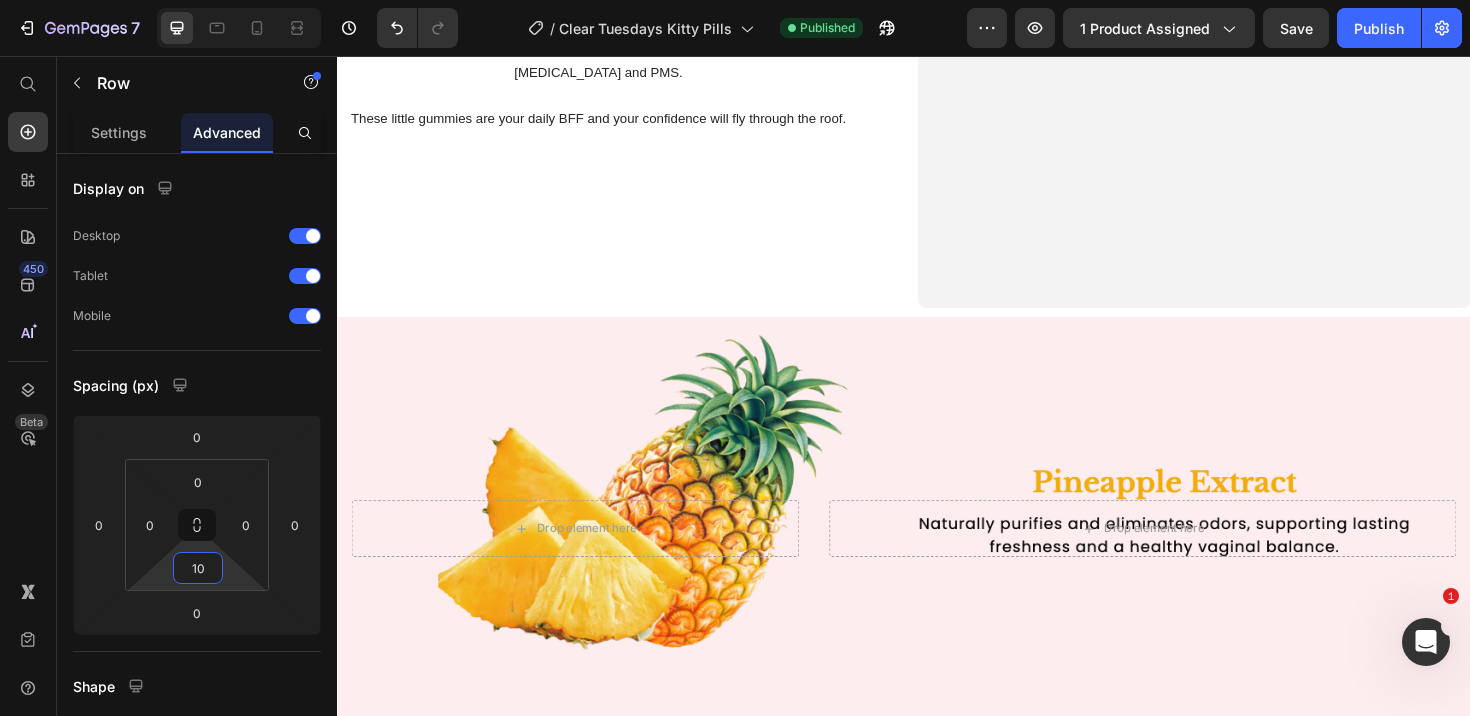 scroll, scrollTop: 3589, scrollLeft: 0, axis: vertical 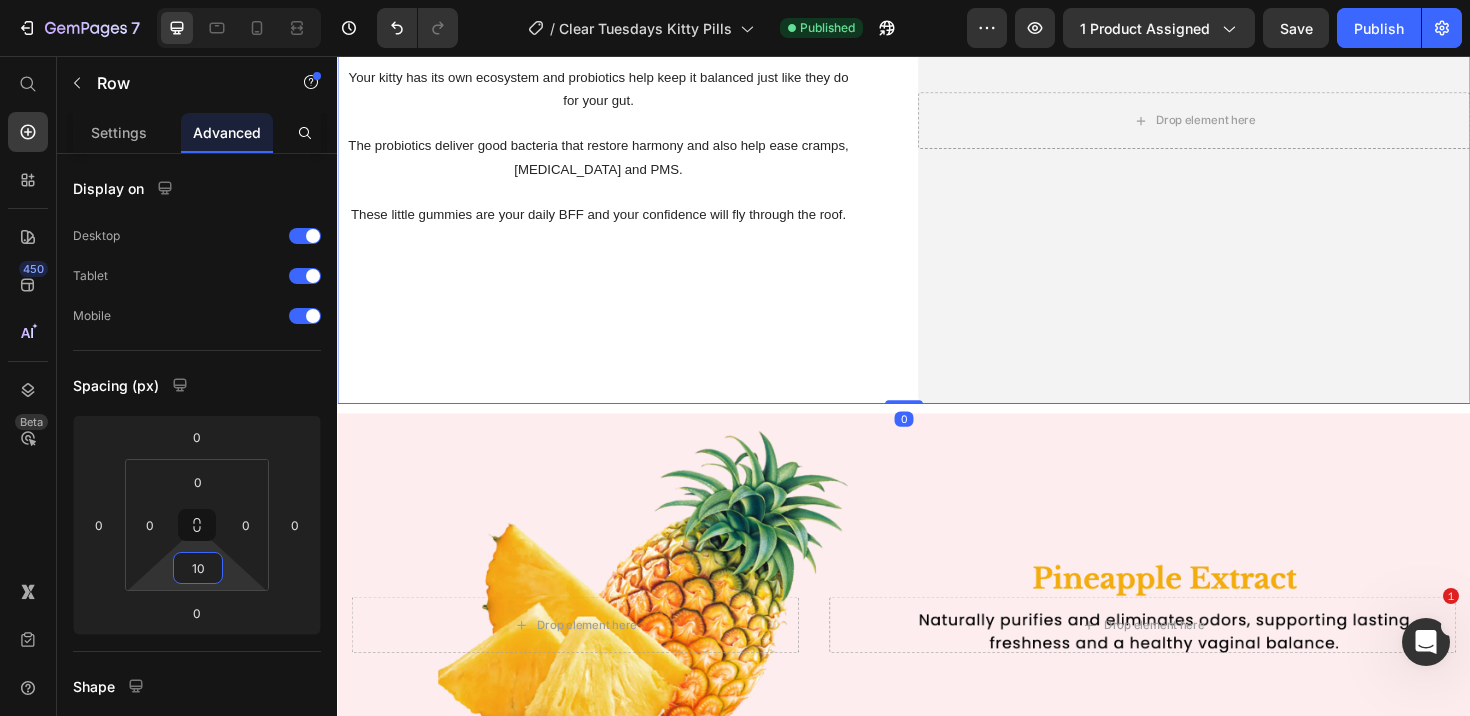 click on "Your Gut Affects Your Vaginal Health Heading Your kitty has its own ecosystem and probiotics help keep it balanced just like they do for your gut.   The probiotics deliver good bacteria that restore harmony and also help ease cramps, [MEDICAL_DATA] and PMS.   These little gummies are your daily BFF and your confidence will fly through the roof.   Text Block" at bounding box center (629, 124) 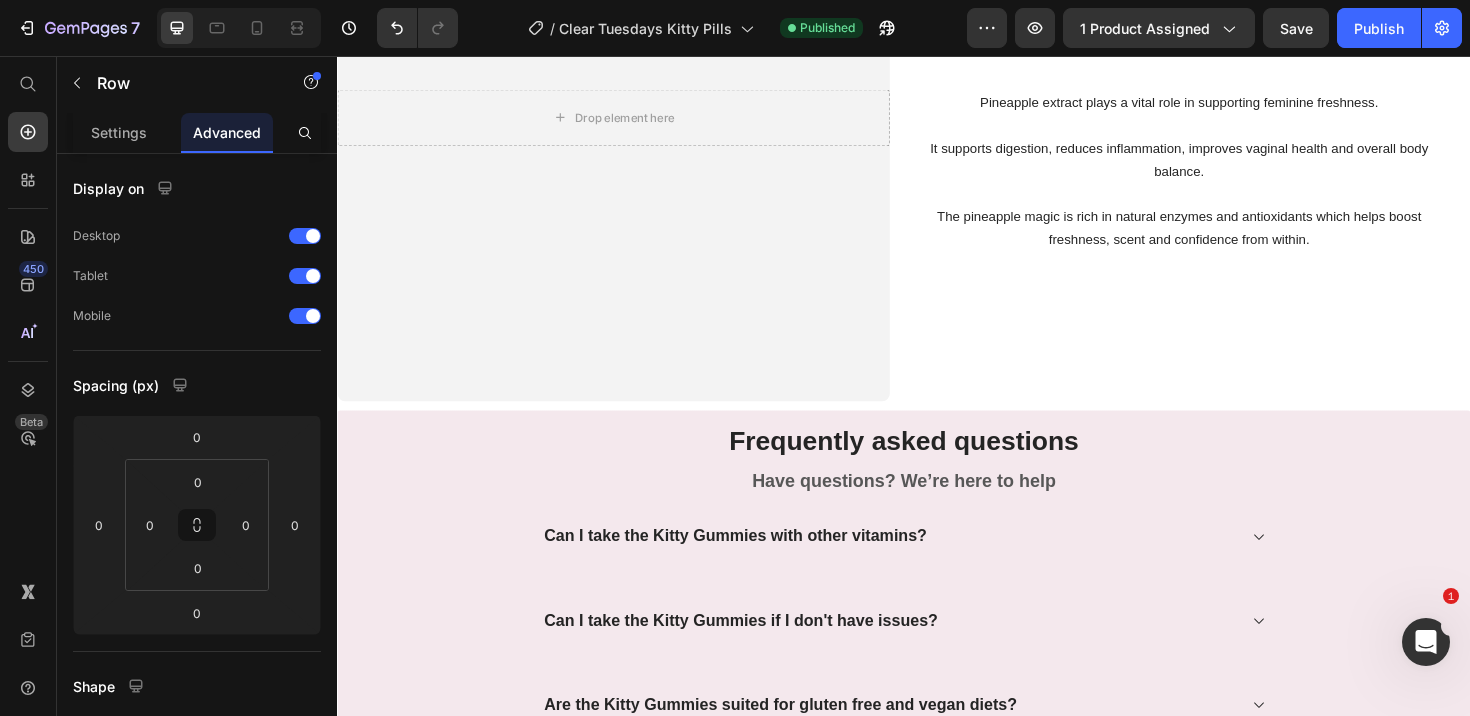 scroll, scrollTop: 6642, scrollLeft: 0, axis: vertical 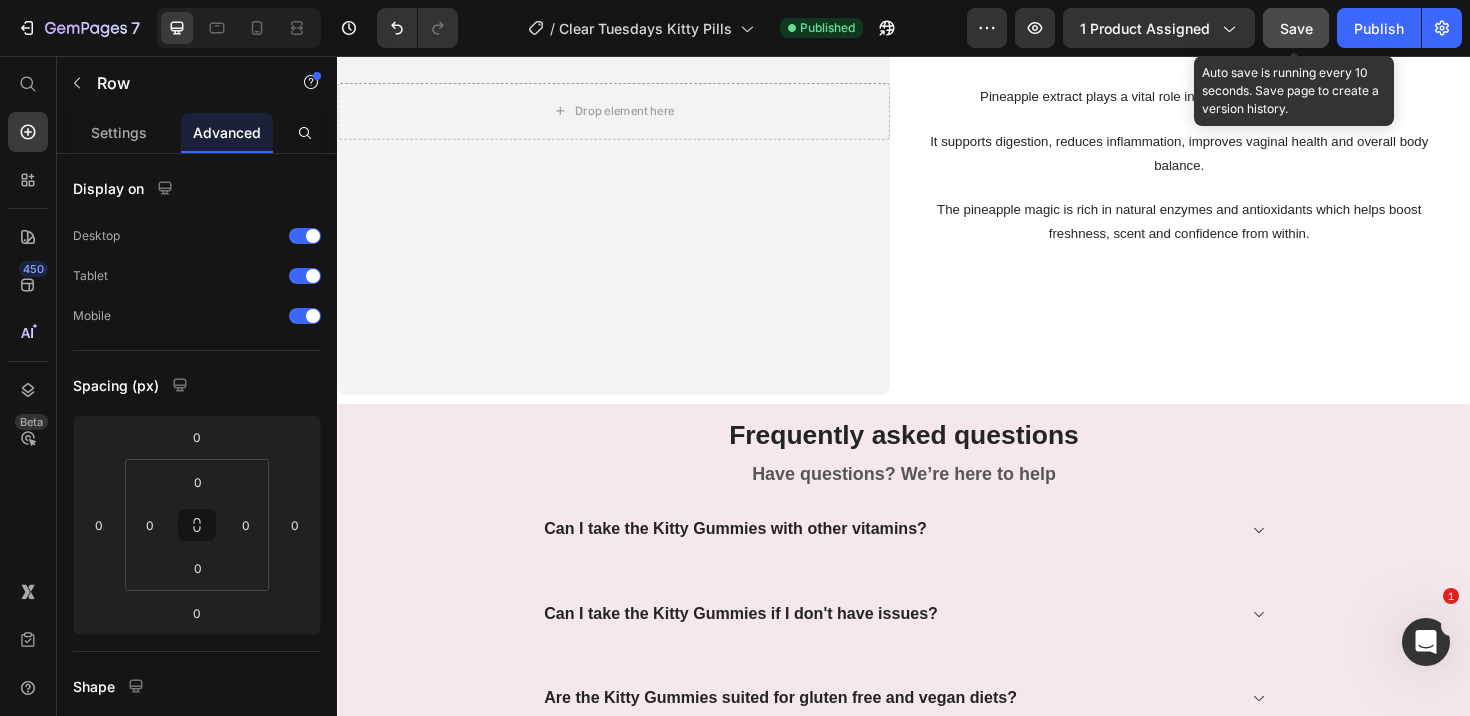 click on "Save" 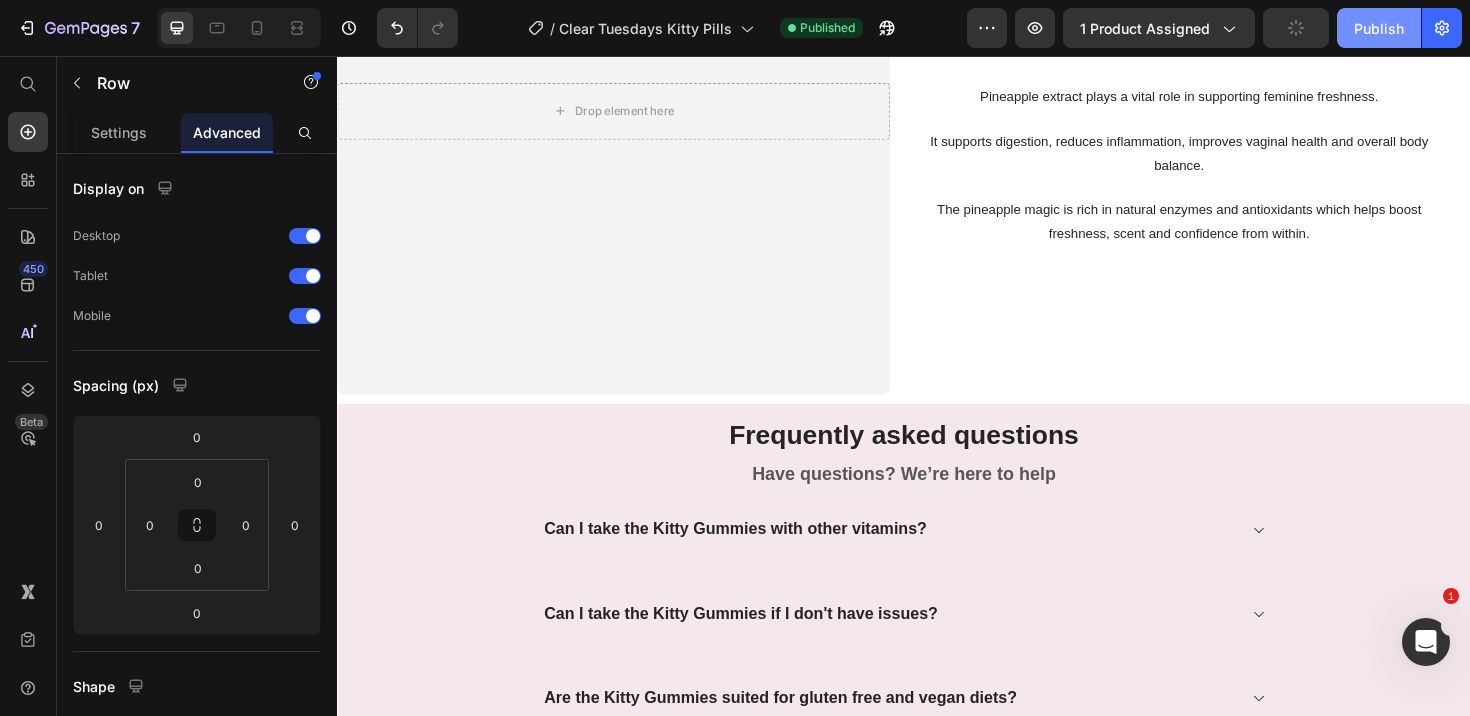 click on "Publish" at bounding box center (1379, 28) 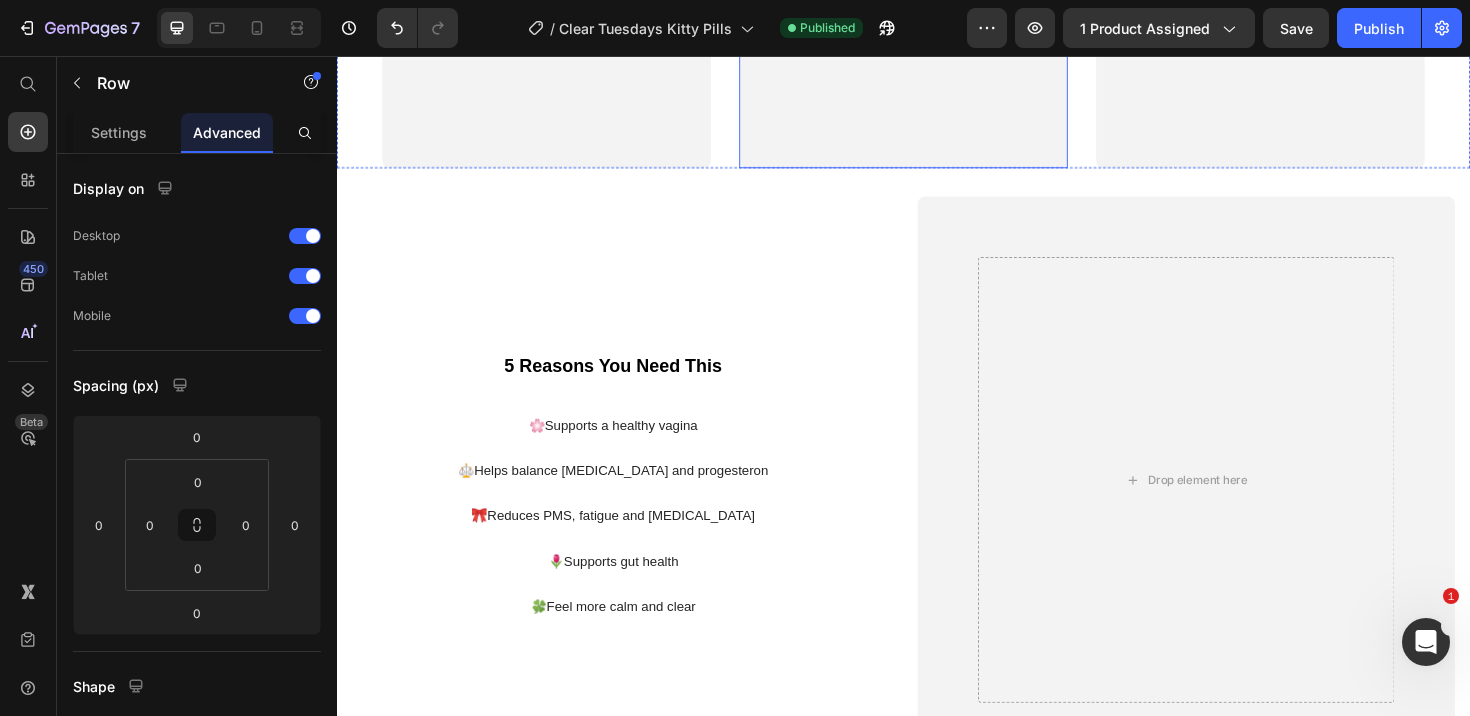 scroll, scrollTop: 2017, scrollLeft: 0, axis: vertical 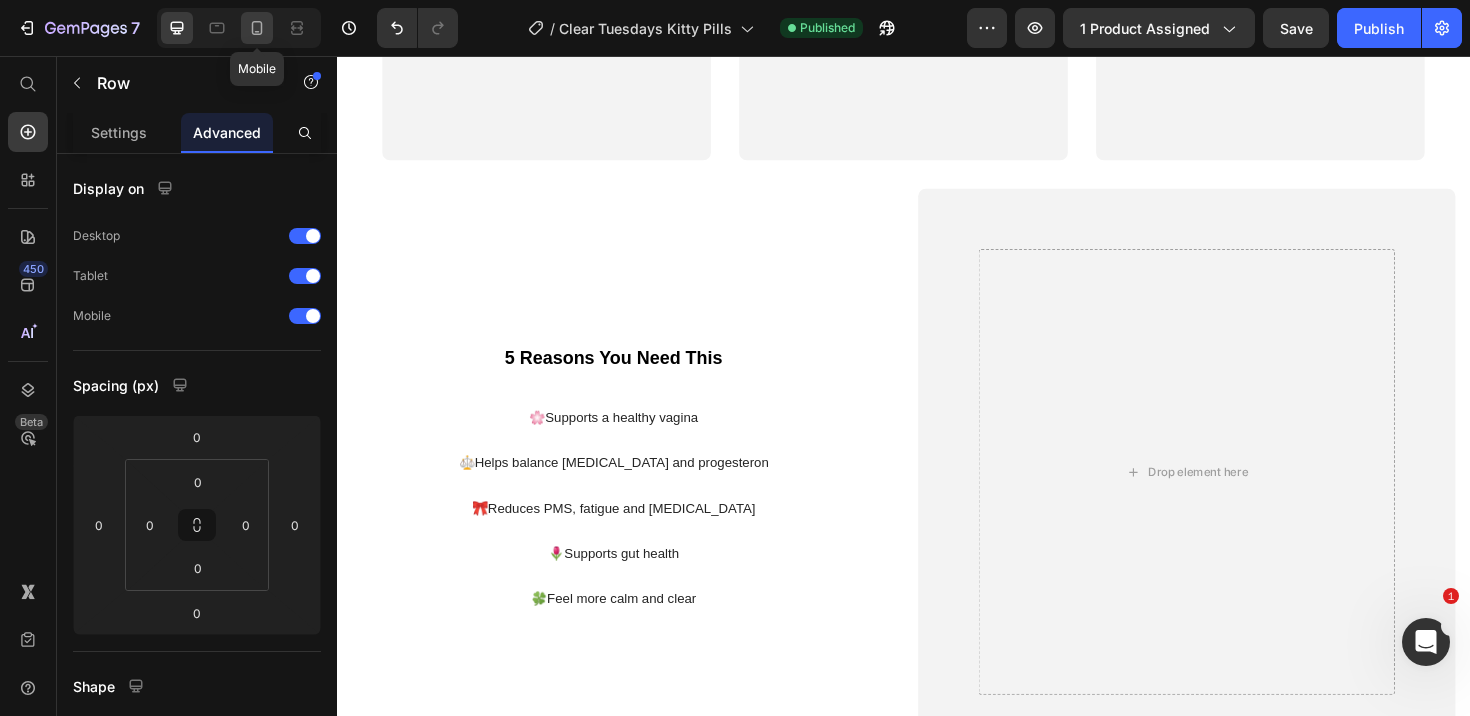 click 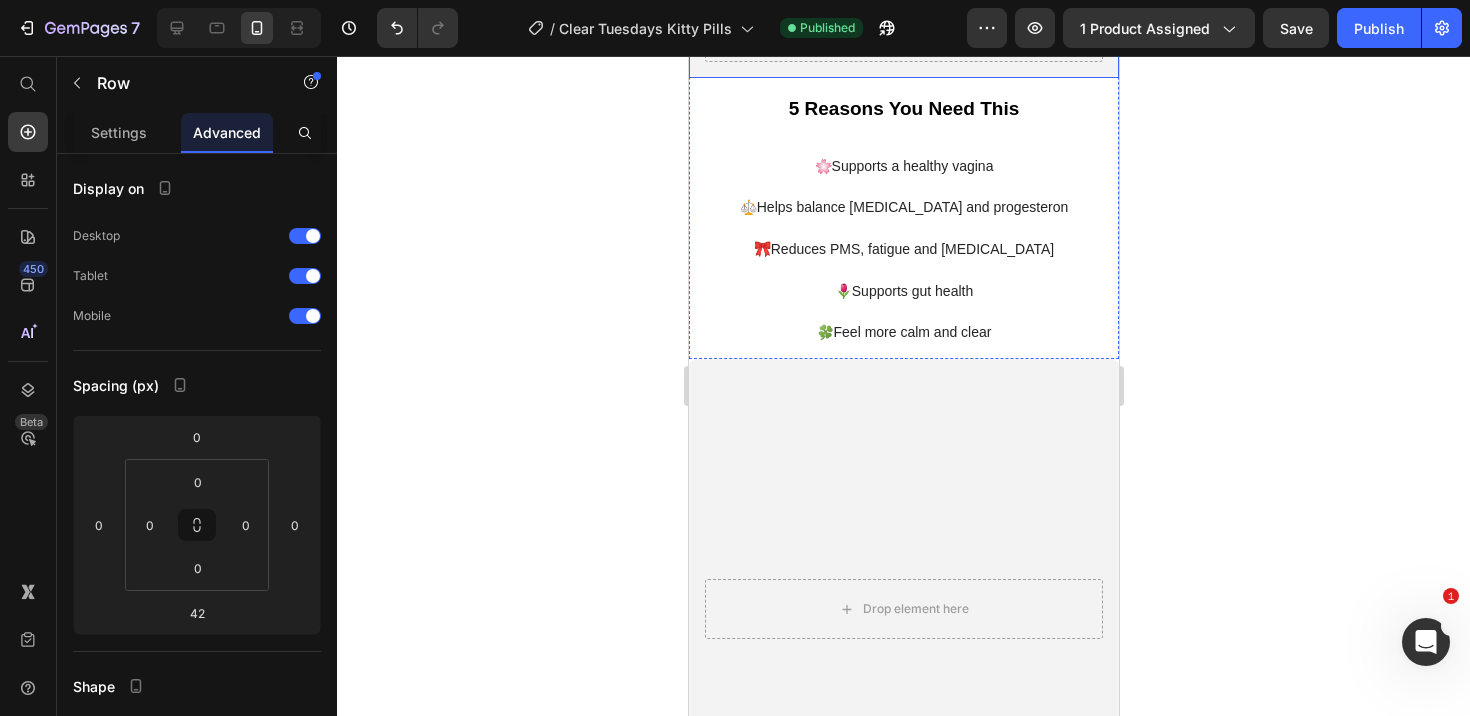 scroll, scrollTop: 2537, scrollLeft: 0, axis: vertical 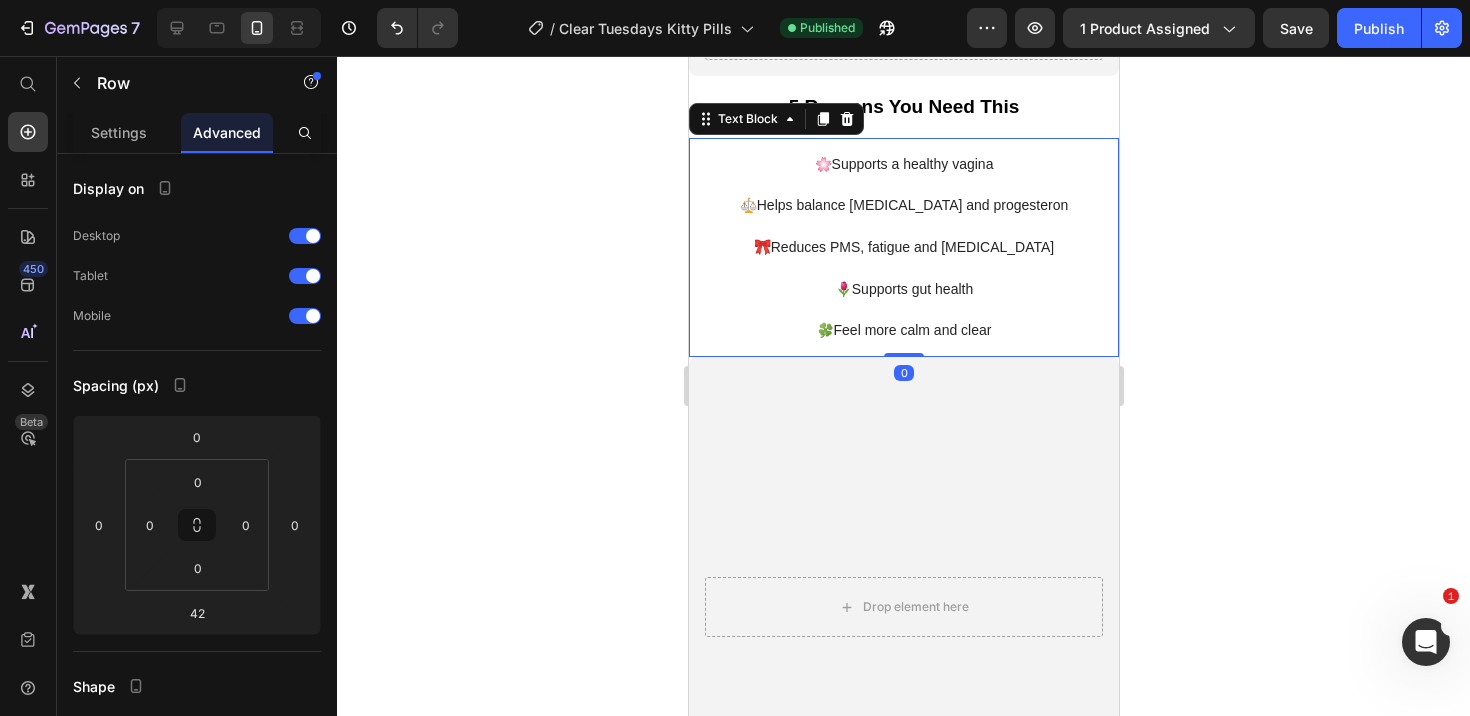 click at bounding box center [903, 226] 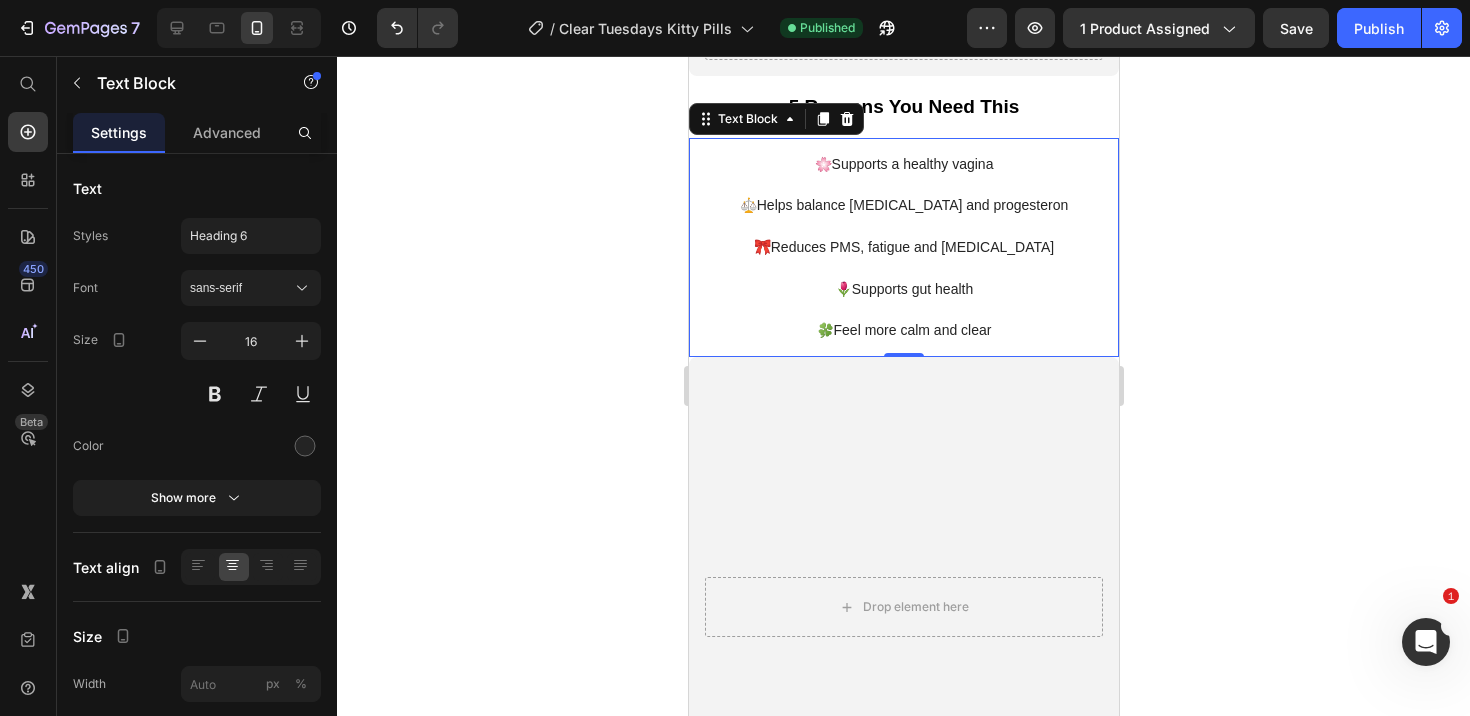 click on "🍀Feel more calm and clear" at bounding box center (903, 330) 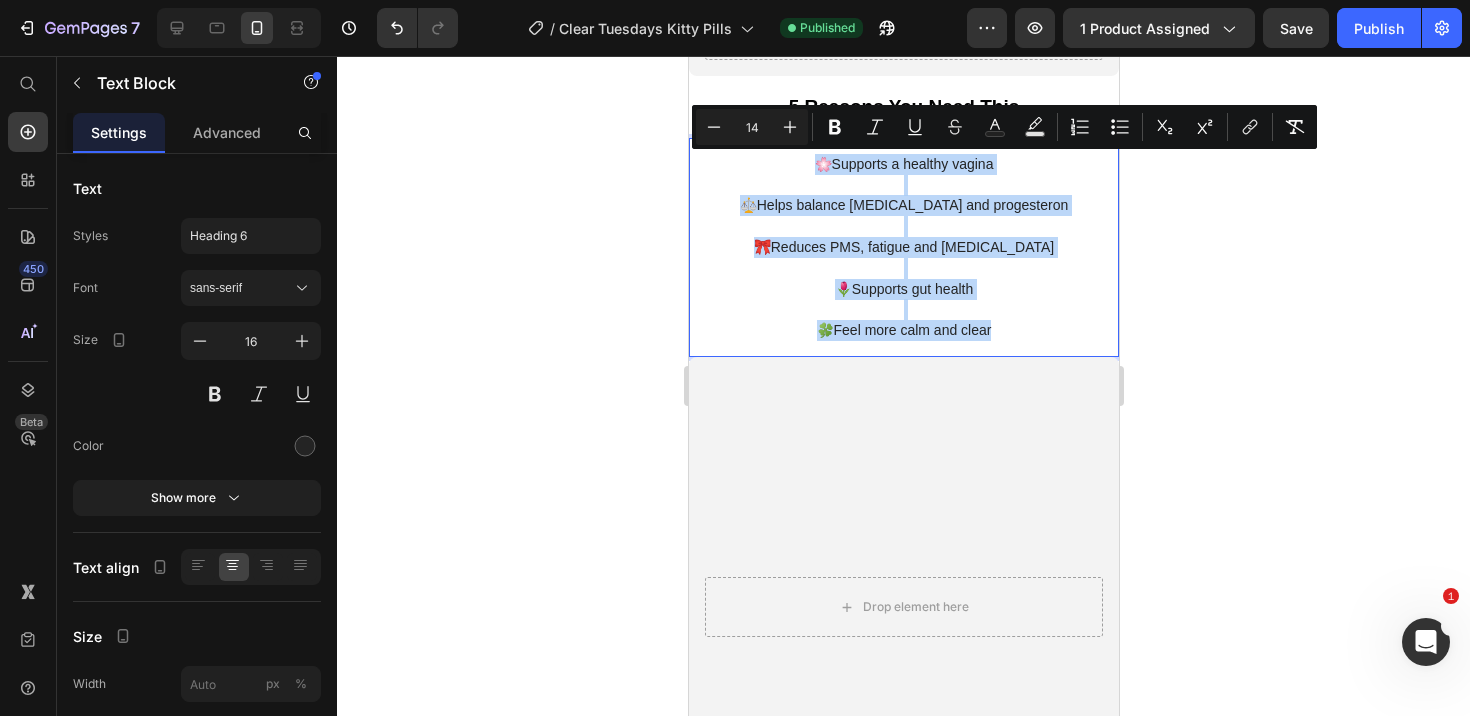 drag, startPoint x: 991, startPoint y: 335, endPoint x: 813, endPoint y: 161, distance: 248.91766 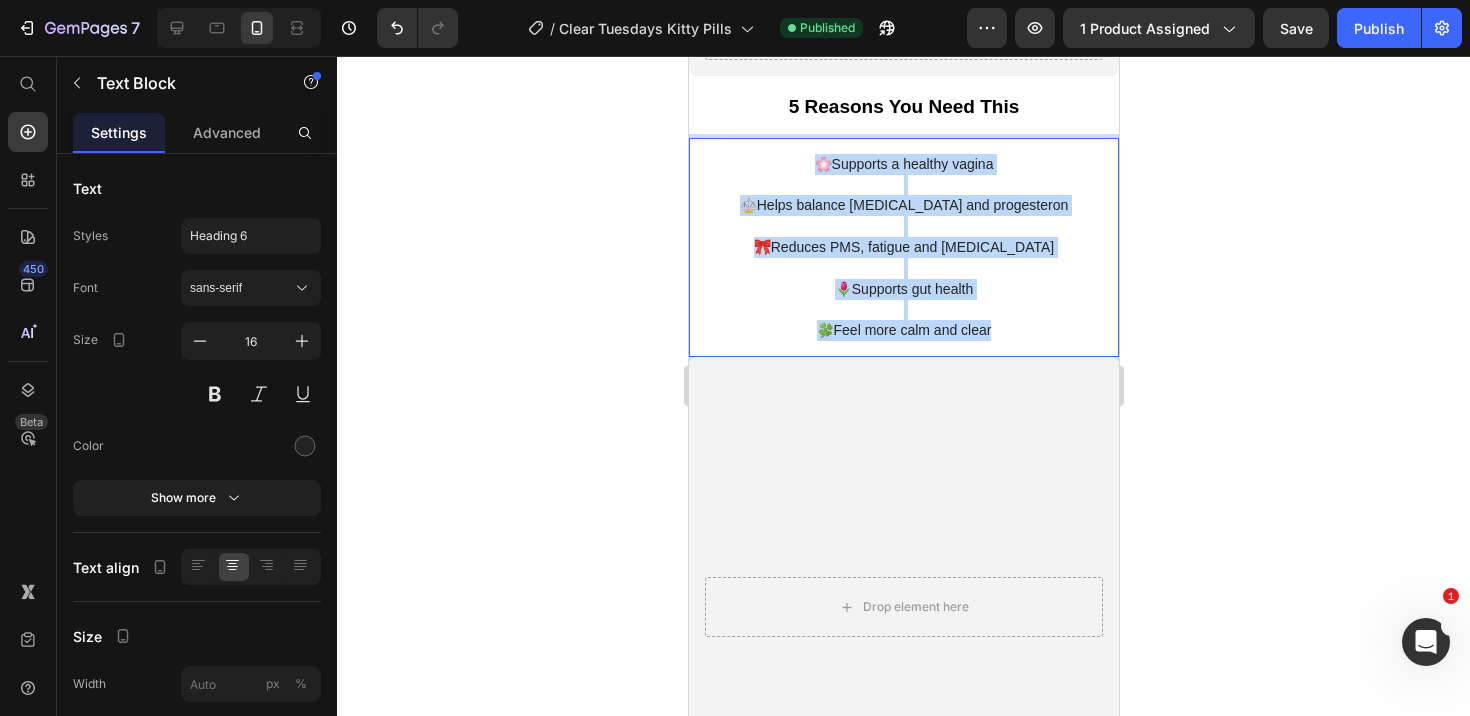 drag, startPoint x: 994, startPoint y: 338, endPoint x: 819, endPoint y: 170, distance: 242.58813 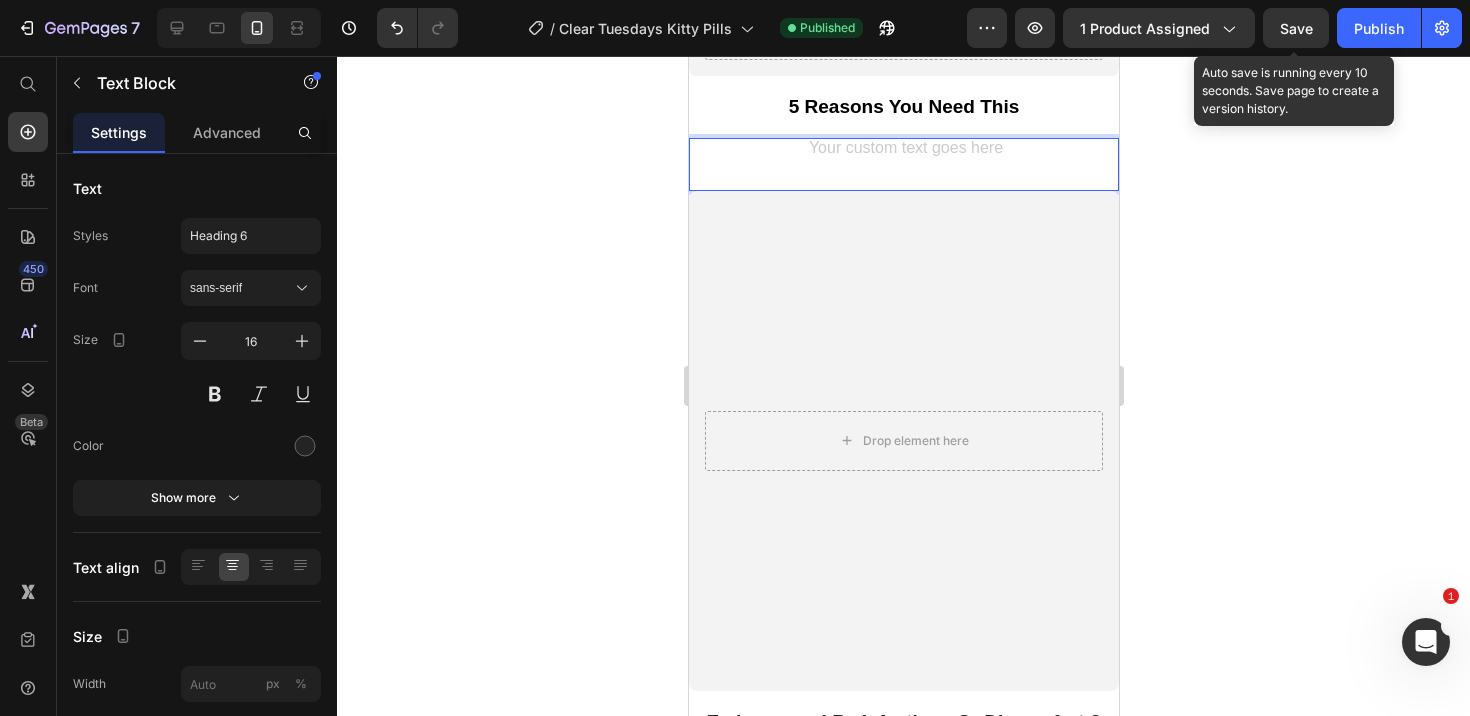 click on "Save" at bounding box center (1296, 28) 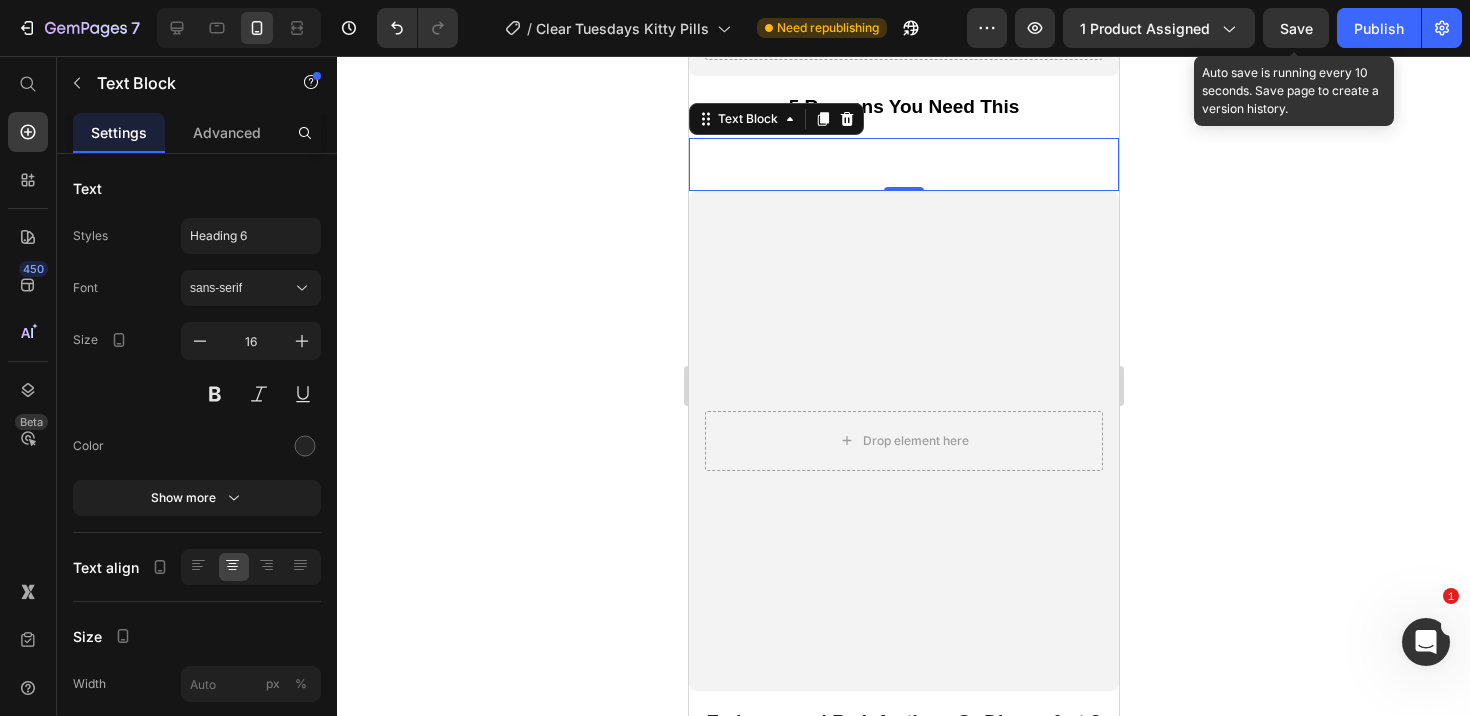 click at bounding box center (903, 164) 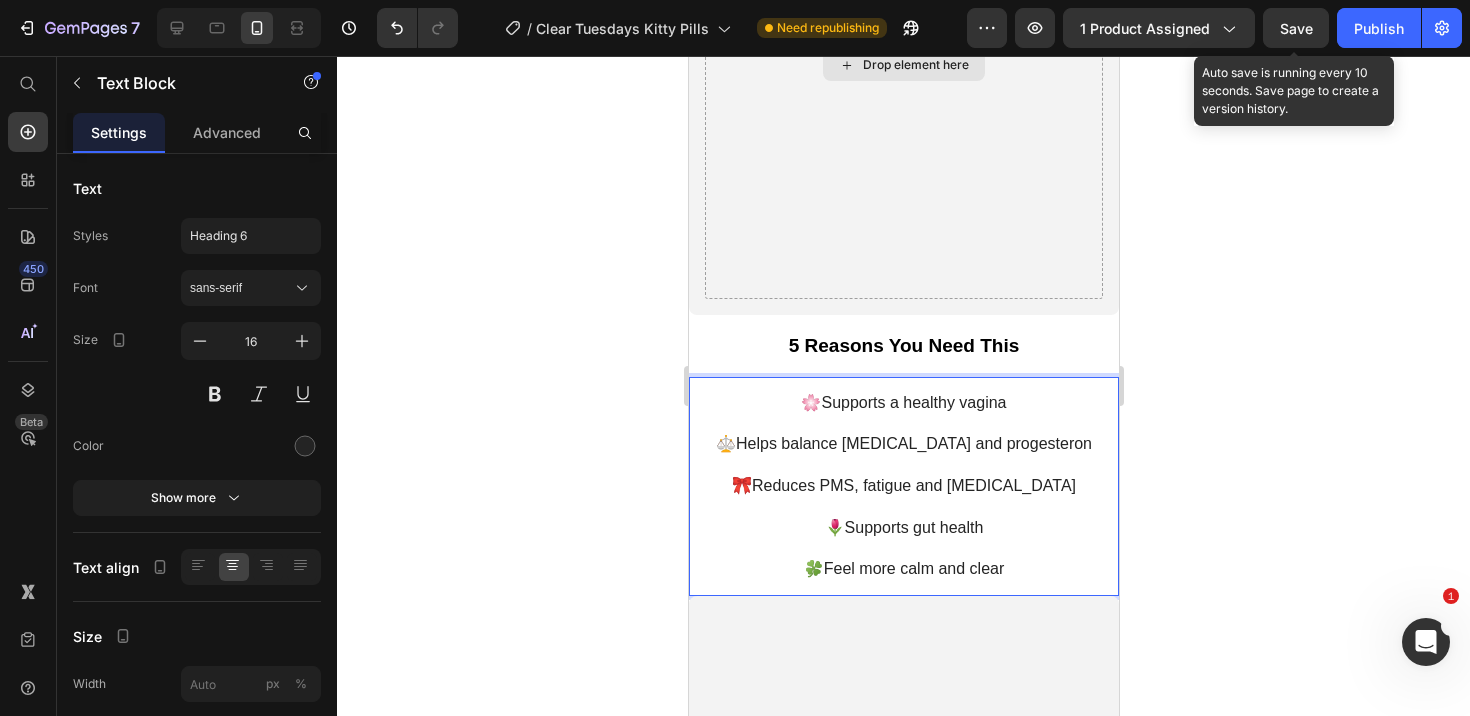 scroll, scrollTop: 2295, scrollLeft: 0, axis: vertical 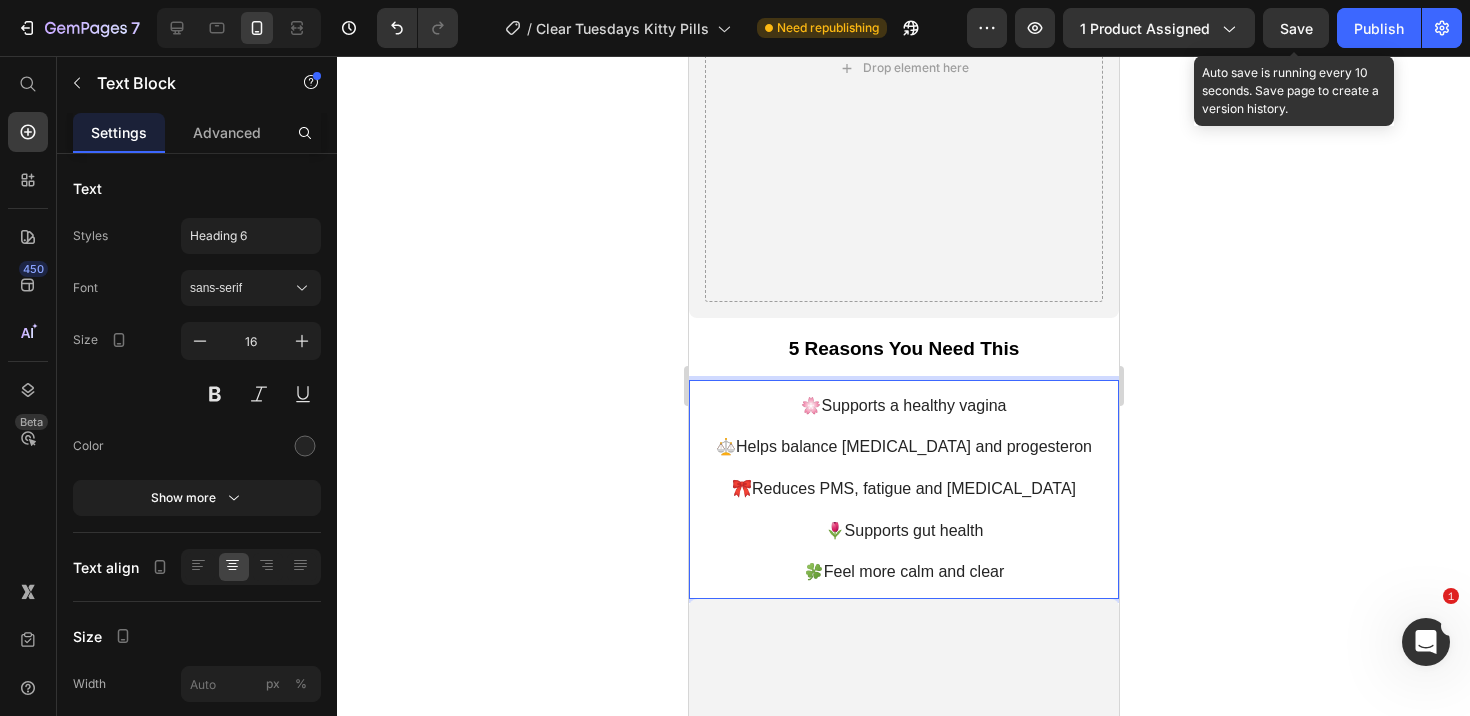 click on "🎀Reduces PMS, fatigue and [MEDICAL_DATA]" at bounding box center (903, 489) 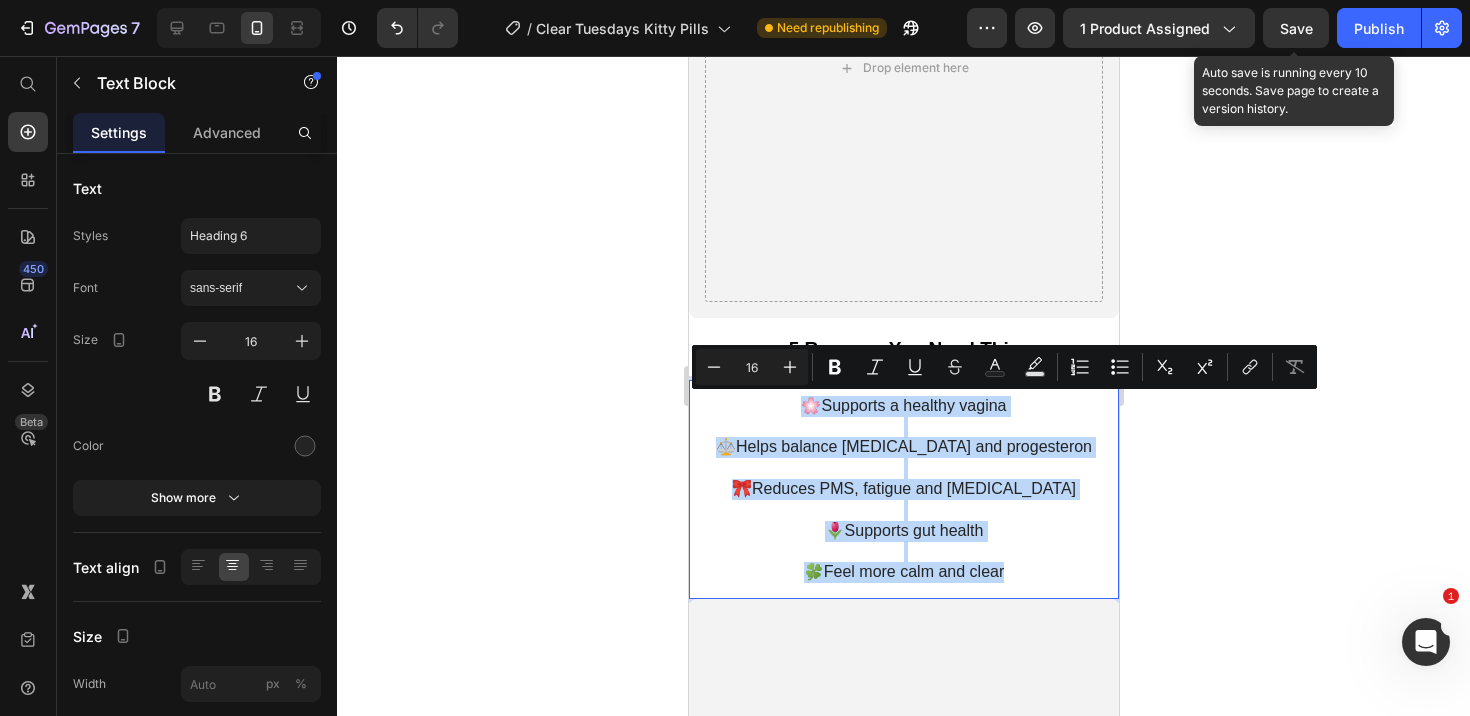 drag, startPoint x: 1006, startPoint y: 576, endPoint x: 803, endPoint y: 405, distance: 265.4242 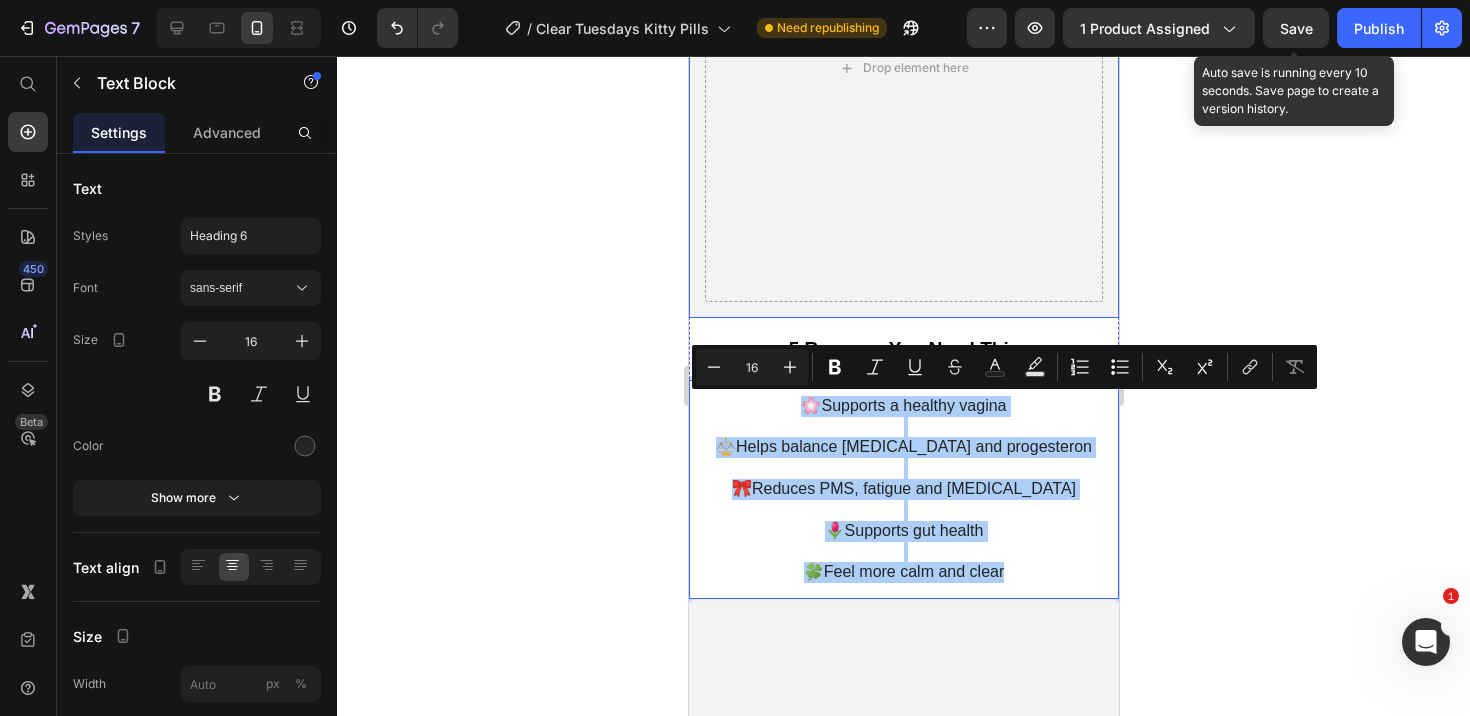 click 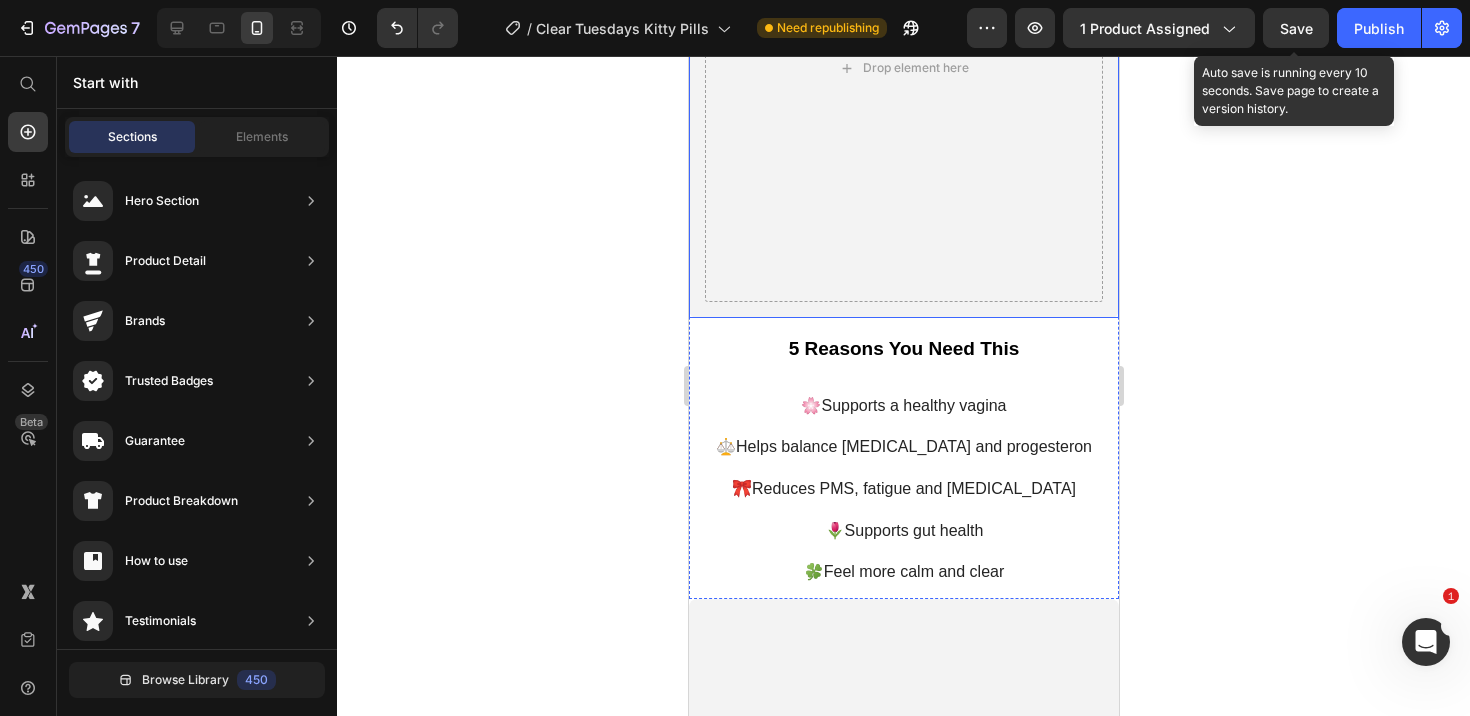 click on "Save" at bounding box center (1296, 28) 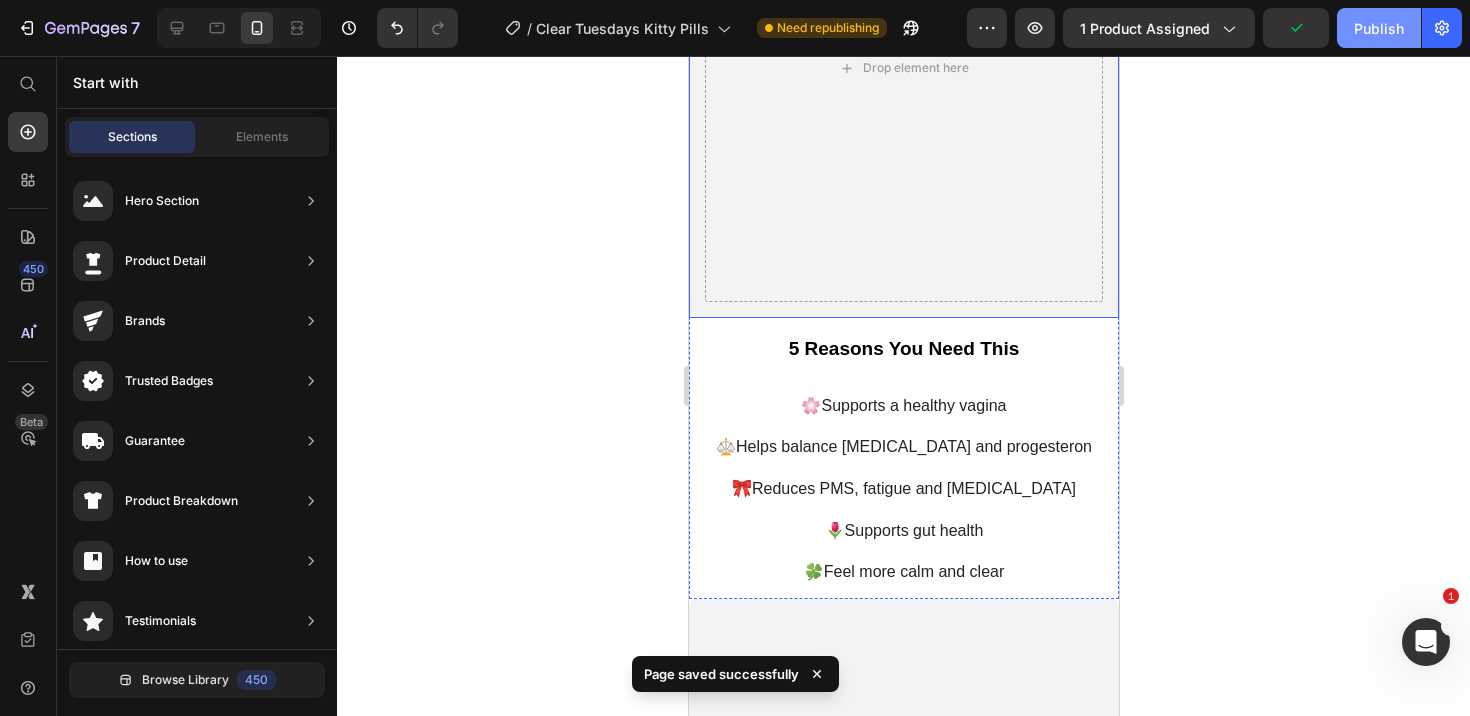 click on "Publish" at bounding box center (1379, 28) 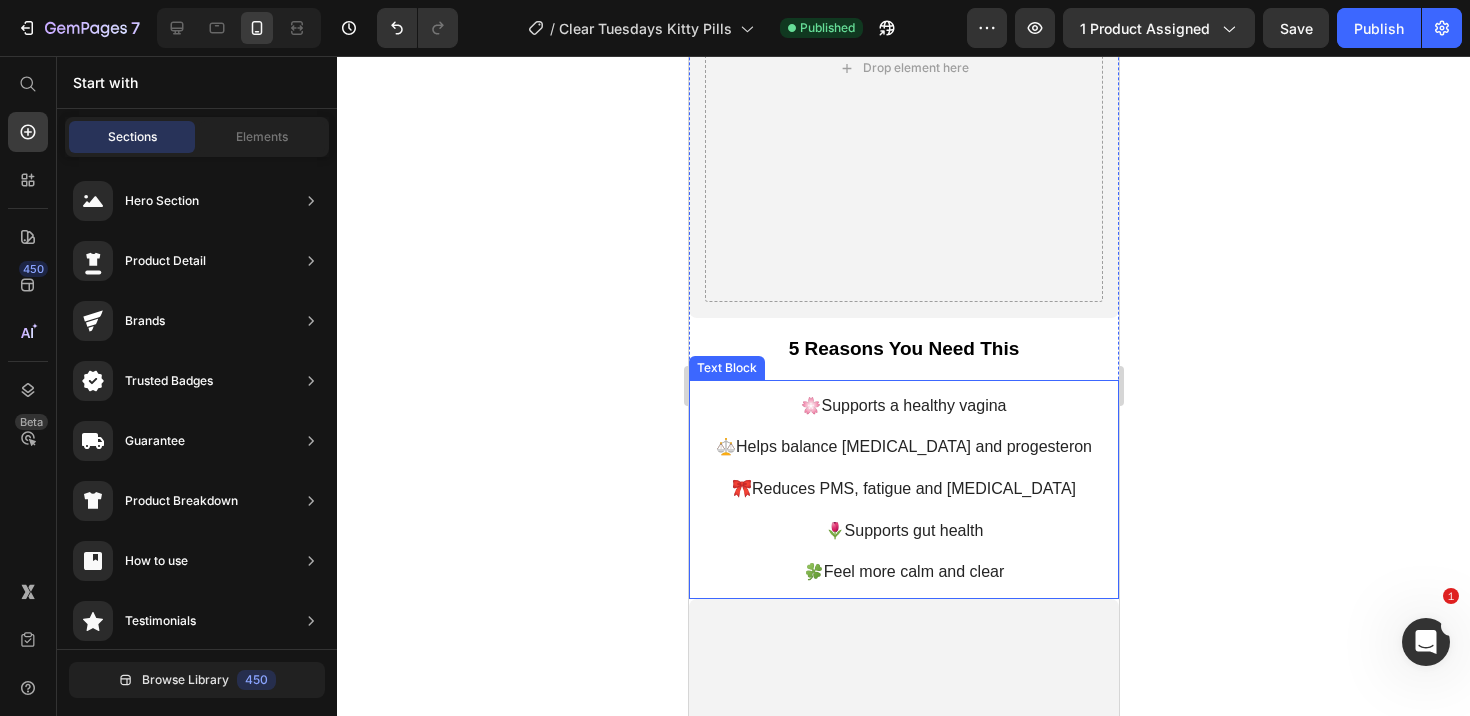 click at bounding box center [903, 468] 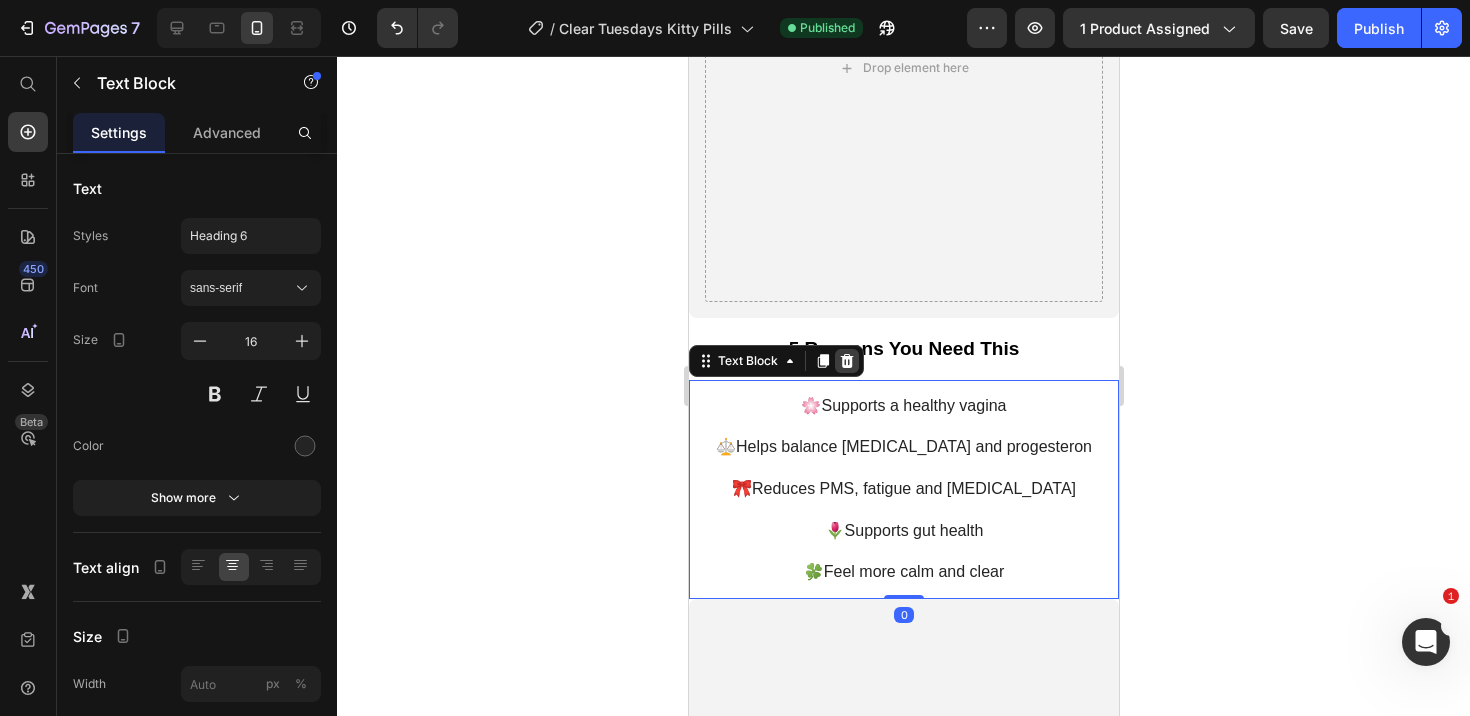 click 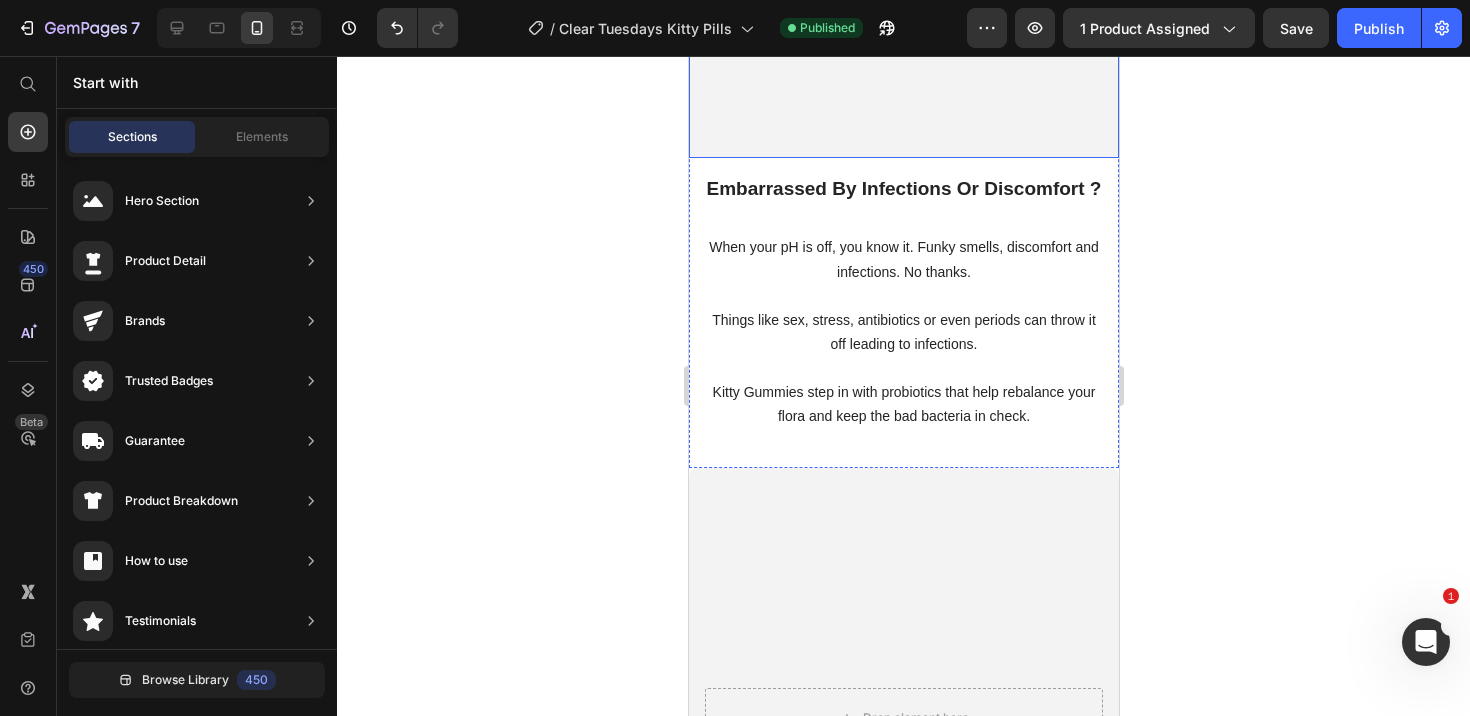 scroll, scrollTop: 2905, scrollLeft: 0, axis: vertical 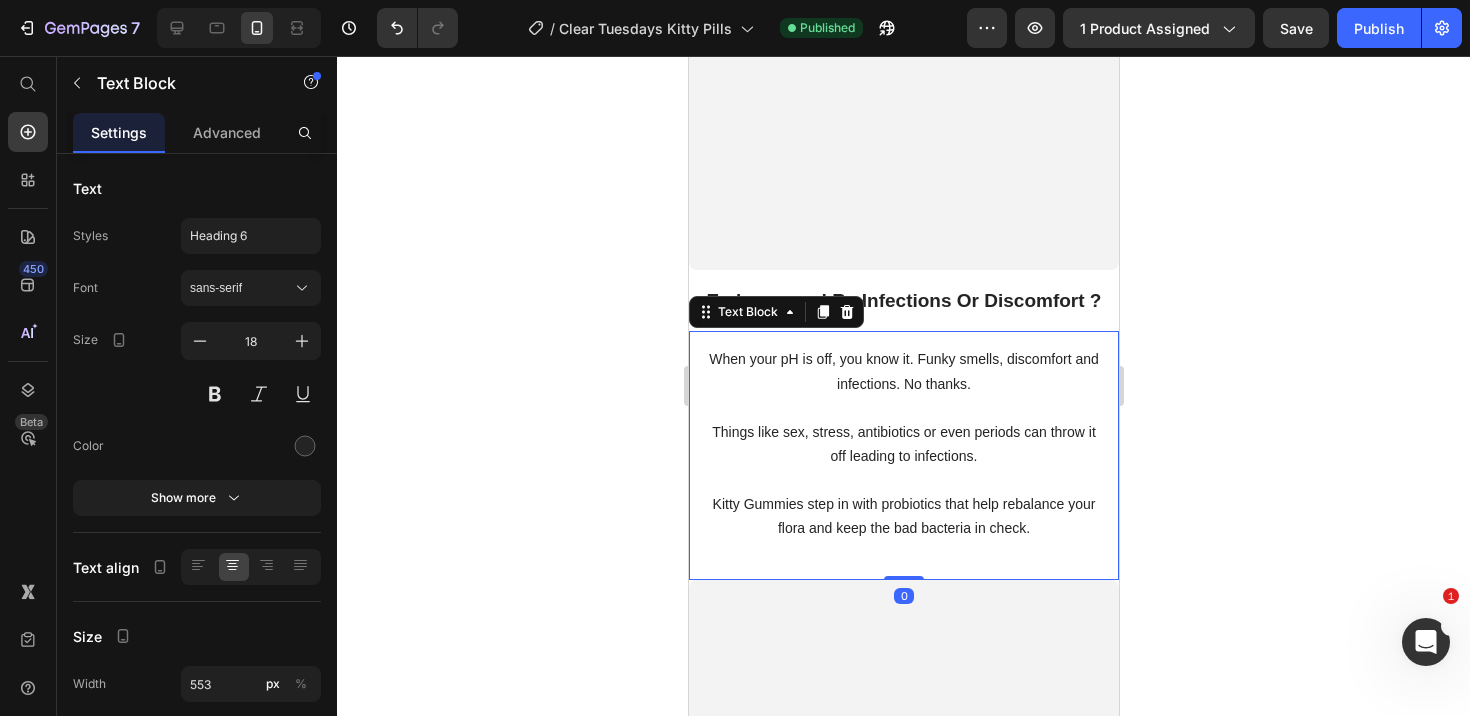 click on "Things like sex, stress, antibiotics or even periods can throw it off leading to infections." at bounding box center [903, 444] 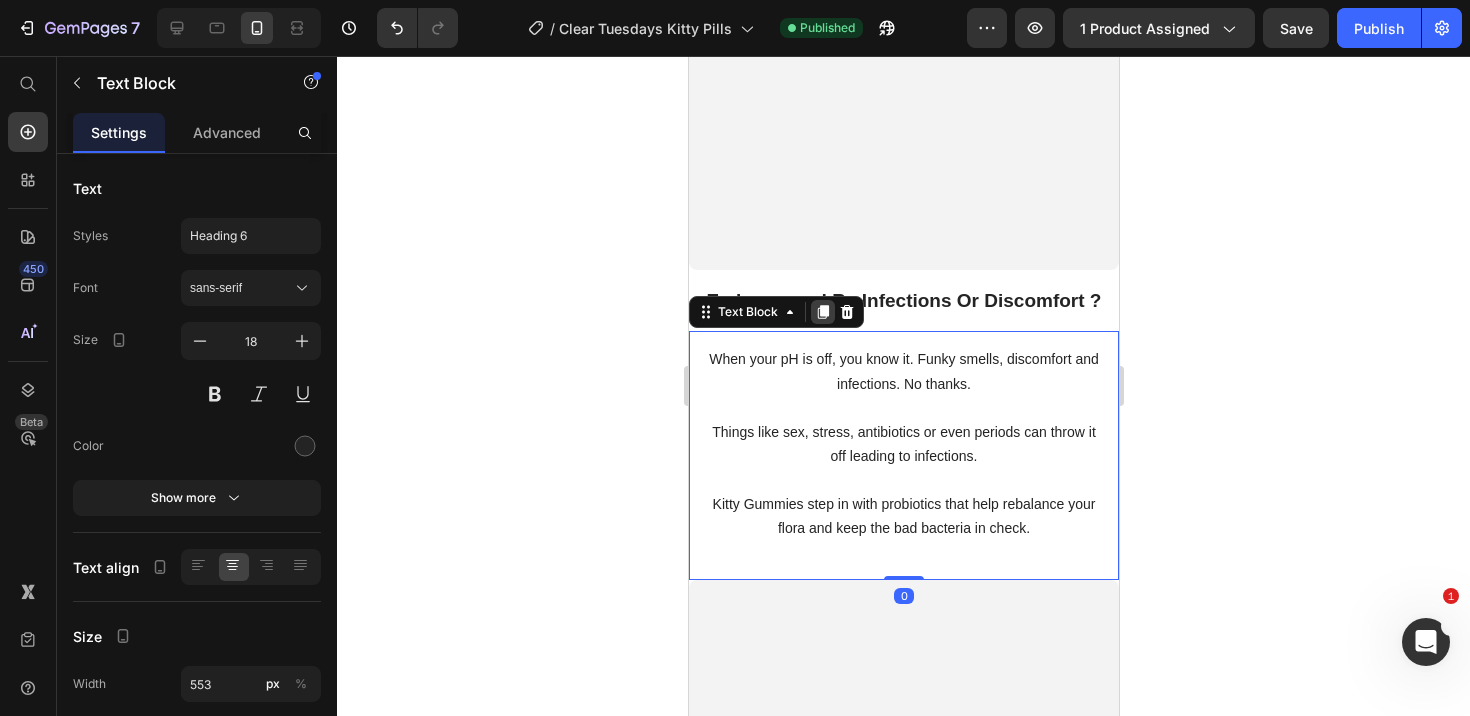 click 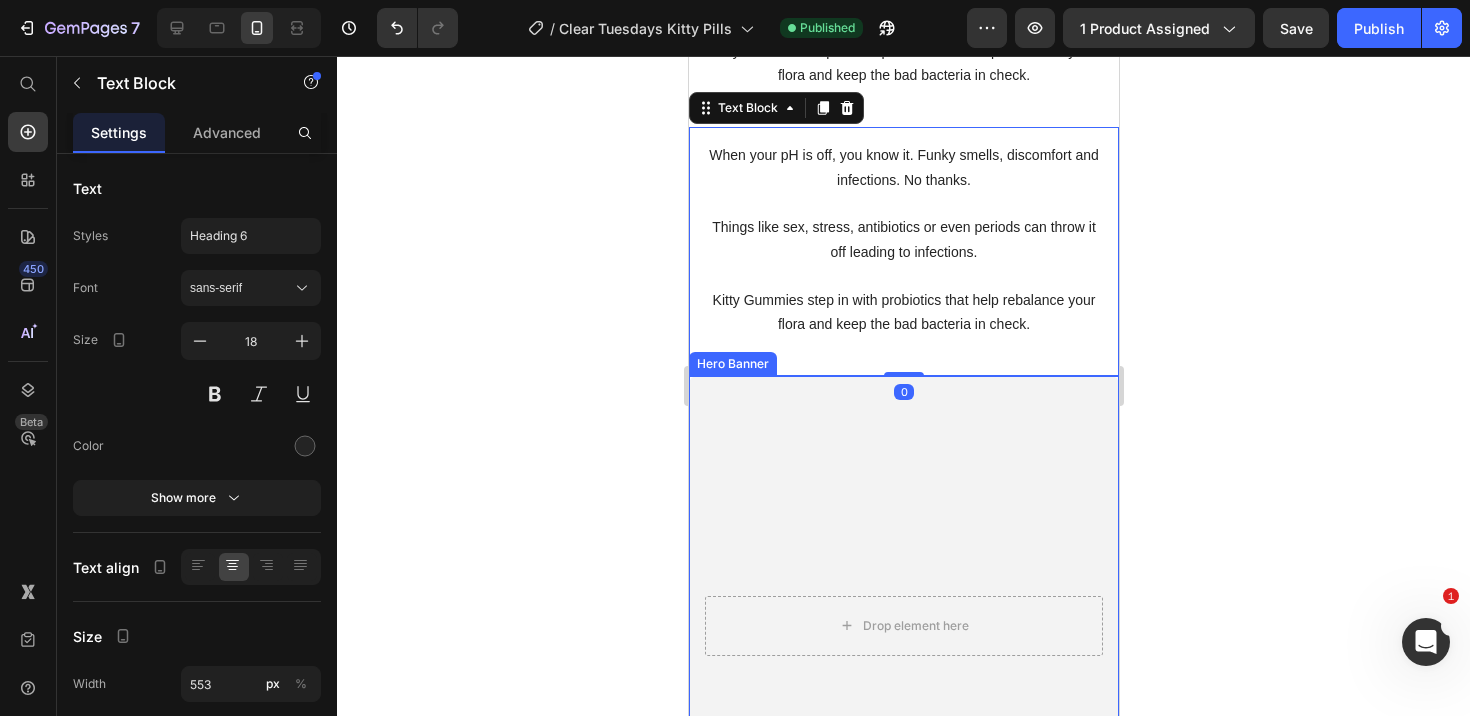 scroll, scrollTop: 3360, scrollLeft: 0, axis: vertical 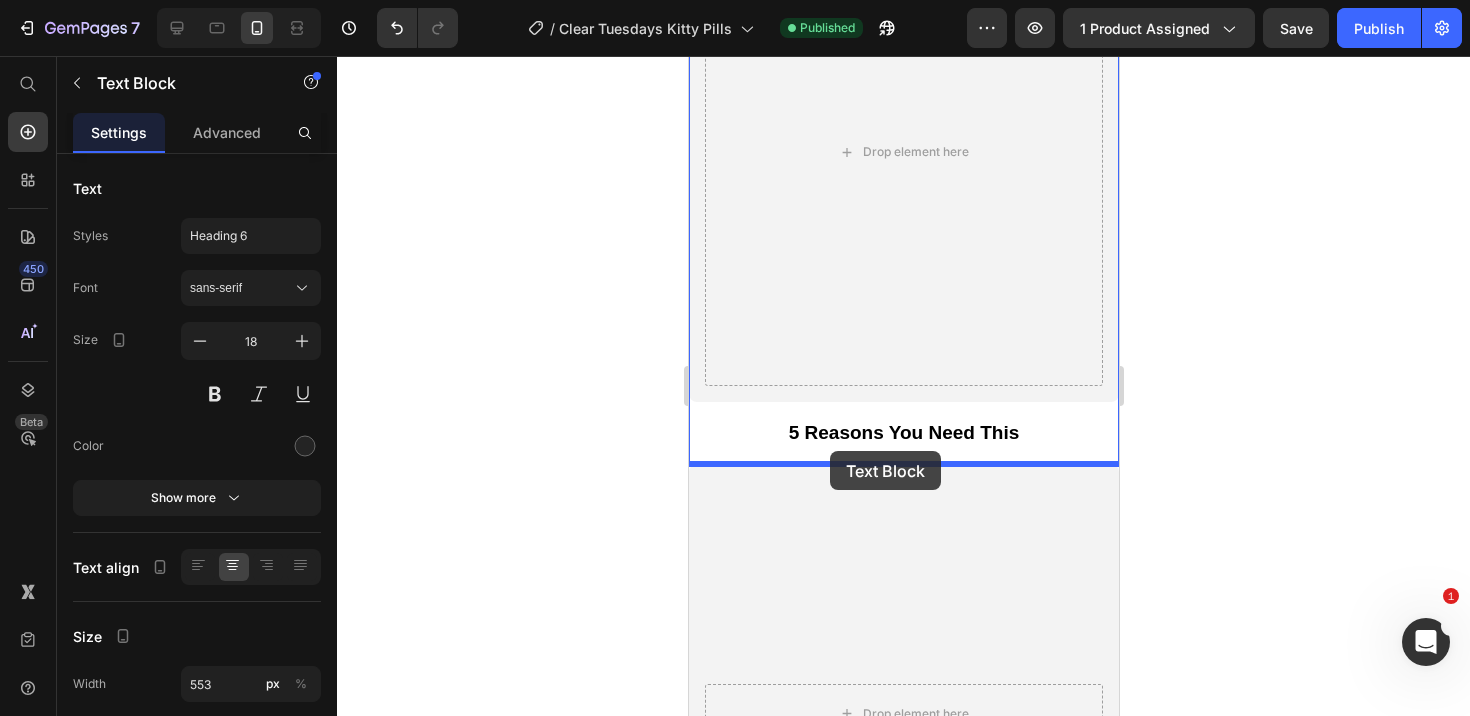 drag, startPoint x: 717, startPoint y: 108, endPoint x: 829, endPoint y: 451, distance: 360.82266 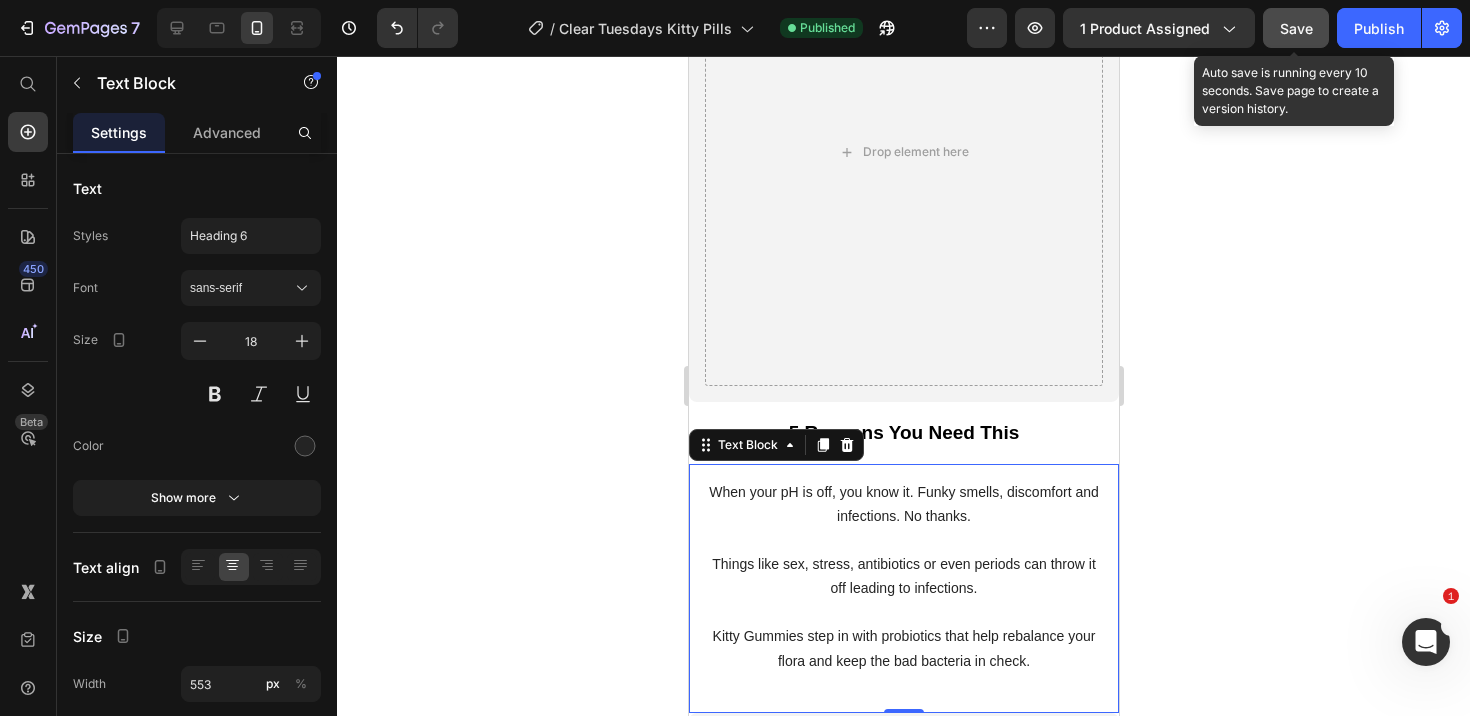 click on "Save" 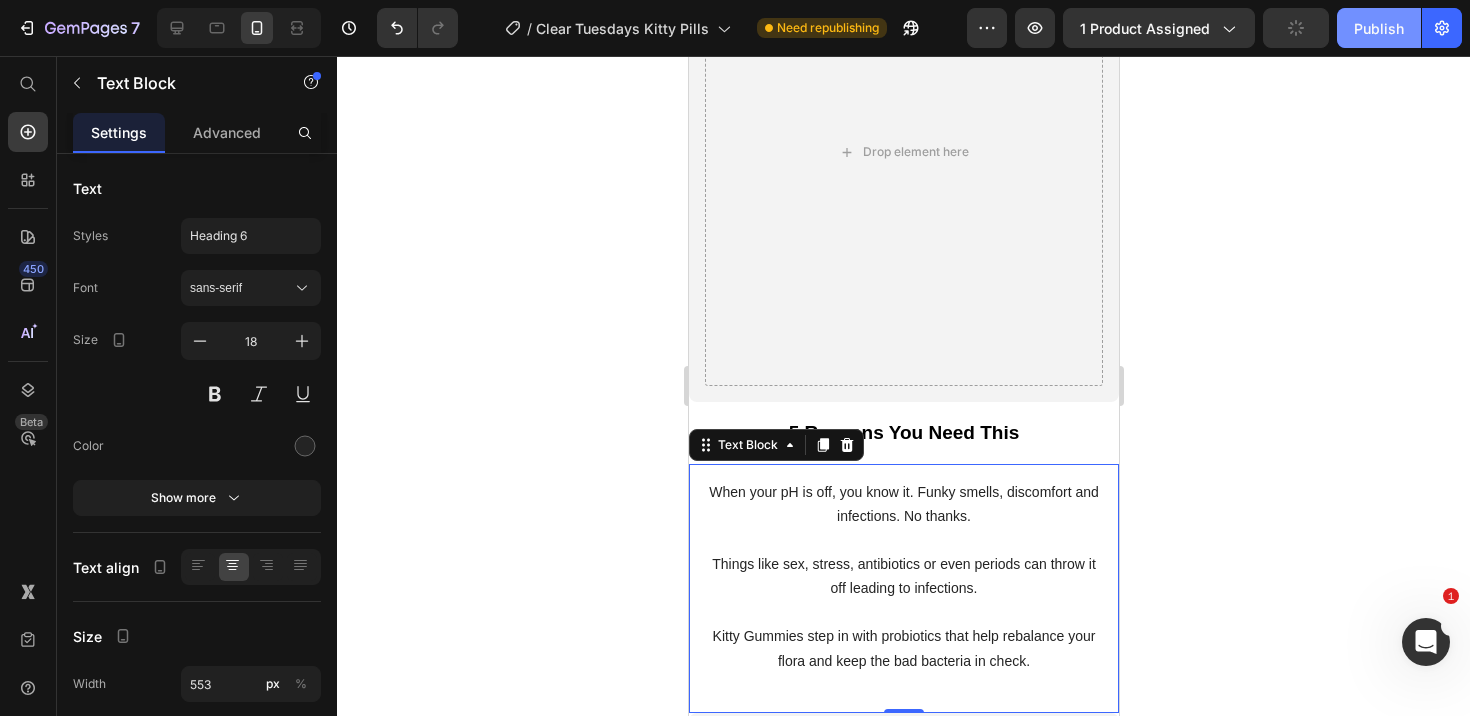 click on "Publish" 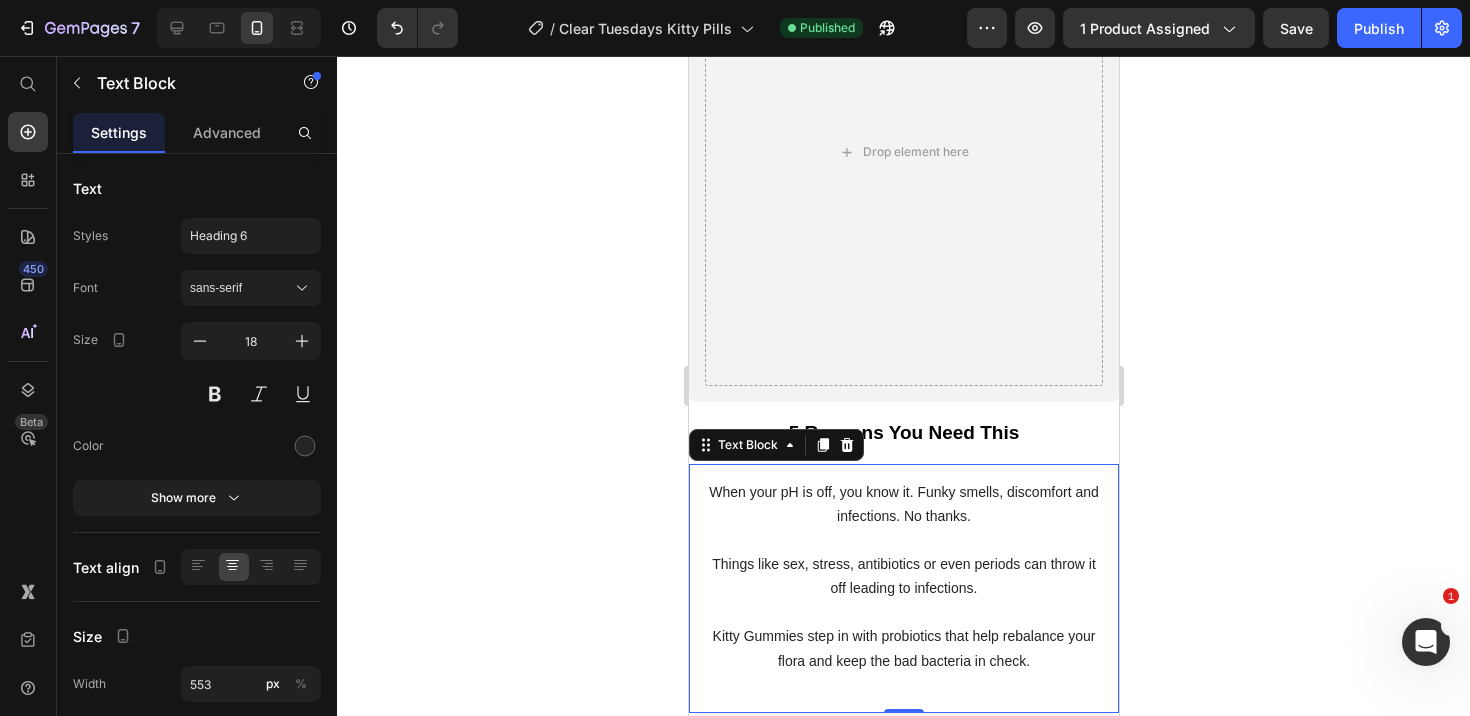 click on "Kitty Gummies step in with probiotics that help rebalance your flora and keep the bad bacteria in check." at bounding box center (903, 648) 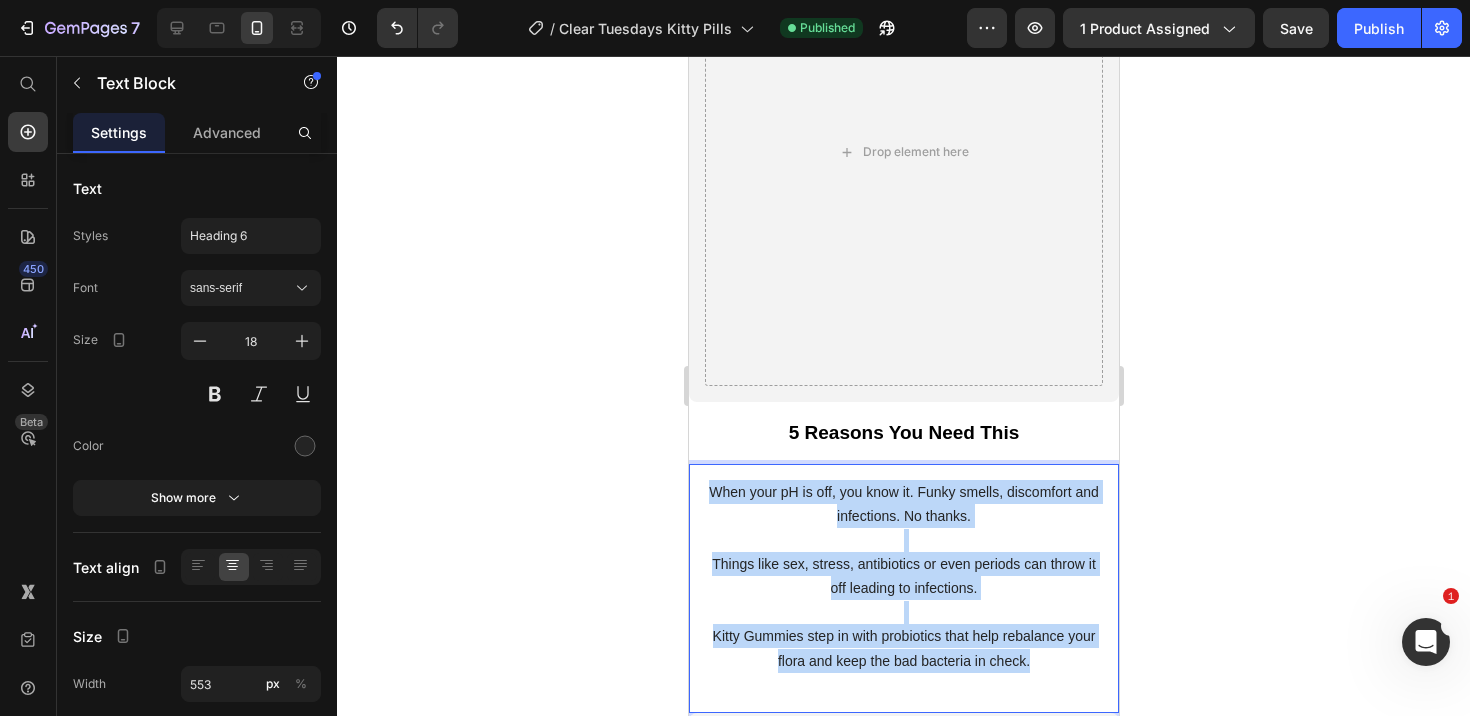 drag, startPoint x: 1040, startPoint y: 665, endPoint x: 708, endPoint y: 492, distance: 374.37015 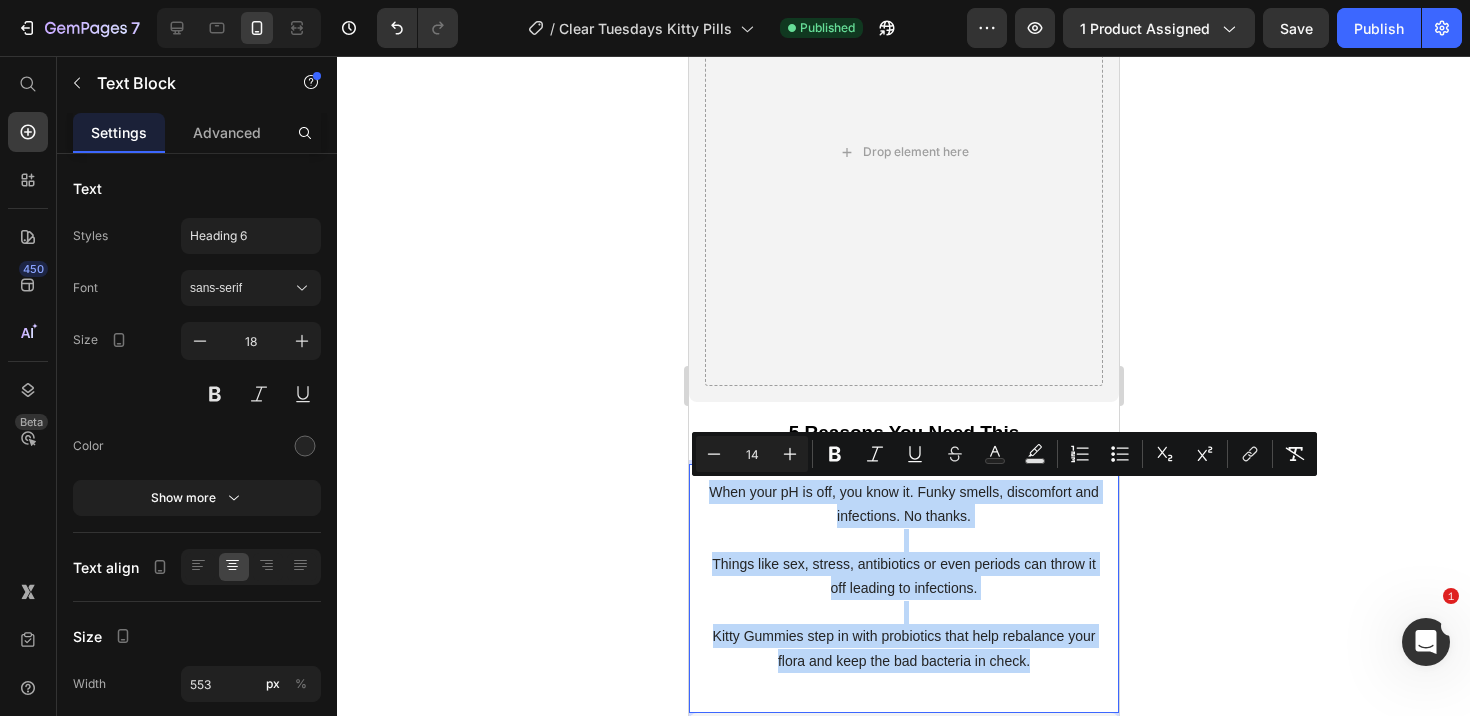 type on "18" 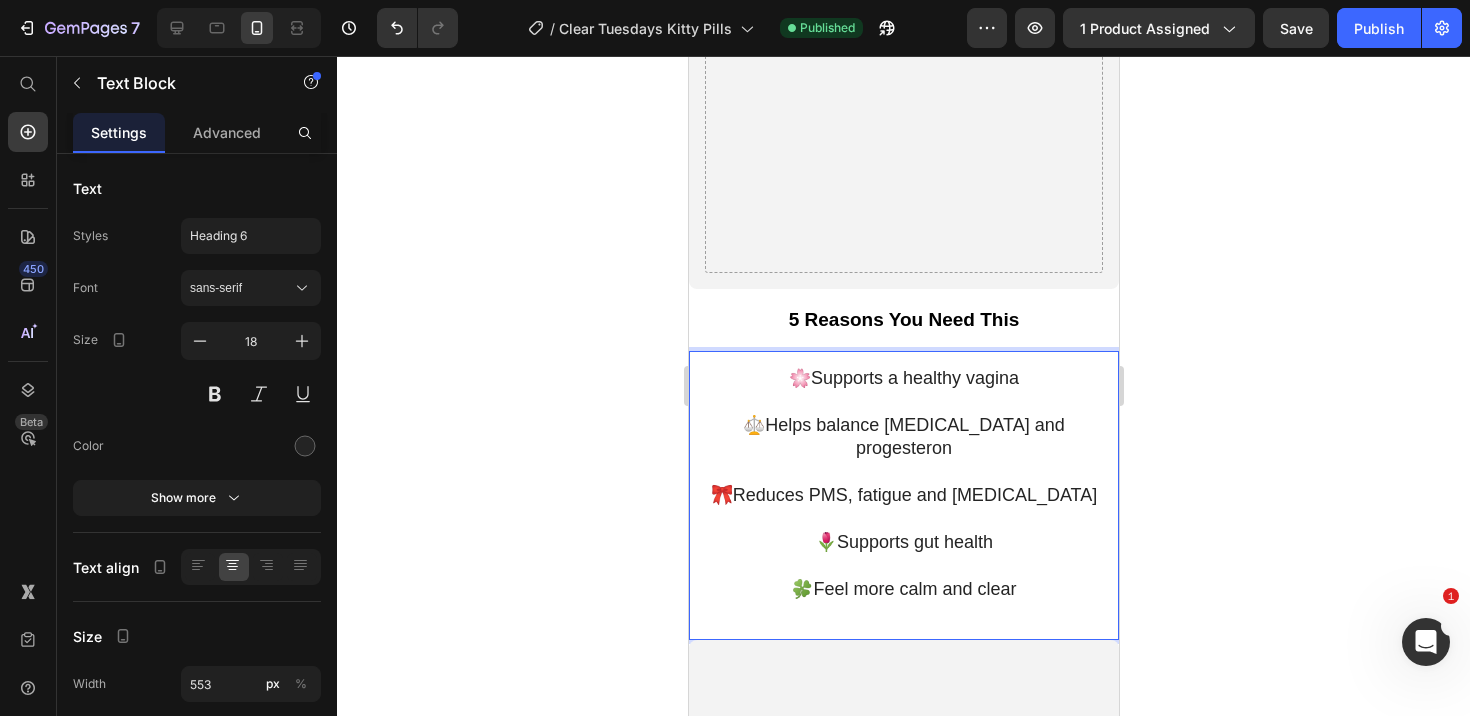 scroll, scrollTop: 2343, scrollLeft: 0, axis: vertical 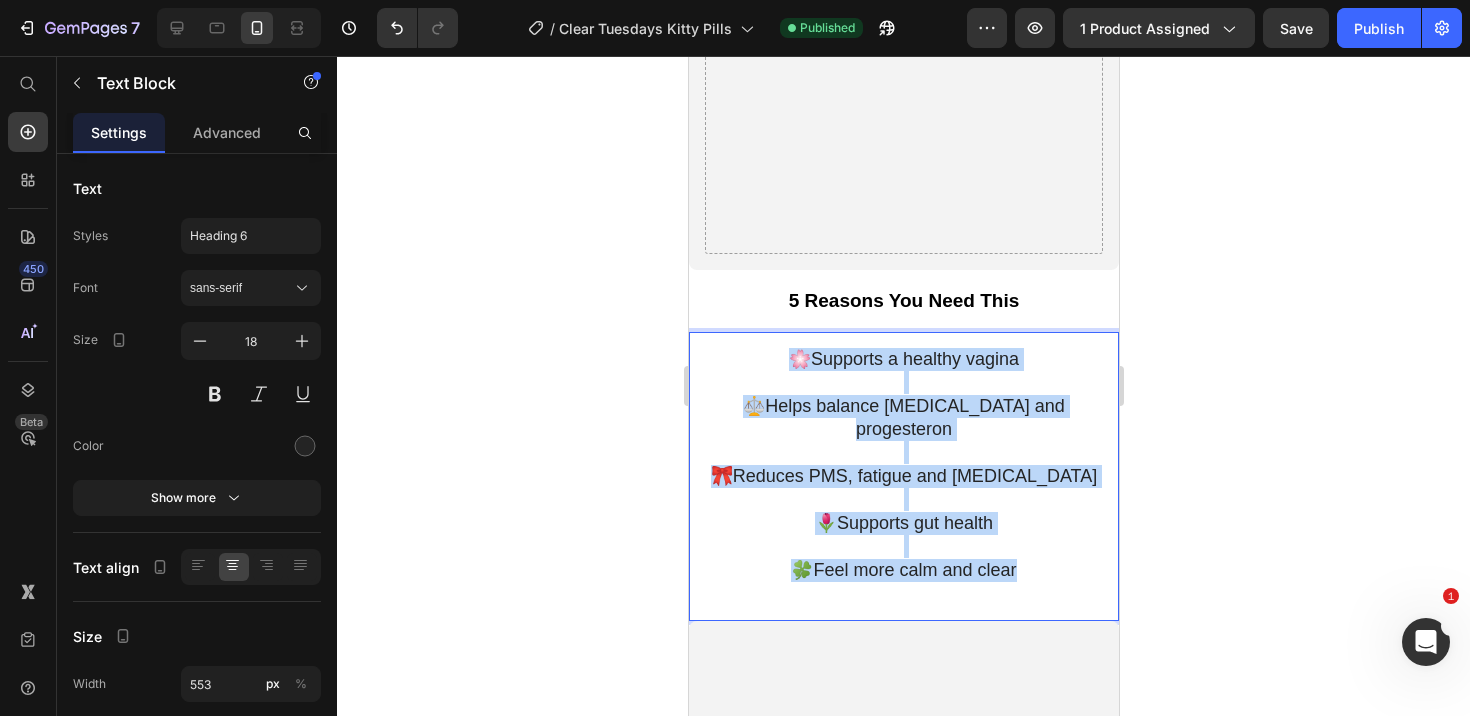 drag, startPoint x: 1026, startPoint y: 545, endPoint x: 796, endPoint y: 360, distance: 295.16943 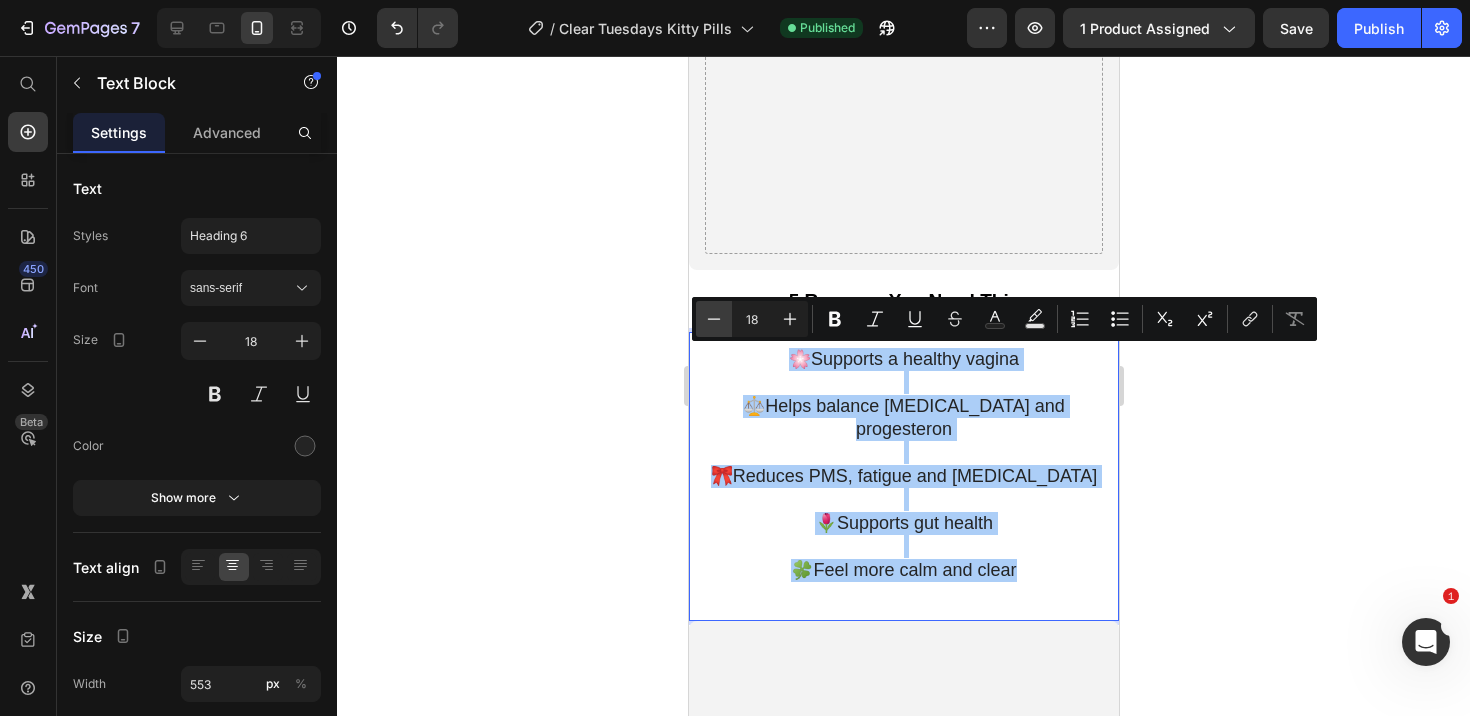 click 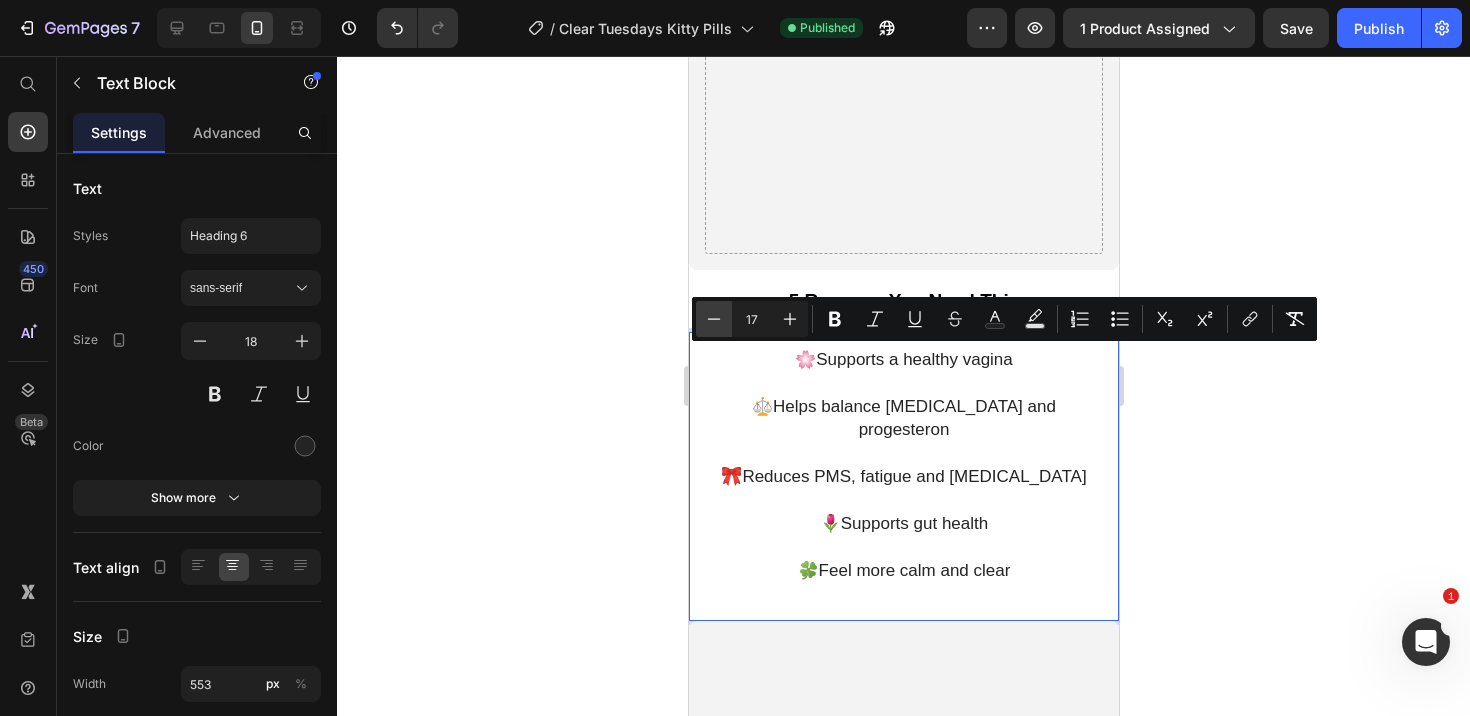 click 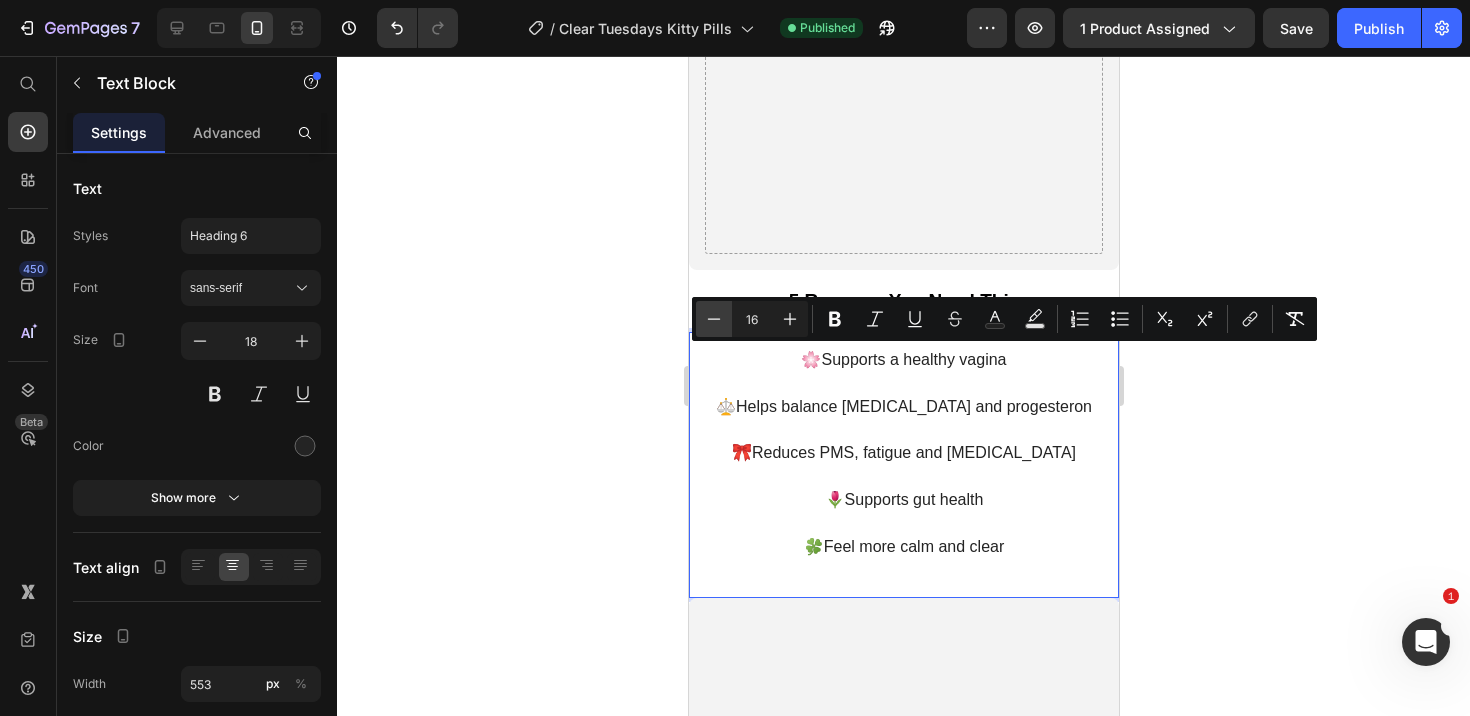 click 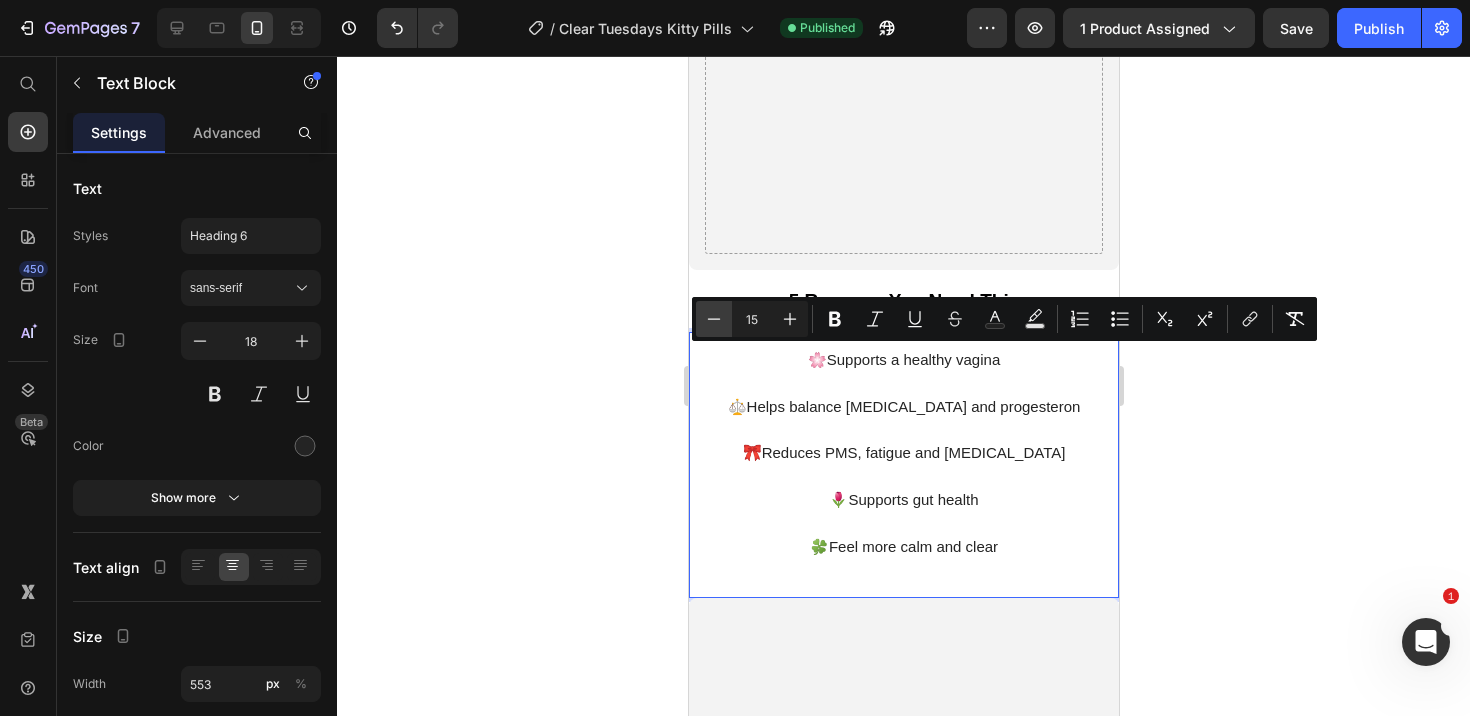 click 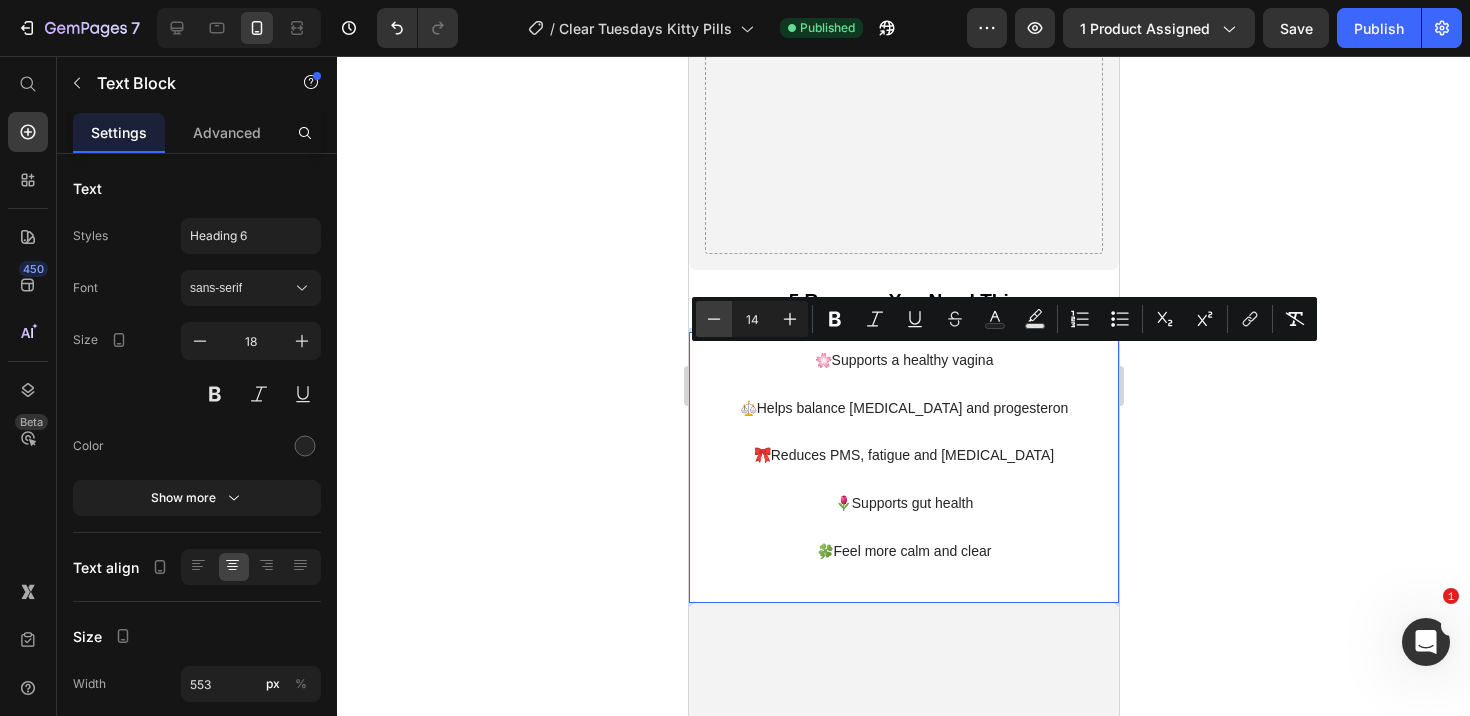 click 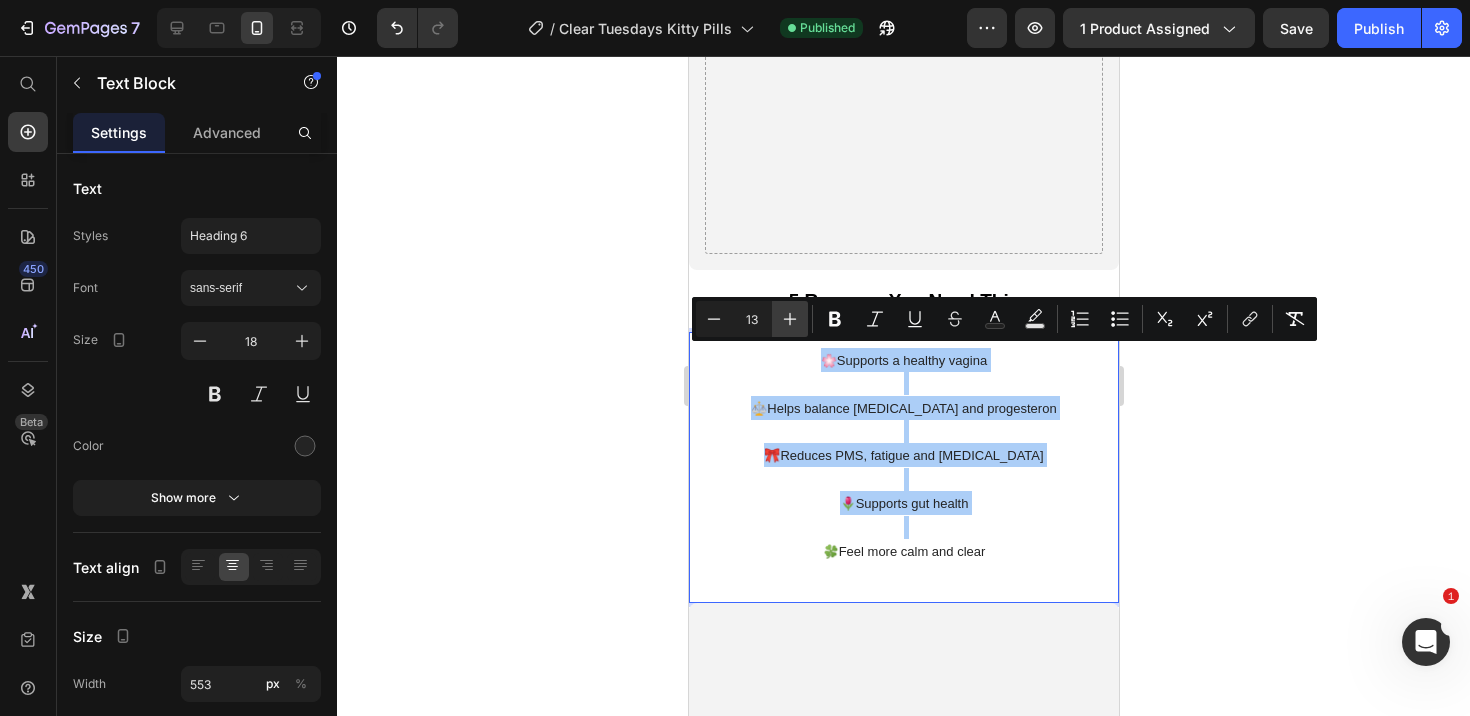 click 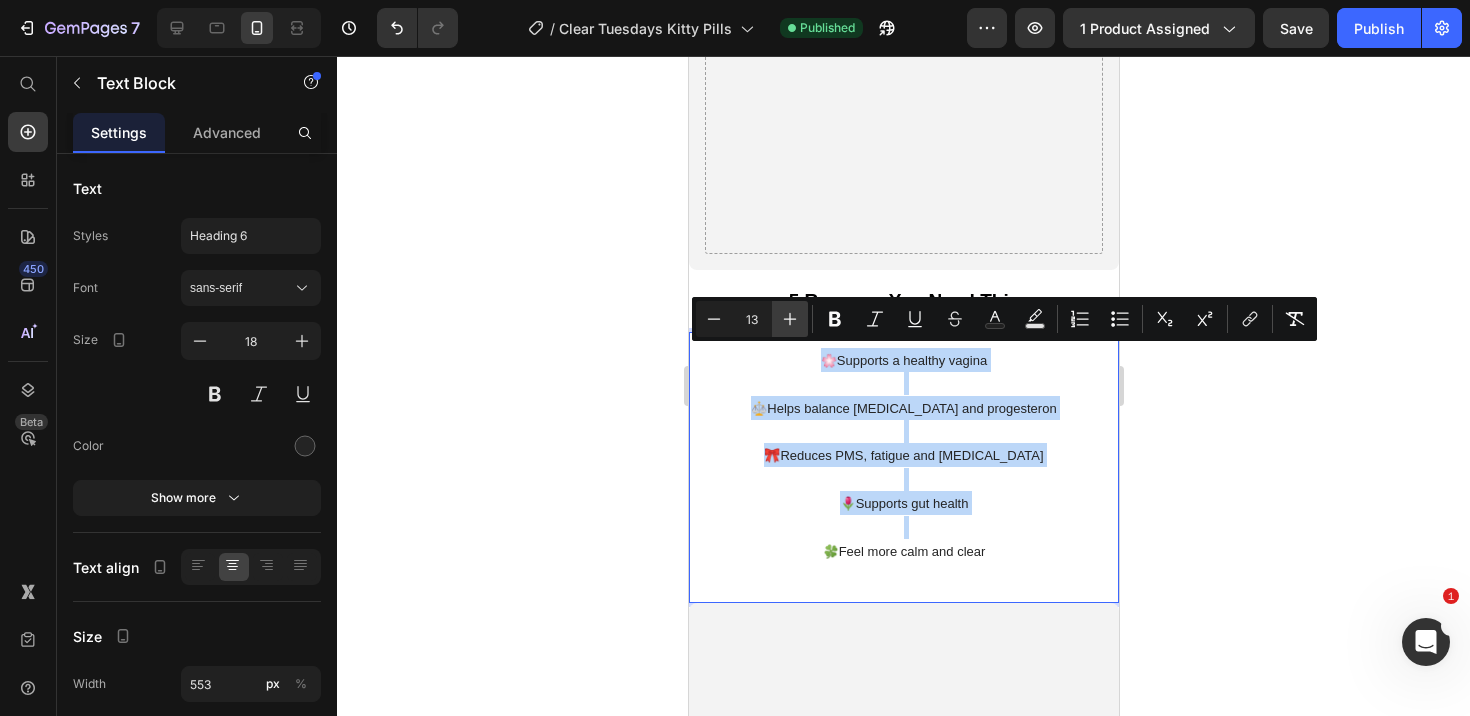 type on "14" 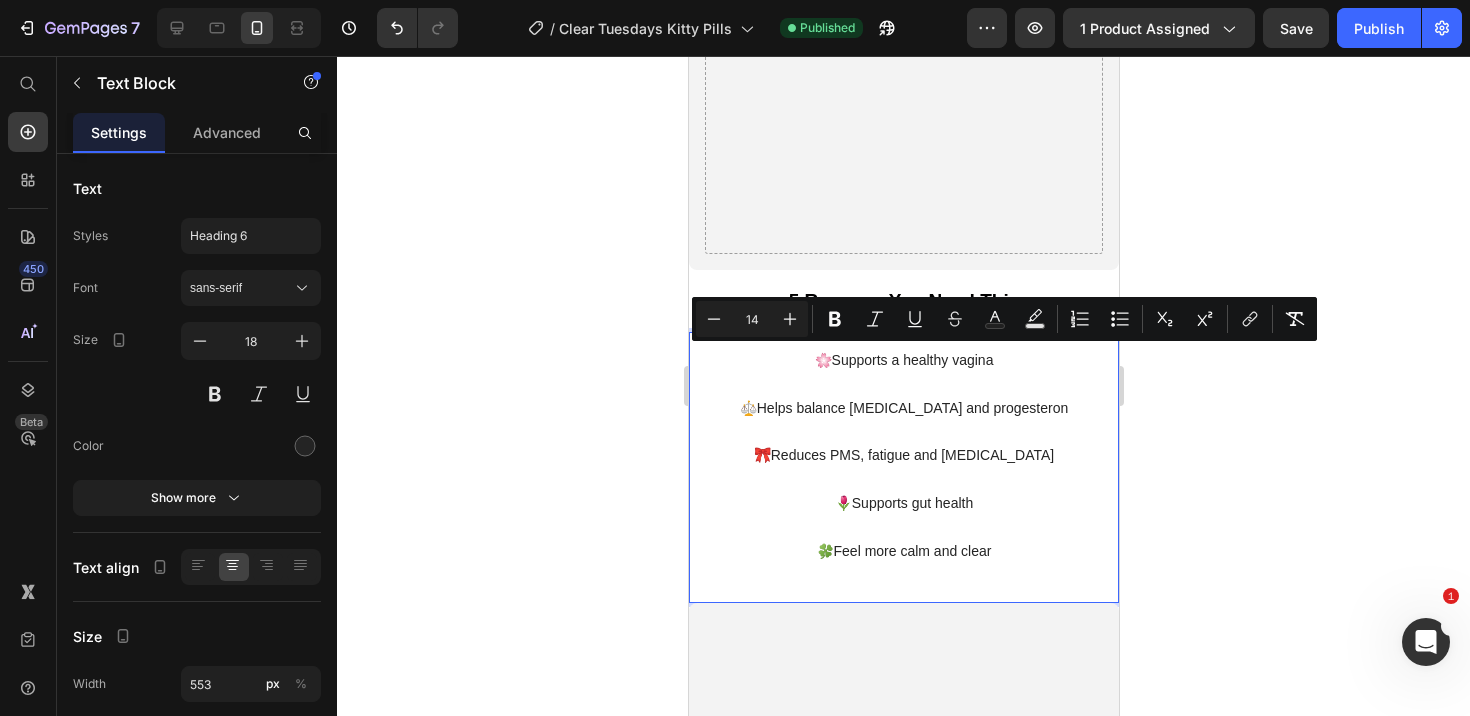 click 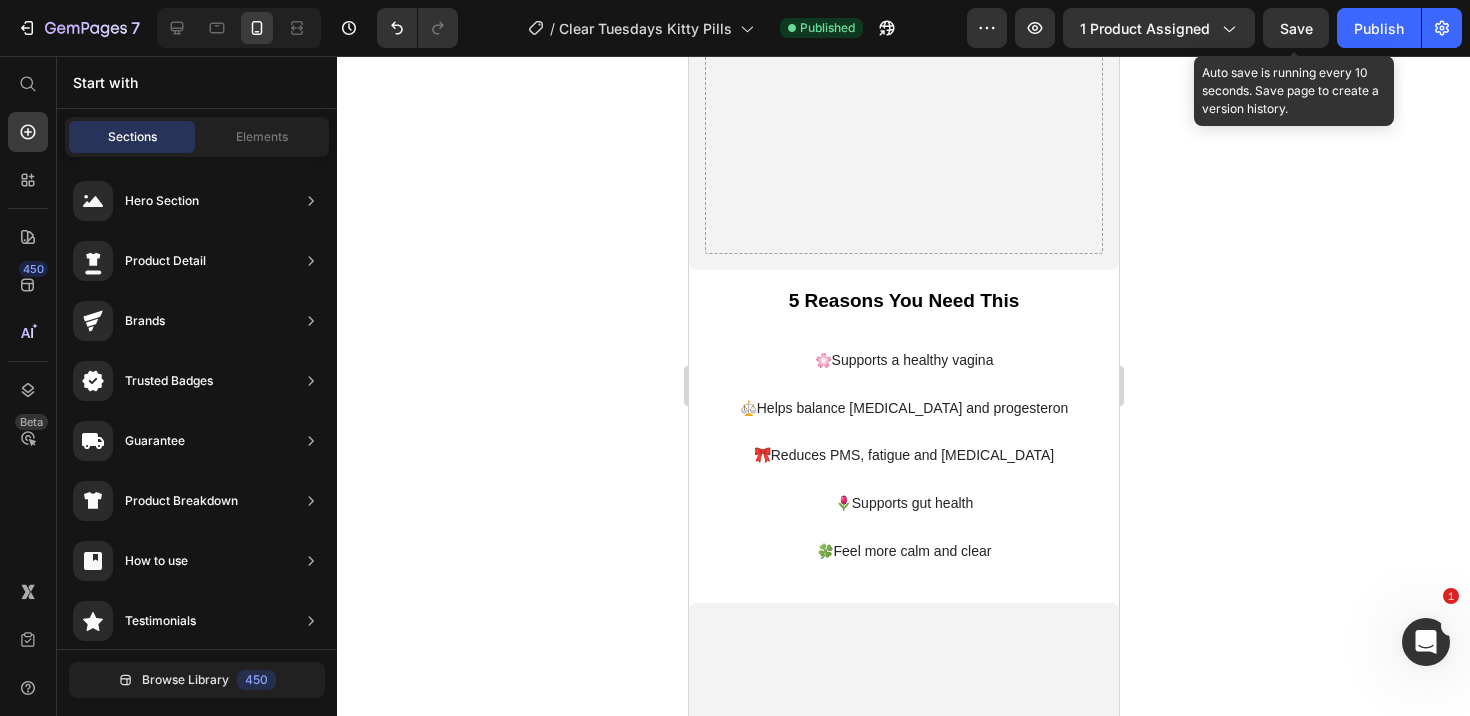 click on "Save" at bounding box center [1296, 28] 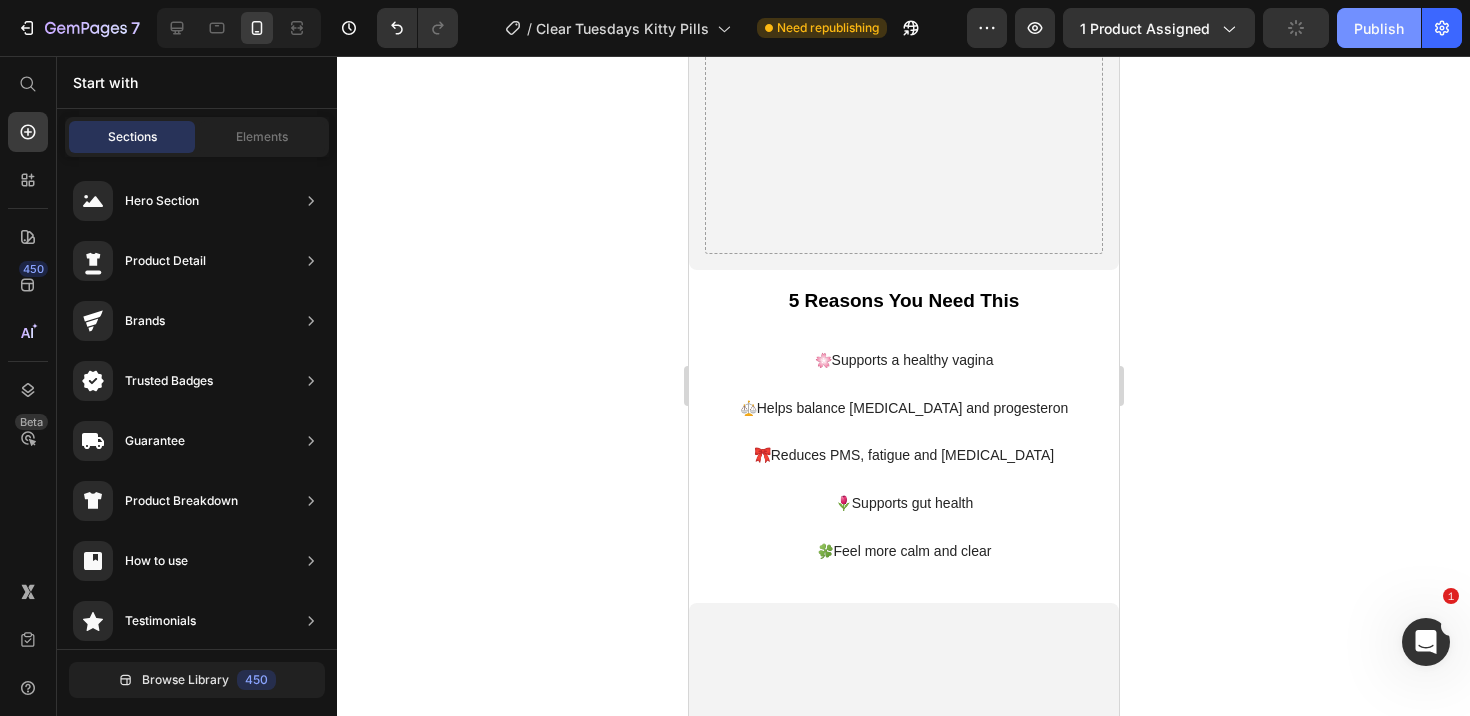 click on "Publish" 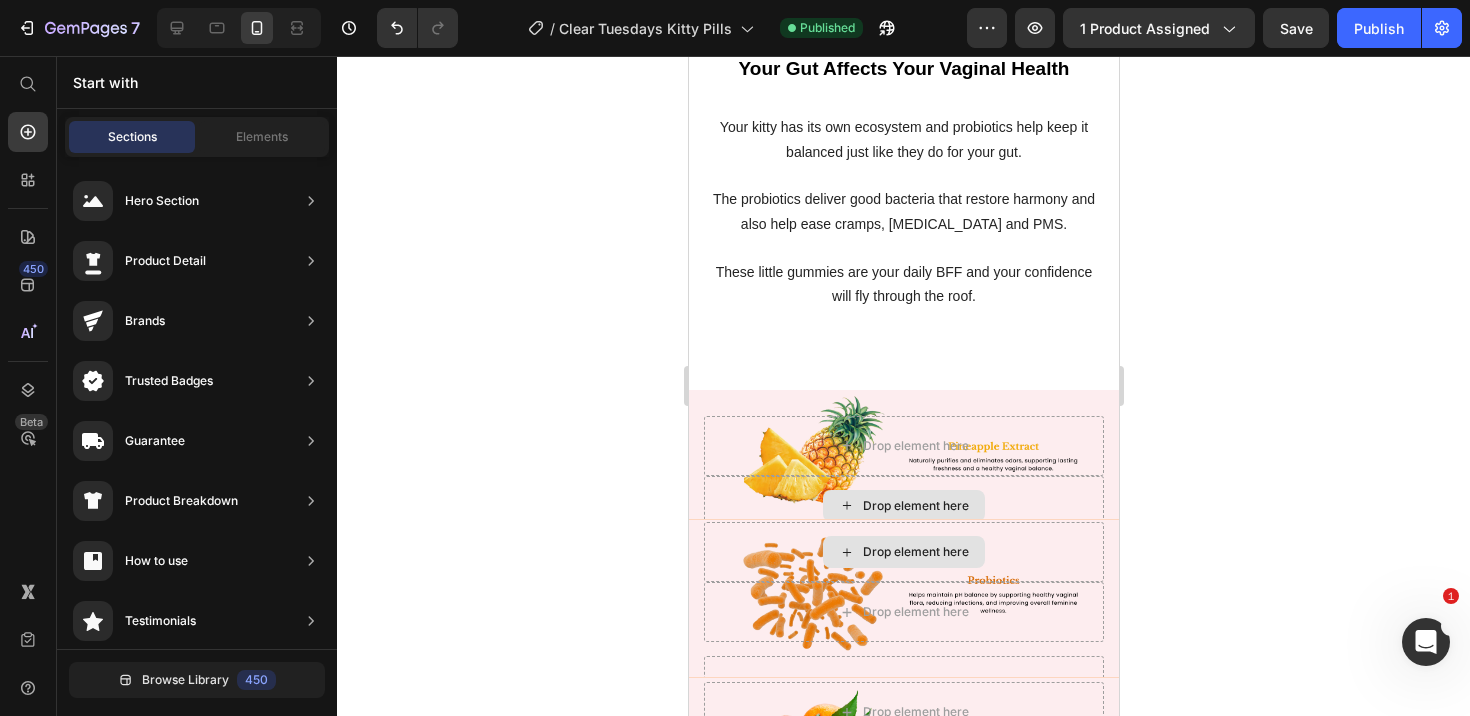 scroll, scrollTop: 4526, scrollLeft: 0, axis: vertical 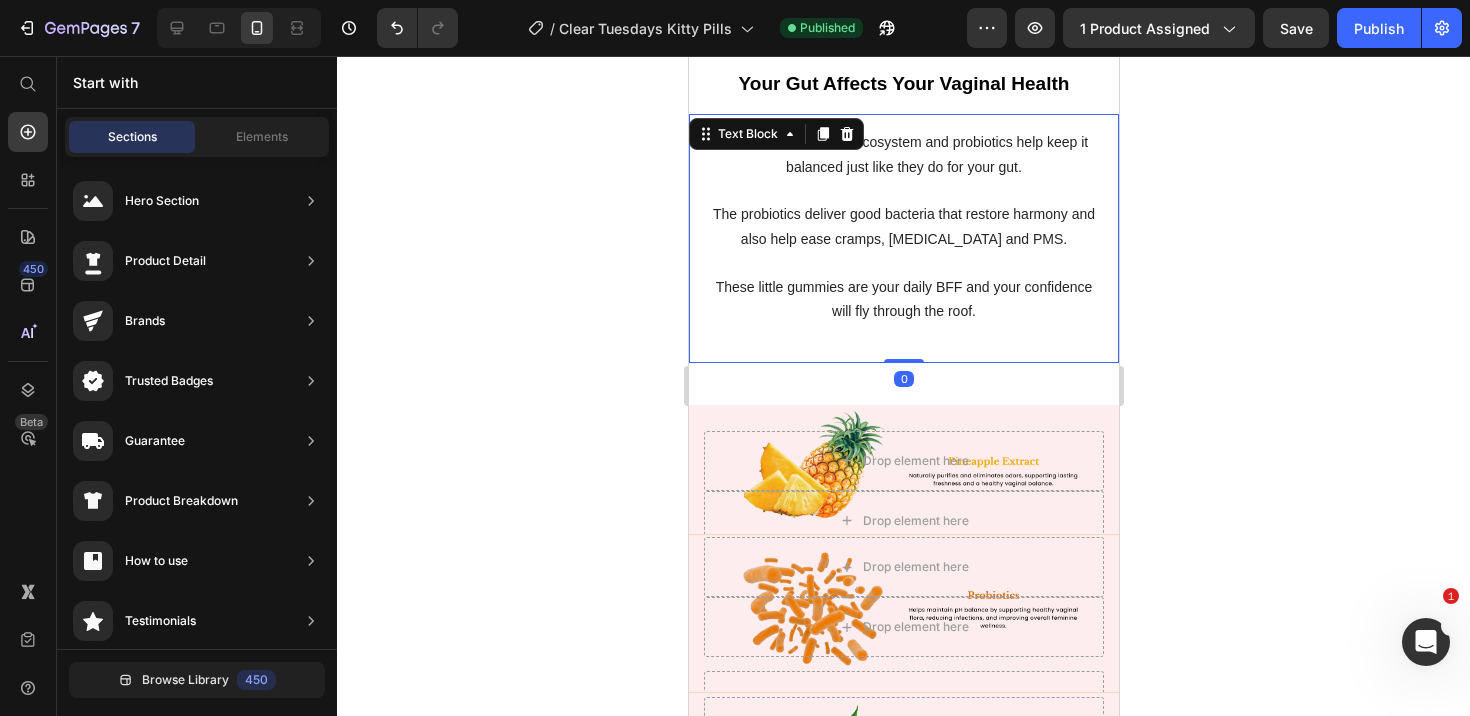 click at bounding box center [903, 334] 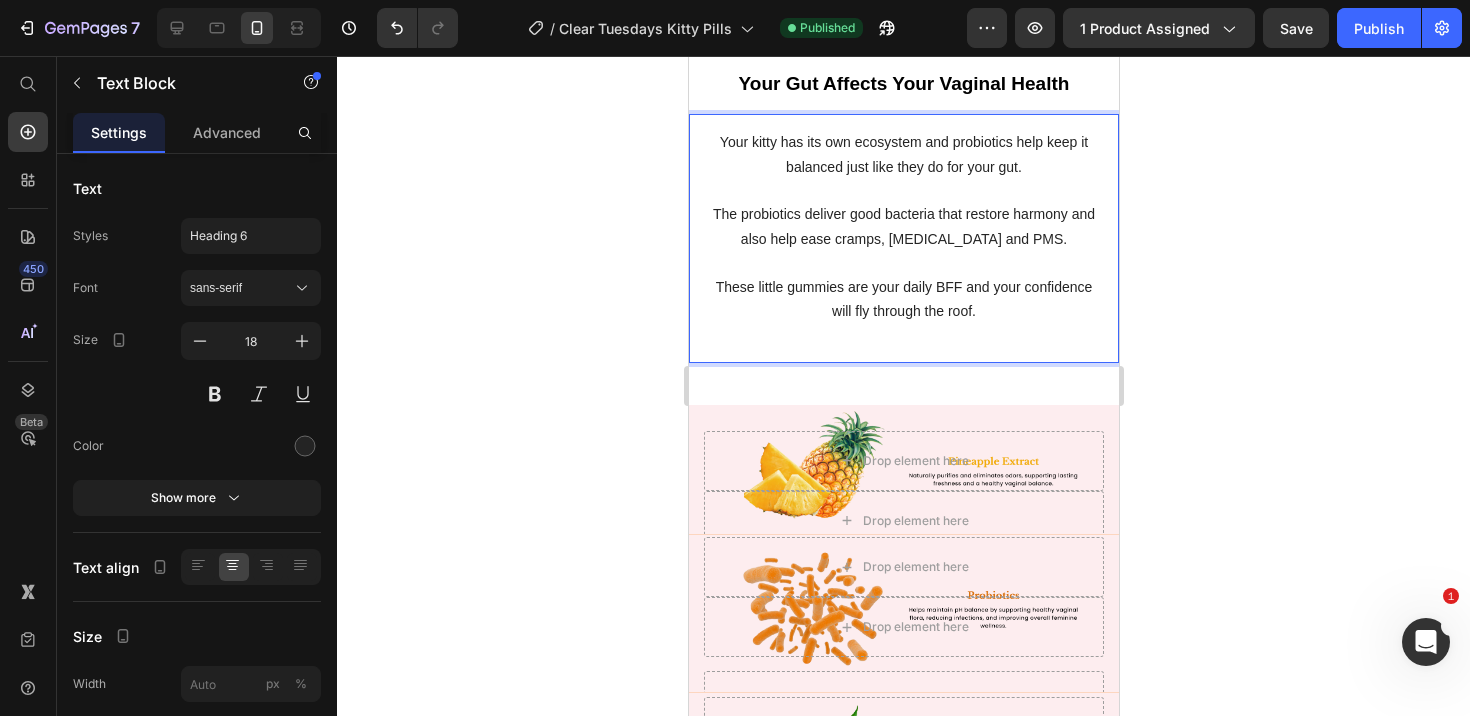 click at bounding box center [903, 334] 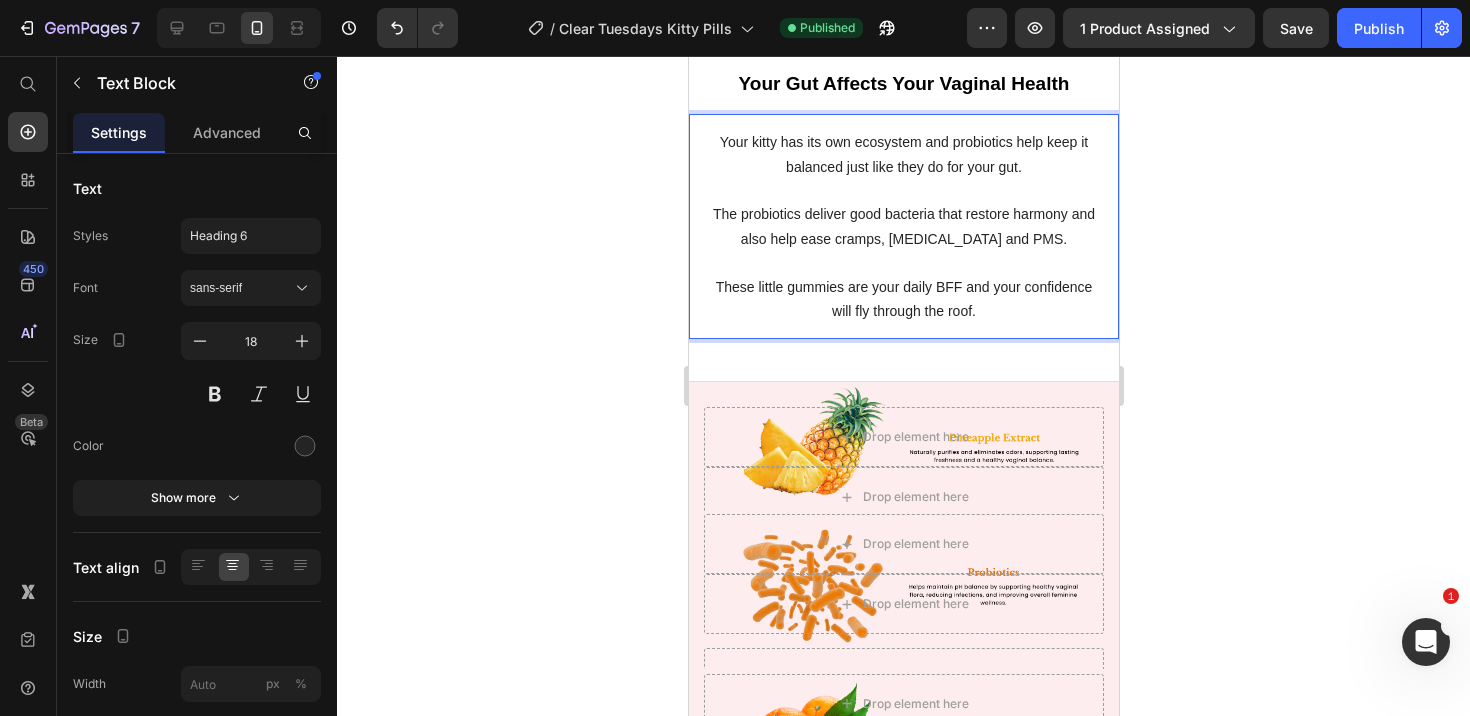 click on "Your kitty has its own ecosystem and probiotics help keep it balanced just like they do for your gut. The probiotics deliver good bacteria that restore harmony and also help ease cramps, [MEDICAL_DATA] and PMS. These little gummies are your daily BFF and your confidence will fly through the roof." at bounding box center [903, 226] 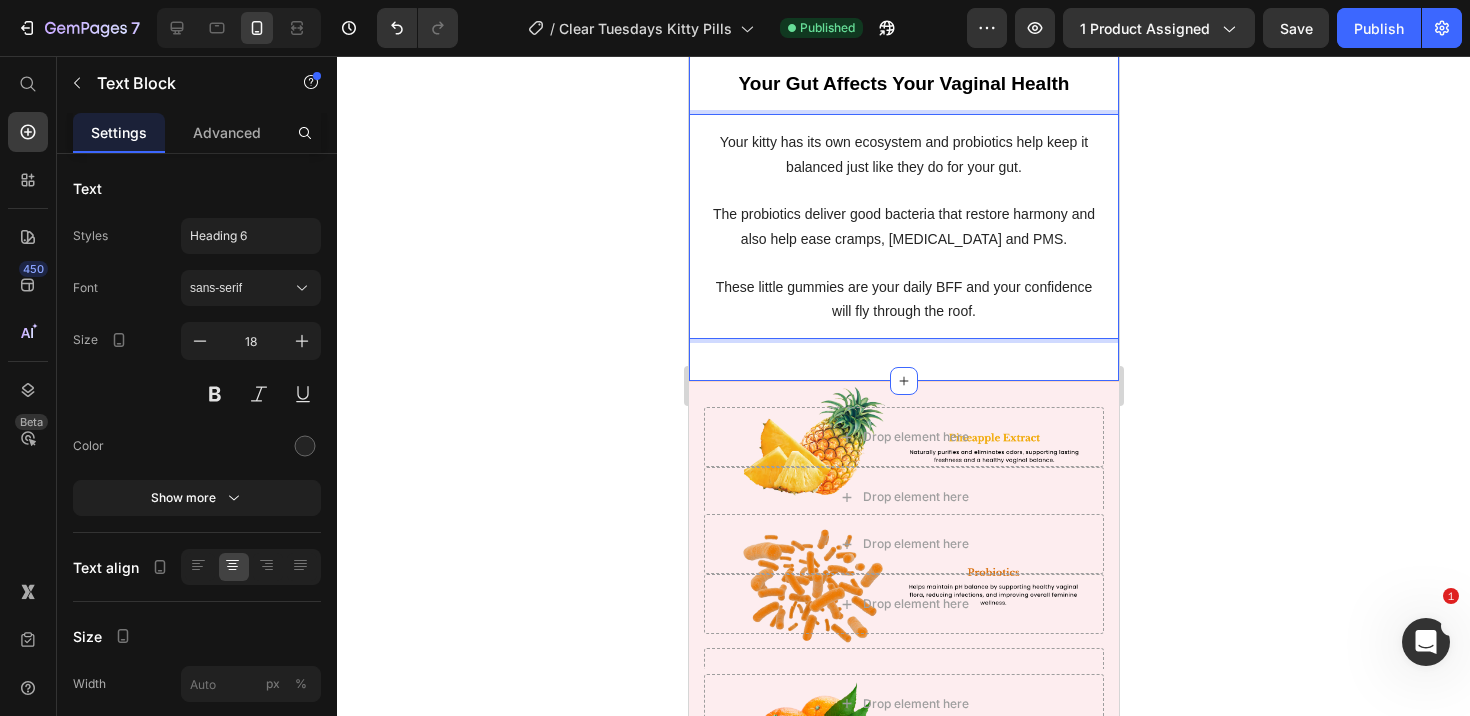 click on "Your Gut Affects Your Vaginal Health Heading Your kitty has its own ecosystem and probiotics help keep it balanced just like they do for your gut. The probiotics deliver good bacteria that restore harmony and also help ease cramps, [MEDICAL_DATA] and PMS. These little gummies are your daily BFF and your confidence will fly through the roof. Text Block   0
Drop element here Hero Banner Row" at bounding box center [903, -33] 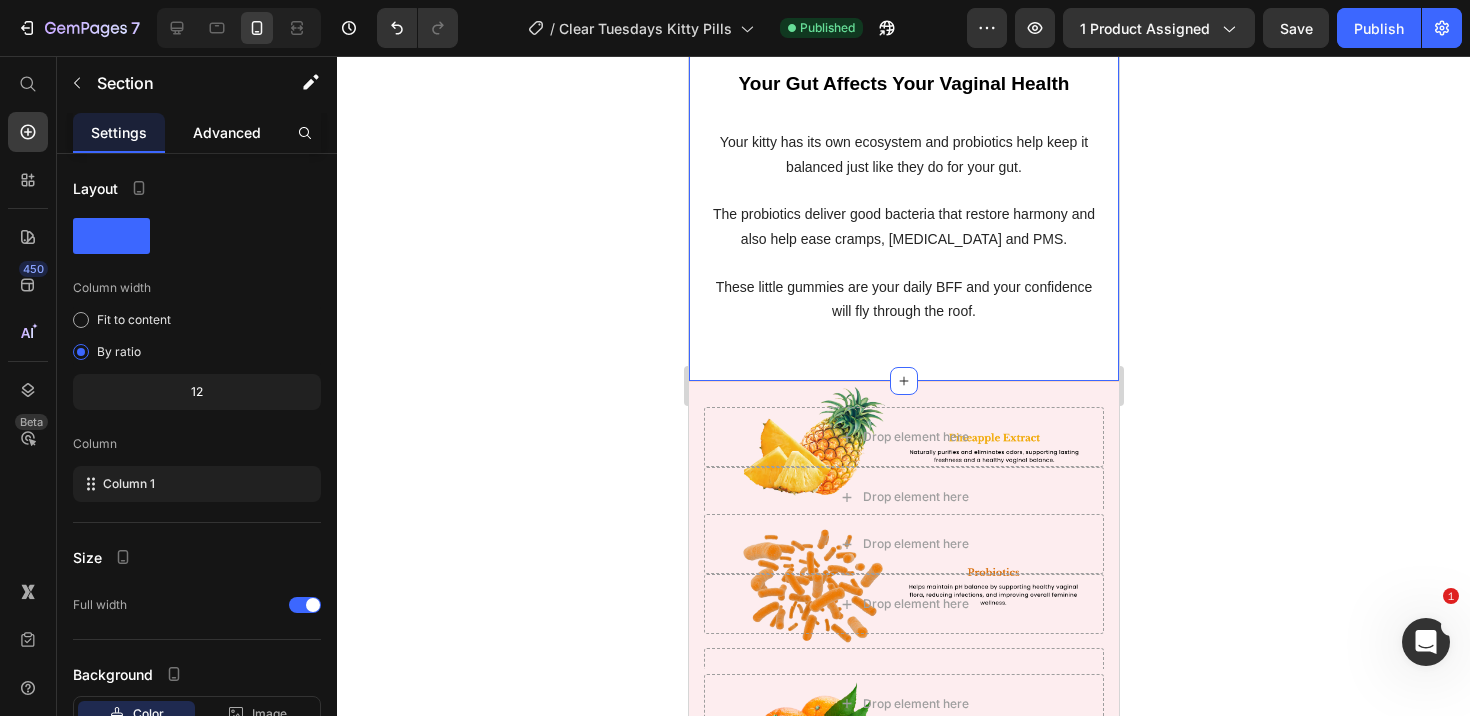 click on "Advanced" at bounding box center (227, 132) 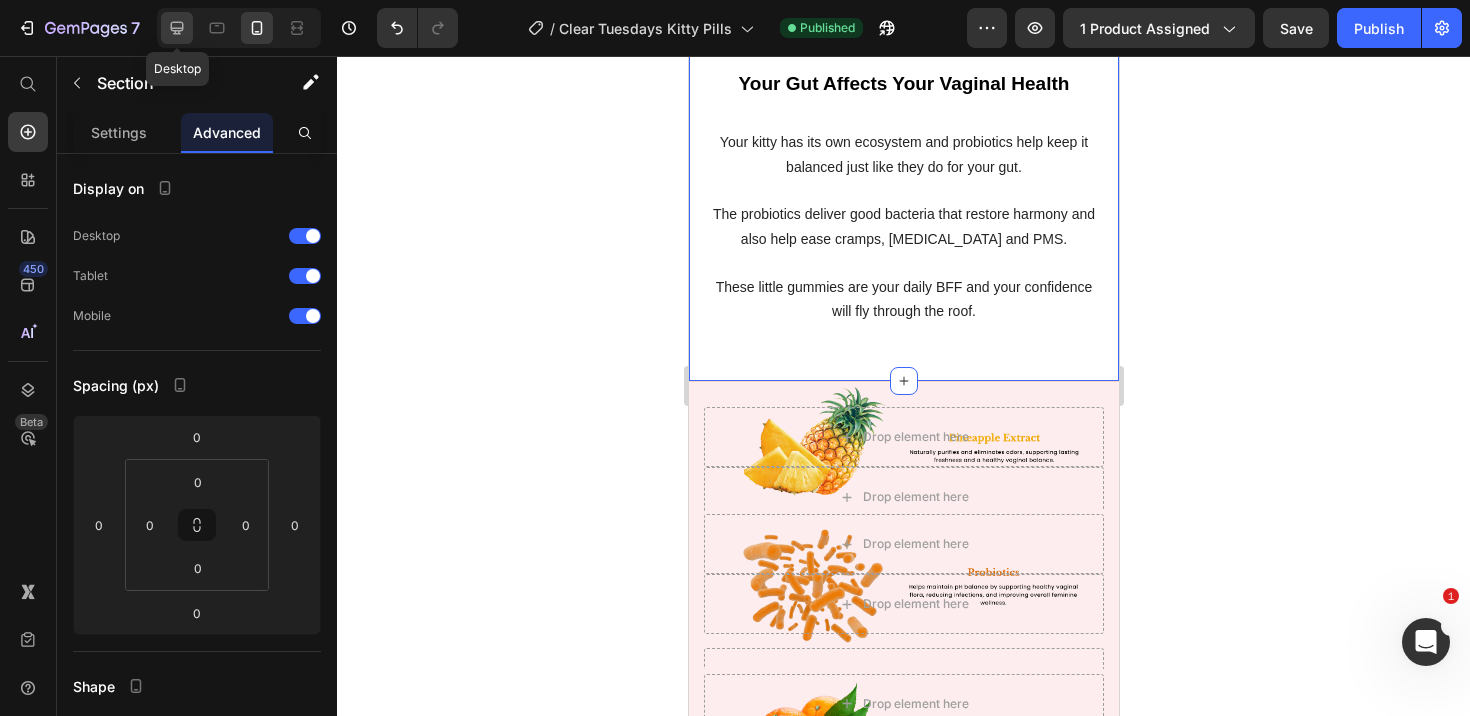 click 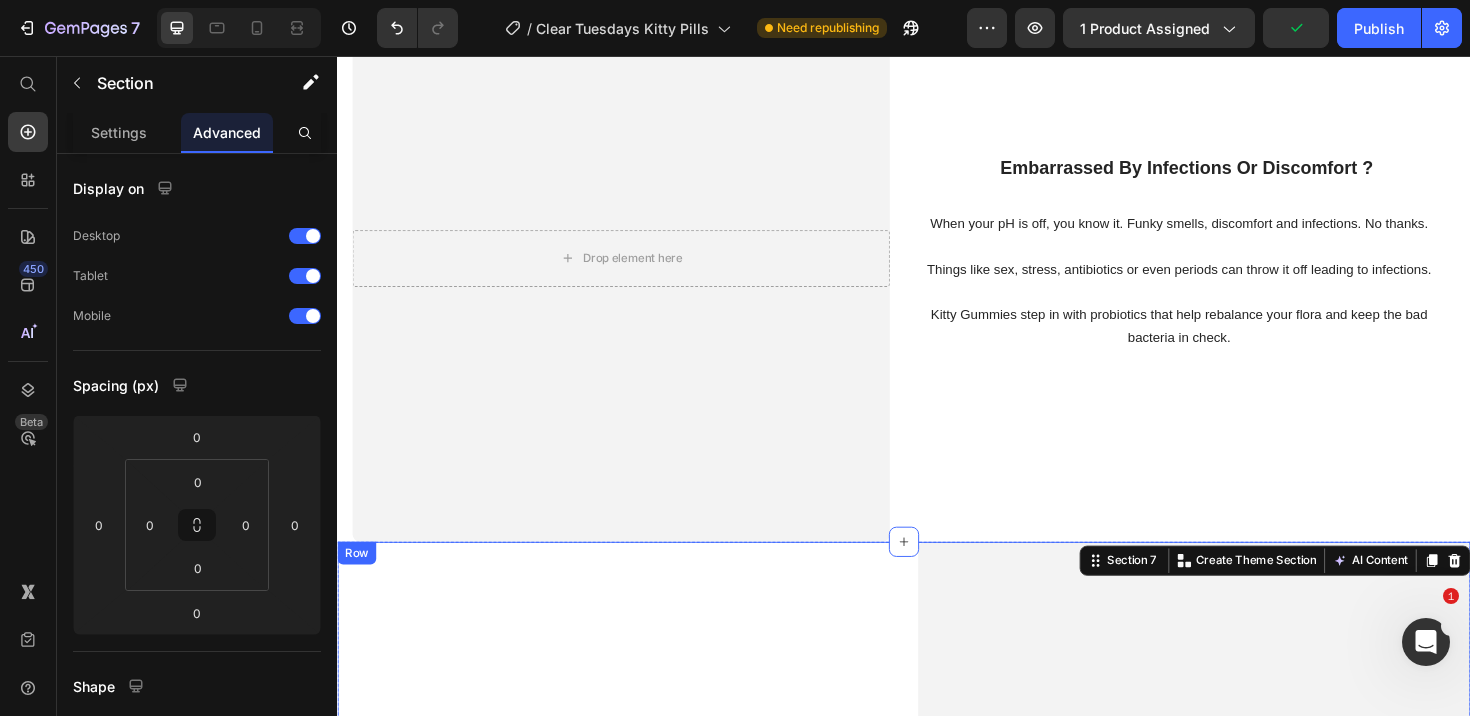 scroll, scrollTop: 2998, scrollLeft: 0, axis: vertical 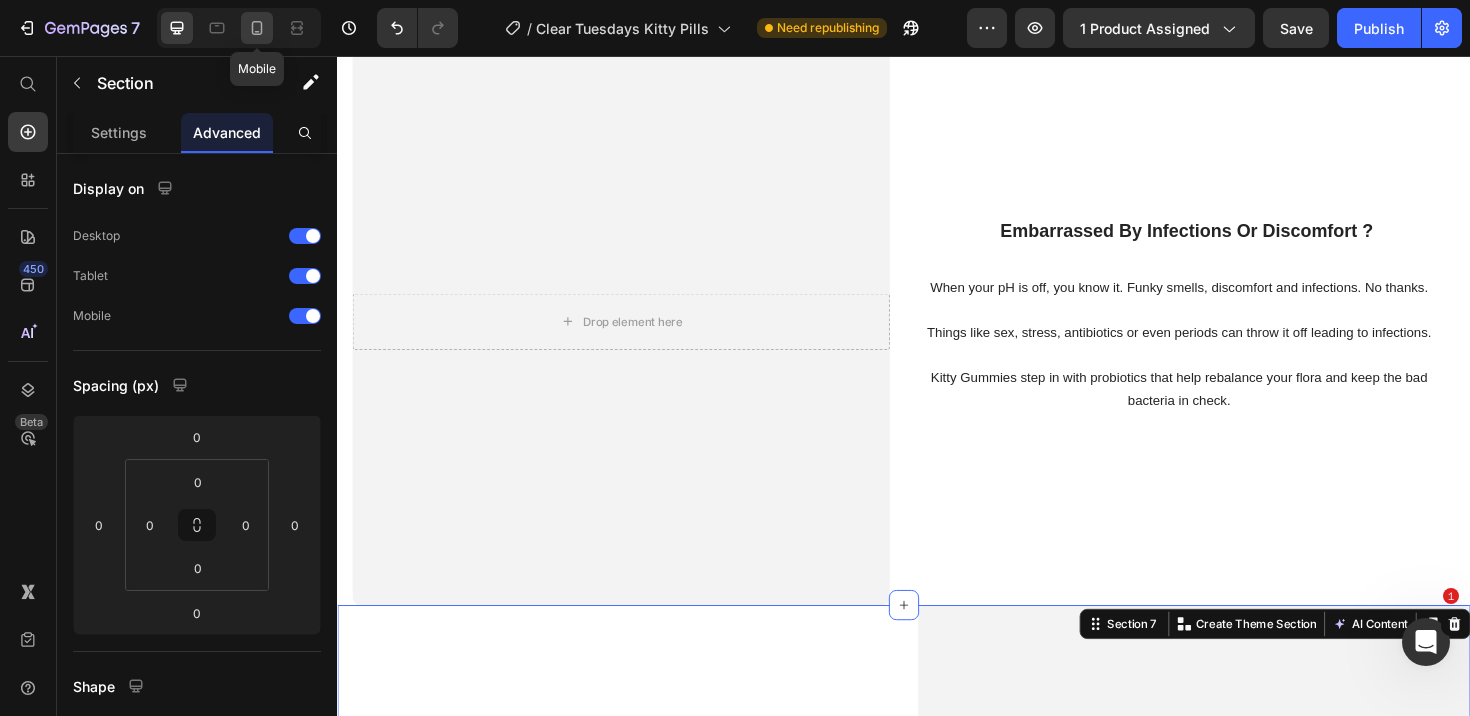 click 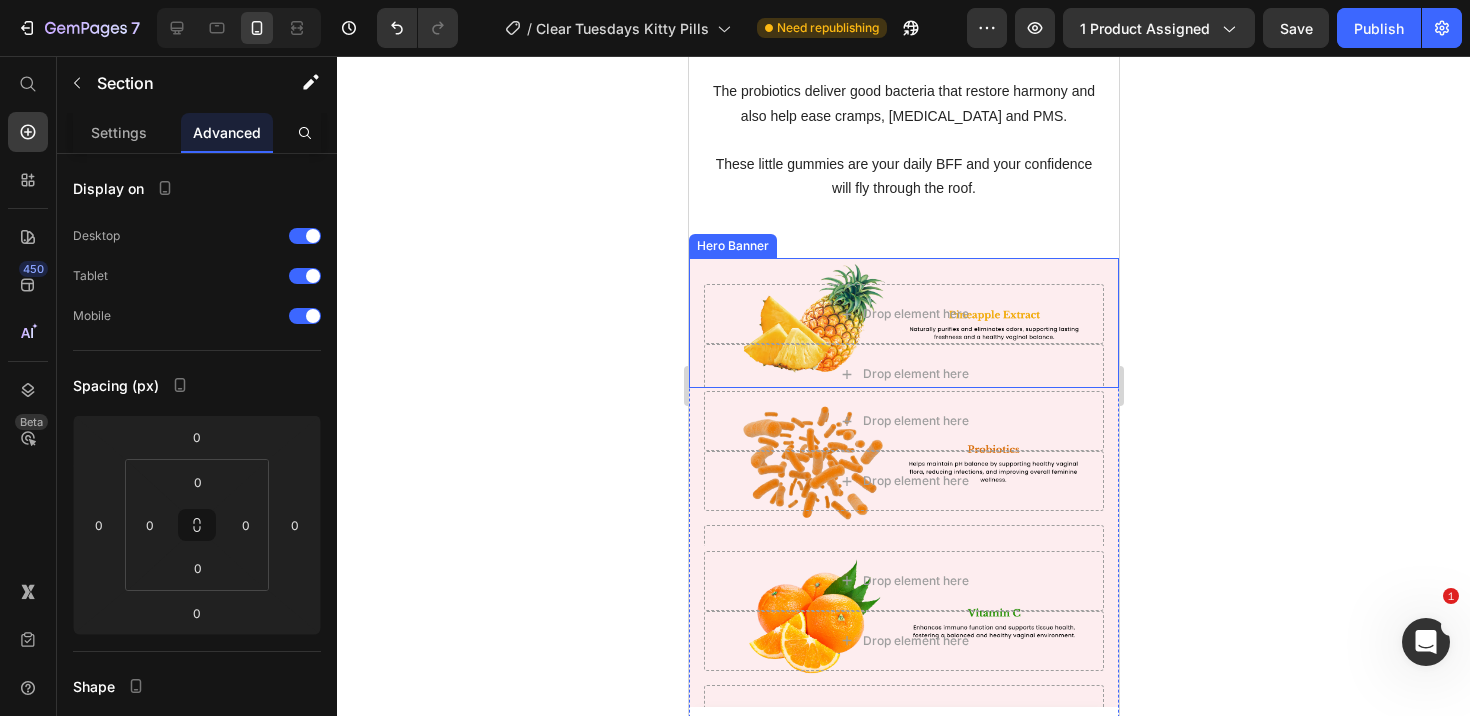 scroll, scrollTop: 4653, scrollLeft: 0, axis: vertical 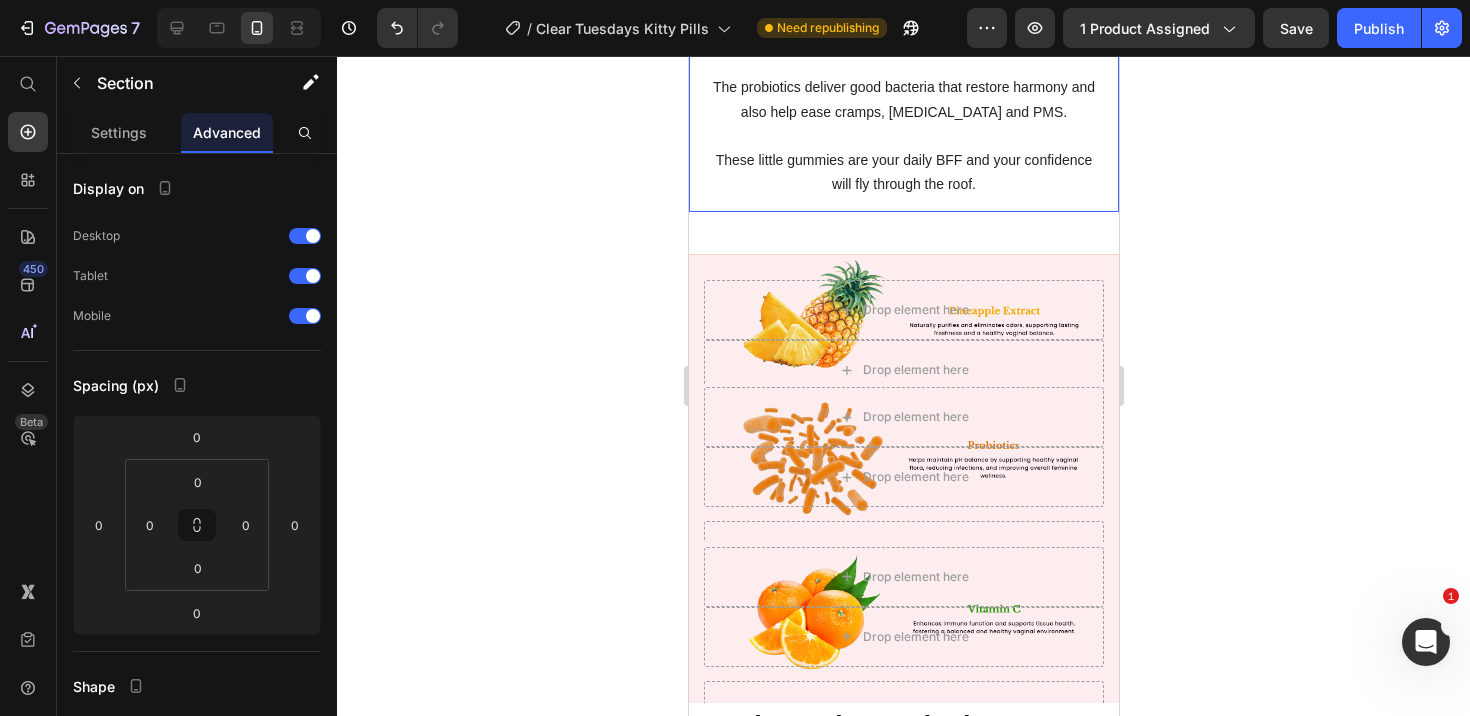 click on "These little gummies are your daily BFF and your confidence will fly through the roof." at bounding box center (903, 172) 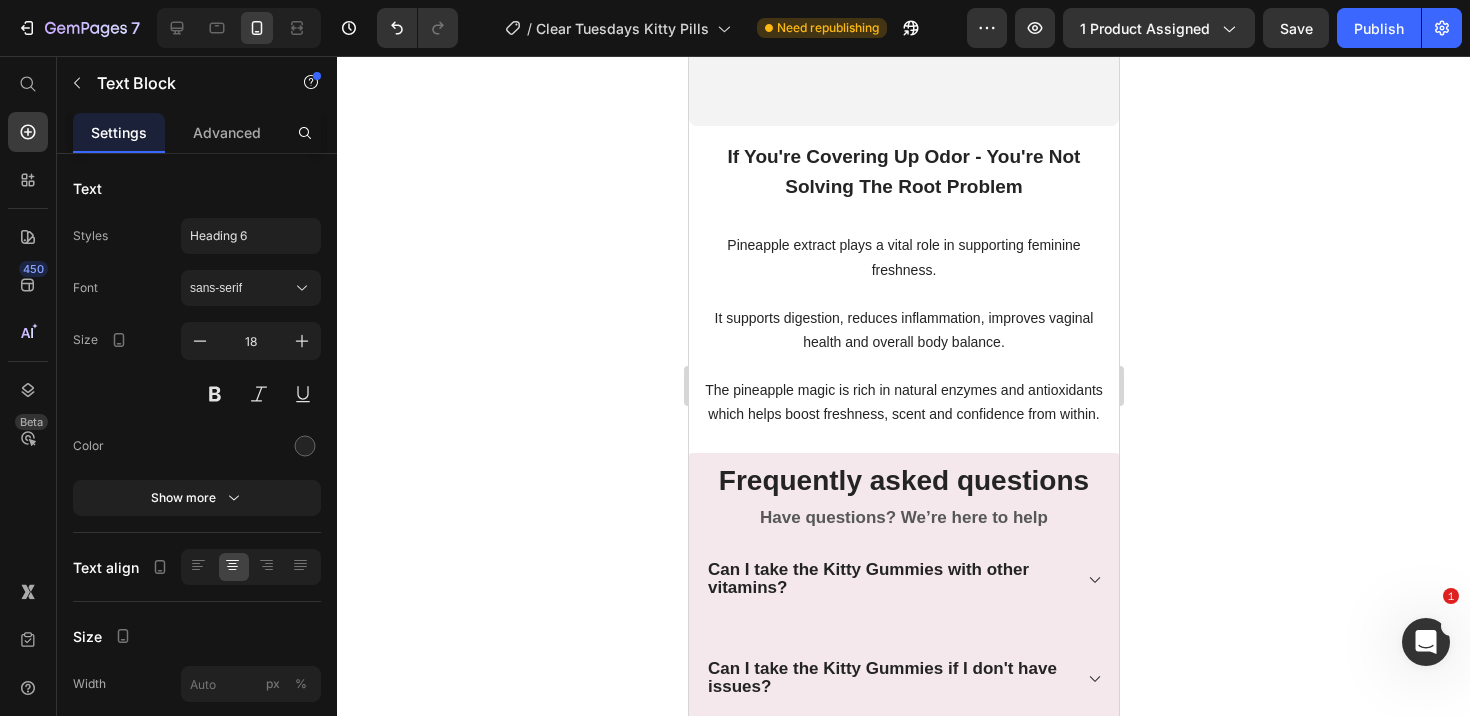 scroll, scrollTop: 6966, scrollLeft: 0, axis: vertical 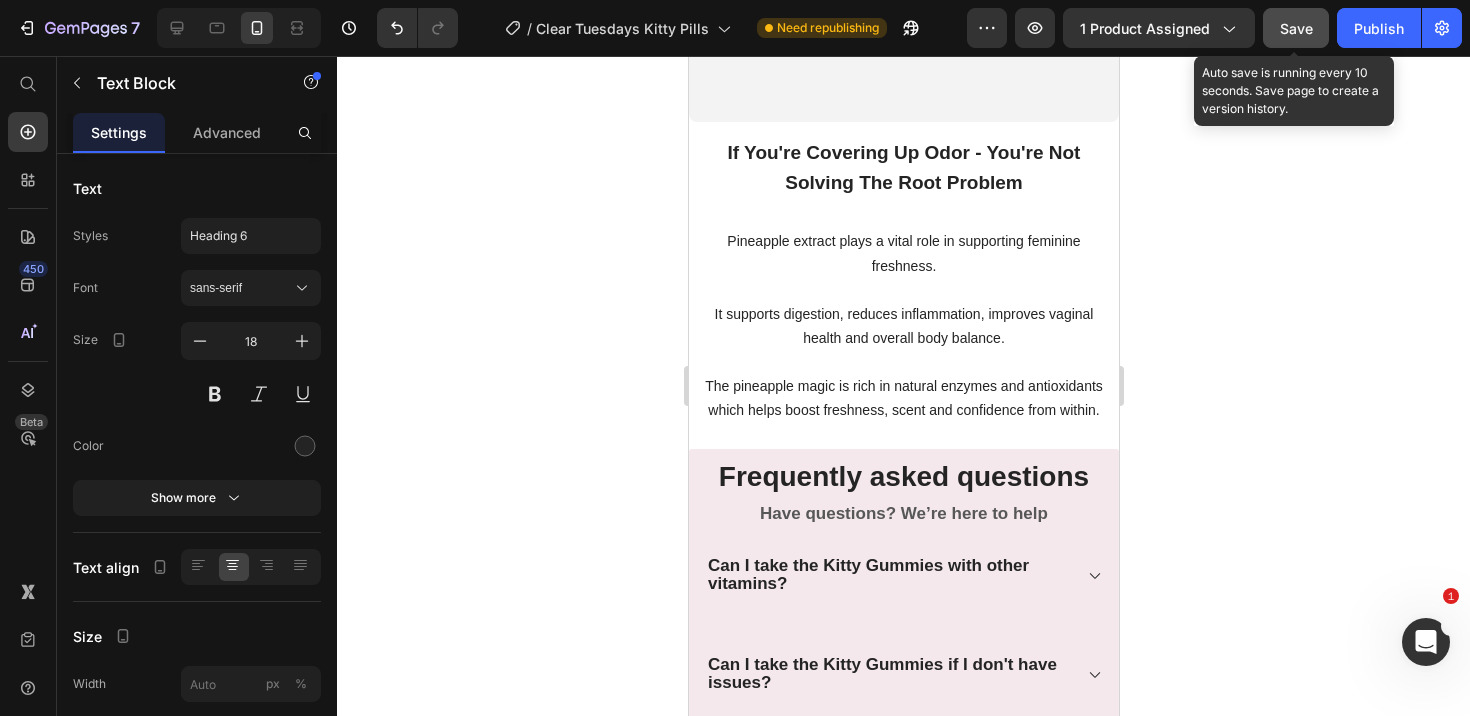 click on "Save" 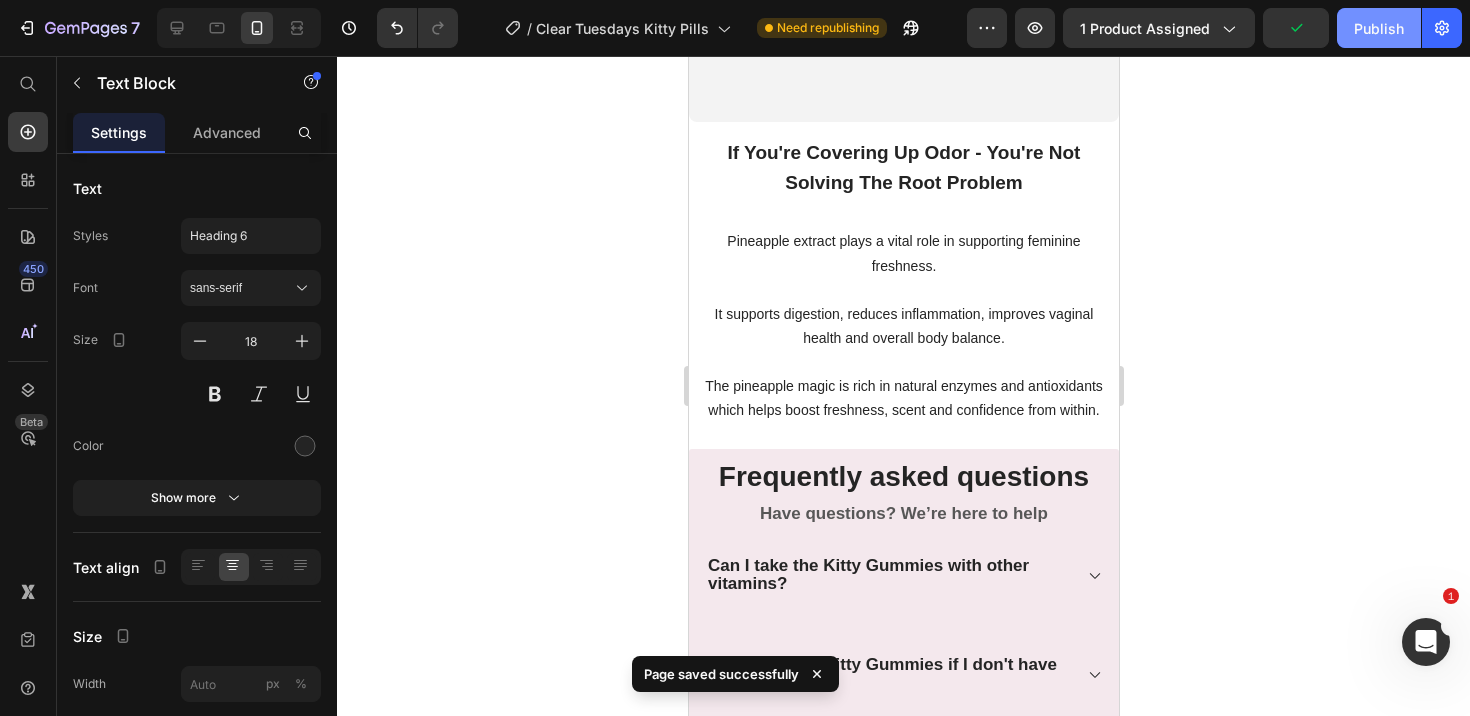click on "Publish" 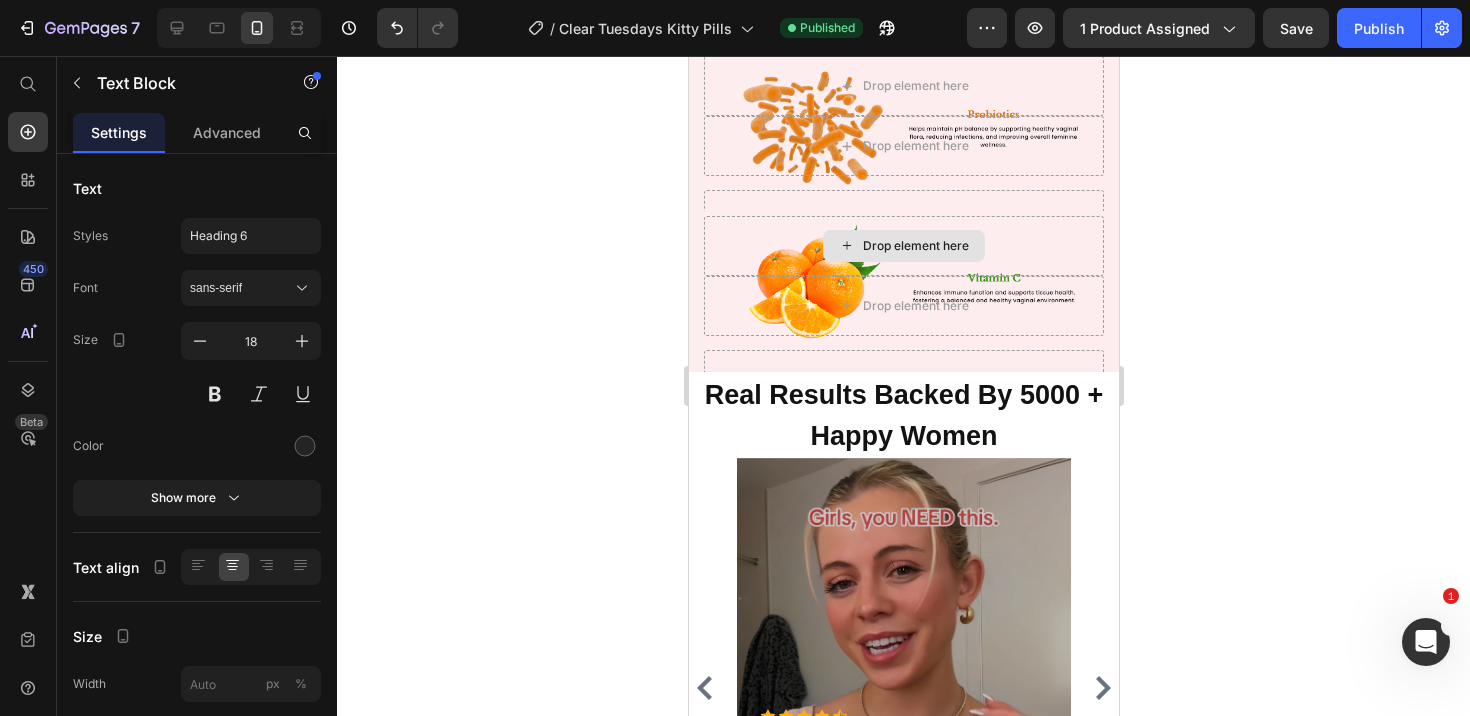 scroll, scrollTop: 4985, scrollLeft: 0, axis: vertical 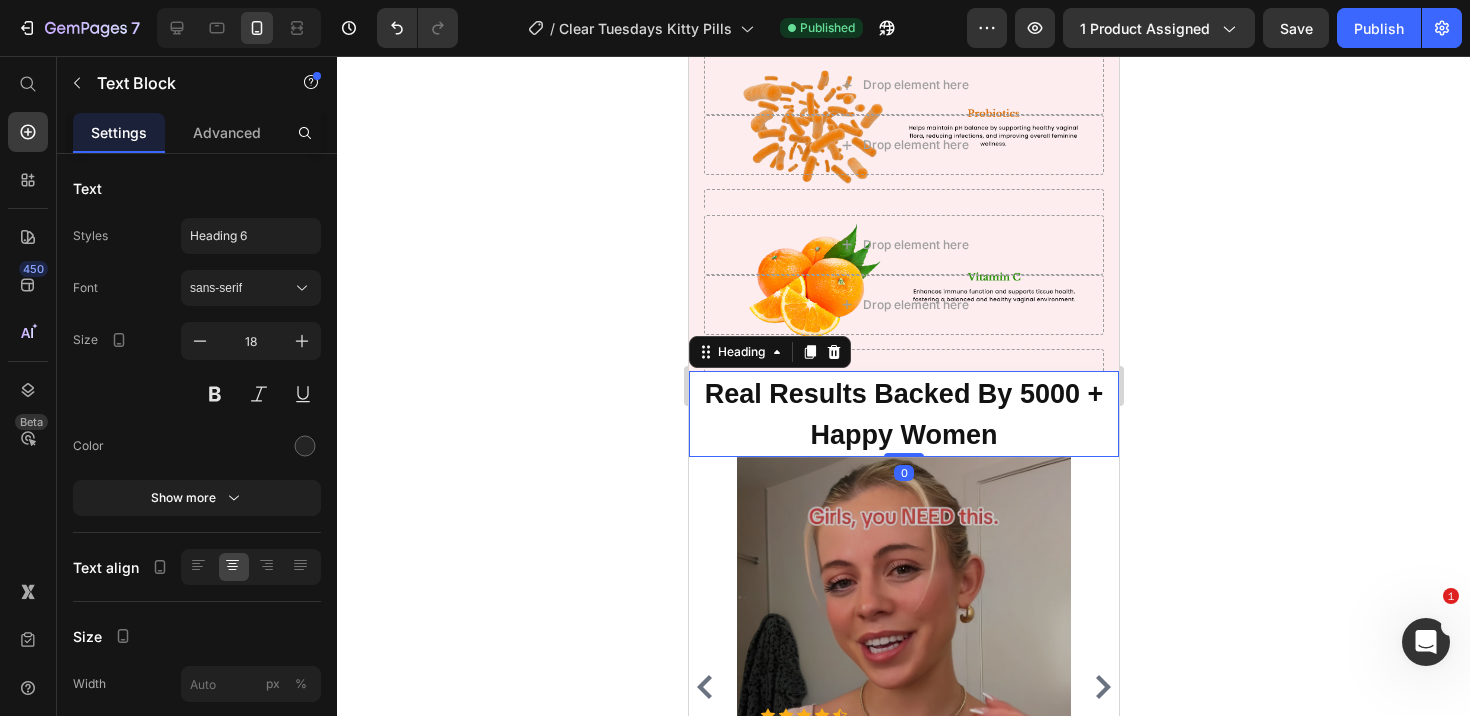 click on "Real Results Backed By 5000 + Happy Women" at bounding box center (903, 414) 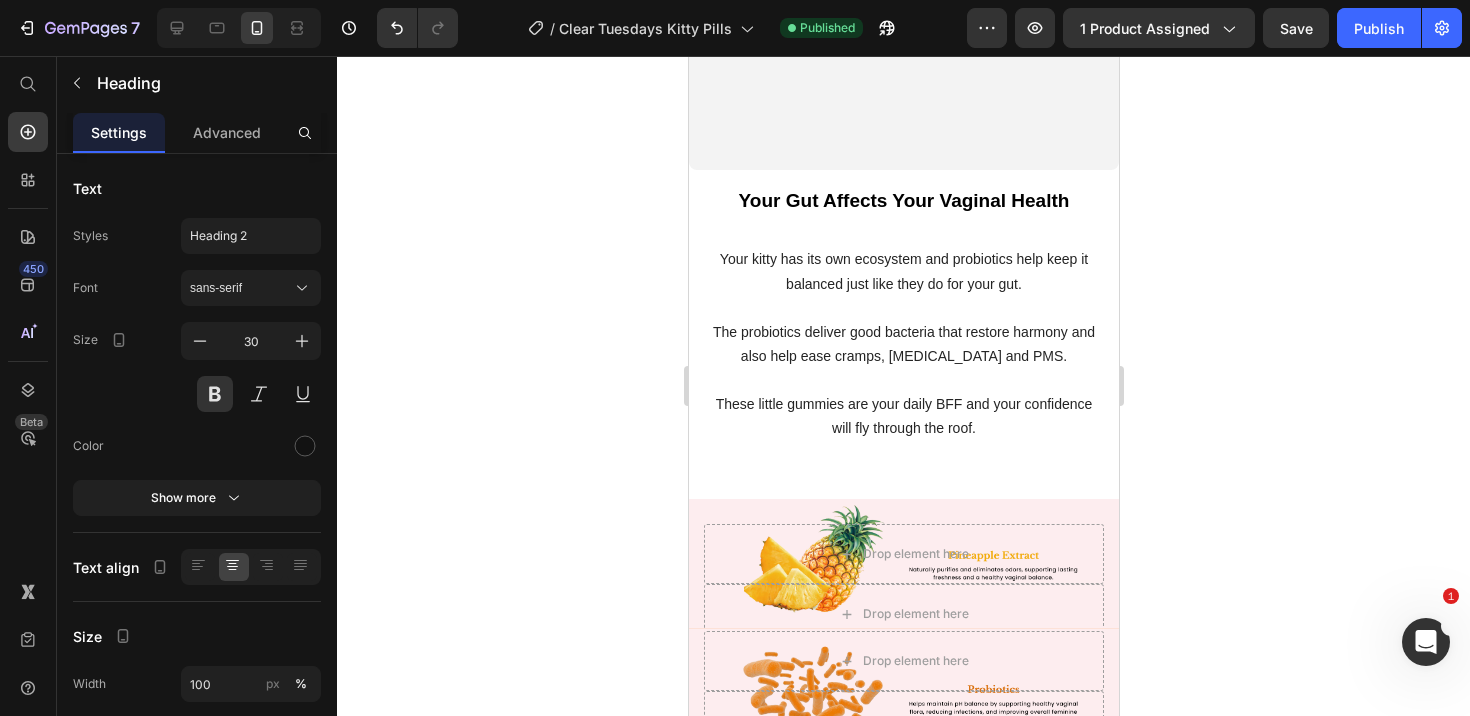 scroll, scrollTop: 4390, scrollLeft: 0, axis: vertical 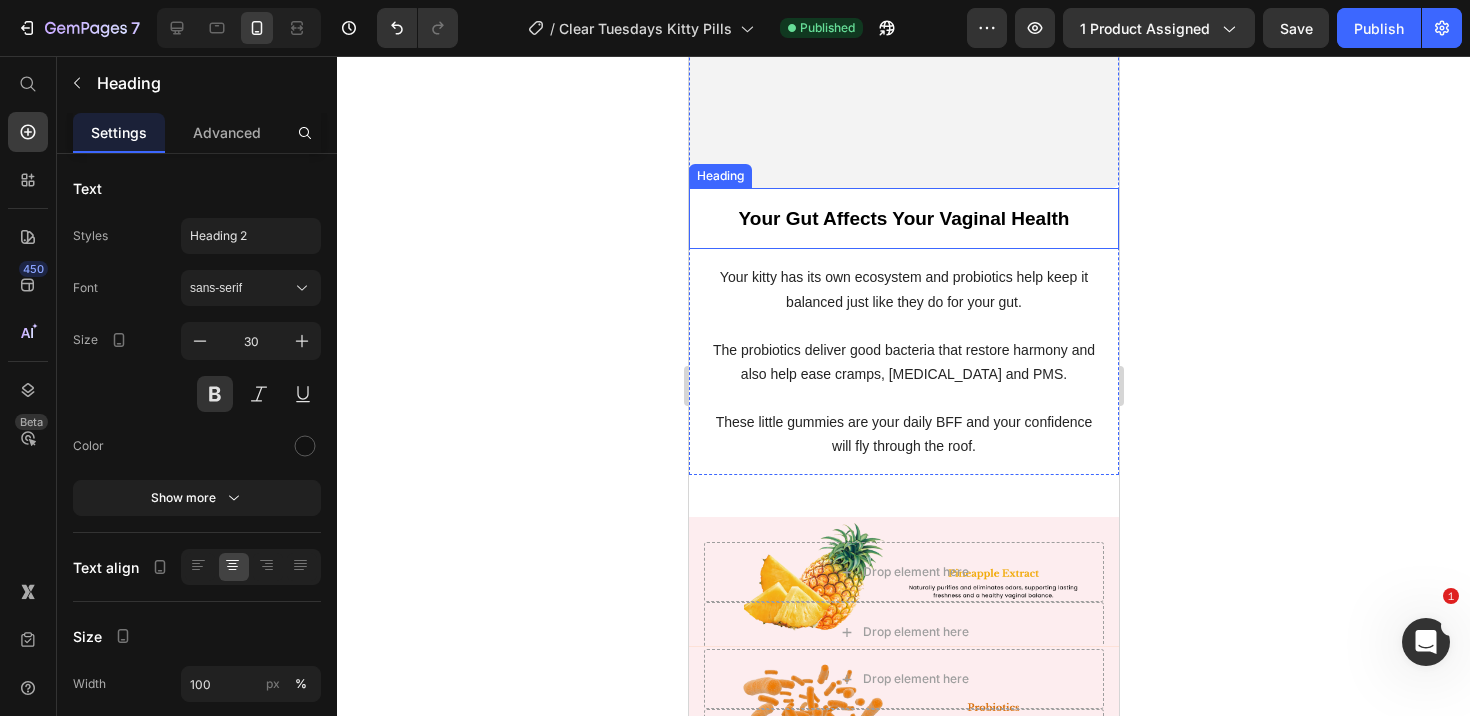 click on "Your Gut Affects Your Vaginal Health" at bounding box center [903, 218] 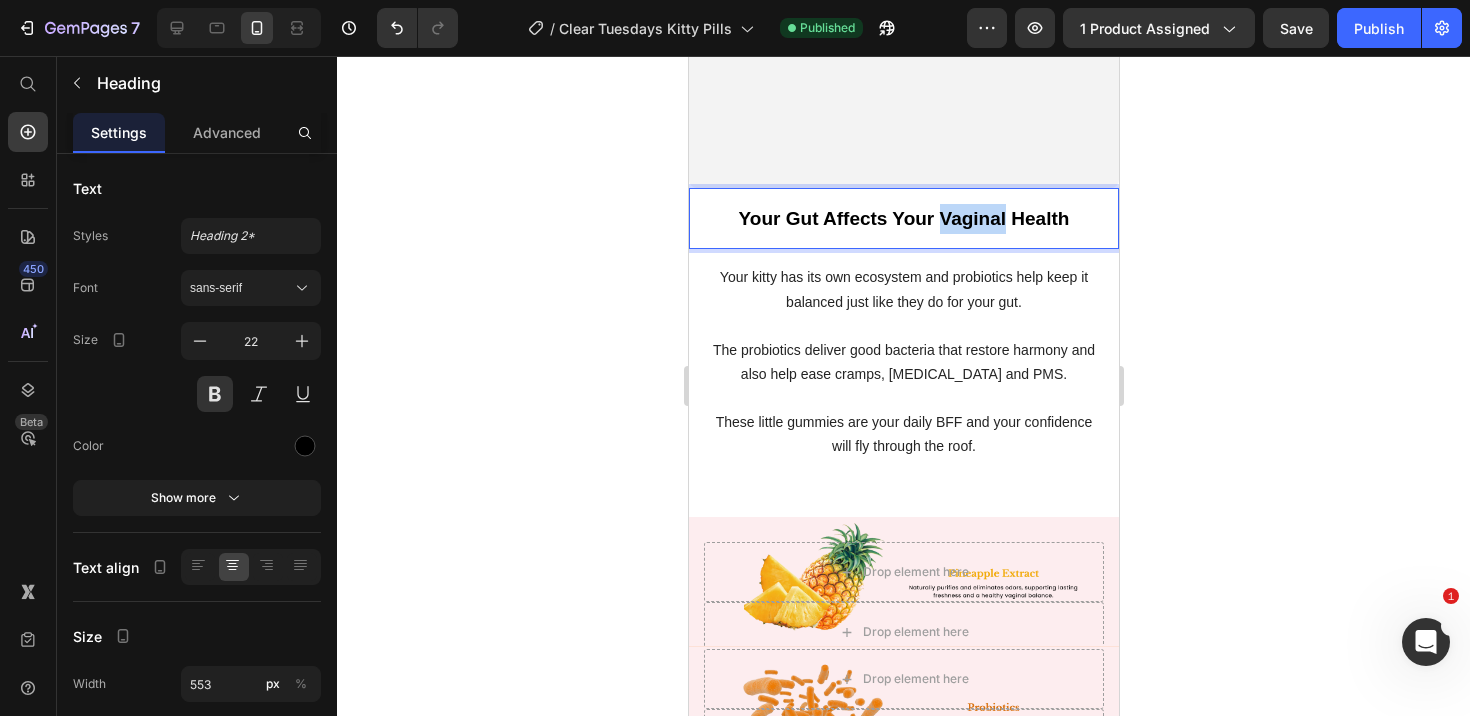click on "Your Gut Affects Your Vaginal Health" at bounding box center [903, 218] 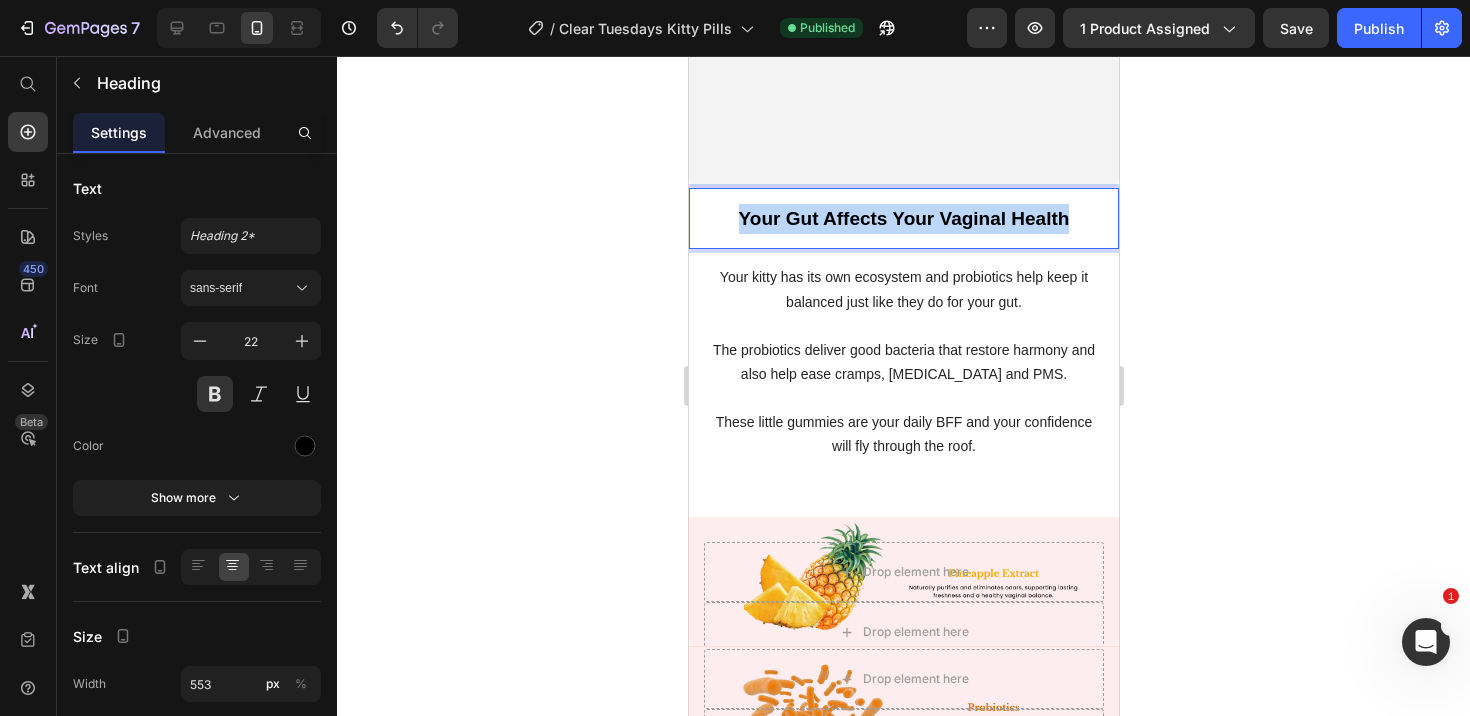 click on "Your Gut Affects Your Vaginal Health" at bounding box center (903, 218) 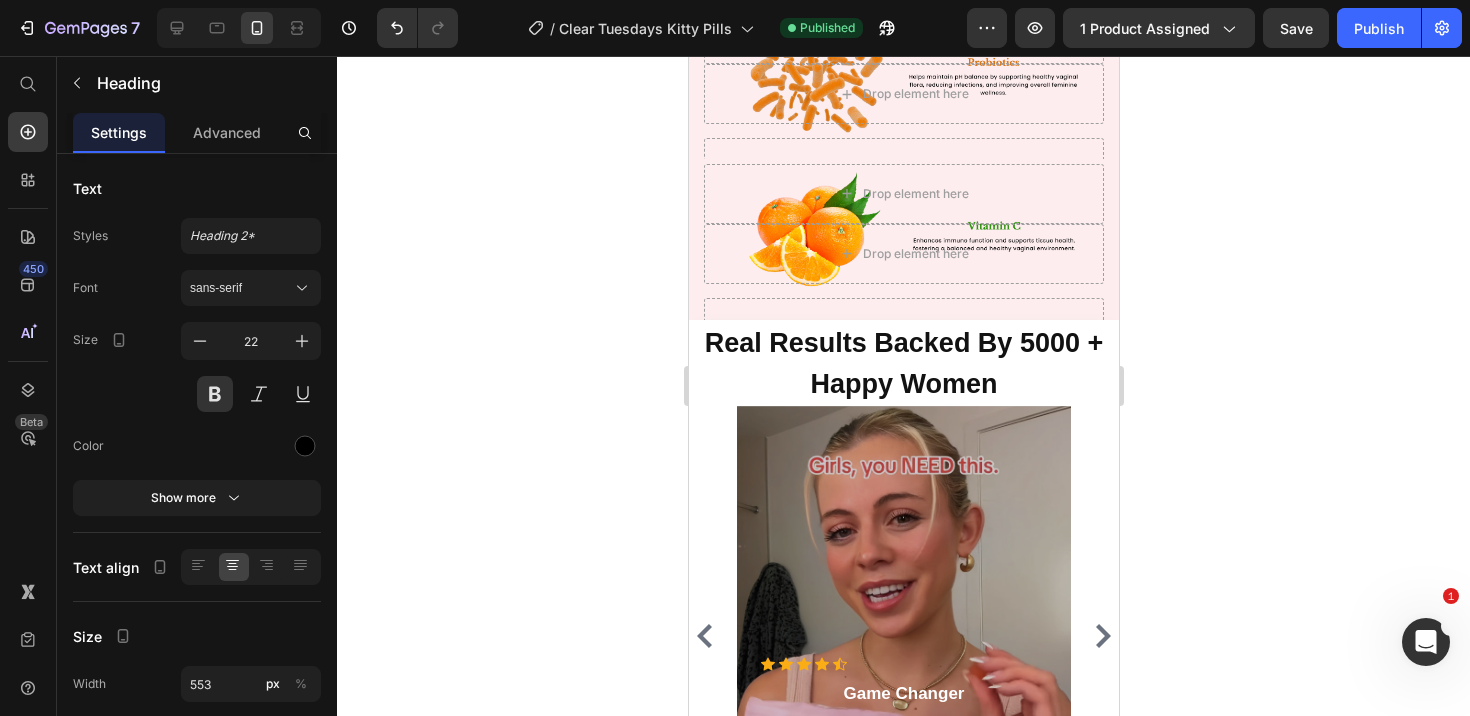 scroll, scrollTop: 5031, scrollLeft: 0, axis: vertical 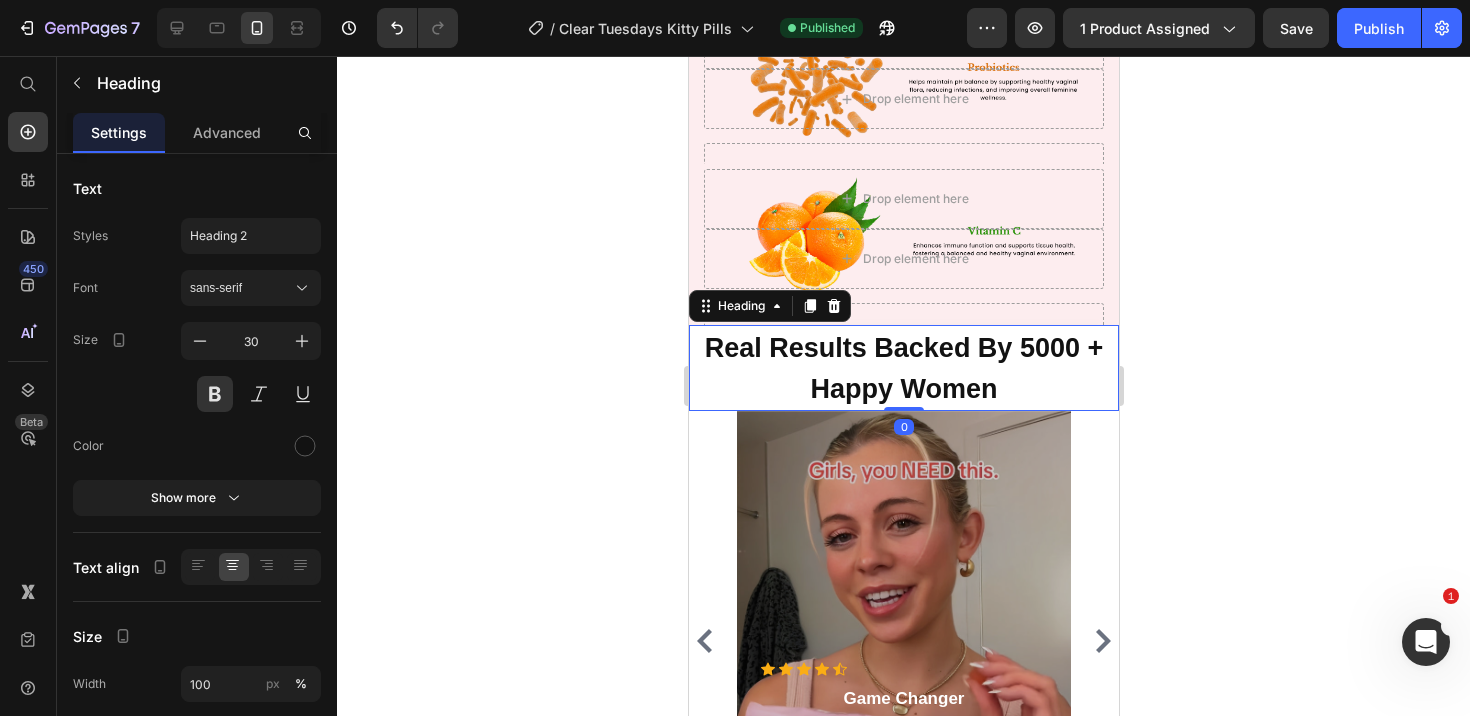 click on "Real Results Backed By 5000 + Happy Women" at bounding box center (903, 368) 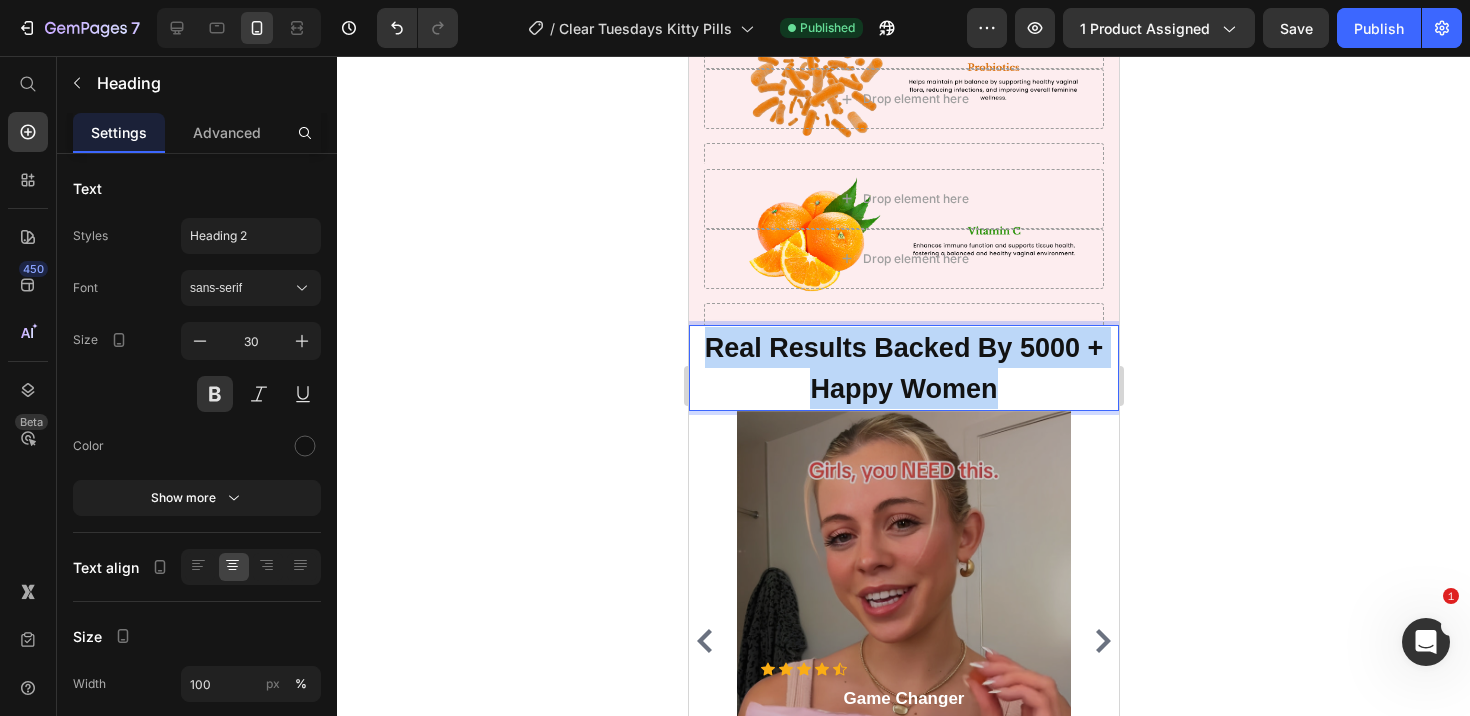 click on "Real Results Backed By 5000 + Happy Women" at bounding box center (903, 368) 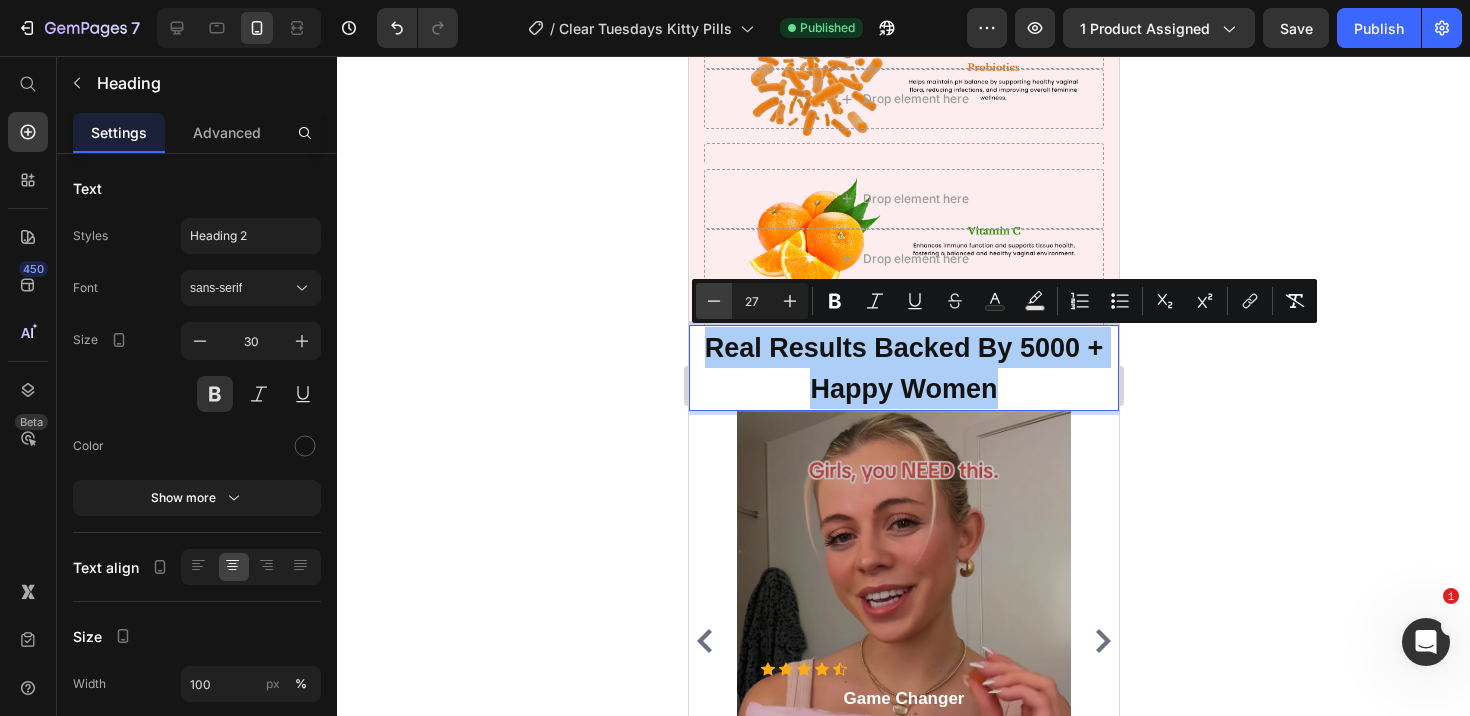 click 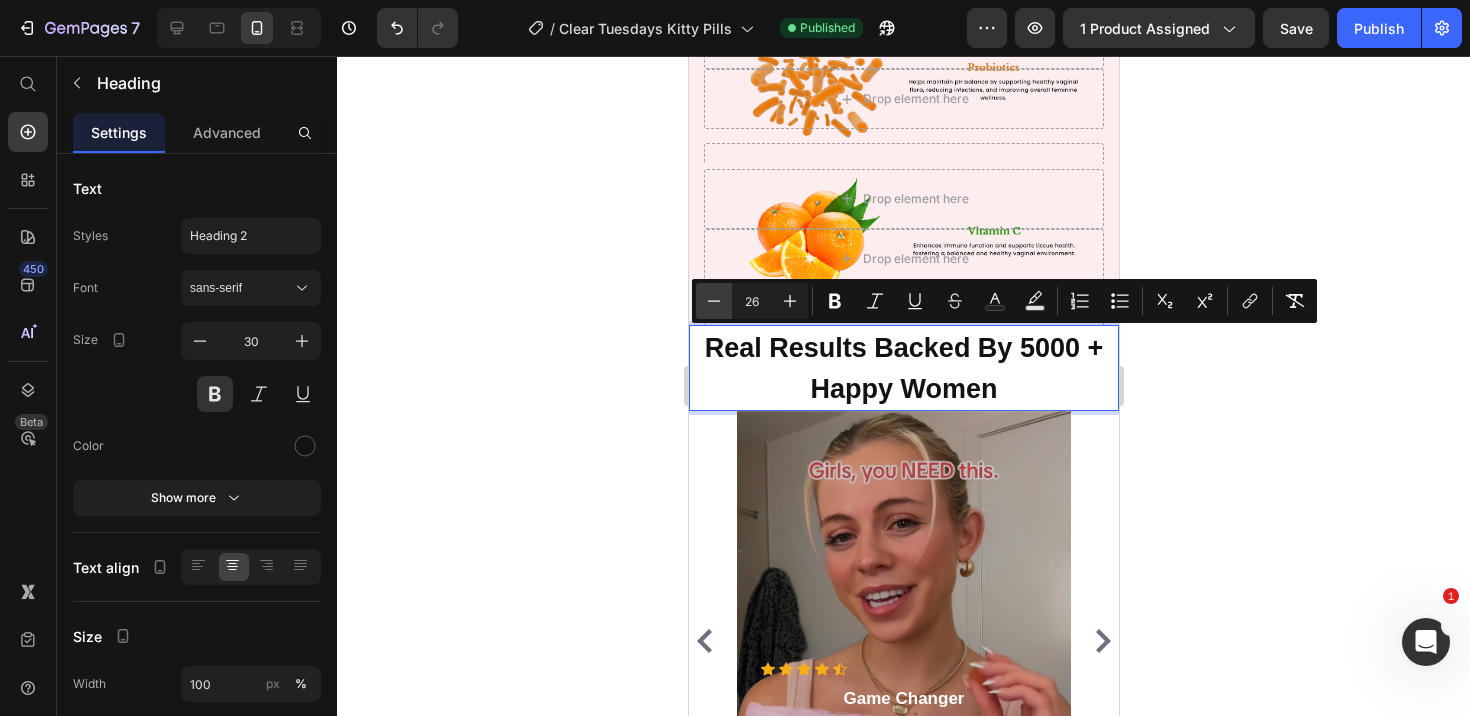 click 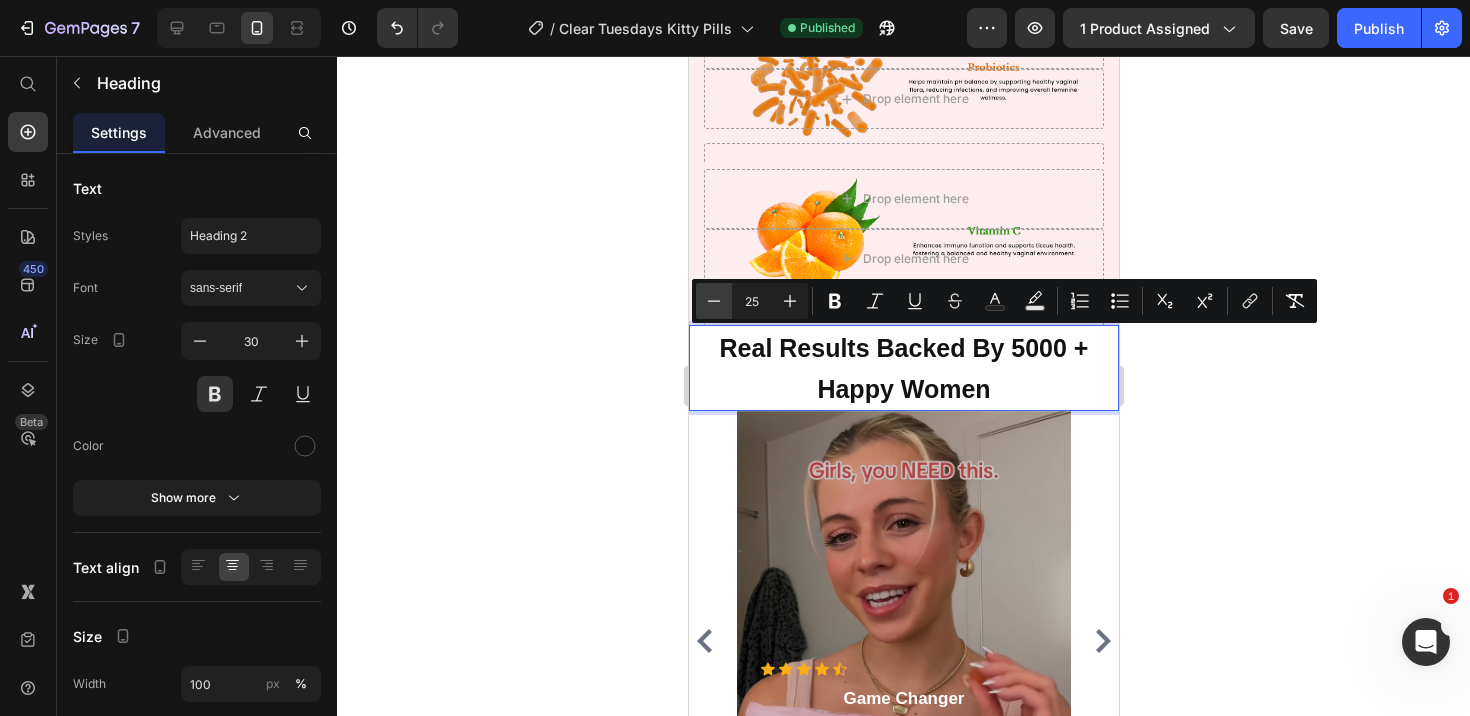 click 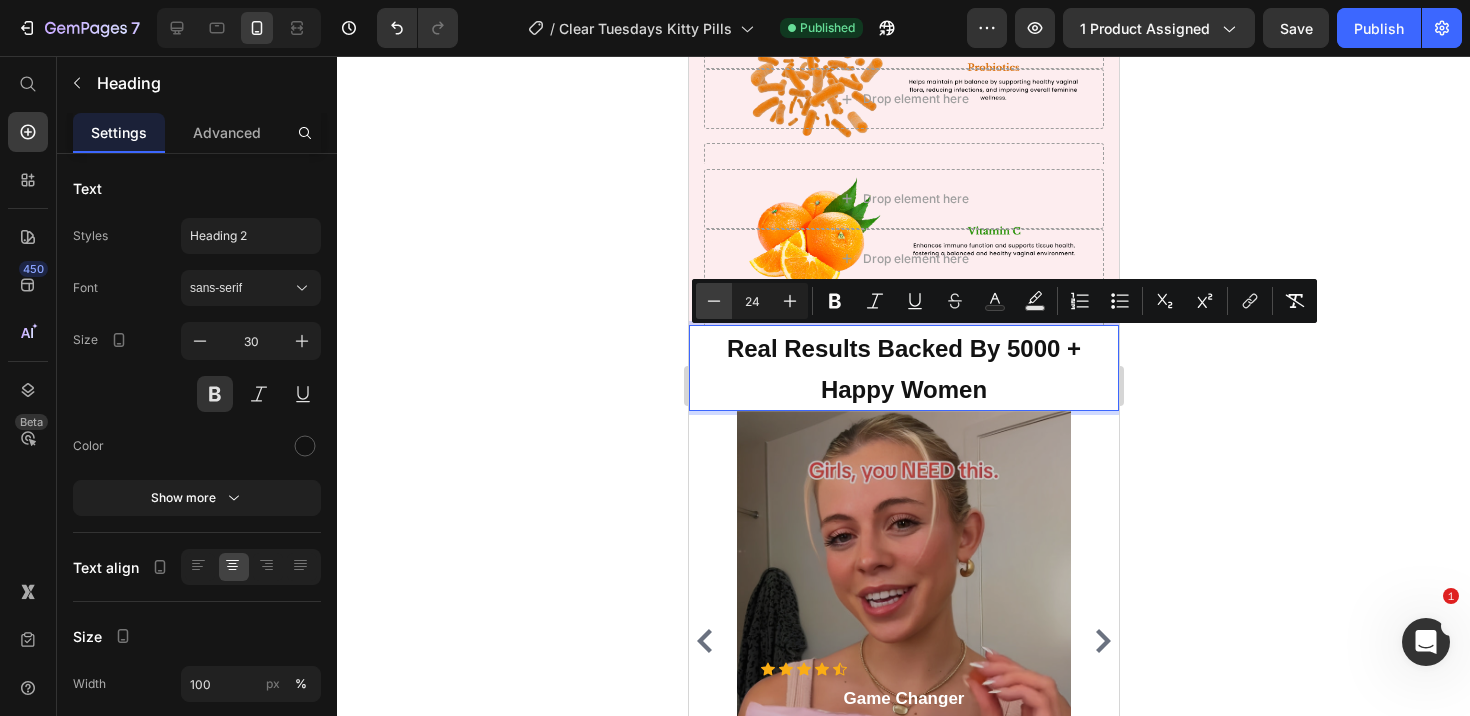 click 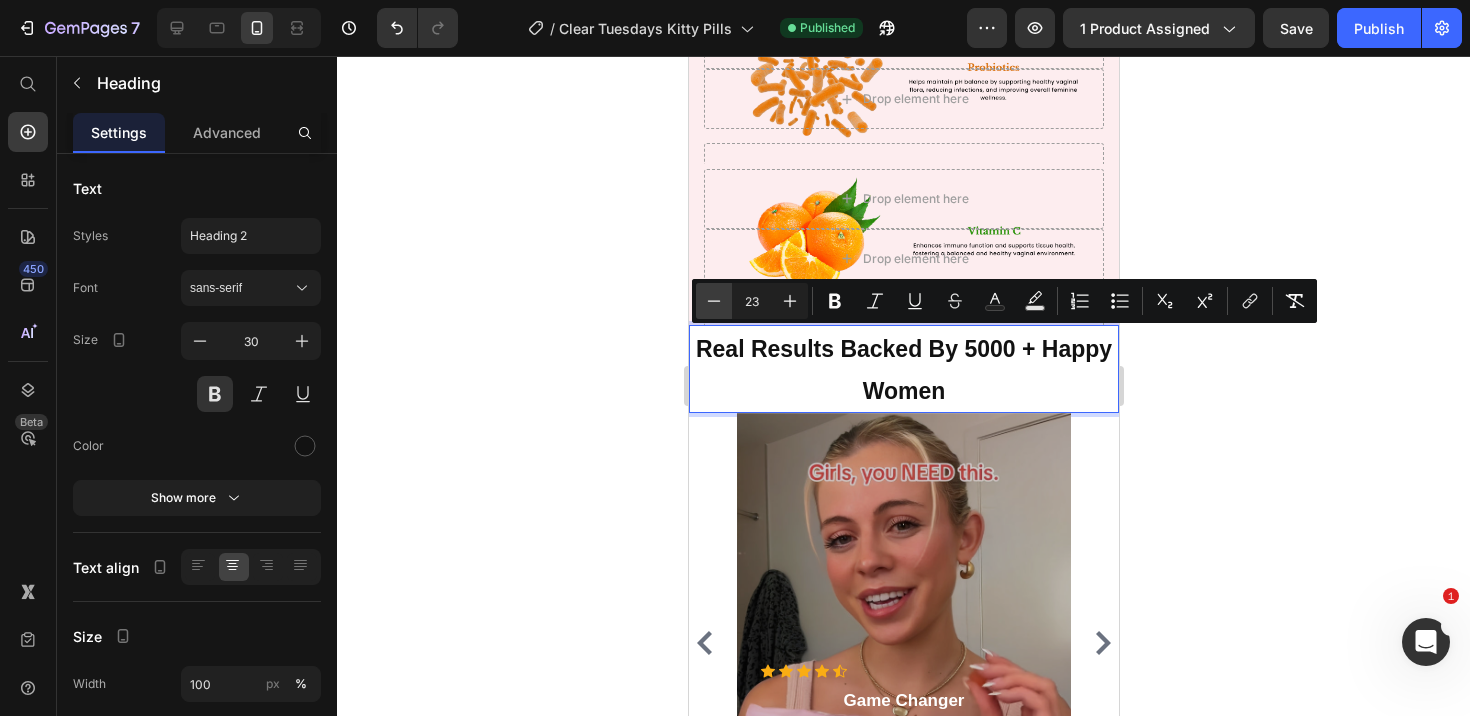 click 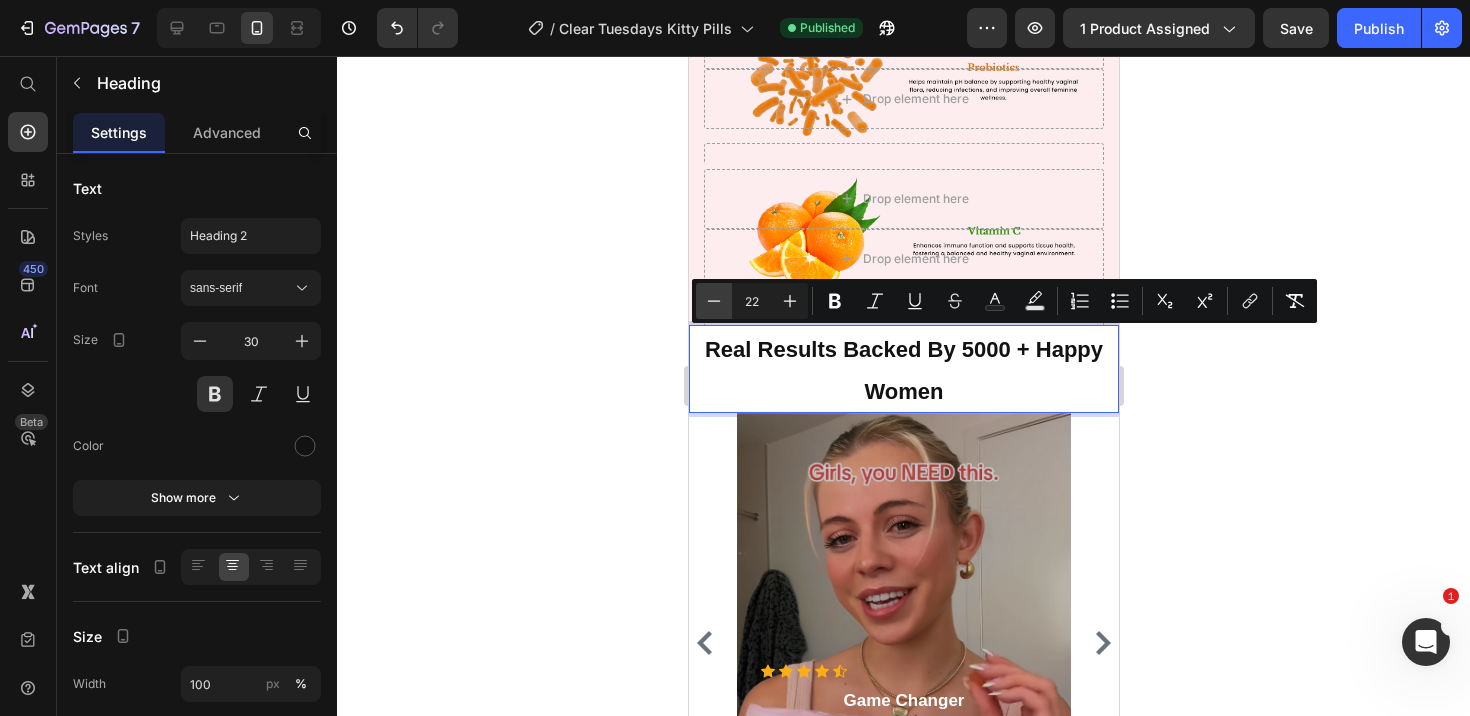 click 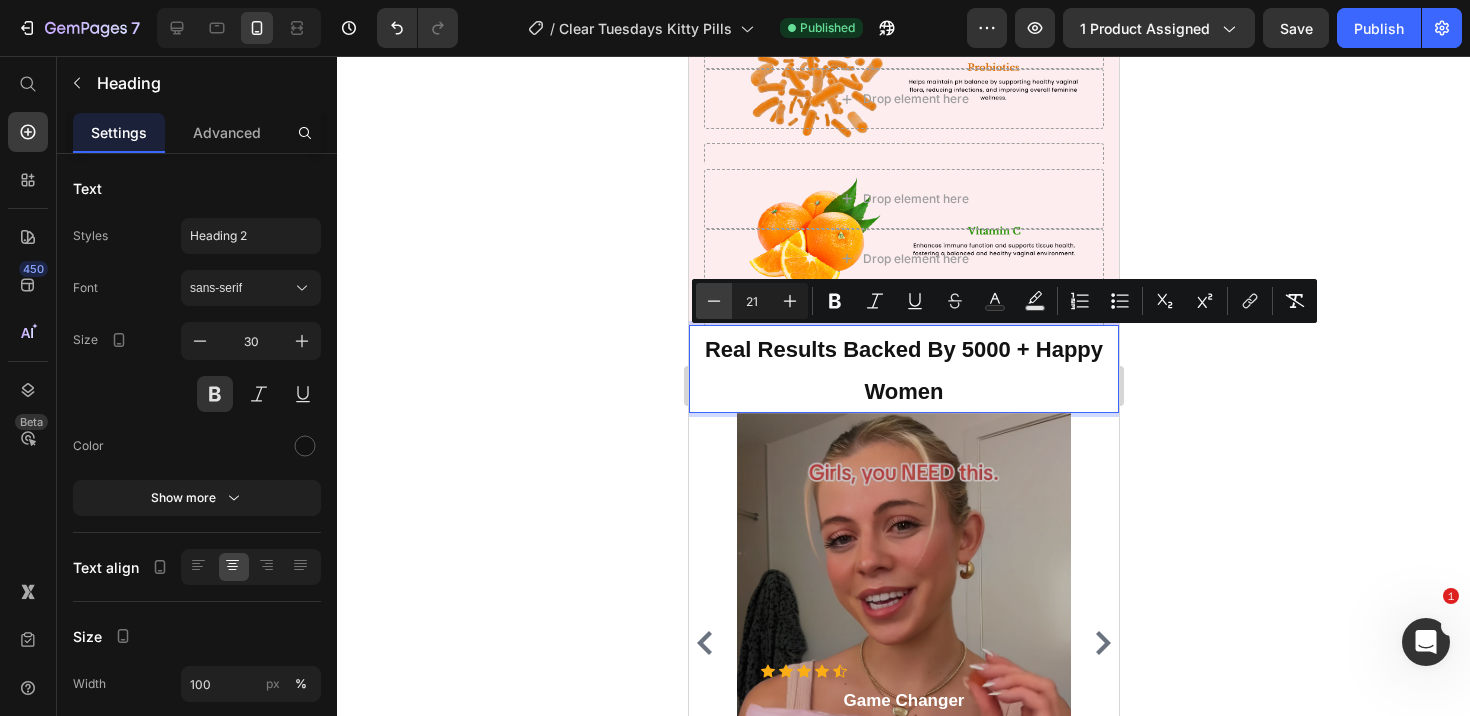click 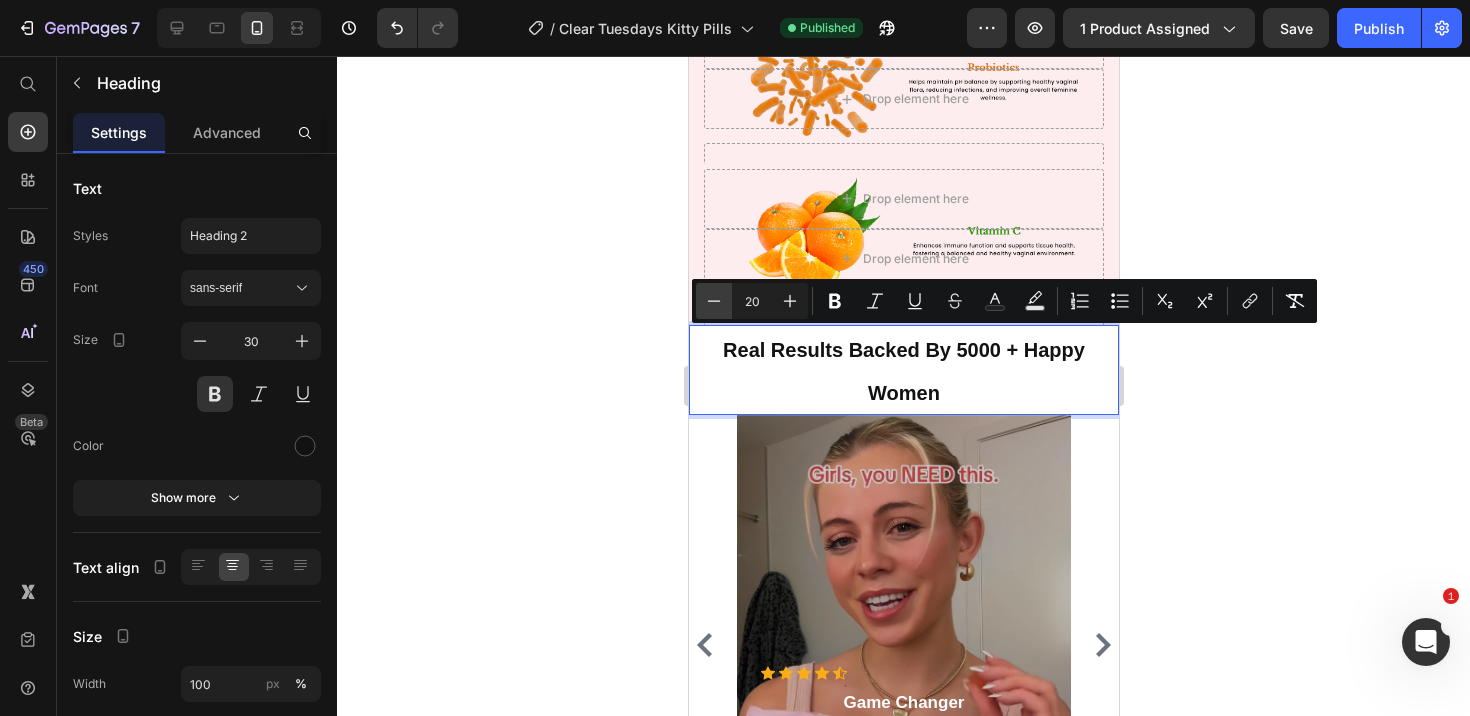 click 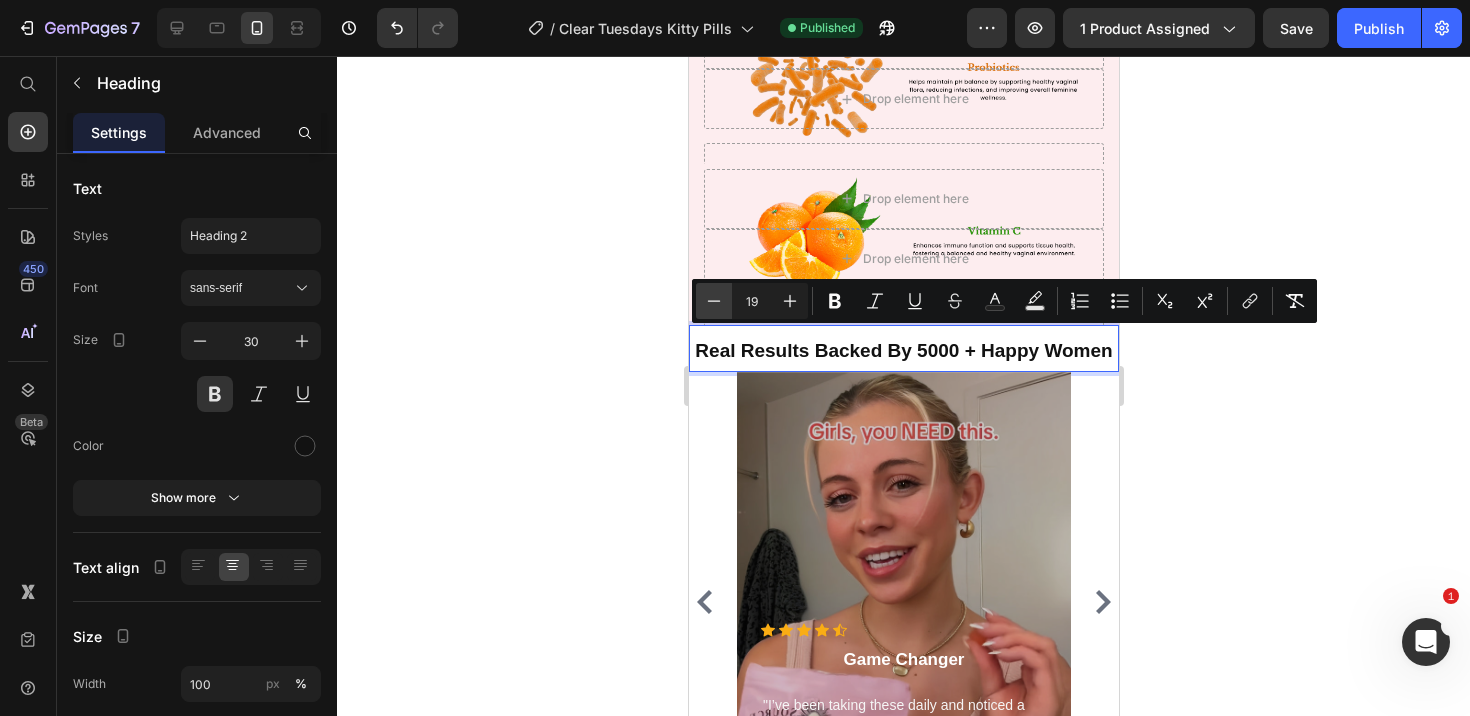 click 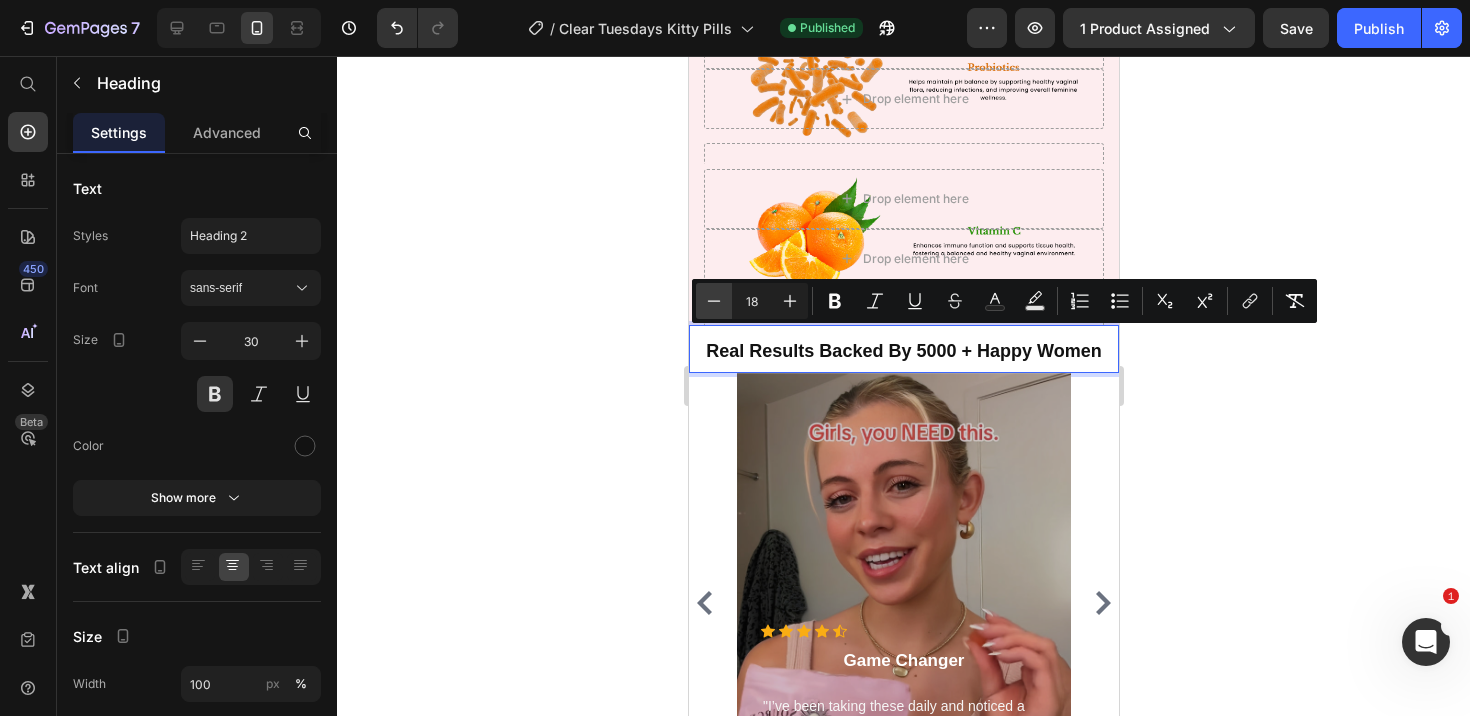 click 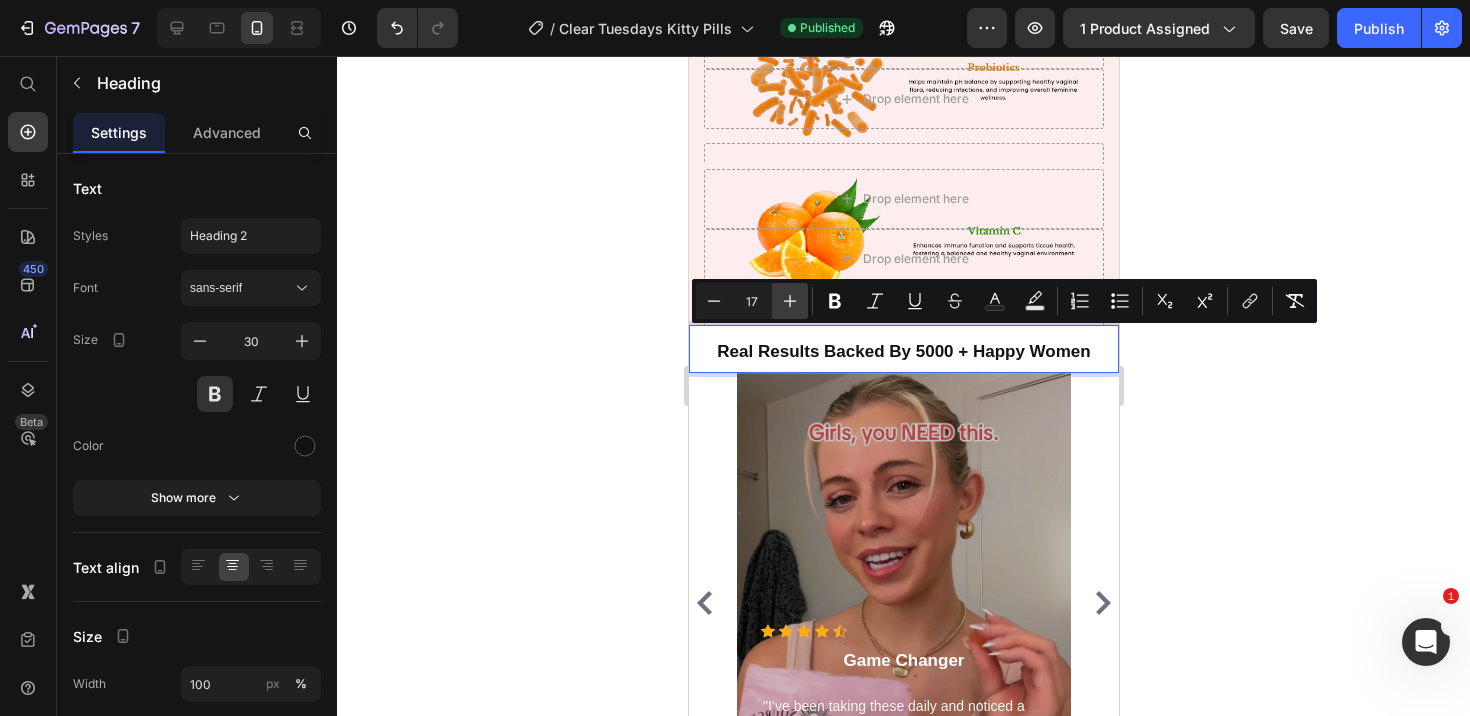 click 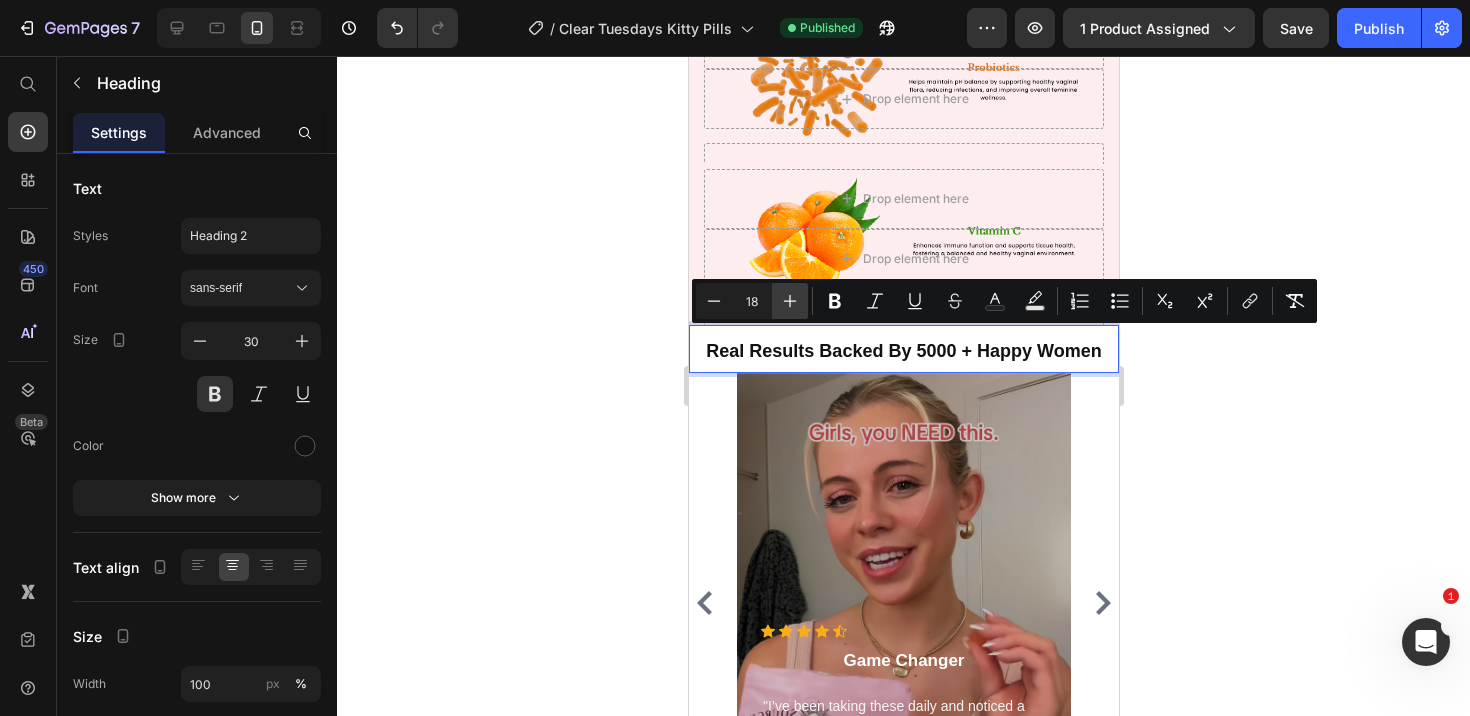 click 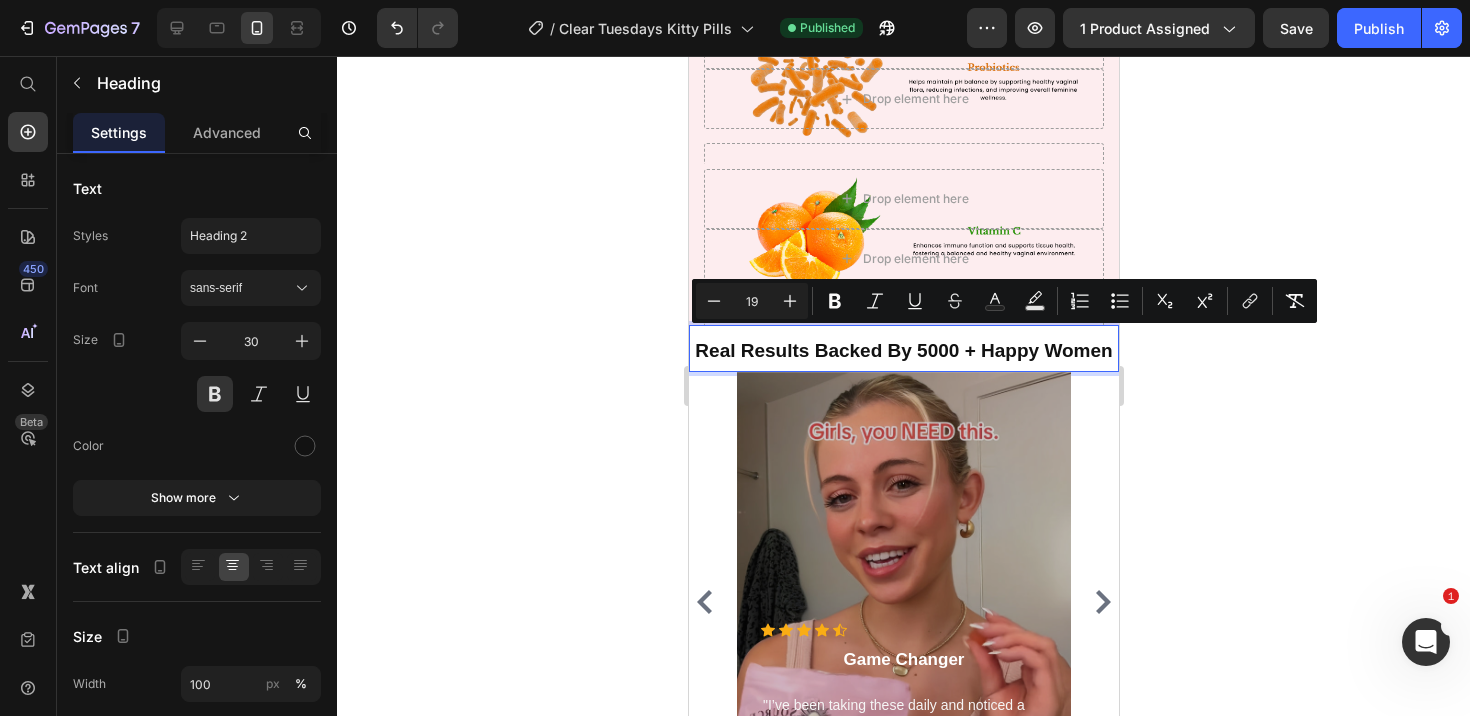 click on "Real Results Backed By 5000 + Happy Women" at bounding box center (902, 350) 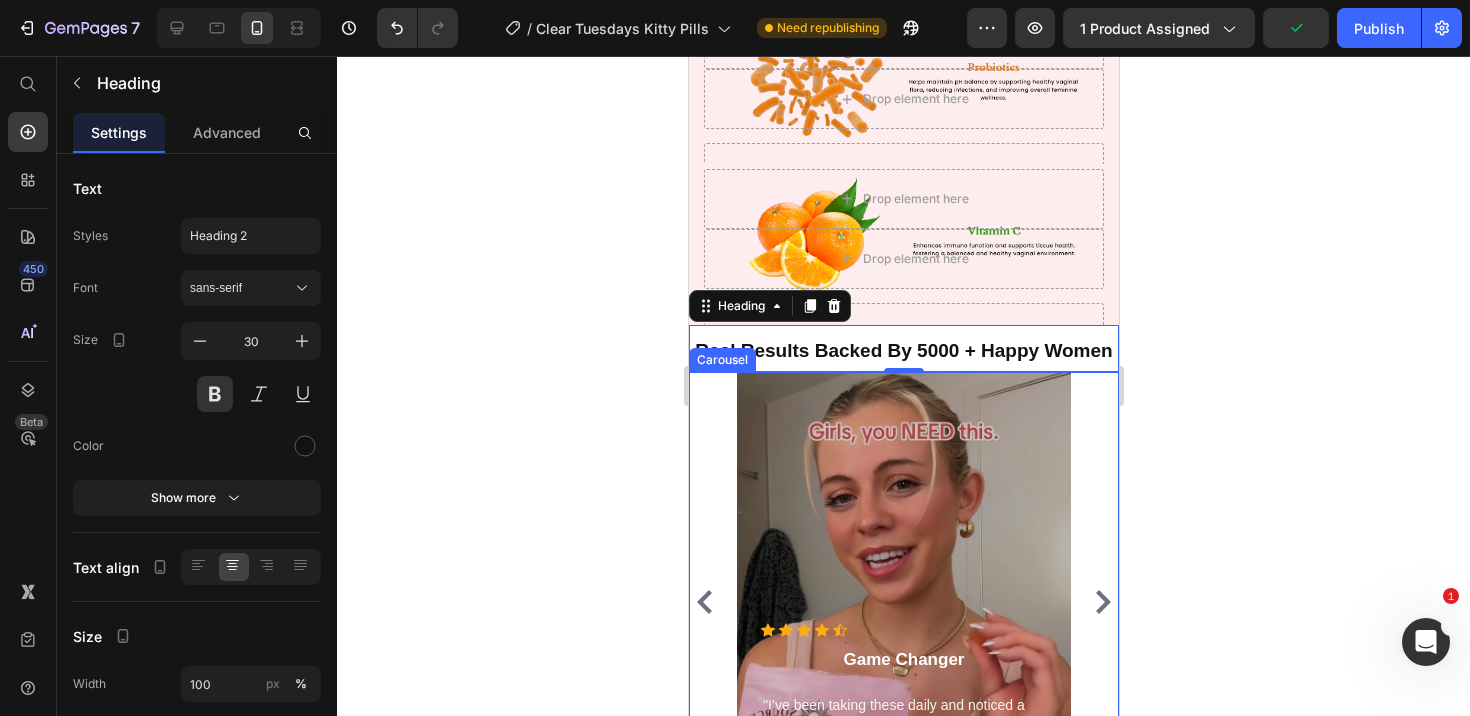 click 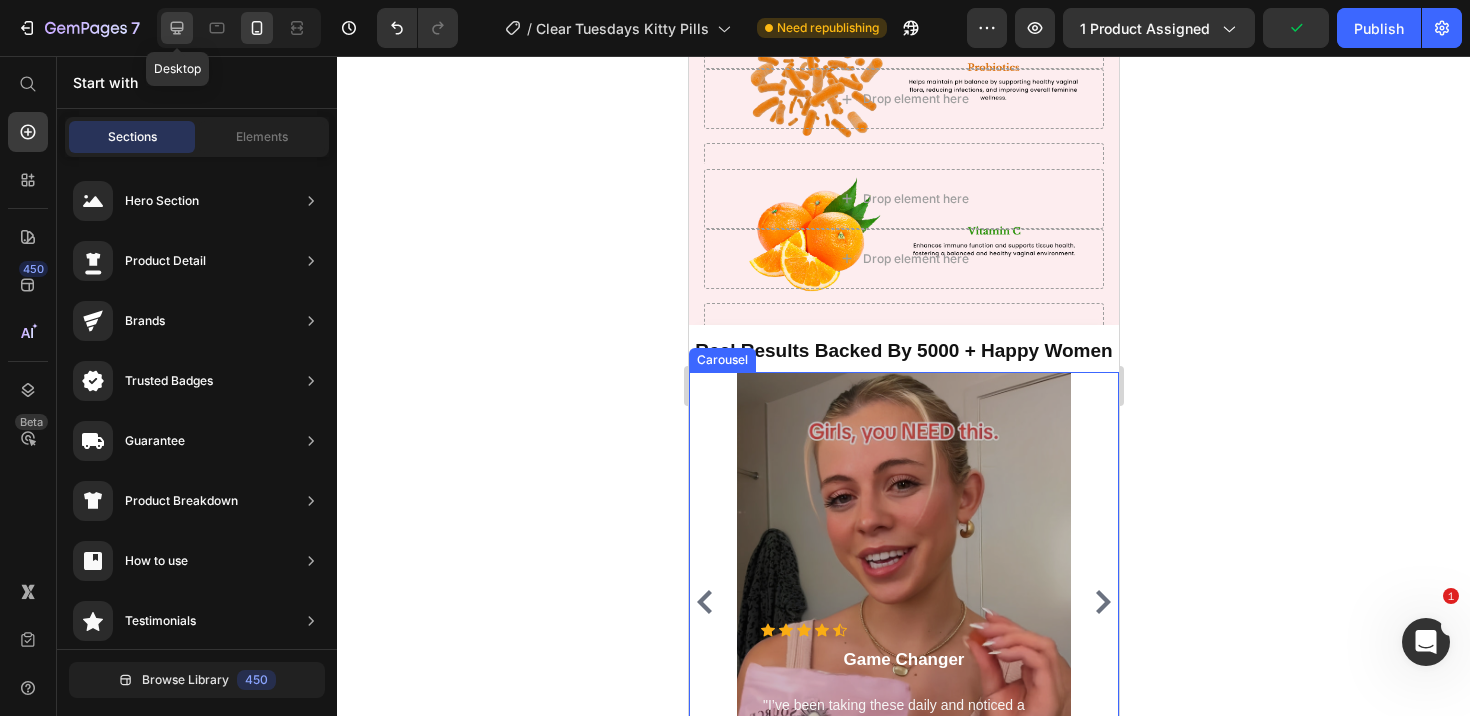 click 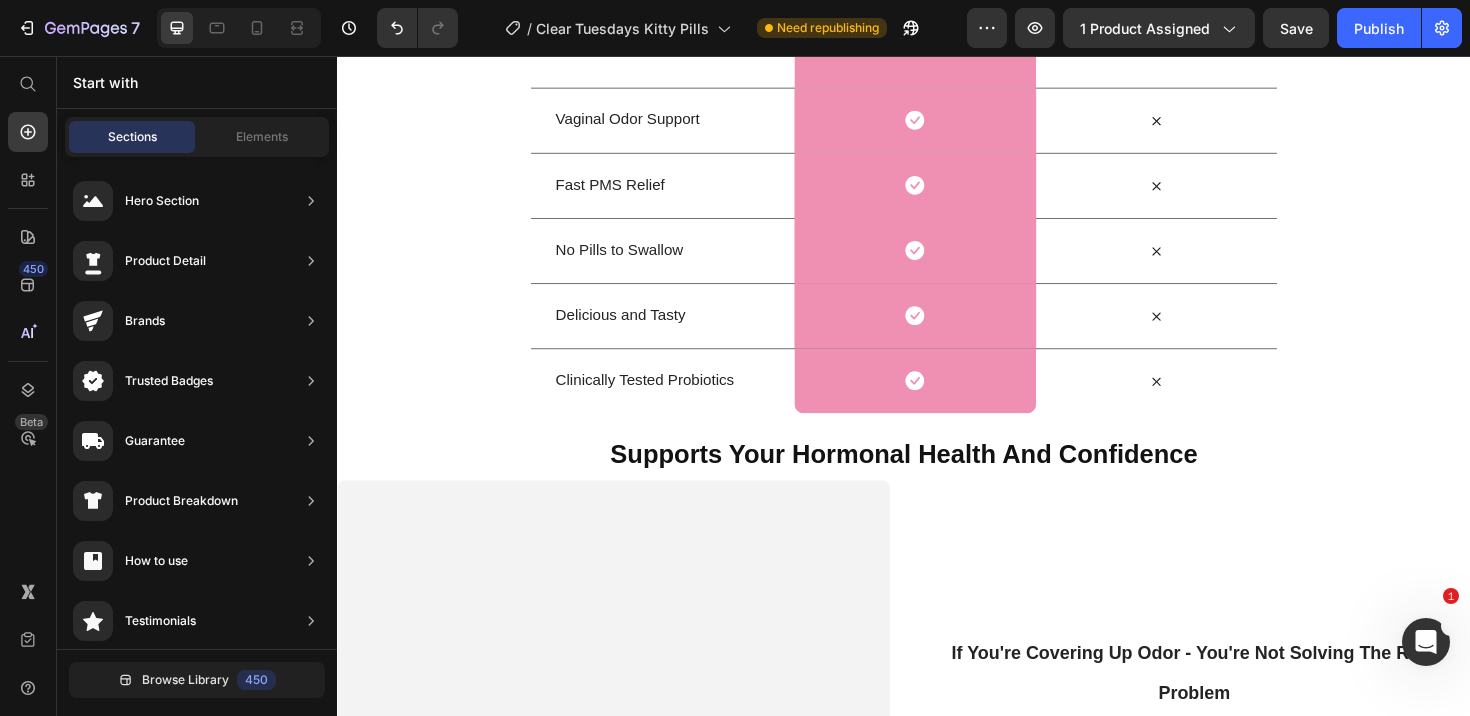 scroll, scrollTop: 6270, scrollLeft: 0, axis: vertical 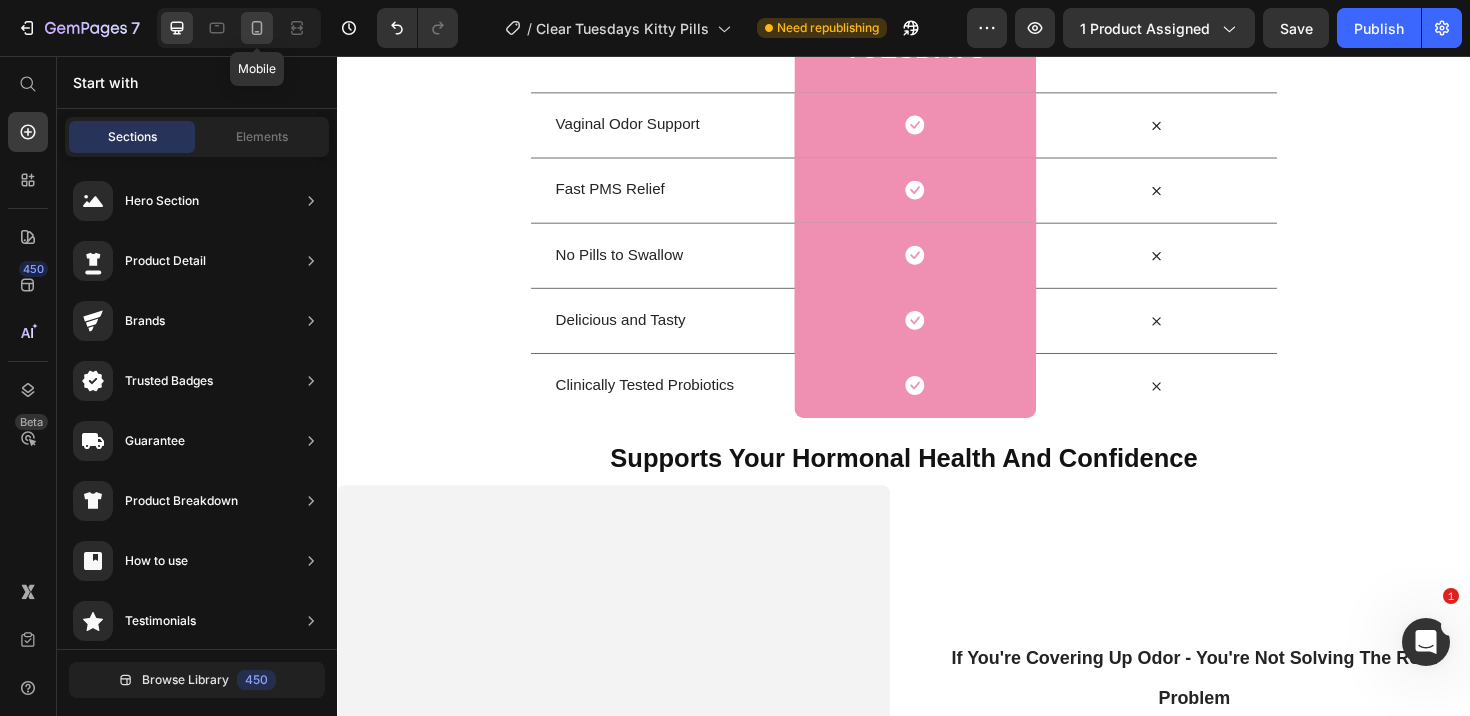 click 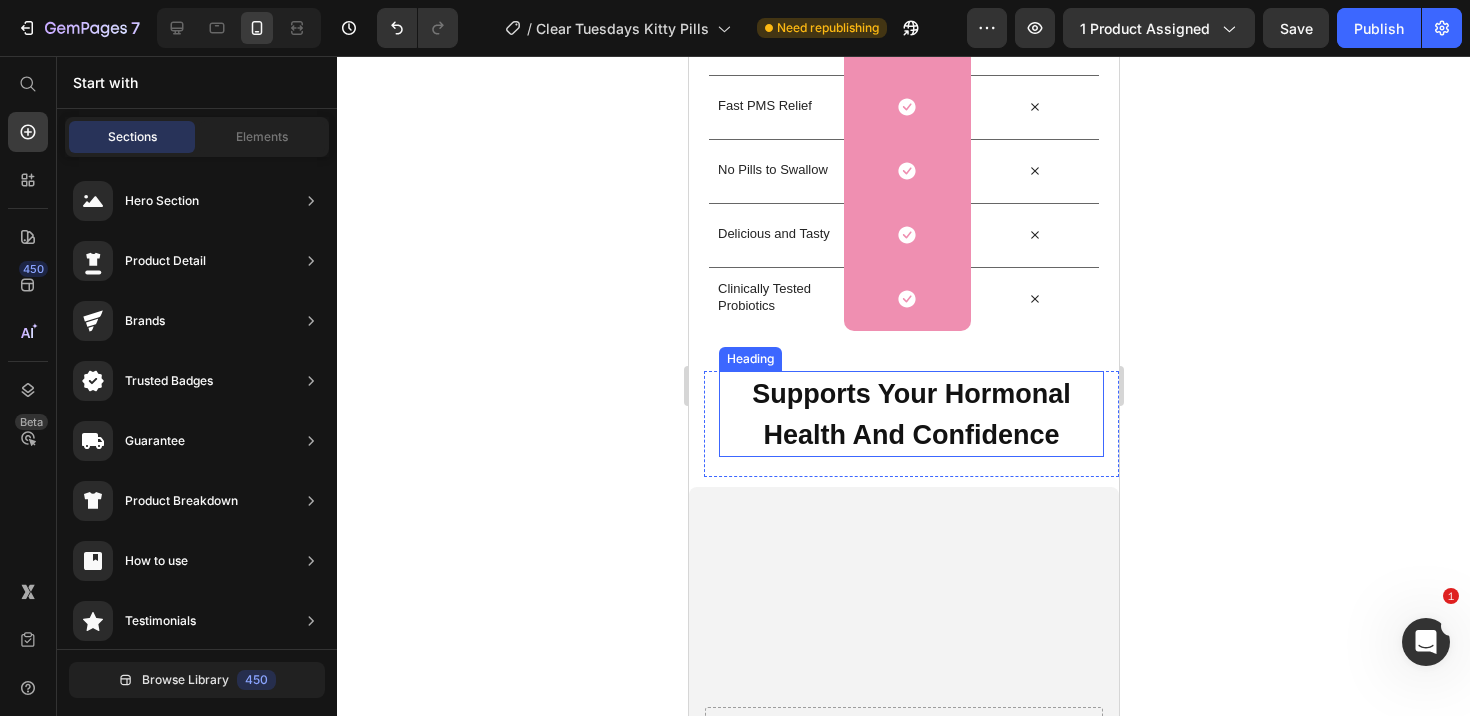 click on "Supports Your Hormonal Health And Confidence" at bounding box center (910, 414) 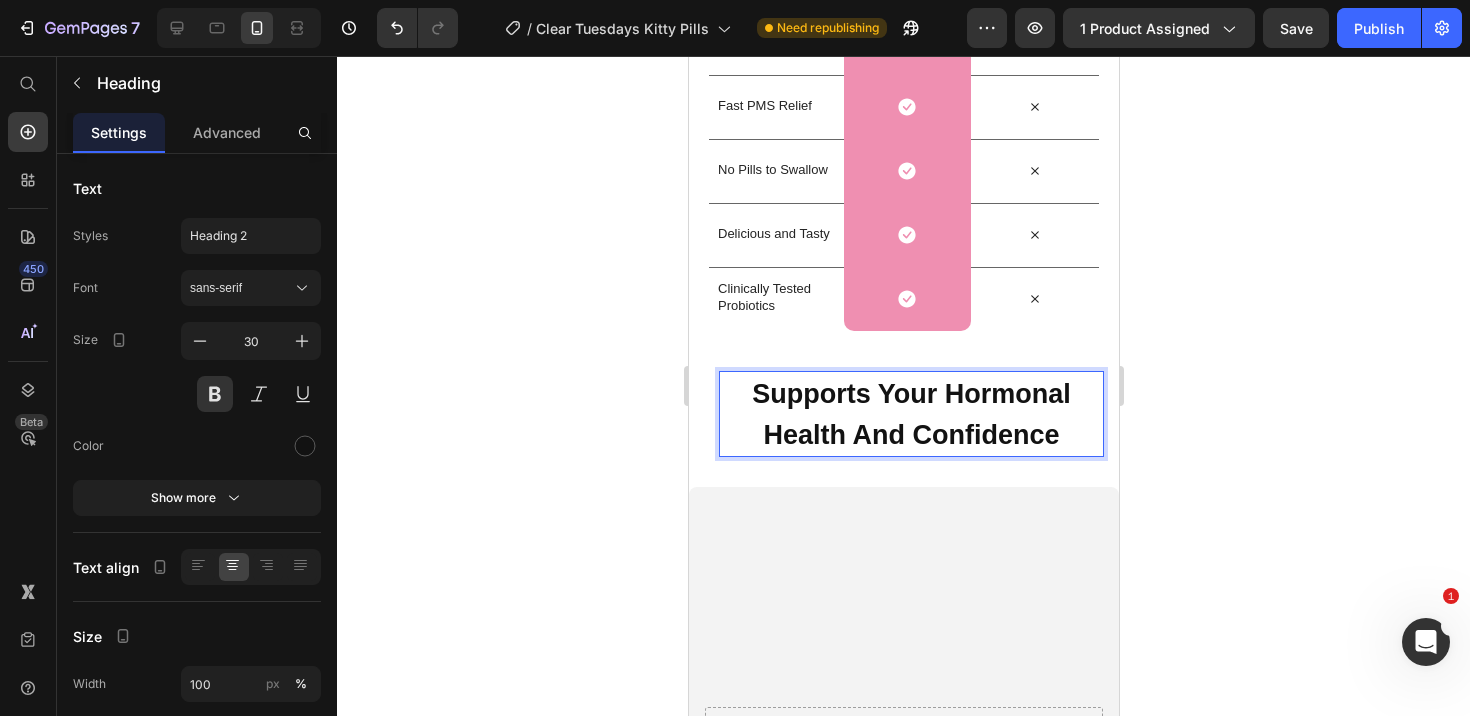 click on "Supports Your Hormonal Health And Confidence" at bounding box center (910, 414) 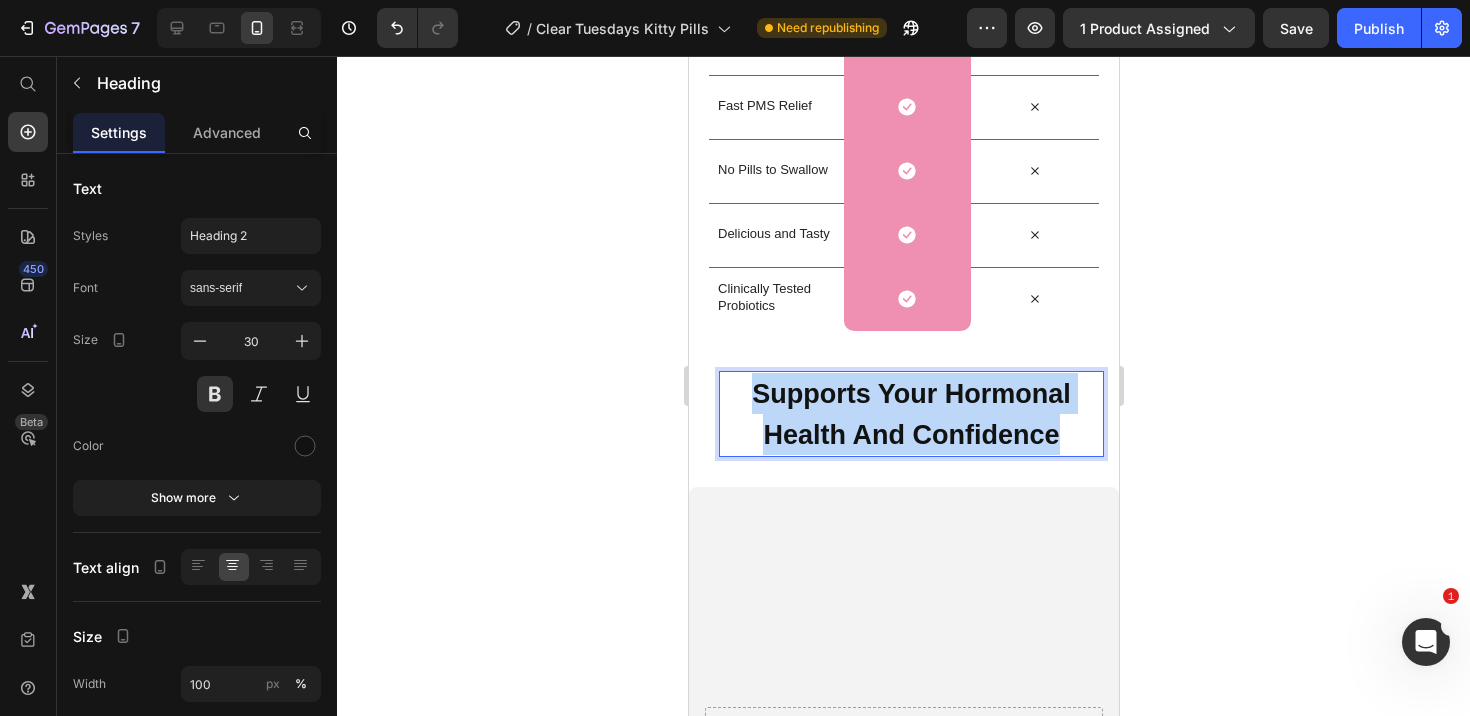 click on "Supports Your Hormonal Health And Confidence" at bounding box center (910, 414) 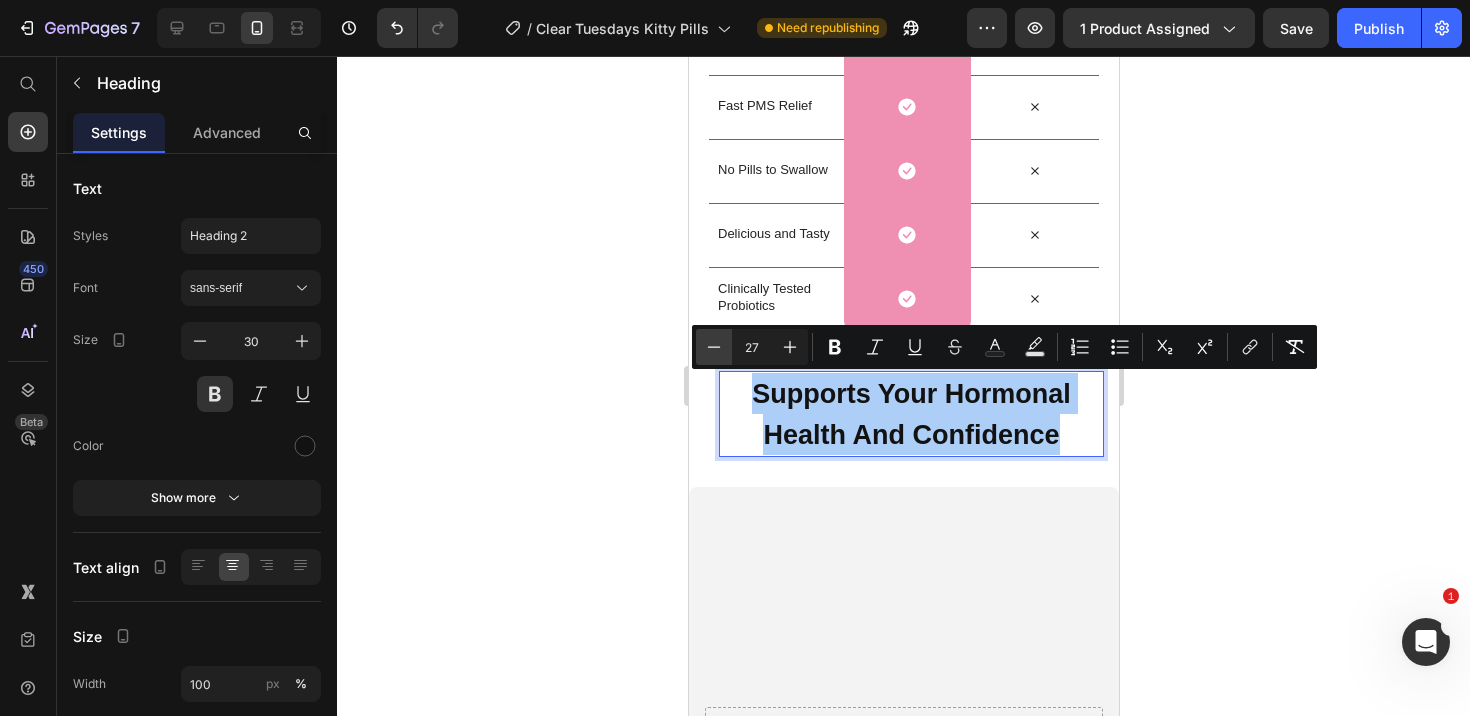 click 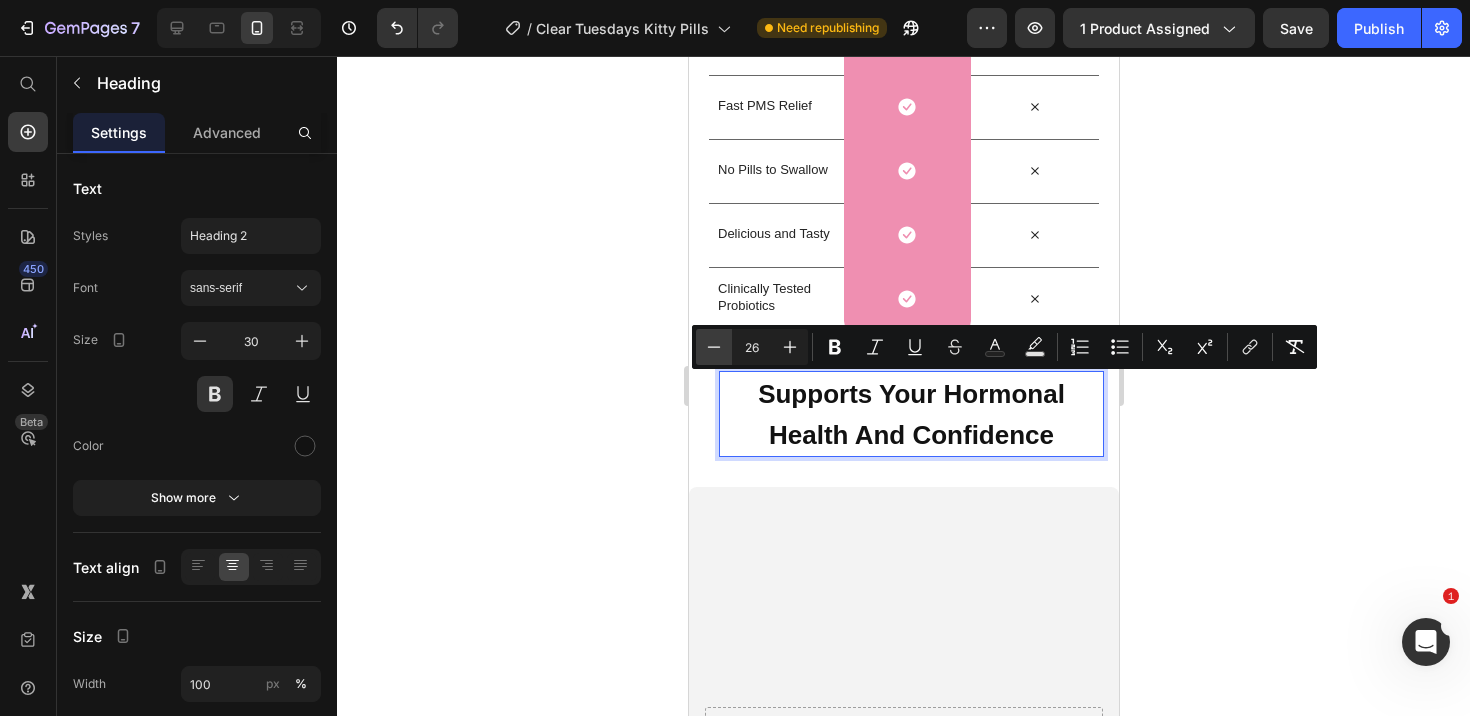 click 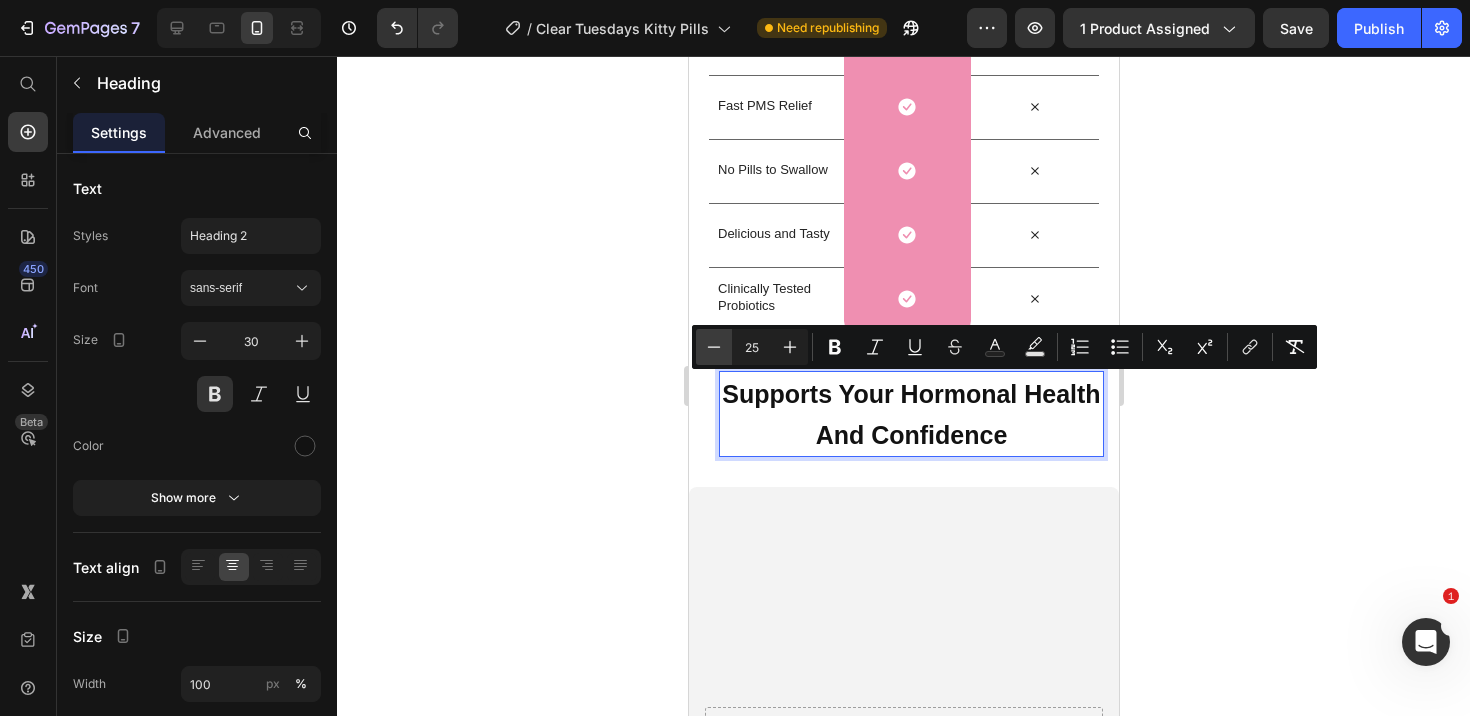 click 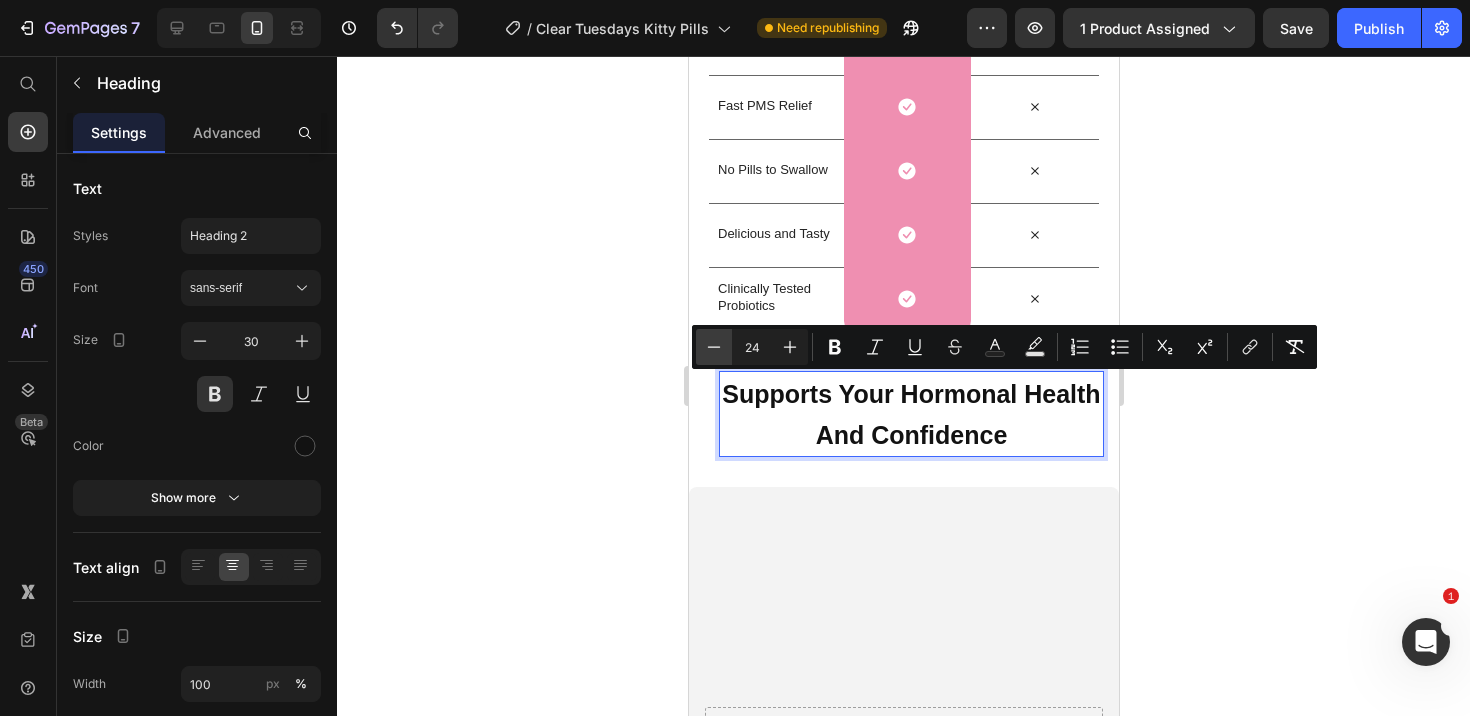 click 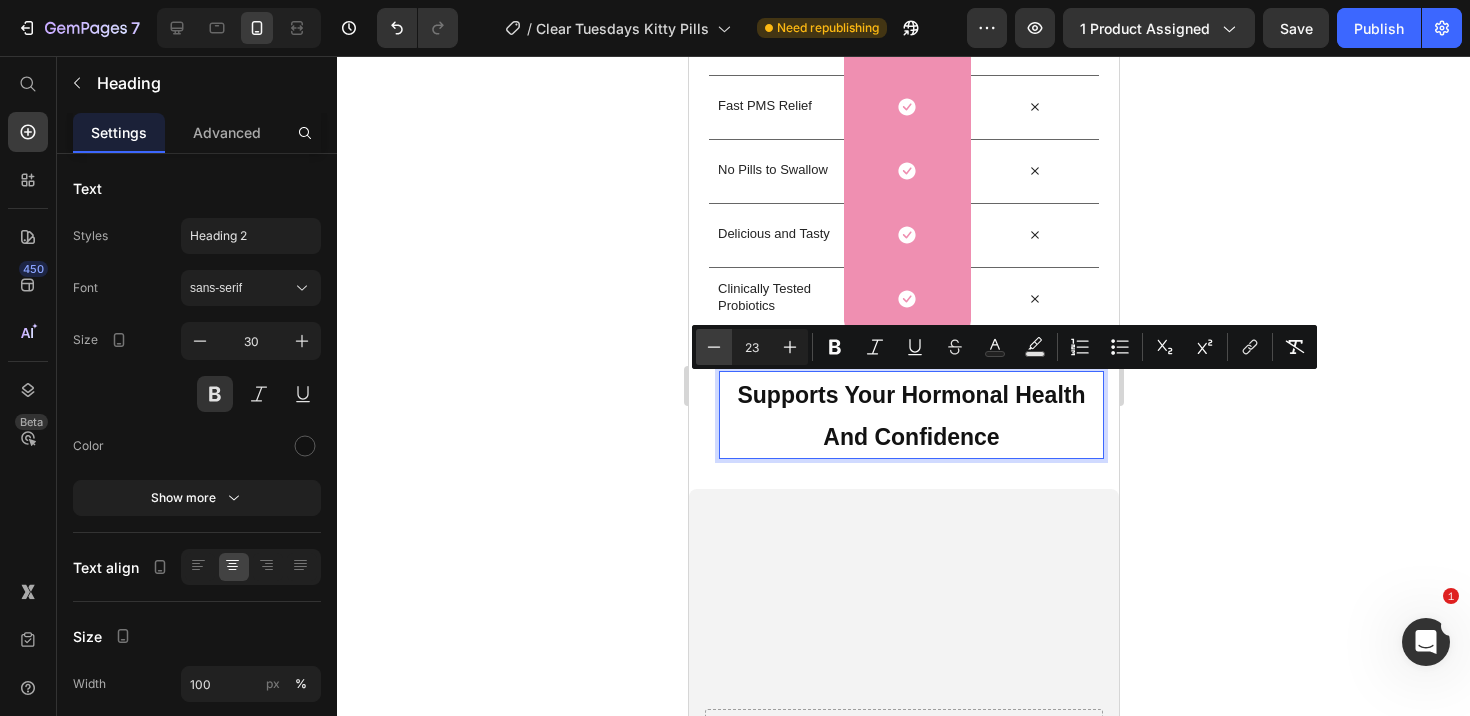 click 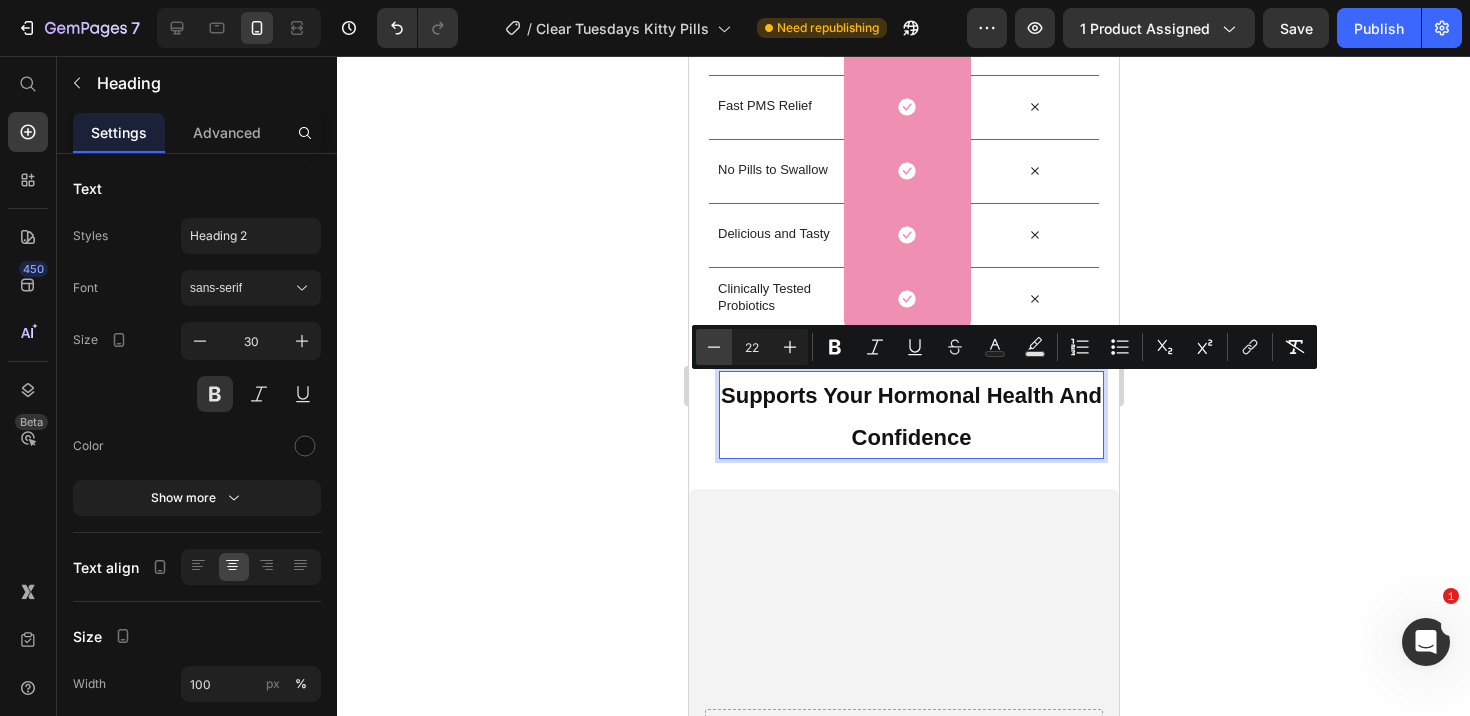 click 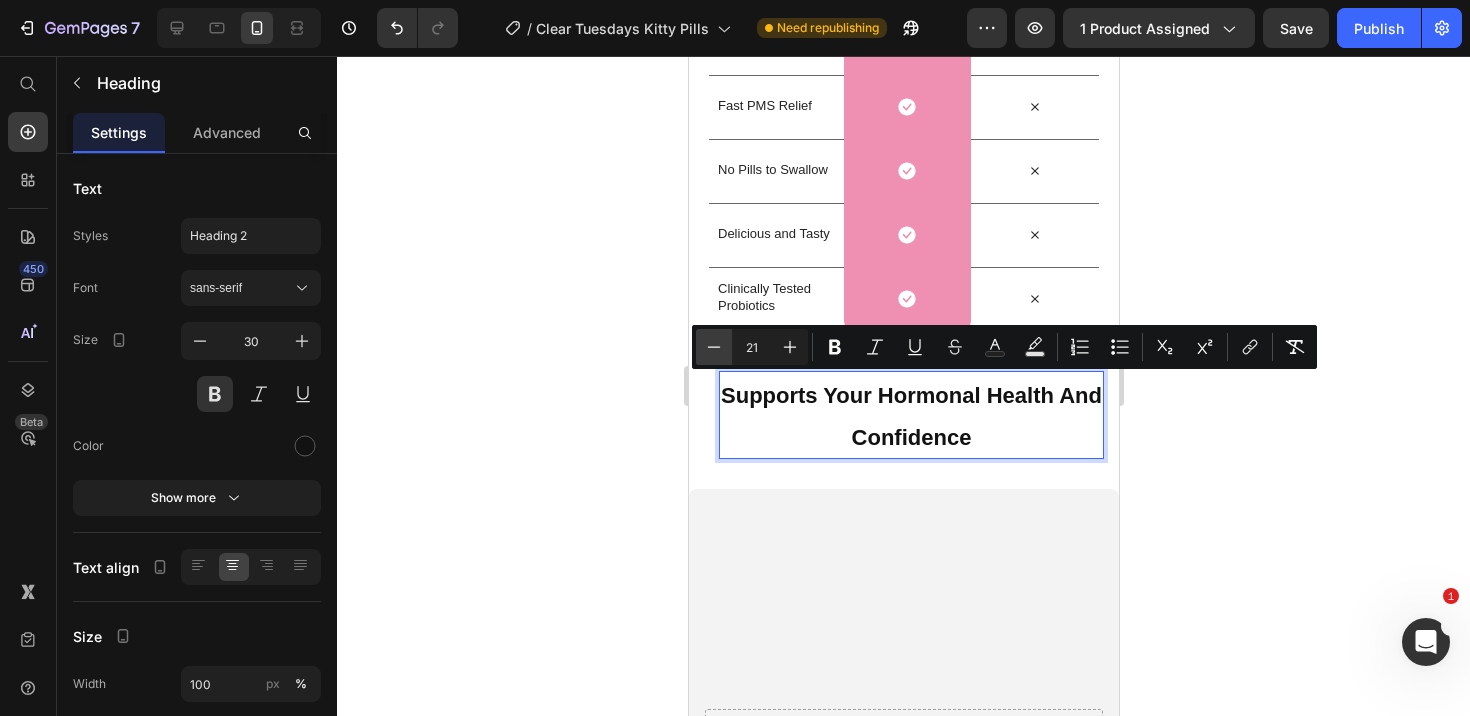 click 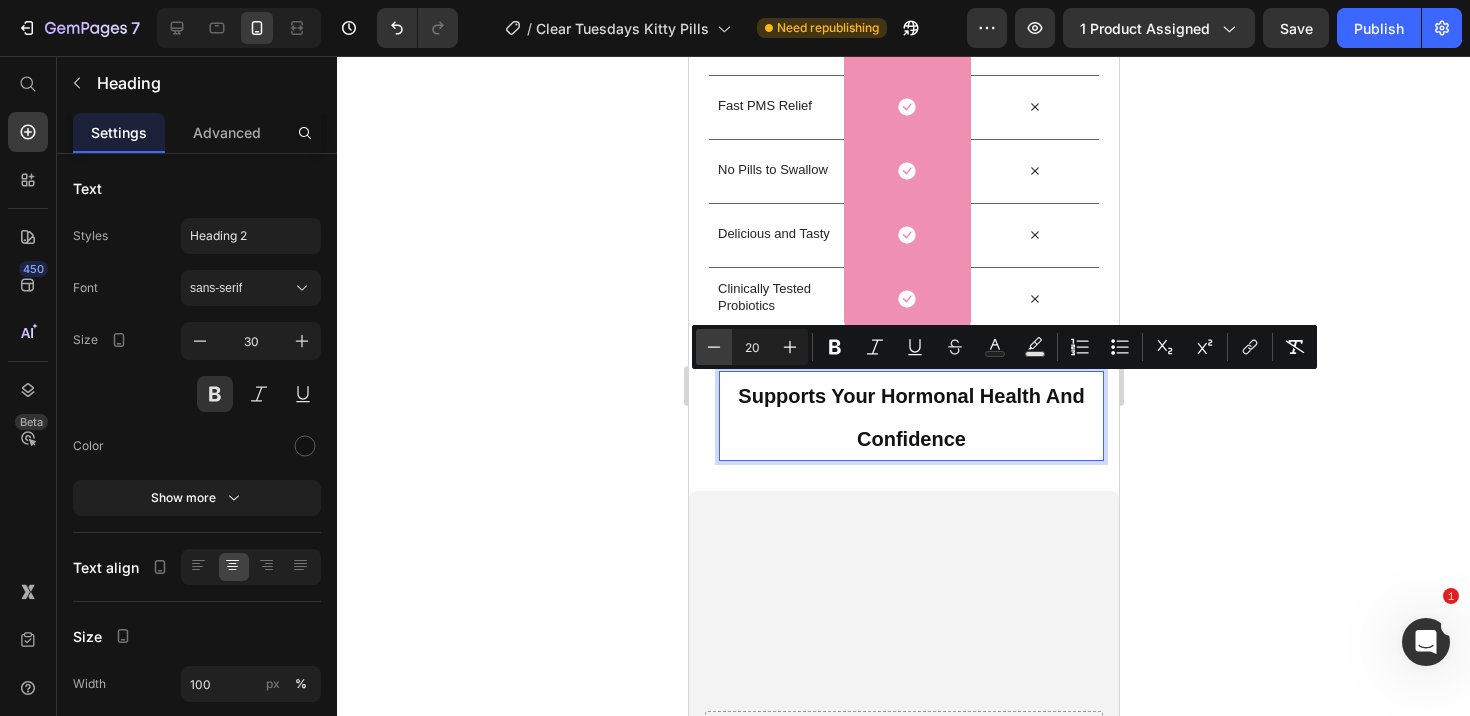 click 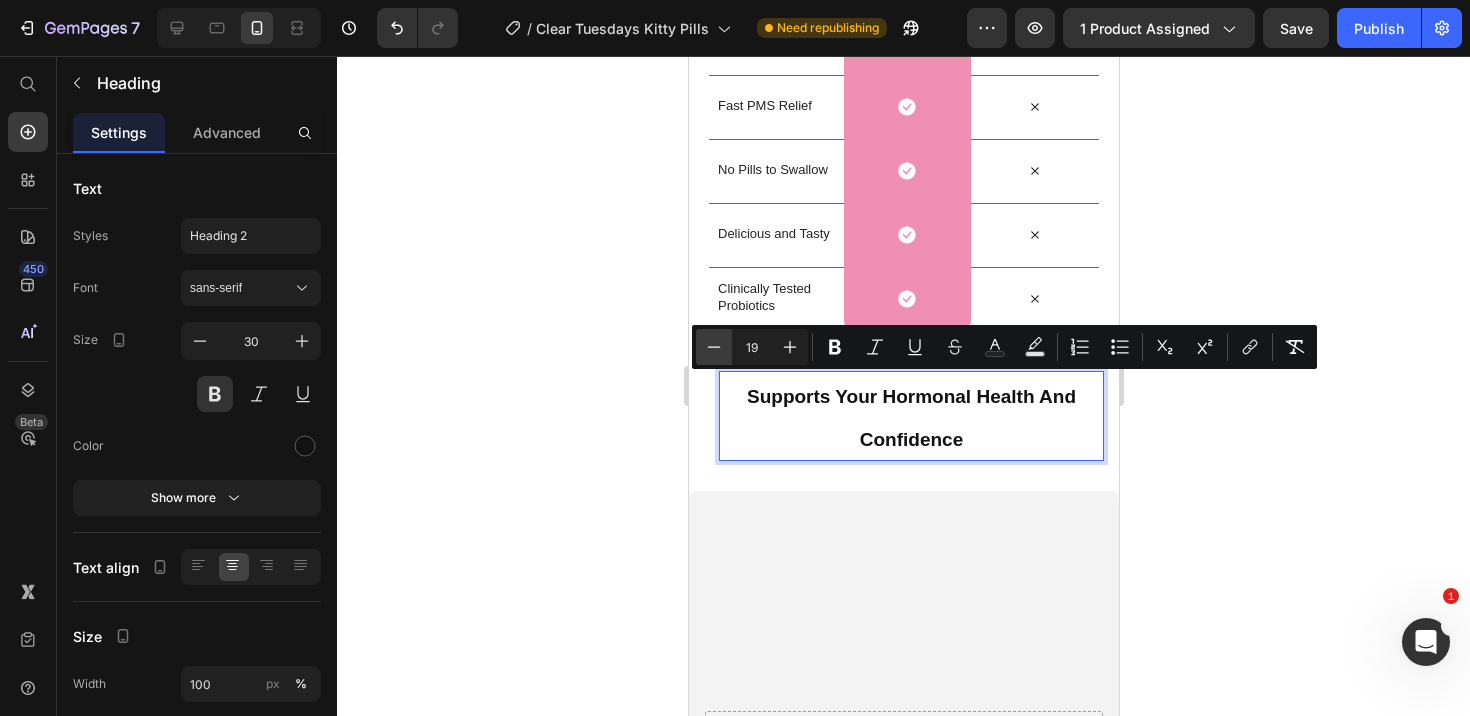 click 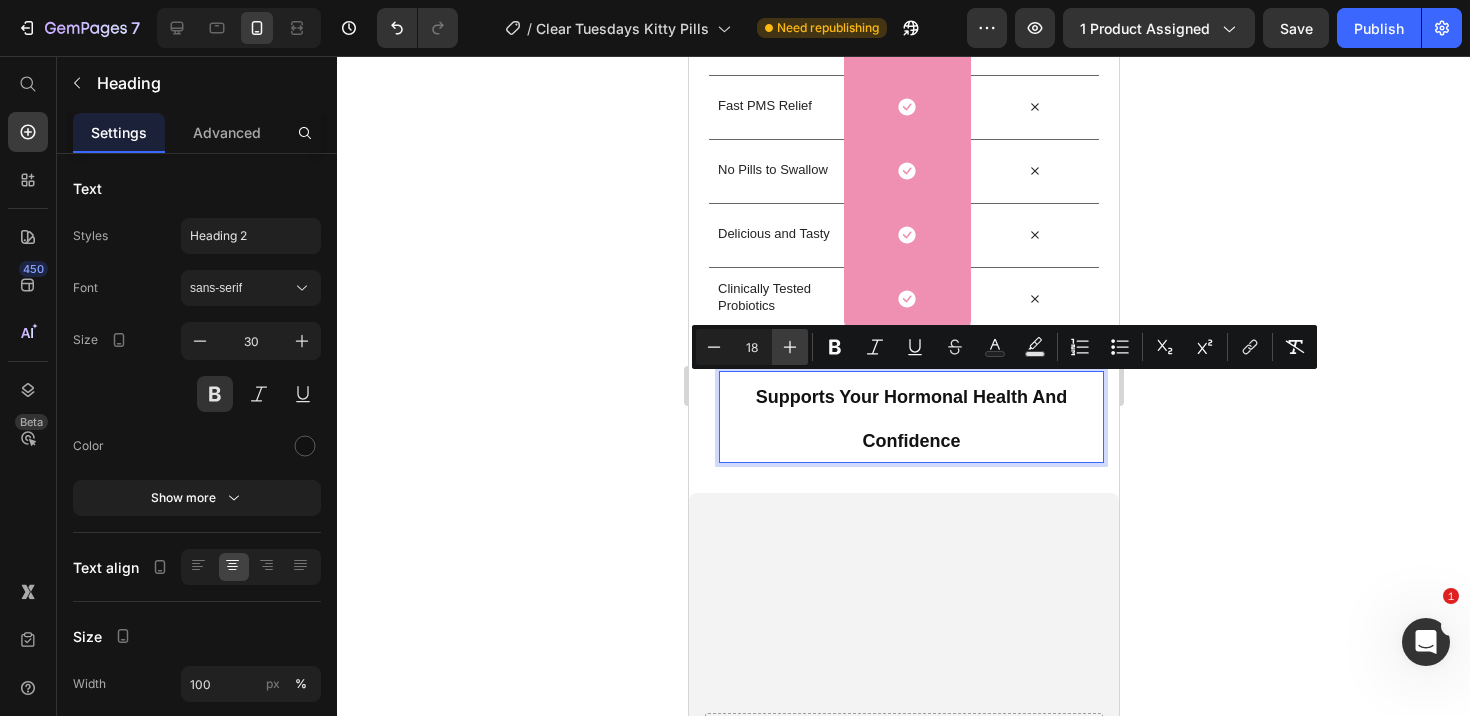 click 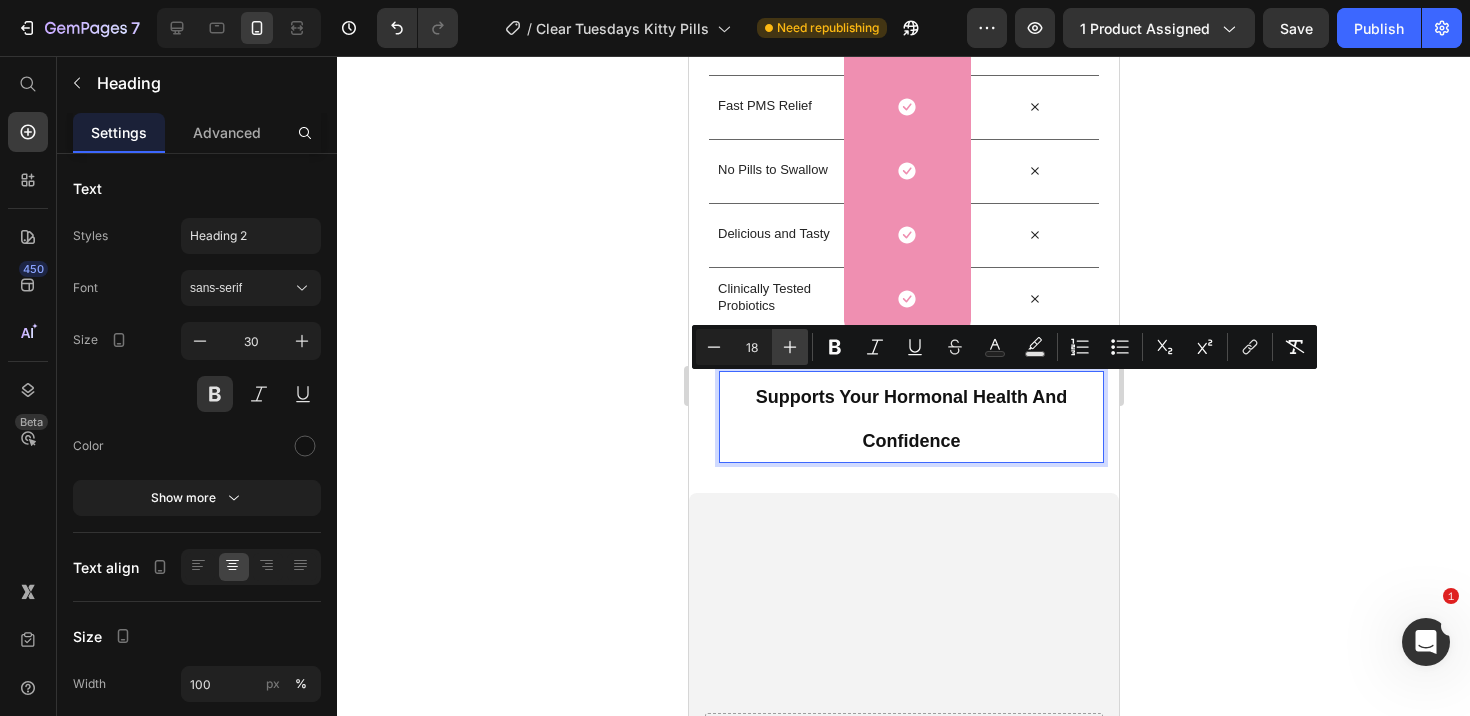 type on "19" 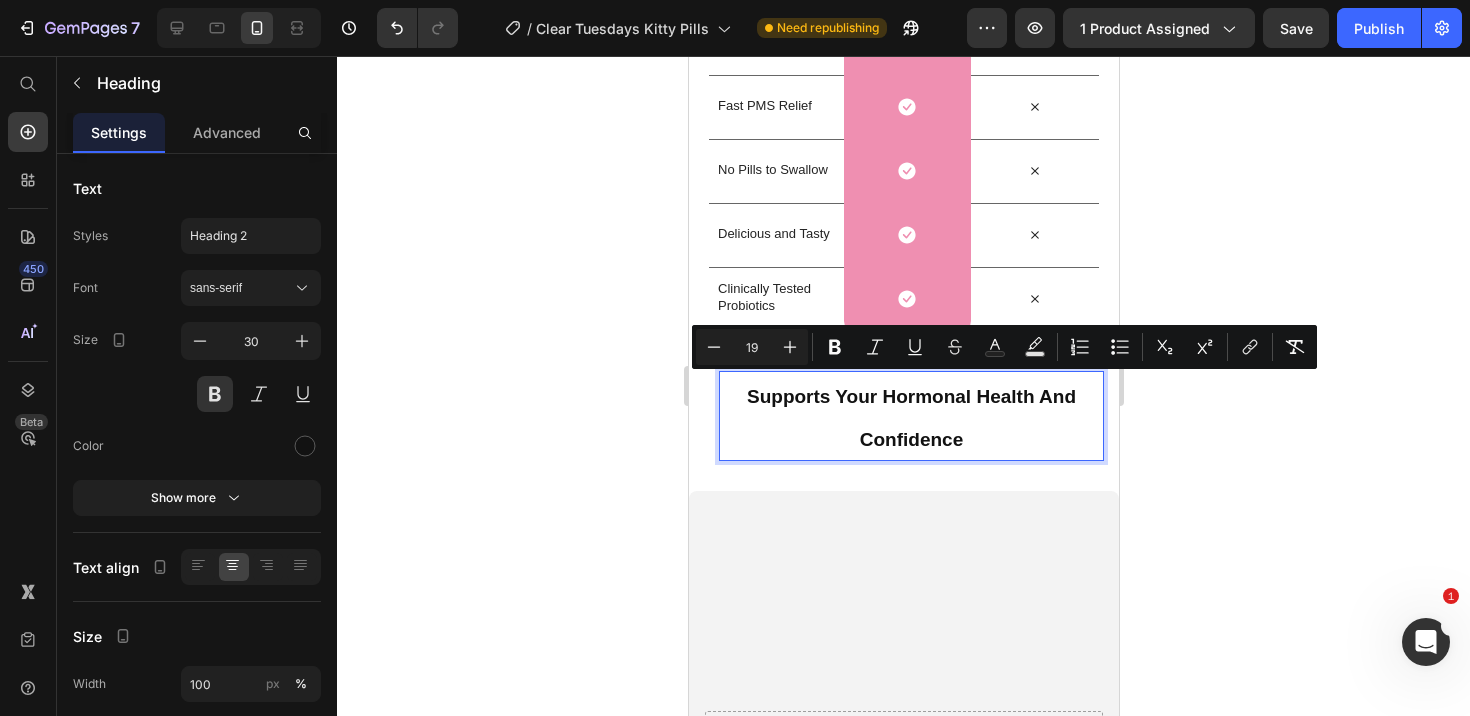 click 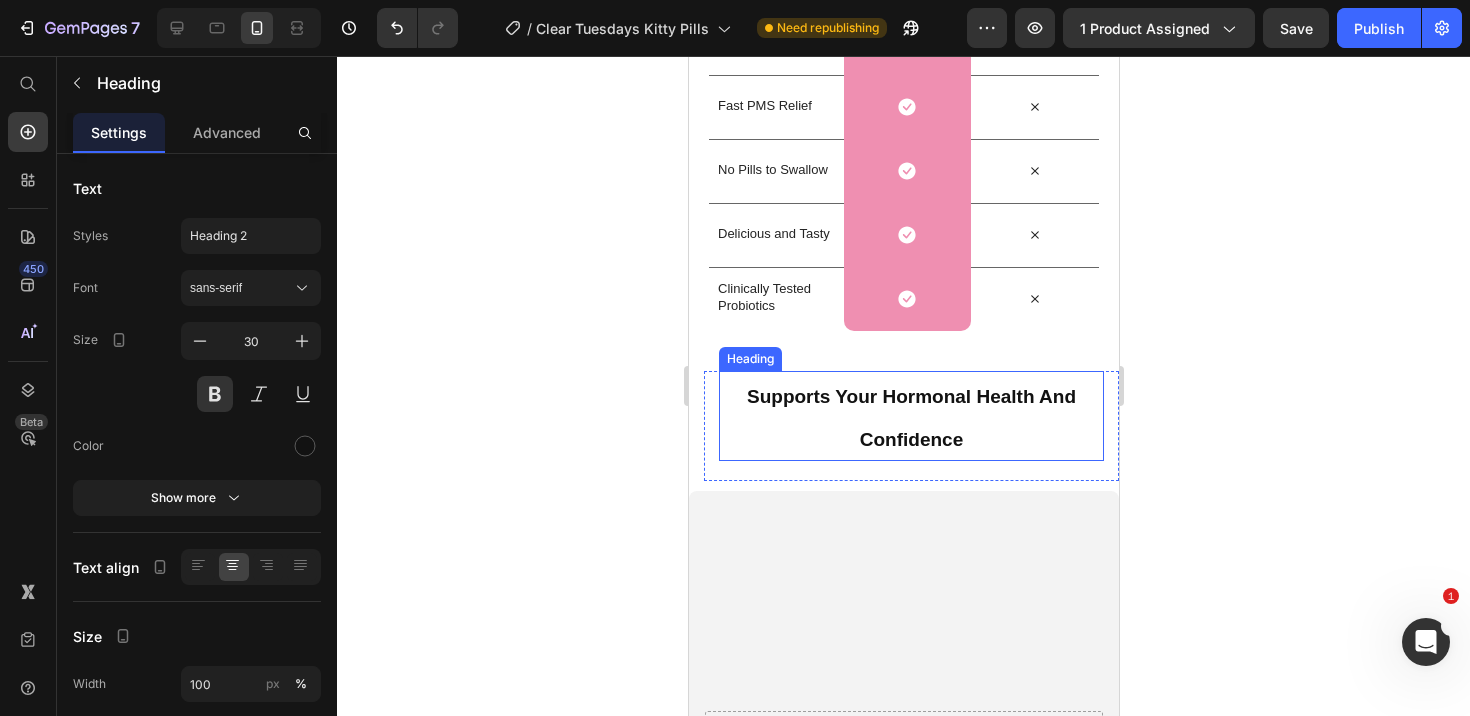 click on "⁠⁠⁠⁠⁠⁠⁠ Supports Your Hormonal Health And Confidence" at bounding box center [910, 416] 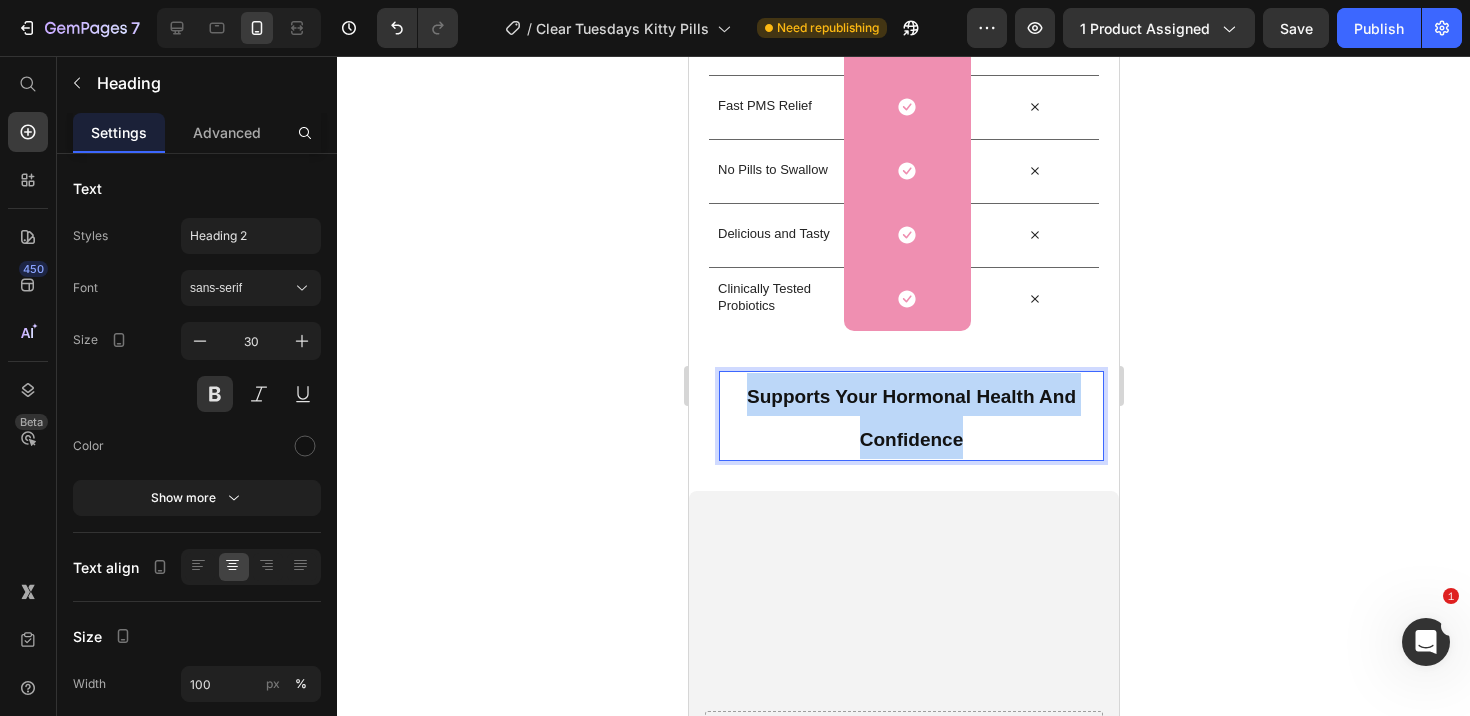 click on "Supports Your Hormonal Health And Confidence" at bounding box center (910, 416) 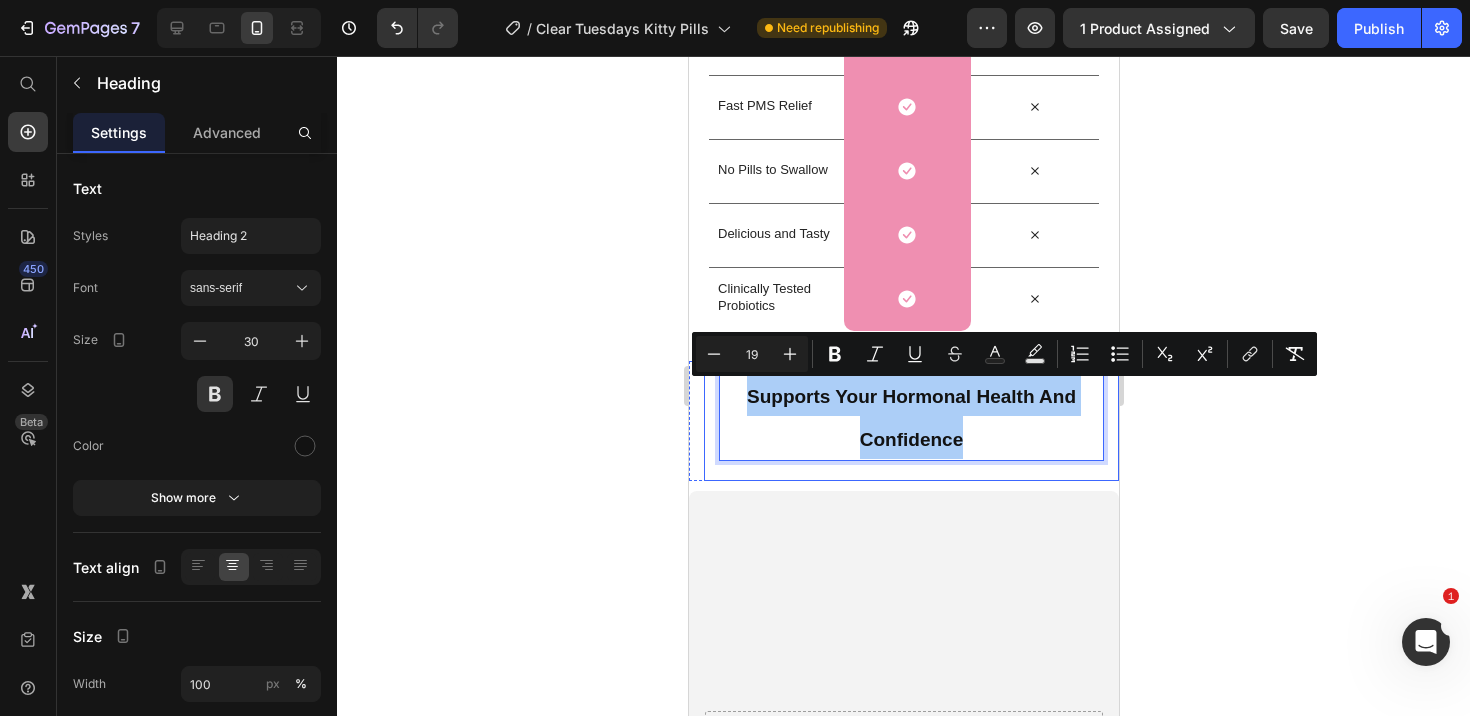 click 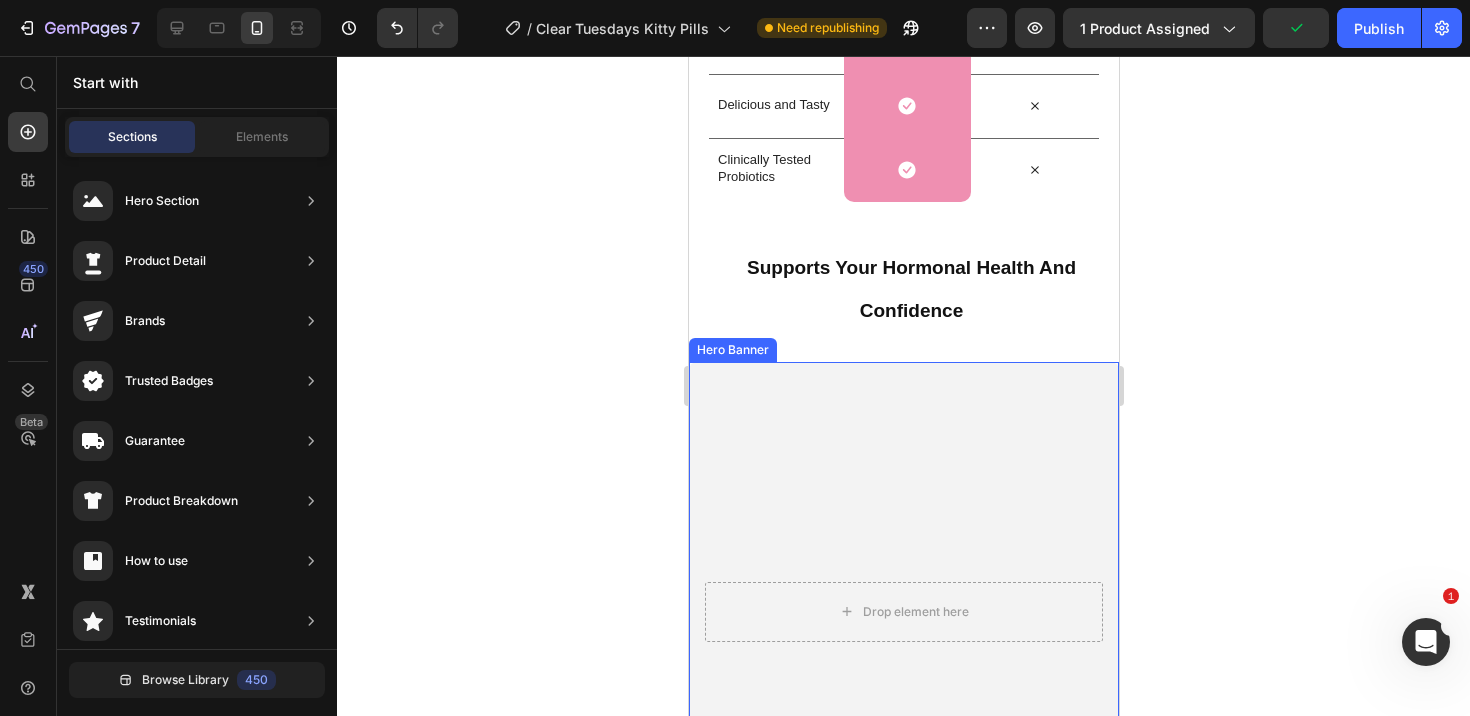 scroll, scrollTop: 6391, scrollLeft: 0, axis: vertical 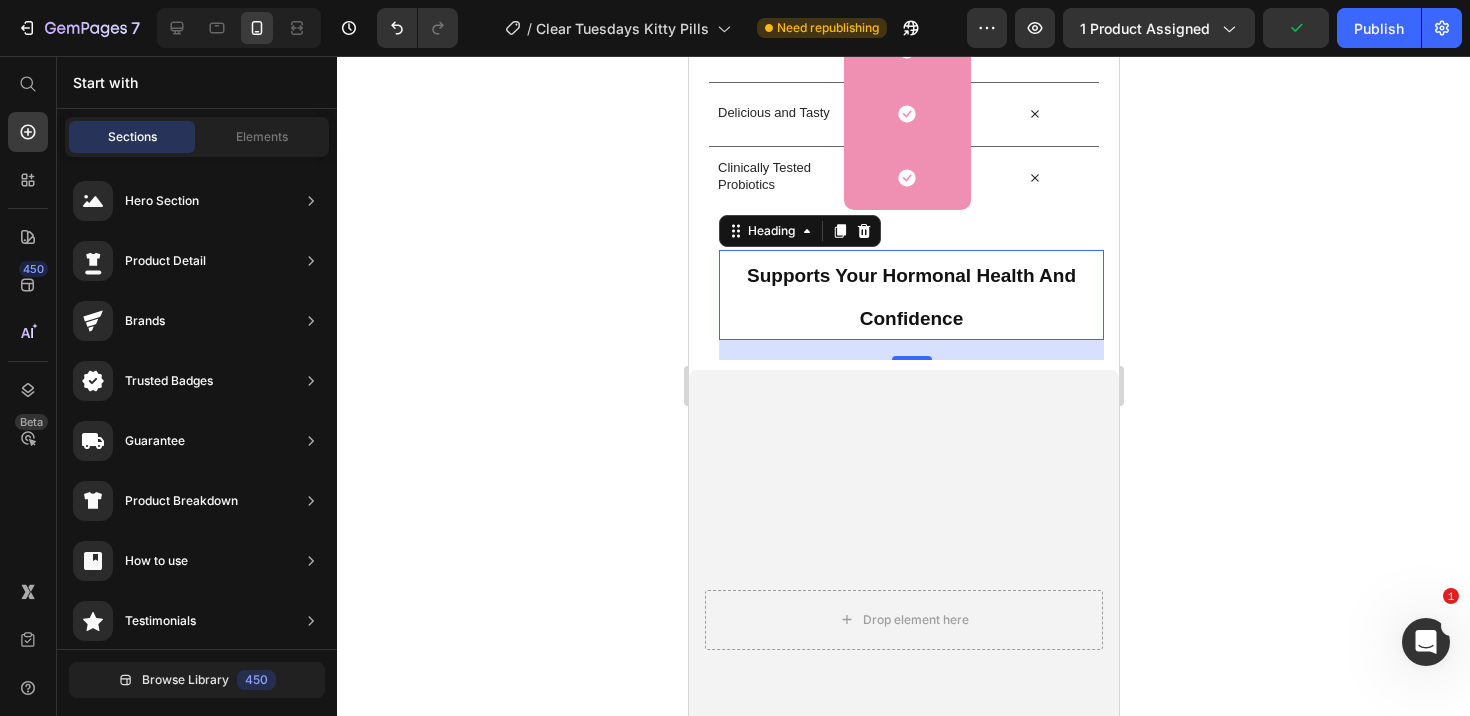 click on "⁠⁠⁠⁠⁠⁠⁠ Supports Your Hormonal Health And Confidence" at bounding box center [910, 295] 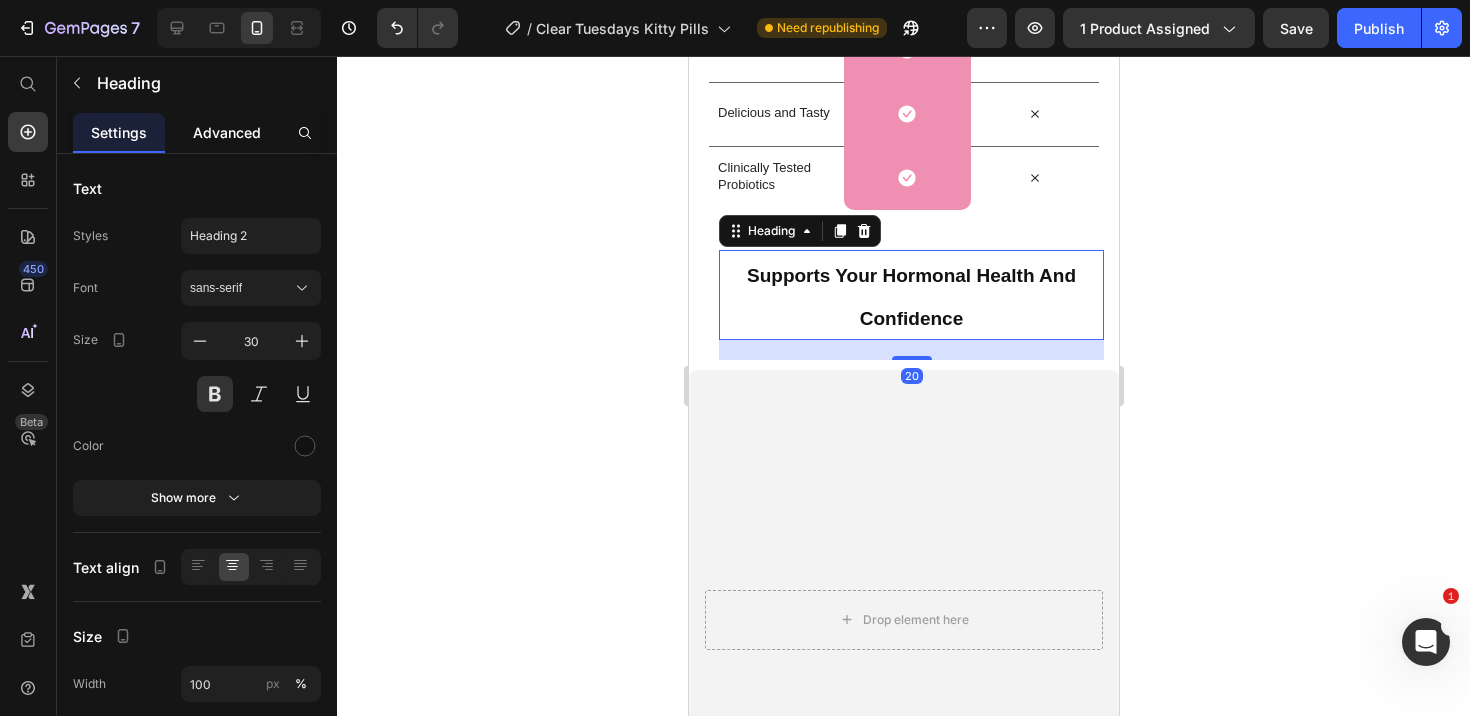 click on "Advanced" at bounding box center [227, 132] 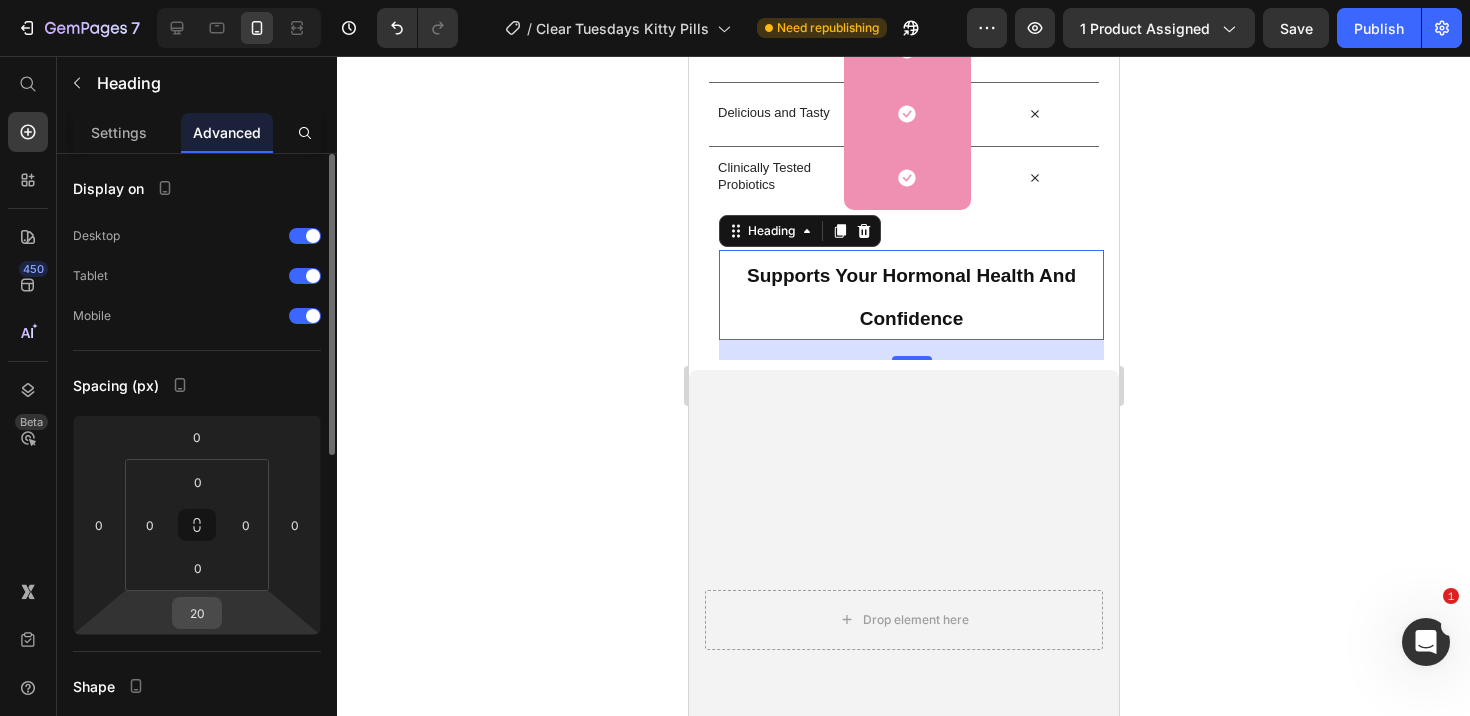 click on "20" at bounding box center (197, 613) 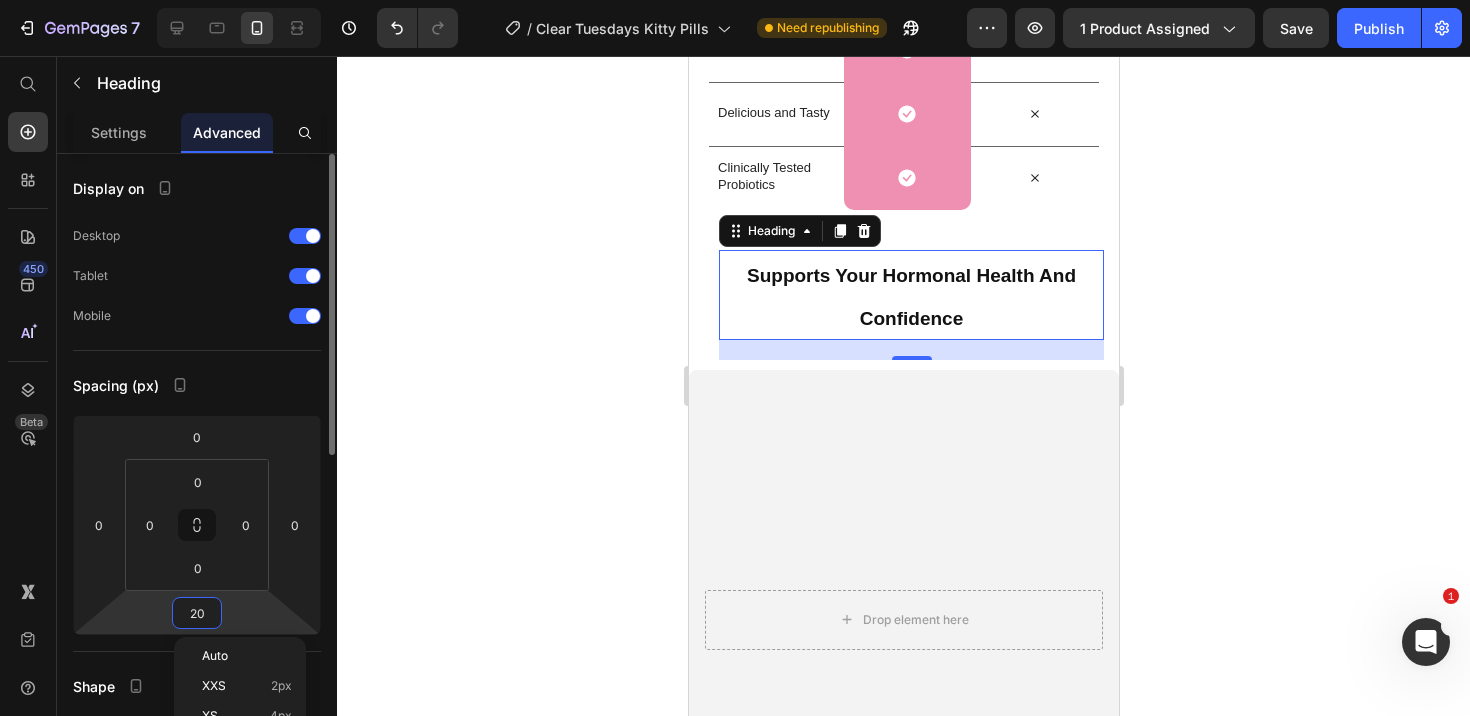 type 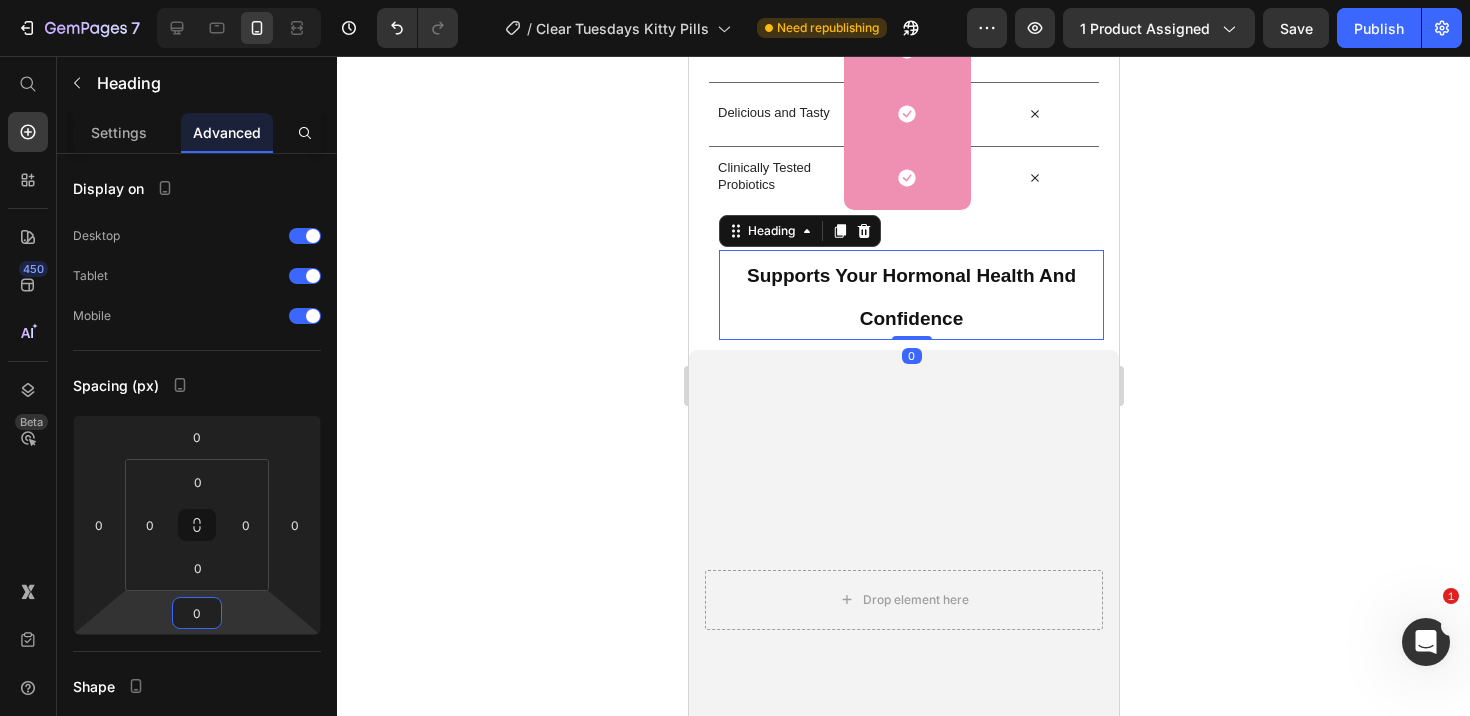 click 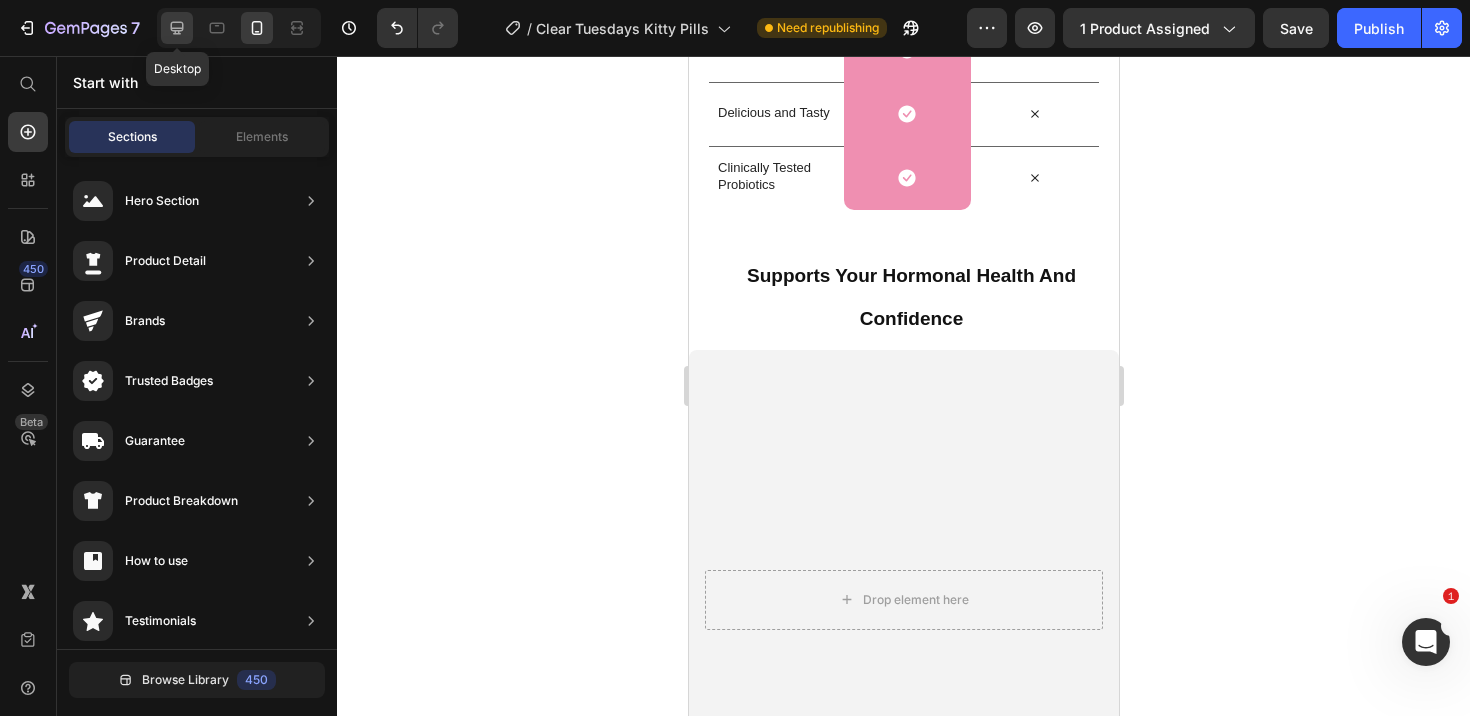 click 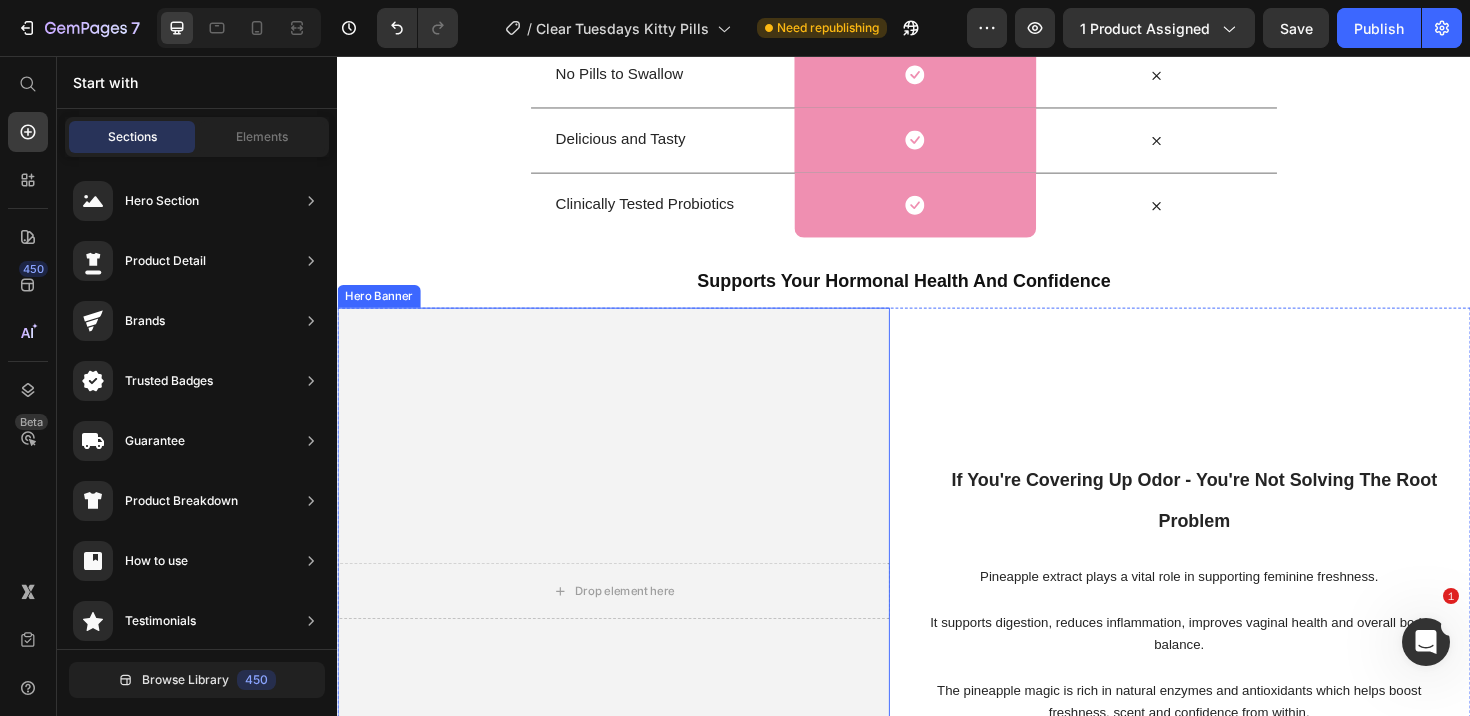 scroll, scrollTop: 6456, scrollLeft: 0, axis: vertical 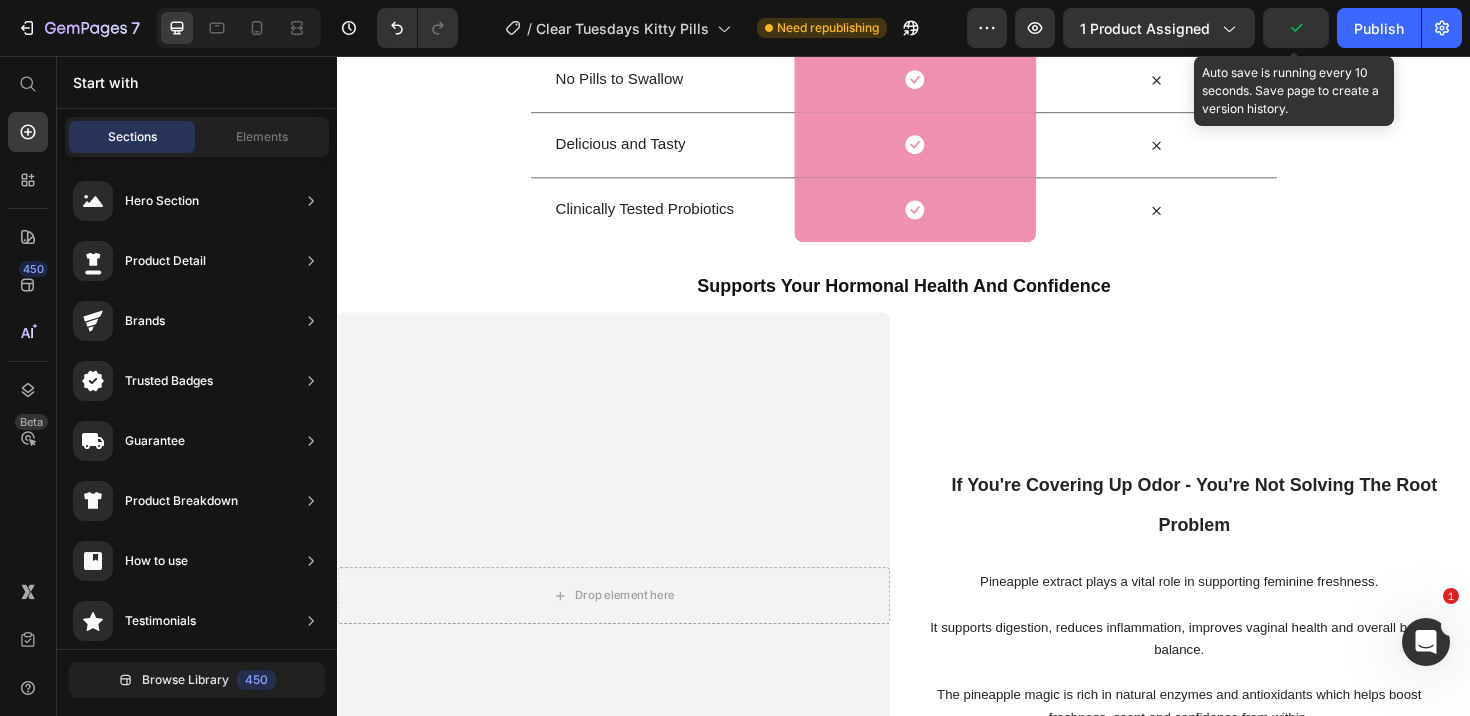 click 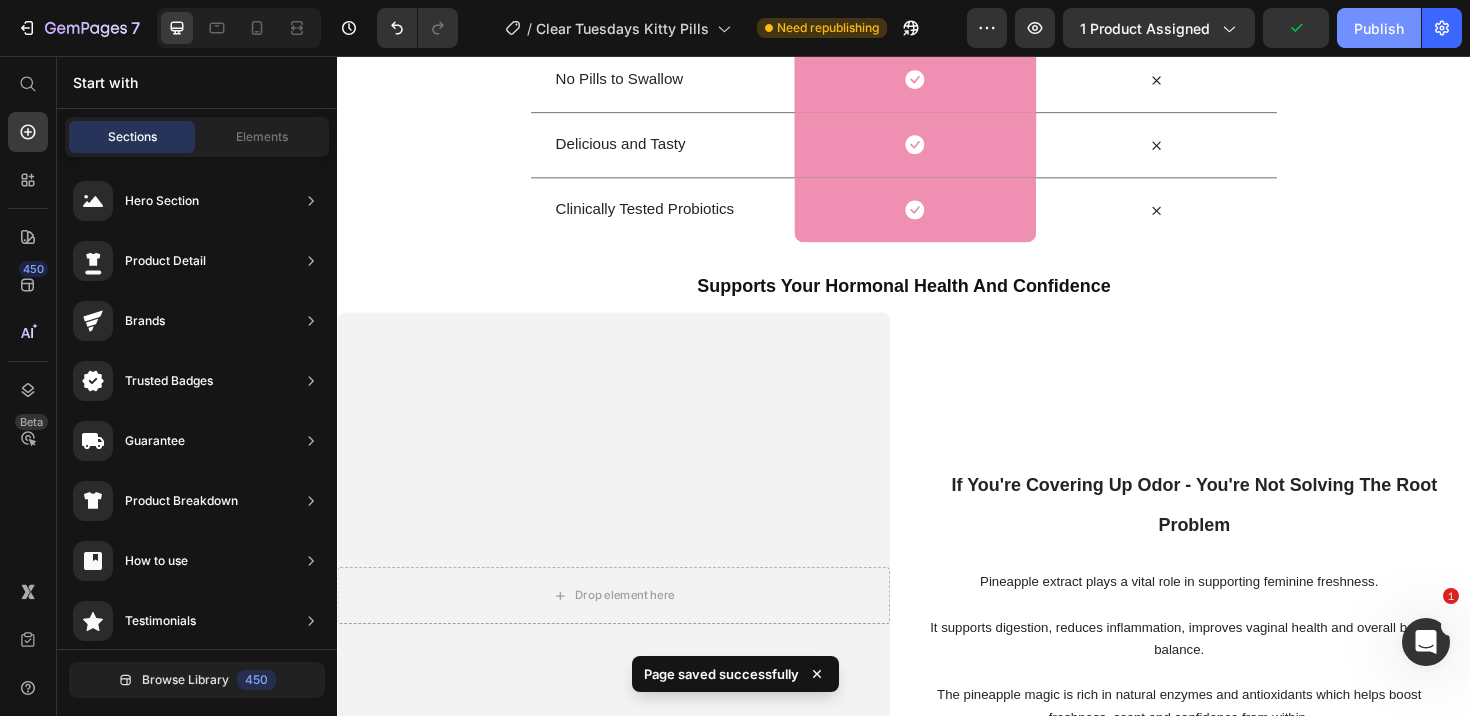 click on "Publish" at bounding box center [1379, 28] 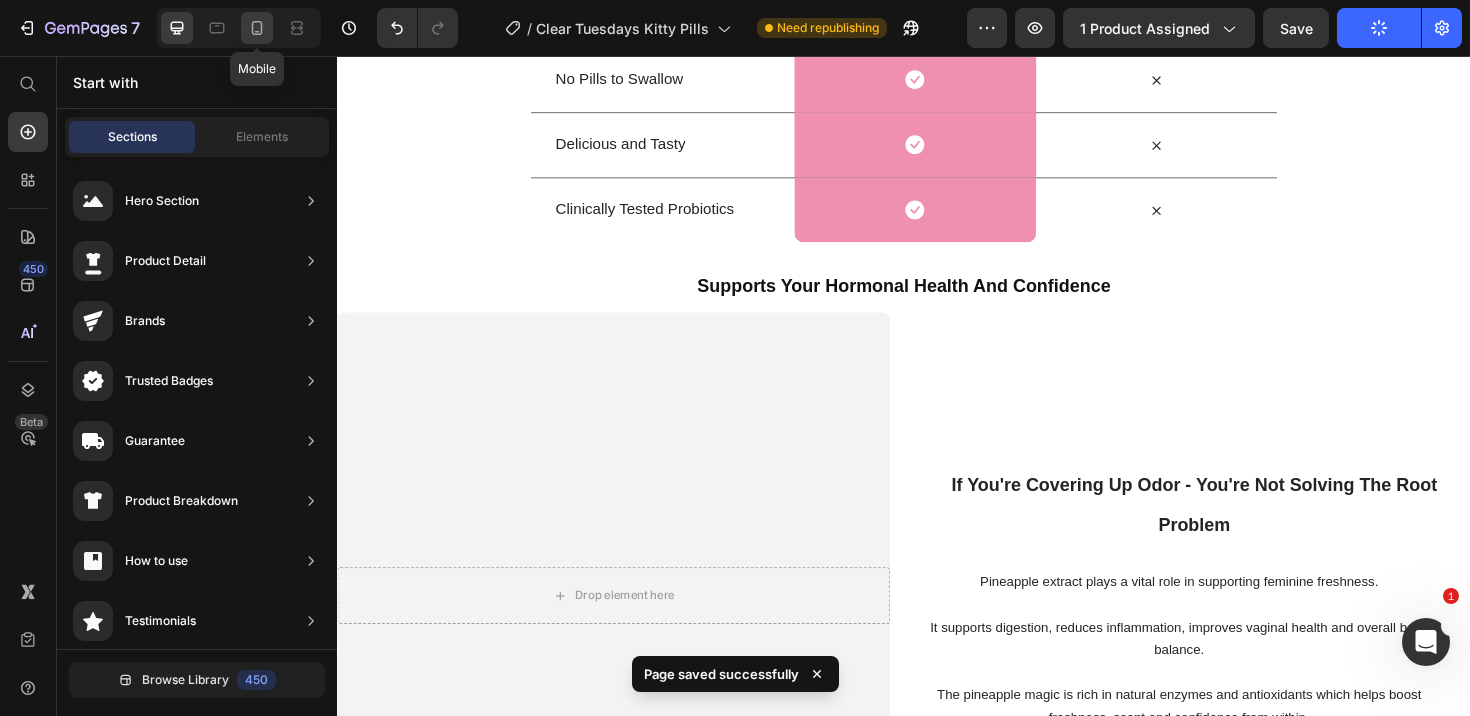 click 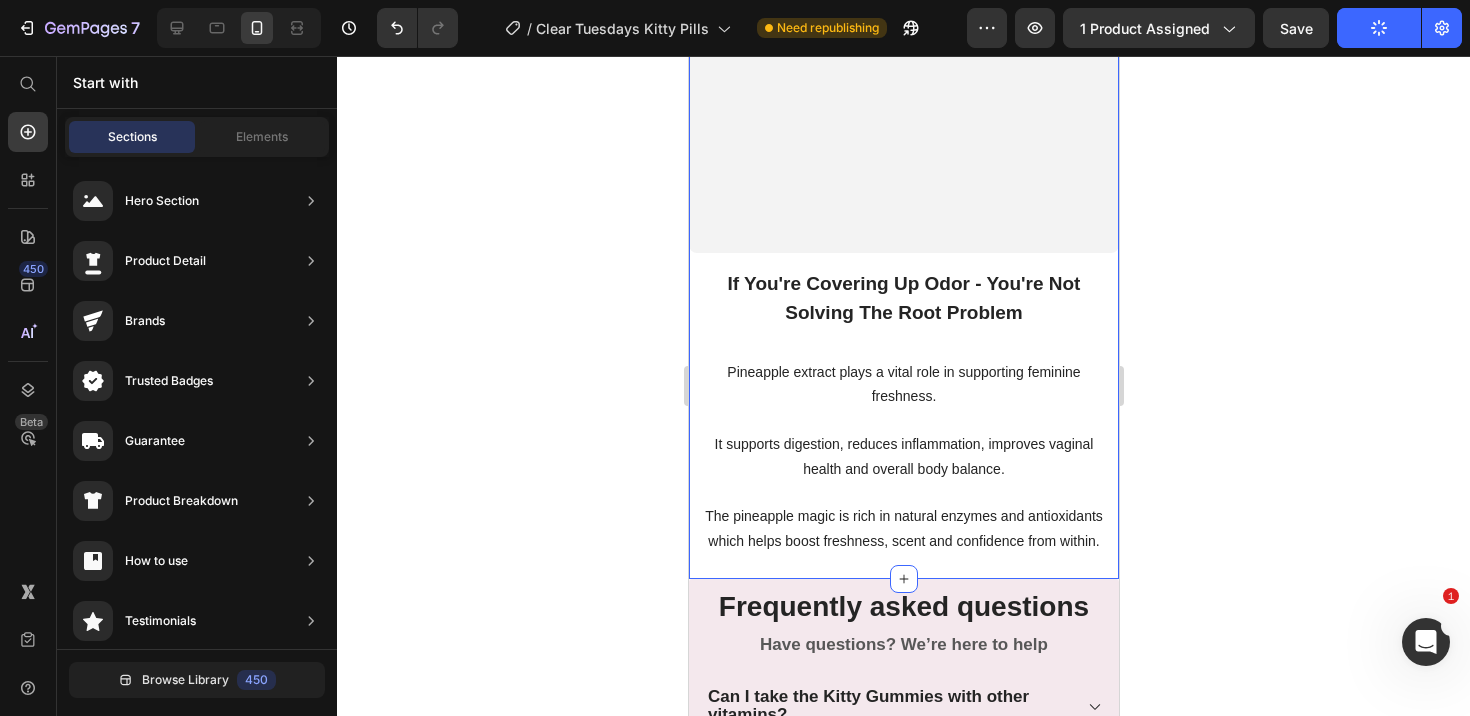 scroll, scrollTop: 6990, scrollLeft: 0, axis: vertical 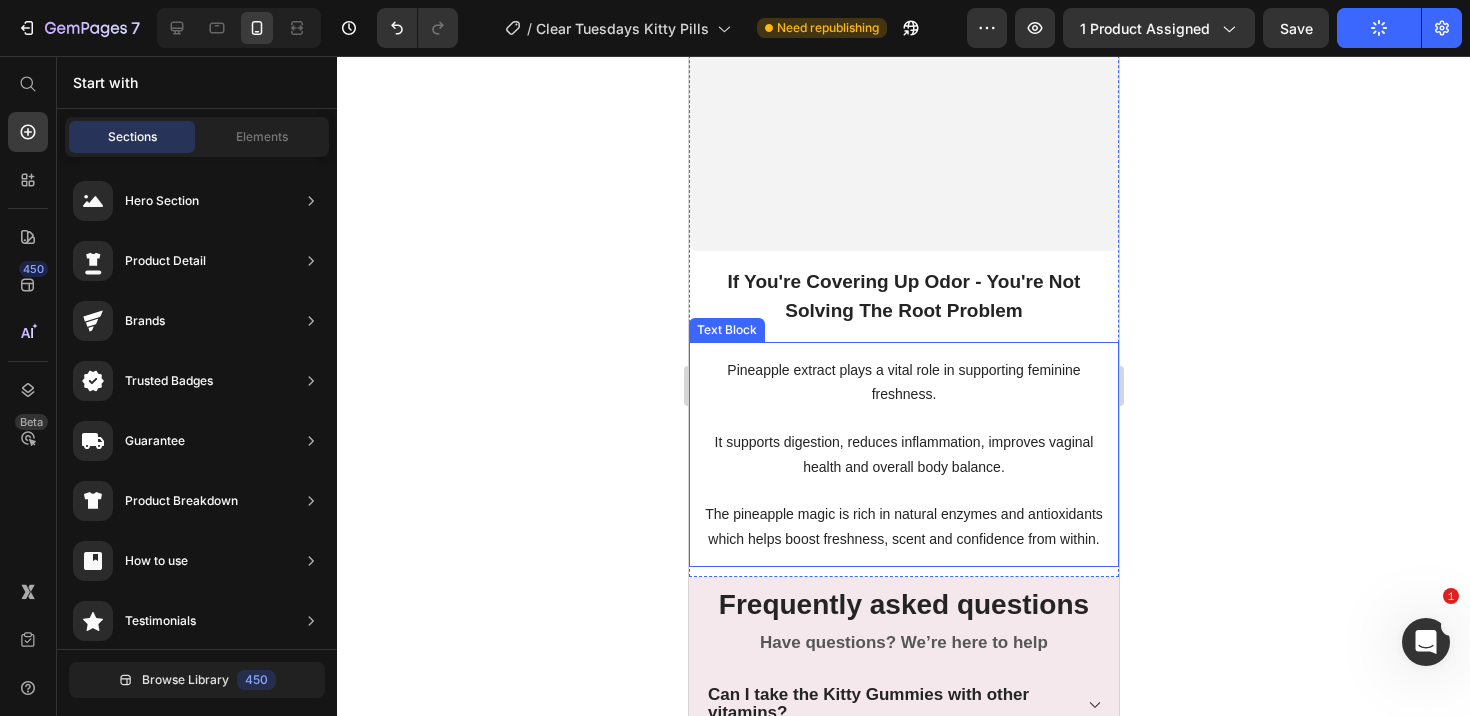 click on "It supports digestion, reduces inflammation, improves vaginal health and overall body balance." at bounding box center (903, 454) 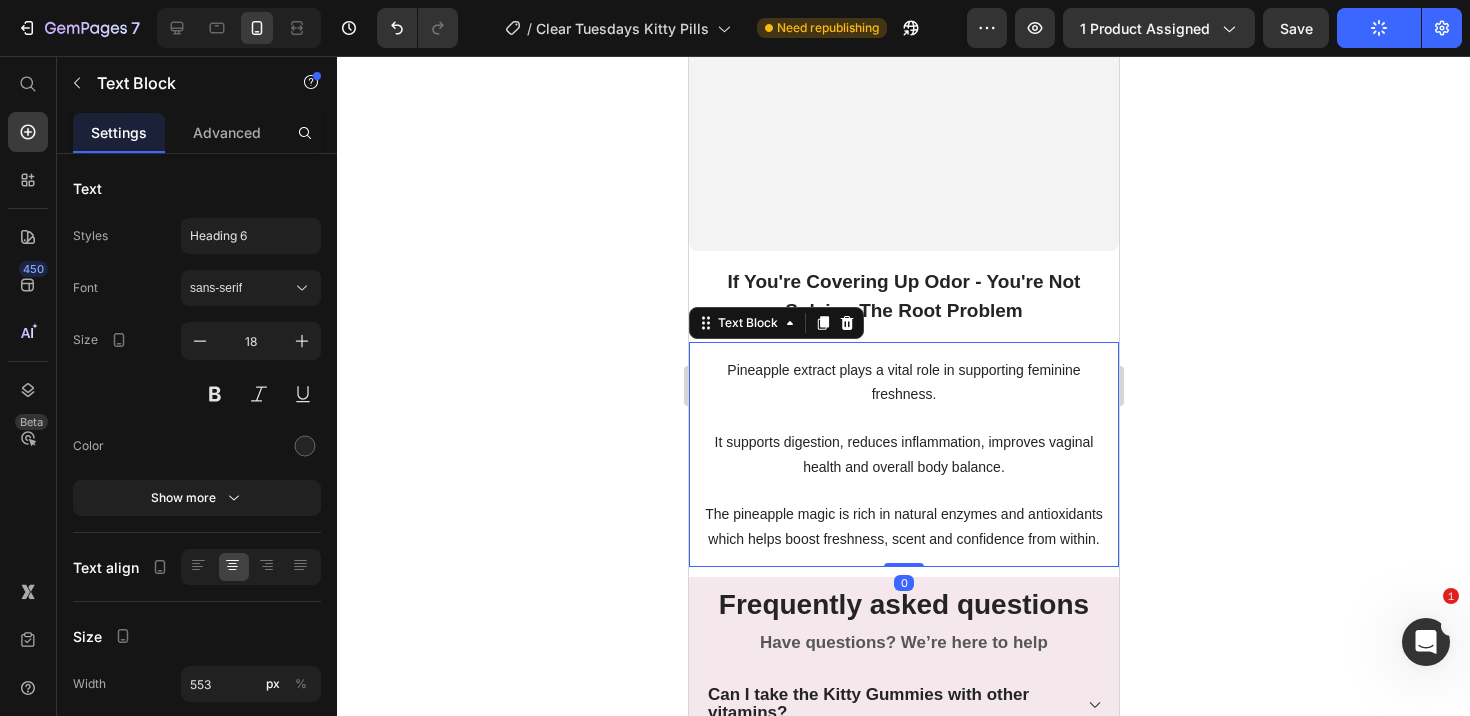 click on "It supports digestion, reduces inflammation, improves vaginal health and overall body balance." at bounding box center (903, 454) 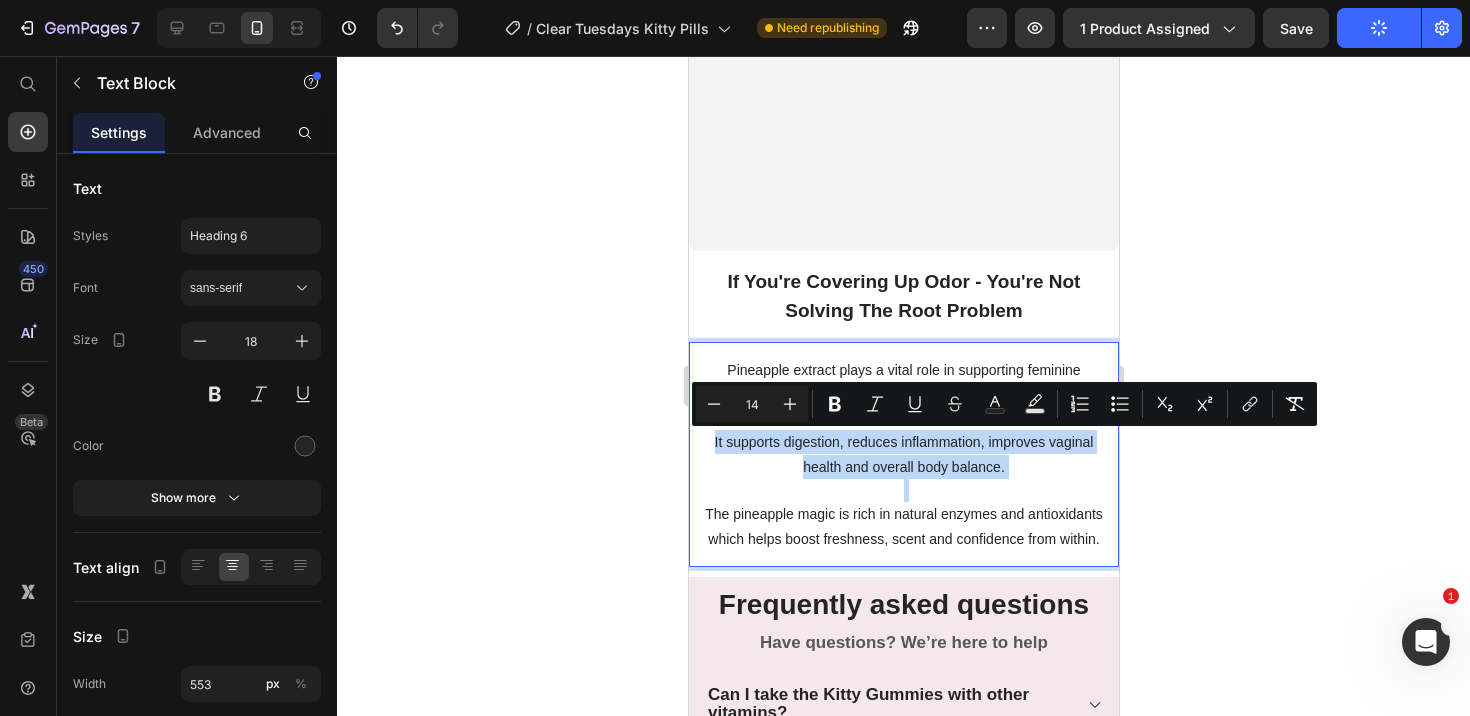 click on "It supports digestion, reduces inflammation, improves vaginal health and overall body balance." at bounding box center (903, 454) 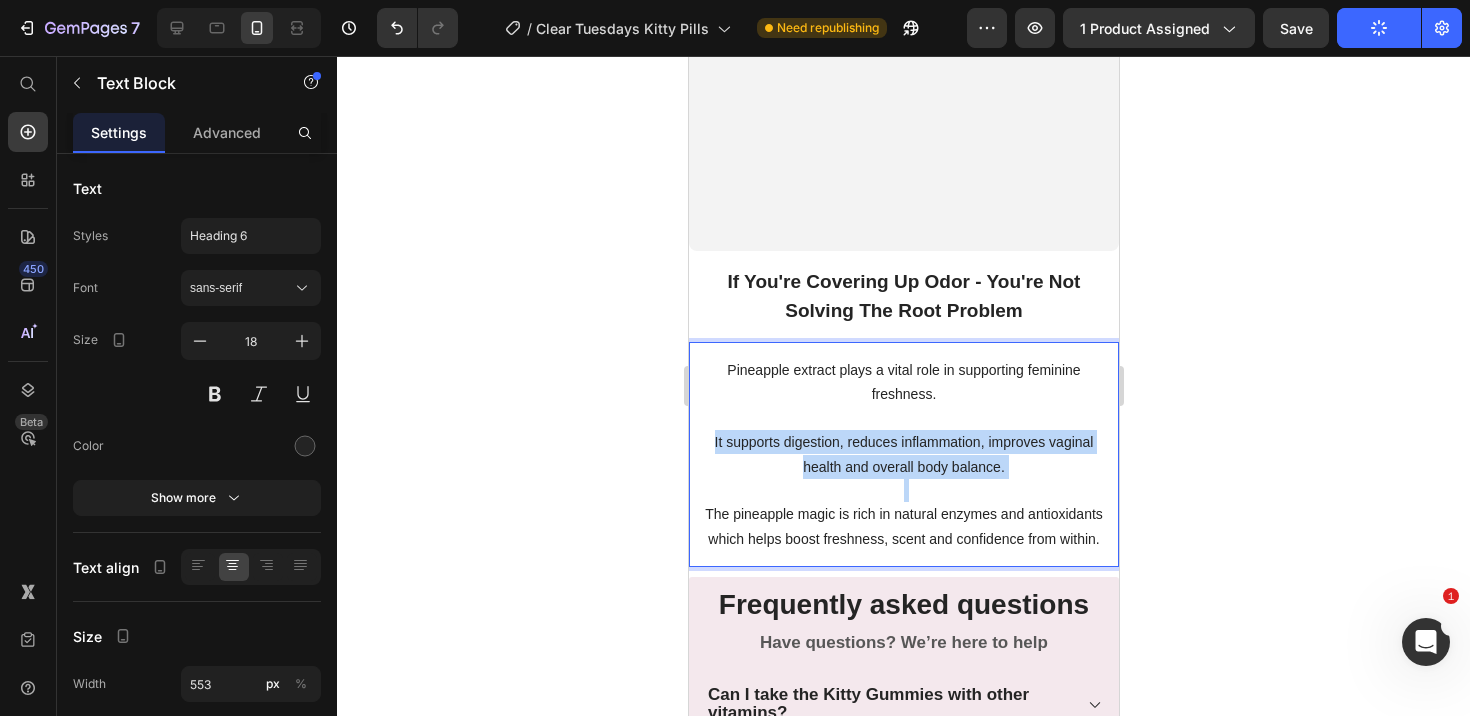 click on "It supports digestion, reduces inflammation, improves vaginal health and overall body balance." at bounding box center [903, 454] 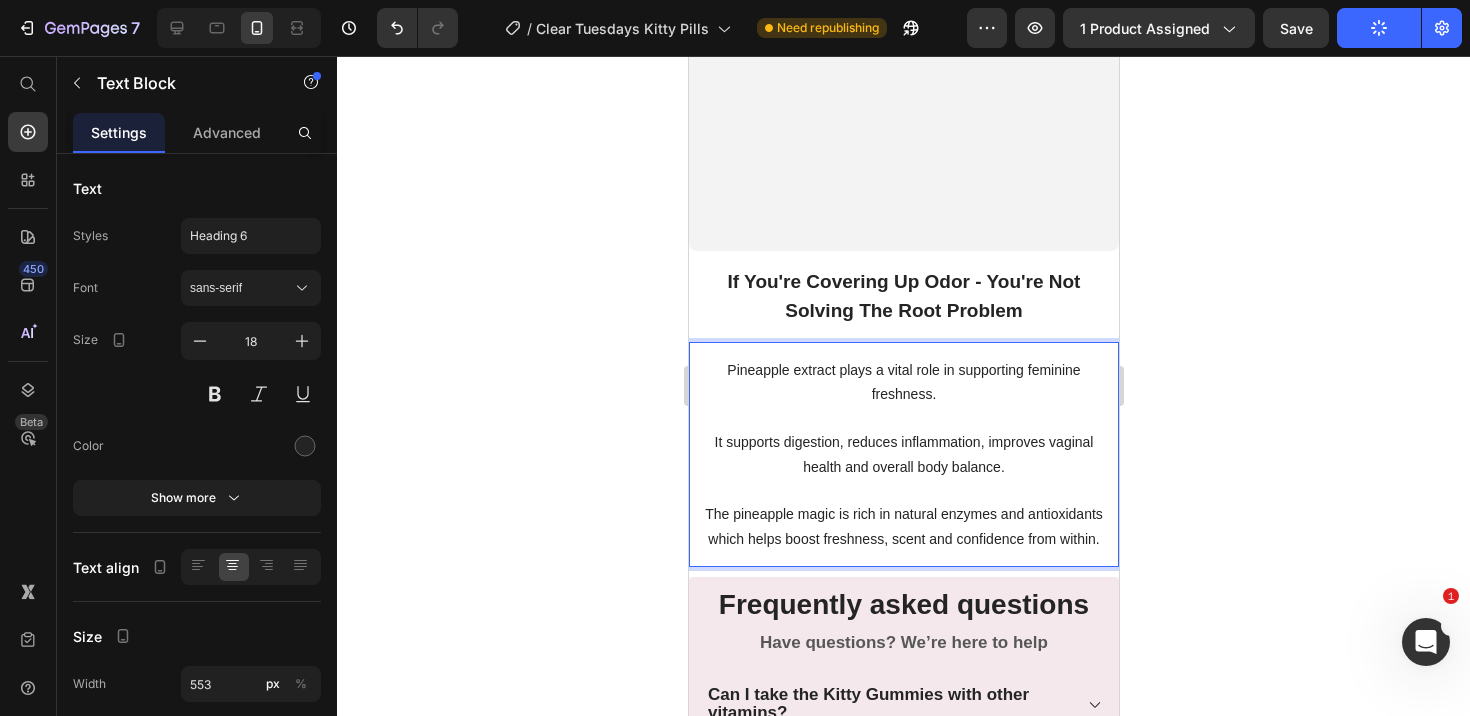 click on "The pineapple magic is rich in natural enzymes and antioxidants which helps boost freshness, scent and confidence from within." at bounding box center (903, 526) 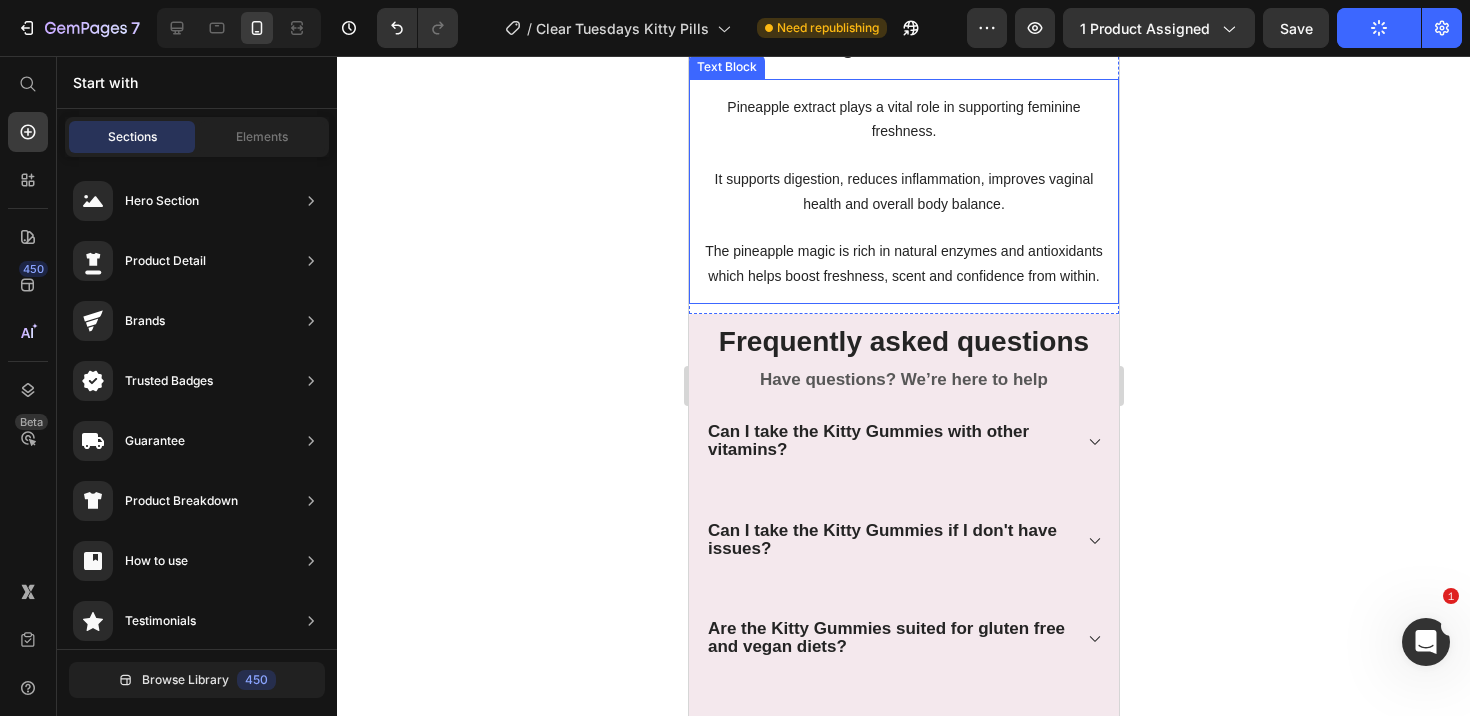 scroll, scrollTop: 7259, scrollLeft: 0, axis: vertical 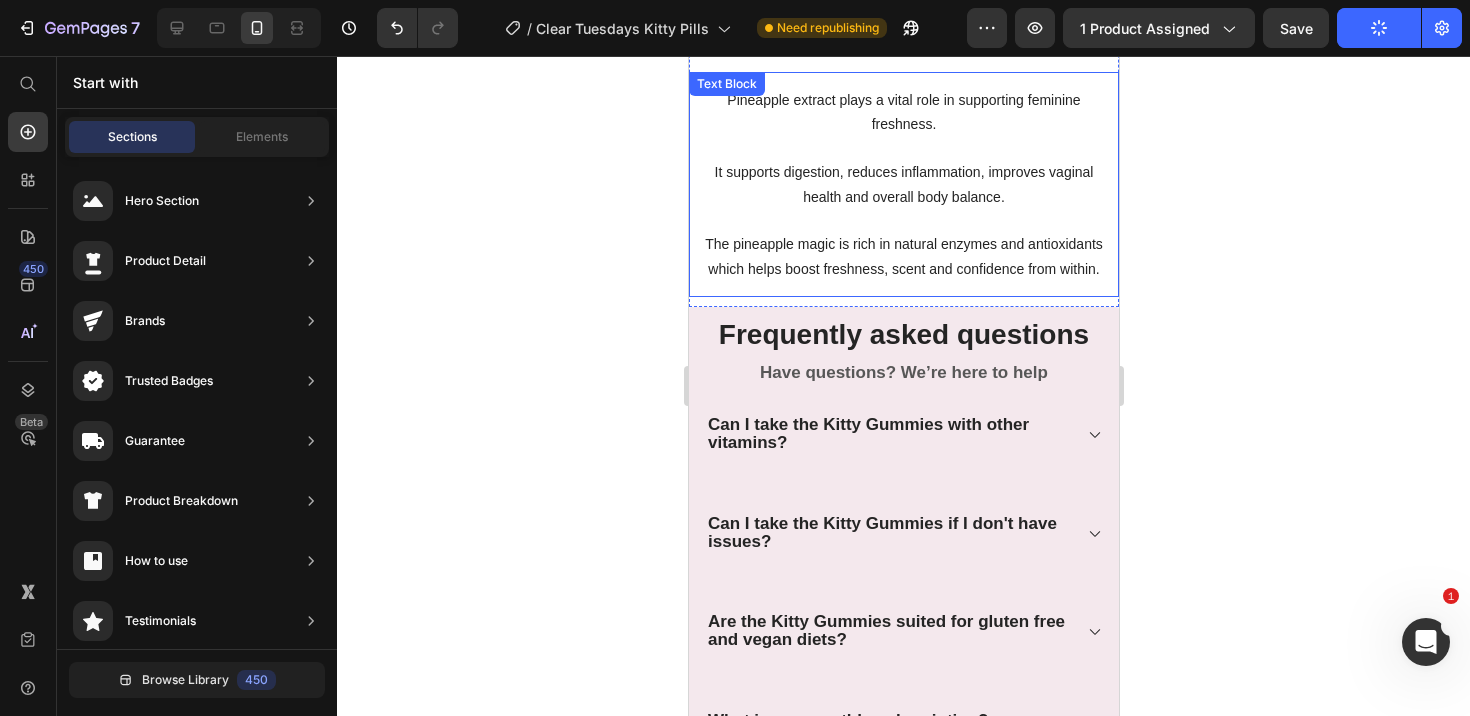 click on "The pineapple magic is rich in natural enzymes and antioxidants which helps boost freshness, scent and confidence from within." at bounding box center (903, 256) 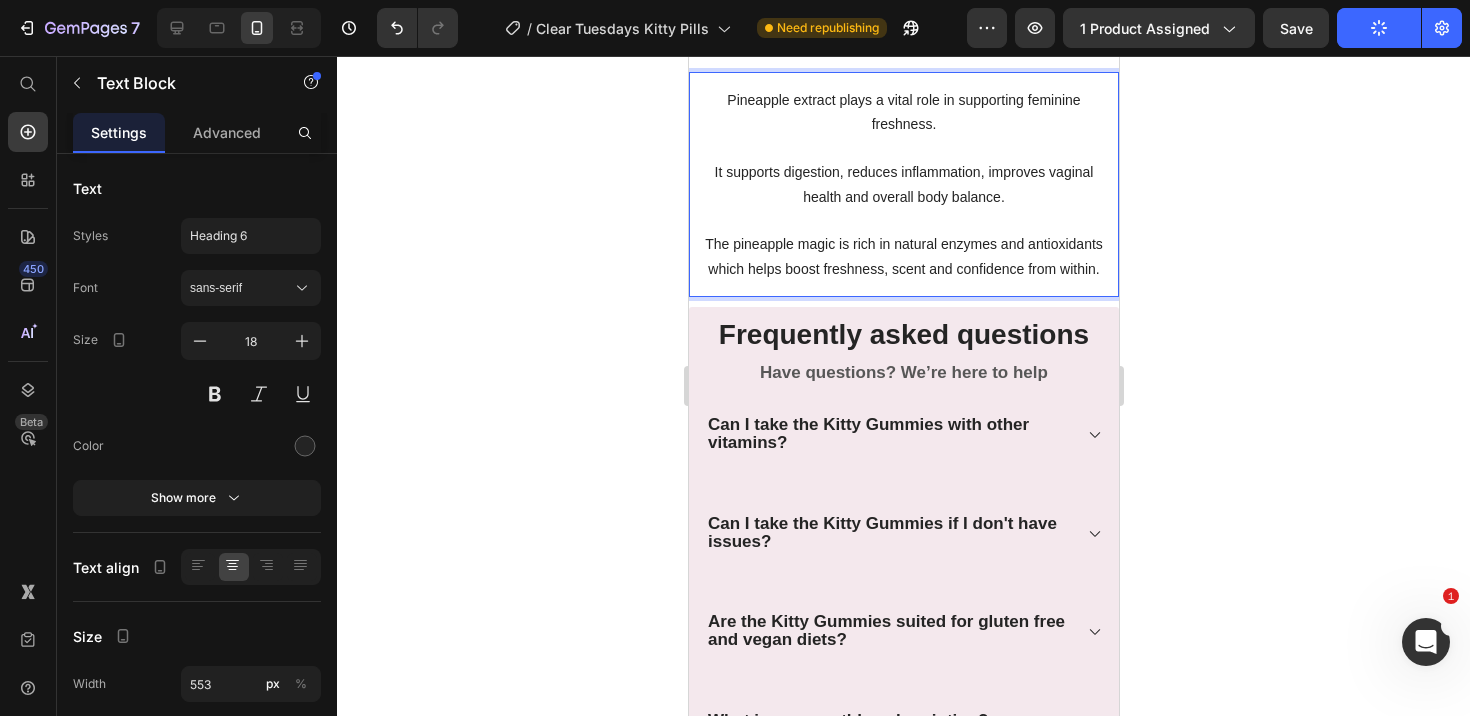 click on "The pineapple magic is rich in natural enzymes and antioxidants which helps boost freshness, scent and confidence from within." at bounding box center [903, 256] 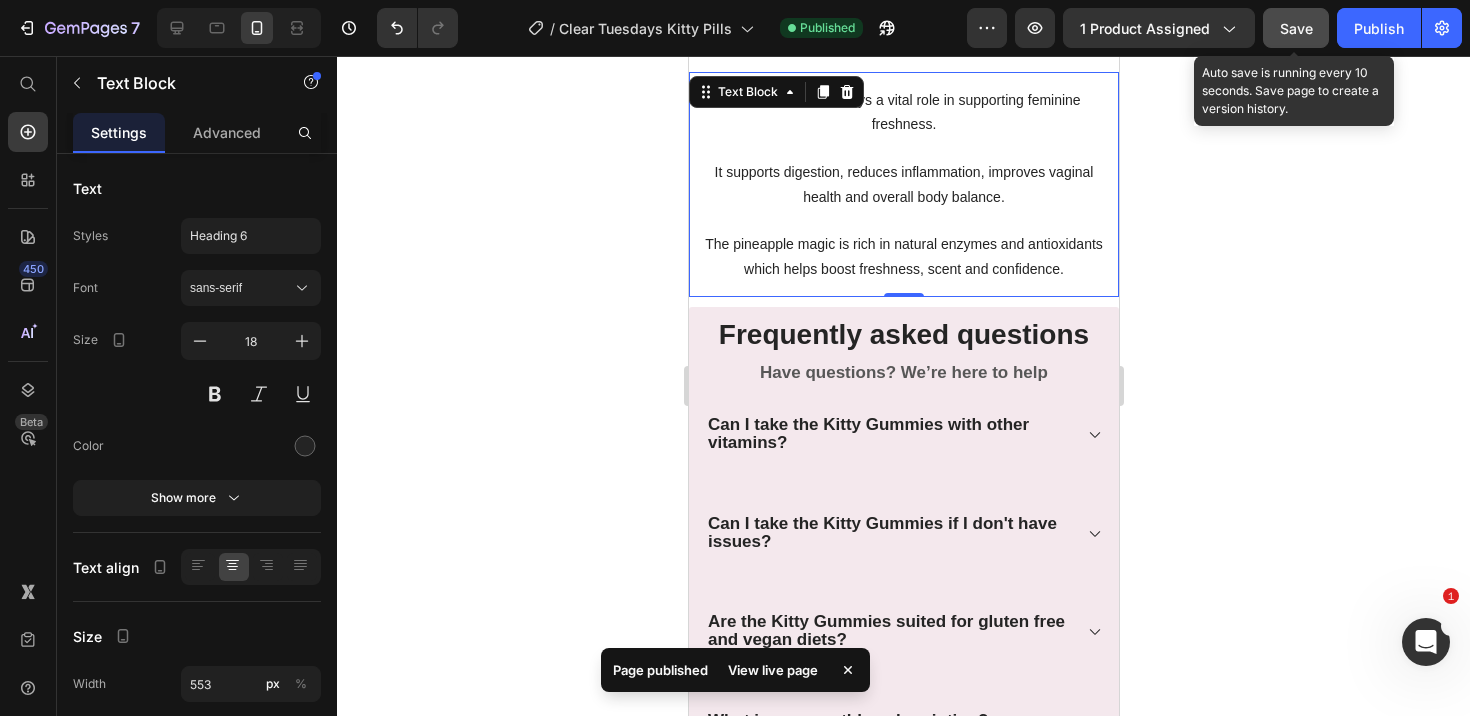 click on "Save" 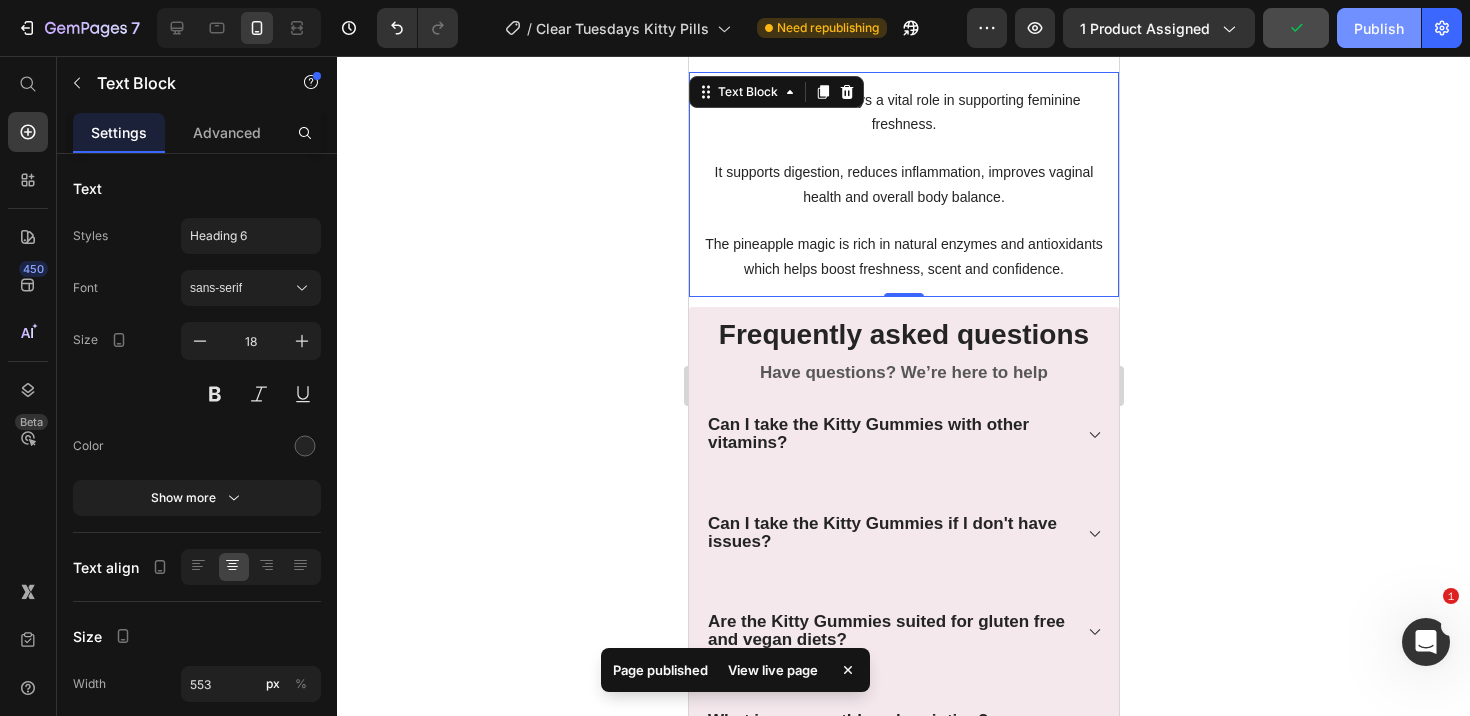 click on "Publish" at bounding box center (1379, 28) 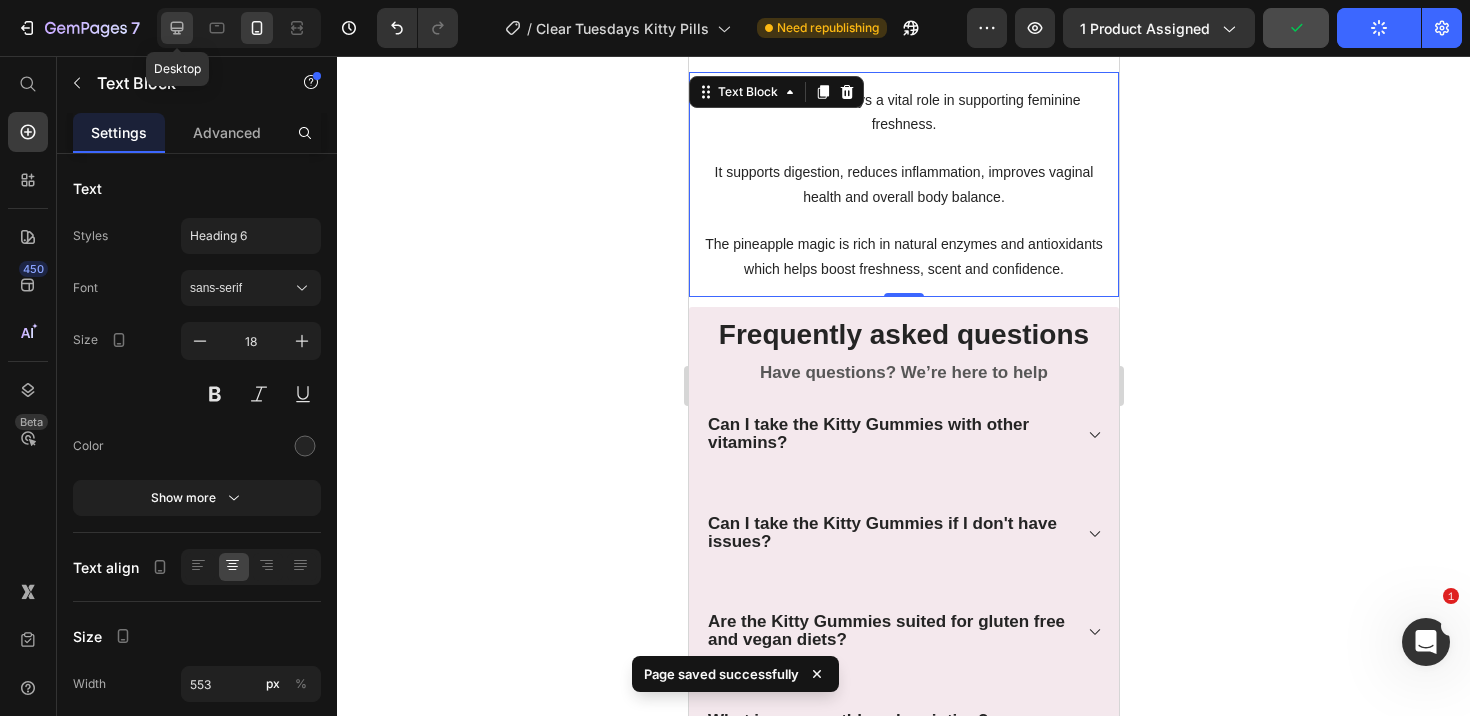 click 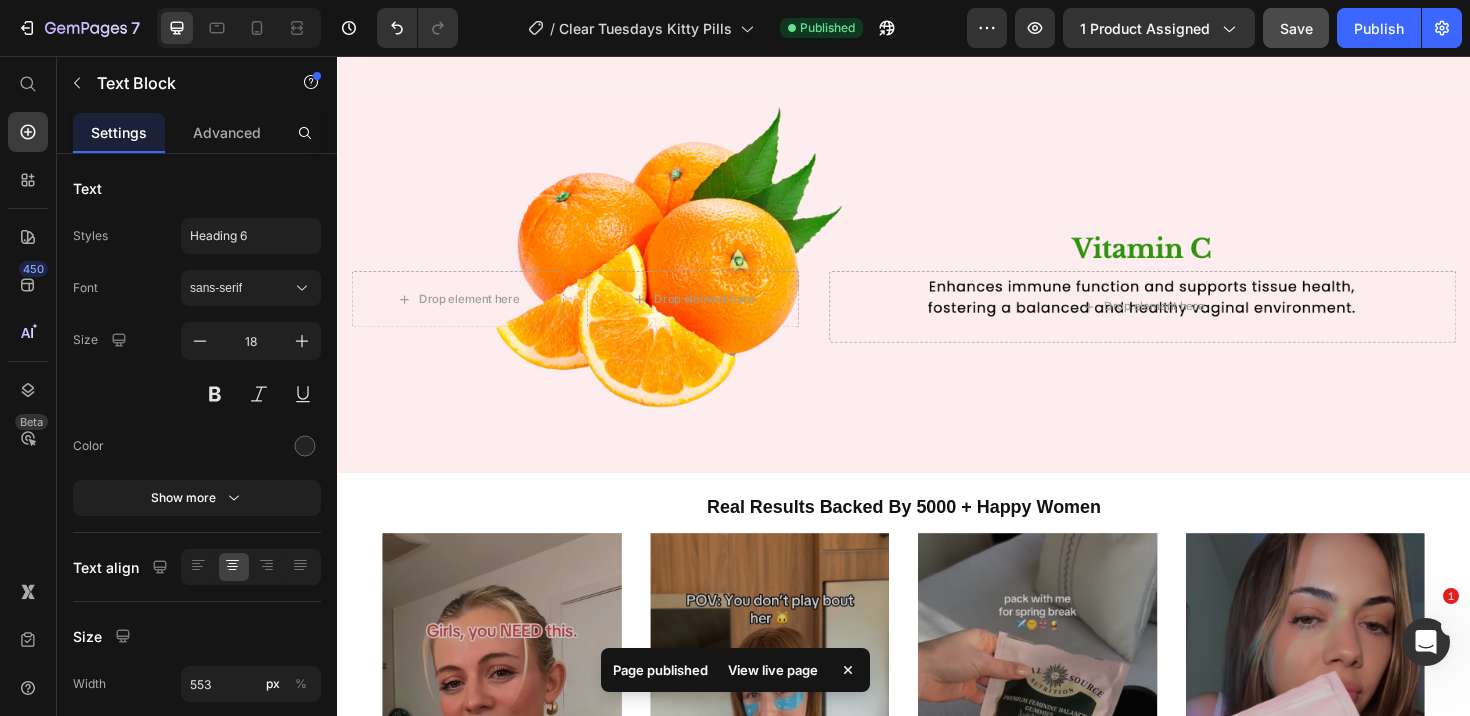 scroll, scrollTop: 4722, scrollLeft: 0, axis: vertical 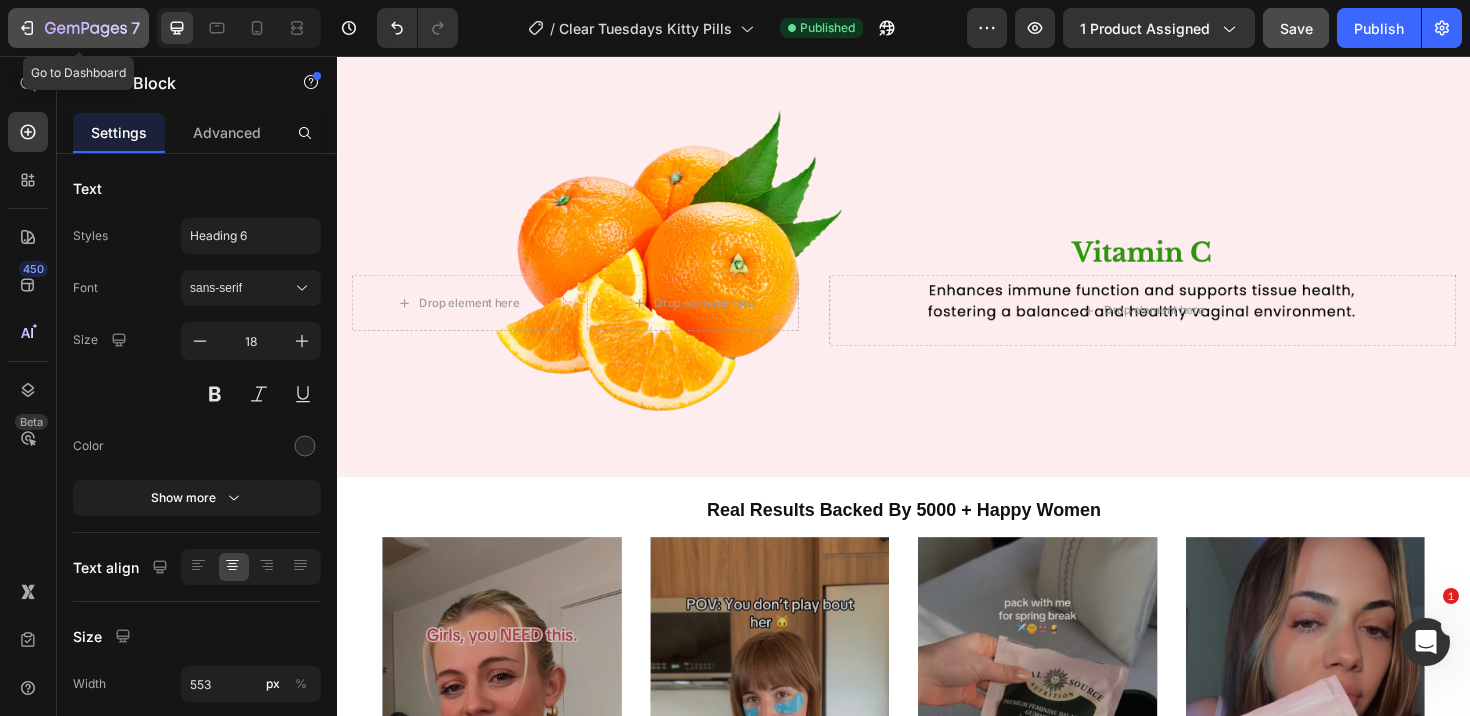 click 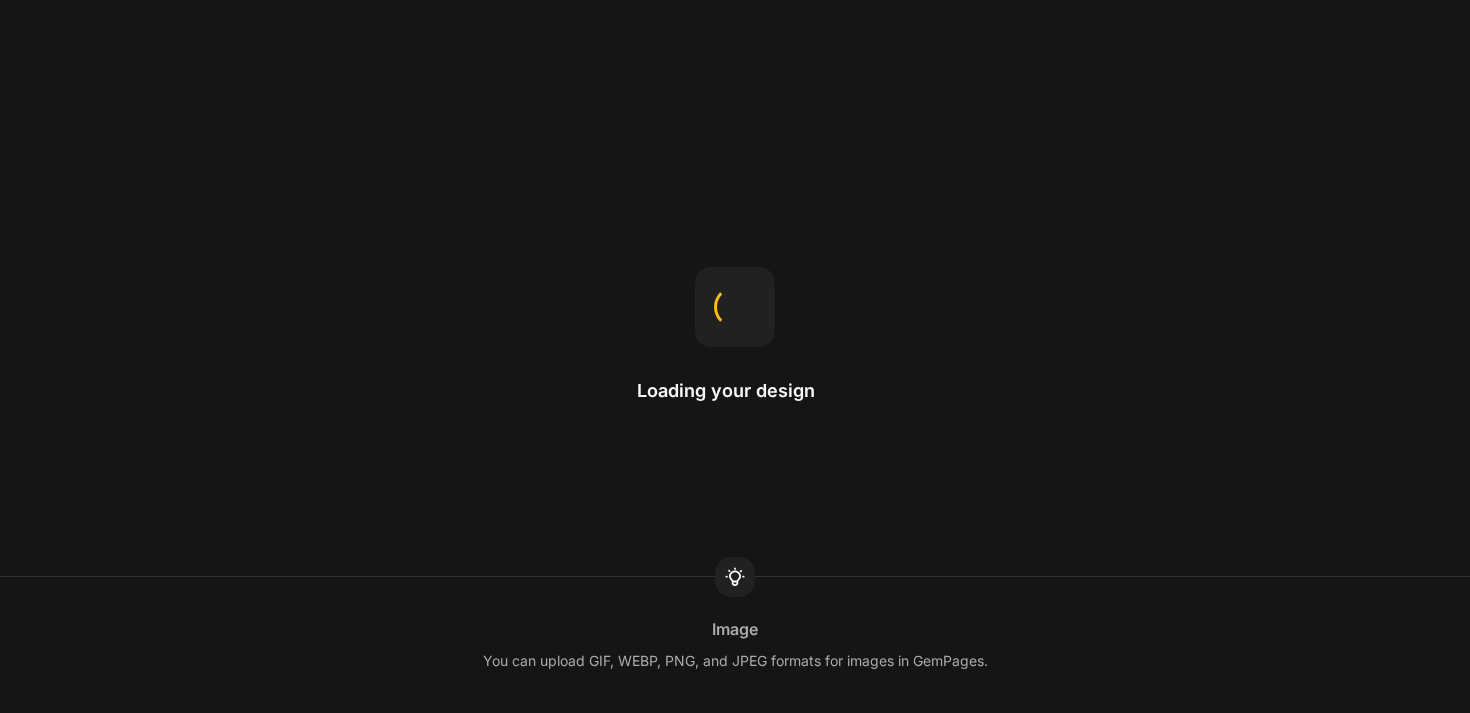 scroll, scrollTop: 0, scrollLeft: 0, axis: both 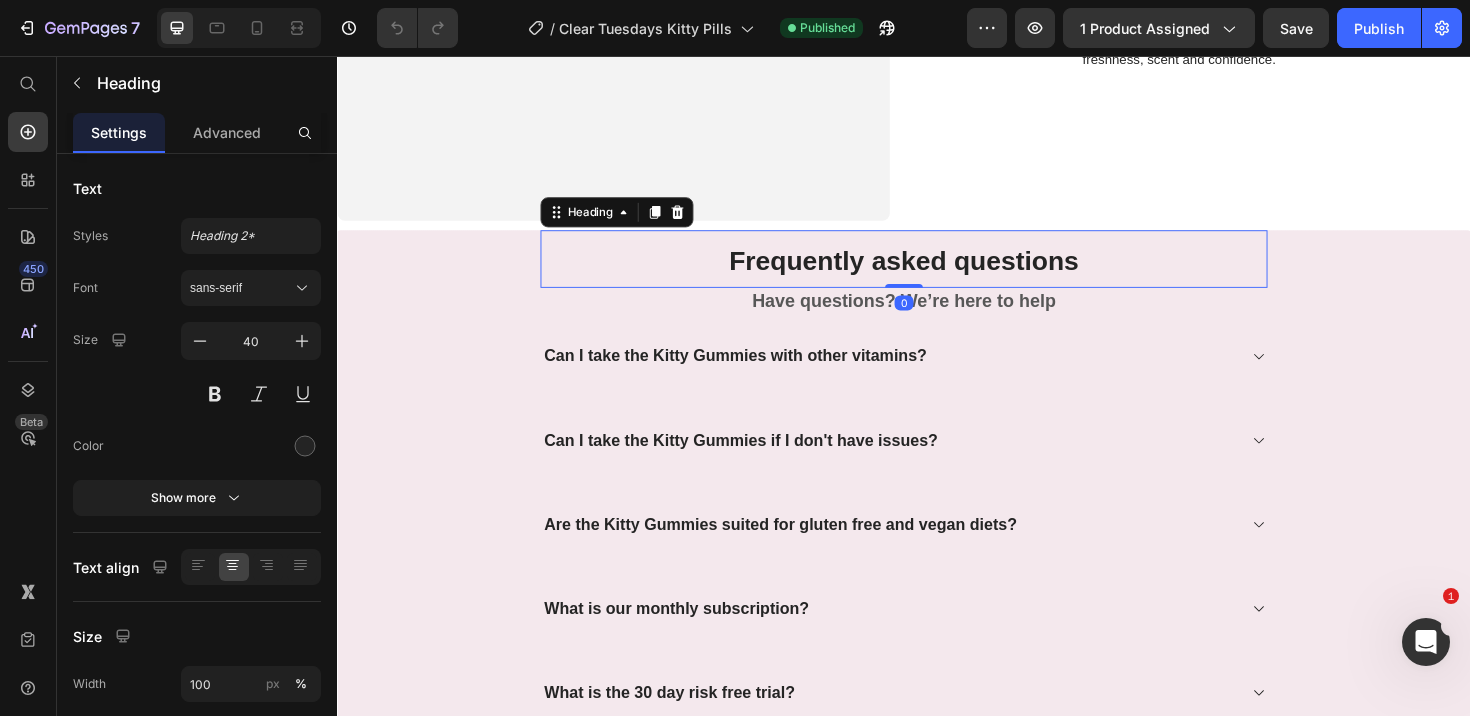 click on "Frequently asked questions" at bounding box center (937, 272) 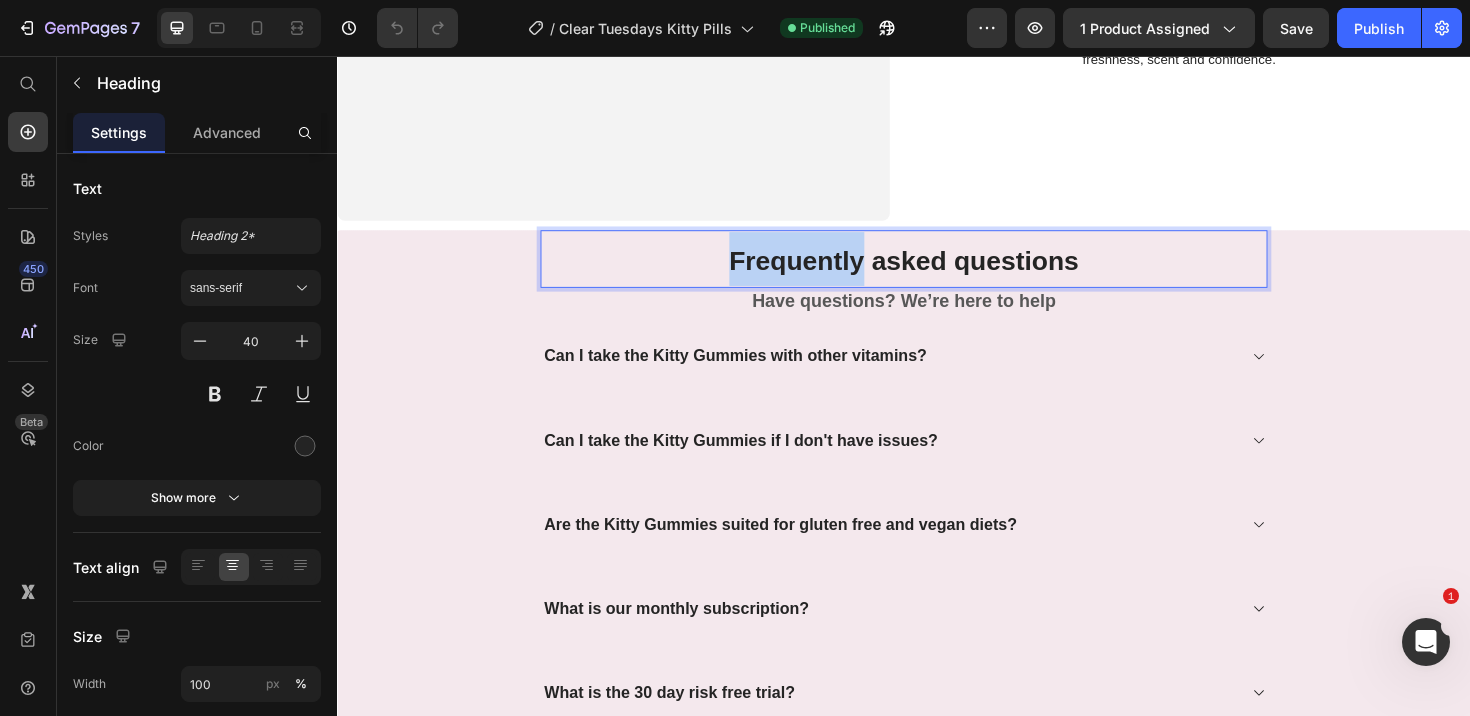 click on "Frequently asked questions" at bounding box center [937, 272] 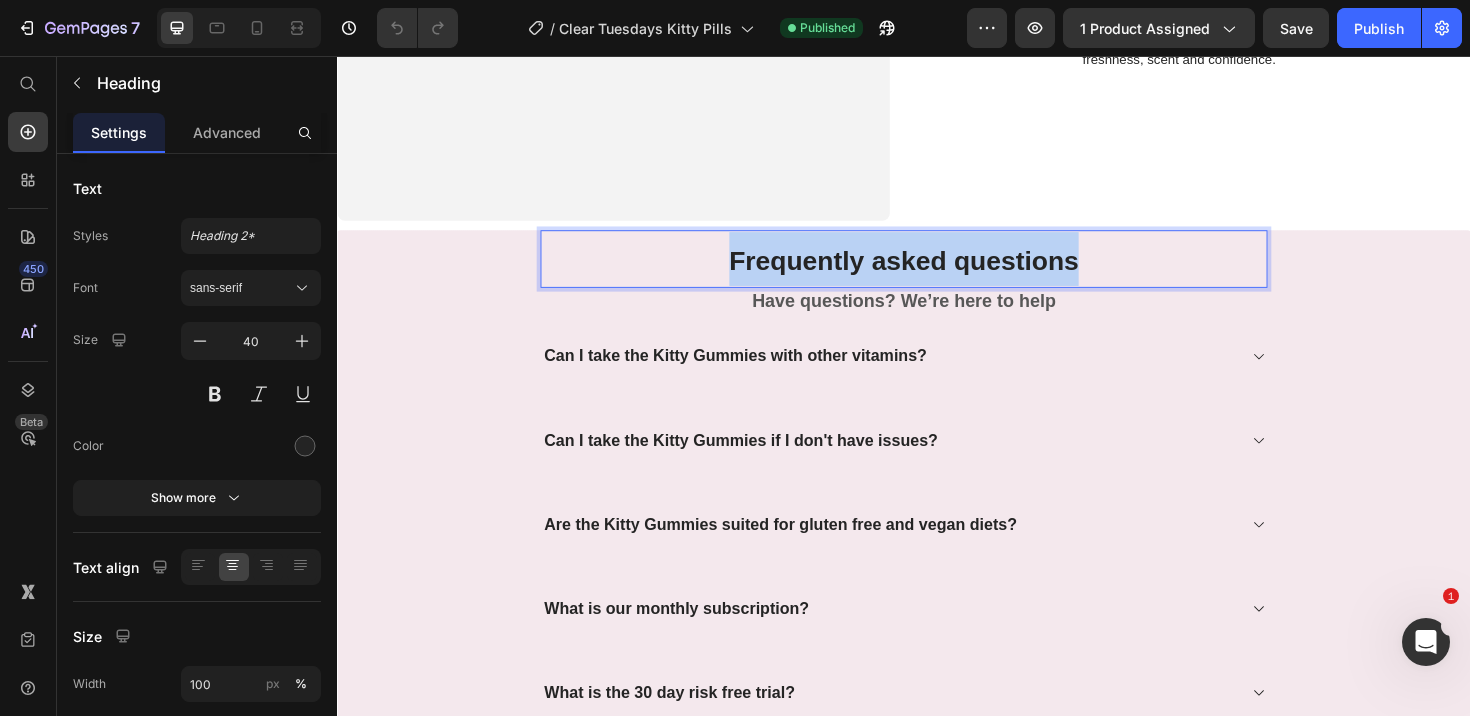 click on "Frequently asked questions" at bounding box center (937, 272) 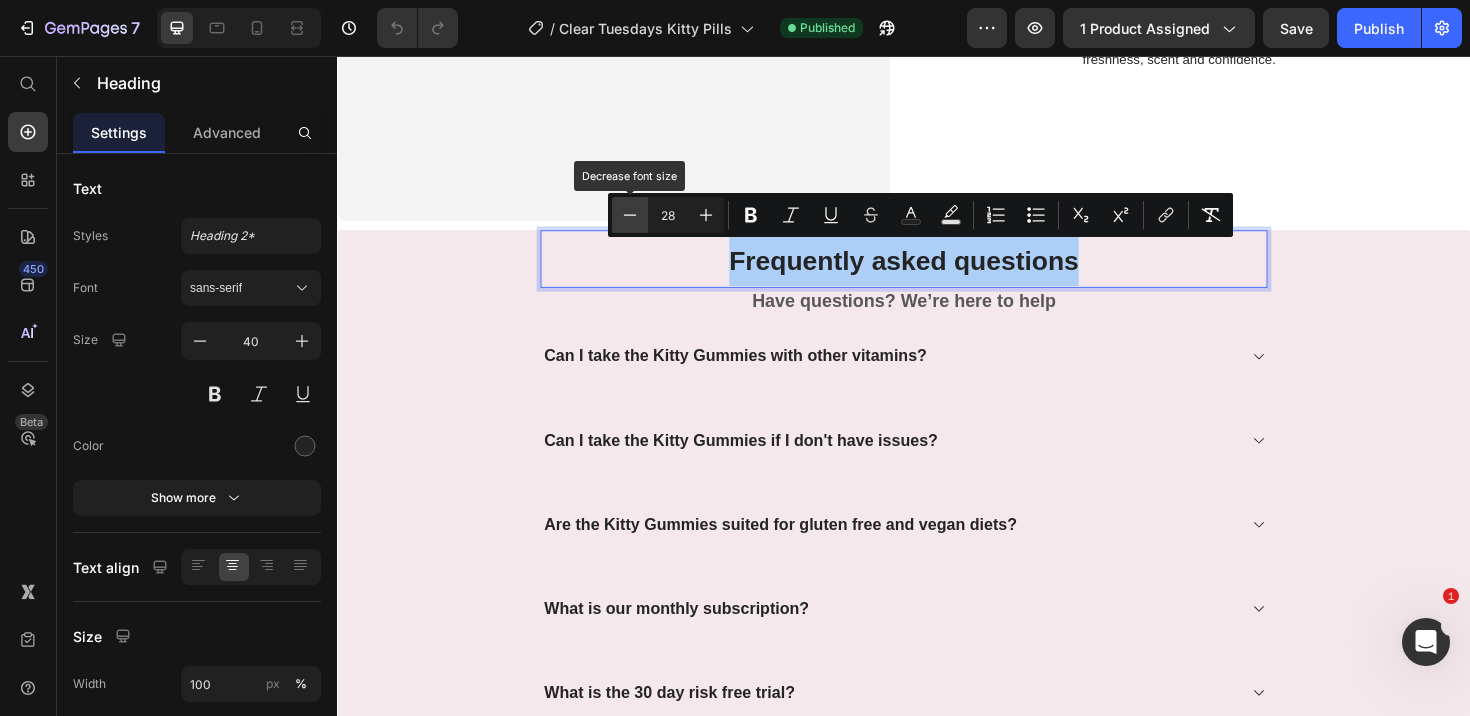 click 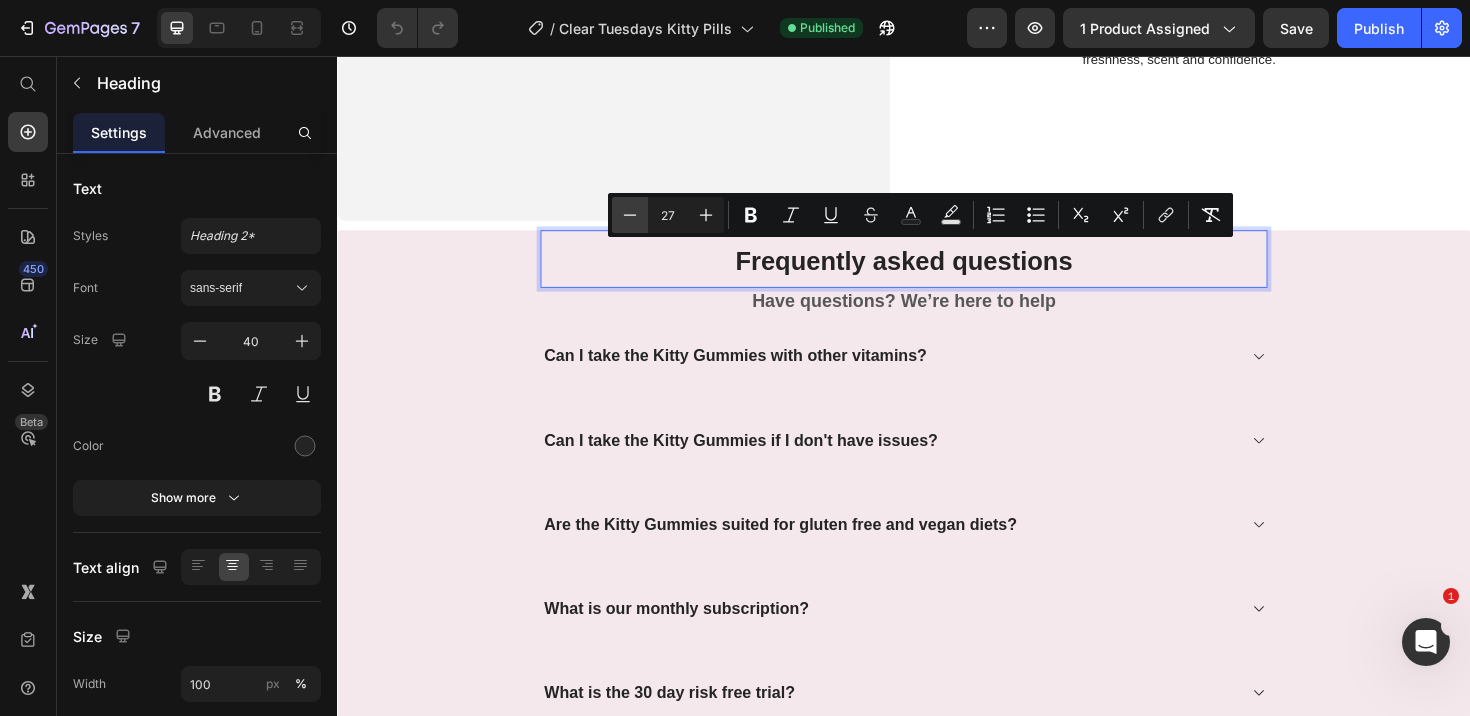 click 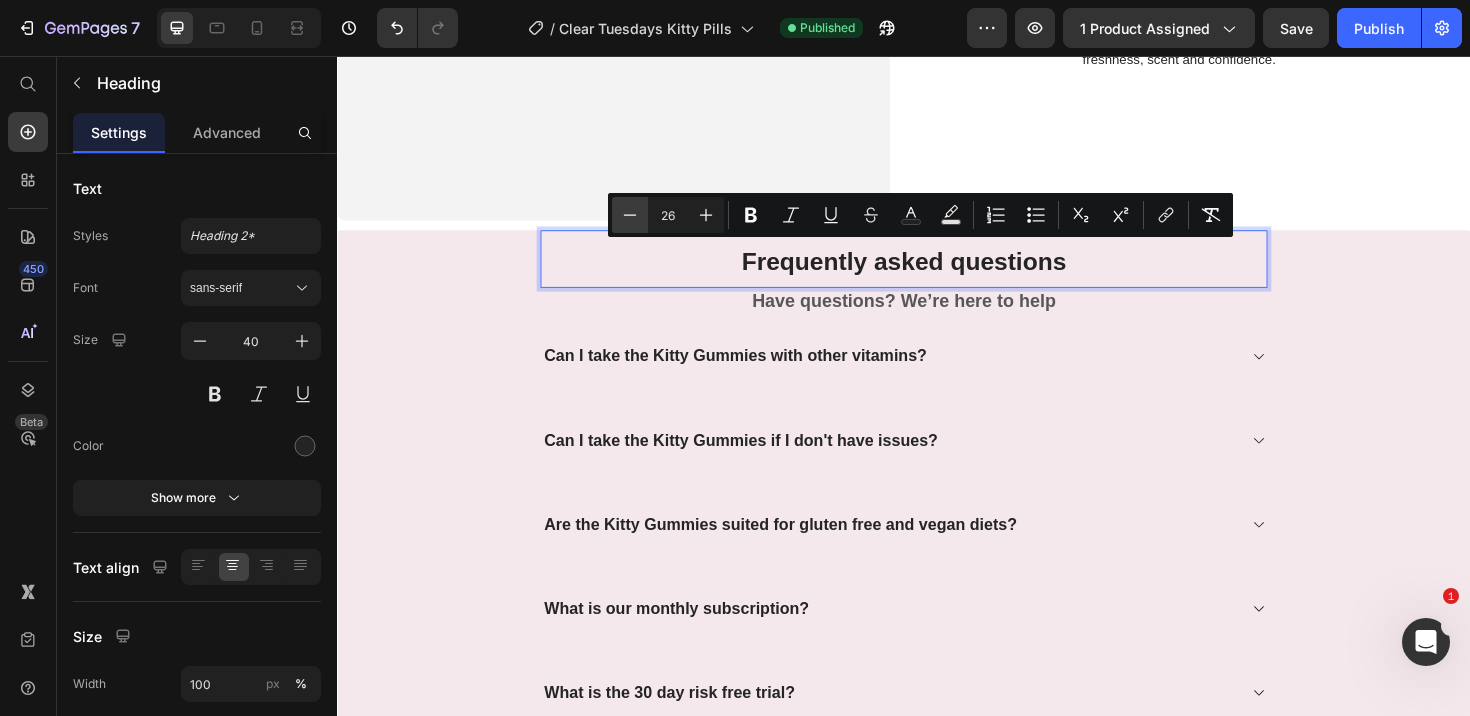 click 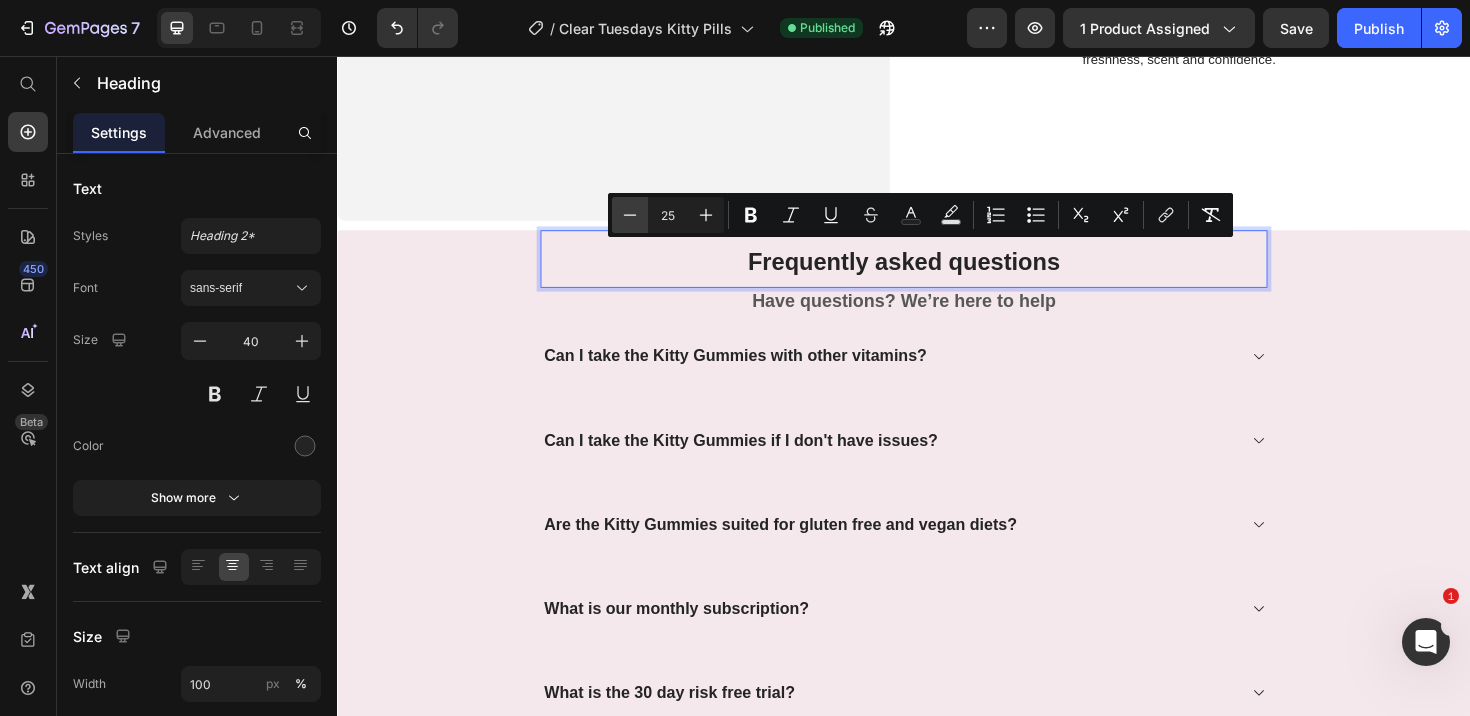 click 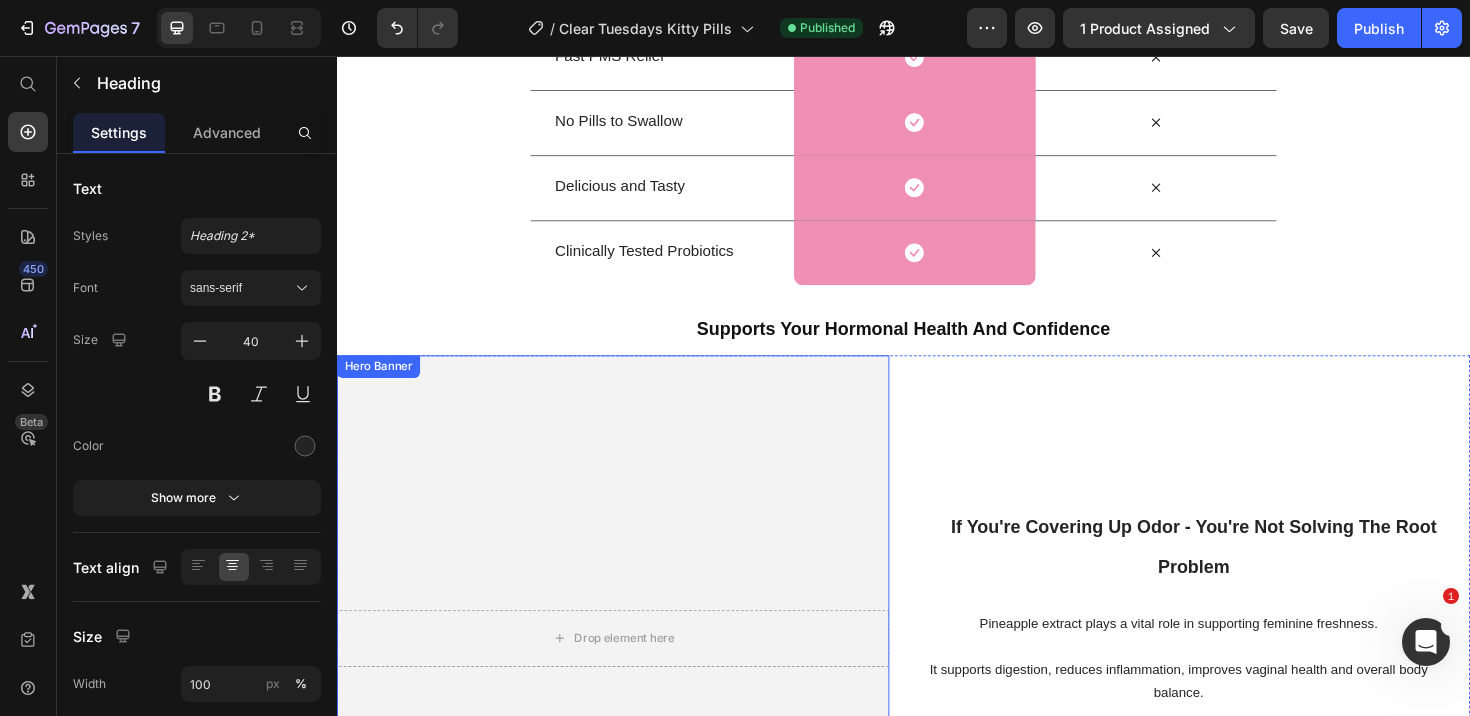 scroll, scrollTop: 6077, scrollLeft: 0, axis: vertical 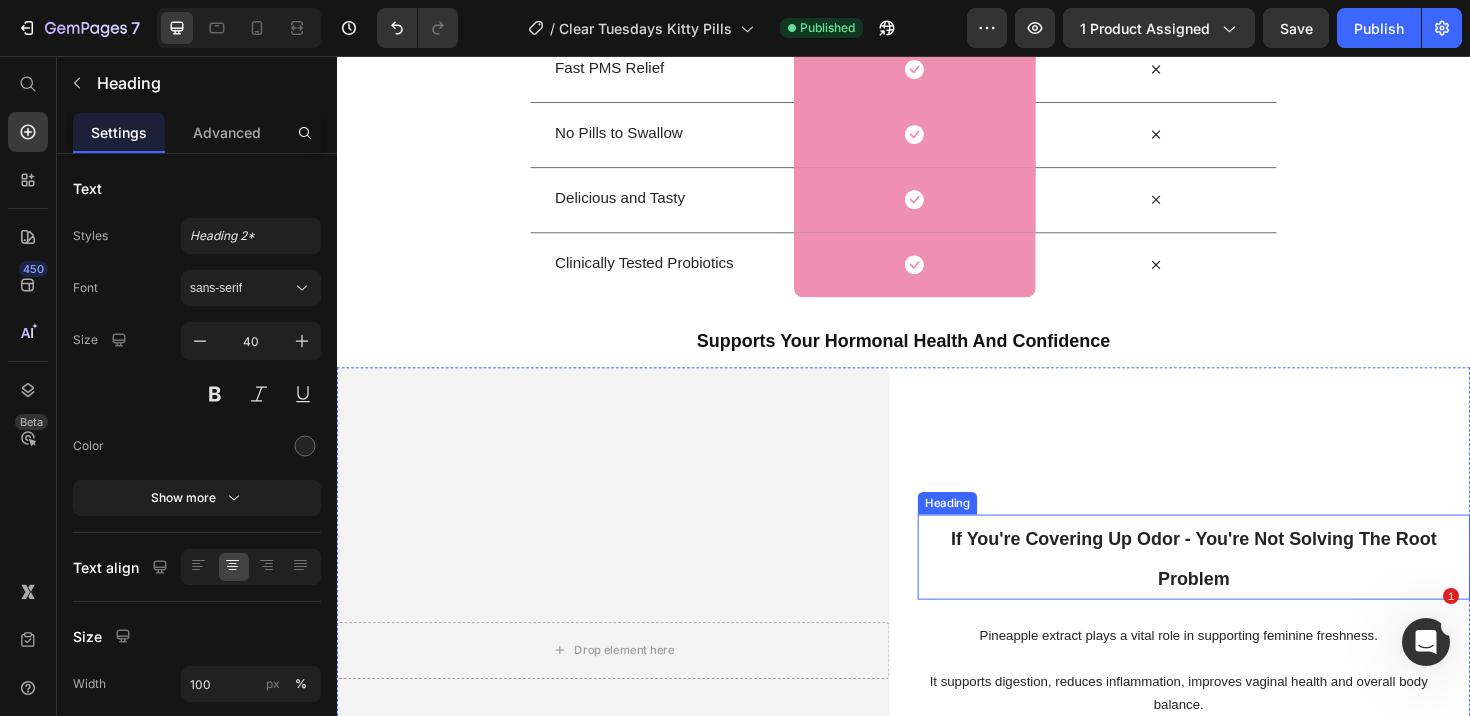 click on "If You're Covering Up Odor - You're Not Solving The Root Problem" at bounding box center [1244, 588] 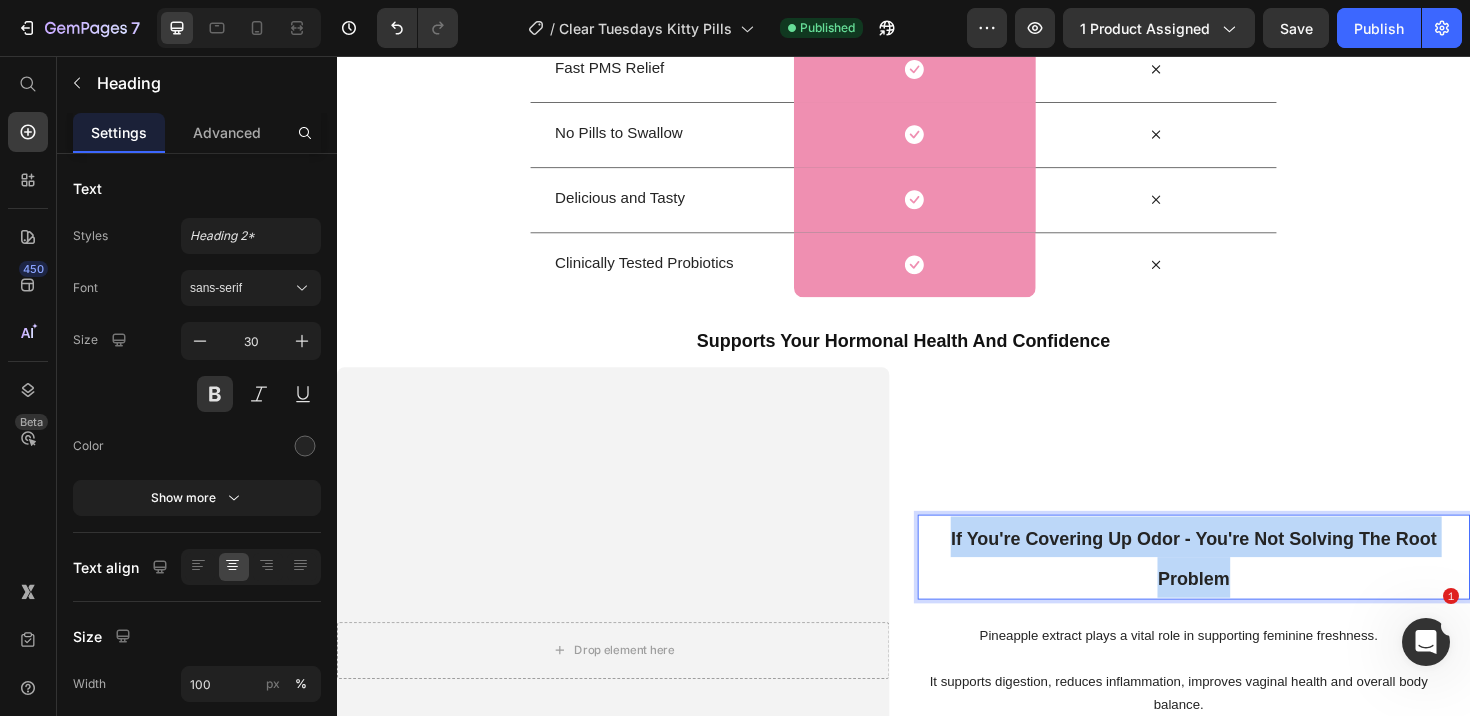 click on "If You're Covering Up Odor - You're Not Solving The Root Problem" at bounding box center [1244, 588] 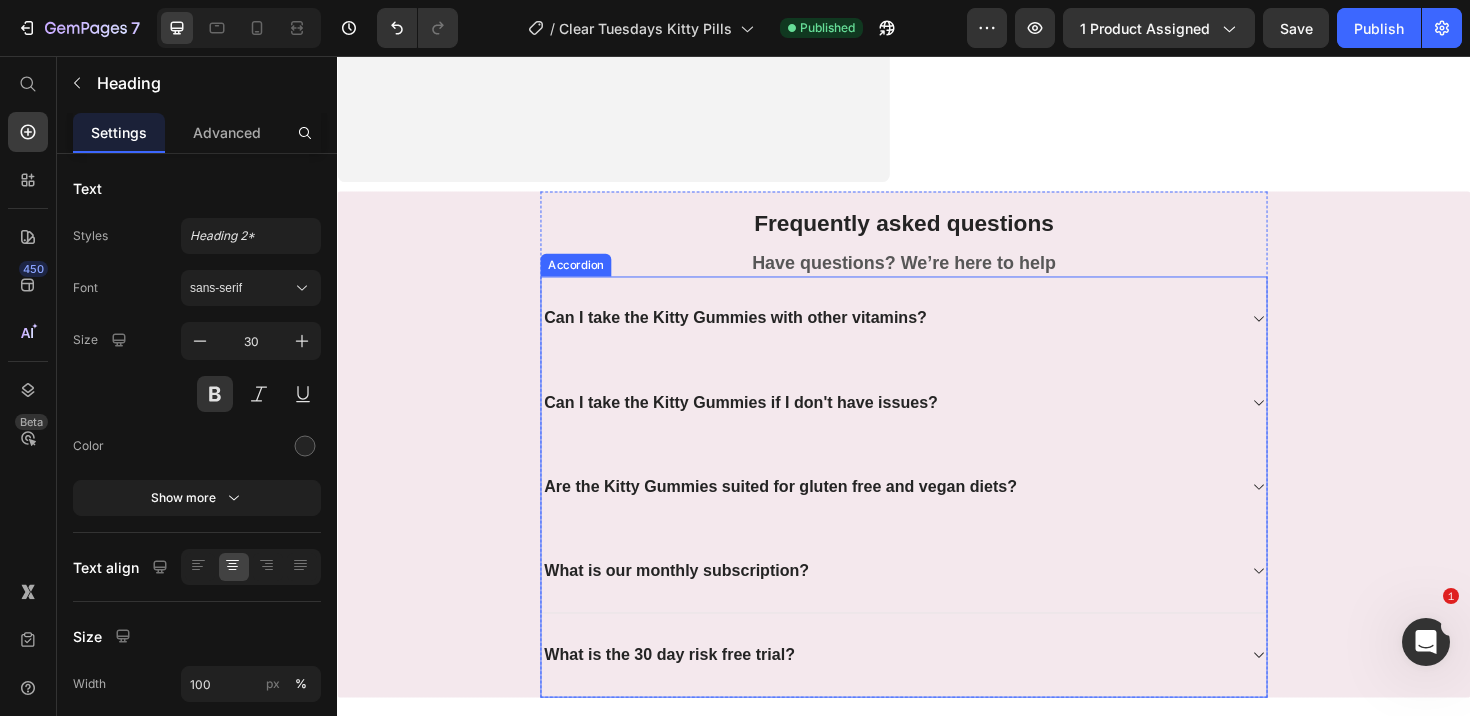 scroll, scrollTop: 6889, scrollLeft: 0, axis: vertical 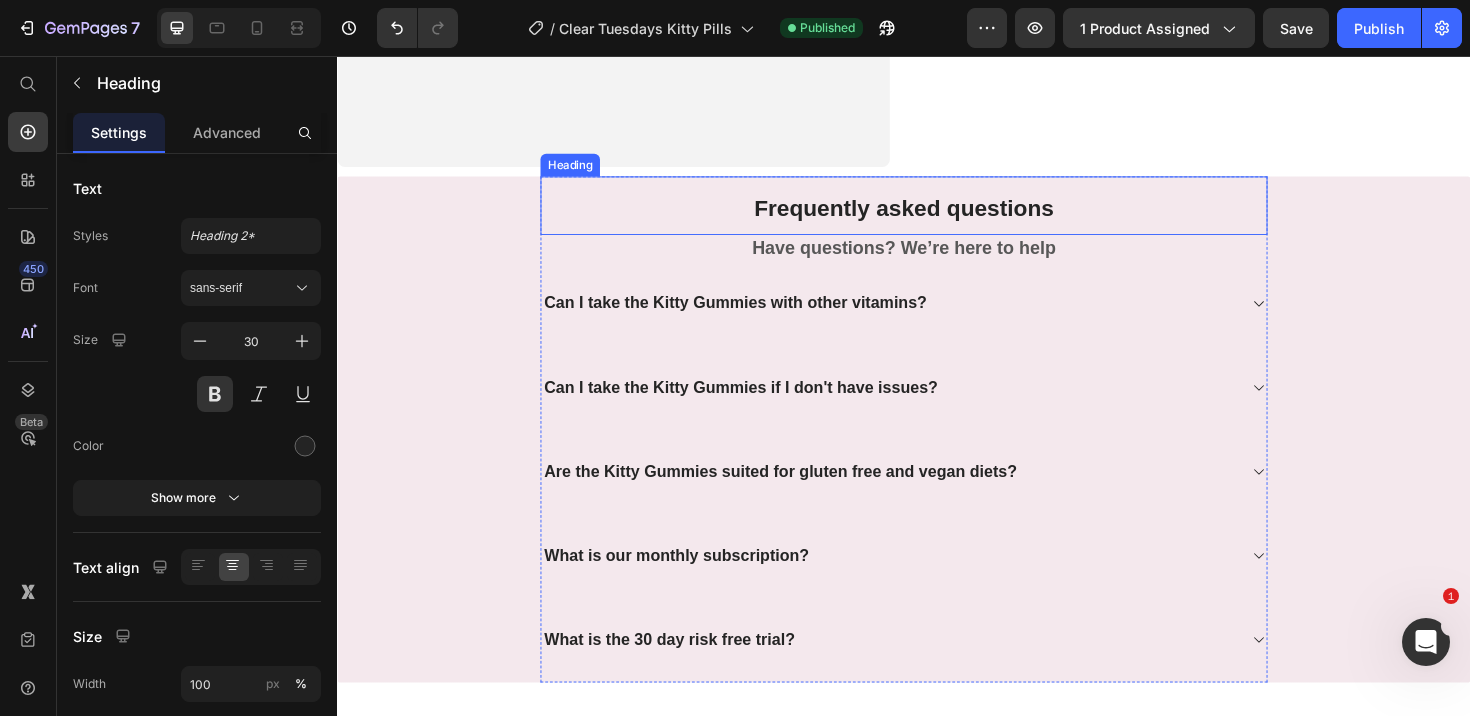click on "Frequently asked questions" at bounding box center (936, 216) 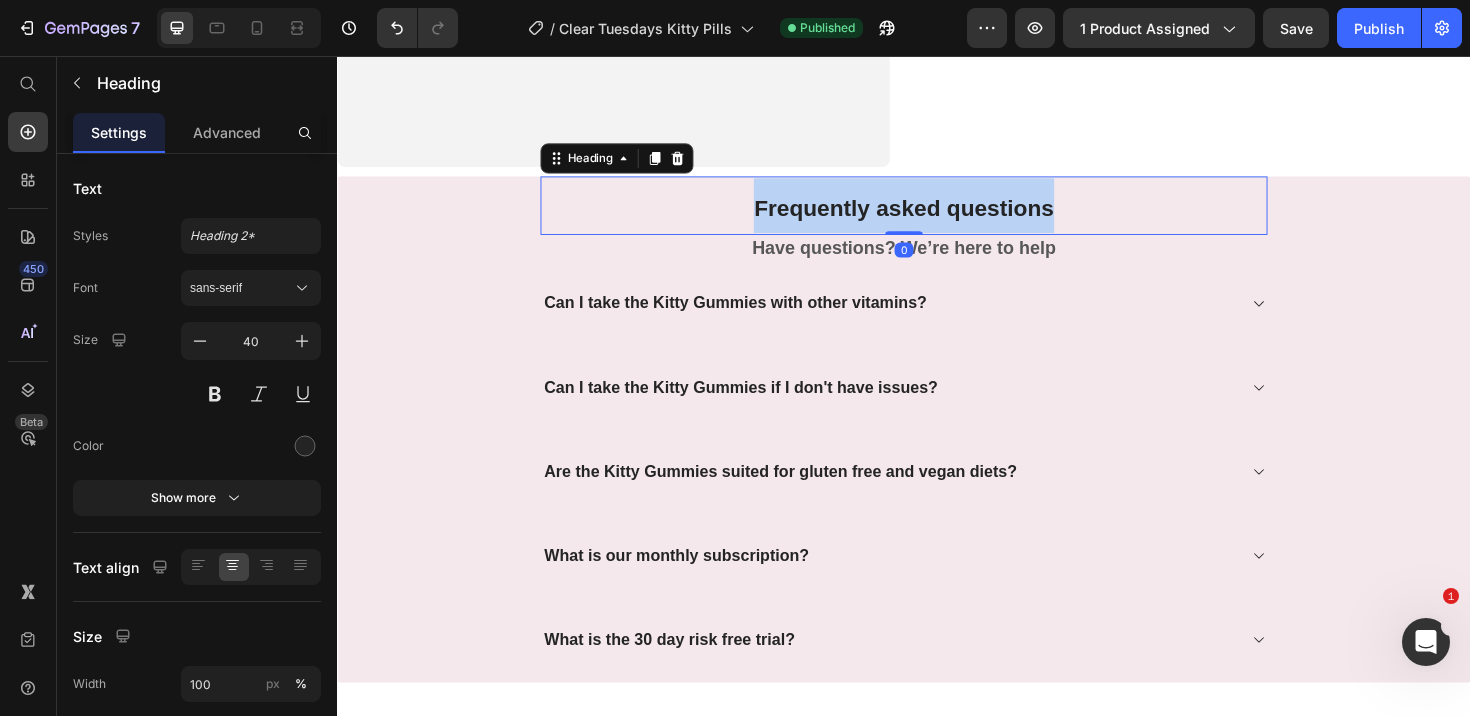 click on "Frequently asked questions" at bounding box center (936, 216) 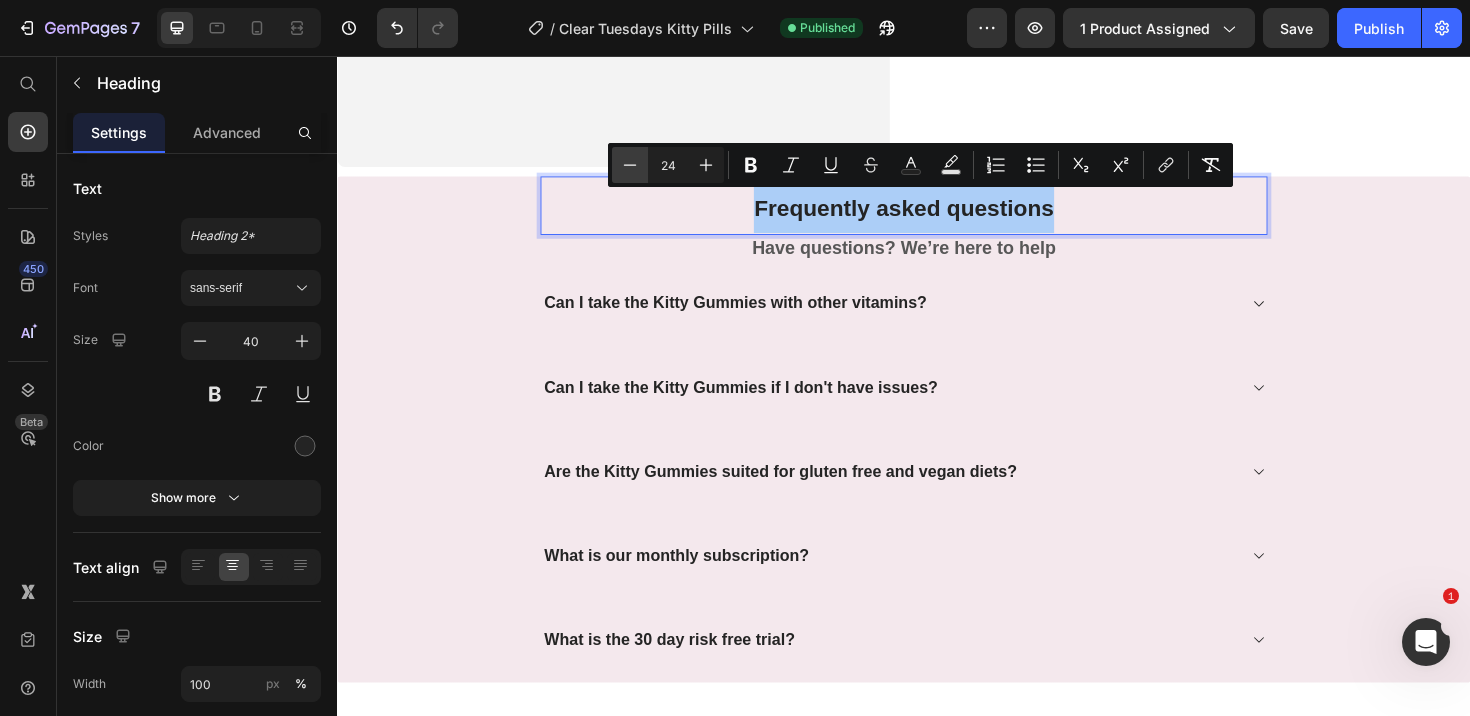 click on "Minus" at bounding box center (630, 165) 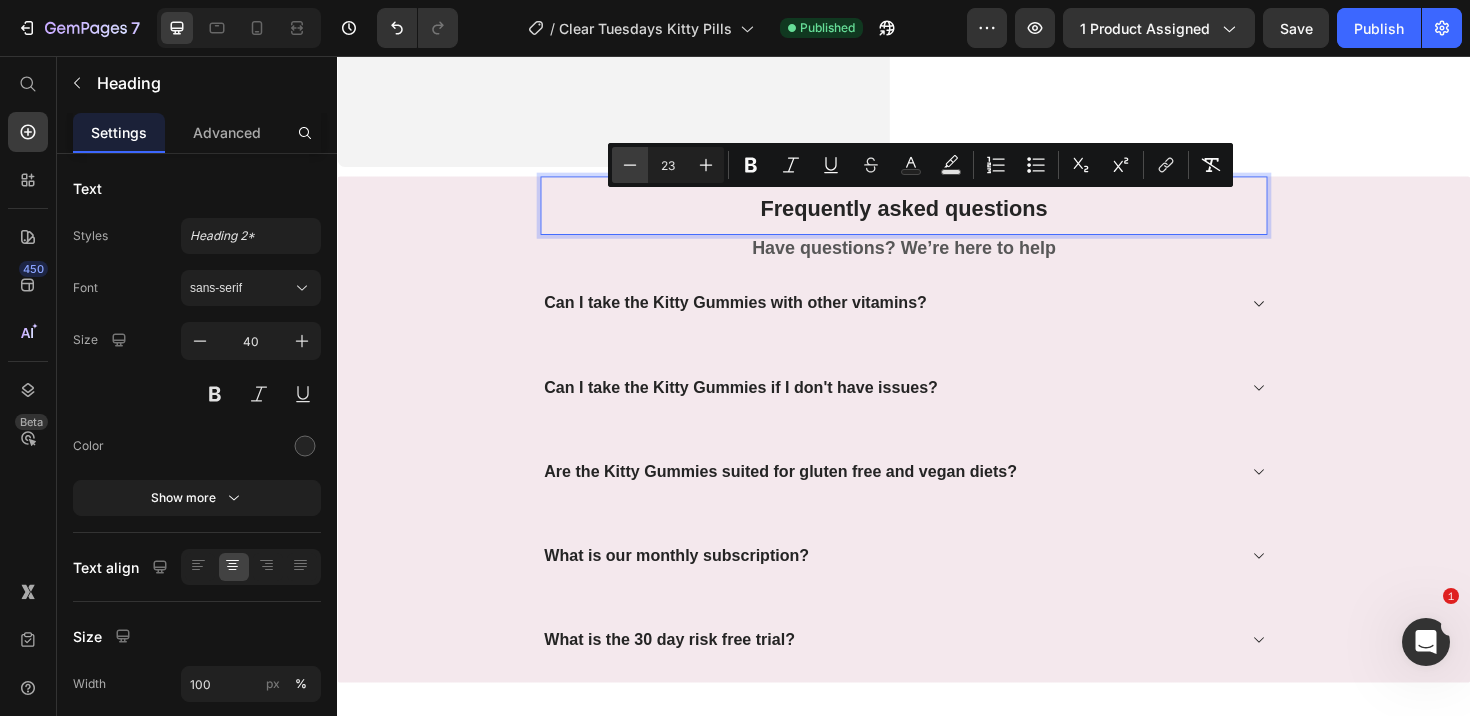 click on "Minus" at bounding box center (630, 165) 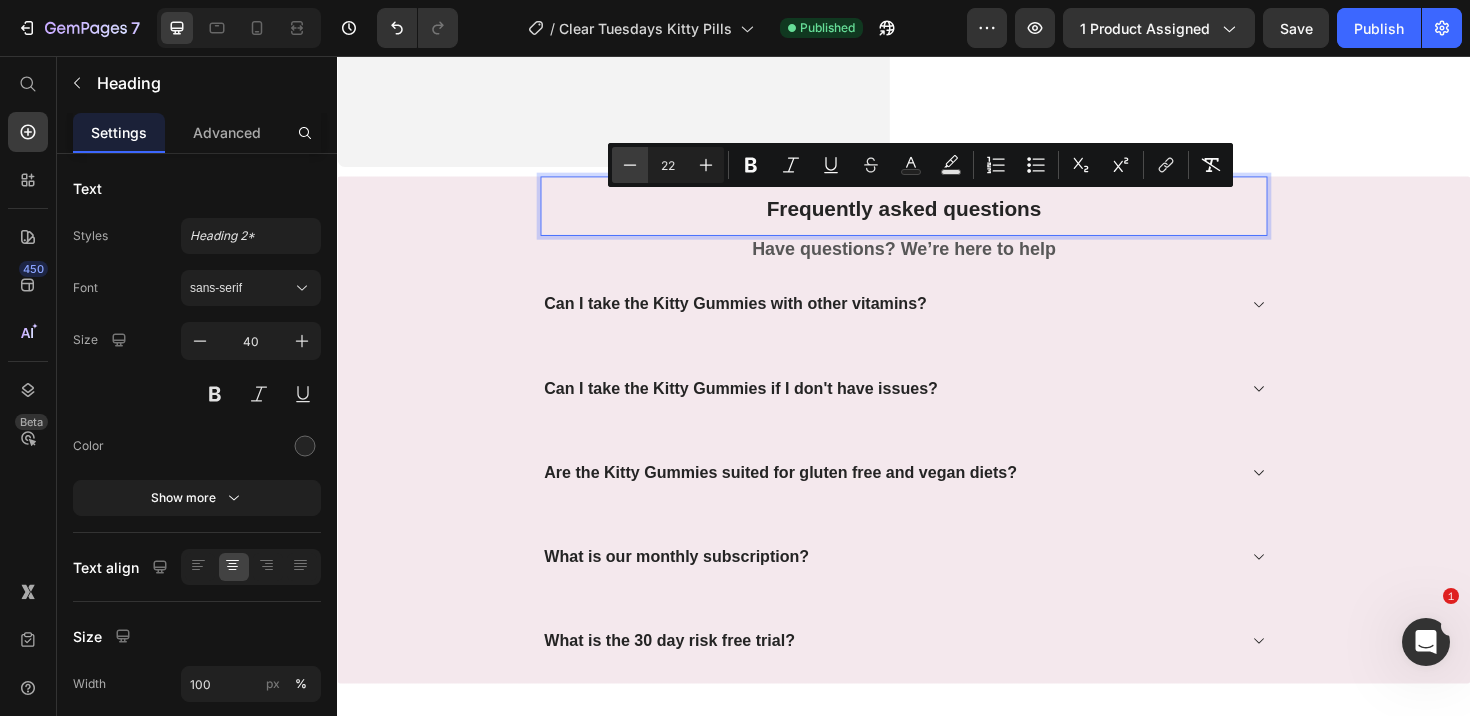 click on "Minus" at bounding box center (630, 165) 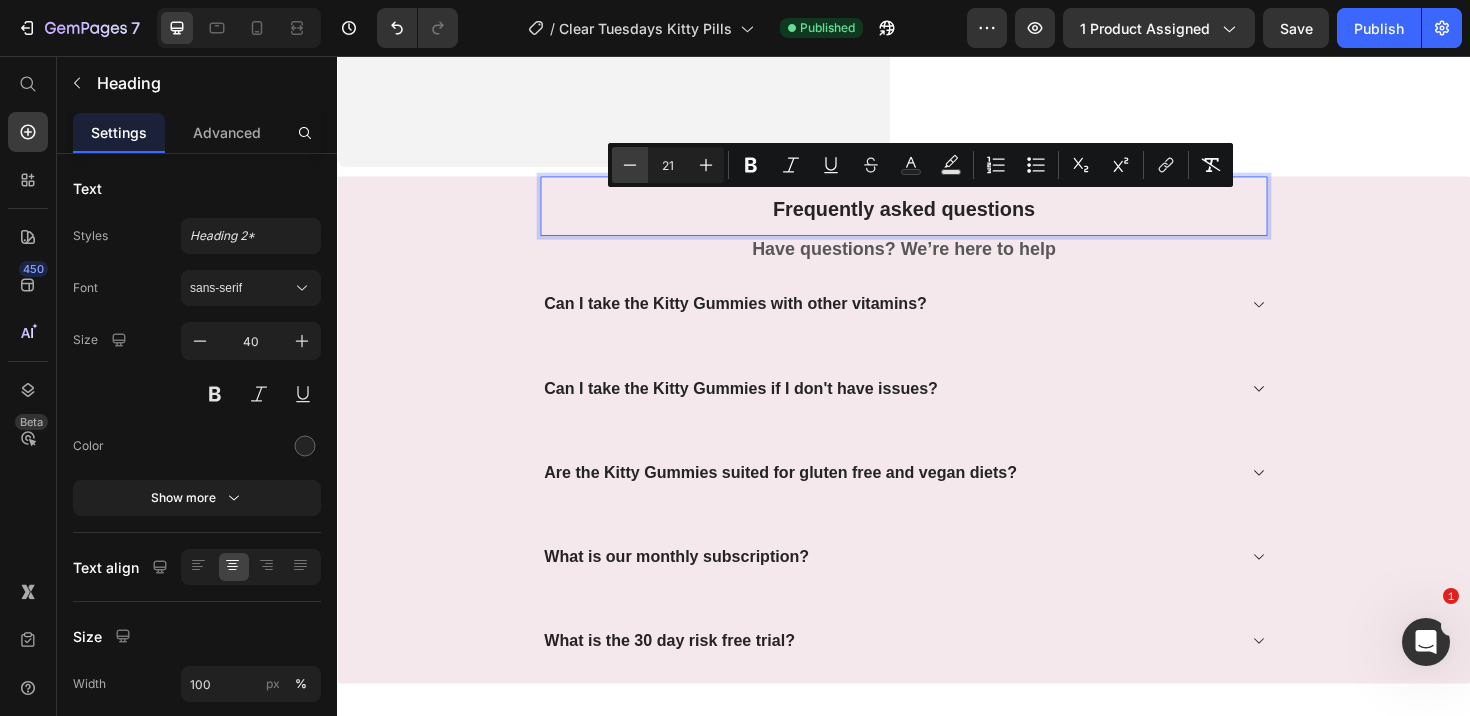 click on "Minus" at bounding box center [630, 165] 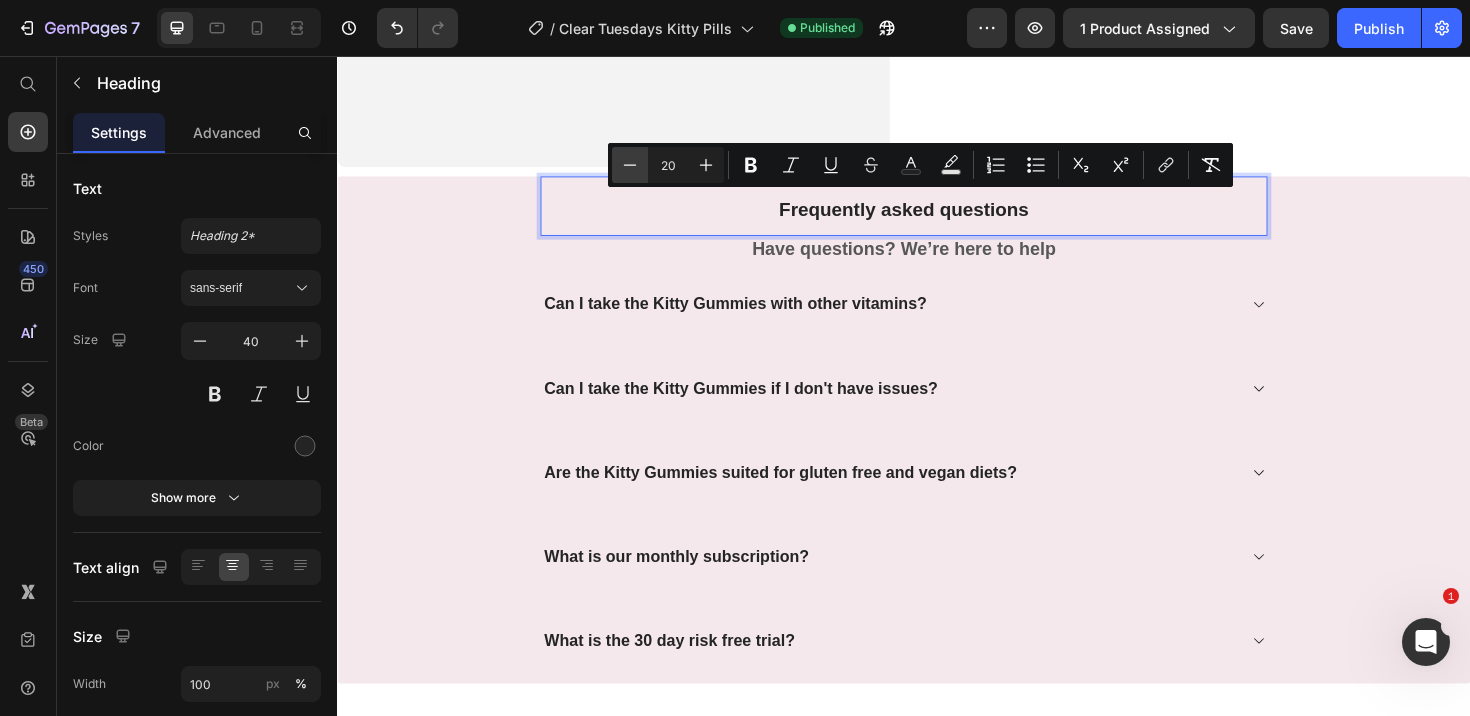 click on "Minus" at bounding box center (630, 165) 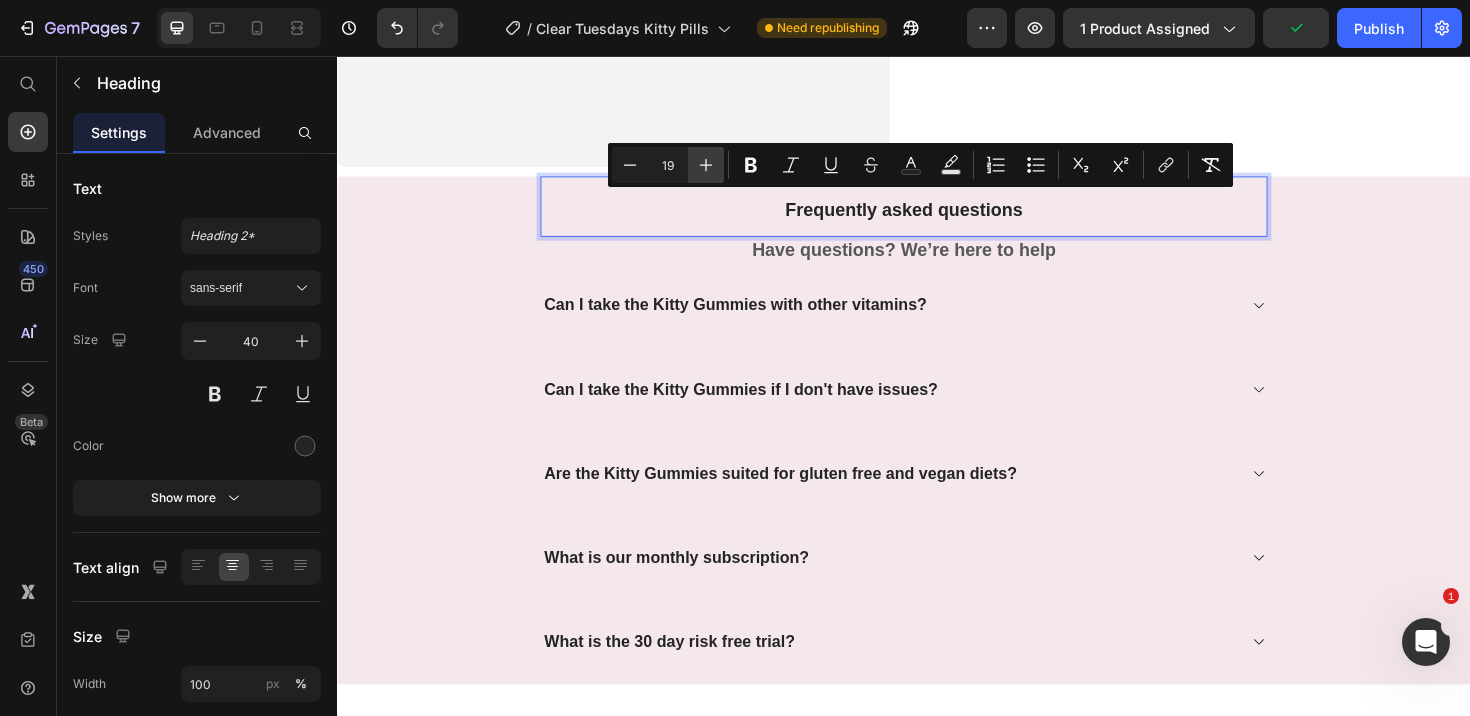 click 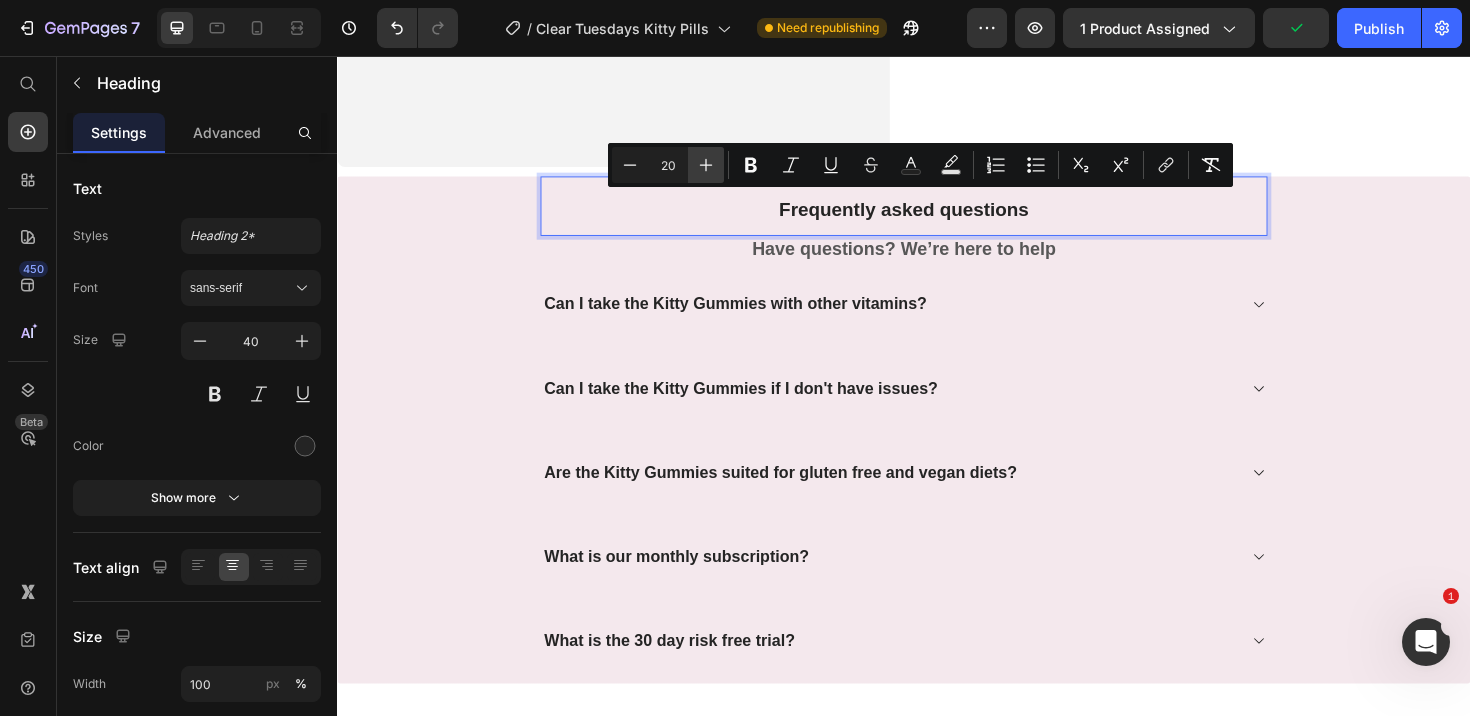 click 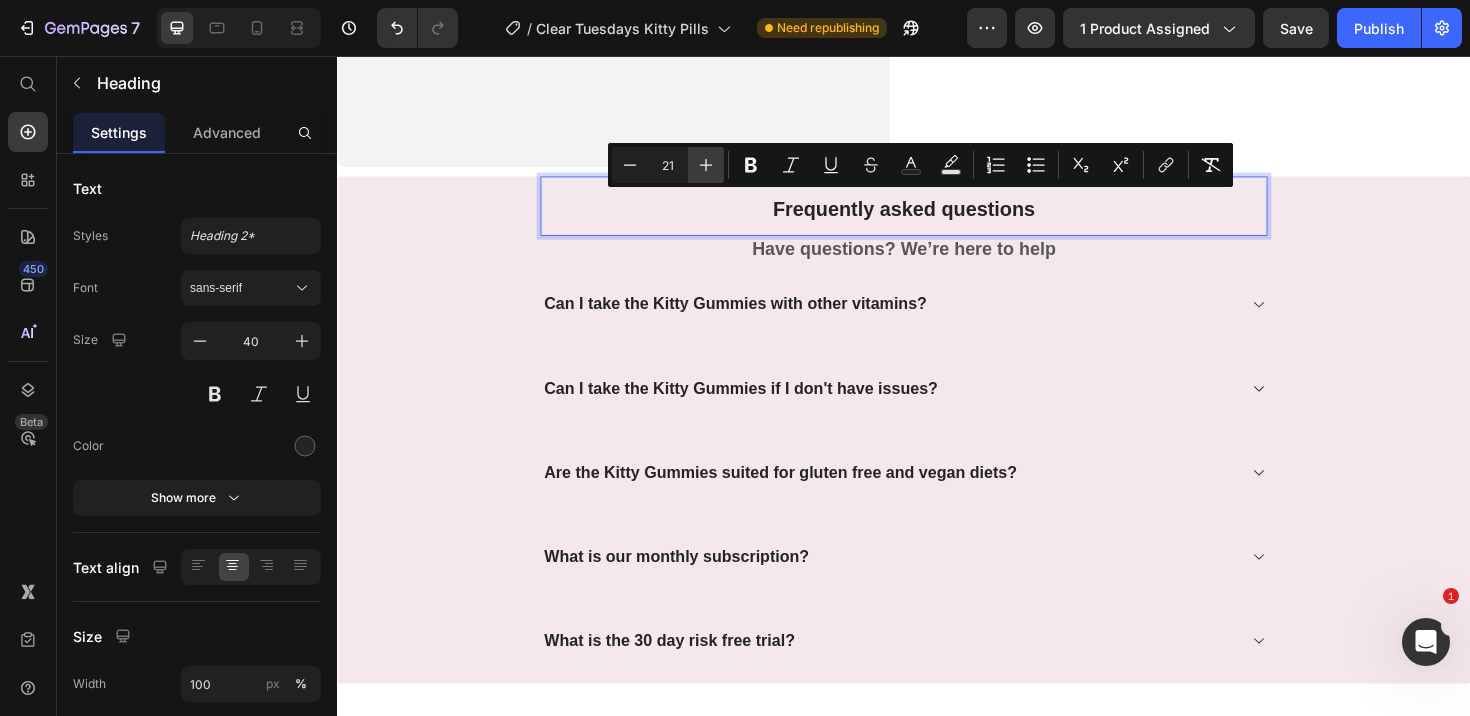 click 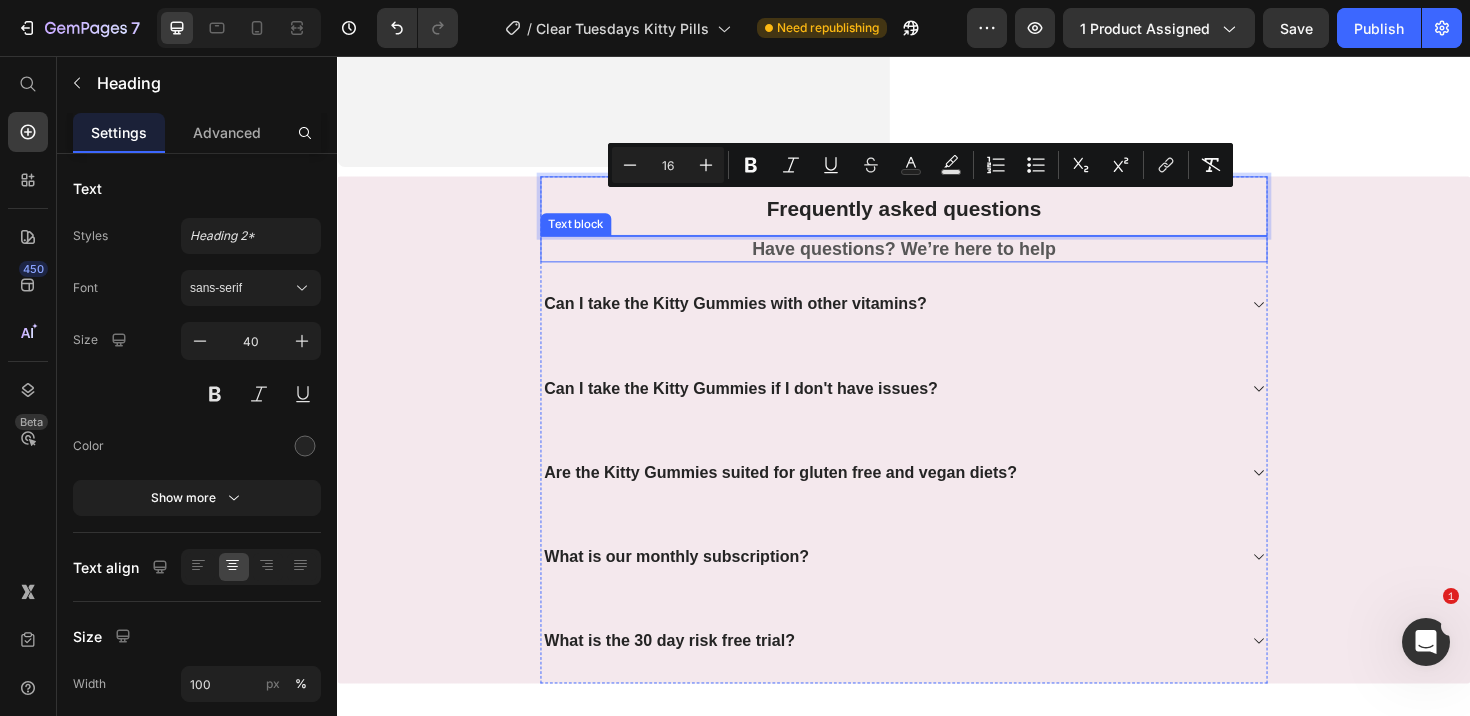 click on "Have questions? We’re here to help" at bounding box center (937, 260) 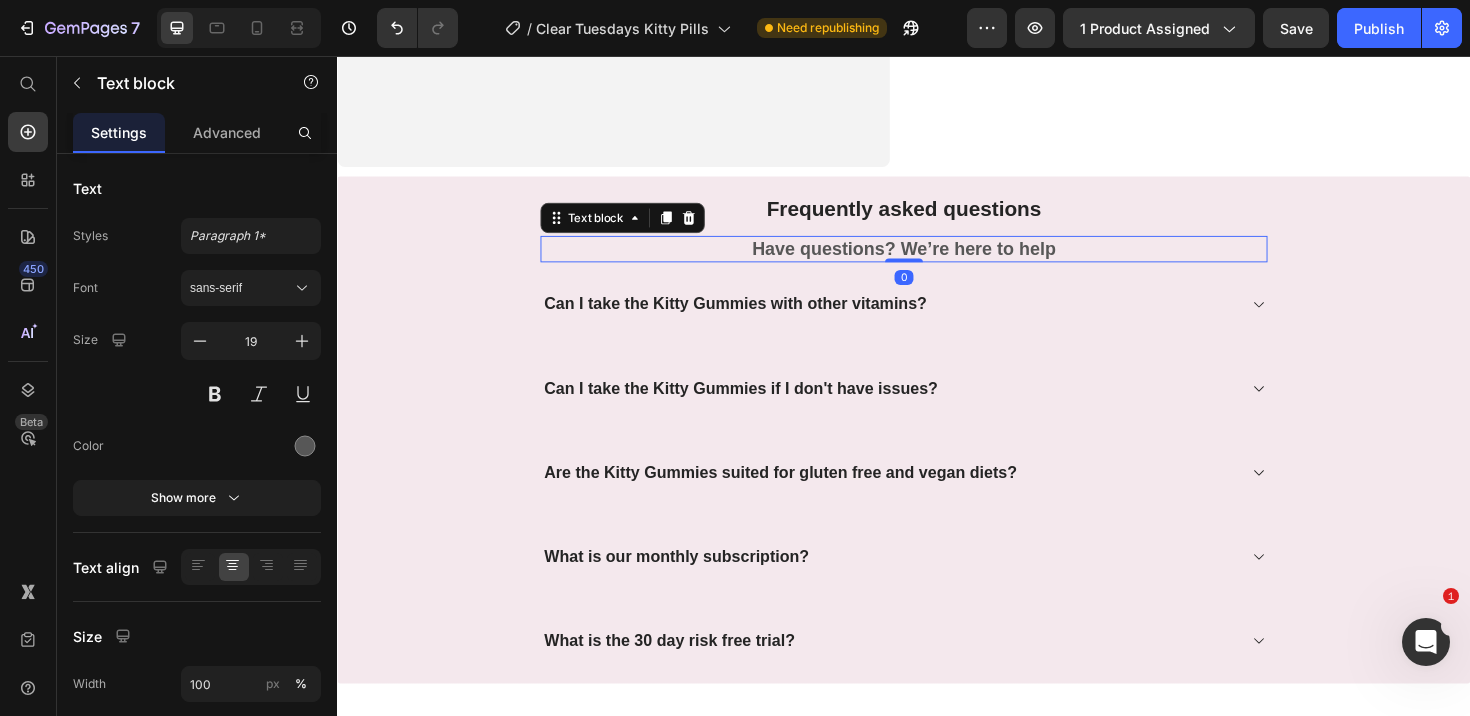 click on "Have questions? We’re here to help" at bounding box center [937, 260] 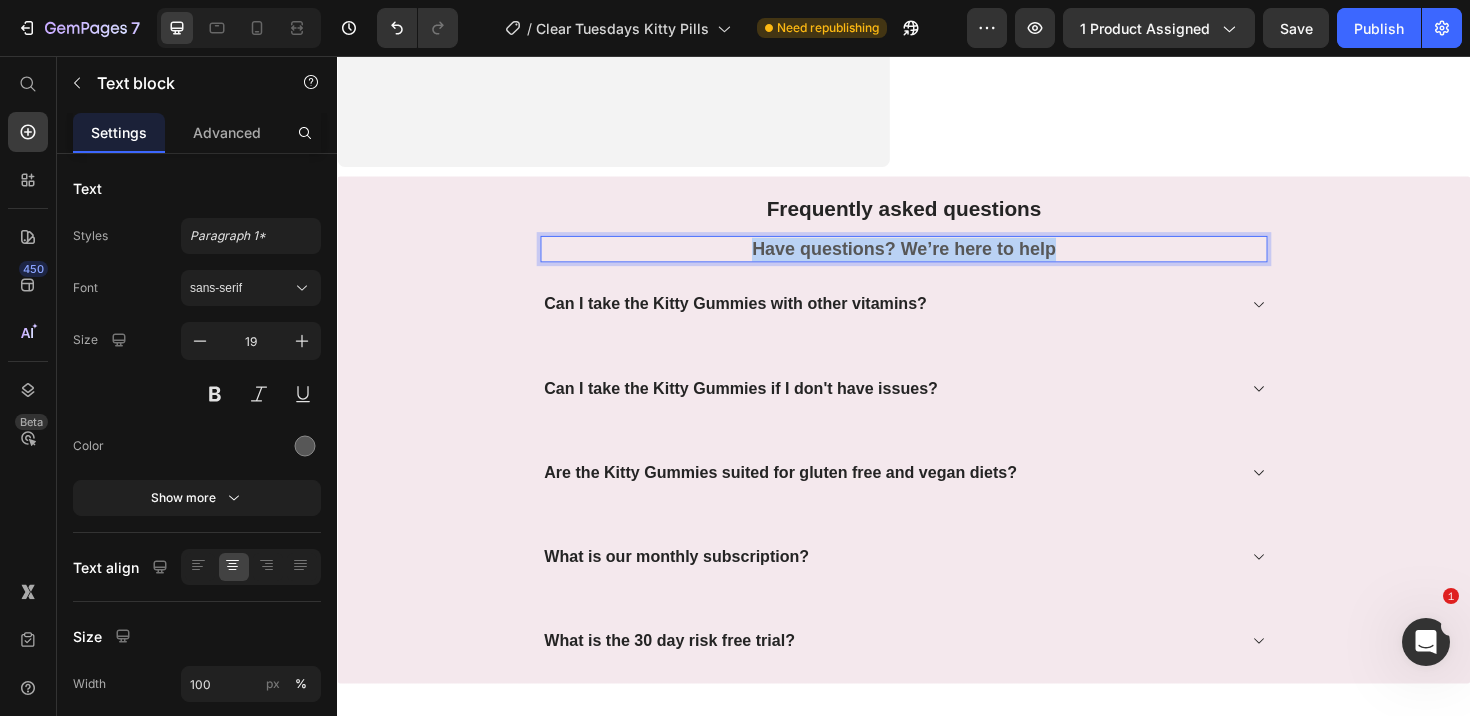 click on "Have questions? We’re here to help" at bounding box center (937, 260) 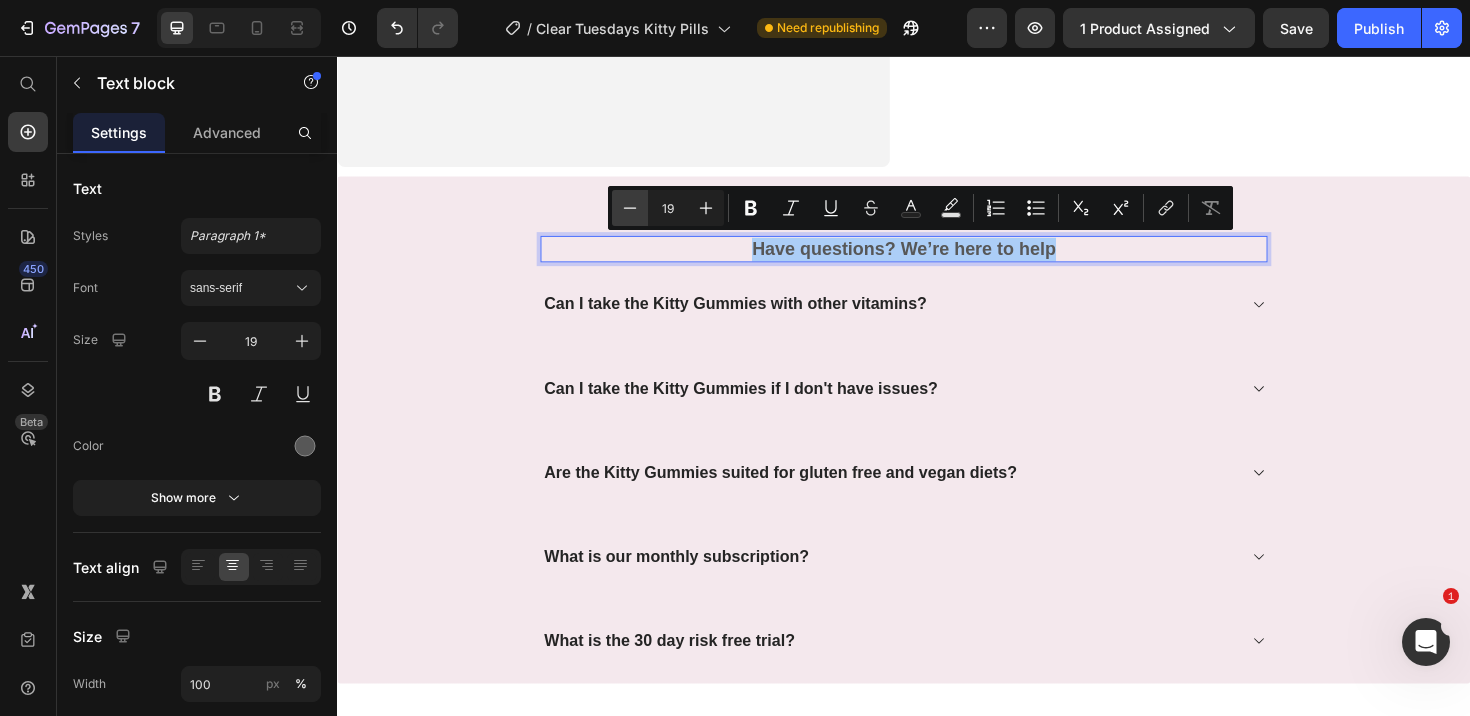 click 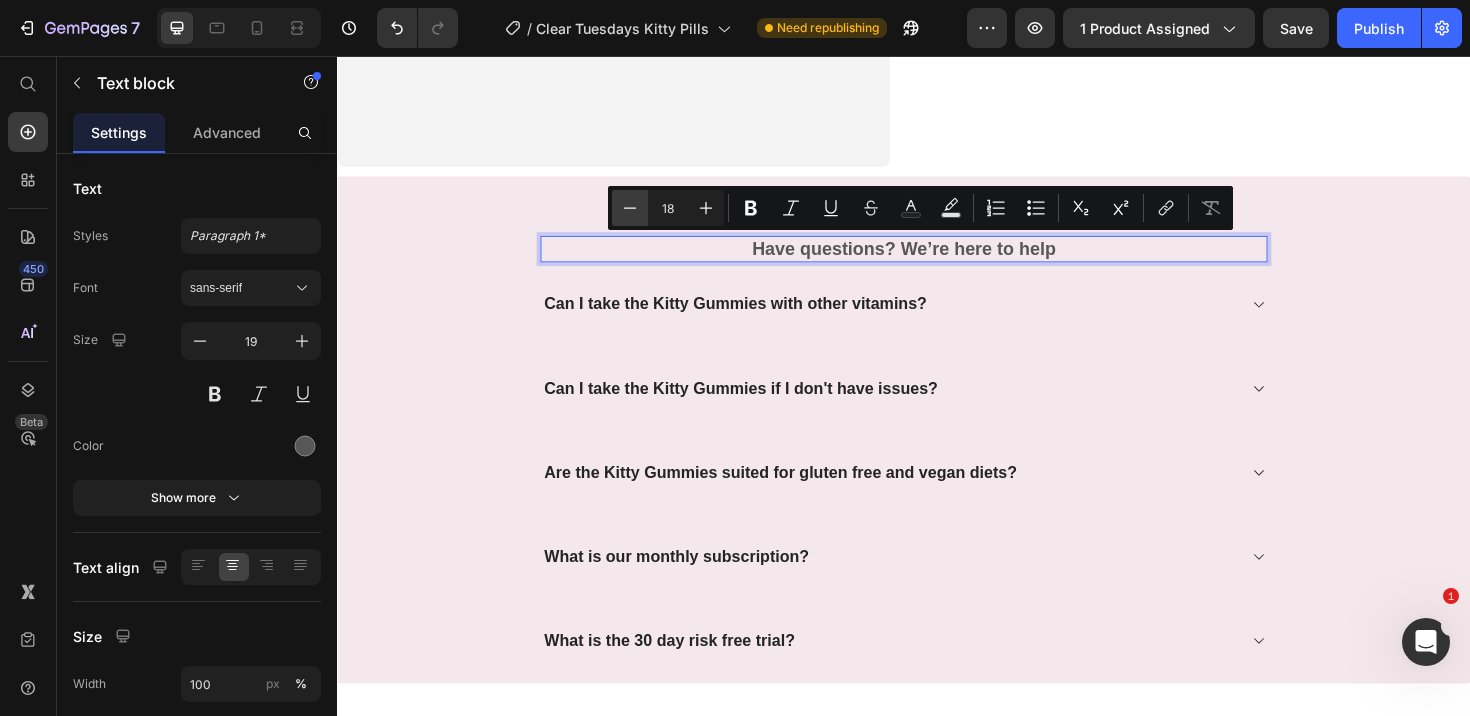 click 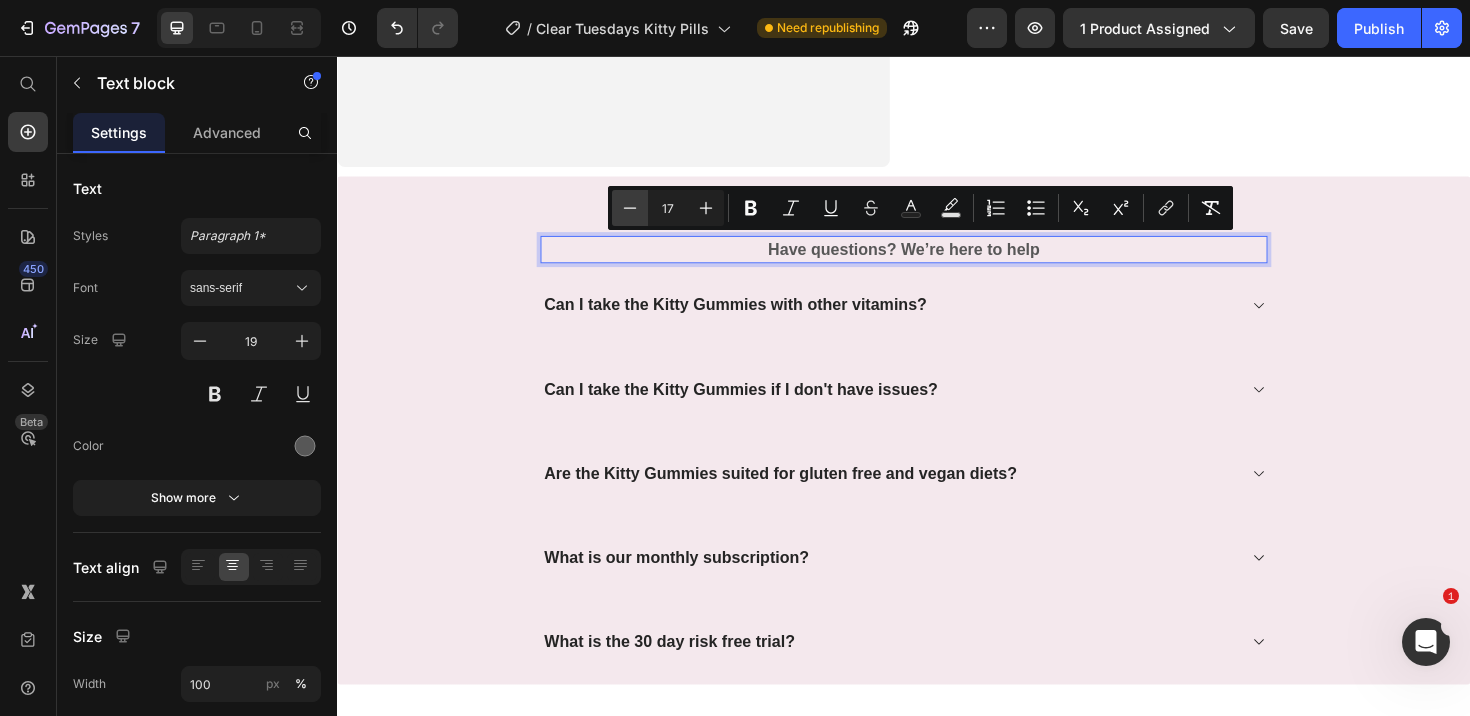 click 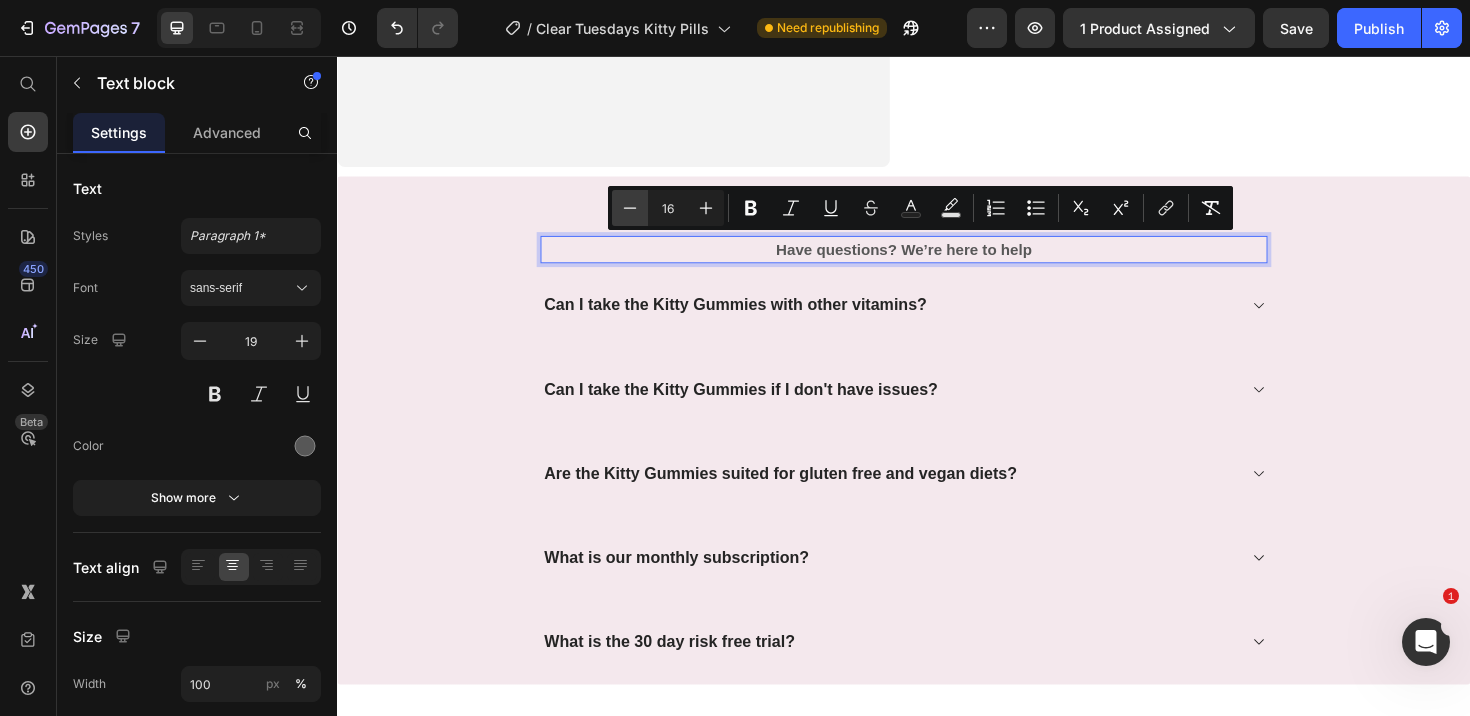 click 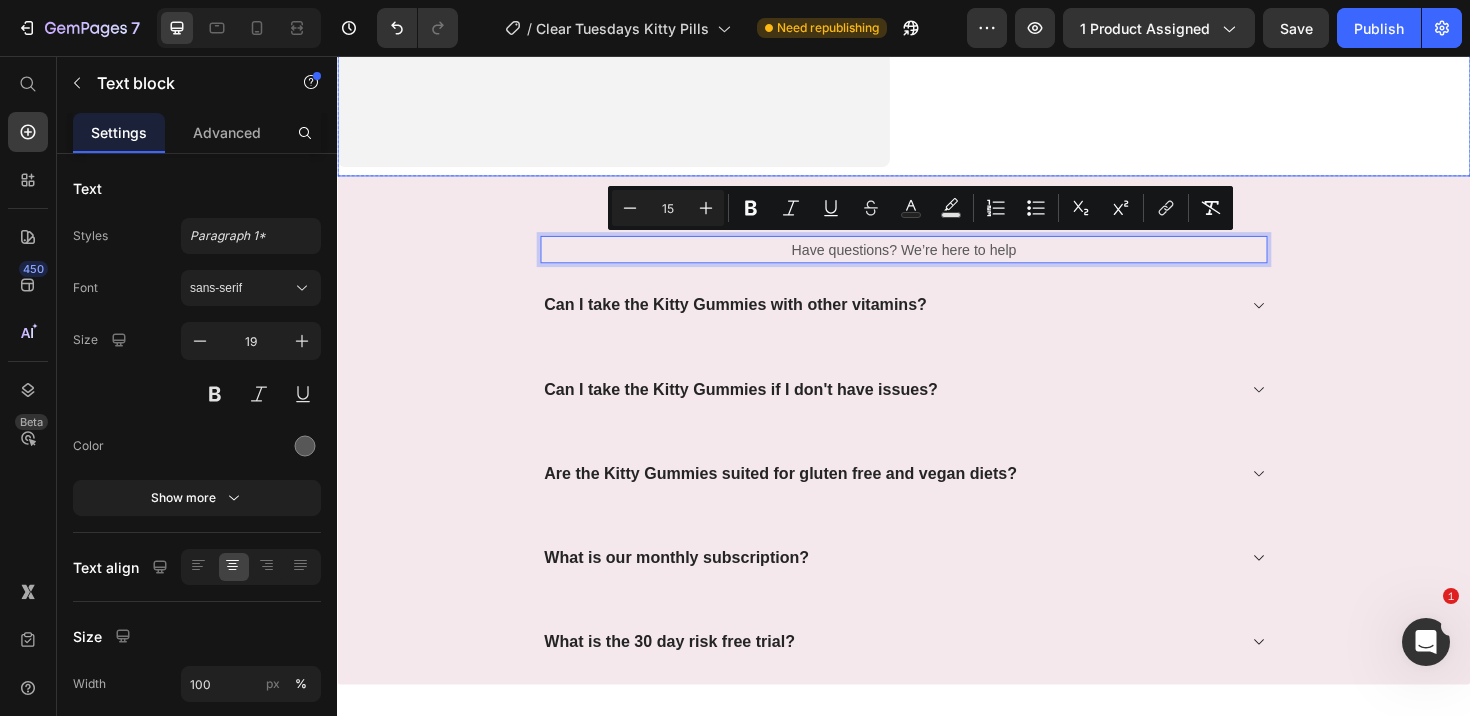 click on "⁠⁠⁠⁠⁠⁠⁠ If You're Covering Up Odor - You're Not Solving The Root Problem Heading Pineapple extract plays a vital role in supporting feminine freshness.    It supports digestion, reduces inflammation, improves vaginal health and overall body balance.    The pineapple magic is rich in natural enzymes and antioxidants which helps boost freshness, scent and confidence. Text Block" at bounding box center (1244, -127) 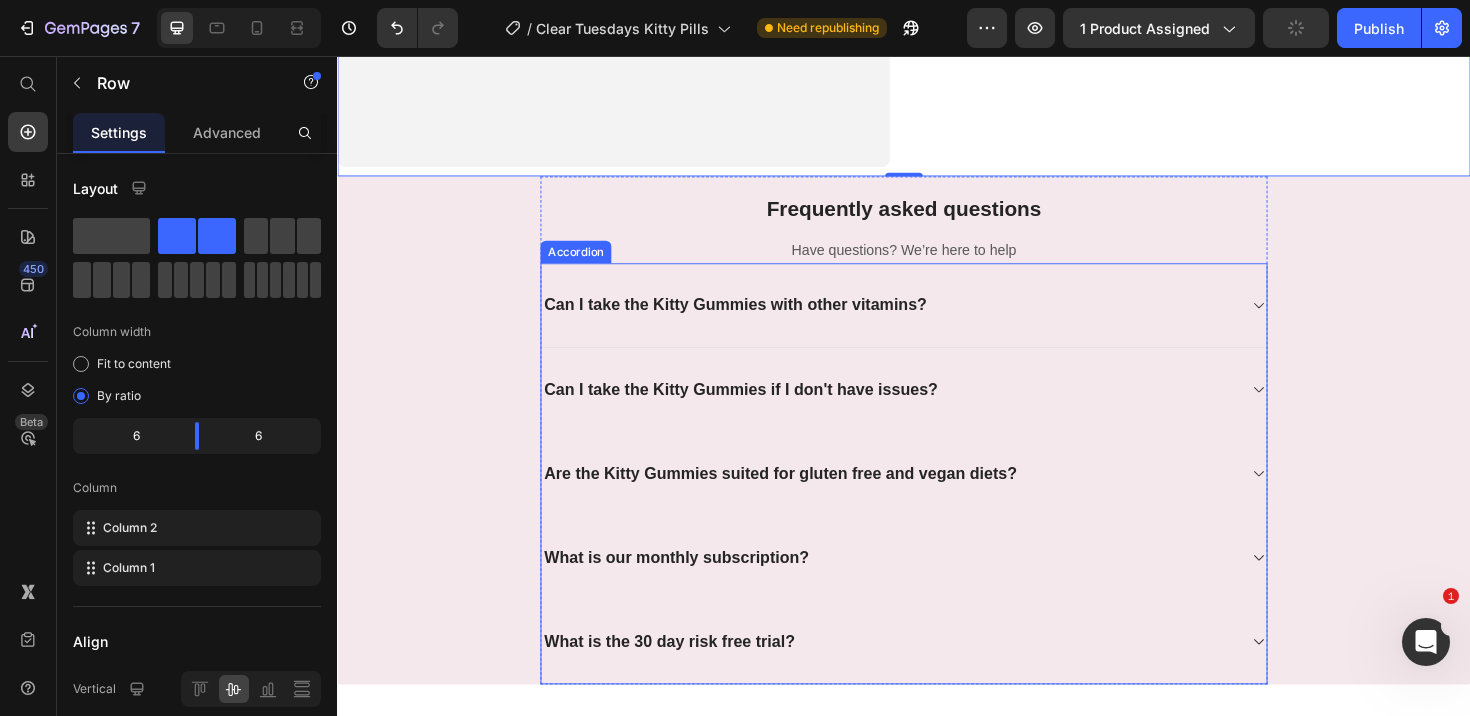 click on "Can I take the Kitty Gummies with other vitamins?" at bounding box center (758, 318) 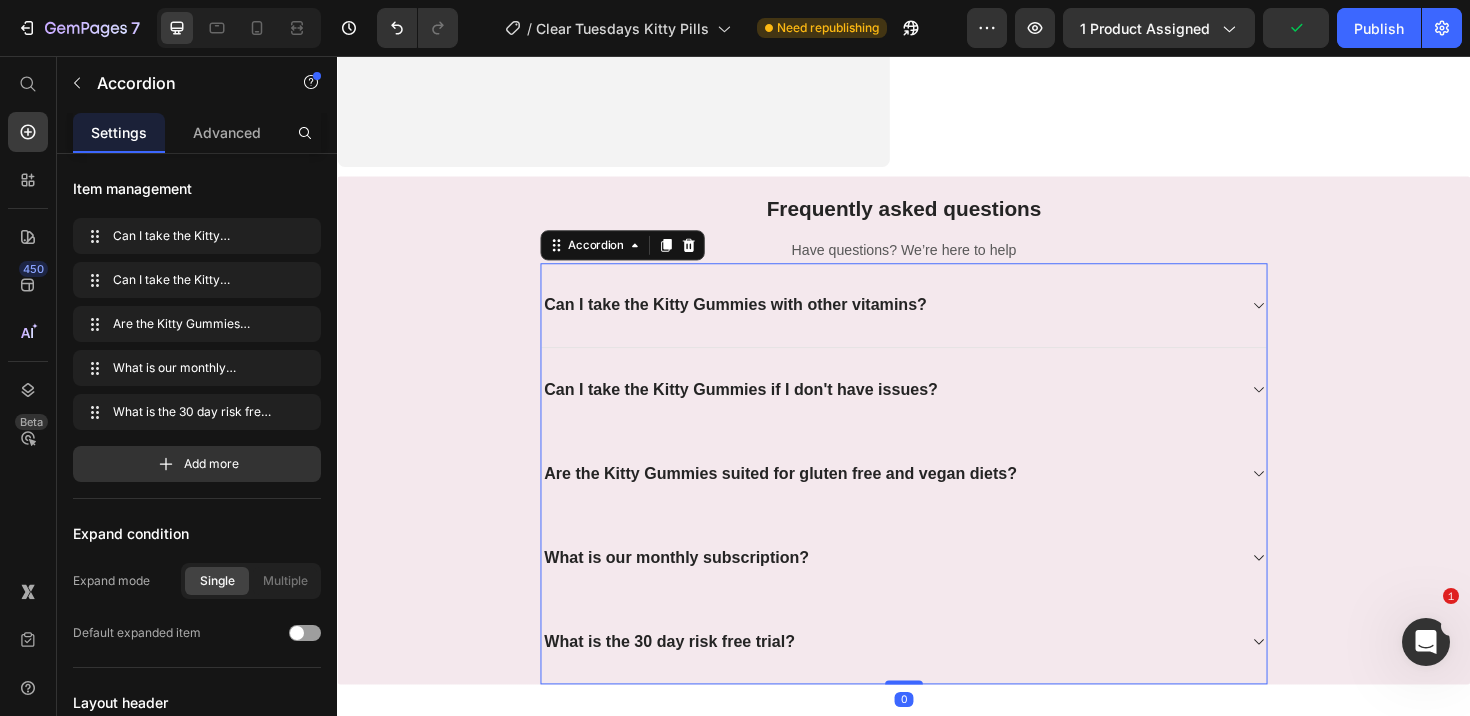 click on "Can I take the Kitty Gummies with other vitamins?" at bounding box center [758, 318] 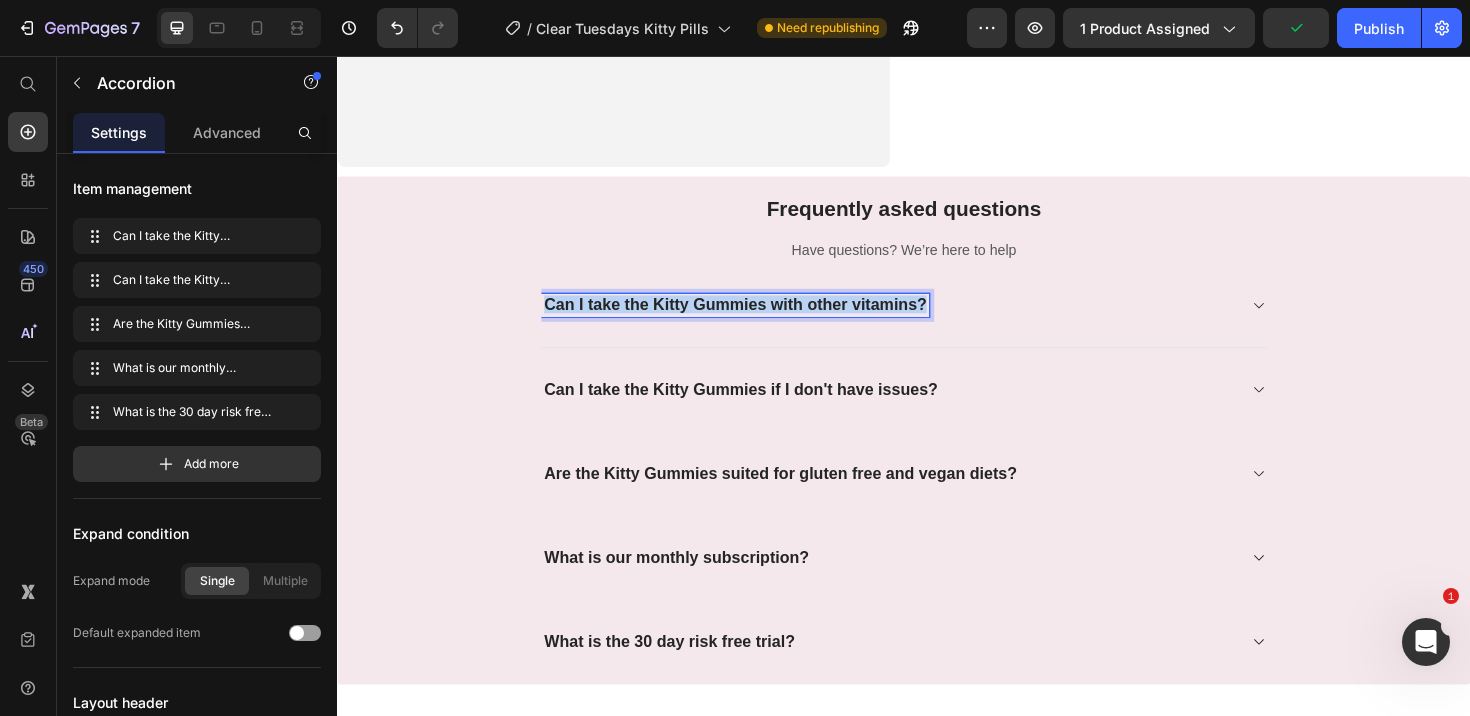 click on "Can I take the Kitty Gummies with other vitamins?" at bounding box center [758, 318] 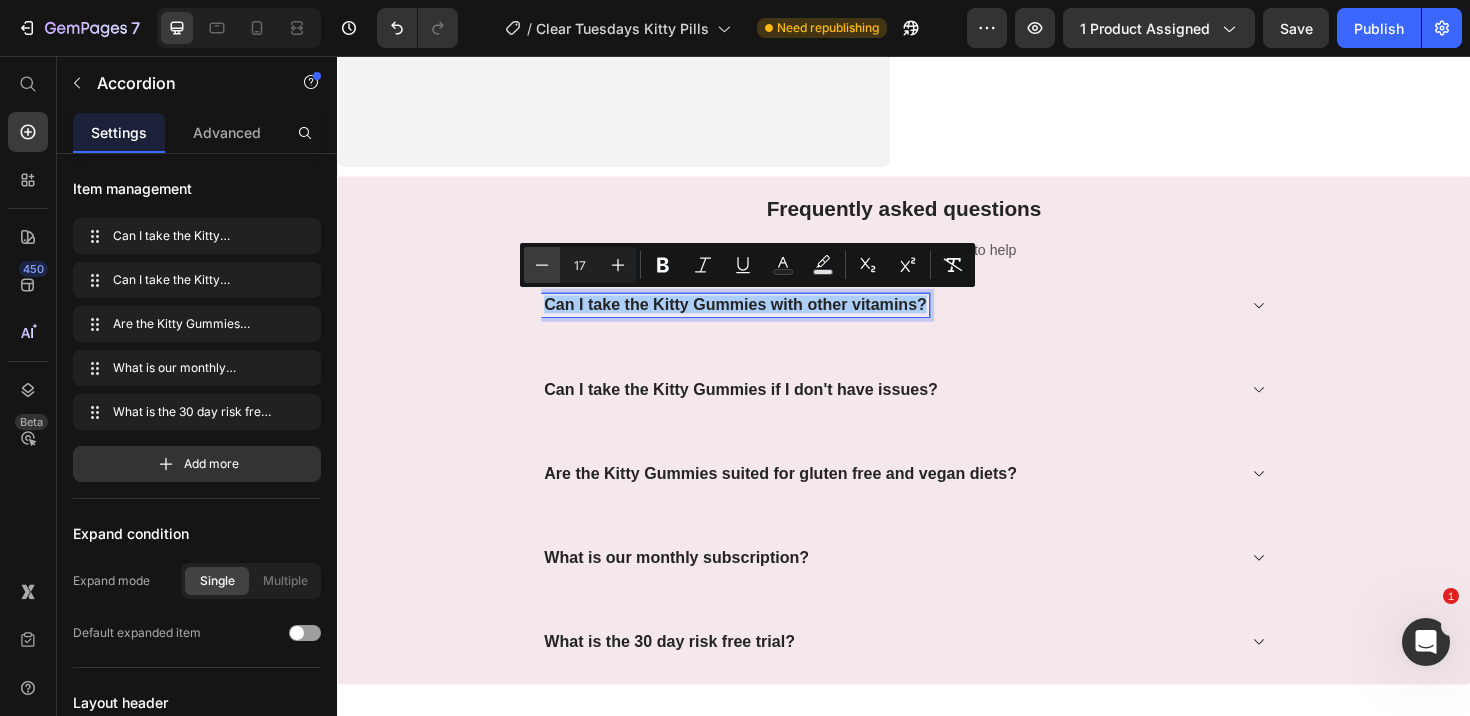 click 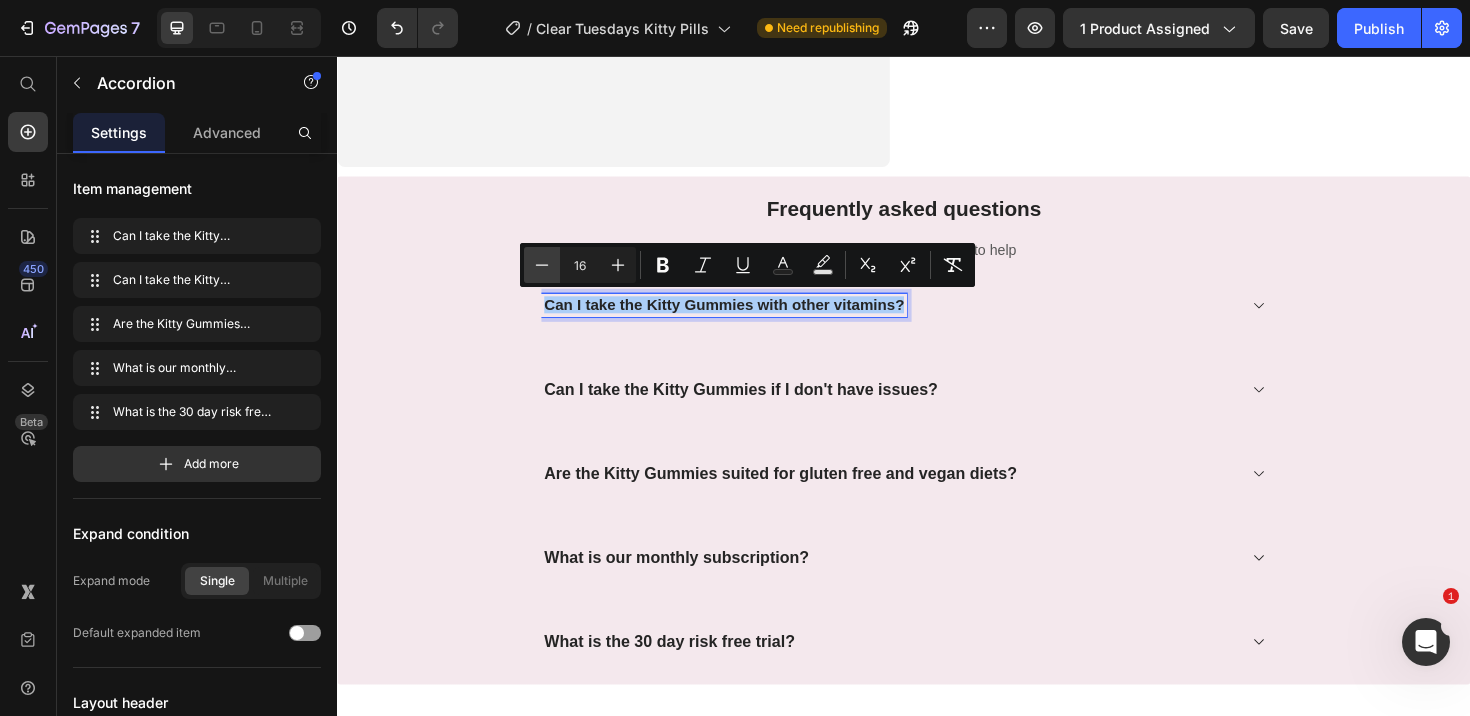 click 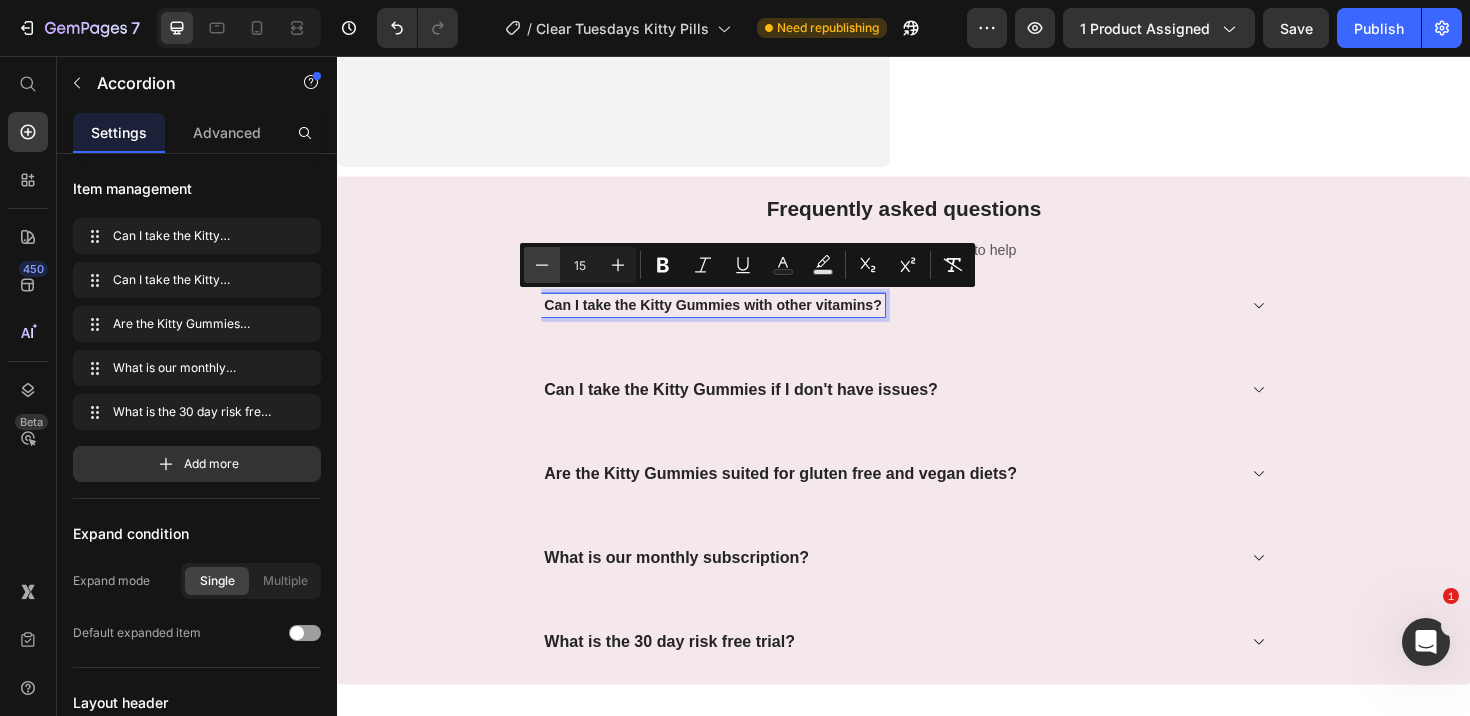 click 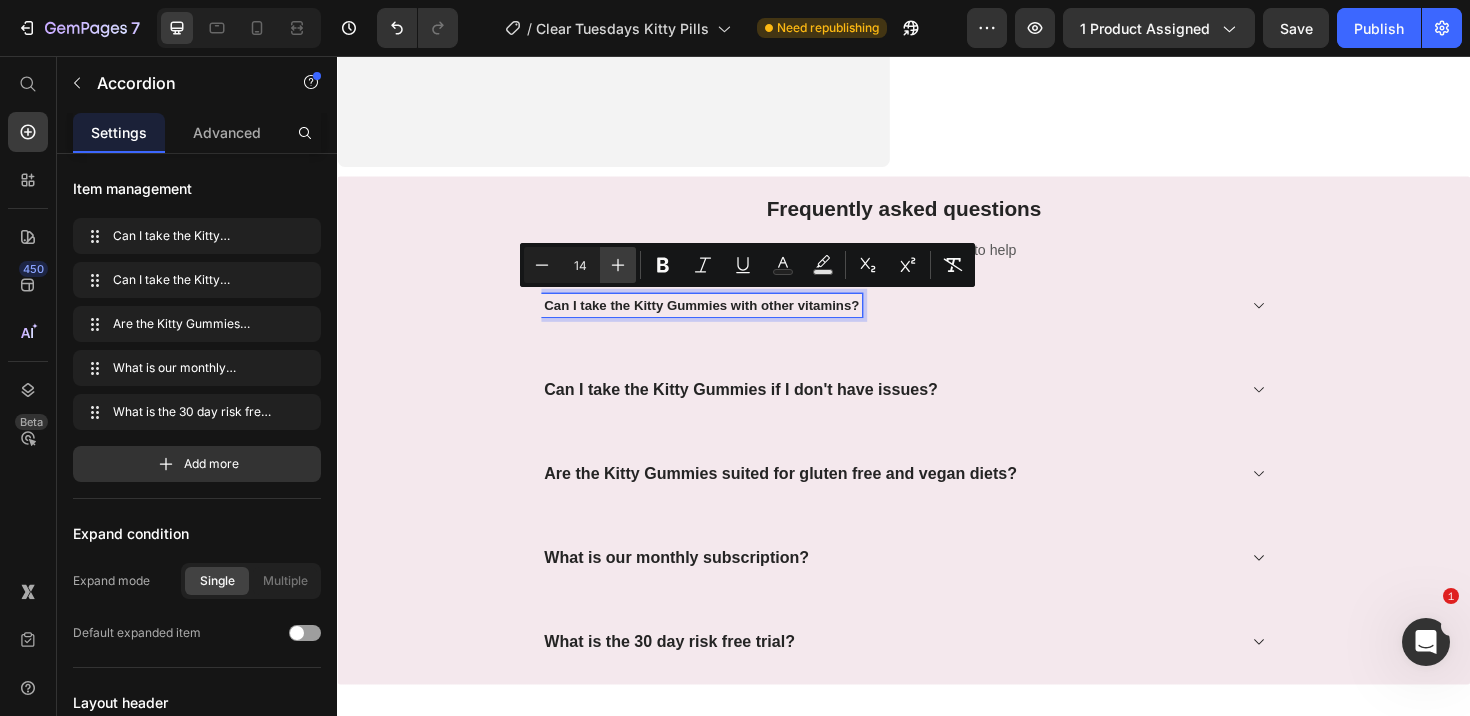 click 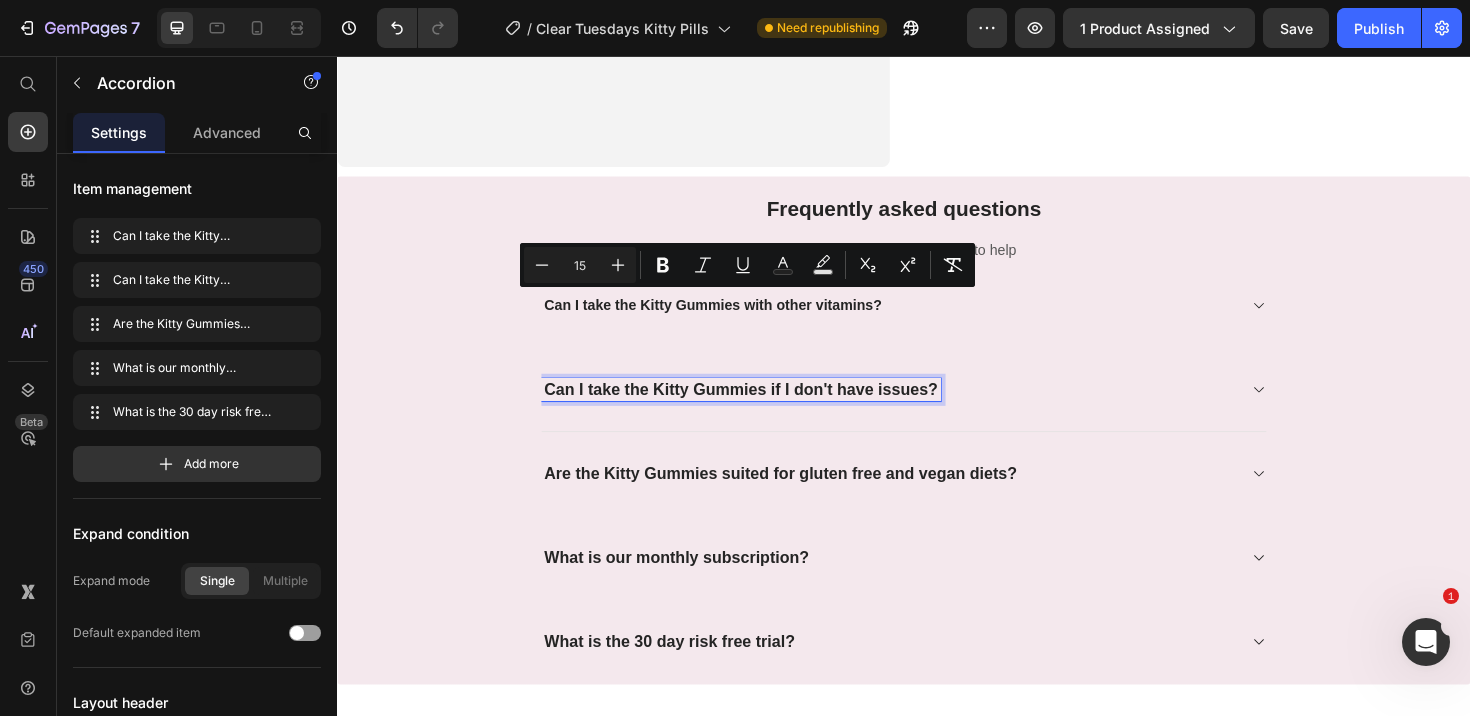 click on "Can I take the Kitty Gummies if I don't have issues?" at bounding box center [764, 408] 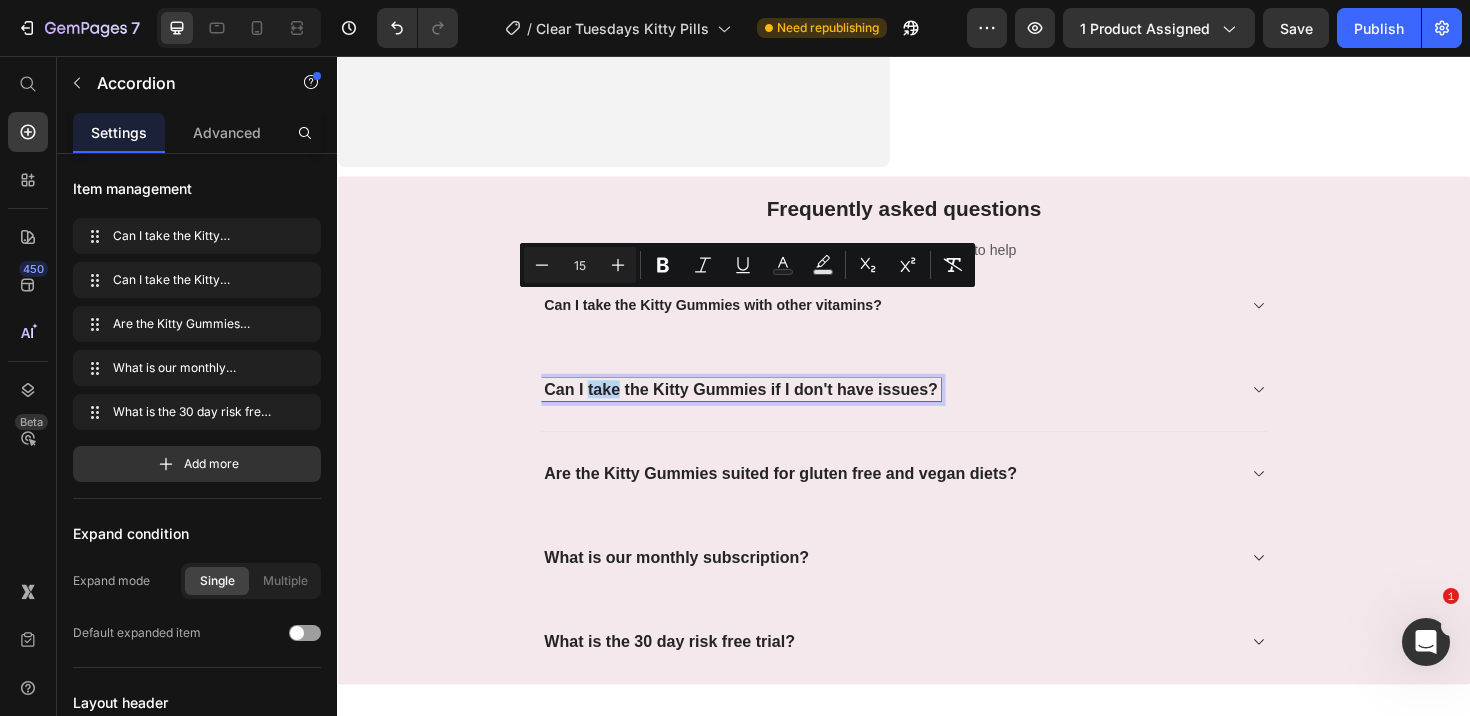 click on "Can I take the Kitty Gummies if I don't have issues?" at bounding box center (764, 408) 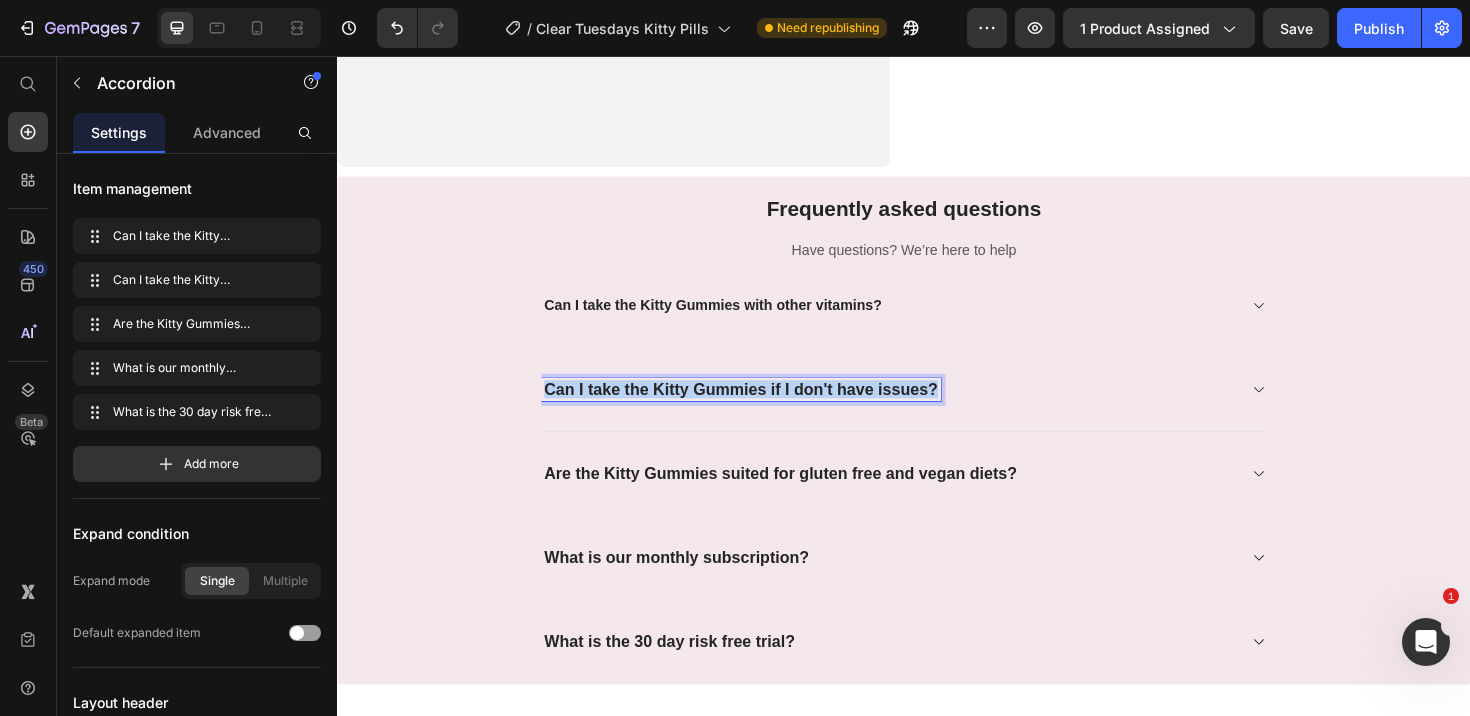 click on "Can I take the Kitty Gummies if I don't have issues?" at bounding box center (764, 408) 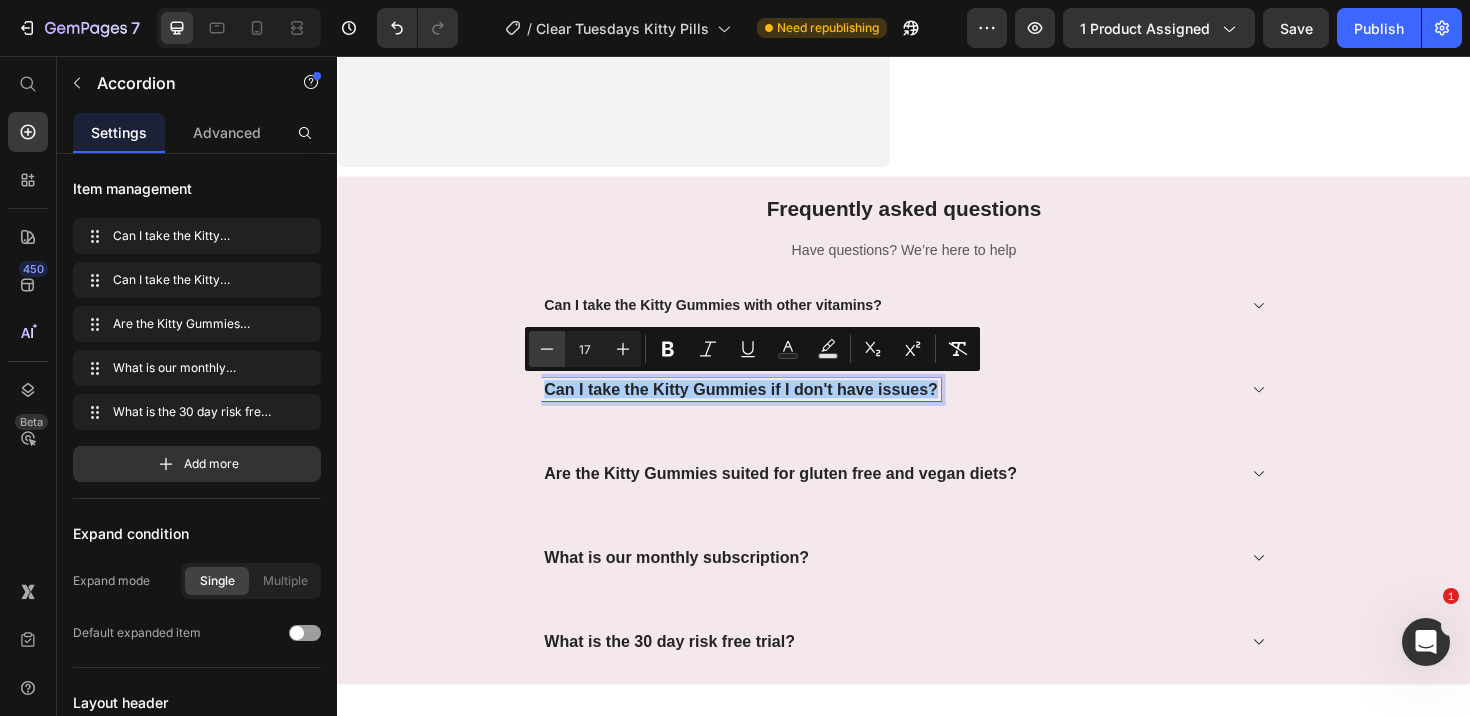 click 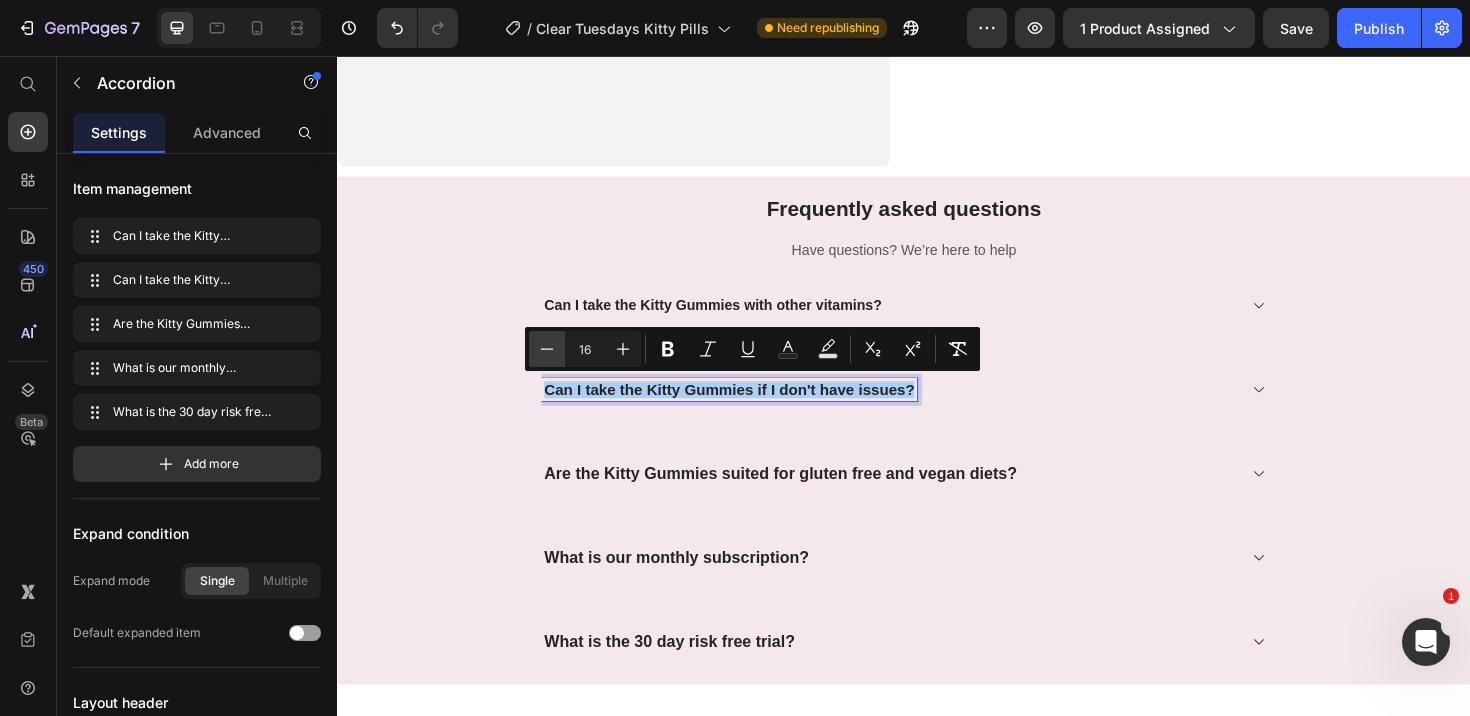 click 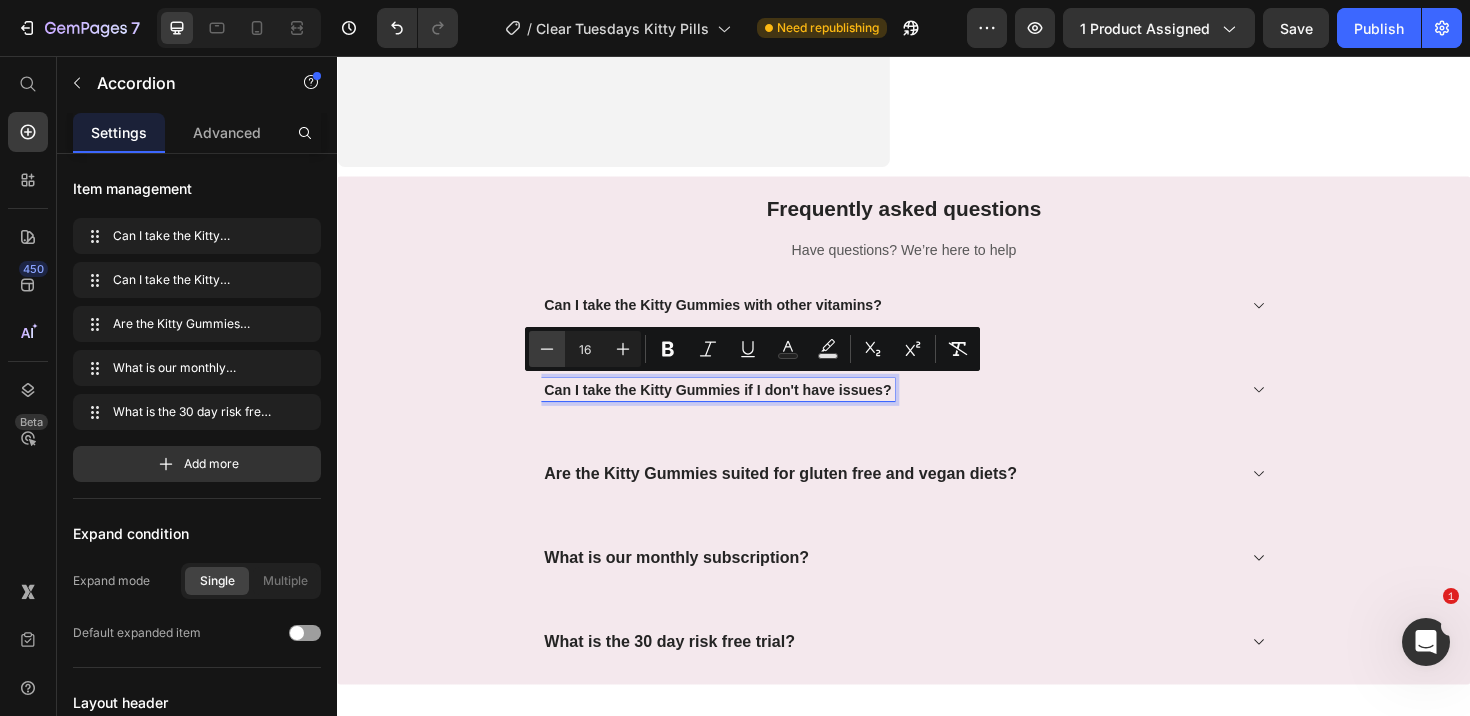 type on "15" 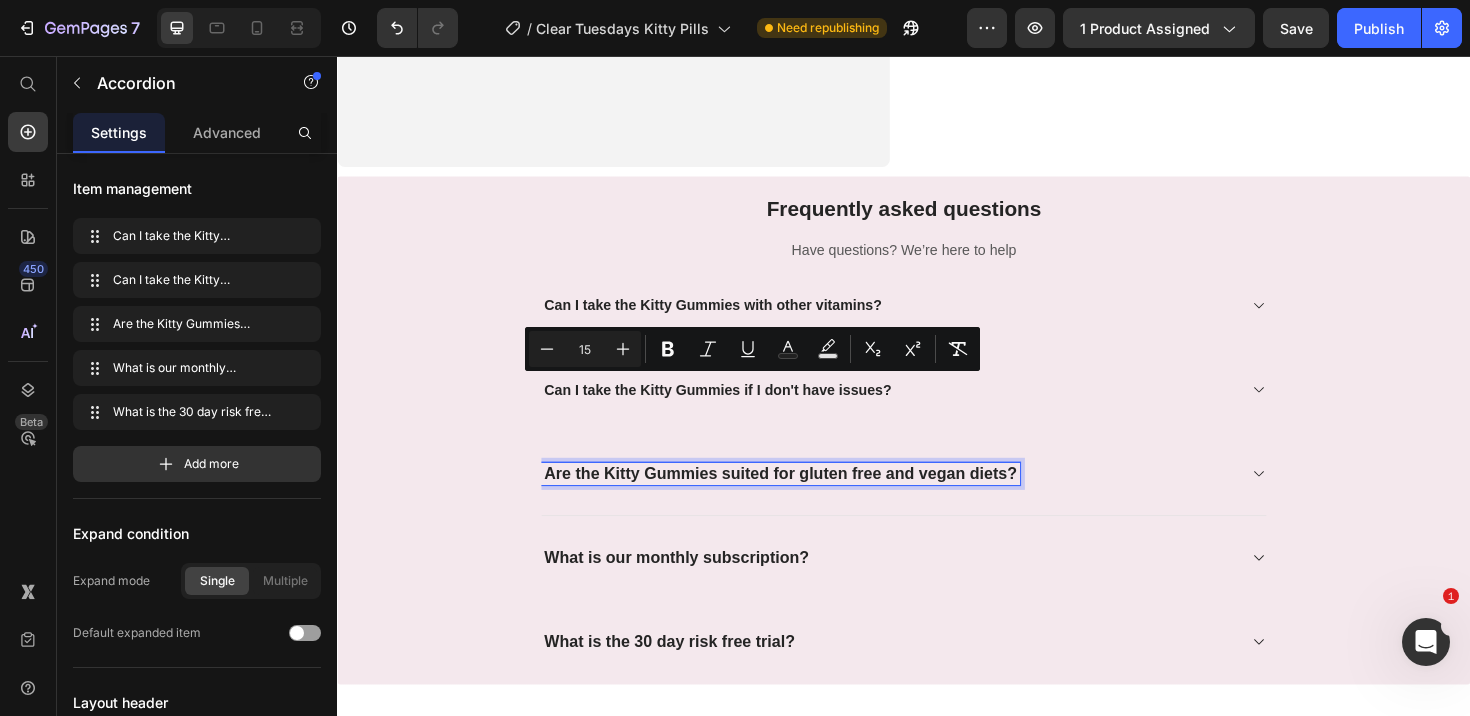 click on "Are the Kitty Gummies suited for gluten free and vegan diets?" at bounding box center (806, 497) 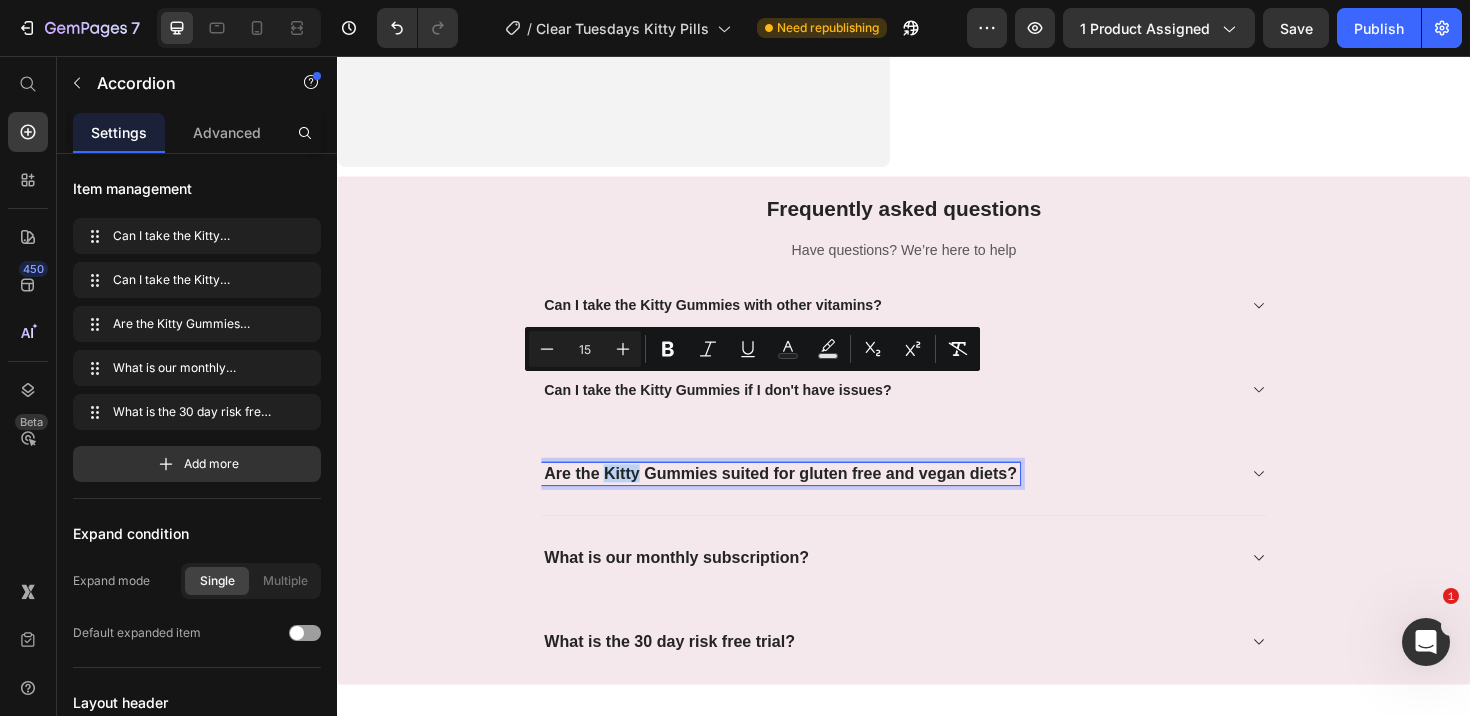 click on "Are the Kitty Gummies suited for gluten free and vegan diets?" at bounding box center [806, 497] 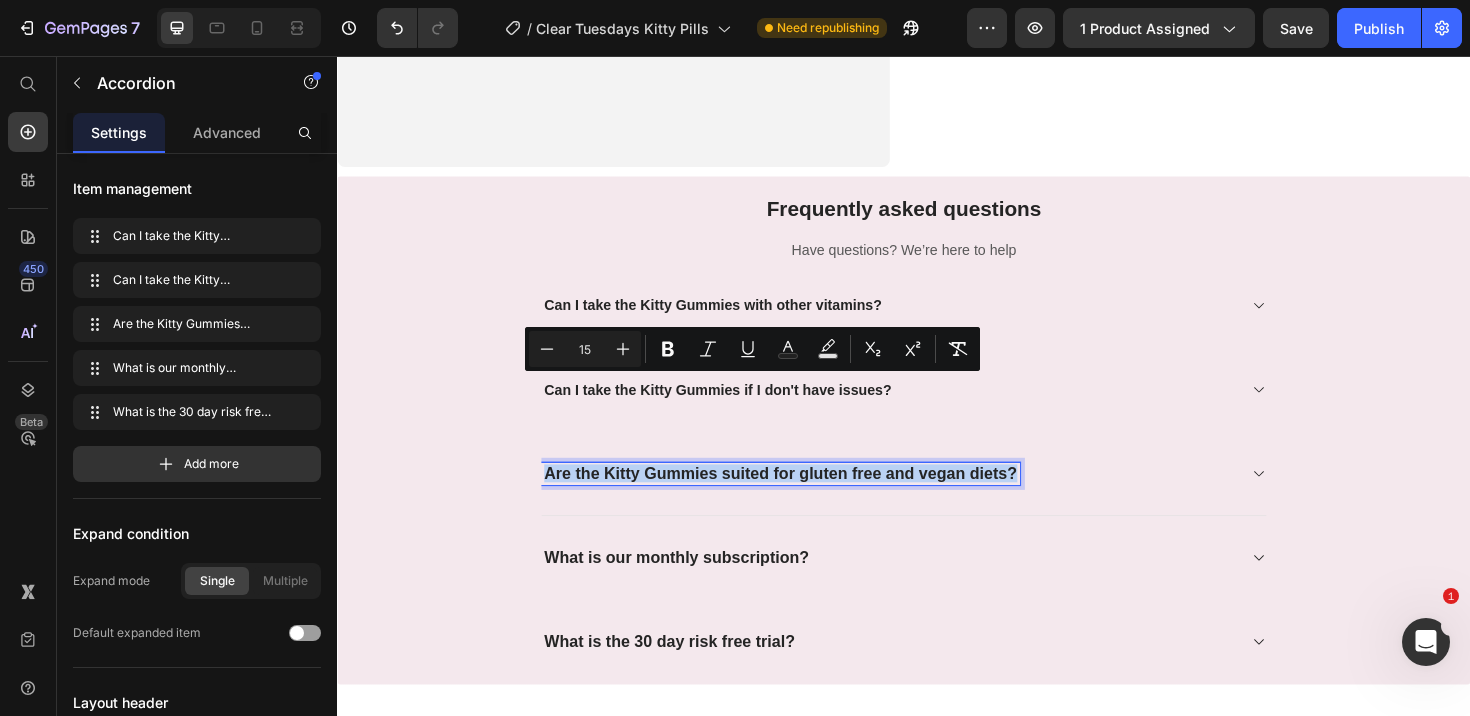 click on "Are the Kitty Gummies suited for gluten free and vegan diets?" at bounding box center (806, 497) 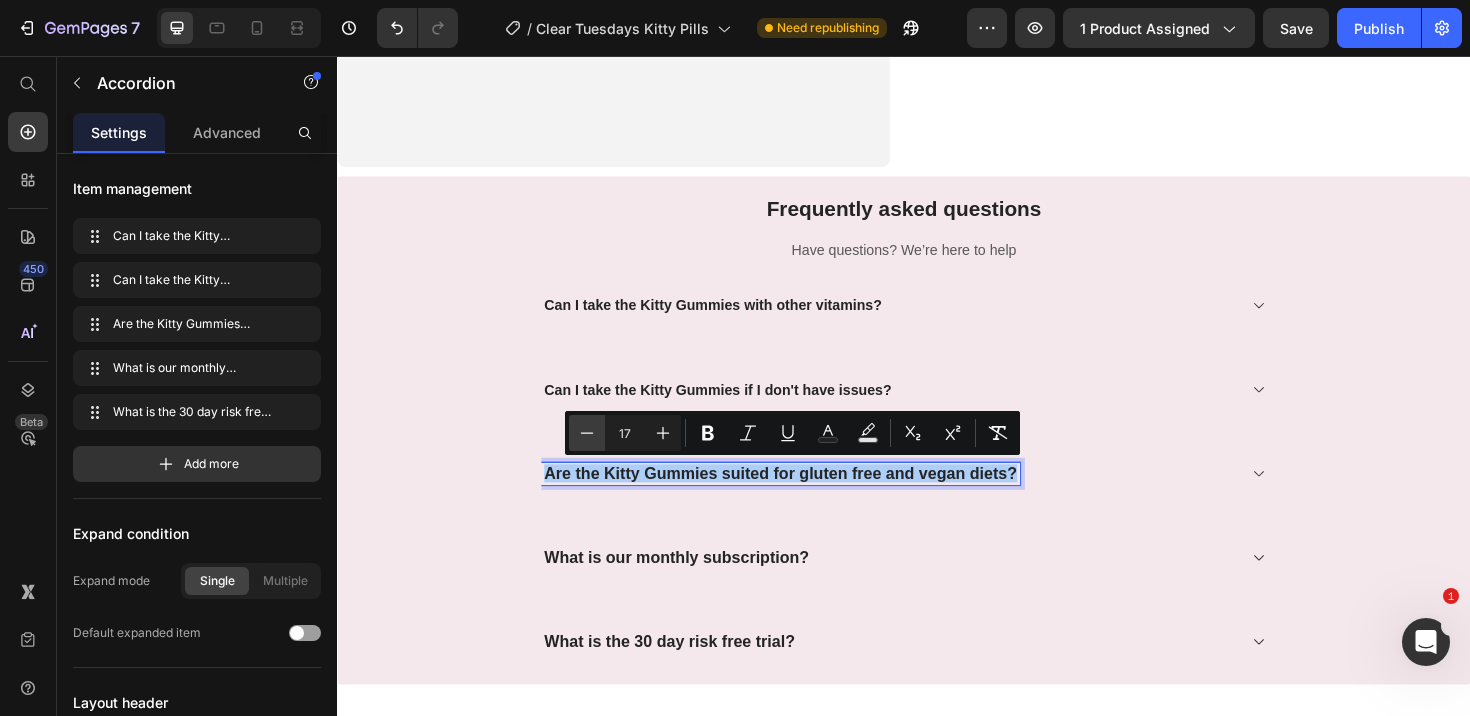 click 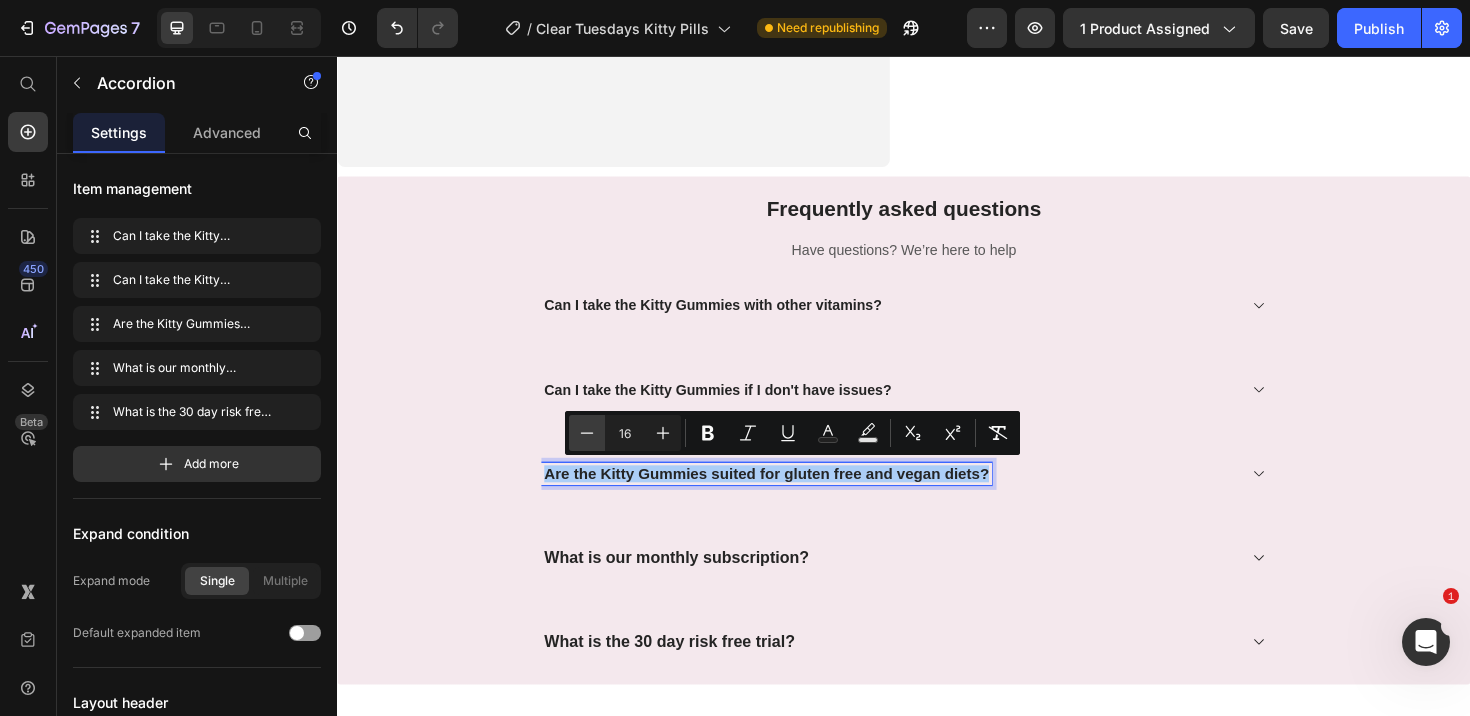 click 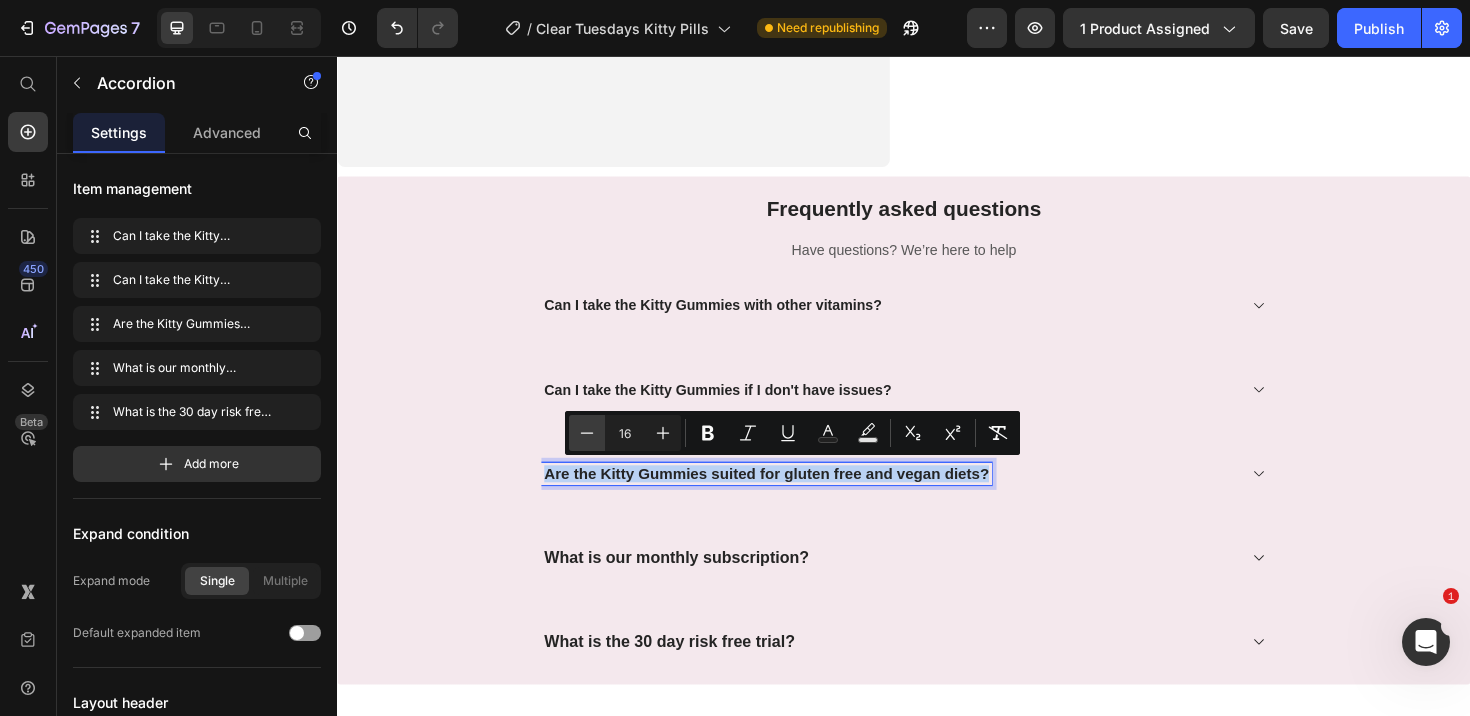 type on "15" 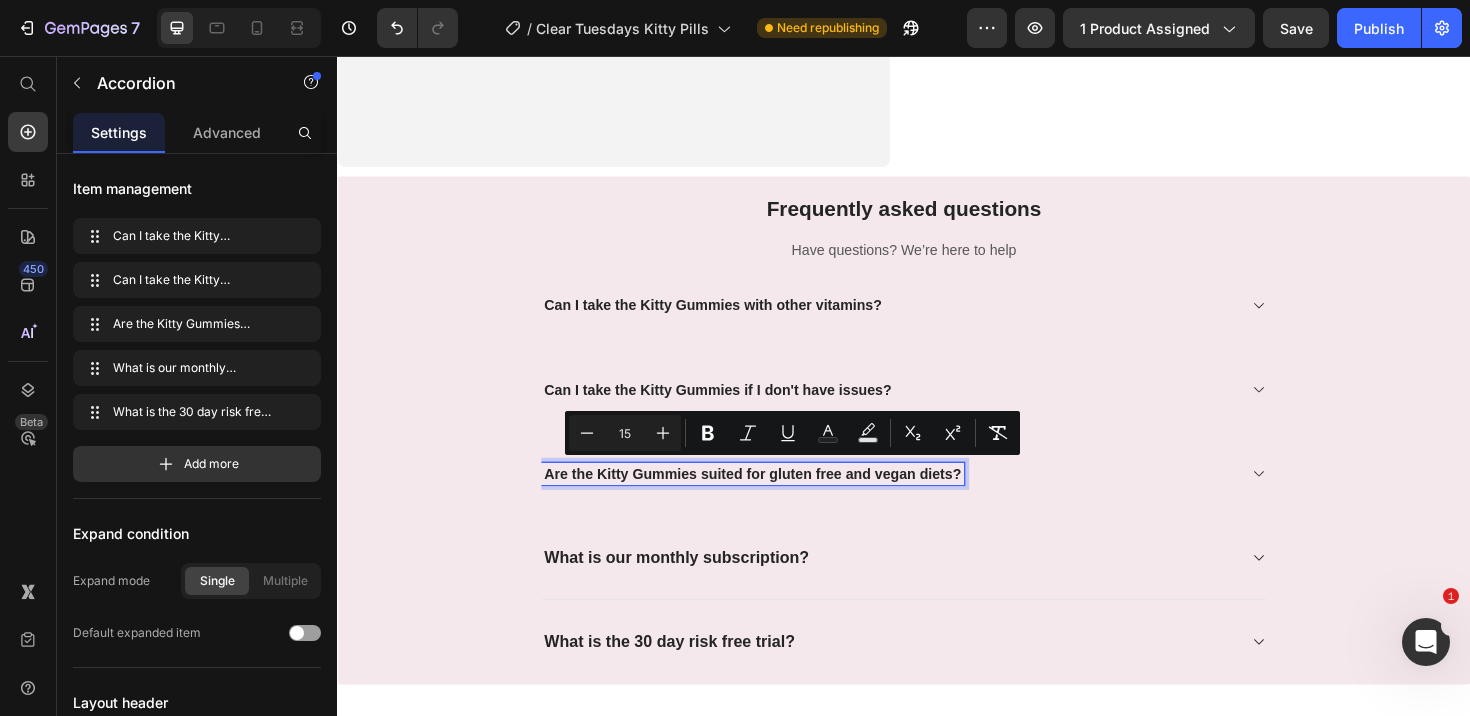 click on "What is our monthly subscription?" at bounding box center (937, 587) 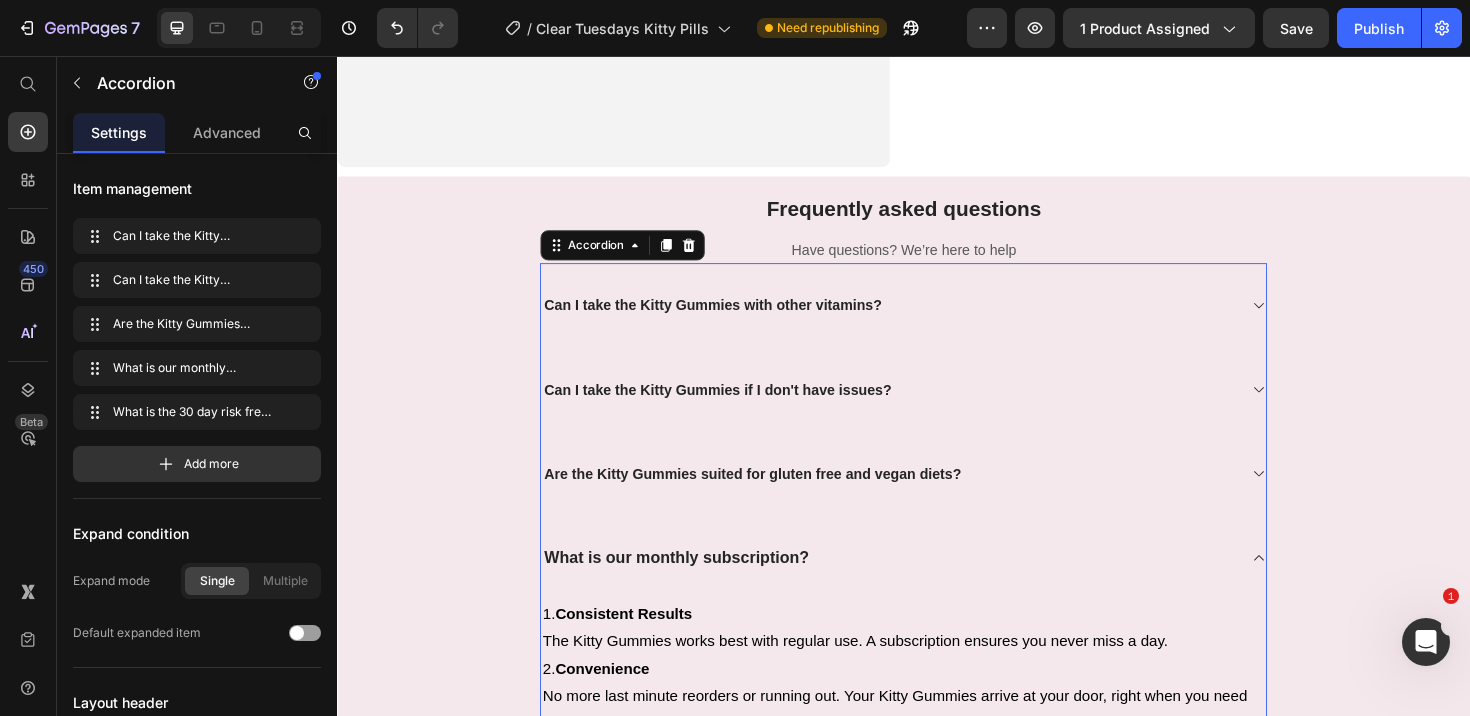 click on "What is our monthly subscription?" at bounding box center [696, 586] 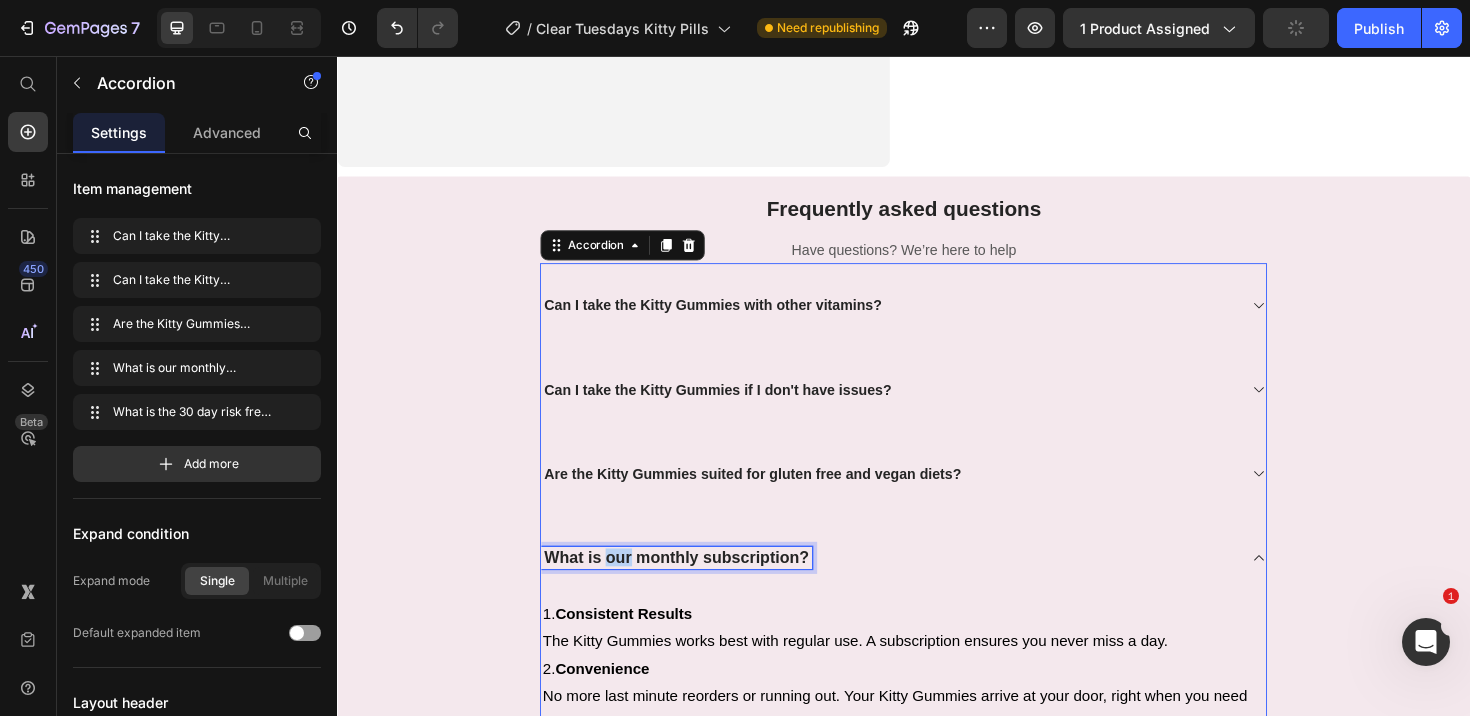 click on "What is our monthly subscription?" at bounding box center [696, 586] 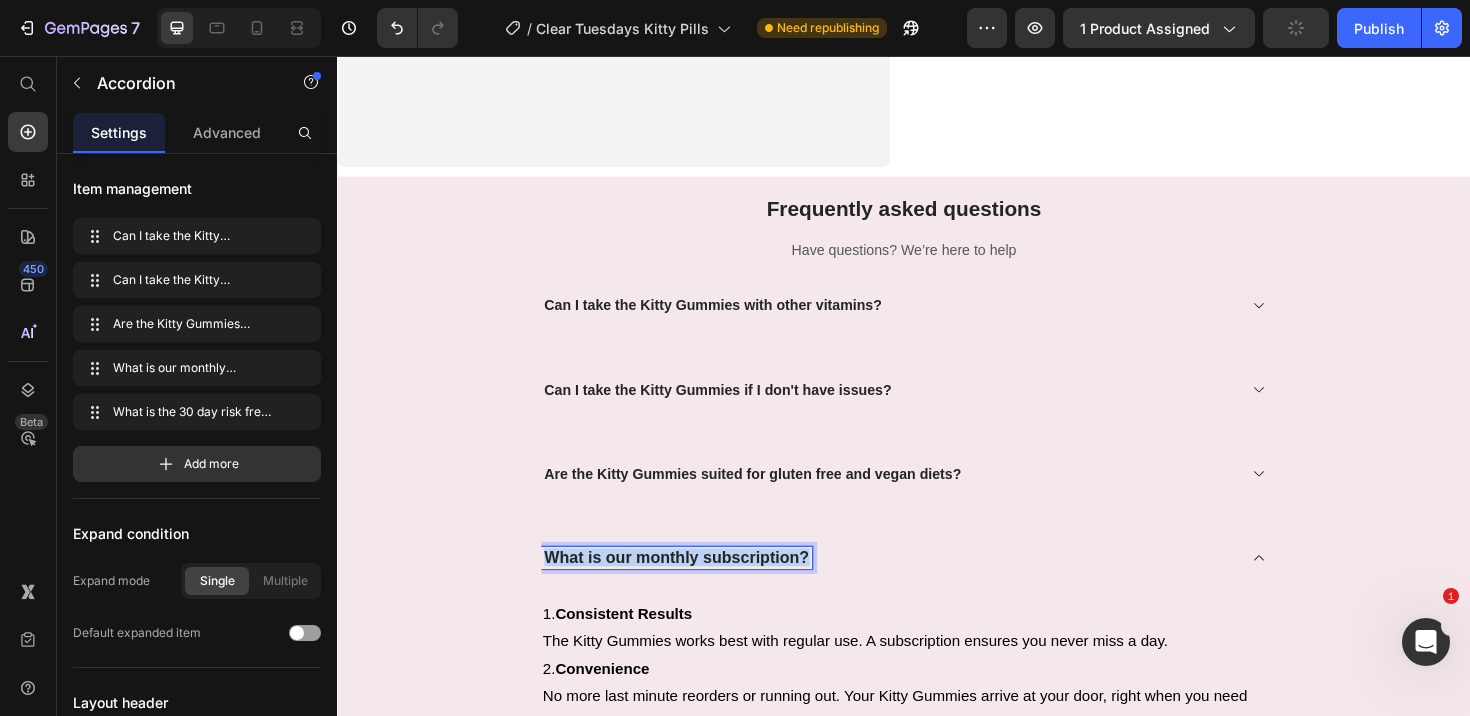 click on "What is our monthly subscription?" at bounding box center [696, 586] 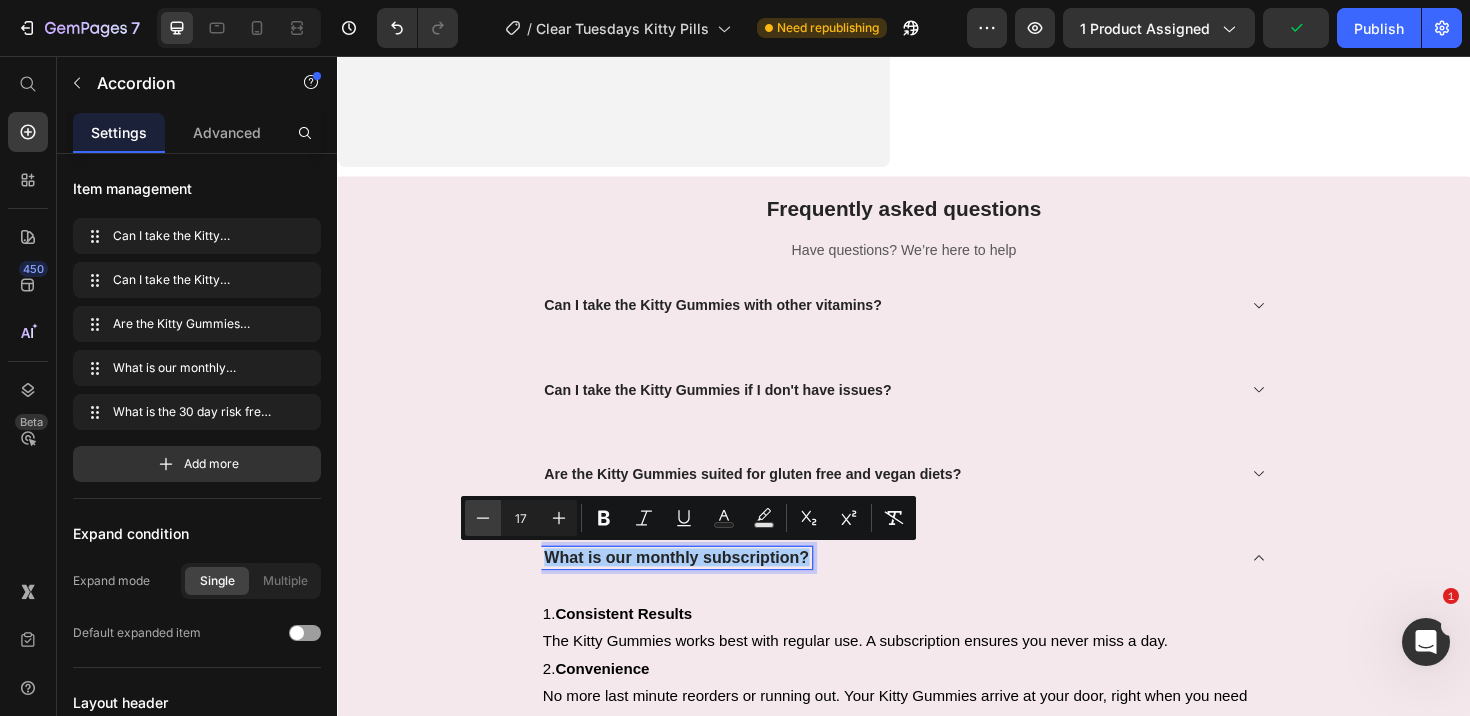 click 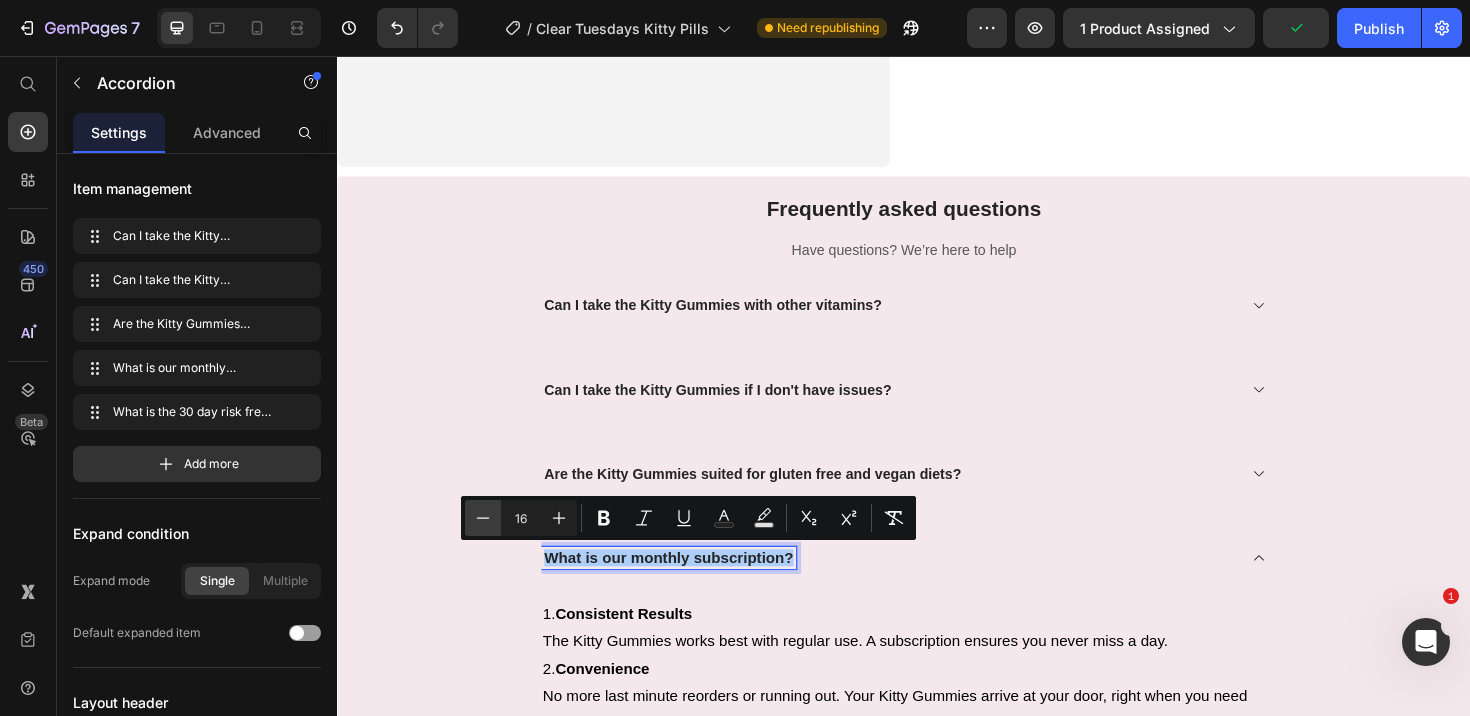 click 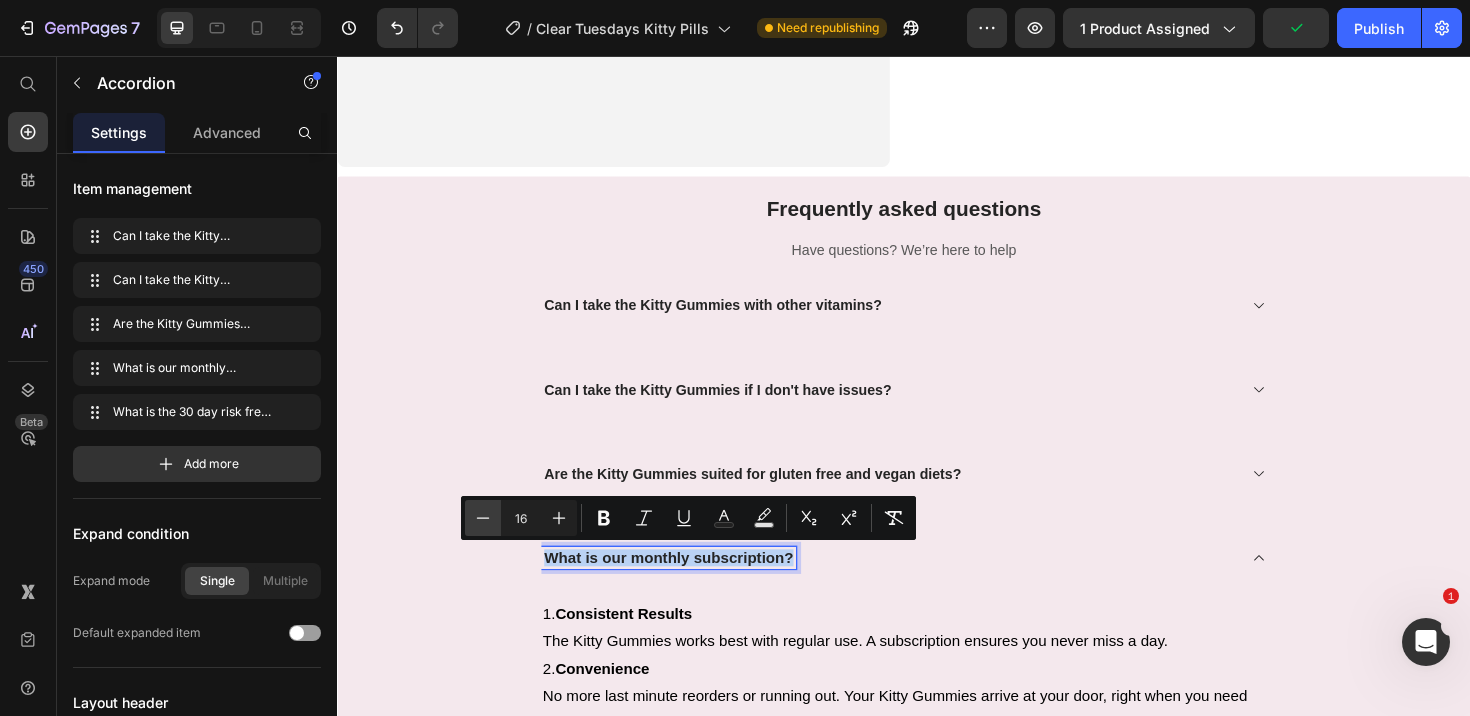 type on "15" 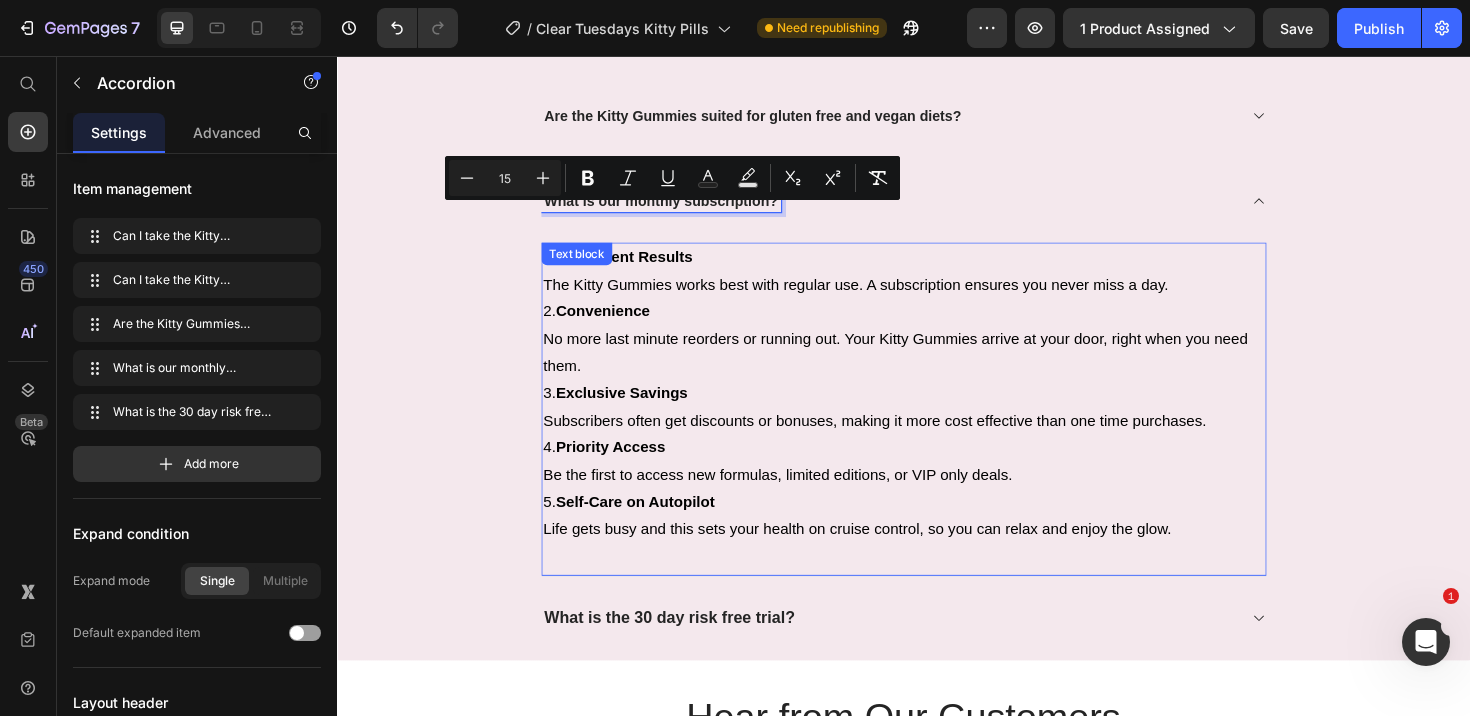 scroll, scrollTop: 7283, scrollLeft: 0, axis: vertical 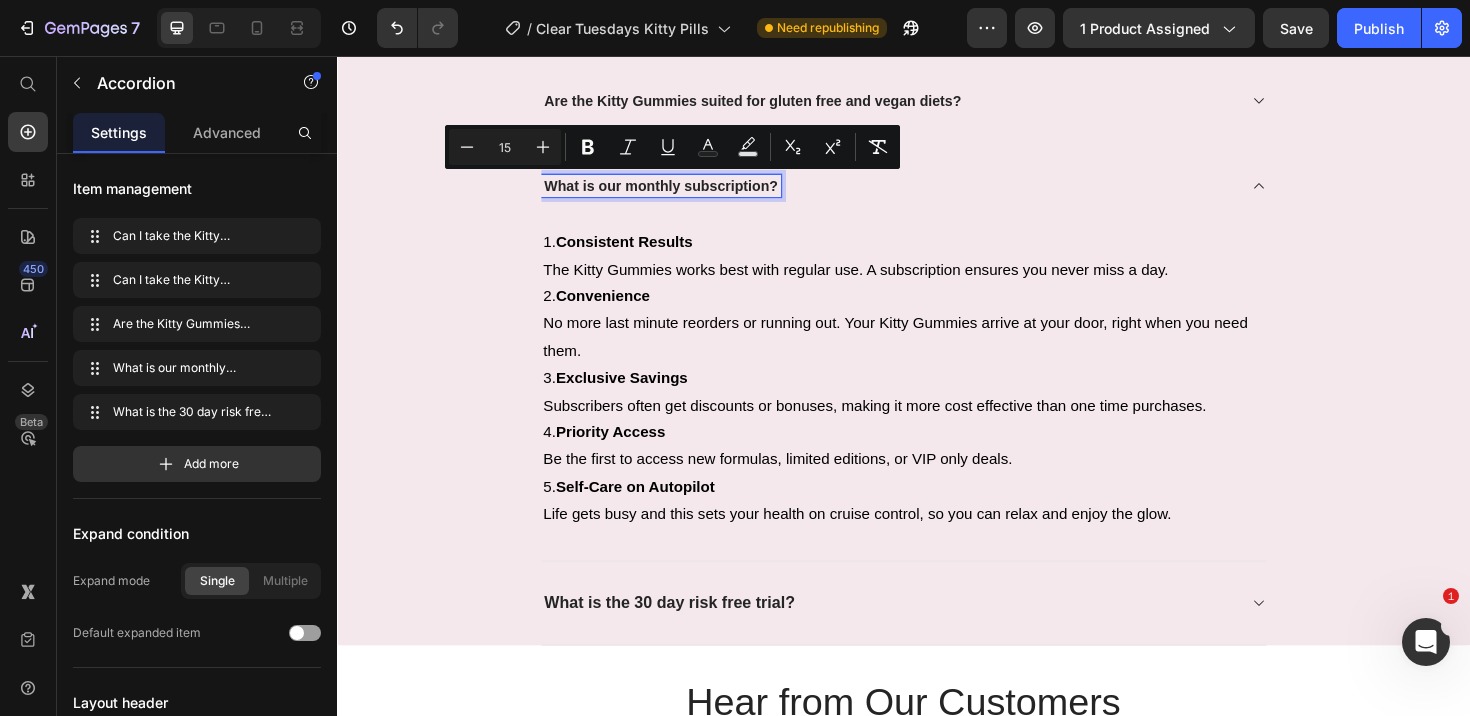 click on "What is the 30 day risk free trial?" at bounding box center [688, 634] 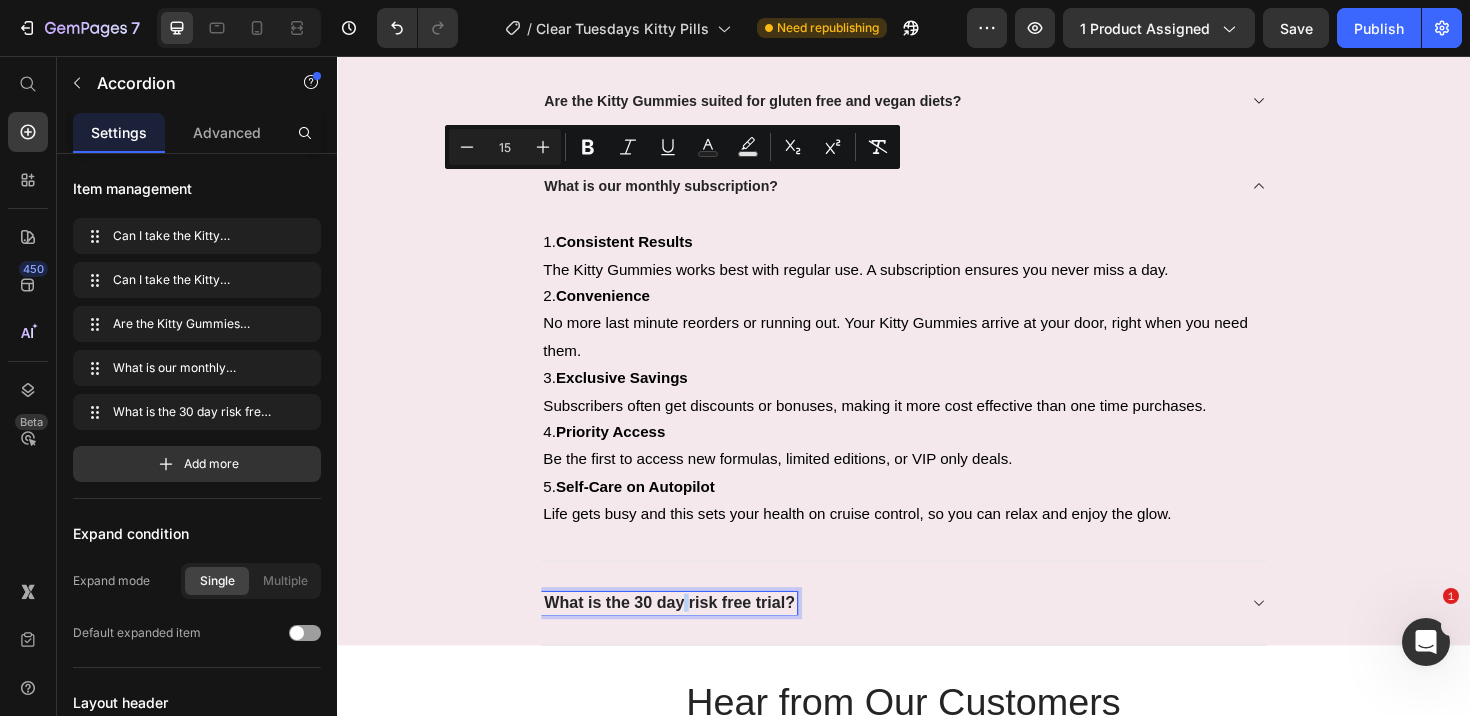 click on "What is the 30 day risk free trial?" at bounding box center (688, 634) 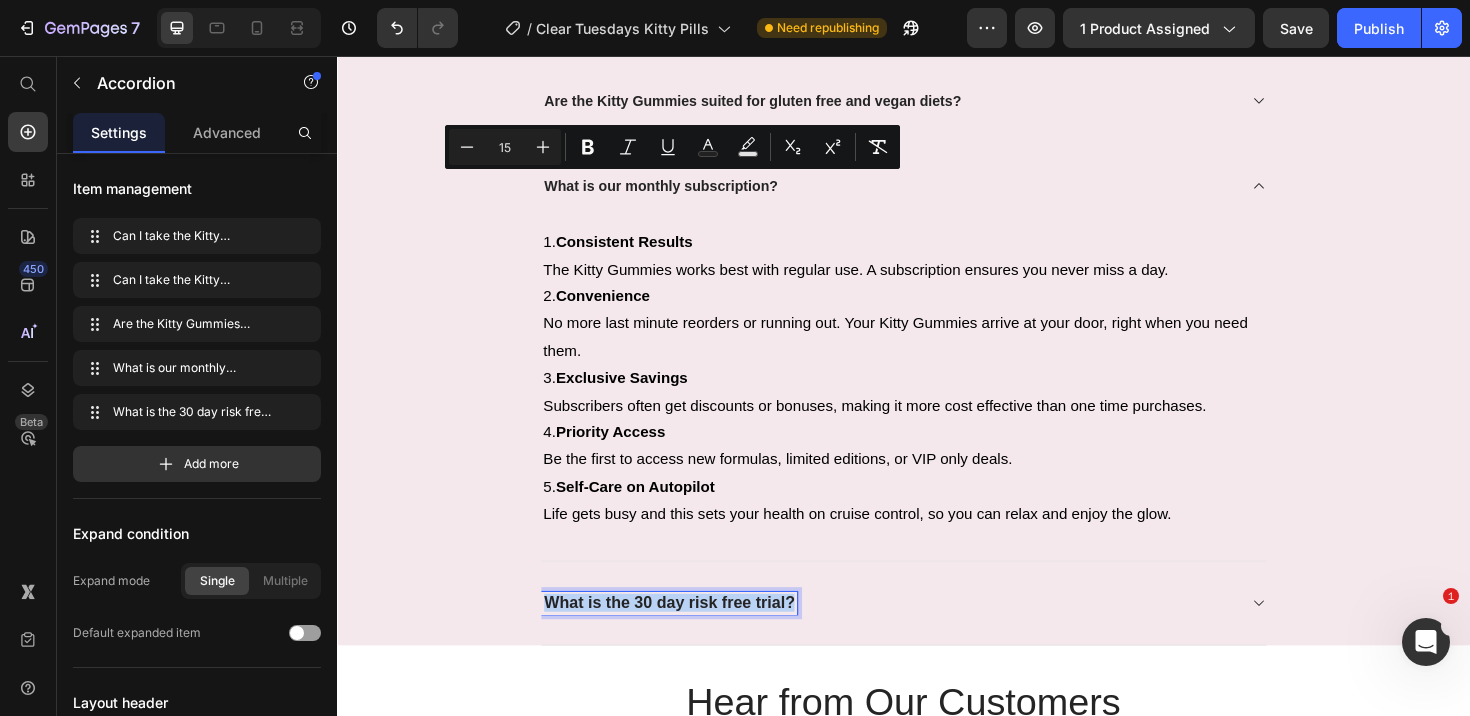 click on "What is the 30 day risk free trial?" at bounding box center [688, 634] 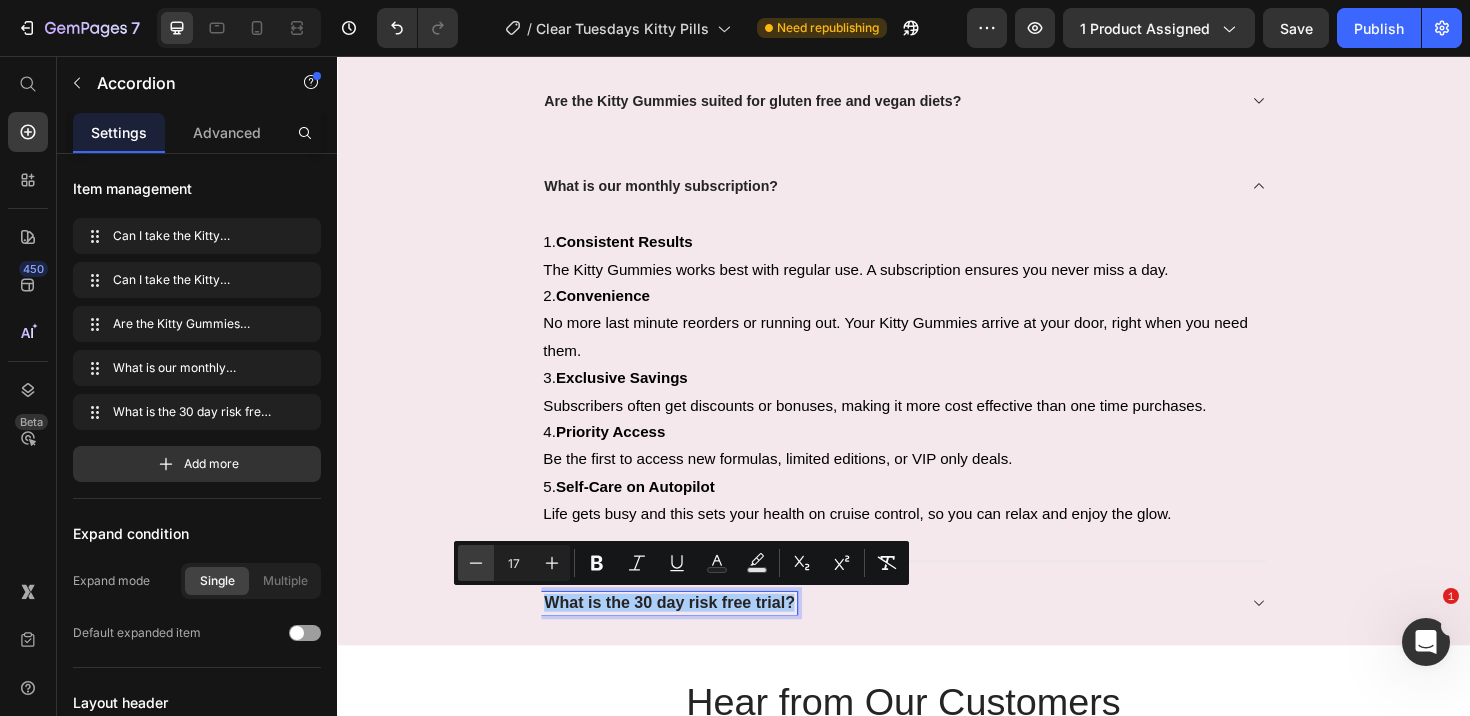 click 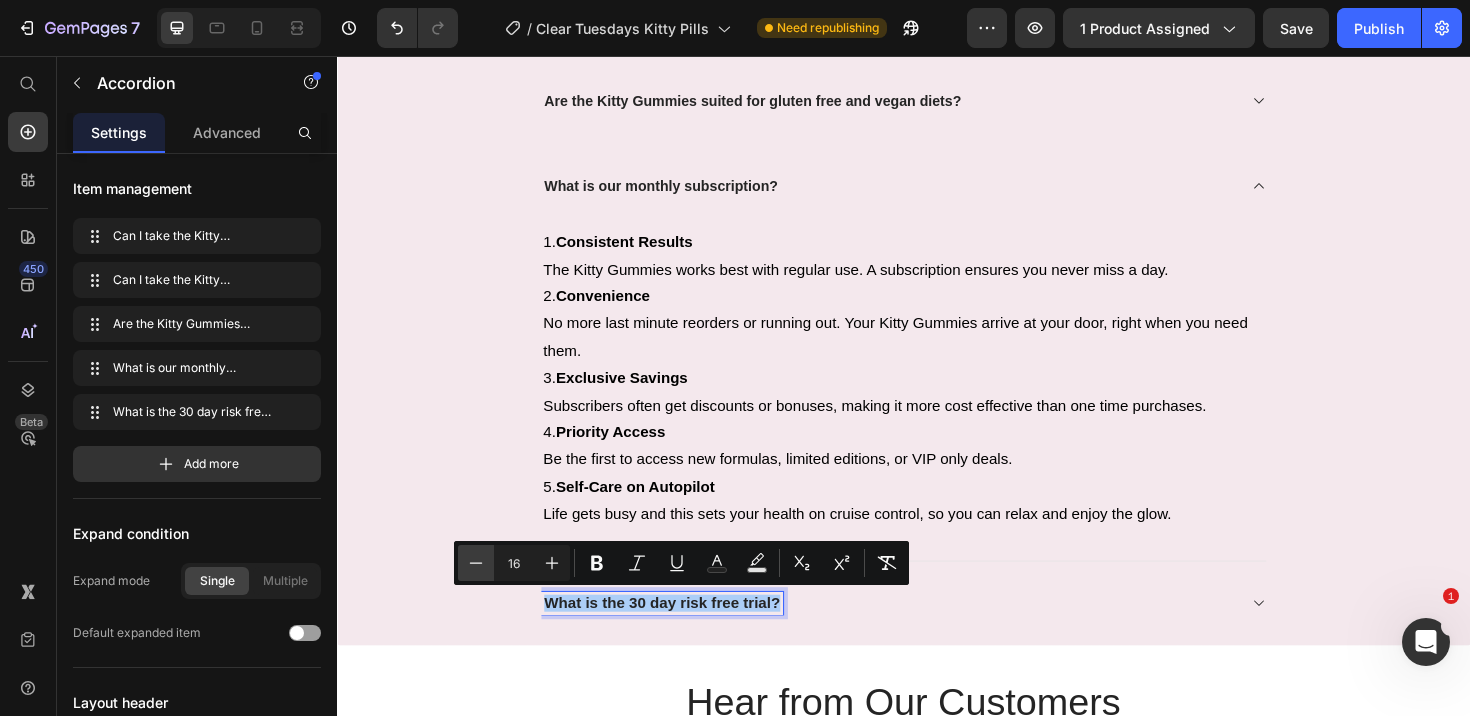 click 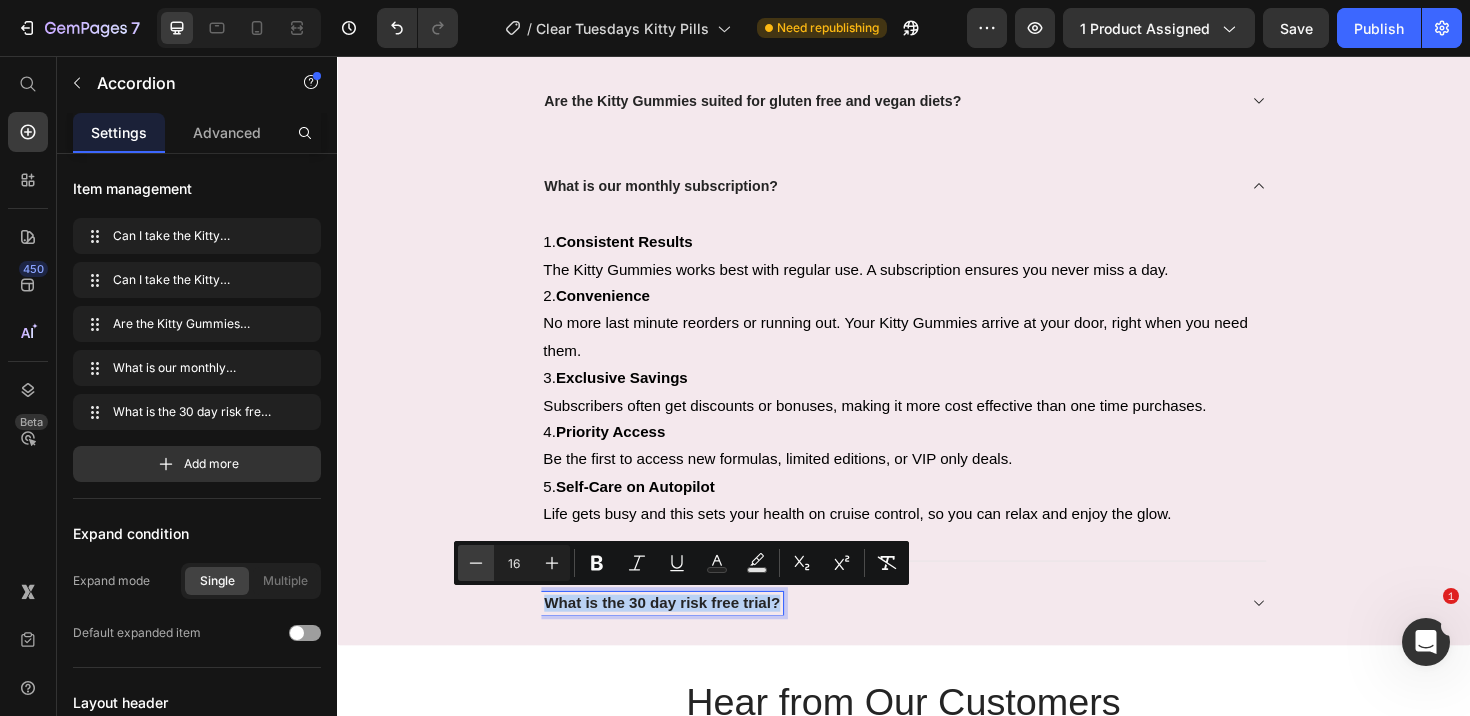 type on "15" 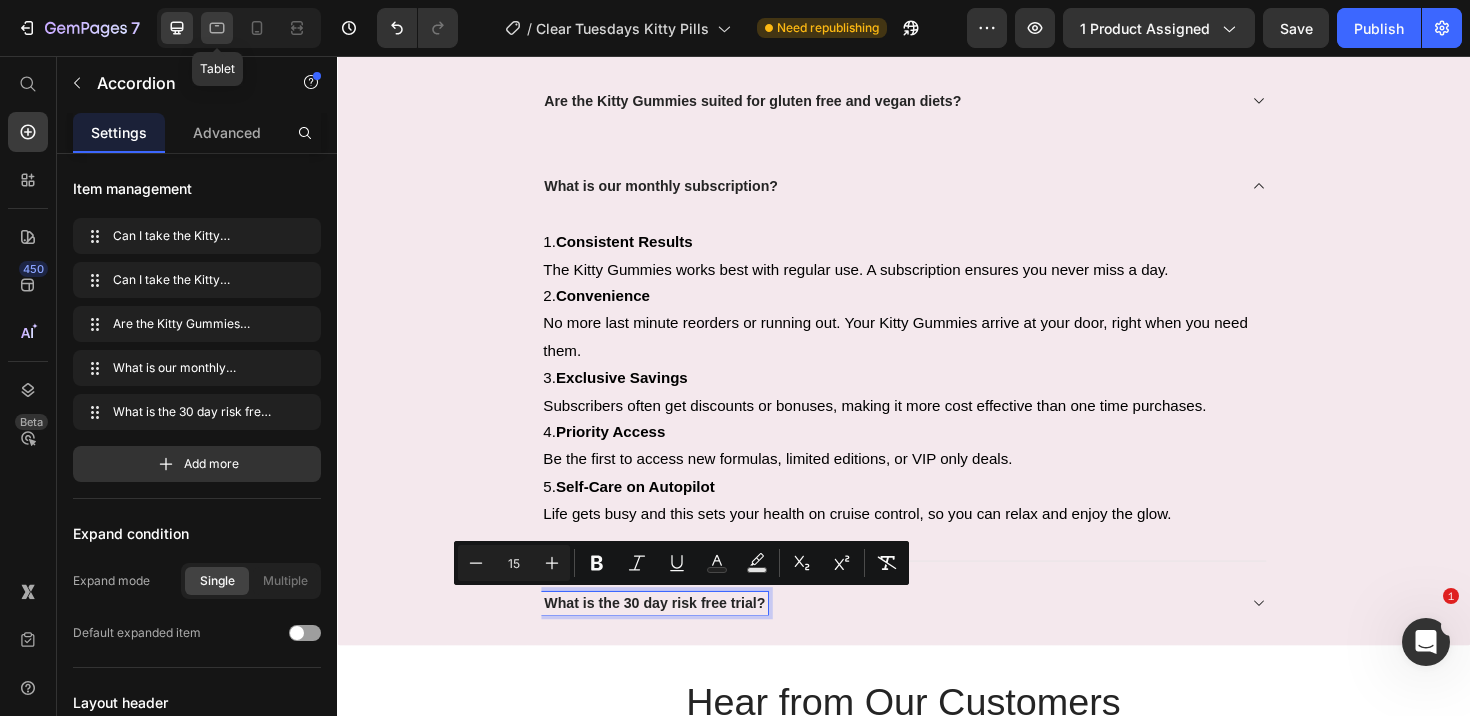 click 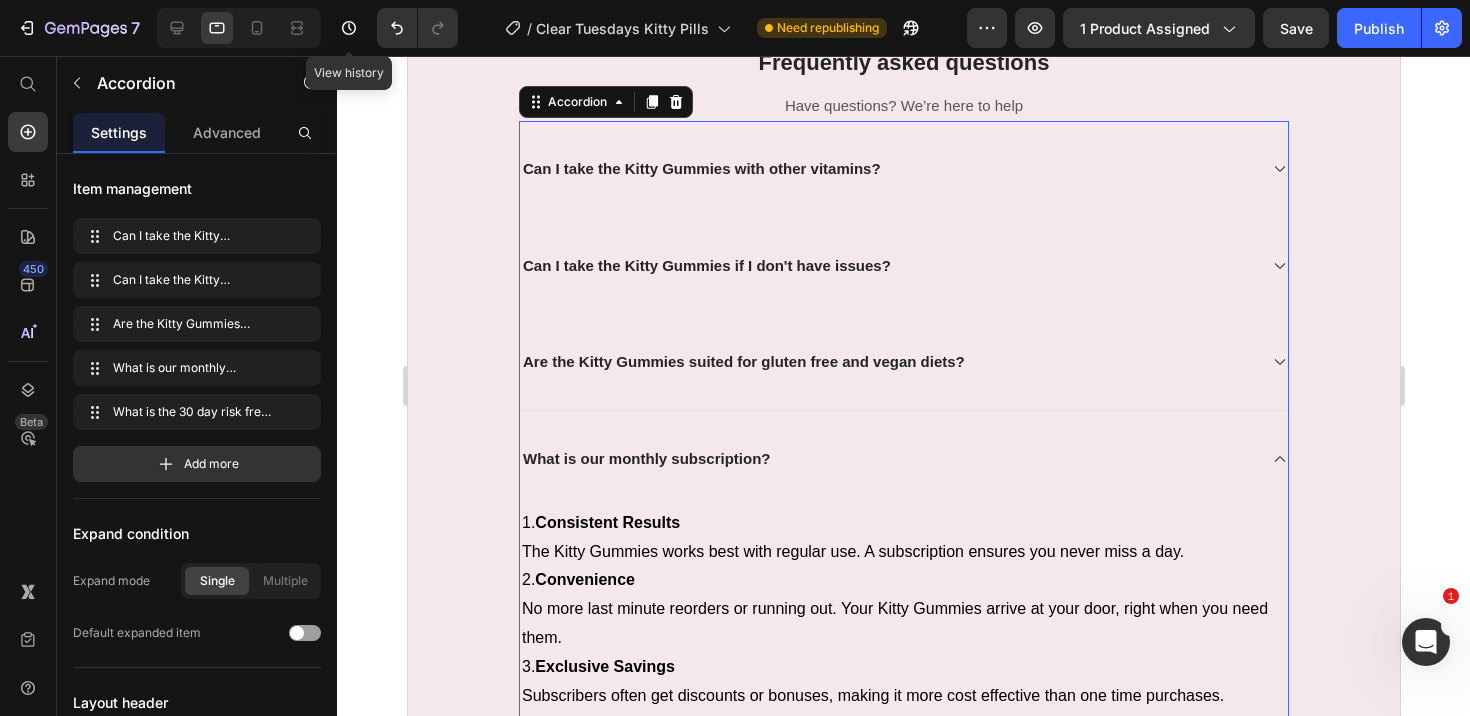 scroll, scrollTop: 7037, scrollLeft: 0, axis: vertical 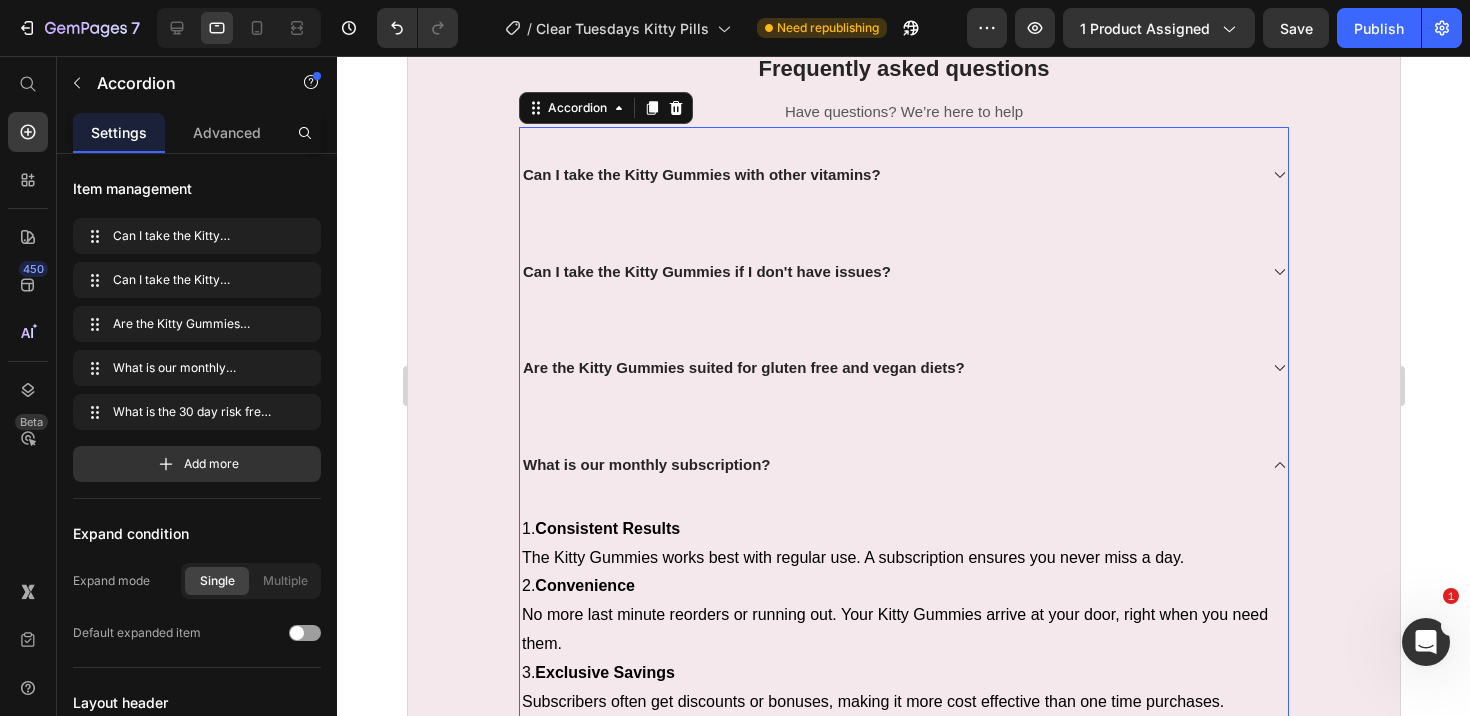 click on "What is our monthly subscription?" at bounding box center [887, 465] 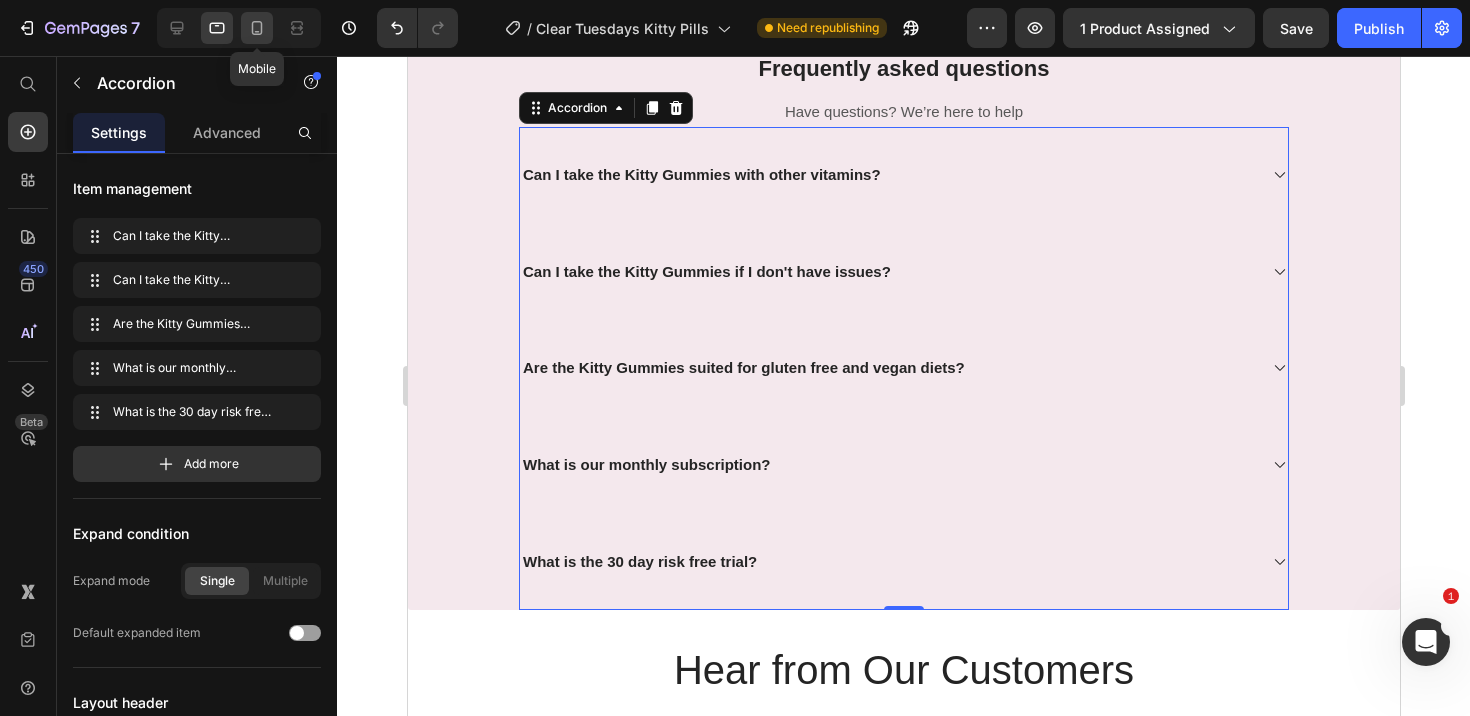 click 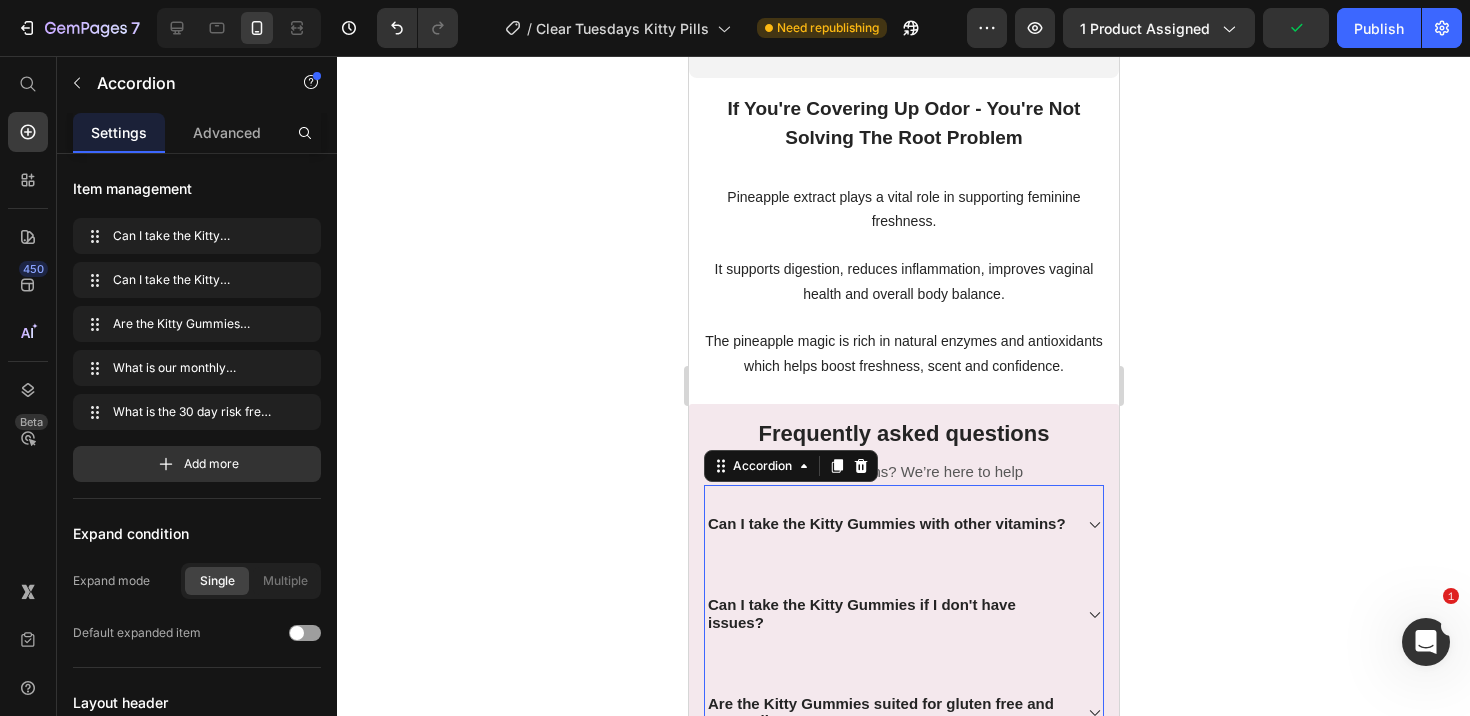 scroll, scrollTop: 7036, scrollLeft: 0, axis: vertical 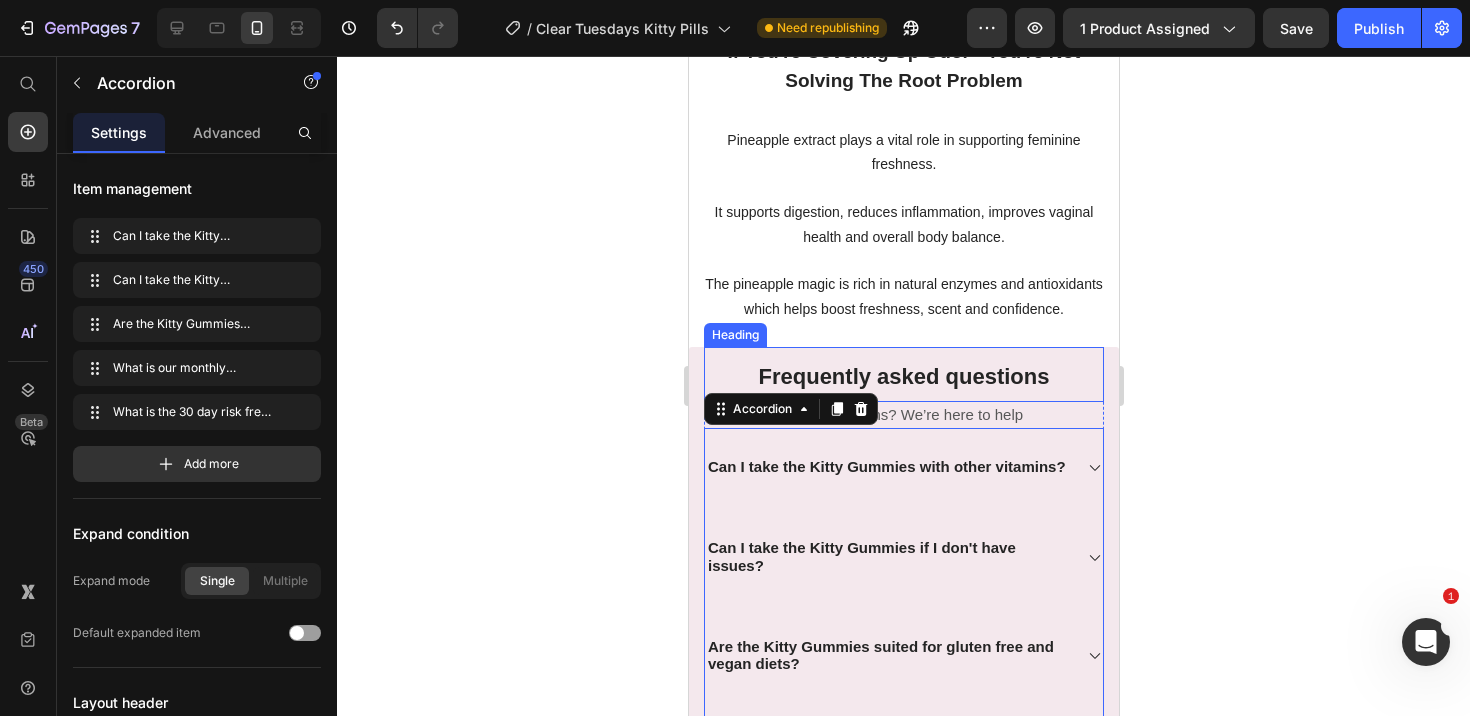 click on "Frequently asked questions" at bounding box center [903, 376] 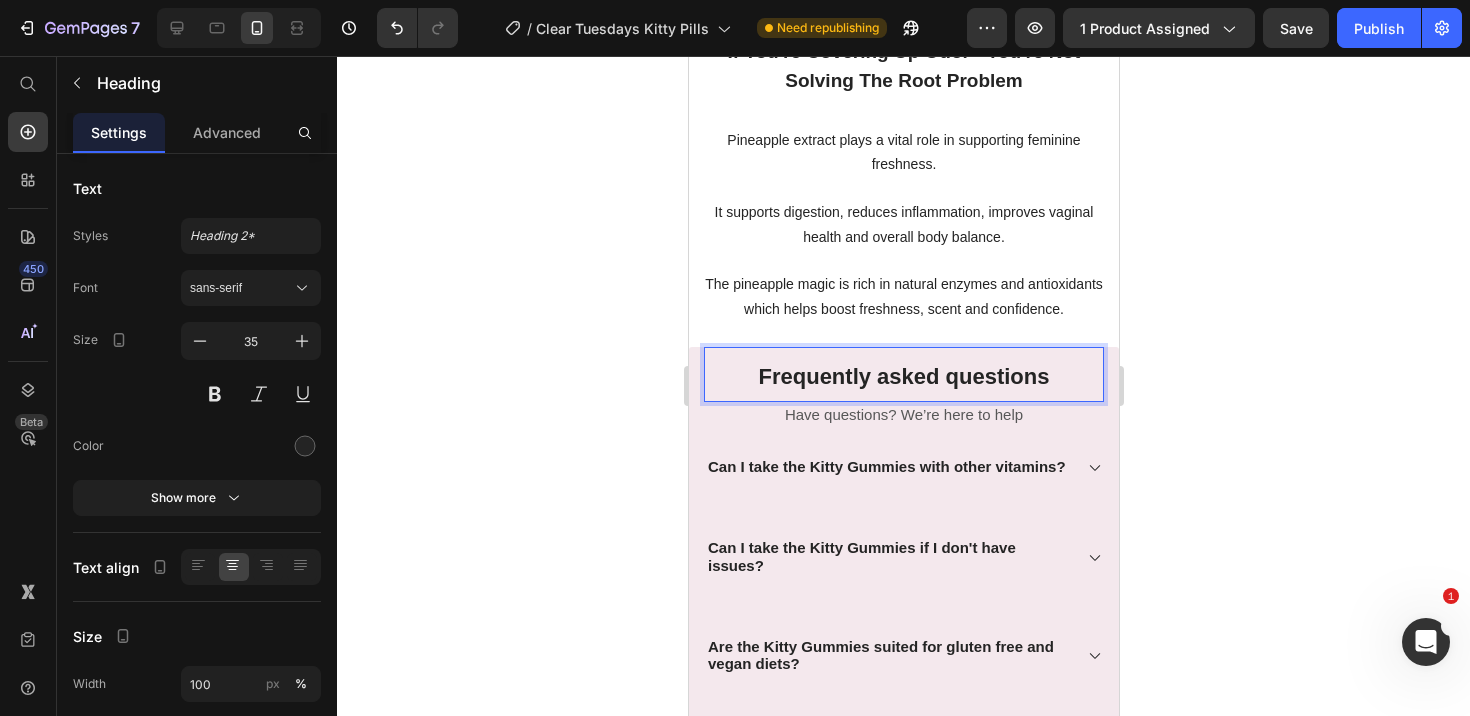 click on "Frequently asked questions" at bounding box center [903, 376] 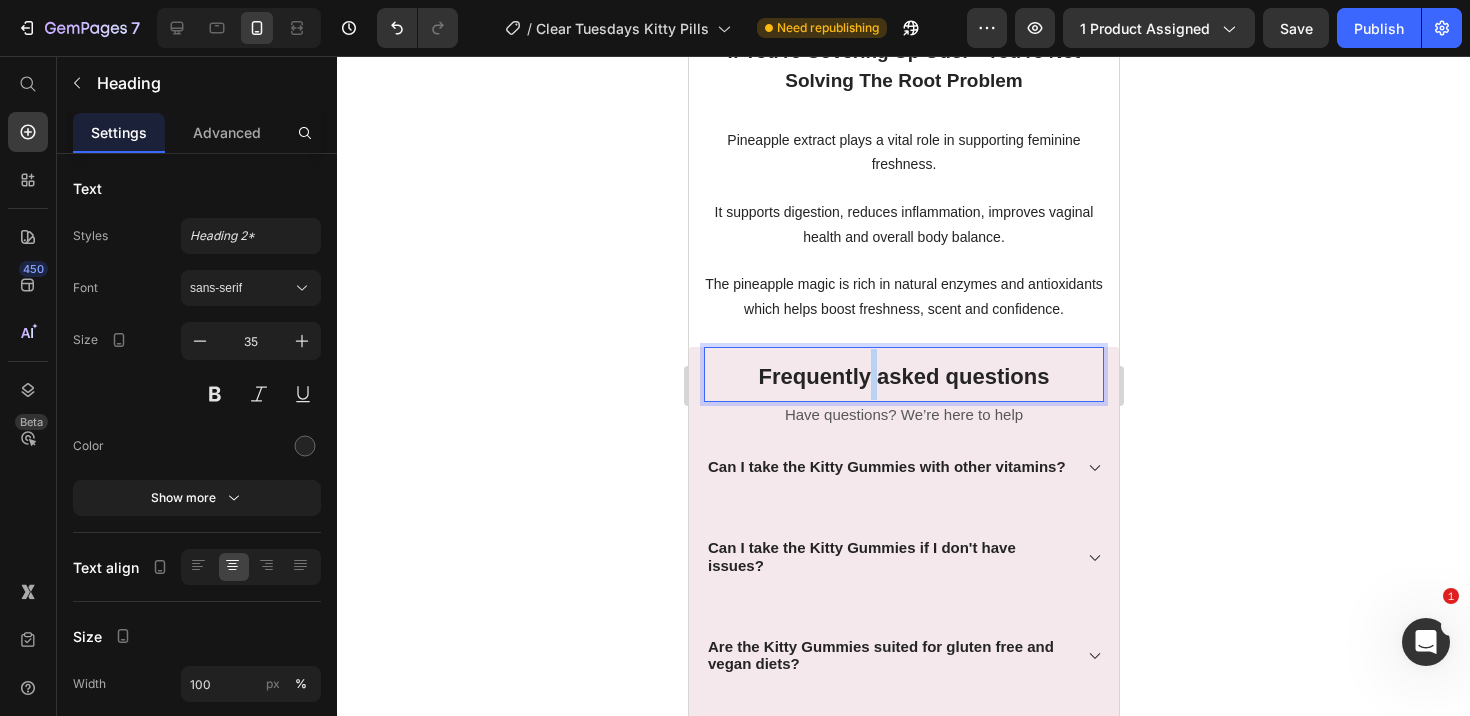 click on "Frequently asked questions" at bounding box center (903, 376) 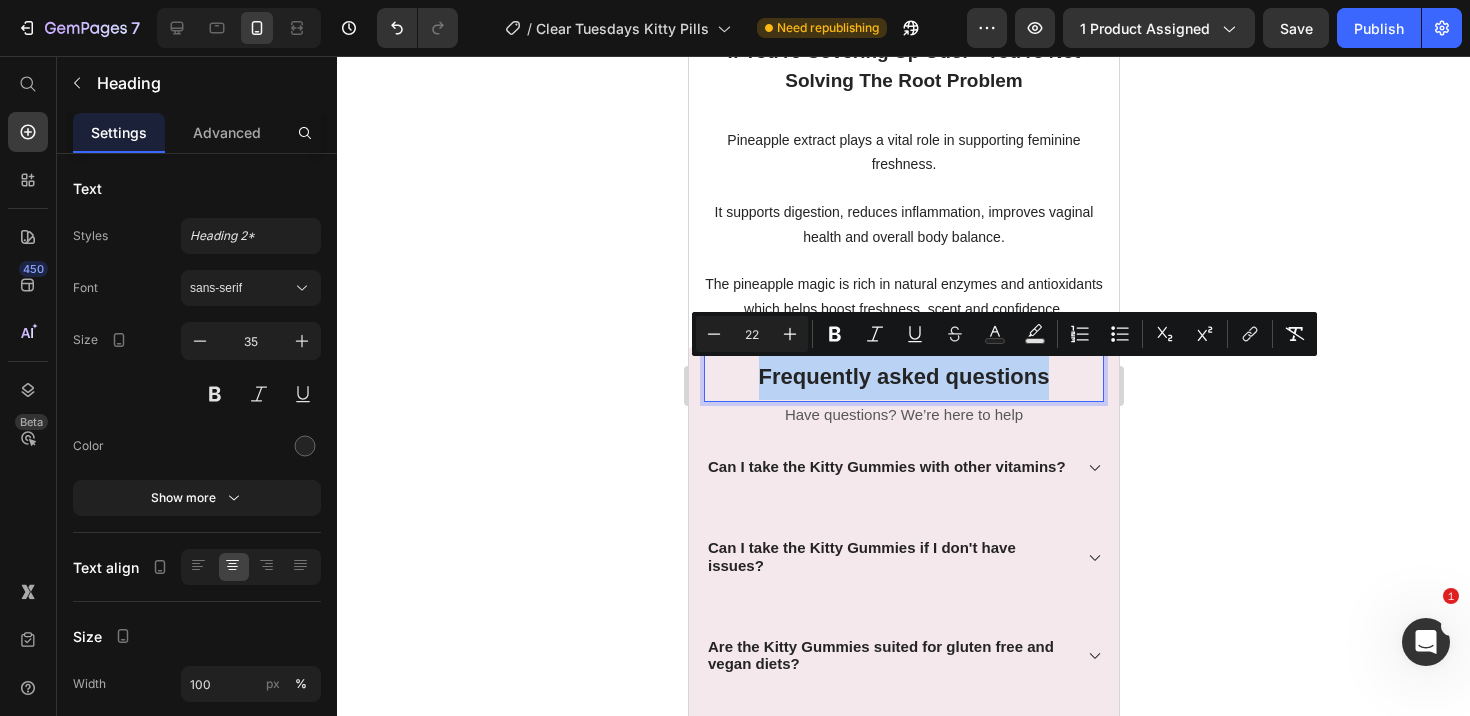 click on "Frequently asked questions" at bounding box center (903, 376) 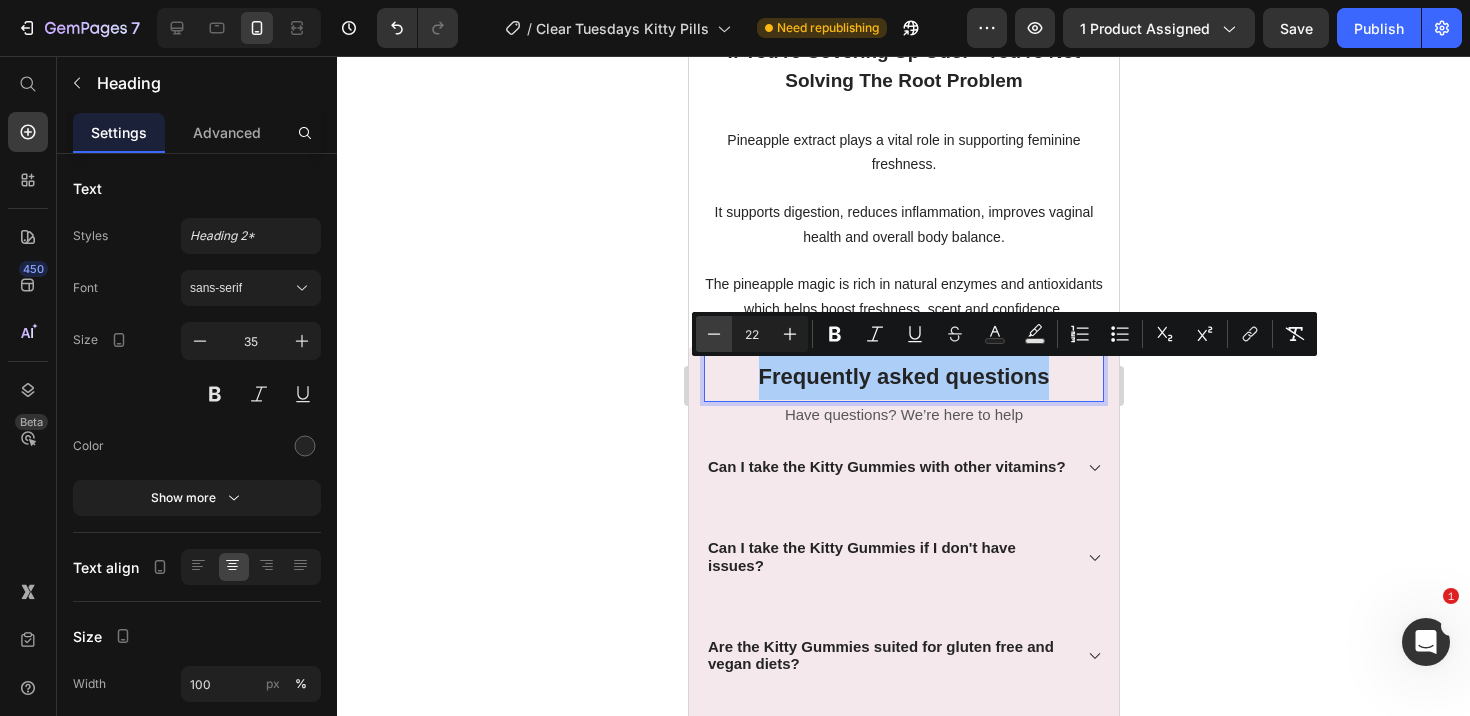 click 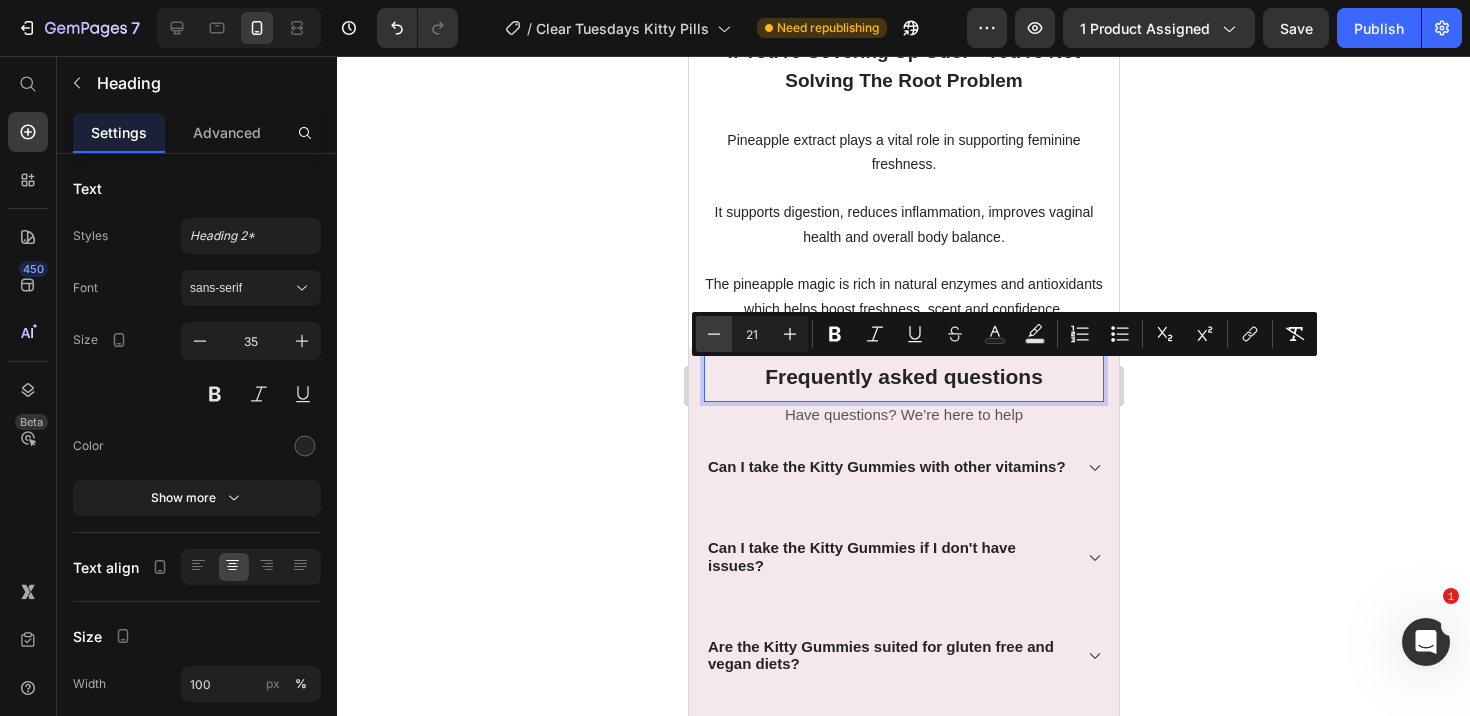 click 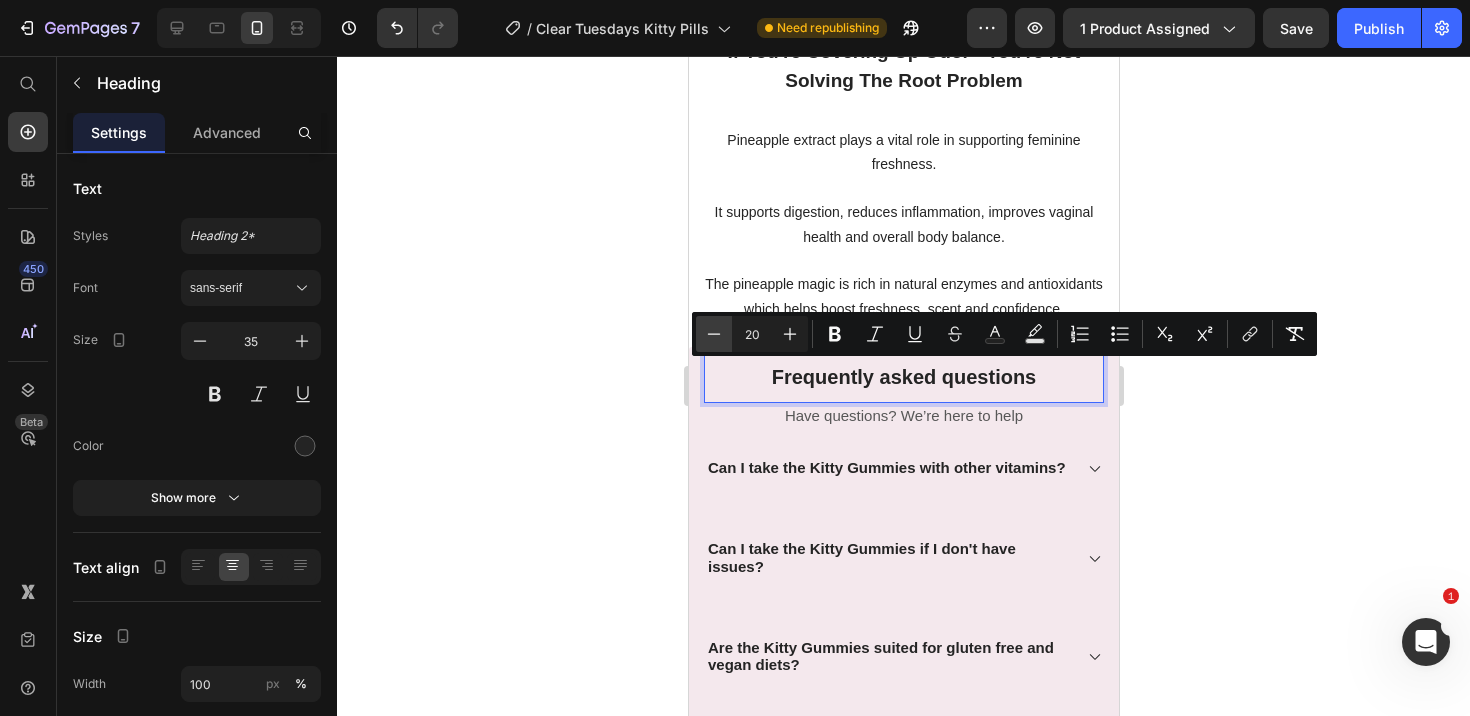 click 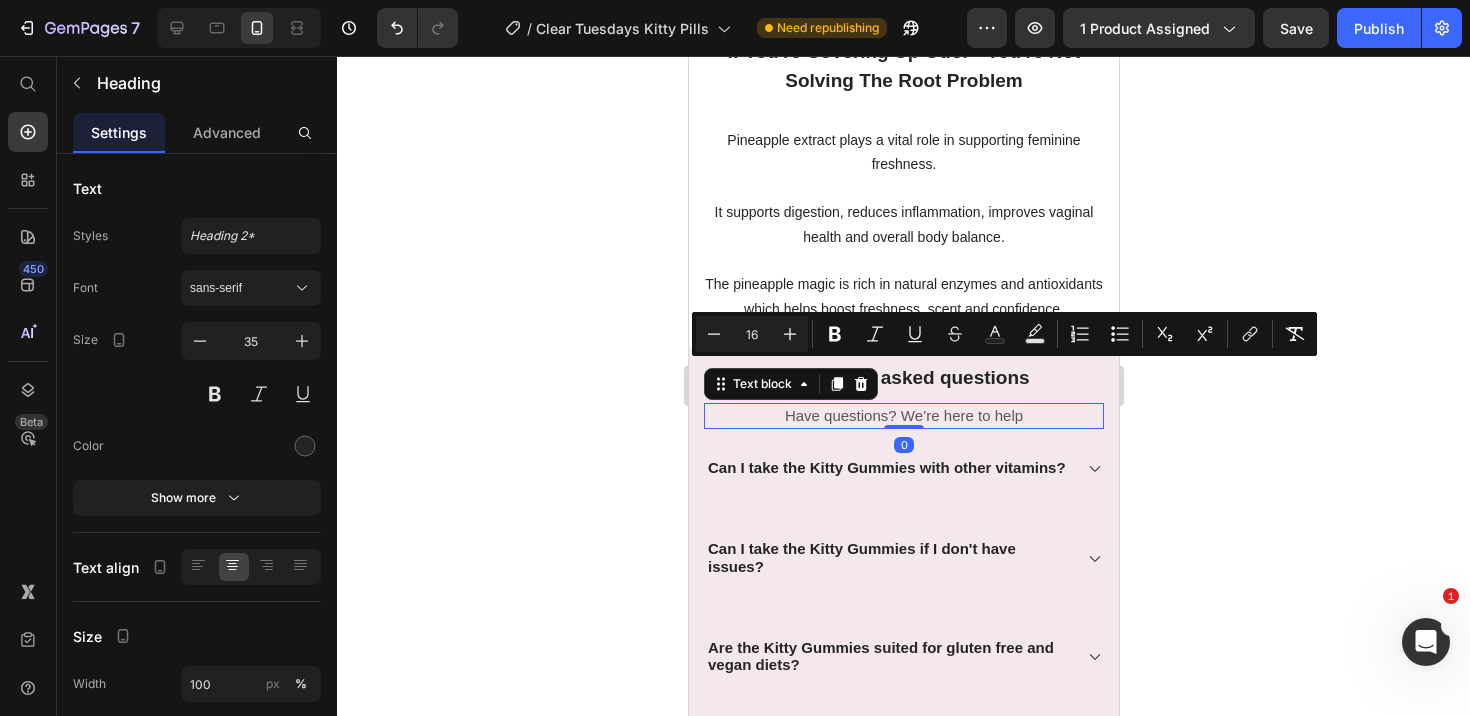click on "Have questions? We’re here to help" at bounding box center [903, 415] 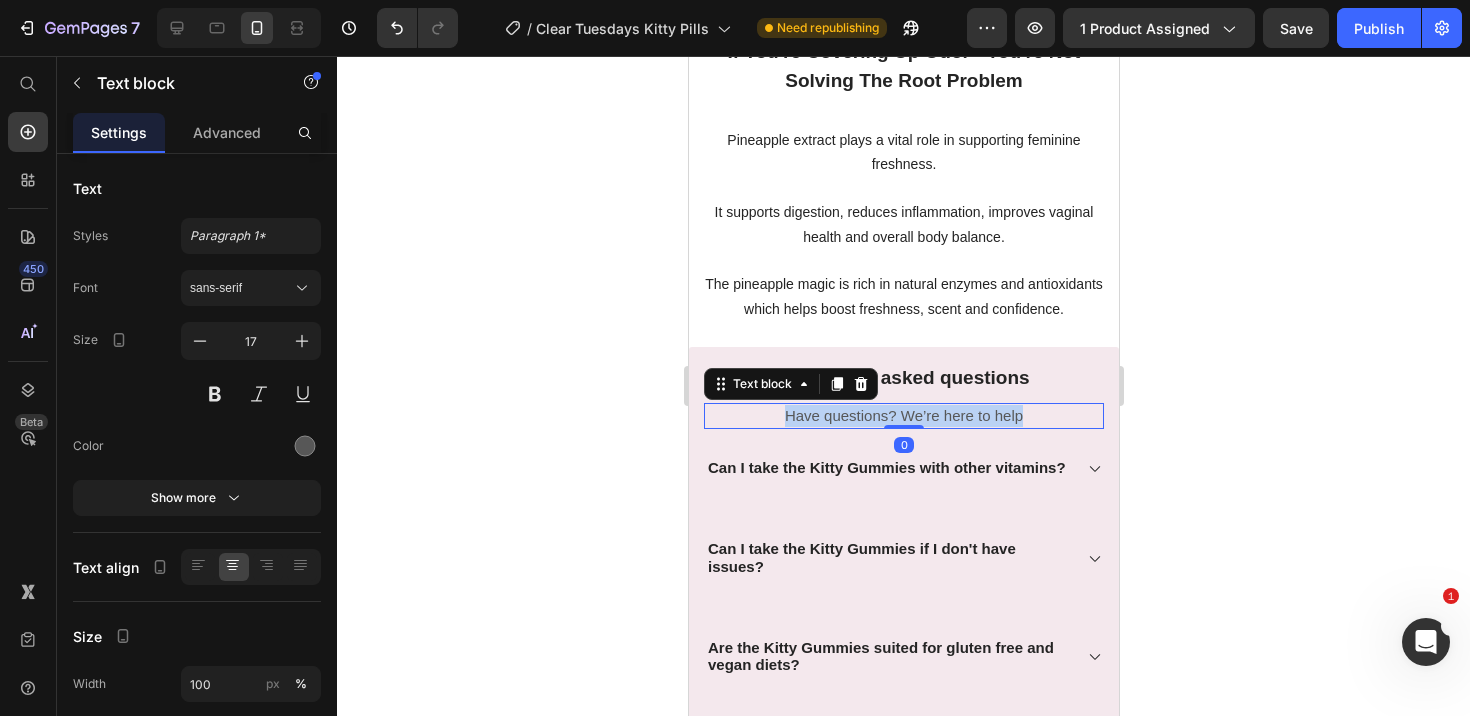click on "Have questions? We’re here to help" at bounding box center [903, 415] 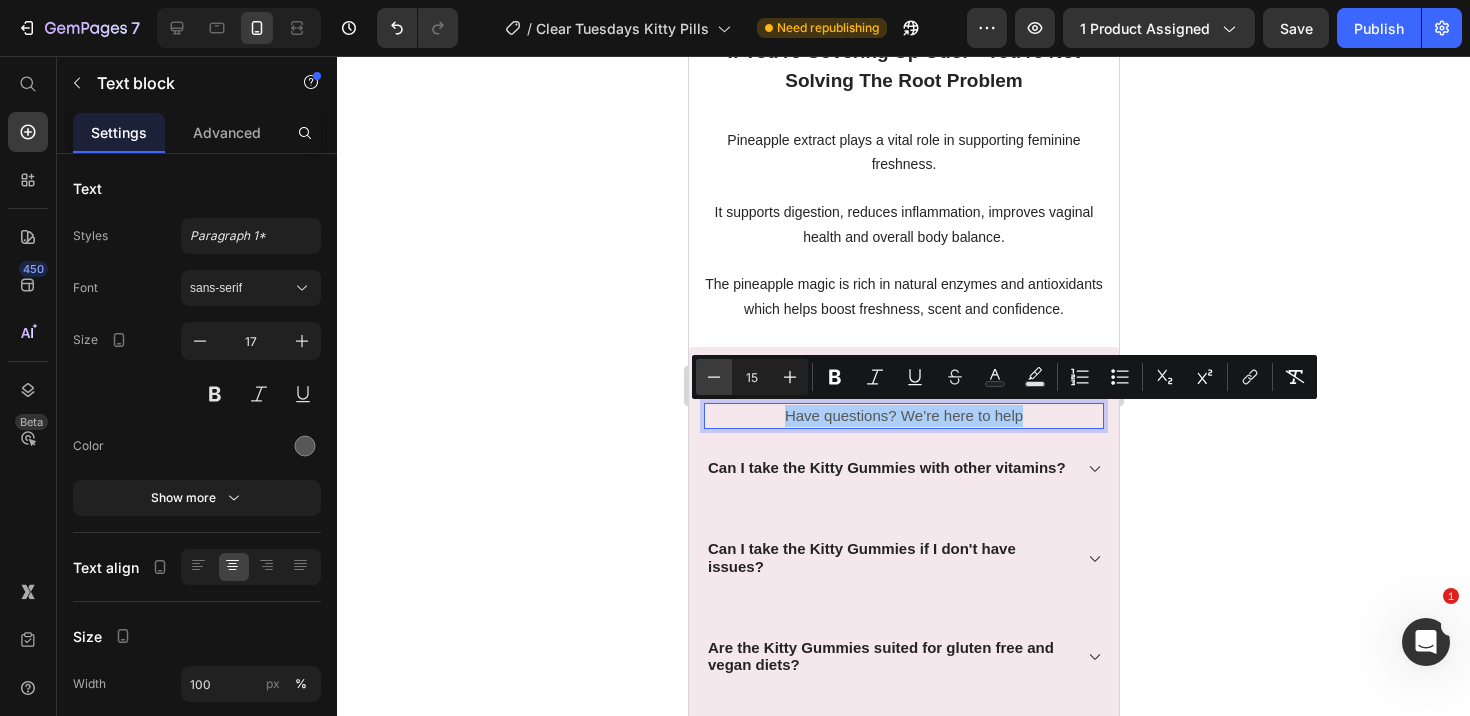 click 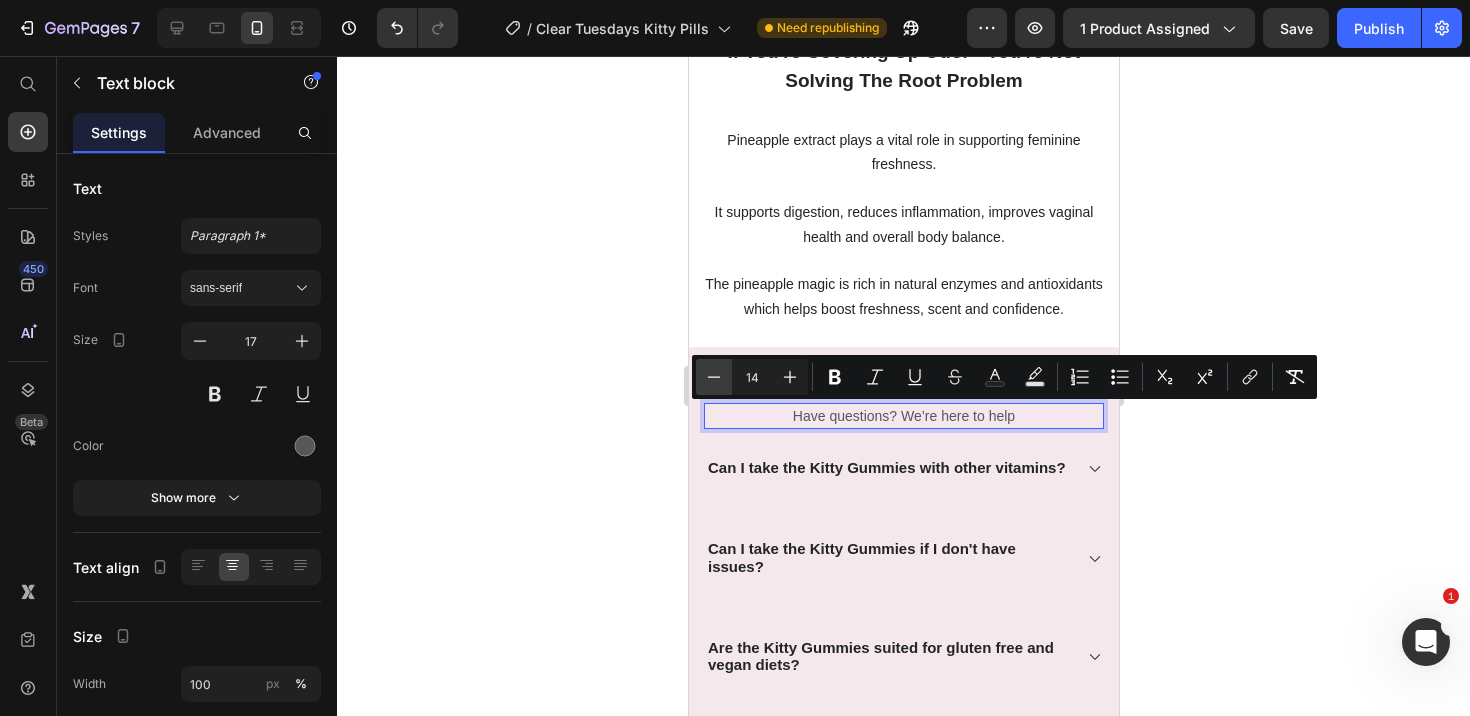 click 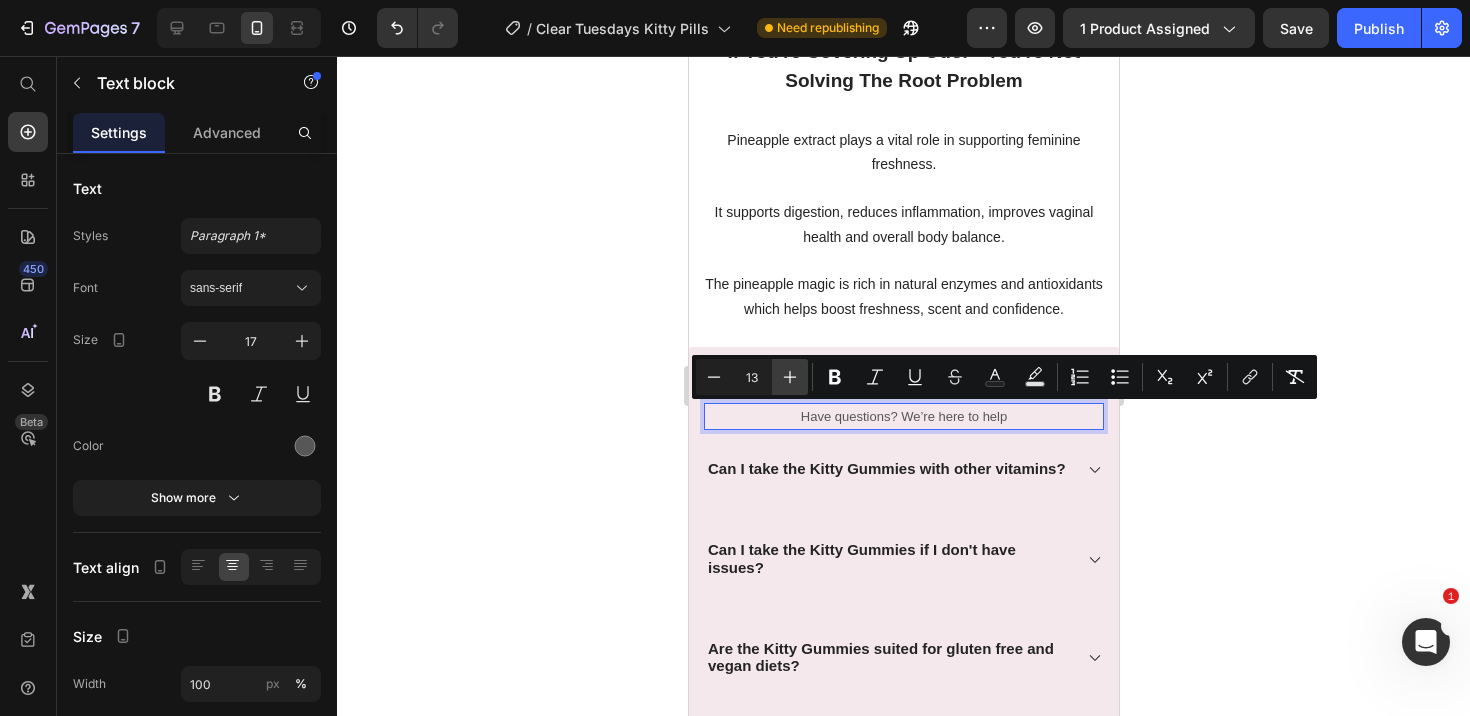 click 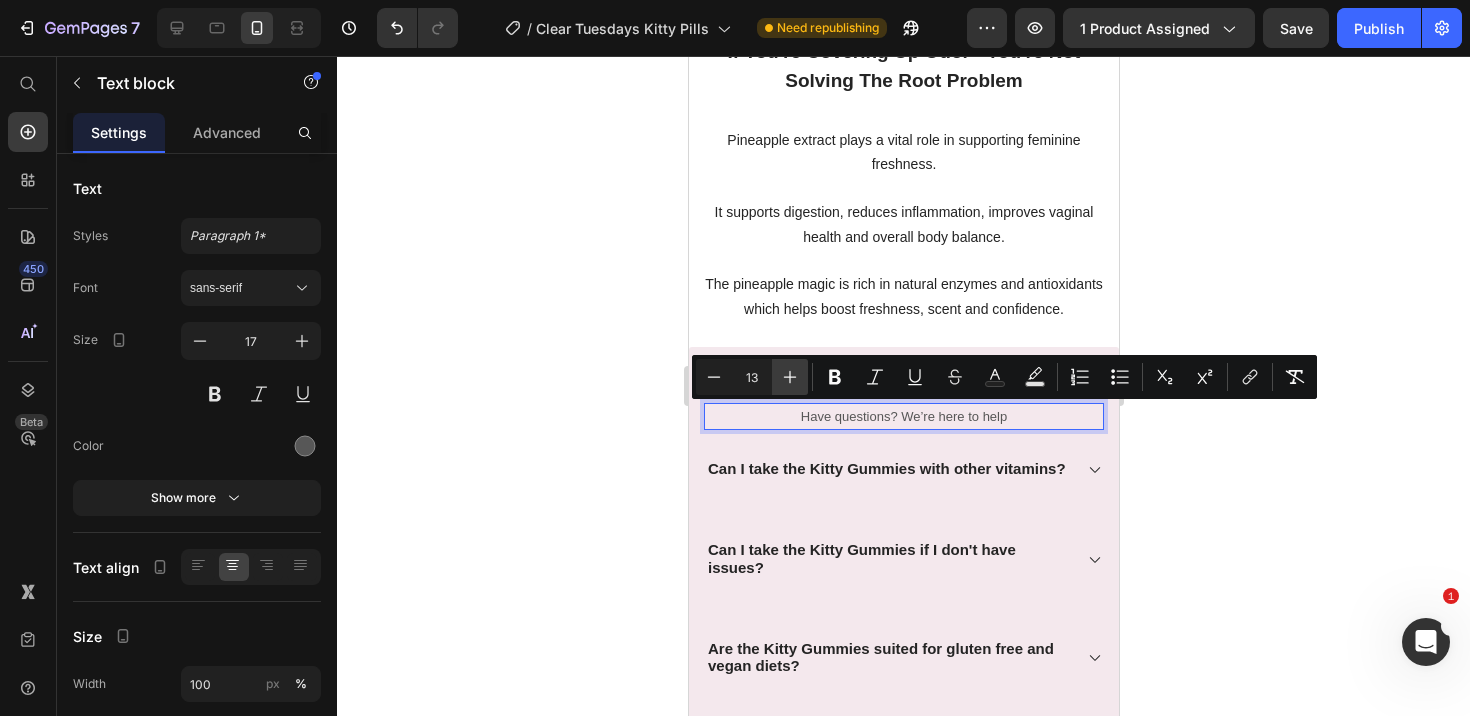 type on "14" 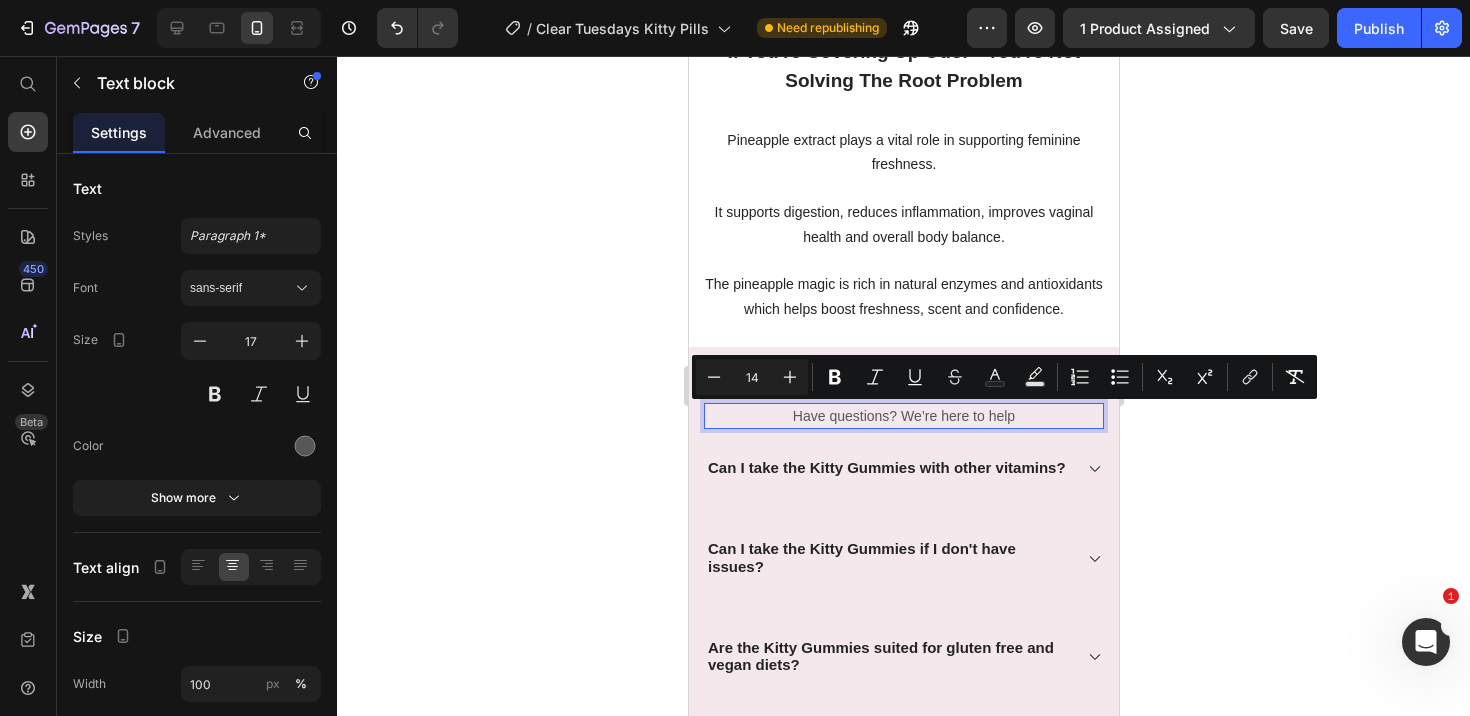 click 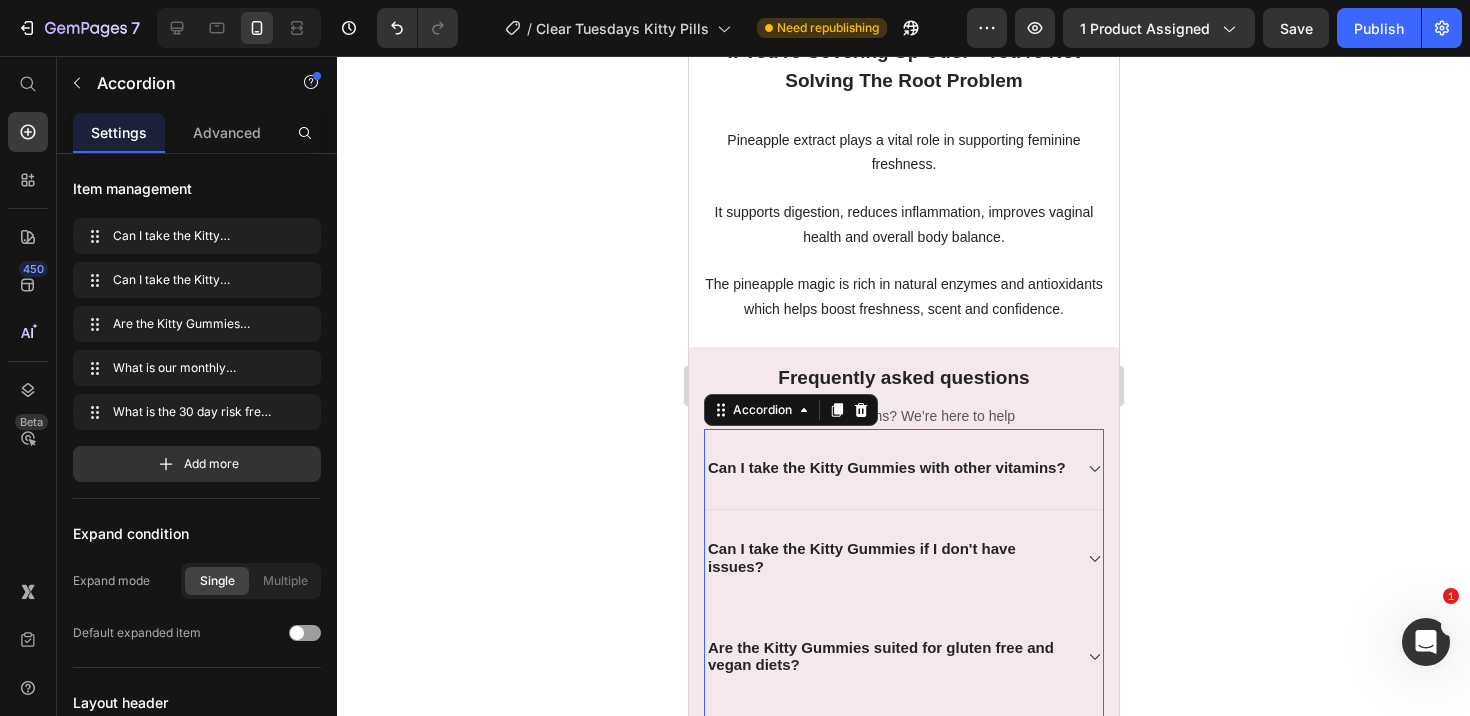 click on "Can I take the Kitty Gummies with other vitamins?" at bounding box center [886, 469] 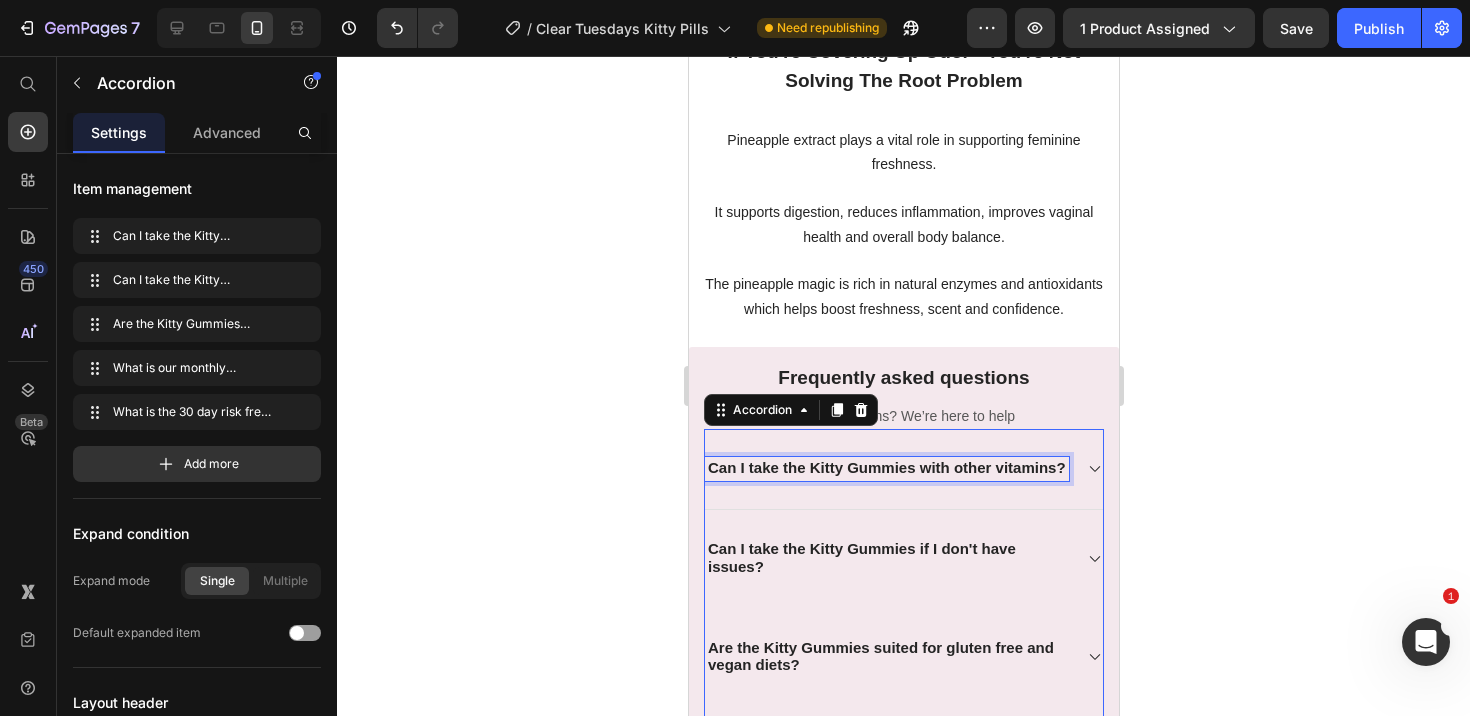 click on "Can I take the Kitty Gummies with other vitamins?" at bounding box center [886, 469] 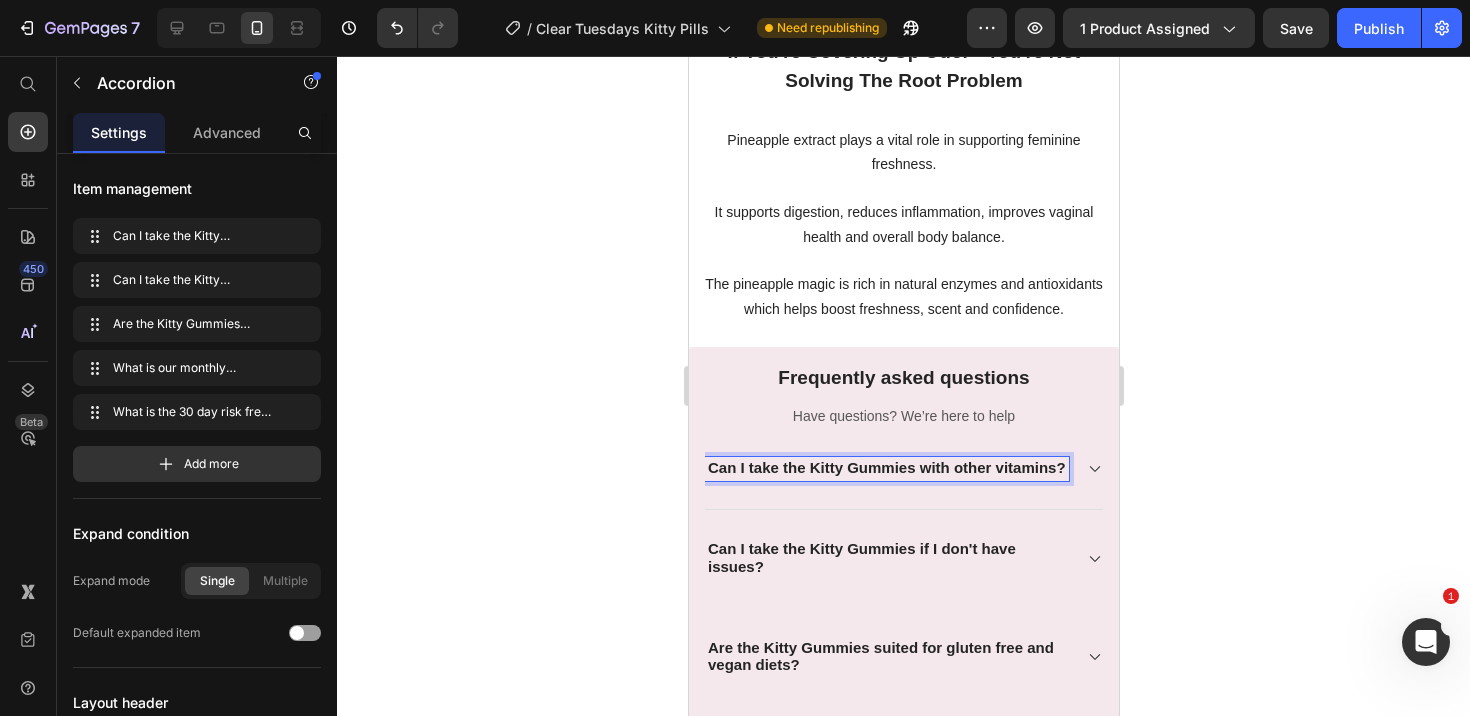 click on "Can I take the Kitty Gummies with other vitamins?" at bounding box center (886, 467) 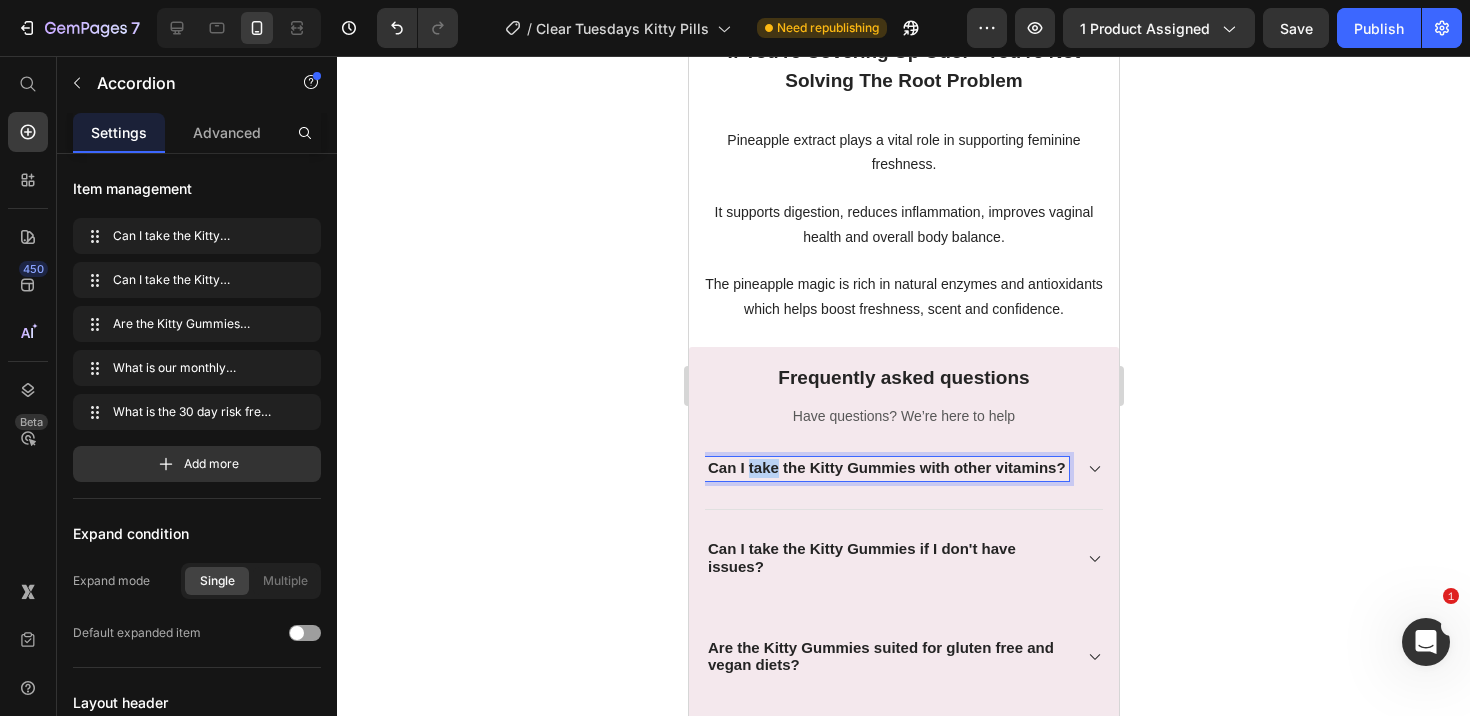 click on "Can I take the Kitty Gummies with other vitamins?" at bounding box center (886, 467) 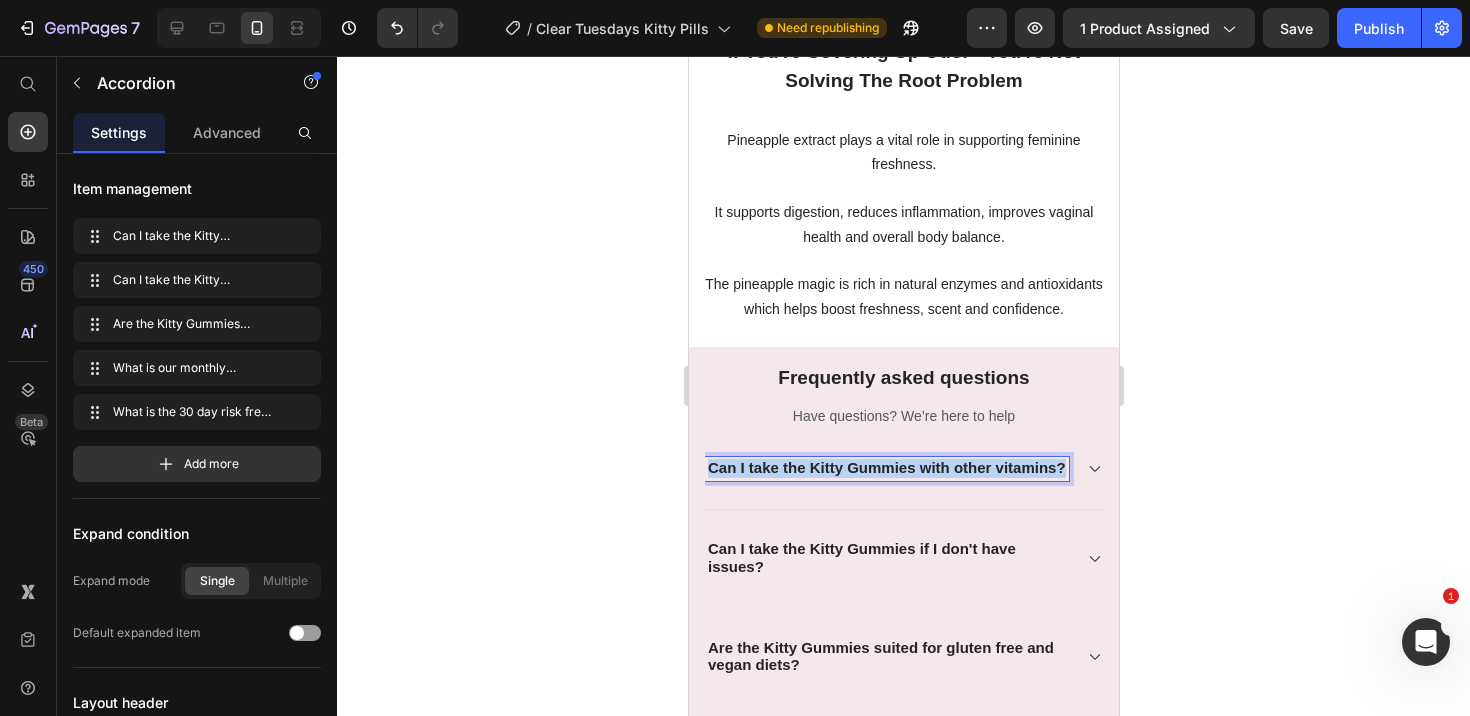 click on "Can I take the Kitty Gummies with other vitamins?" at bounding box center (886, 467) 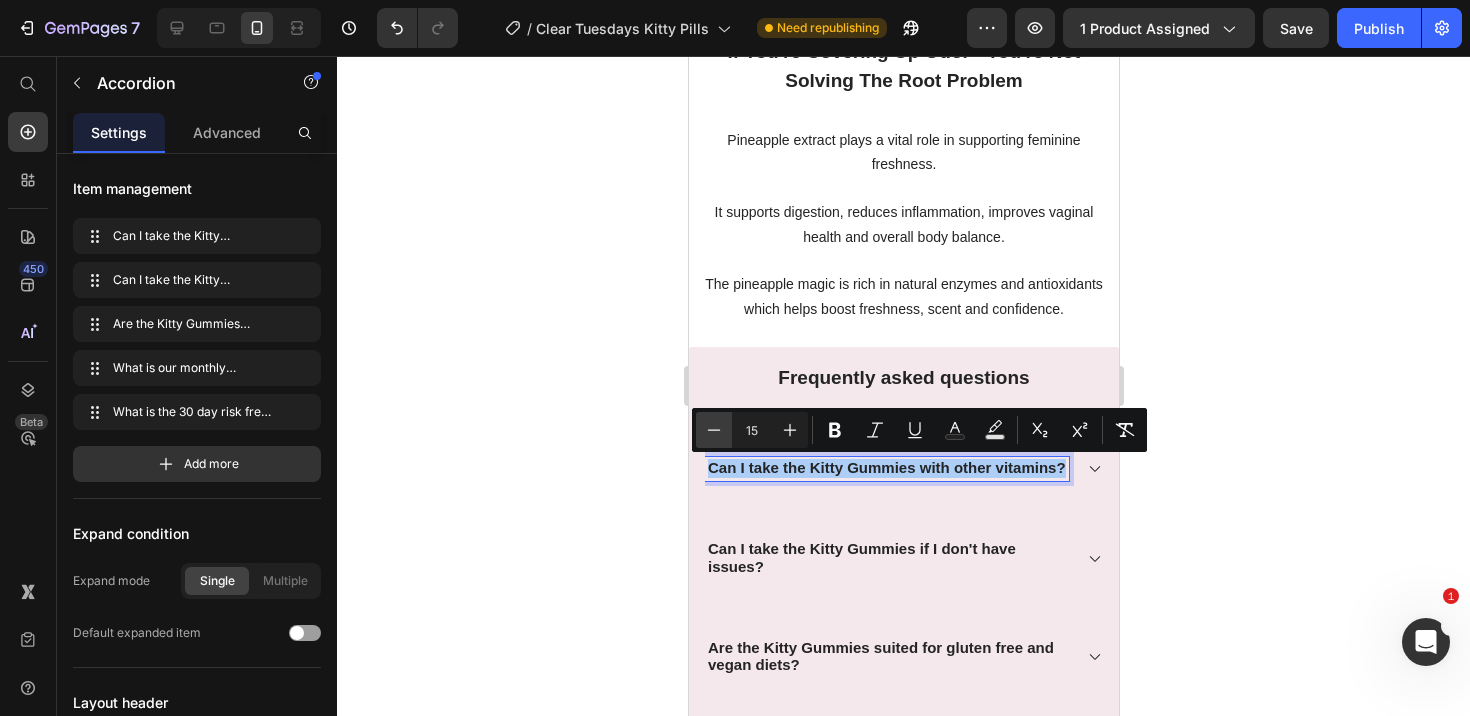click 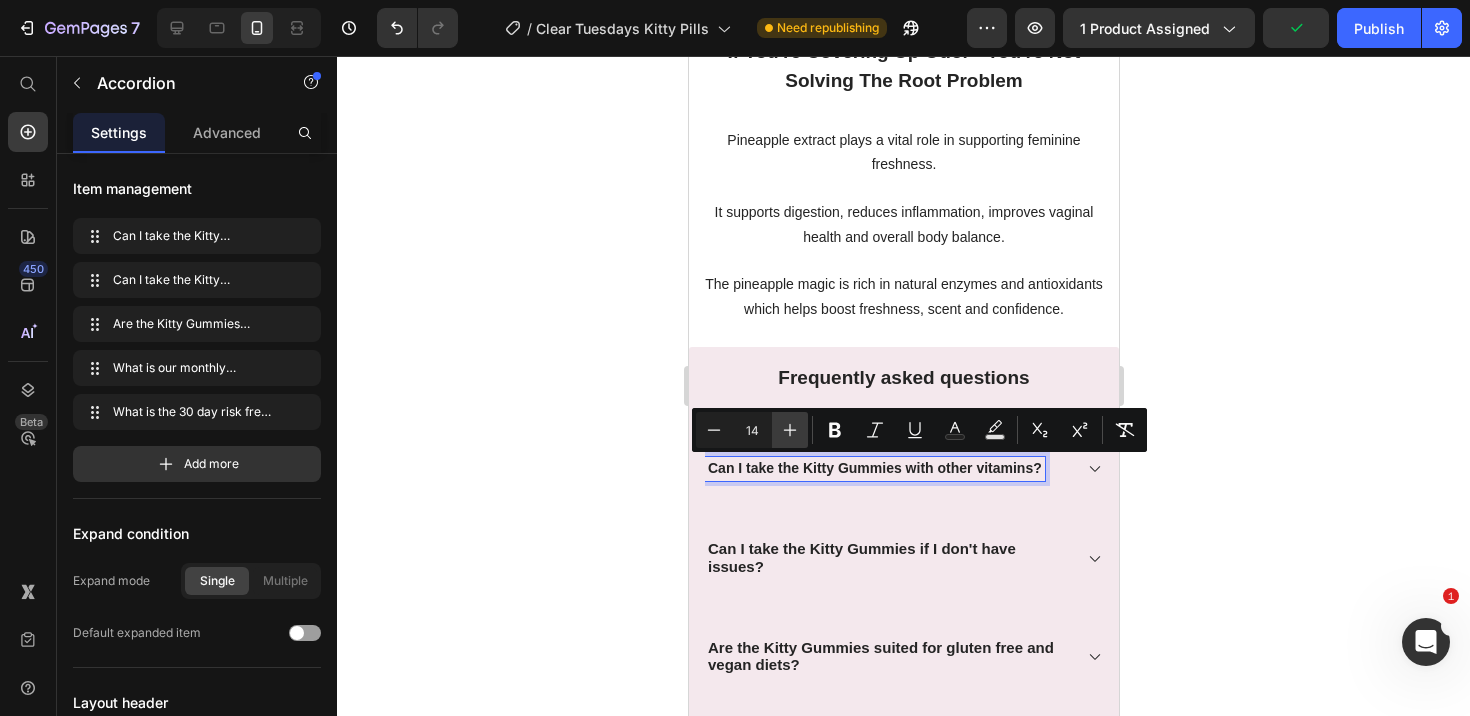 click 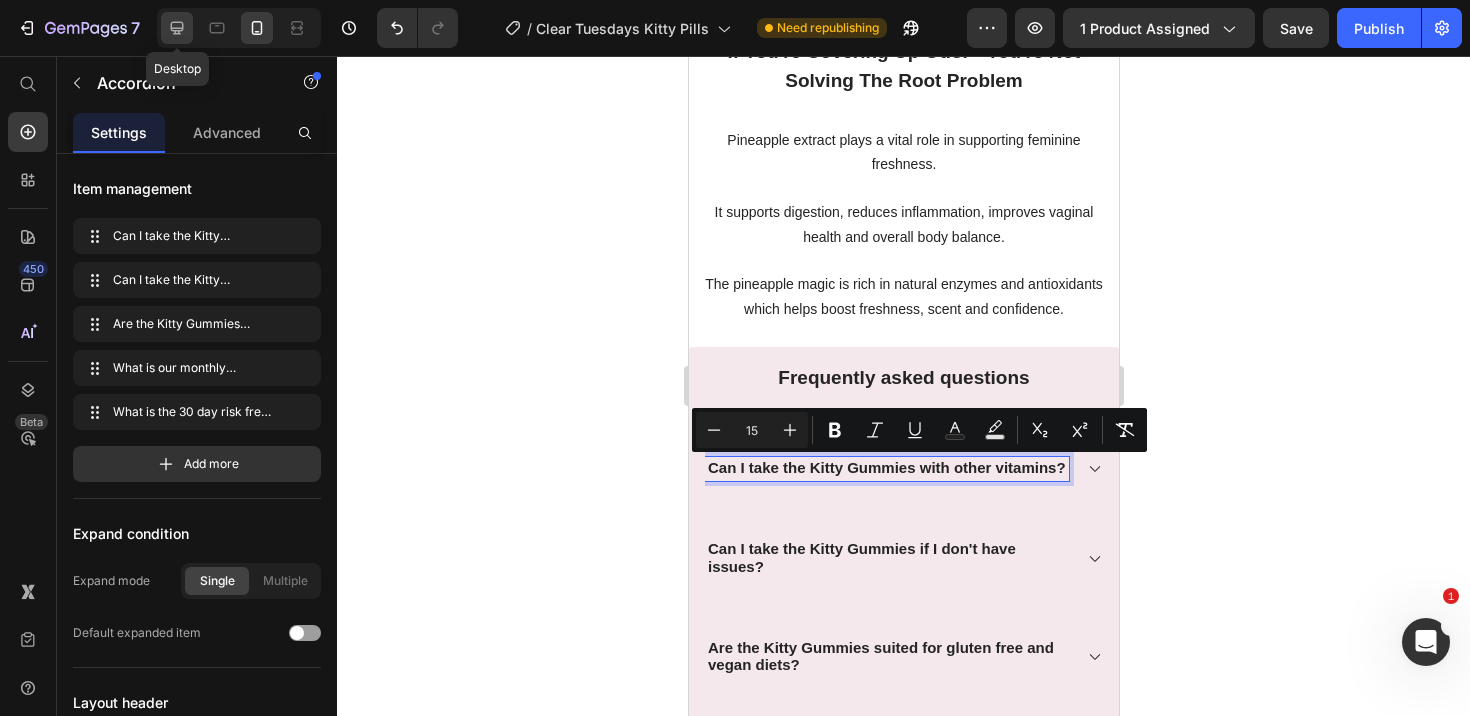 click 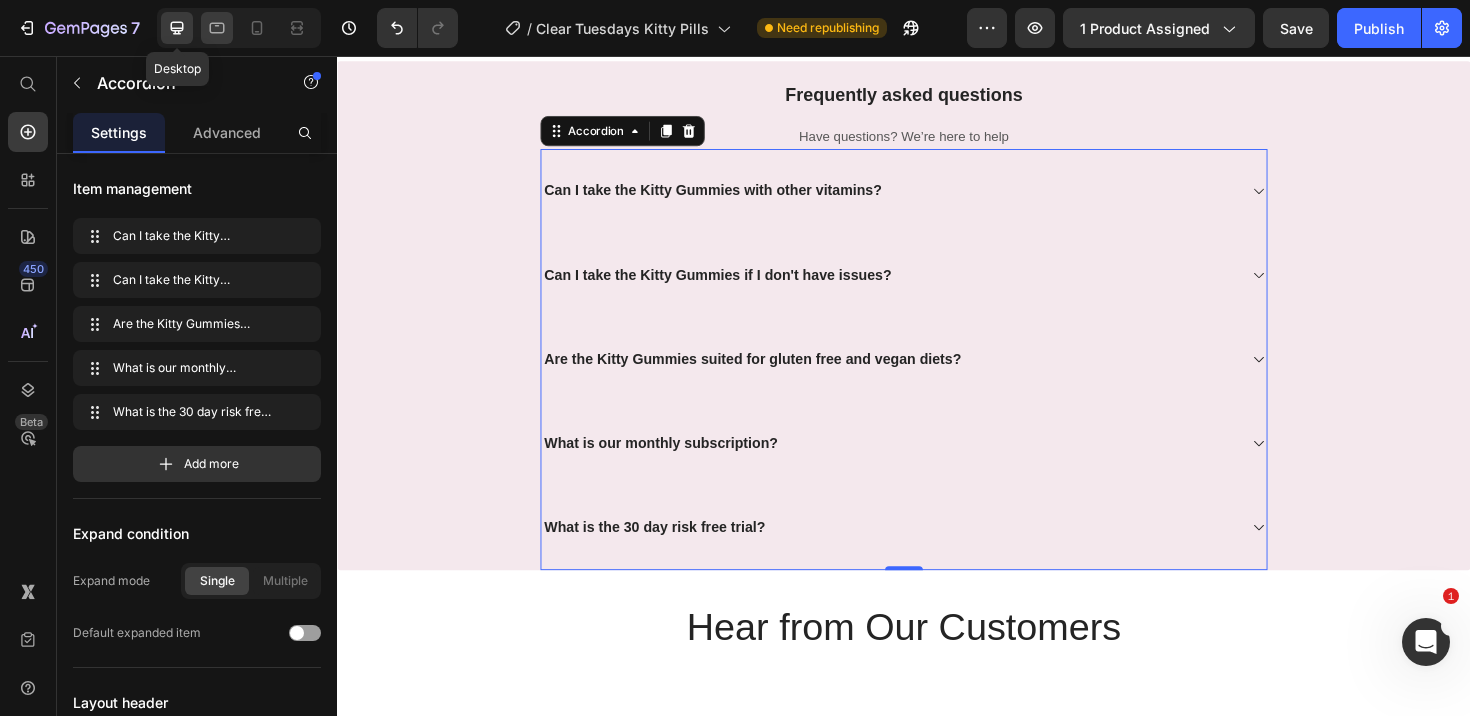 scroll, scrollTop: 7064, scrollLeft: 0, axis: vertical 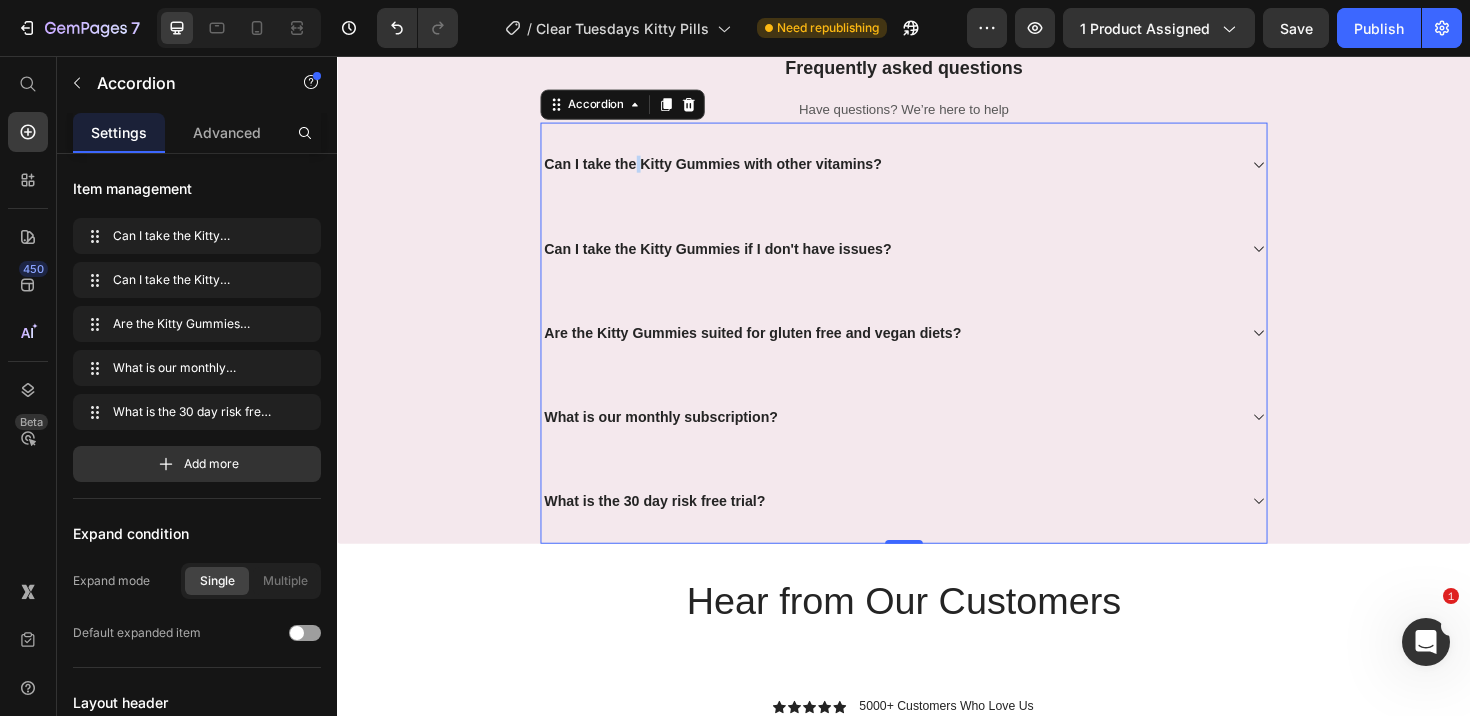click on "Can I take the Kitty Gummies with other vitamins?" at bounding box center (735, 169) 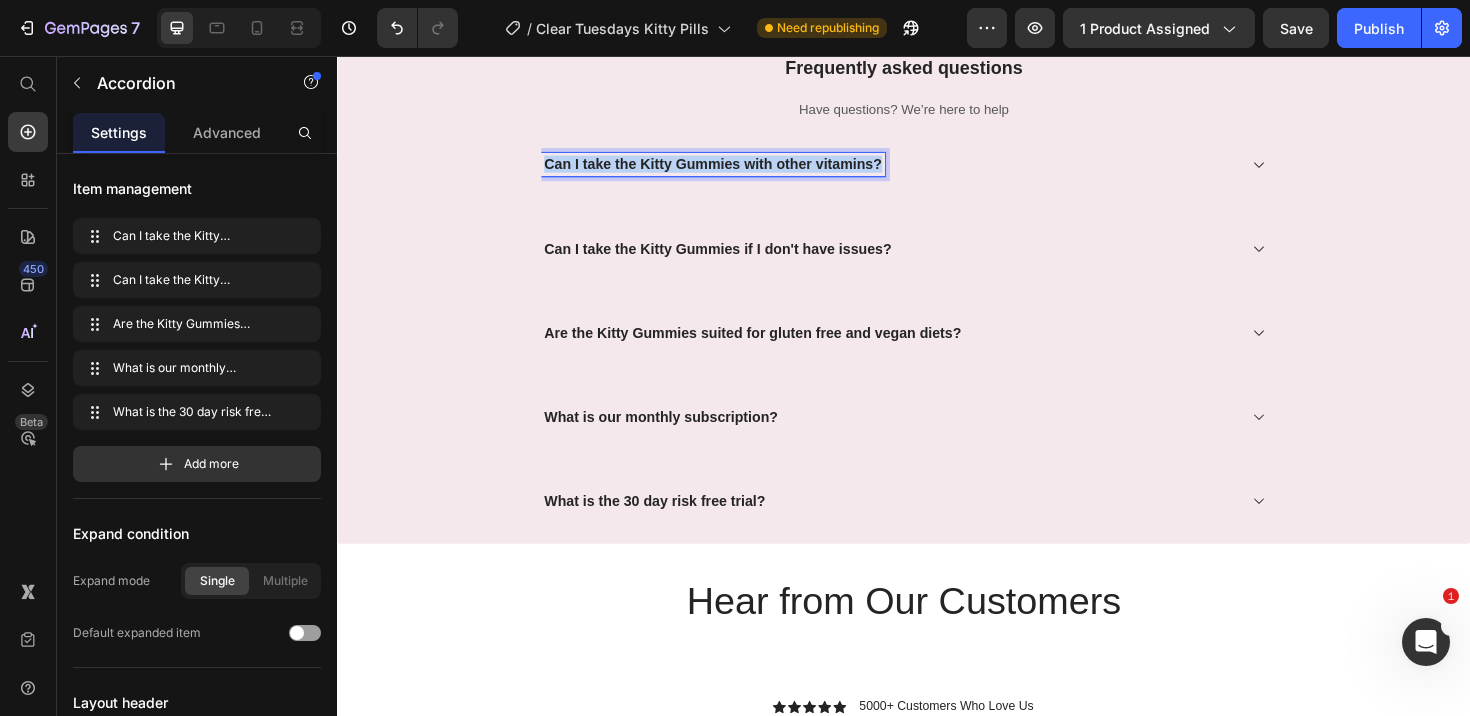 click on "Can I take the Kitty Gummies with other vitamins?" at bounding box center (735, 169) 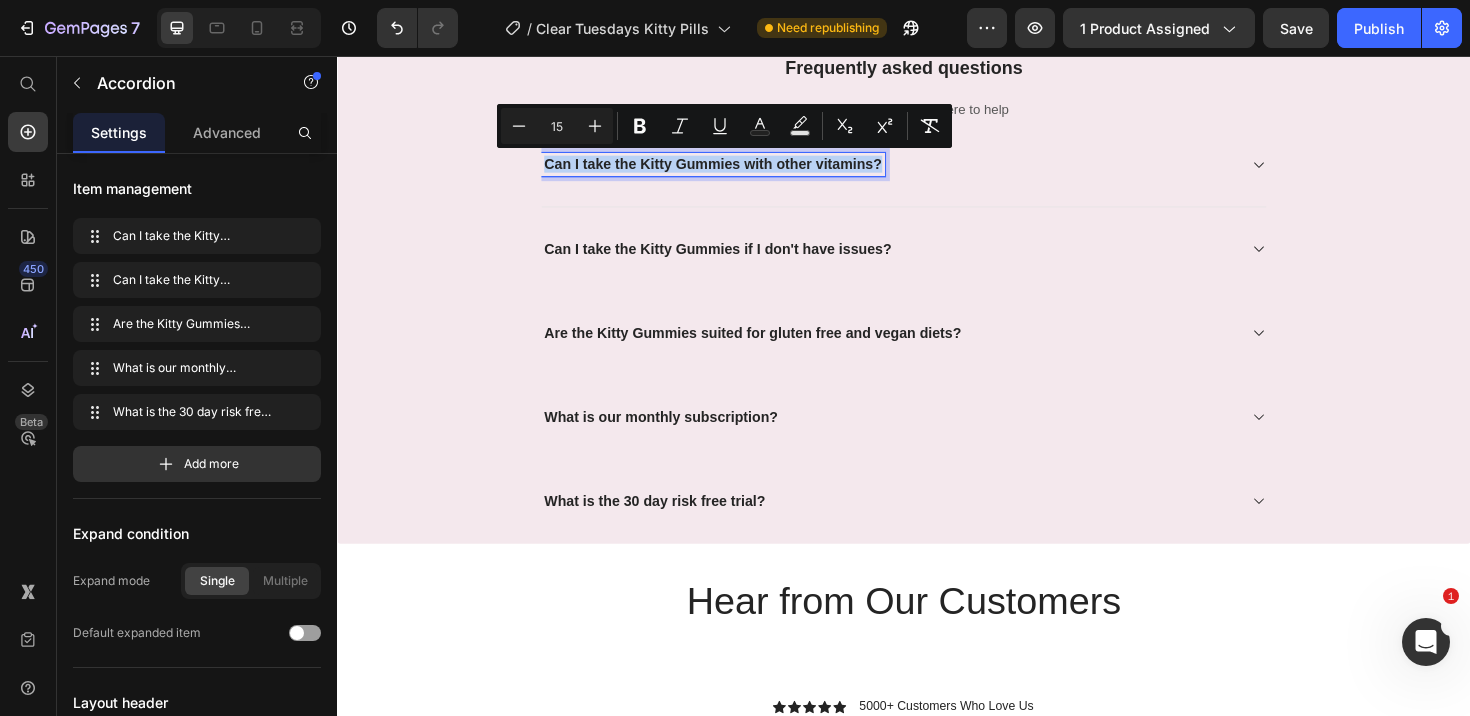 click on "Can I take the Kitty Gummies with other vitamins?" at bounding box center [921, 170] 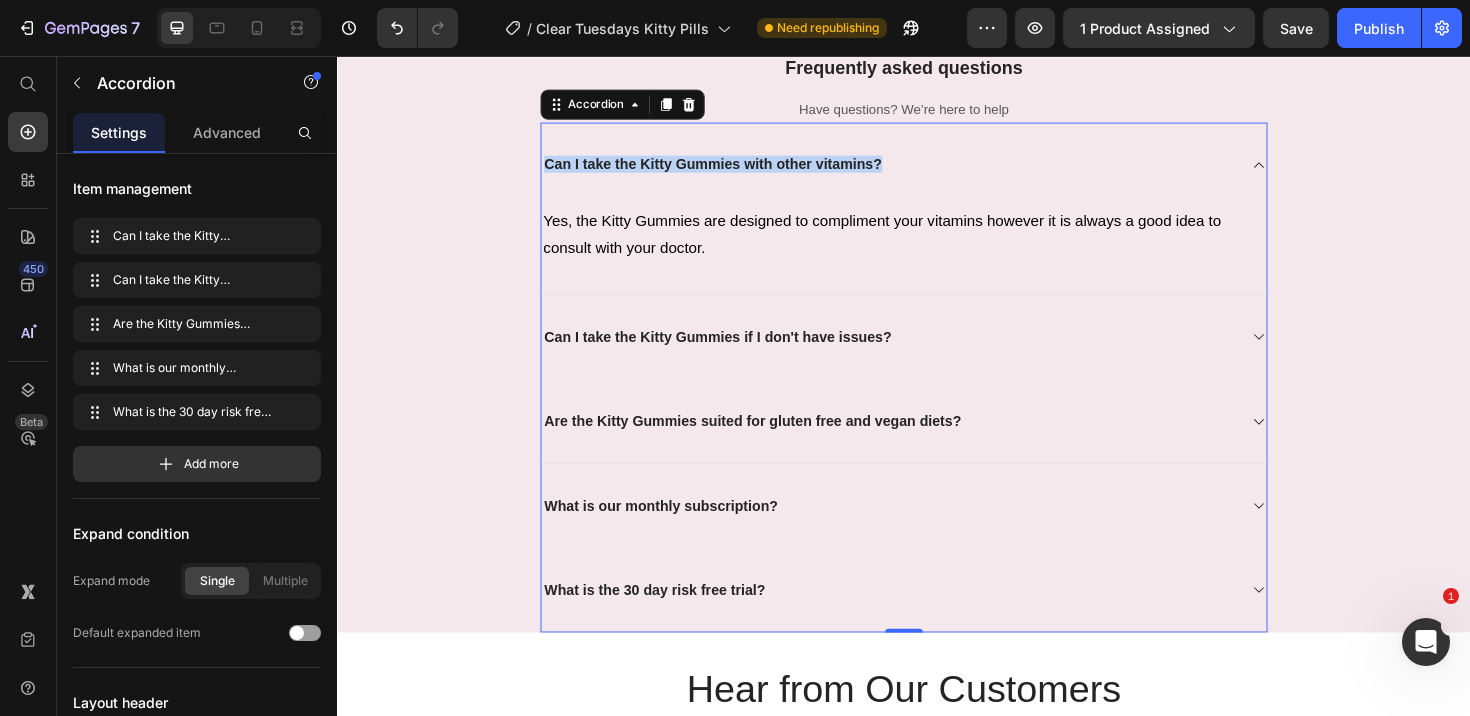 click on "Are the Kitty Gummies suited for gluten free and vegan diets?" at bounding box center [937, 442] 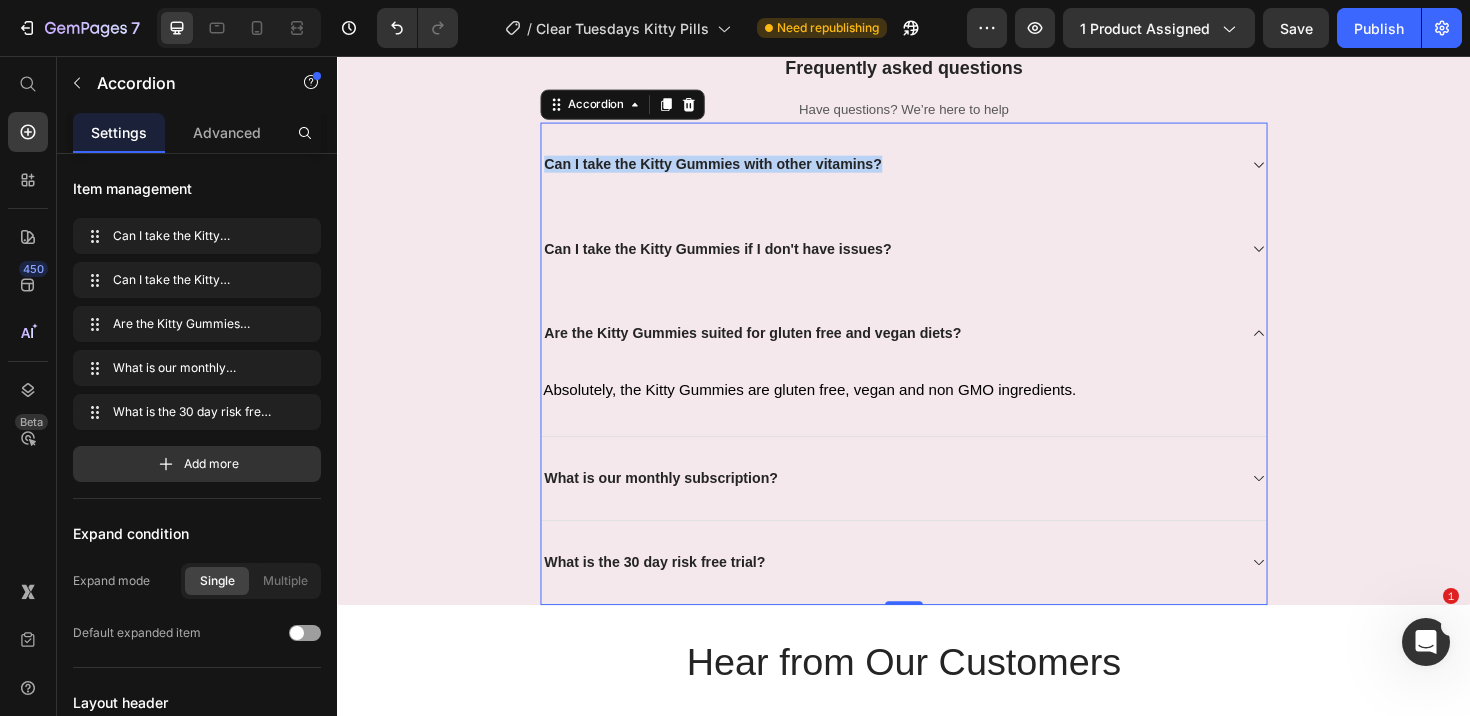 click on "What is our monthly subscription?" at bounding box center (937, 503) 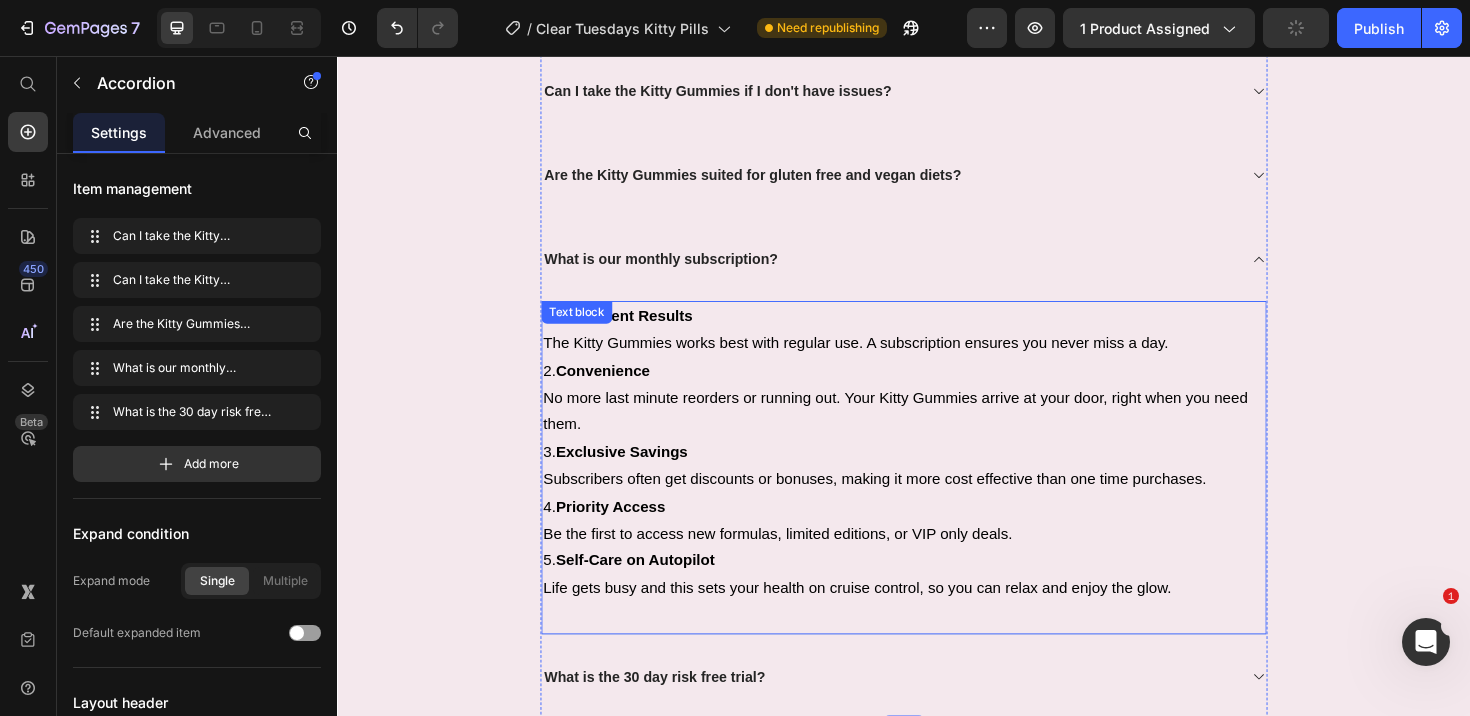 scroll, scrollTop: 7260, scrollLeft: 0, axis: vertical 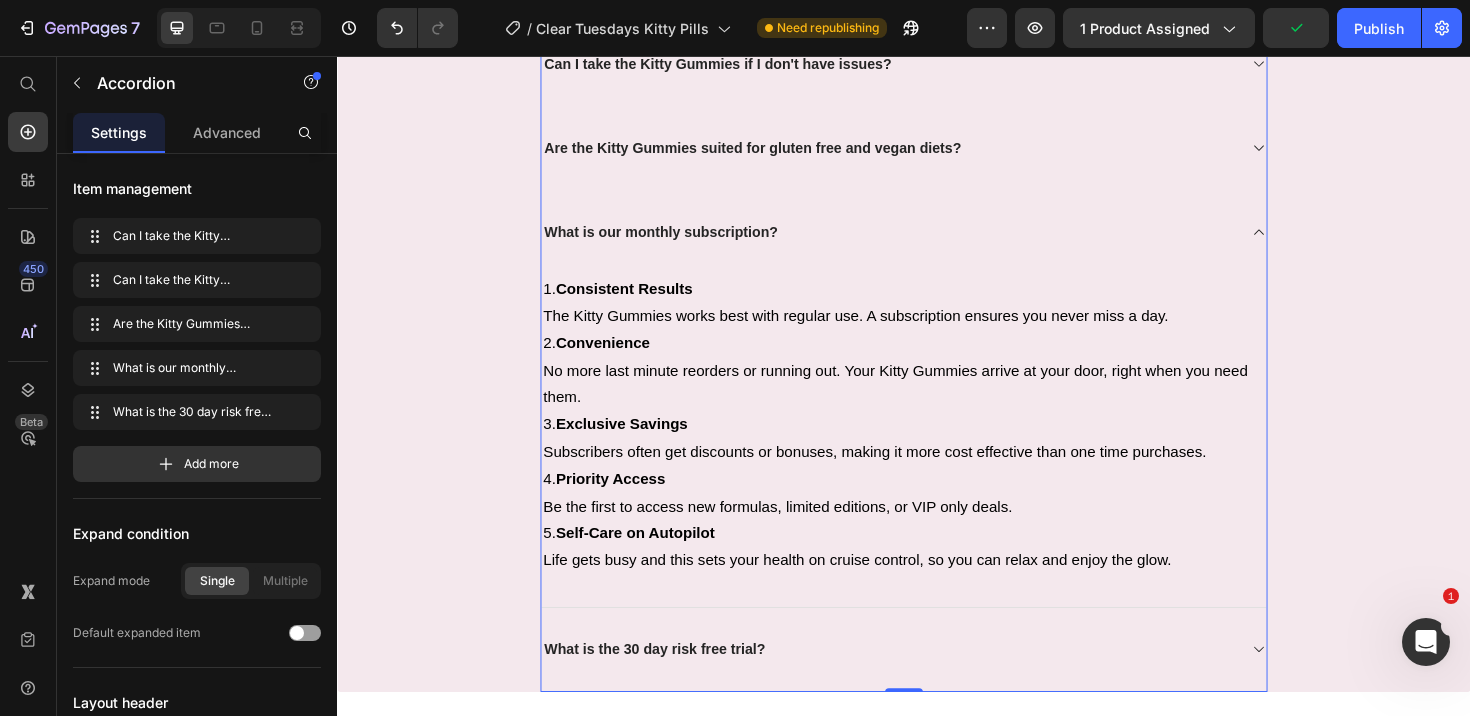 click on "What is the 30 day risk free trial?" at bounding box center [937, 684] 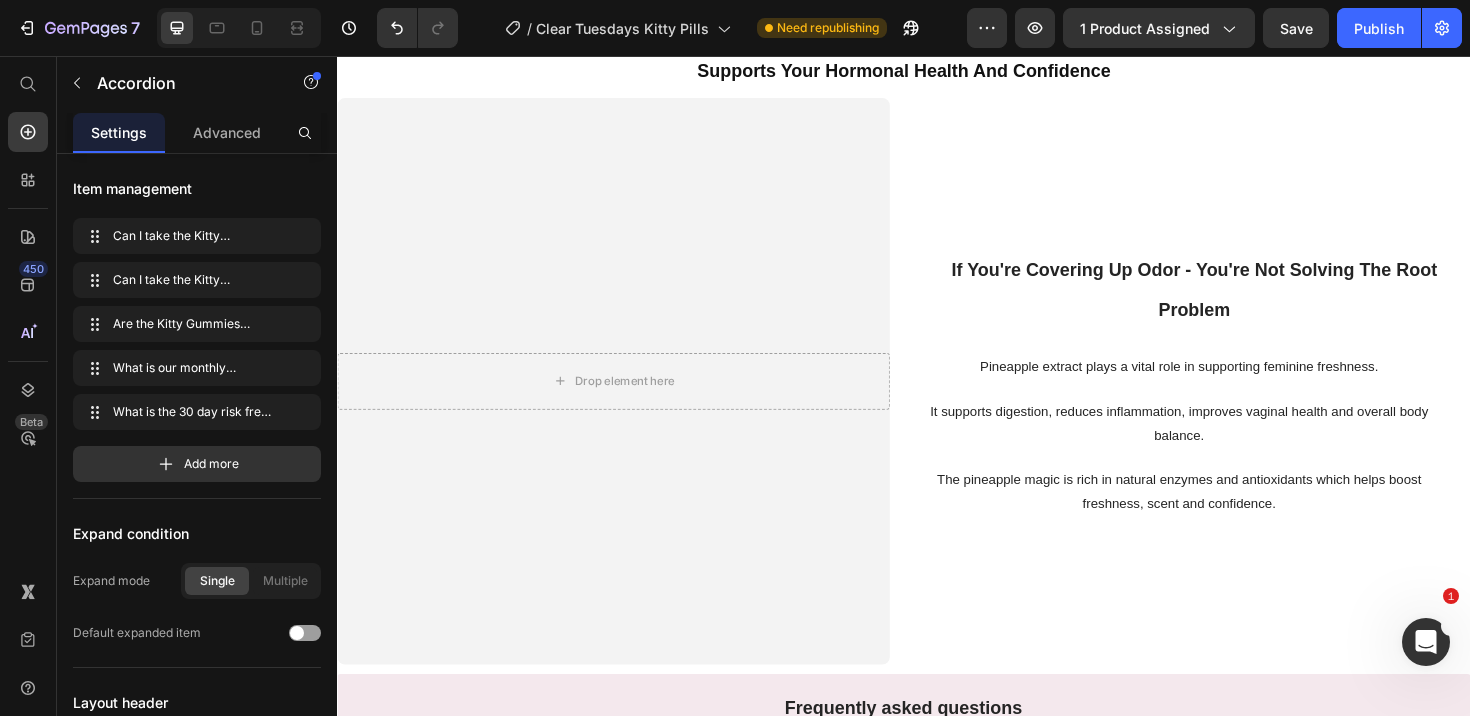 scroll, scrollTop: 6353, scrollLeft: 0, axis: vertical 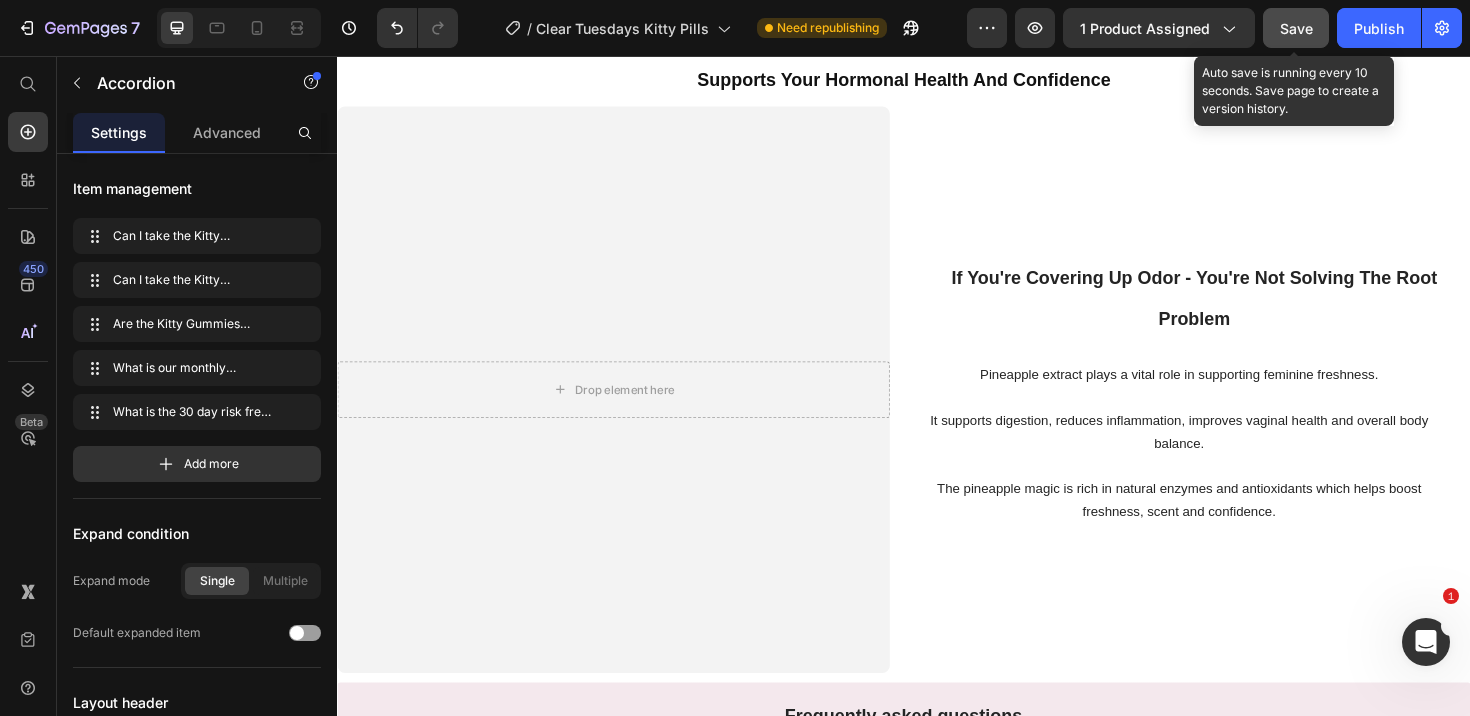 click on "Save" at bounding box center (1296, 28) 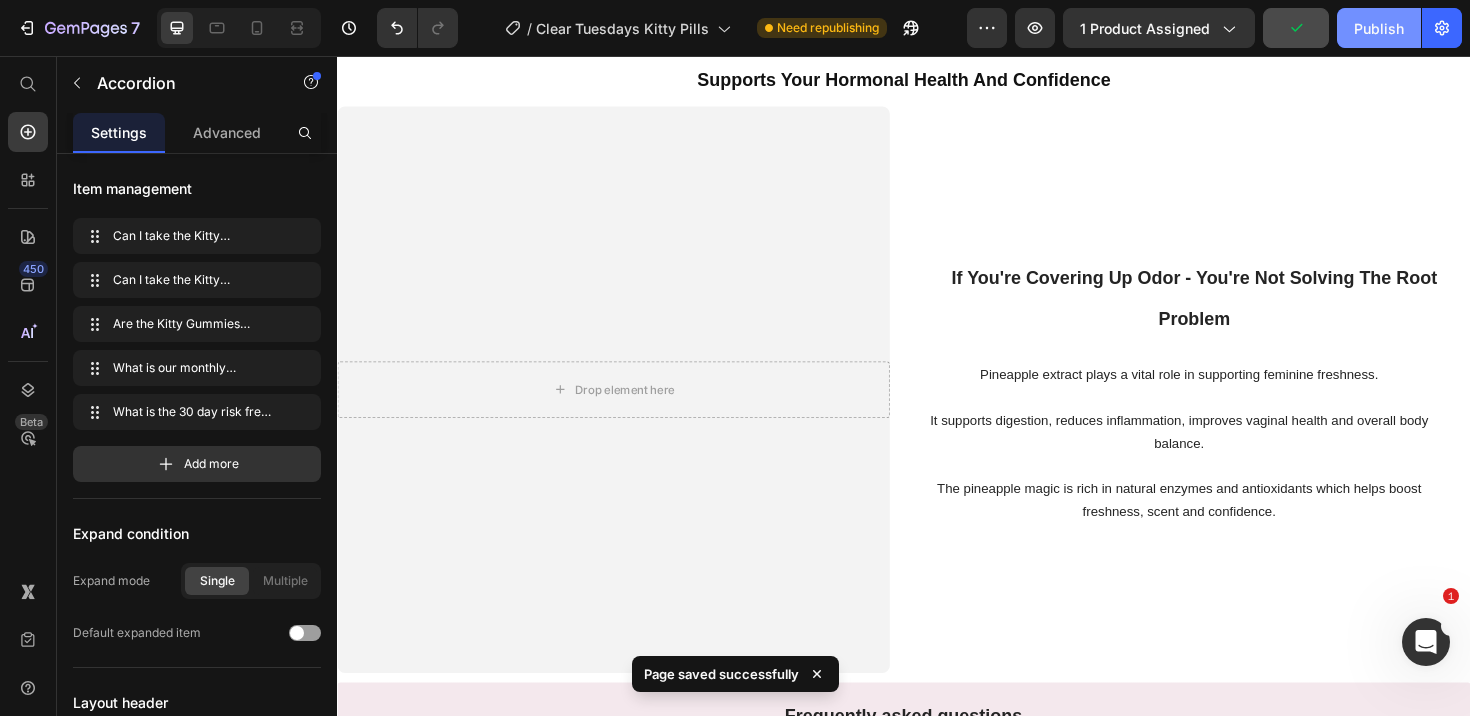 click on "Publish" at bounding box center (1379, 28) 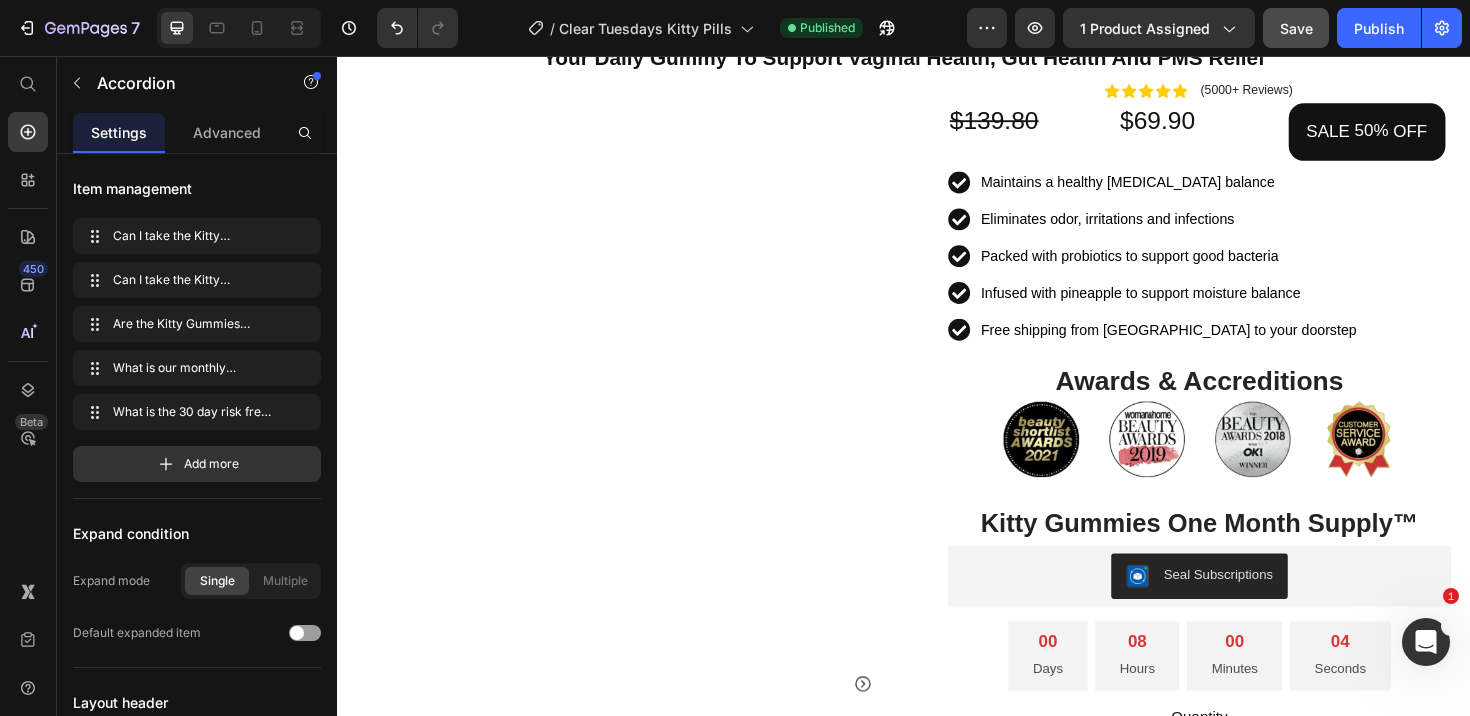 scroll, scrollTop: 0, scrollLeft: 0, axis: both 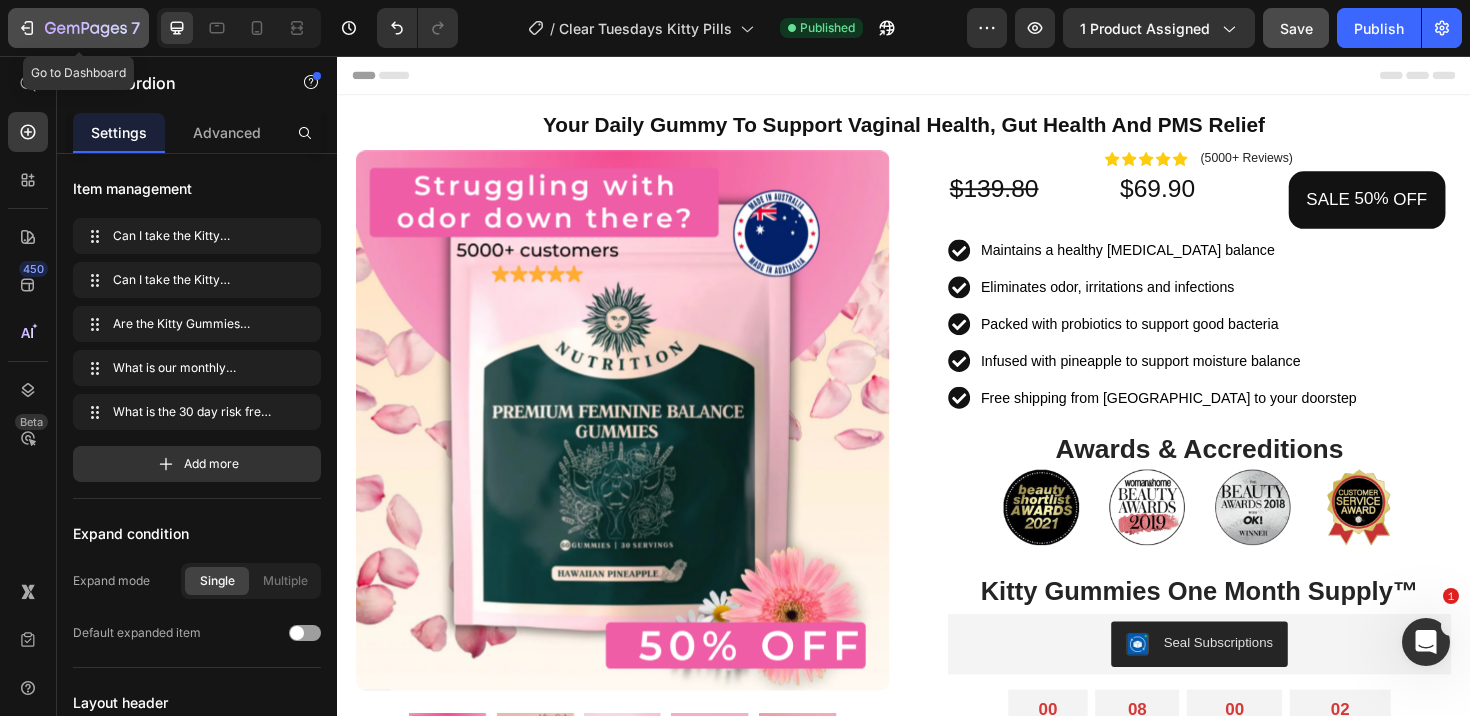 click 